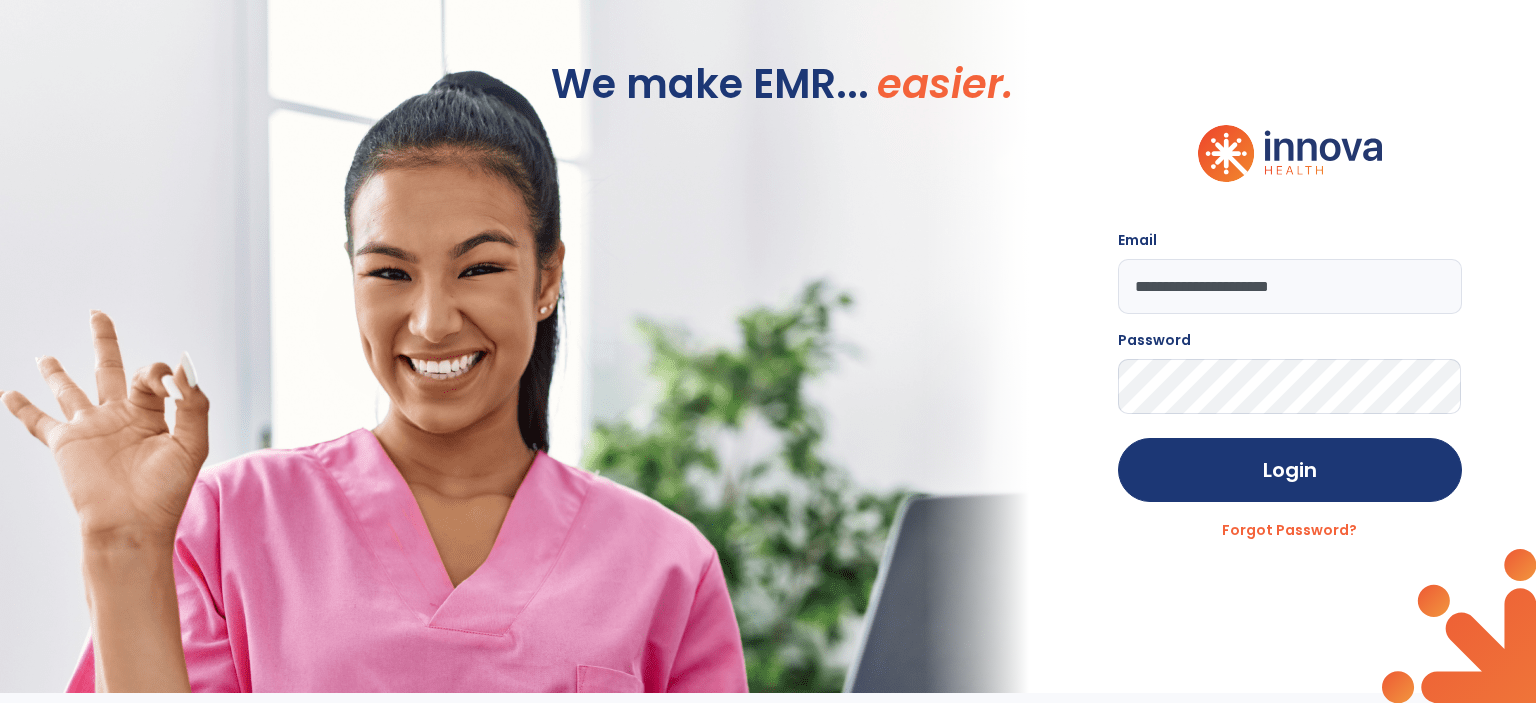 scroll, scrollTop: 0, scrollLeft: 0, axis: both 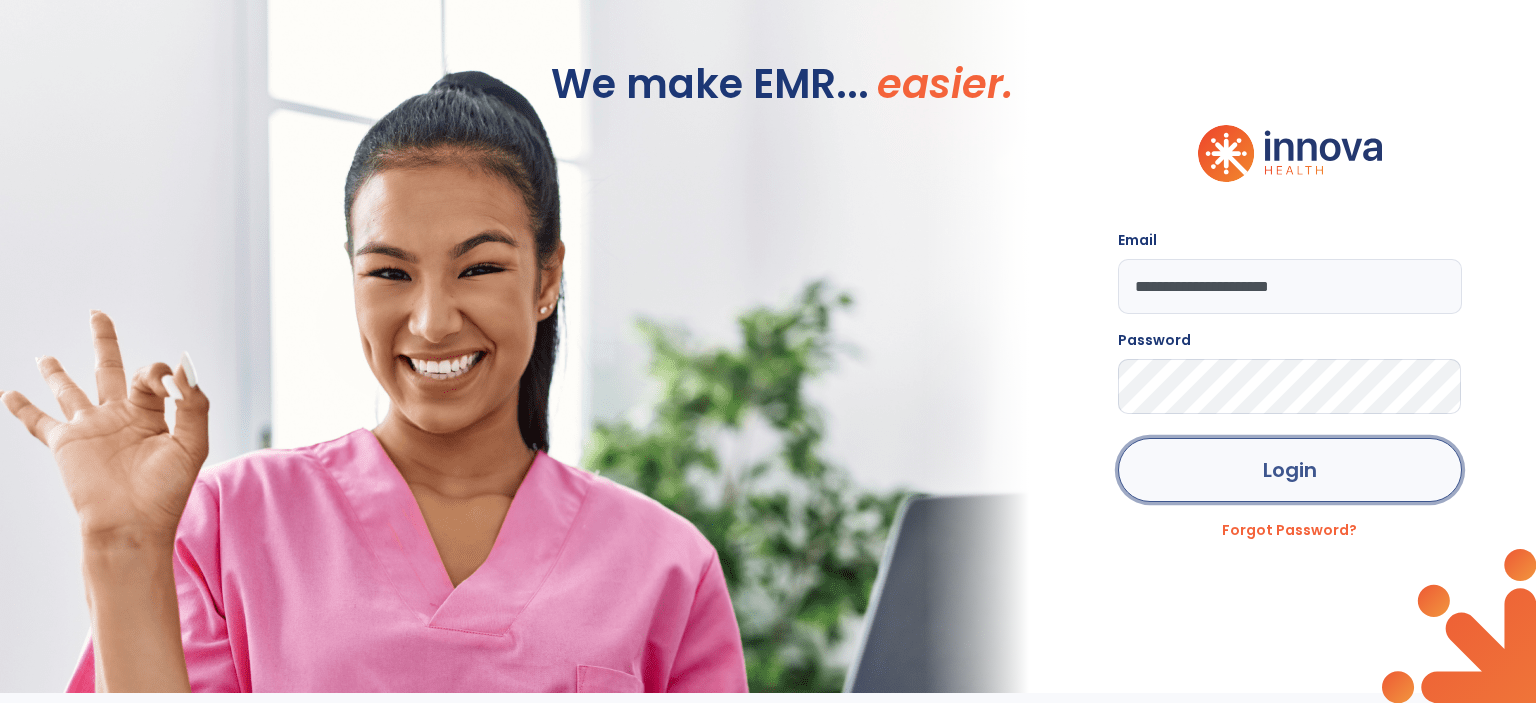click on "Login" 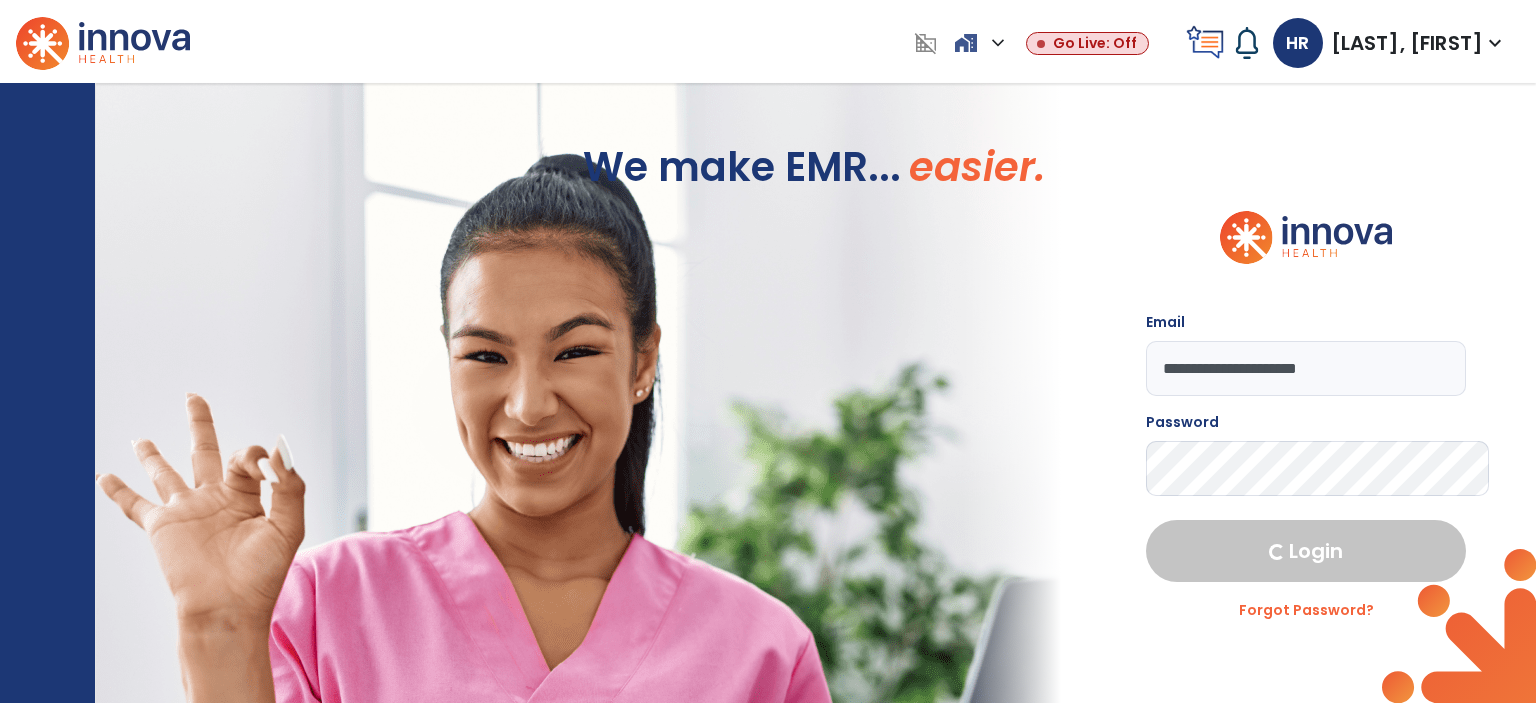 select on "****" 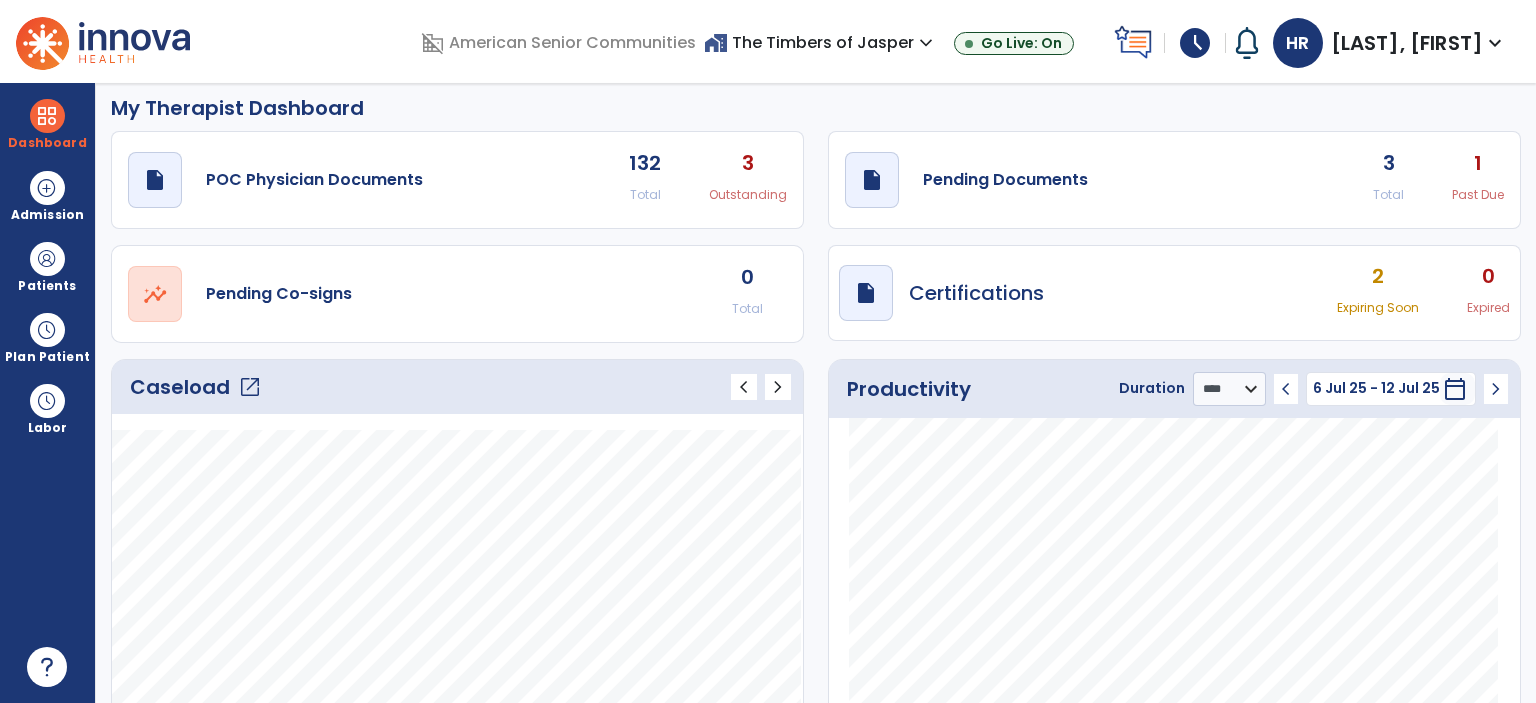 scroll, scrollTop: 0, scrollLeft: 0, axis: both 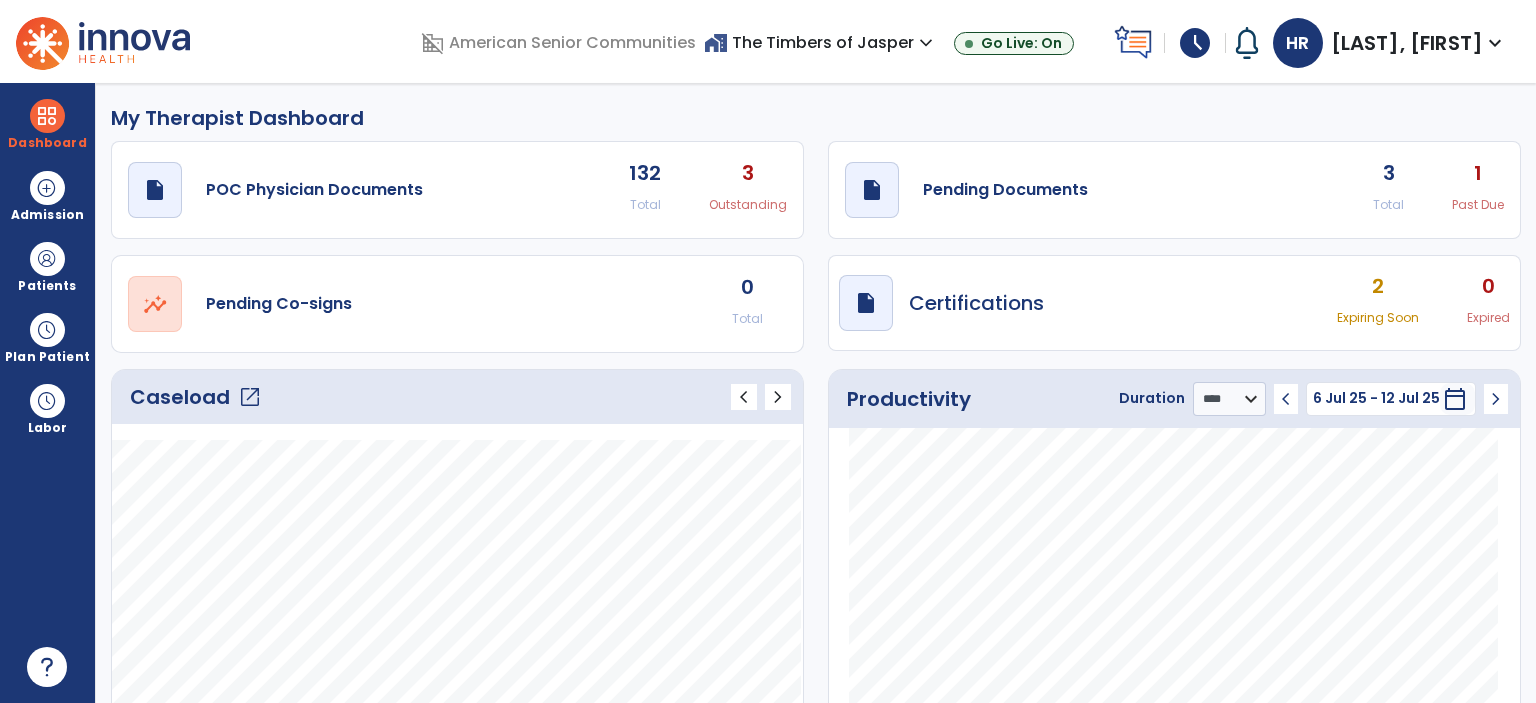 click on "open_in_new" 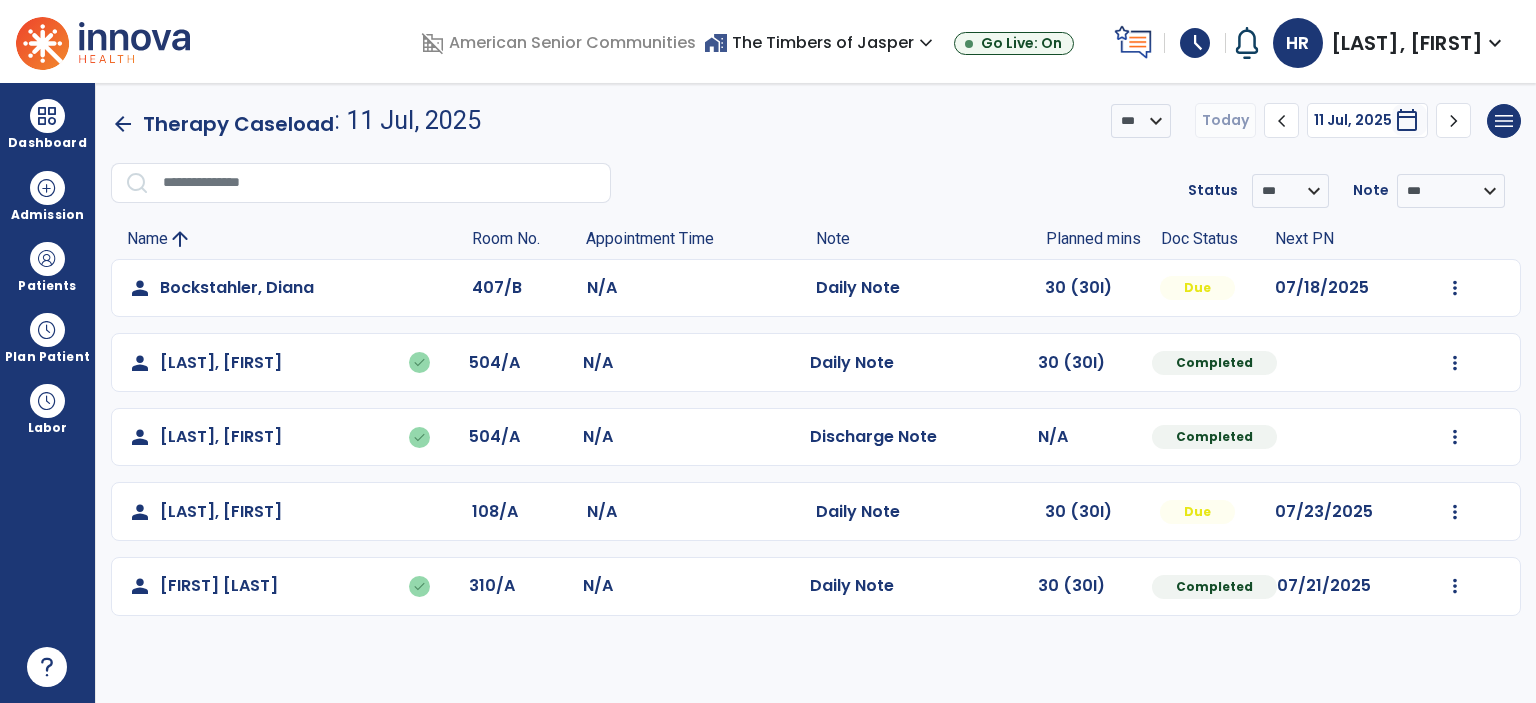 click on "Mark Visit As Complete   Reset Note   Open Document   G + C Mins" 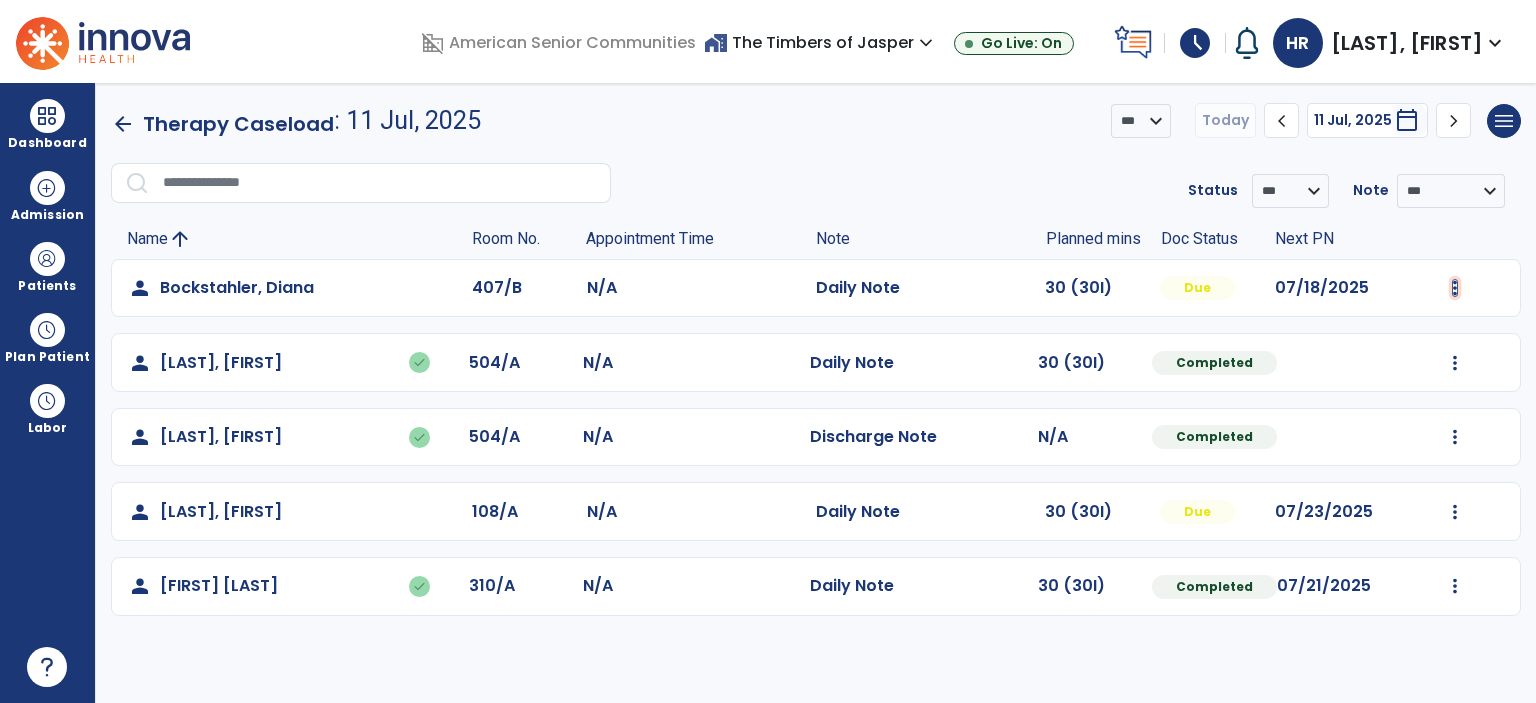 click at bounding box center [1455, 288] 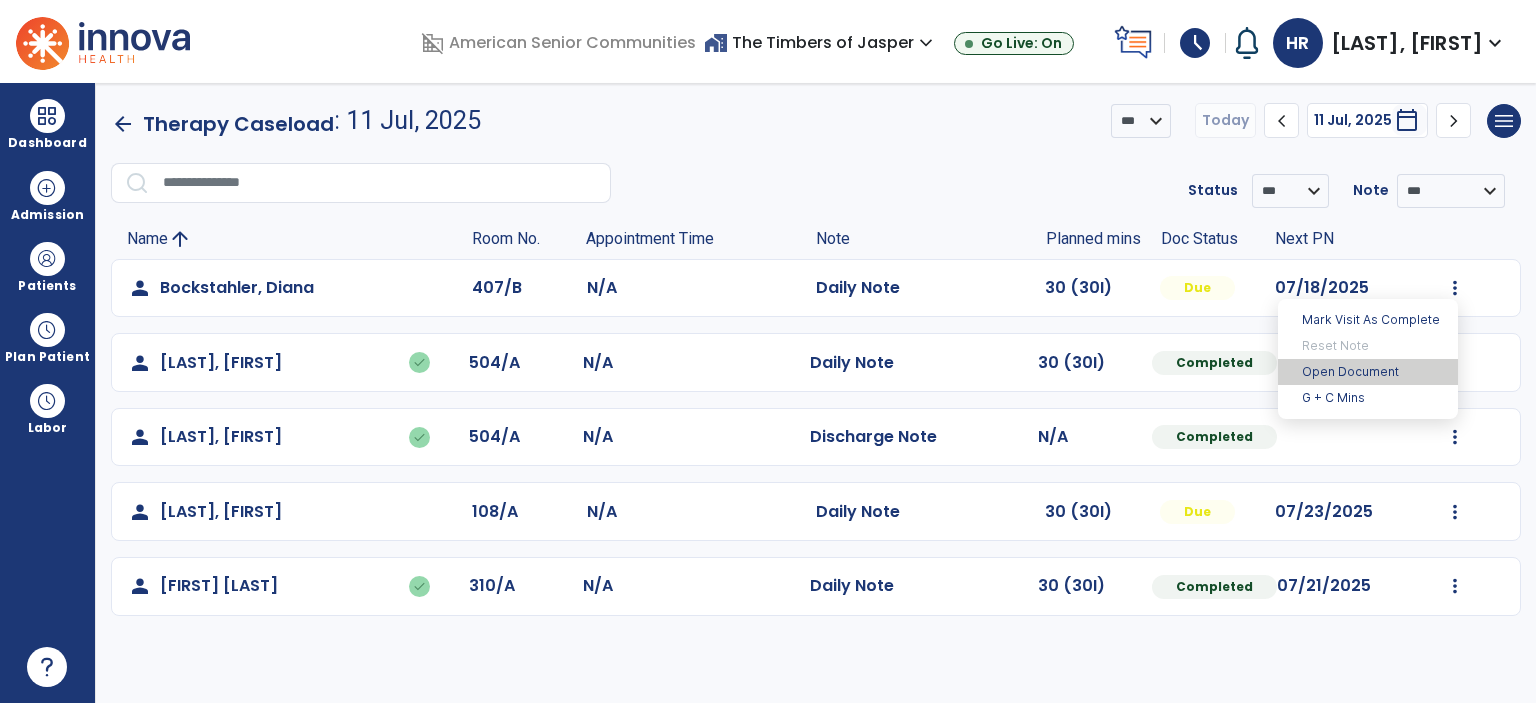 click on "Open Document" at bounding box center (1368, 372) 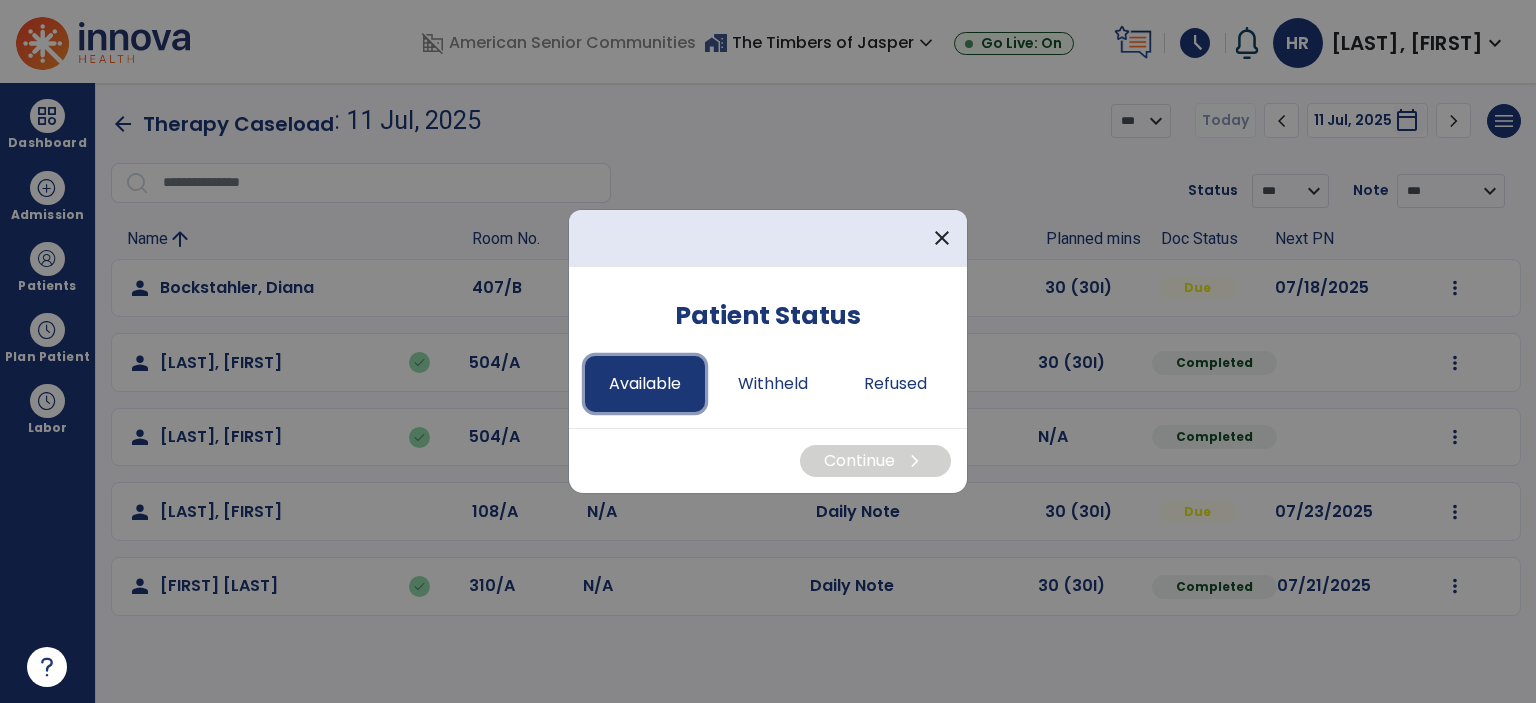 click on "Available" at bounding box center (645, 384) 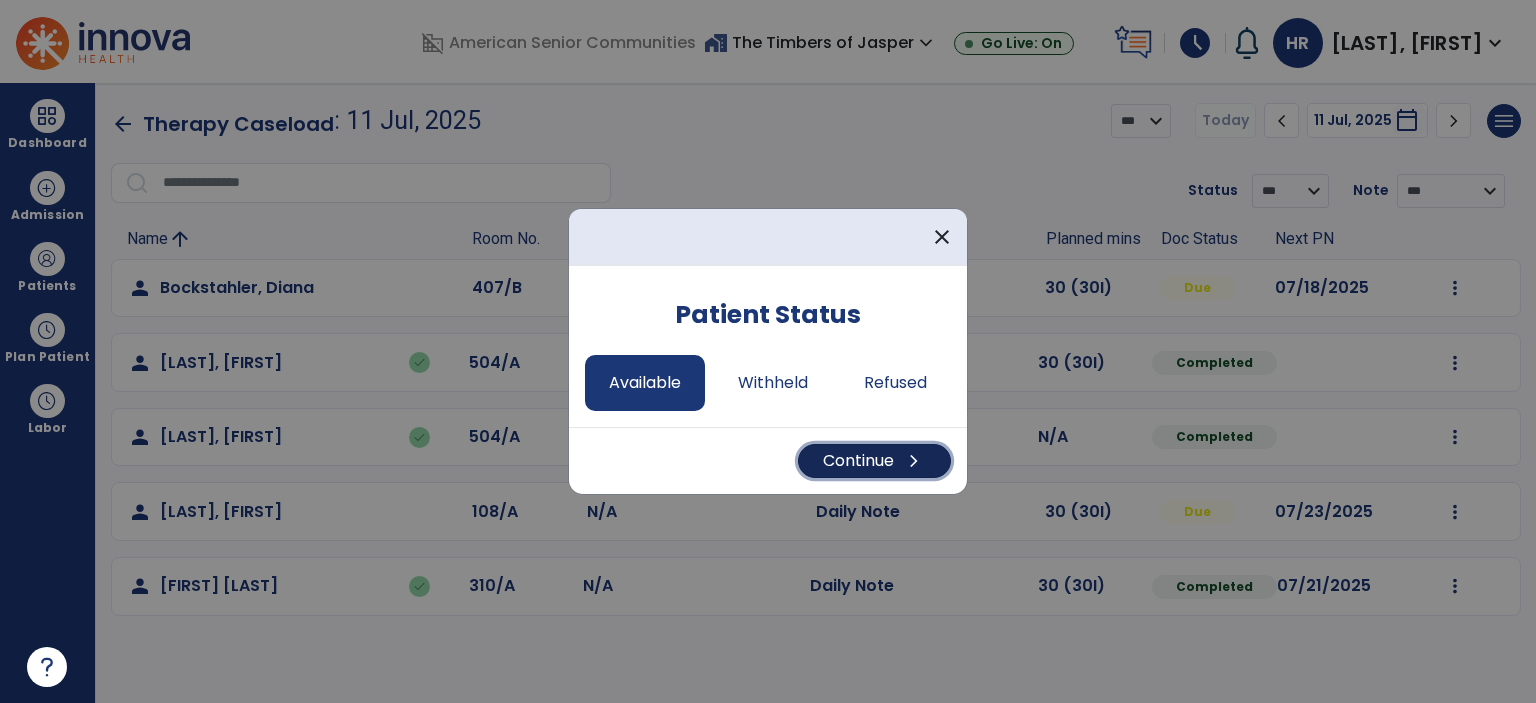 click on "Continue   chevron_right" at bounding box center [874, 461] 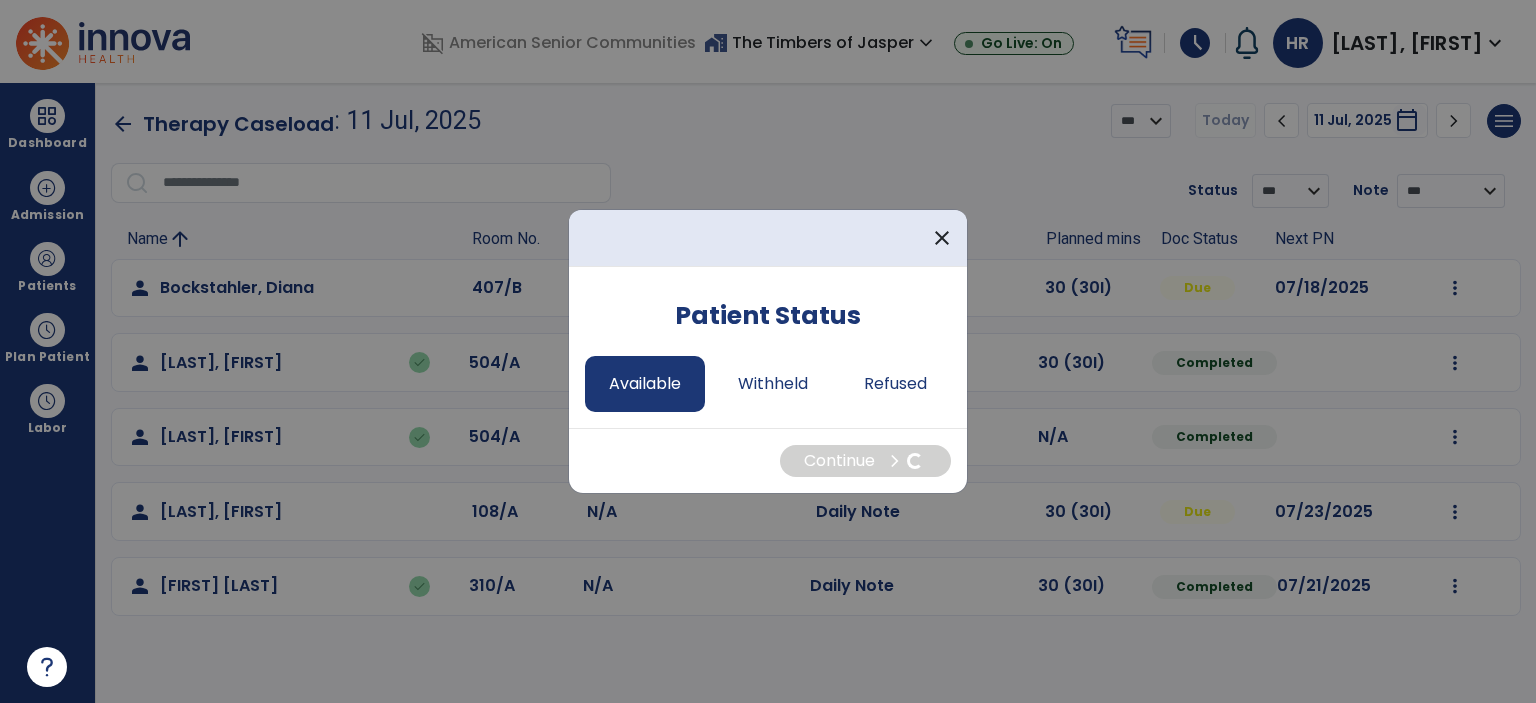 select on "*" 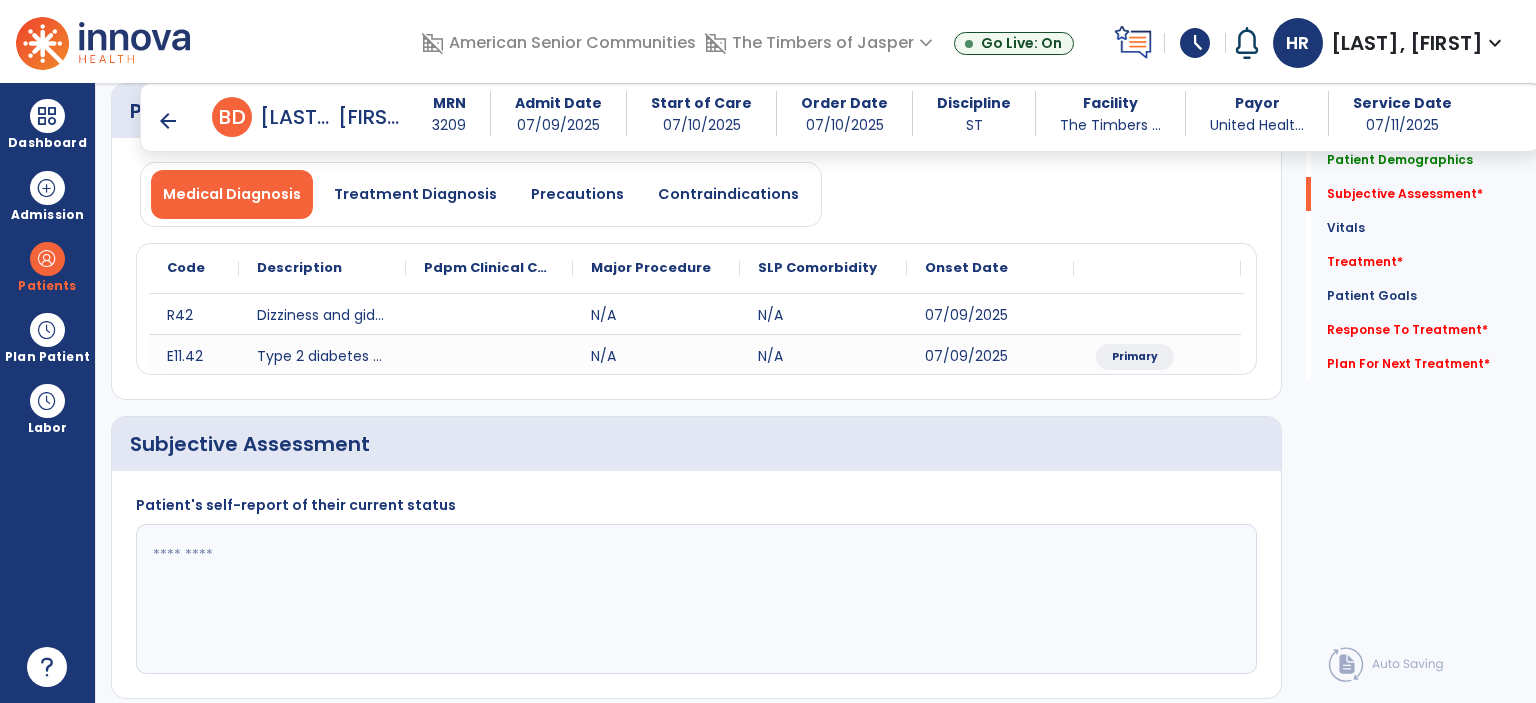 scroll, scrollTop: 400, scrollLeft: 0, axis: vertical 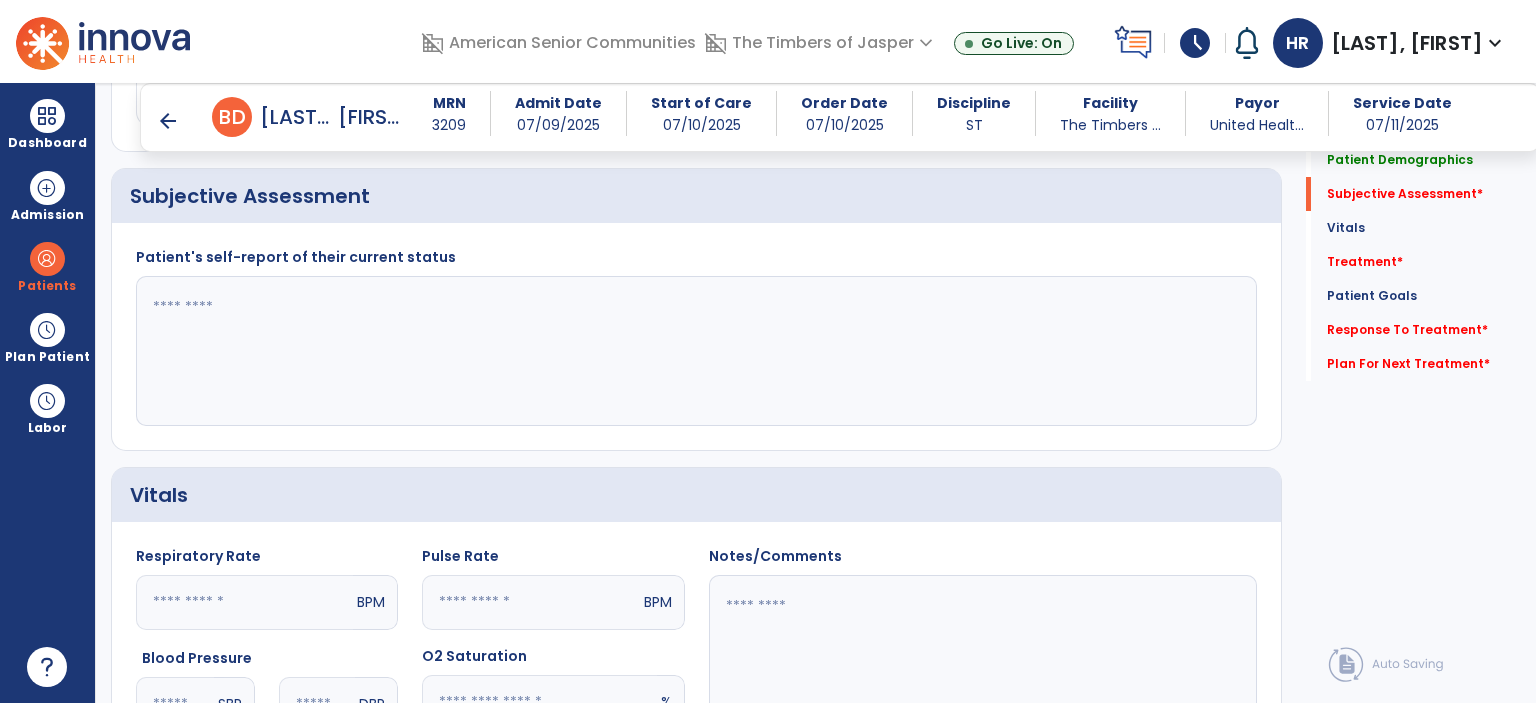 drag, startPoint x: 508, startPoint y: 397, endPoint x: 548, endPoint y: 373, distance: 46.647614 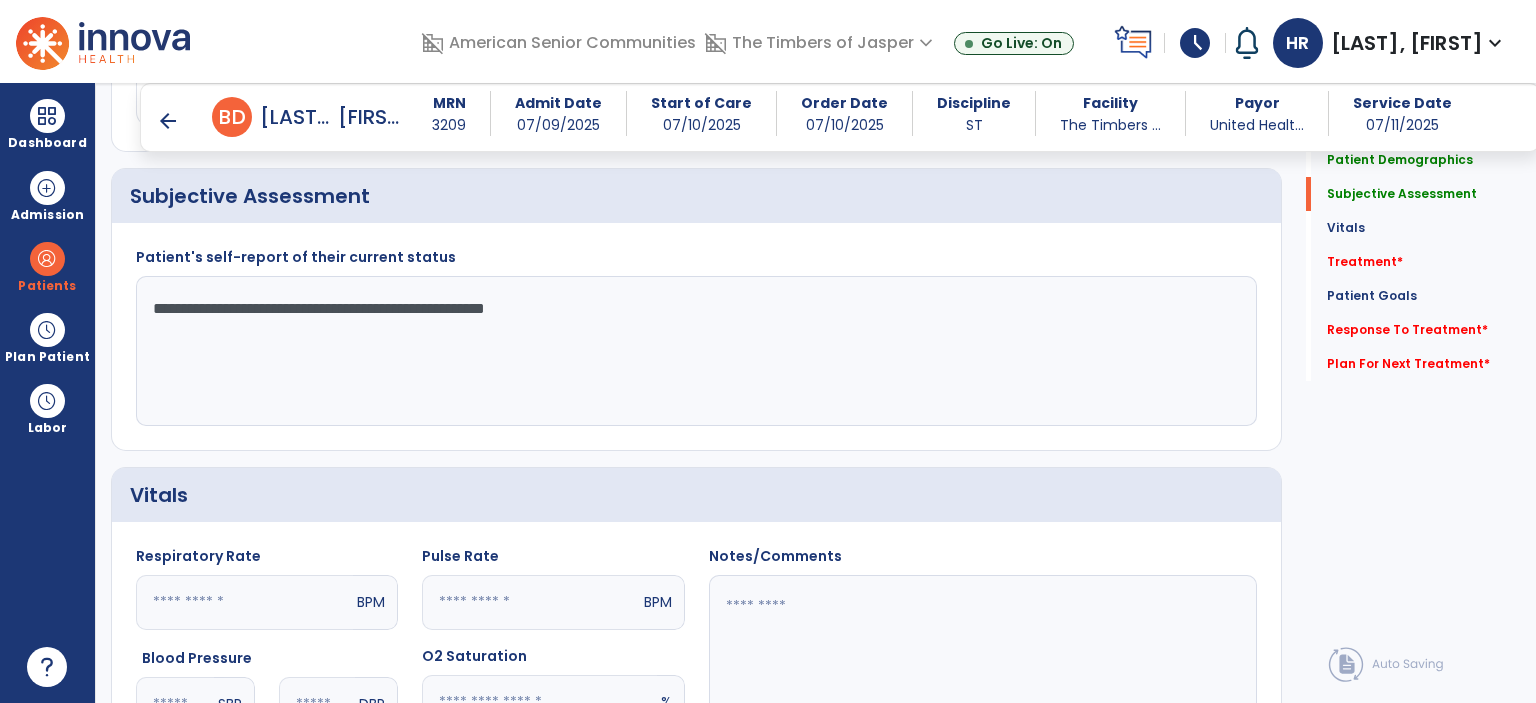 click on "**********" 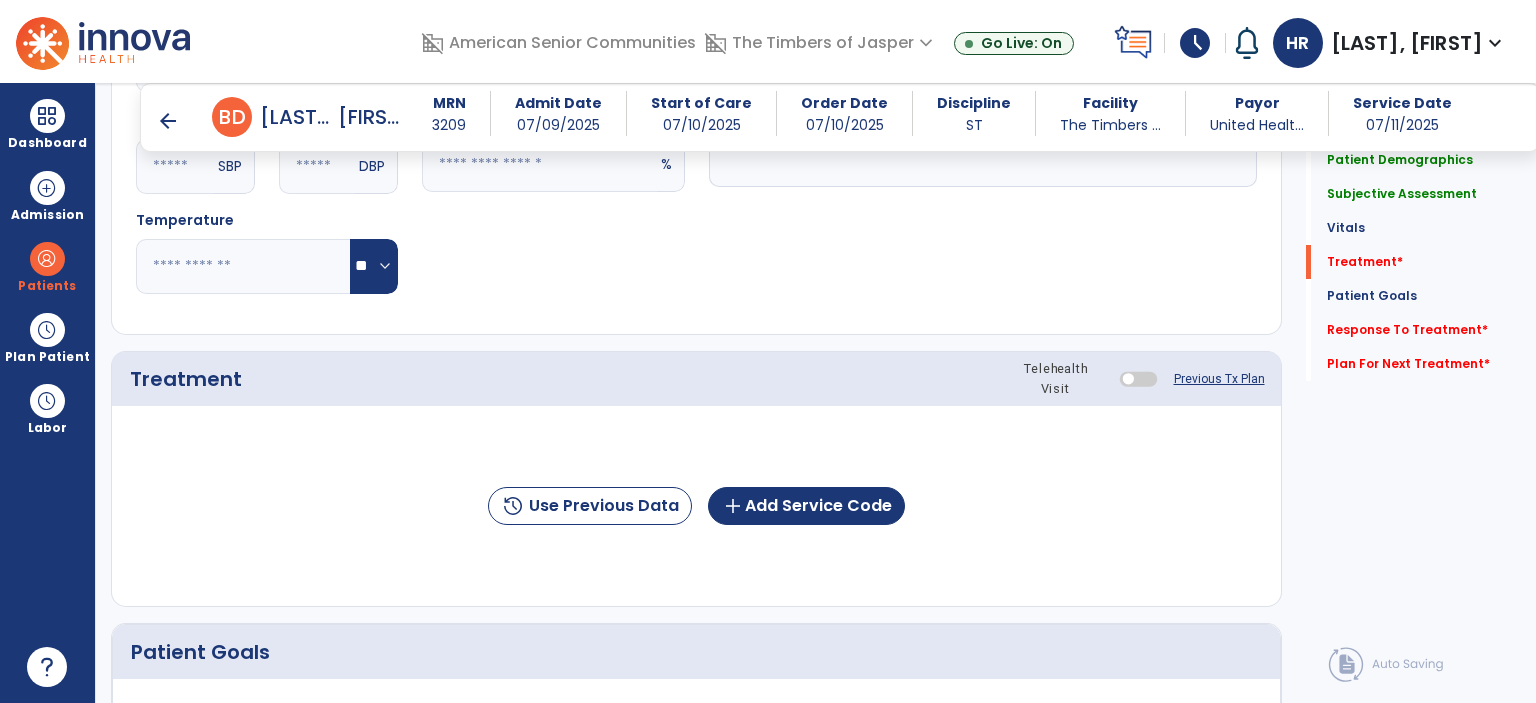 scroll, scrollTop: 1000, scrollLeft: 0, axis: vertical 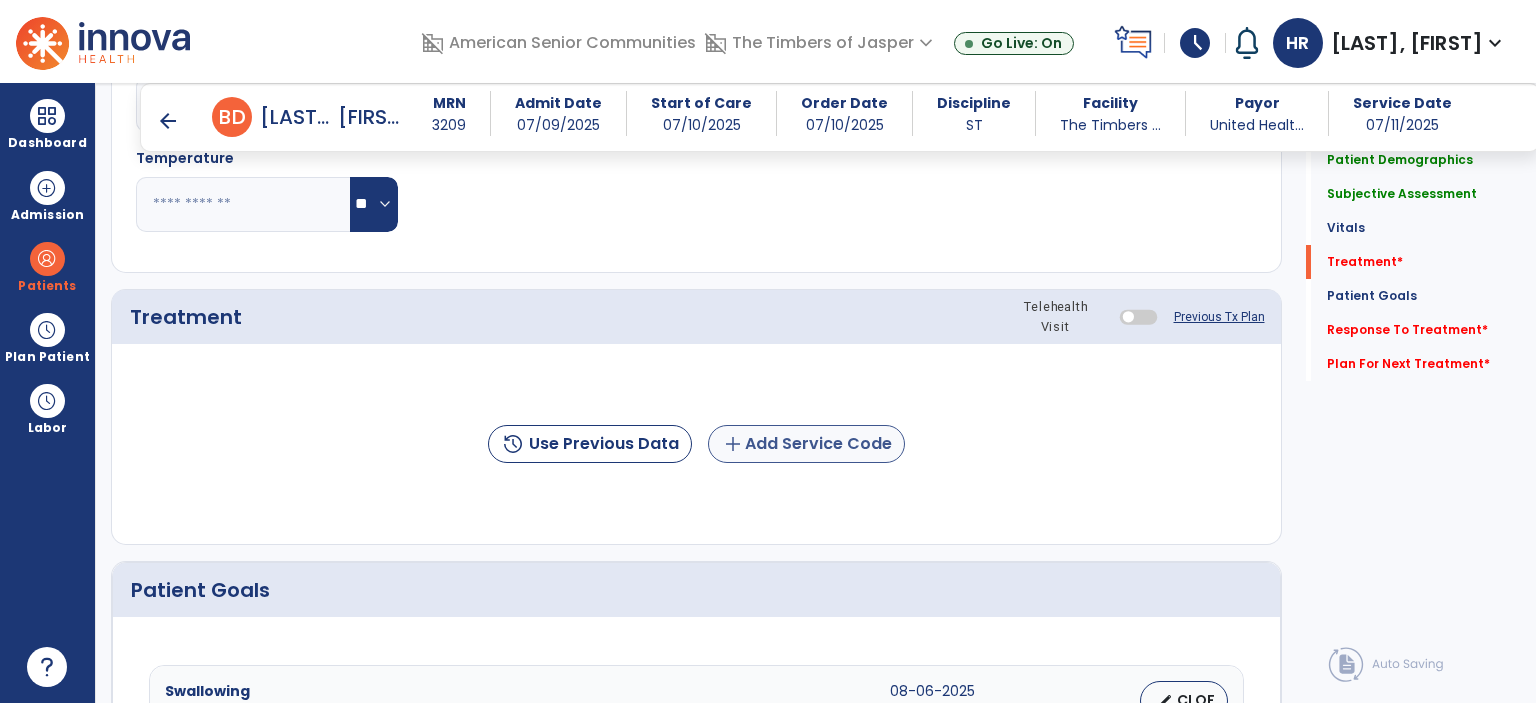 type on "**********" 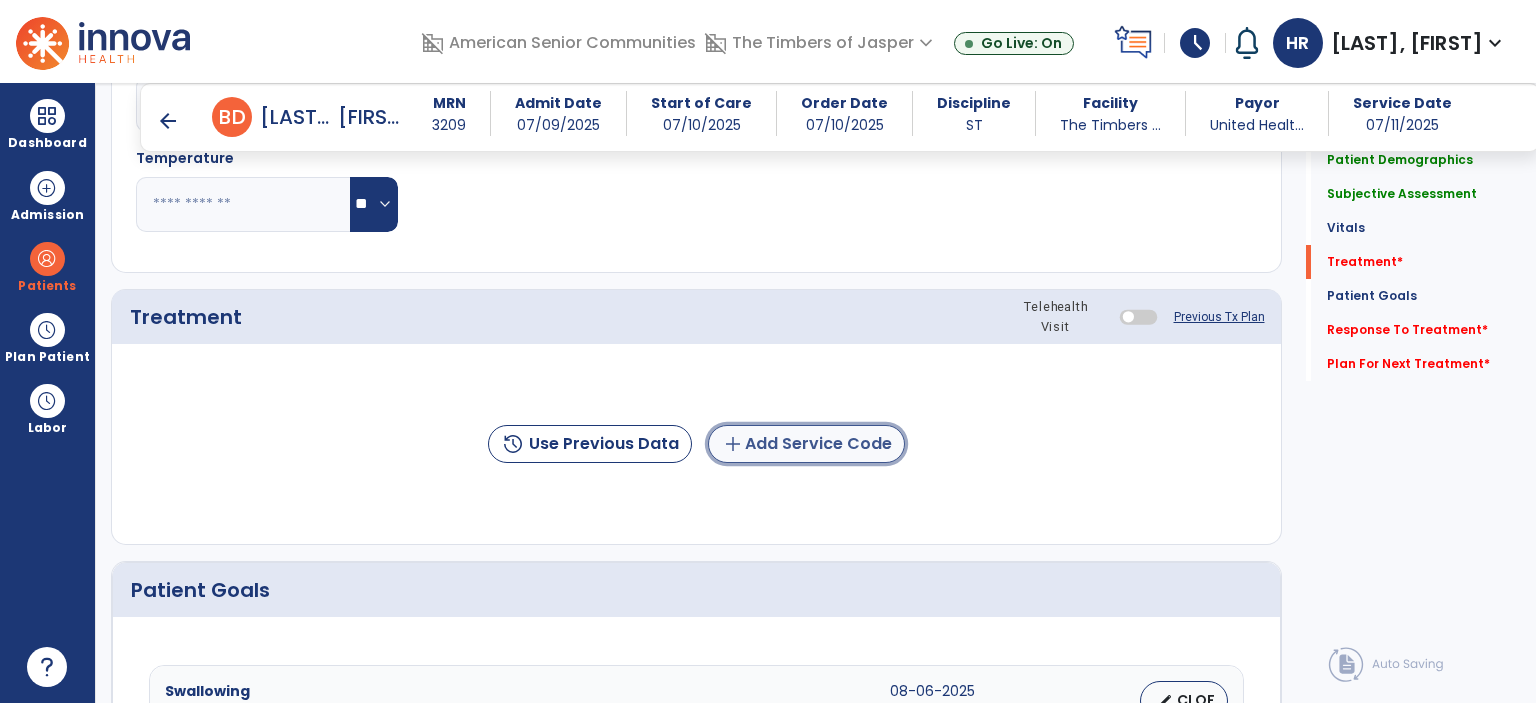 click on "add  Add Service Code" 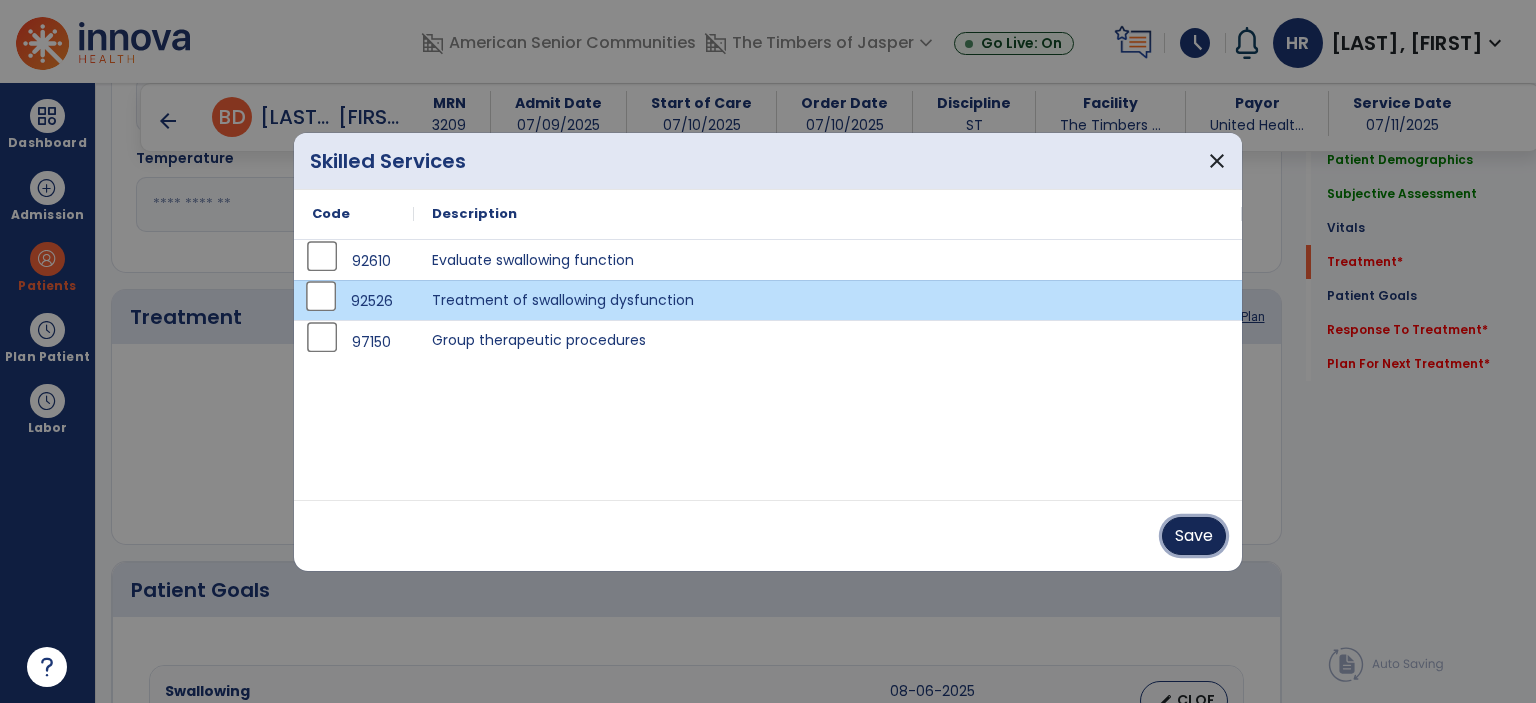 click on "Save" at bounding box center (1194, 536) 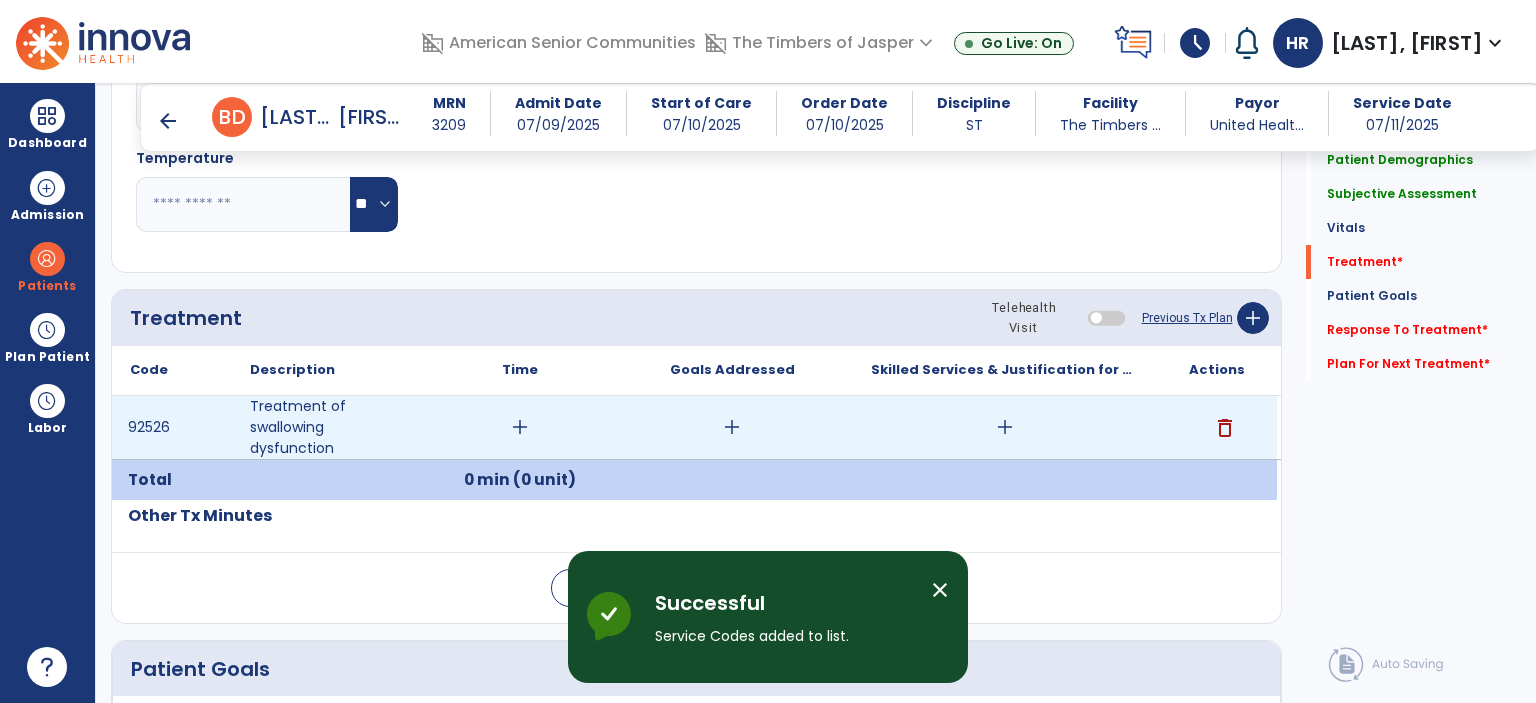 click on "add" at bounding box center (520, 427) 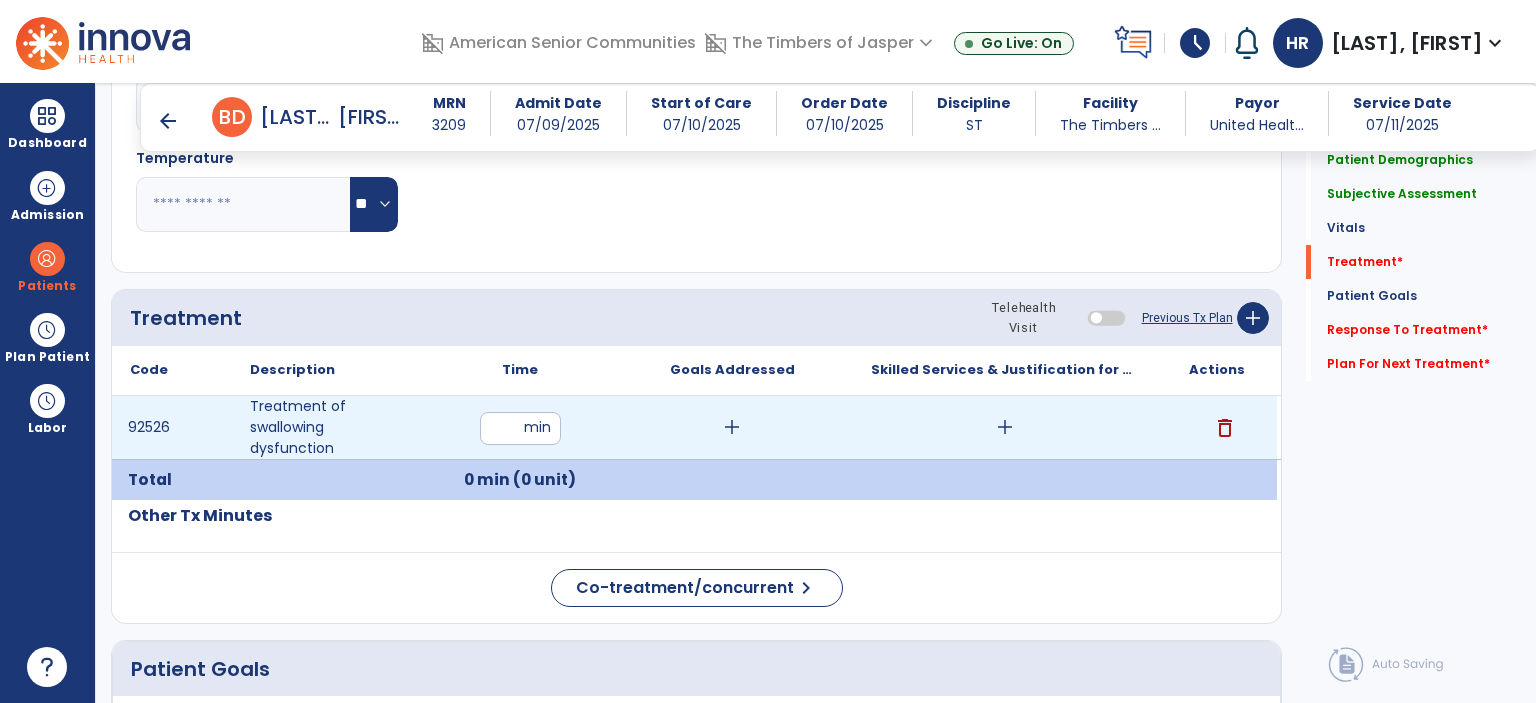 type on "**" 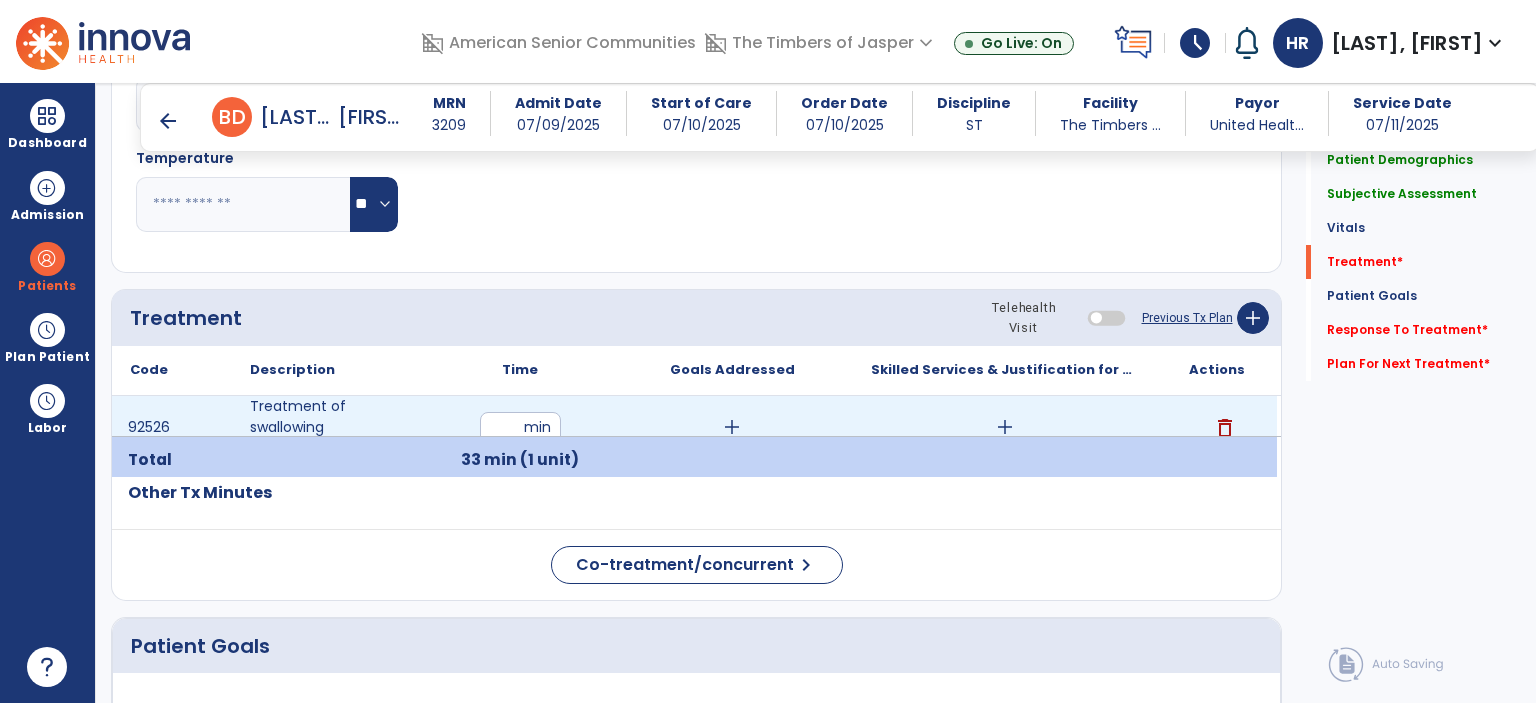 click on "add" at bounding box center (1005, 427) 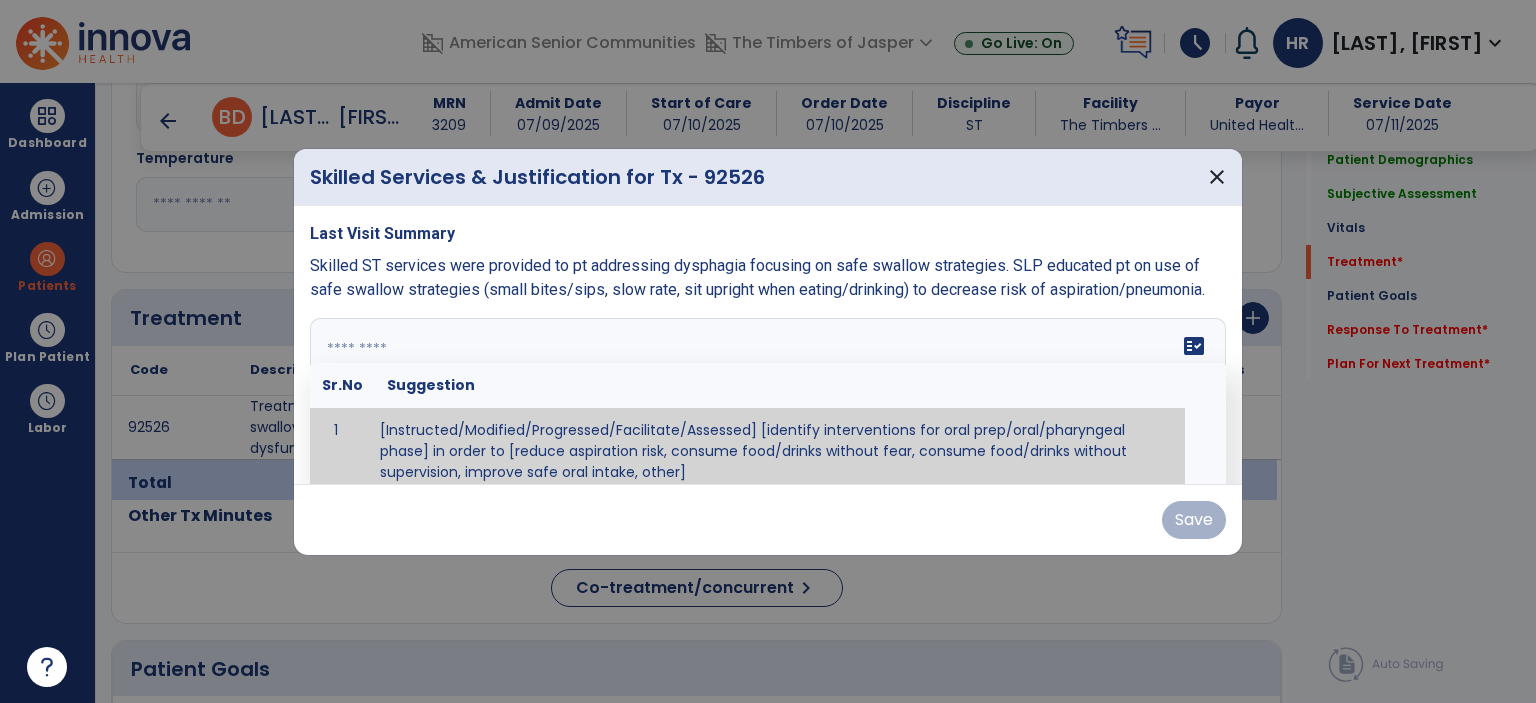 drag, startPoint x: 584, startPoint y: 414, endPoint x: 564, endPoint y: 418, distance: 20.396078 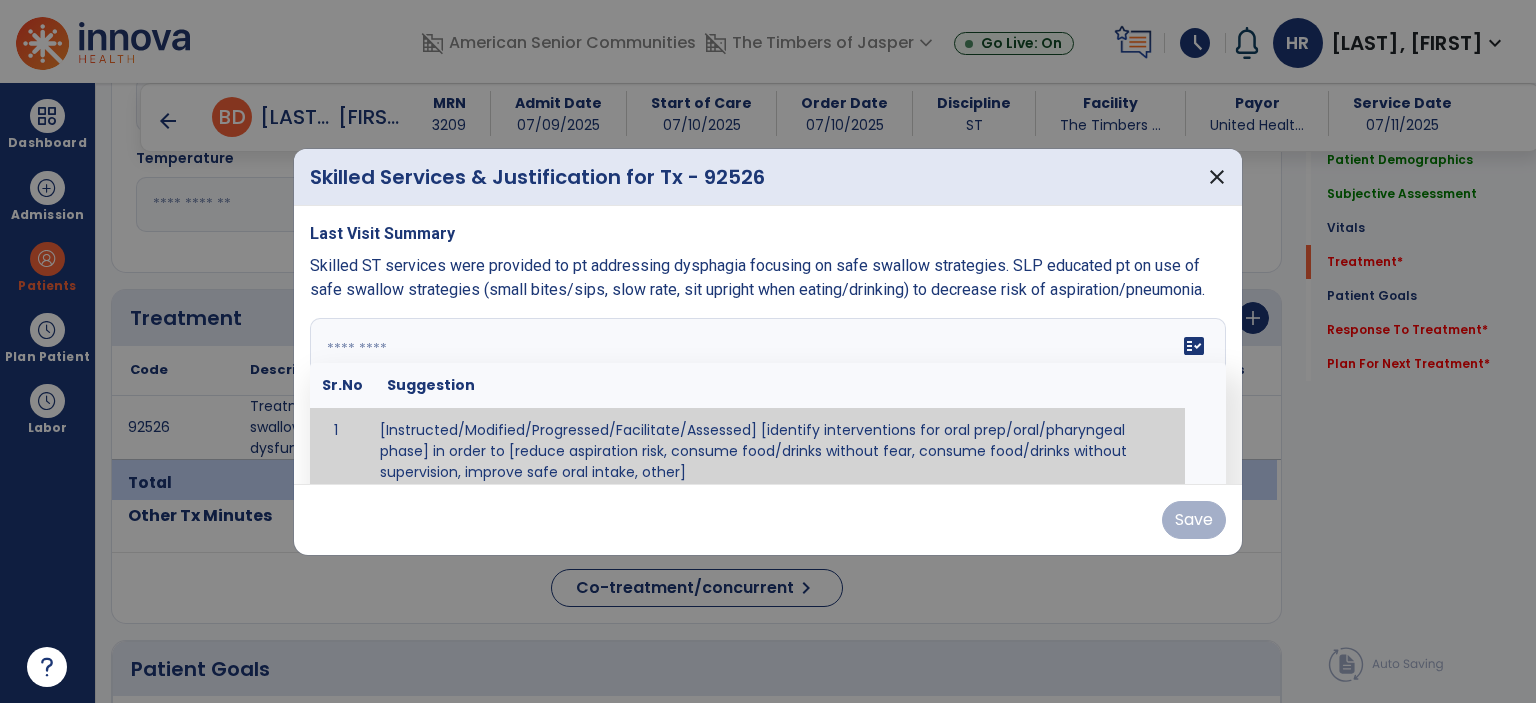 click on "fact_check  Sr.No Suggestion 1 [Instructed/Modified/Progressed/Facilitate/Assessed] [identify interventions for oral prep/oral/pharyngeal phase] in order to [reduce aspiration risk, consume food/drinks without fear, consume food/drinks without supervision, improve safe oral intake, other] 2 [Instructed/Modified/Progressed/Facilitate/Assessed] [identify compensatory methods such as alternating bites/sips, effortful swallow, other] in order to [reduce aspiration risk, consume food/drinks without fear, consume food/drinks without supervision, improve safe oral intake, other] 3 [Instructed/Modified/Progressed/Assessed] trials of [identify IDDSI Food/Drink Level or NDD Solid/Liquid Level] in order to [reduce aspiration risk, consume food/drinks without fear, consume food/drinks without supervision, improve safe oral intake, other] 4 5 Assessed swallow with administration of [identify test]" at bounding box center [768, 393] 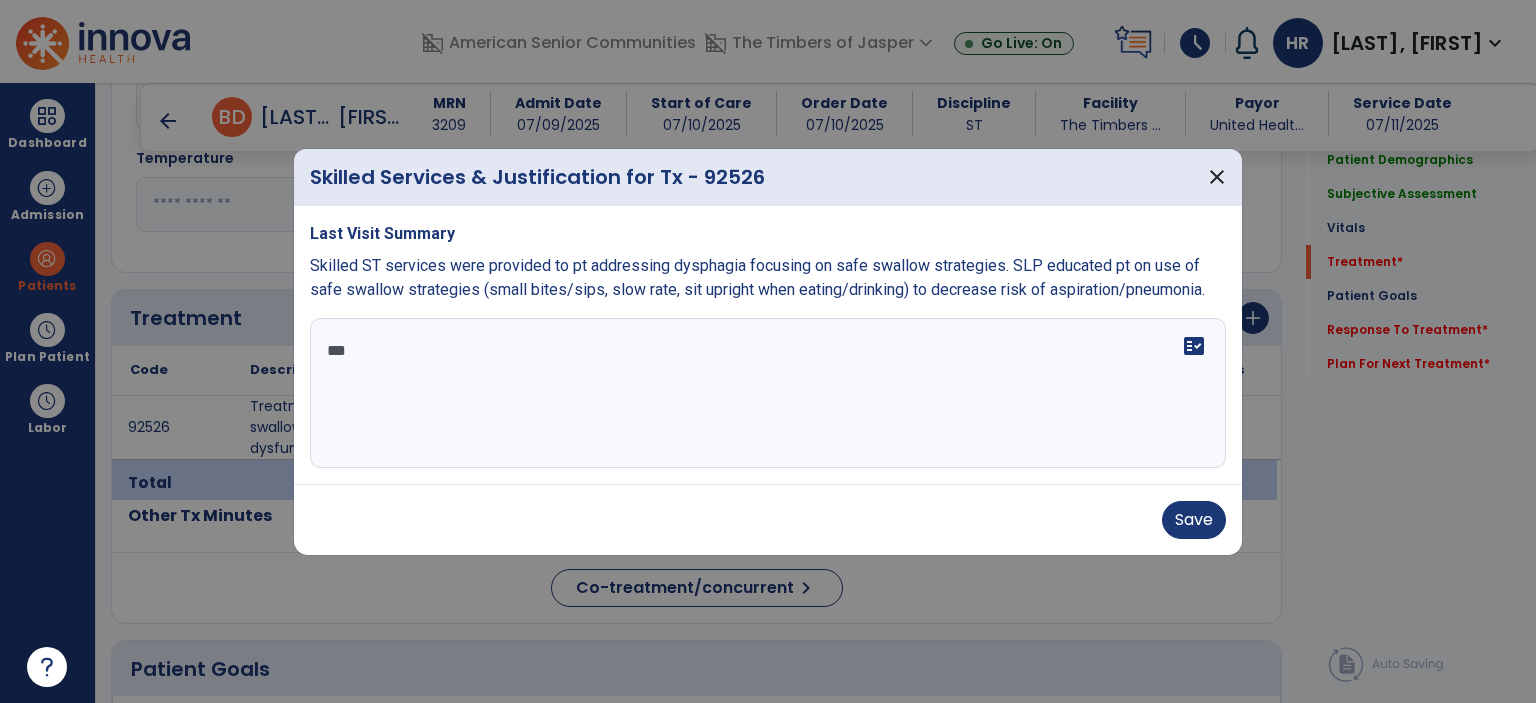 scroll, scrollTop: 0, scrollLeft: 0, axis: both 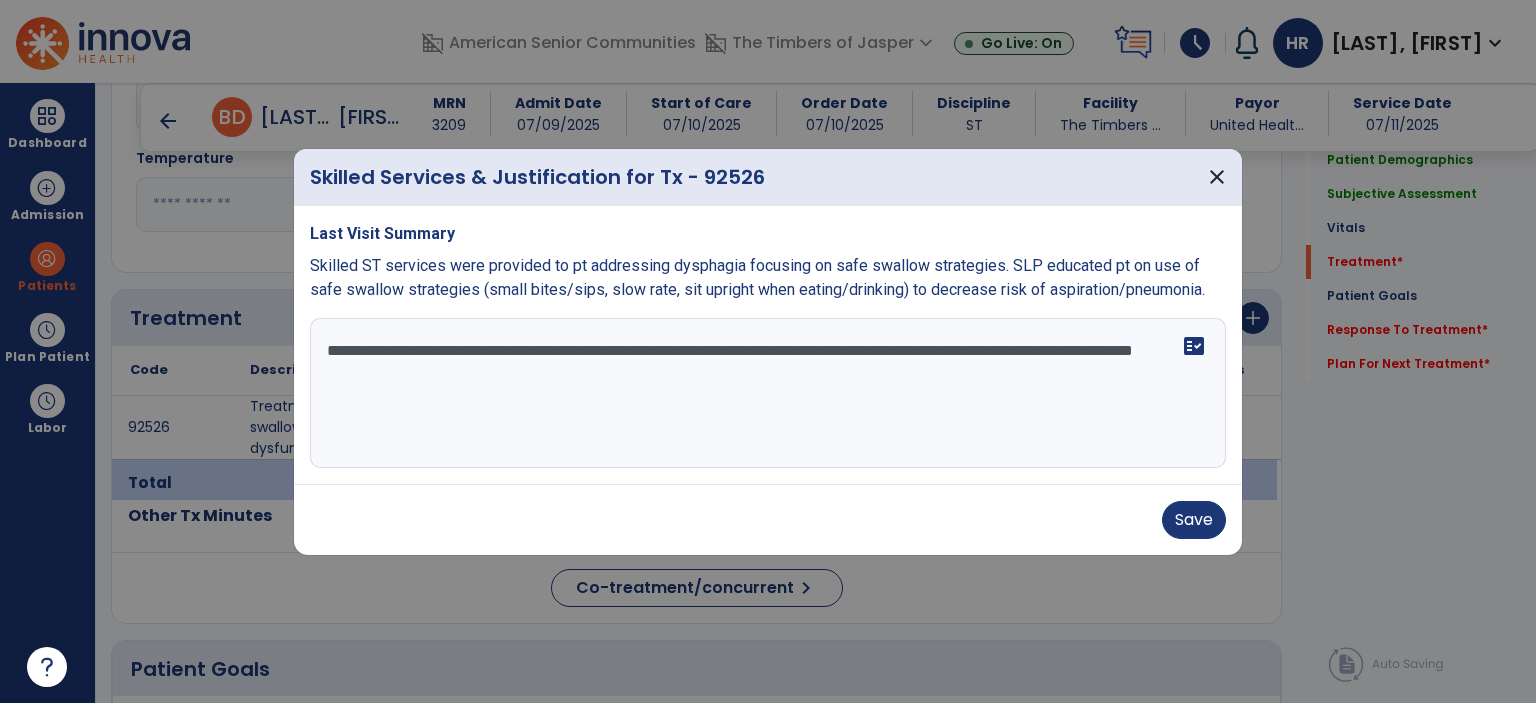 drag, startPoint x: 624, startPoint y: 385, endPoint x: 632, endPoint y: 372, distance: 15.264338 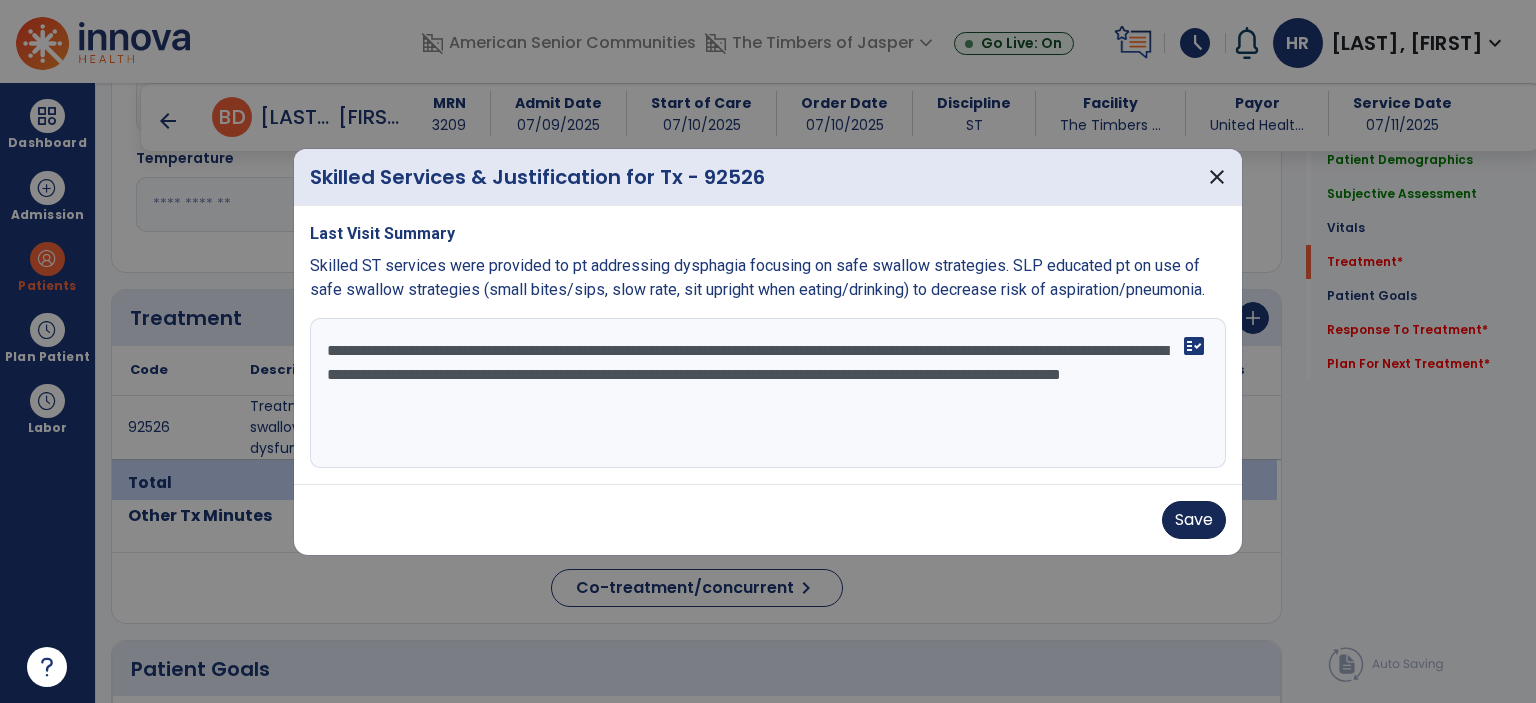 type on "**********" 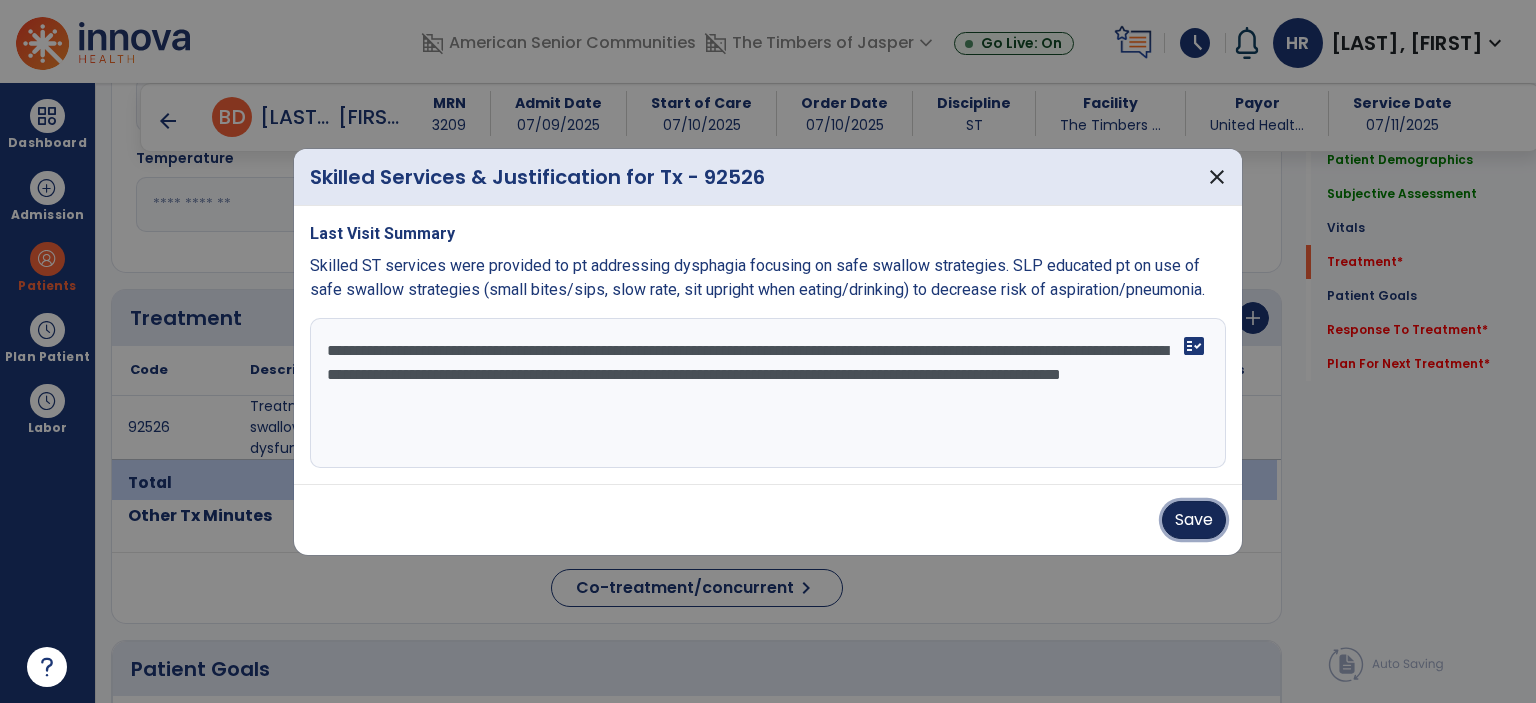 click on "Save" at bounding box center (1194, 520) 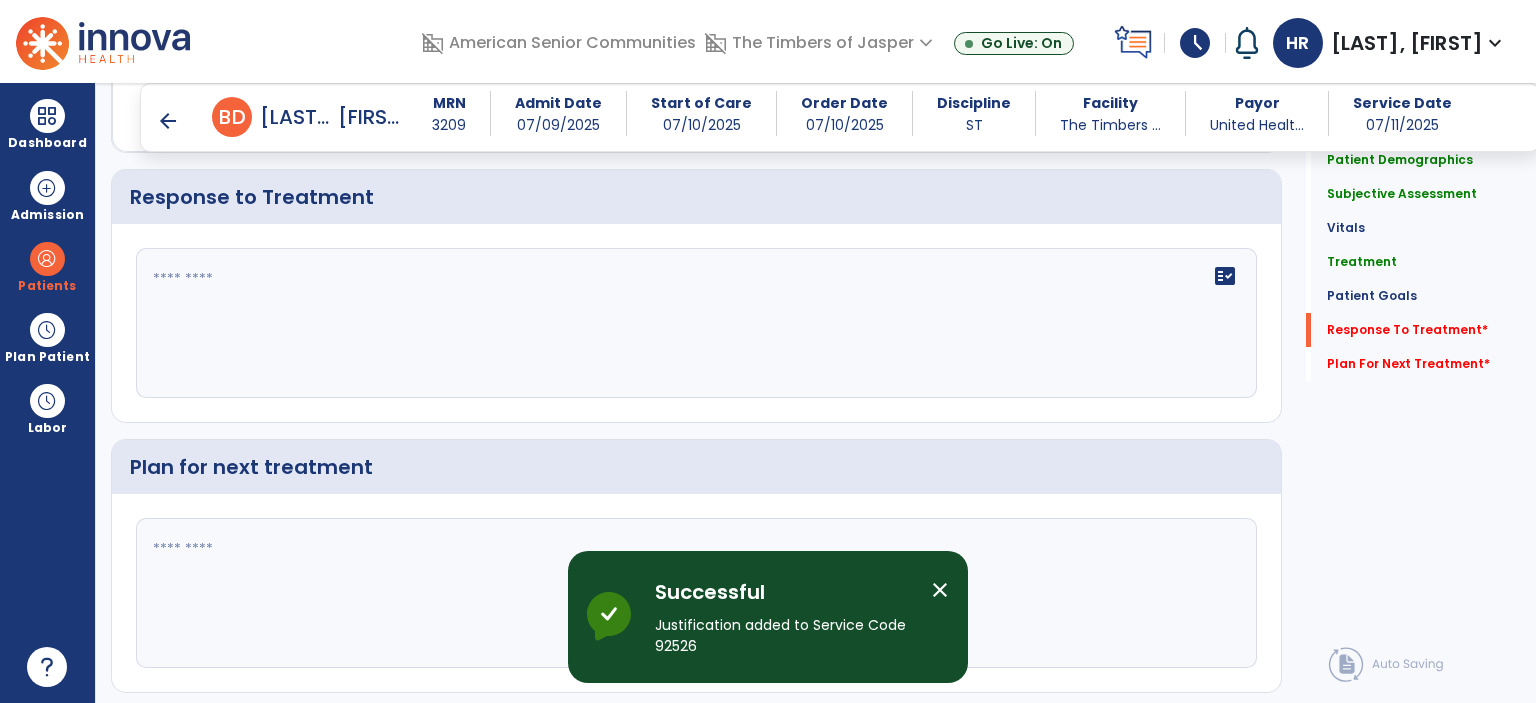 scroll, scrollTop: 2317, scrollLeft: 0, axis: vertical 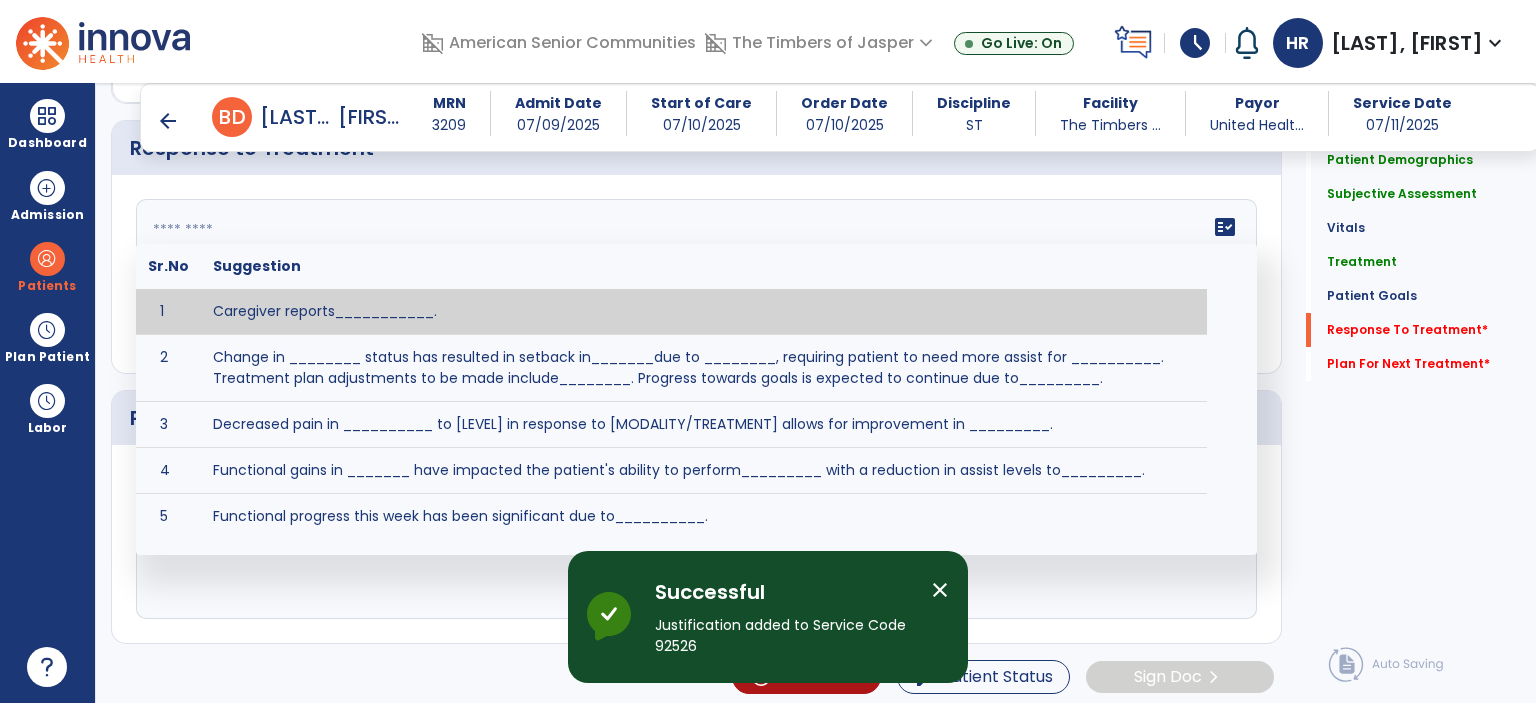 click on "fact_check  Sr.No Suggestion 1 Caregiver reports___________. 2 Change in ________ status has resulted in setback in_______due to ________, requiring patient to need more assist for __________.   Treatment plan adjustments to be made include________.  Progress towards goals is expected to continue due to_________. 3 Decreased pain in __________ to [LEVEL] in response to [MODALITY/TREATMENT] allows for improvement in _________. 4 Functional gains in _______ have impacted the patient's ability to perform_________ with a reduction in assist levels to_________. 5 Functional progress this week has been significant due to__________. 6 Gains in ________ have improved the patient's ability to perform ______with decreased levels of assist to___________. 7 Improvement in ________allows patient to tolerate higher levels of challenges in_________. 8 Pain in [AREA] has decreased to [LEVEL] in response to [TREATMENT/MODALITY], allowing fore ease in completing__________. 9 10 11 12 13 14 15 16 17 18 19 20 21" 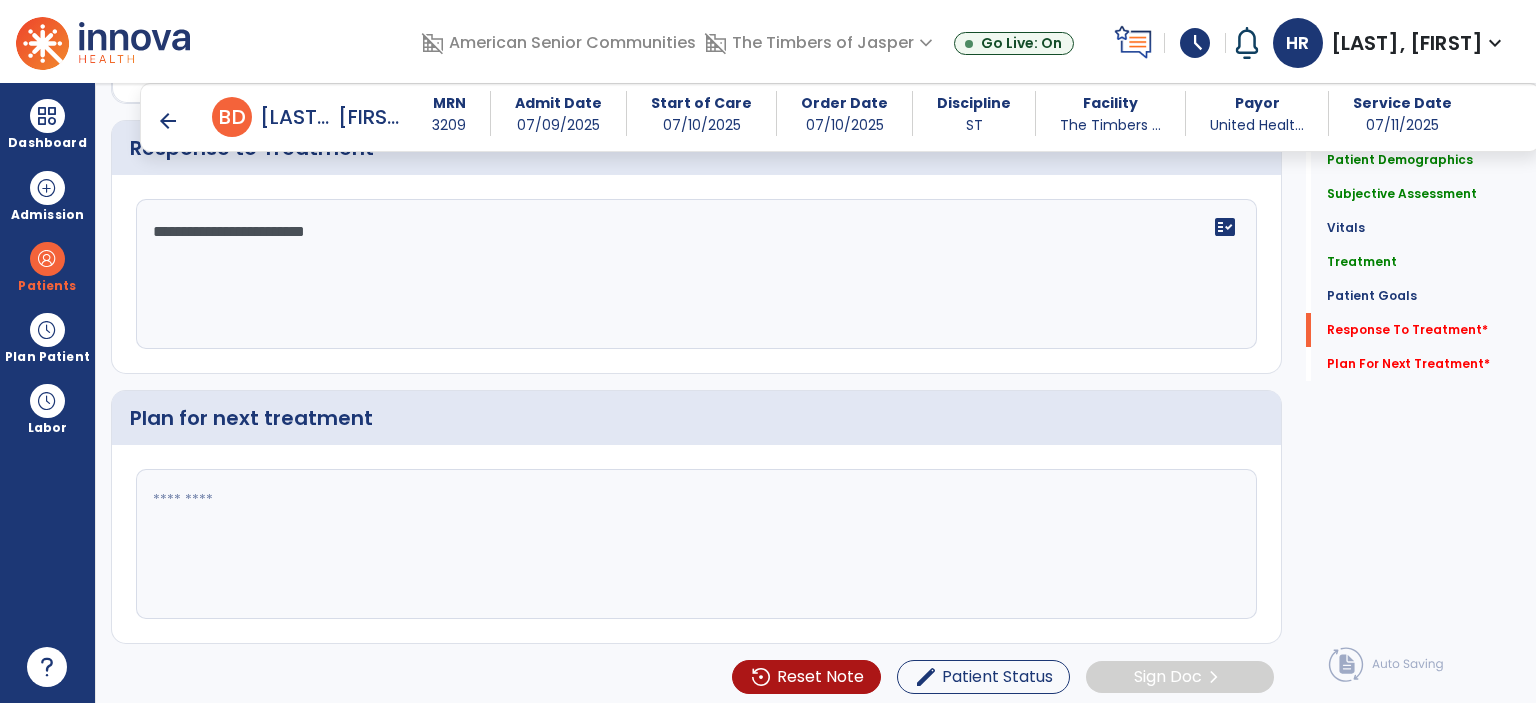 type on "**********" 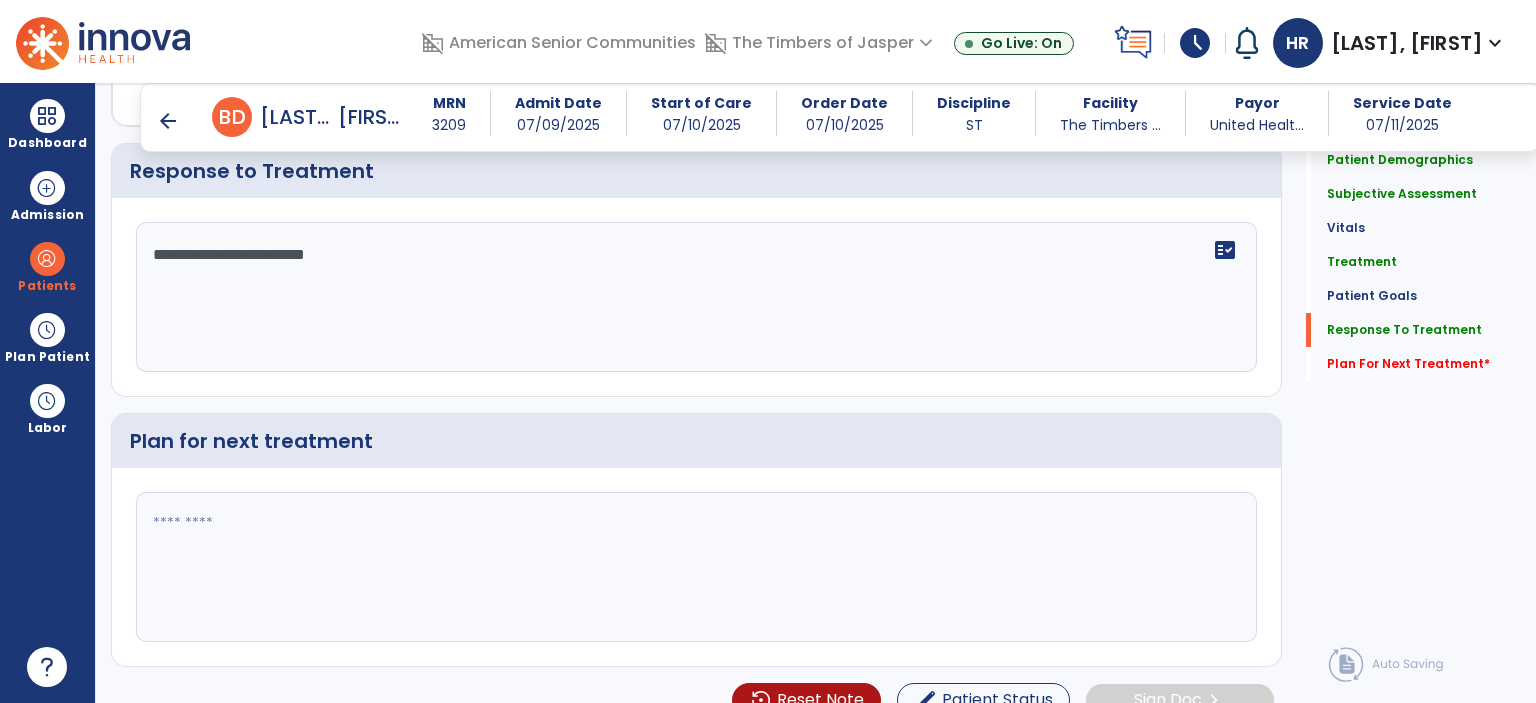 scroll, scrollTop: 2317, scrollLeft: 0, axis: vertical 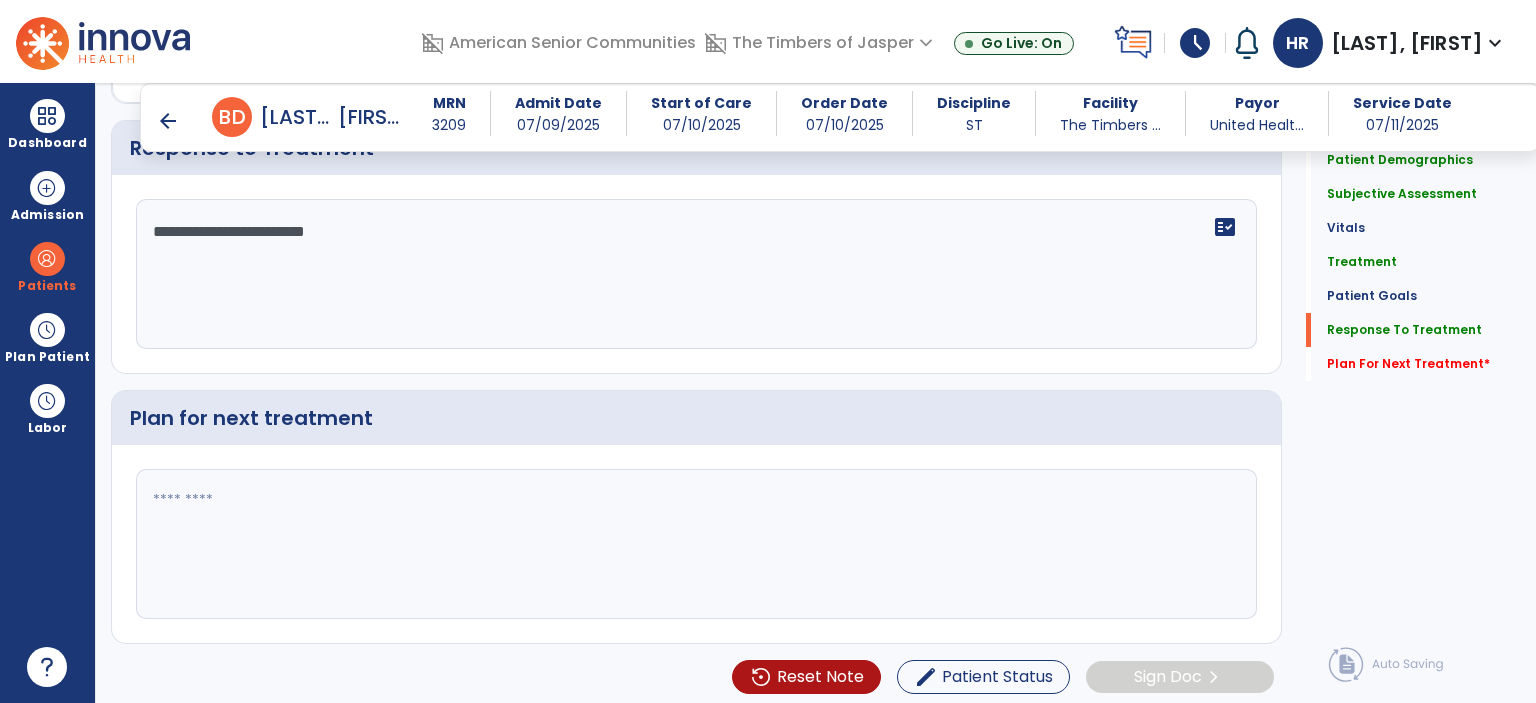 click 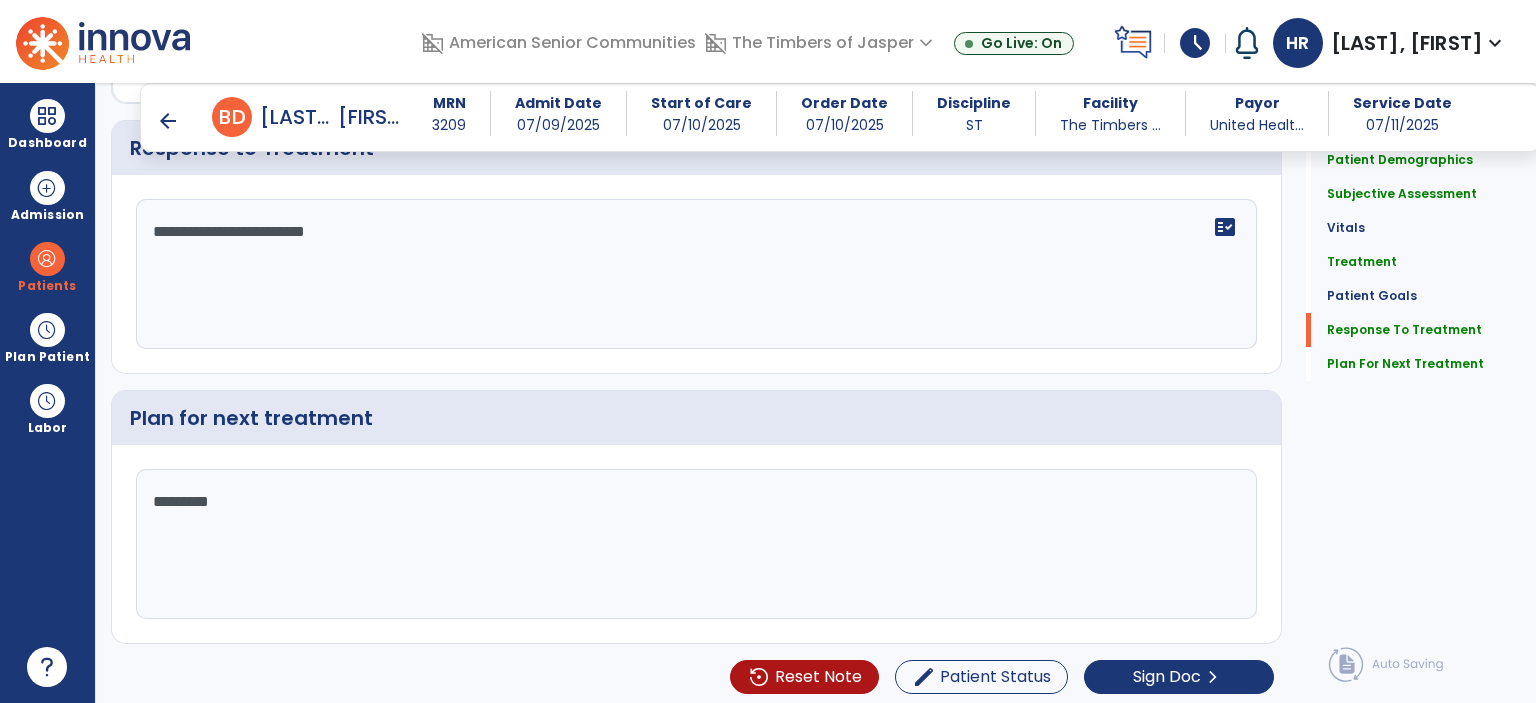 scroll, scrollTop: 2317, scrollLeft: 0, axis: vertical 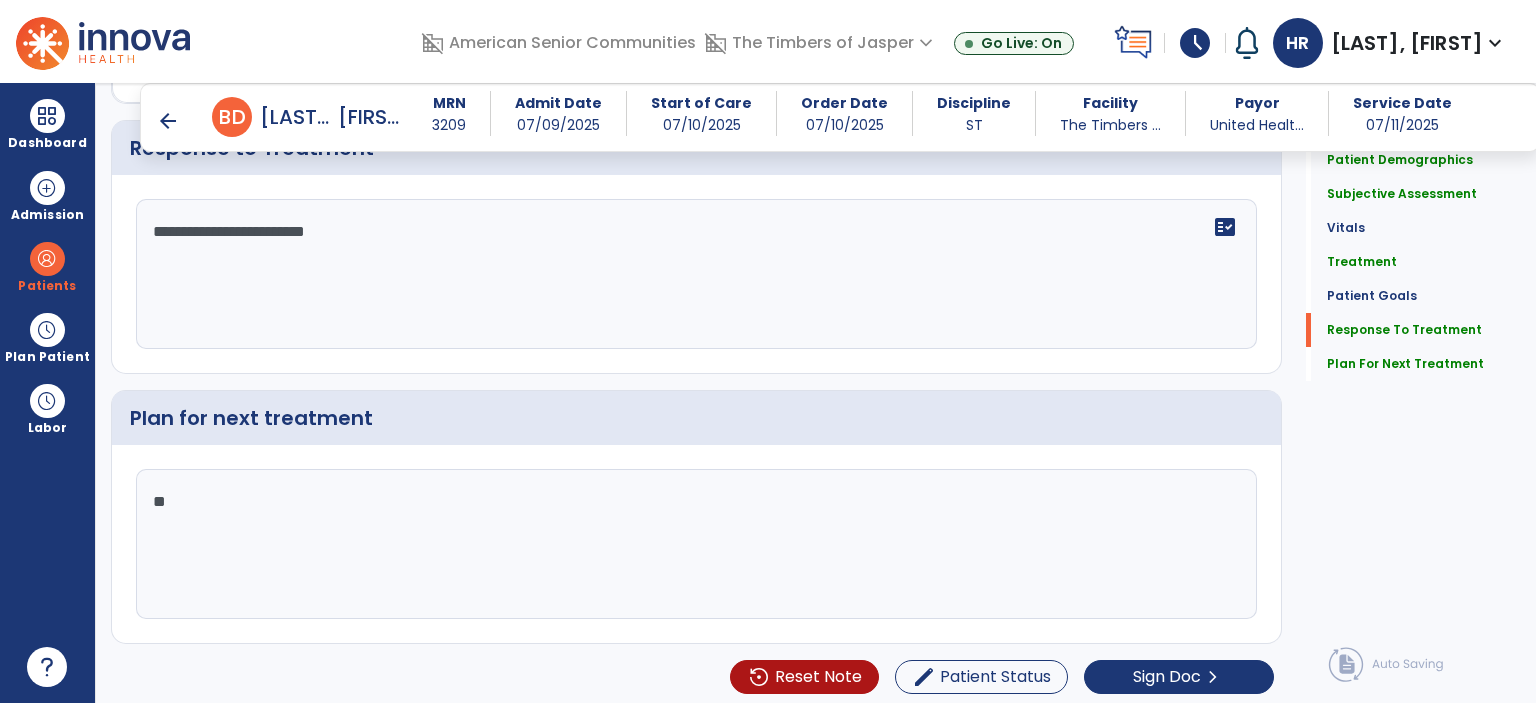 type on "*" 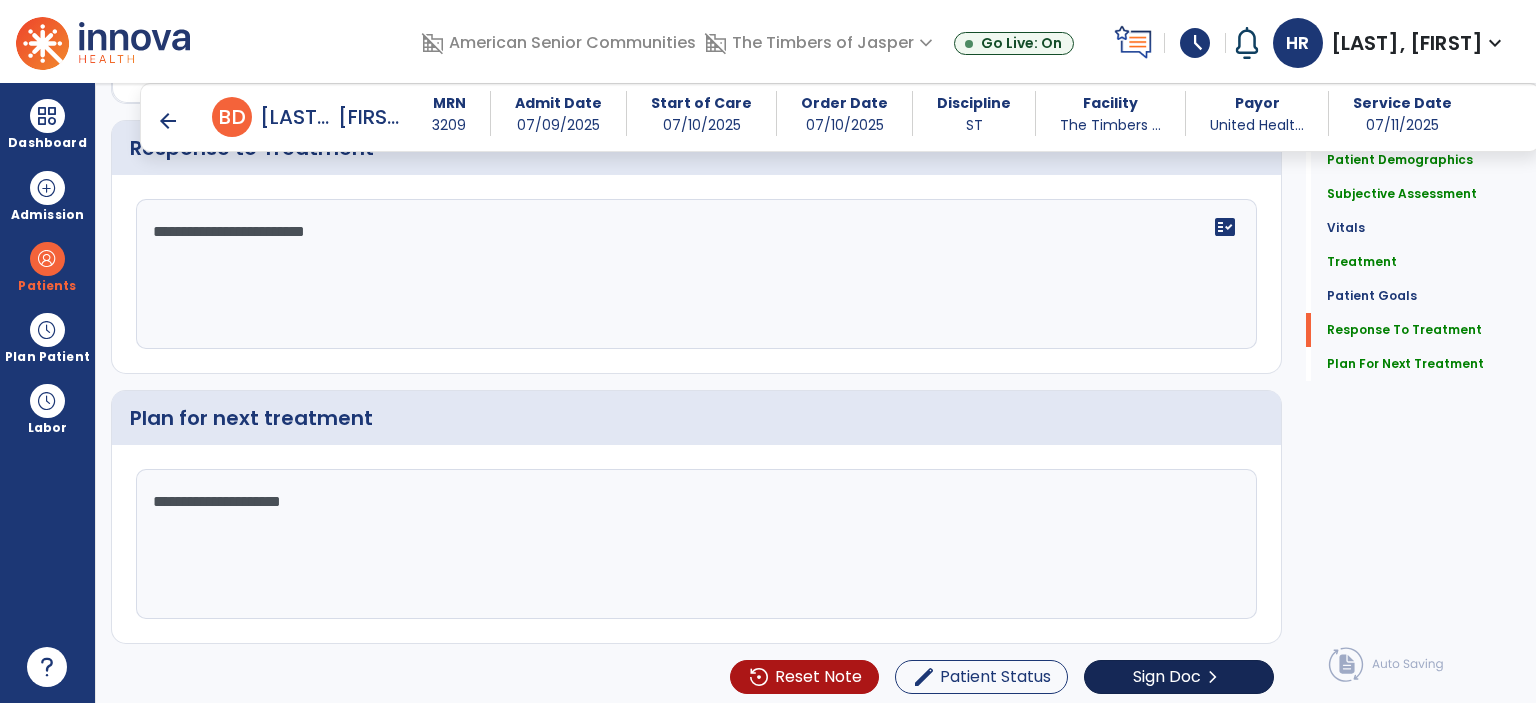 type on "**********" 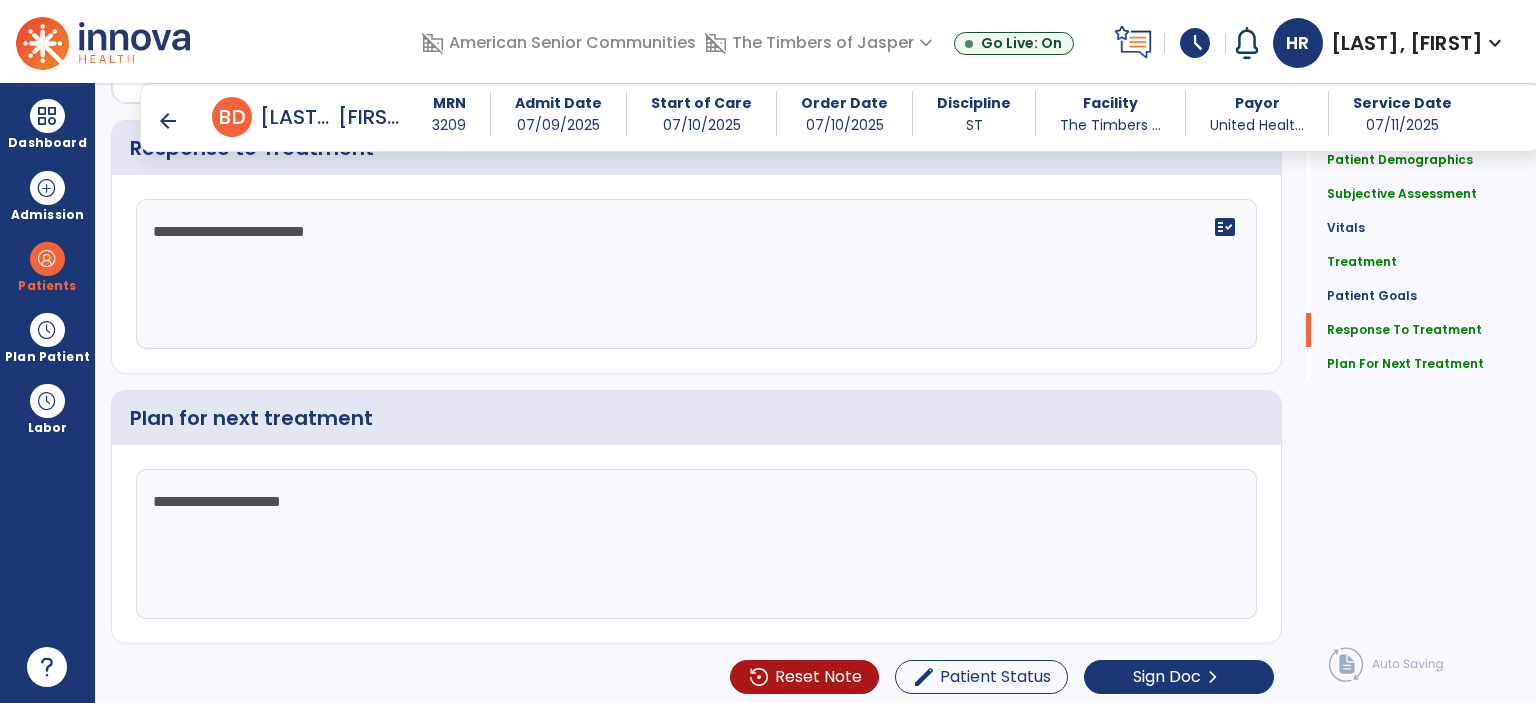 scroll, scrollTop: 2317, scrollLeft: 0, axis: vertical 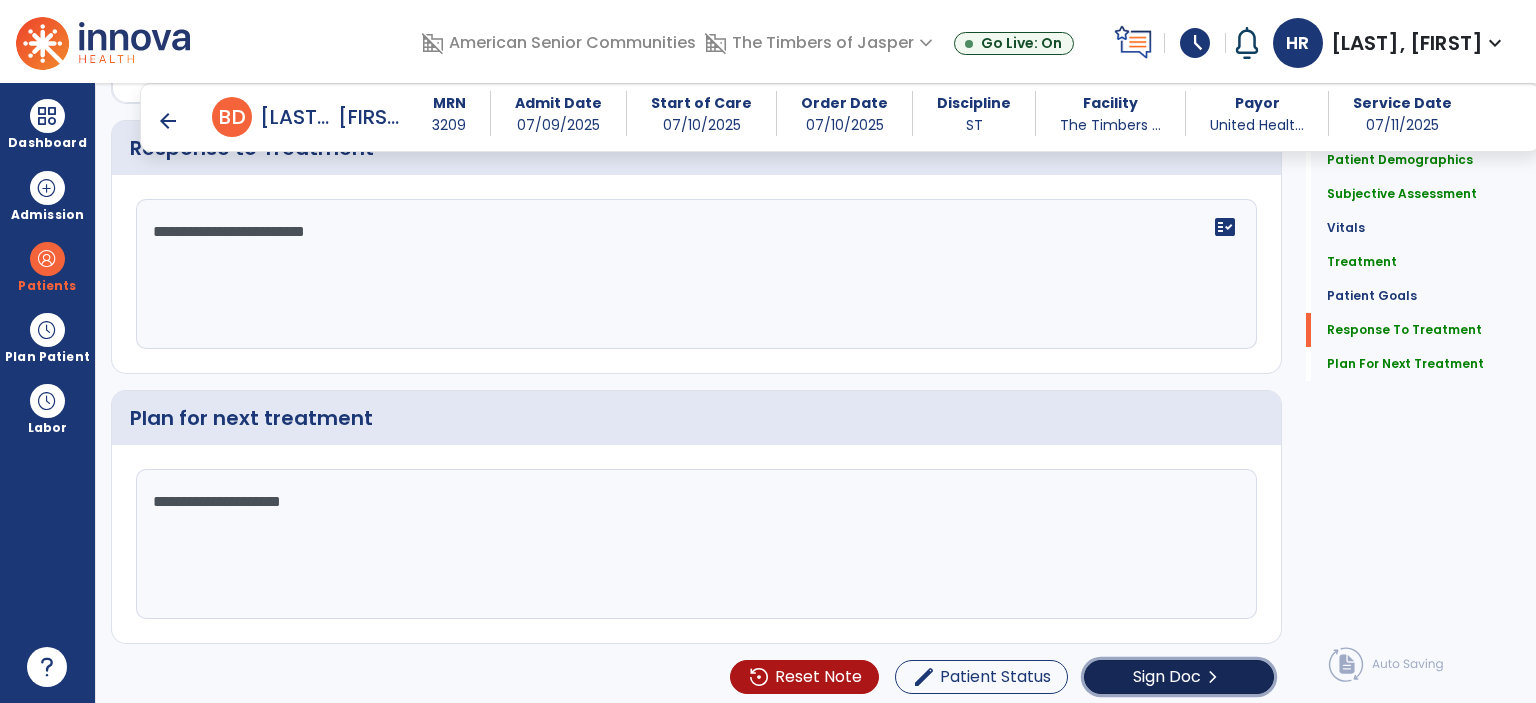 click on "Sign Doc  chevron_right" 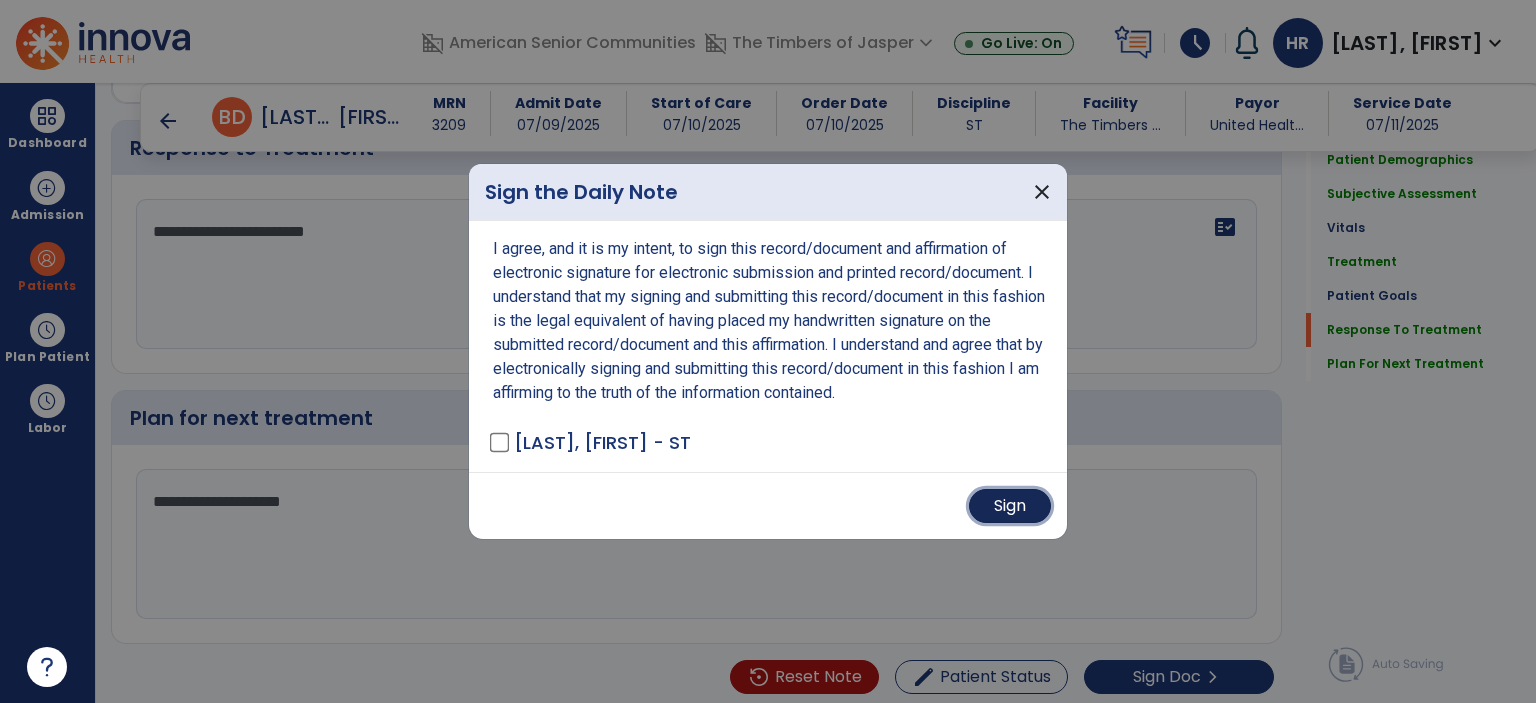 click on "Sign" at bounding box center (1010, 506) 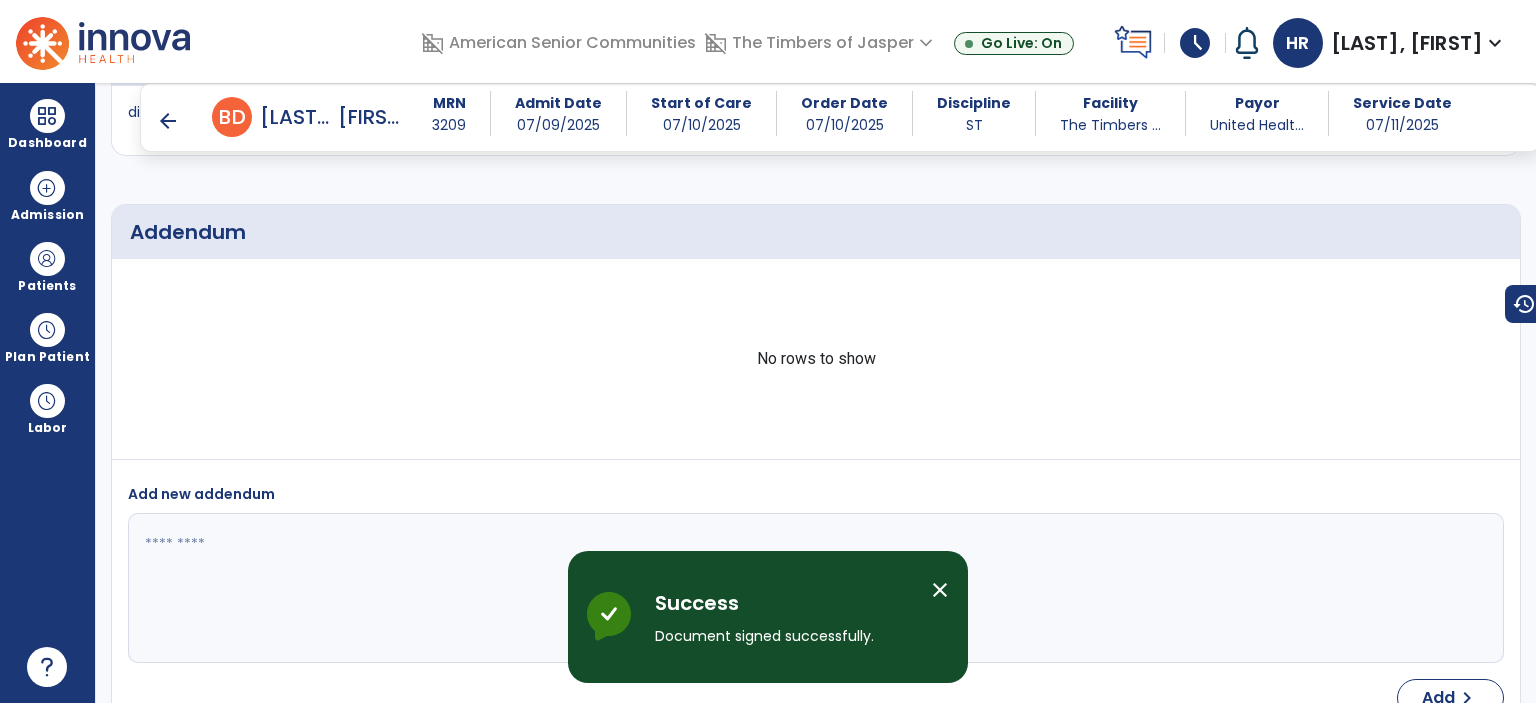 scroll, scrollTop: 3078, scrollLeft: 0, axis: vertical 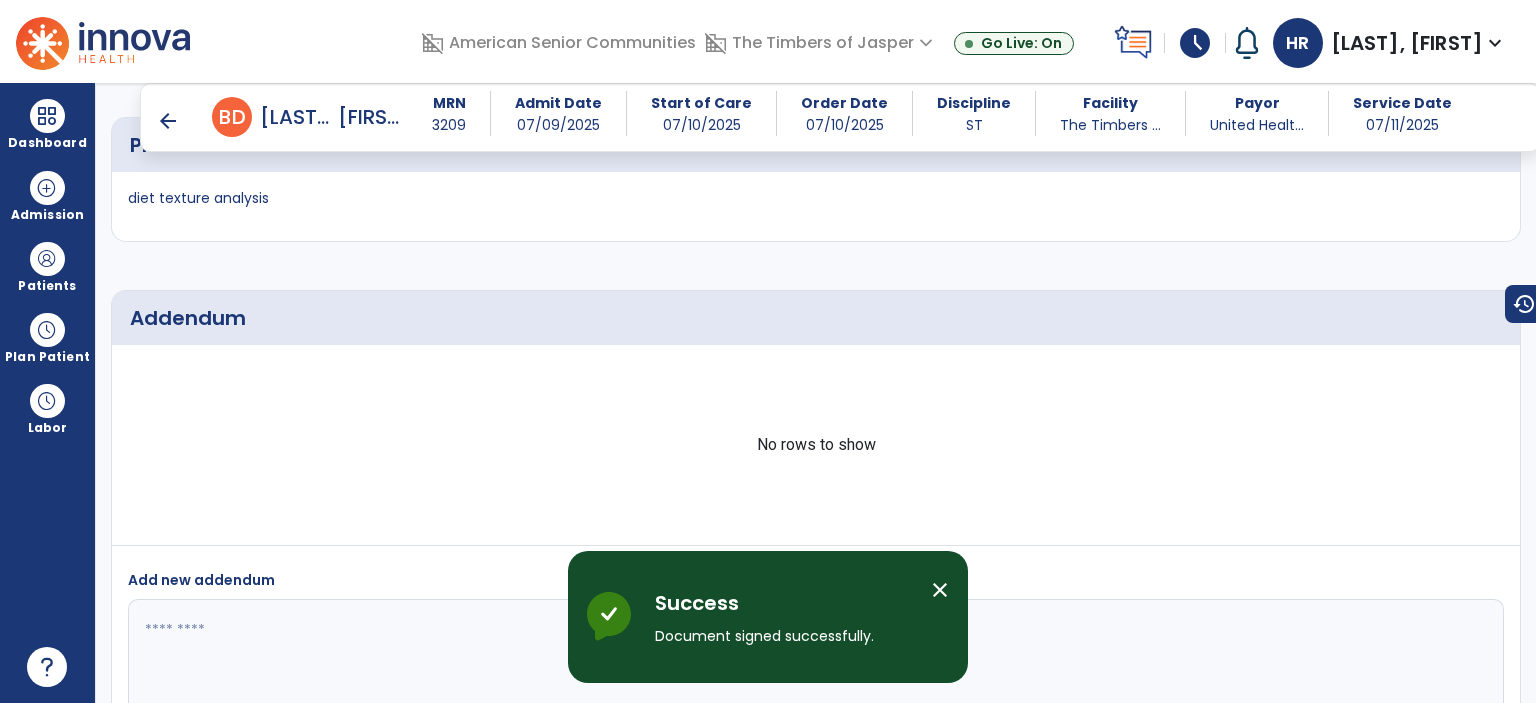 click on "arrow_back" at bounding box center (168, 121) 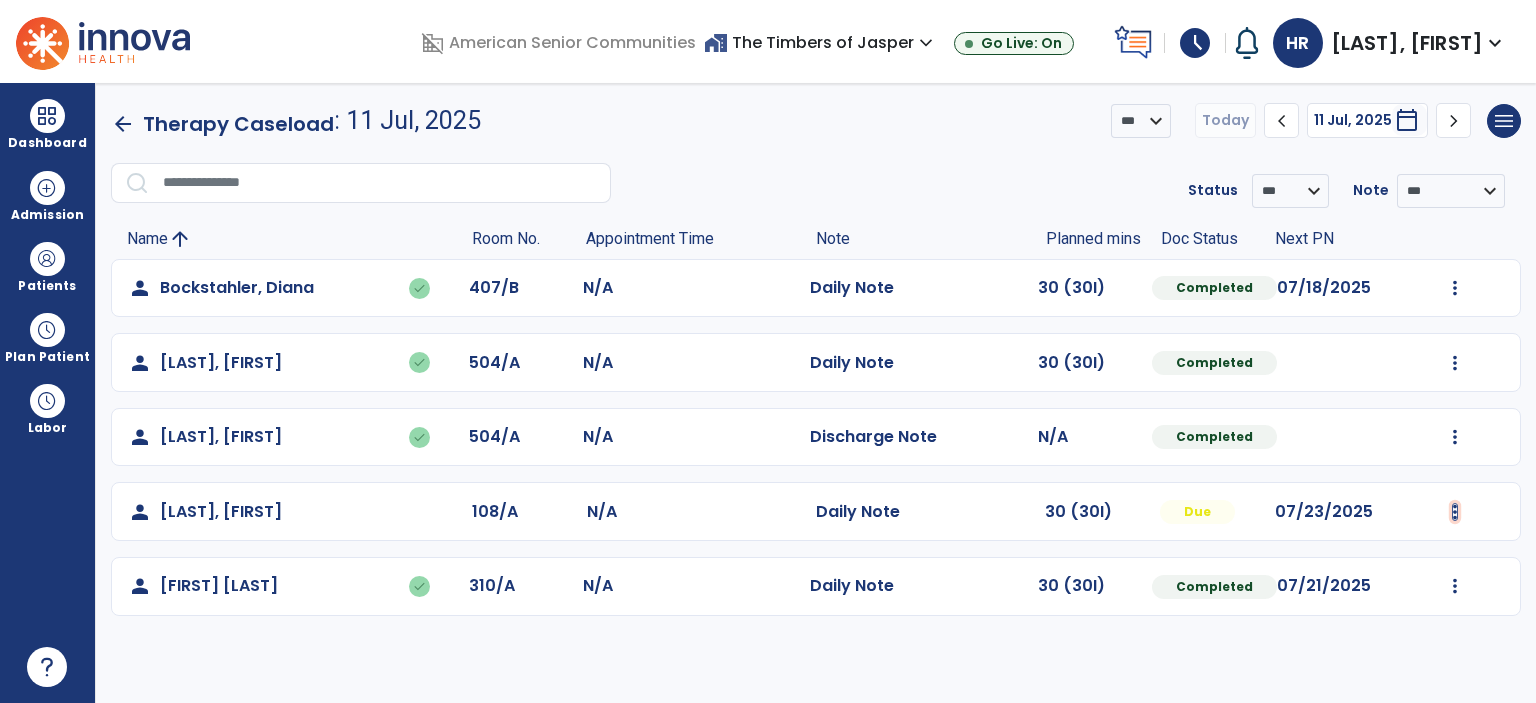 click at bounding box center (1455, 288) 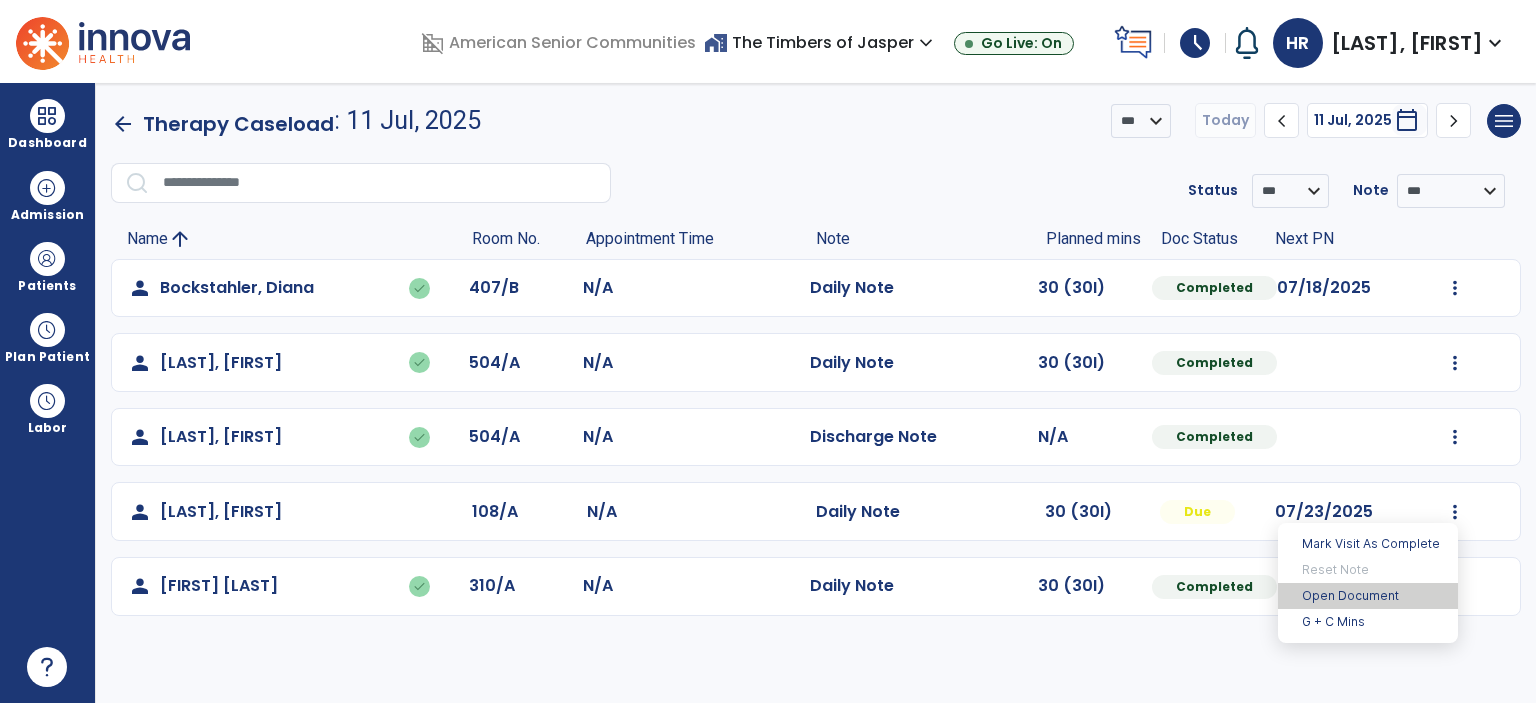 click on "Open Document" at bounding box center (1368, 596) 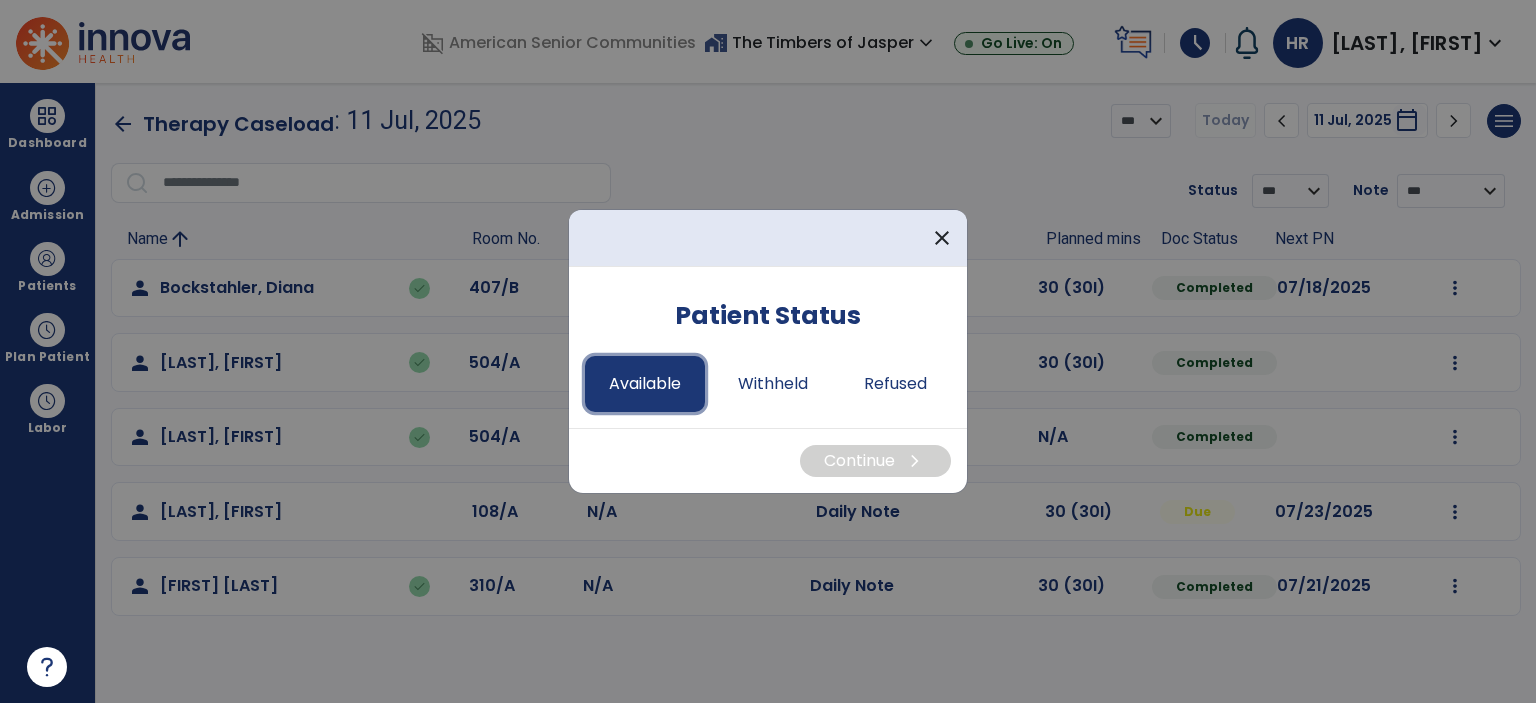 click on "Available" at bounding box center (645, 384) 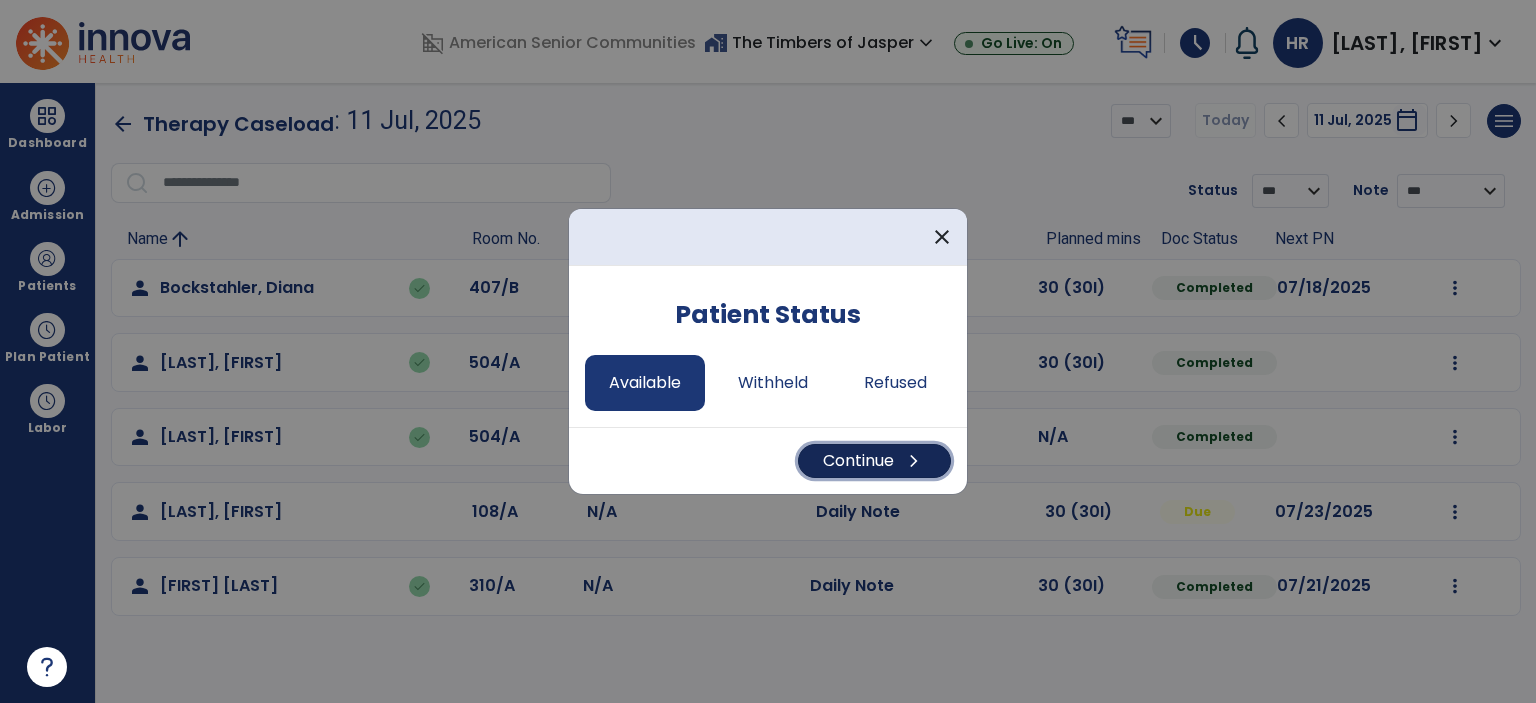 drag, startPoint x: 918, startPoint y: 467, endPoint x: 908, endPoint y: 471, distance: 10.770329 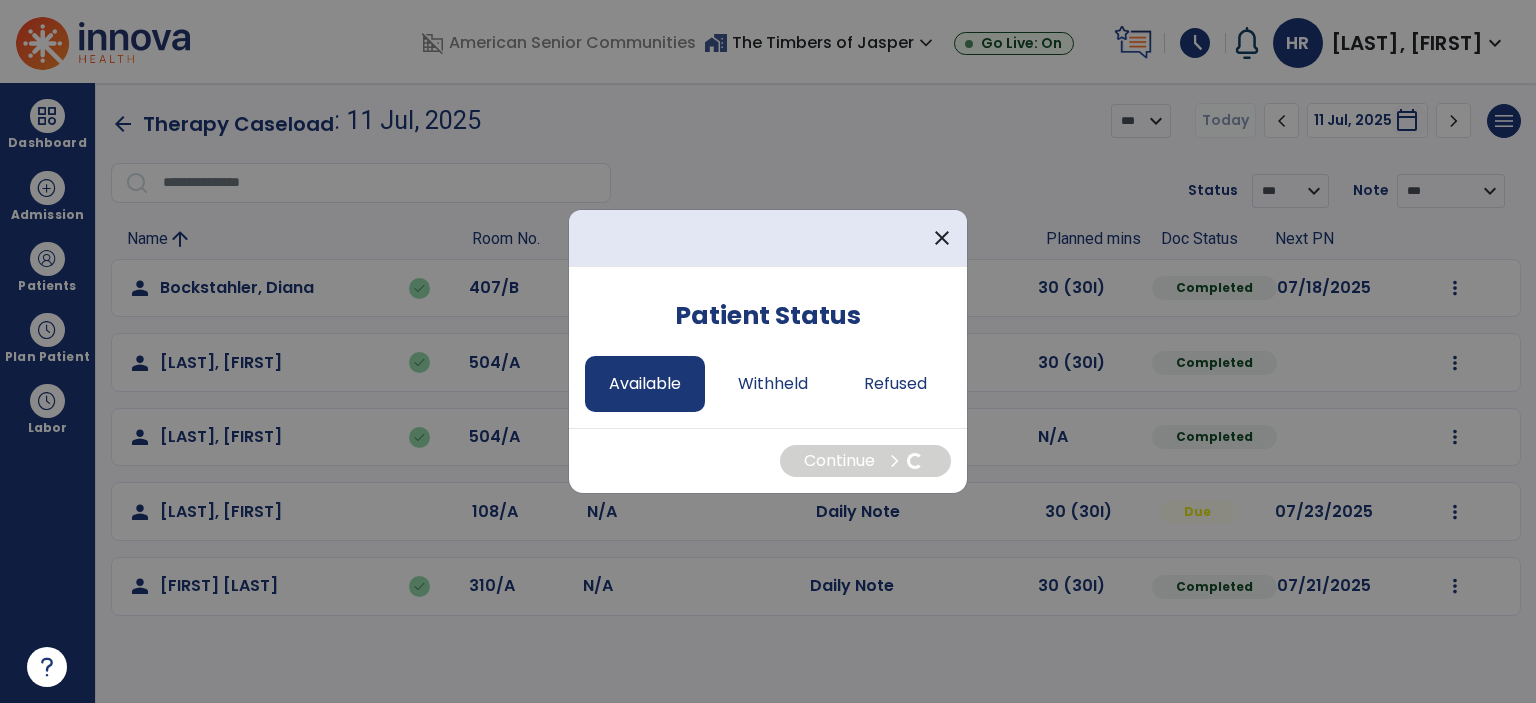 select on "*" 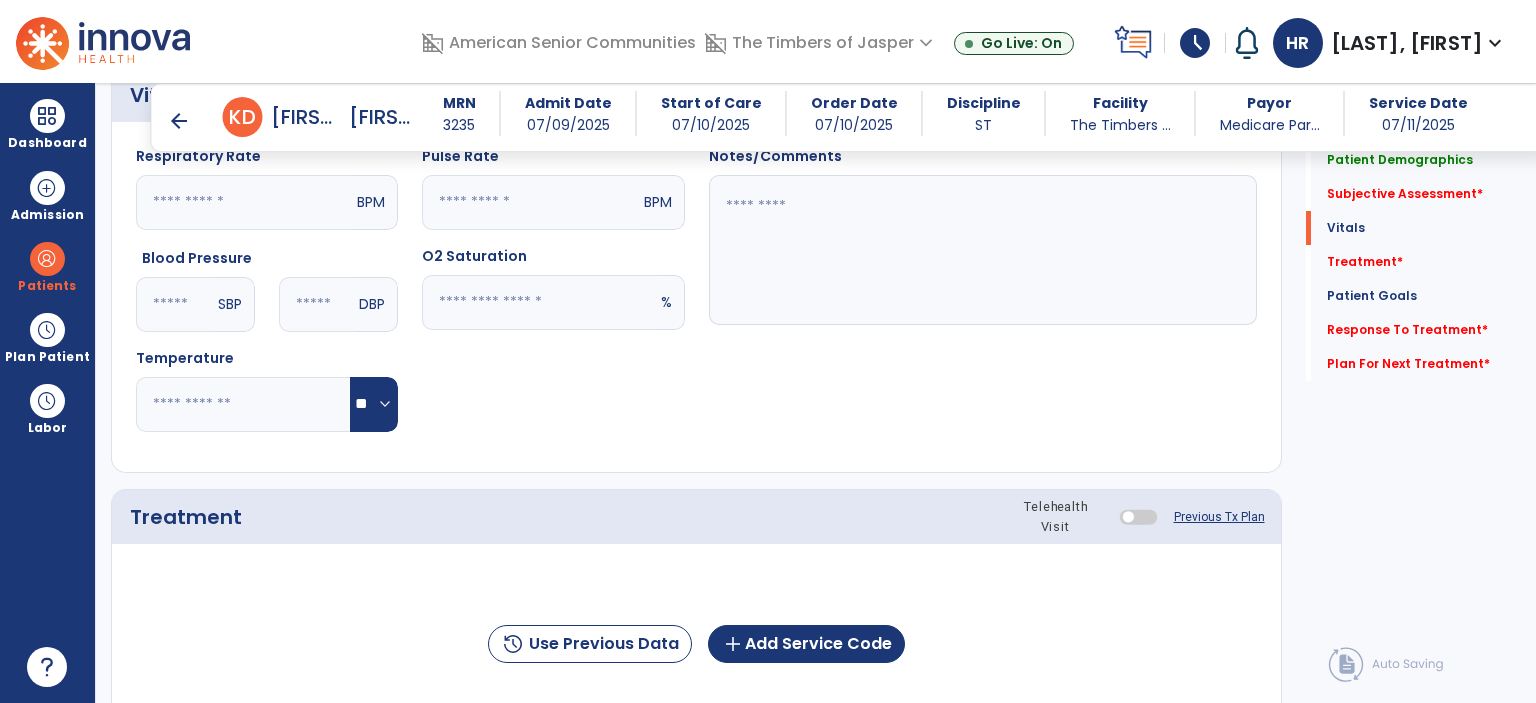 scroll, scrollTop: 200, scrollLeft: 0, axis: vertical 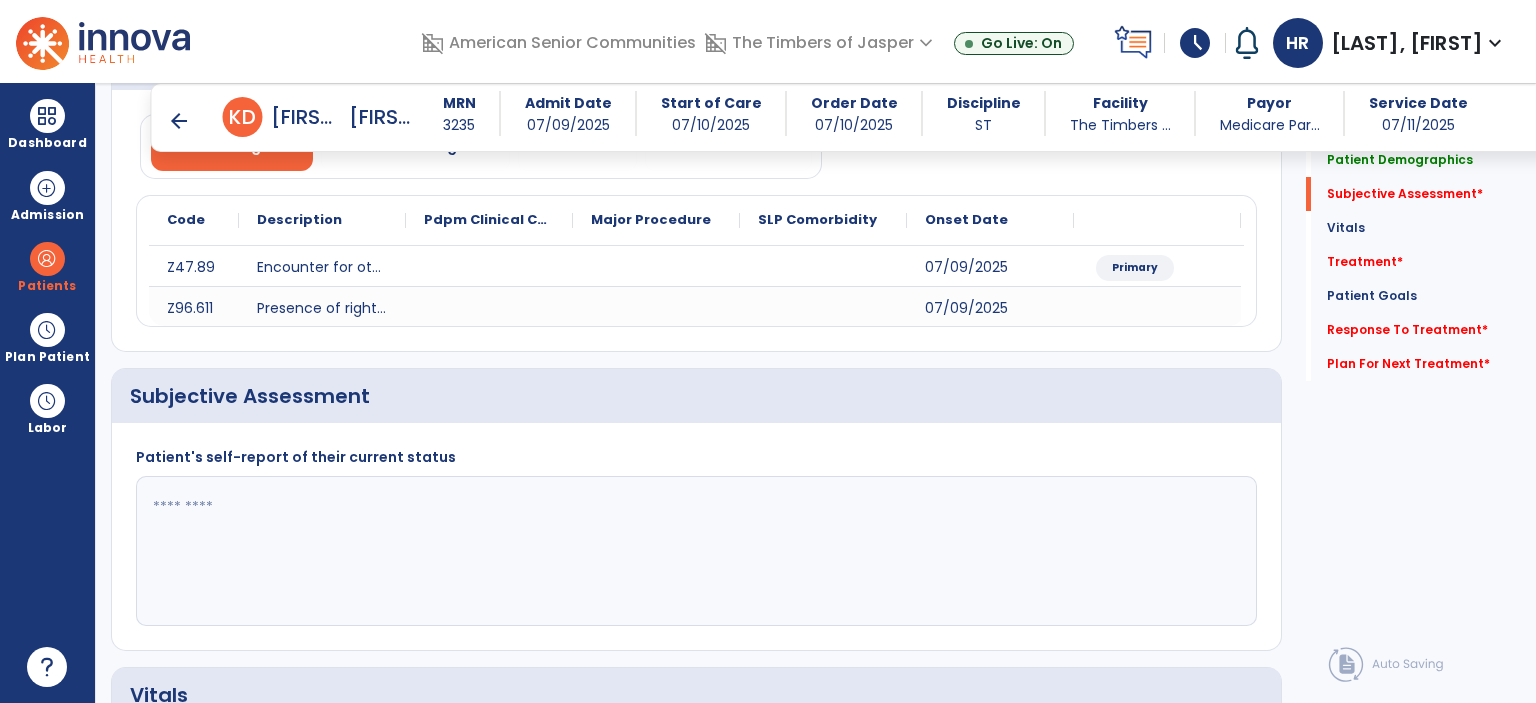 click 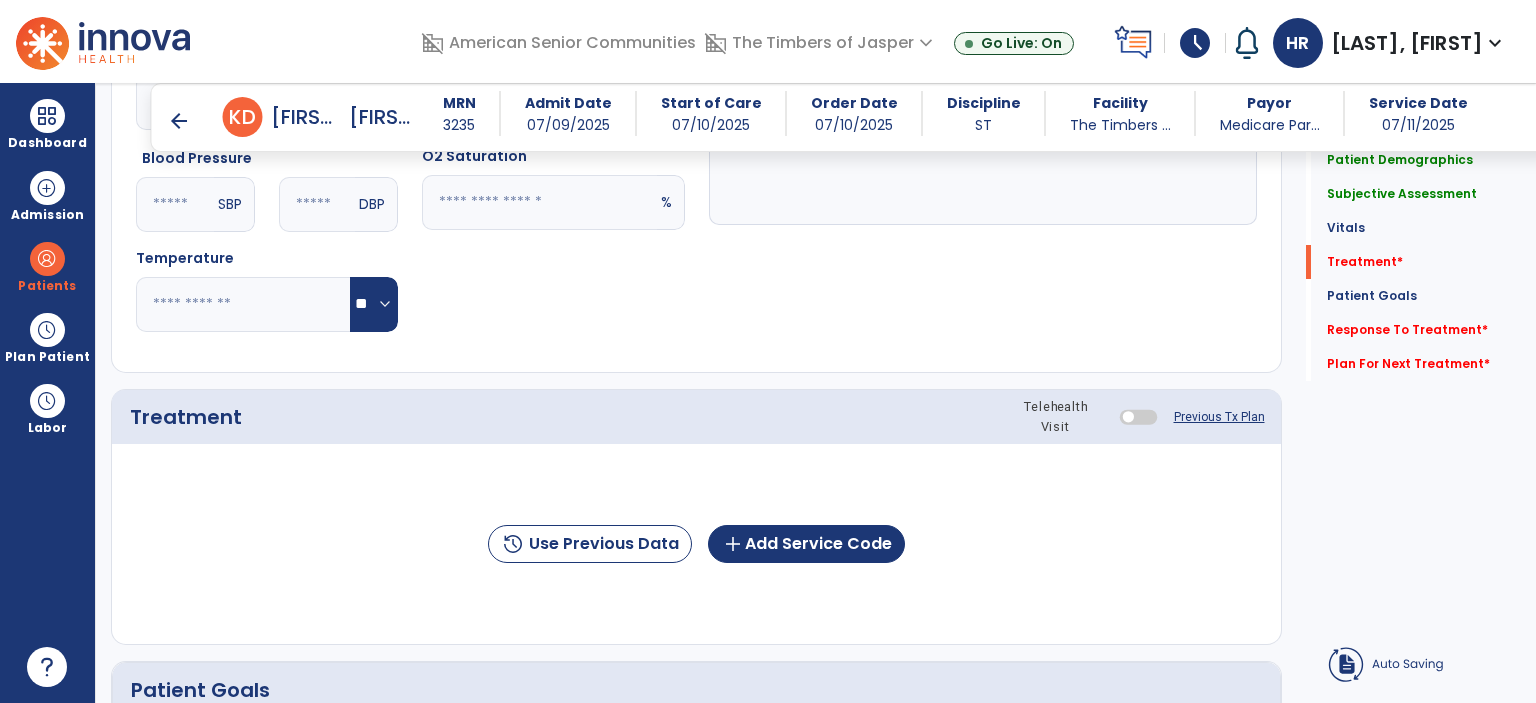 scroll, scrollTop: 1100, scrollLeft: 0, axis: vertical 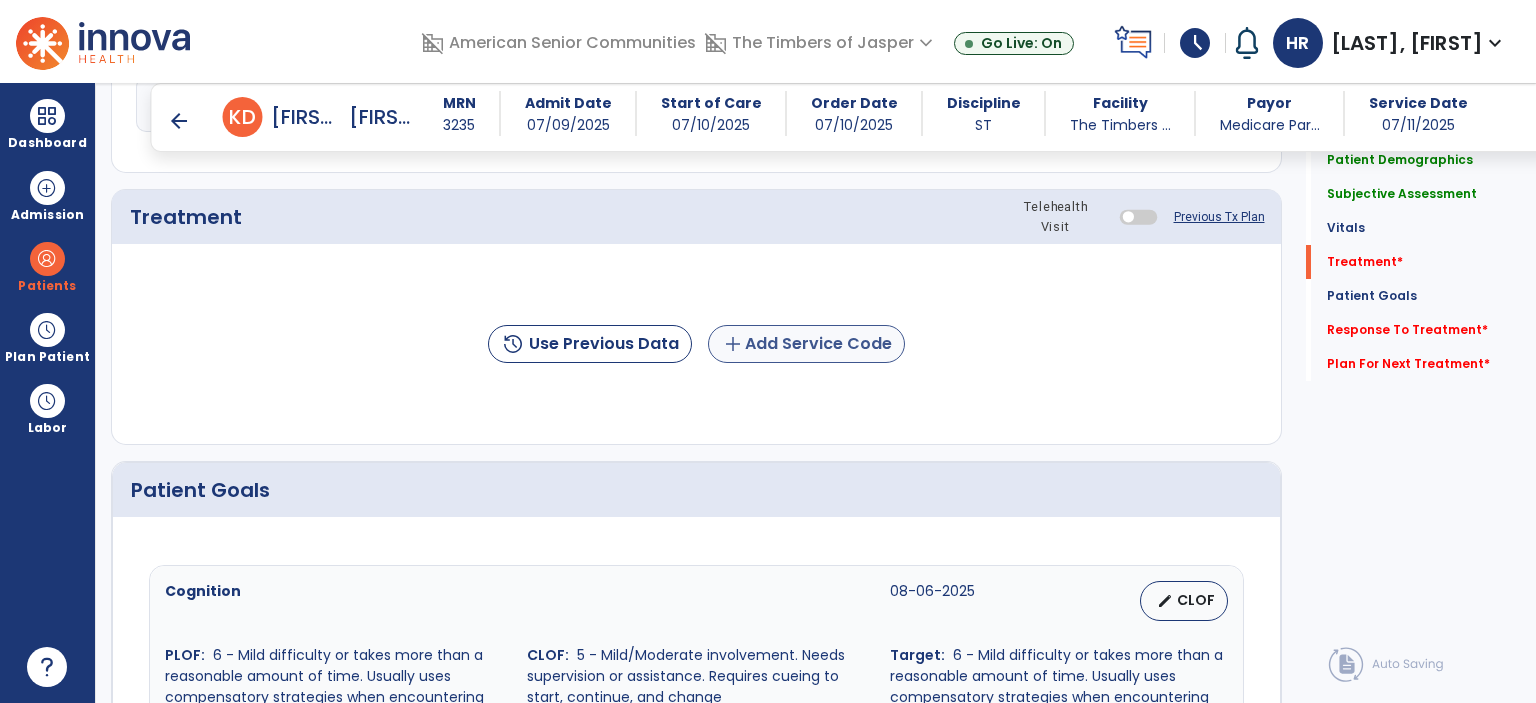 type on "**********" 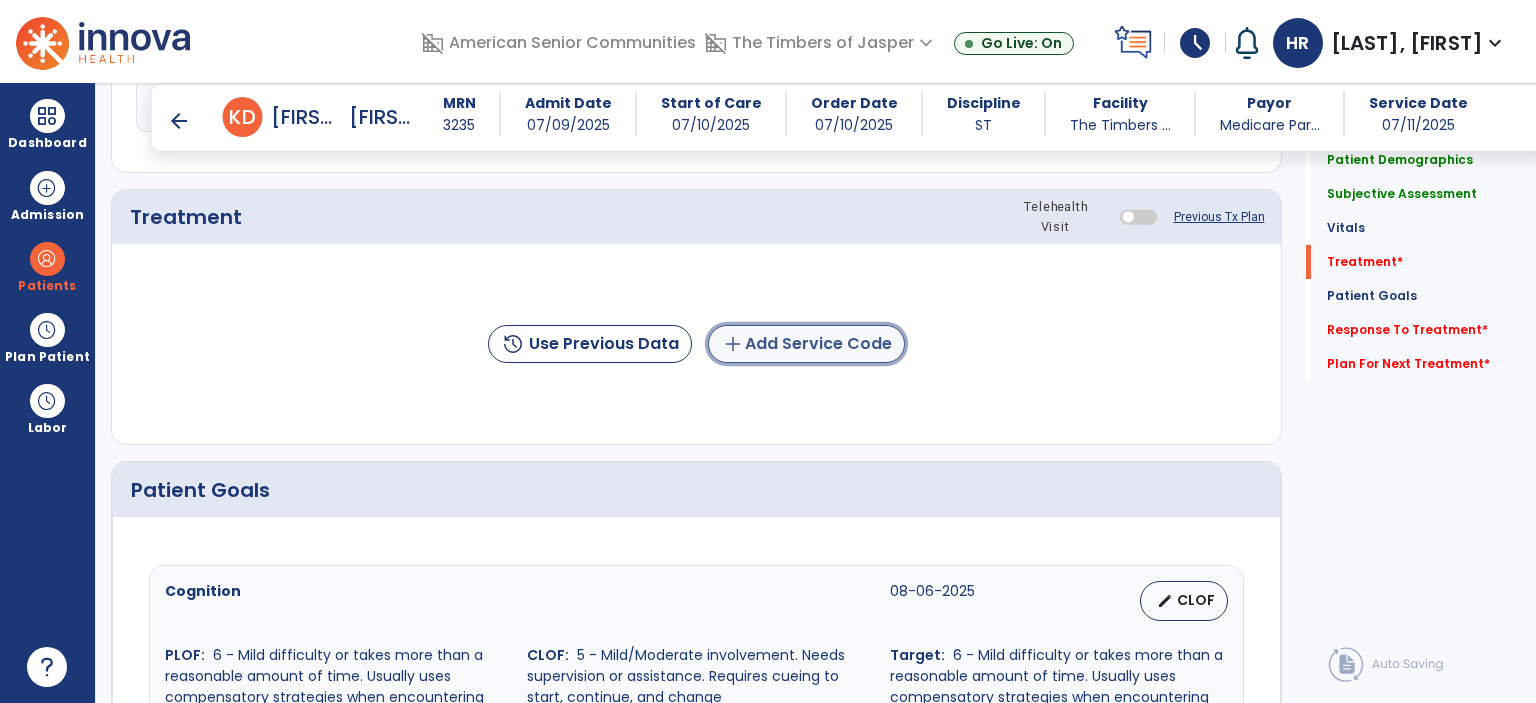 click on "add  Add Service Code" 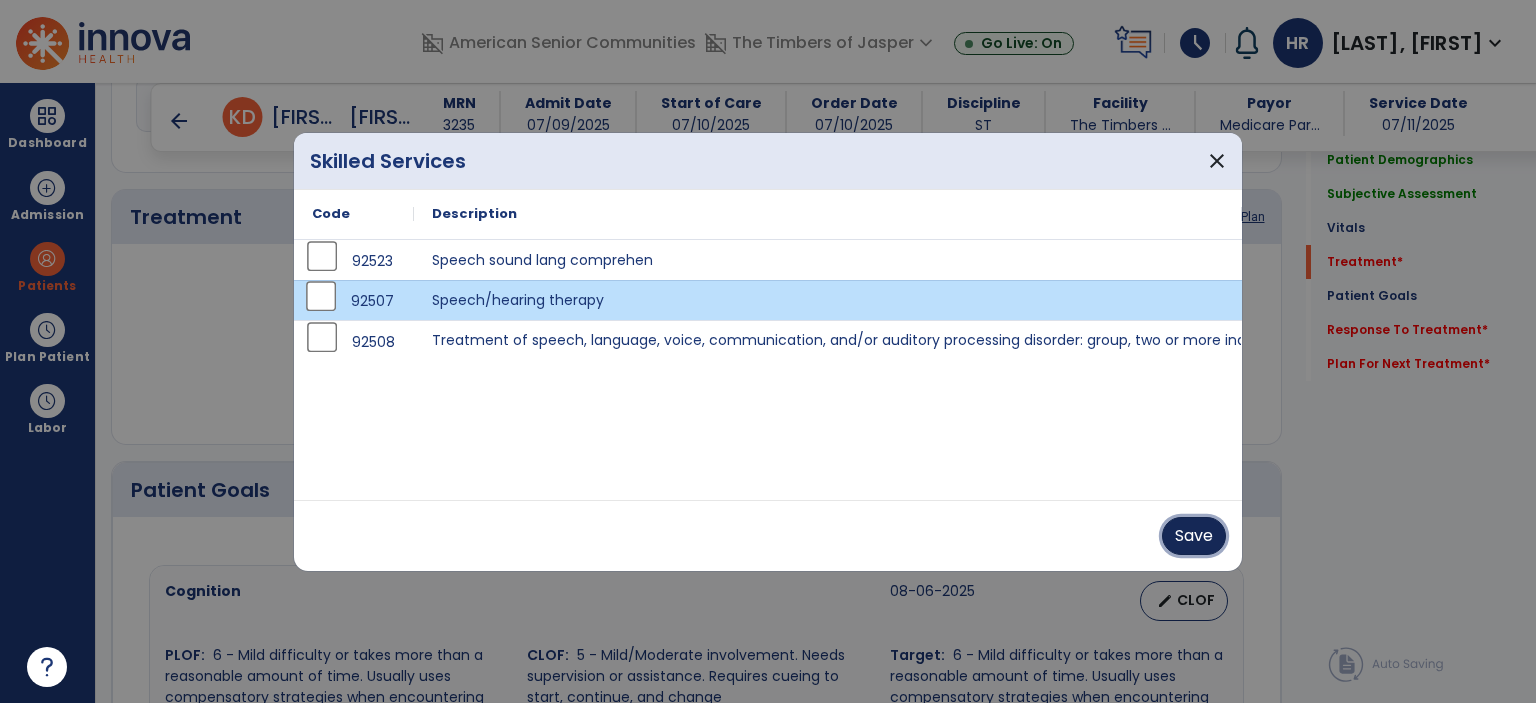 click on "Save" at bounding box center [1194, 536] 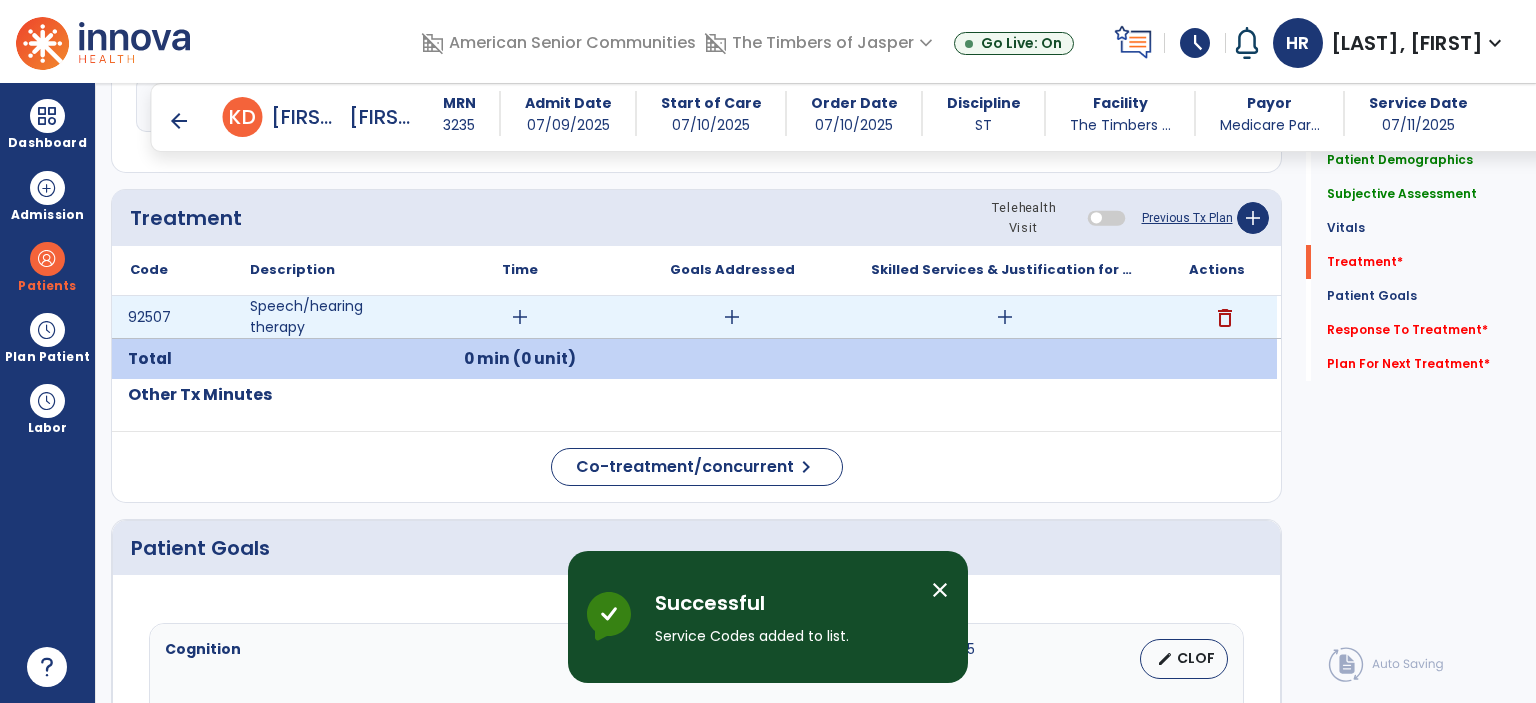click on "add" at bounding box center [520, 317] 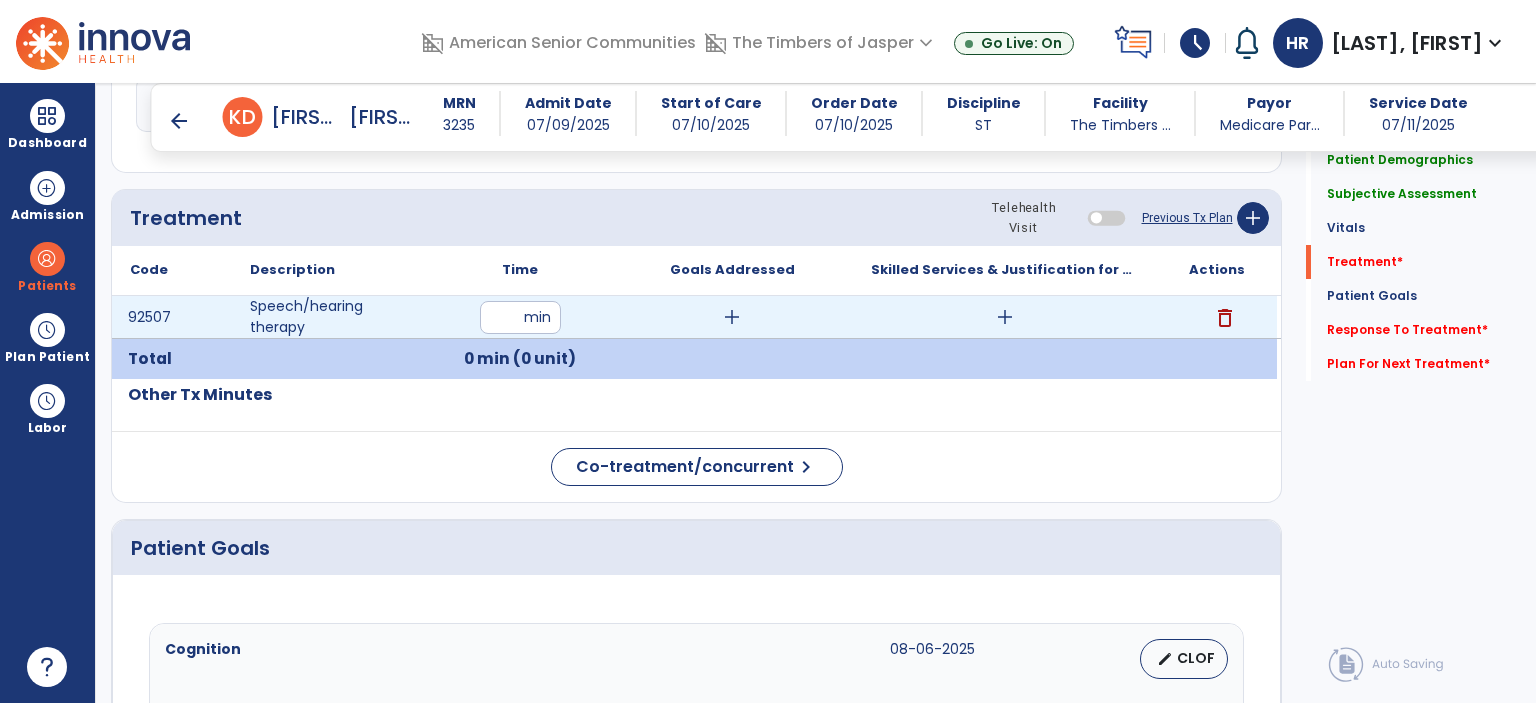 type on "**" 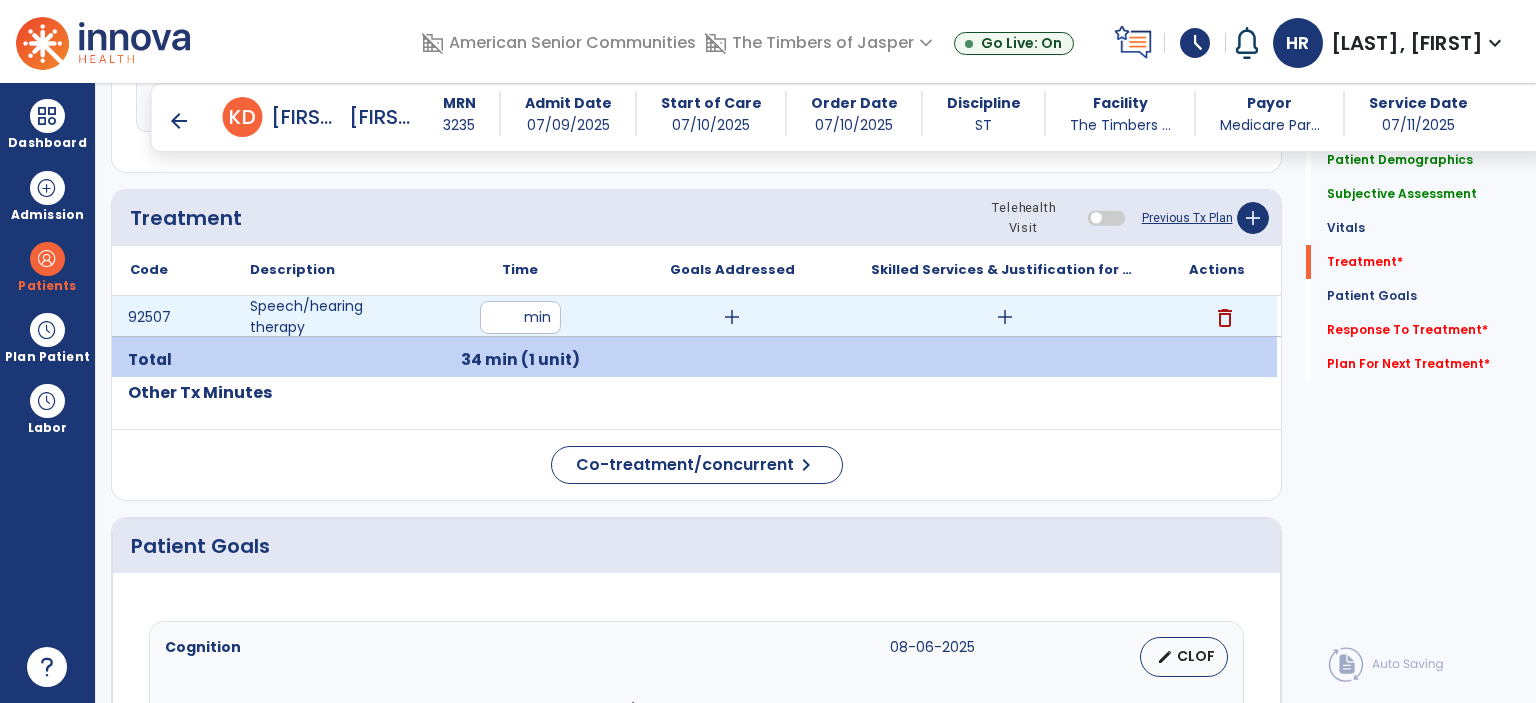 click on "add" at bounding box center [1005, 317] 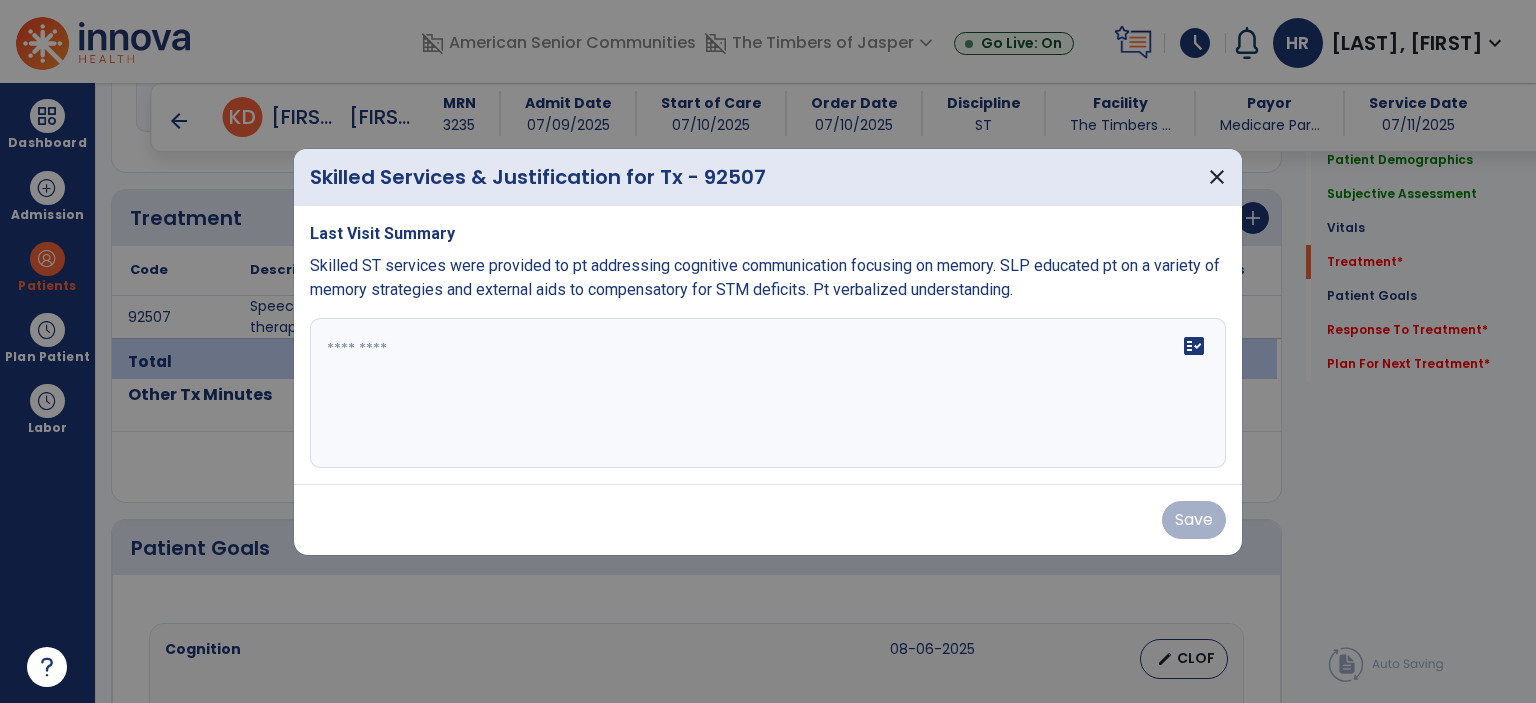 click on "fact_check" at bounding box center (768, 393) 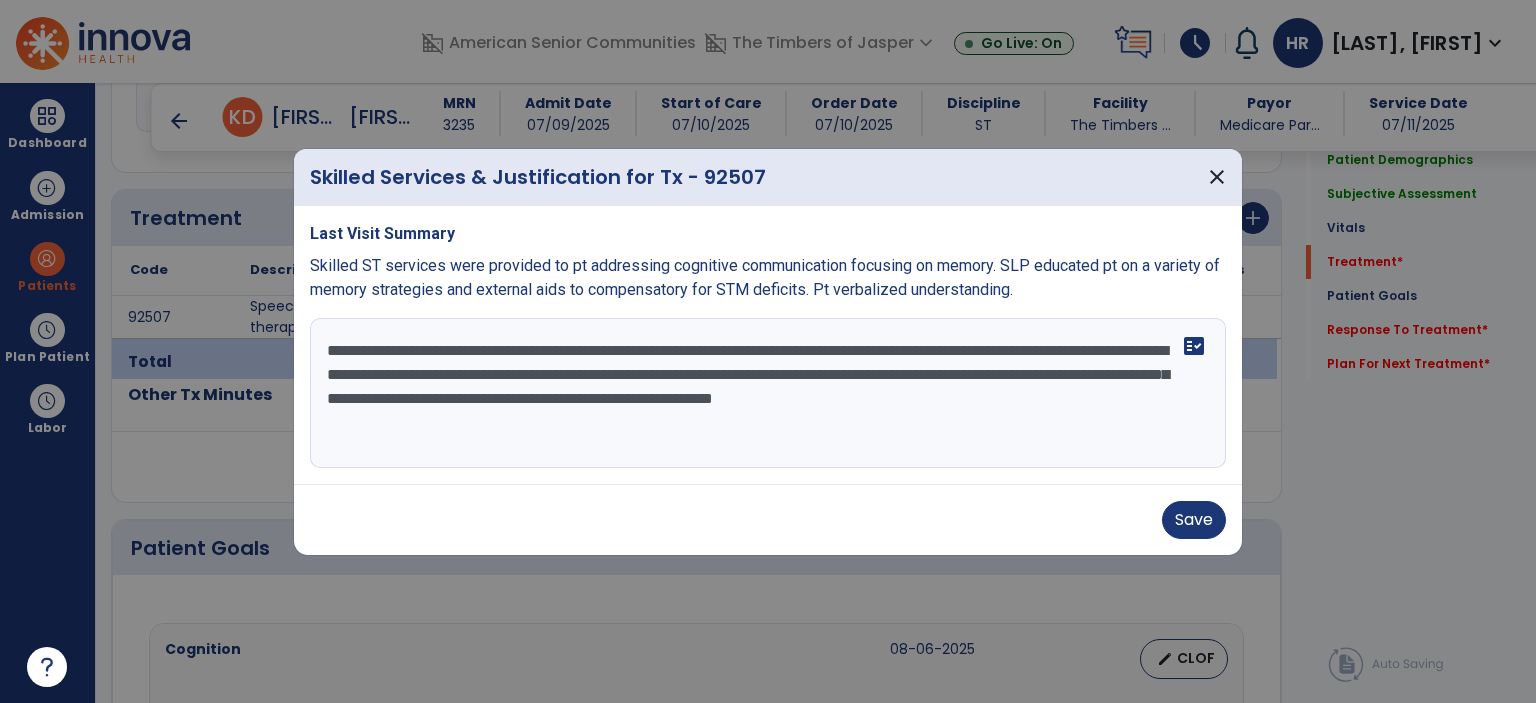 click on "**********" at bounding box center [768, 393] 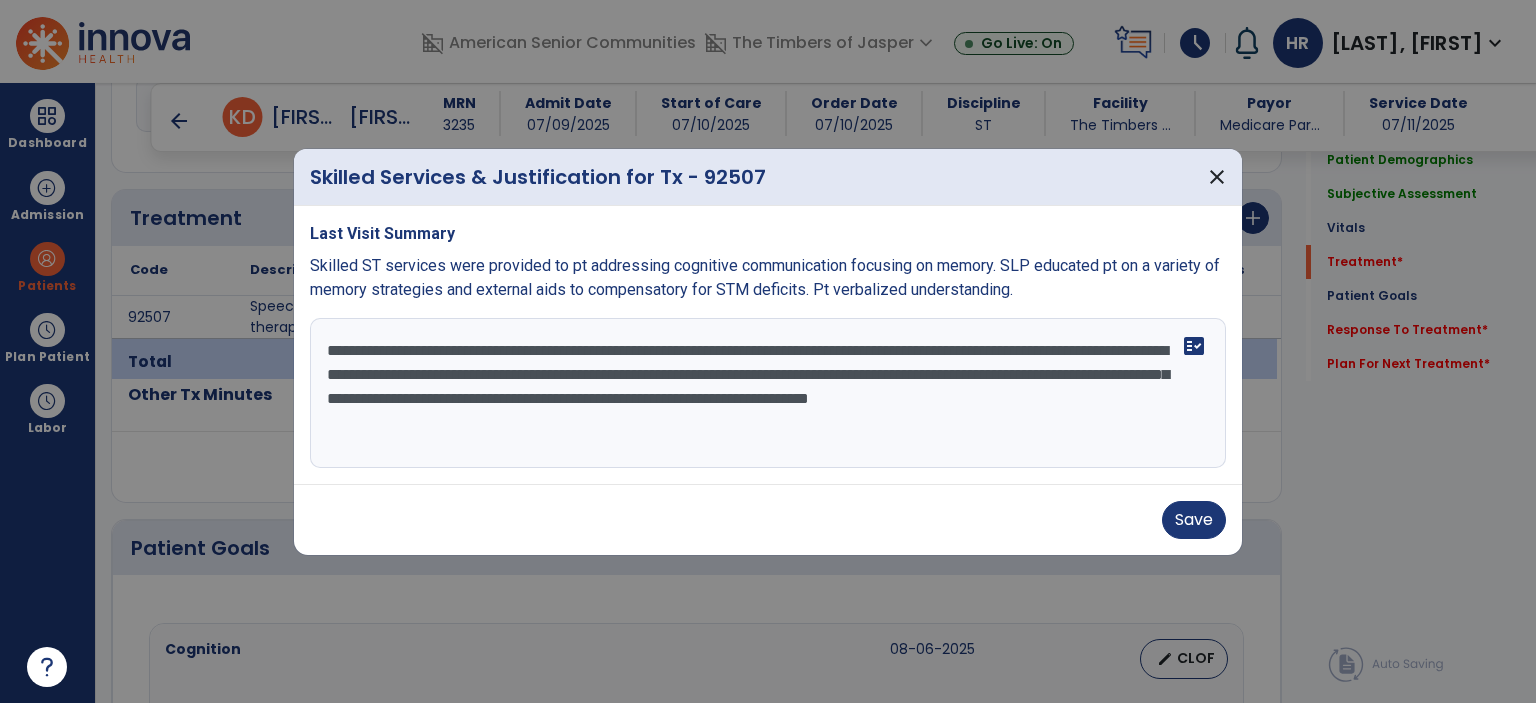 click on "**********" at bounding box center [768, 393] 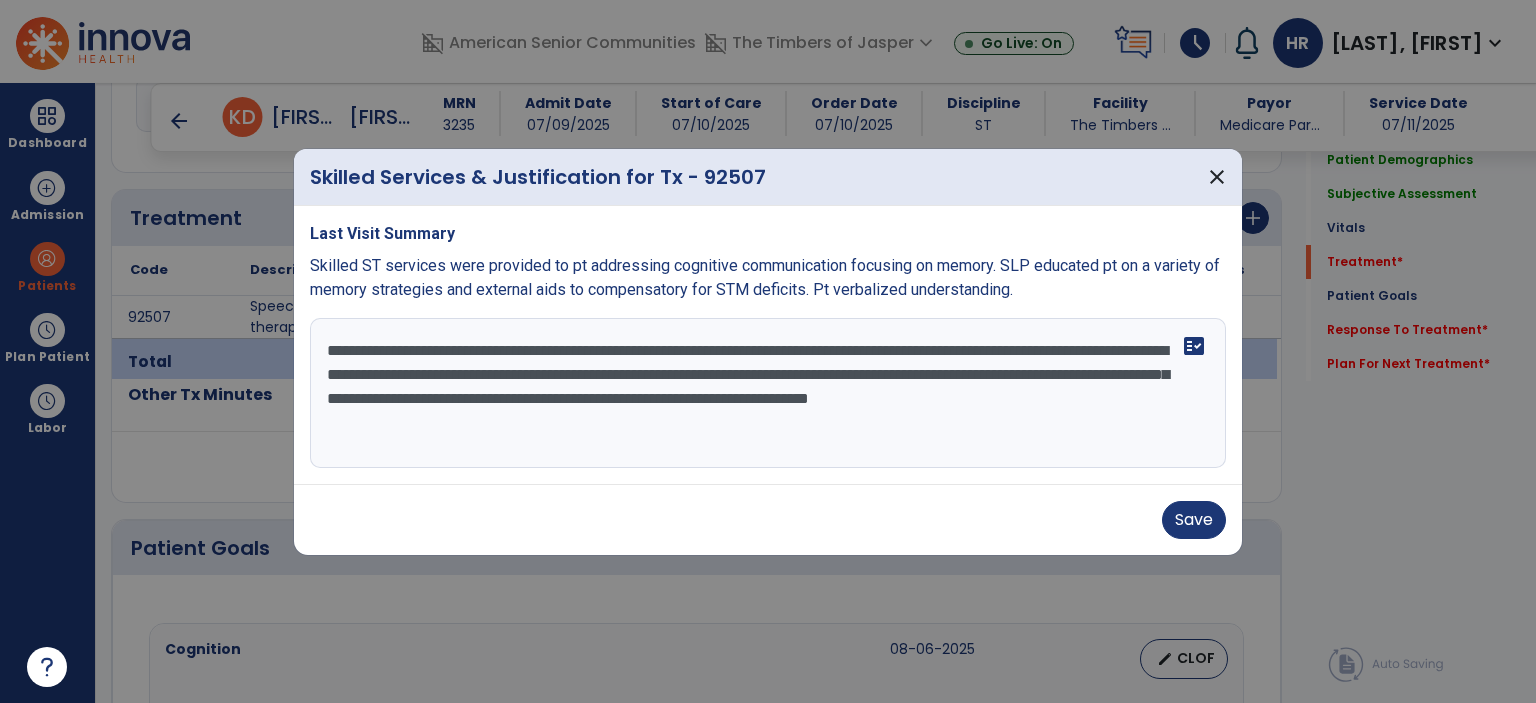 click on "**********" at bounding box center (768, 393) 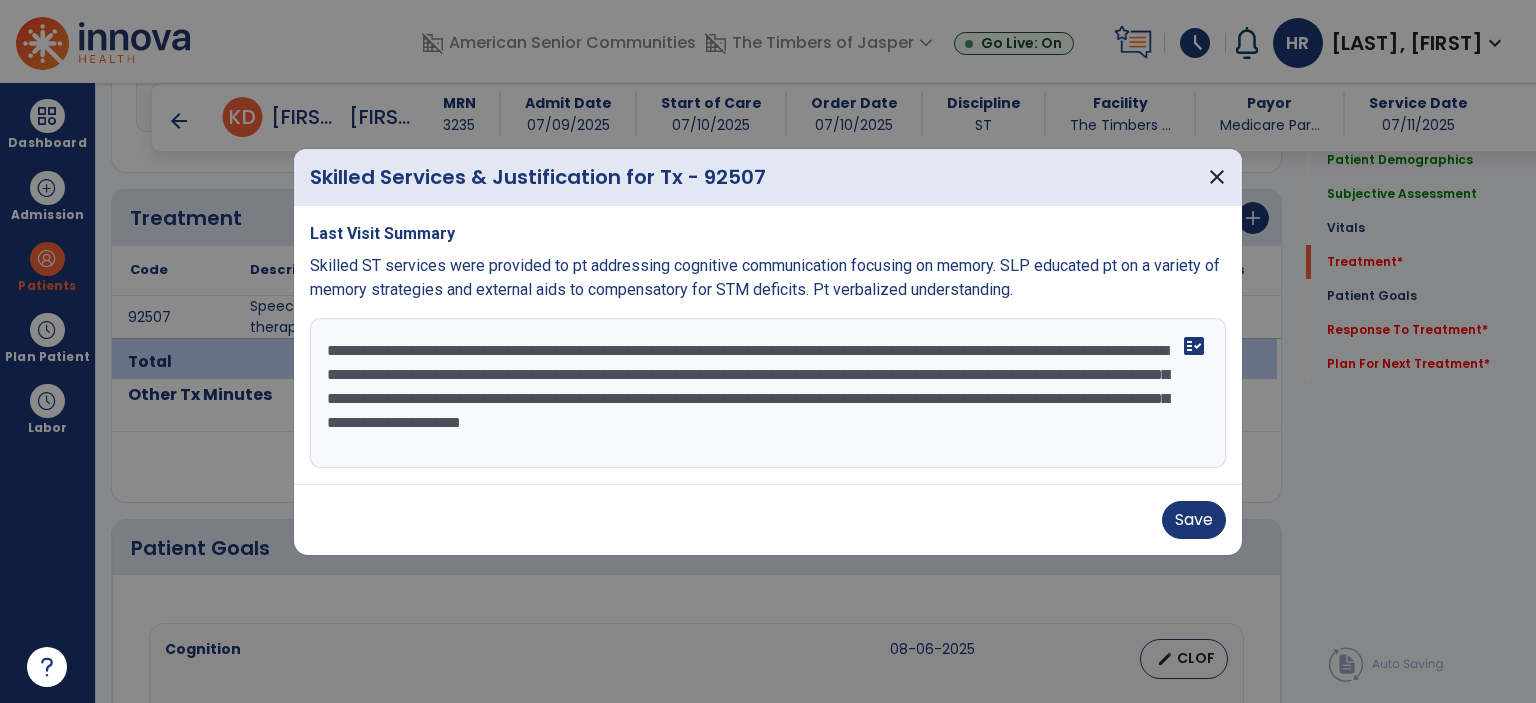 click on "**********" at bounding box center (768, 393) 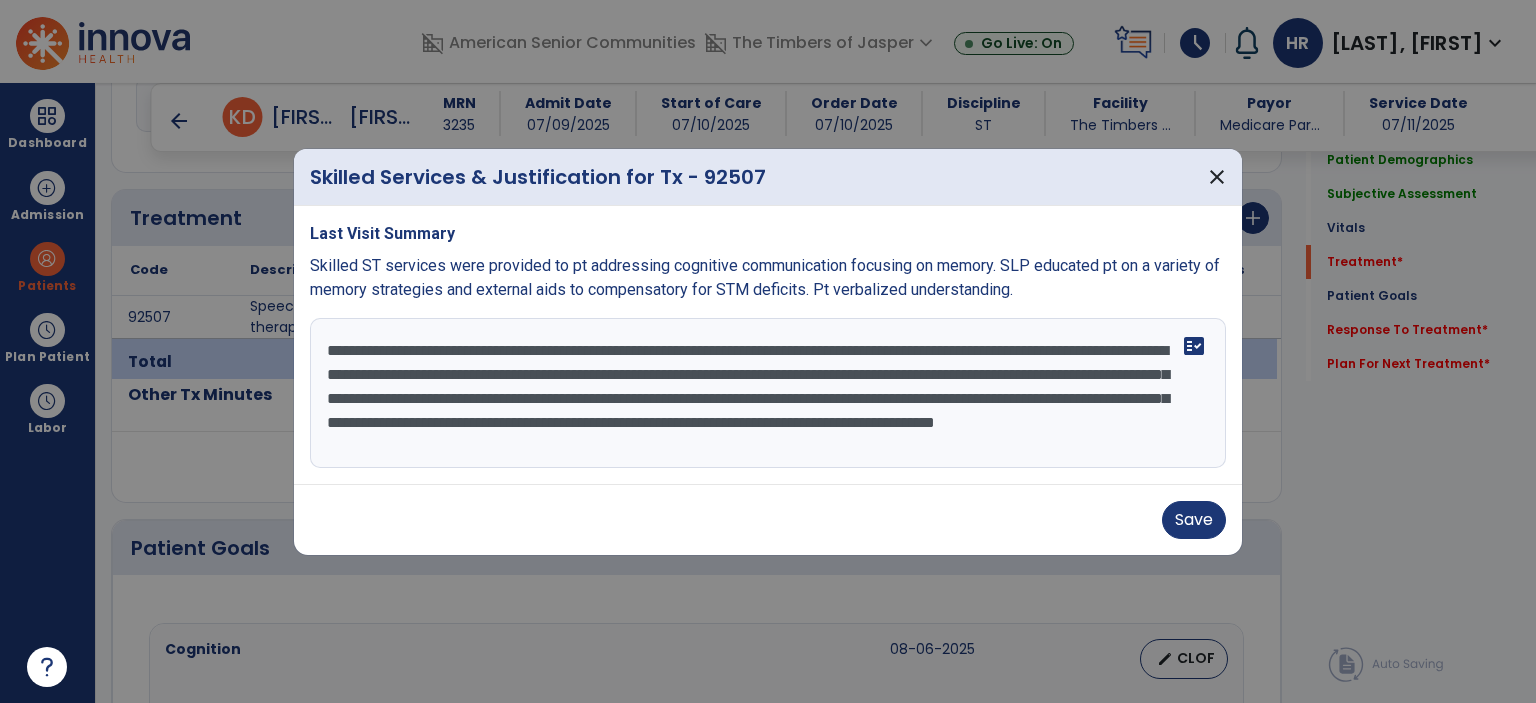 type on "**********" 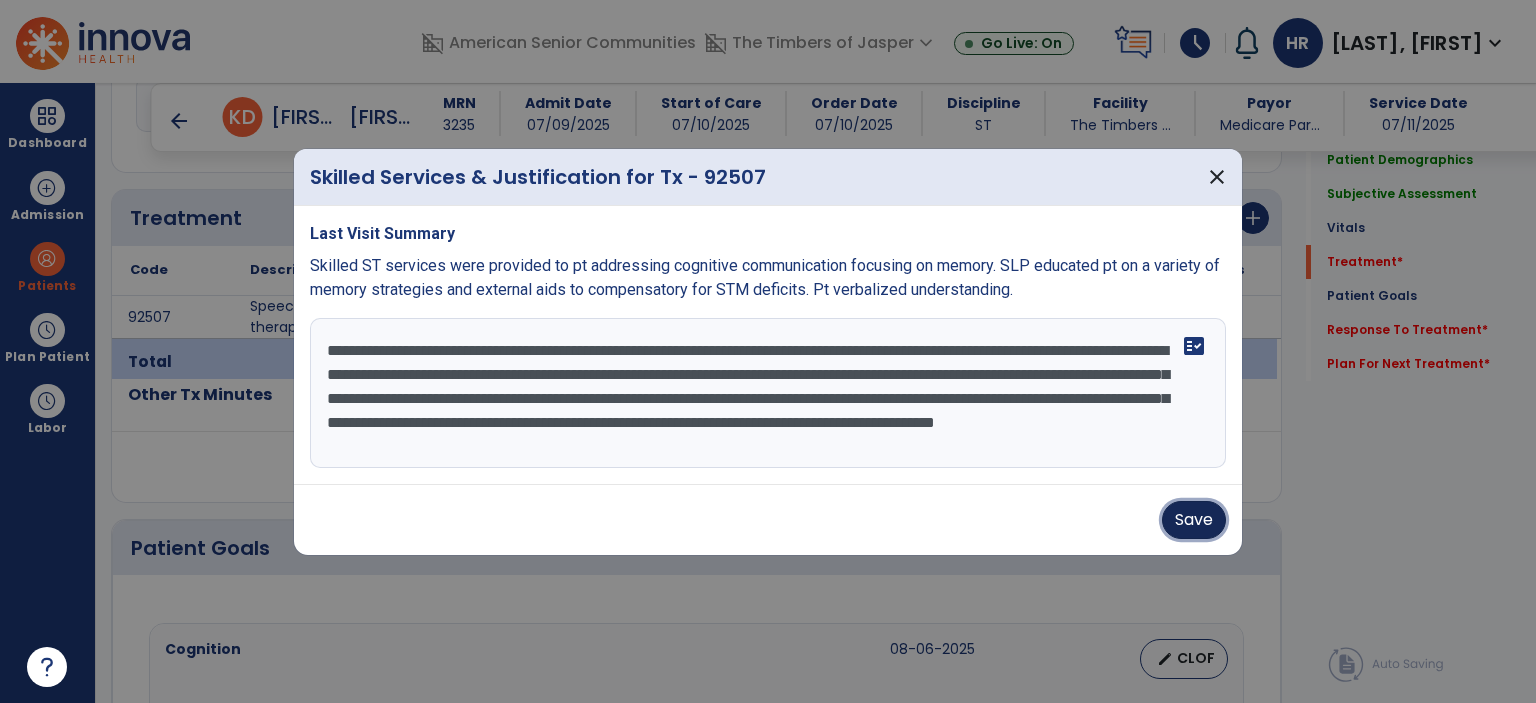 click on "Save" at bounding box center [1194, 520] 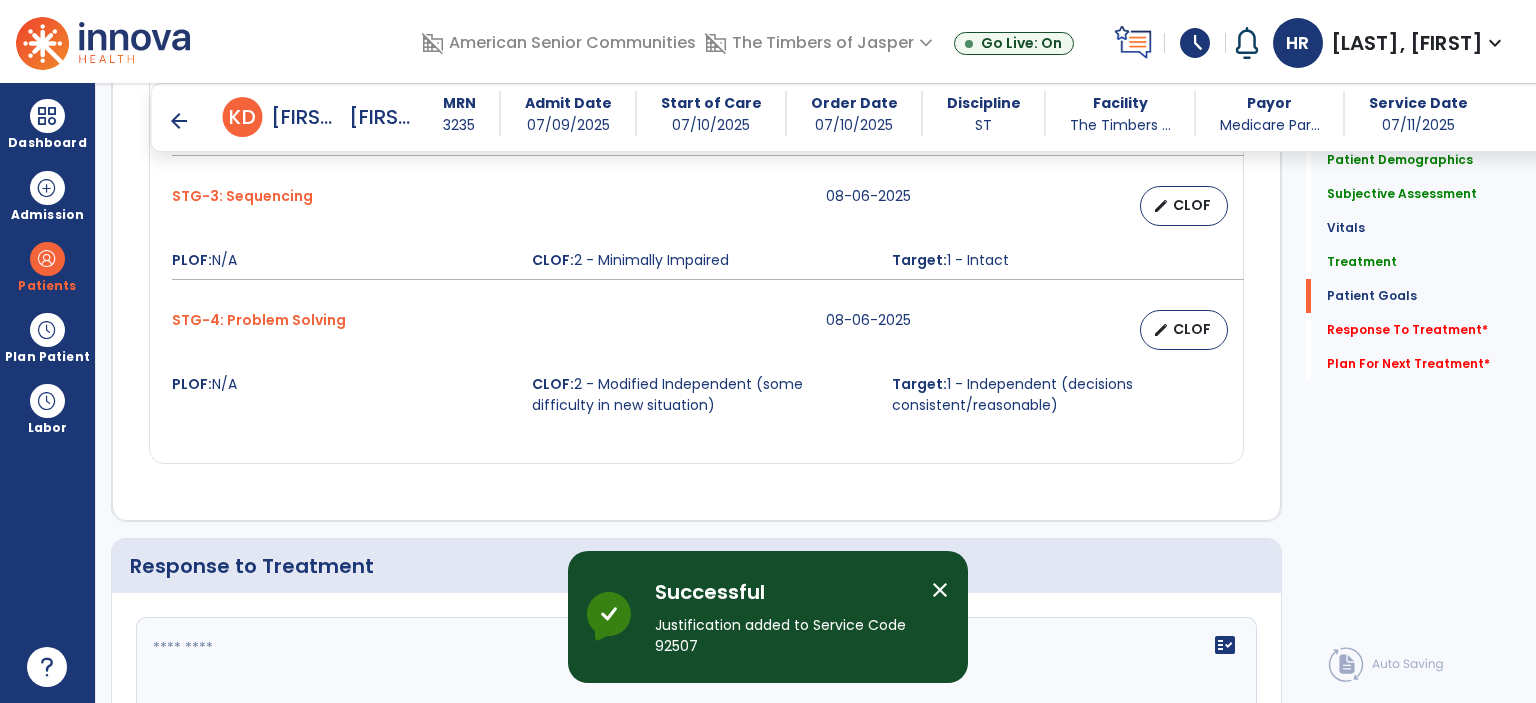 scroll, scrollTop: 2418, scrollLeft: 0, axis: vertical 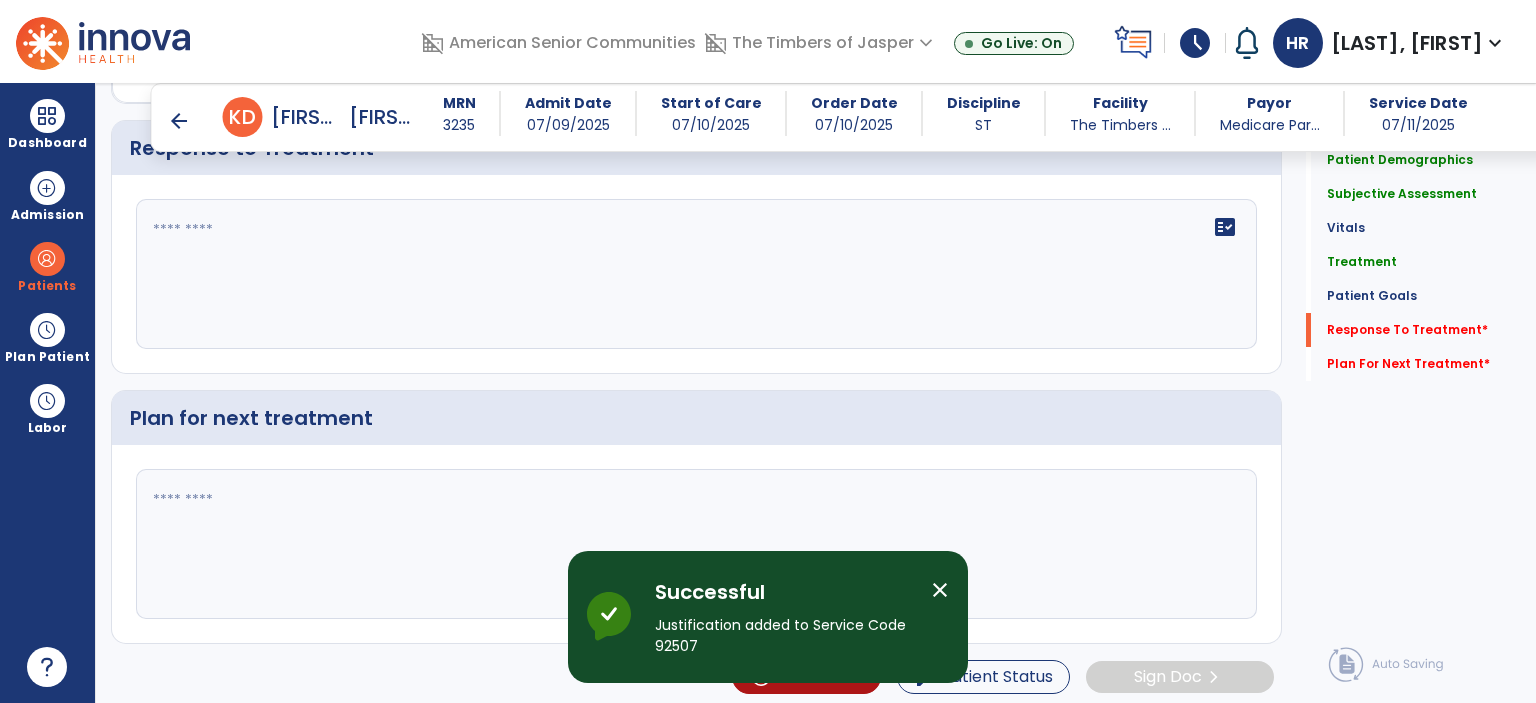 click on "fact_check" 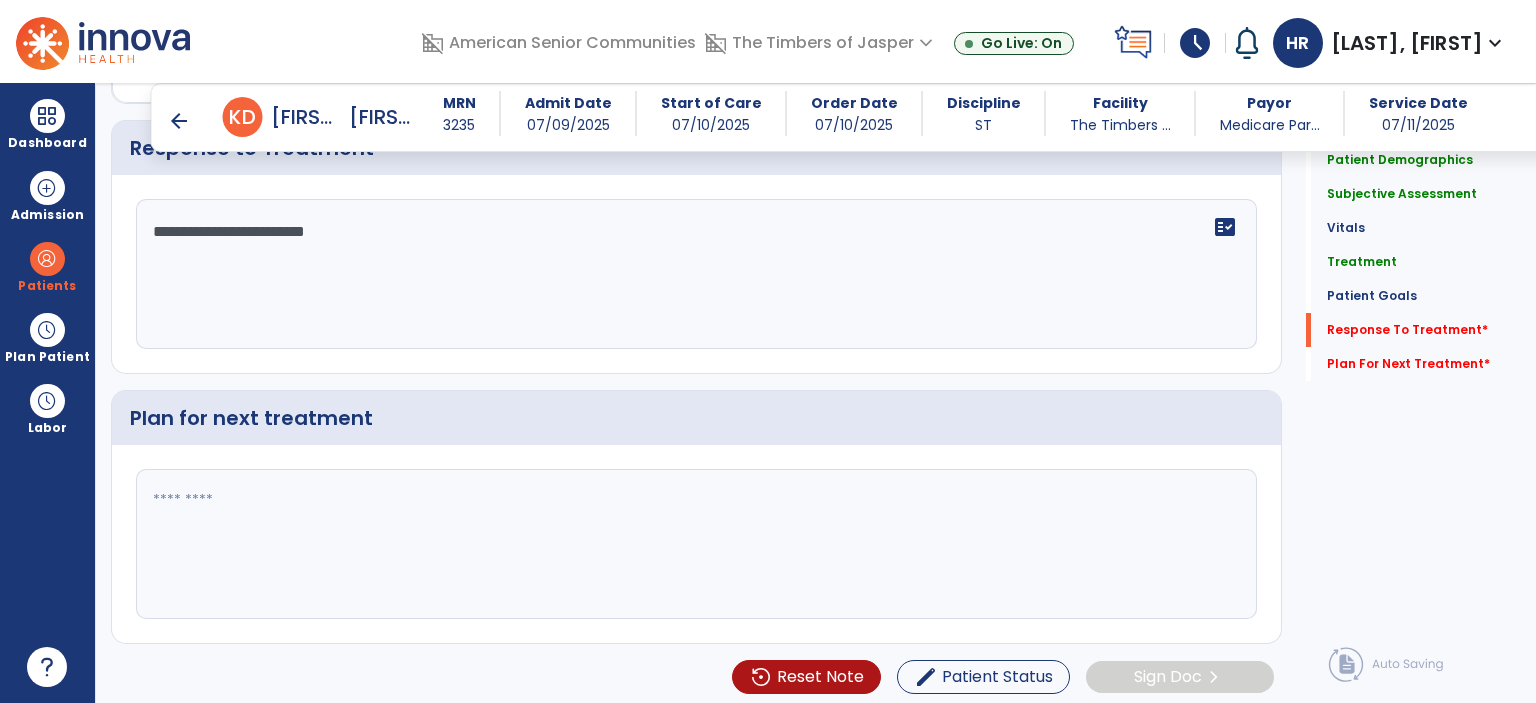 type on "**********" 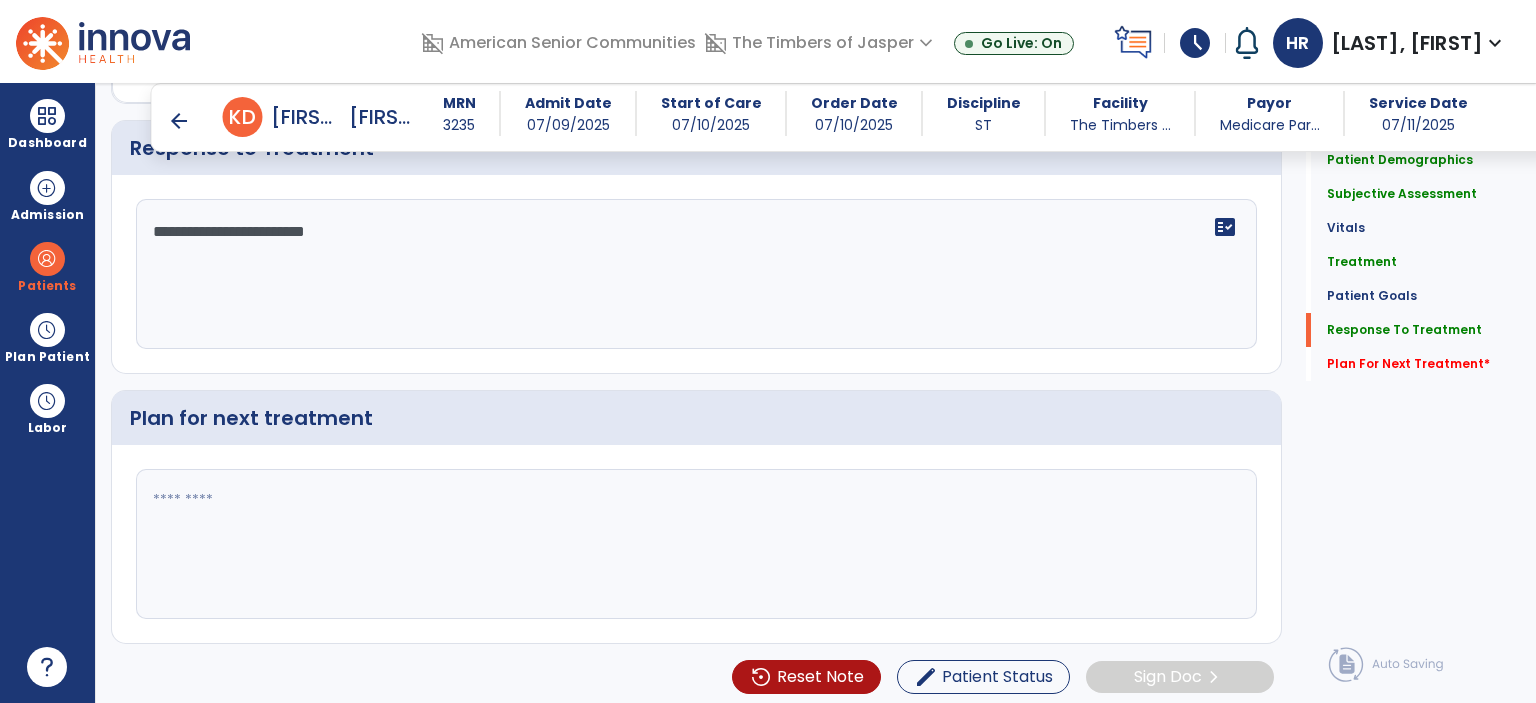 scroll, scrollTop: 2418, scrollLeft: 0, axis: vertical 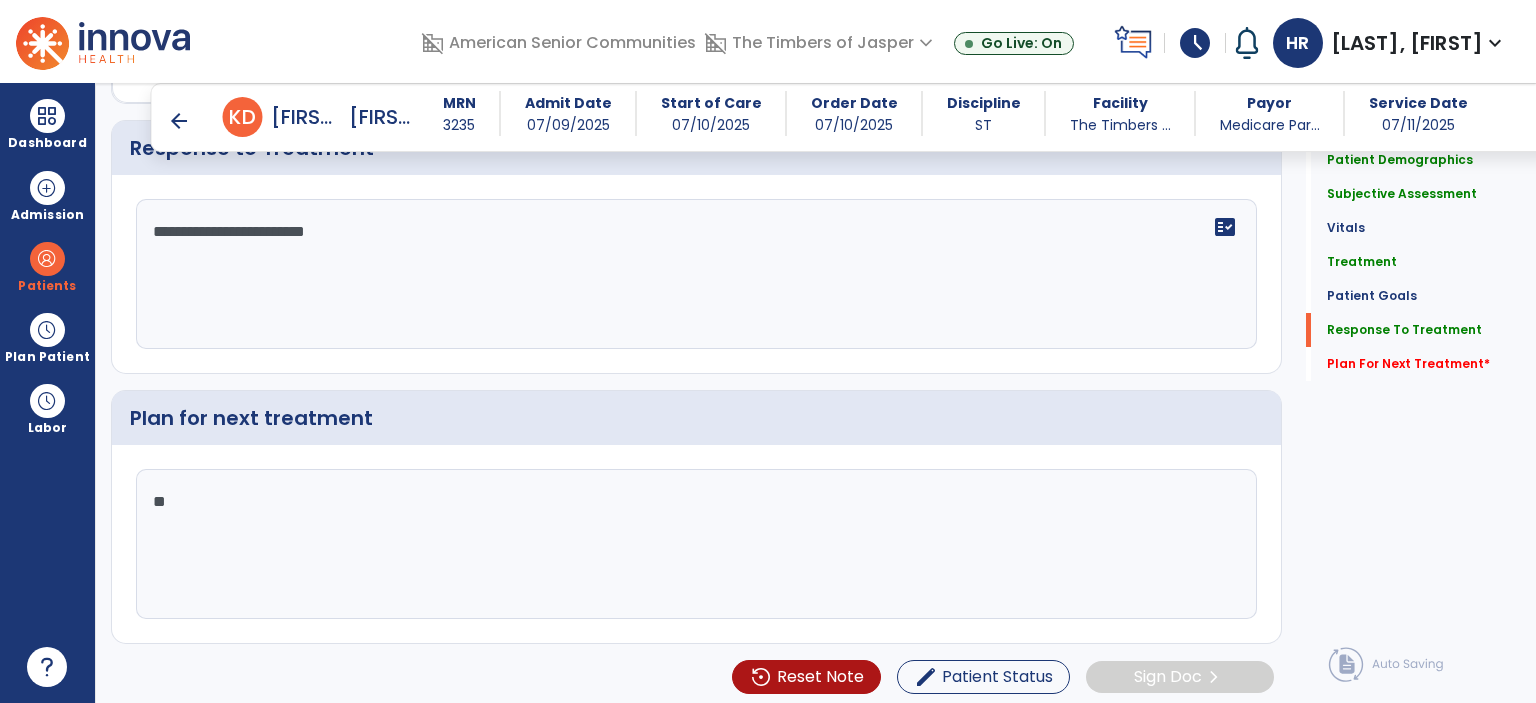 type on "*" 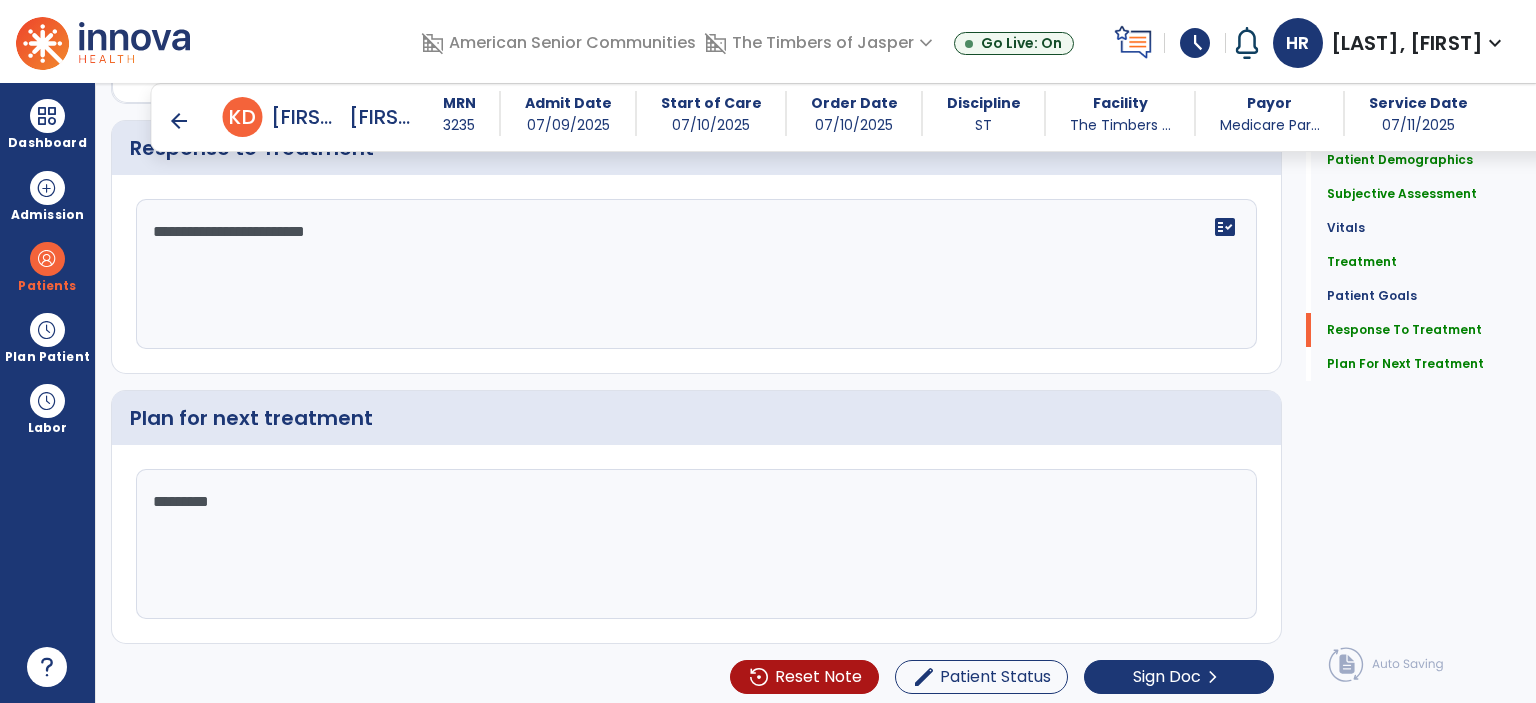 scroll, scrollTop: 2418, scrollLeft: 0, axis: vertical 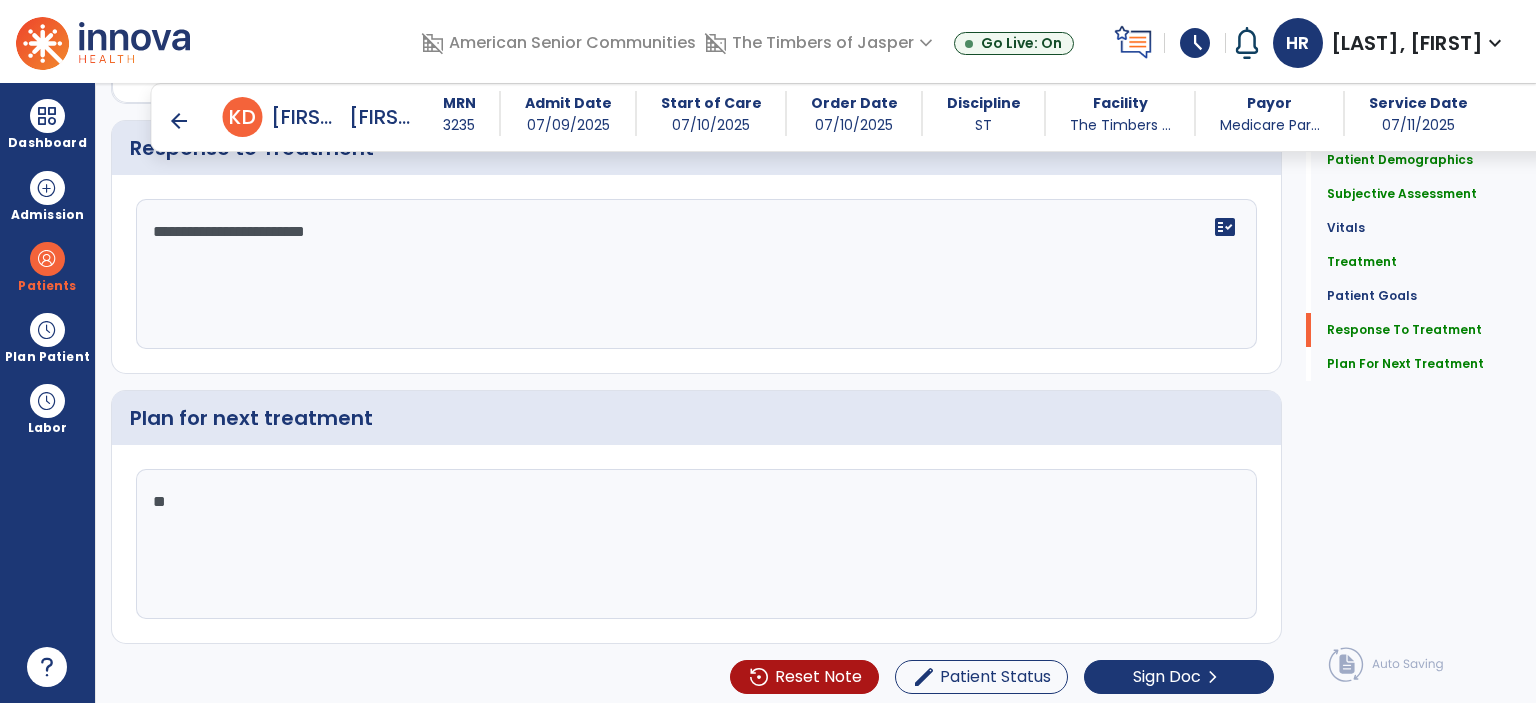 type on "*" 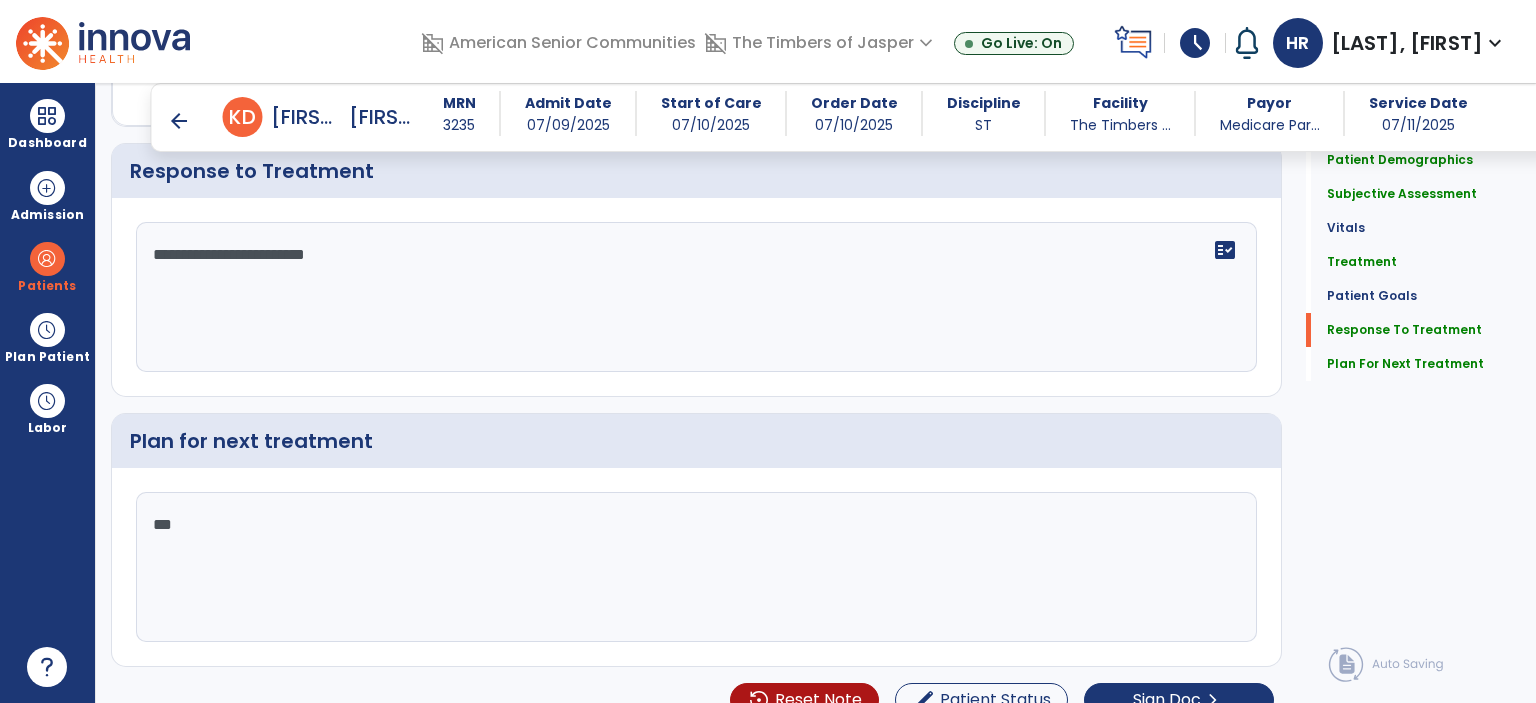scroll, scrollTop: 2418, scrollLeft: 0, axis: vertical 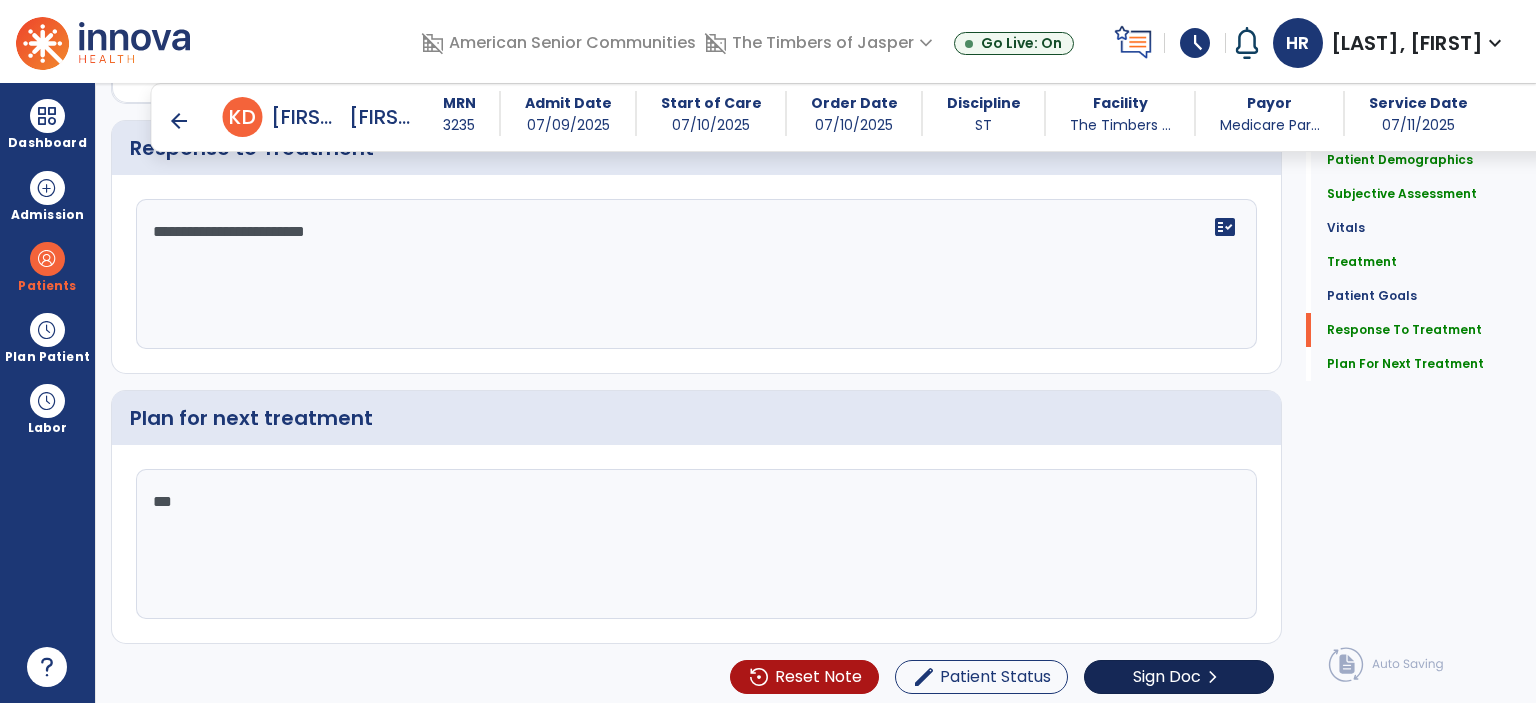 type on "***" 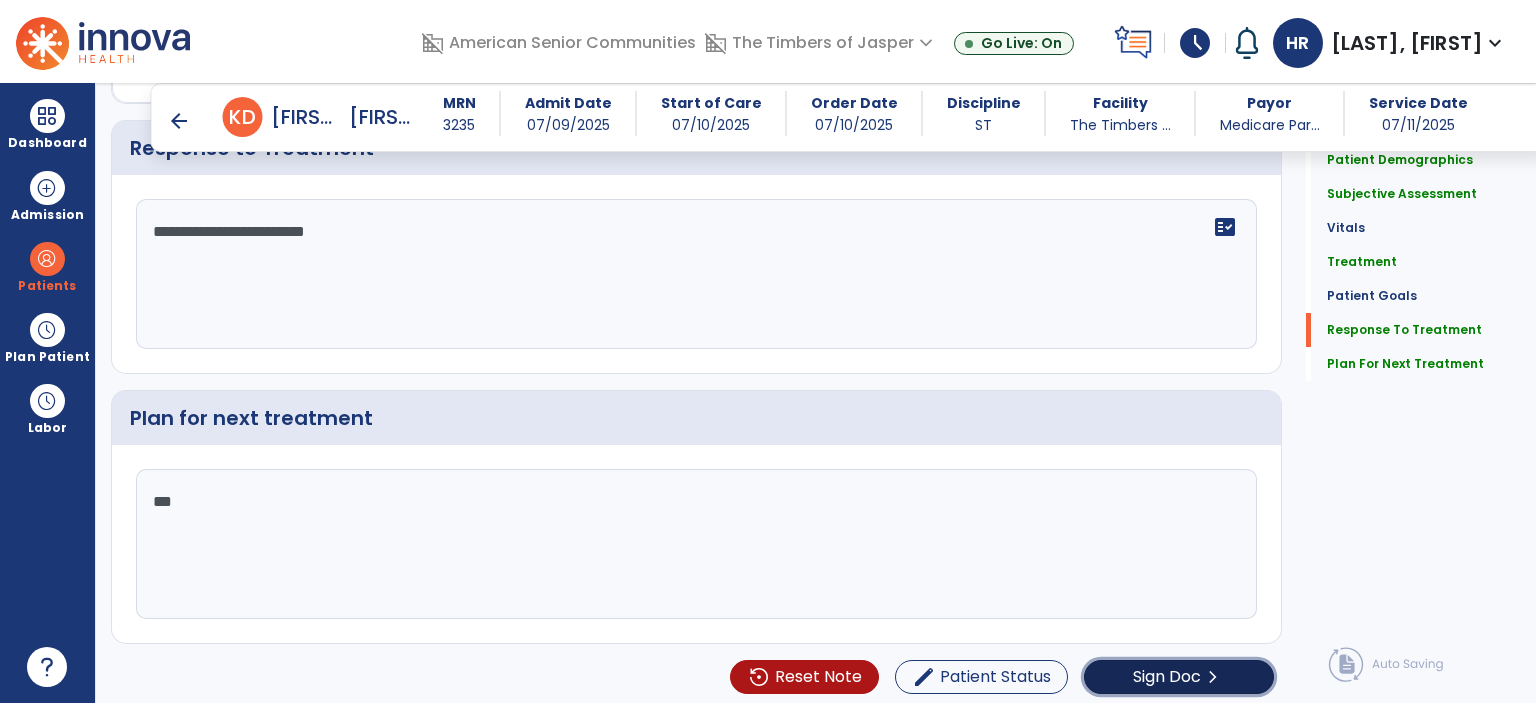 click on "Sign Doc" 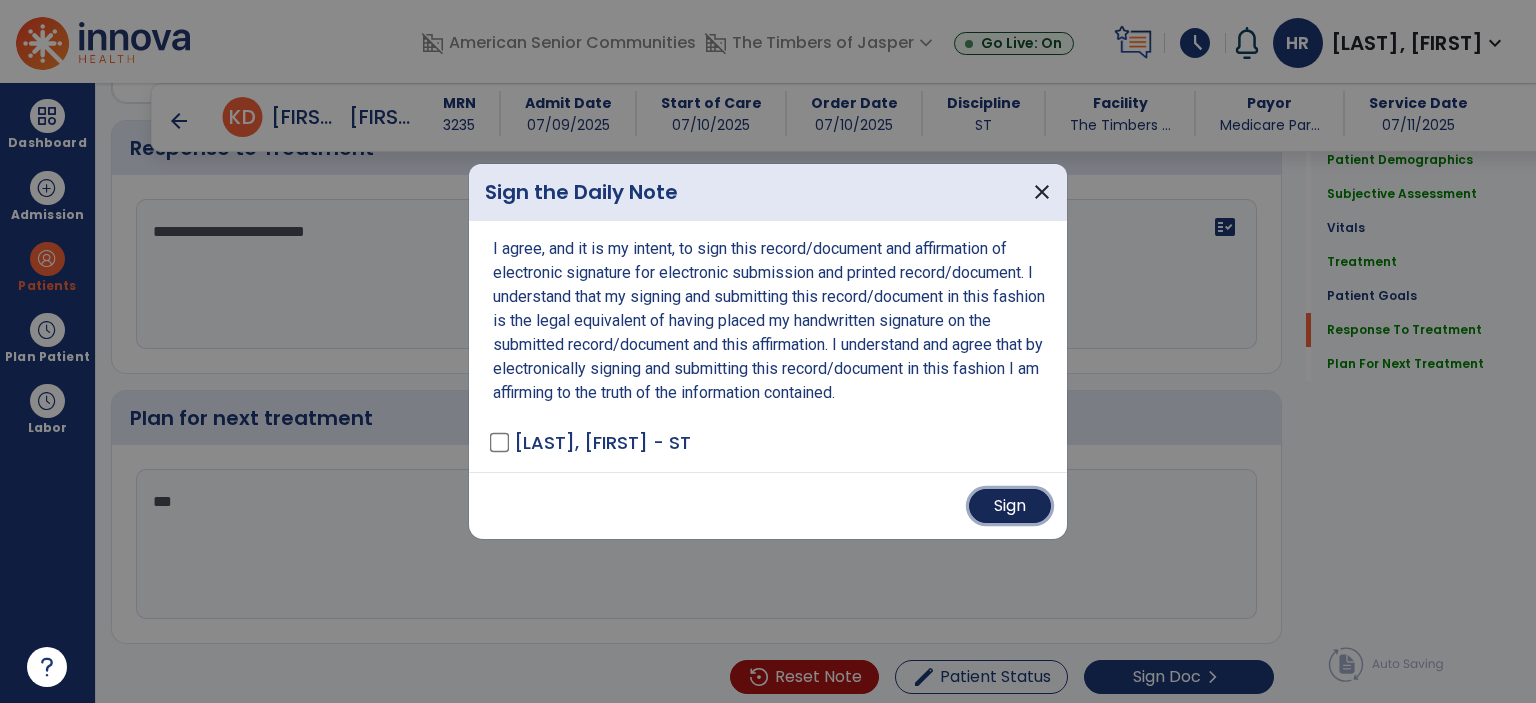 click on "Sign" at bounding box center (1010, 506) 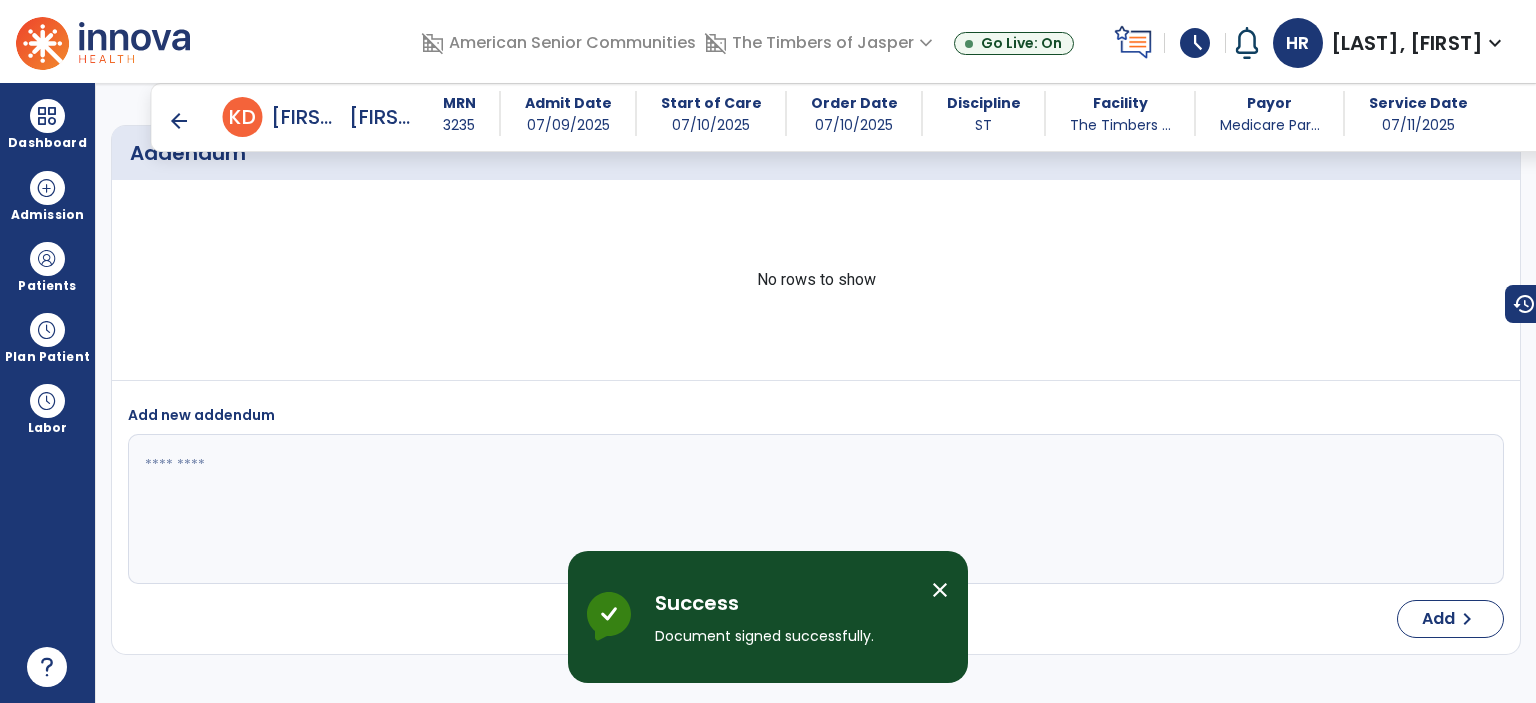 scroll, scrollTop: 3498, scrollLeft: 0, axis: vertical 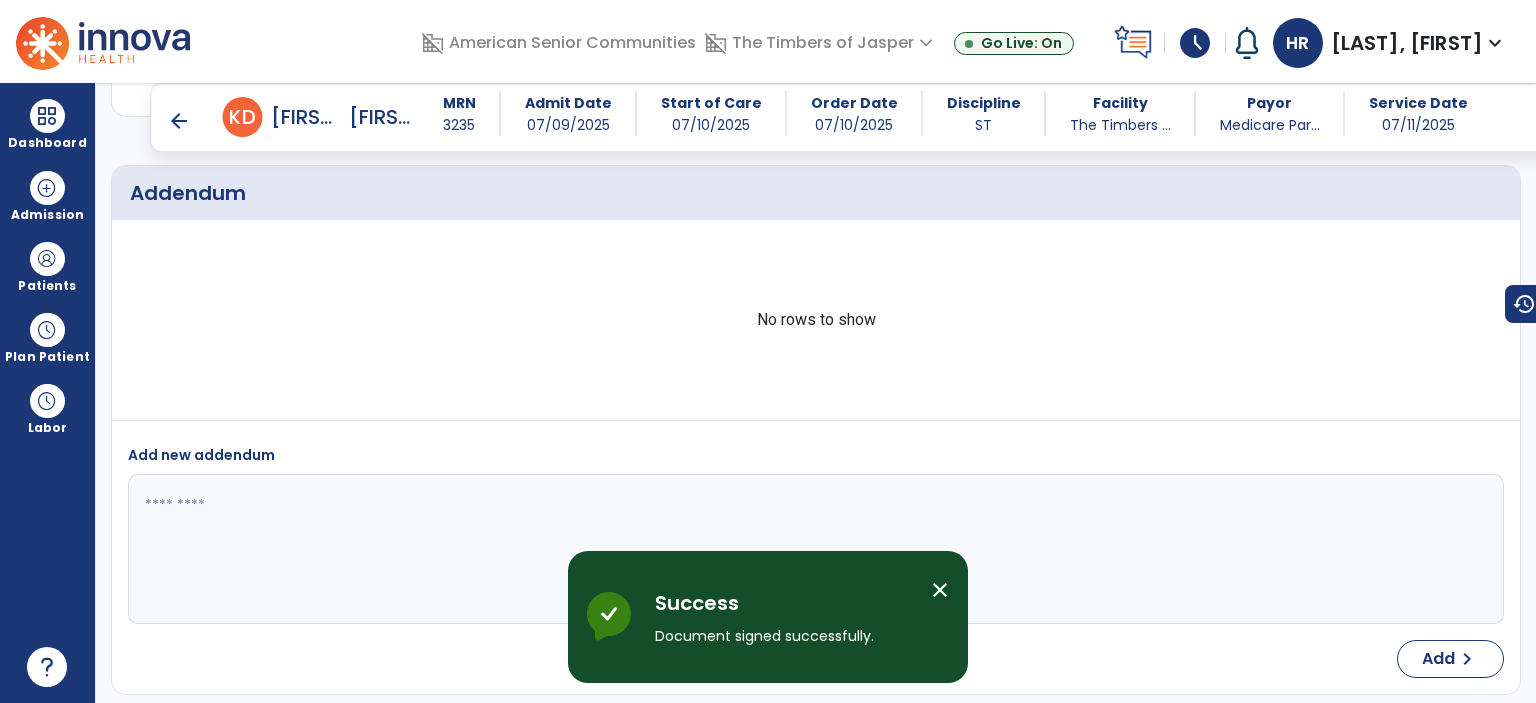 click on "arrow_back" at bounding box center [179, 121] 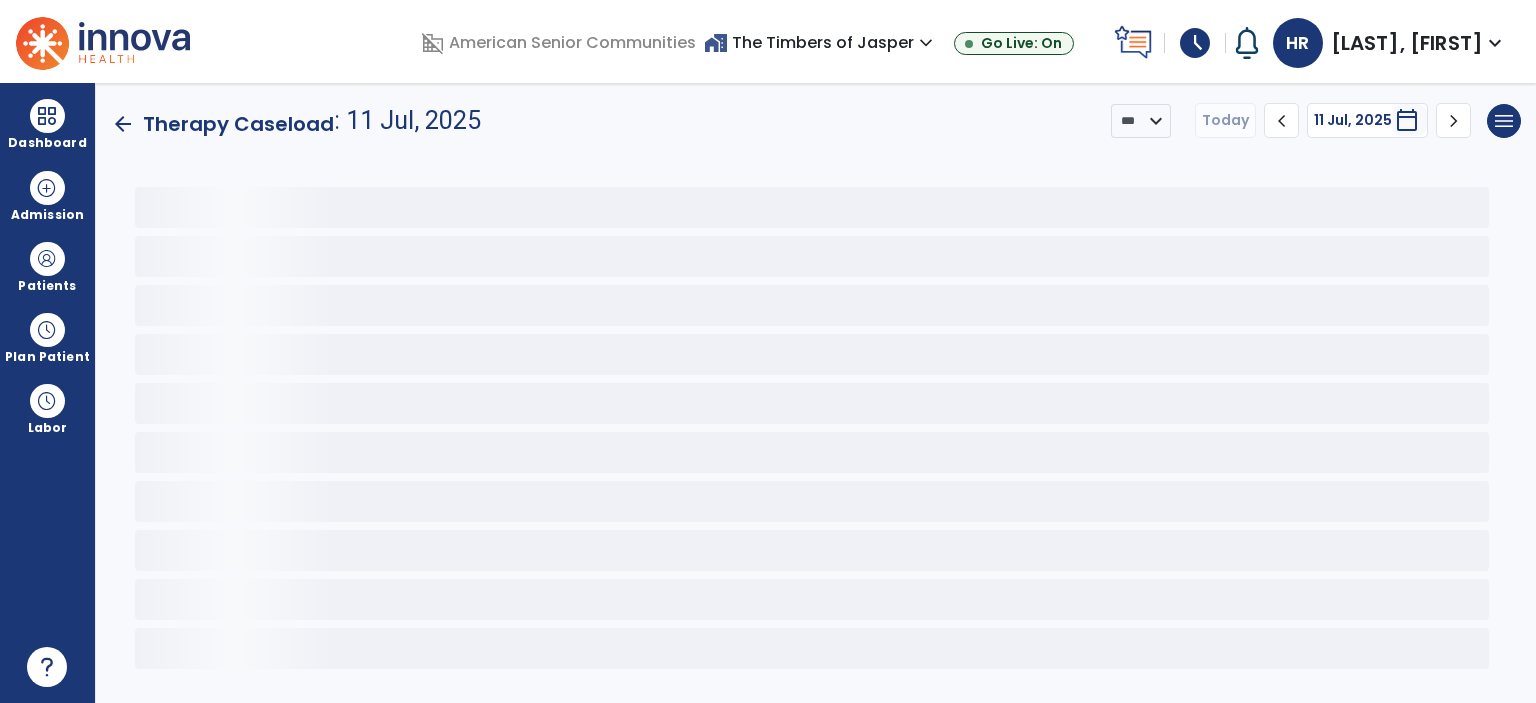 scroll, scrollTop: 0, scrollLeft: 0, axis: both 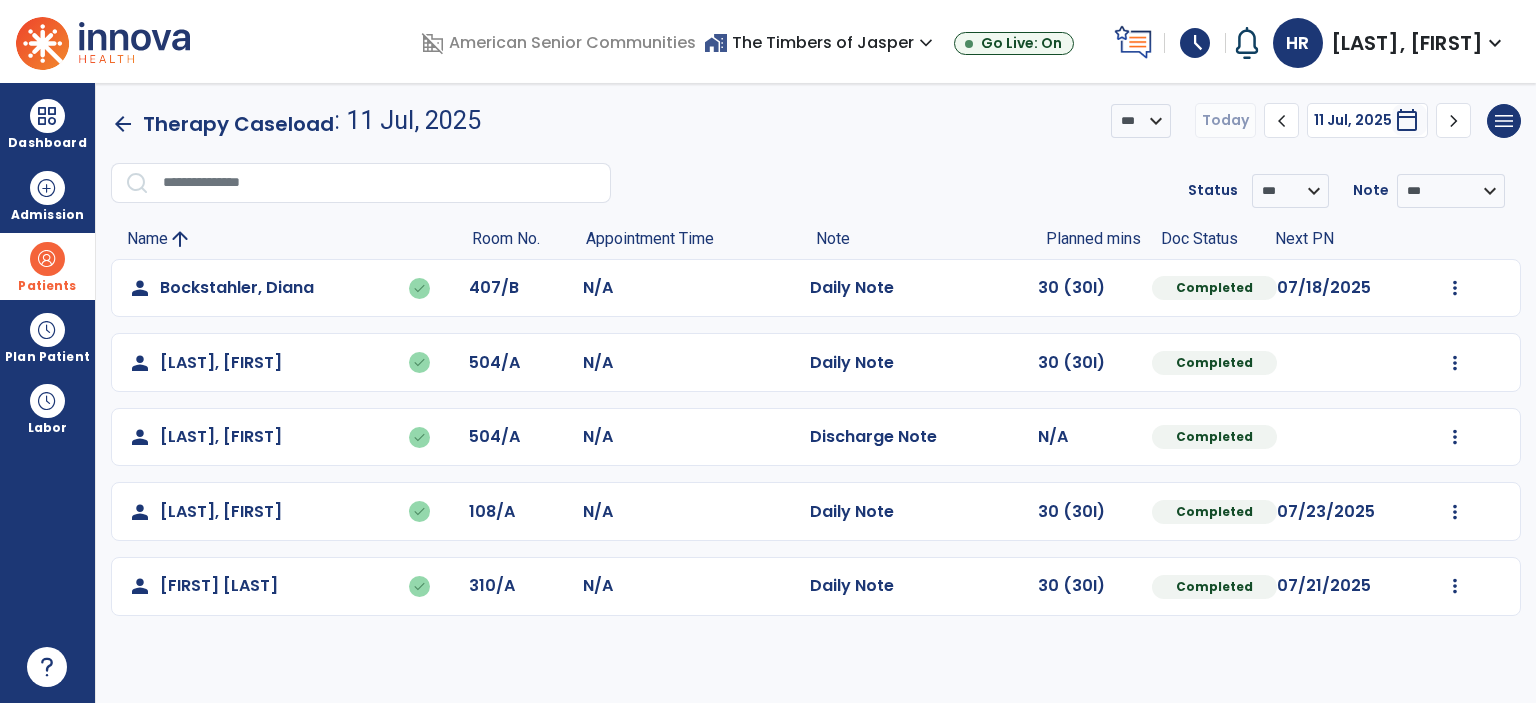 click on "Patients" at bounding box center [47, 286] 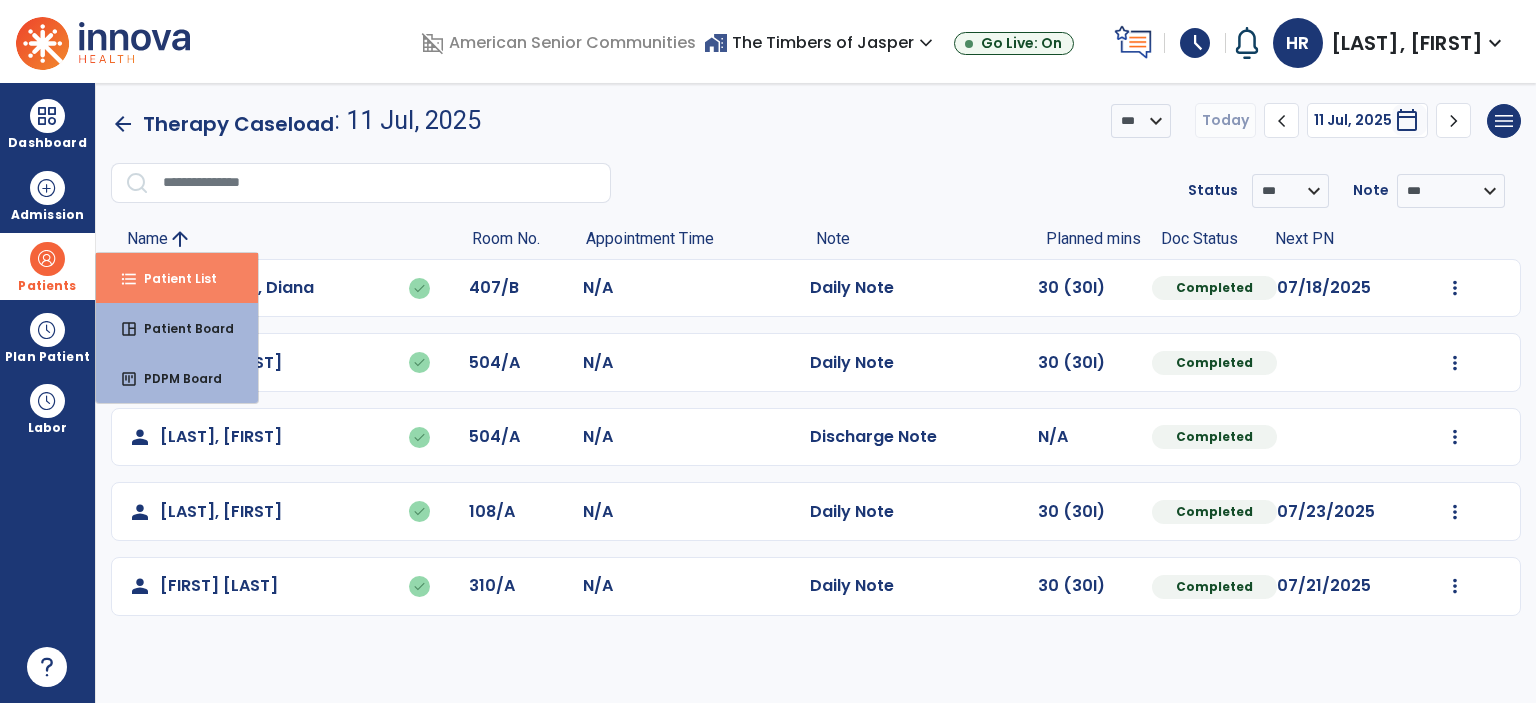 click on "format_list_bulleted  Patient List" at bounding box center [177, 278] 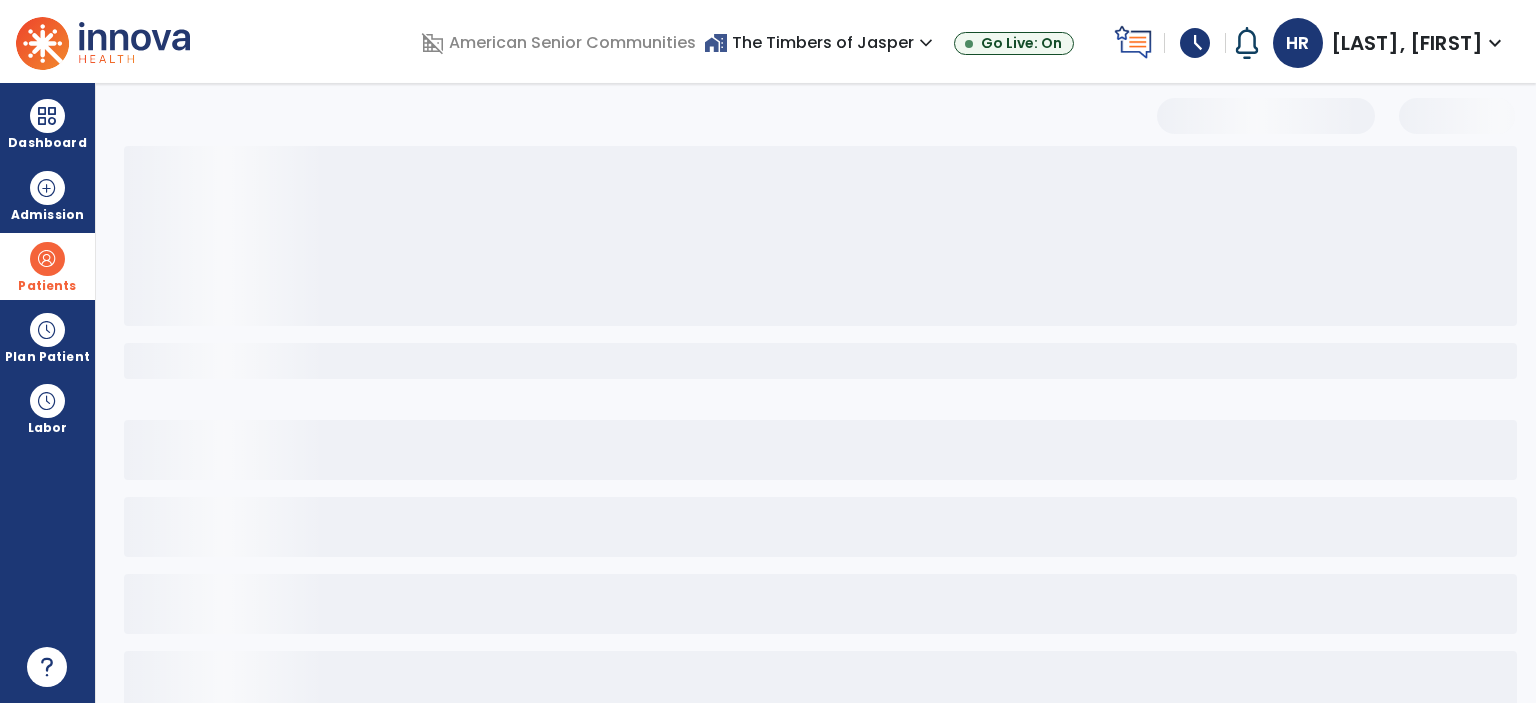select on "***" 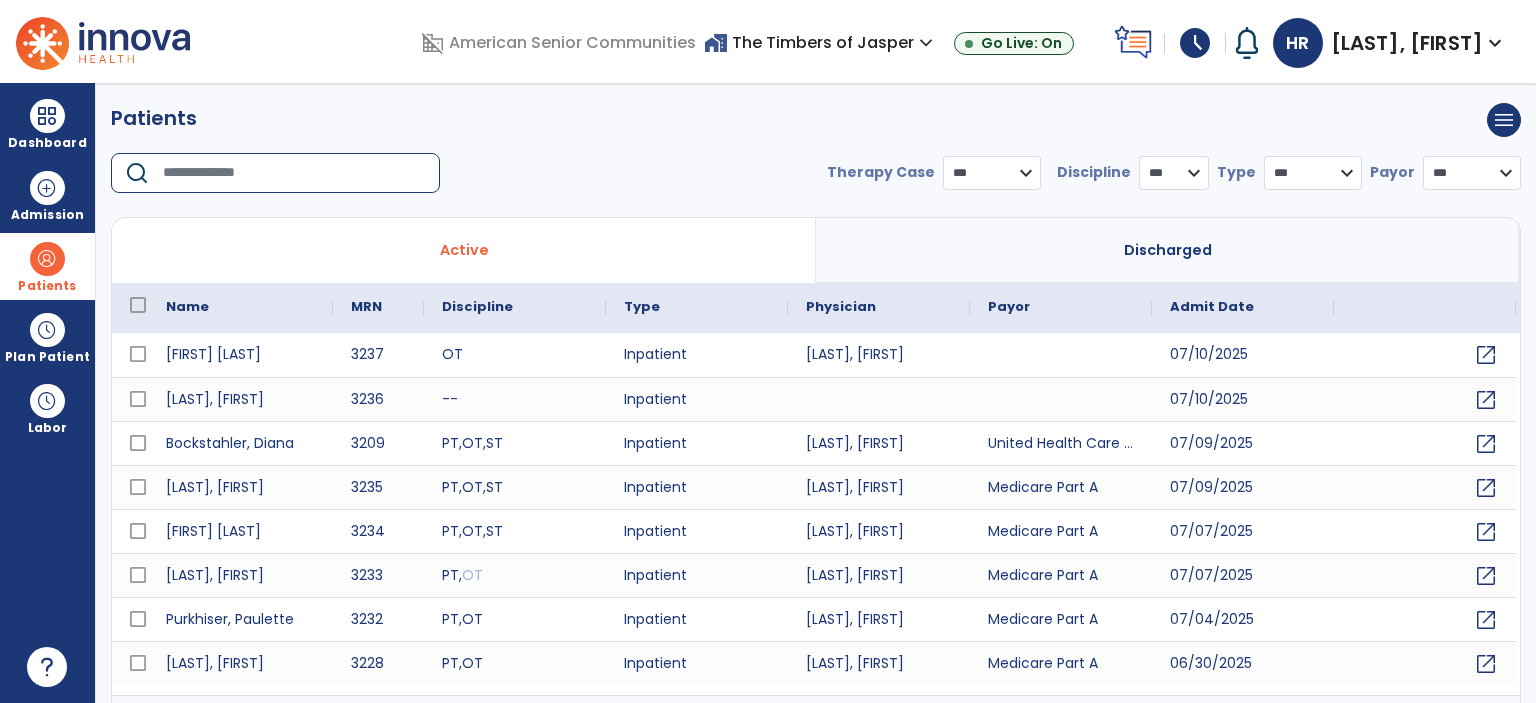 click at bounding box center (294, 173) 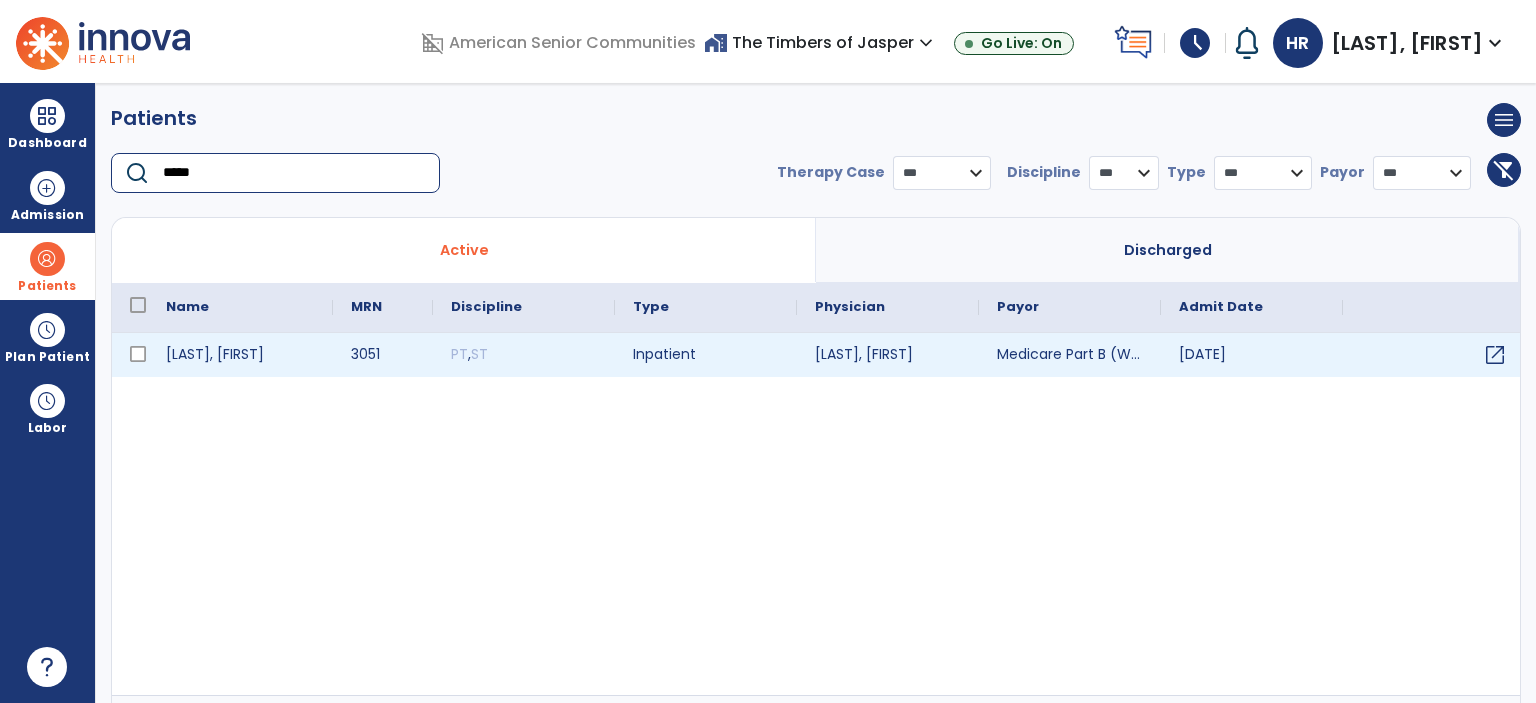 type on "*****" 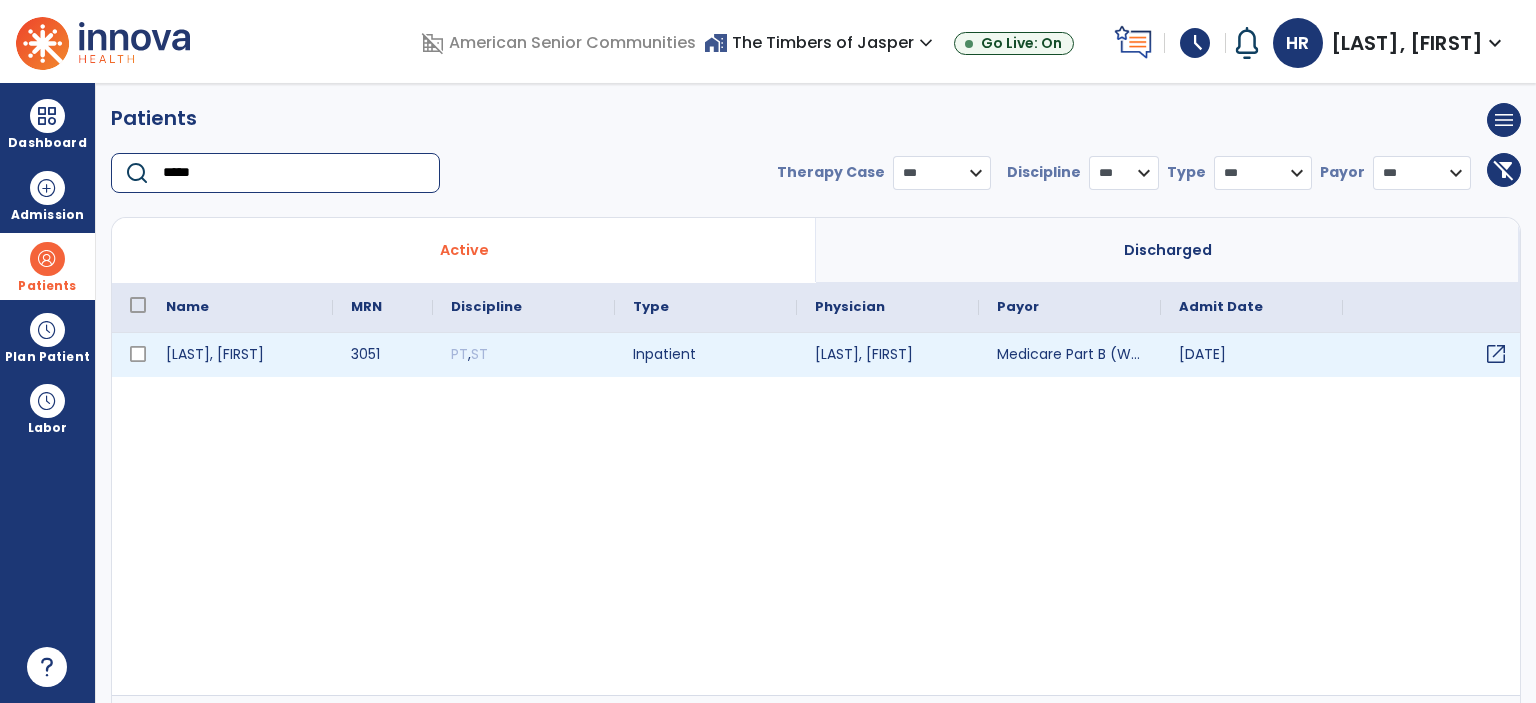 click on "open_in_new" at bounding box center [1434, 355] 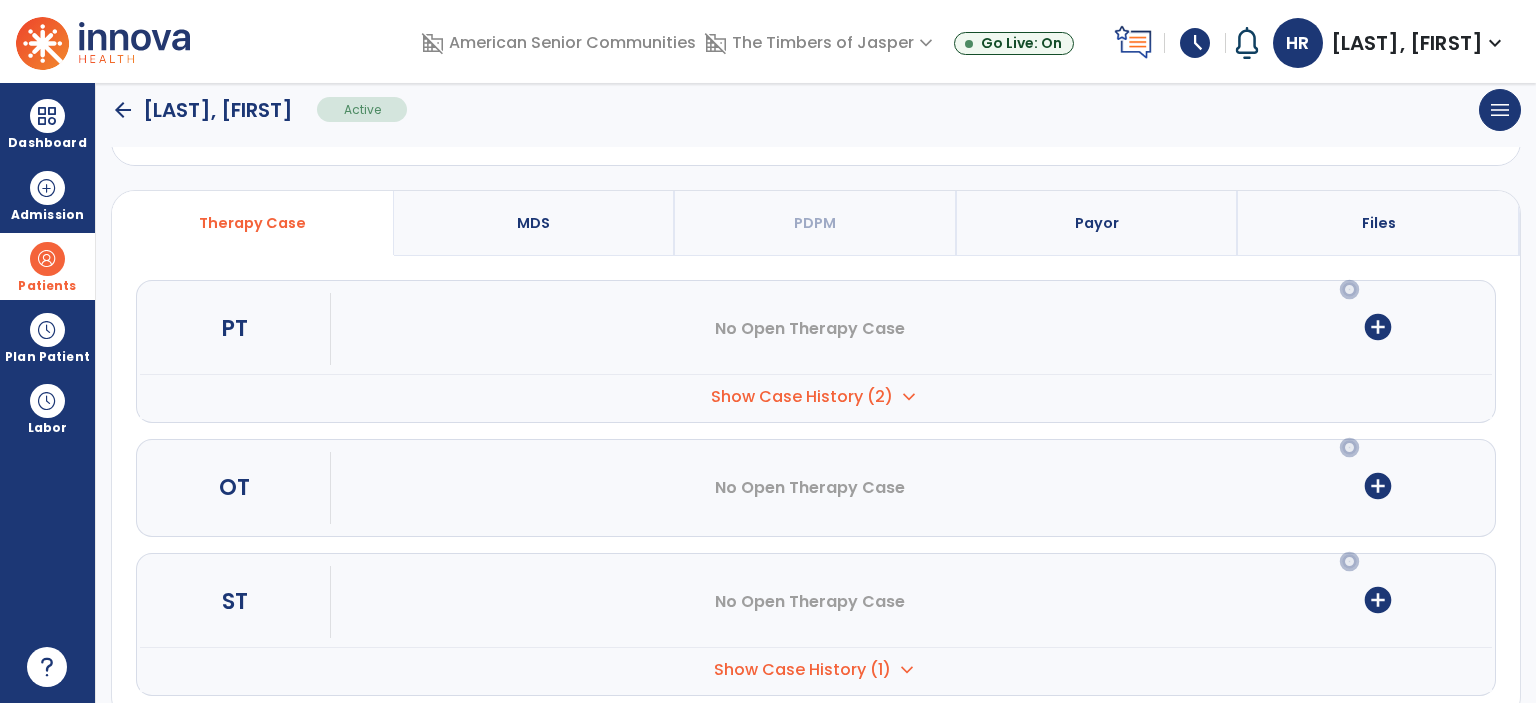 scroll, scrollTop: 144, scrollLeft: 0, axis: vertical 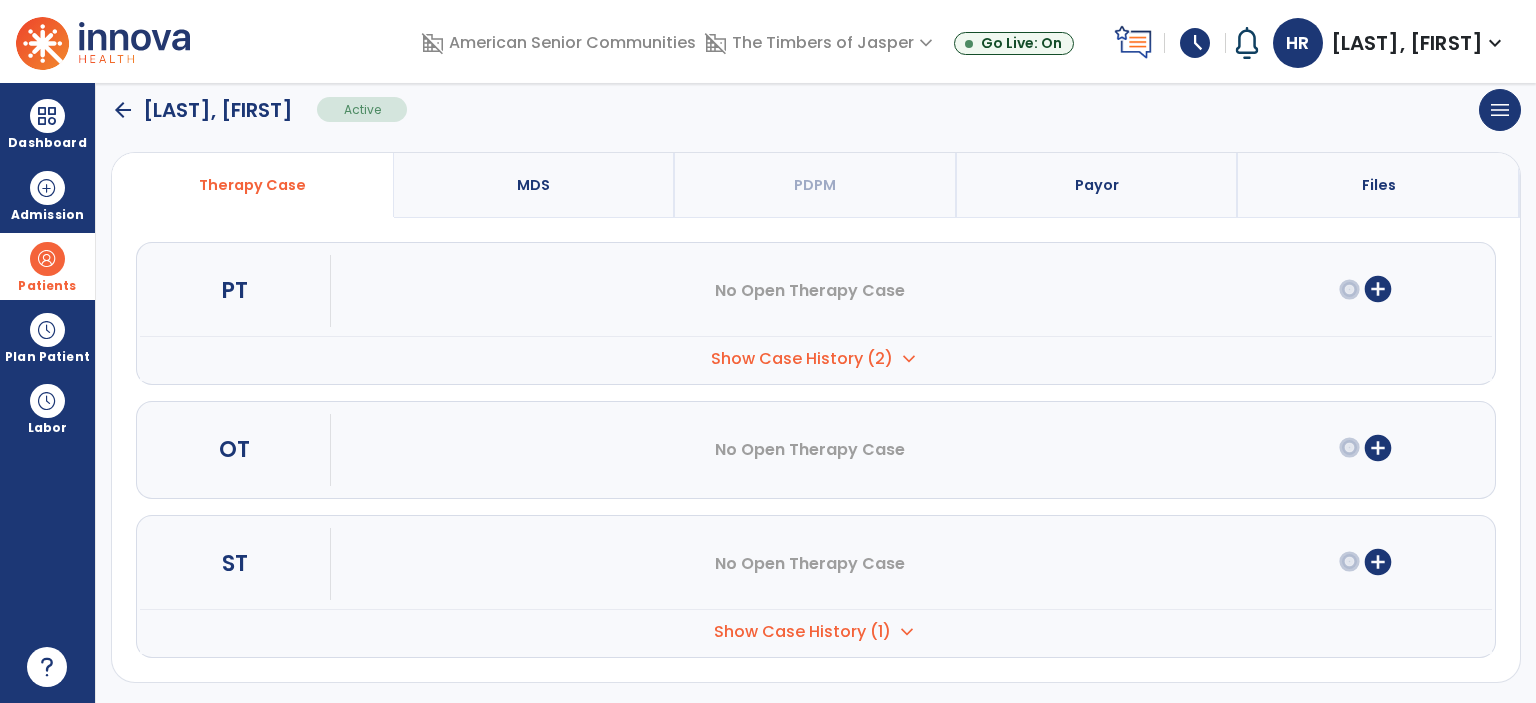 click on "add_circle" at bounding box center [1378, 562] 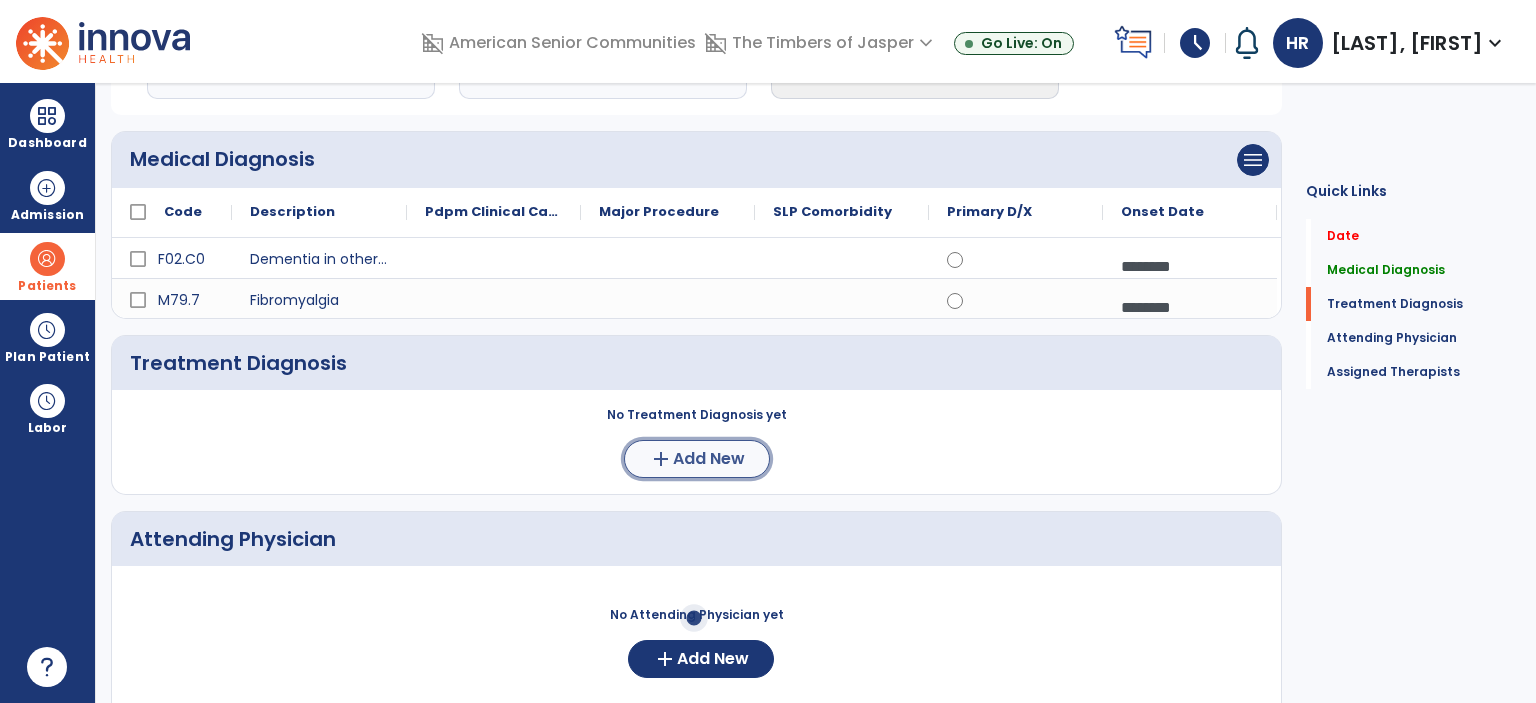 click on "Add New" 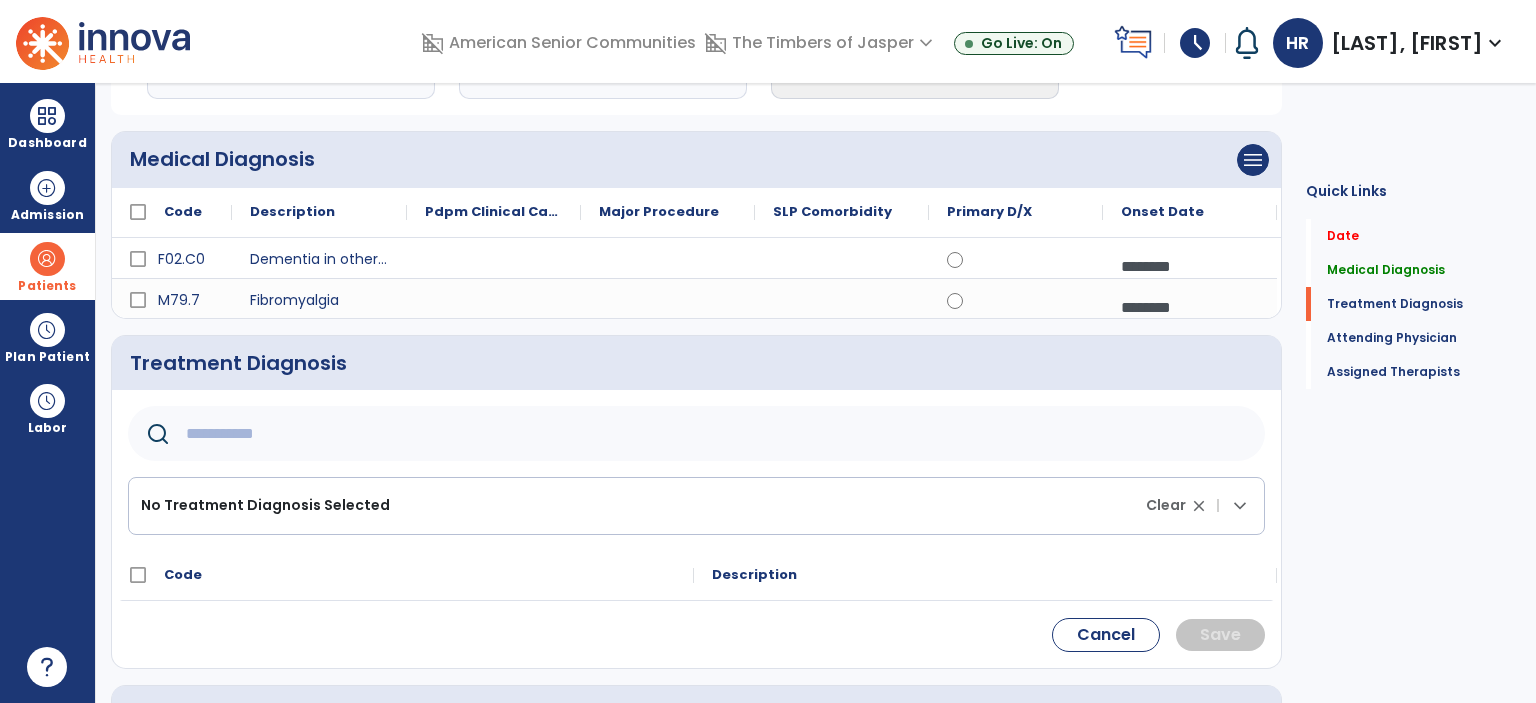click 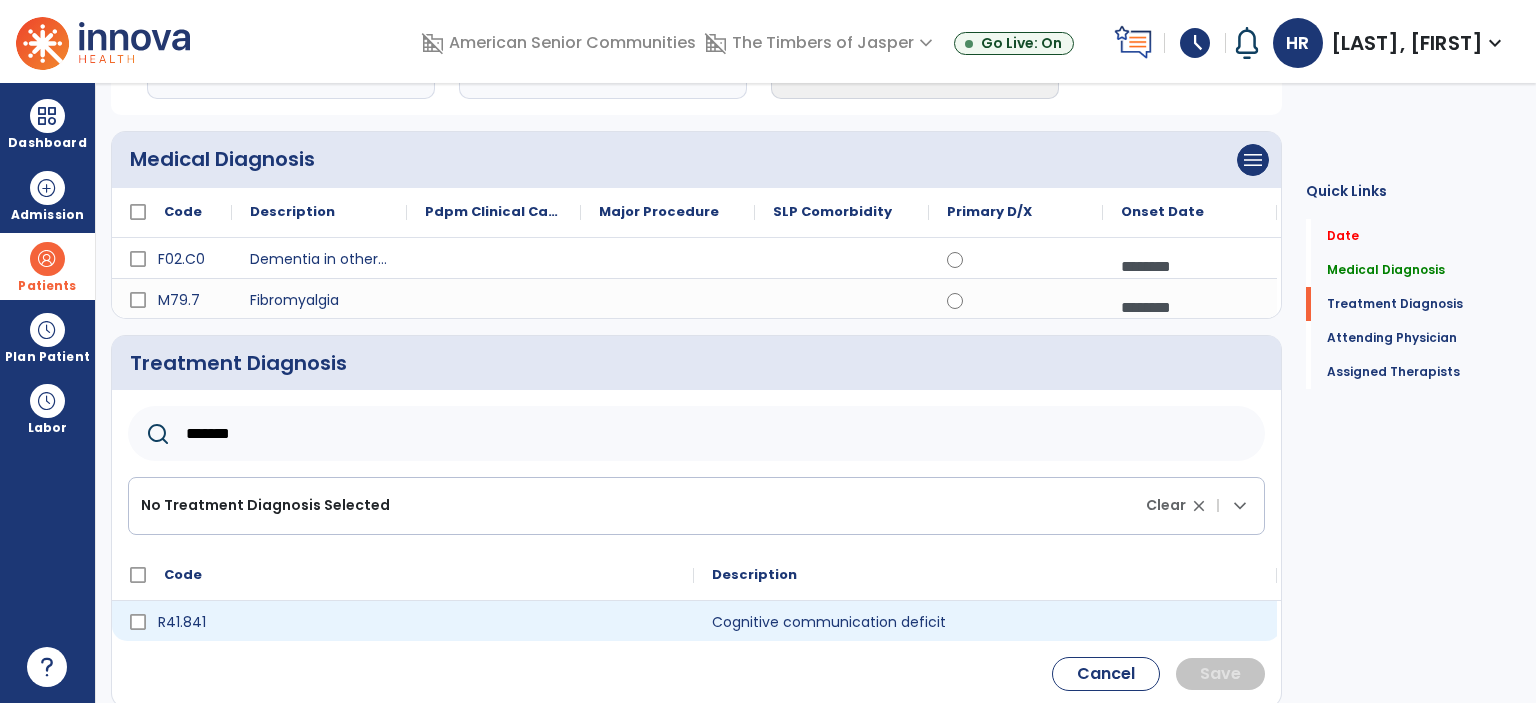 type on "*******" 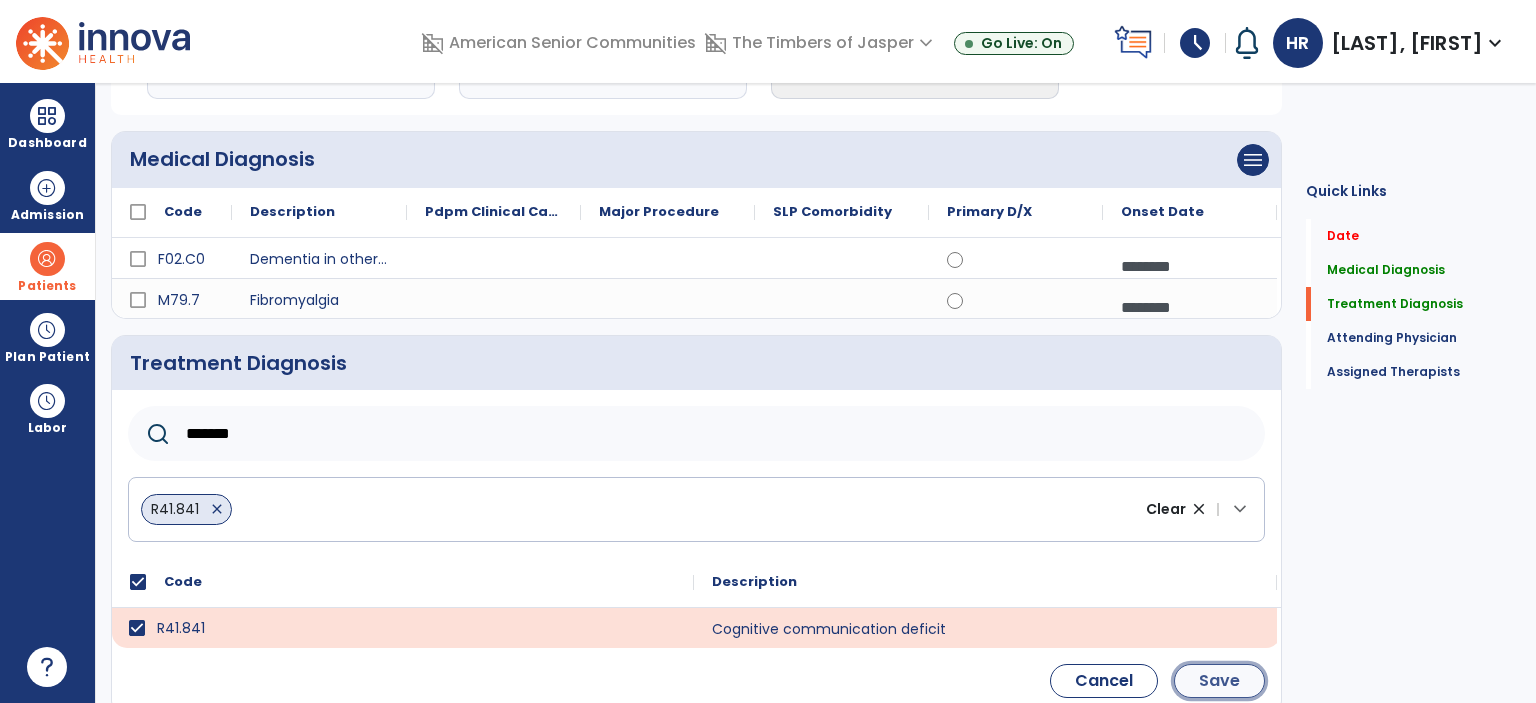 click on "Save" 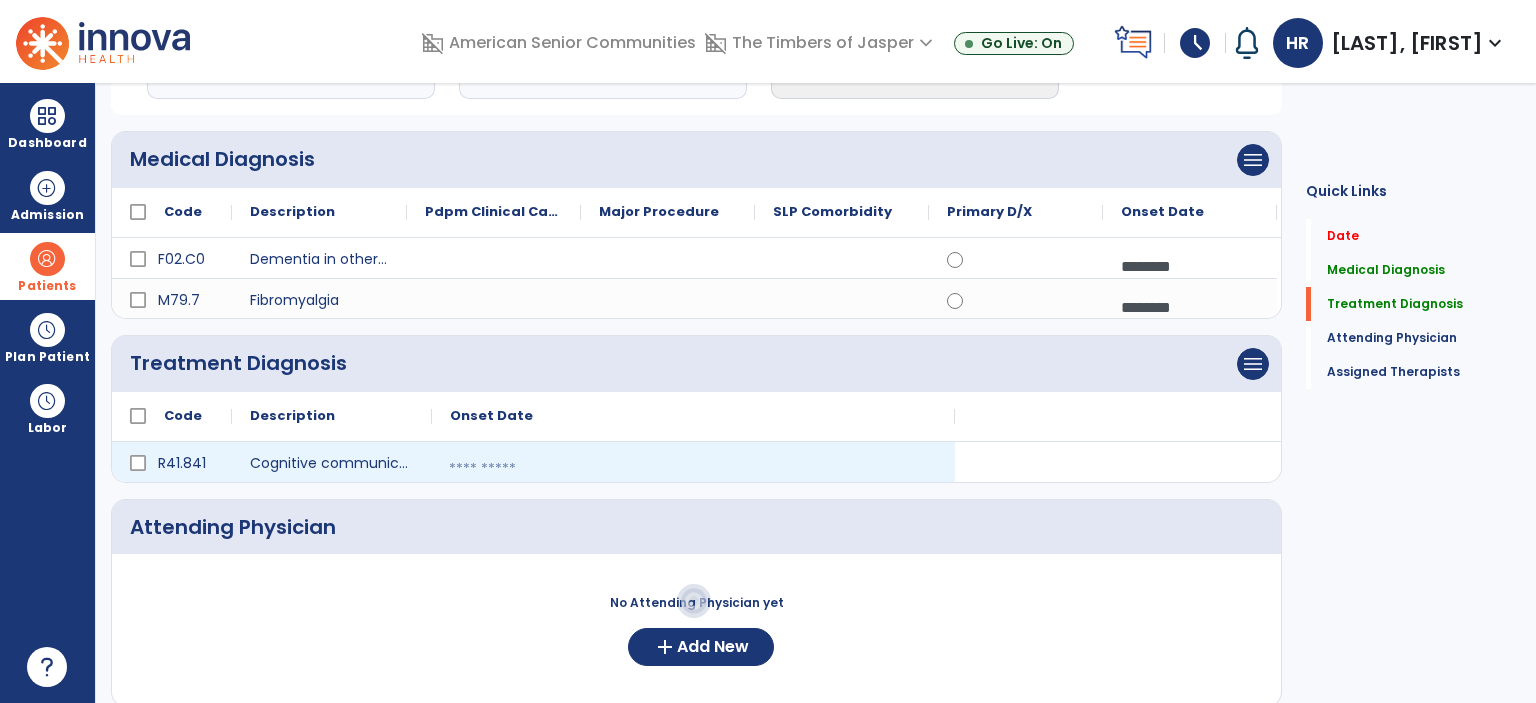 click at bounding box center [693, 469] 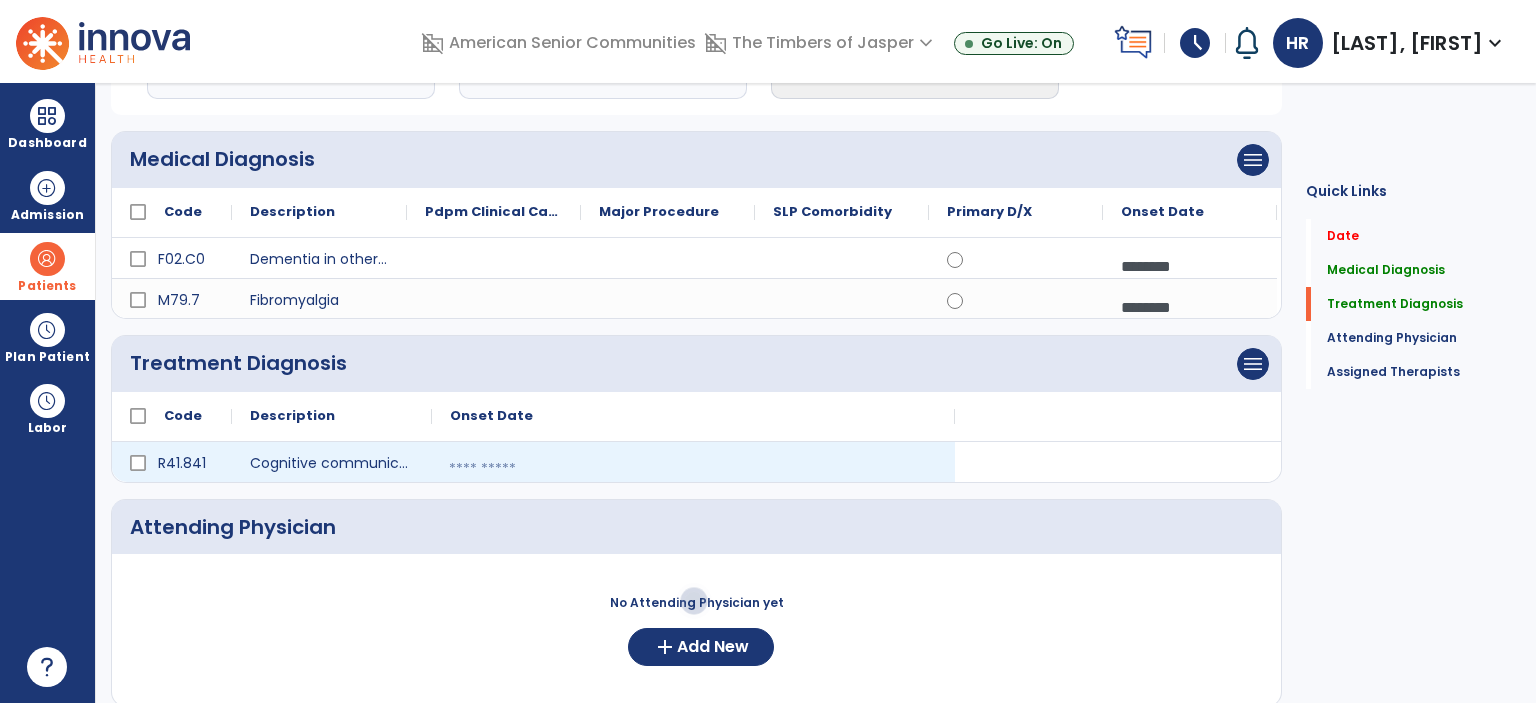 select on "*" 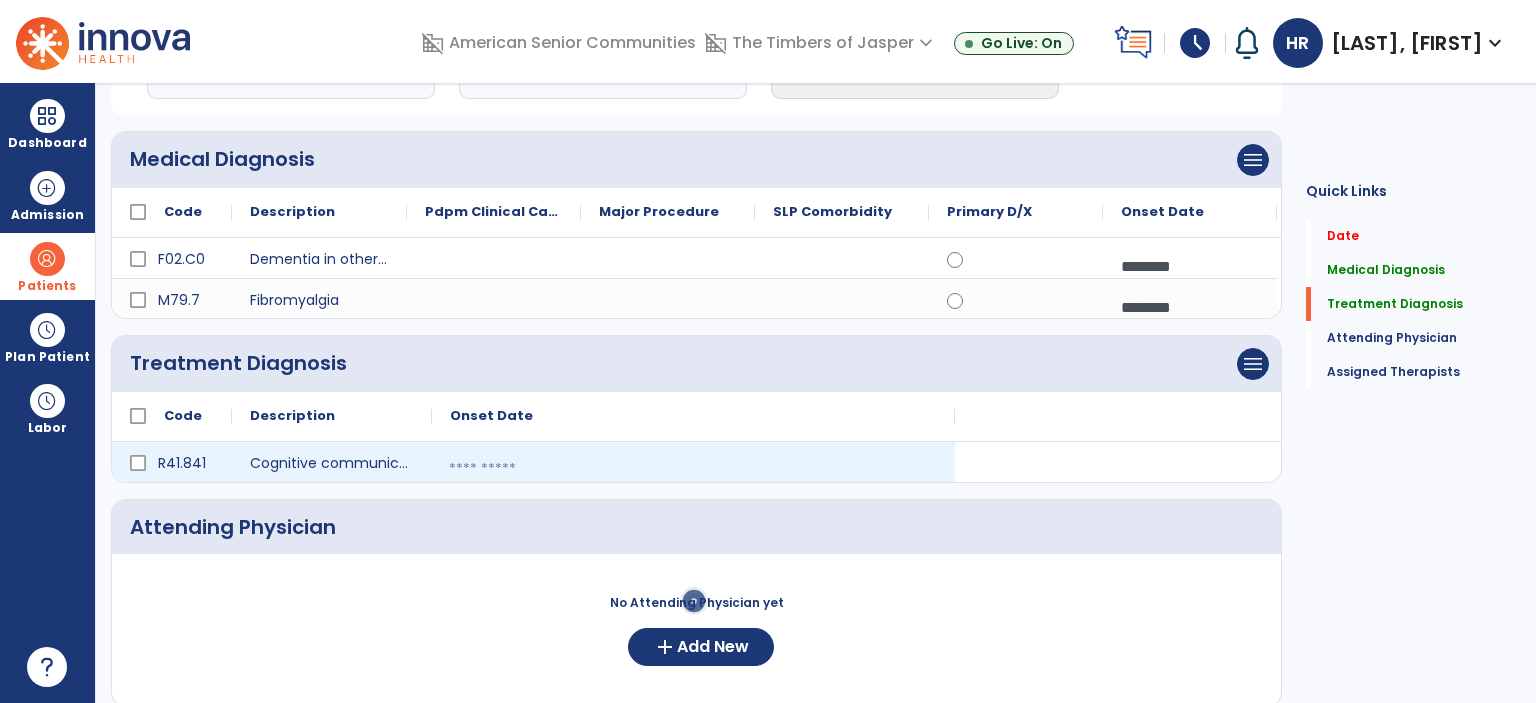 select on "****" 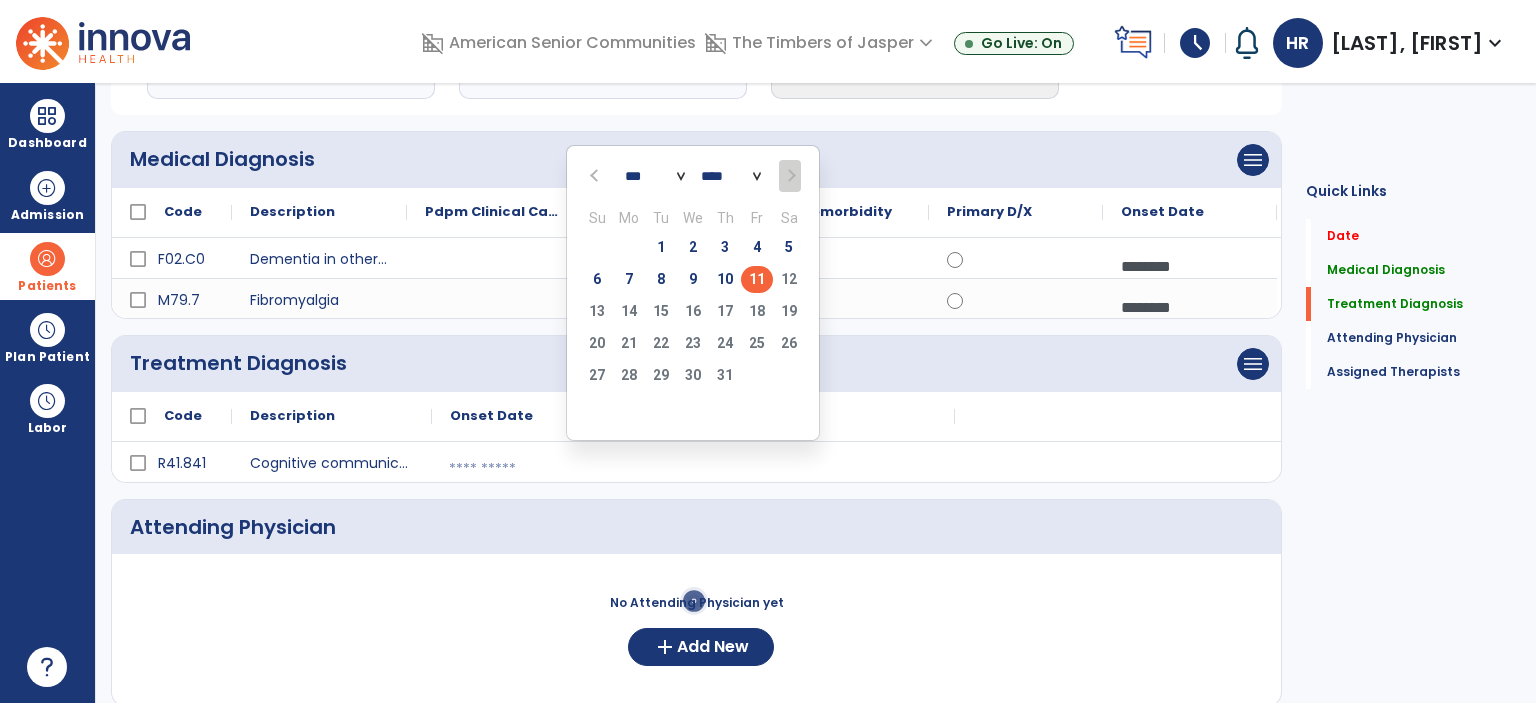 click on "11" 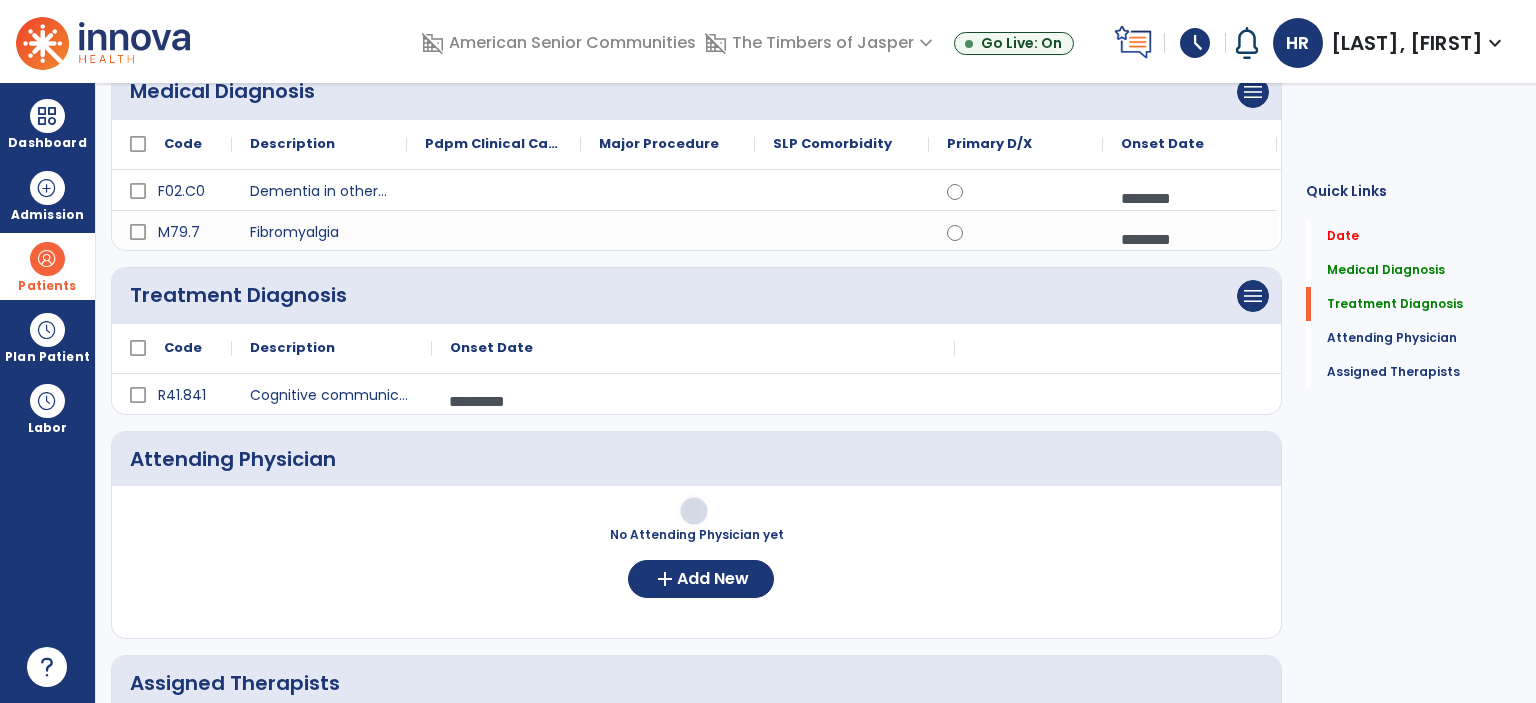 scroll, scrollTop: 244, scrollLeft: 0, axis: vertical 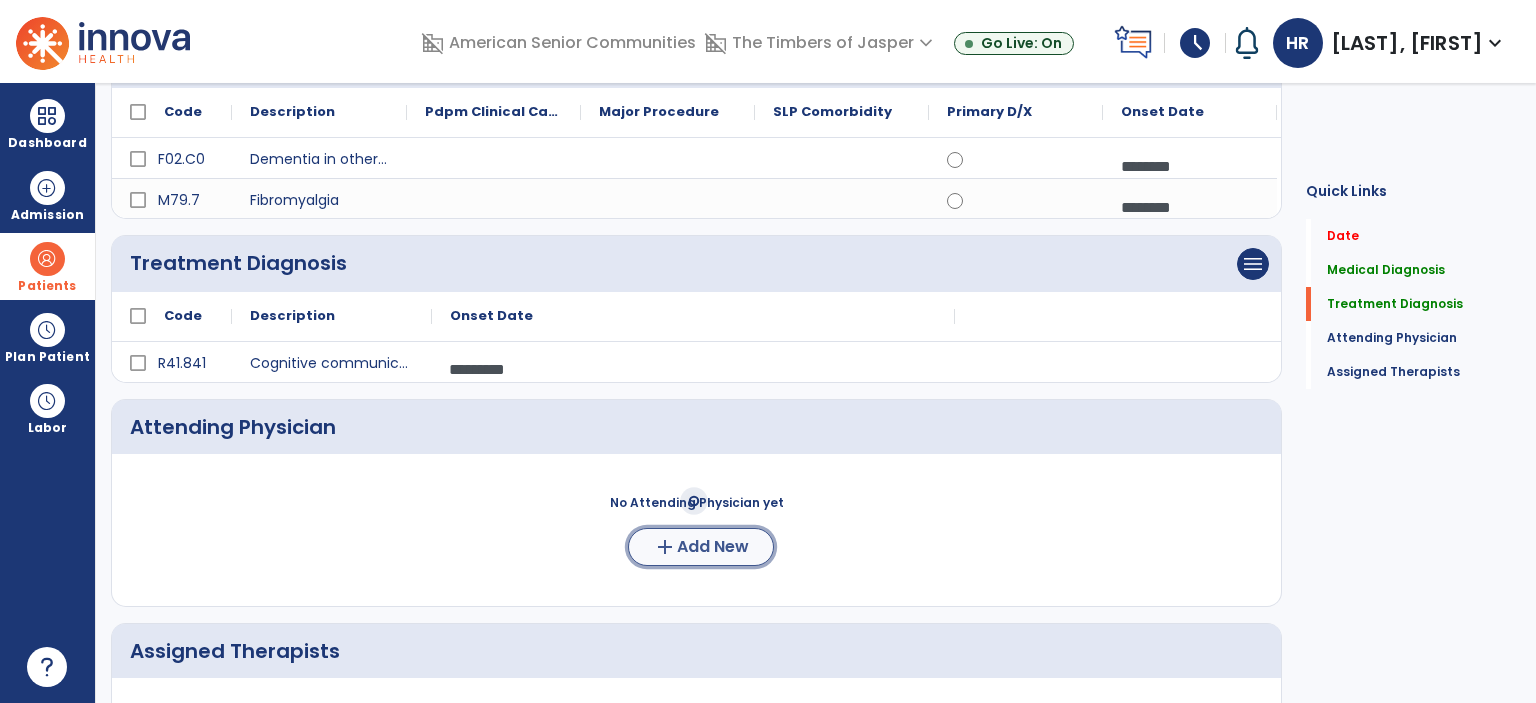 click on "add" 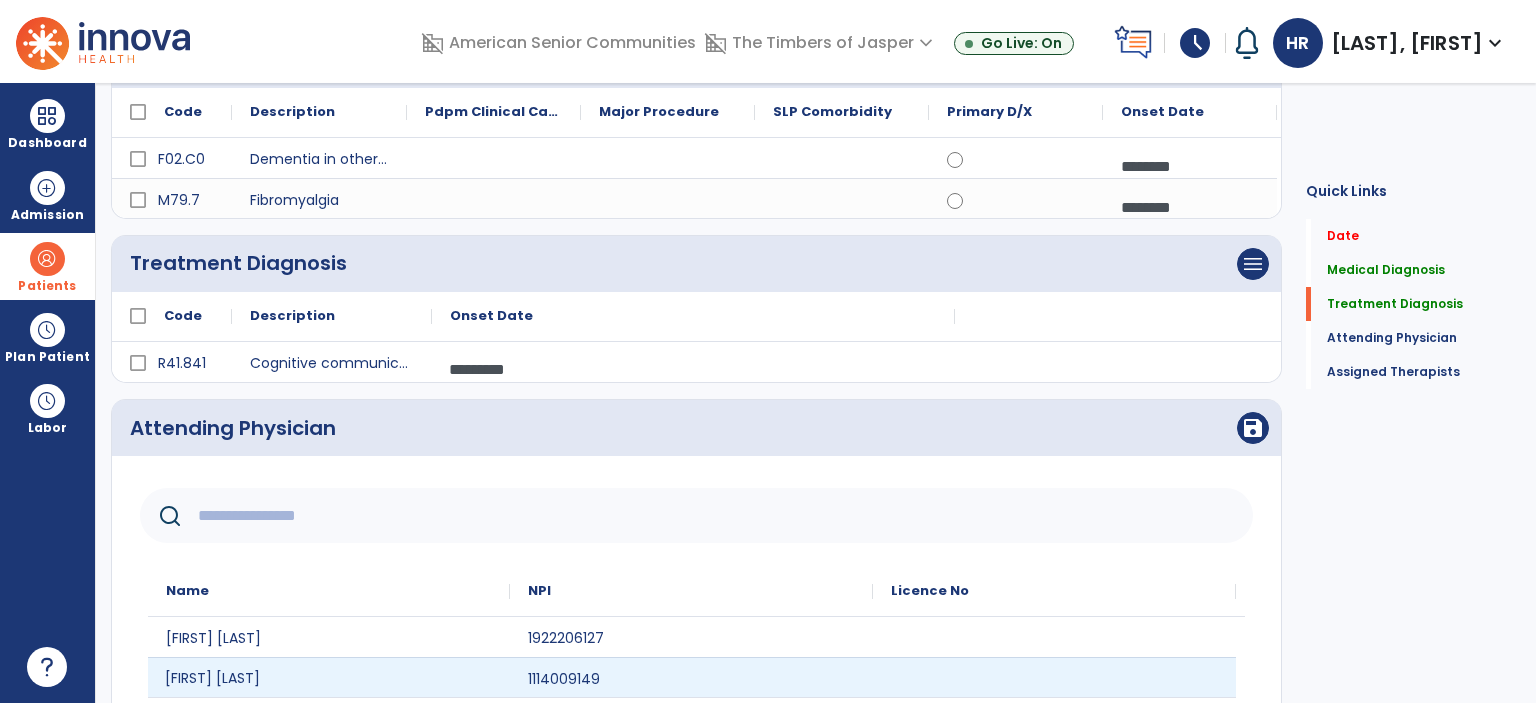 click on "[FIRST] [LAST]" 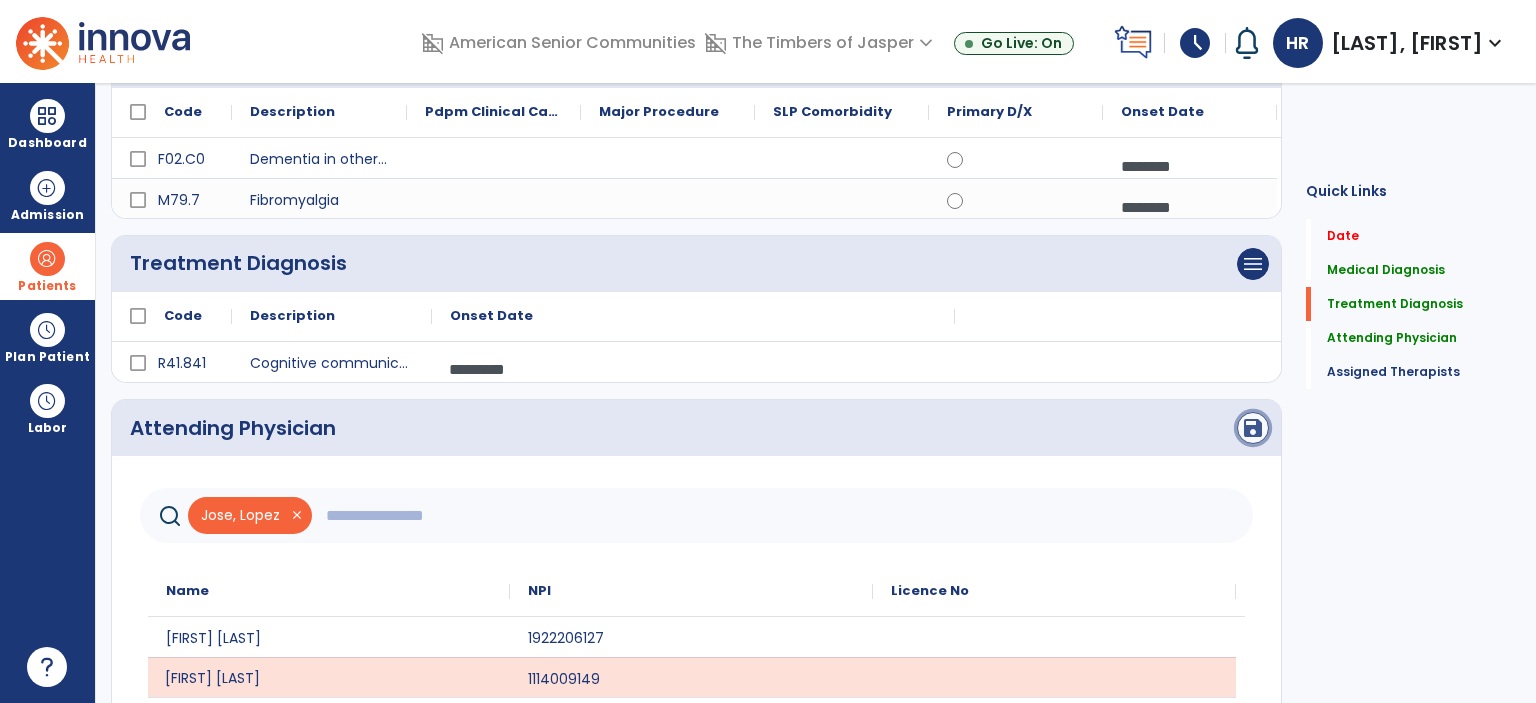 click on "save" 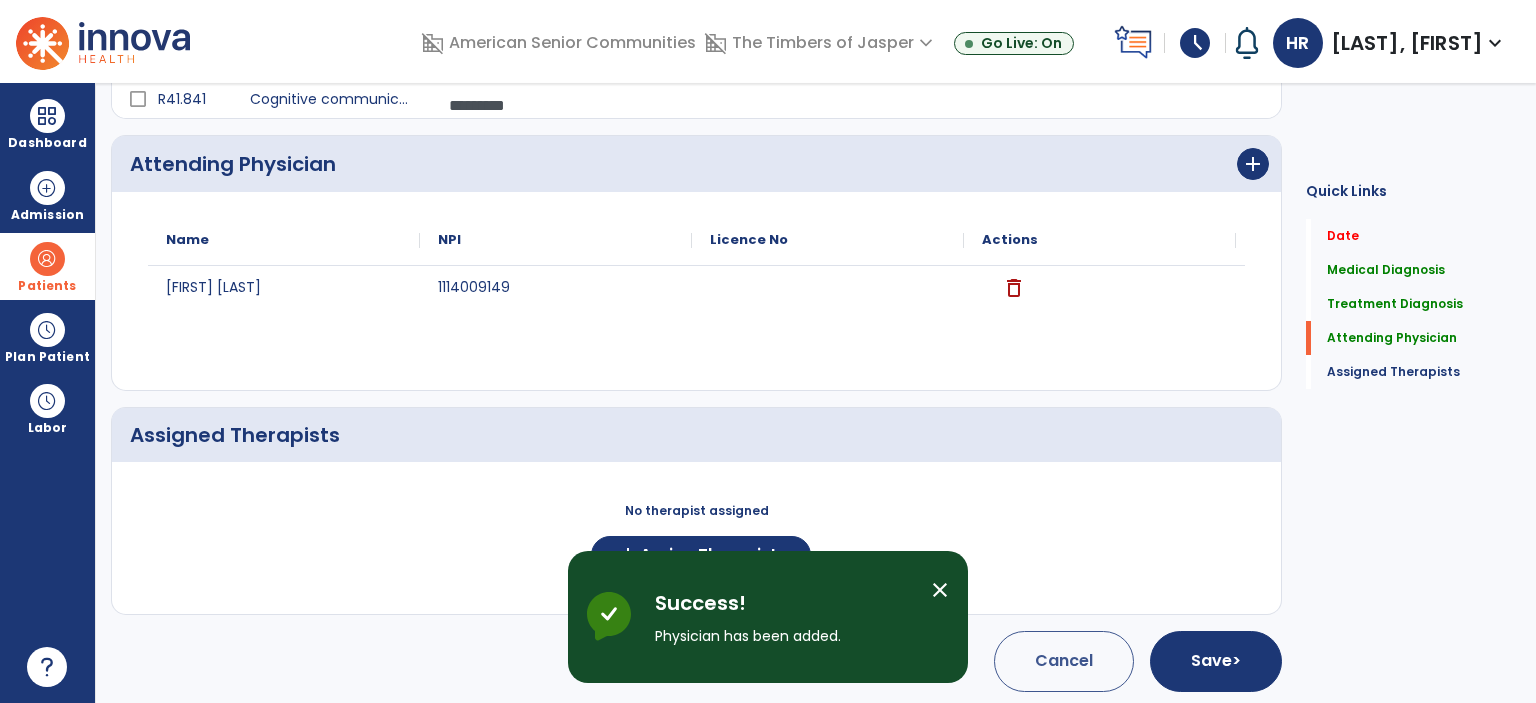 scroll, scrollTop: 509, scrollLeft: 0, axis: vertical 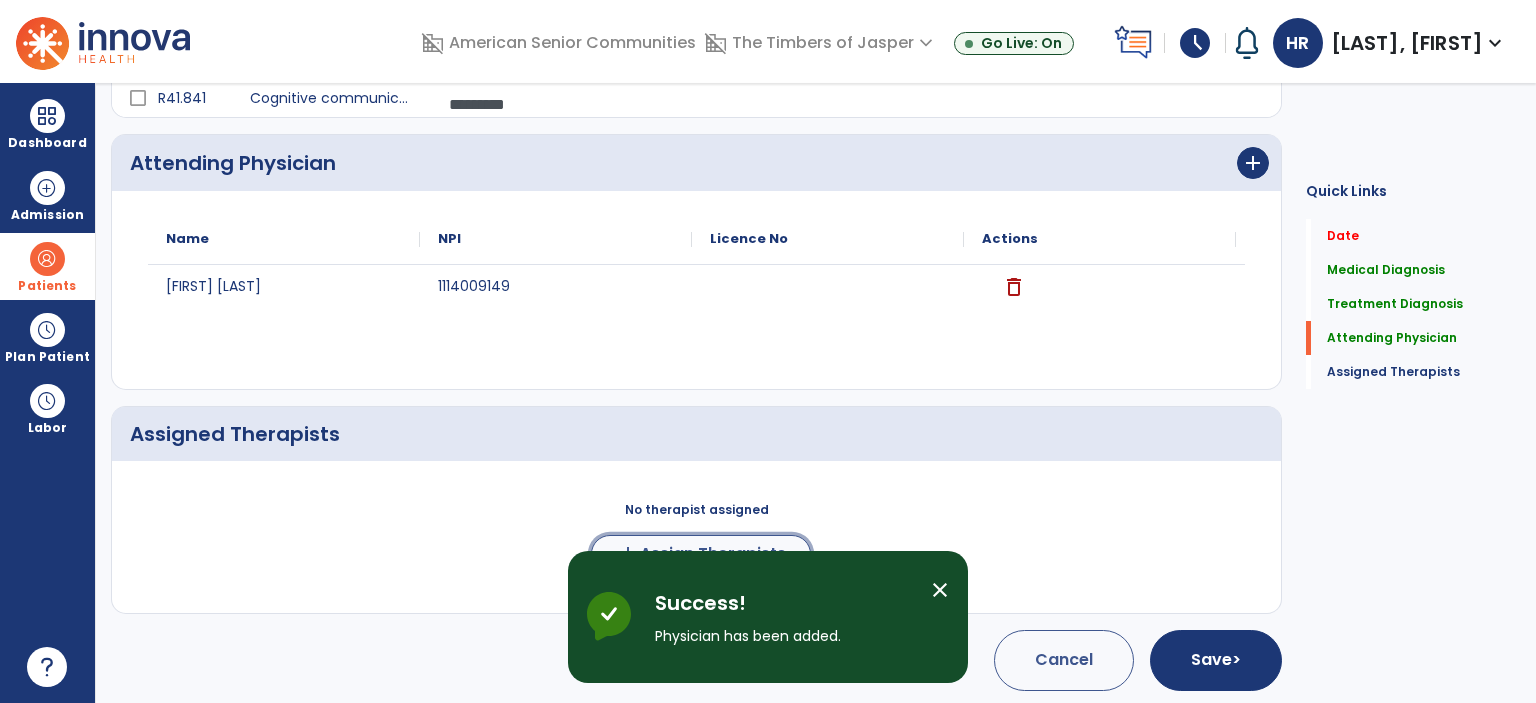 click on "Assign Therapists" 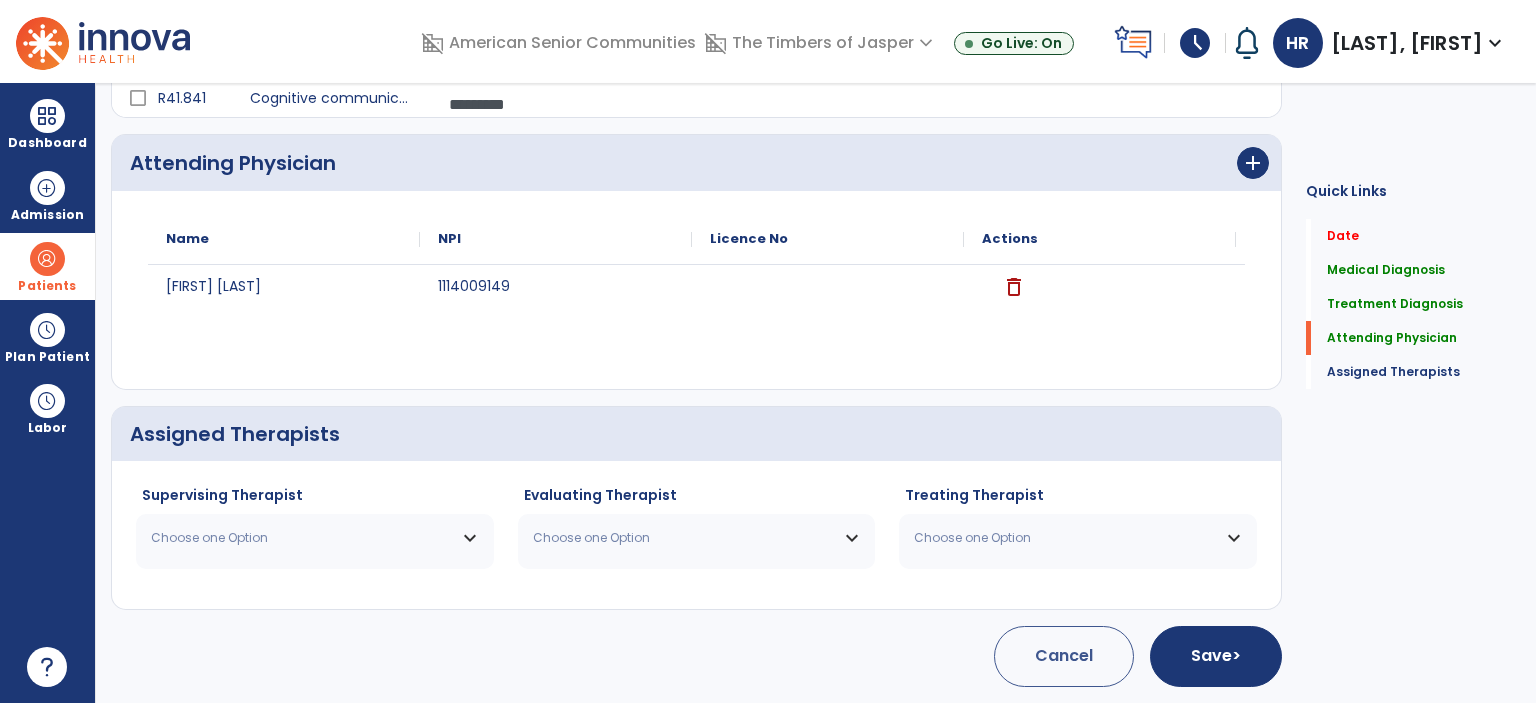 scroll, scrollTop: 506, scrollLeft: 0, axis: vertical 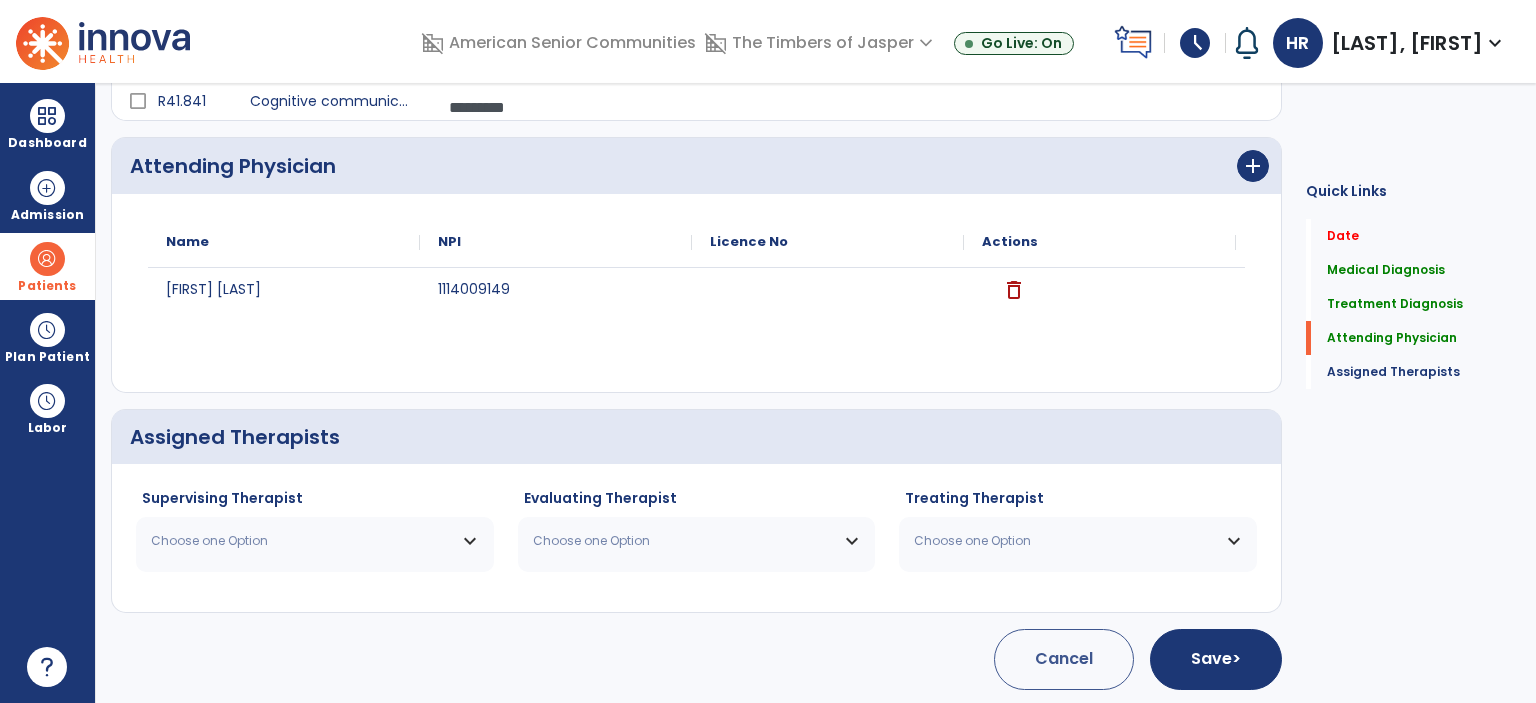drag, startPoint x: 304, startPoint y: 523, endPoint x: 299, endPoint y: 534, distance: 12.083046 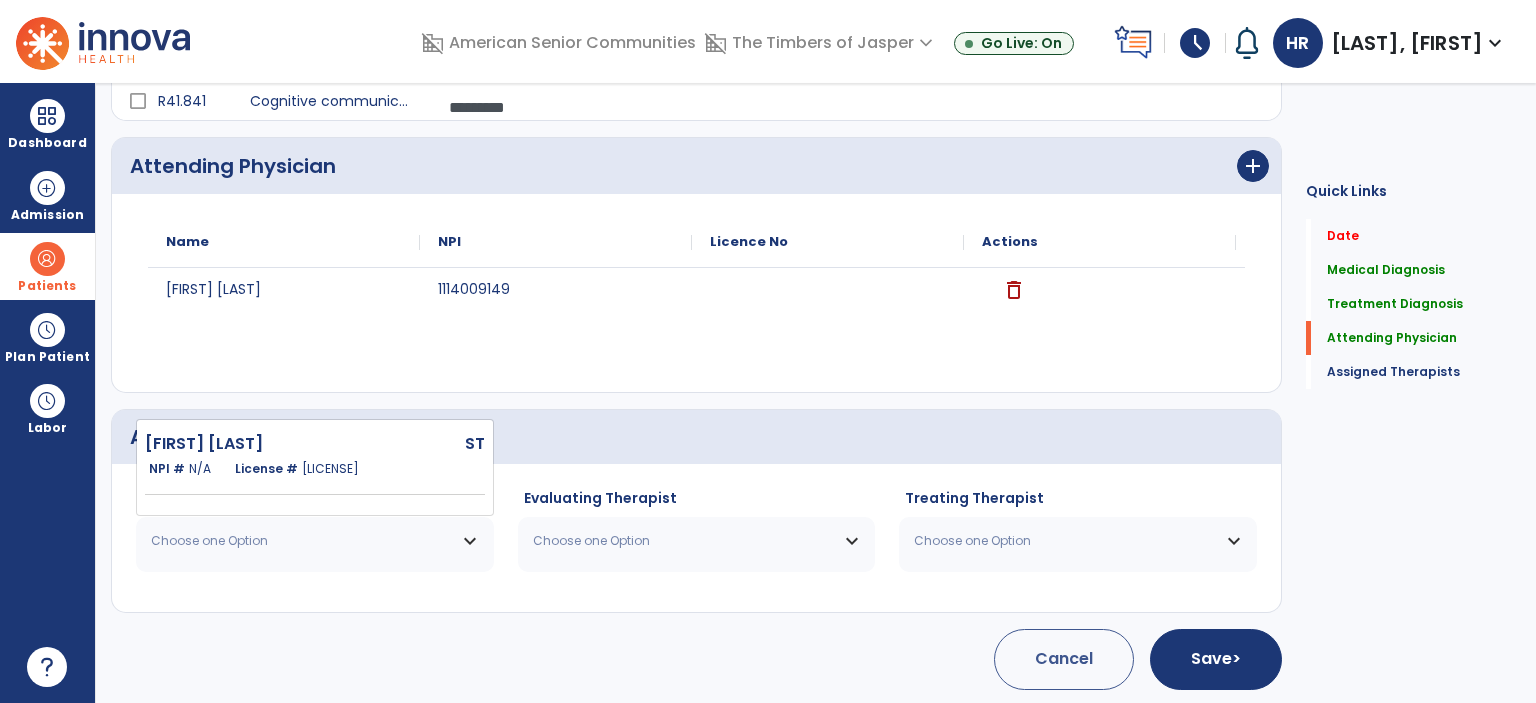 click on "License #  [LICENSE]" 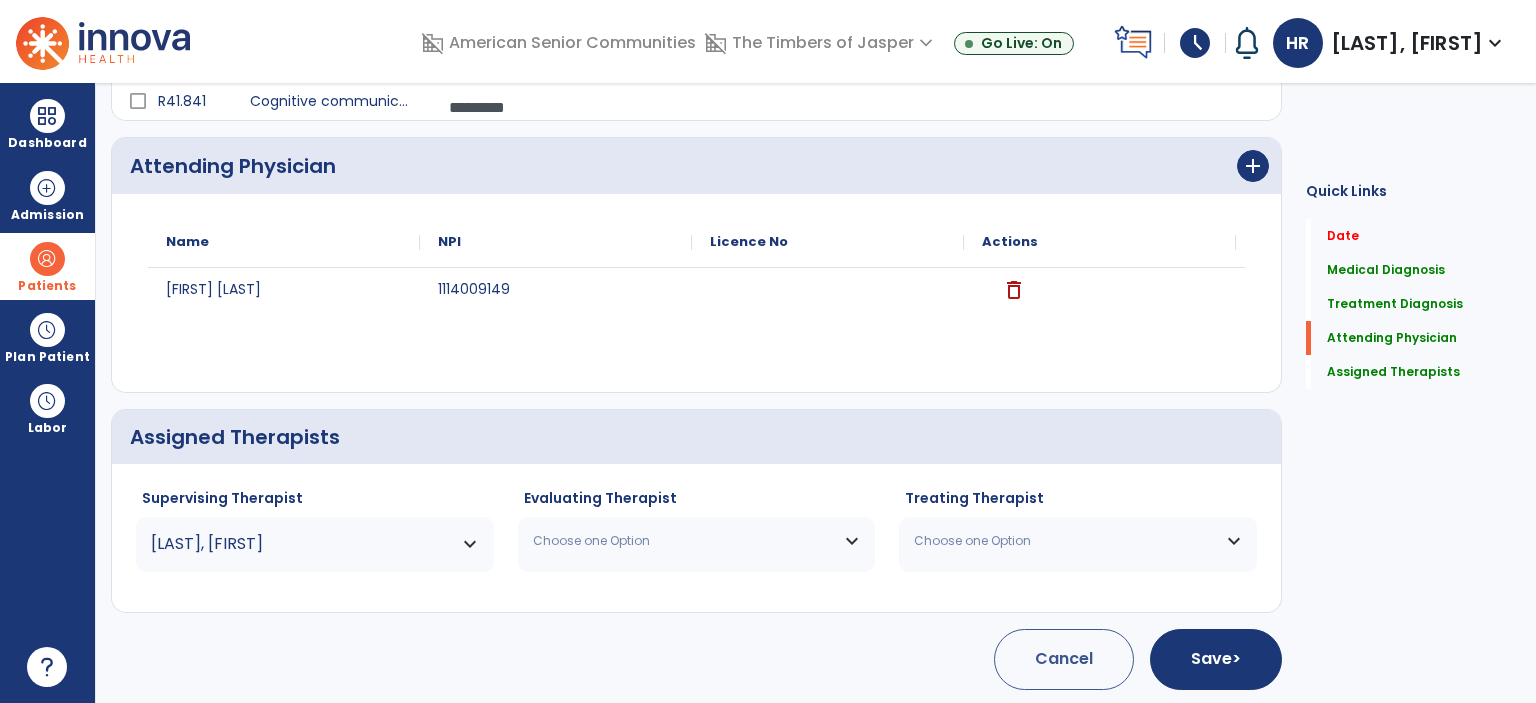 click on "Evaluating Therapist Choose one Option Riggs [FIRST] ST NPI # N/A License # [LICENSE]" 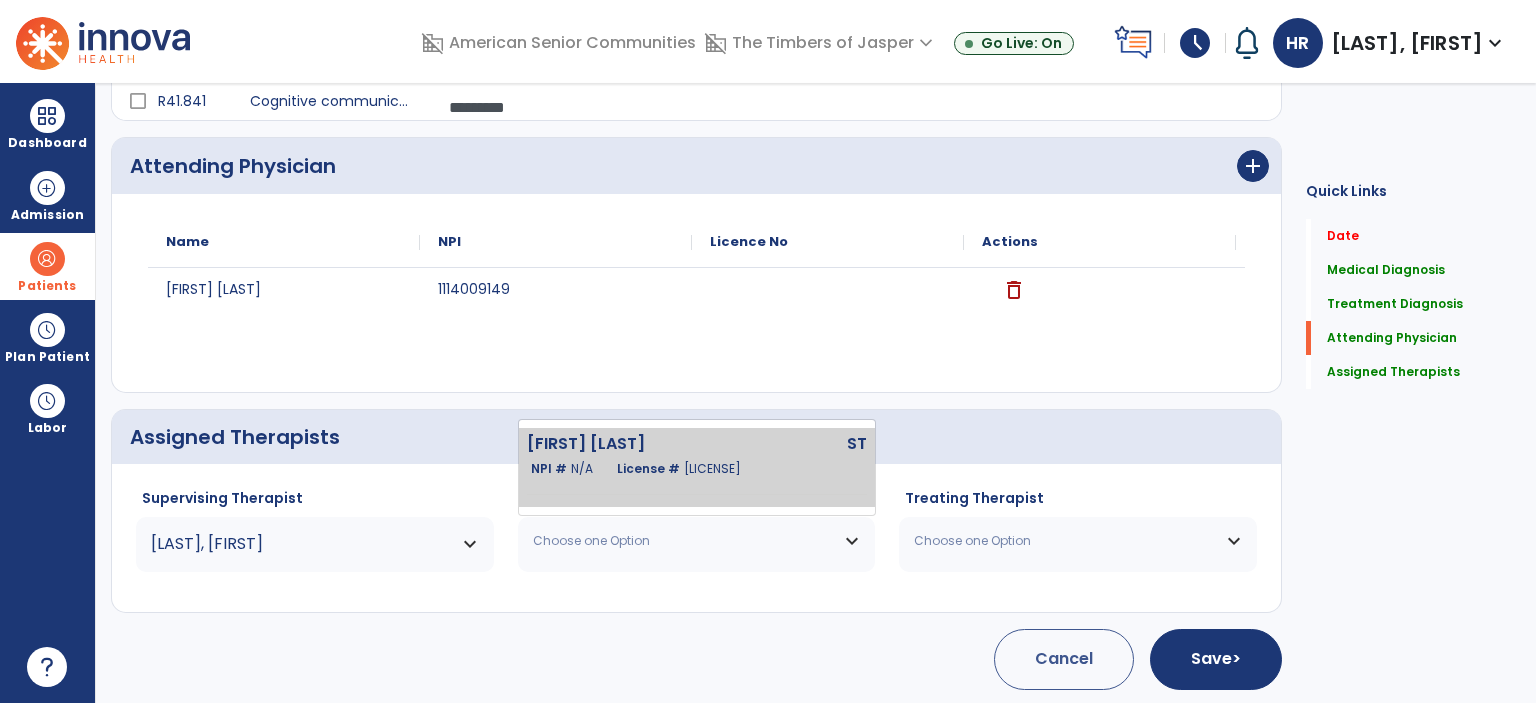click on "[LAST_NAME] [FIRST_NAME] ST NPI # N/A License # 22006948A" 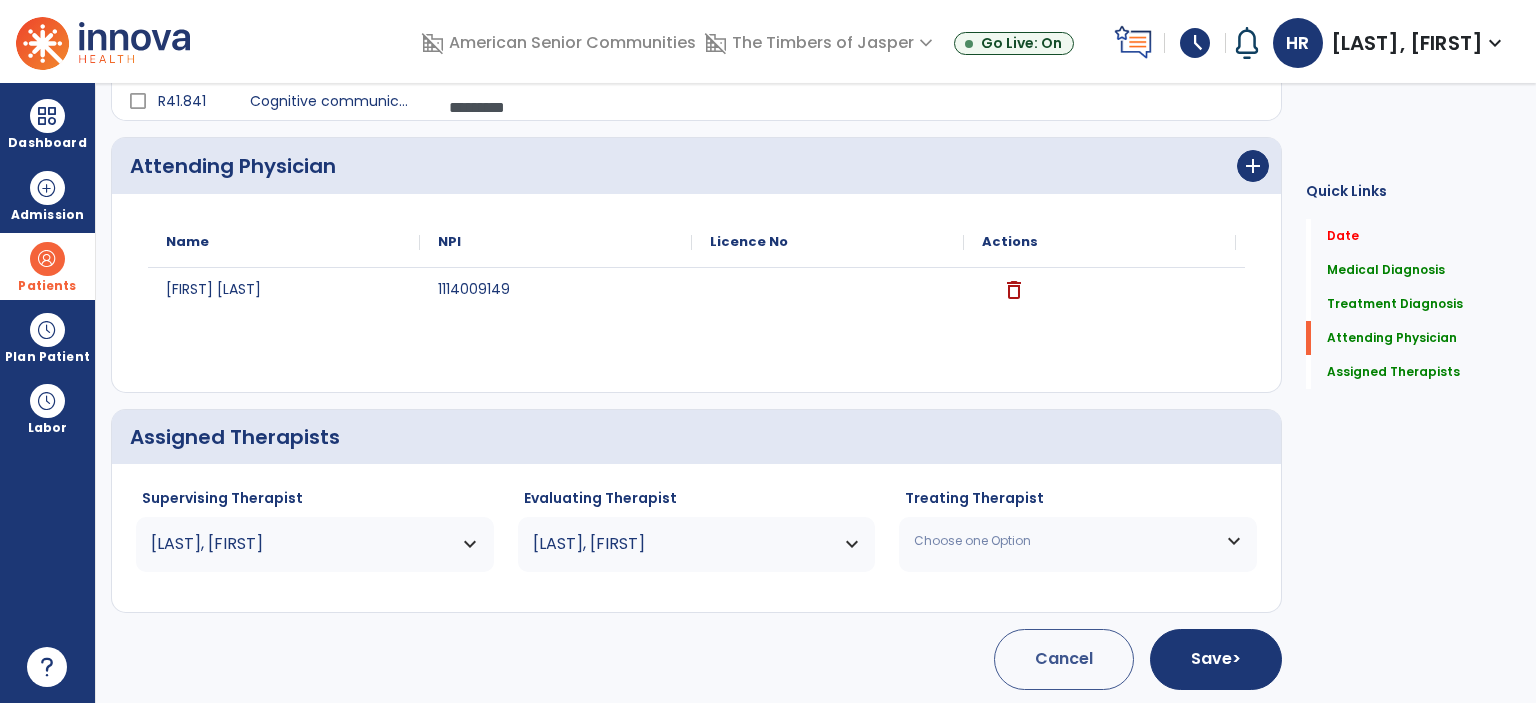 click on "Choose one Option" at bounding box center (1065, 541) 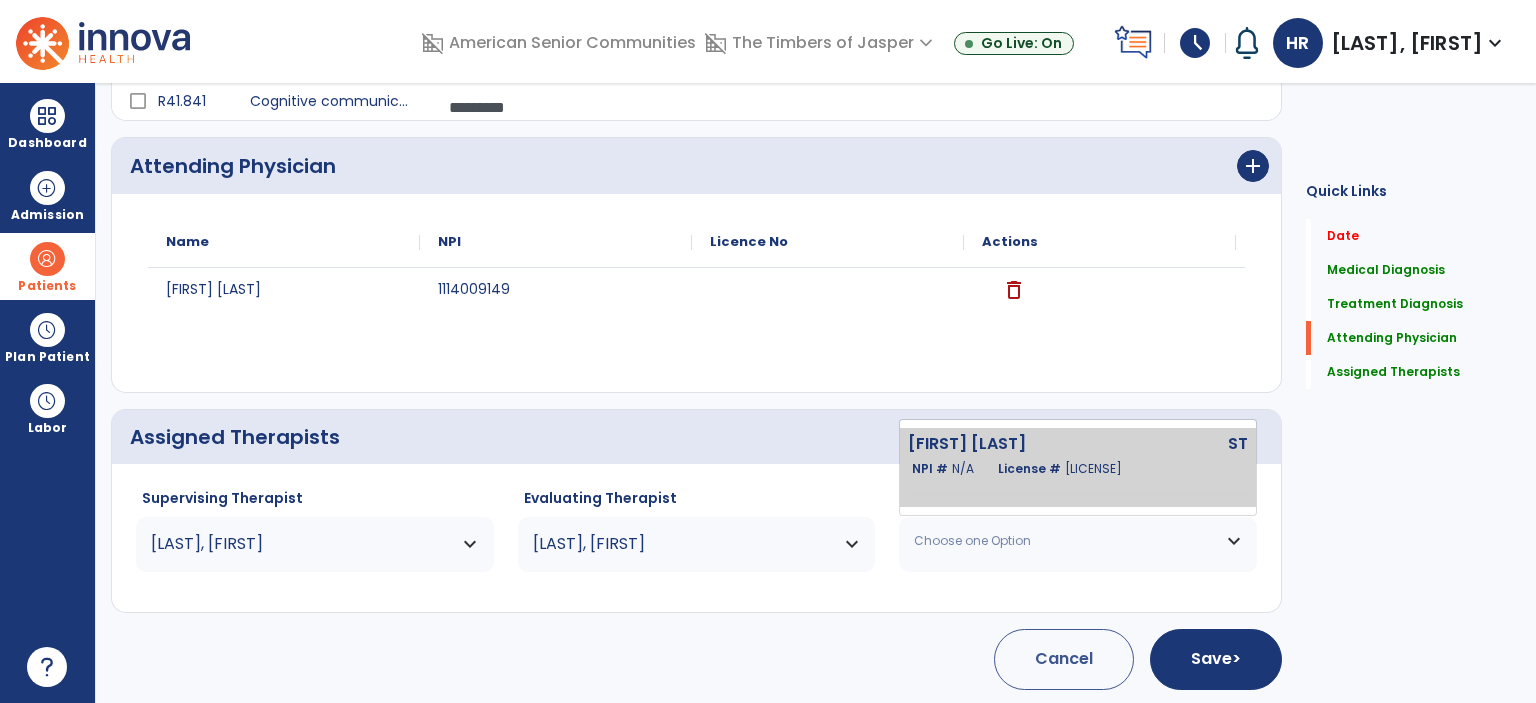 click 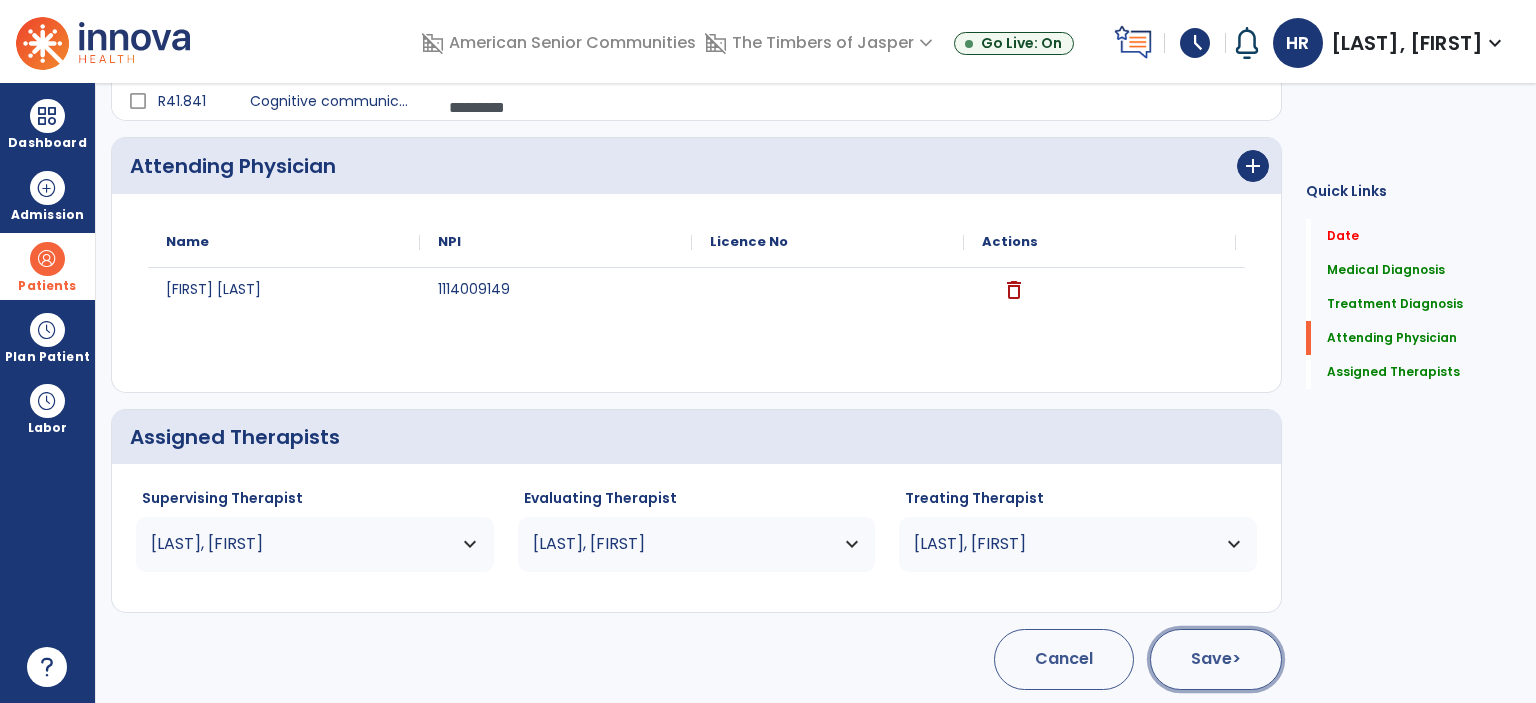 click on "Save  >" 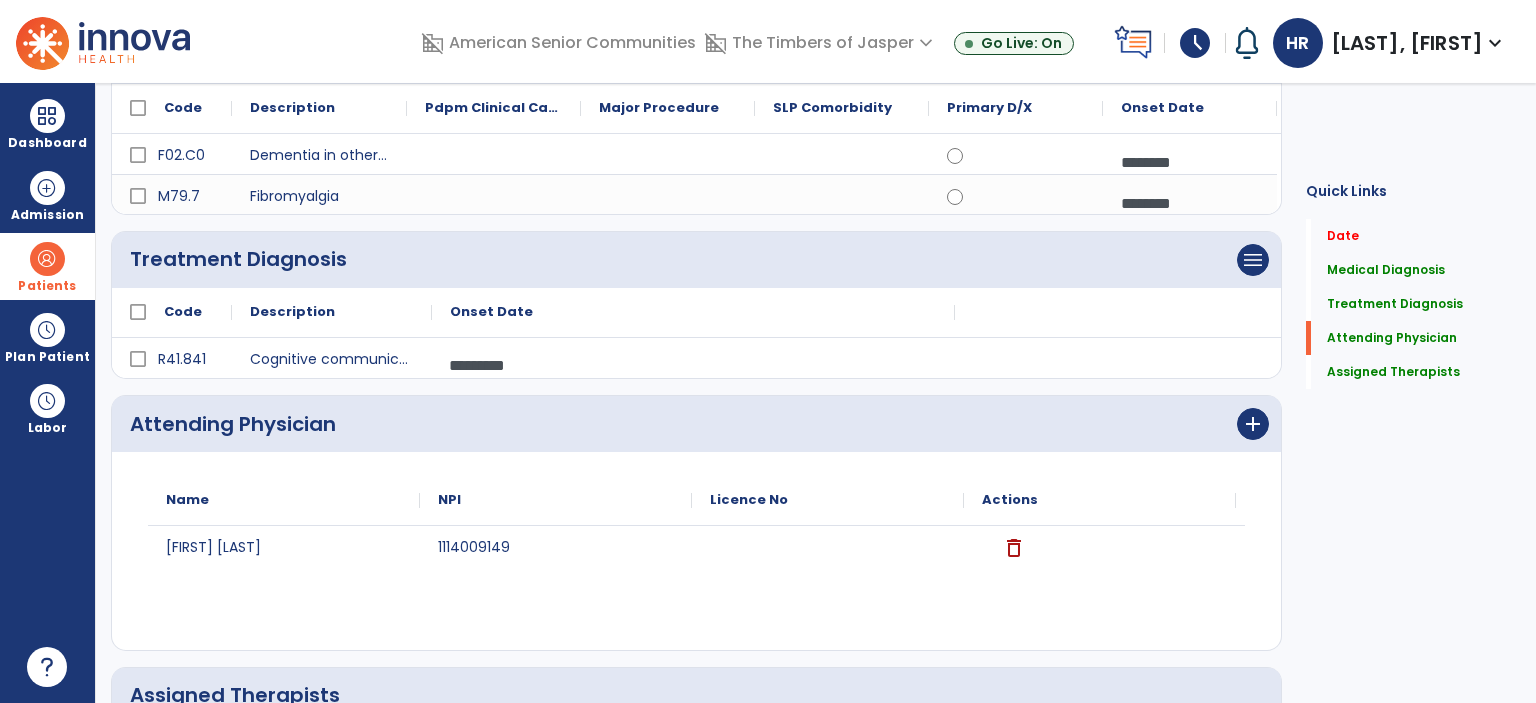 scroll, scrollTop: 106, scrollLeft: 0, axis: vertical 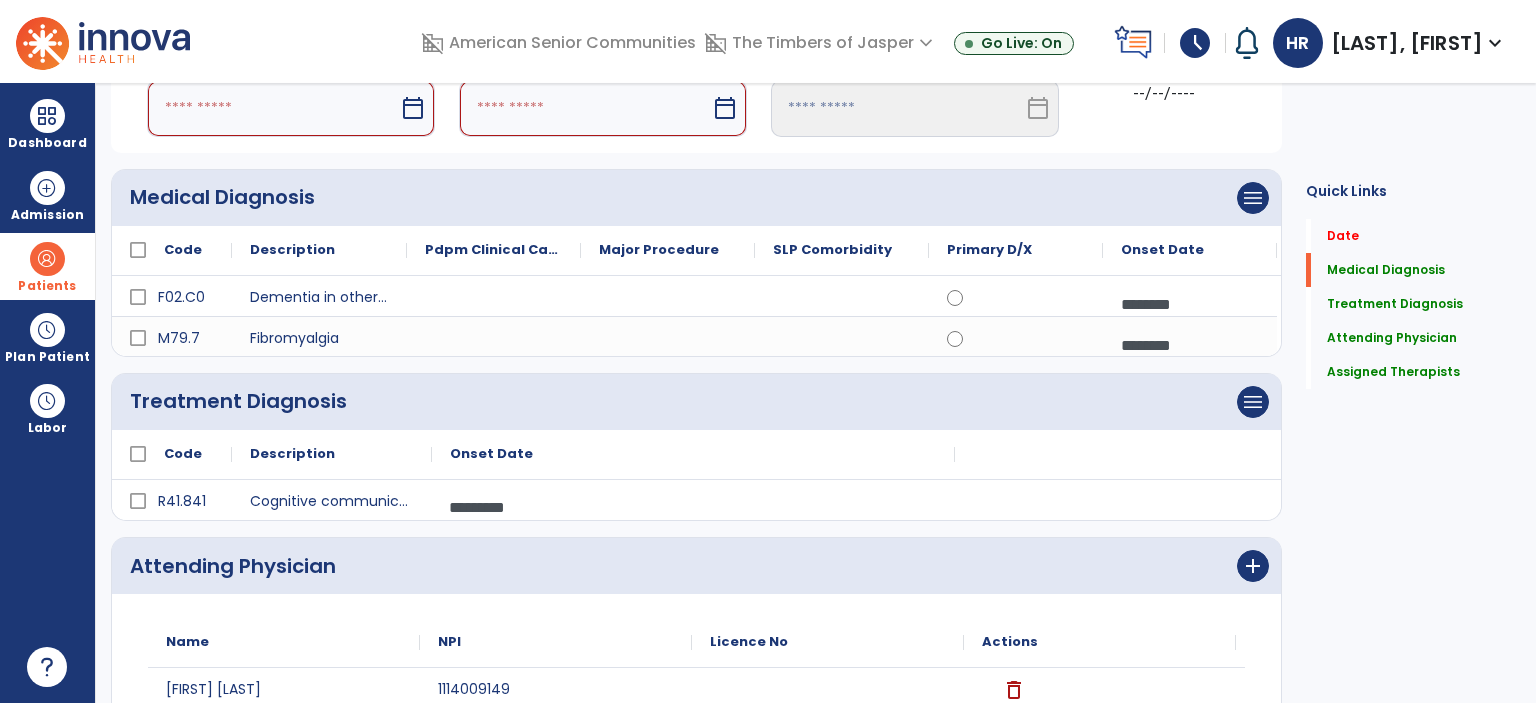 click at bounding box center (273, 108) 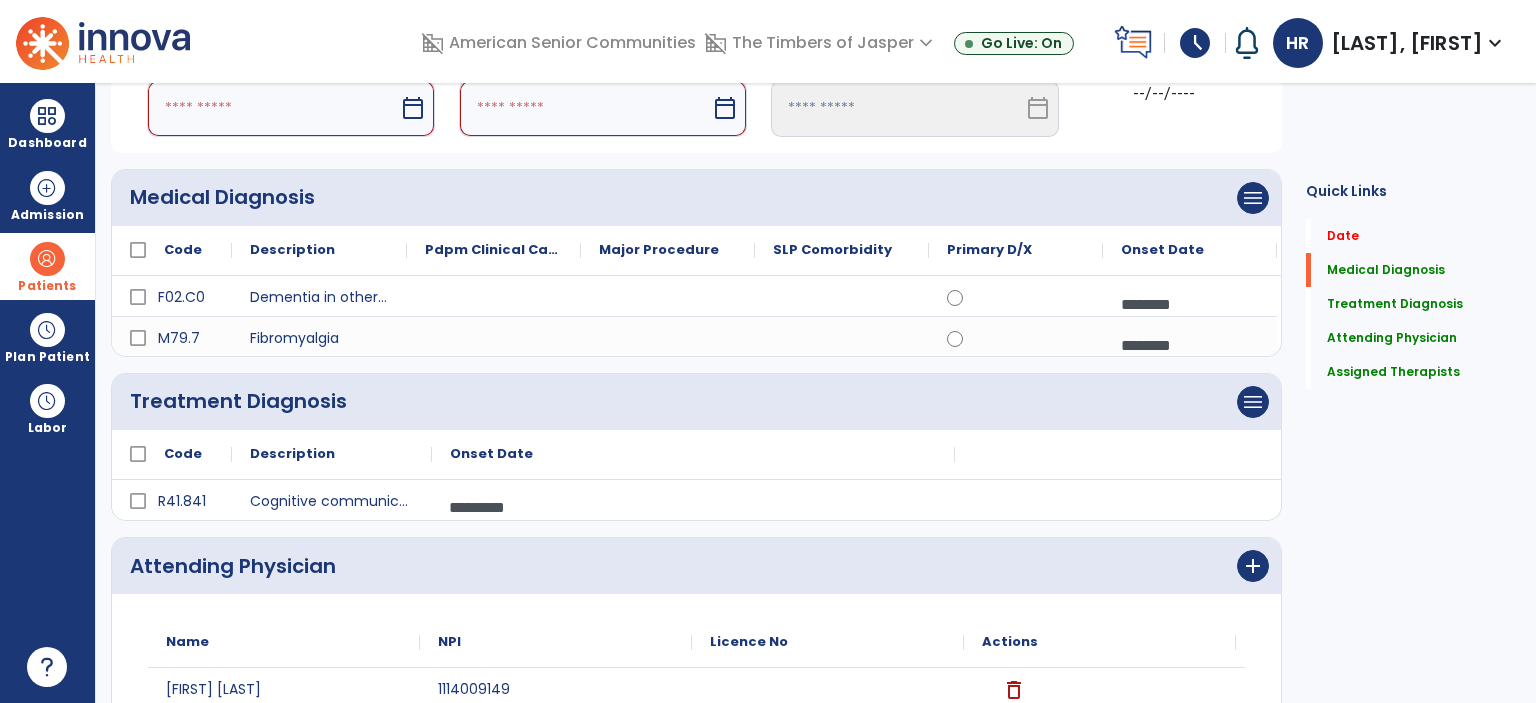 select on "*" 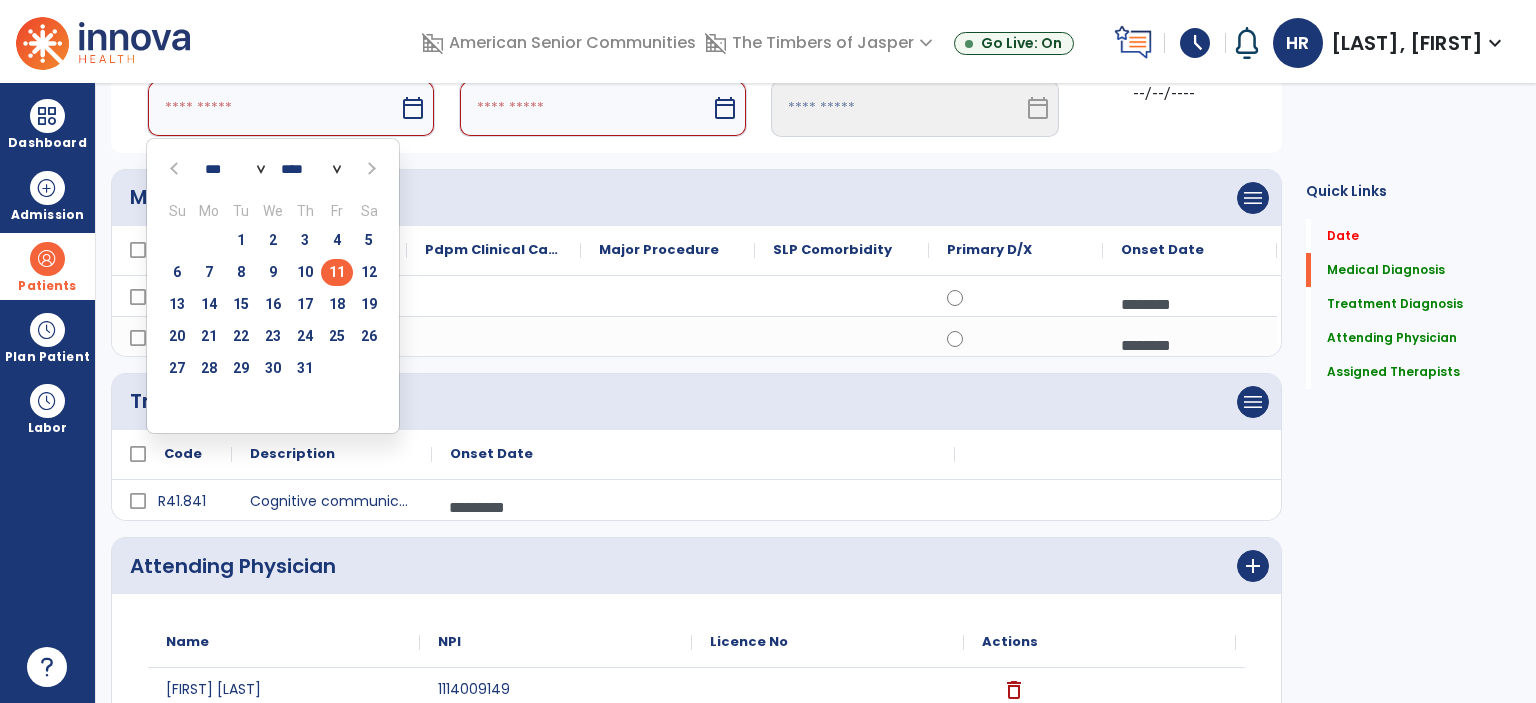 click on "11" at bounding box center [337, 272] 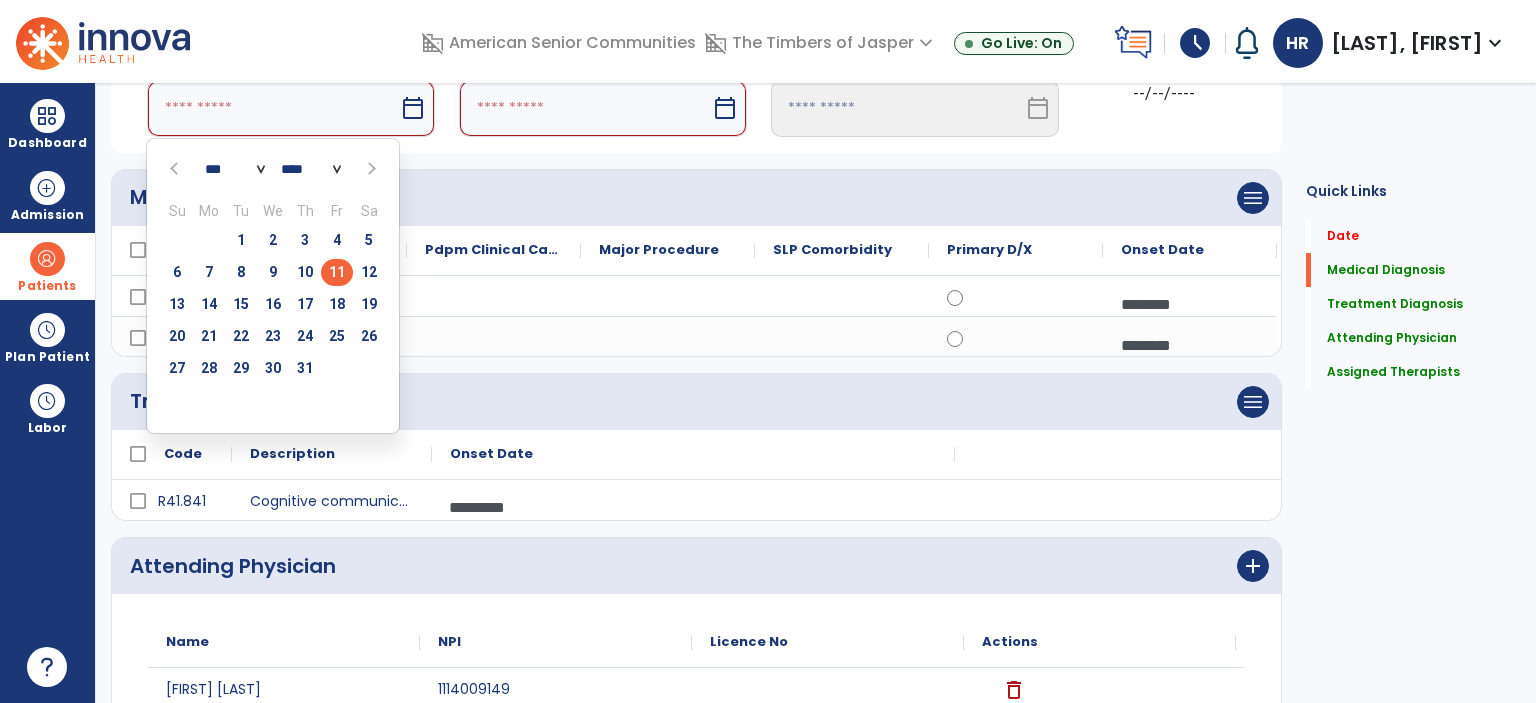 type on "*********" 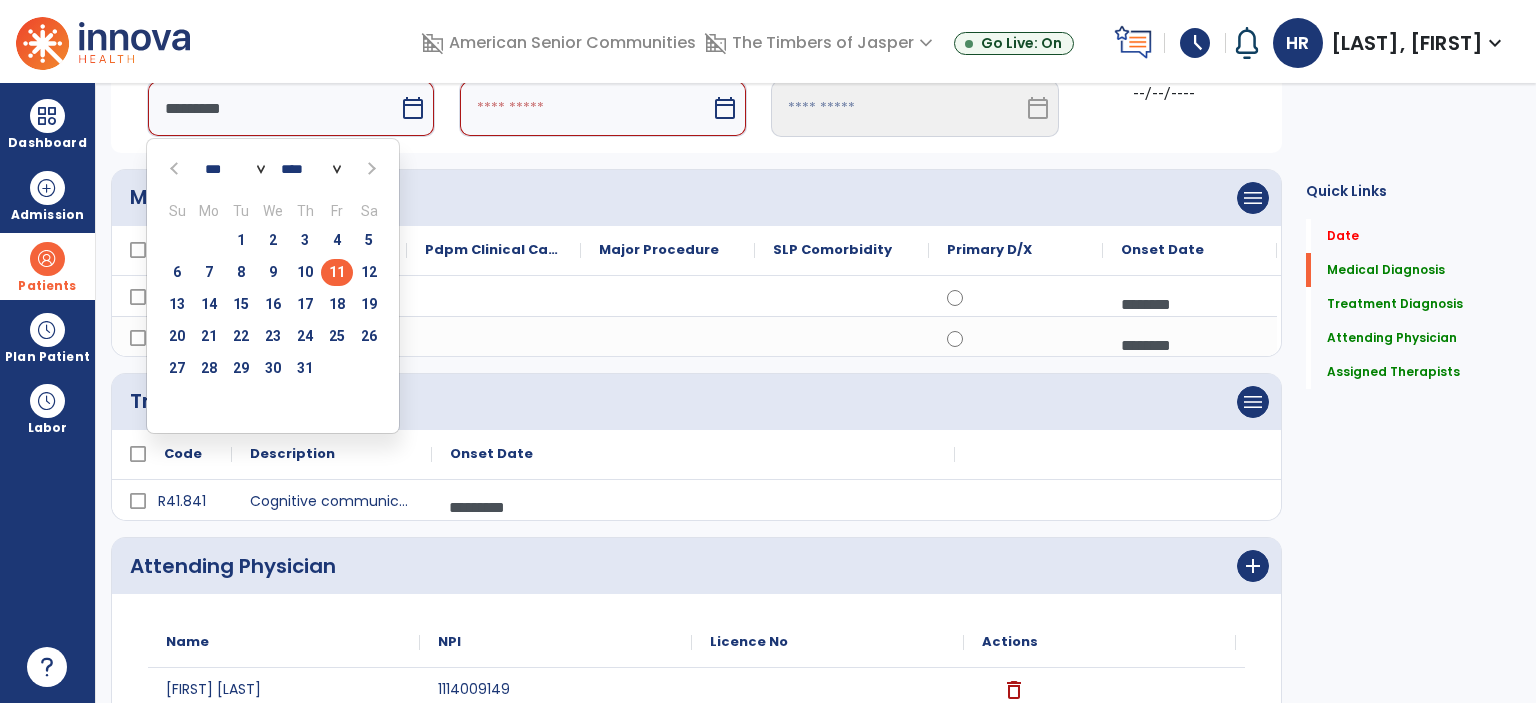 scroll, scrollTop: 104, scrollLeft: 0, axis: vertical 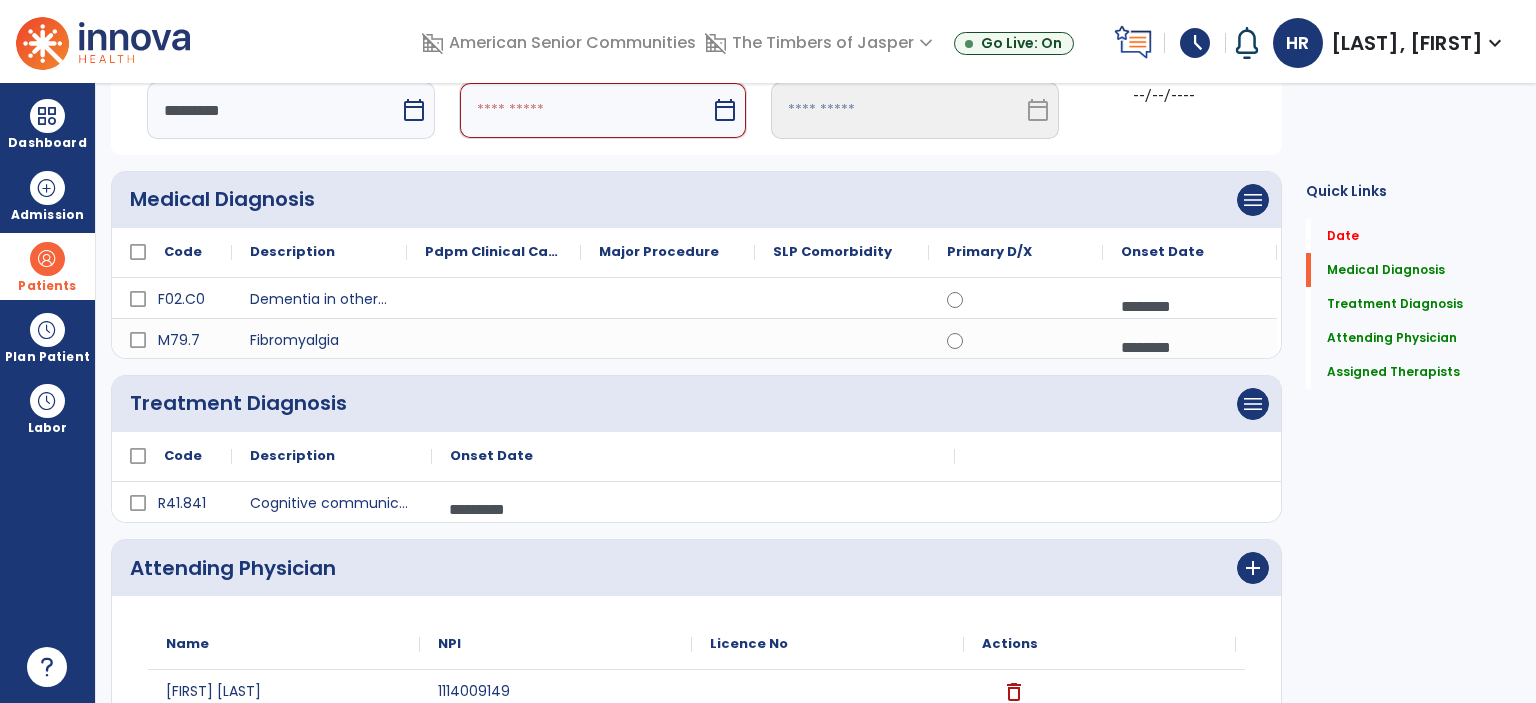 click at bounding box center (585, 110) 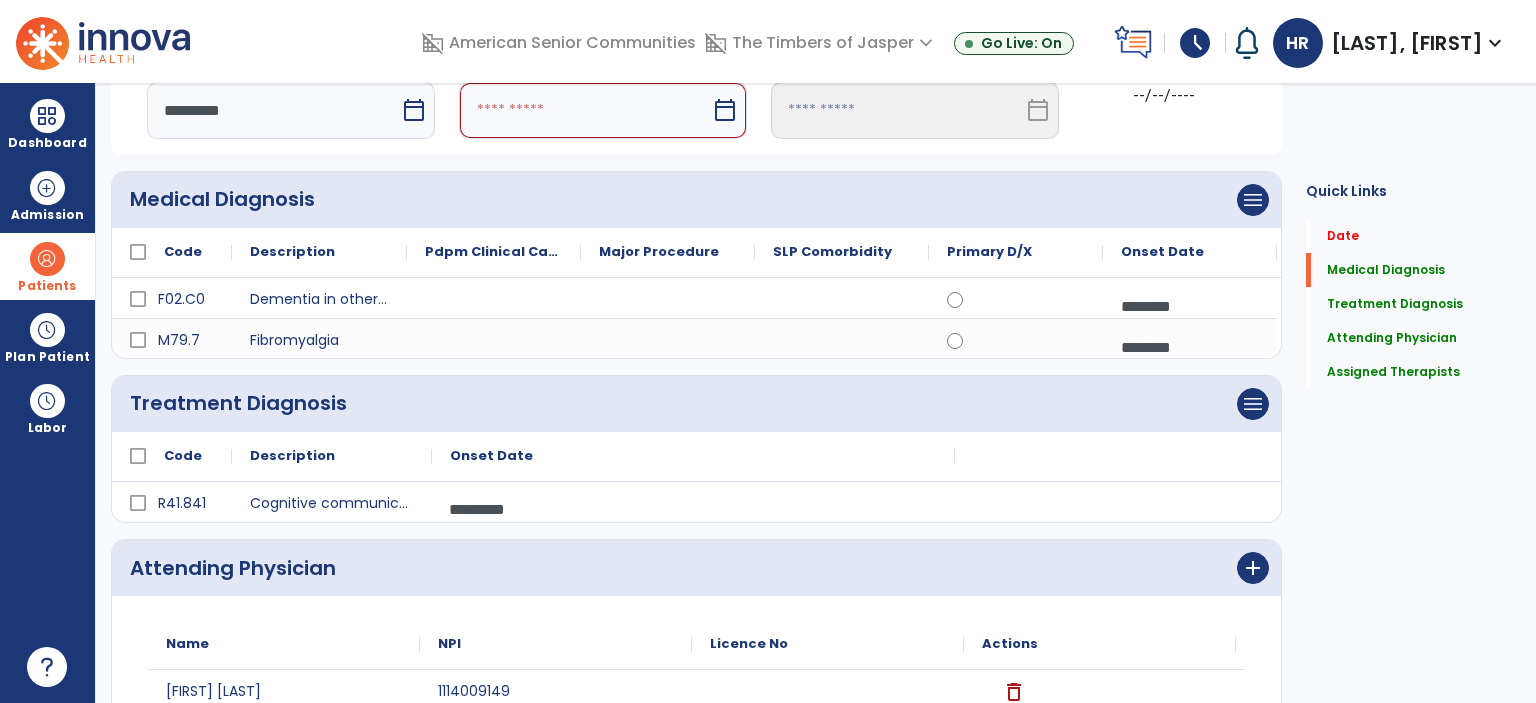 select on "*" 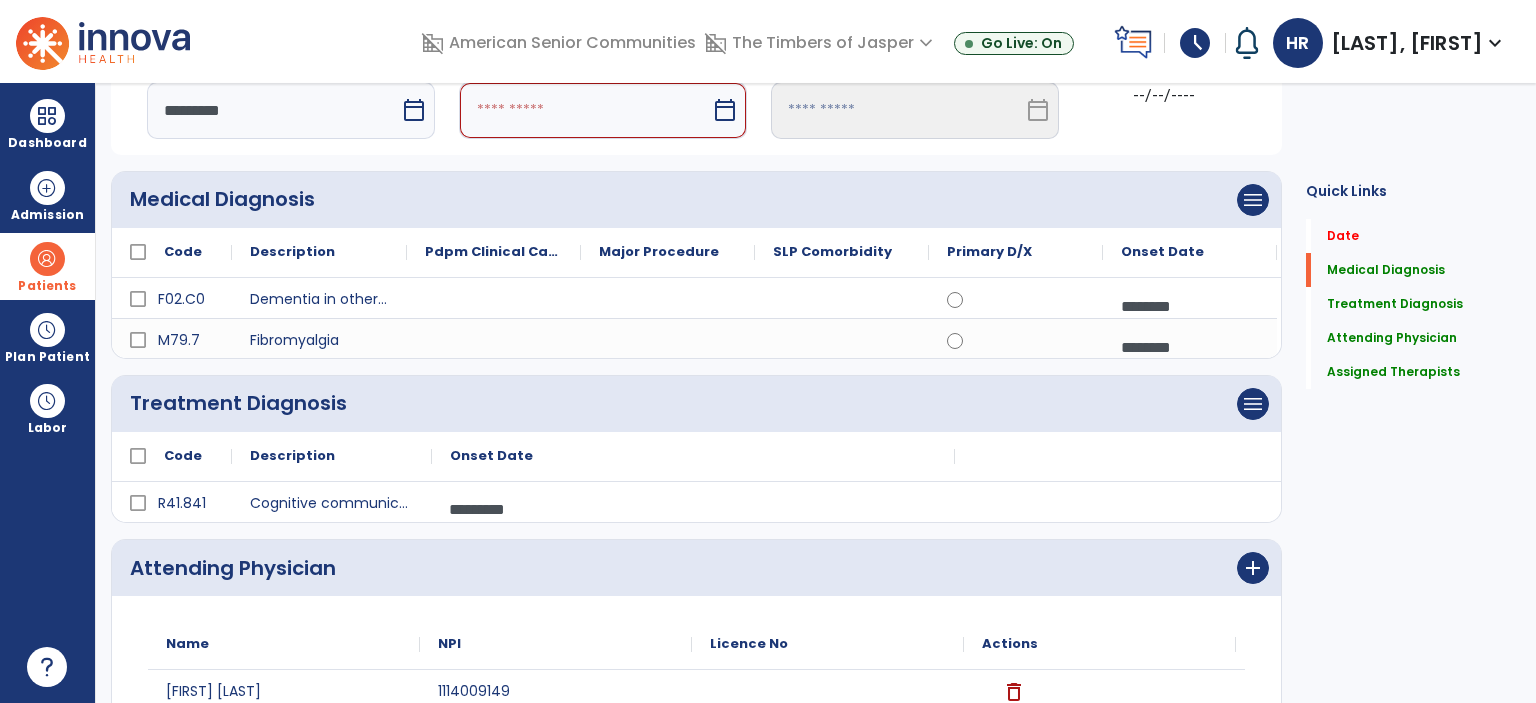 select on "****" 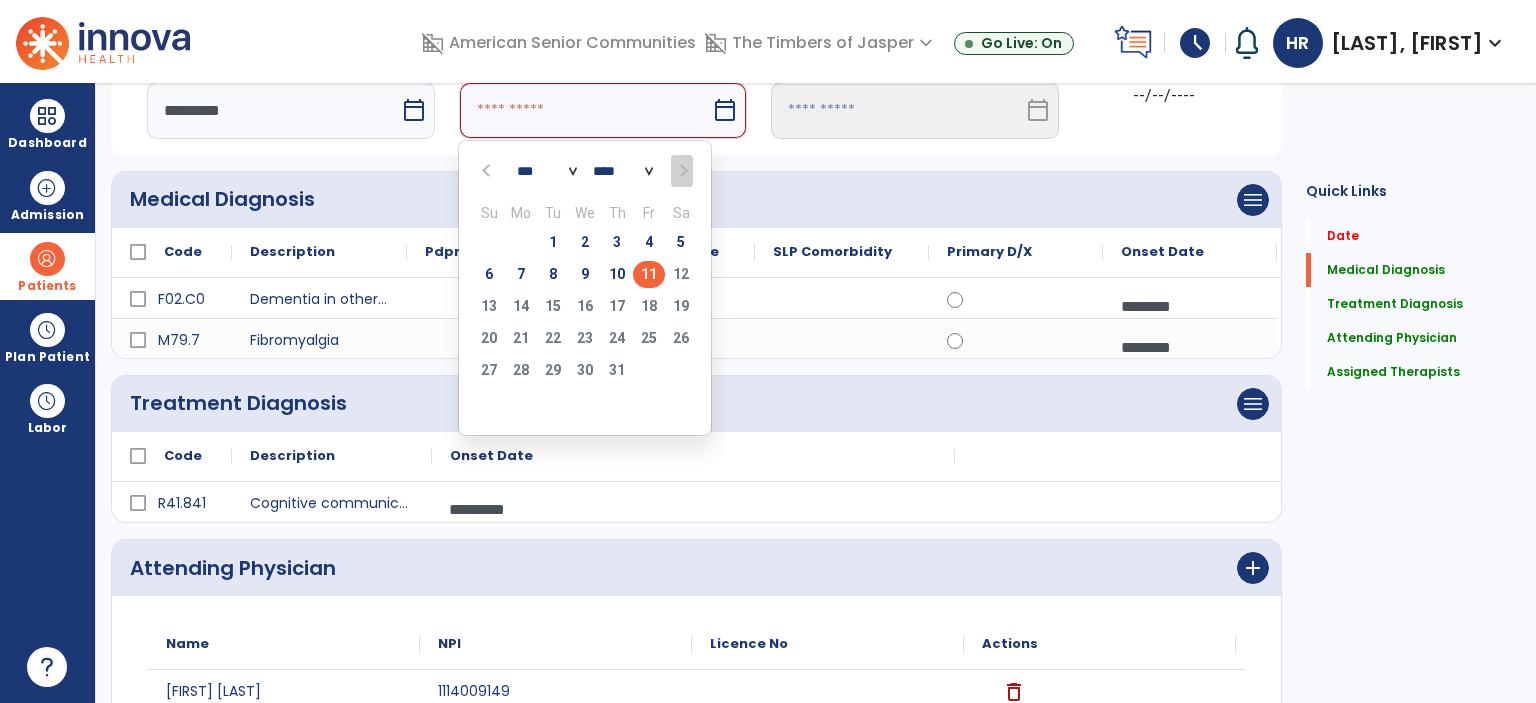 click on "11" at bounding box center (649, 274) 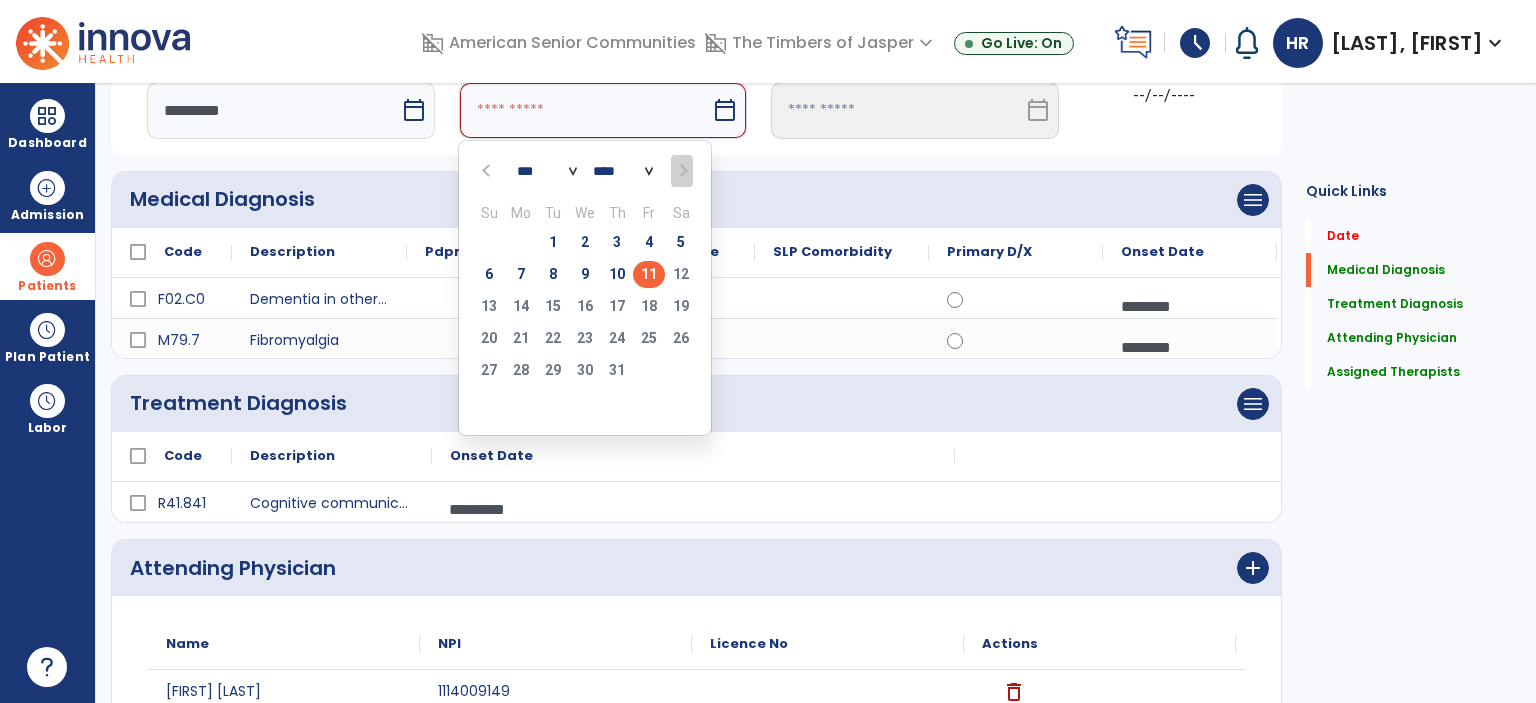 type on "*********" 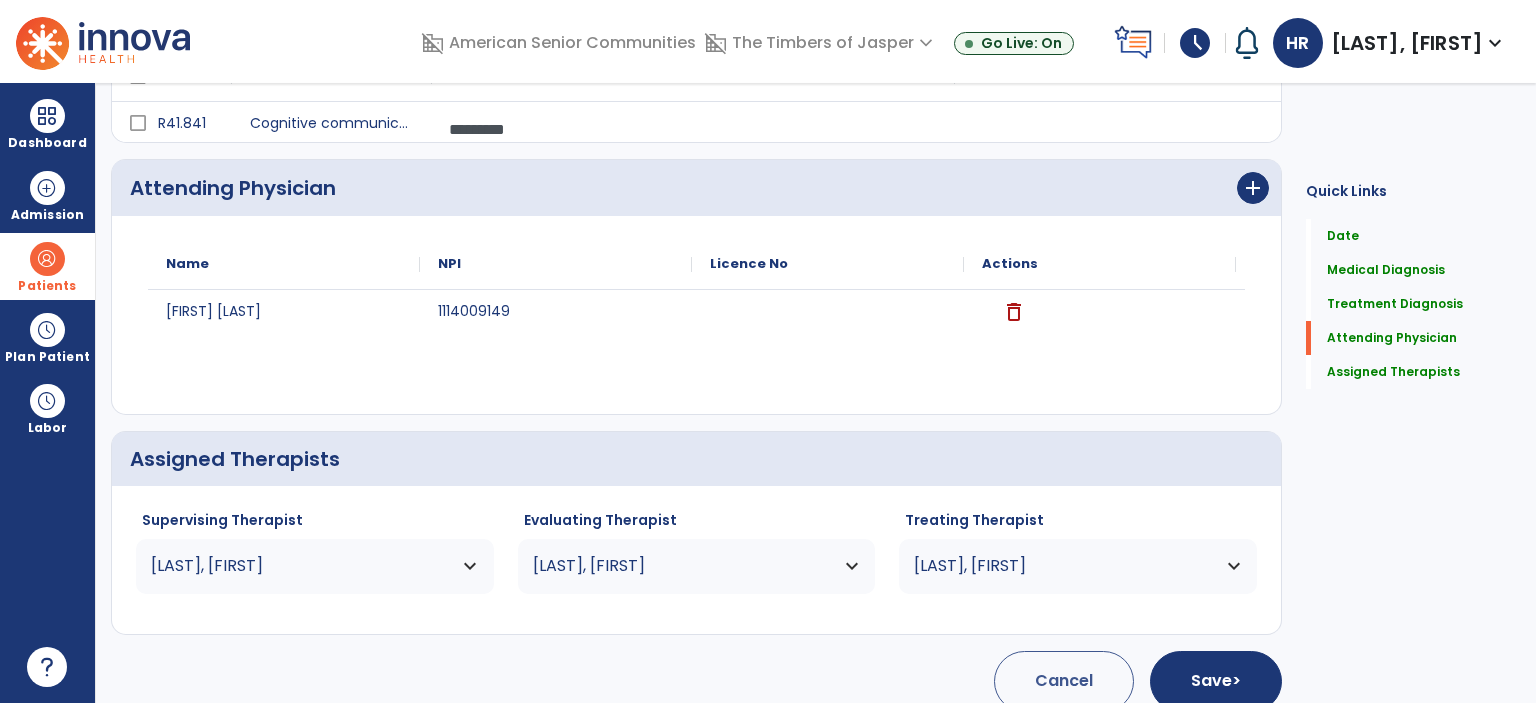 scroll, scrollTop: 506, scrollLeft: 0, axis: vertical 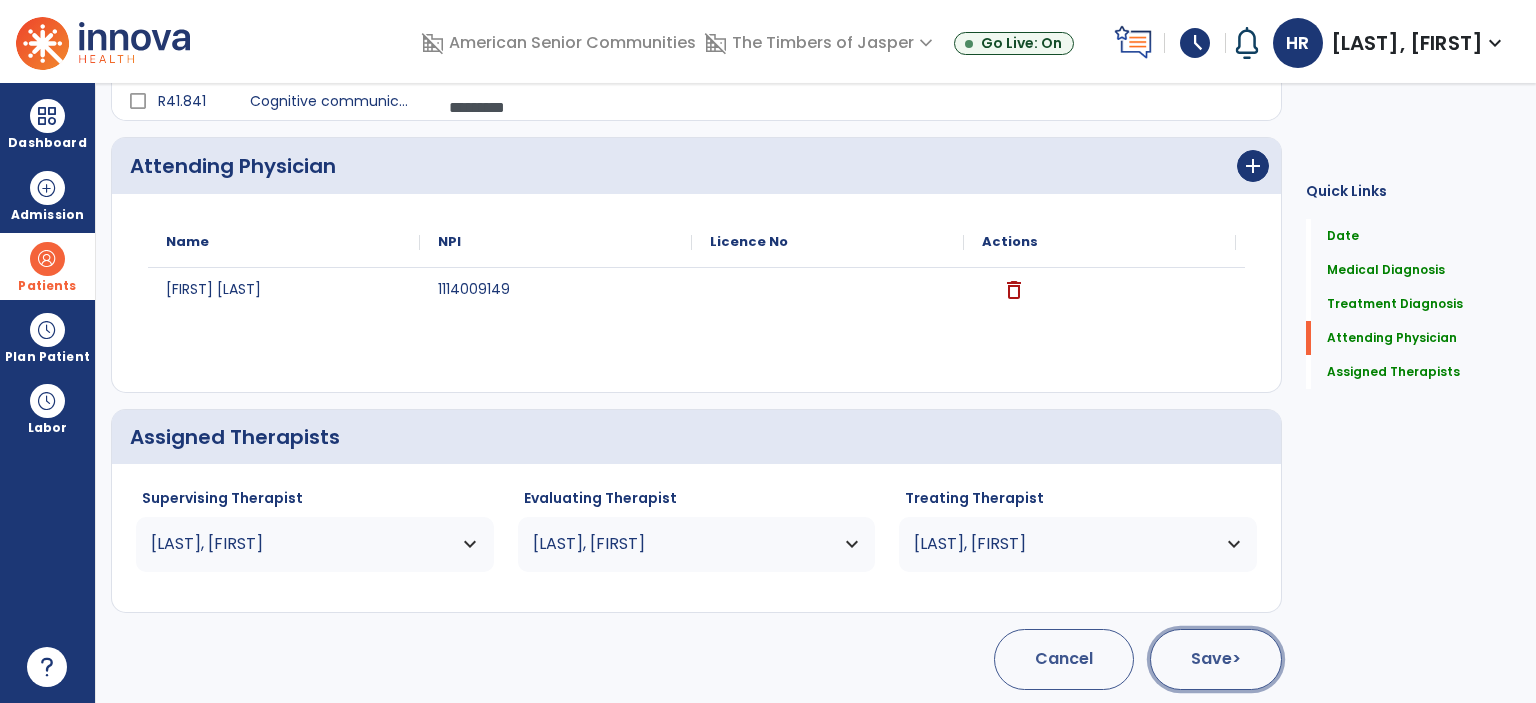 click on "Save  >" 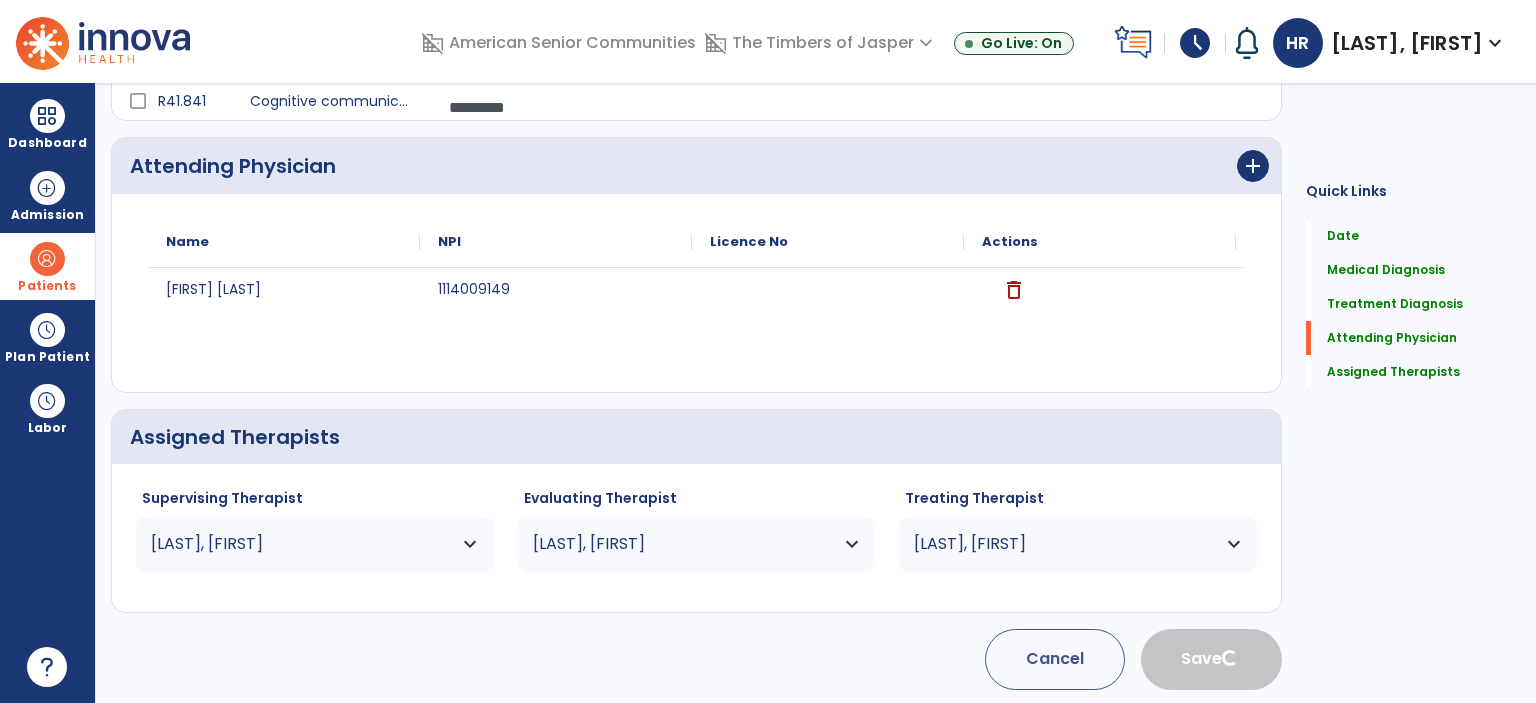 type 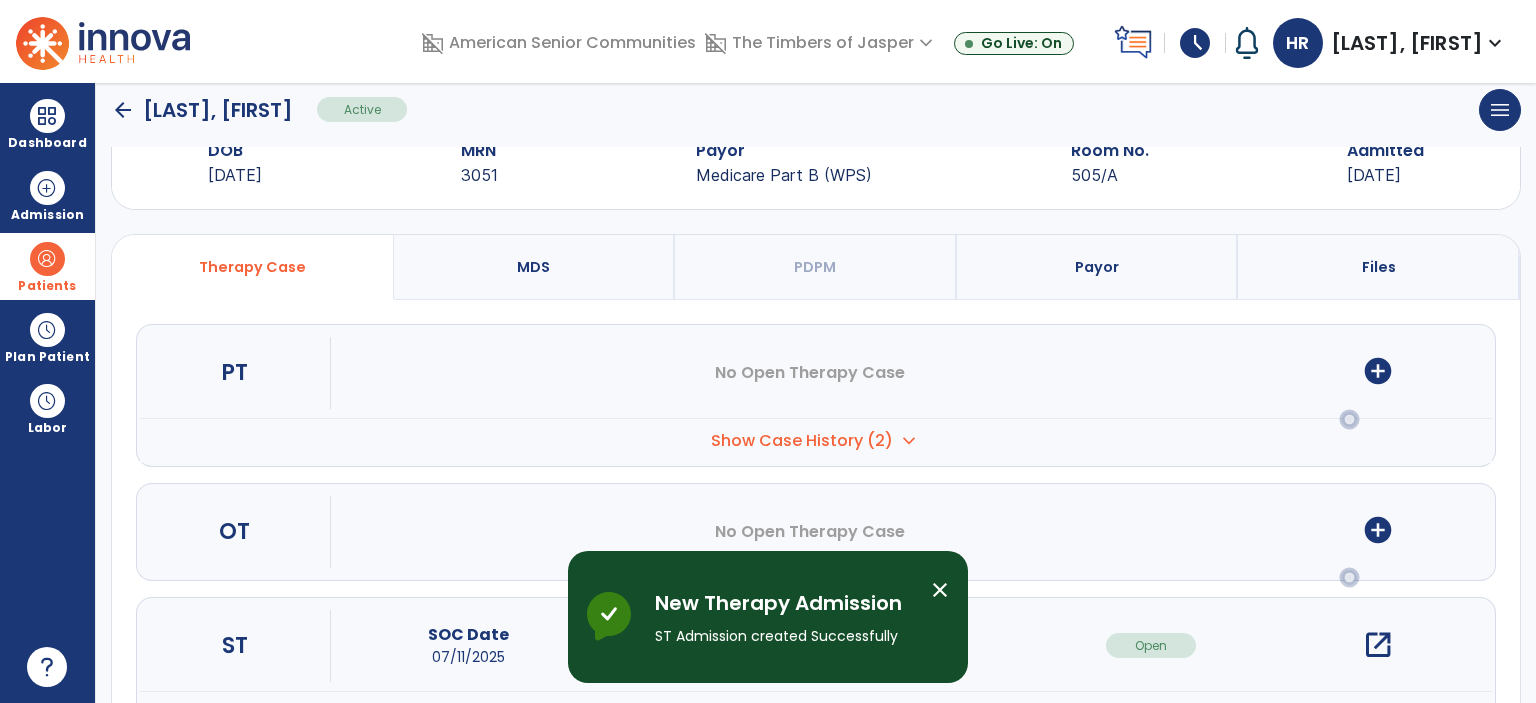 scroll, scrollTop: 144, scrollLeft: 0, axis: vertical 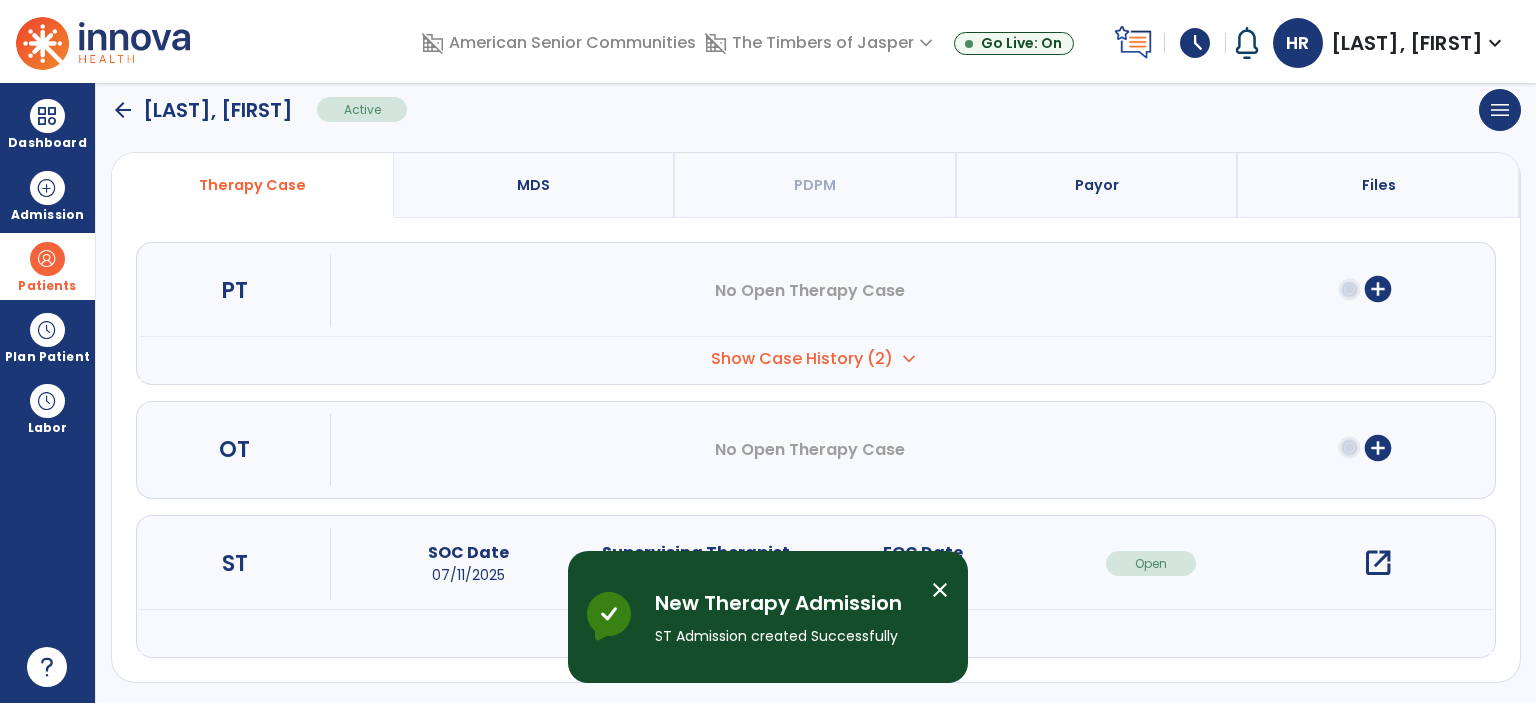 click on "open_in_new" at bounding box center [1378, 563] 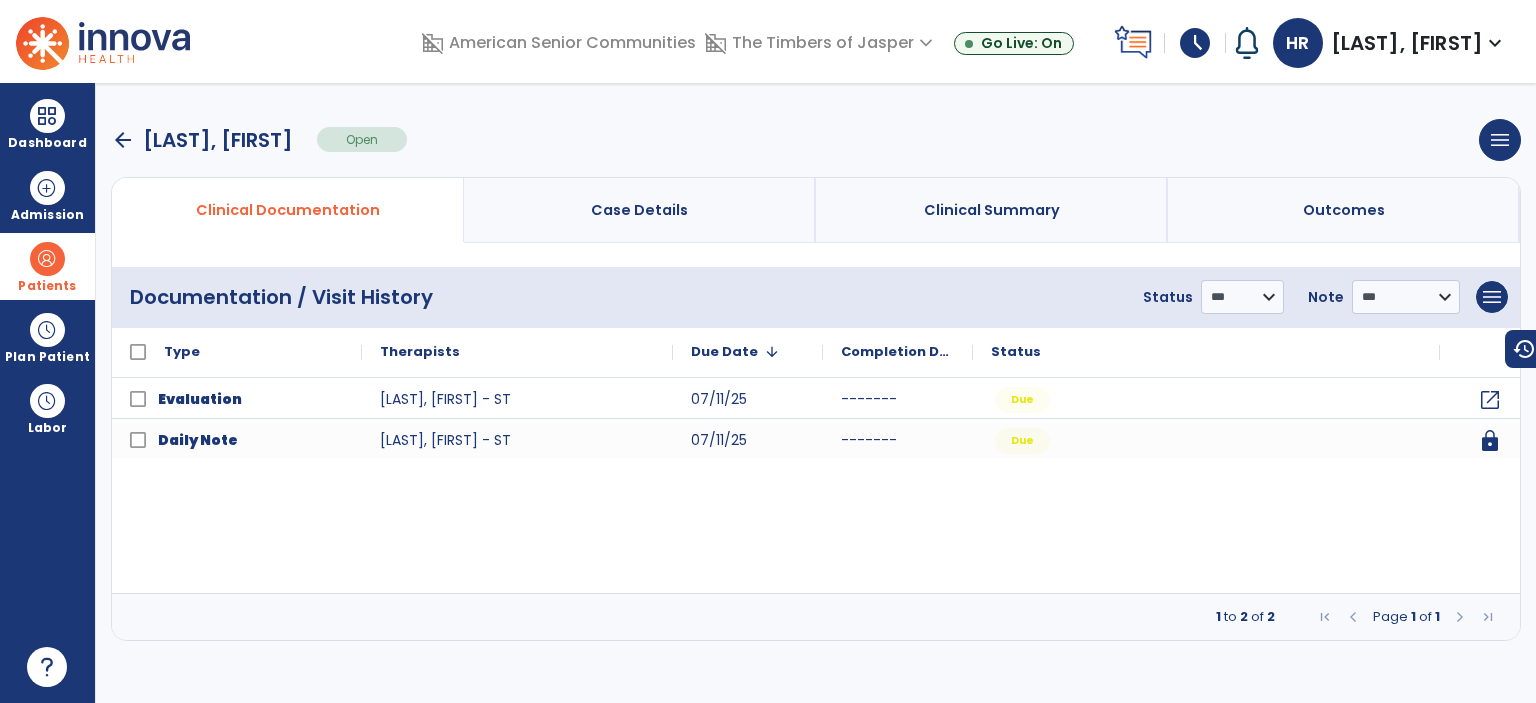 scroll, scrollTop: 0, scrollLeft: 0, axis: both 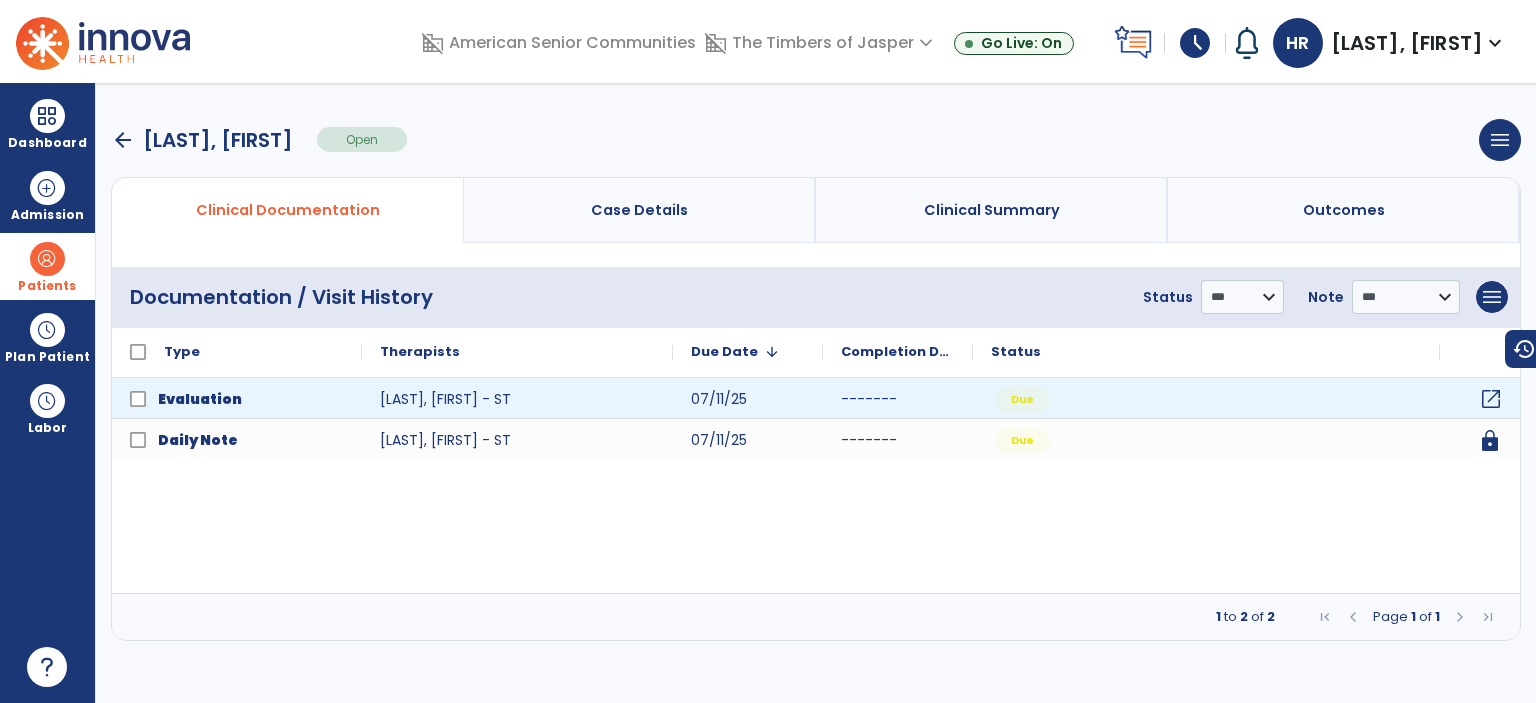 click on "open_in_new" 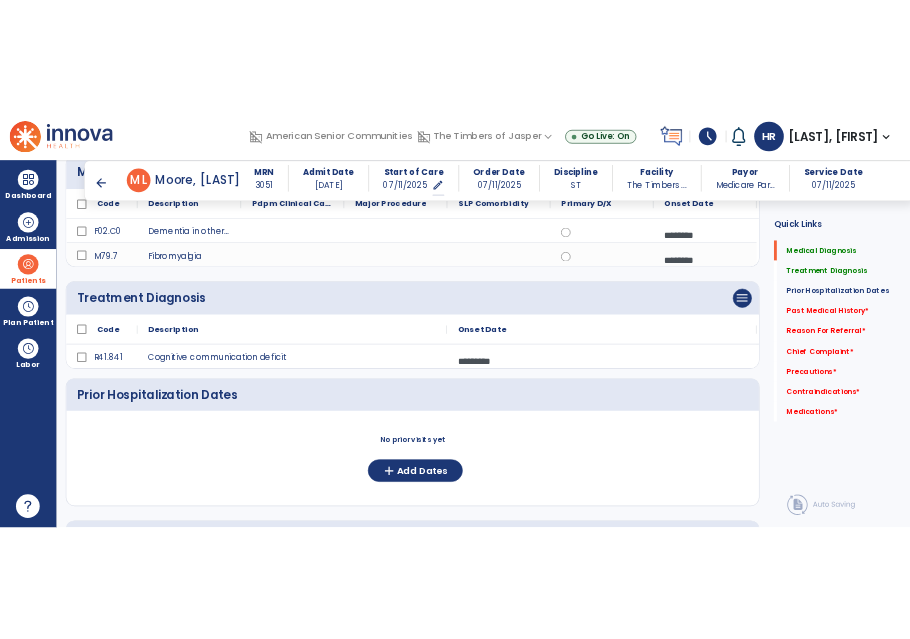 scroll, scrollTop: 500, scrollLeft: 0, axis: vertical 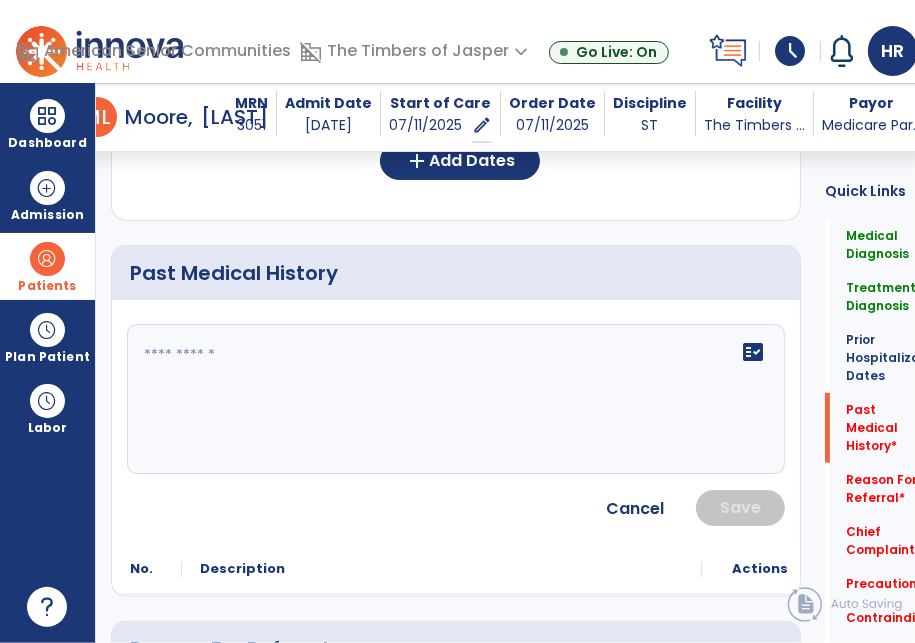 click on "fact_check" 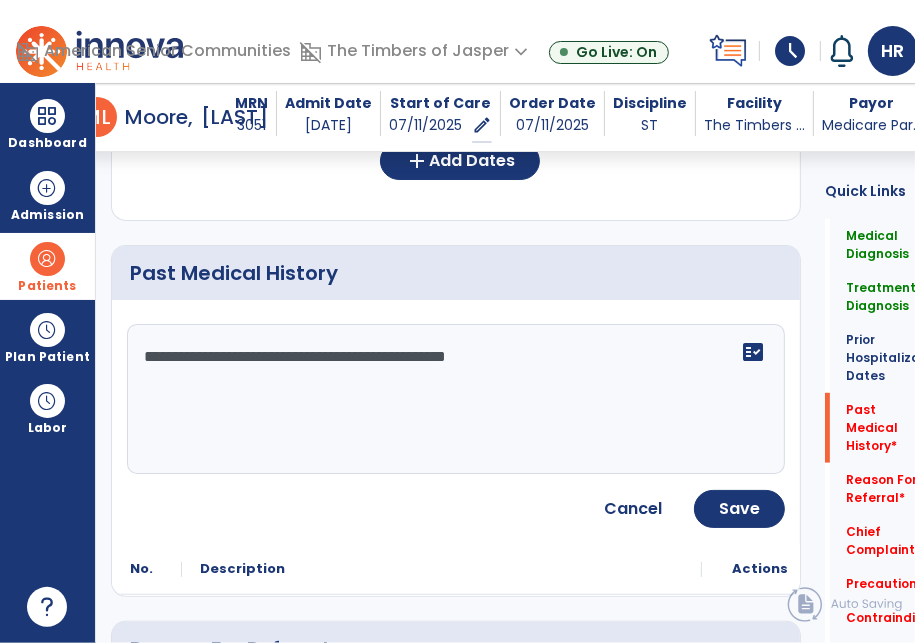 click on "**********" 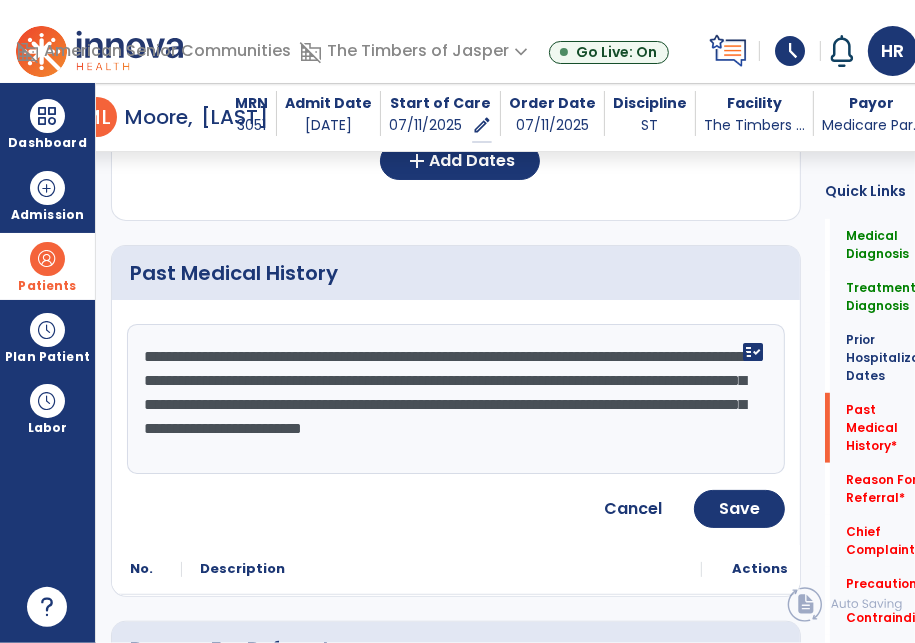 click on "**********" 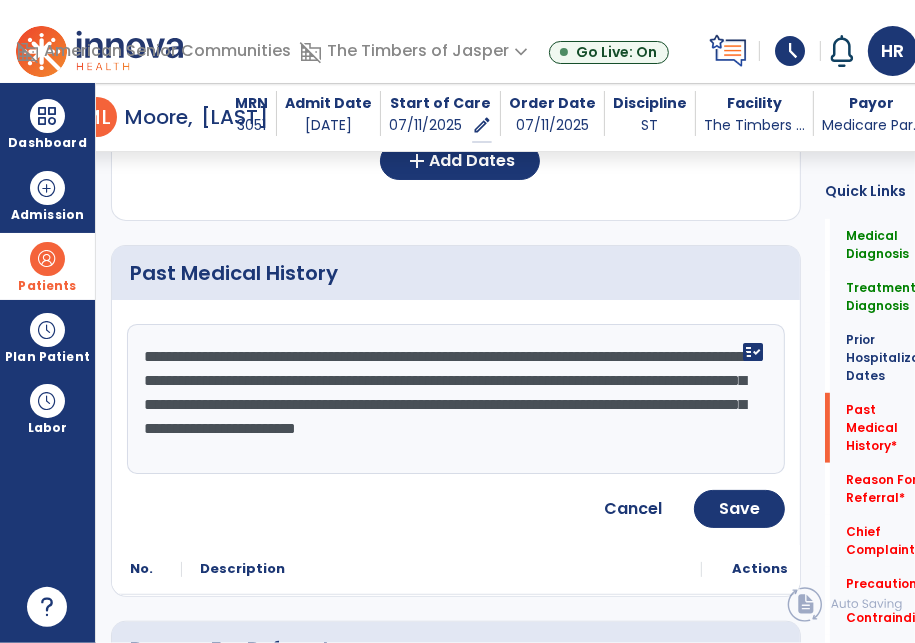 click on "**********" 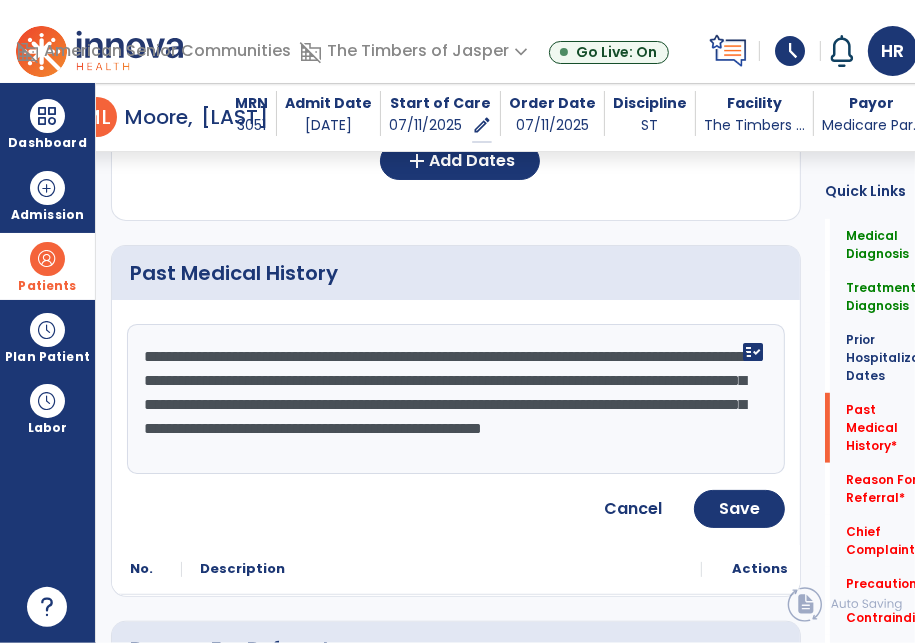 scroll, scrollTop: 16, scrollLeft: 0, axis: vertical 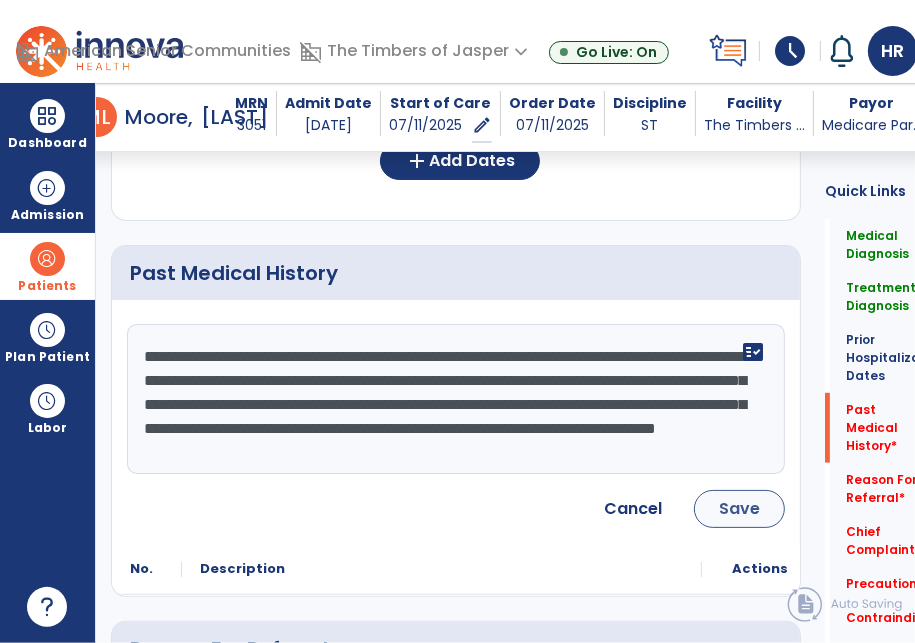 type on "**********" 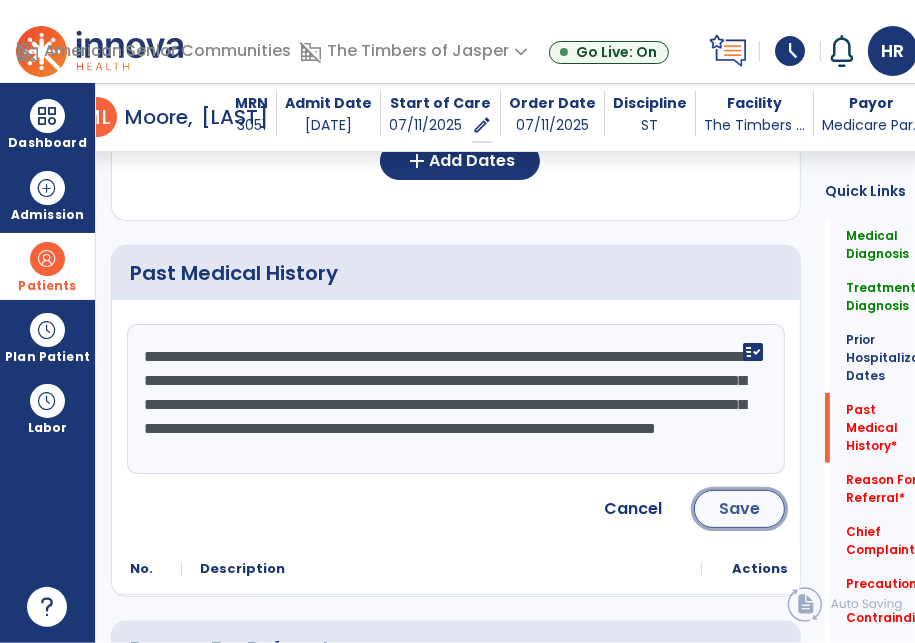 click on "Save" 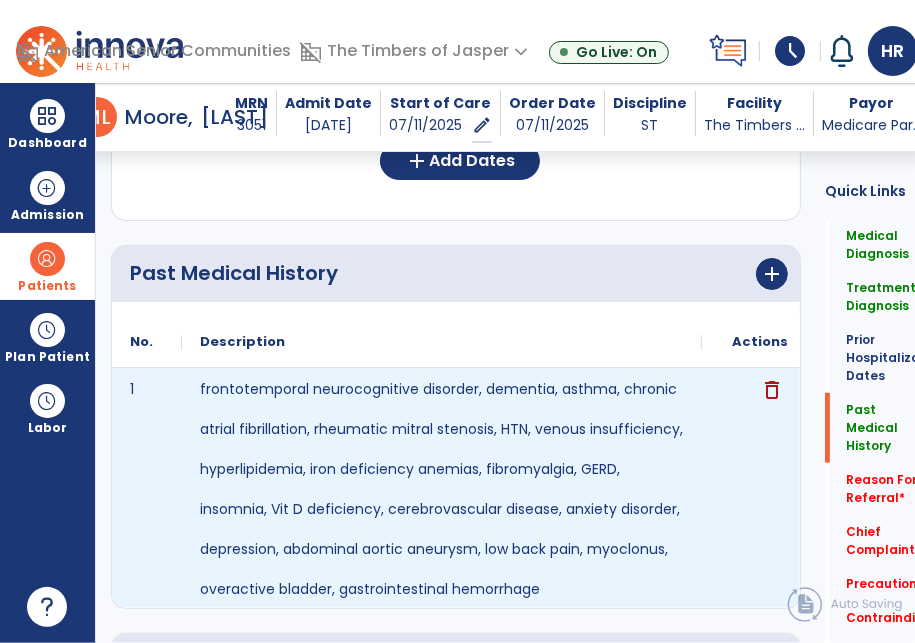 scroll, scrollTop: 1215, scrollLeft: 0, axis: vertical 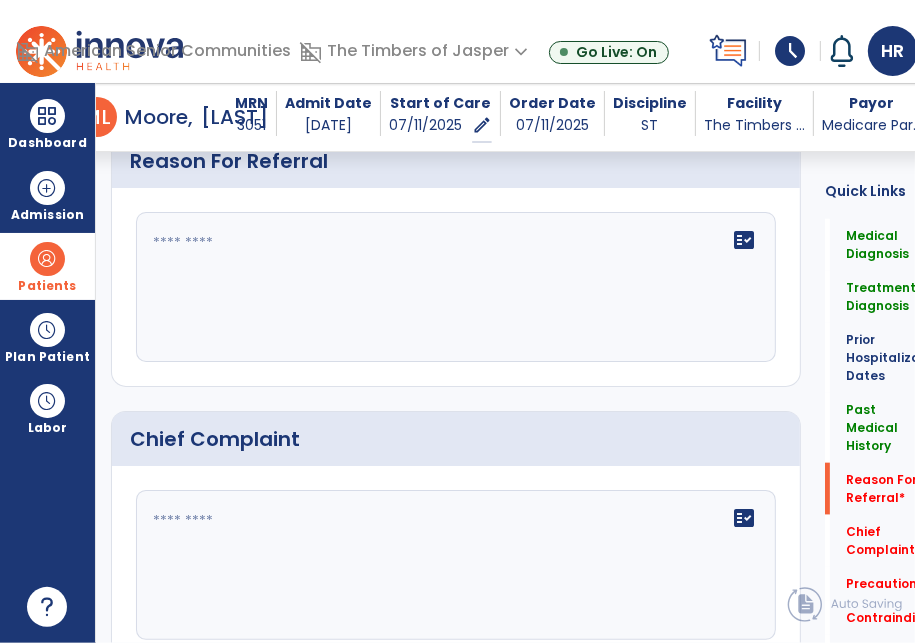 click on "fact_check" 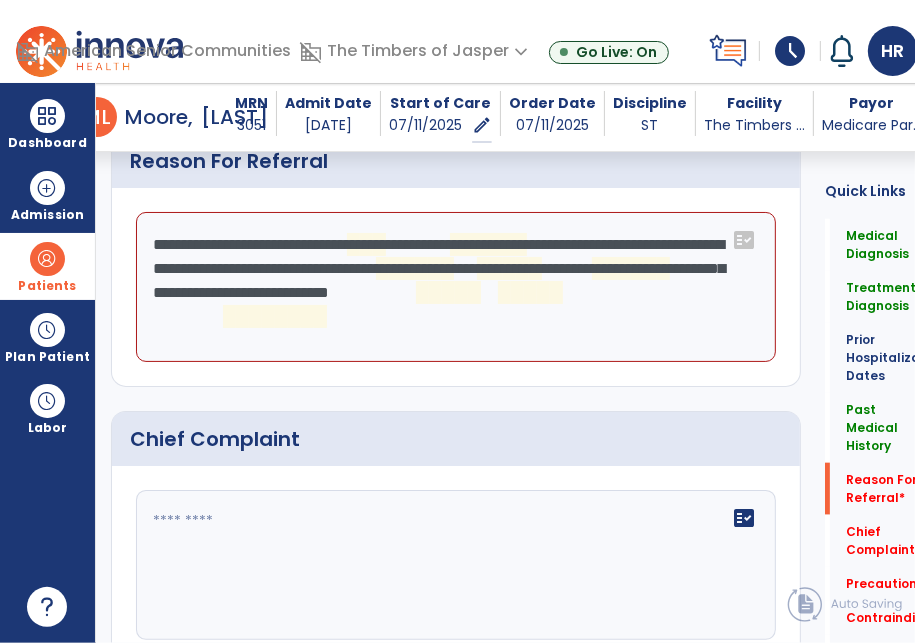 click on "**********" 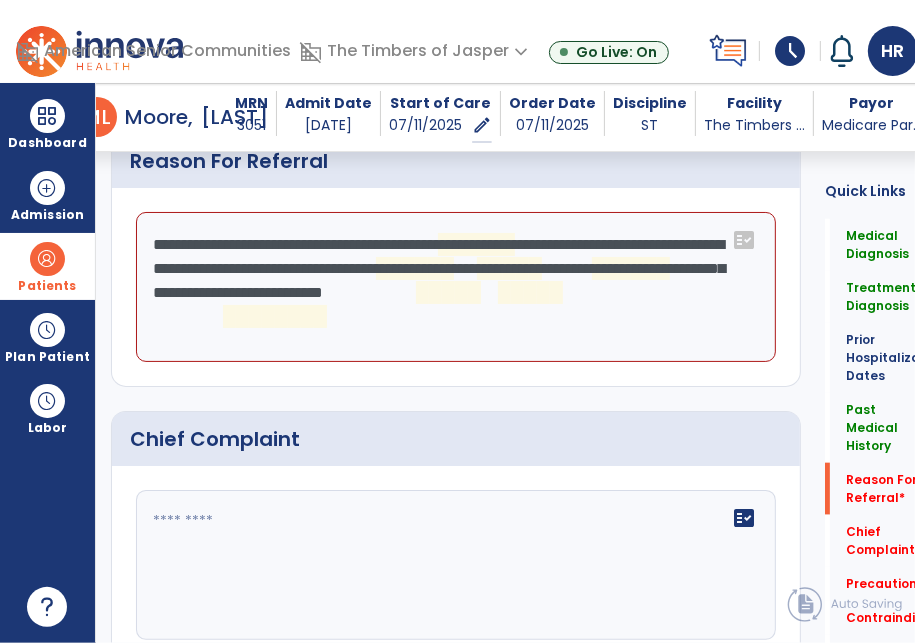 click on "**********" 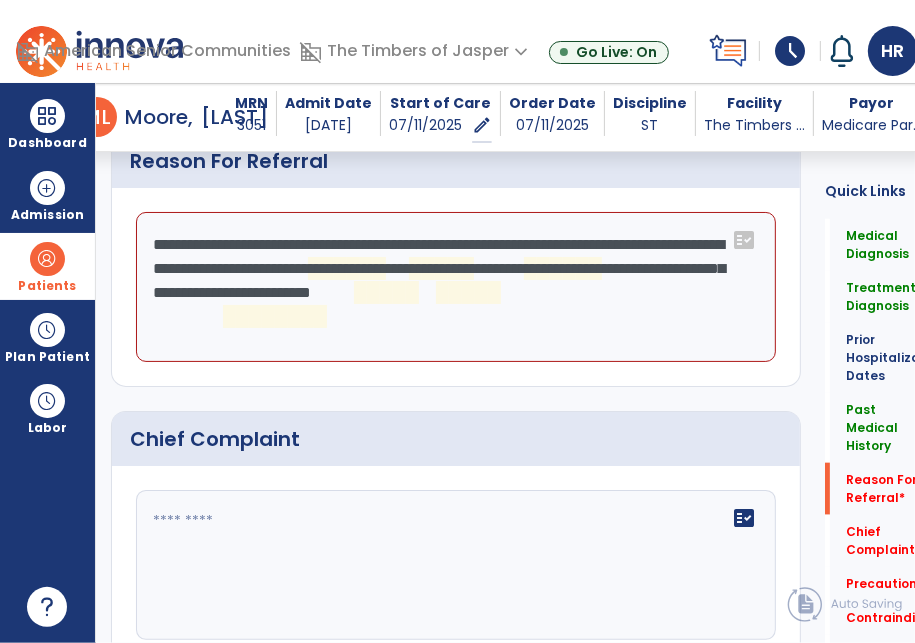click on "**********" 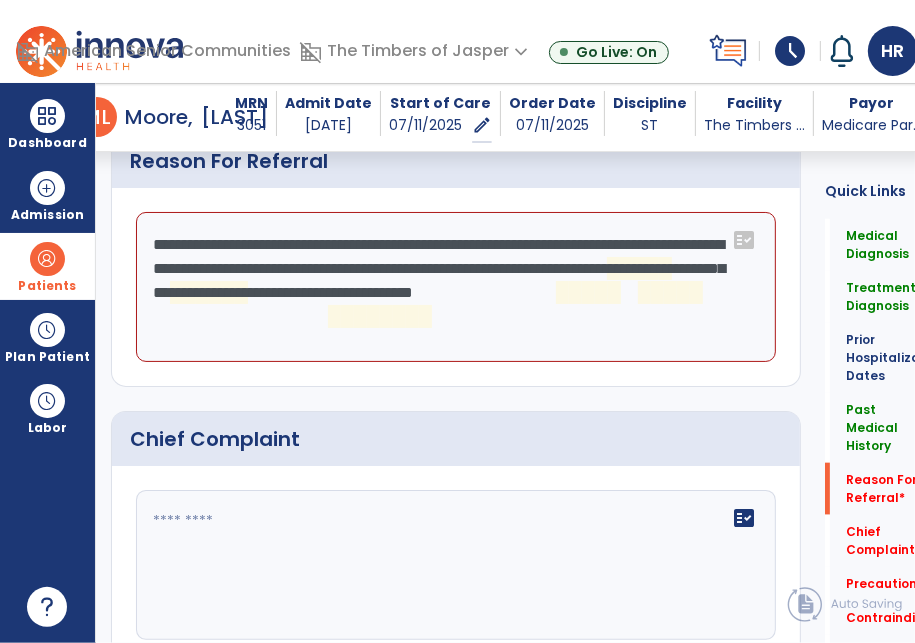 click on "**********" 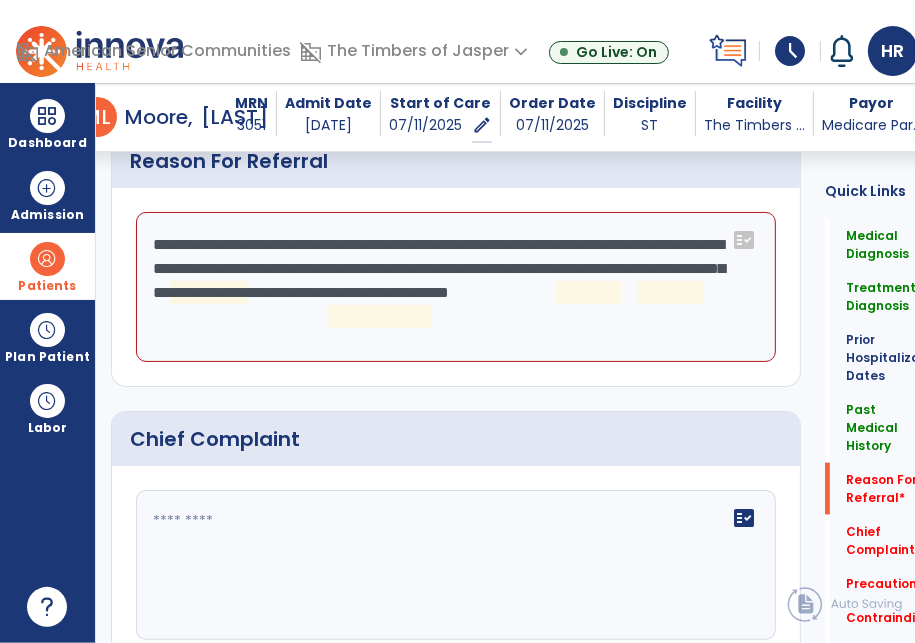 click on "**********" 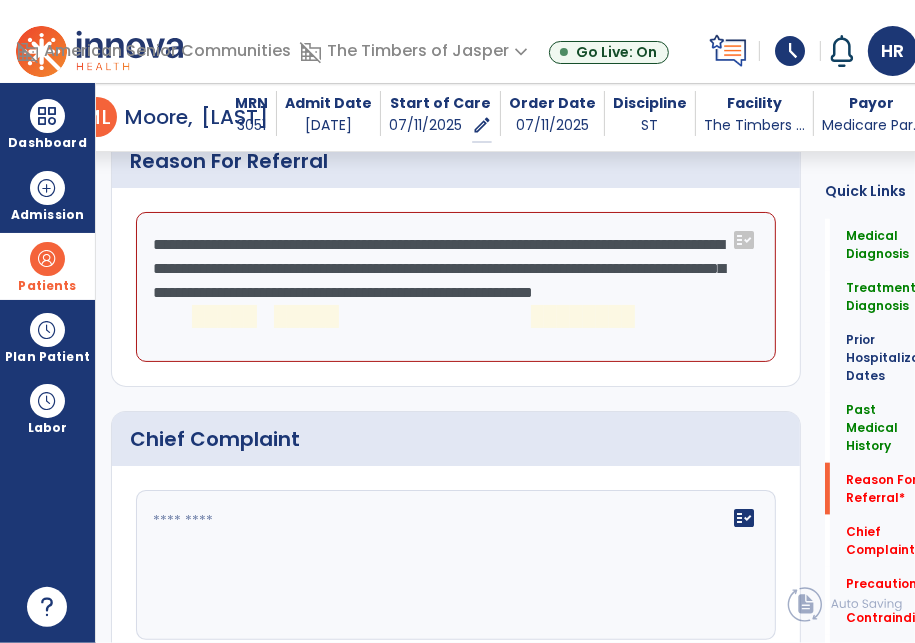 click on "**********" 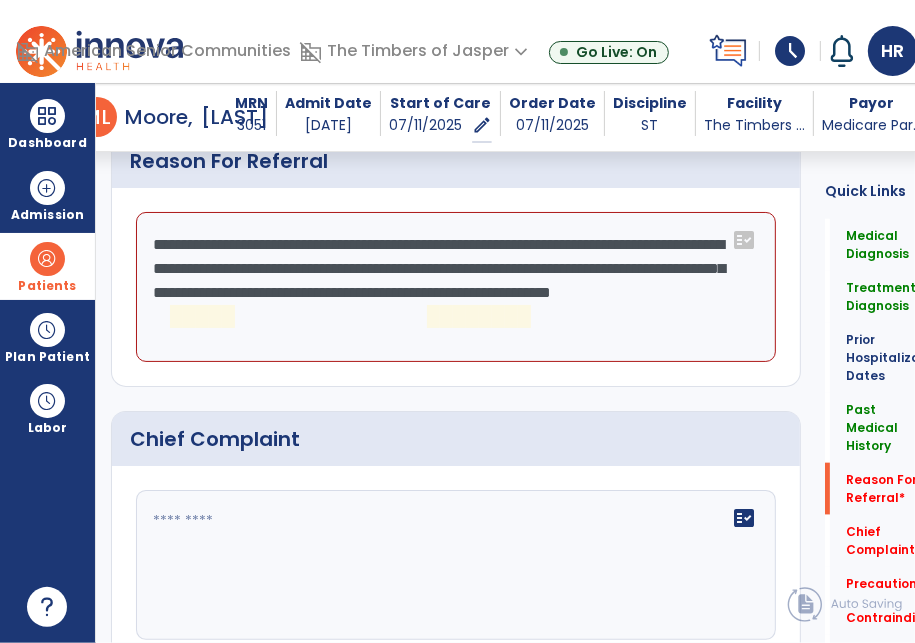 click on "**********" 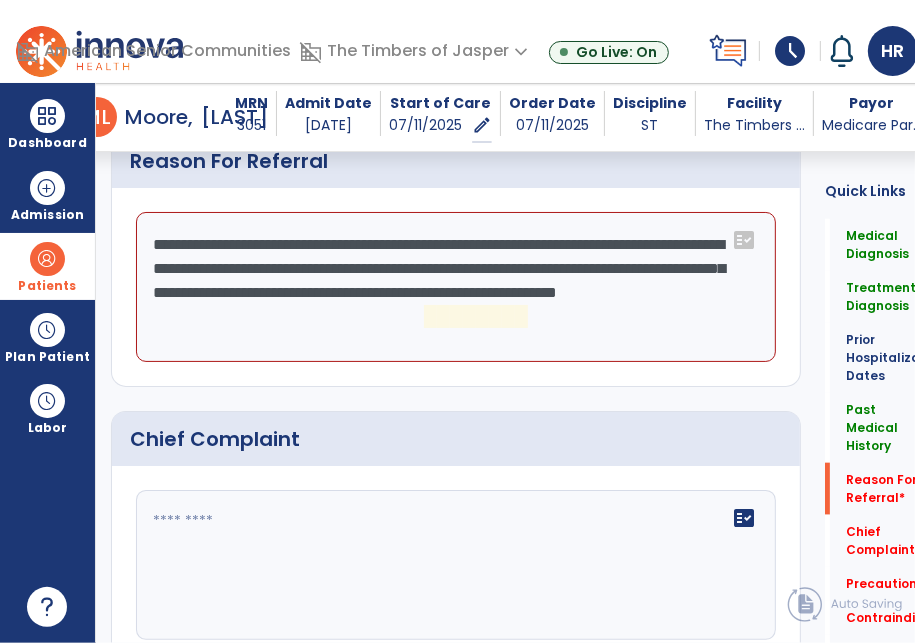click on "**********" 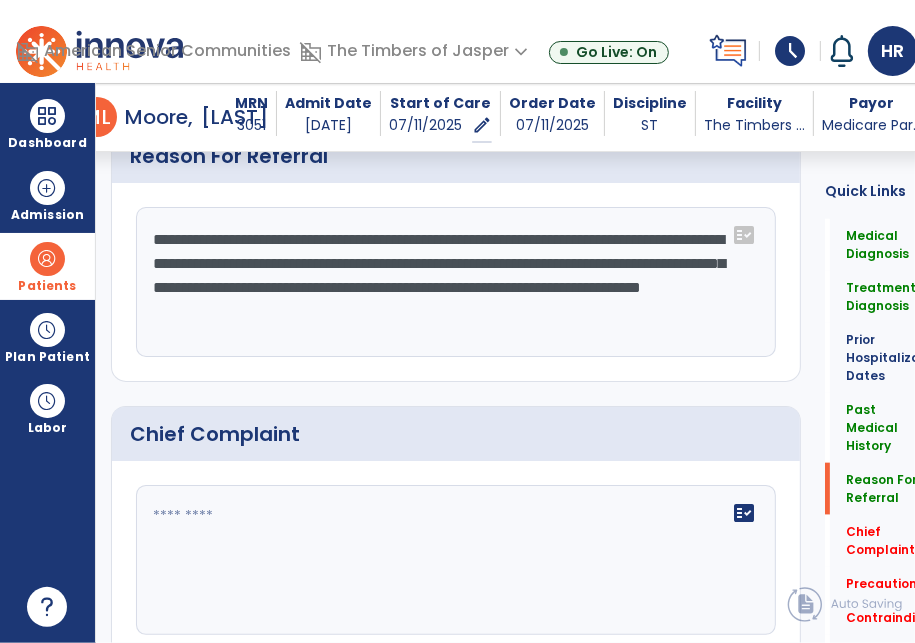 scroll, scrollTop: 1215, scrollLeft: 0, axis: vertical 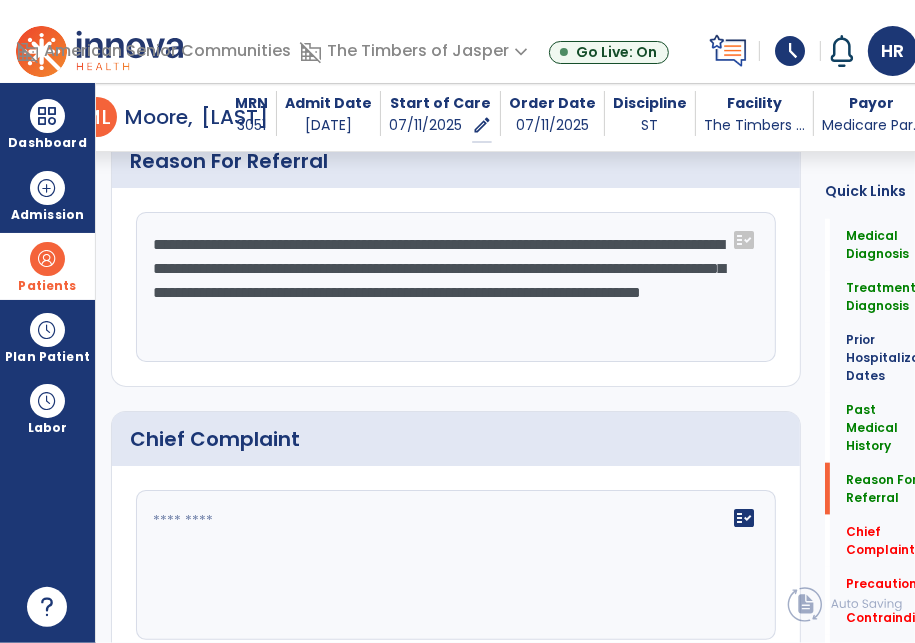 type on "**********" 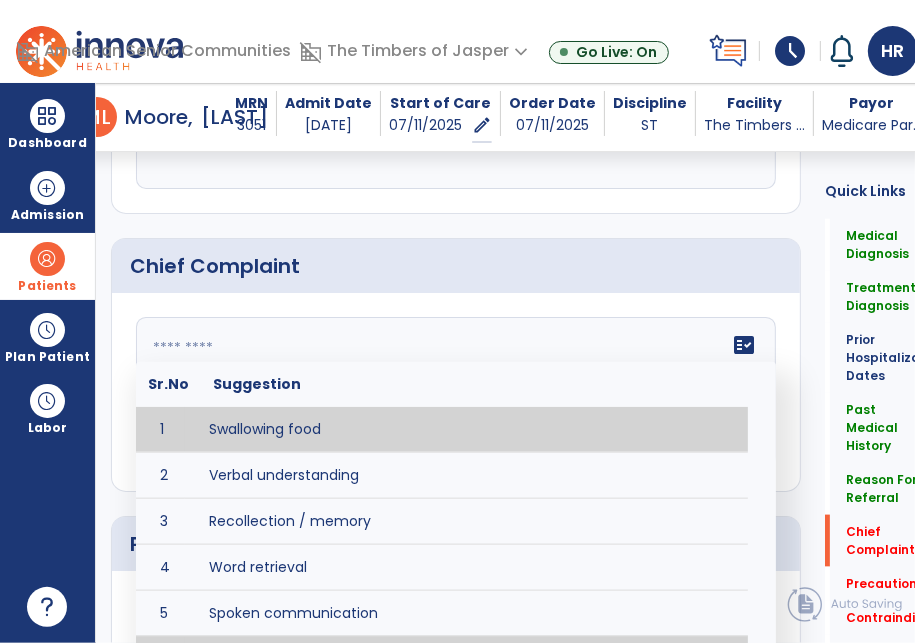 scroll, scrollTop: 1515, scrollLeft: 0, axis: vertical 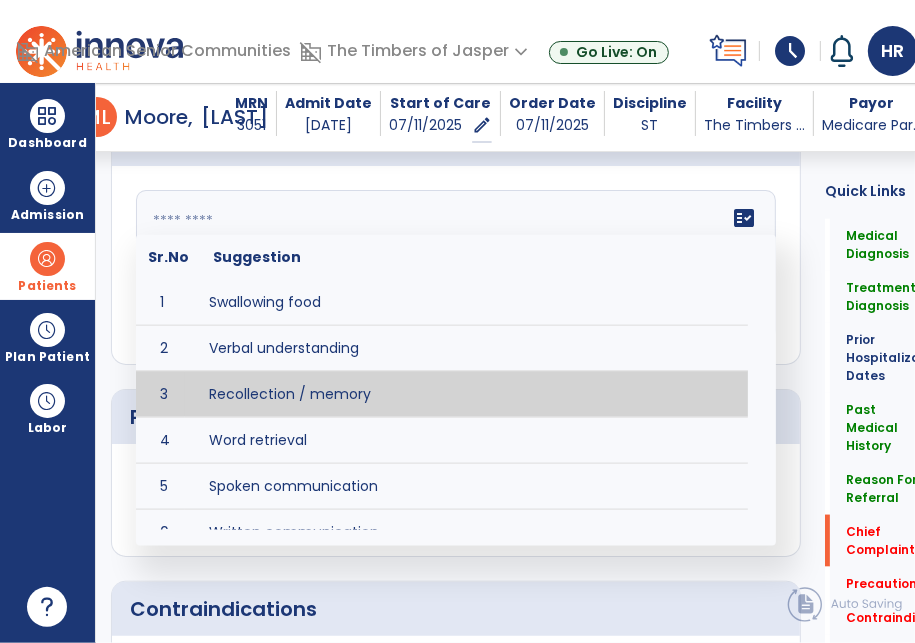 type on "**********" 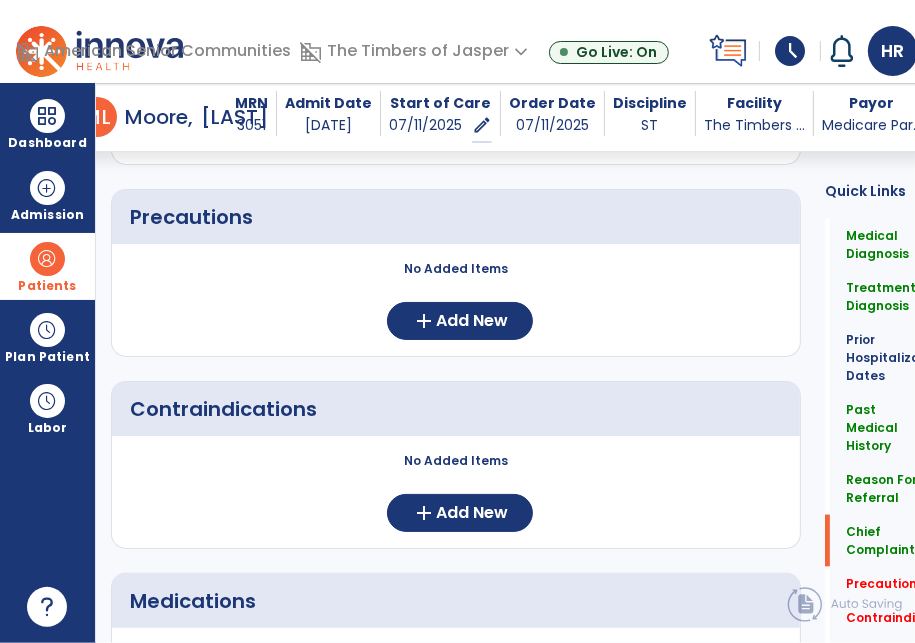 scroll, scrollTop: 1515, scrollLeft: 0, axis: vertical 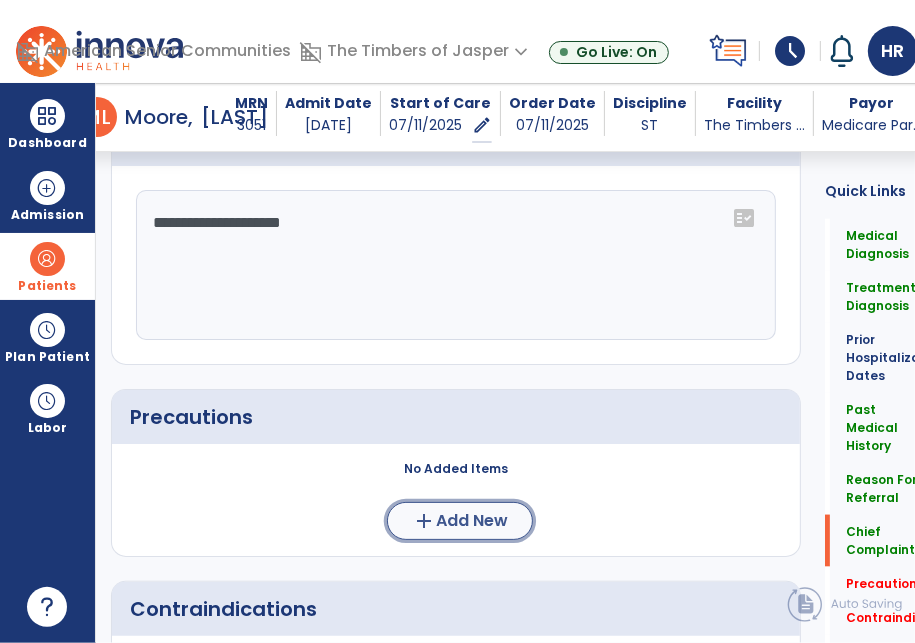 click on "add" 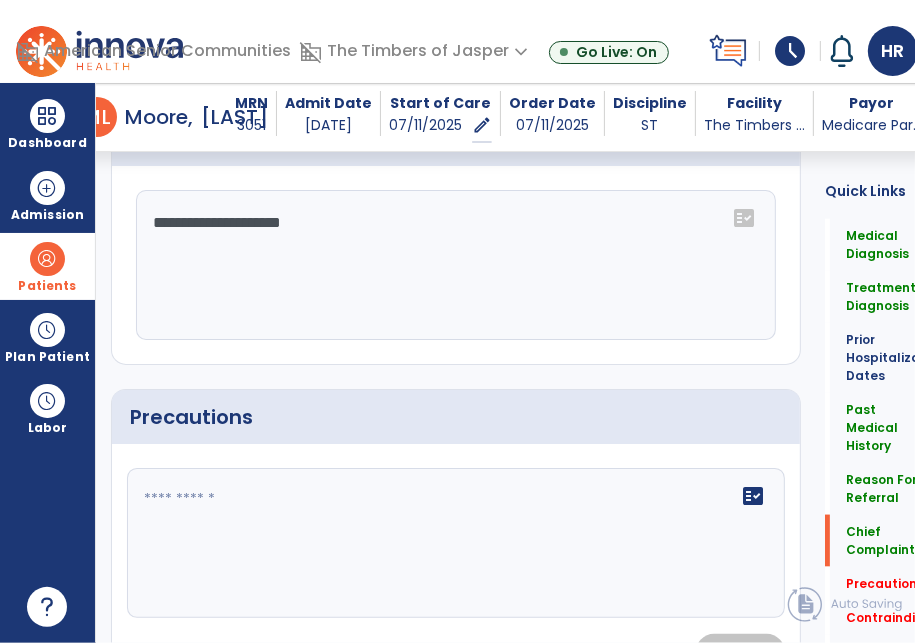 click 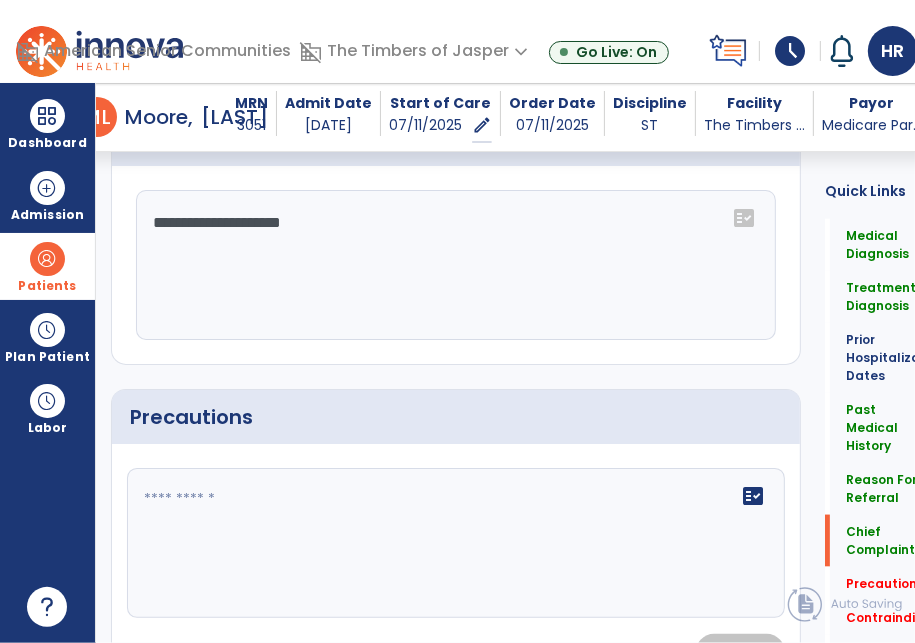 click 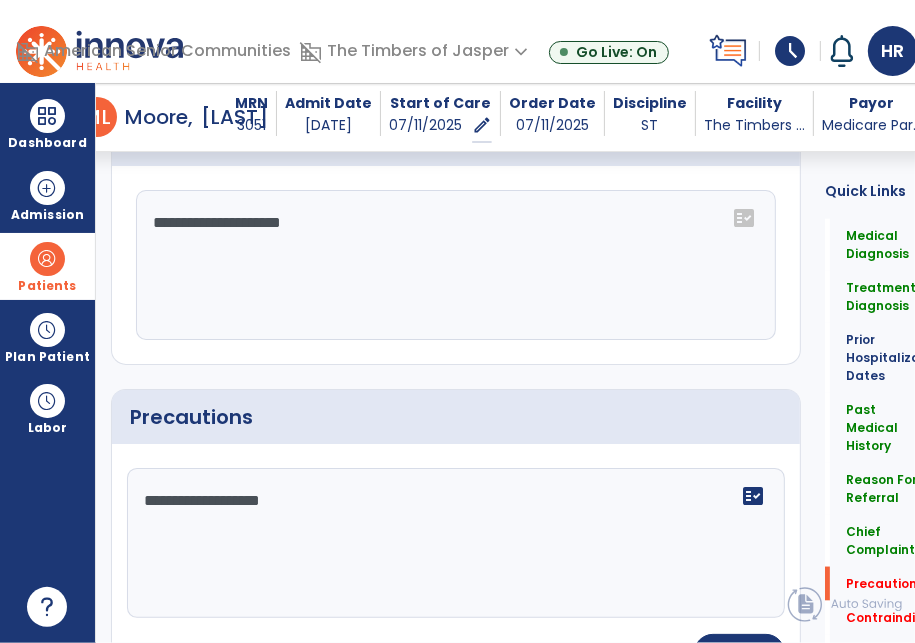 scroll, scrollTop: 1615, scrollLeft: 0, axis: vertical 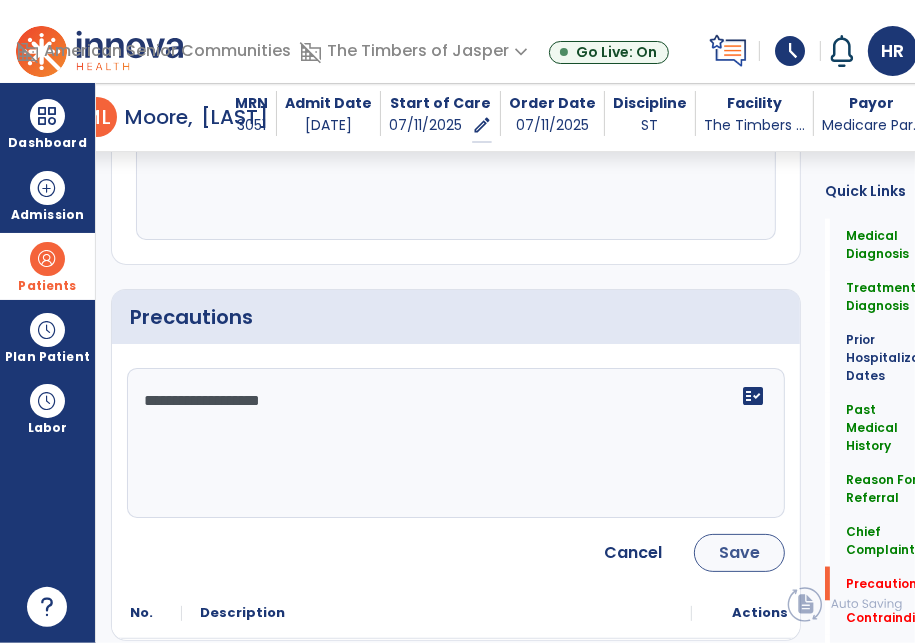 type on "**********" 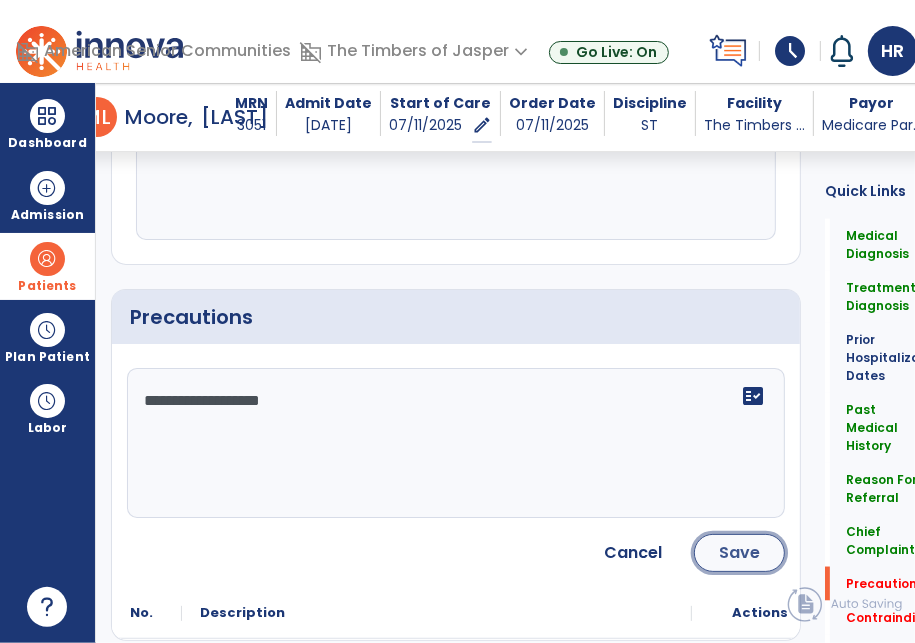 click on "Save" 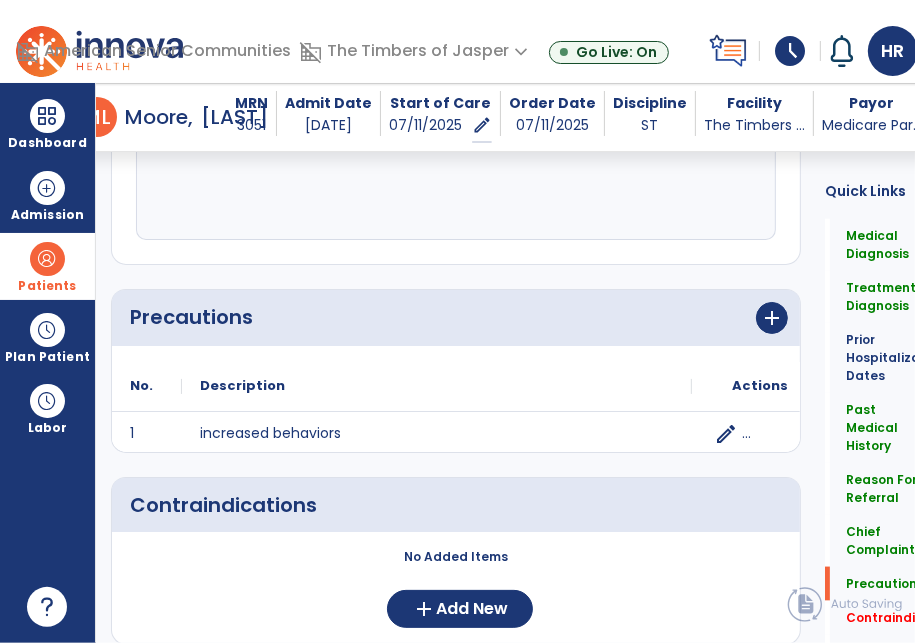 scroll, scrollTop: 1615, scrollLeft: 0, axis: vertical 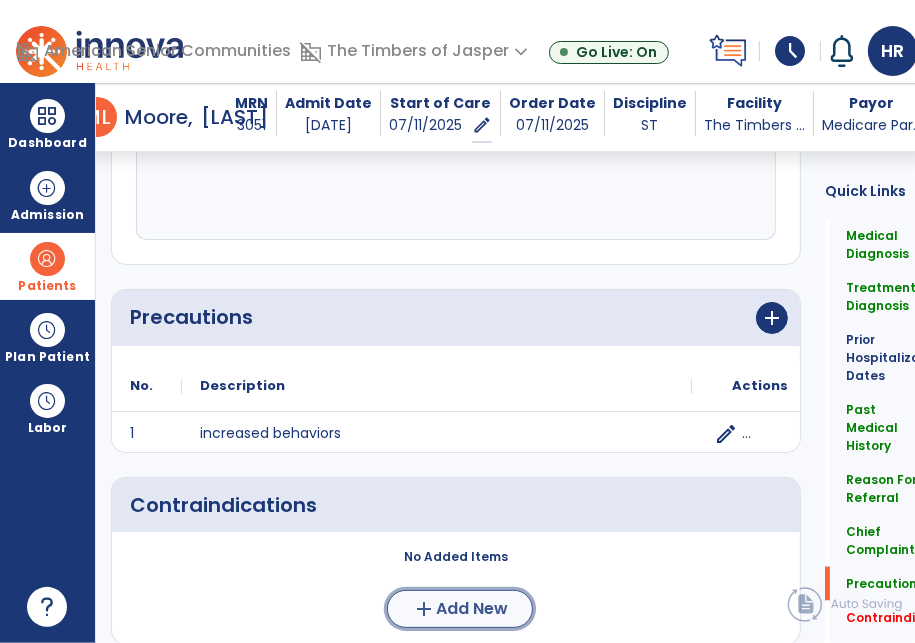 click on "Add New" 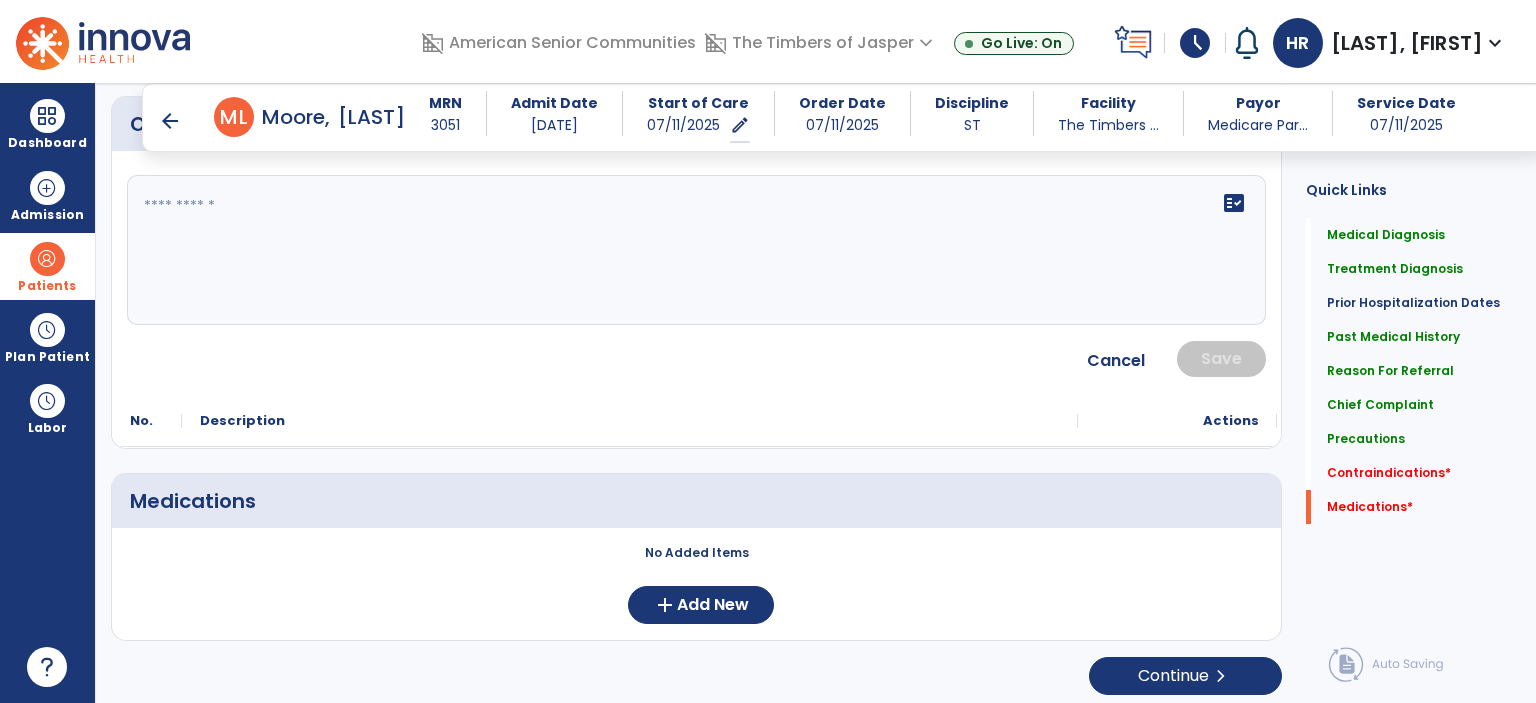 scroll, scrollTop: 1820, scrollLeft: 0, axis: vertical 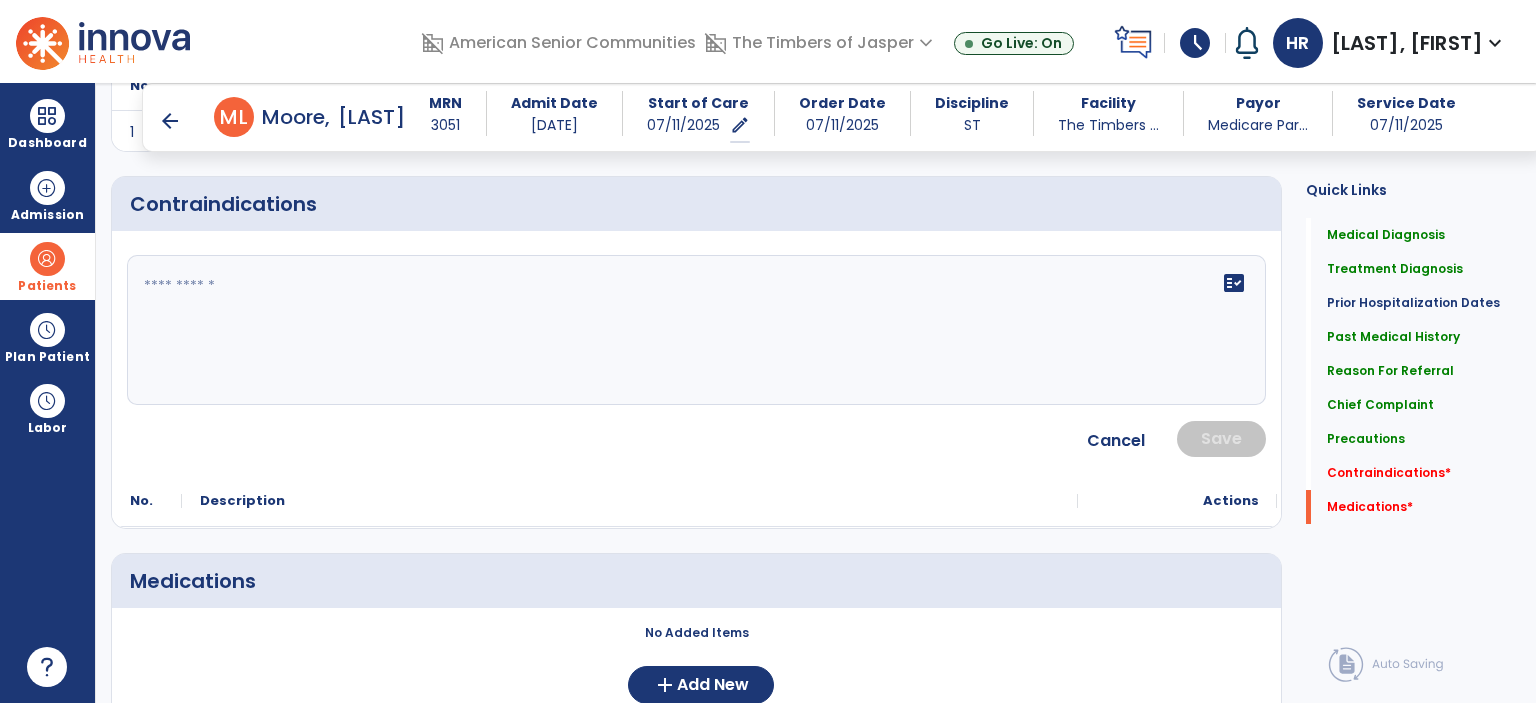 click 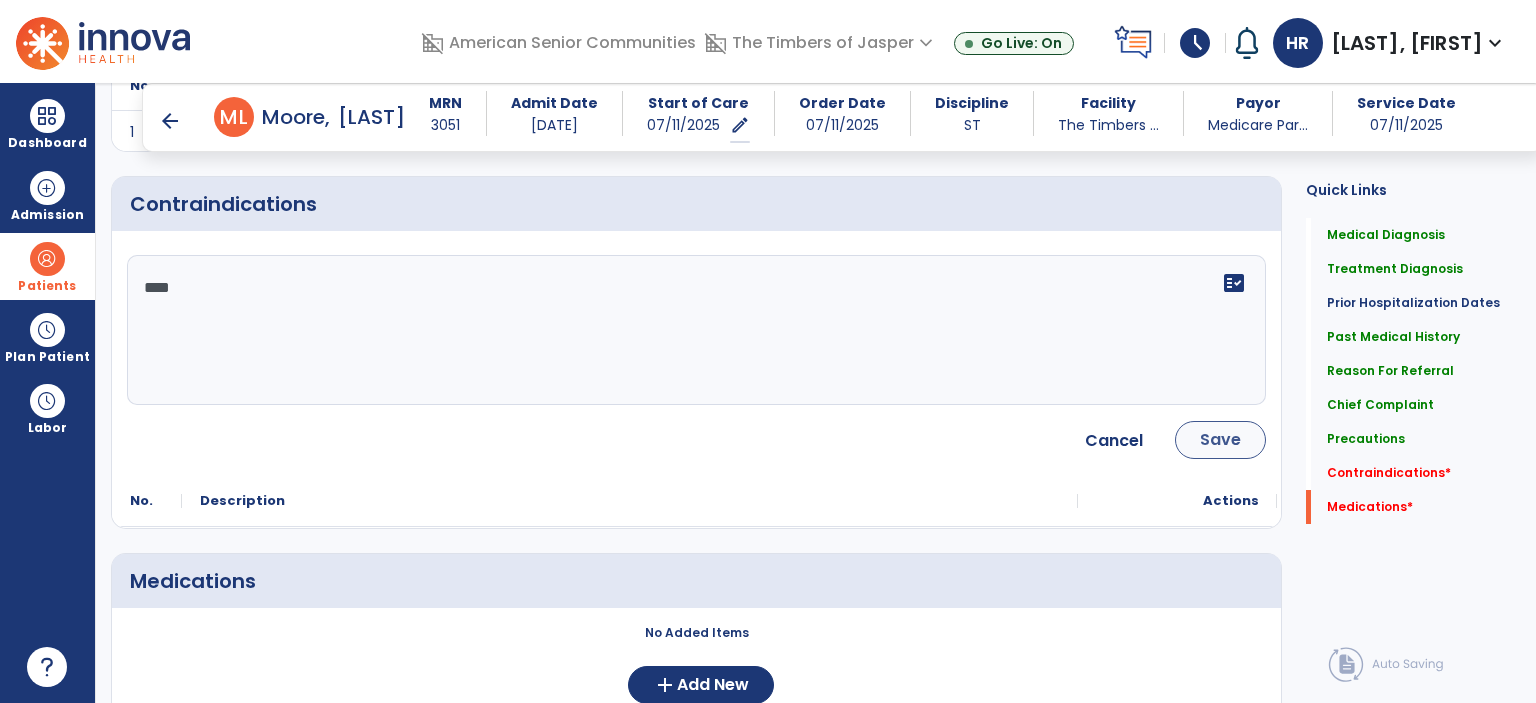 type on "****" 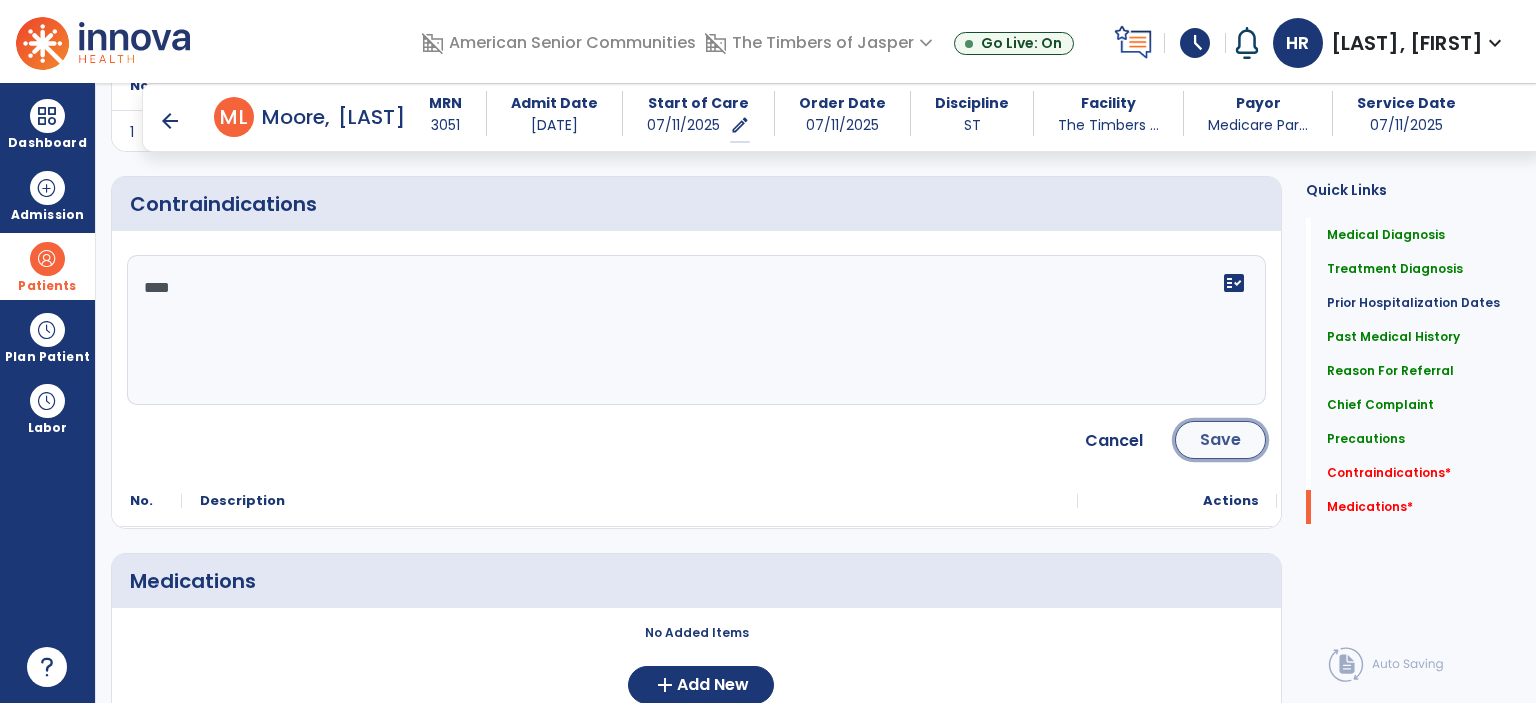 click on "Save" 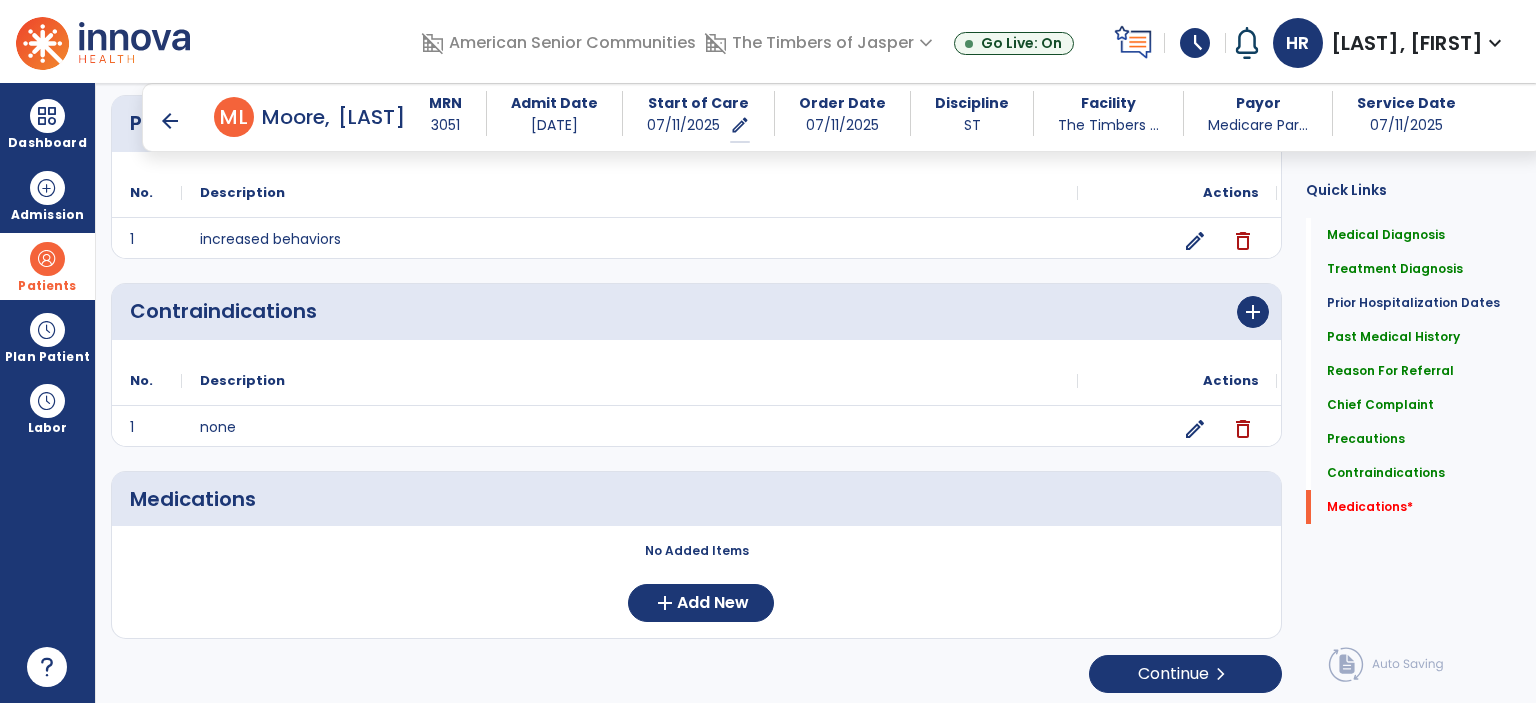 scroll, scrollTop: 1713, scrollLeft: 0, axis: vertical 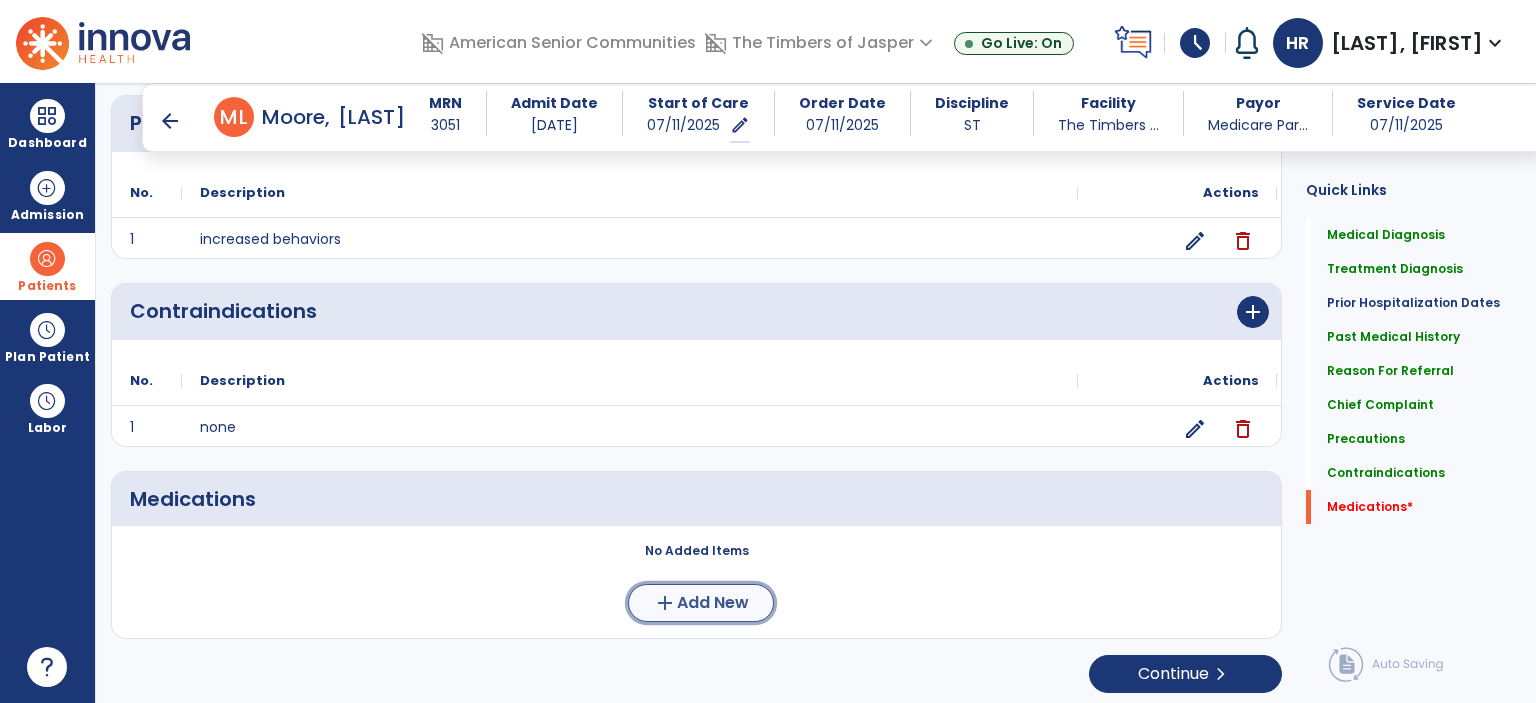 click on "add" 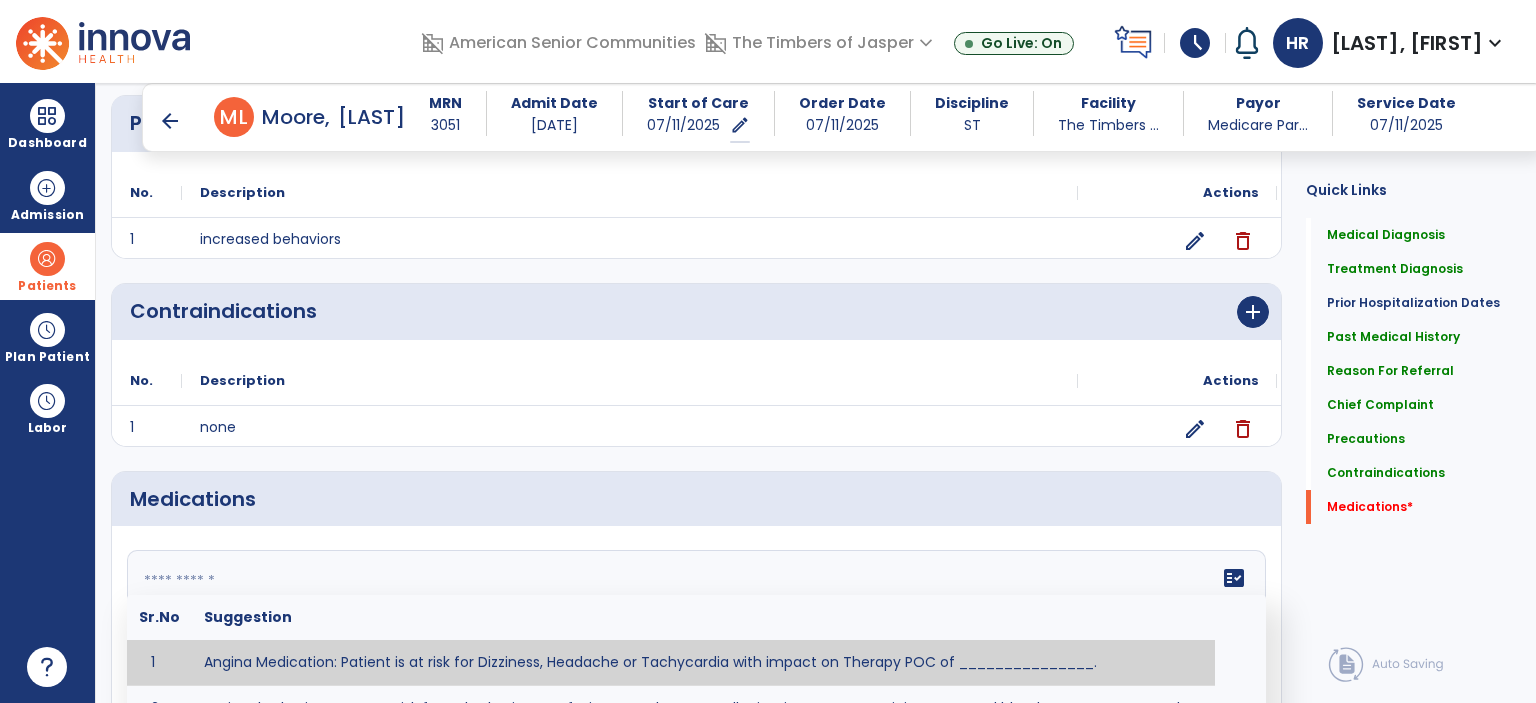 click 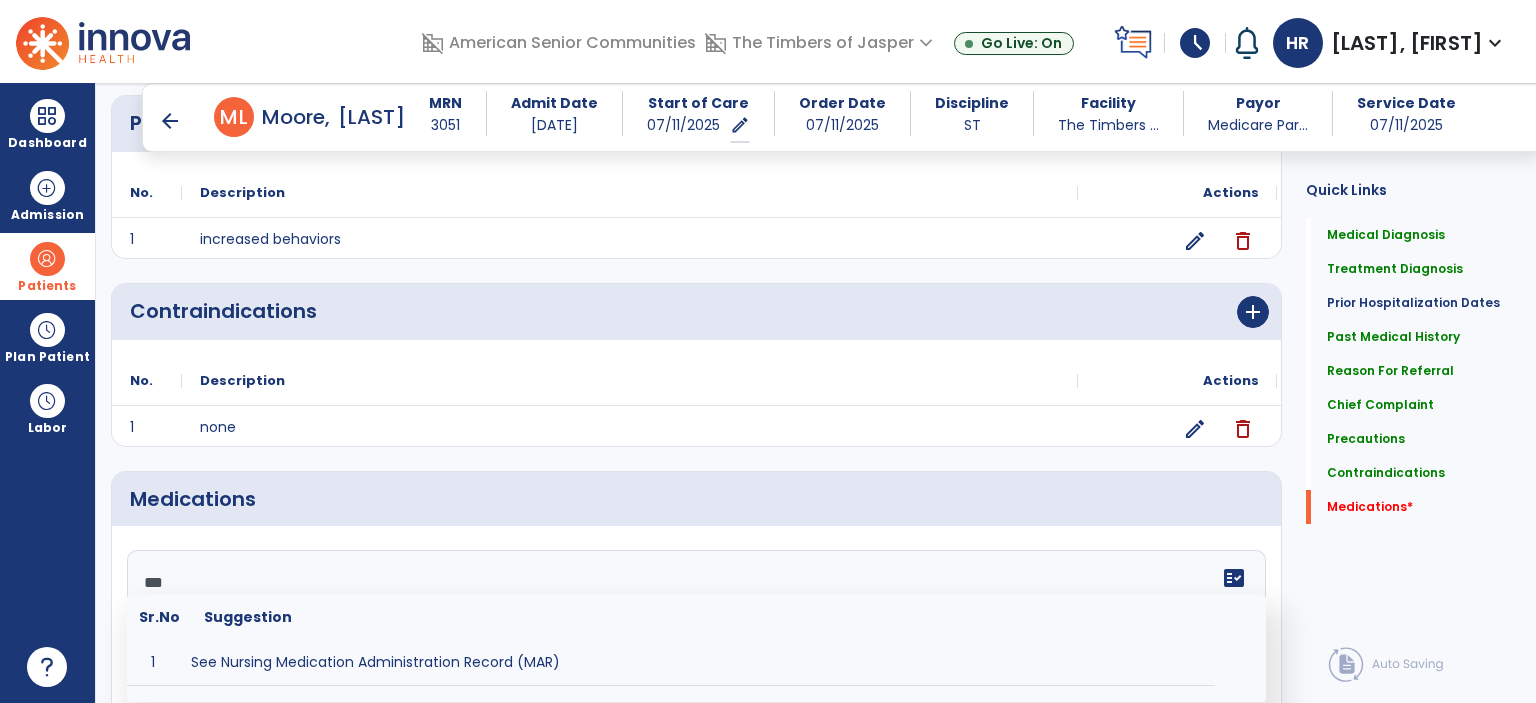 scroll, scrollTop: 1897, scrollLeft: 0, axis: vertical 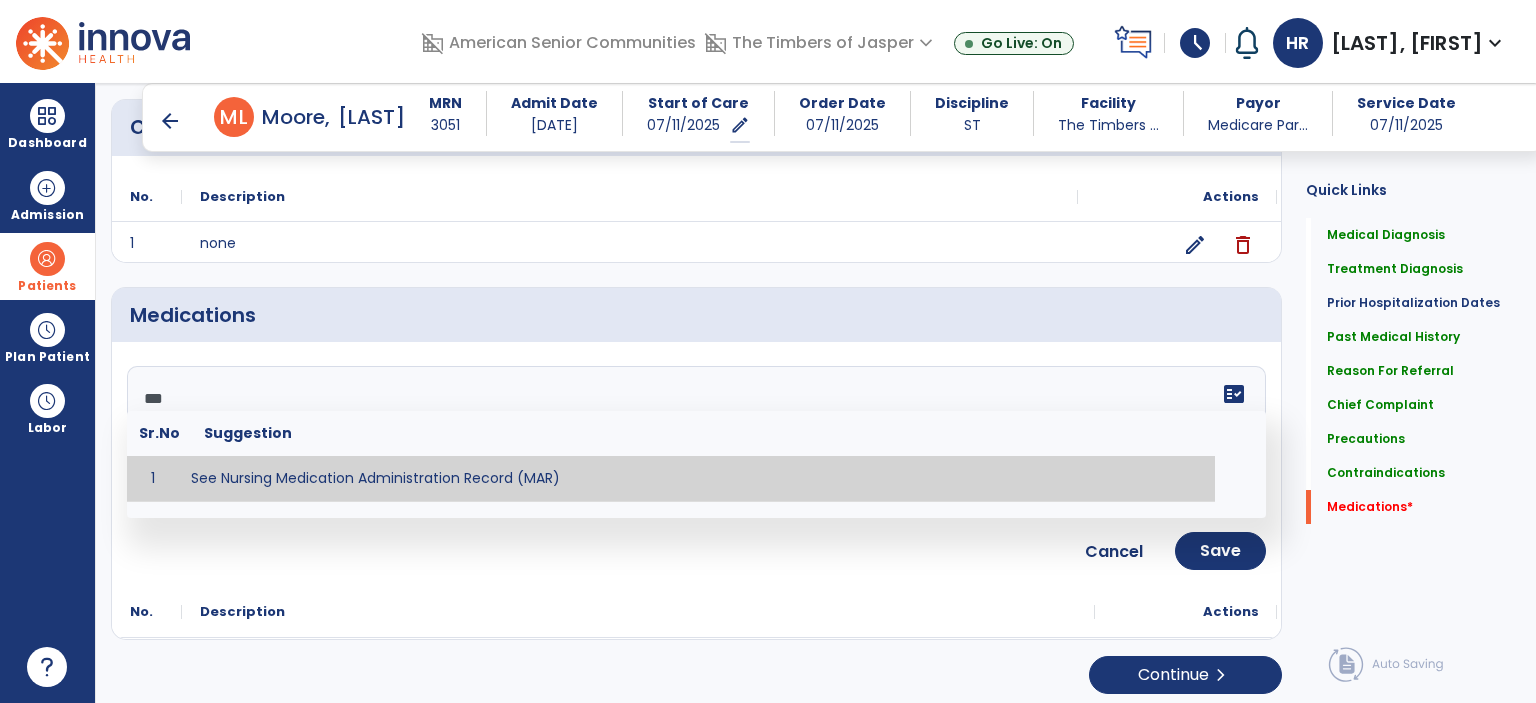 type on "**********" 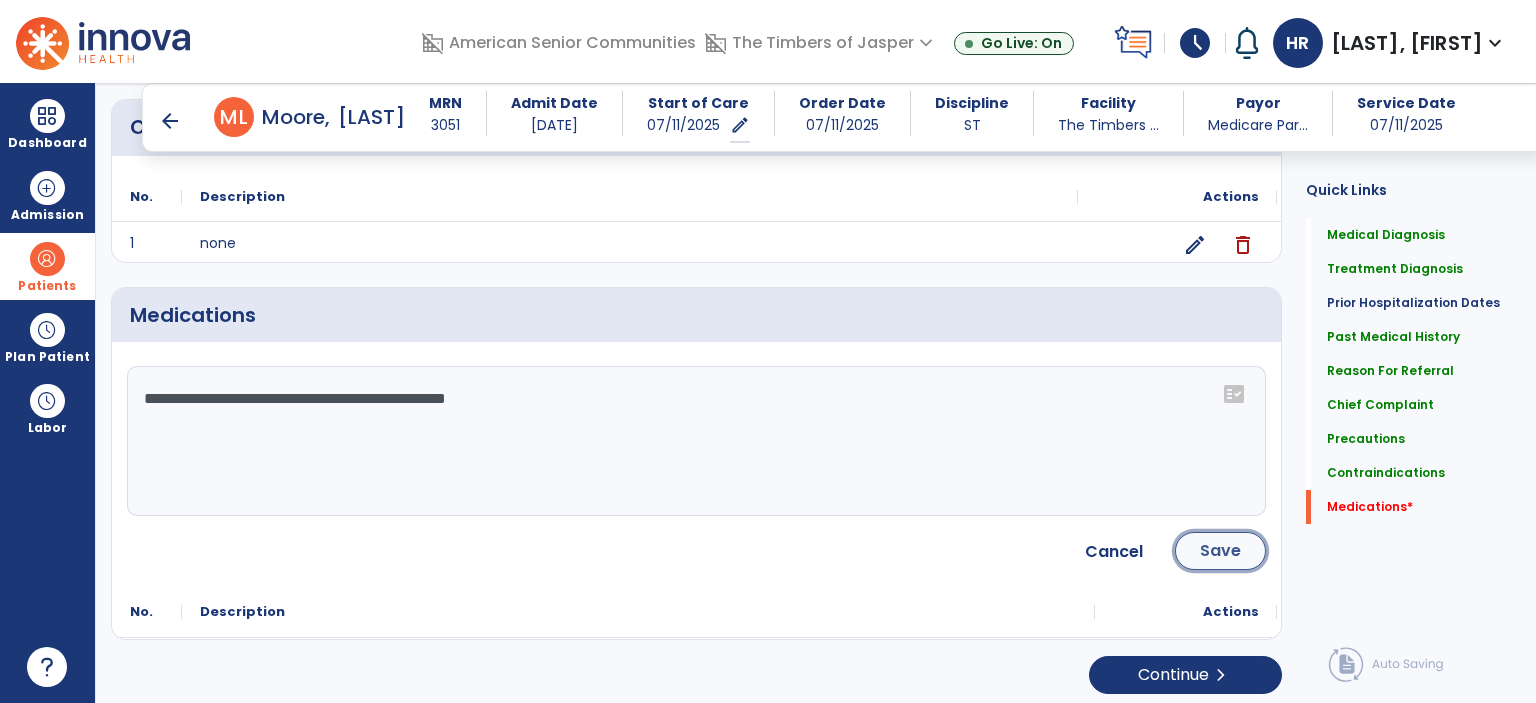 click on "Save" 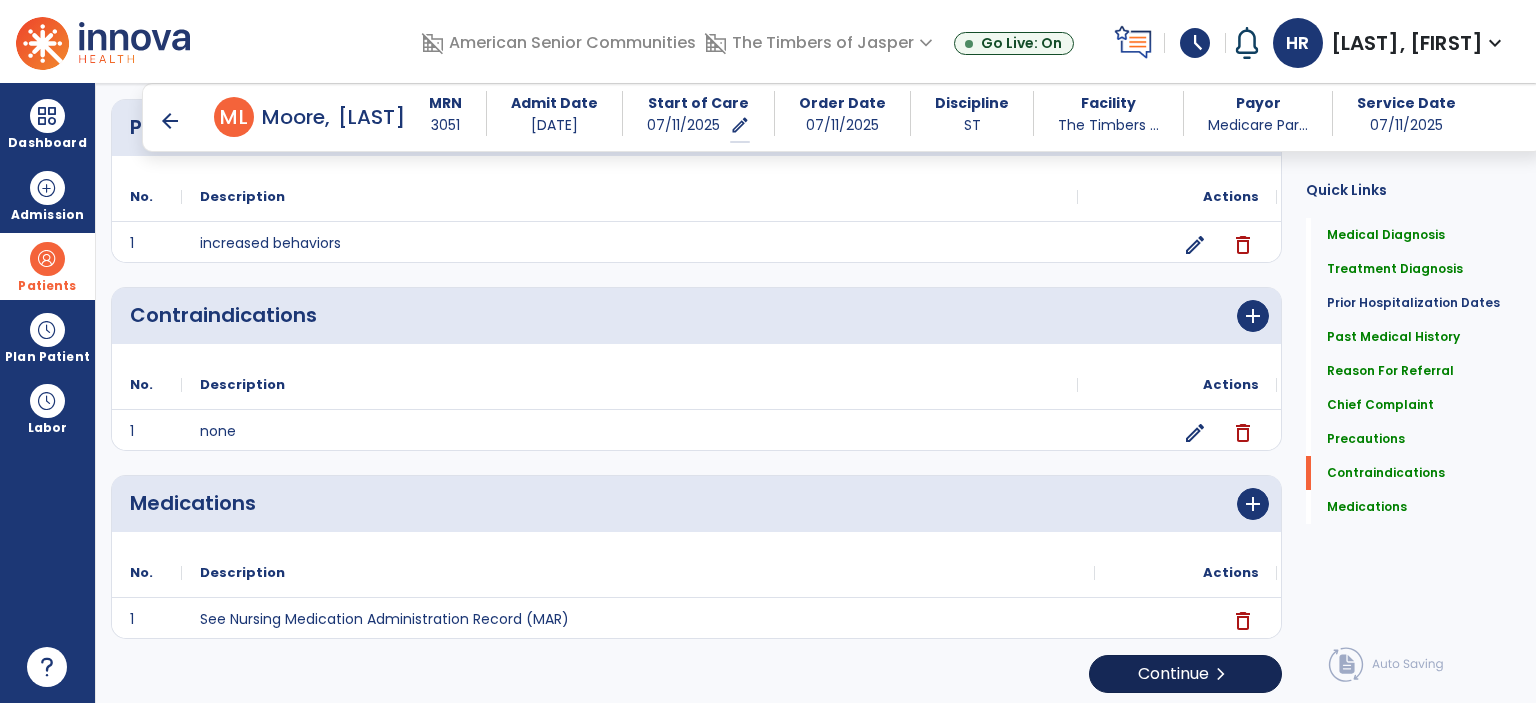 scroll, scrollTop: 1709, scrollLeft: 0, axis: vertical 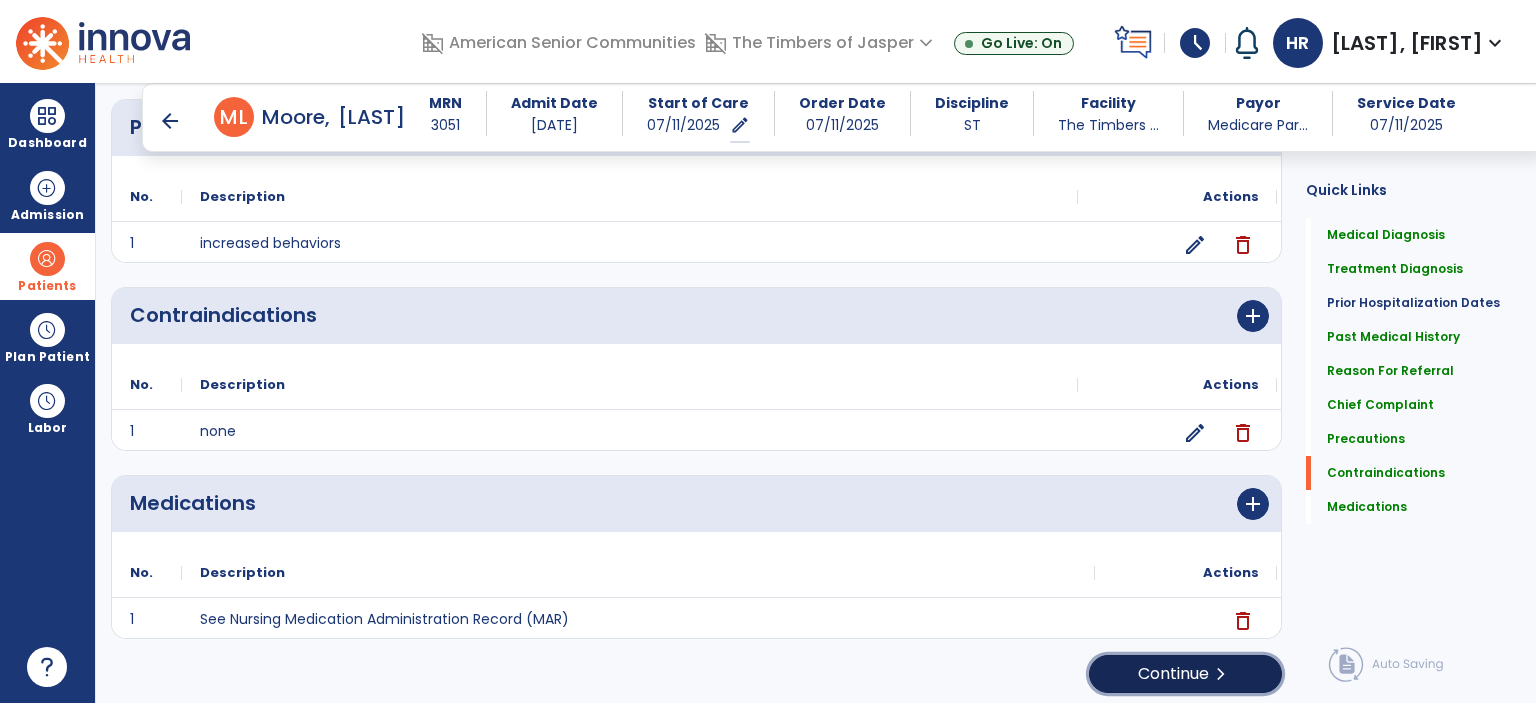 click on "Continue  chevron_right" 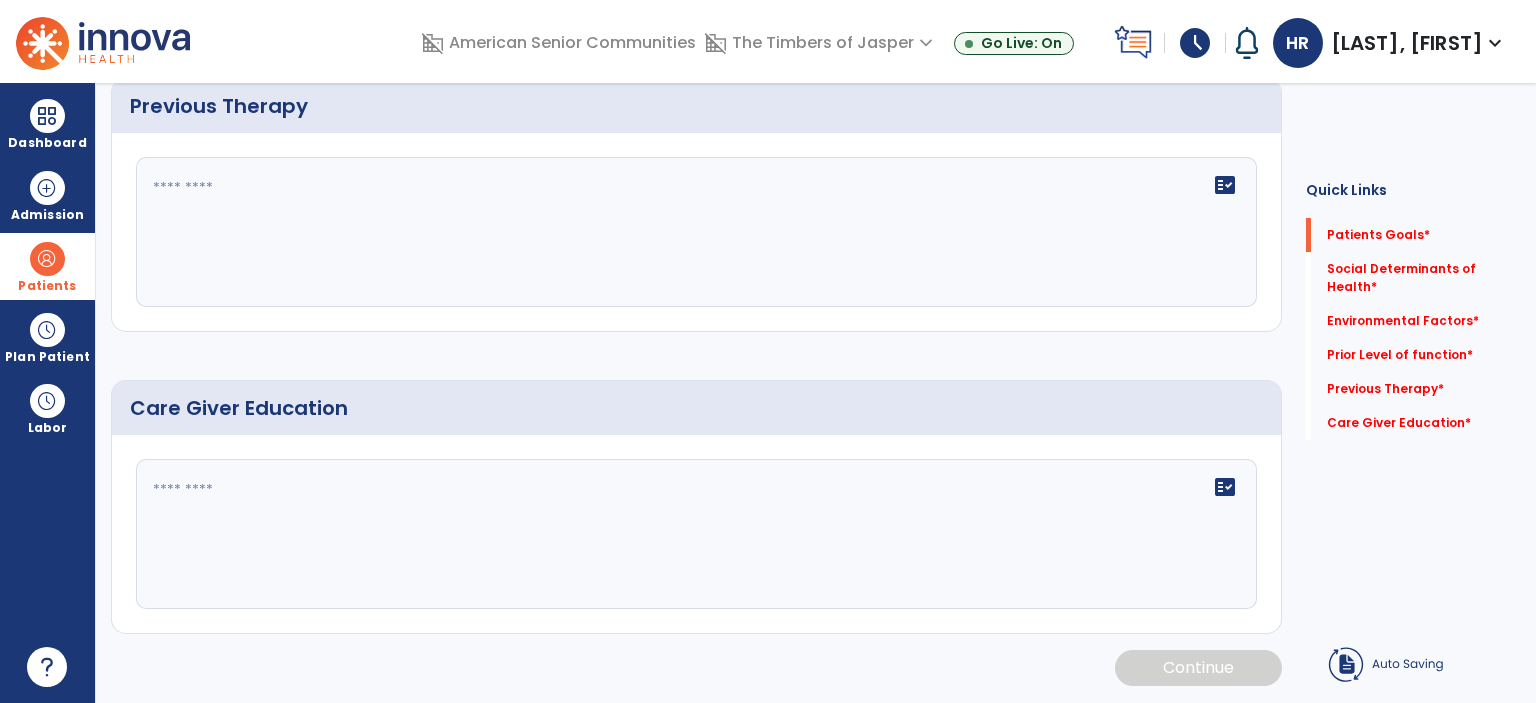 scroll, scrollTop: 0, scrollLeft: 0, axis: both 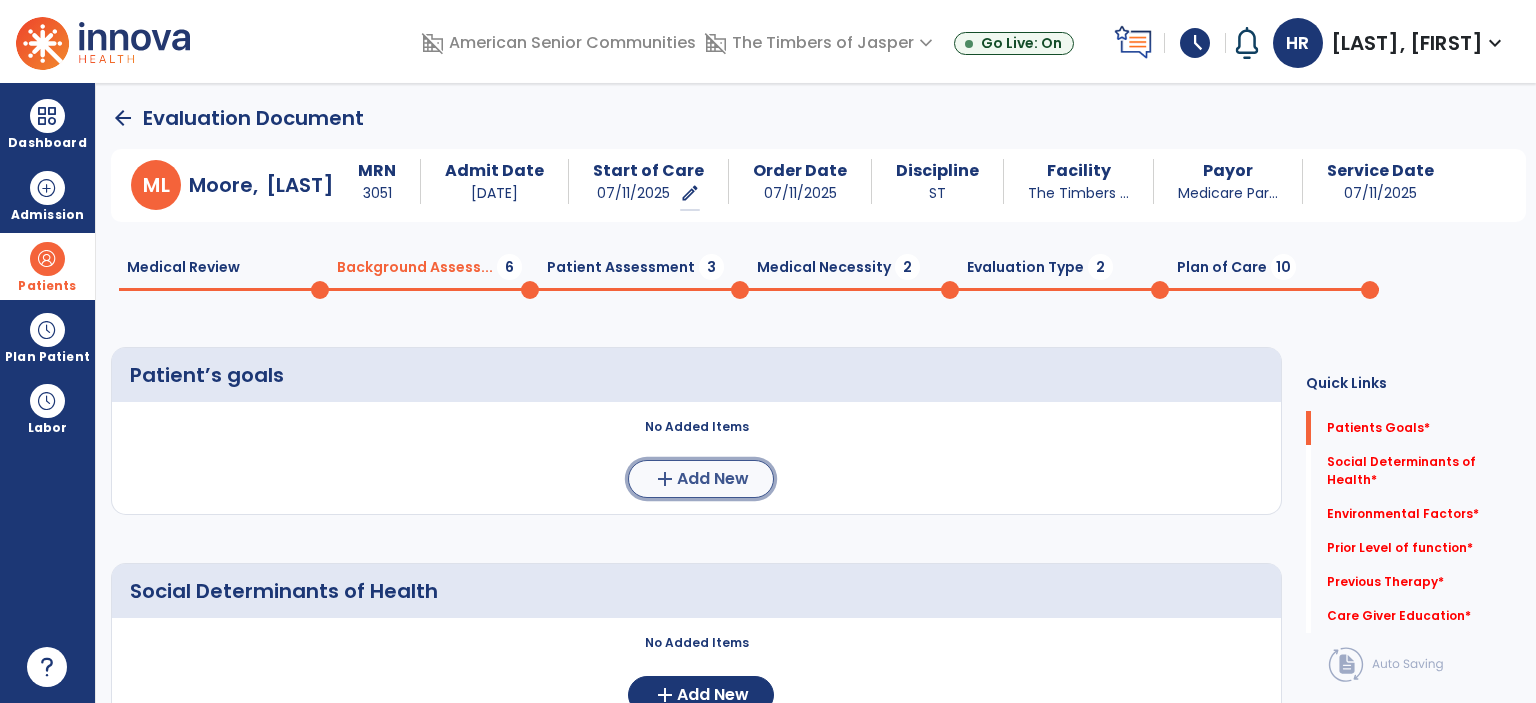 click on "Add New" 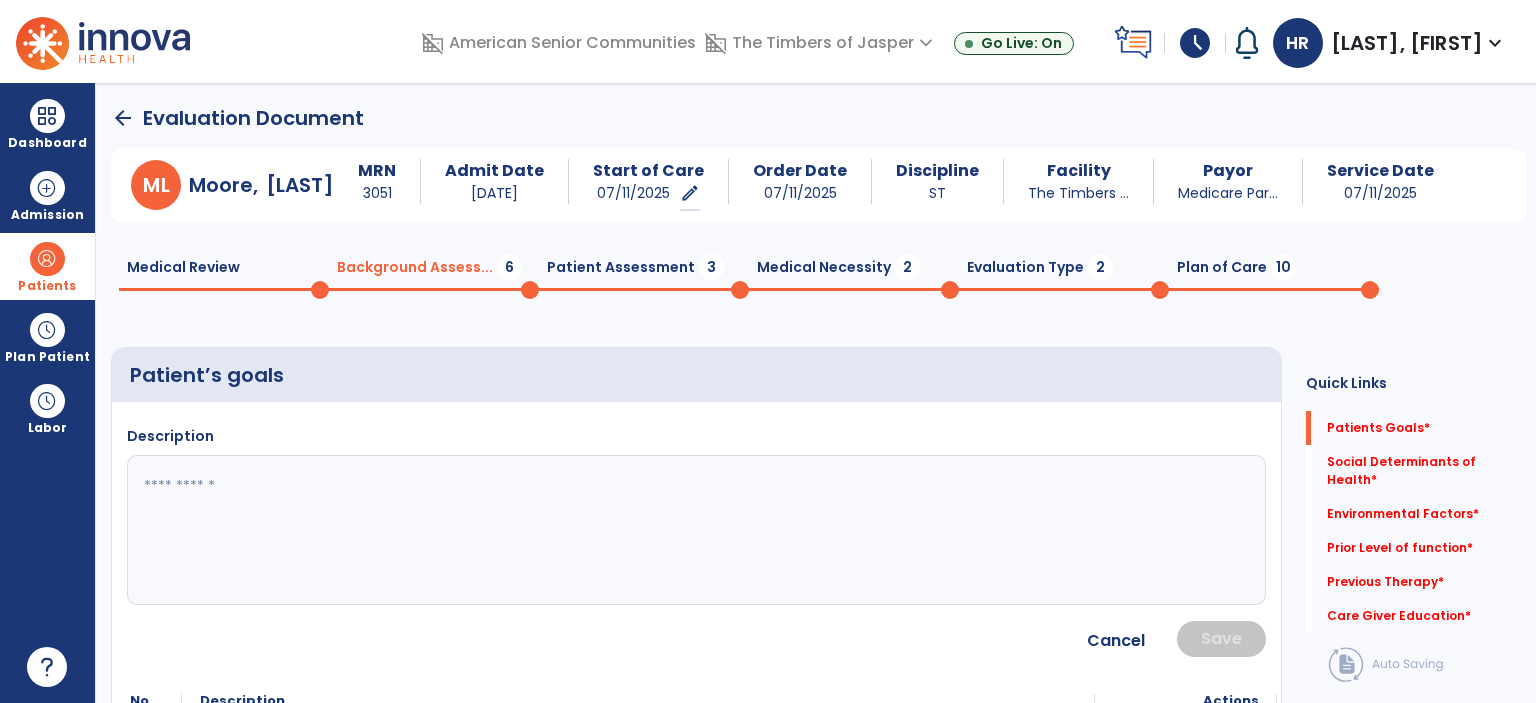 click 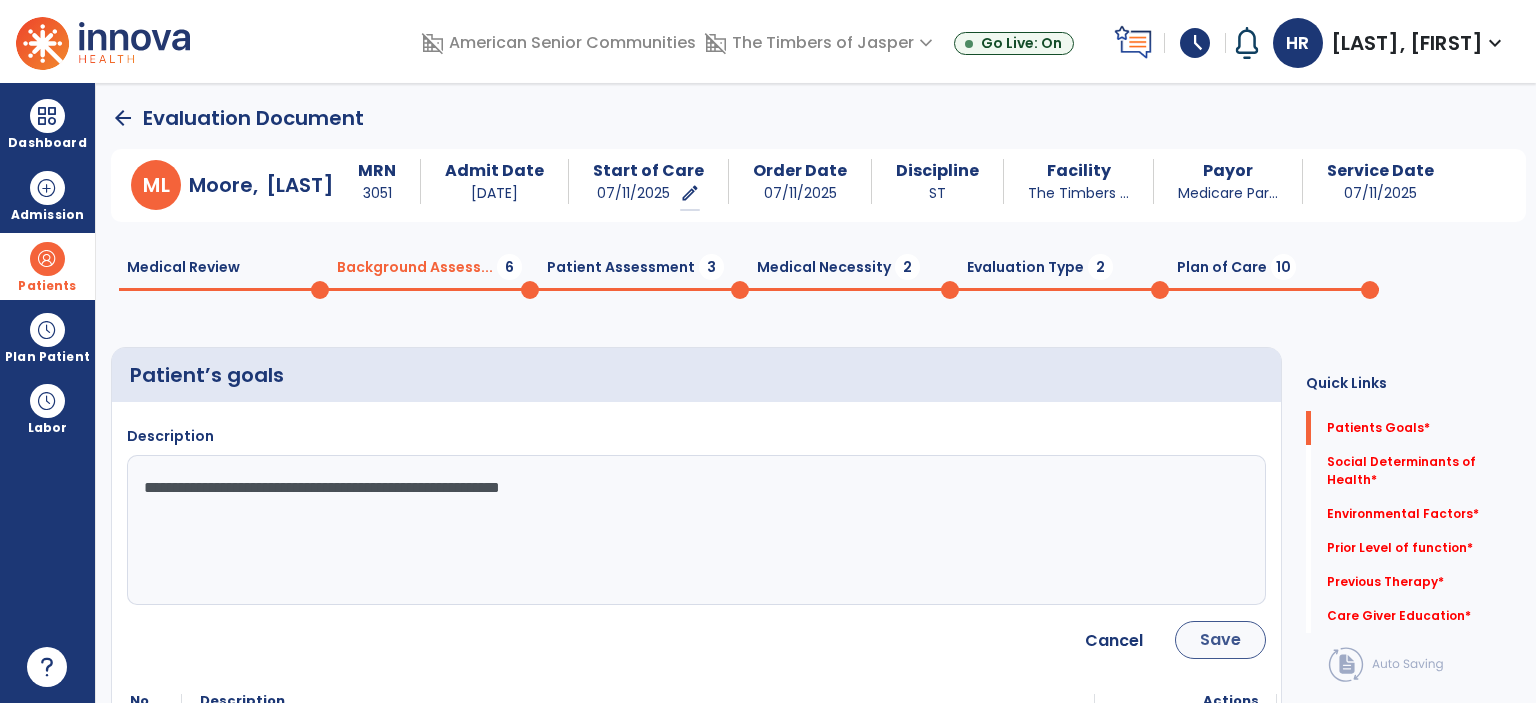 type on "**********" 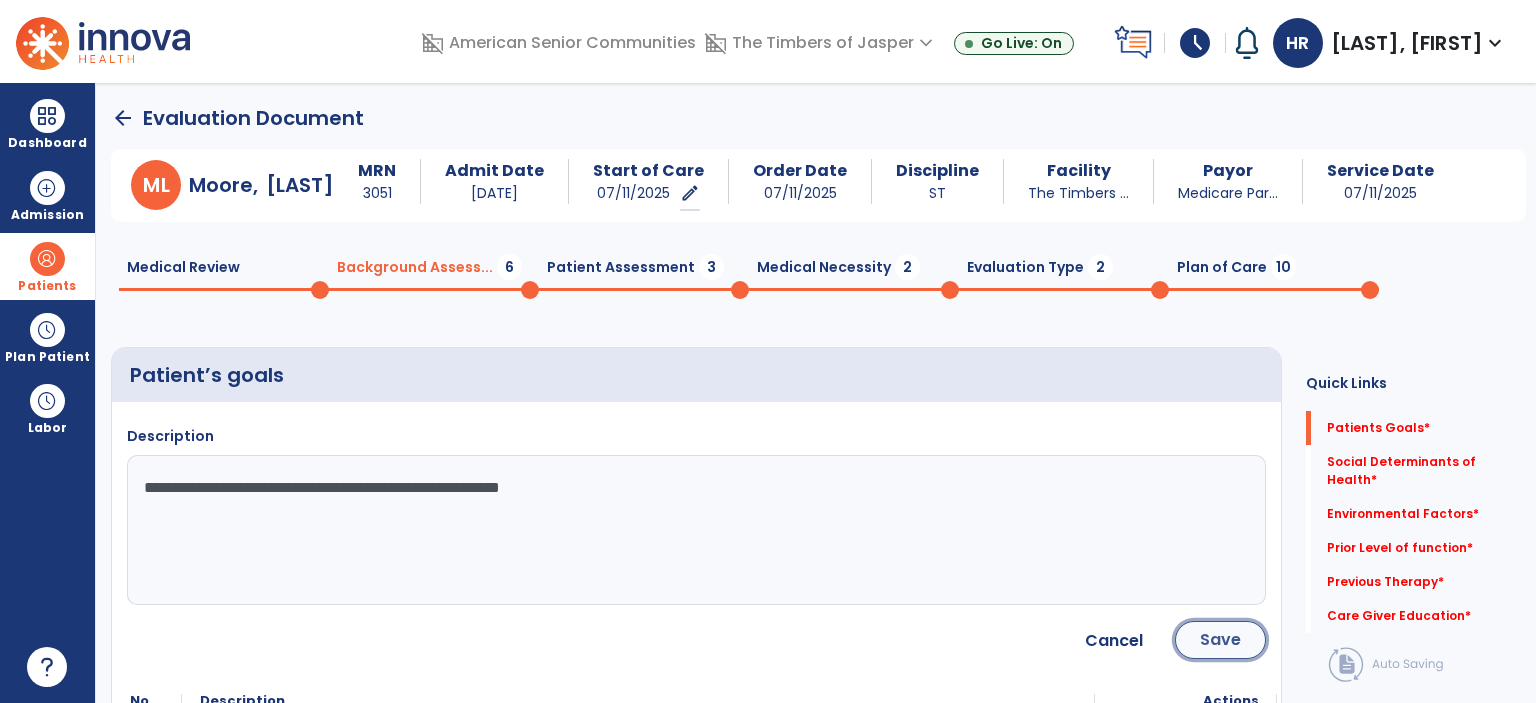 click on "Save" 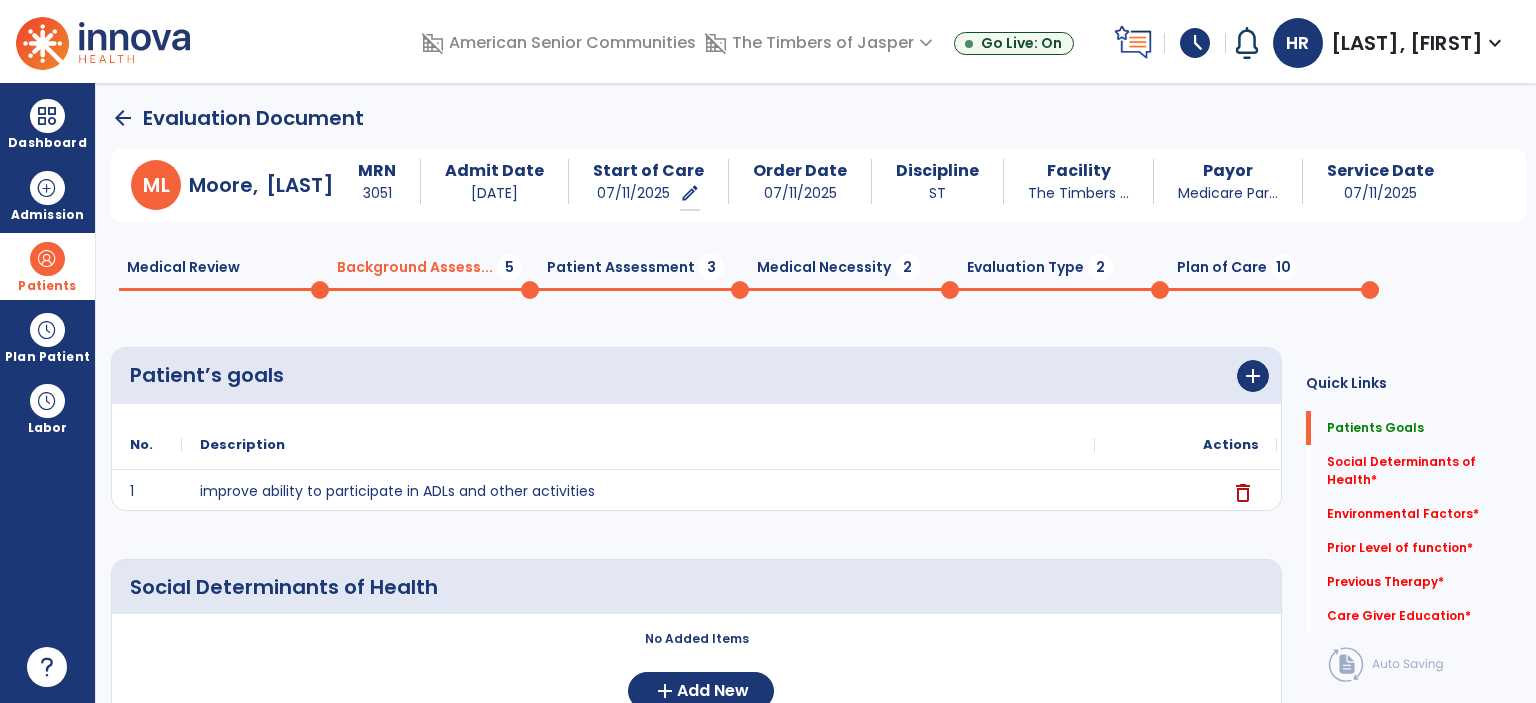 scroll, scrollTop: 400, scrollLeft: 0, axis: vertical 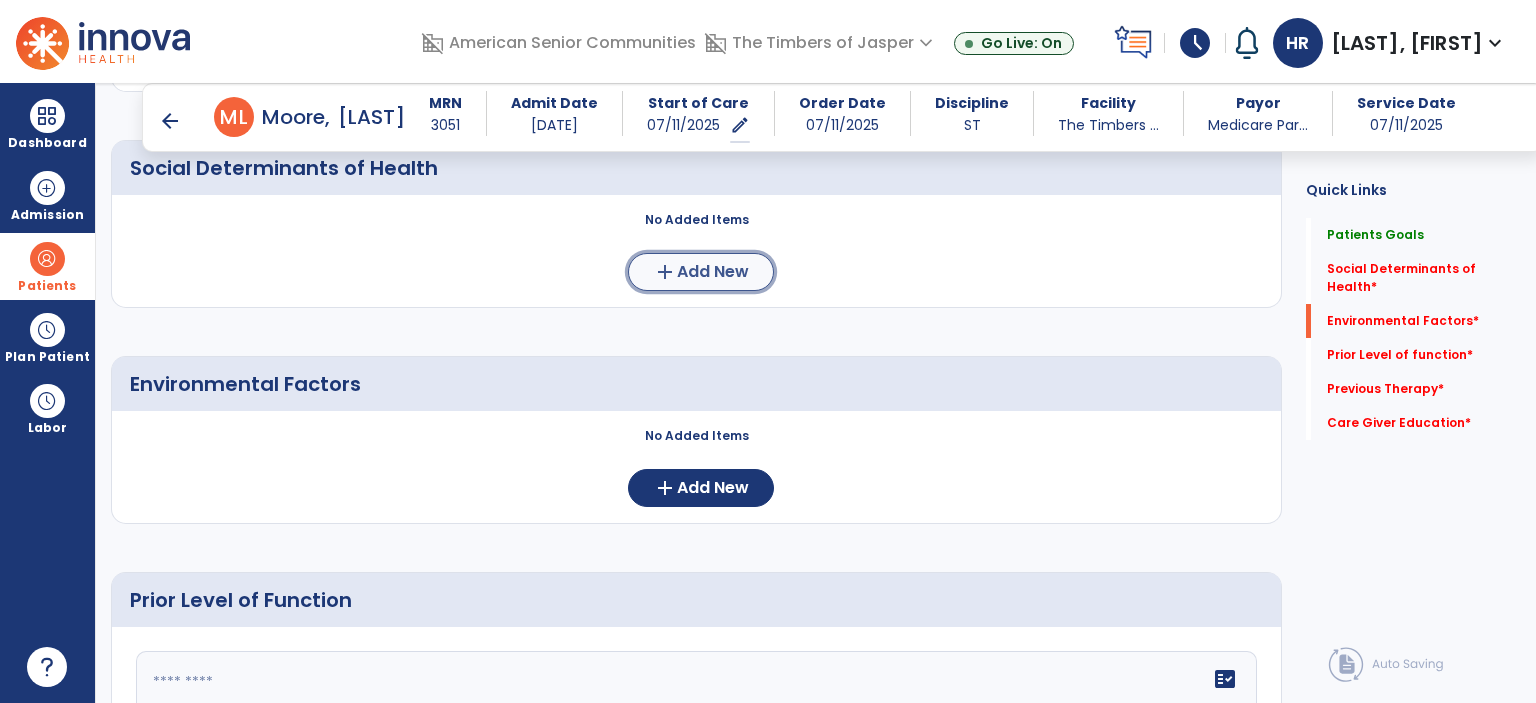 click on "Add New" 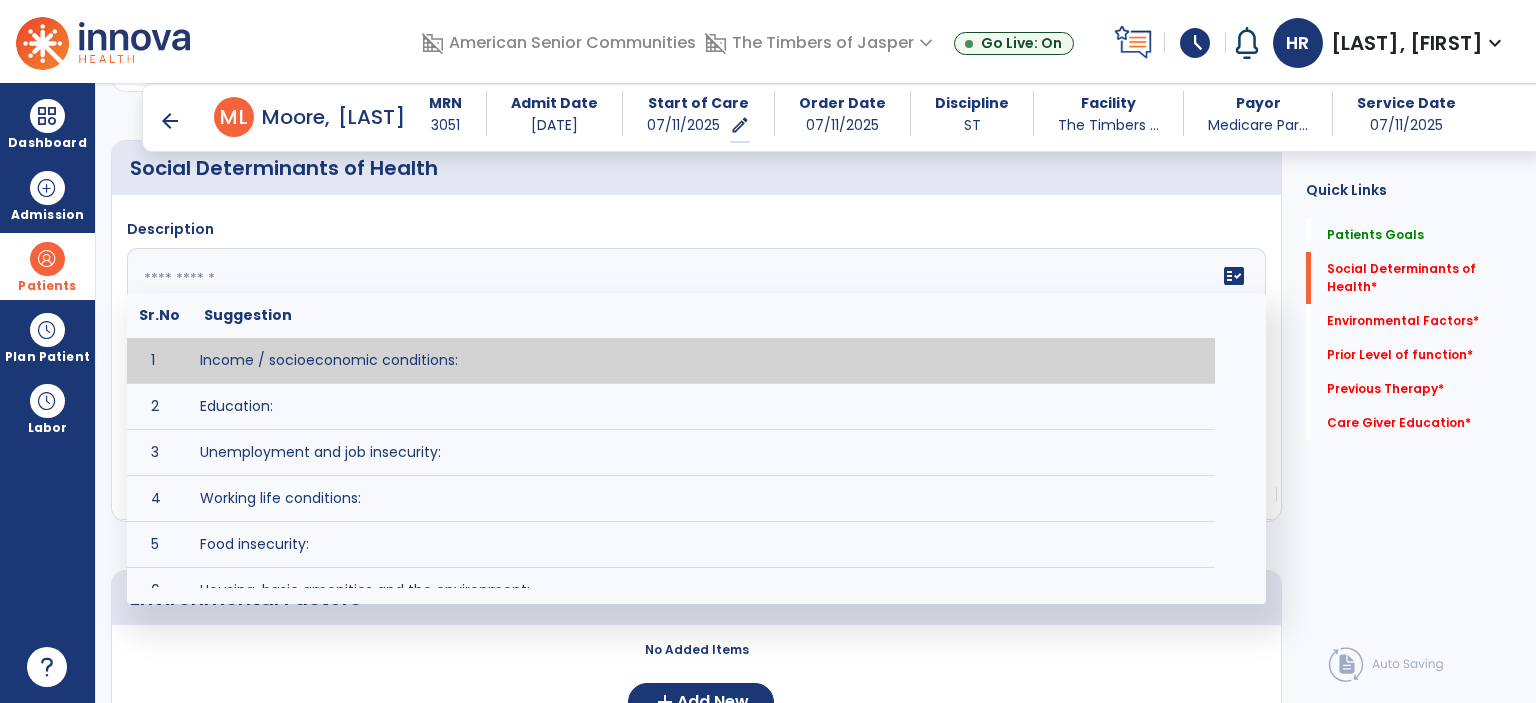 click on "fact_check  Sr.No Suggestion 1 Income / socioeconomic conditions:  2 Education:  3 Unemployment and job insecurity:  4 Working life conditions:  5 Food insecurity:  6 Housing, basic amenities and the environment:  7 Early childhood development:  8 Social inclusion and non-discrimination: 9 Structural conflict: 10 Access to affordable health services of decent quality:" 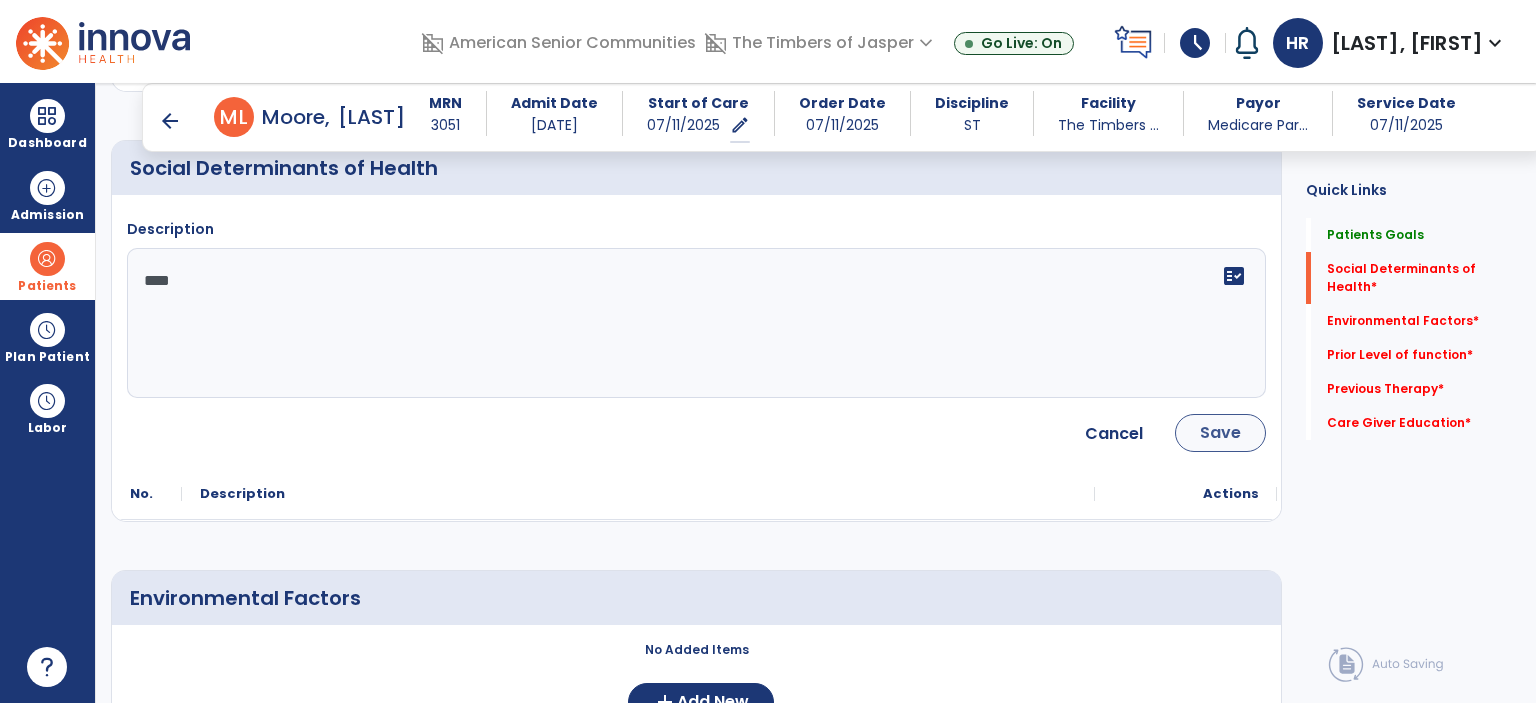 type on "****" 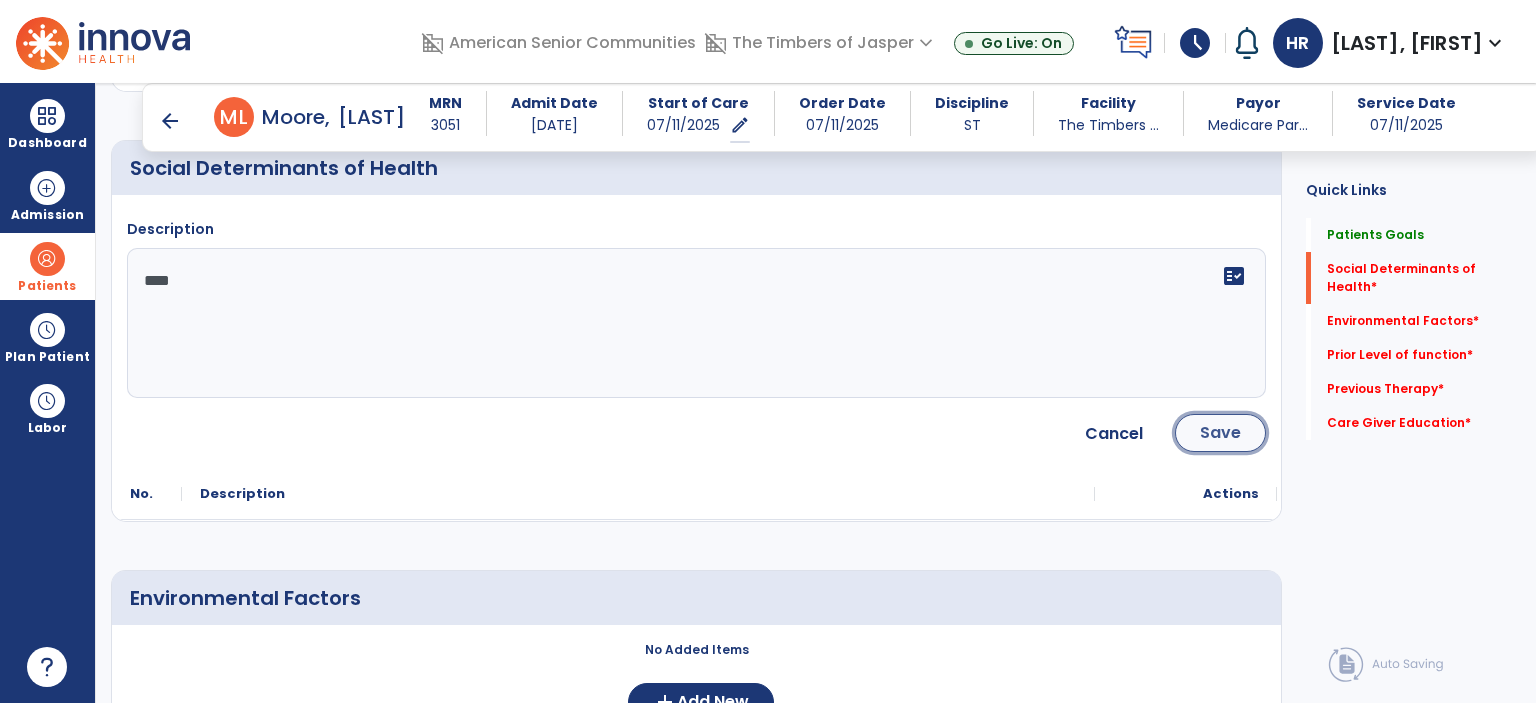 click on "Save" 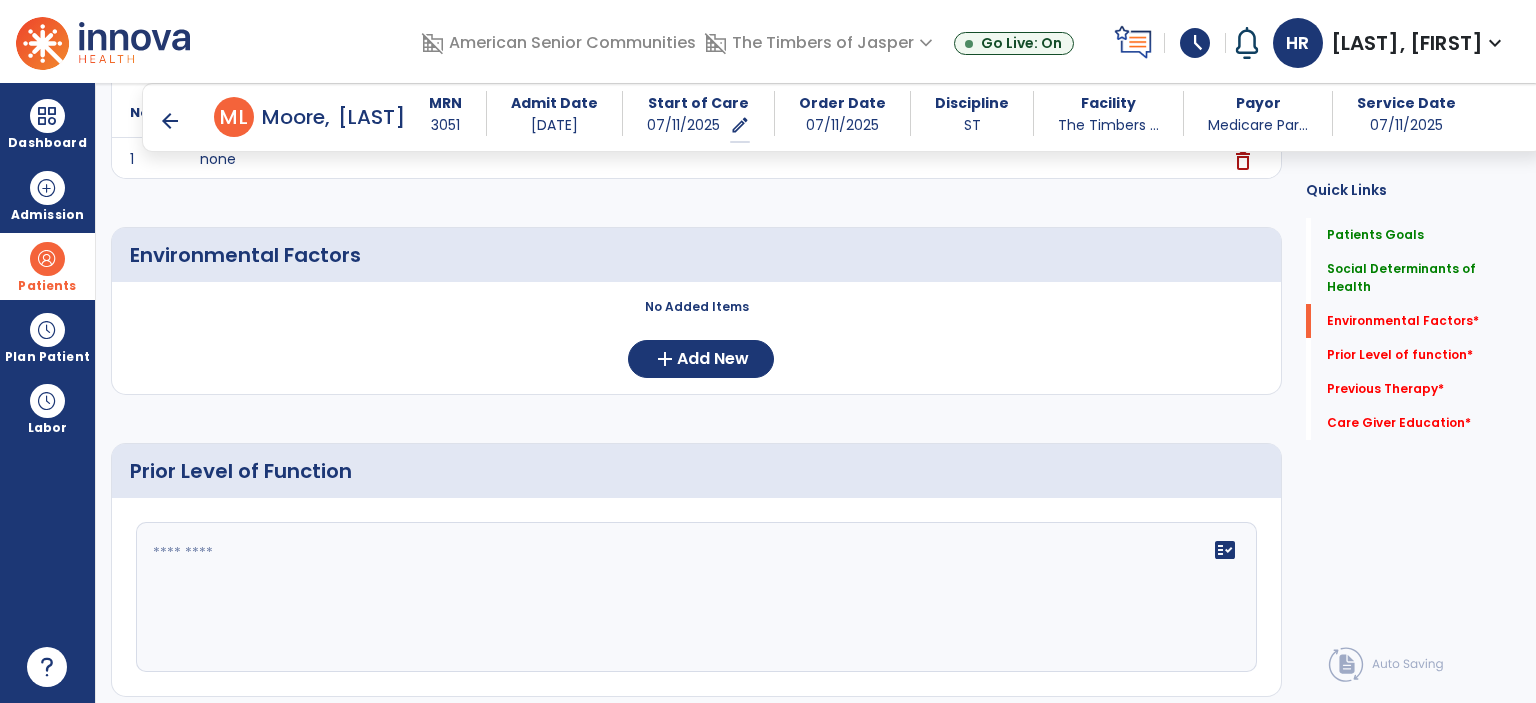 scroll, scrollTop: 600, scrollLeft: 0, axis: vertical 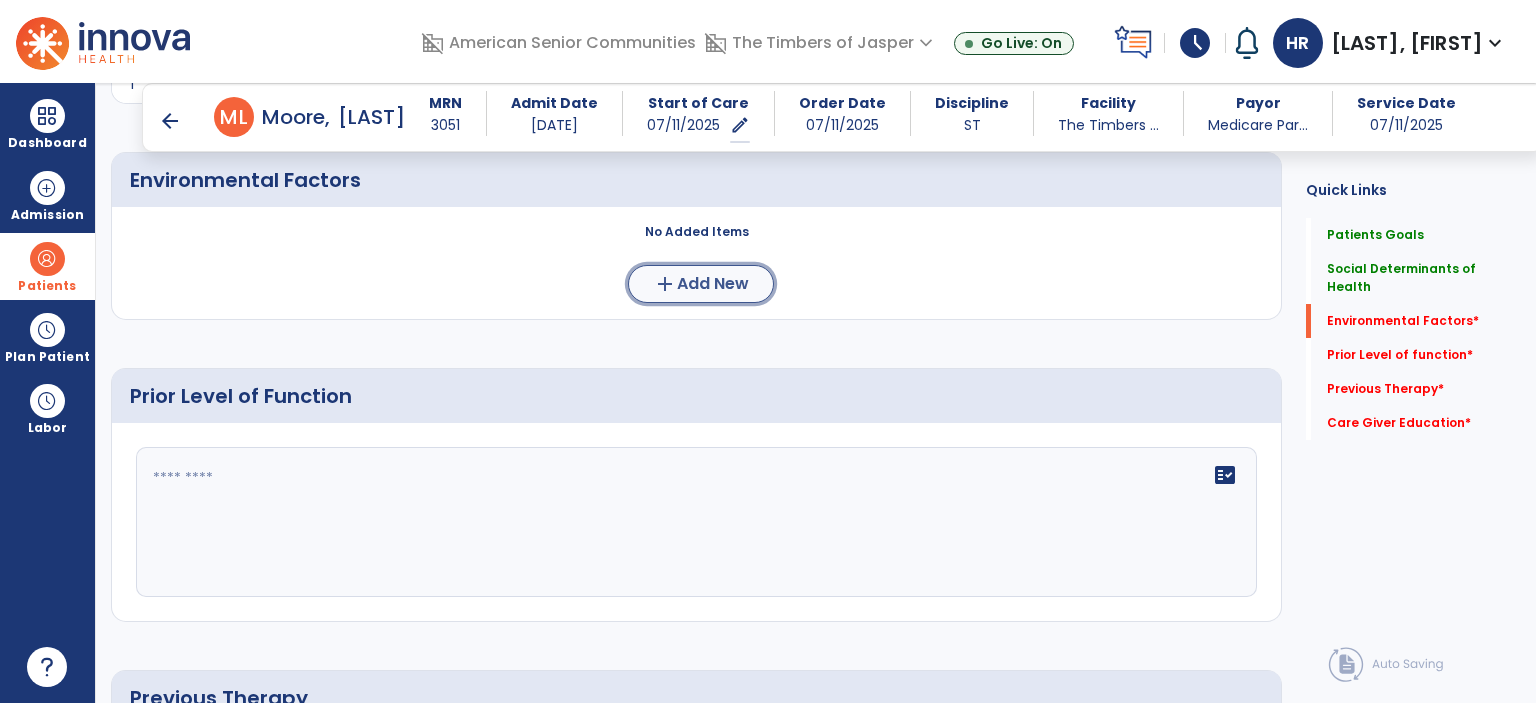 click on "Add New" 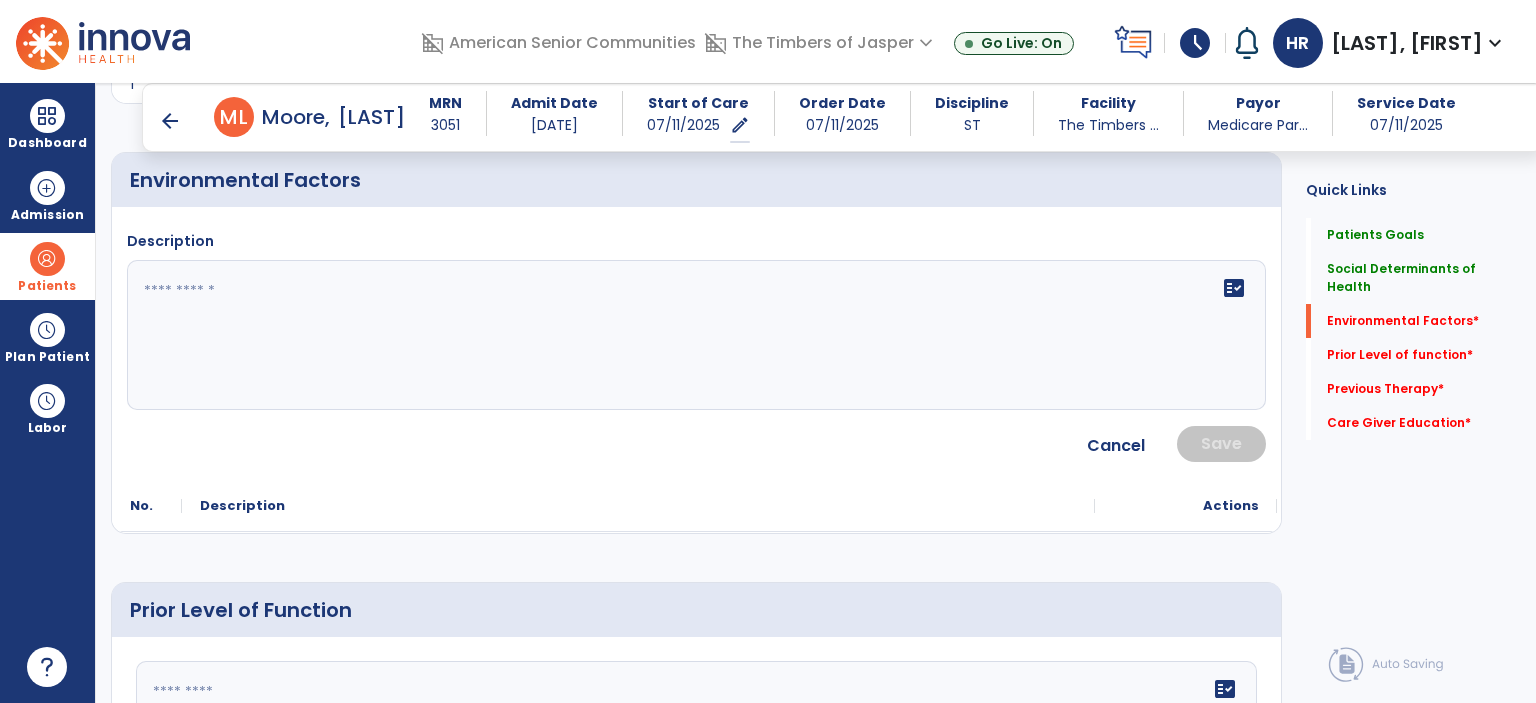 click on "fact_check" 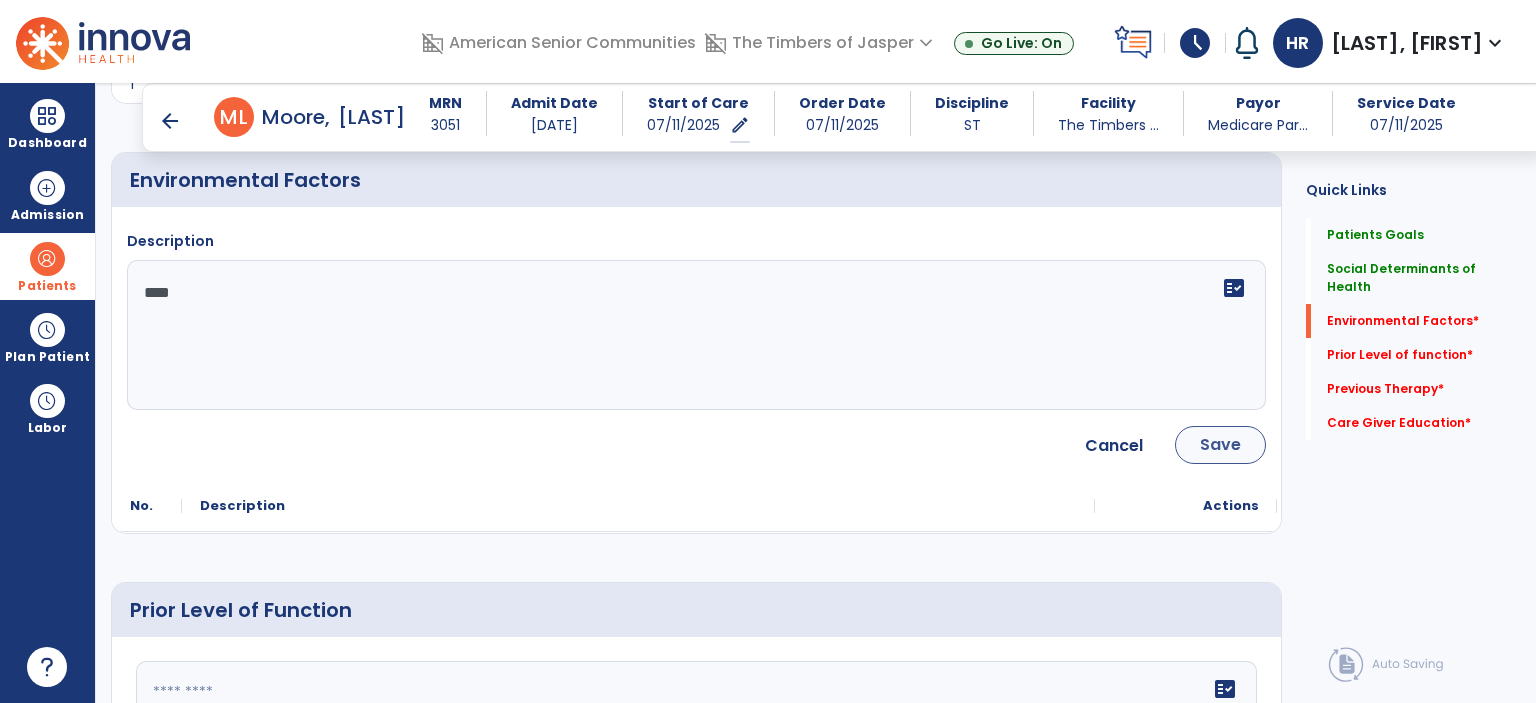 type on "****" 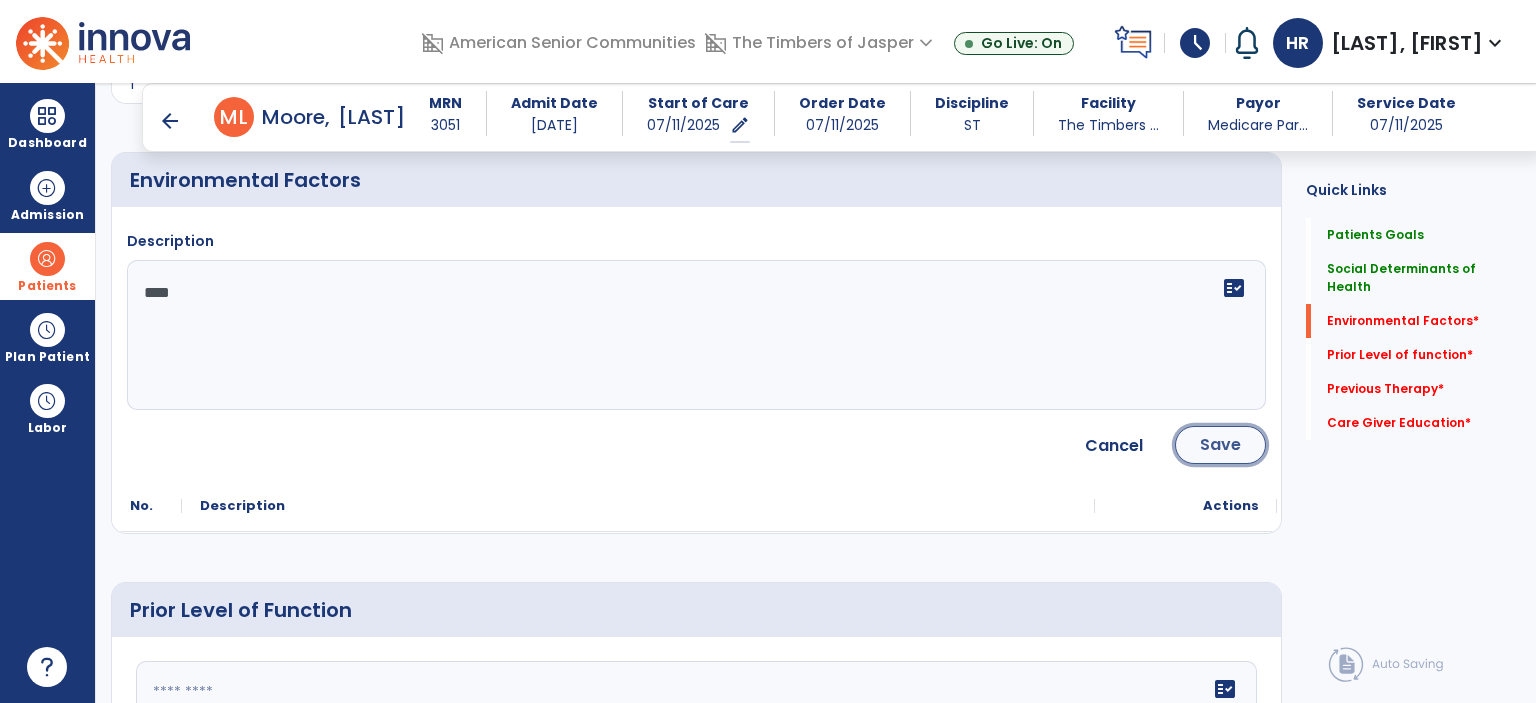 click on "Save" 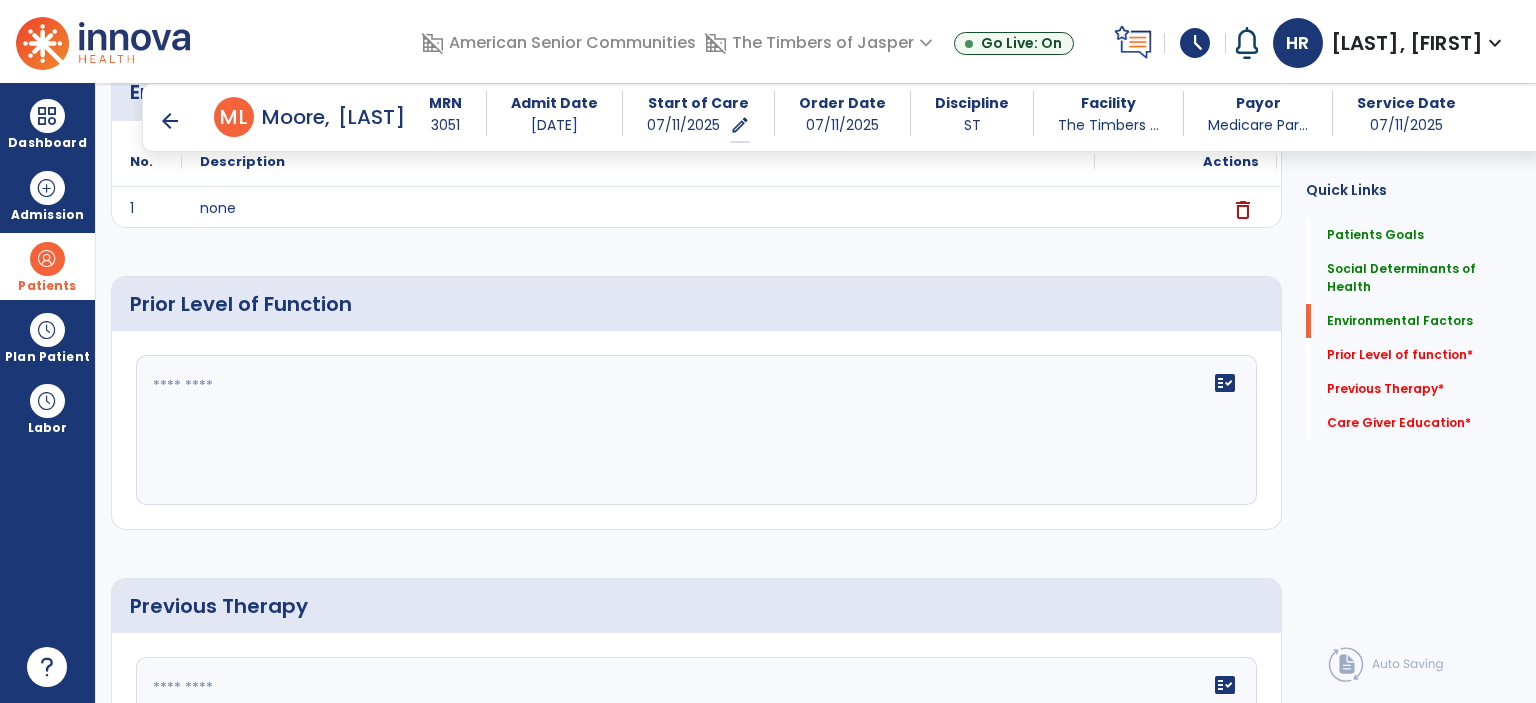 scroll, scrollTop: 800, scrollLeft: 0, axis: vertical 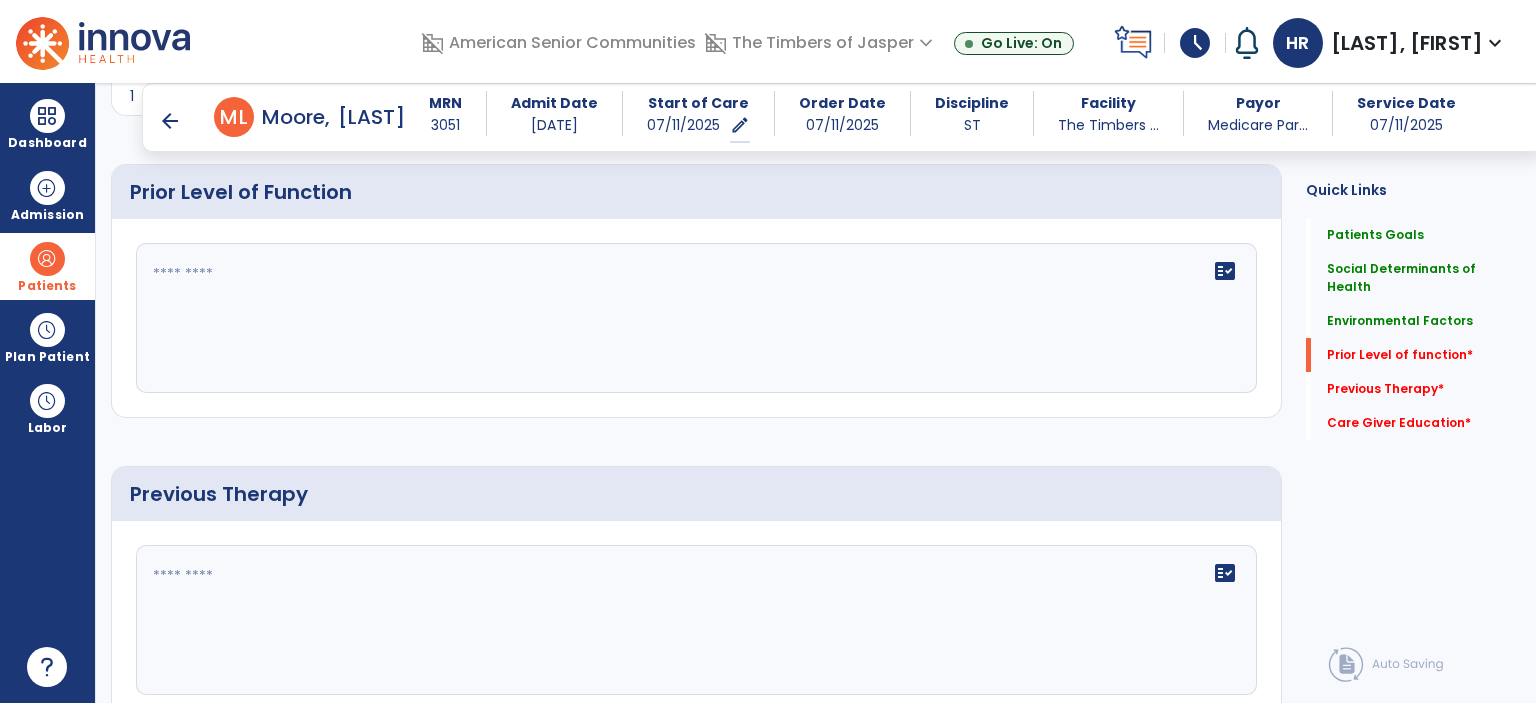 click on "fact_check" 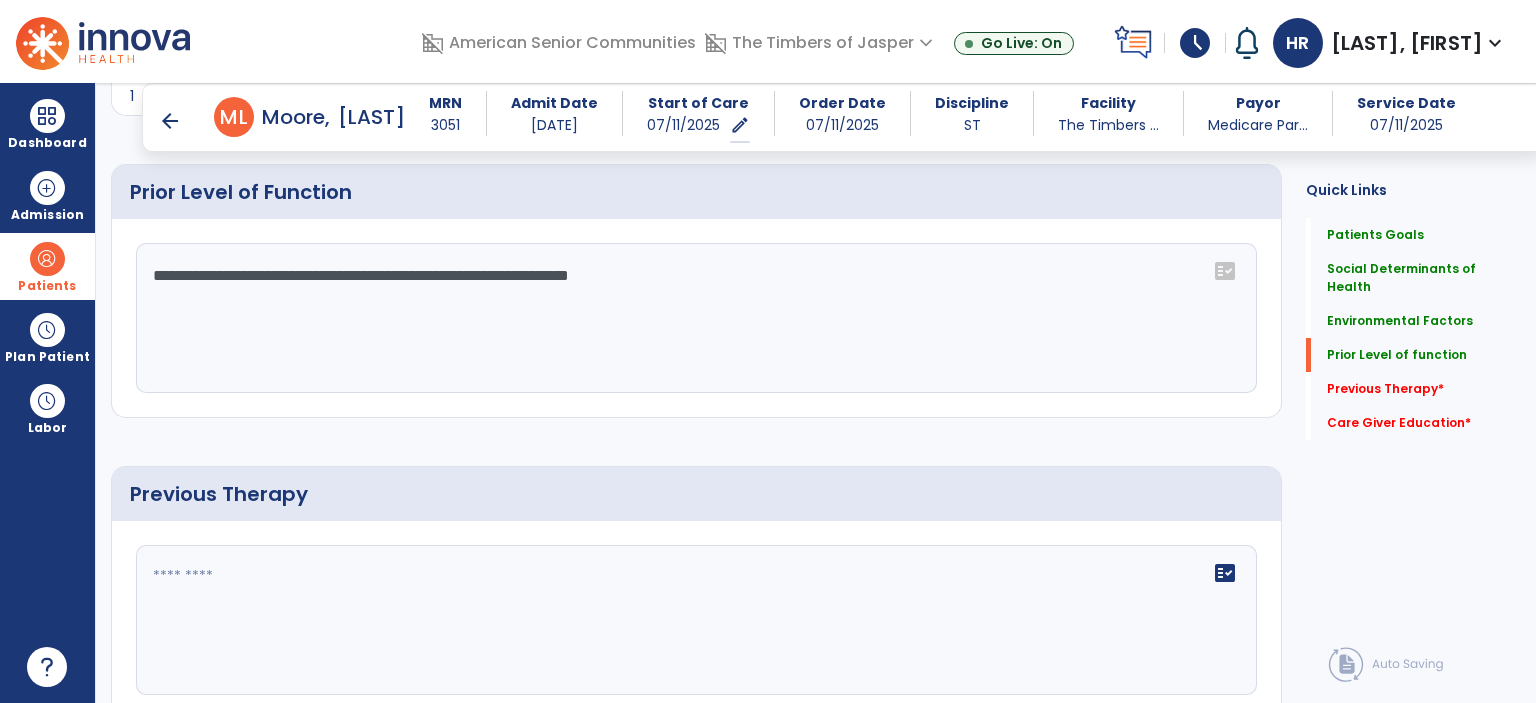 click on "**********" 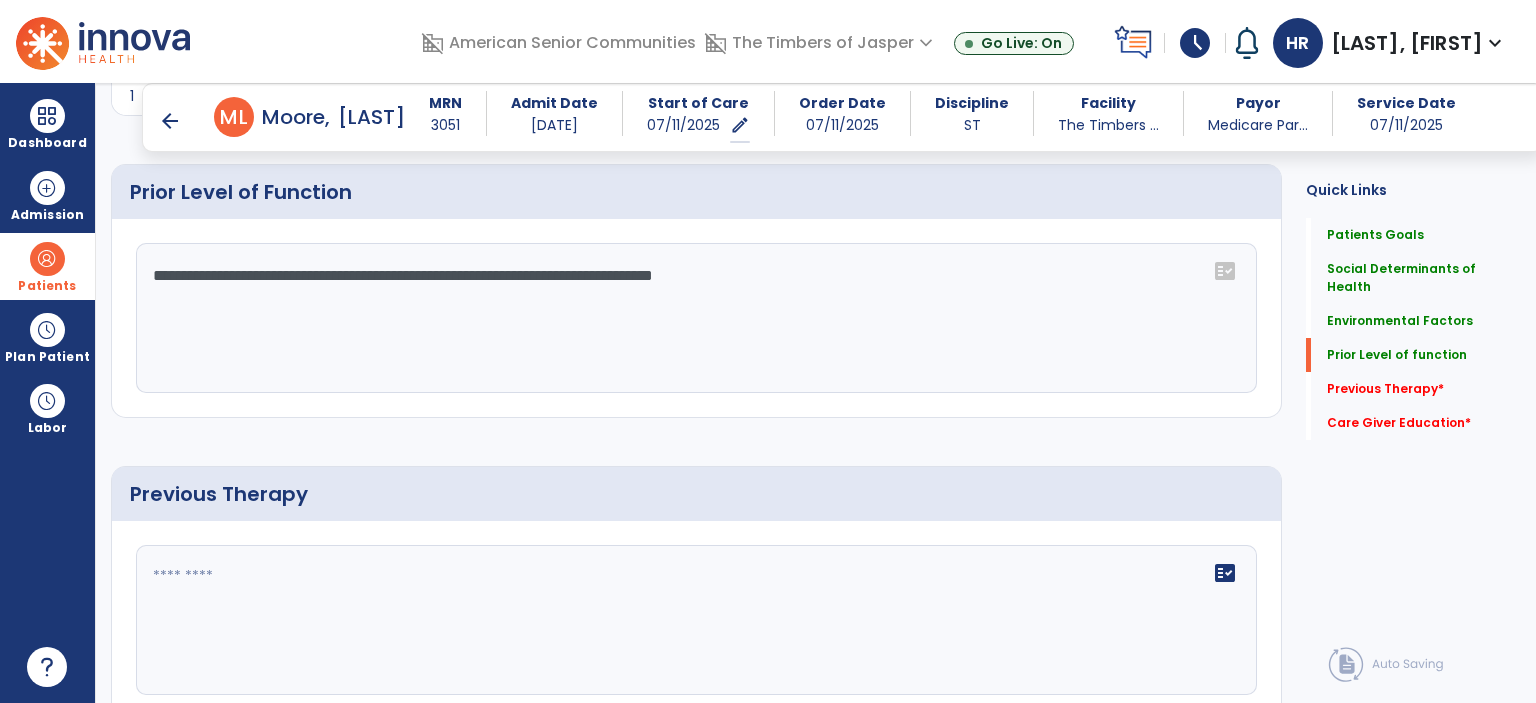 click on "**********" 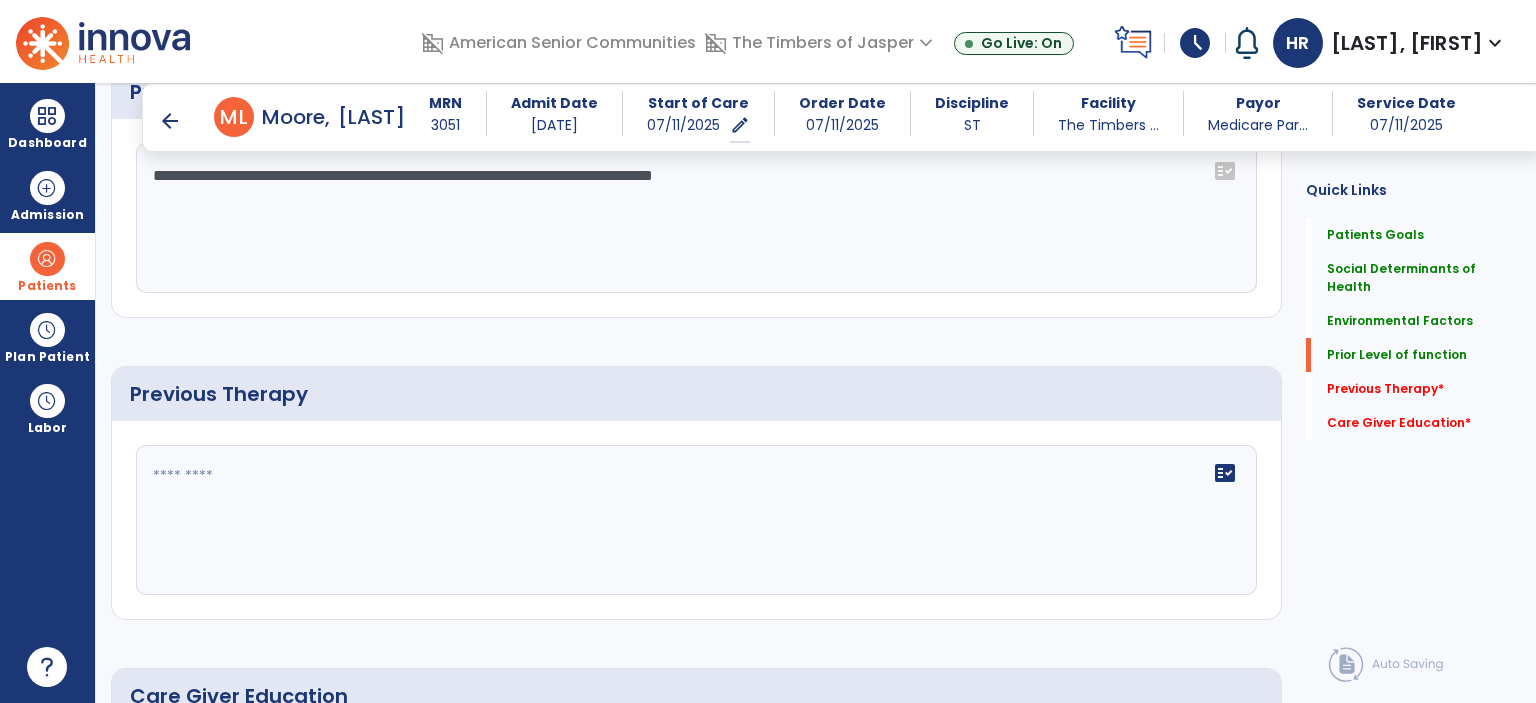 type on "**********" 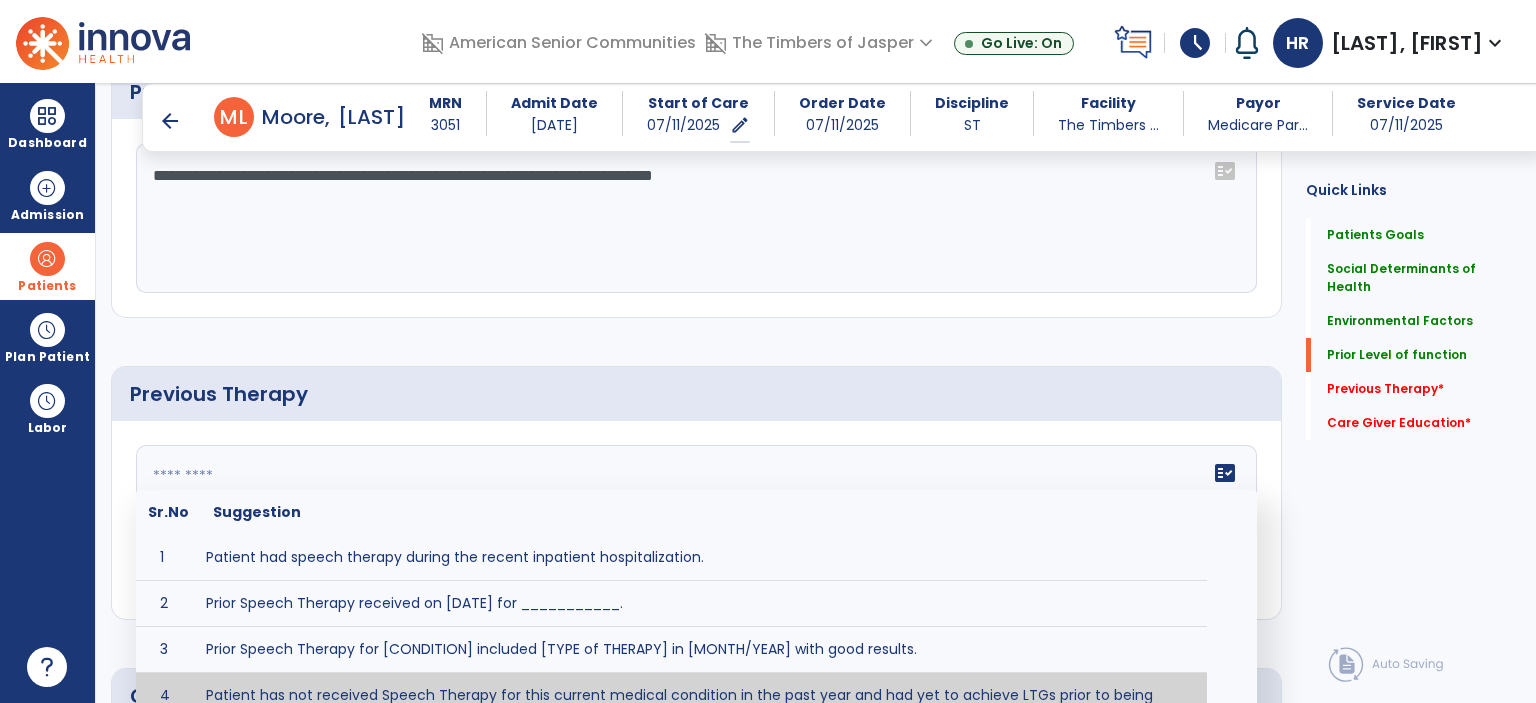 type on "**********" 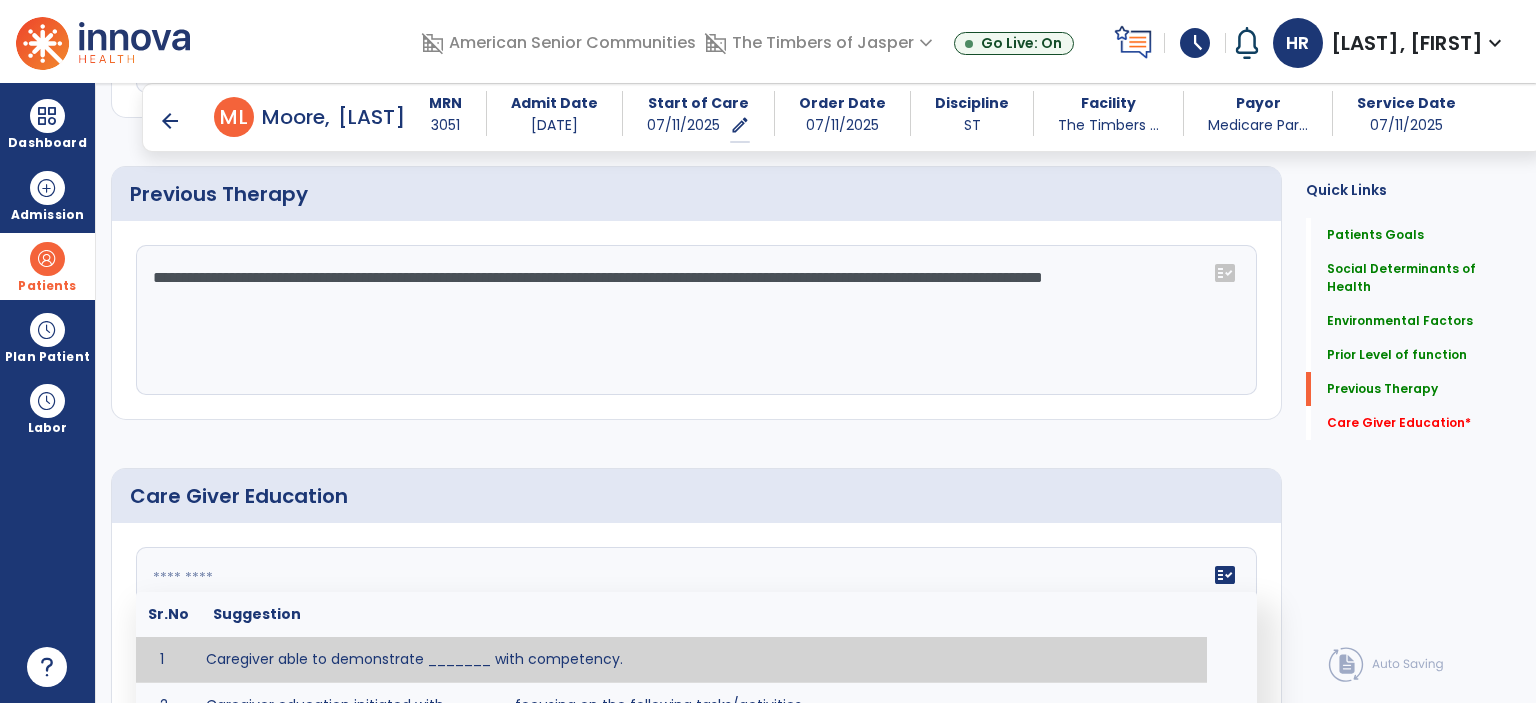 click 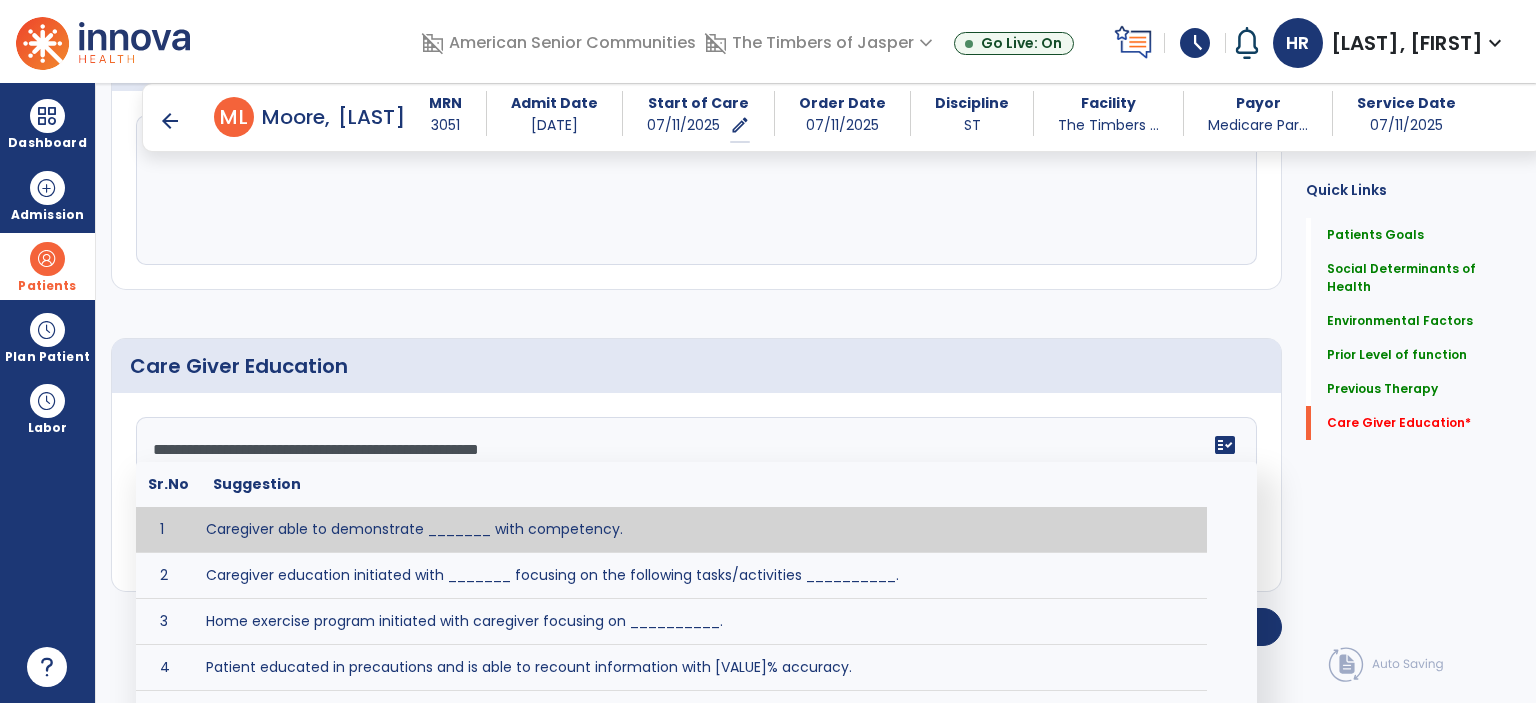scroll, scrollTop: 1184, scrollLeft: 0, axis: vertical 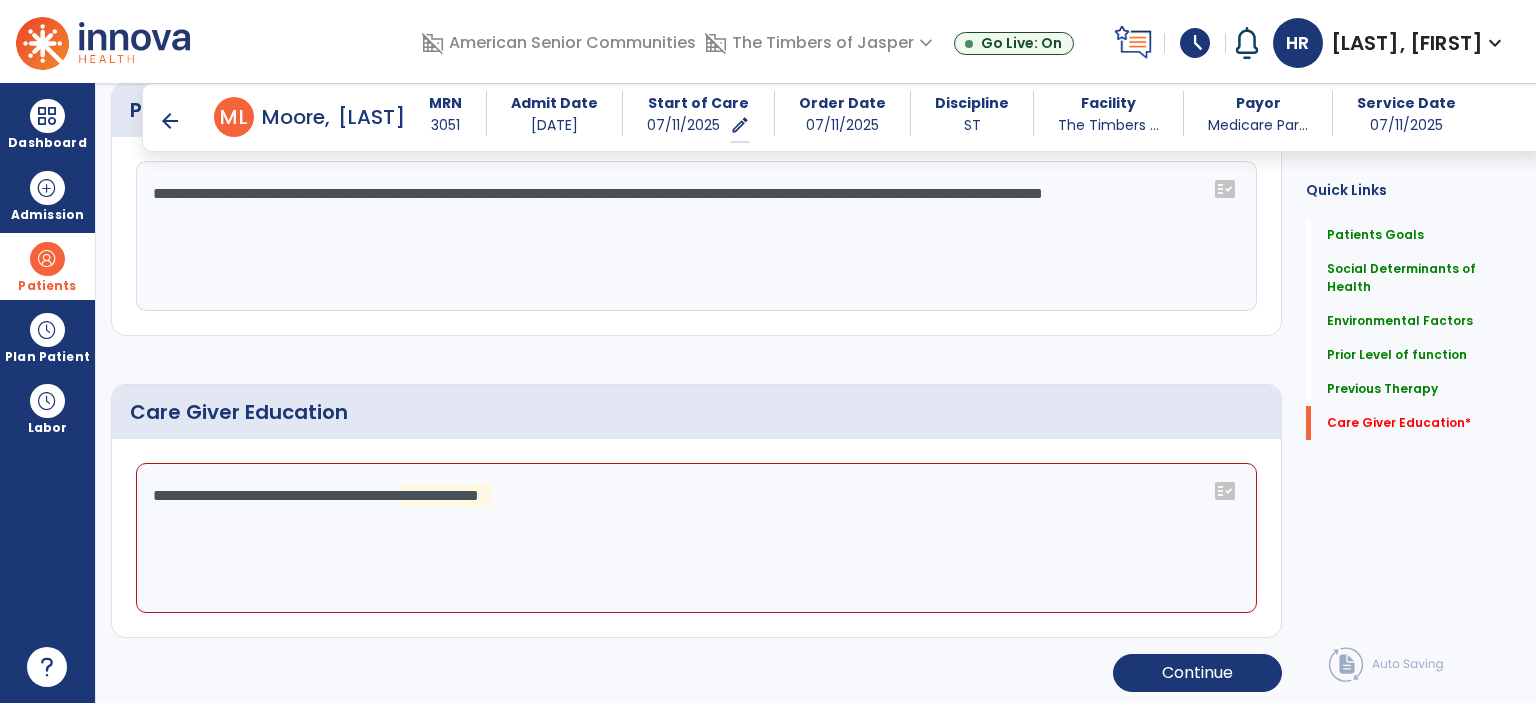 drag, startPoint x: 437, startPoint y: 500, endPoint x: 438, endPoint y: 474, distance: 26.019224 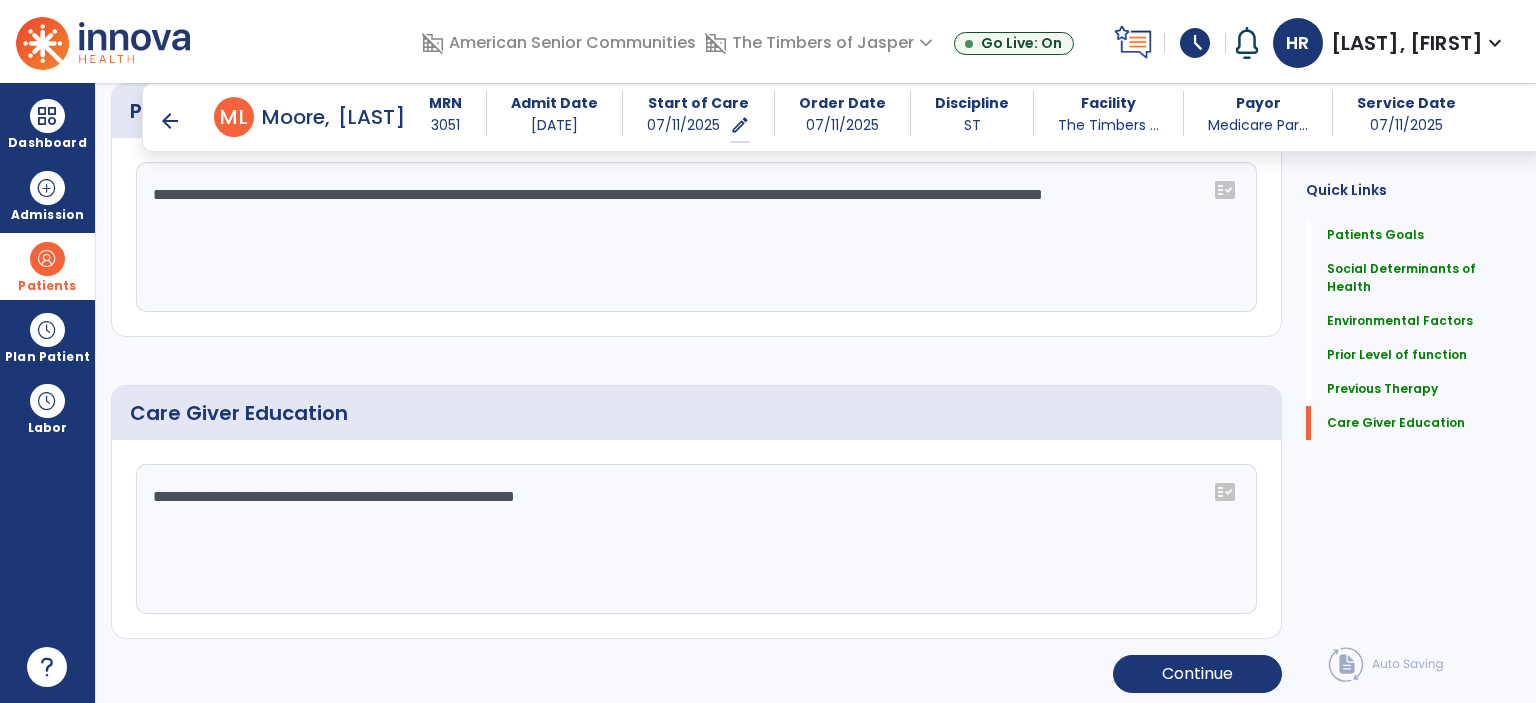 scroll, scrollTop: 1184, scrollLeft: 0, axis: vertical 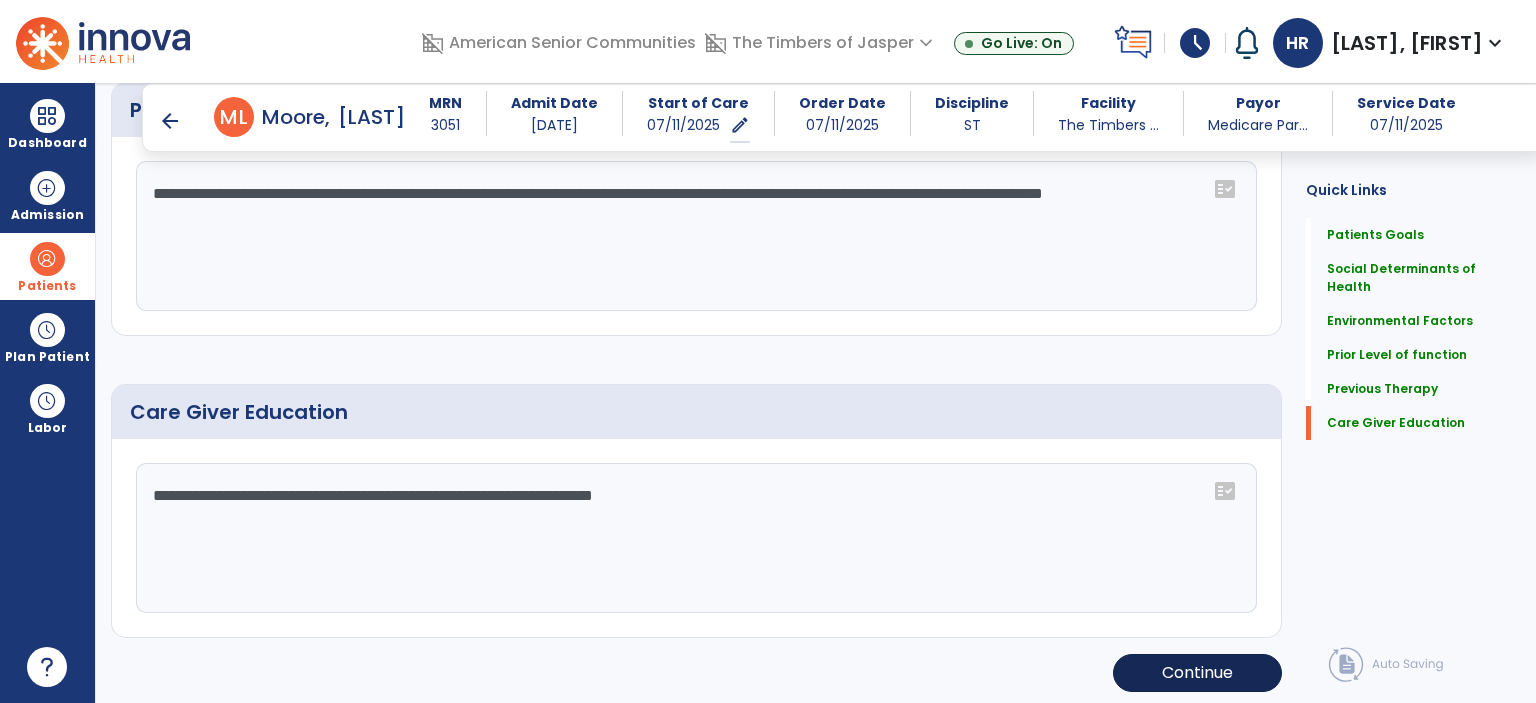 type on "**********" 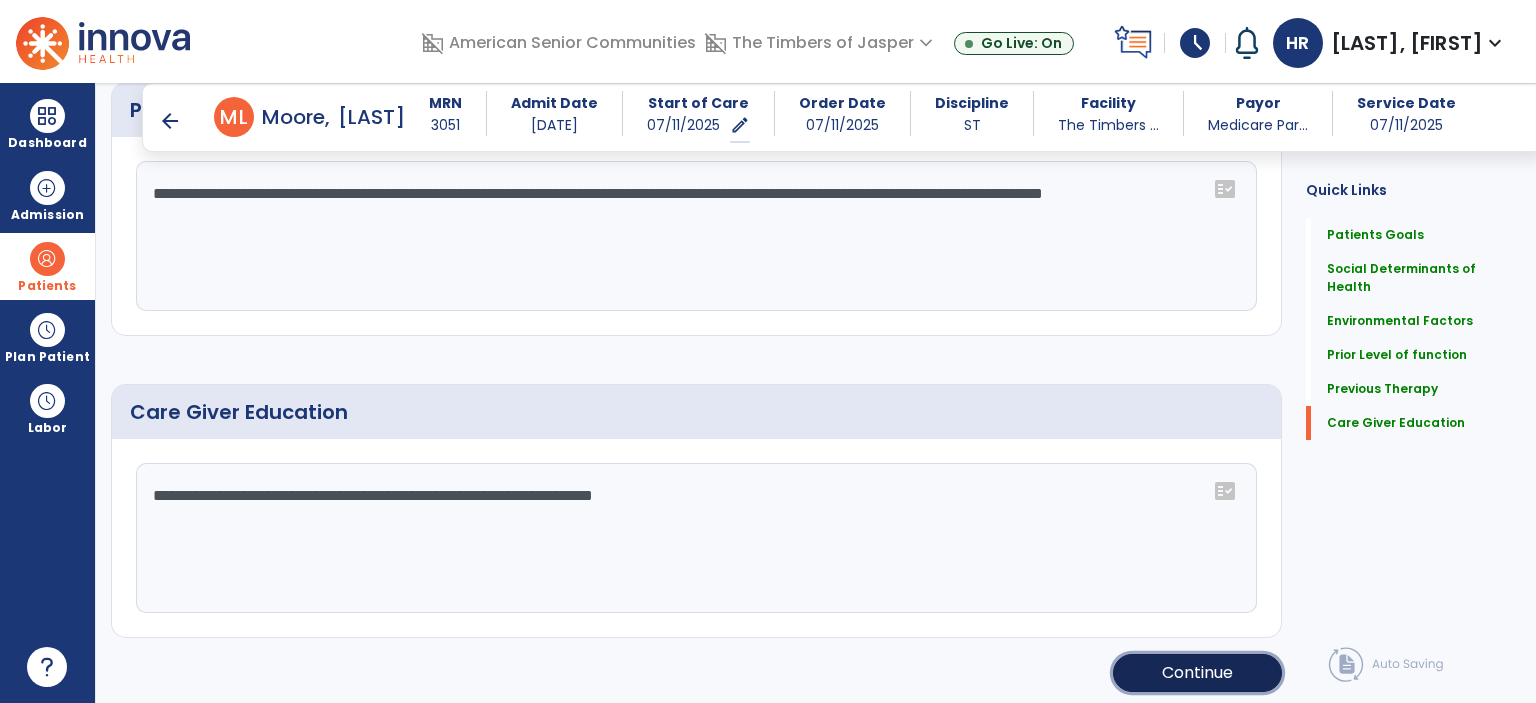 click on "Continue" 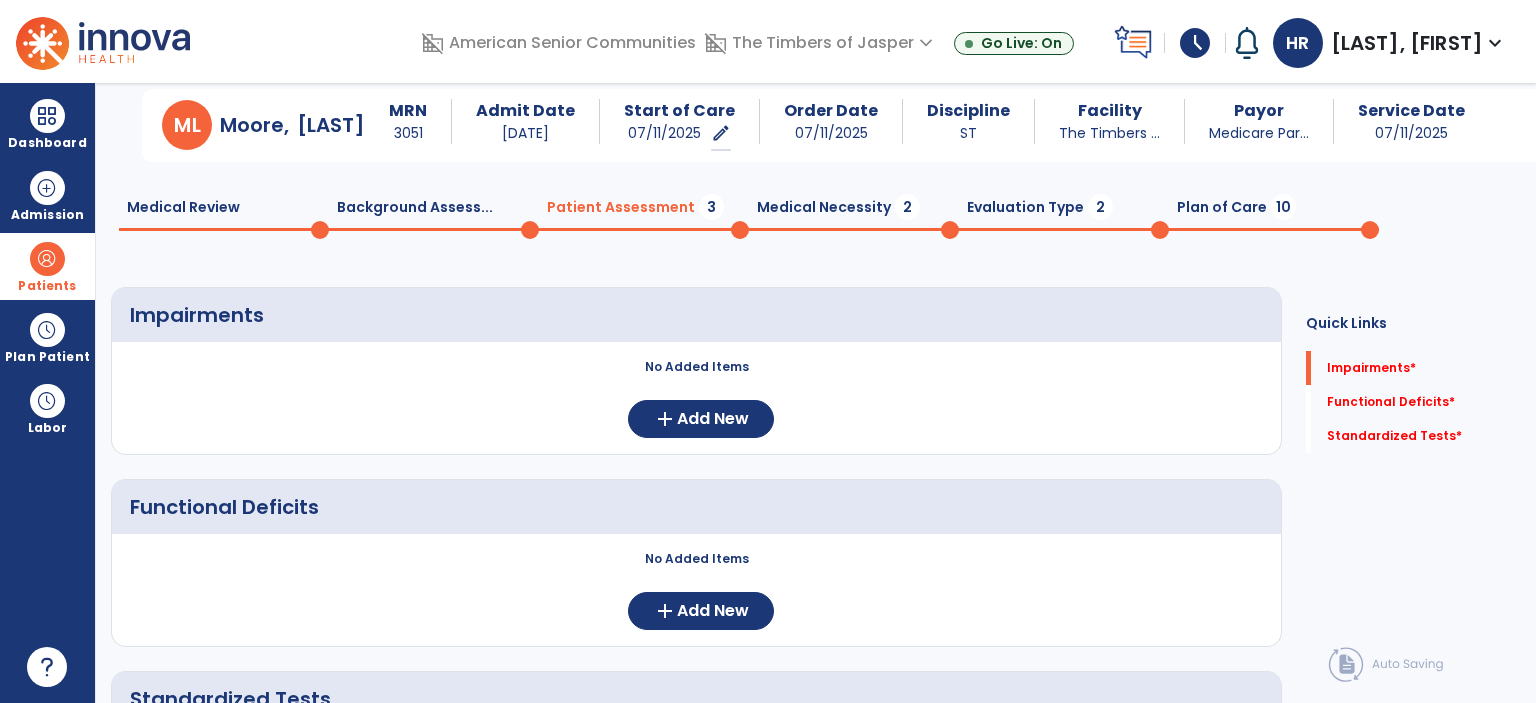scroll, scrollTop: 0, scrollLeft: 0, axis: both 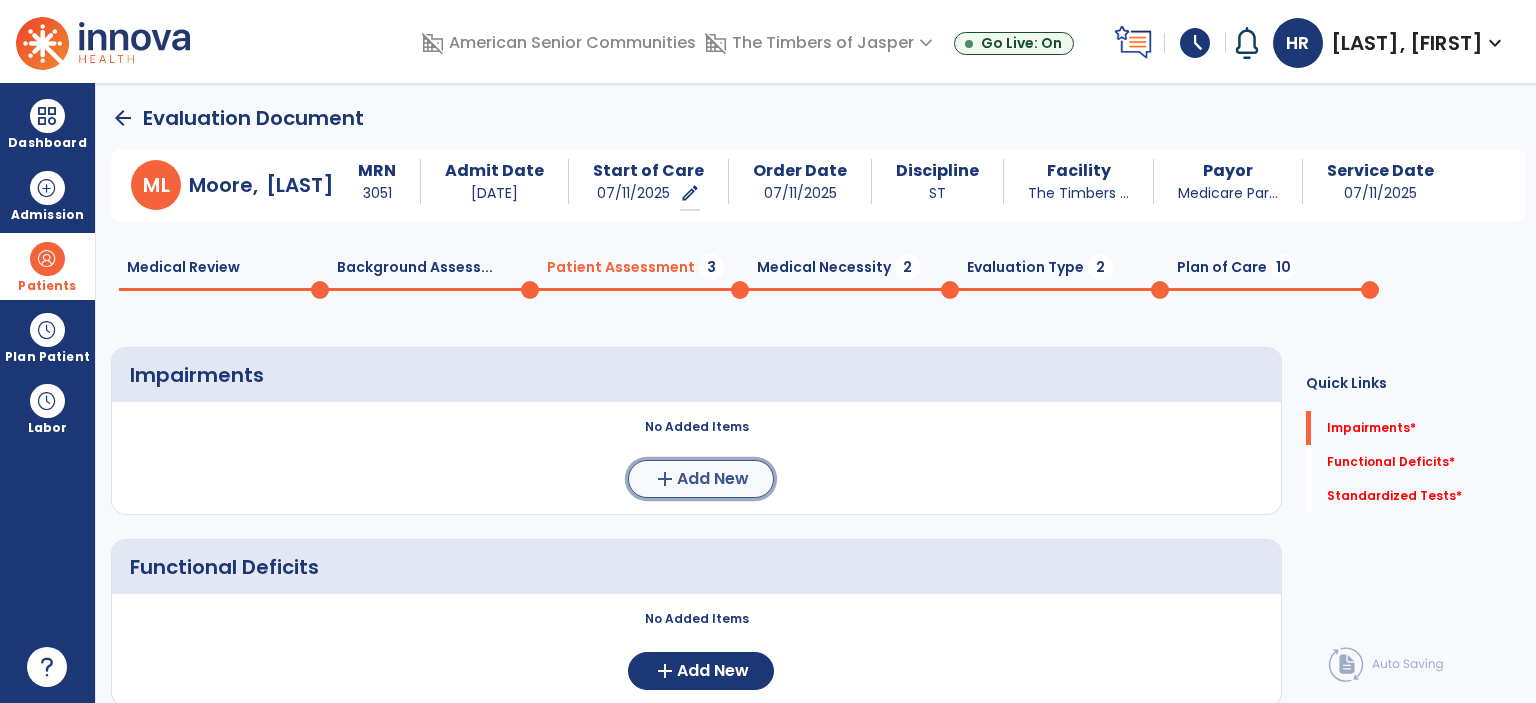 click on "add  Add New" 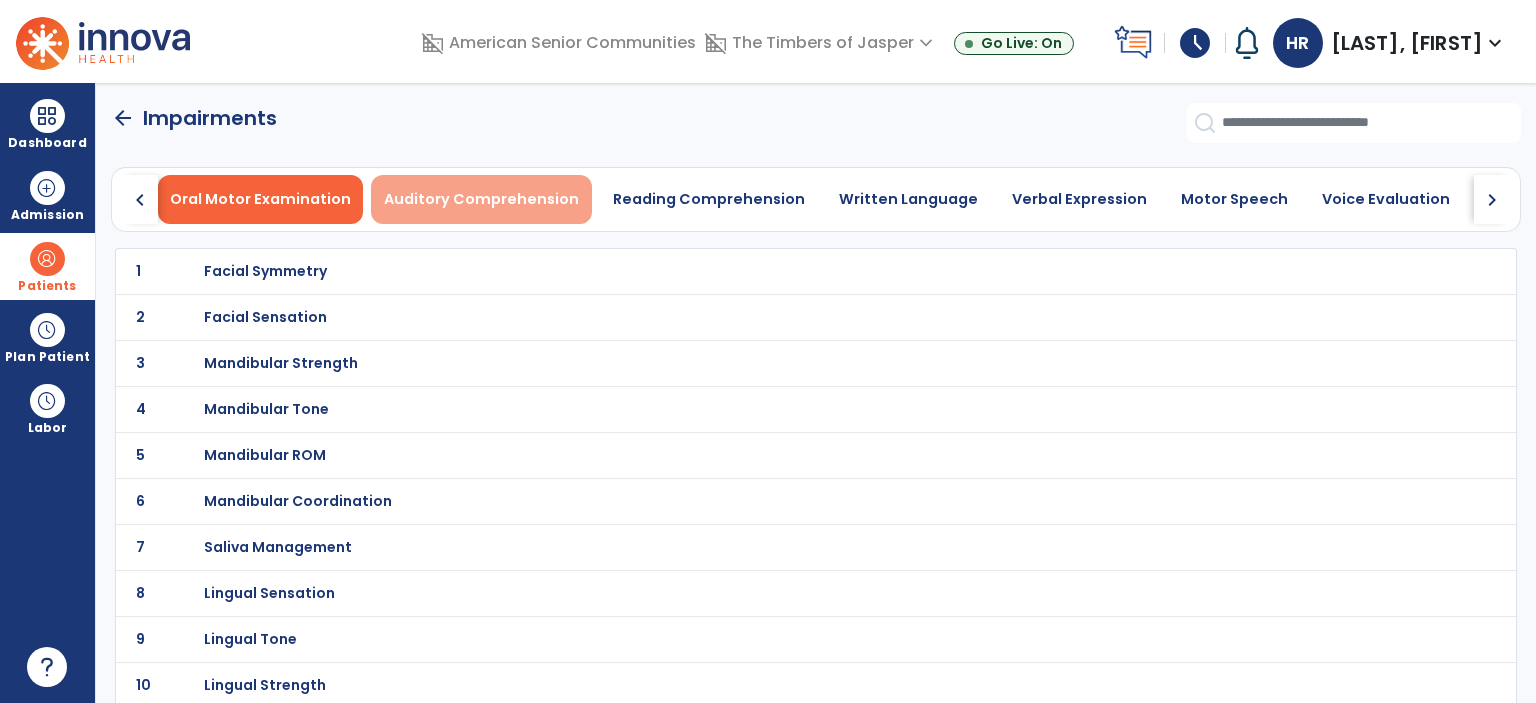 click on "Auditory Comprehension" at bounding box center (481, 199) 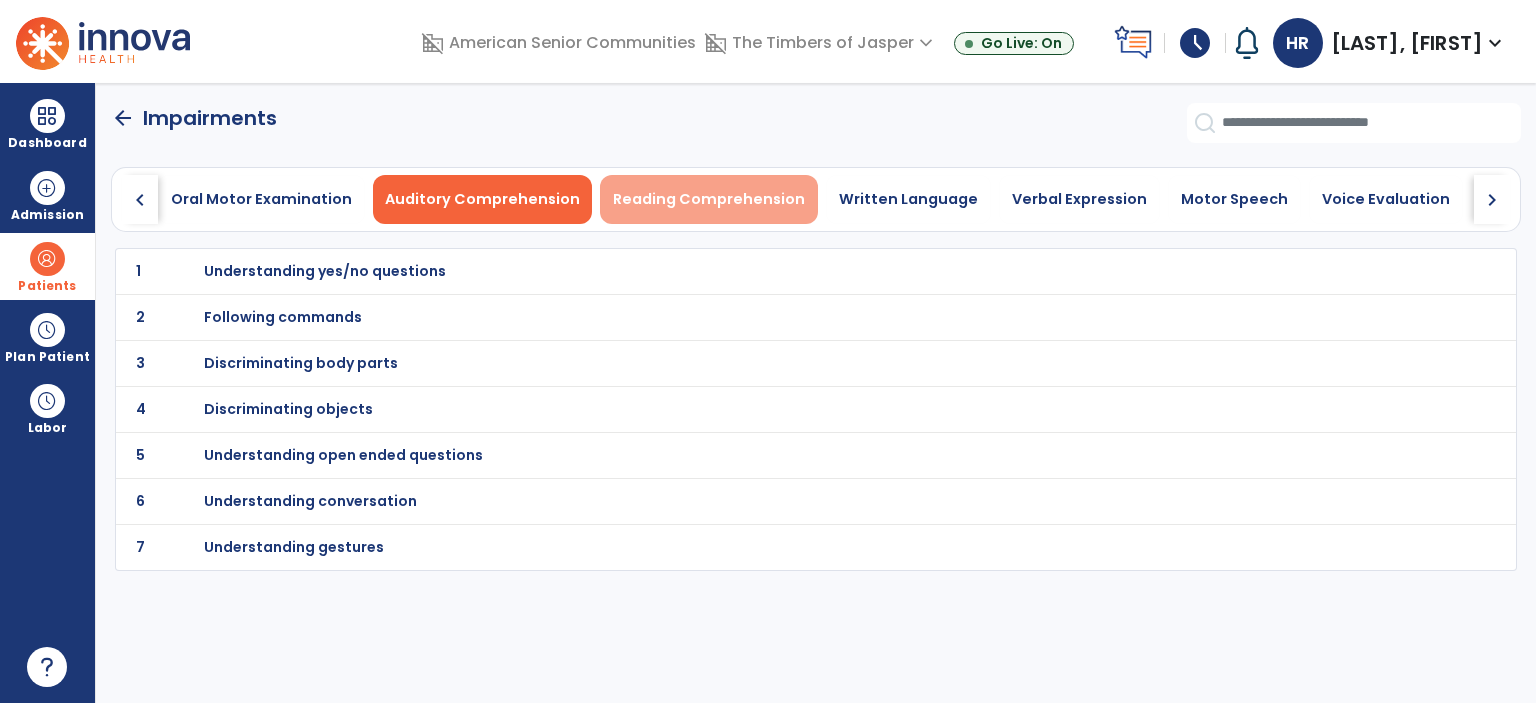 click on "Reading Comprehension" at bounding box center [709, 199] 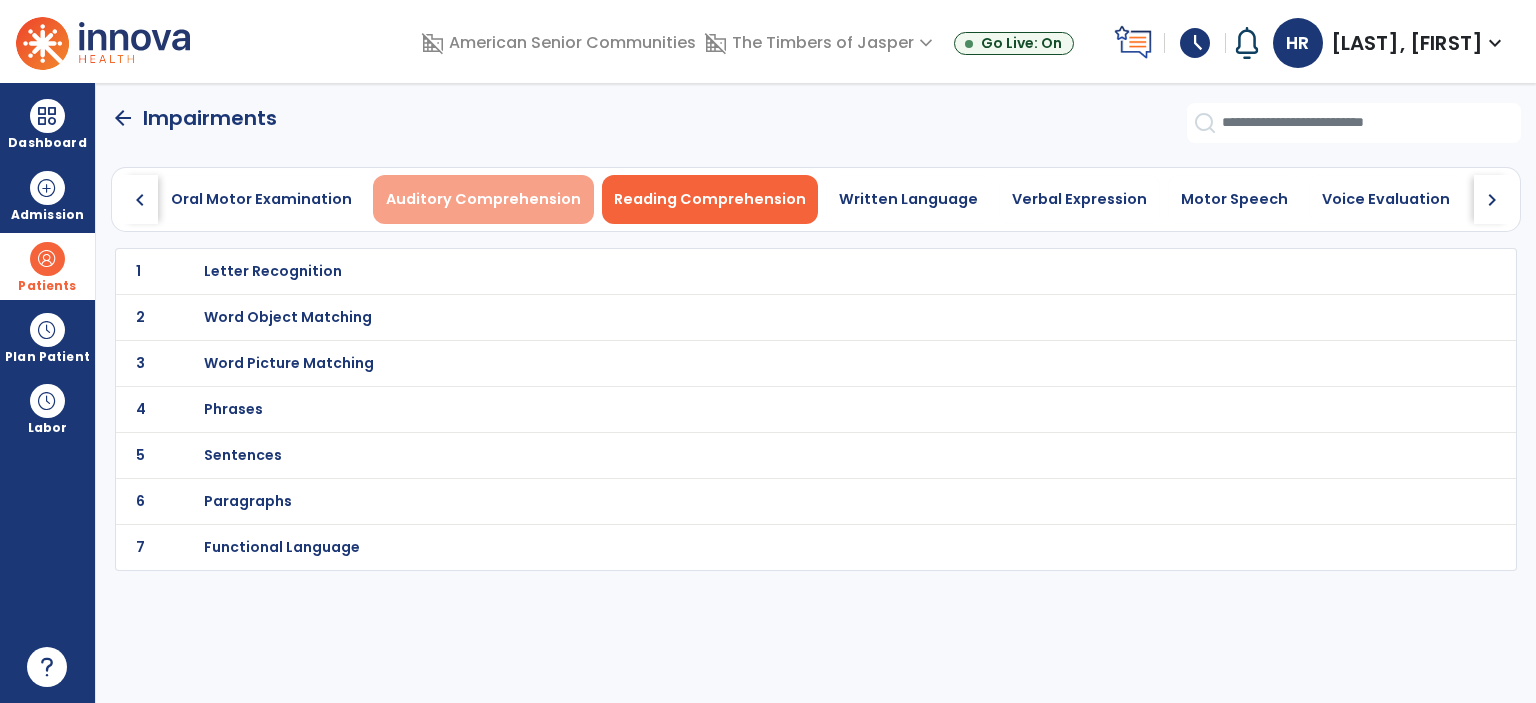 click on "Auditory Comprehension" at bounding box center (483, 199) 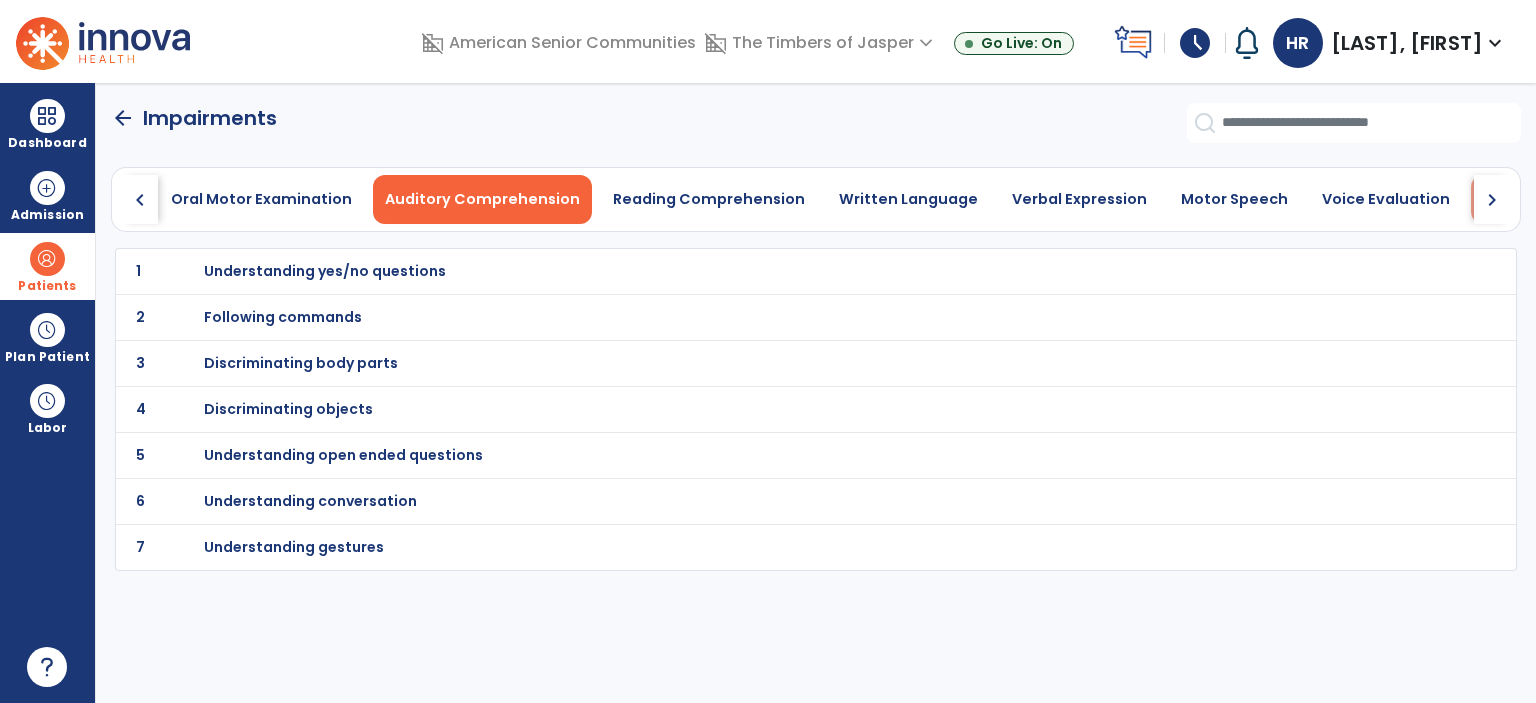 click on "General Processing" at bounding box center (1558, 199) 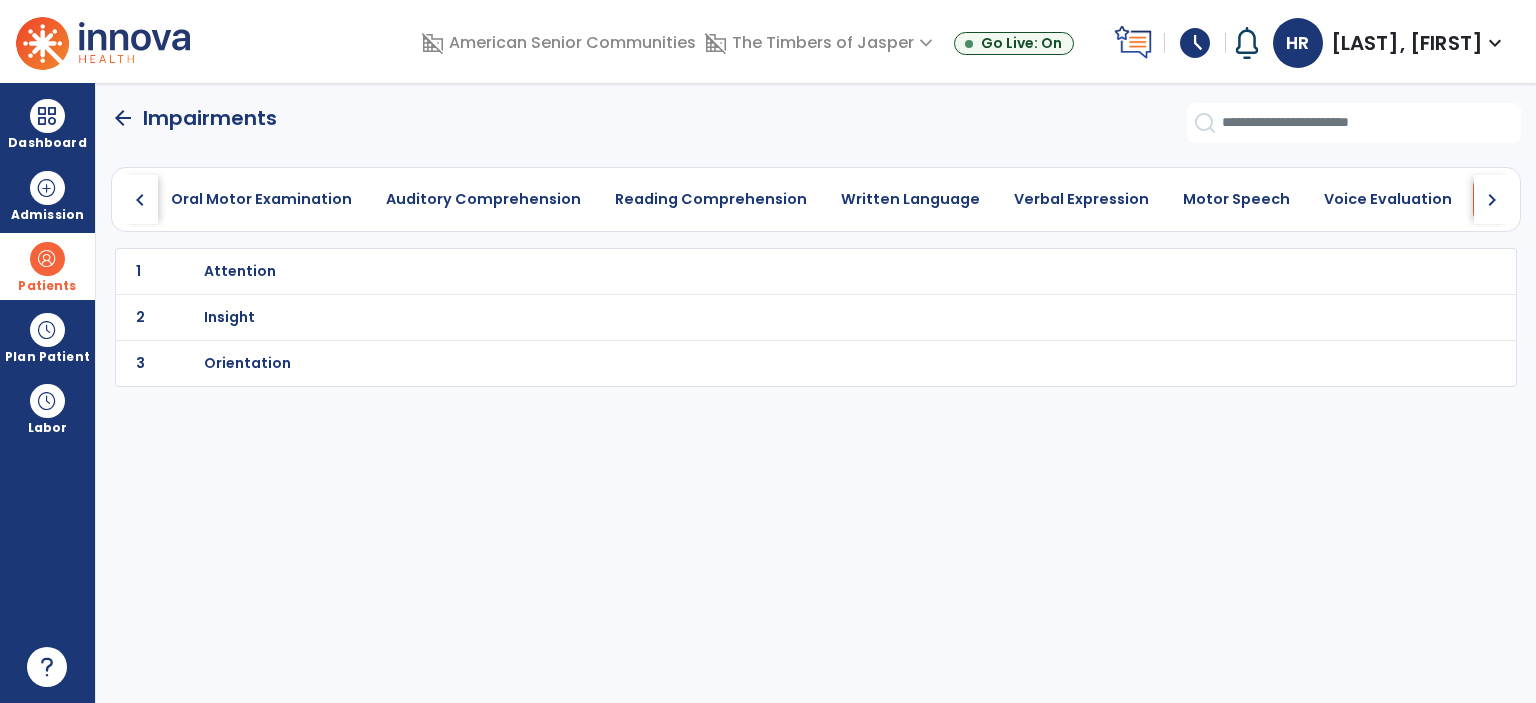 click on "1 Attention" 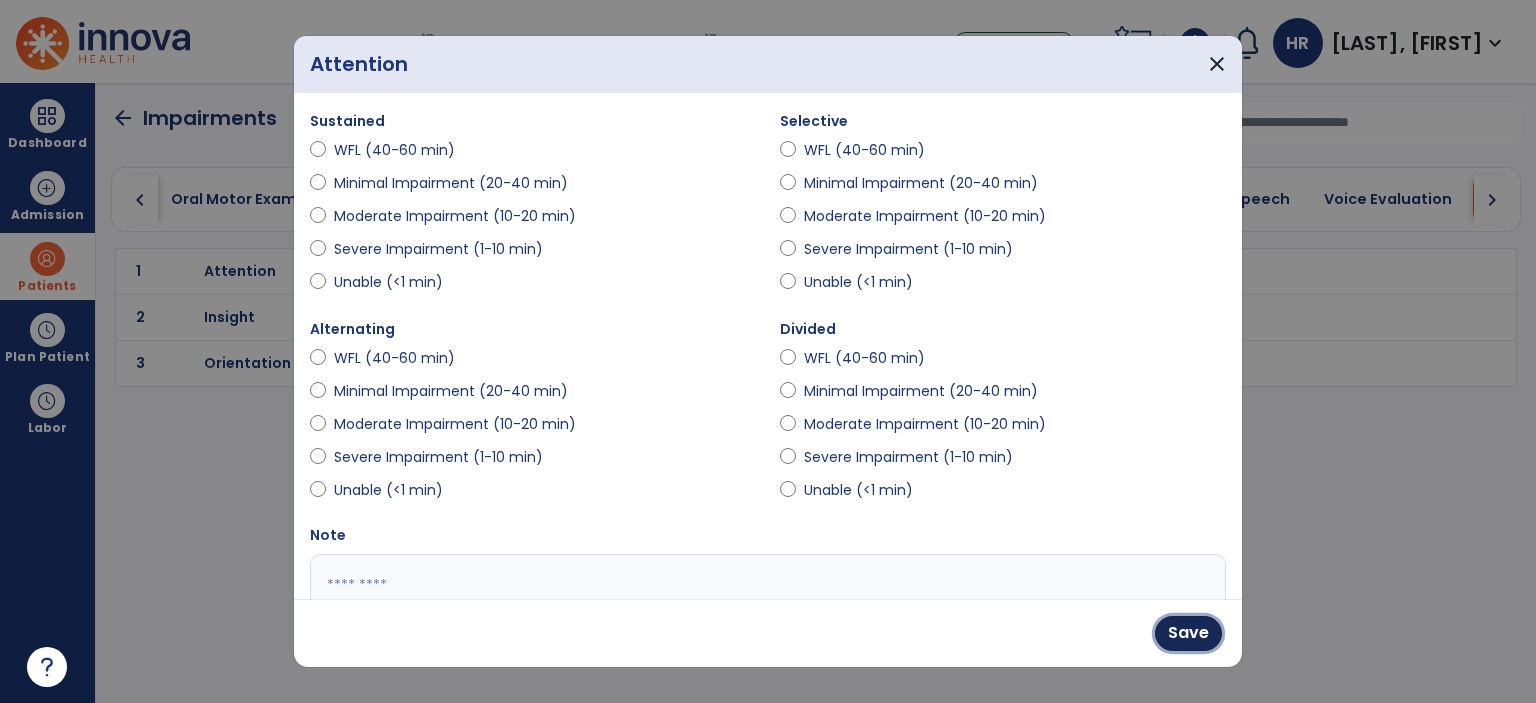 click on "Save" at bounding box center (1188, 633) 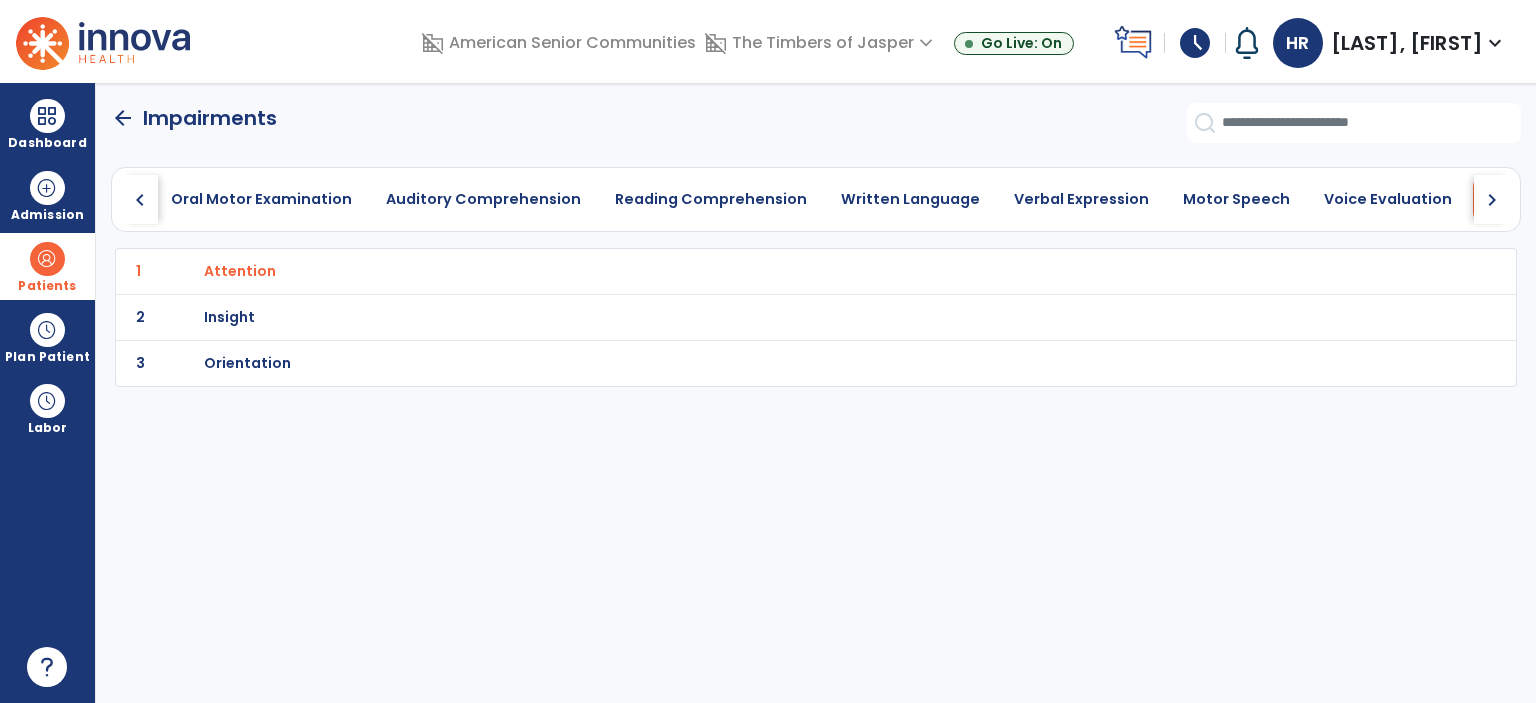 click on "Insight" at bounding box center [772, 271] 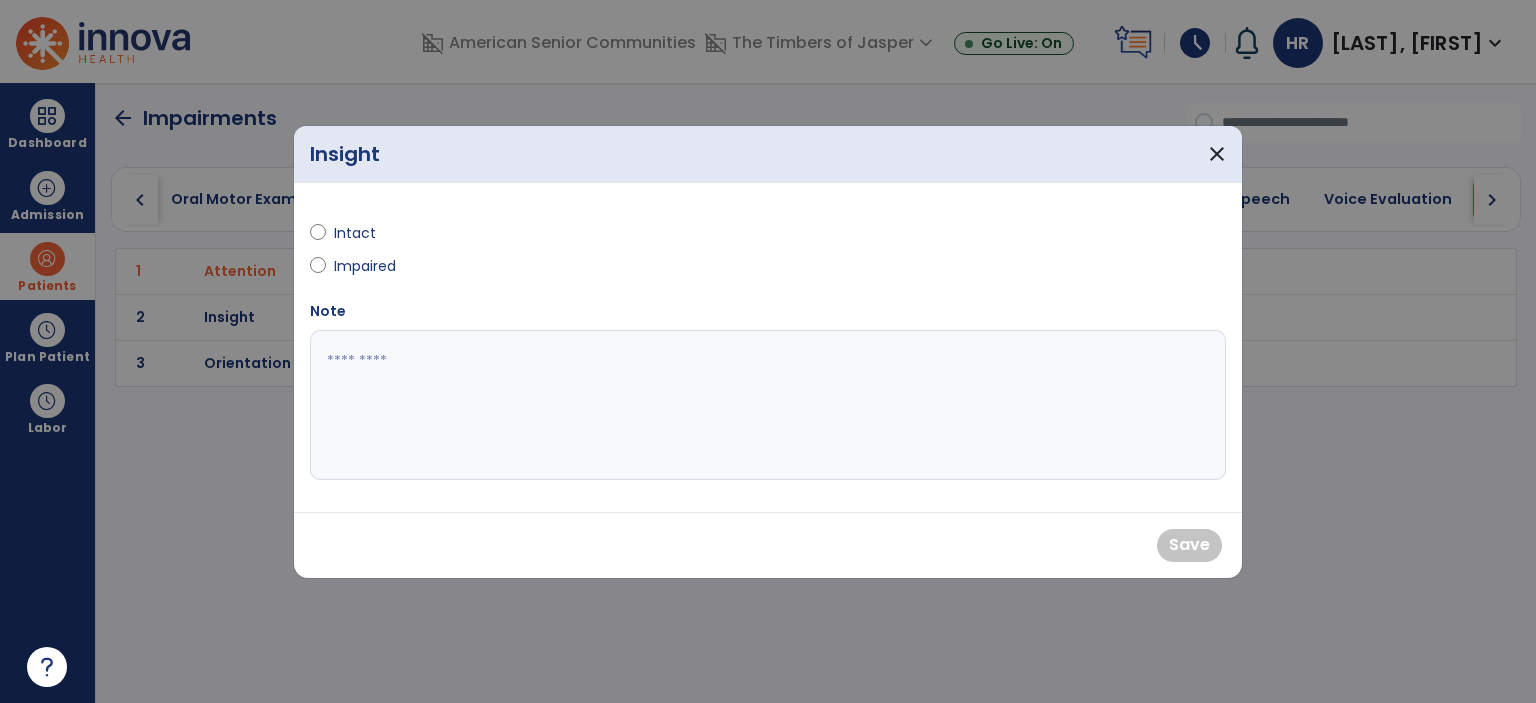 click at bounding box center [318, 270] 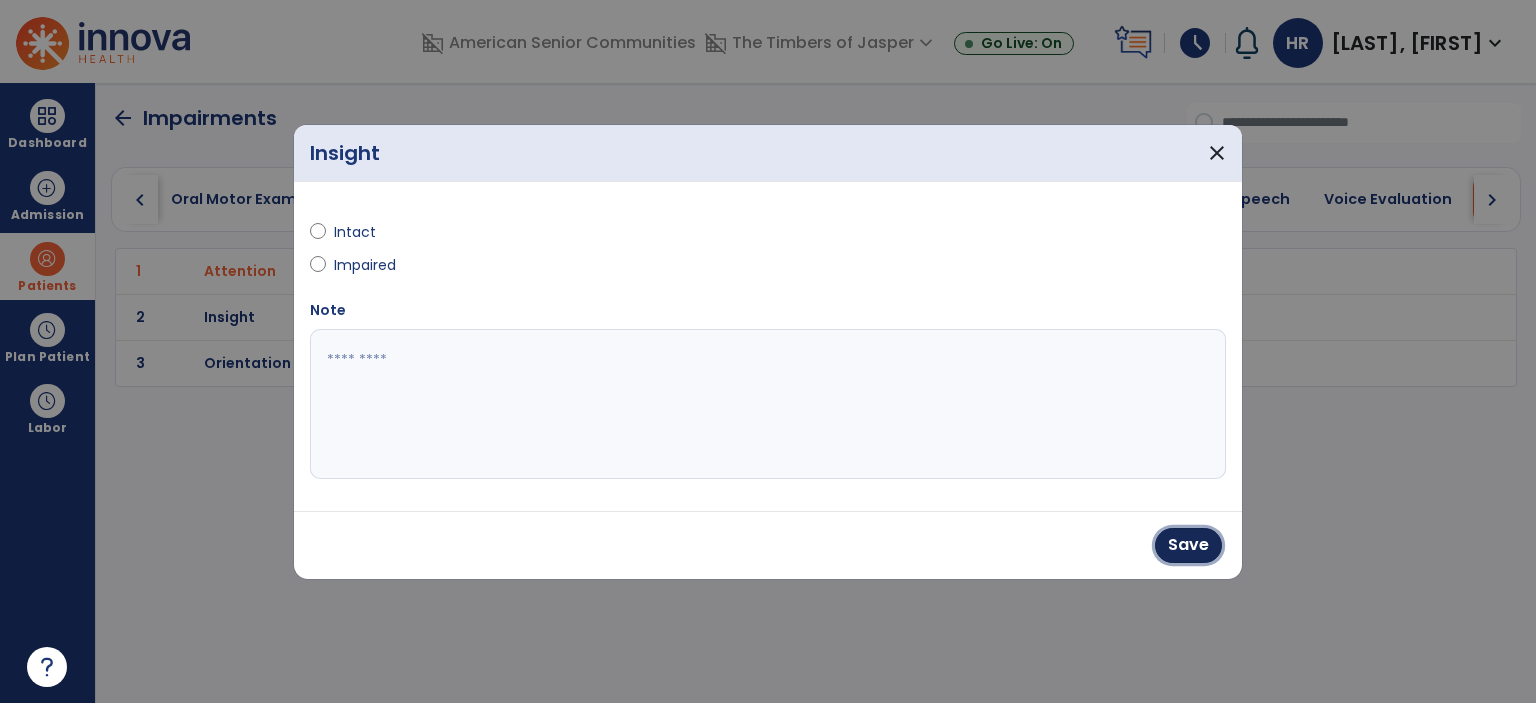 drag, startPoint x: 1156, startPoint y: 547, endPoint x: 452, endPoint y: 386, distance: 722.1752 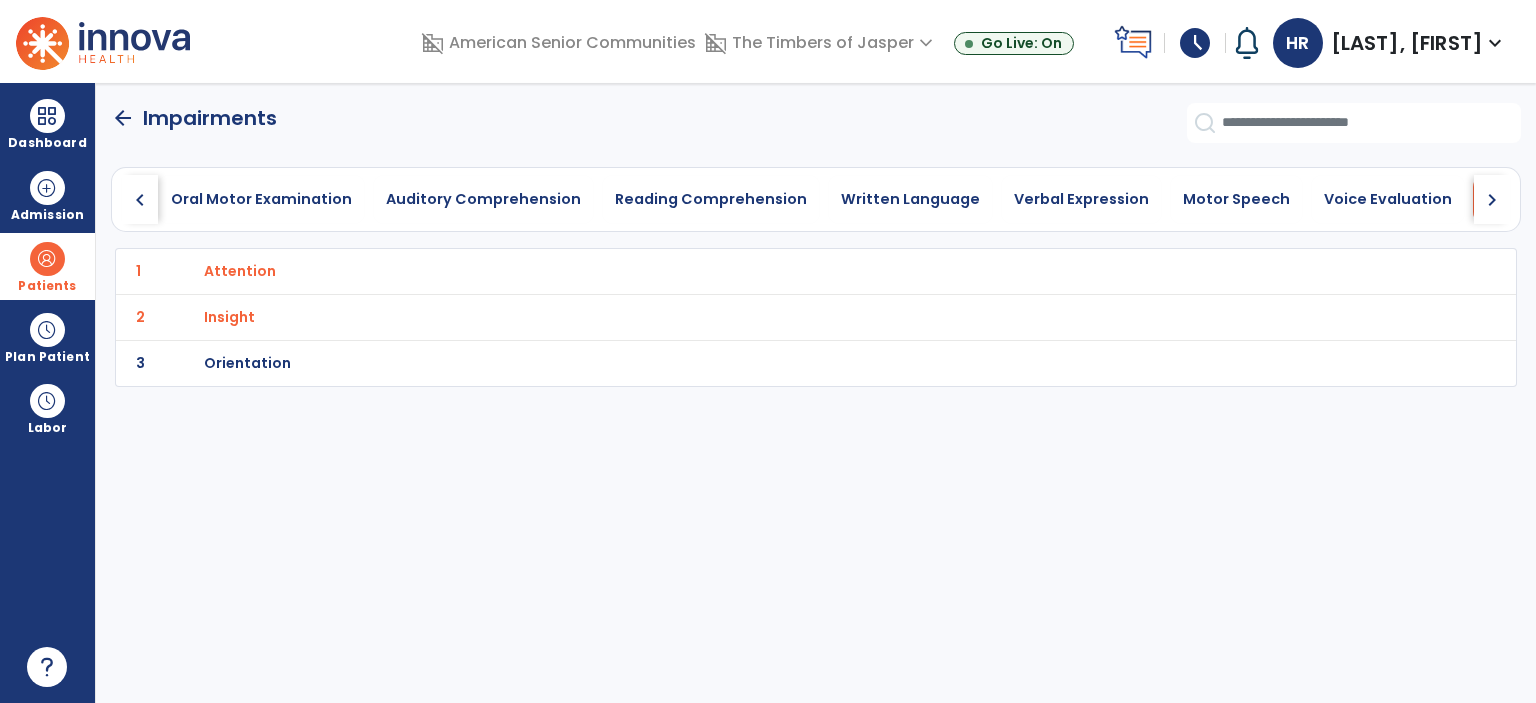 click on "Orientation" at bounding box center [772, 271] 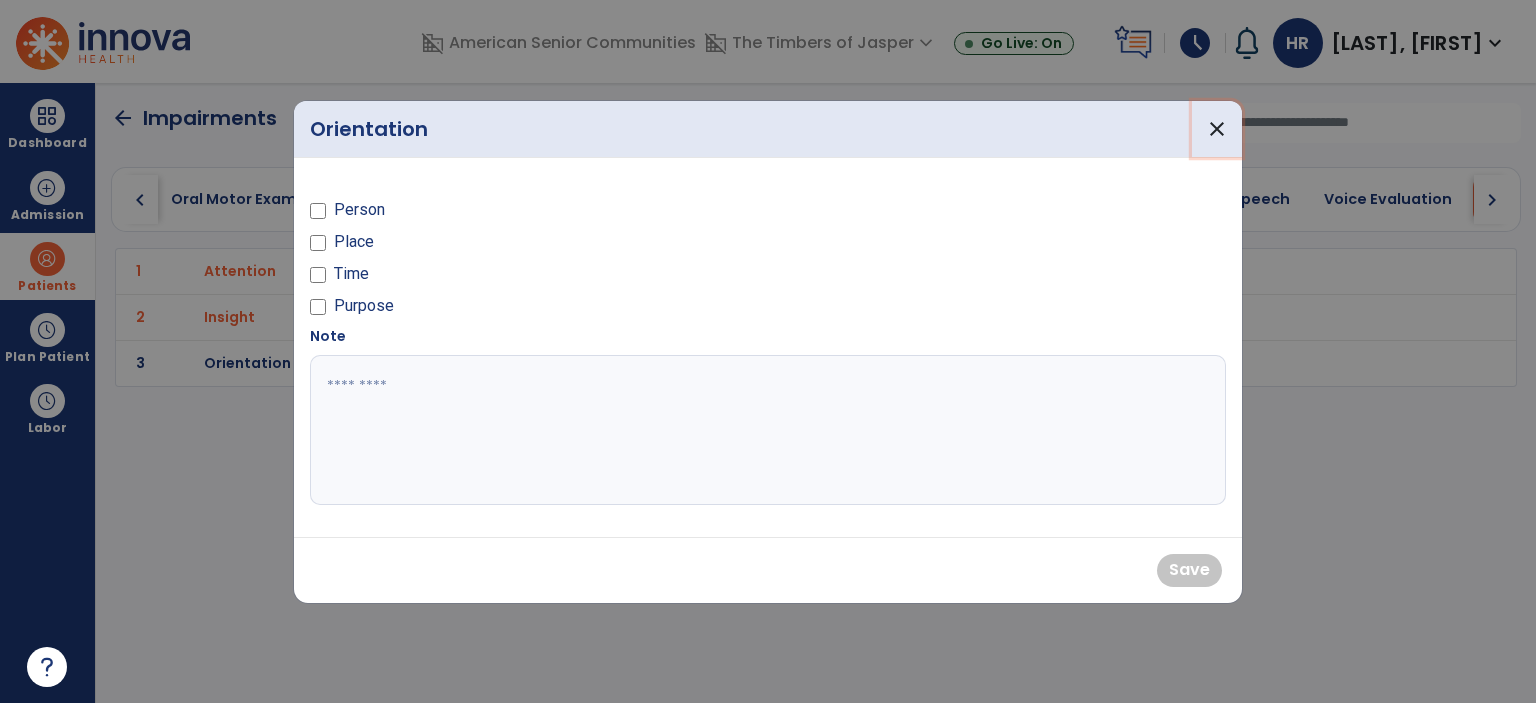 click on "close" at bounding box center (1217, 129) 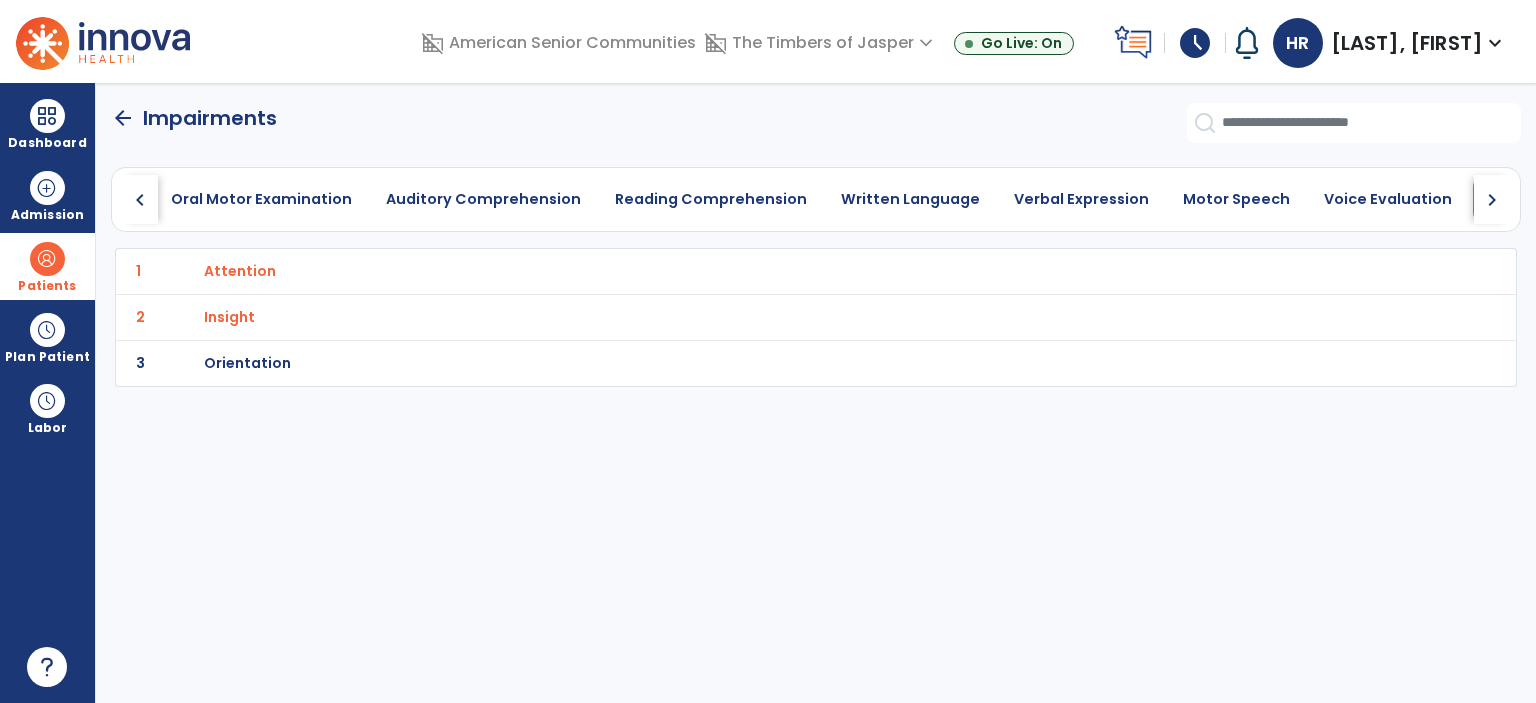 click on "chevron_right" 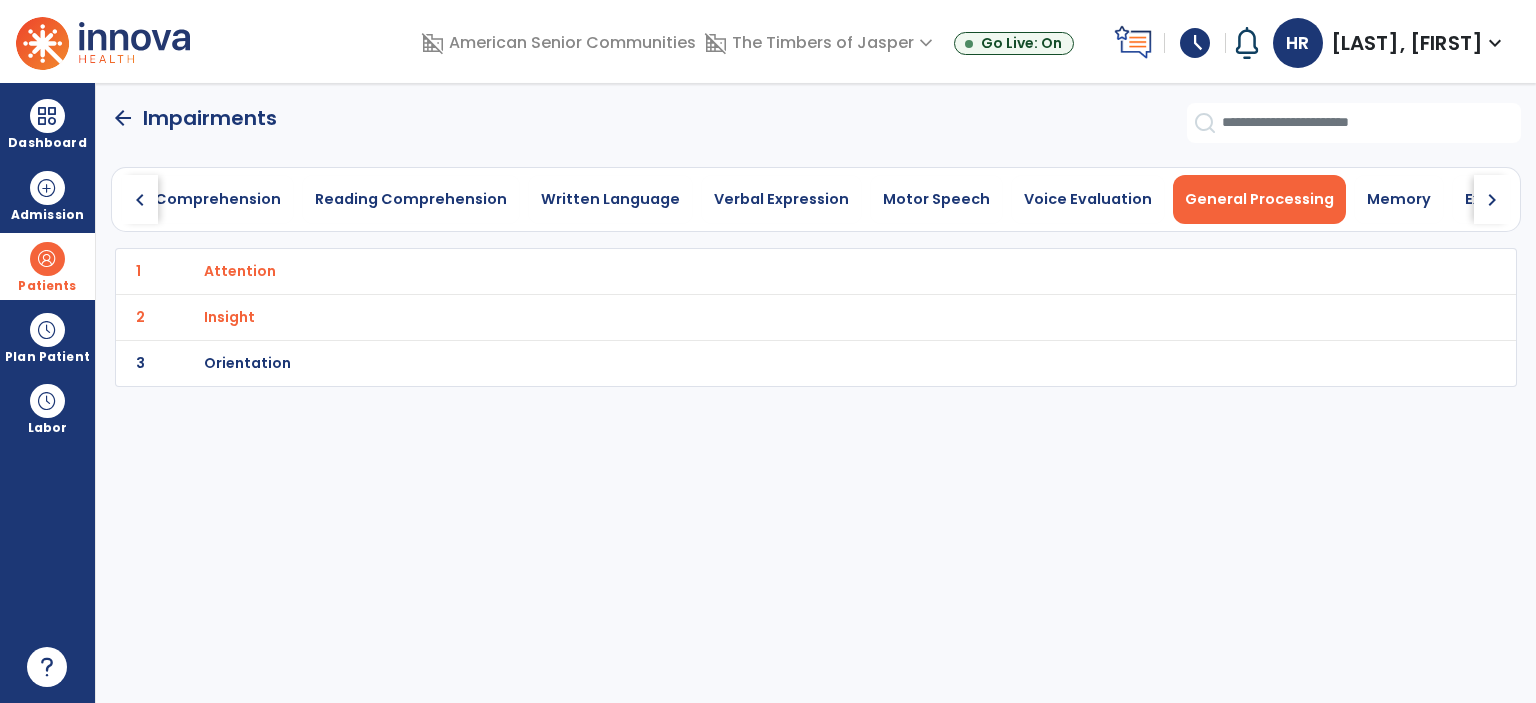 click on "chevron_right" 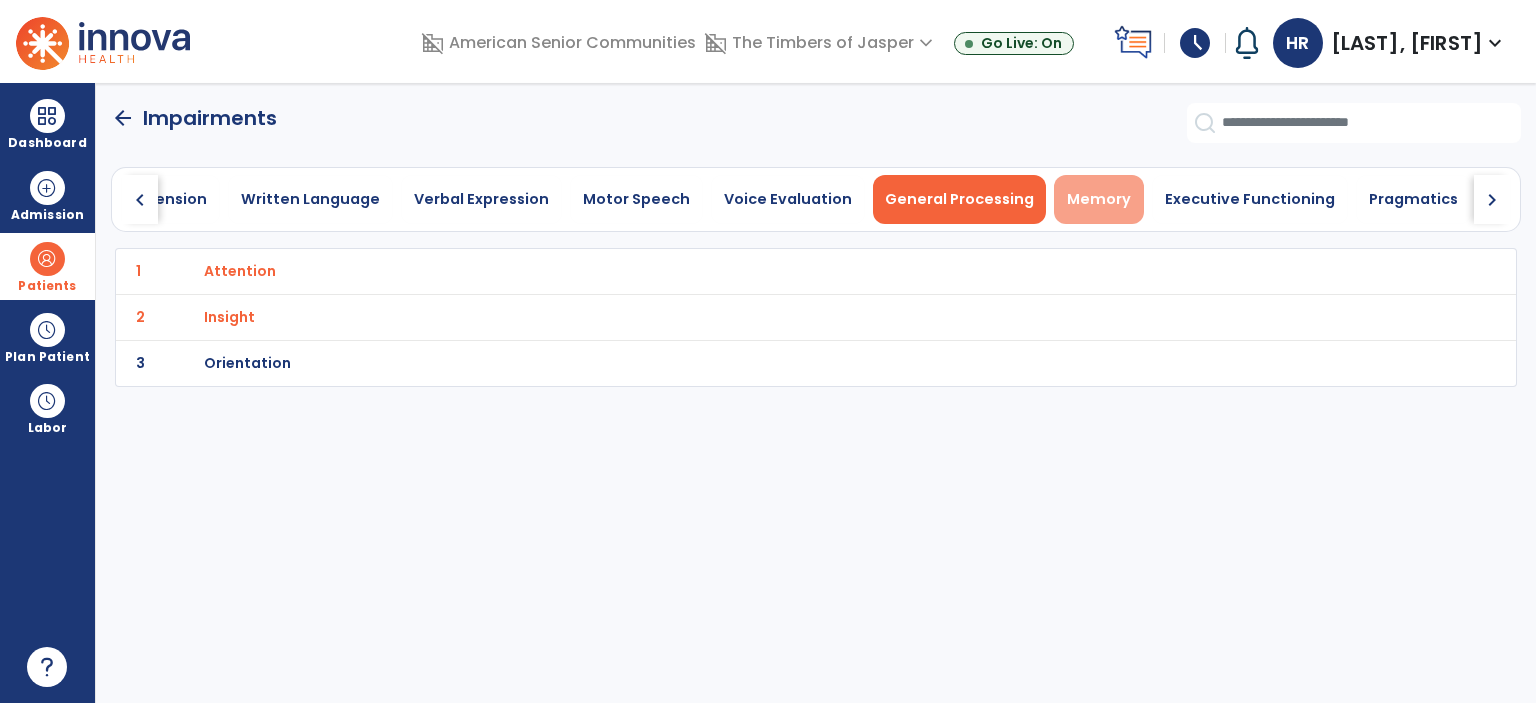 click on "Memory" at bounding box center [1099, 199] 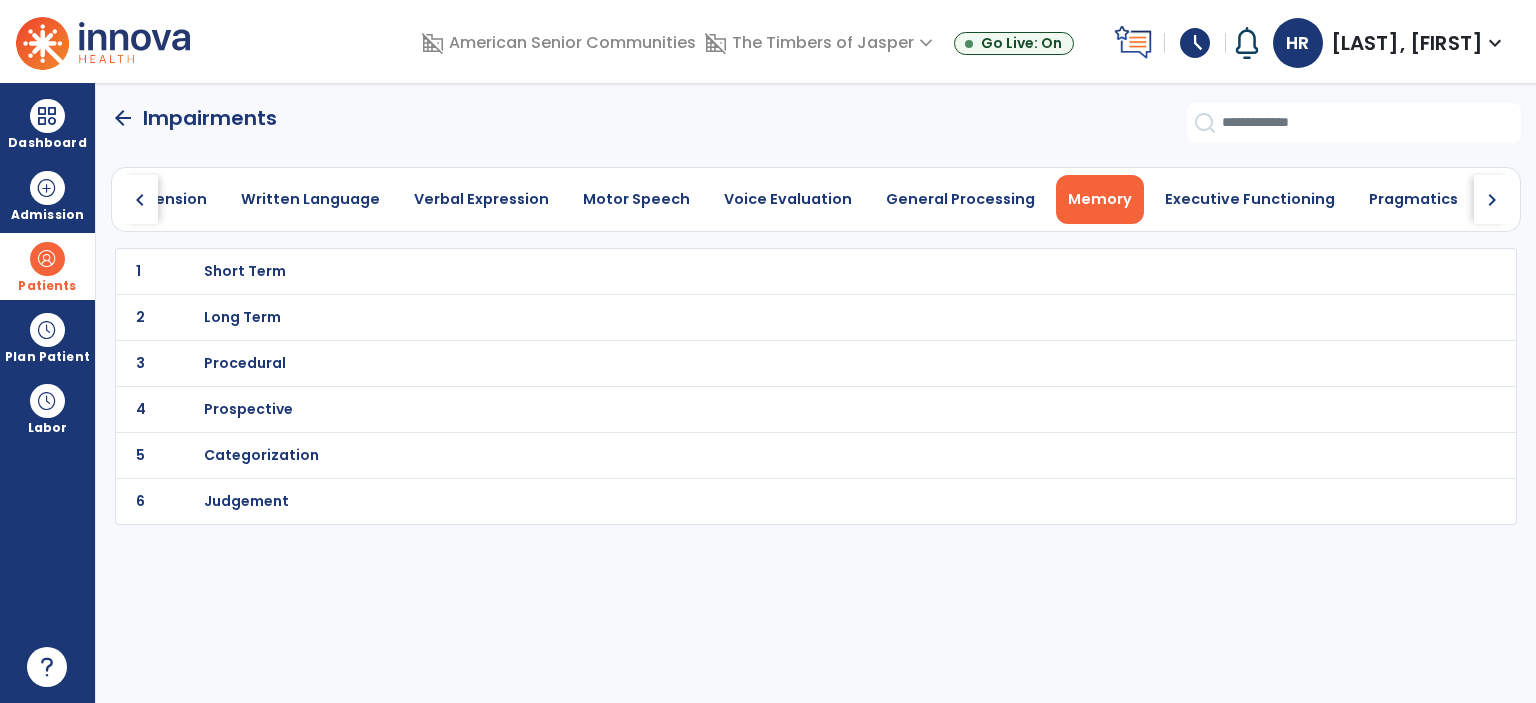 click on "Short Term" at bounding box center (245, 271) 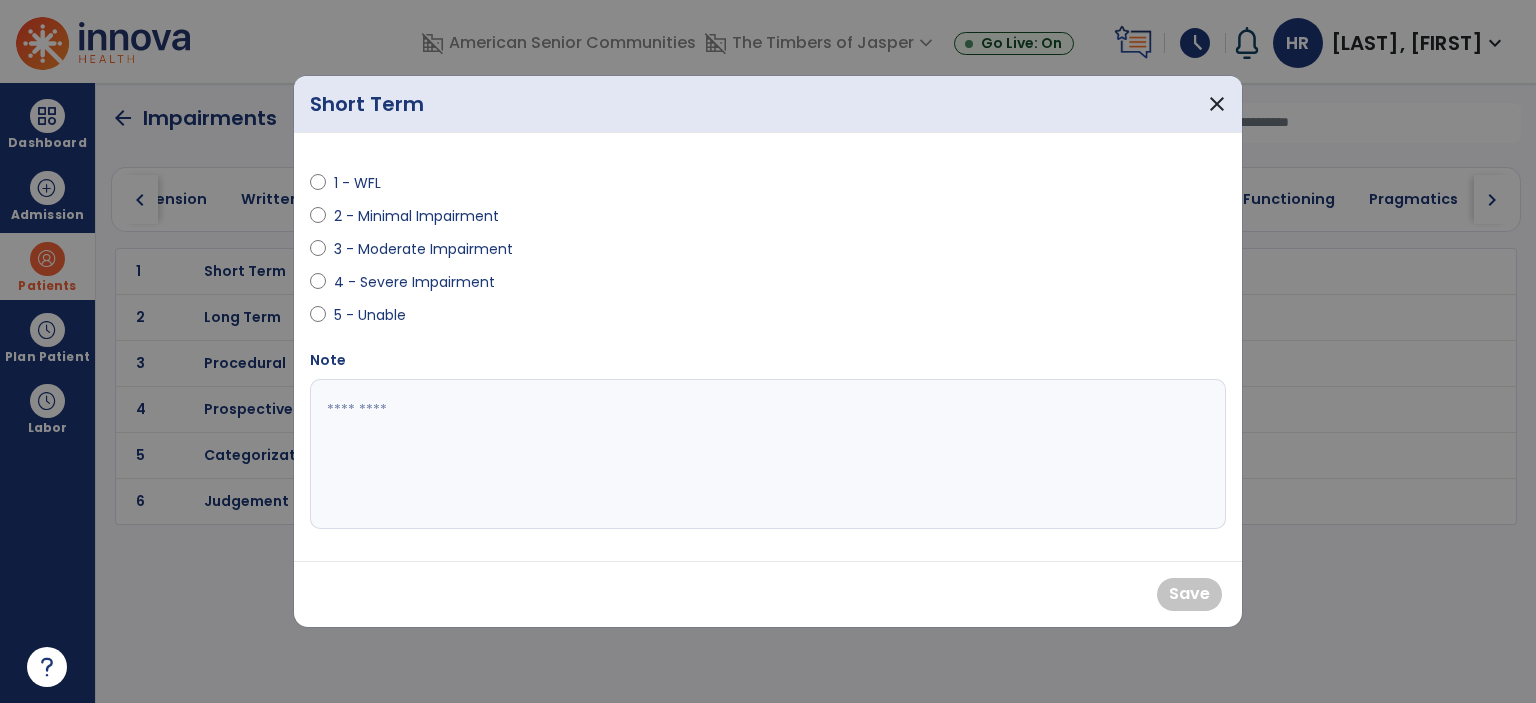 click at bounding box center (318, 286) 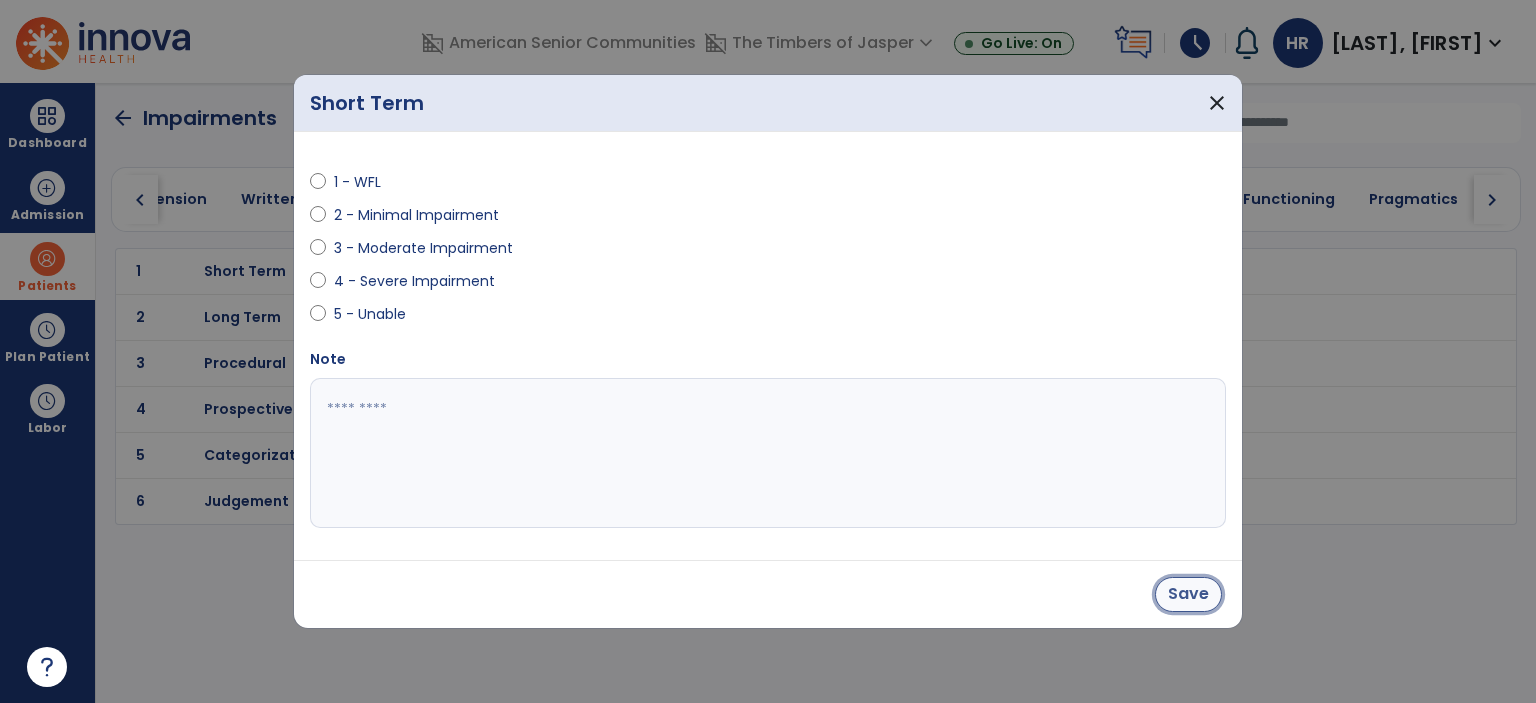 click on "Save" at bounding box center [1188, 594] 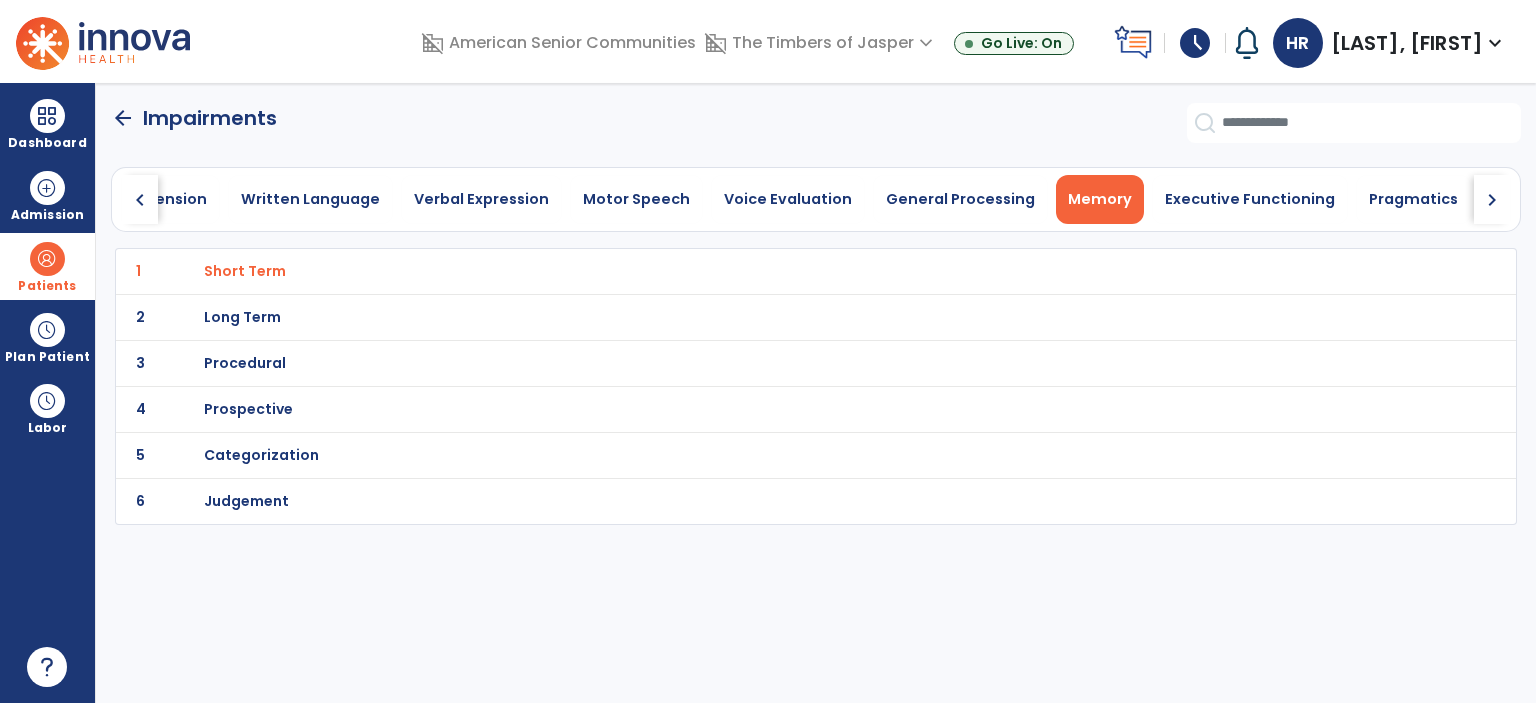 click on "5 Categorization" 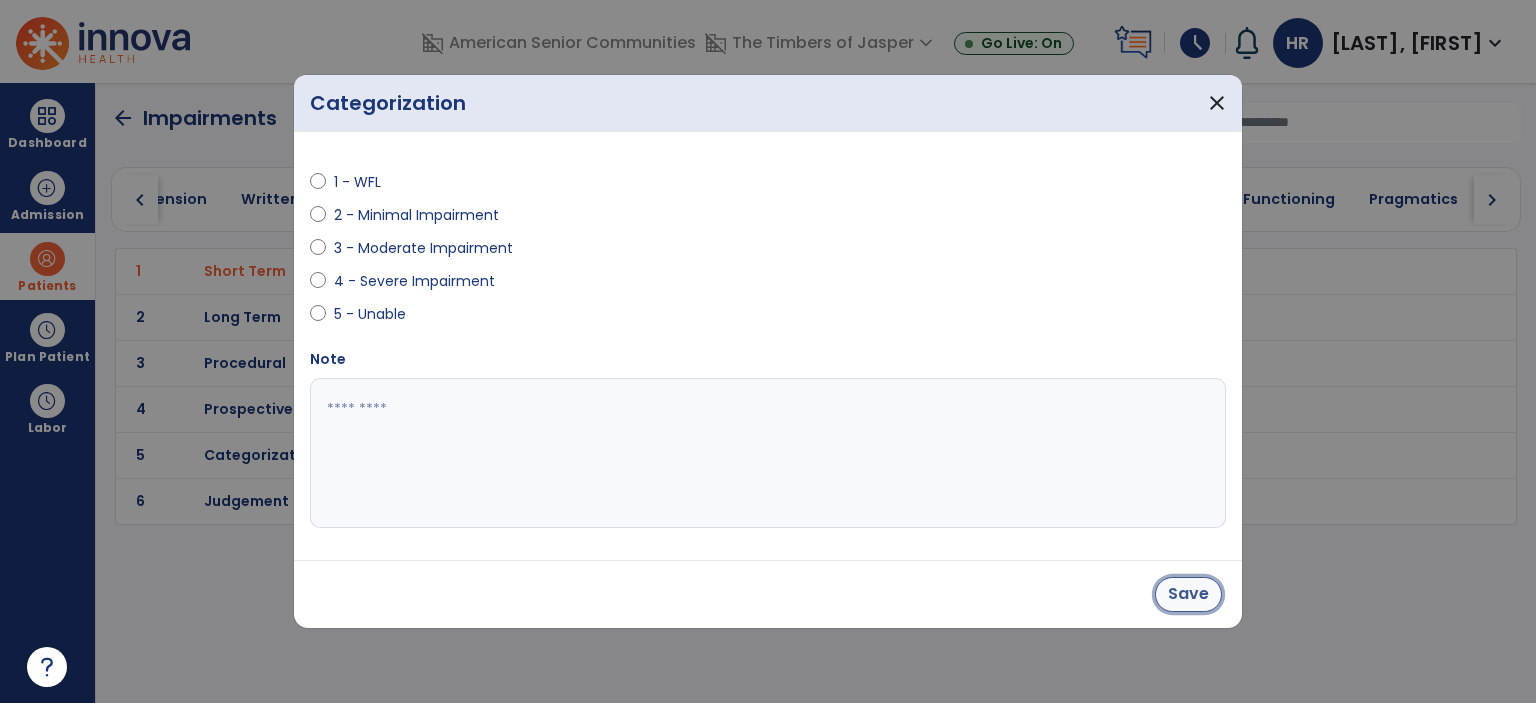click on "Save" at bounding box center [1188, 594] 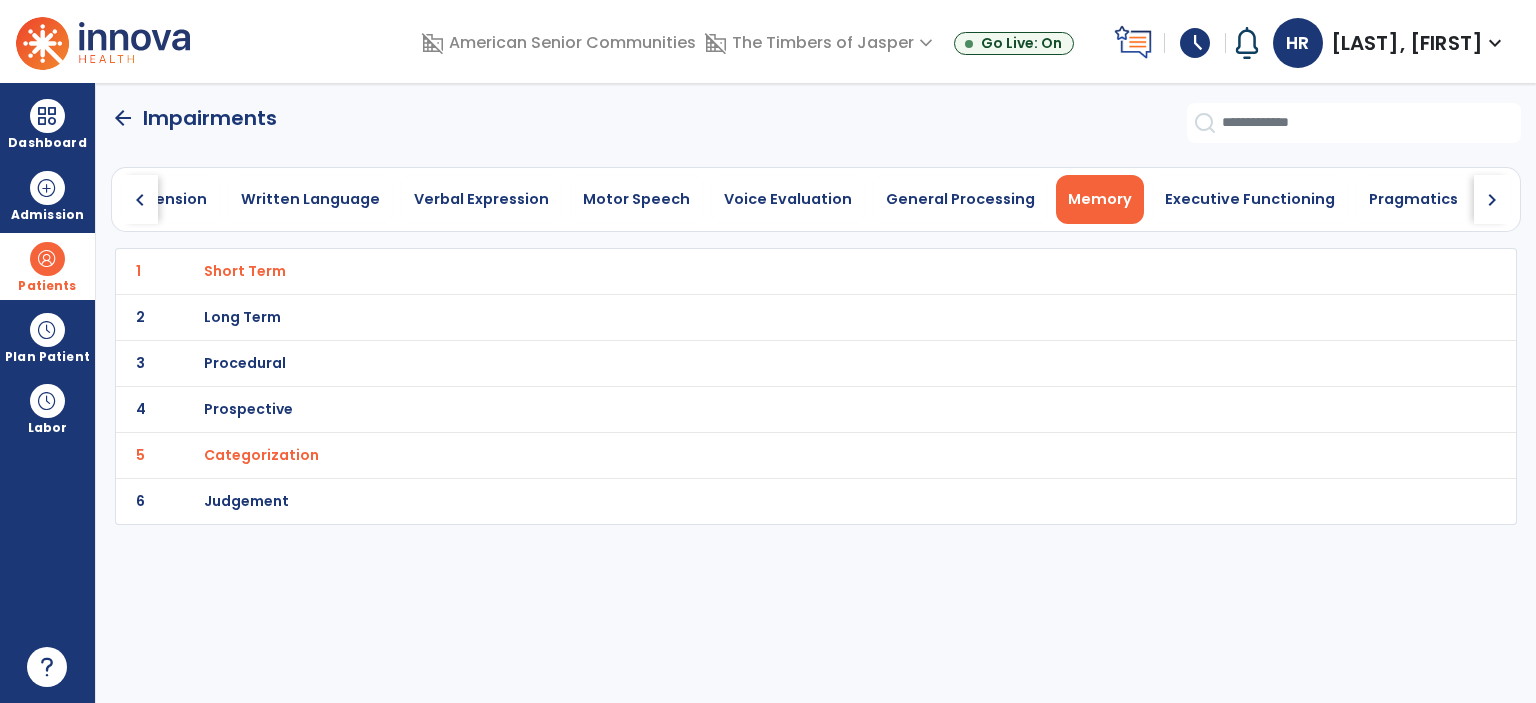 click on "Judgement" at bounding box center (245, 271) 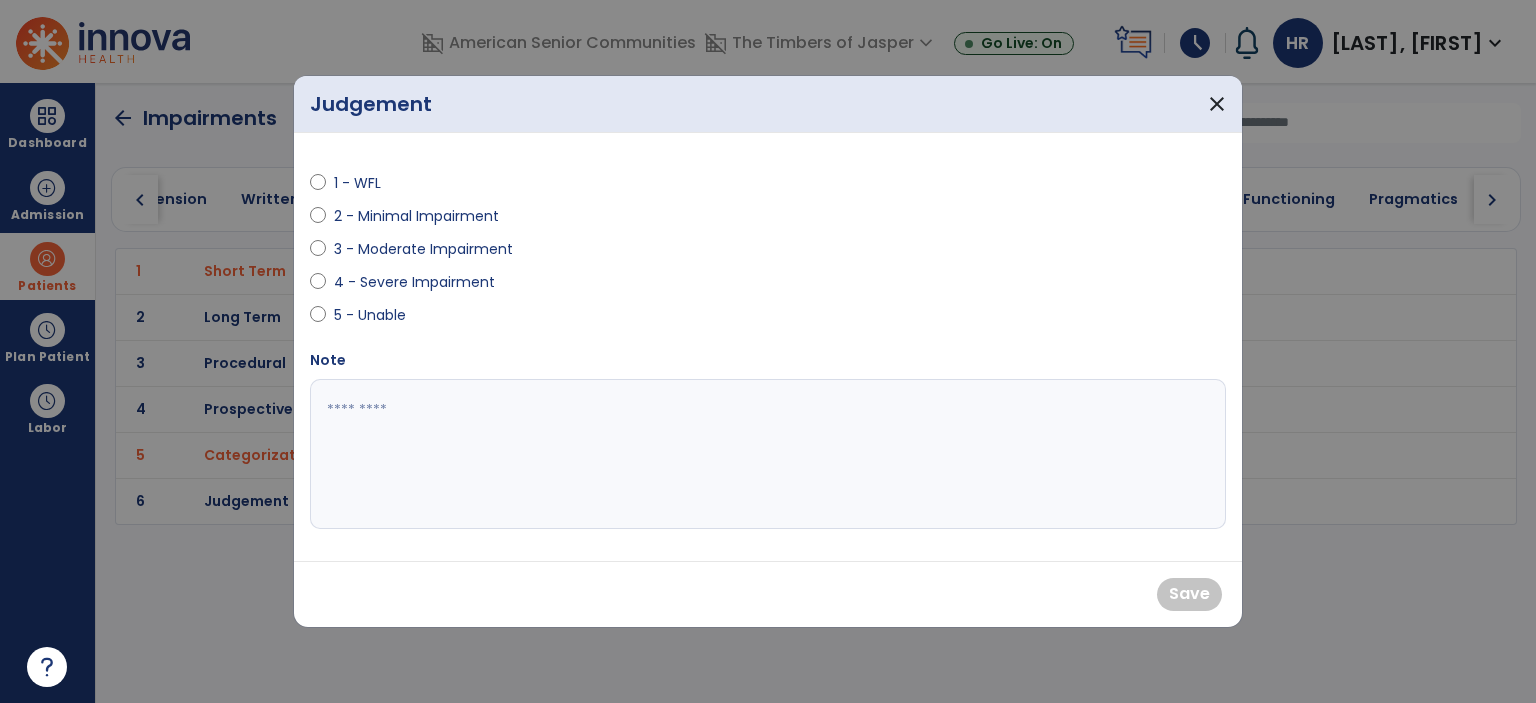 click at bounding box center [318, 286] 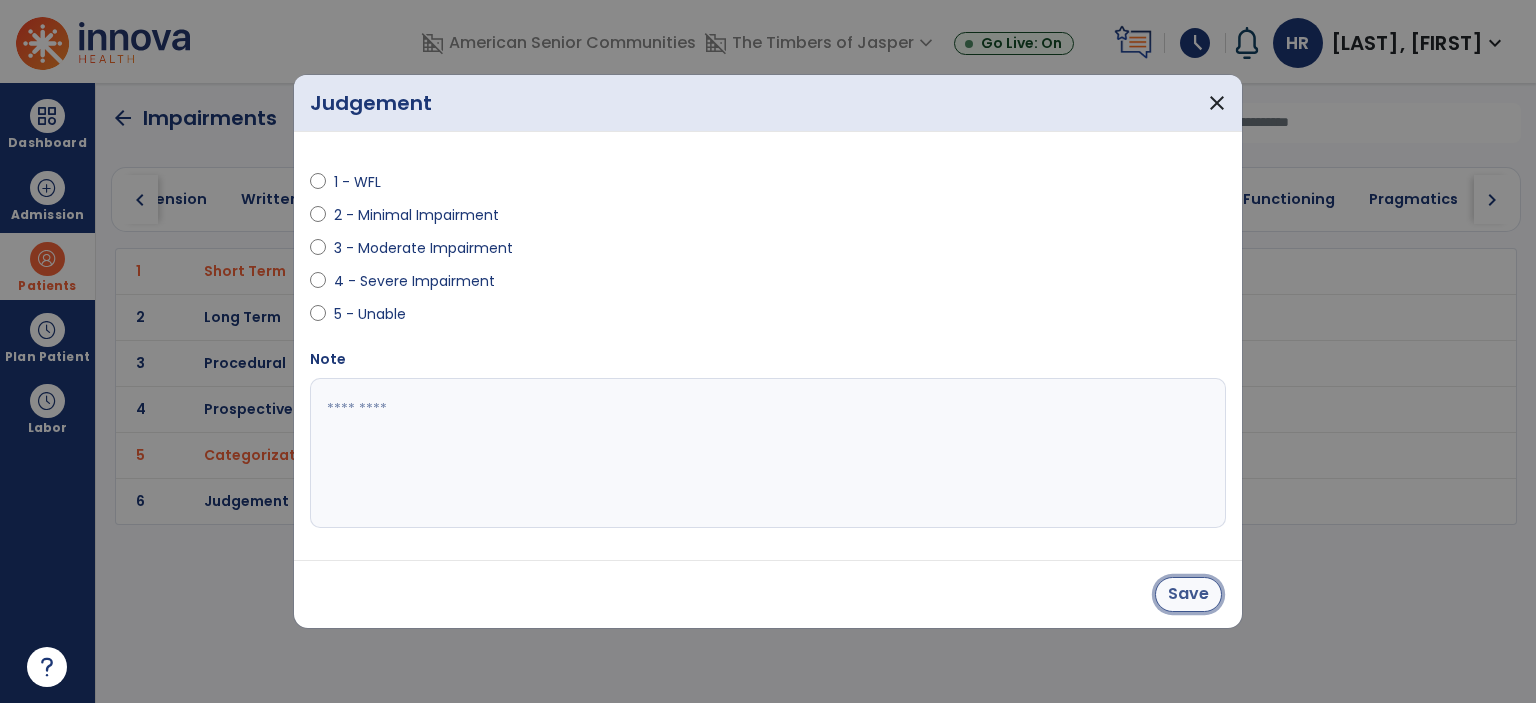 click on "Save" at bounding box center [1188, 594] 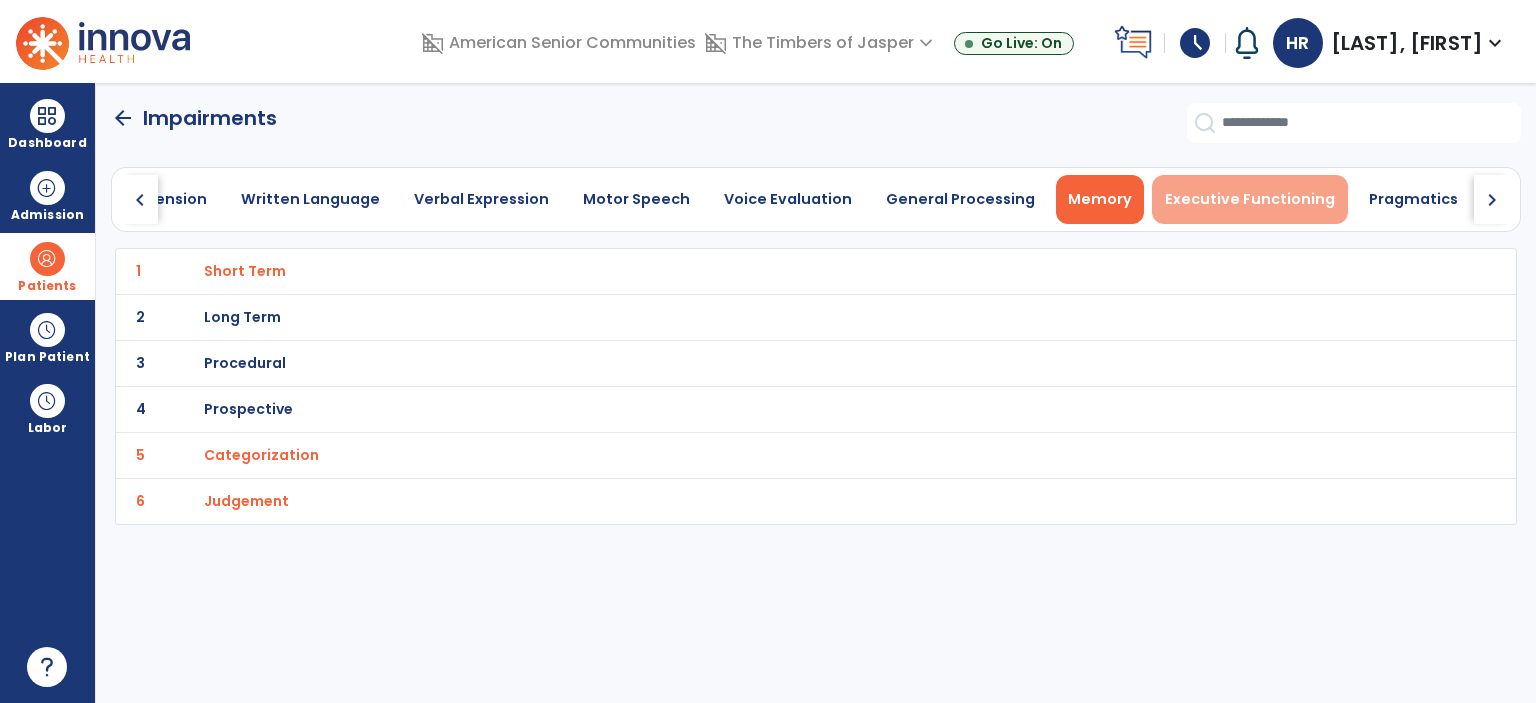 click on "Executive Functioning" at bounding box center (1250, 199) 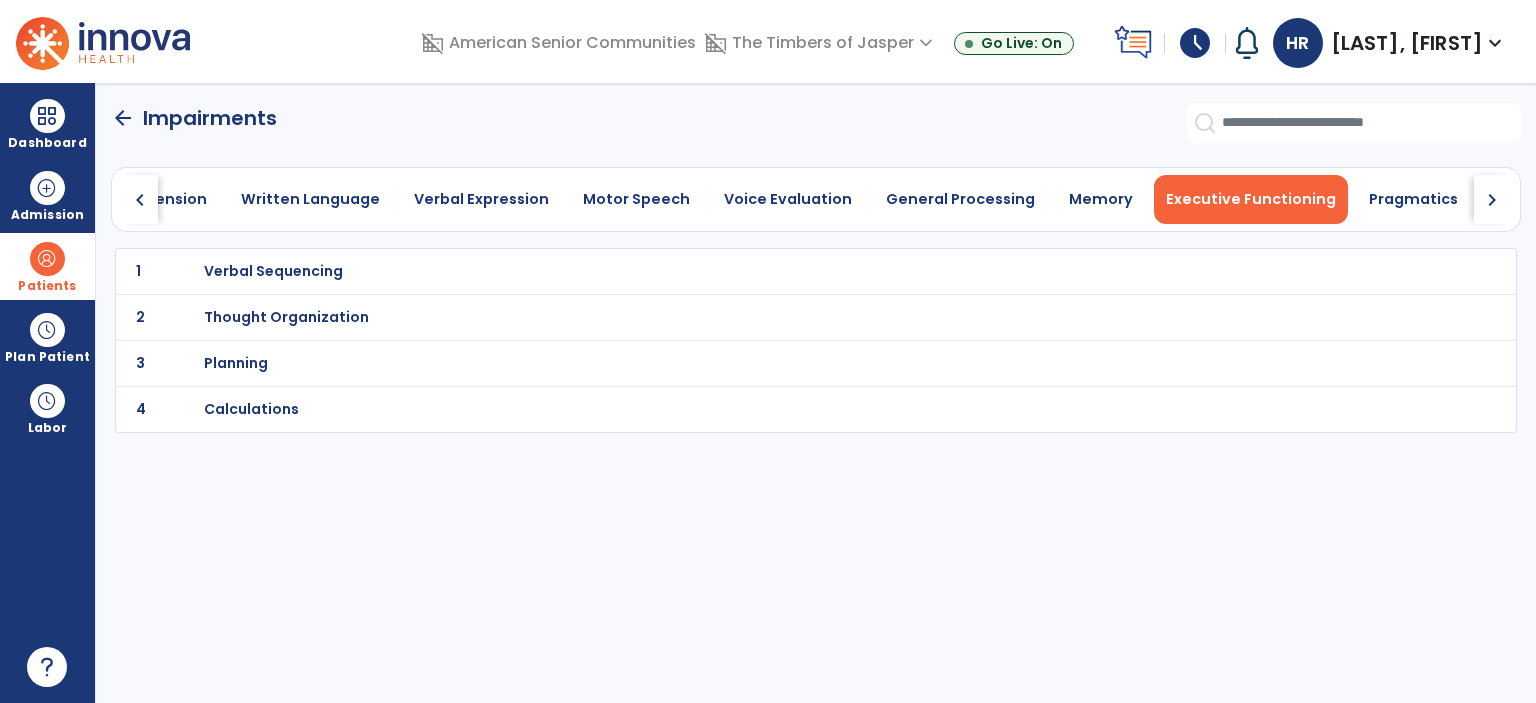 click on "Thought Organization" at bounding box center (273, 271) 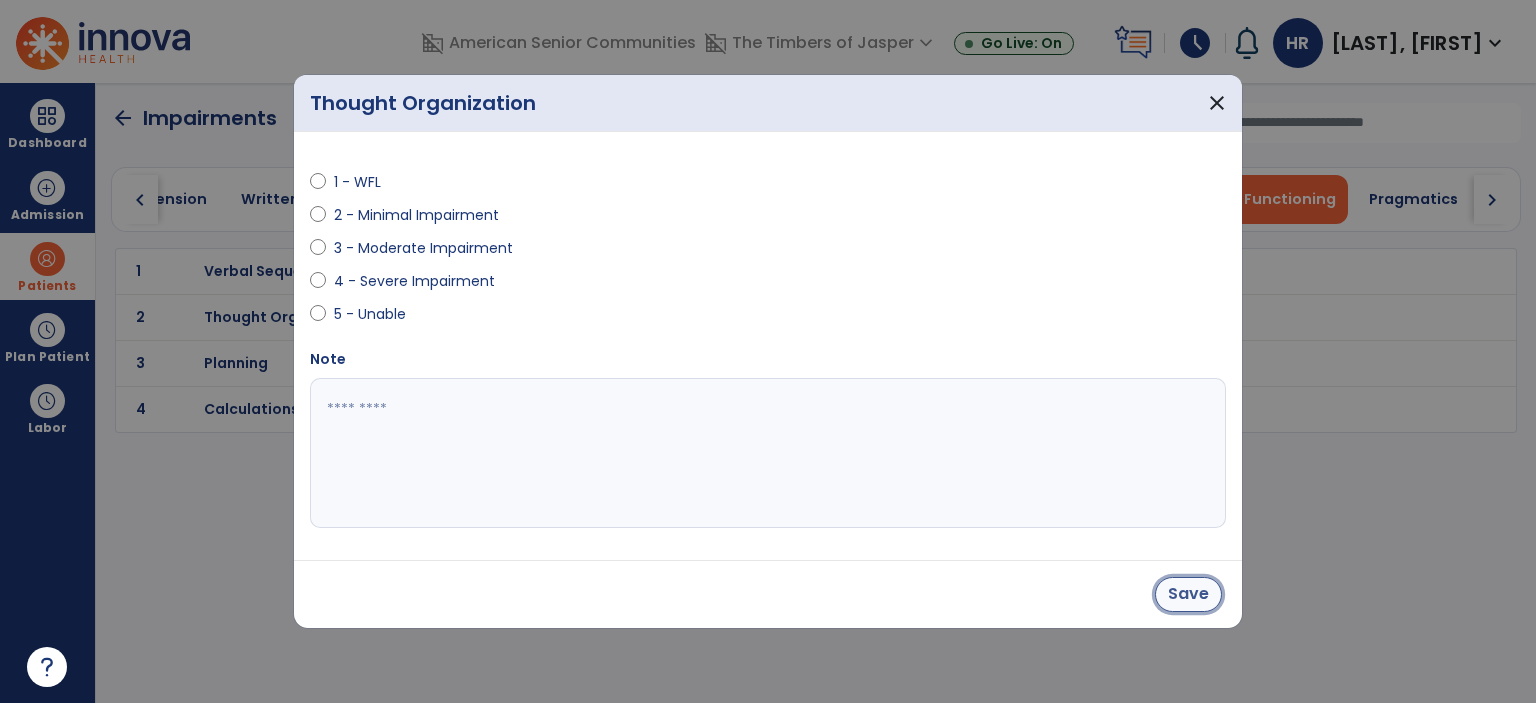 click on "Save" at bounding box center [1188, 594] 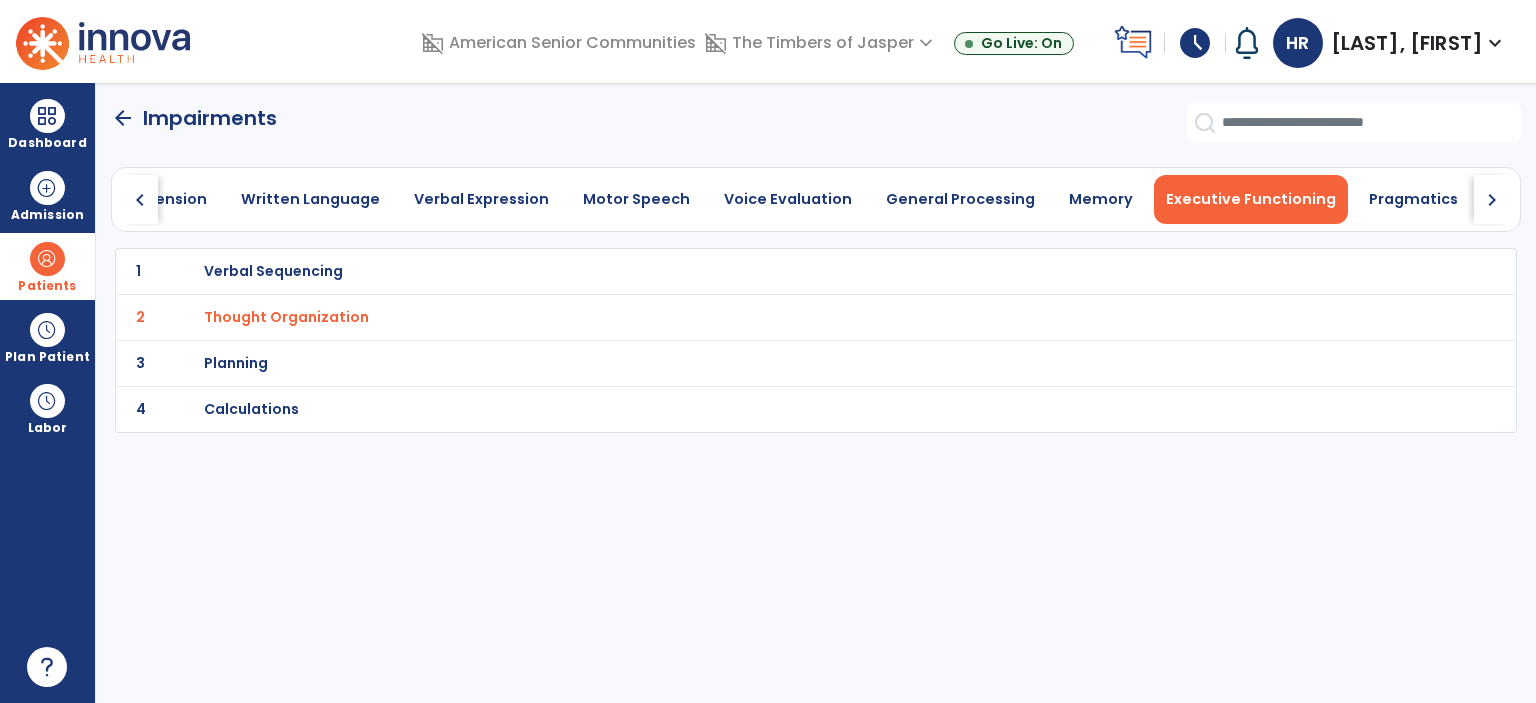 click on "Planning" at bounding box center [772, 271] 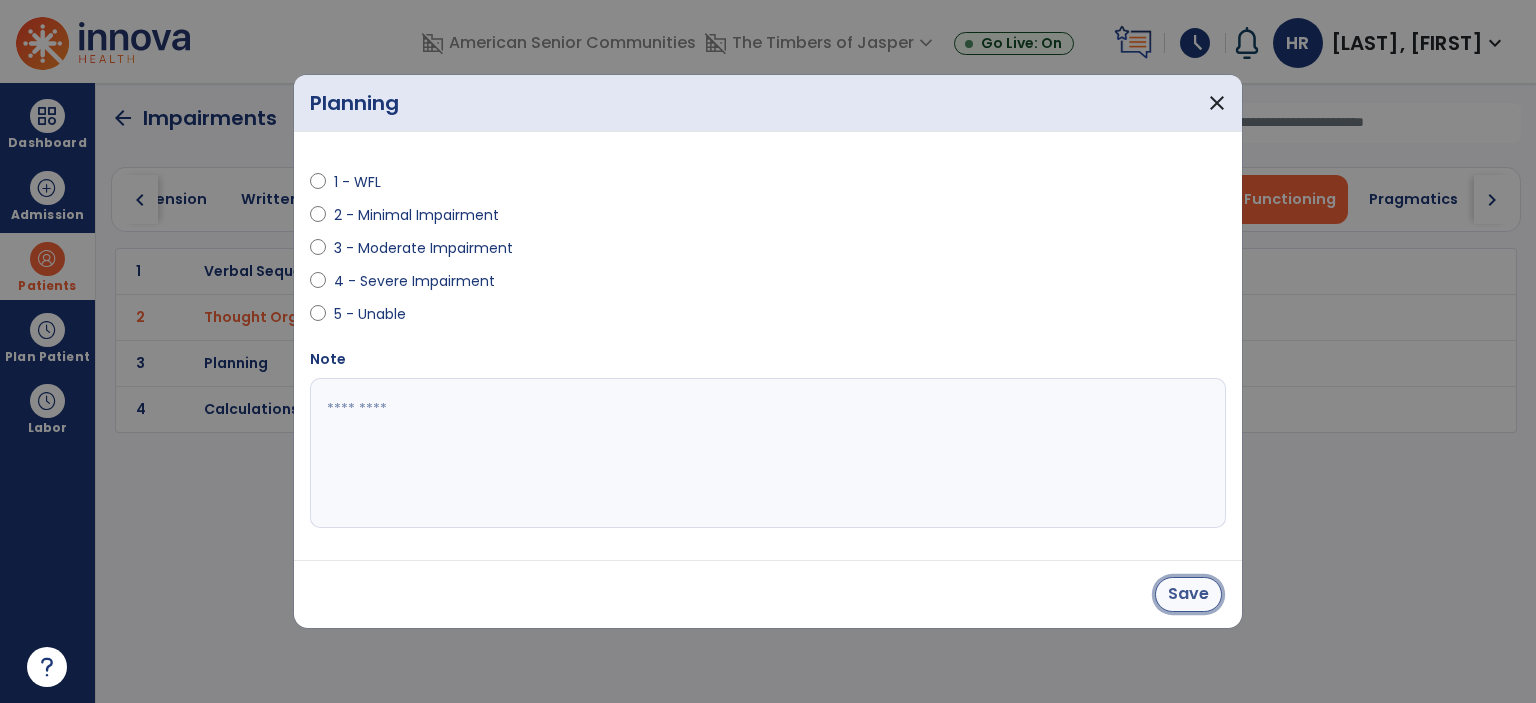 click on "Save" at bounding box center (1188, 594) 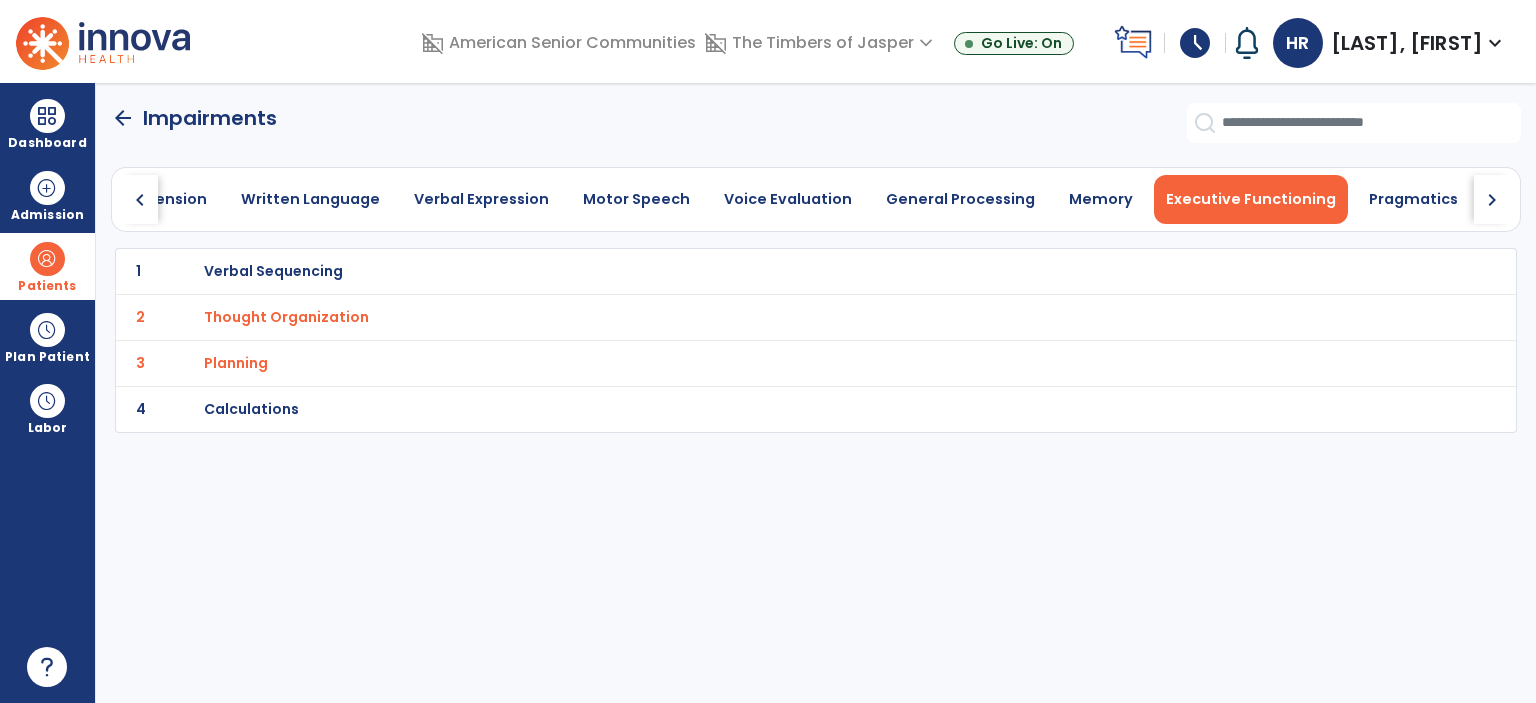 click on "Calculations" at bounding box center [772, 271] 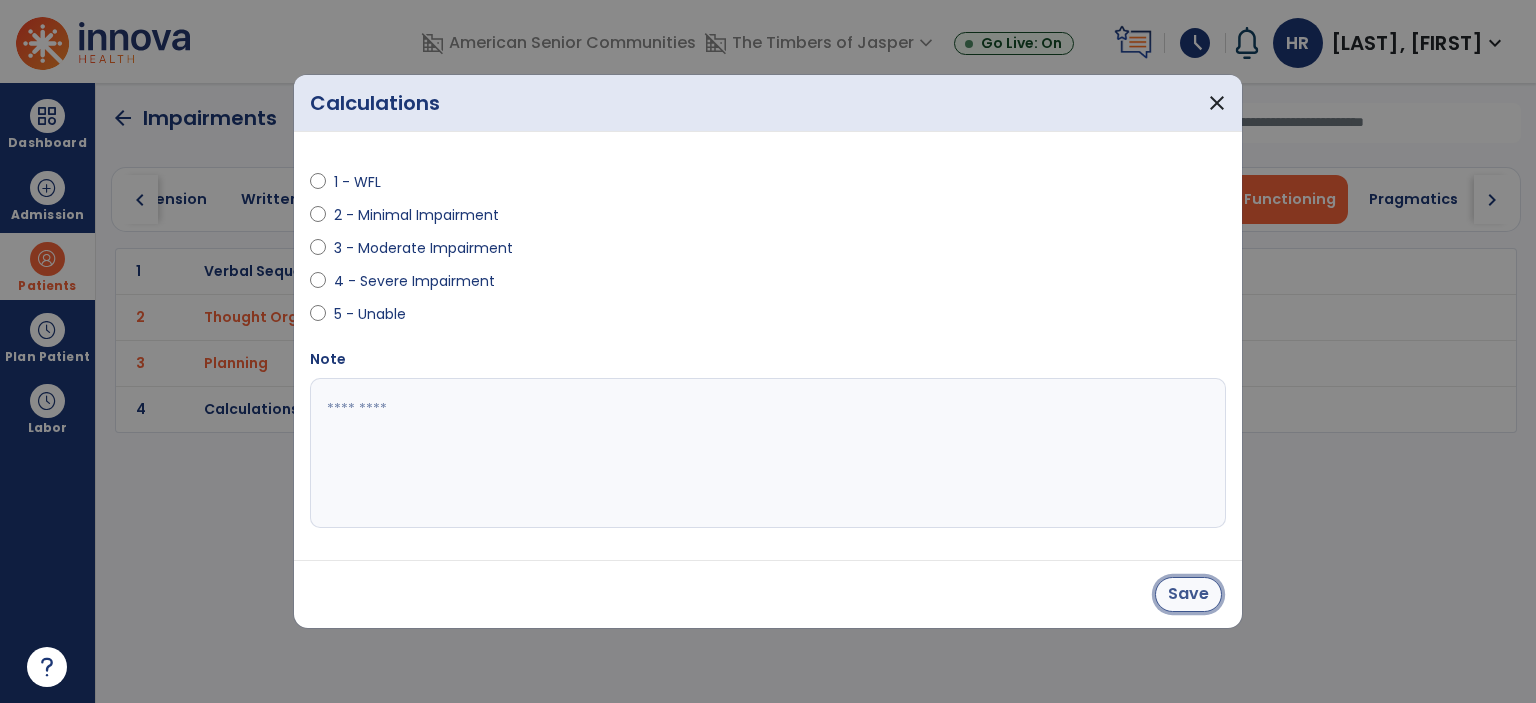 click on "Save" at bounding box center [1188, 594] 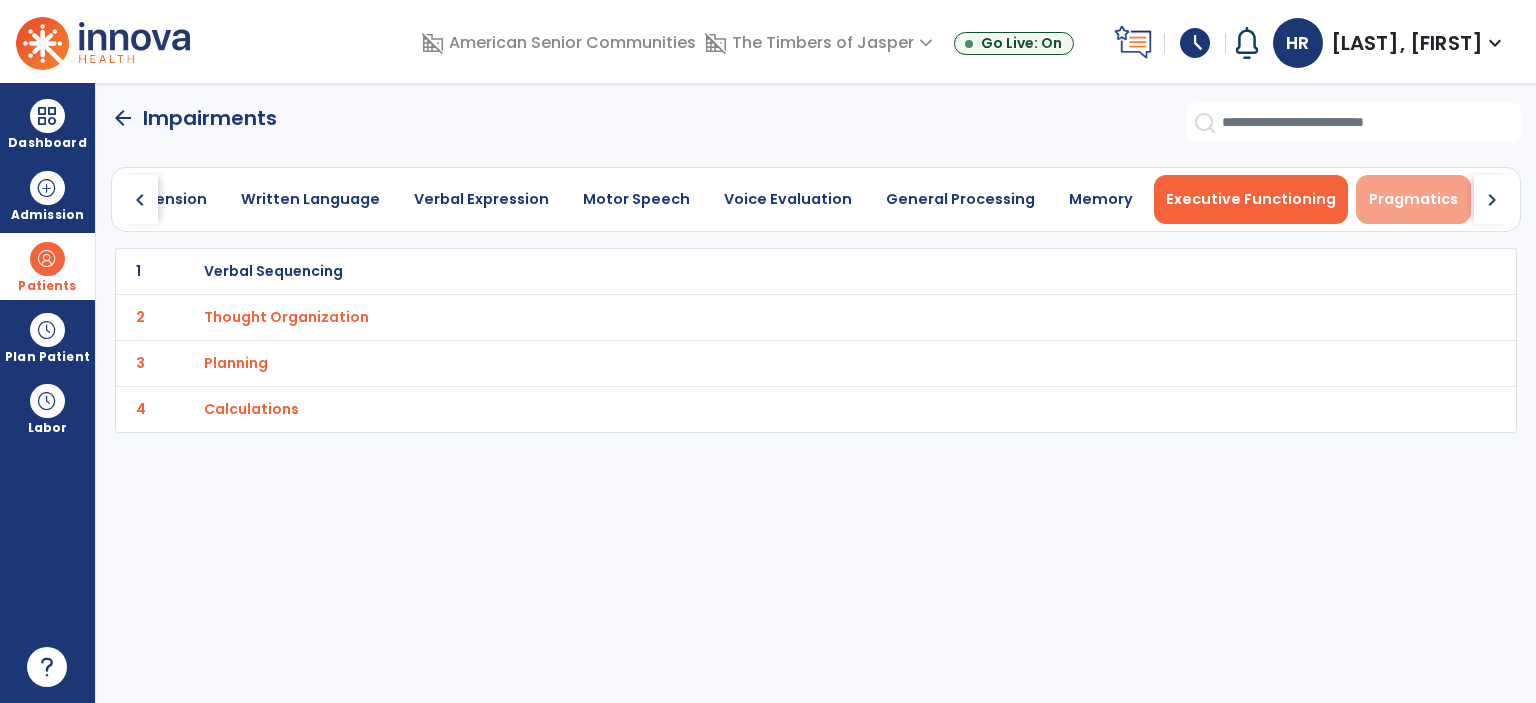 click on "Pragmatics" at bounding box center (1413, 199) 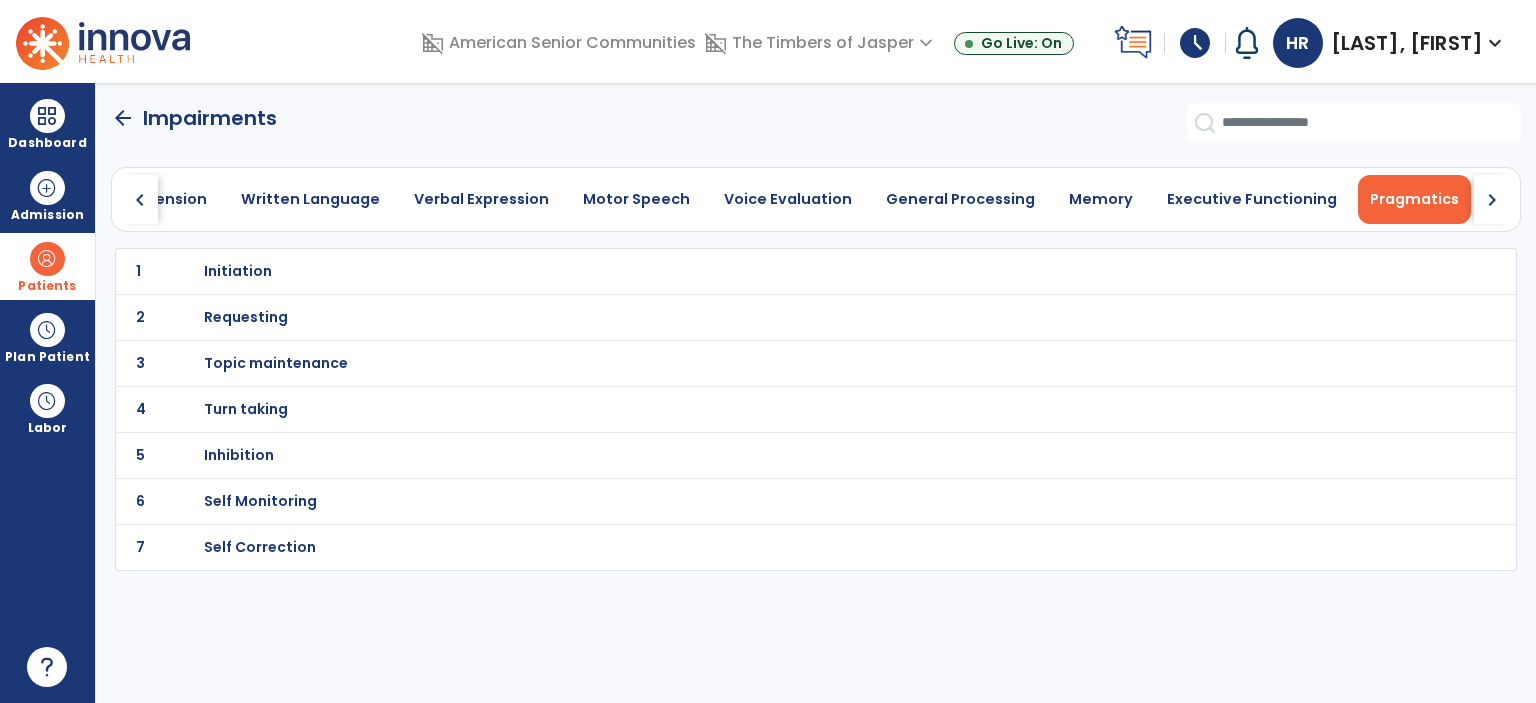 click on "chevron_right" 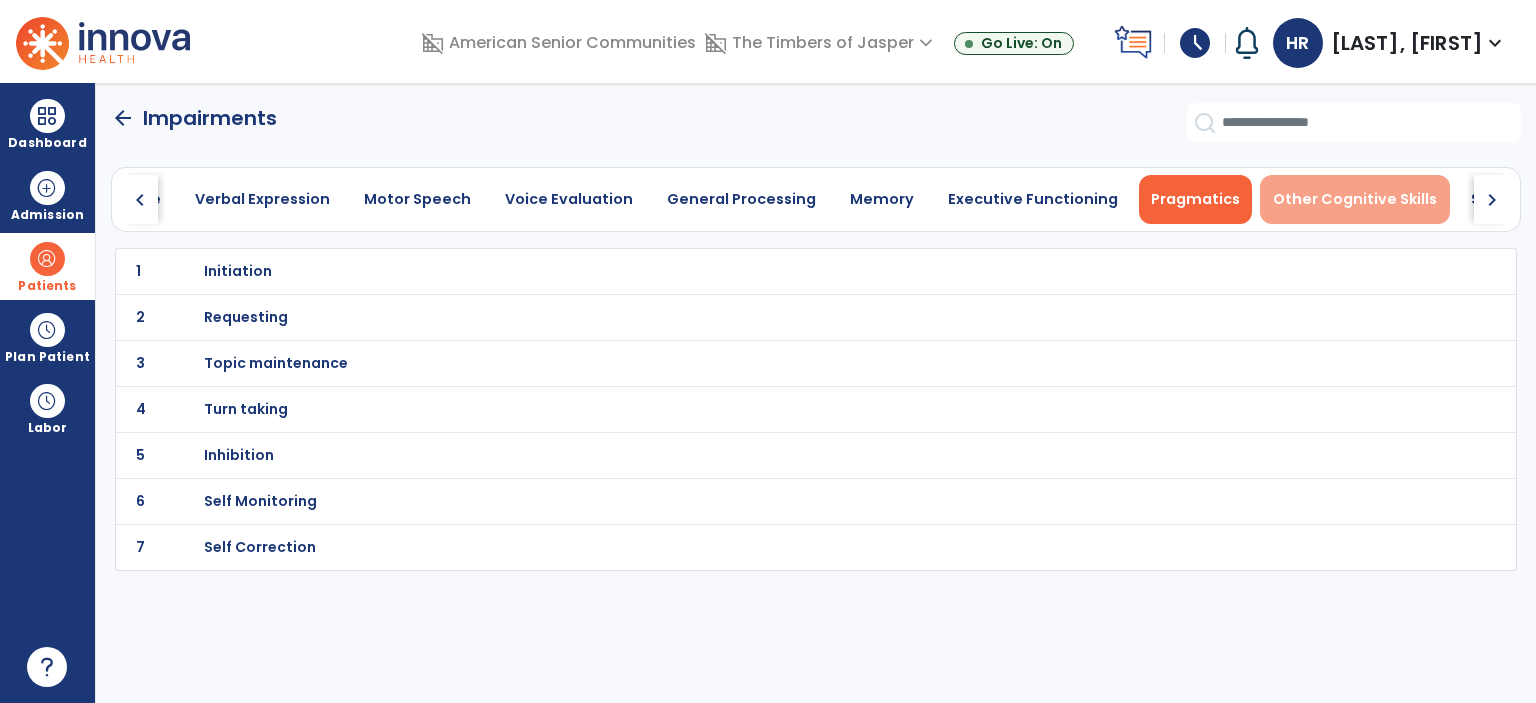 click on "Other Cognitive Skills" at bounding box center [1355, 199] 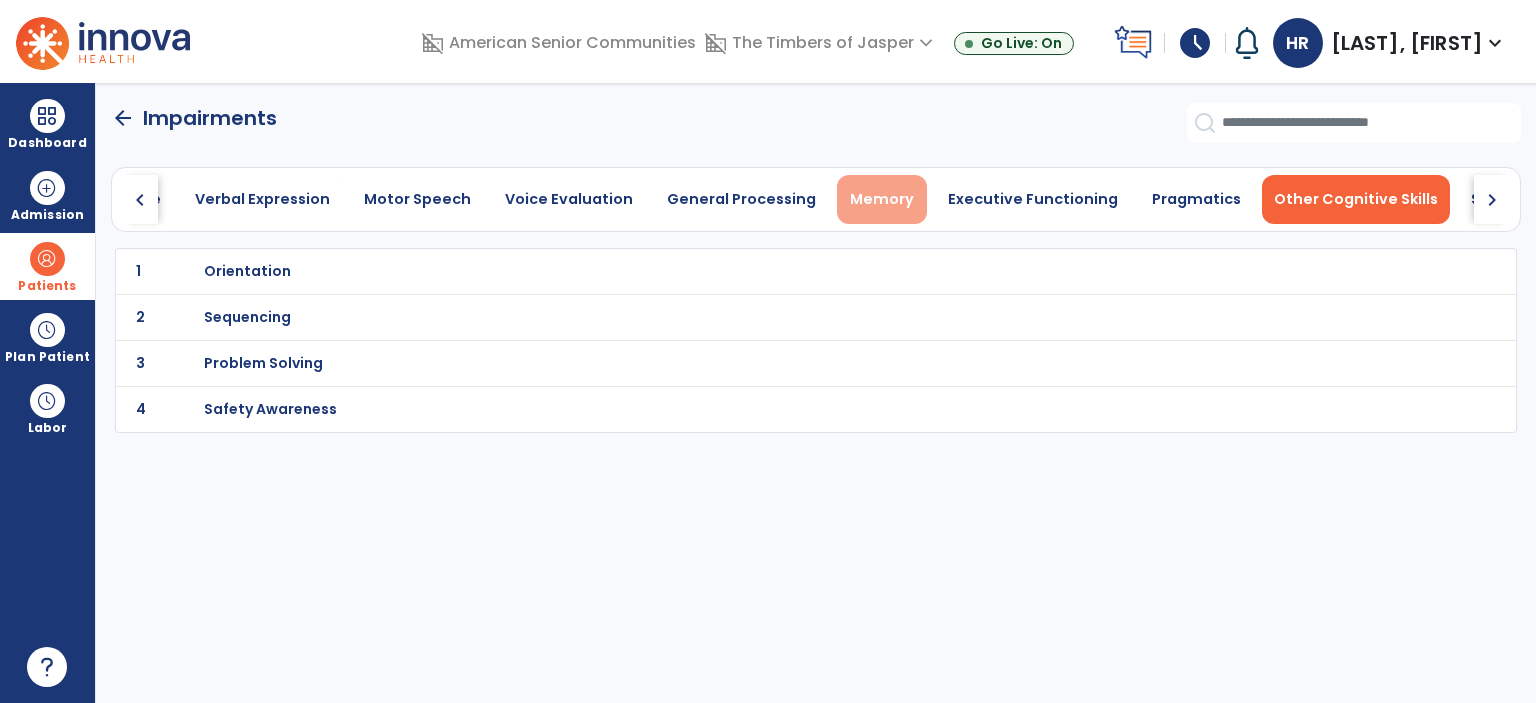 scroll, scrollTop: 0, scrollLeft: 817, axis: horizontal 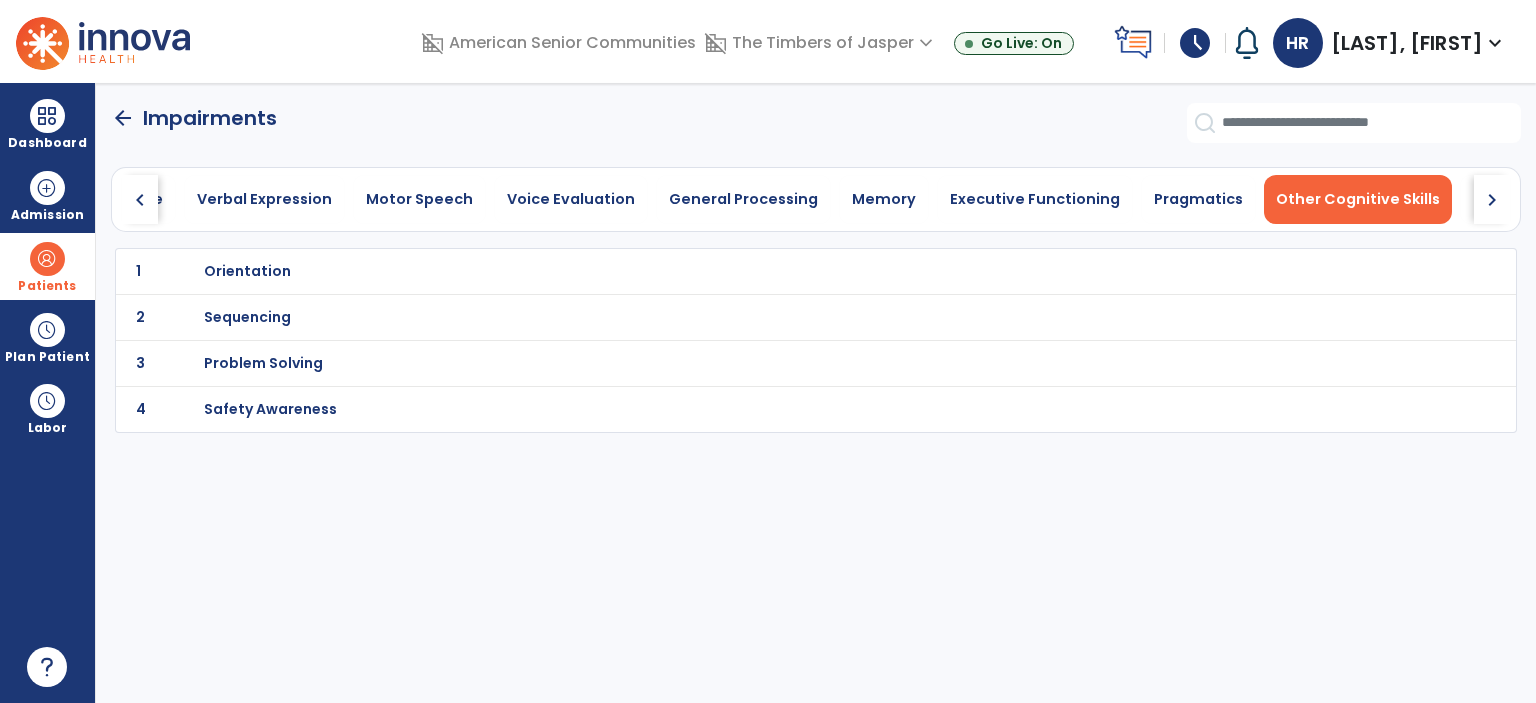 click on "Orientation" at bounding box center (247, 271) 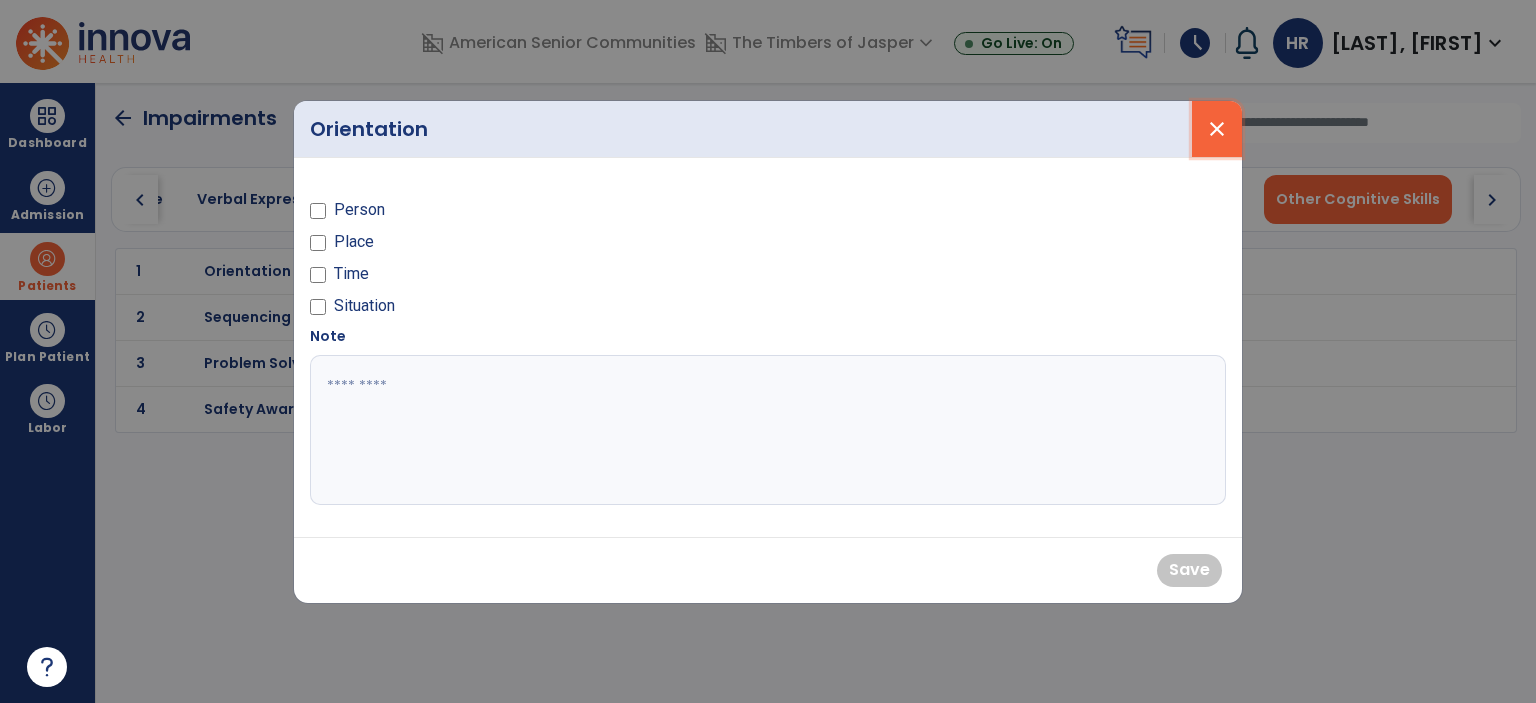 click on "close" at bounding box center [1217, 129] 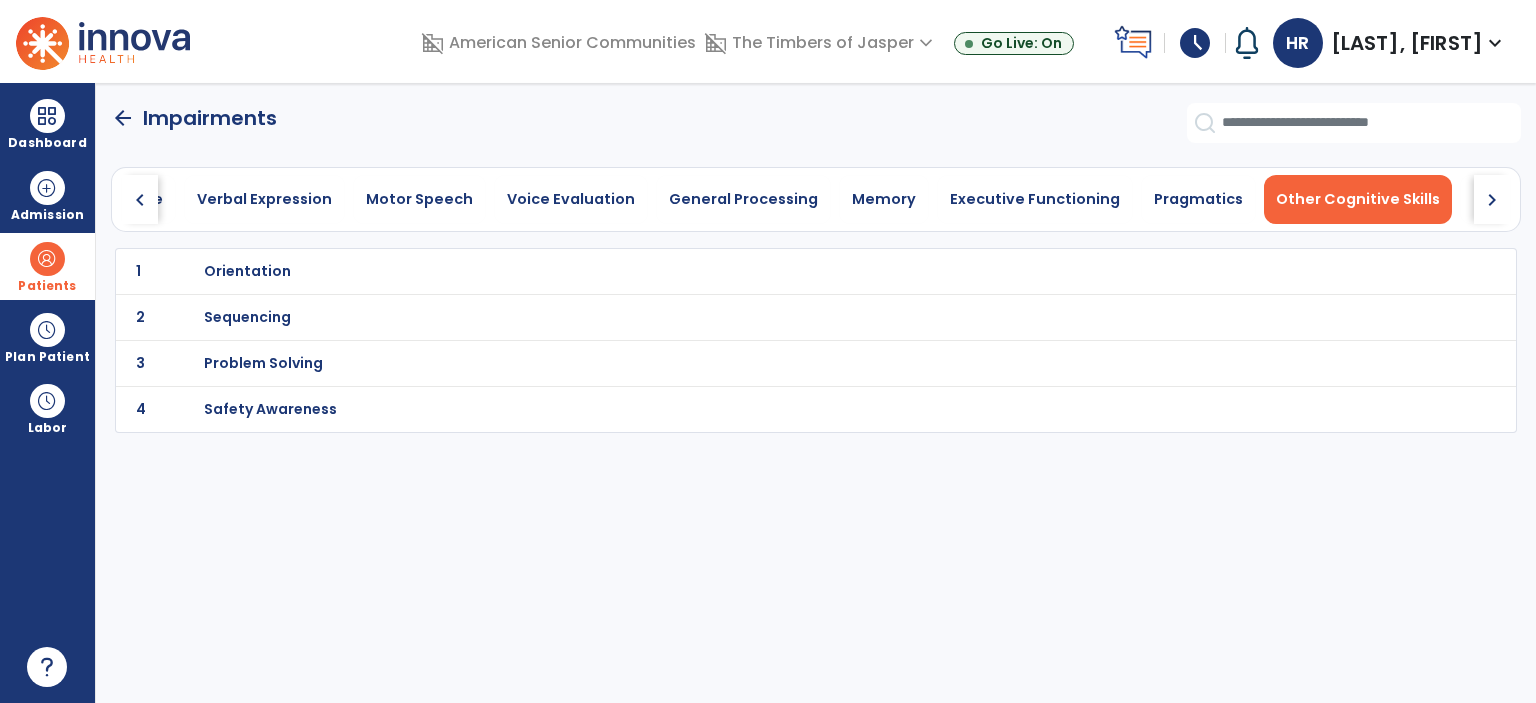 click on "Sequencing" at bounding box center [247, 271] 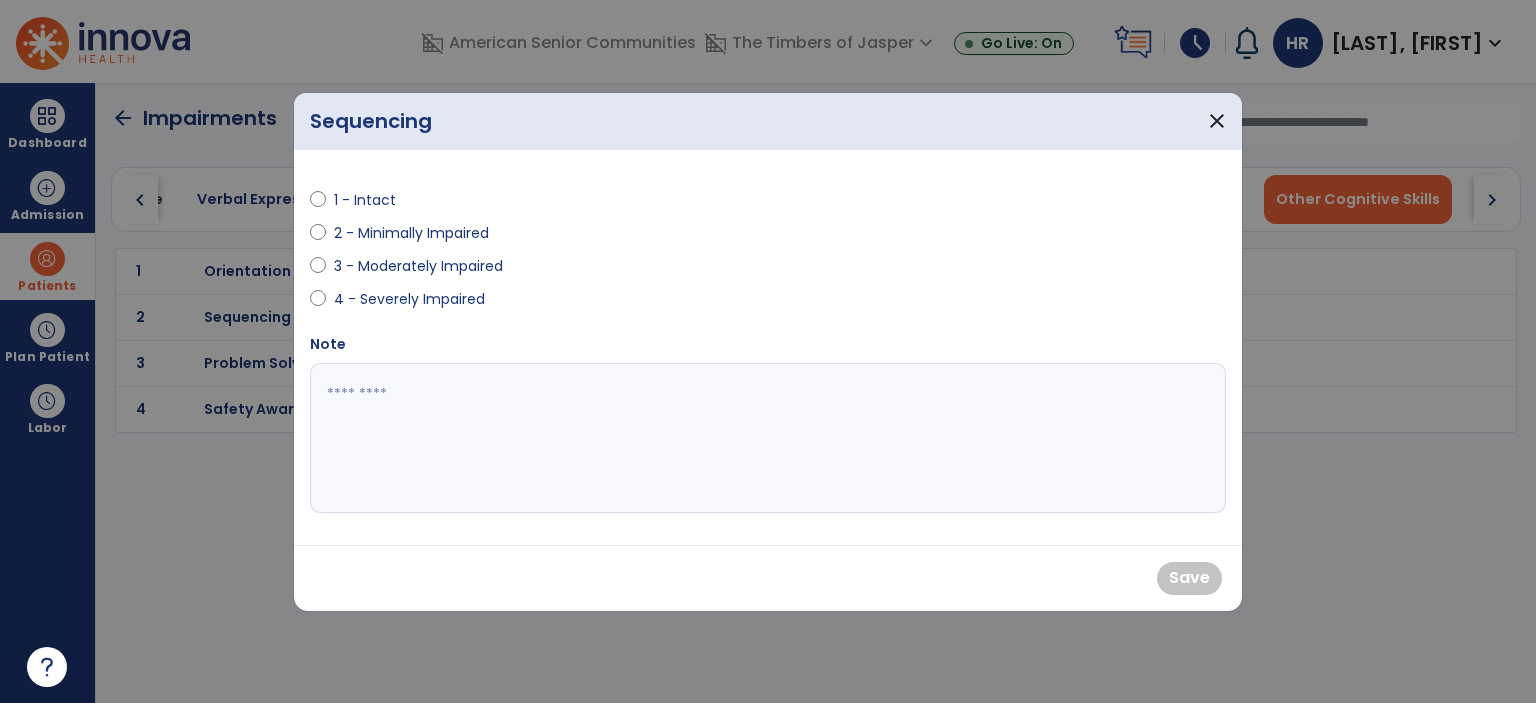 click at bounding box center [318, 303] 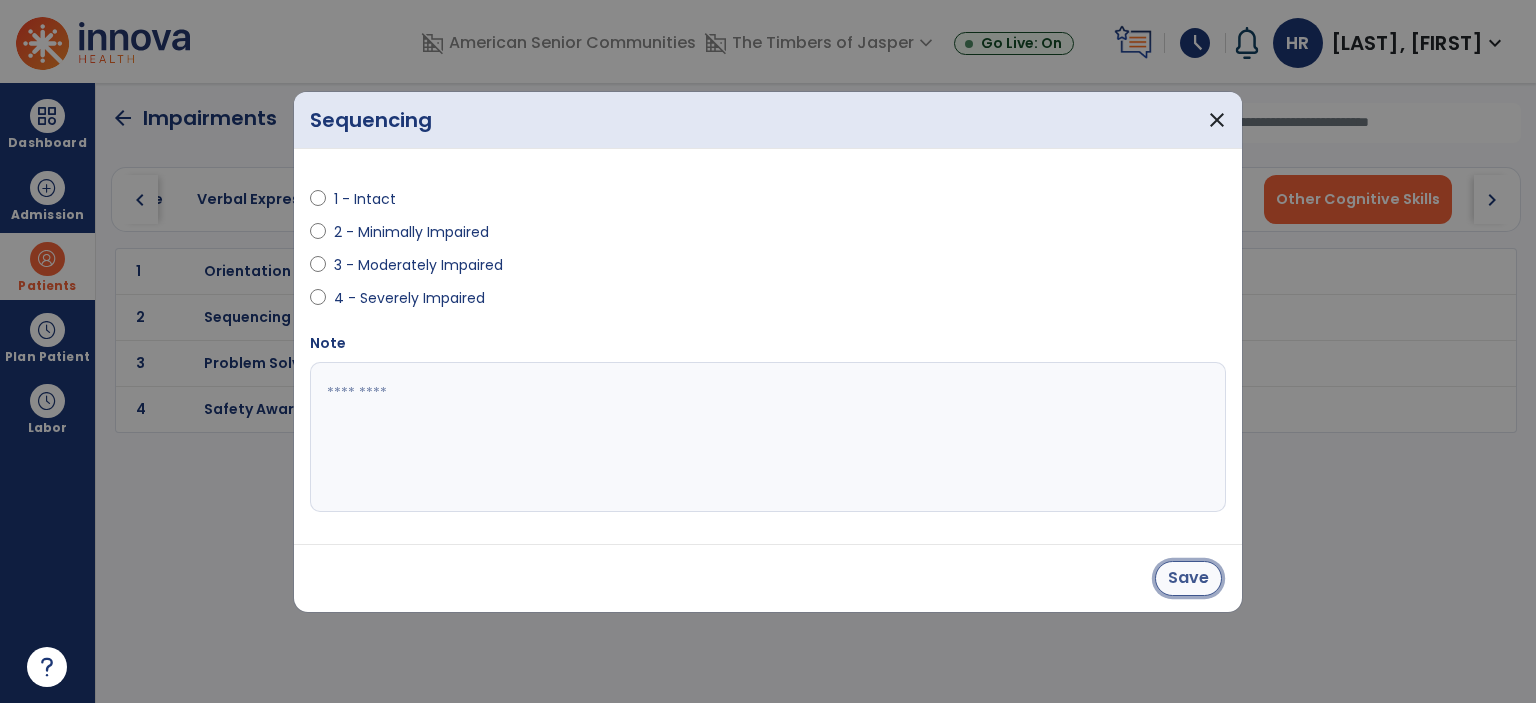 click on "Save" at bounding box center (1188, 578) 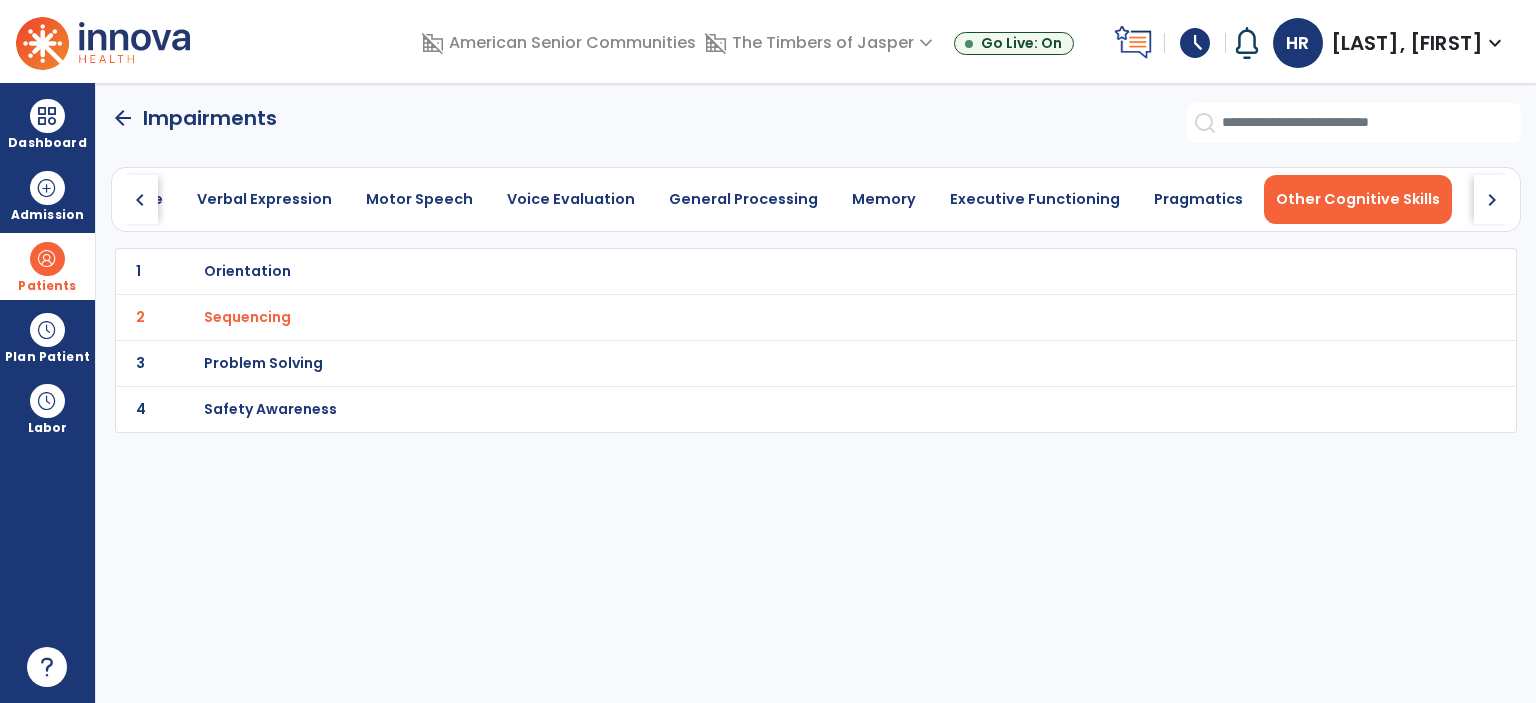 click on "Problem Solving" at bounding box center [247, 271] 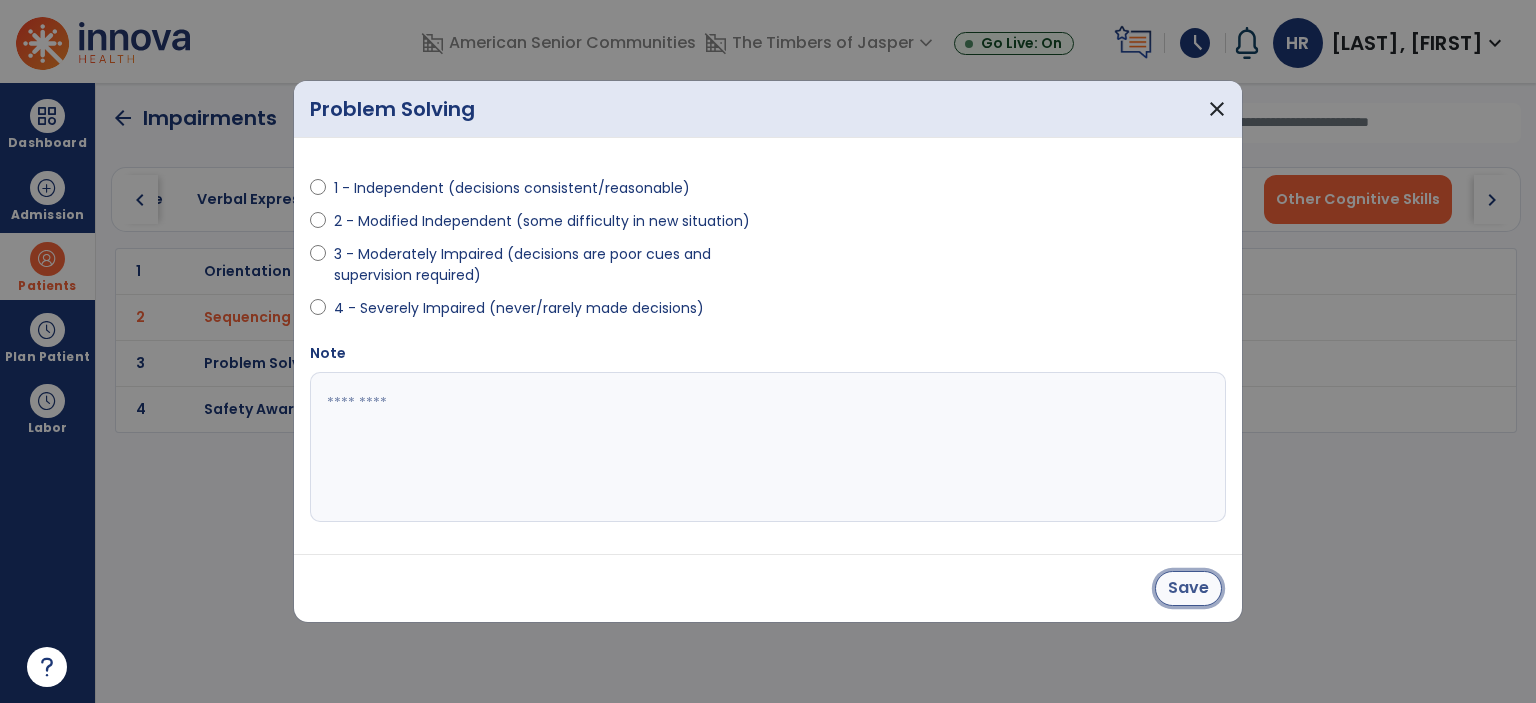 click on "Save" at bounding box center (1188, 588) 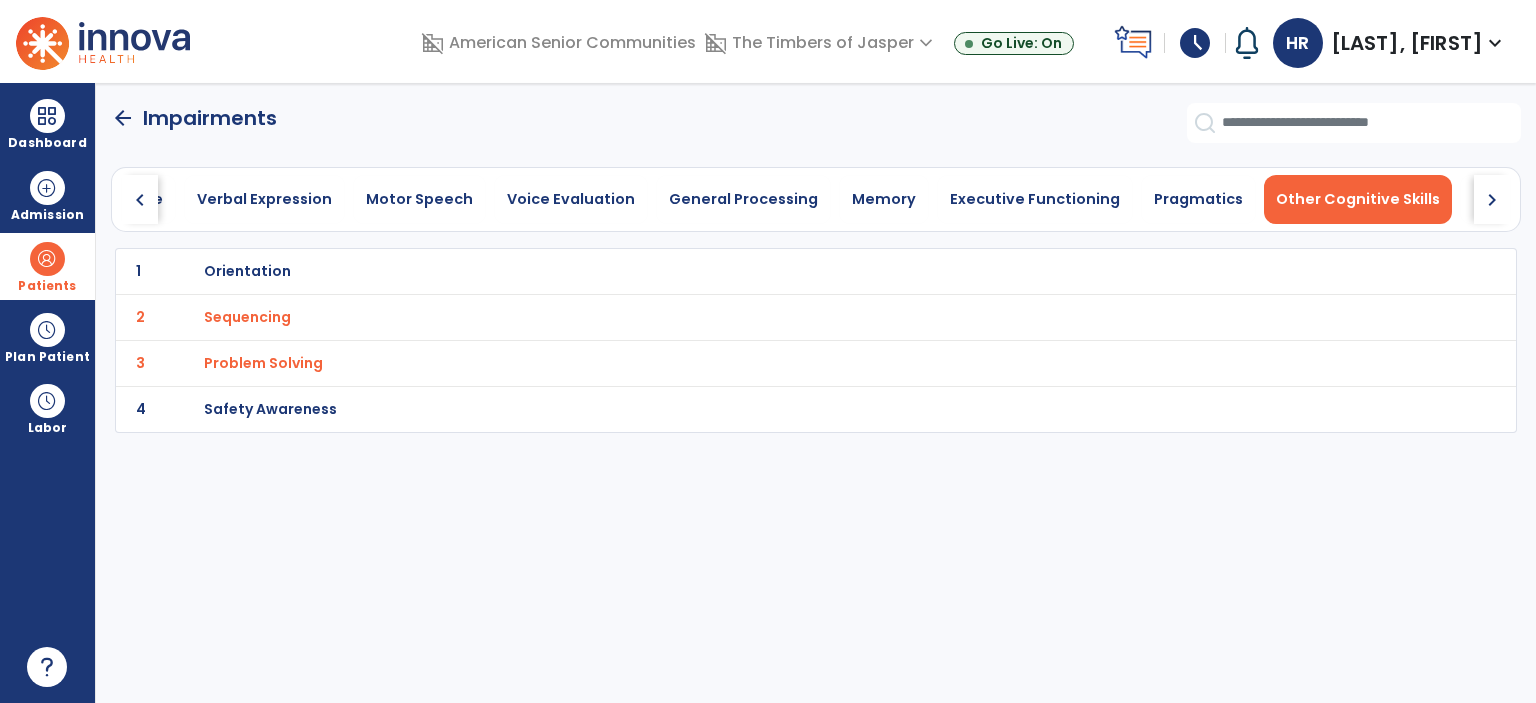 click on "4 Safety Awareness" 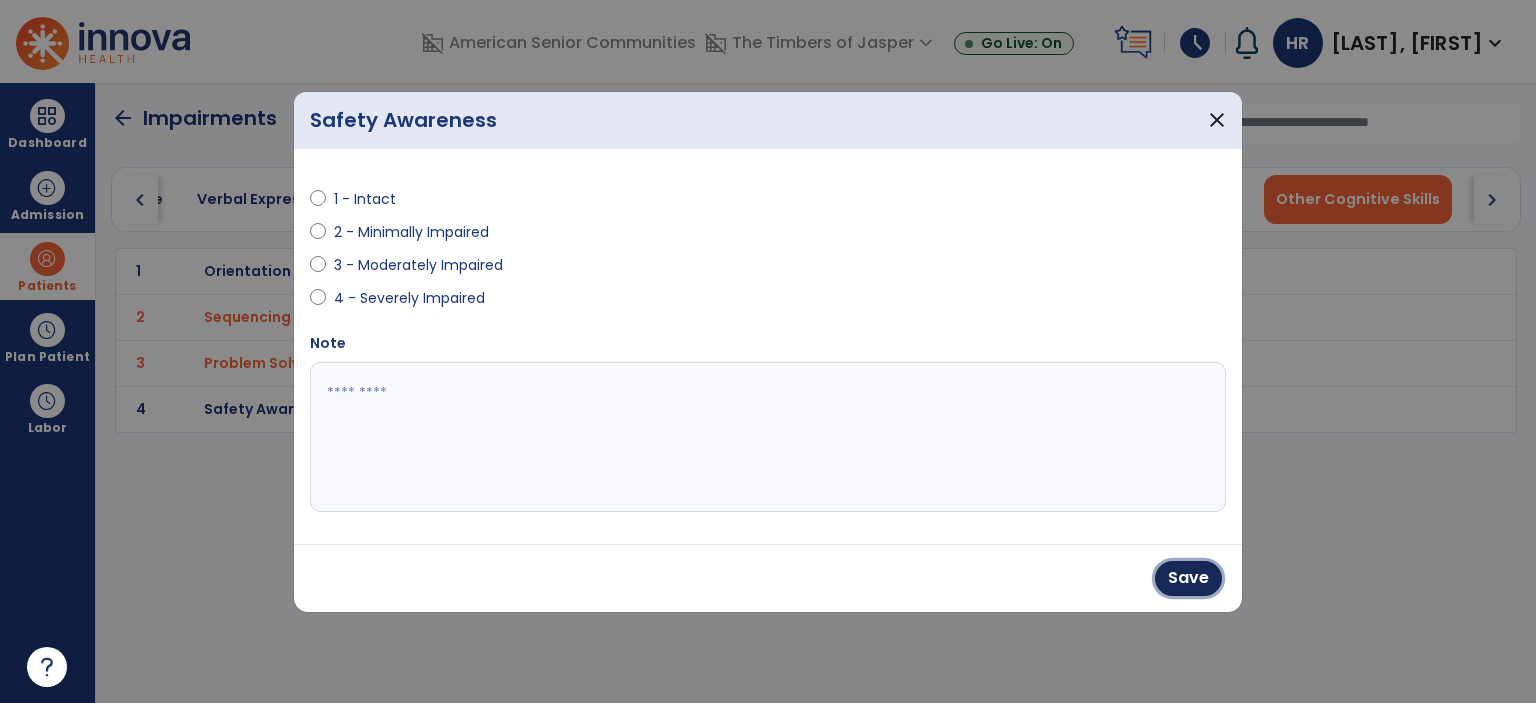 drag, startPoint x: 1162, startPoint y: 571, endPoint x: 1420, endPoint y: 383, distance: 319.23032 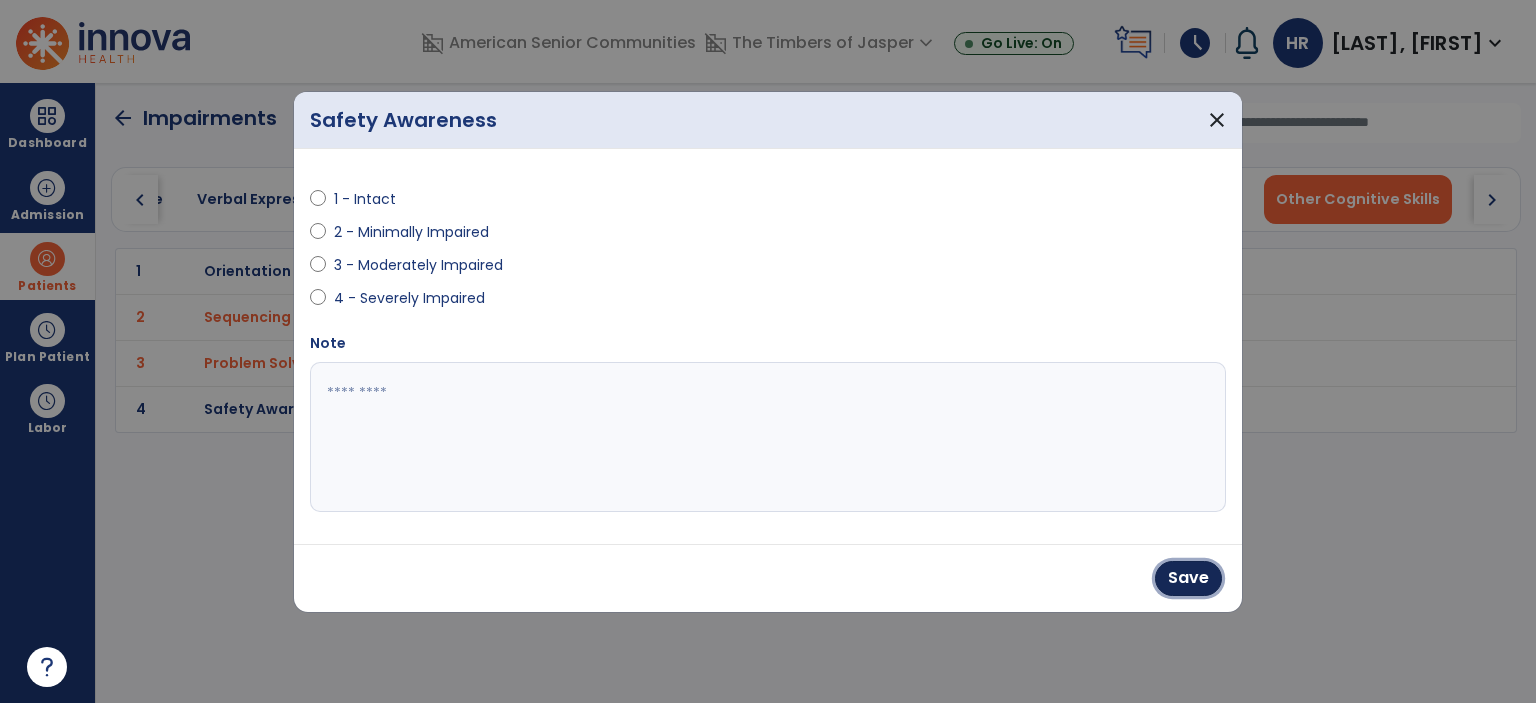 click on "Save" at bounding box center [1188, 578] 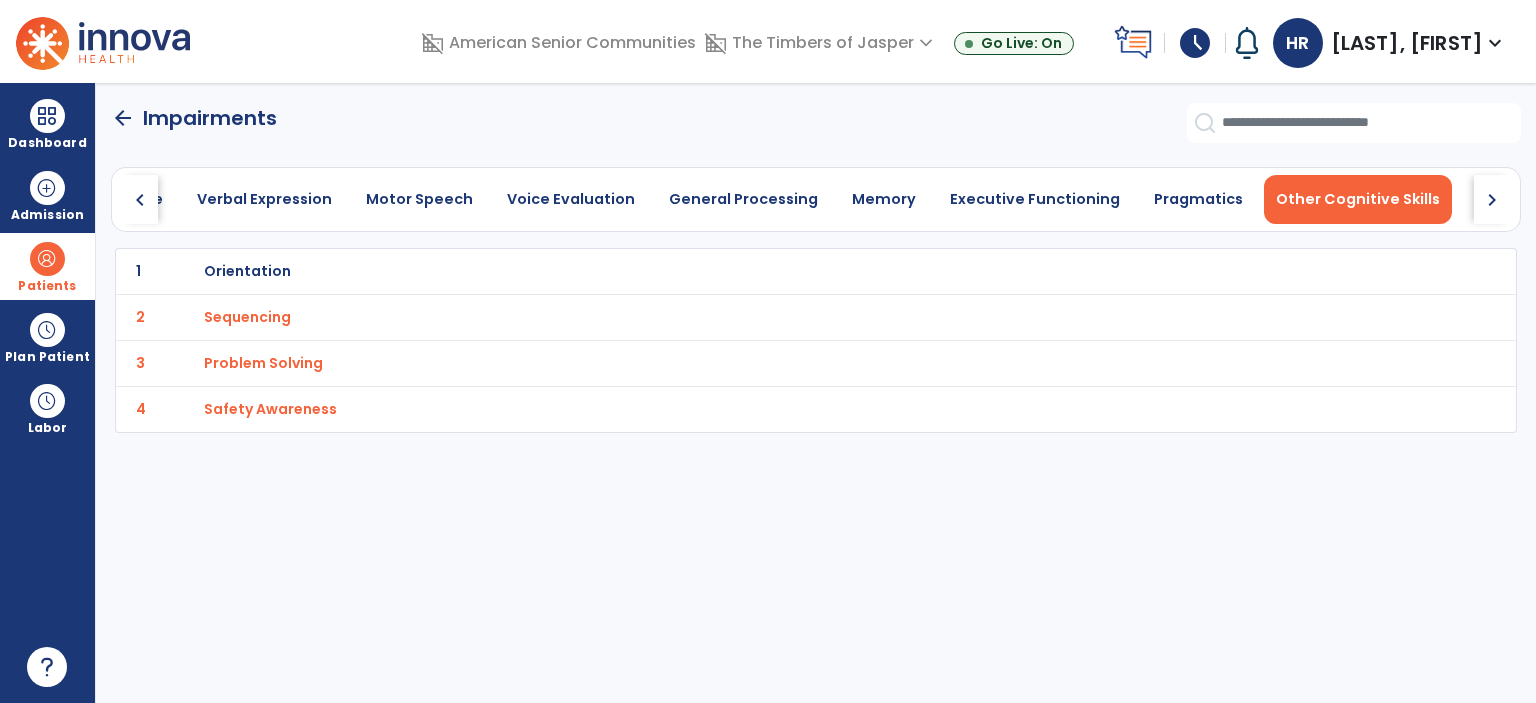 click on "chevron_right" 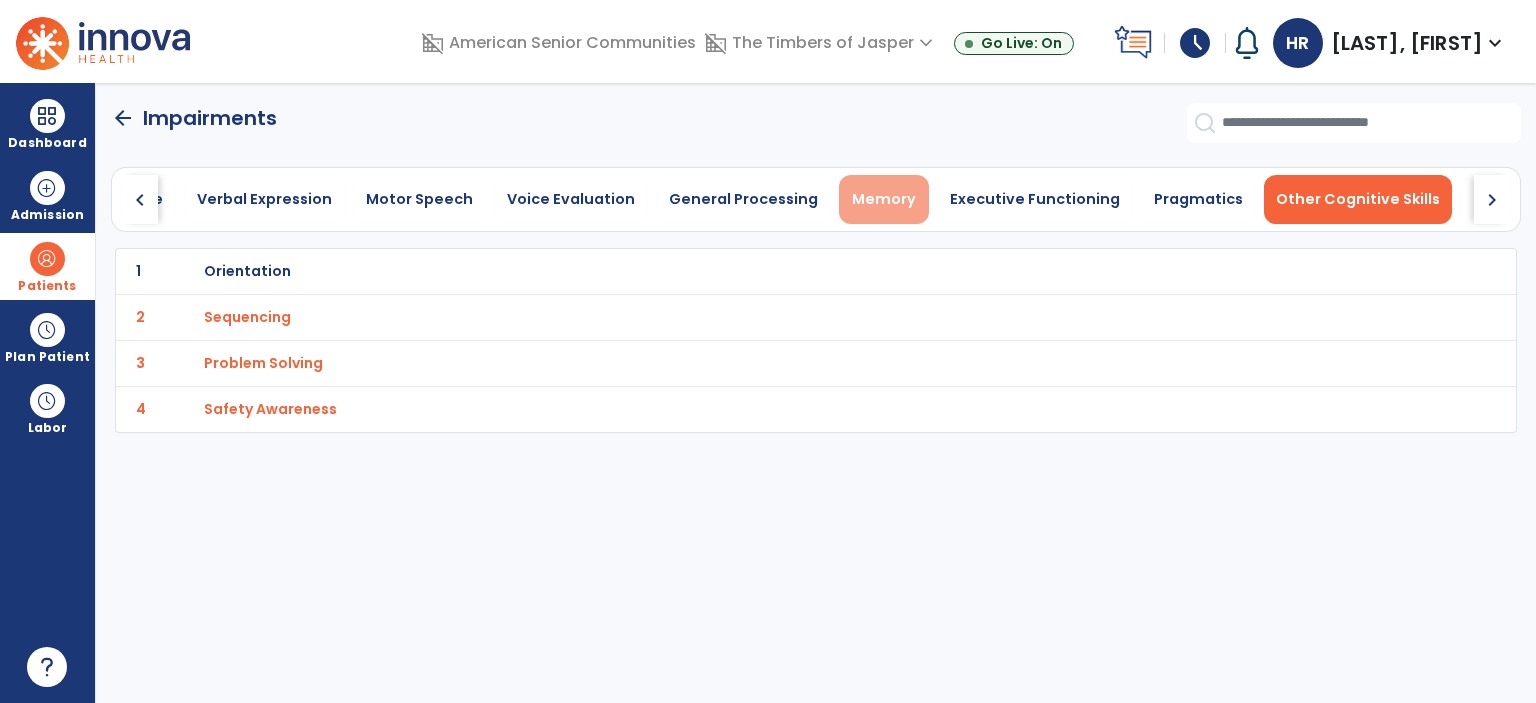 scroll, scrollTop: 0, scrollLeft: 819, axis: horizontal 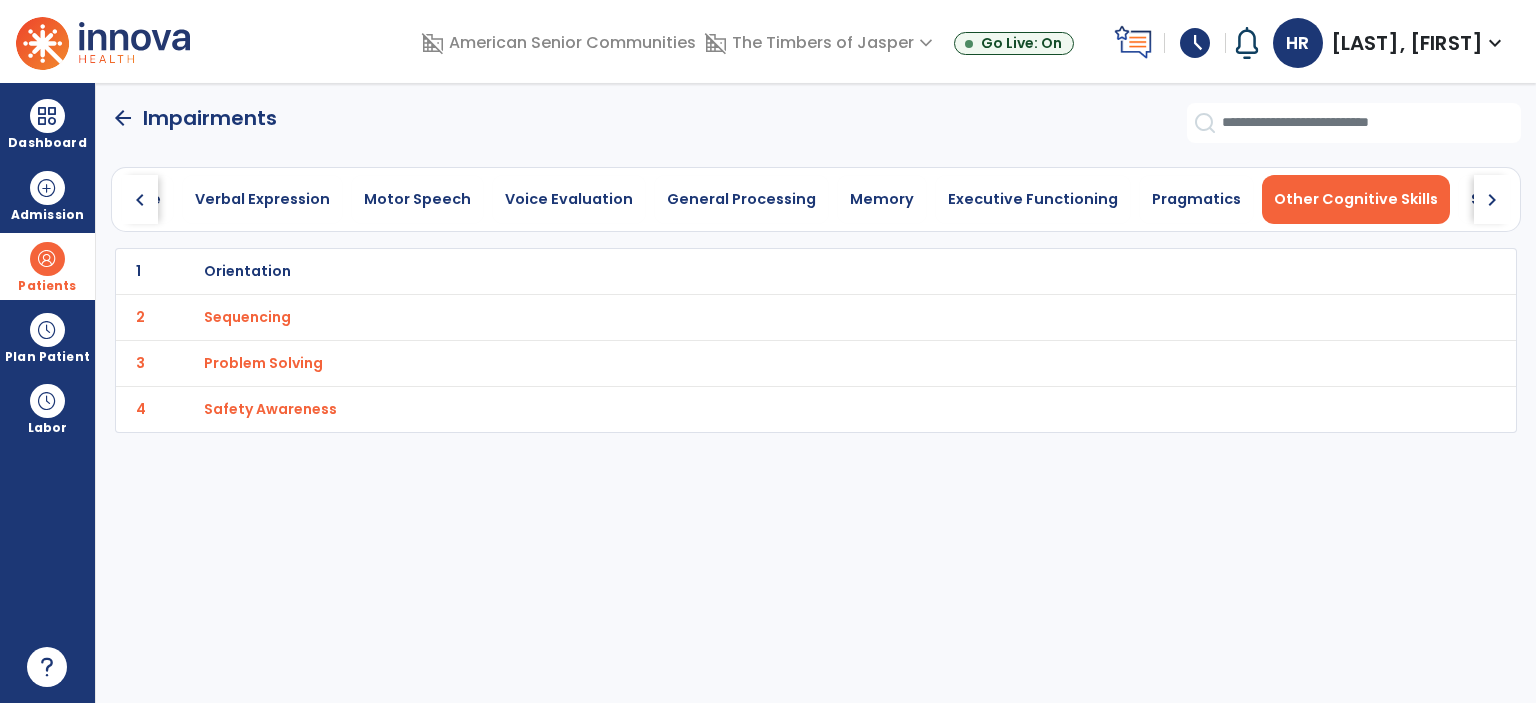 click on "arrow_back" 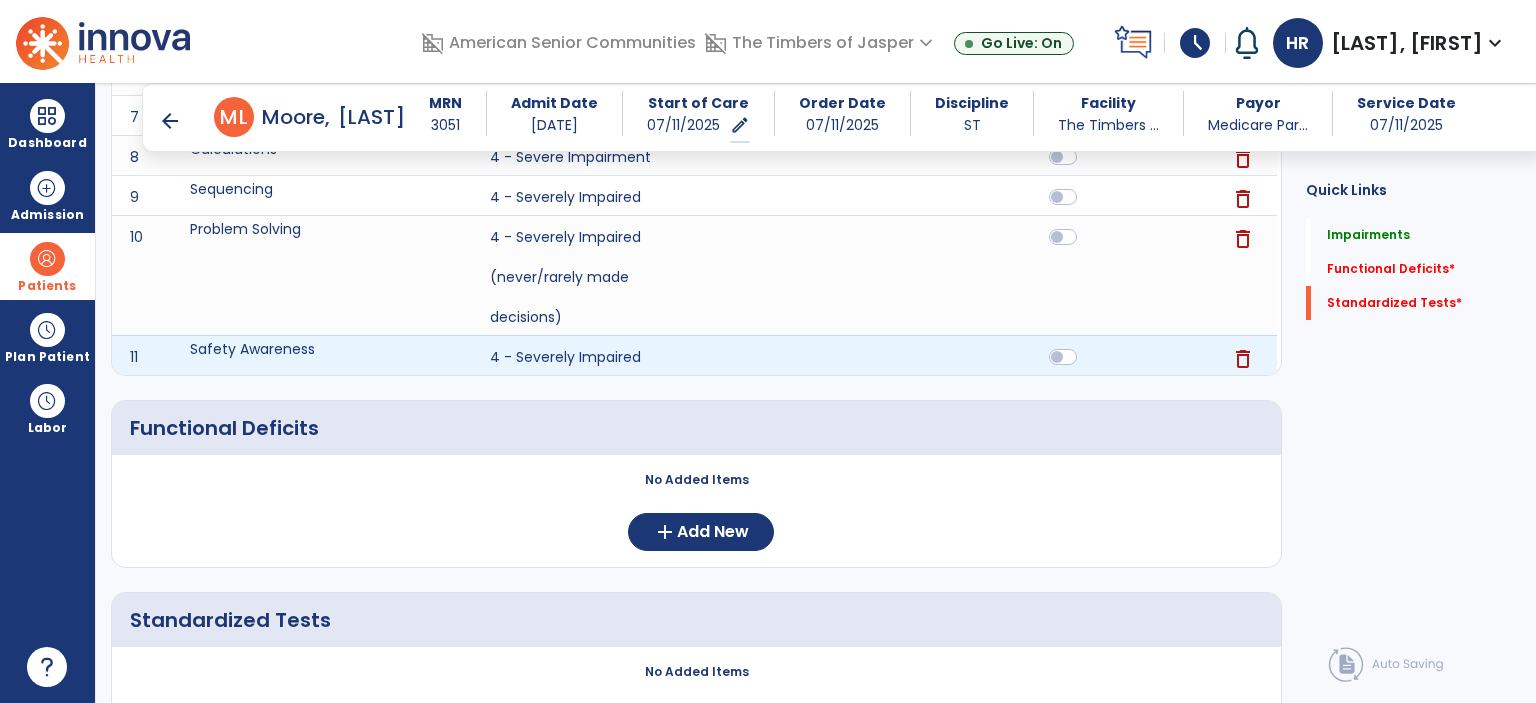 scroll, scrollTop: 712, scrollLeft: 0, axis: vertical 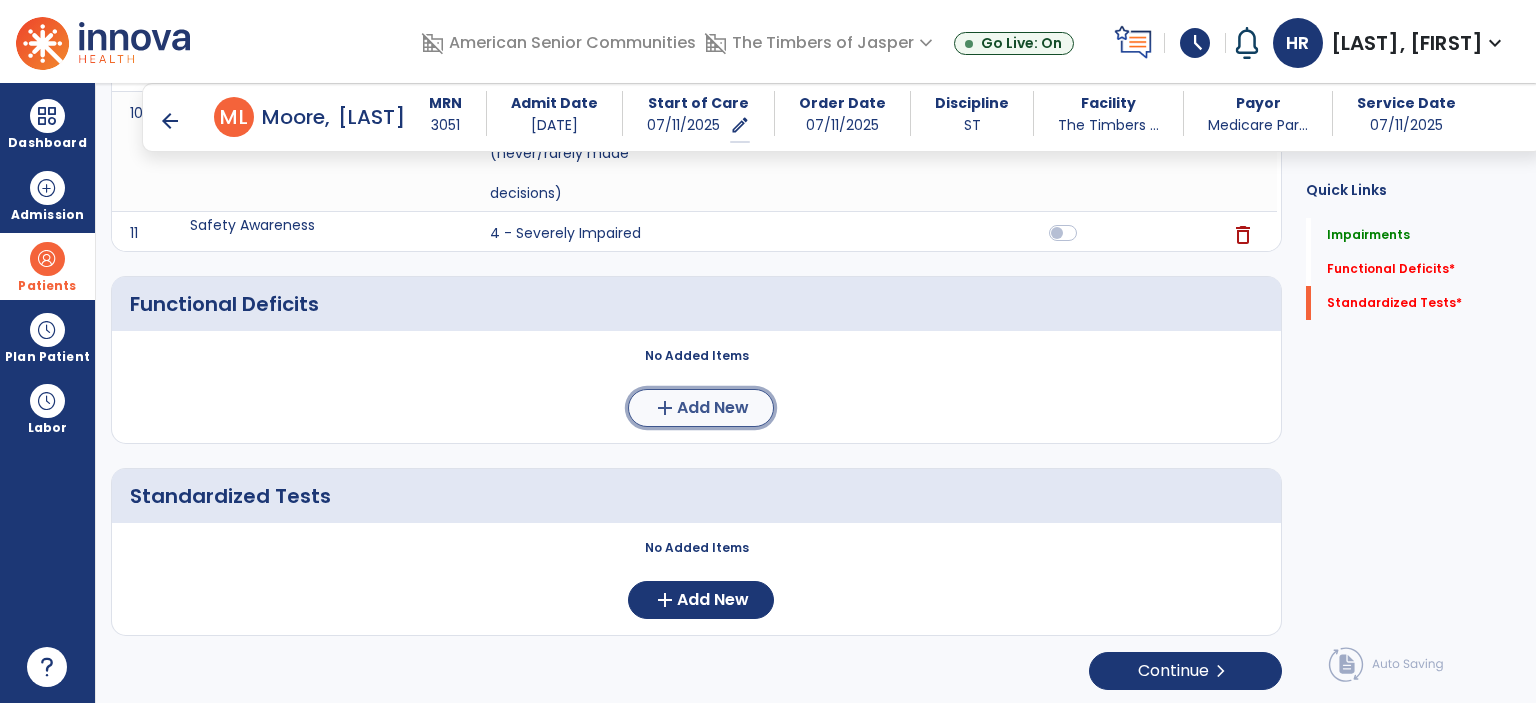 click on "add  Add New" 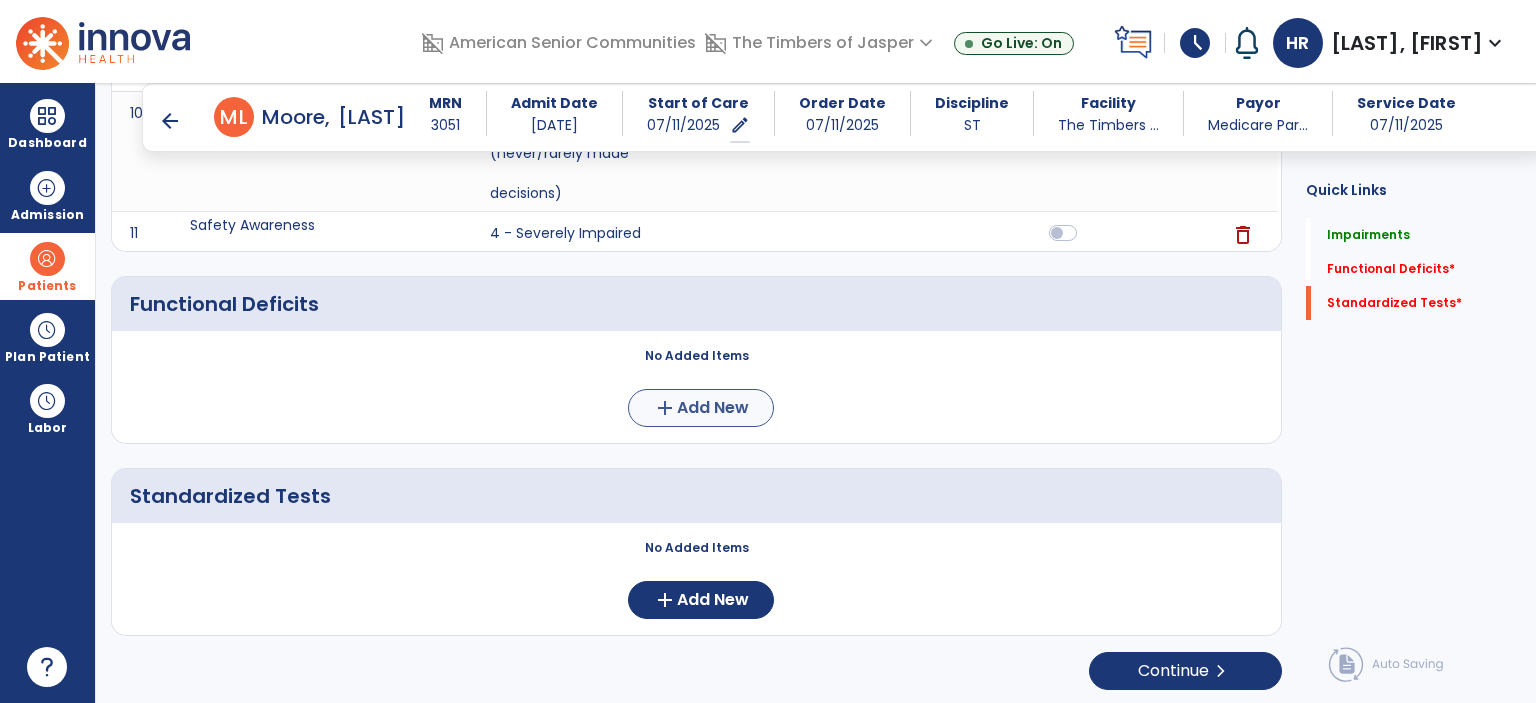 scroll, scrollTop: 0, scrollLeft: 0, axis: both 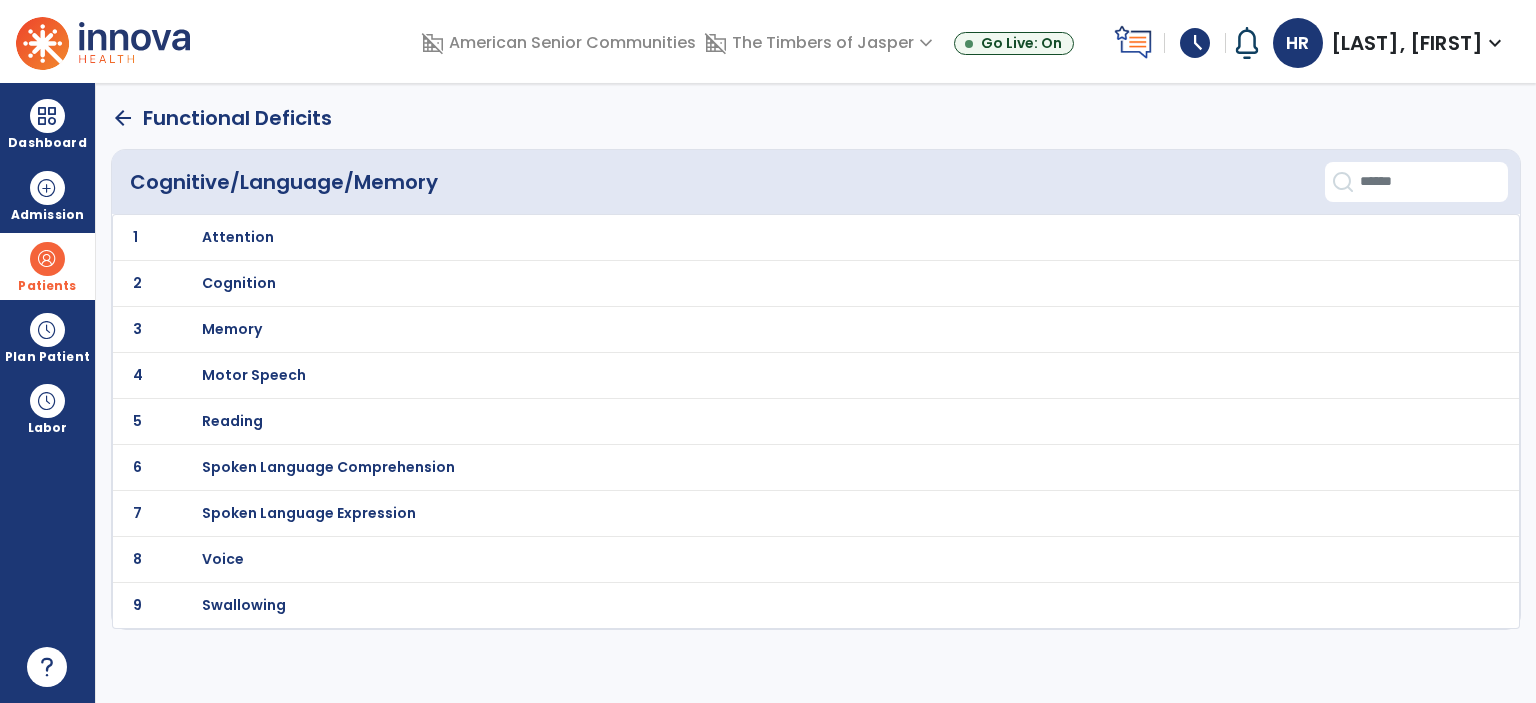 click on "Cognition" at bounding box center [772, 237] 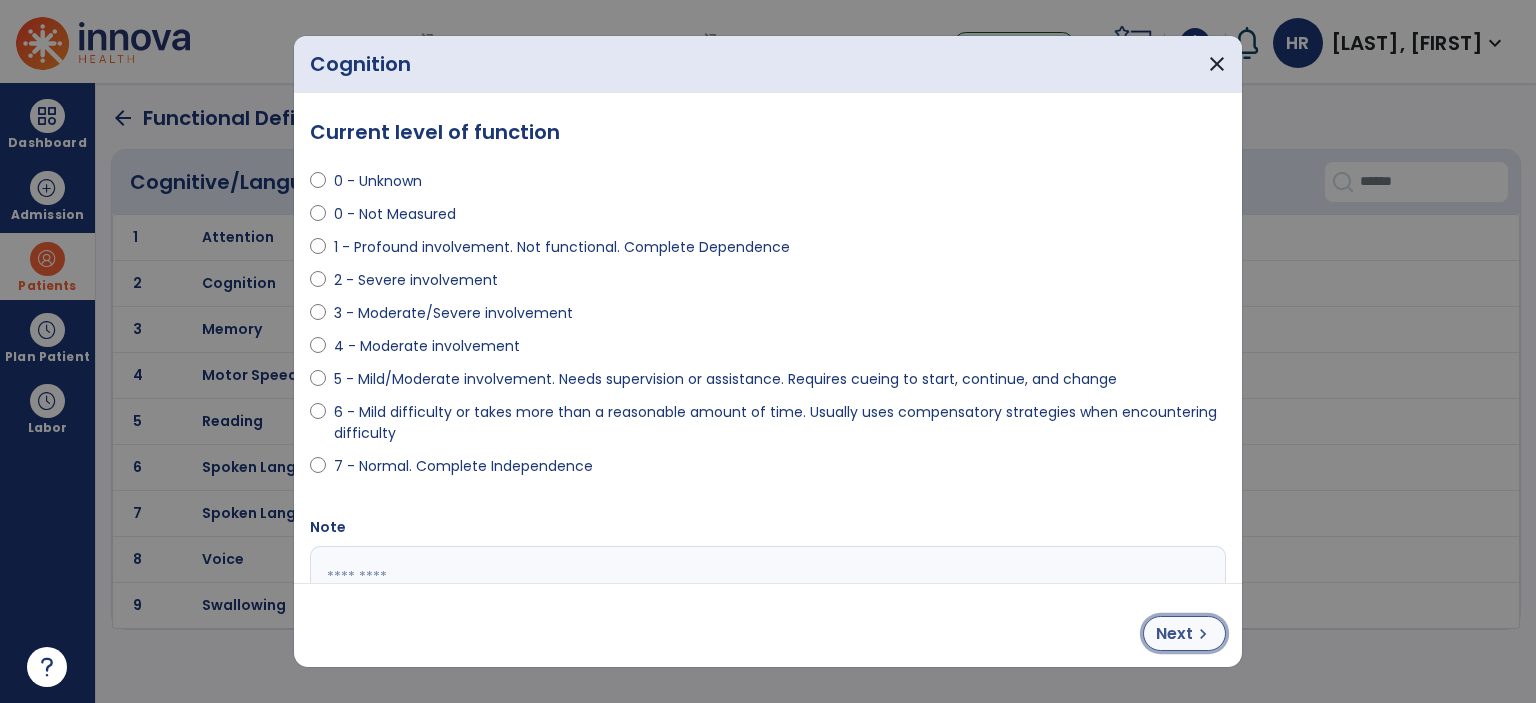 click on "Next" at bounding box center (1174, 634) 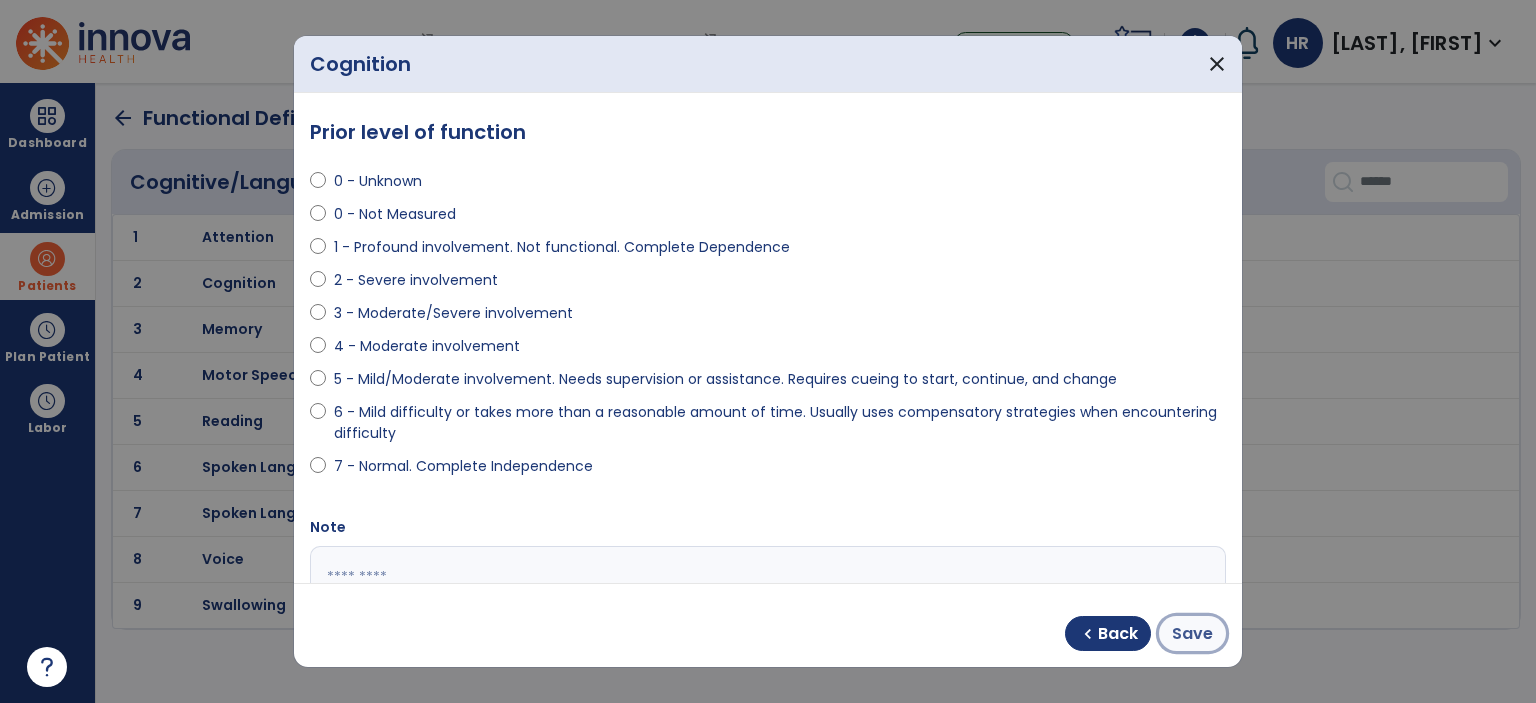 click on "Save" at bounding box center [1192, 634] 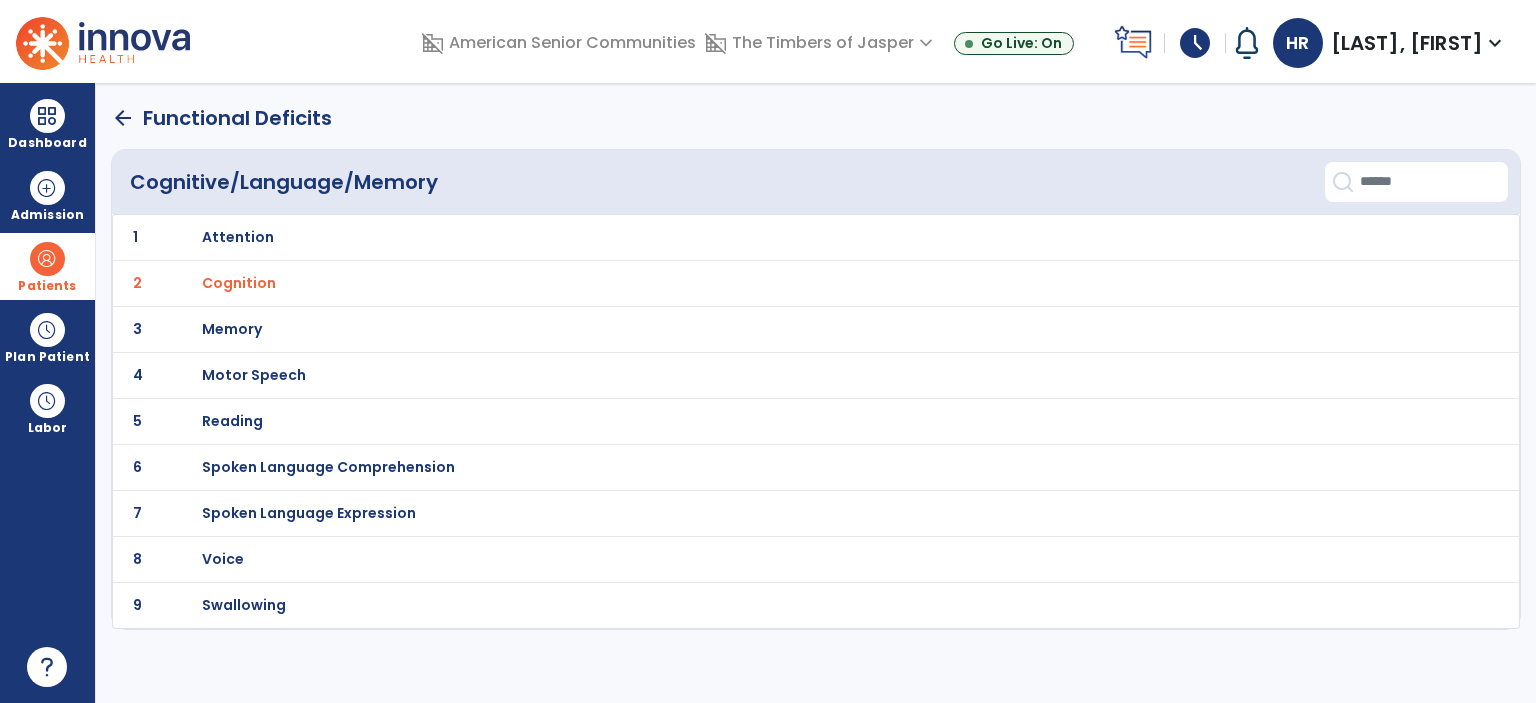 click on "Attention" at bounding box center [238, 237] 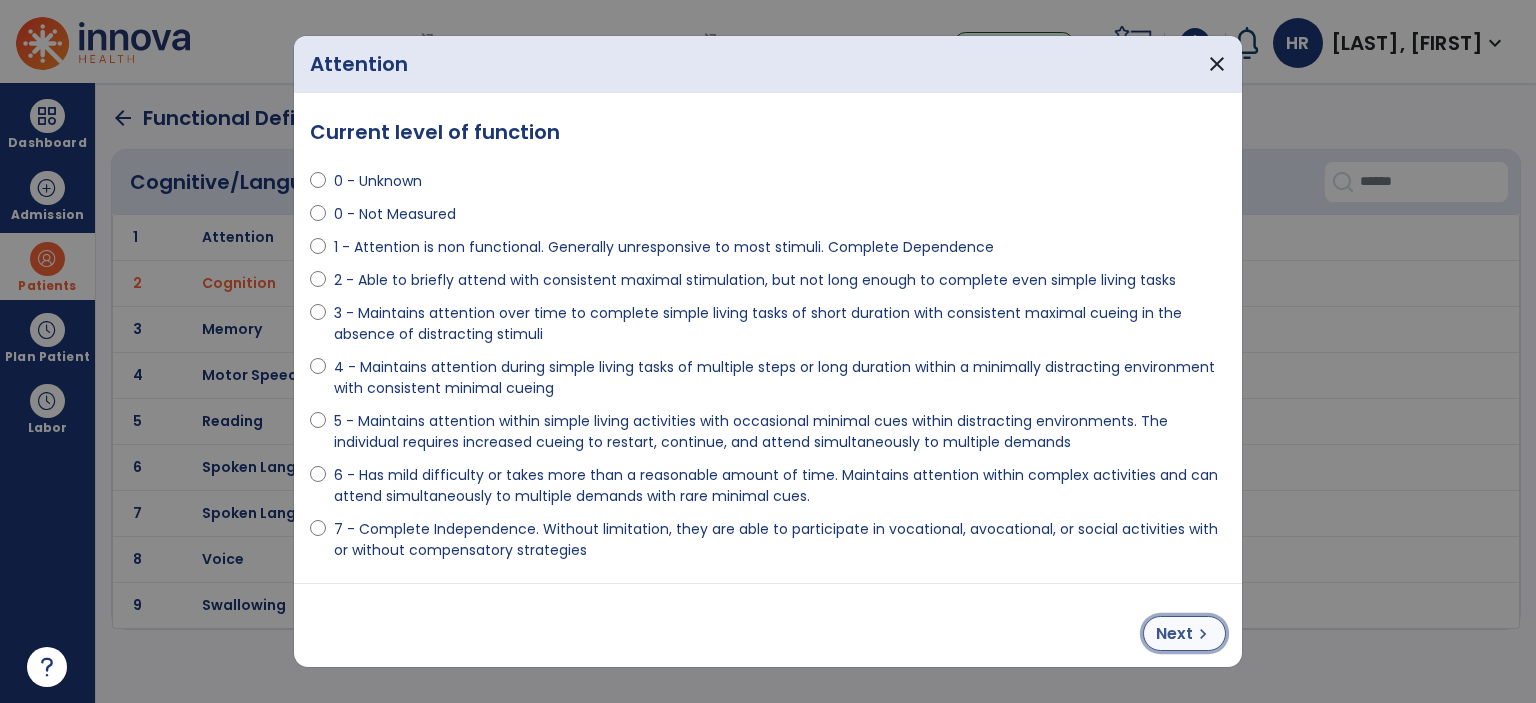 click on "Next  chevron_right" at bounding box center (1184, 633) 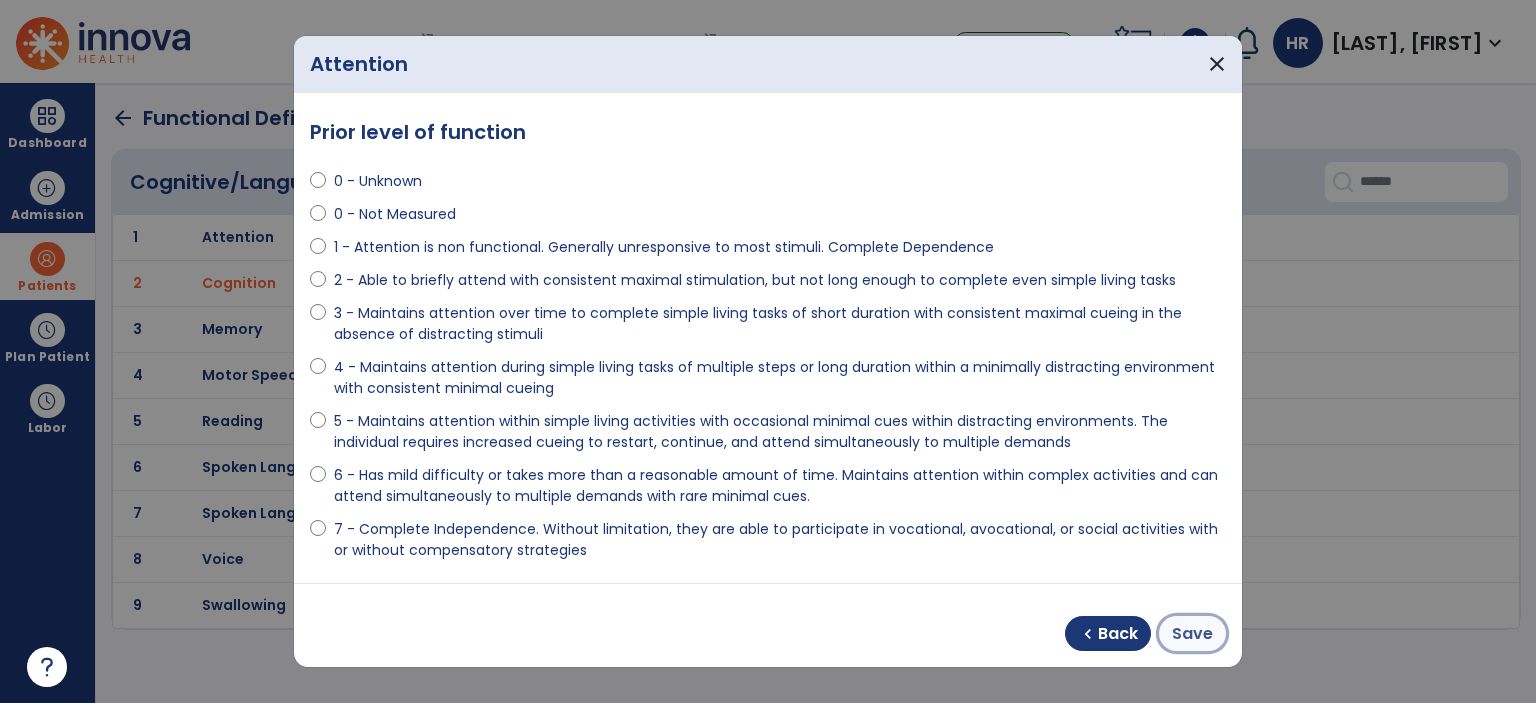 click on "Save" at bounding box center (1192, 634) 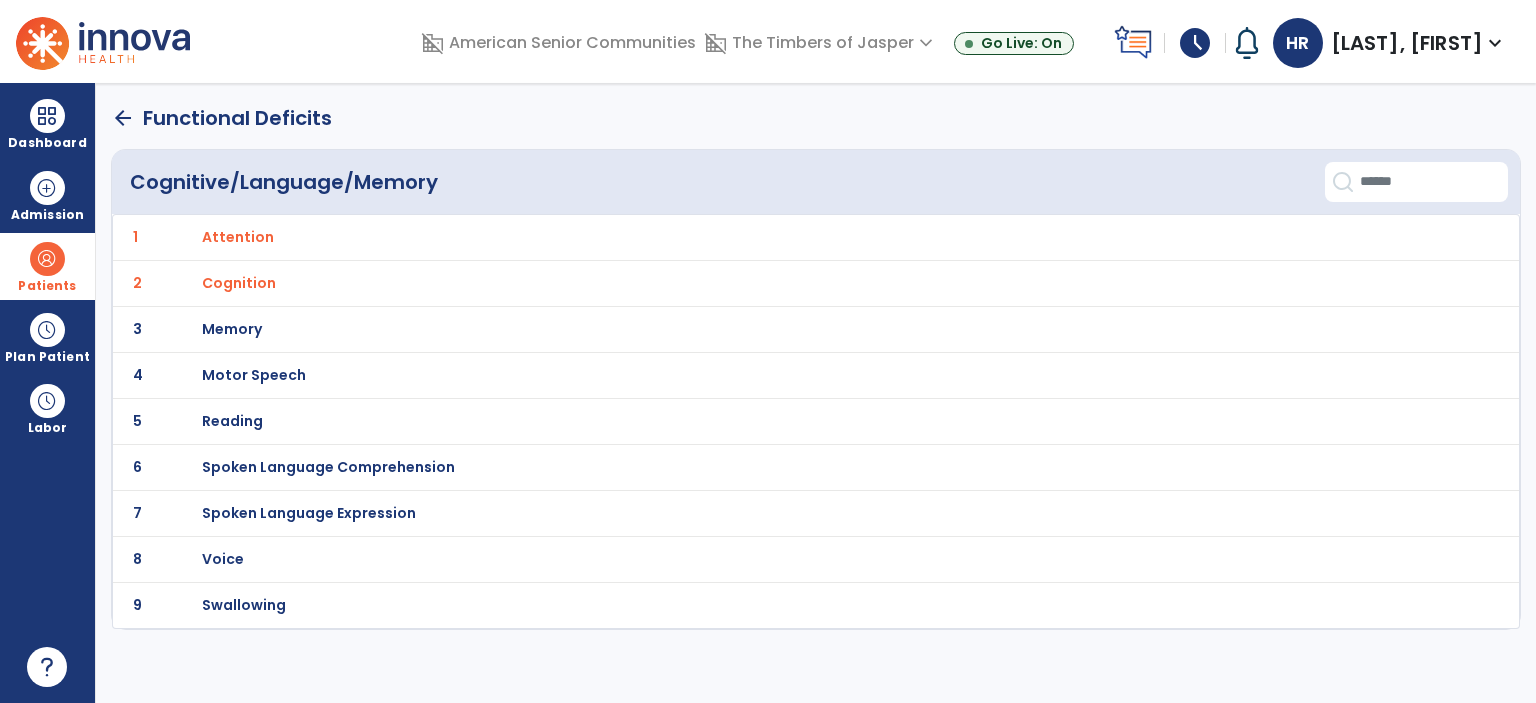 click on "Memory" at bounding box center (238, 237) 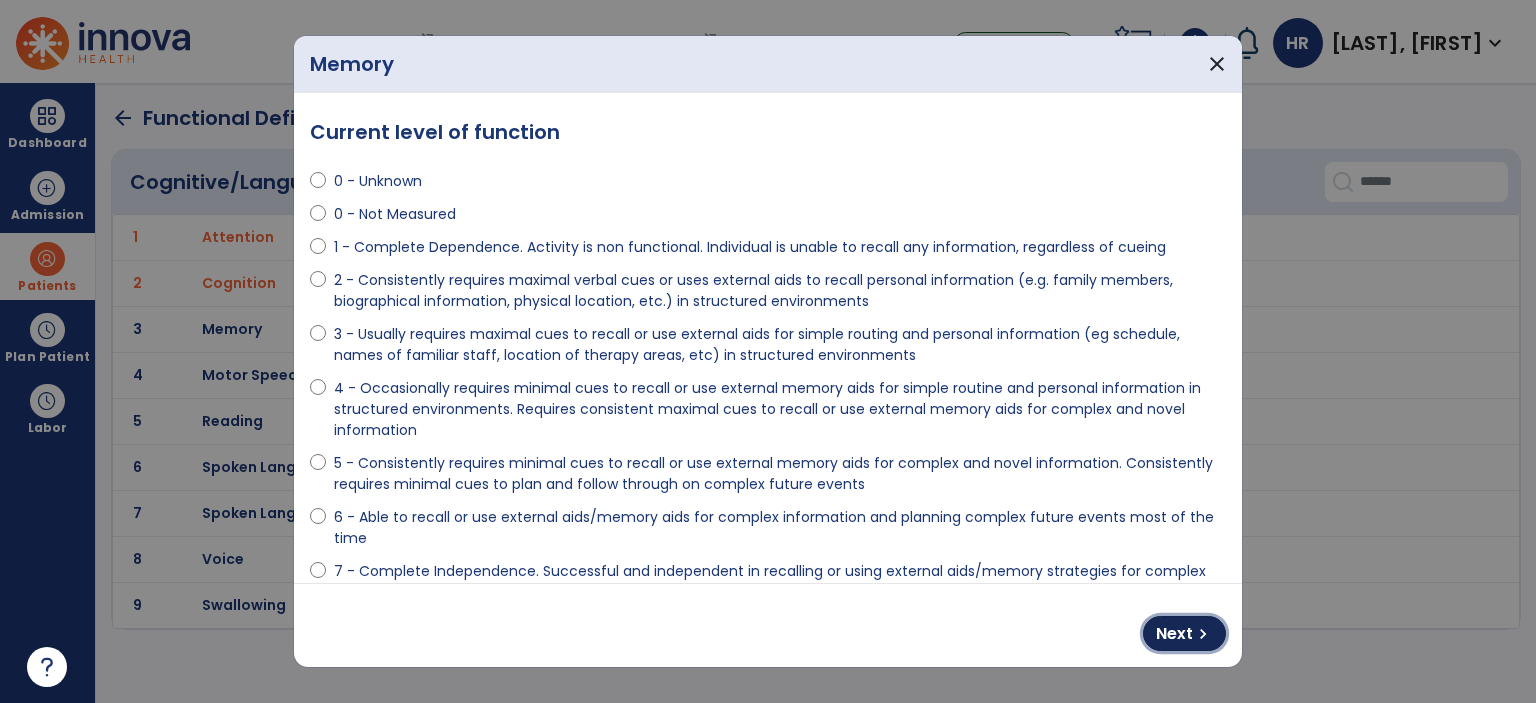 drag, startPoint x: 1200, startPoint y: 623, endPoint x: 1162, endPoint y: 609, distance: 40.496914 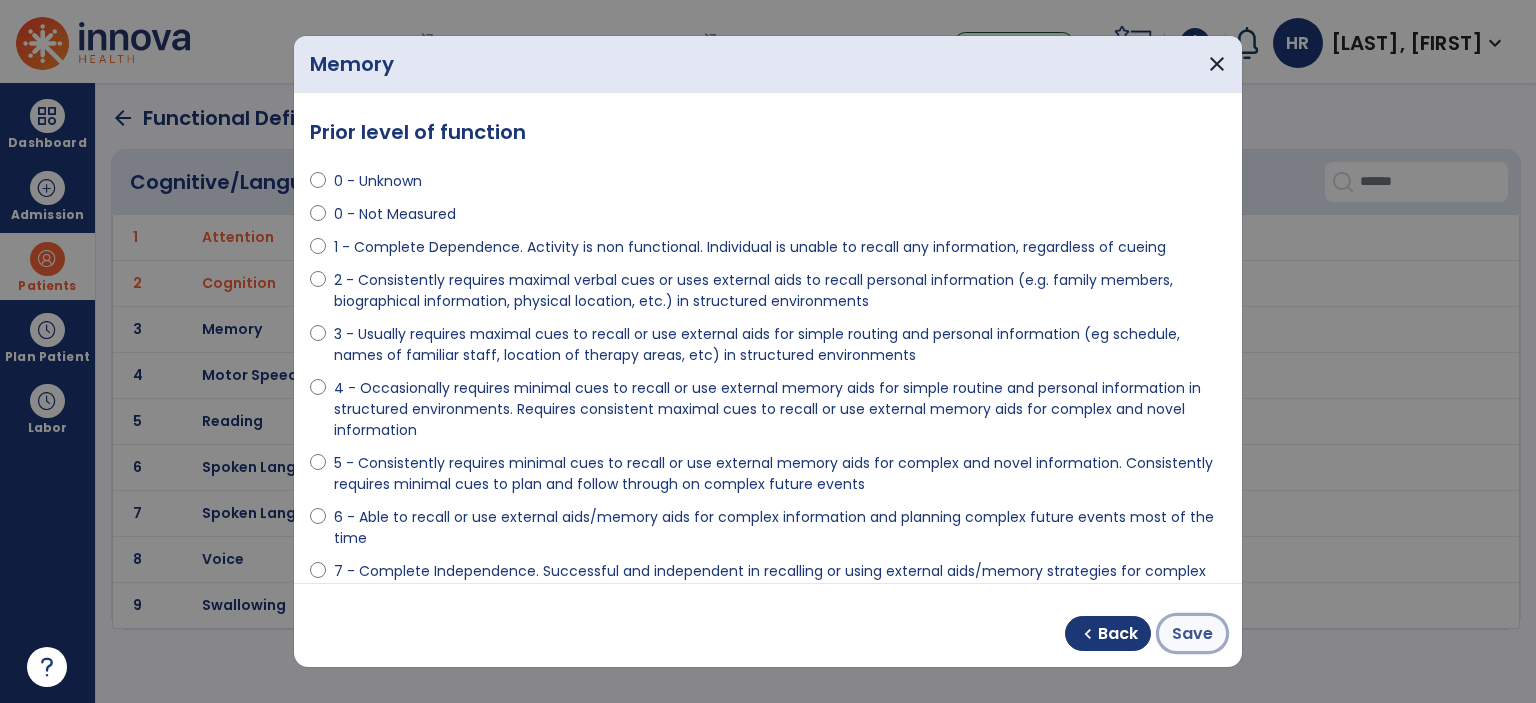 click on "Save" at bounding box center (1192, 634) 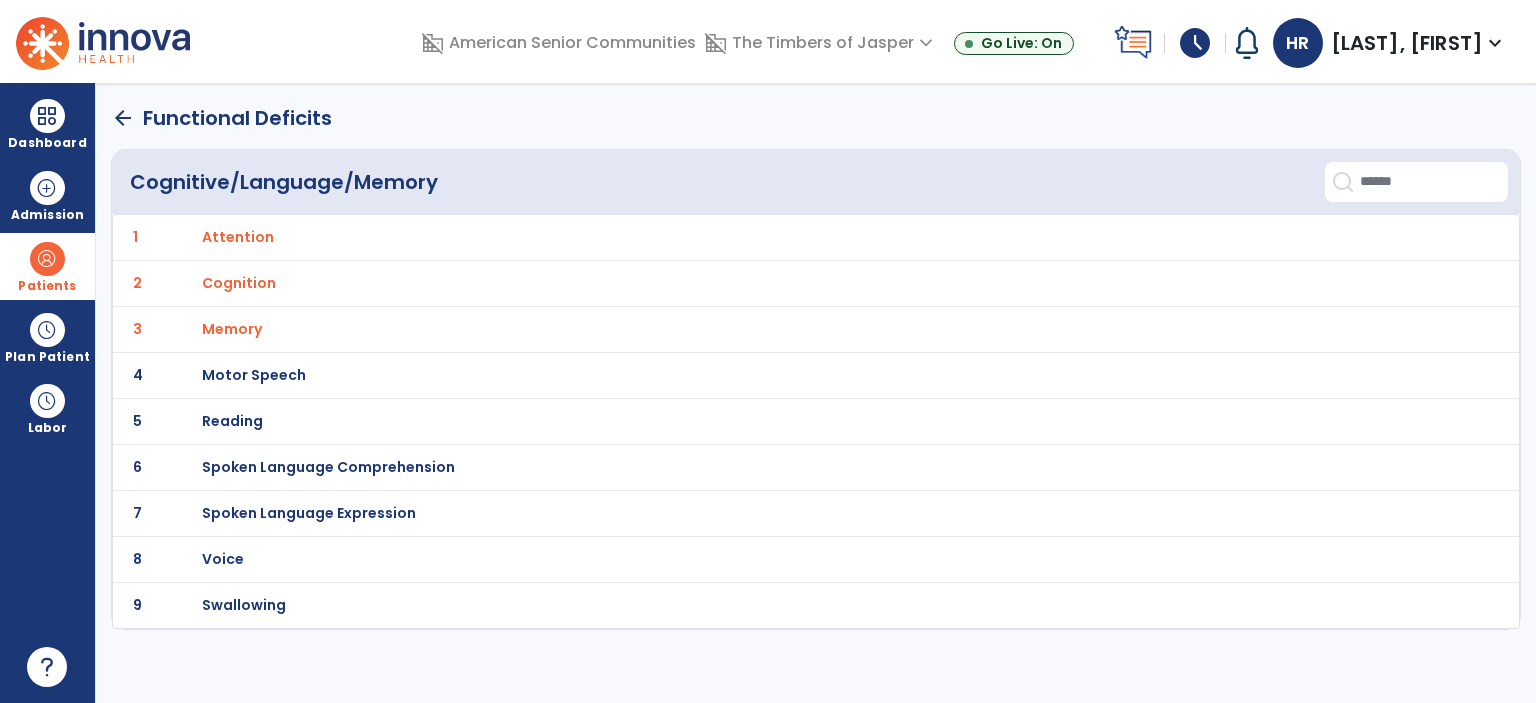 click on "arrow_back" 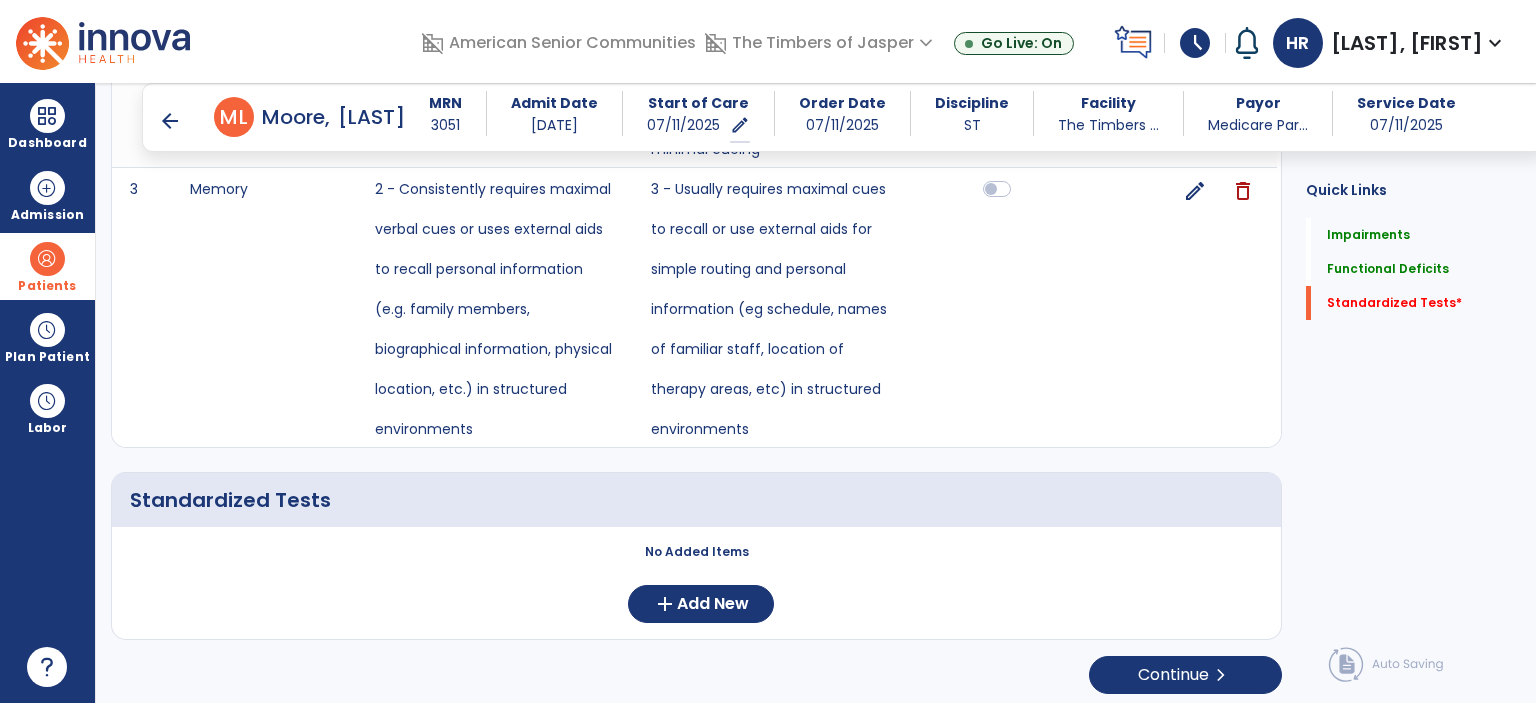 scroll, scrollTop: 1220, scrollLeft: 0, axis: vertical 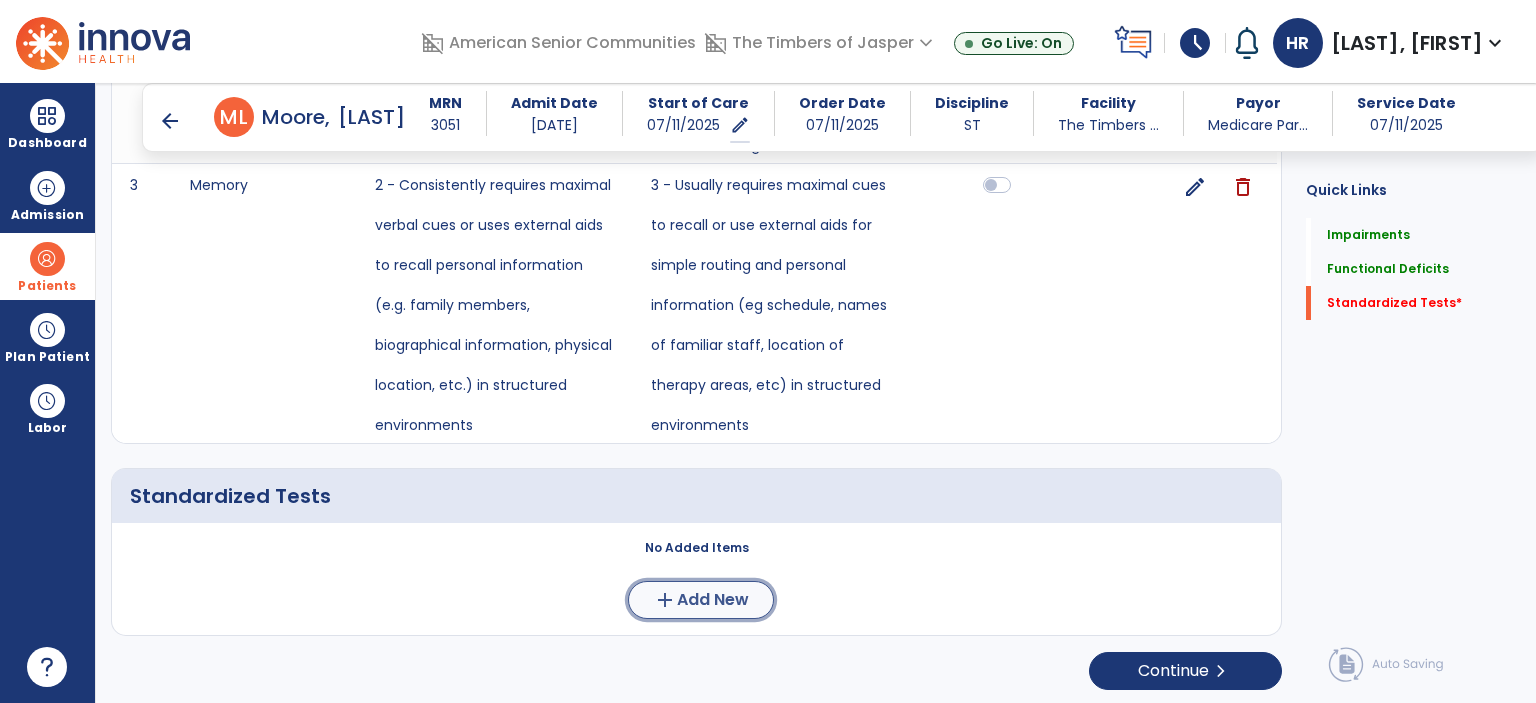 click on "Add New" 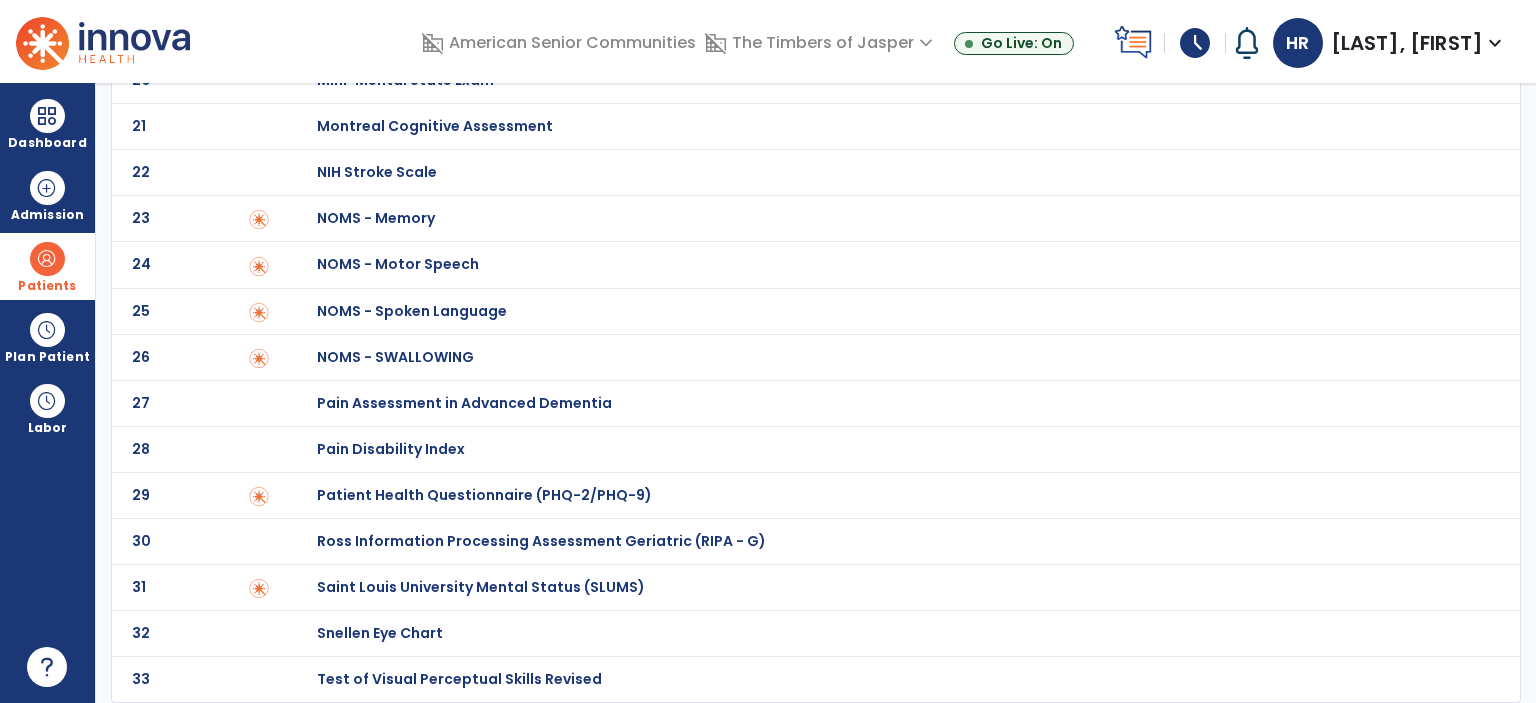 scroll, scrollTop: 0, scrollLeft: 0, axis: both 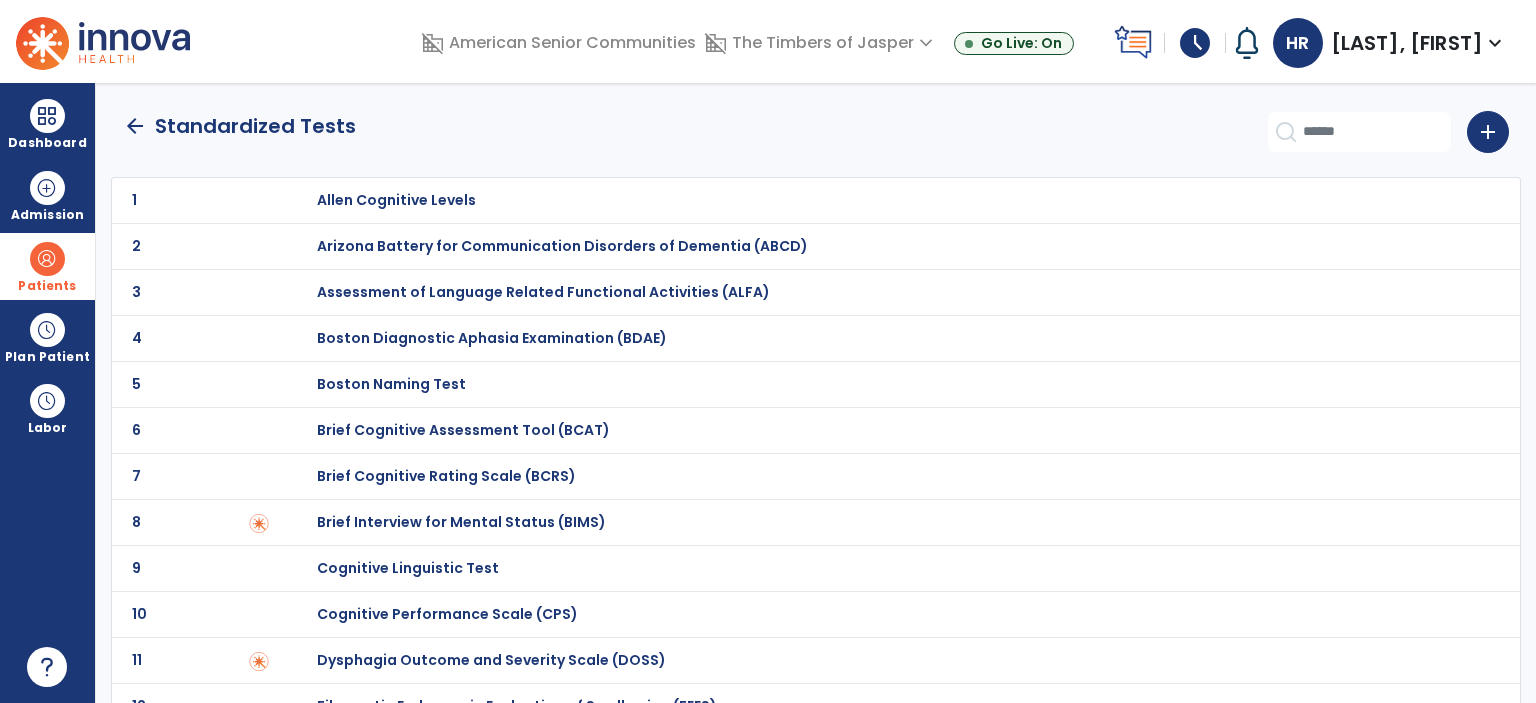 click on "Brief Cognitive Rating Scale (BCRS)" at bounding box center (396, 200) 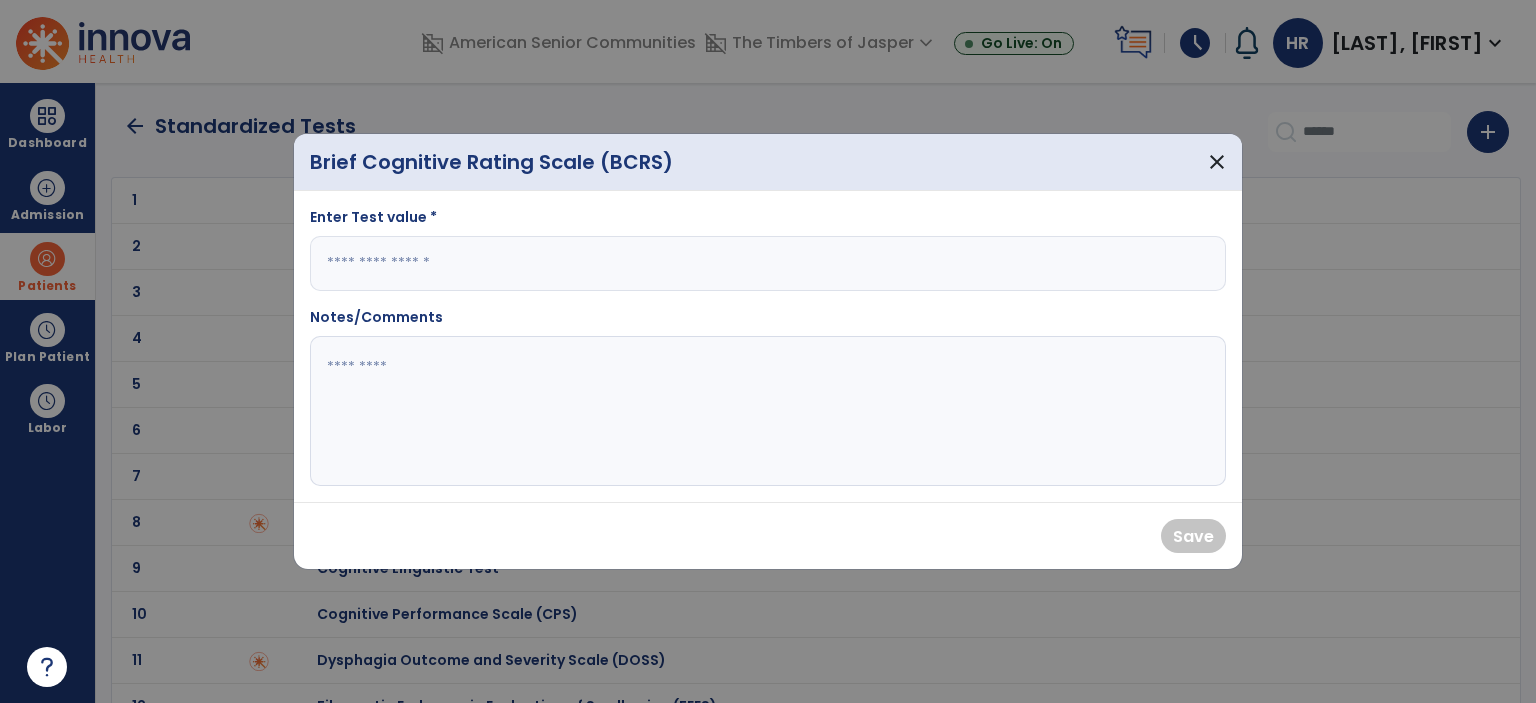 click at bounding box center (768, 263) 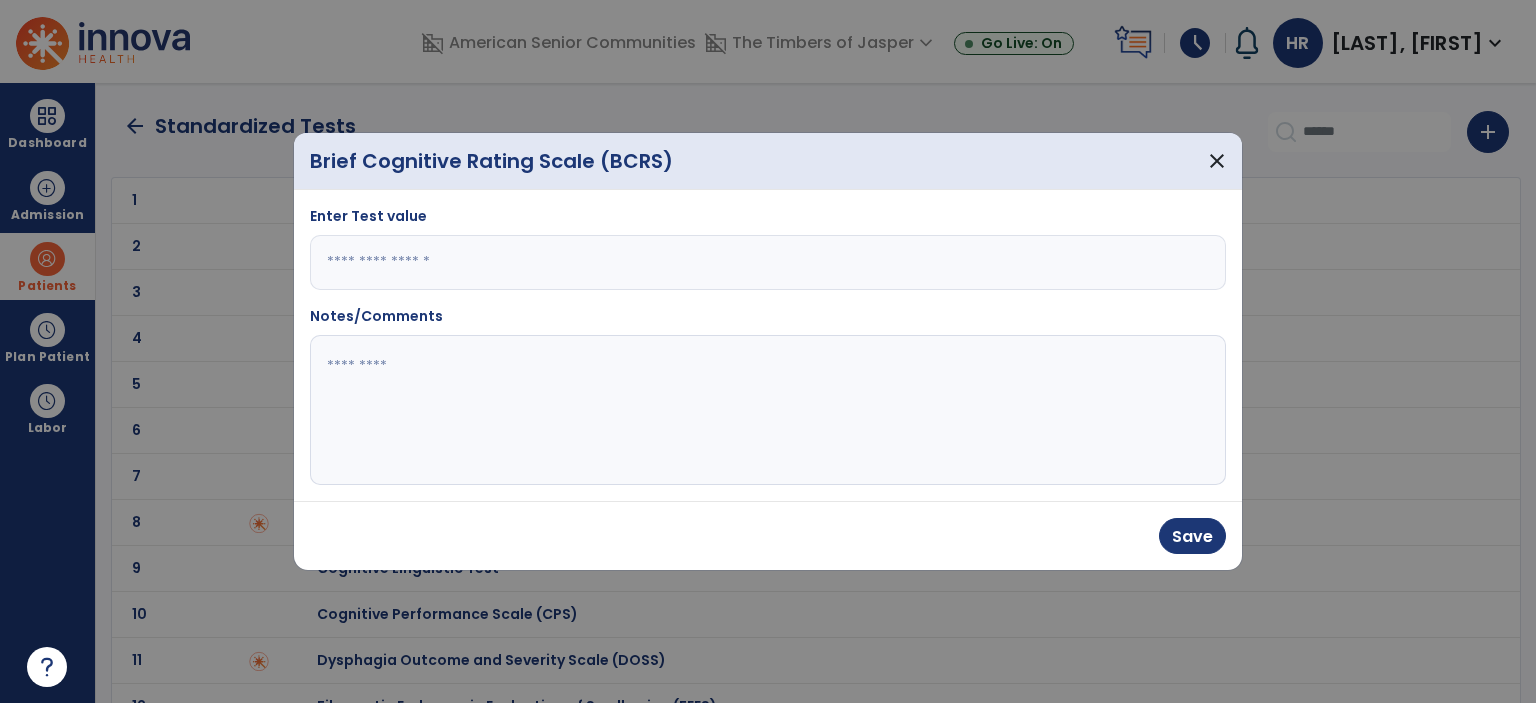 type on "**" 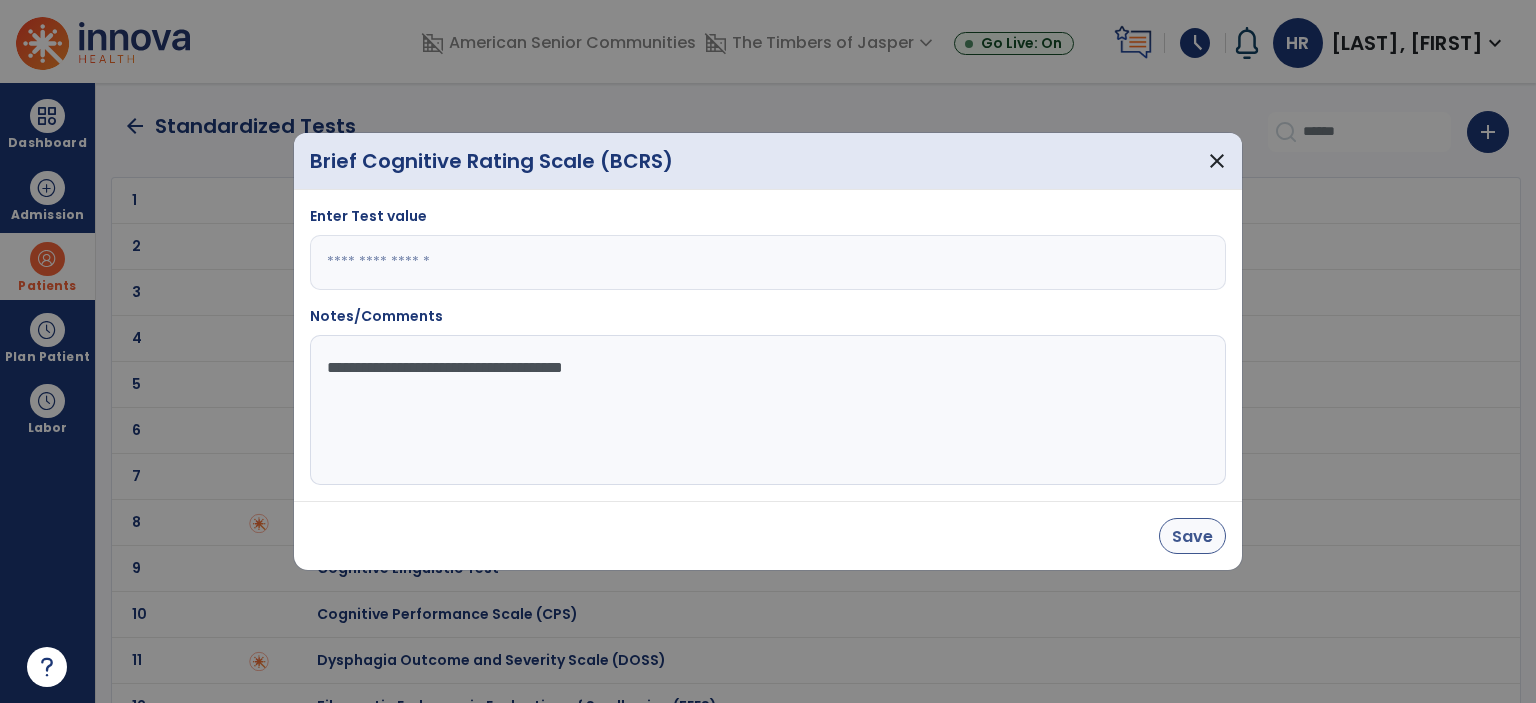 type on "**********" 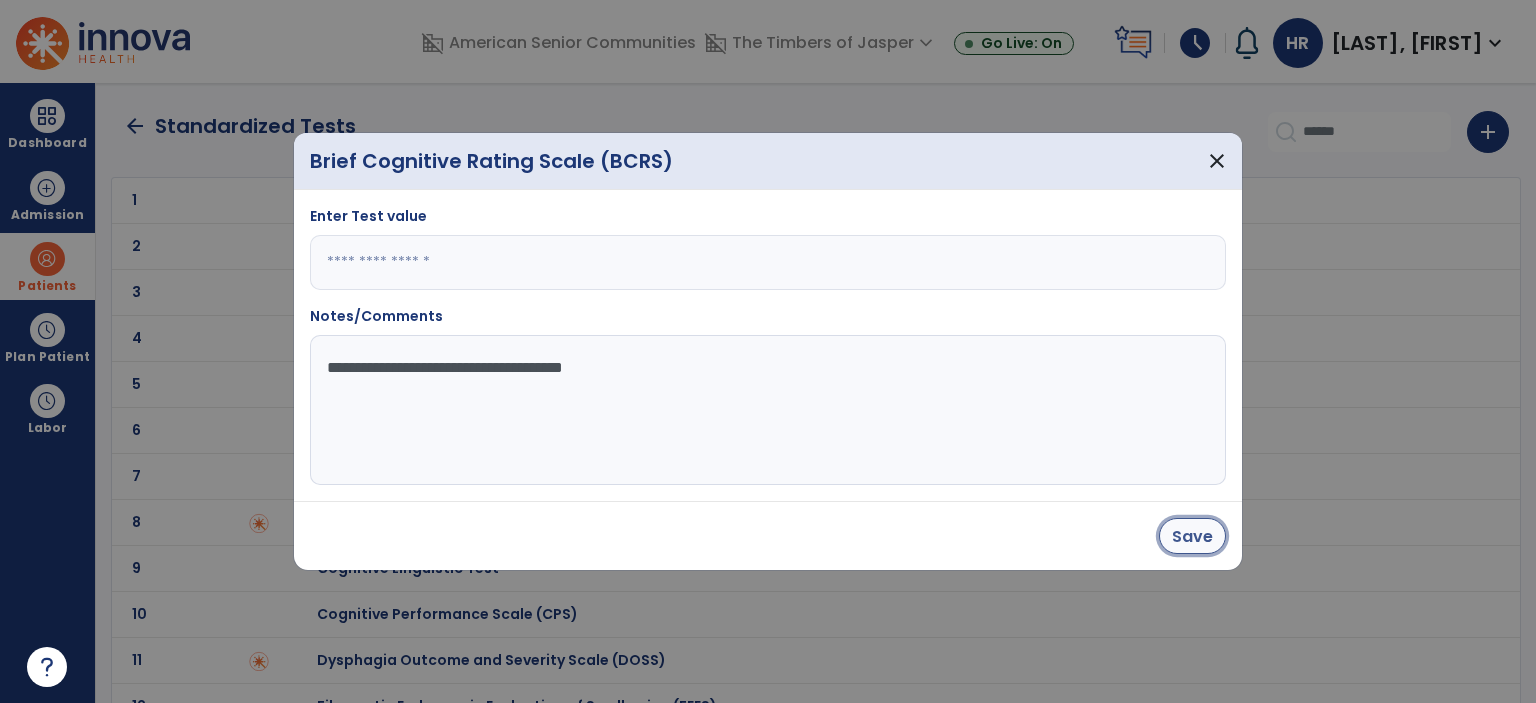 click on "Save" at bounding box center [1192, 536] 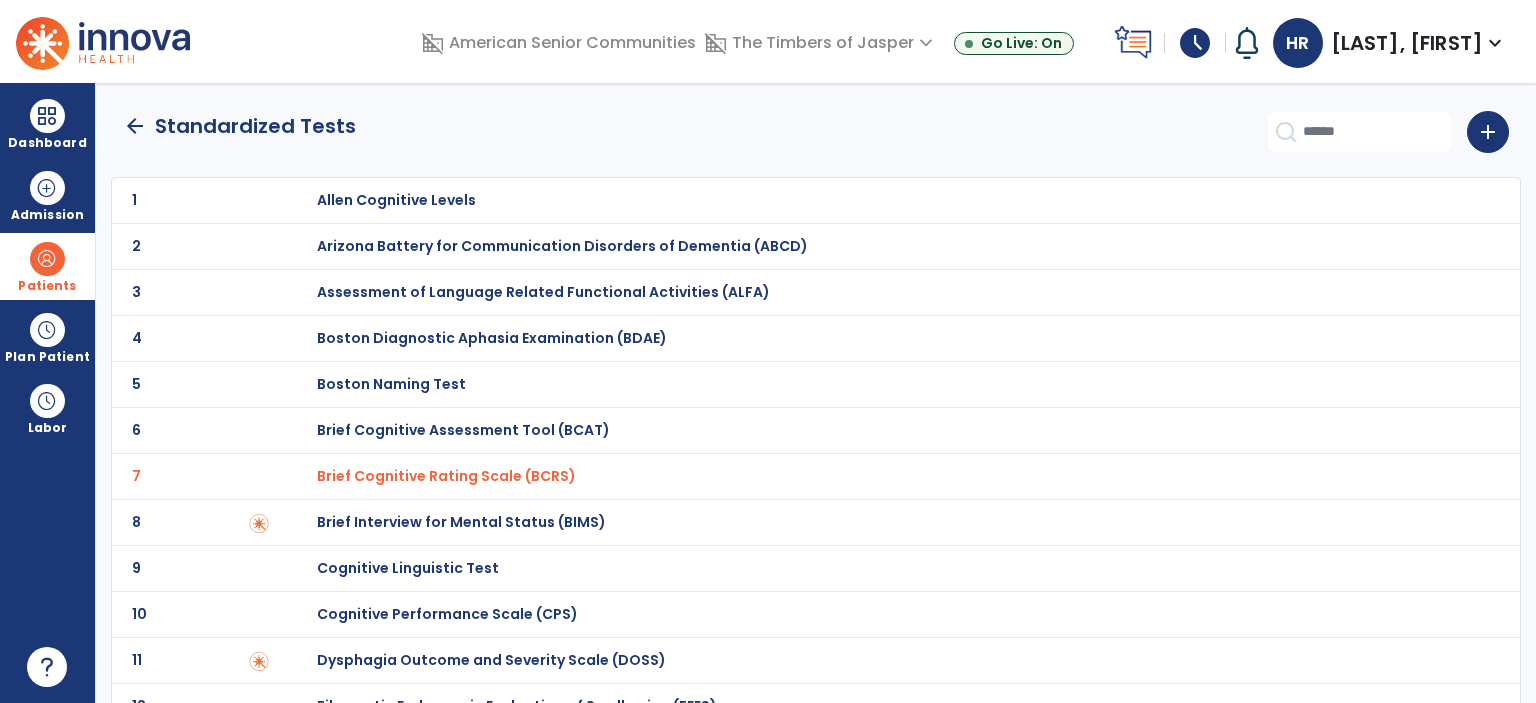 click on "arrow_back" 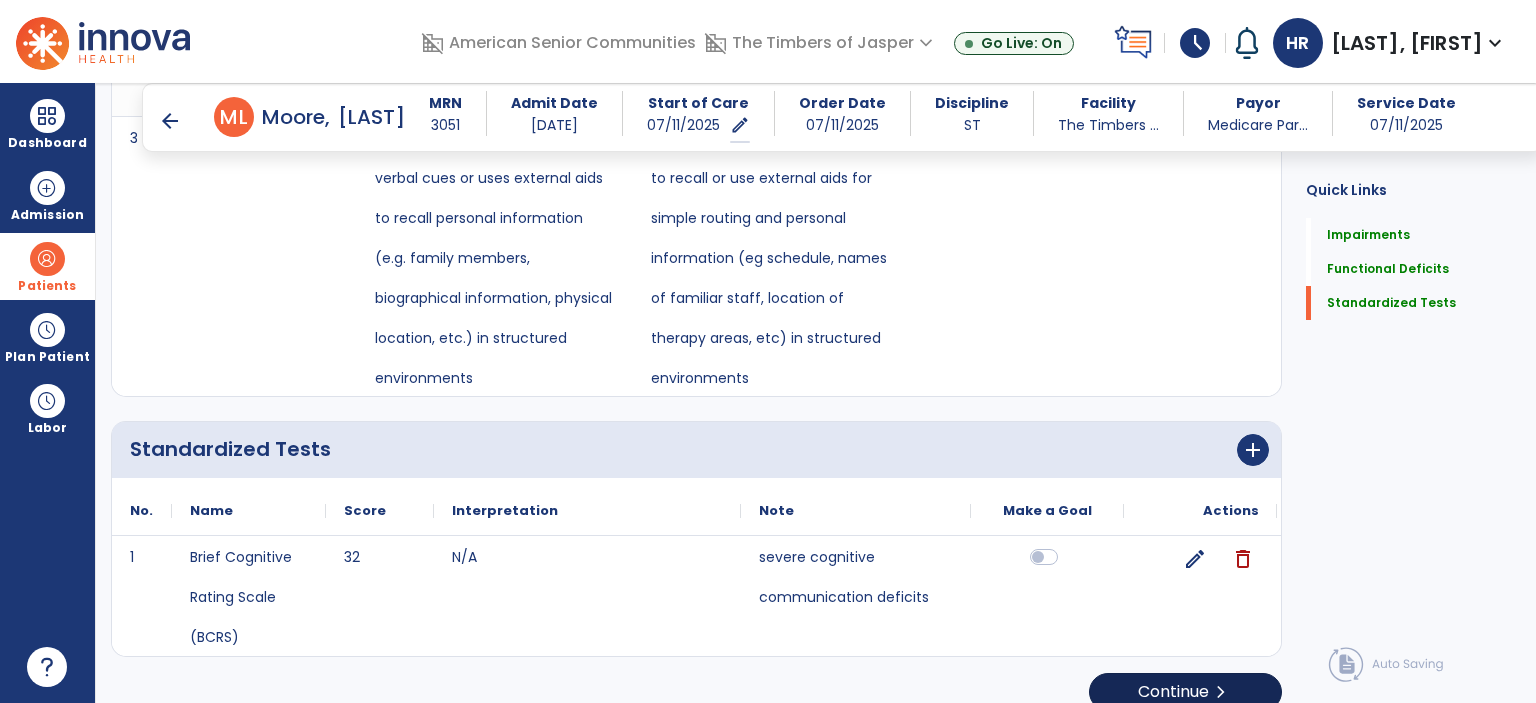 scroll, scrollTop: 1289, scrollLeft: 0, axis: vertical 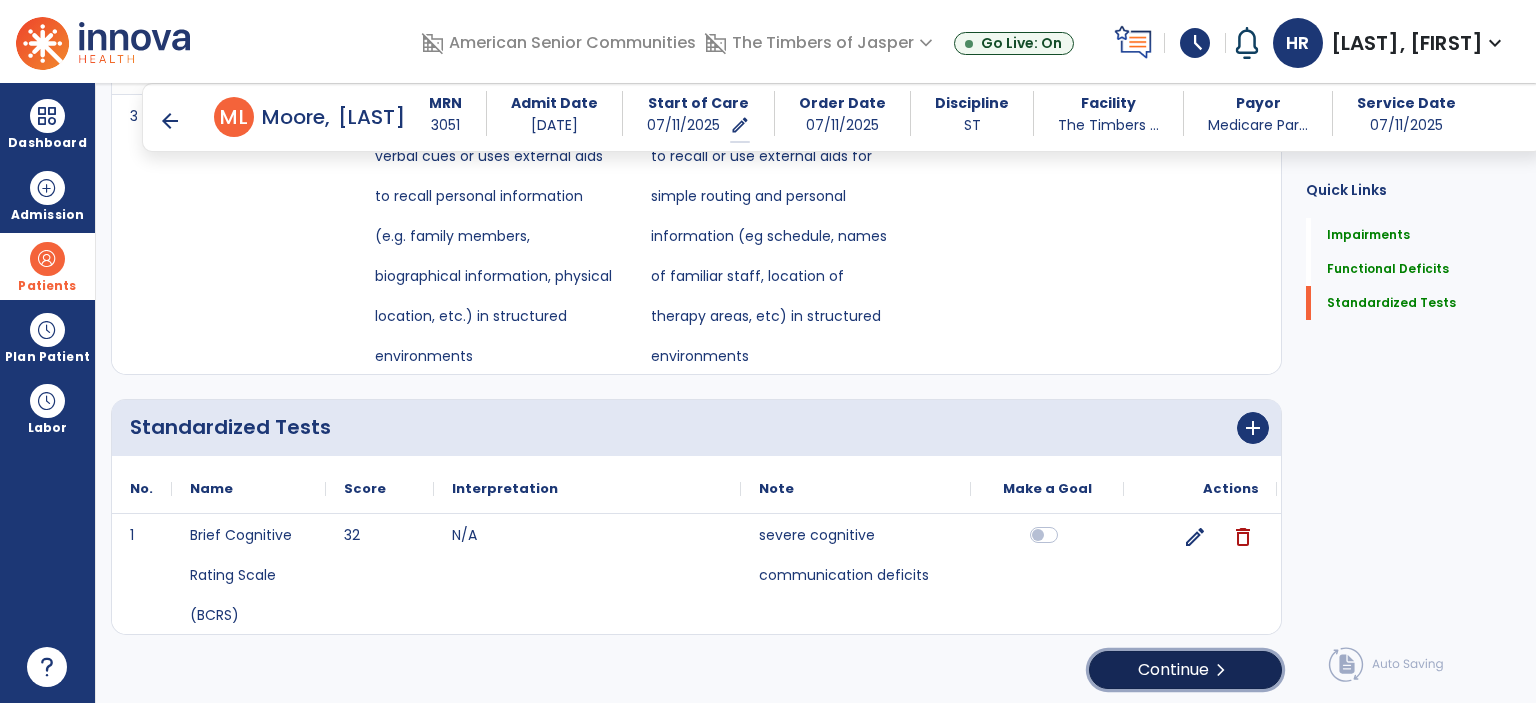 click on "Continue  chevron_right" 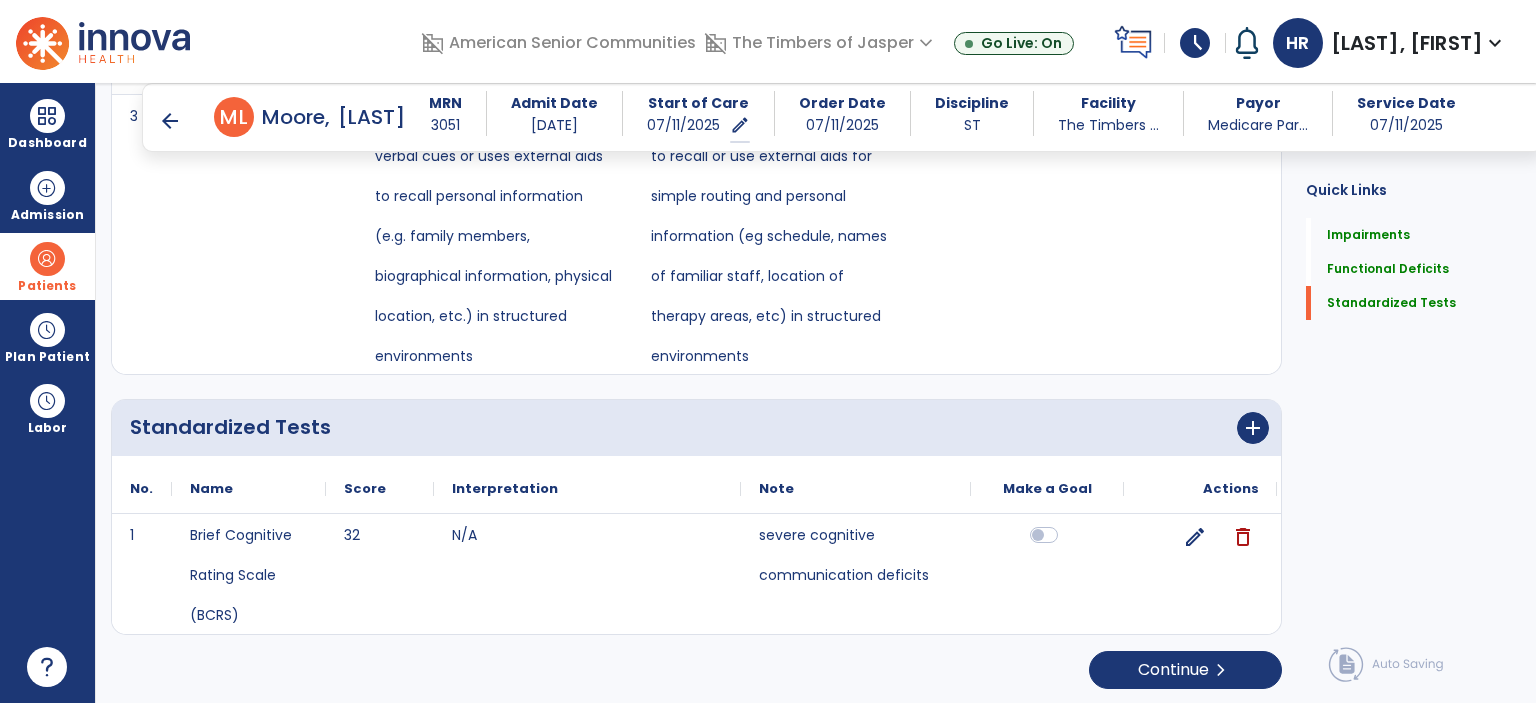 scroll, scrollTop: 0, scrollLeft: 0, axis: both 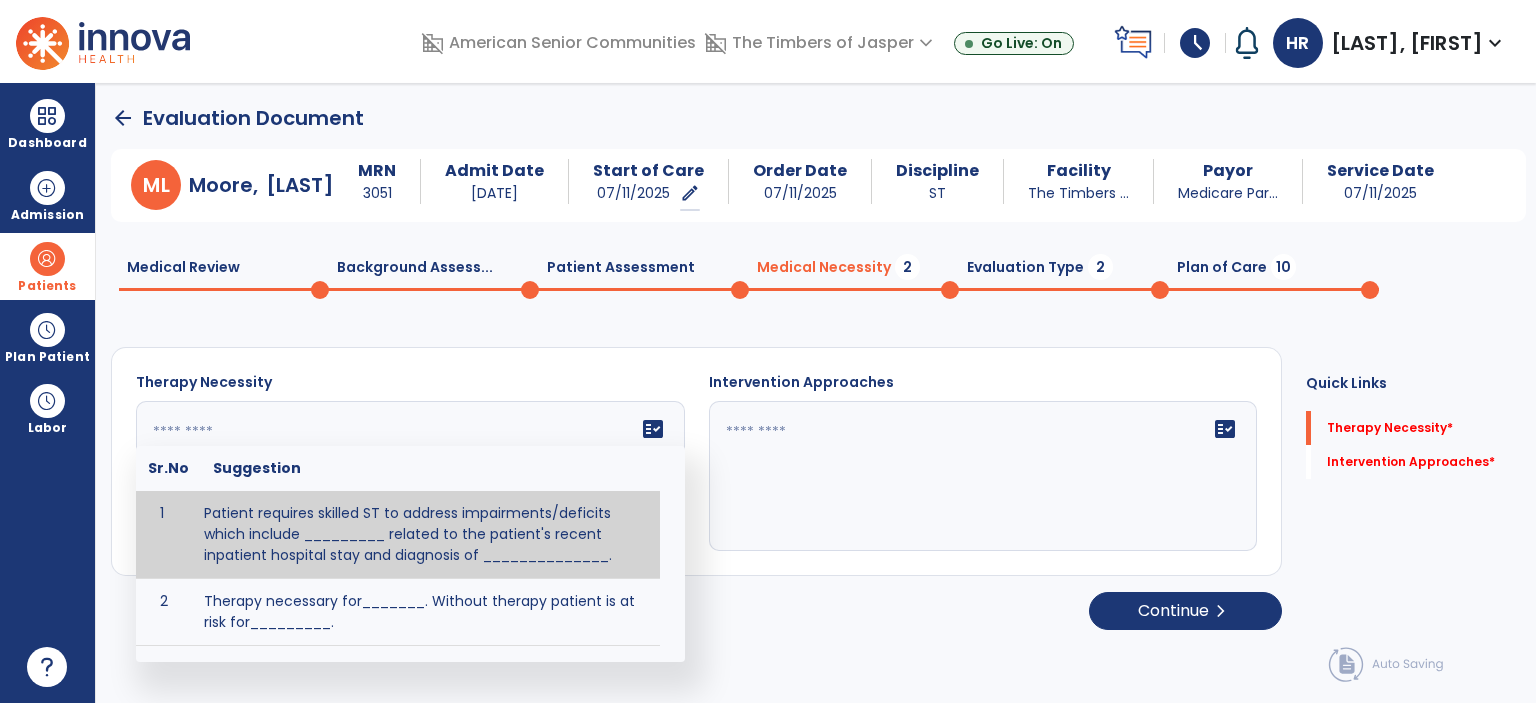click on "fact_check  Sr.No Suggestion 1 Patient requires skilled ST to address impairments/deficits which include _________ related to the patient's recent inpatient hospital stay and diagnosis of ______________. 2 Therapy necessary for_______.  Without therapy patient is at risk for_________." 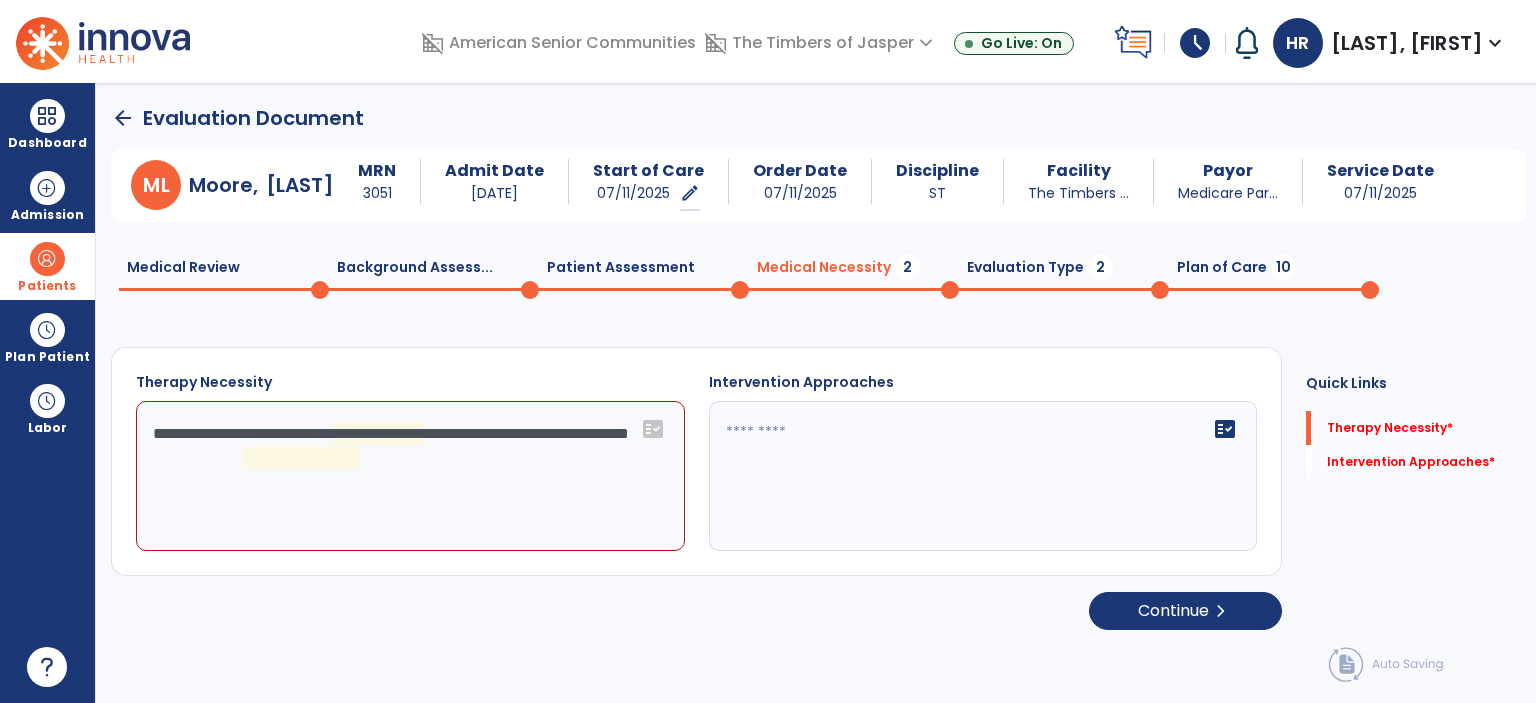click on "**********" 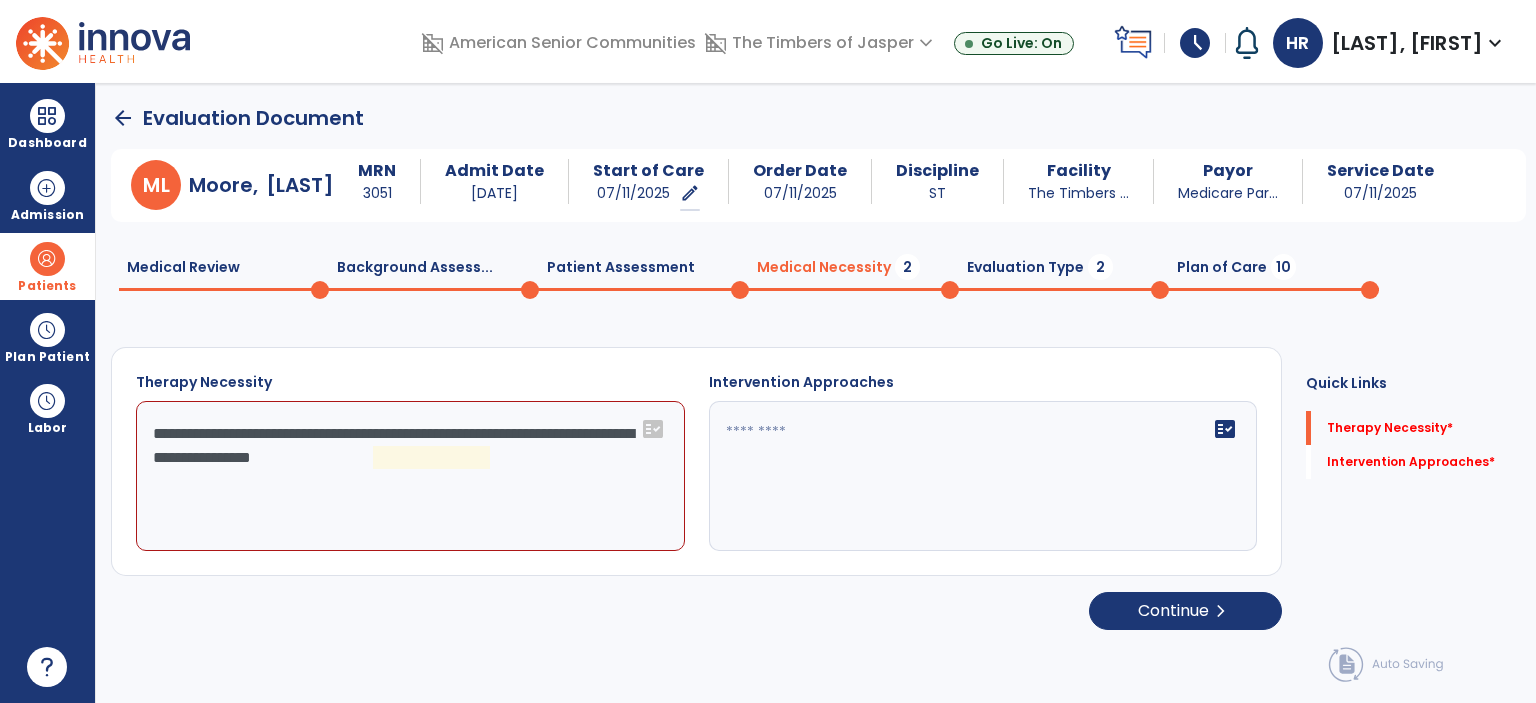 click on "**********" 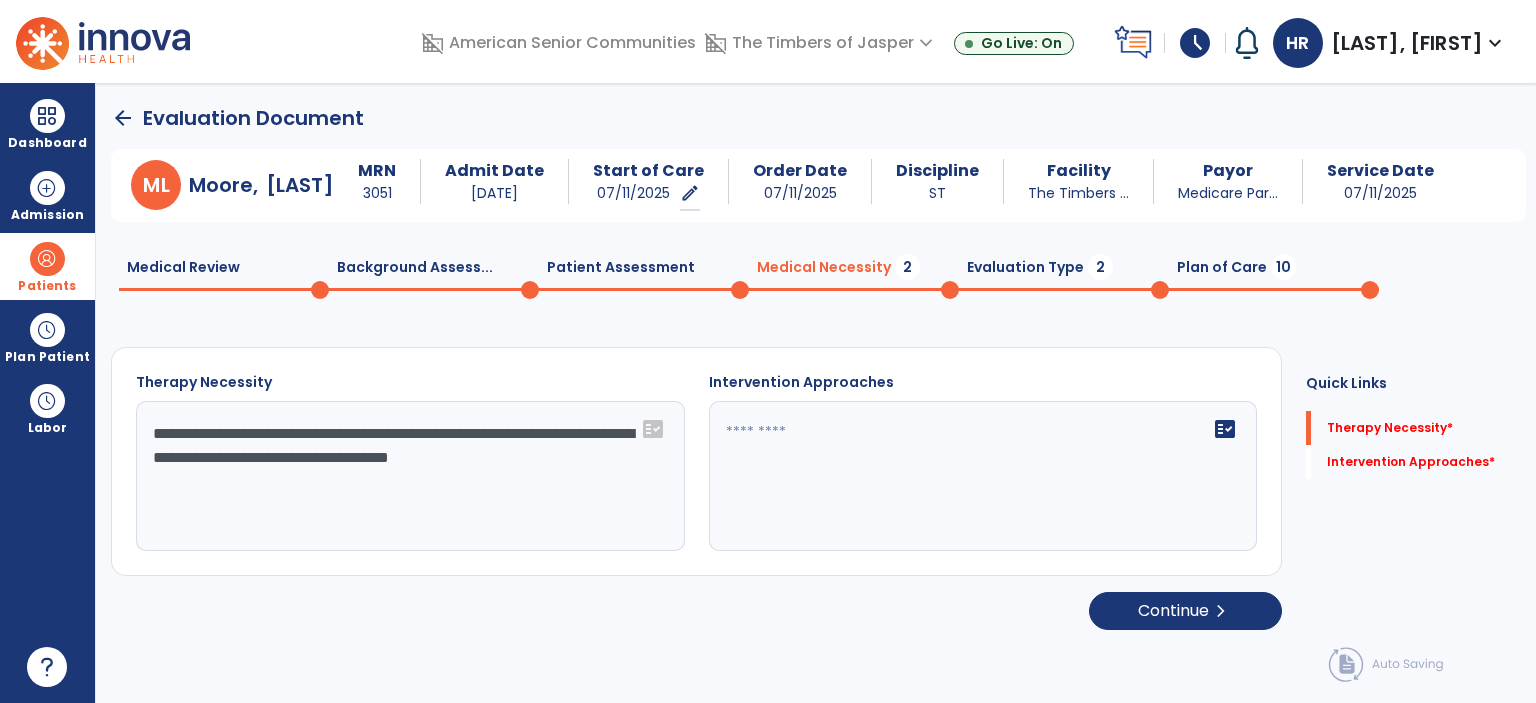 type on "**********" 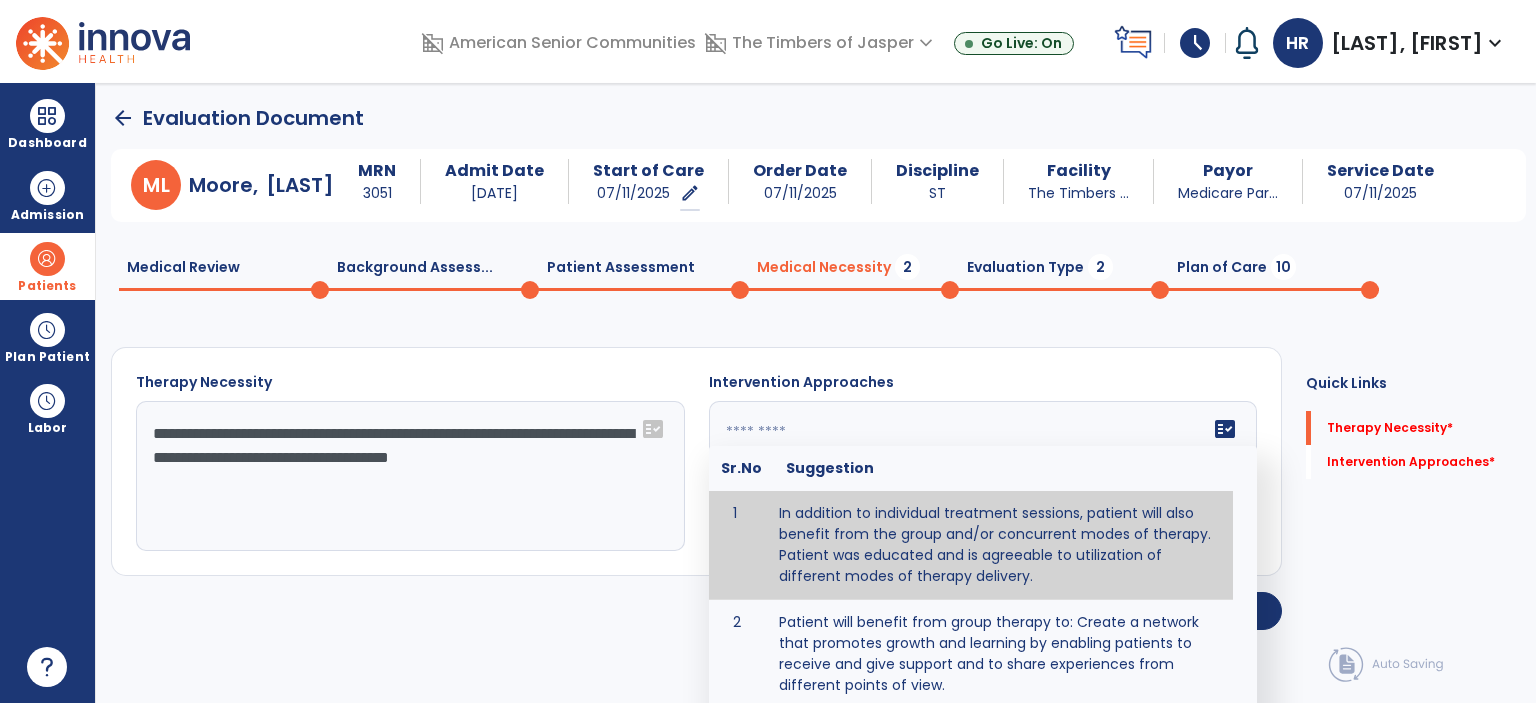 click on "fact_check  Sr.No Suggestion 1 In addition to individual treatment sessions, patient will also benefit from the group and/or concurrent modes of therapy. Patient was educated and is agreeable to utilization of different modes of therapy delivery. 2 Patient will benefit from group therapy to: Create a network that promotes growth and learning by enabling patients to receive and give support and to share experiences from different points of view. 3 Patient will benefit from group therapy because it allows for modeling (a form of learning in which individuals learn by imitating the actions of others and it reduces social isolation and enhances coping mechanisms. 4 Patient will benefit from group/concurrent therapy because it is supported by evidence to promote increased patient engagement and sustainable outcomes. 5 Patient will benefit from group/concurrent therapy to: Promote independence and minimize dependence." 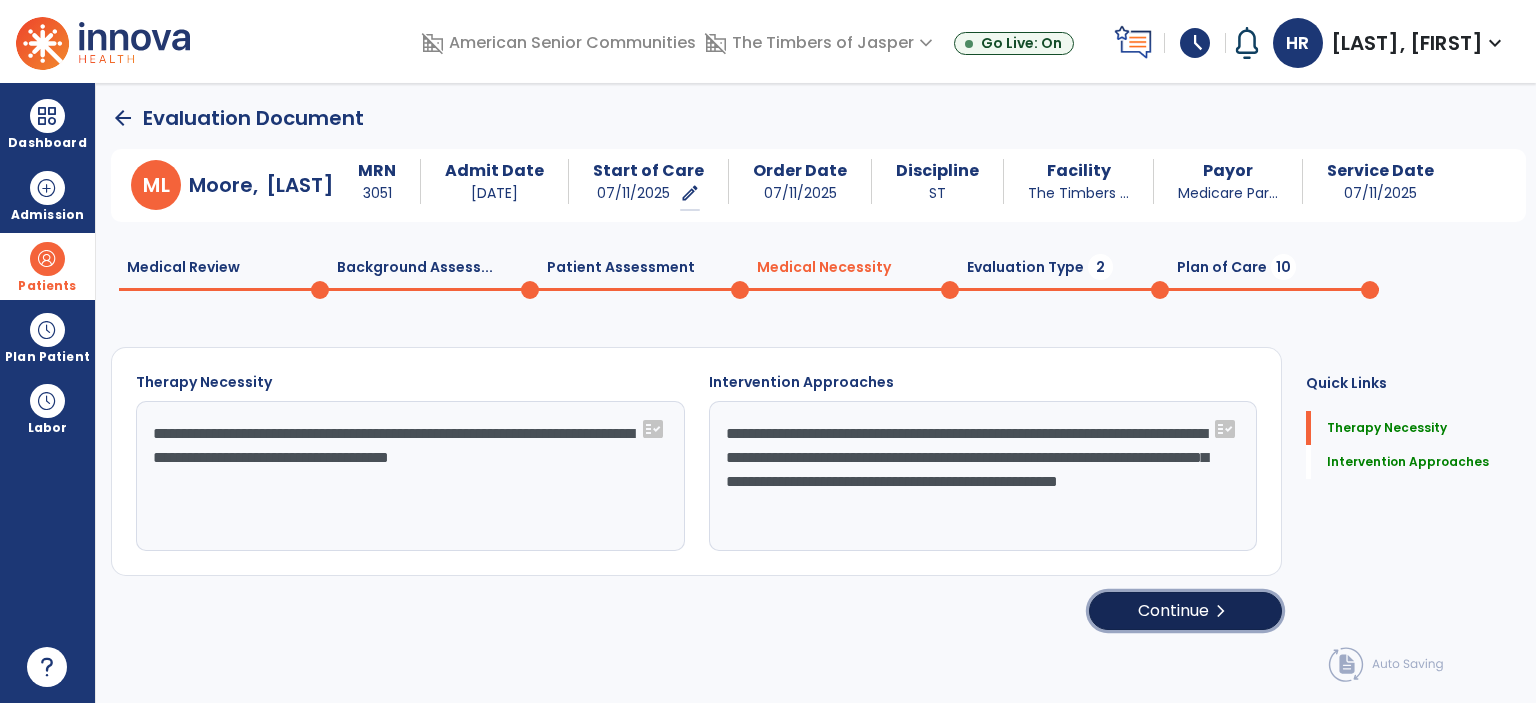 click on "Continue  chevron_right" 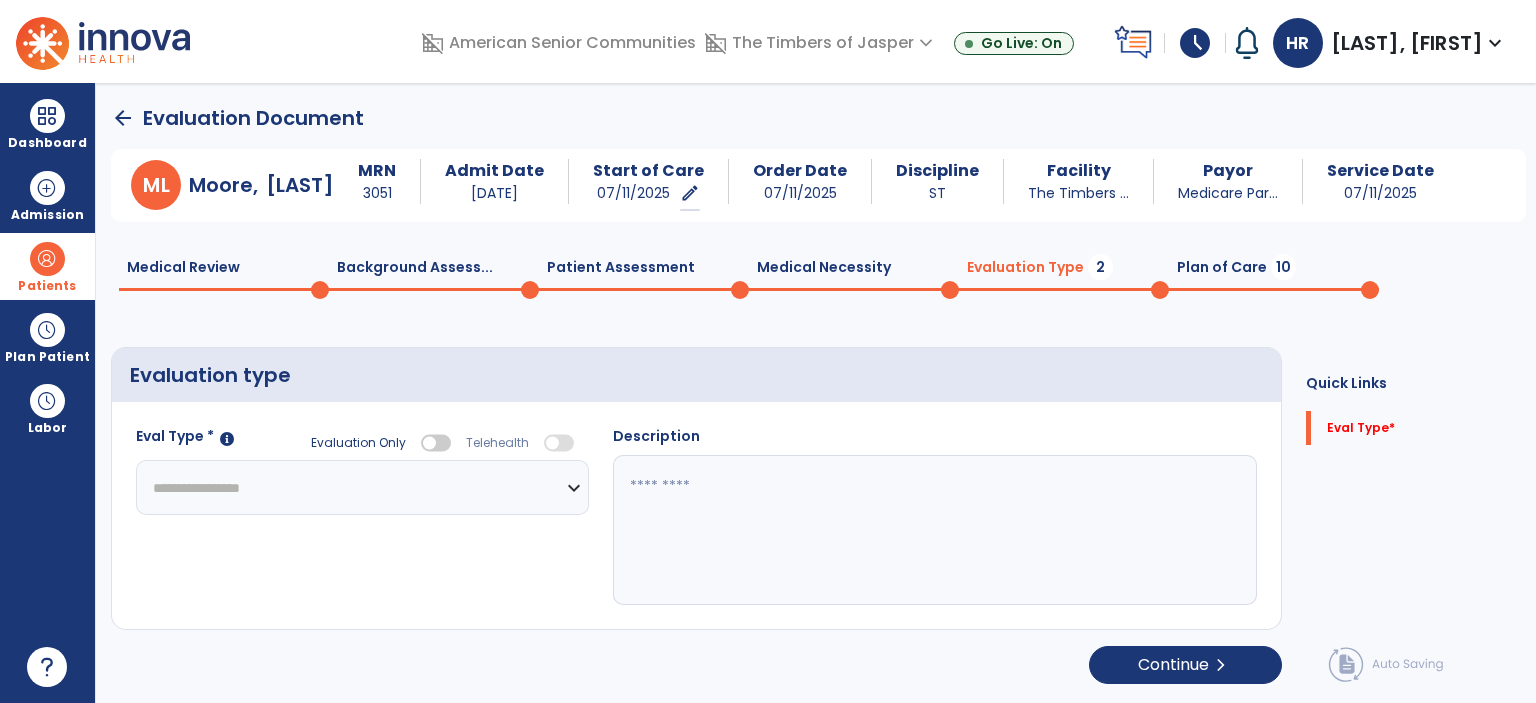 click on "**********" 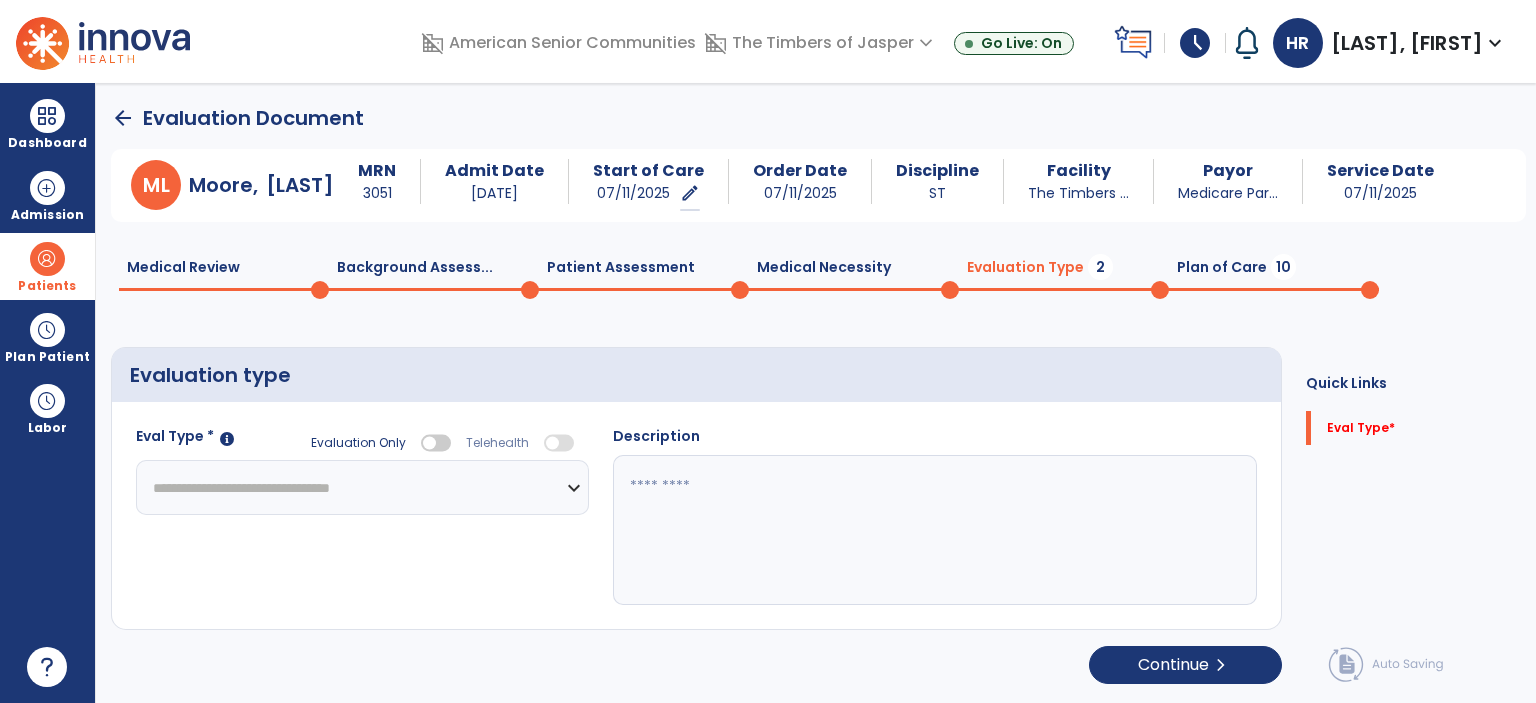click on "**********" 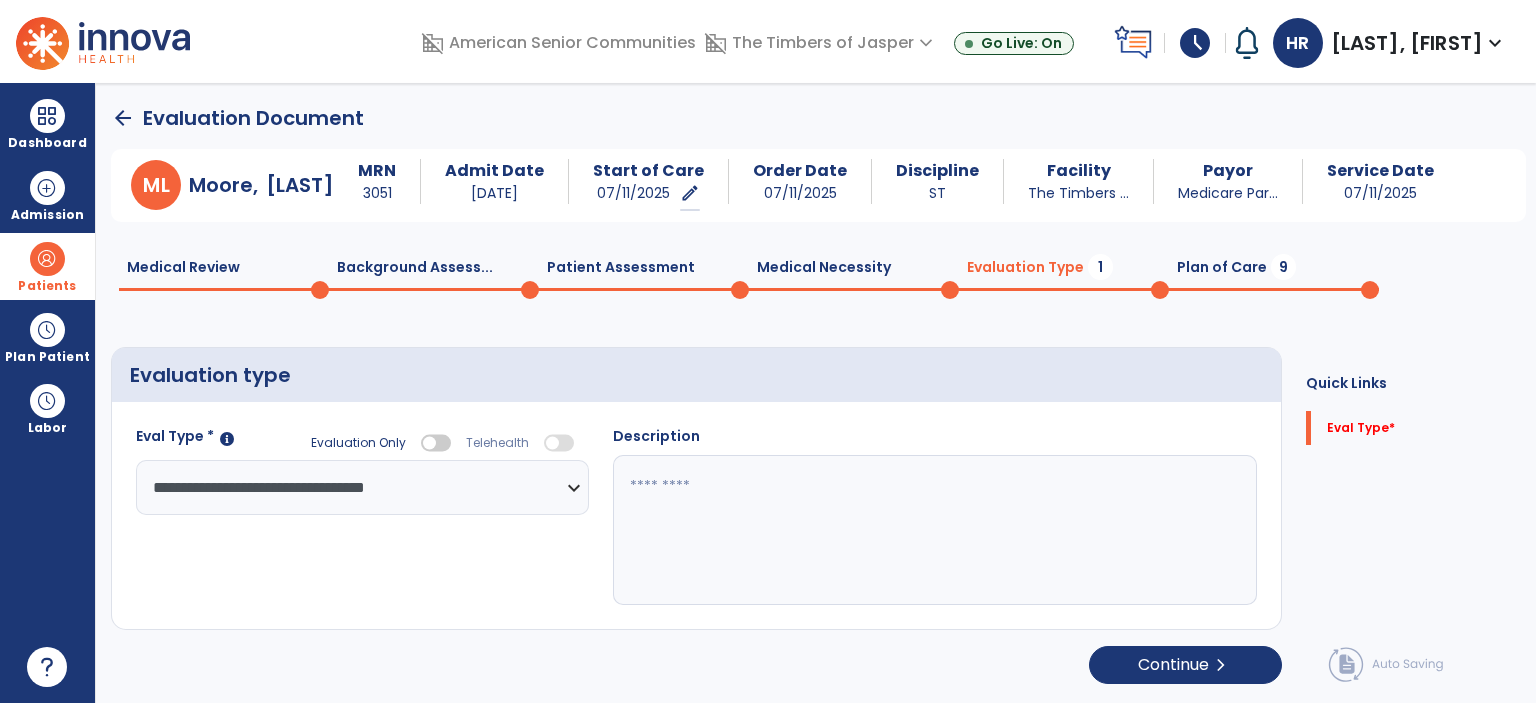 click 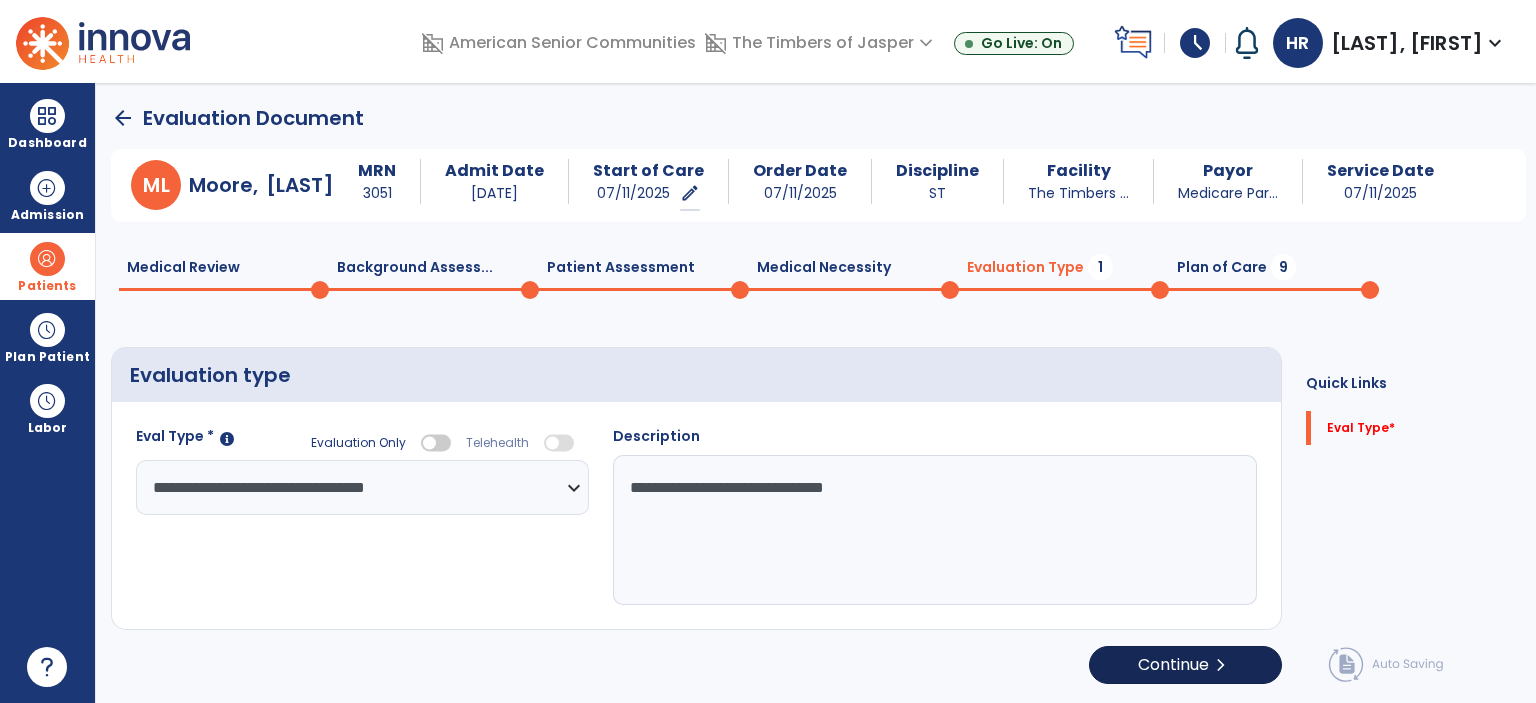 type on "**********" 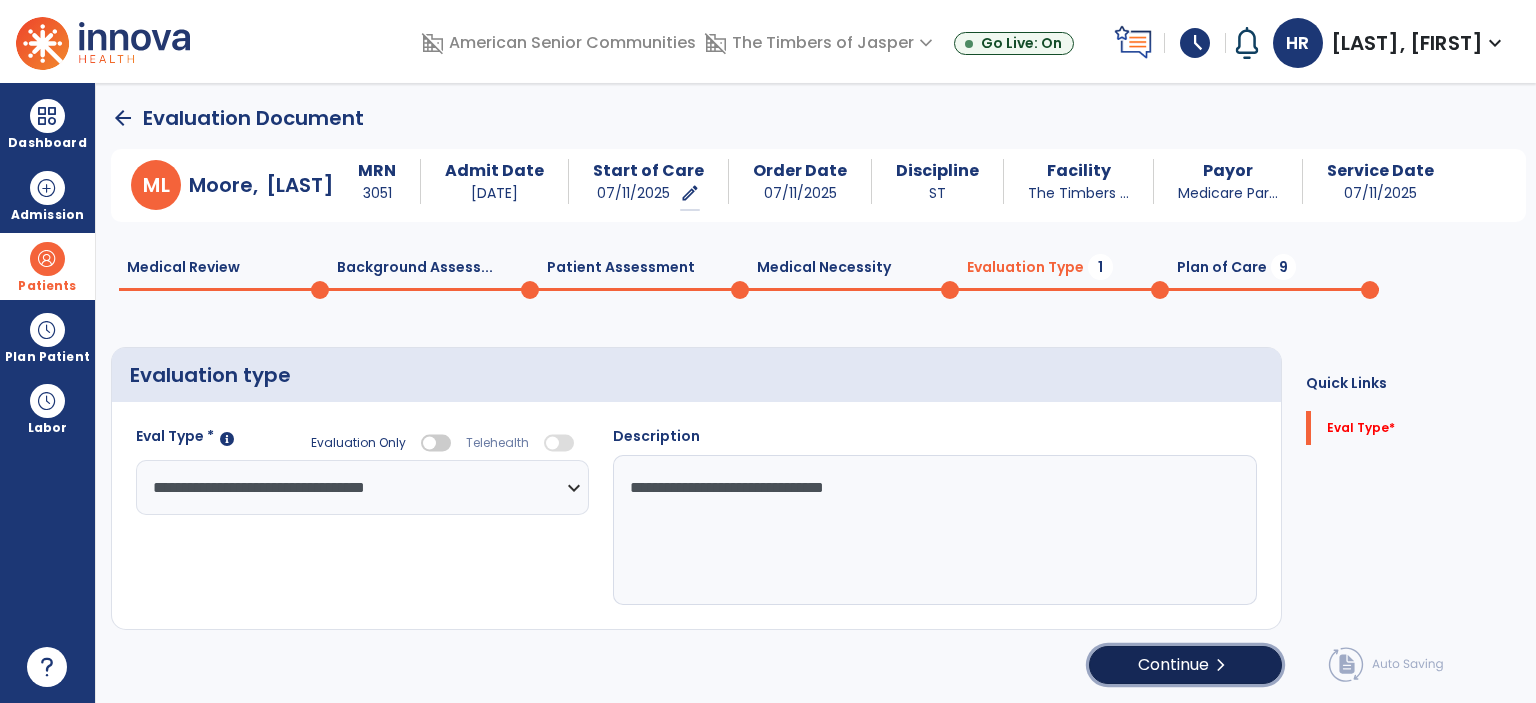 click on "Continue  chevron_right" 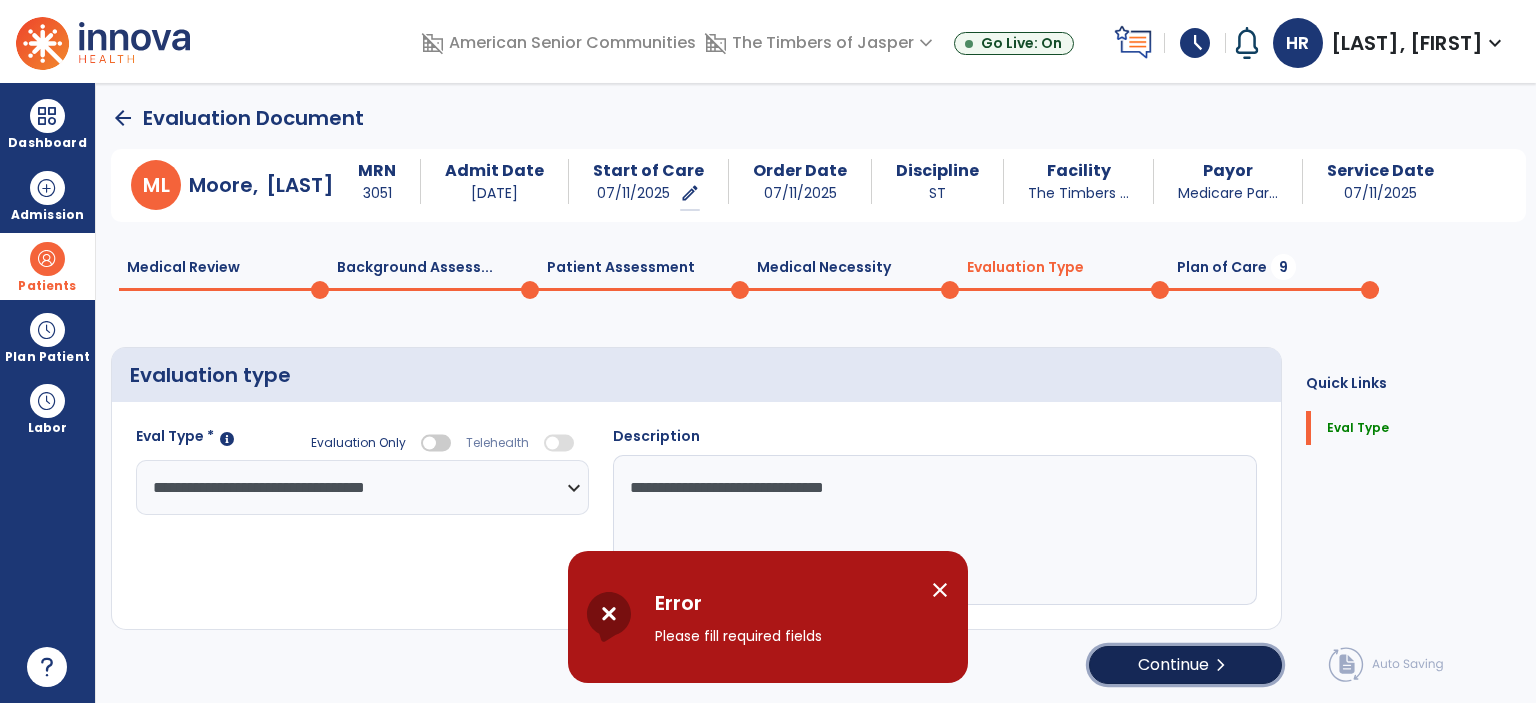 click on "Continue  chevron_right" 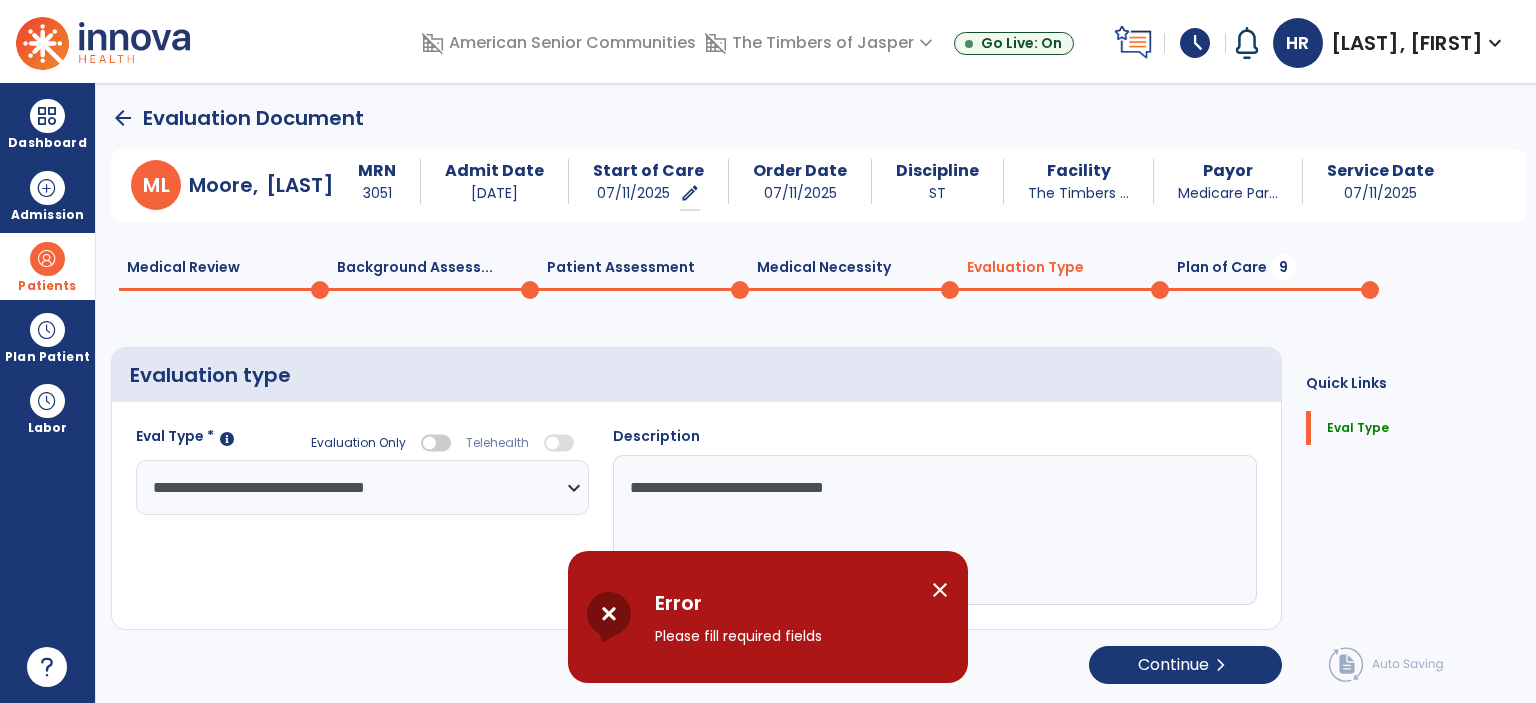 select on "*****" 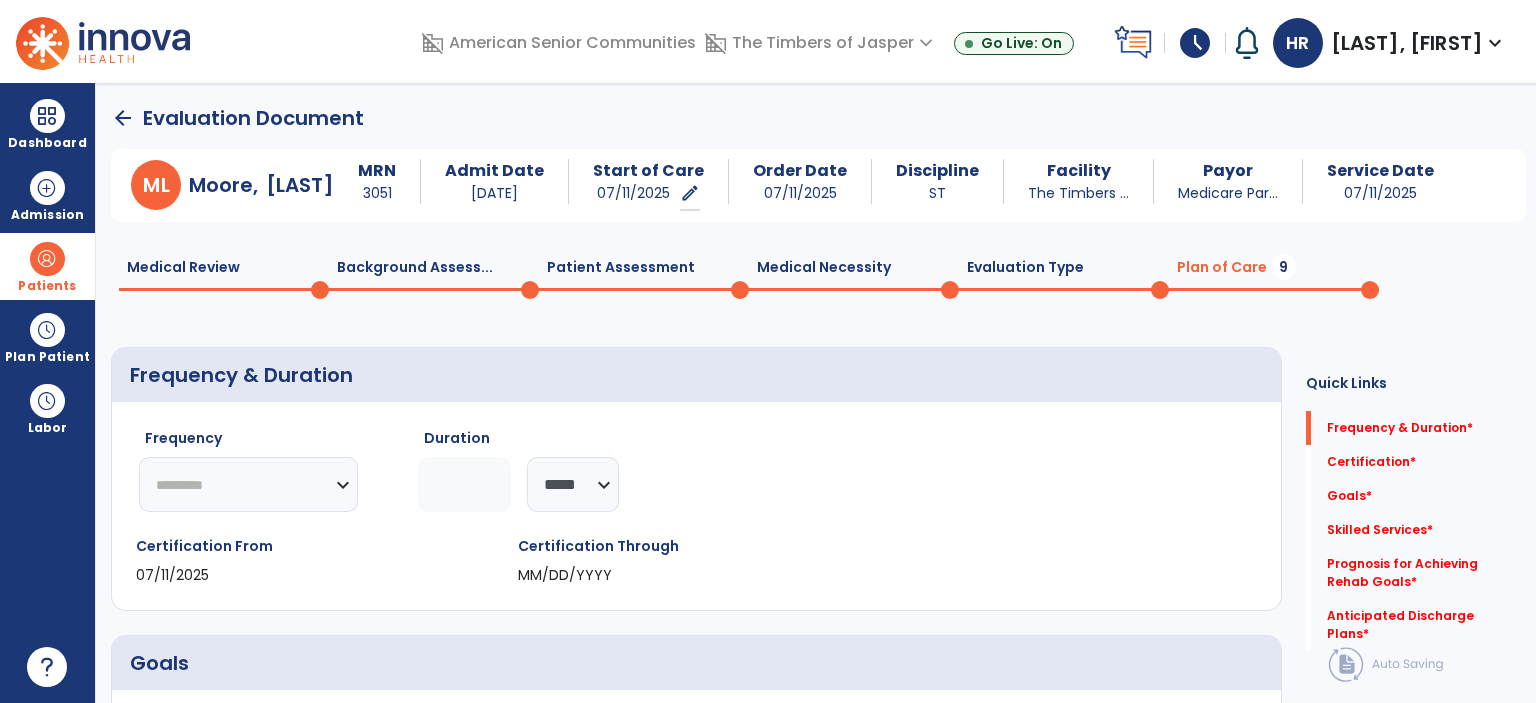click on "********* ** ** ** ** ** ** **" 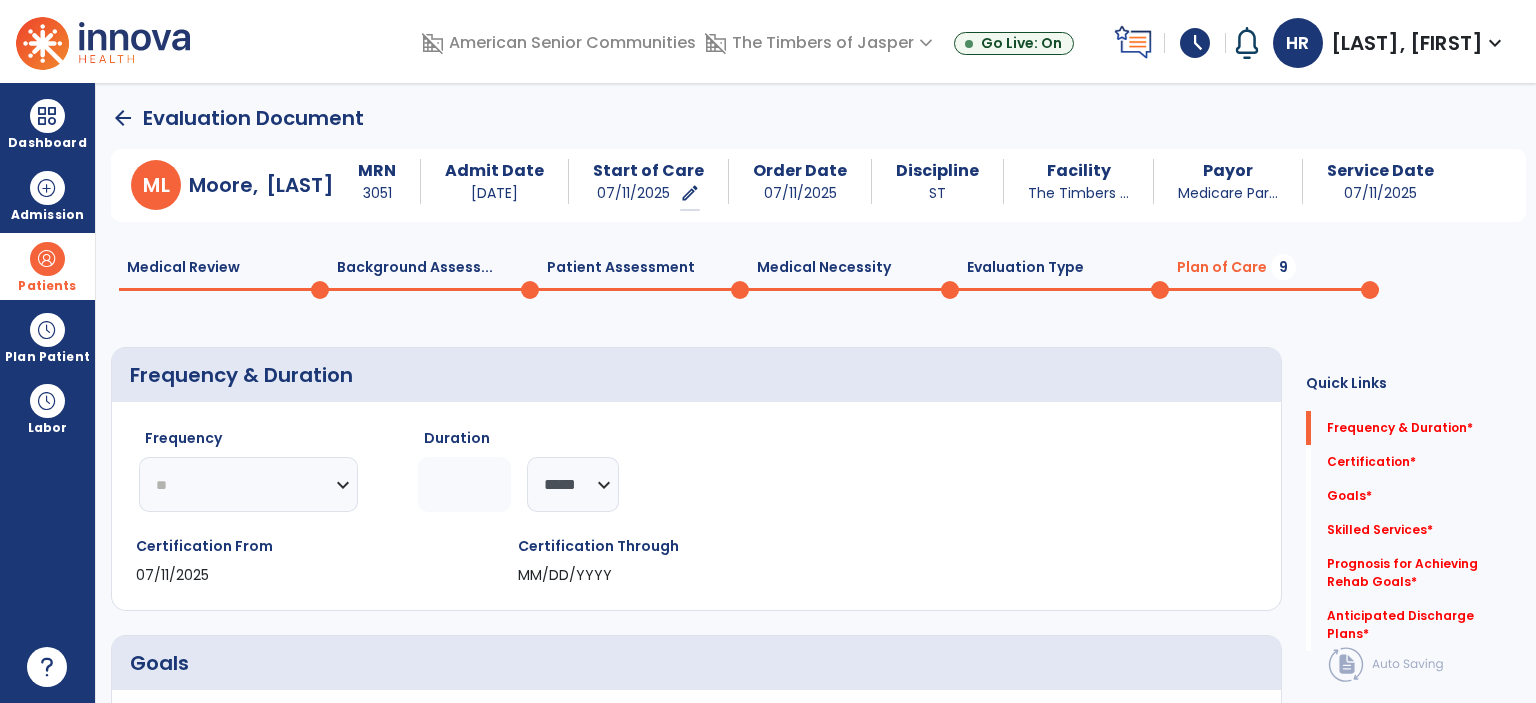 click on "********* ** ** ** ** ** ** **" 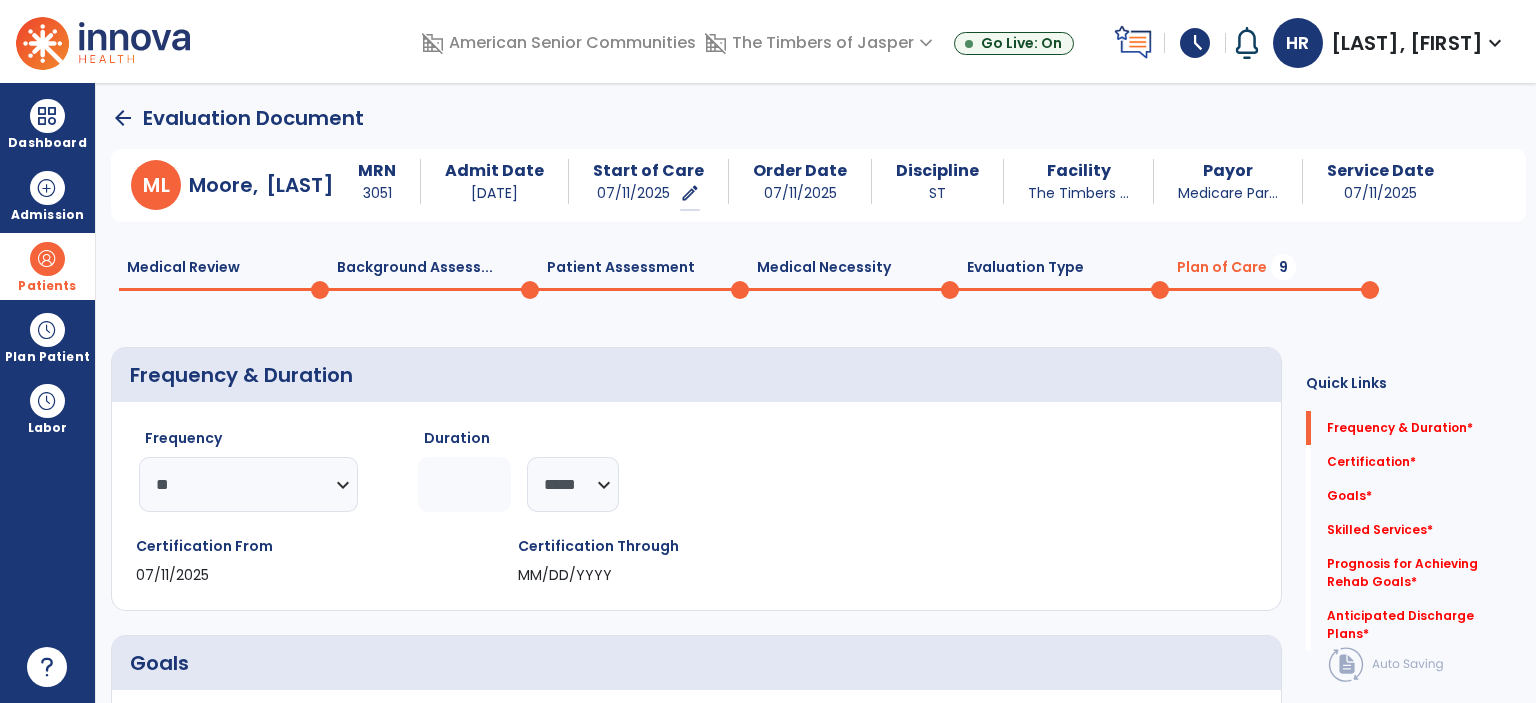 drag, startPoint x: 428, startPoint y: 475, endPoint x: 445, endPoint y: 427, distance: 50.92151 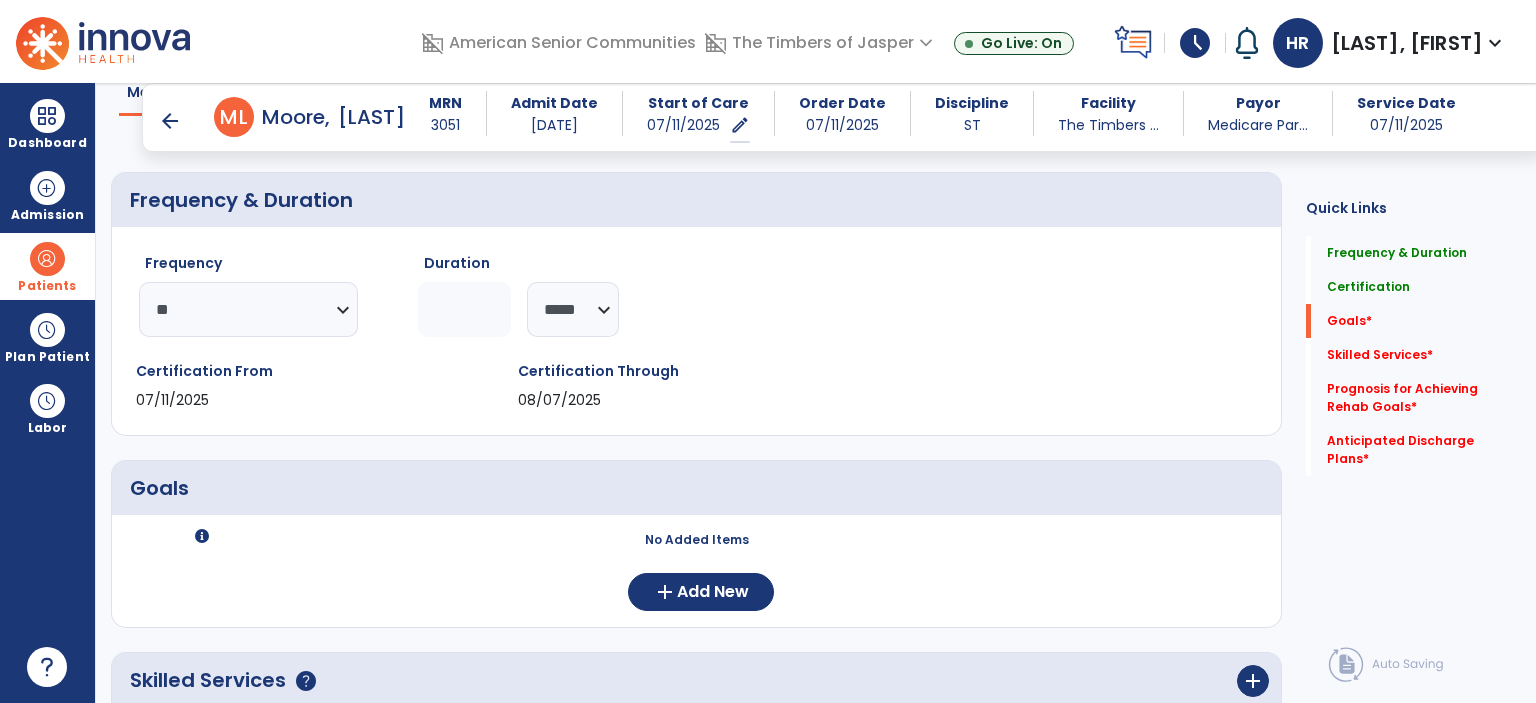 scroll, scrollTop: 400, scrollLeft: 0, axis: vertical 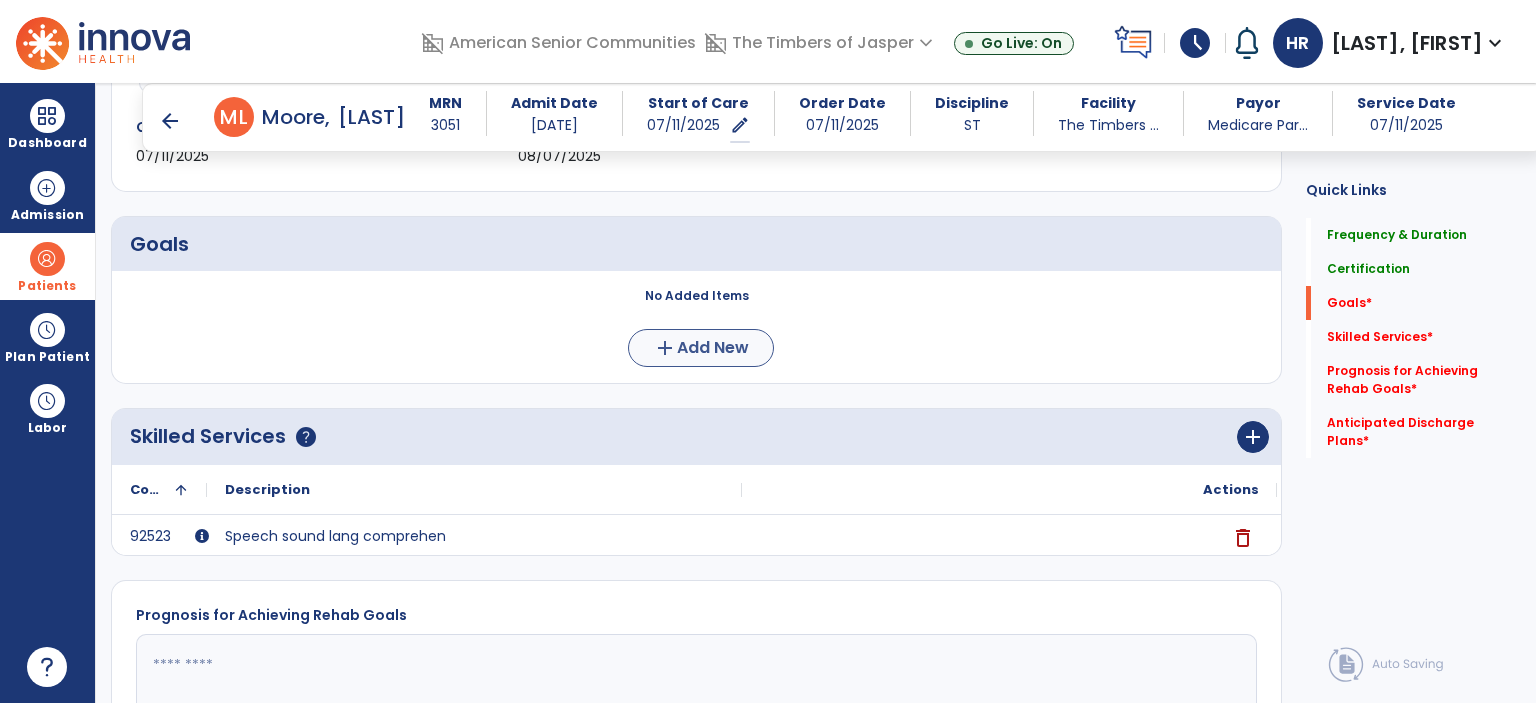 type on "*" 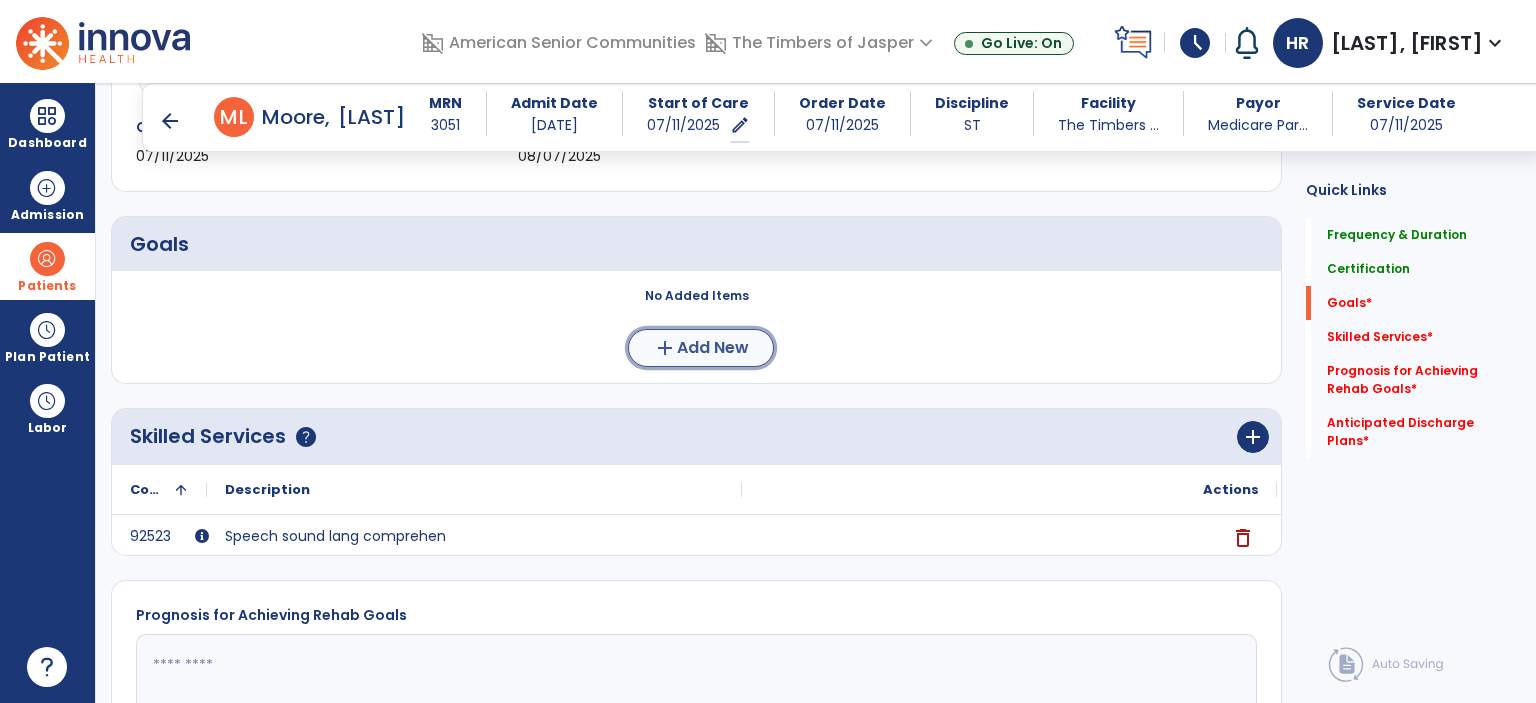click on "Add New" at bounding box center (713, 348) 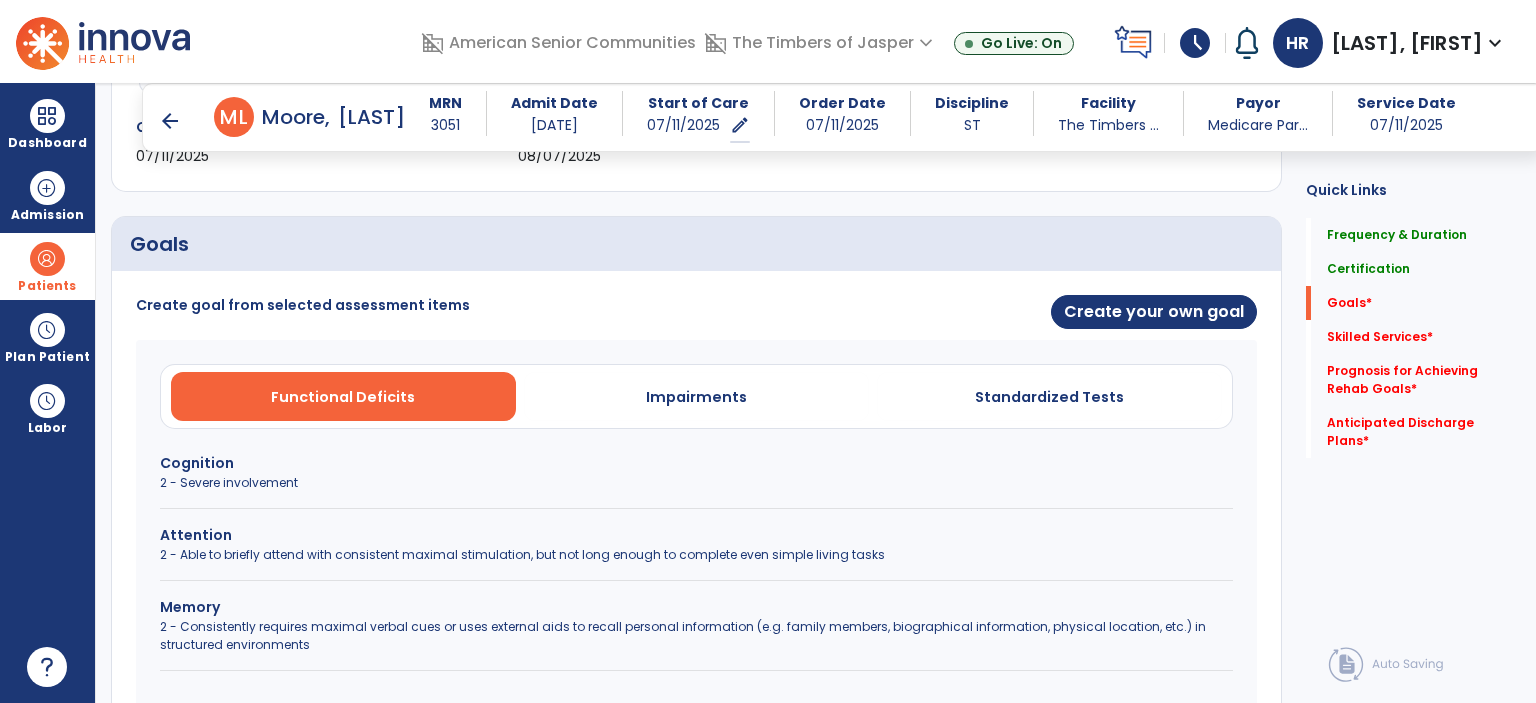click on "Cognition" at bounding box center [696, 463] 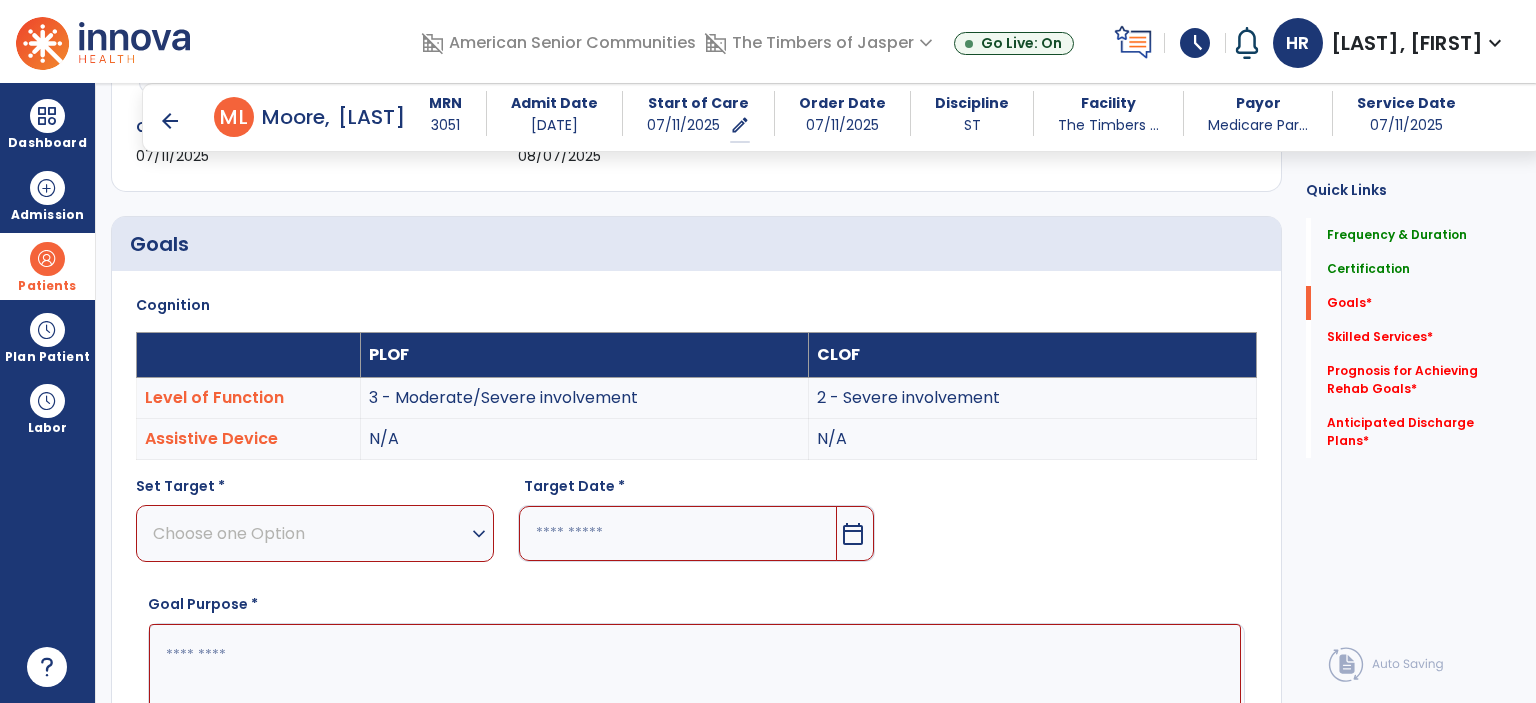 click on "Choose one Option" at bounding box center (310, 533) 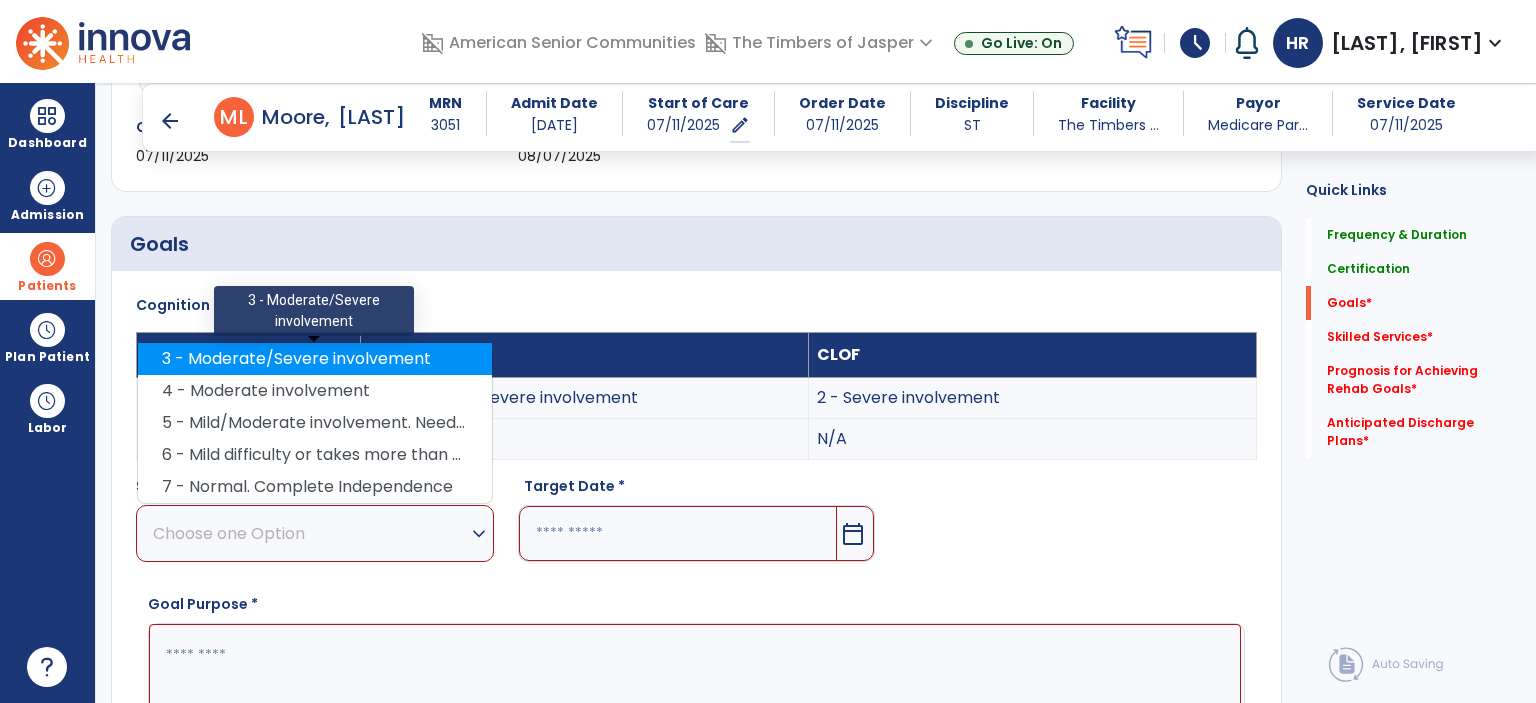 click on "3 - Moderate/Severe involvement" at bounding box center (315, 359) 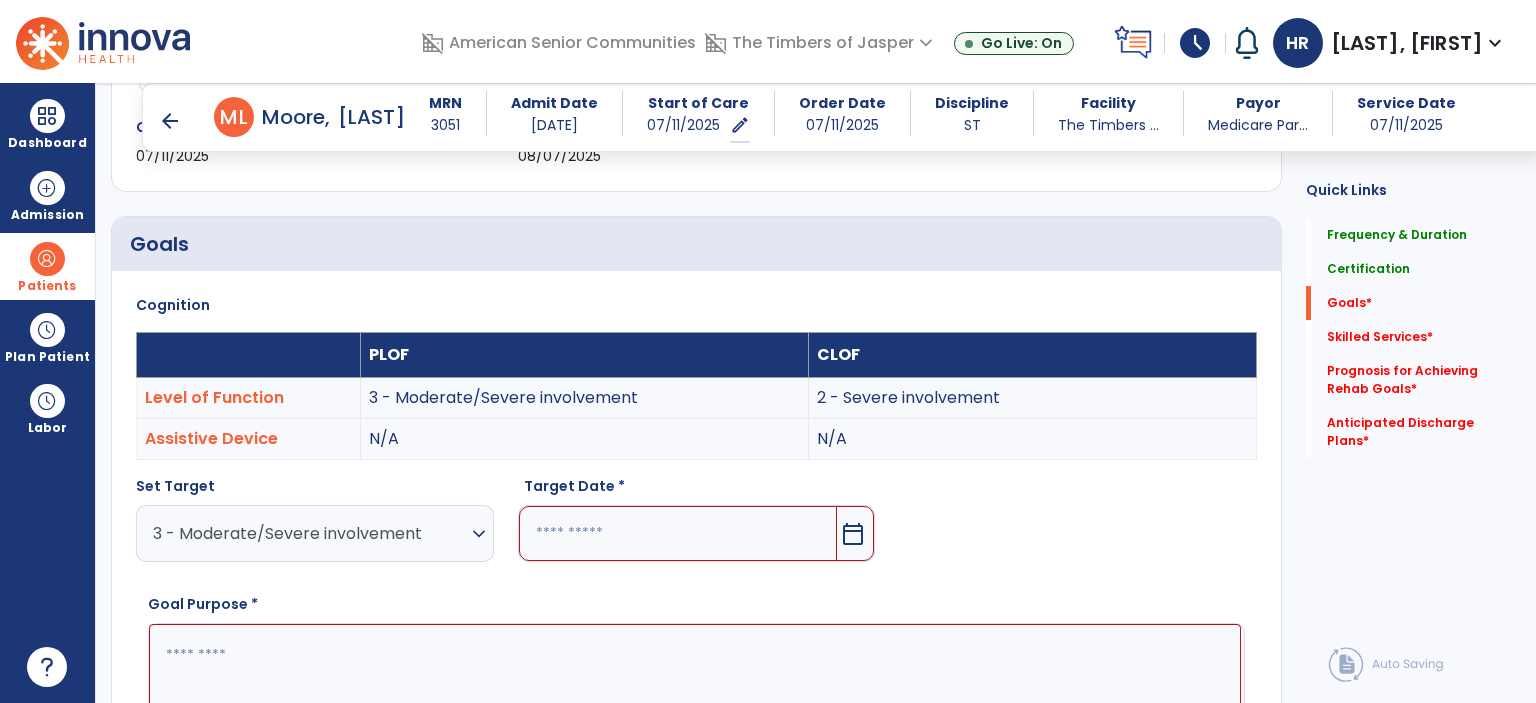 click at bounding box center (678, 533) 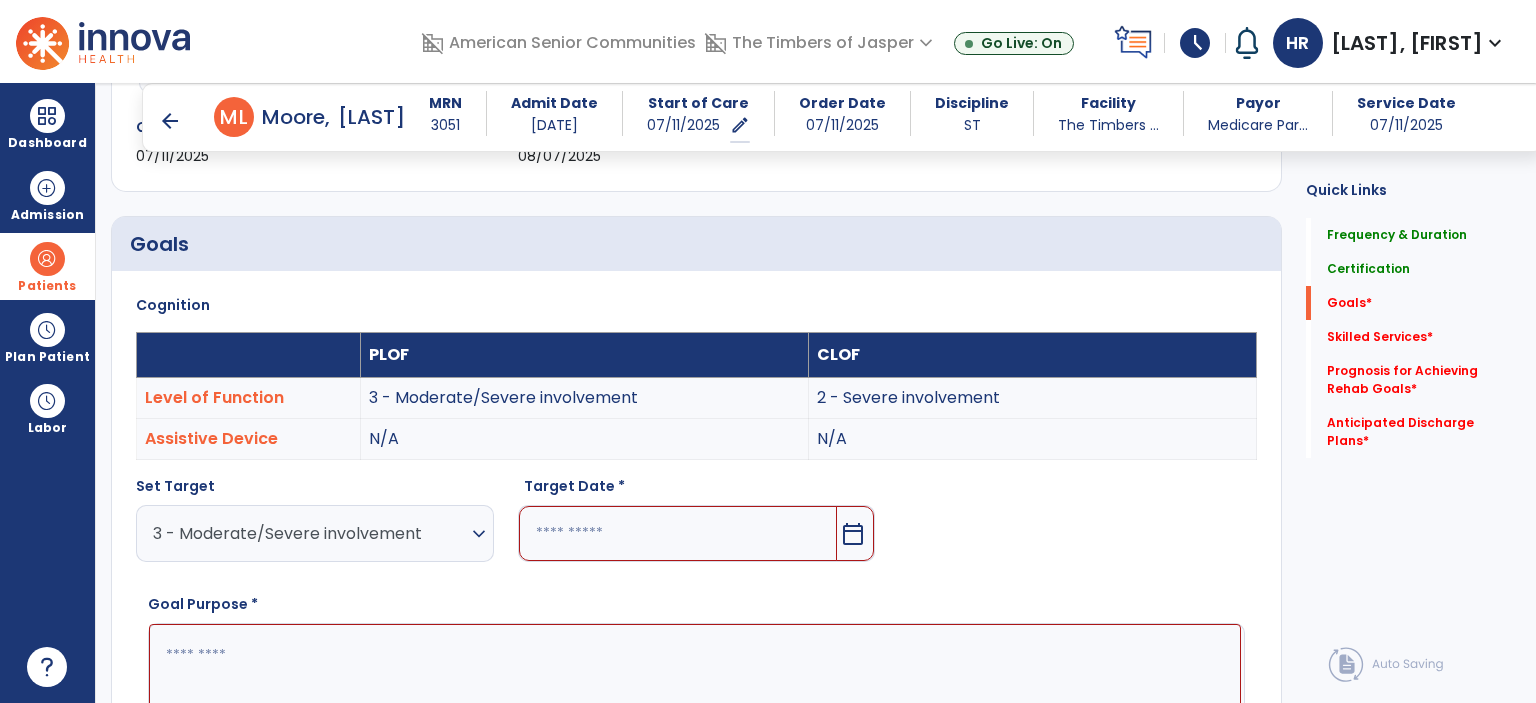 scroll, scrollTop: 412, scrollLeft: 0, axis: vertical 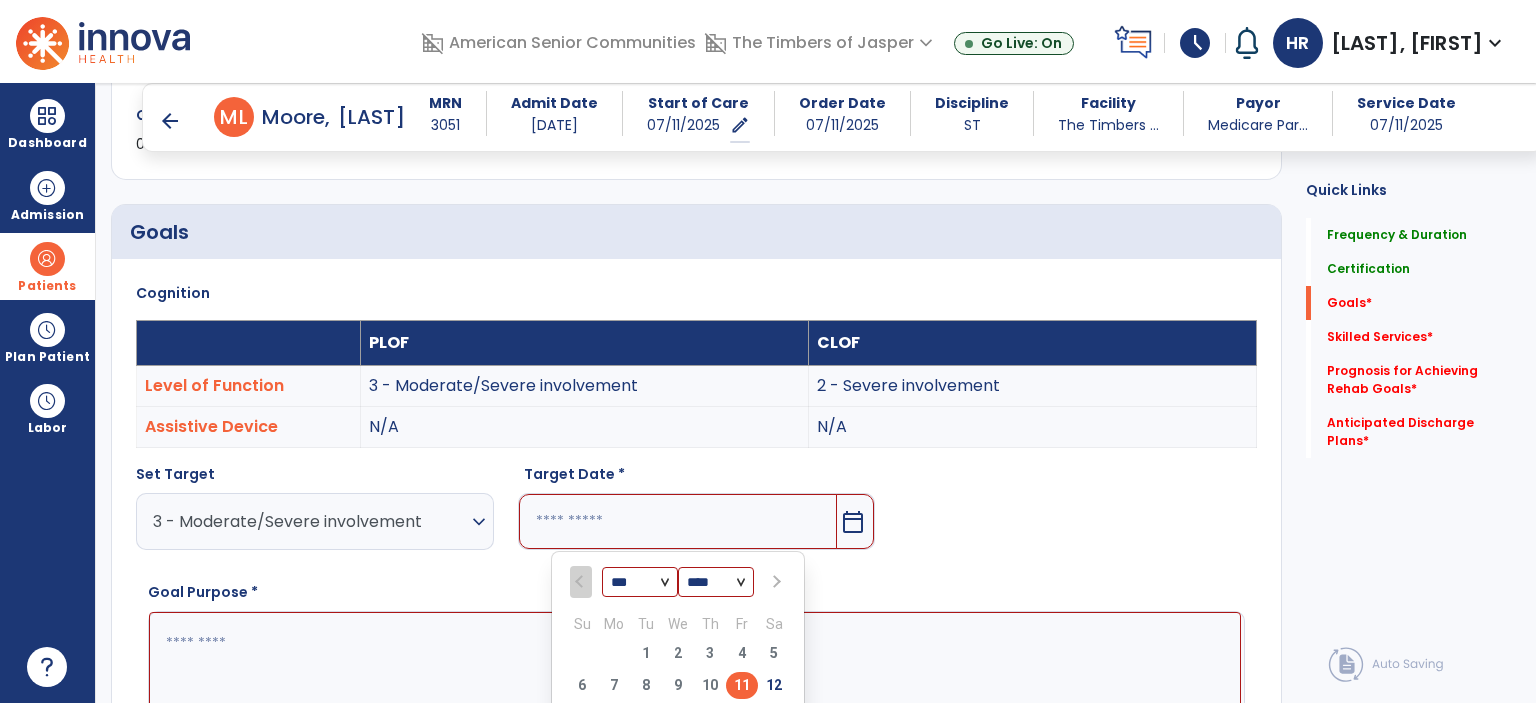 click at bounding box center [775, 582] 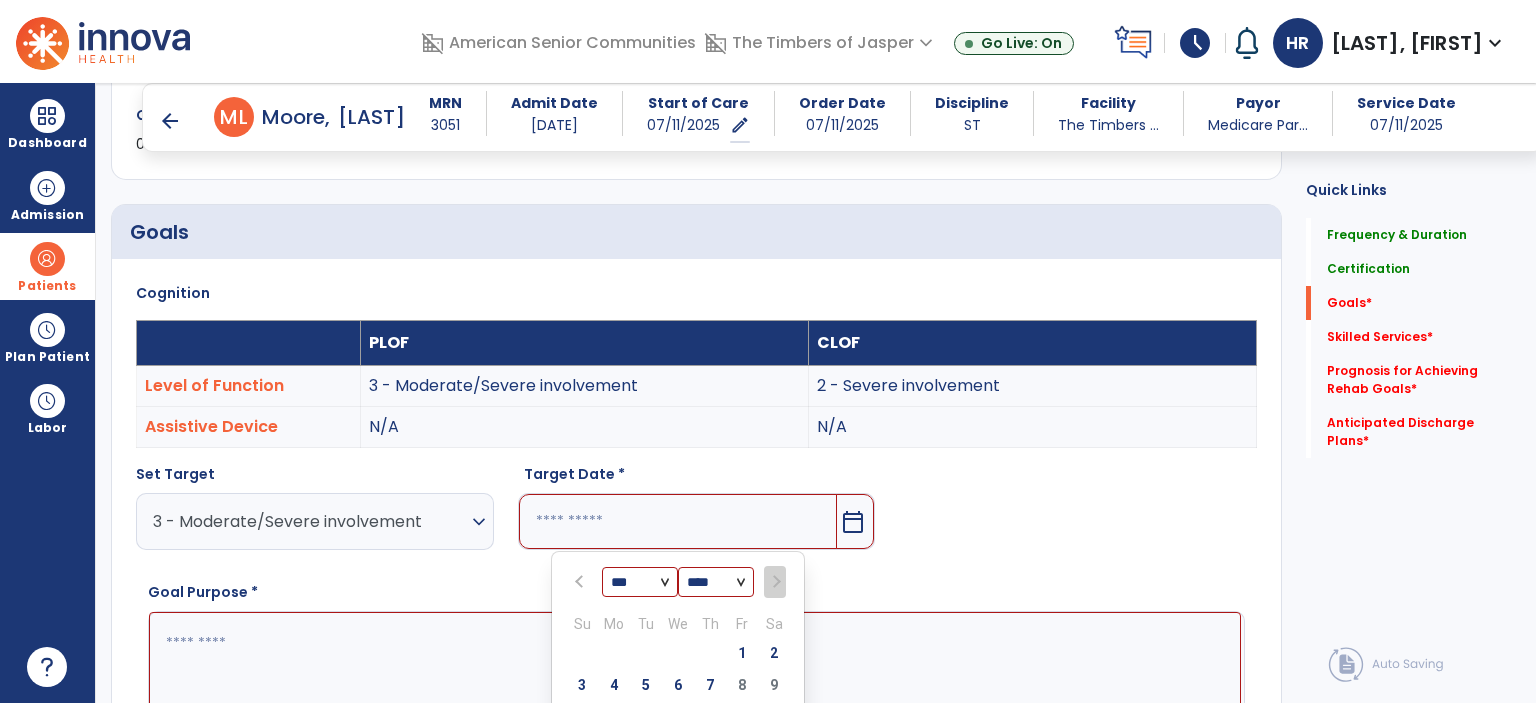 select on "*" 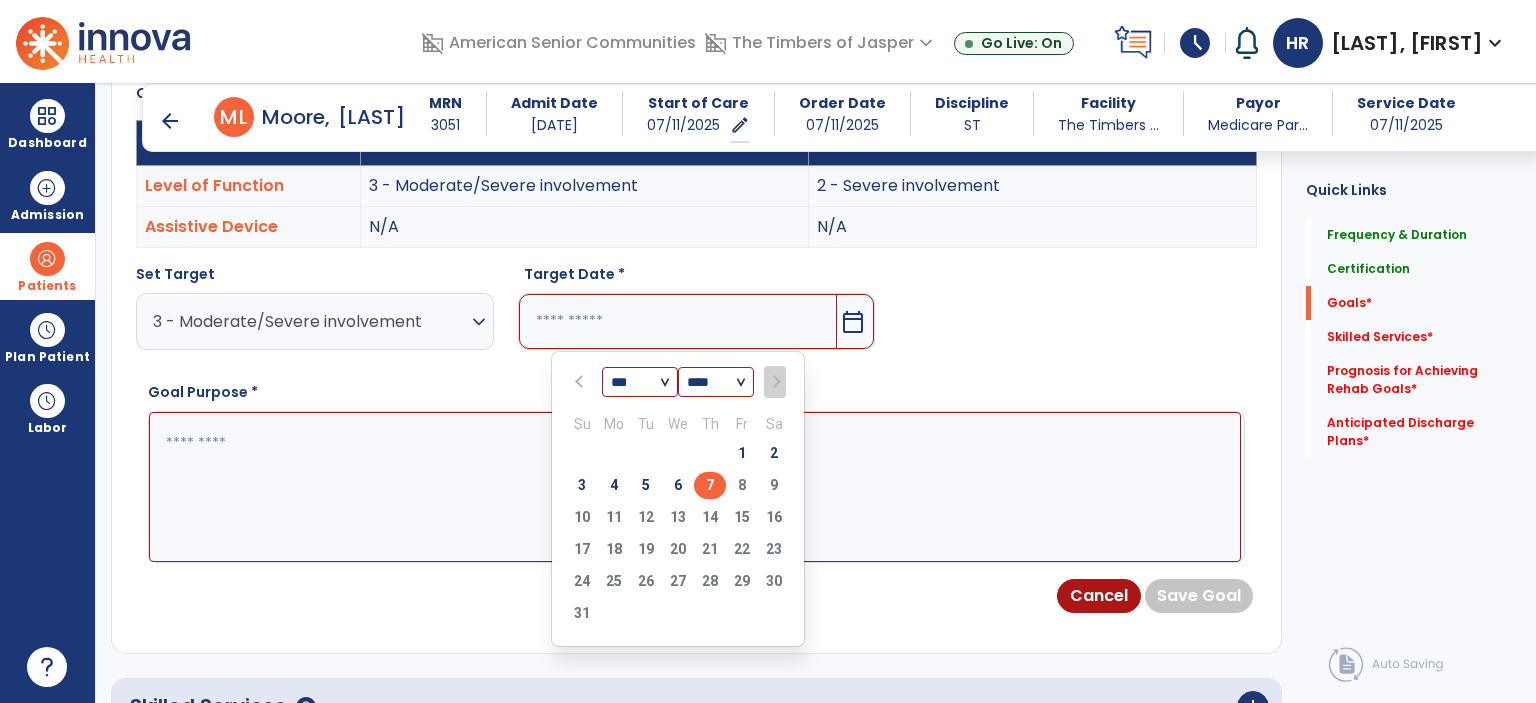click on "7" at bounding box center [710, 485] 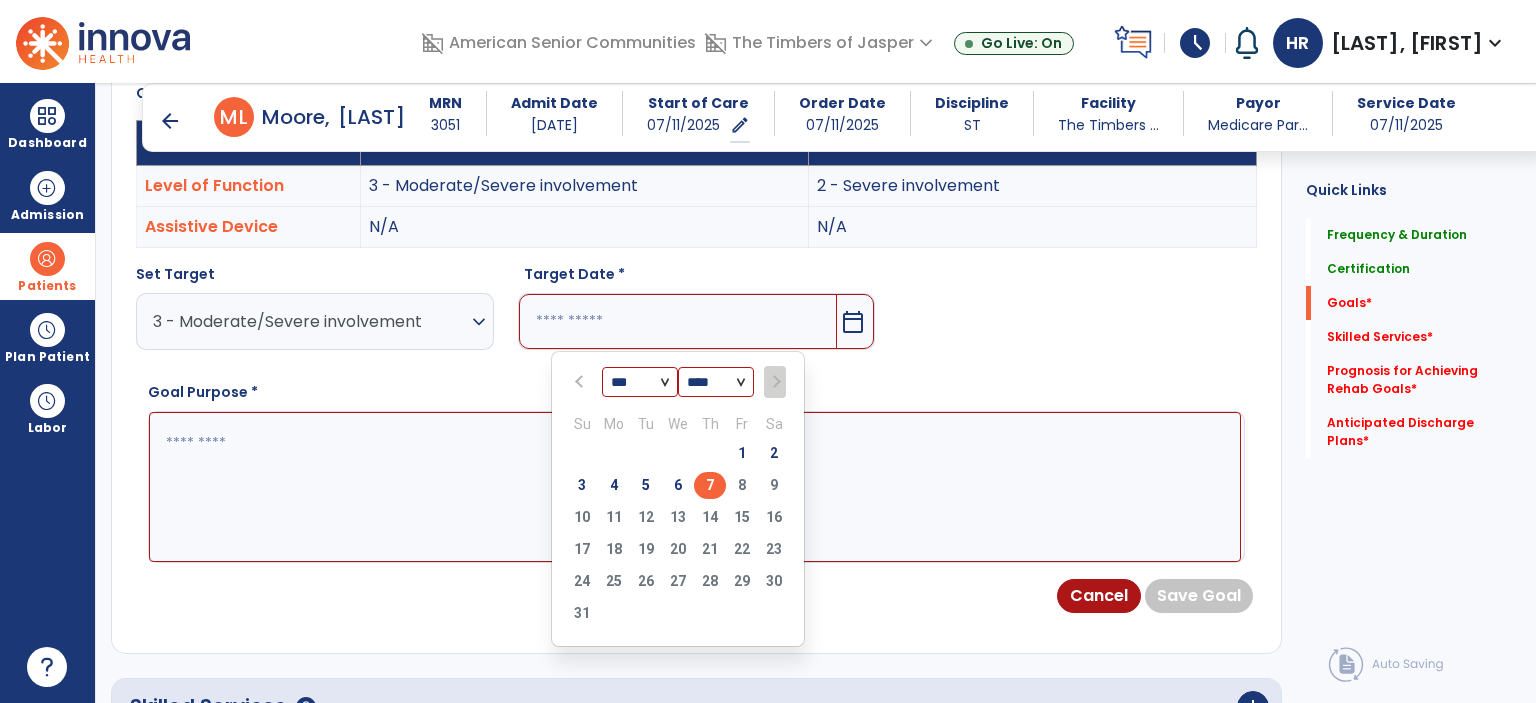 type on "********" 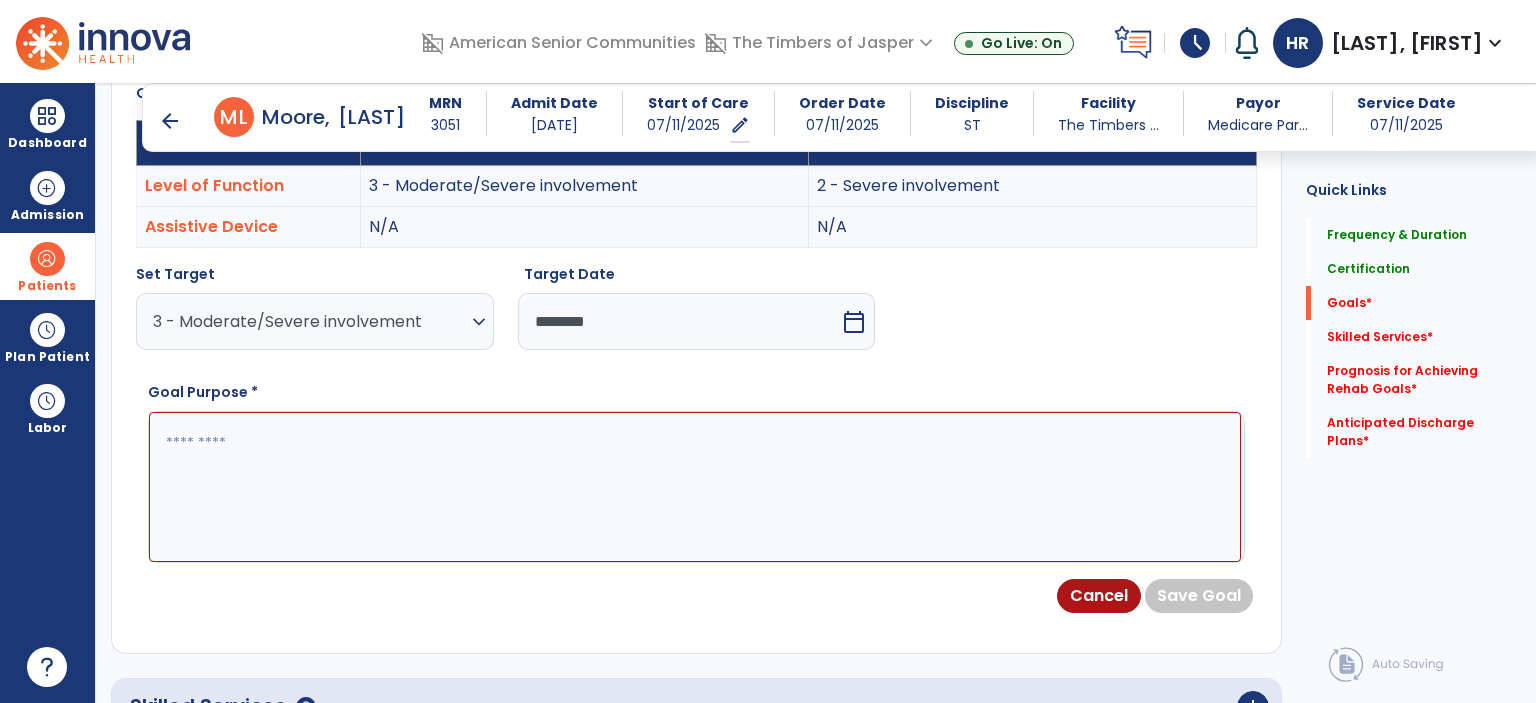 click at bounding box center (695, 487) 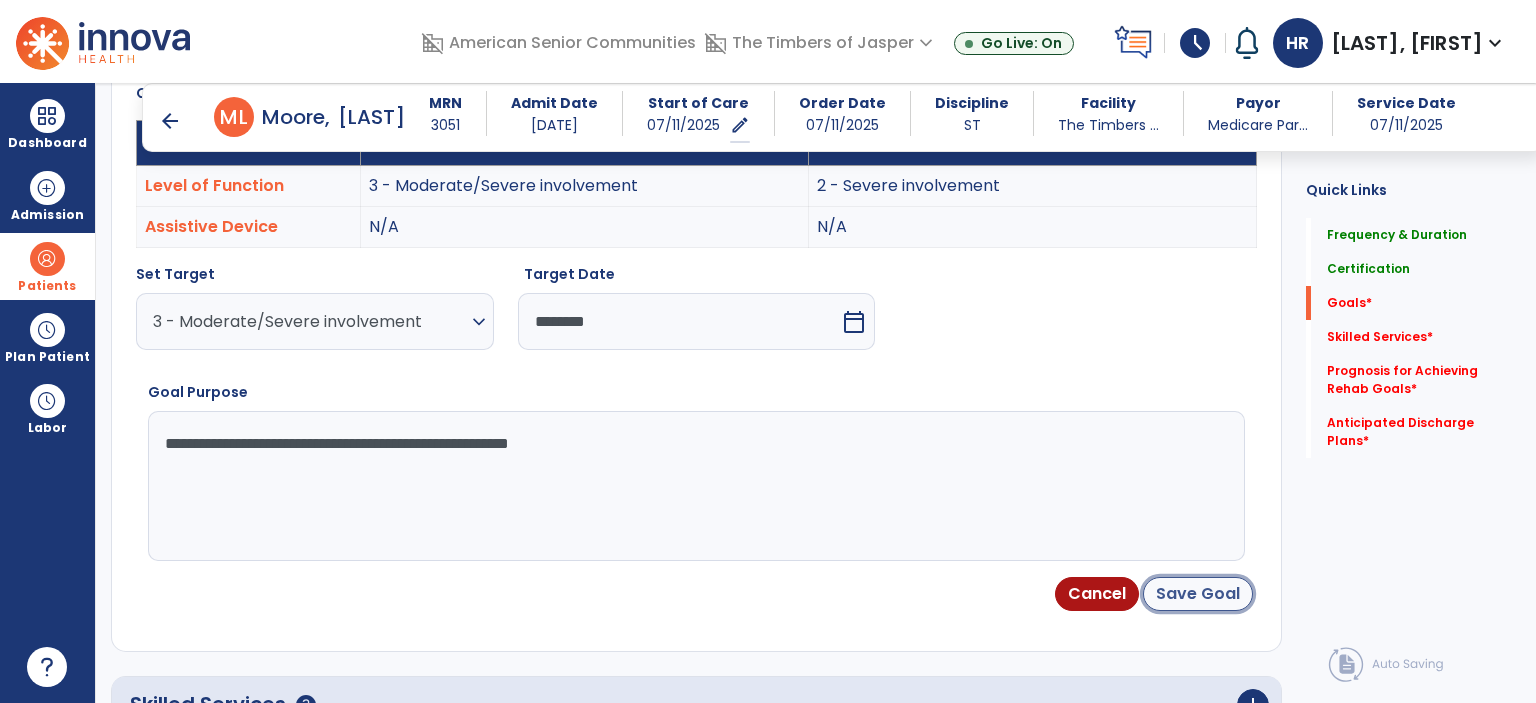 click on "Save Goal" at bounding box center (1198, 594) 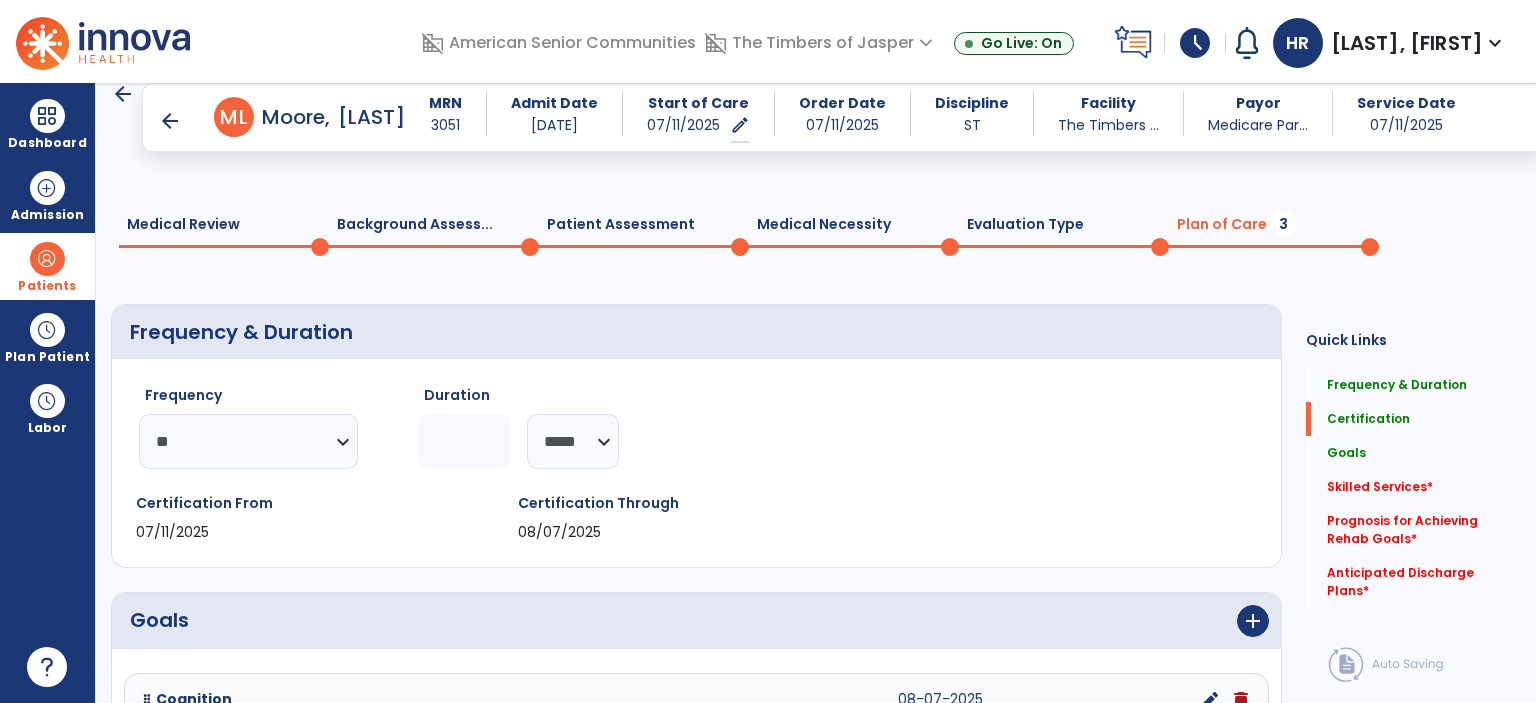 scroll, scrollTop: 324, scrollLeft: 0, axis: vertical 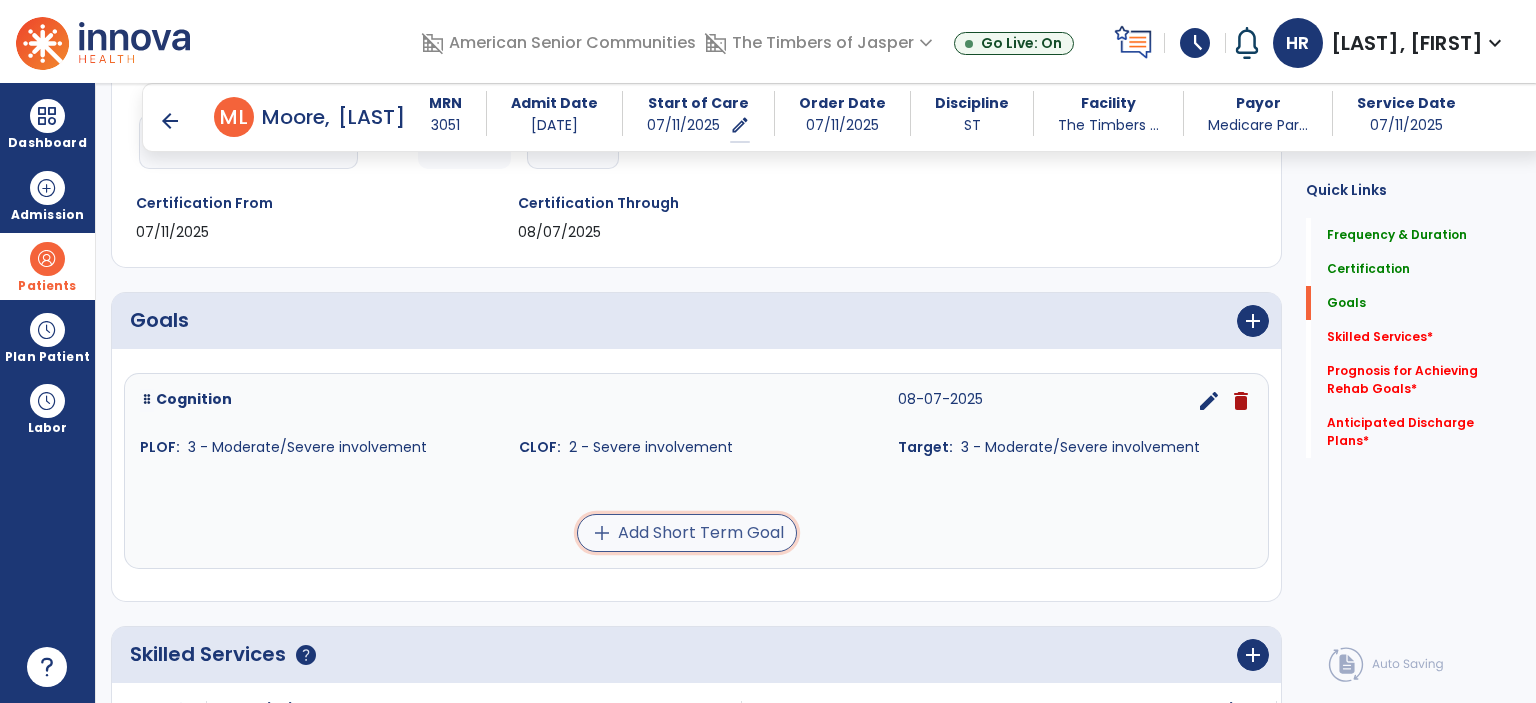 click on "add  Add Short Term Goal" at bounding box center [687, 533] 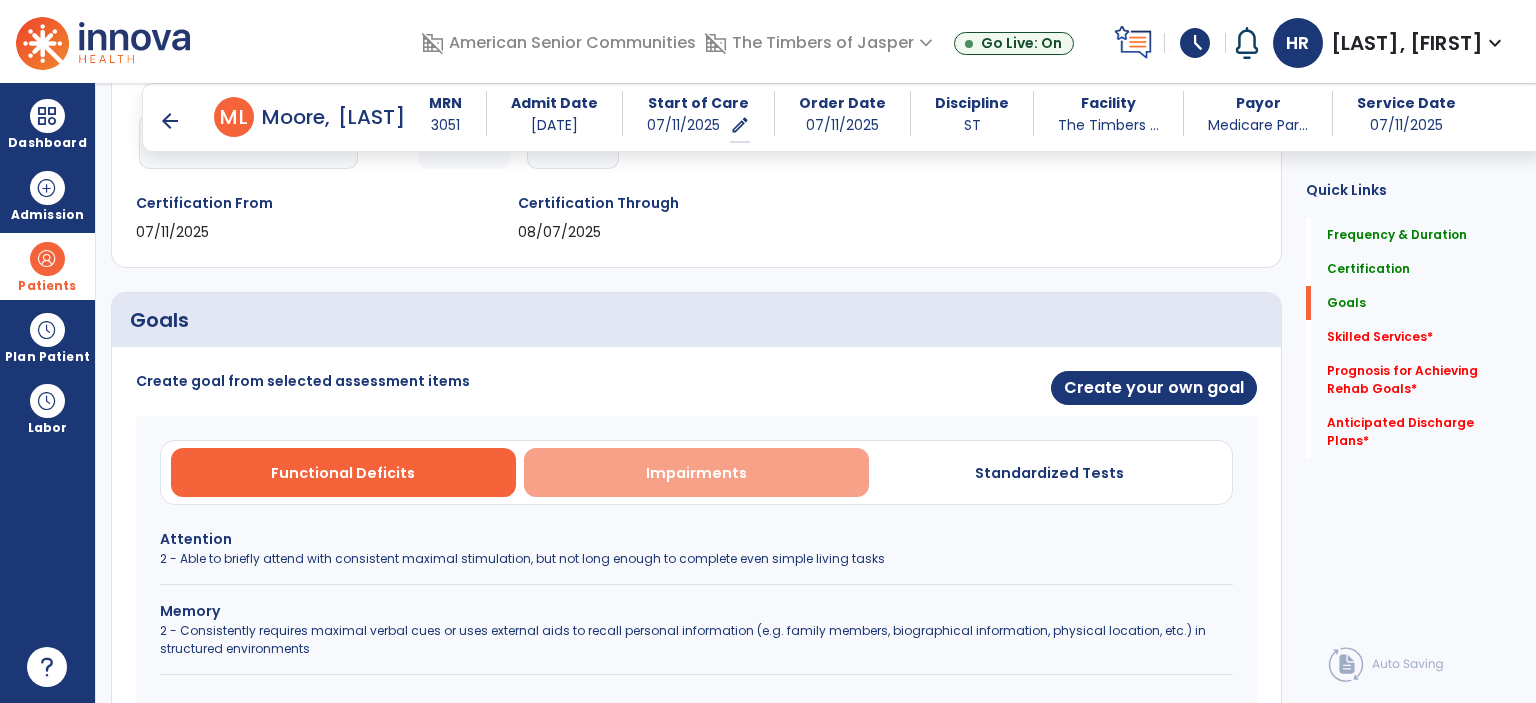 click on "Impairments" at bounding box center [696, 472] 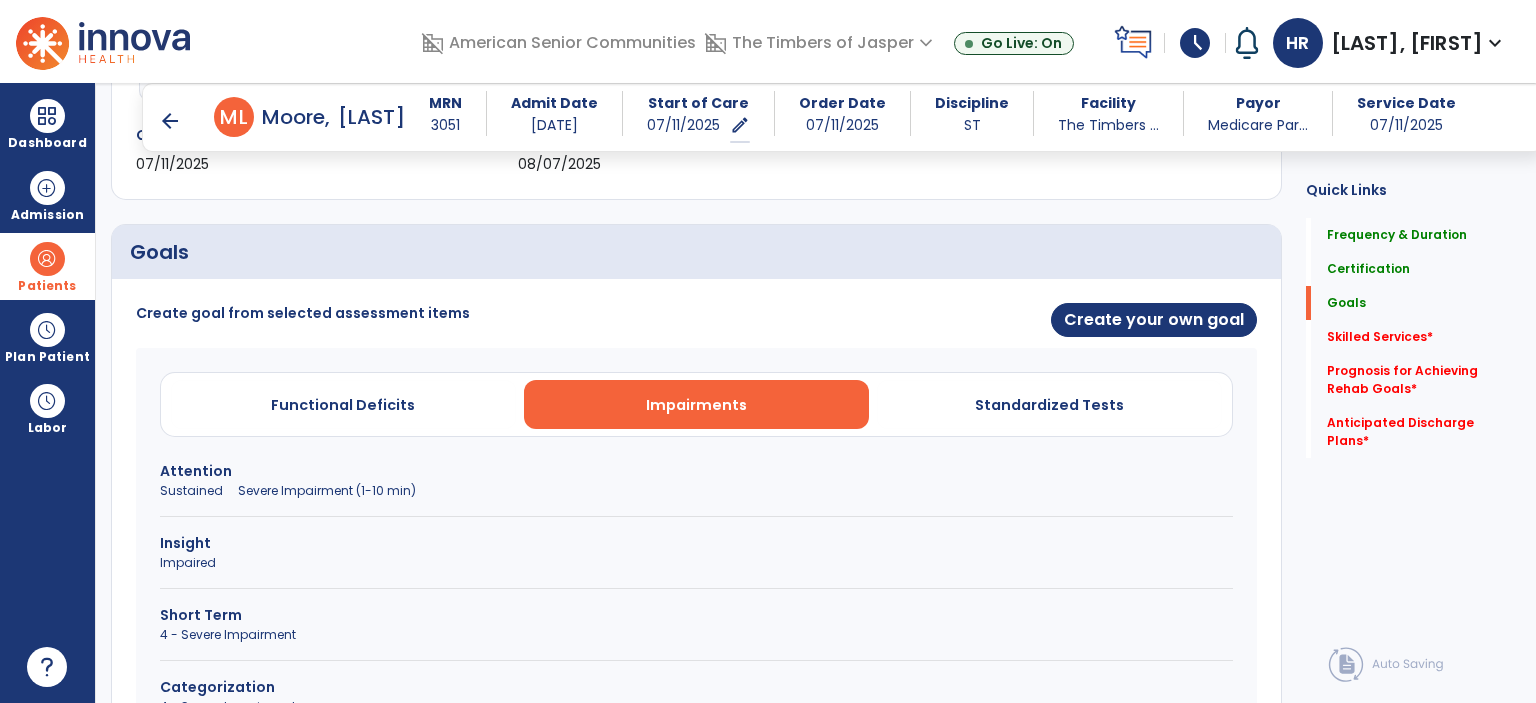 scroll, scrollTop: 424, scrollLeft: 0, axis: vertical 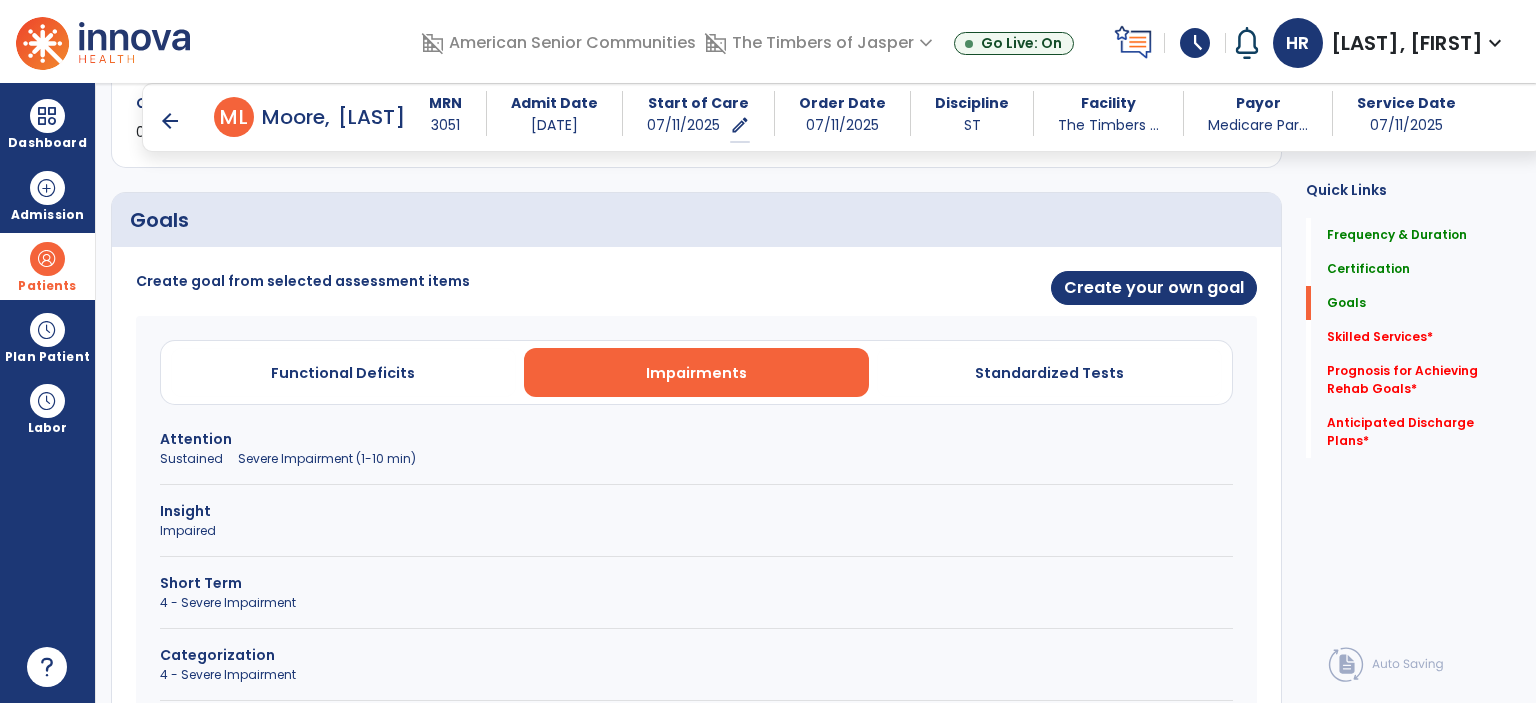 click on "Categorization" at bounding box center (696, 655) 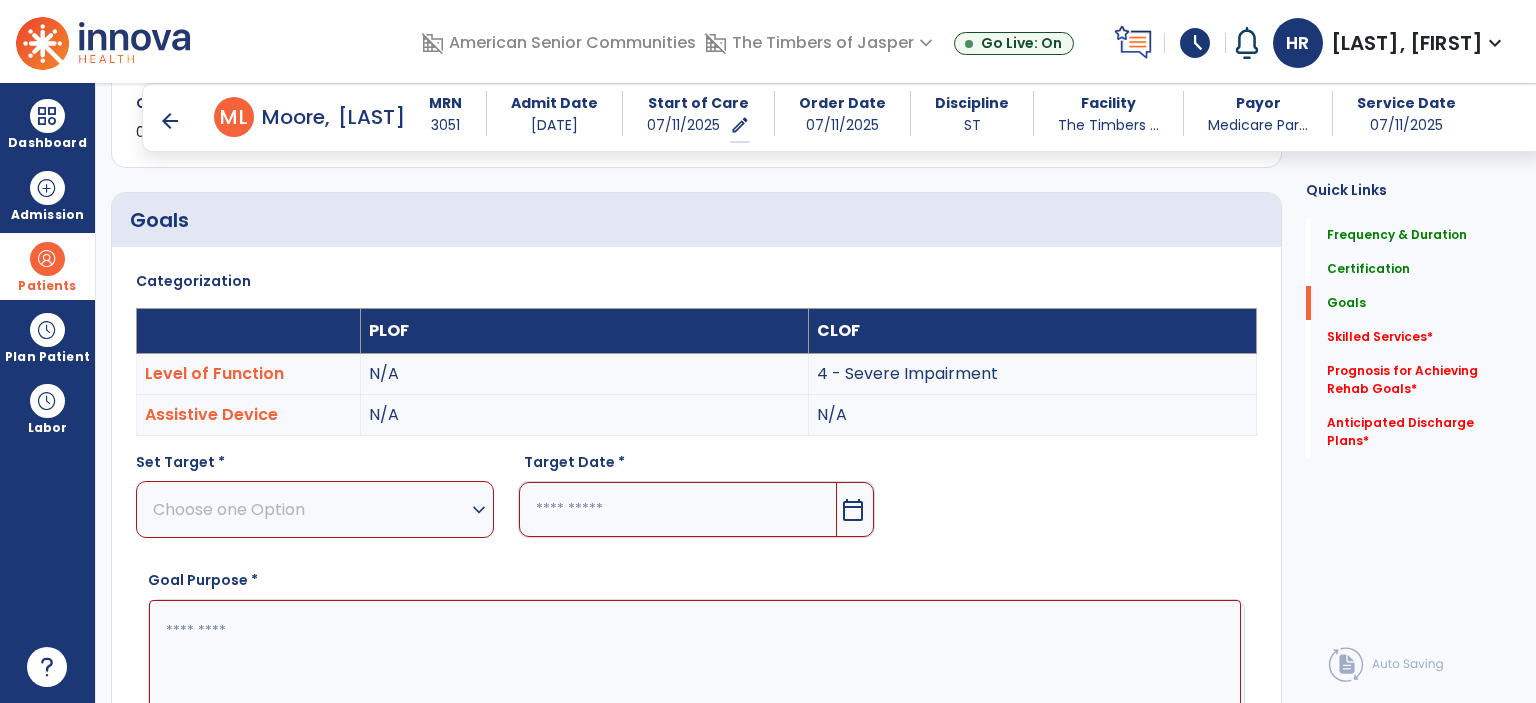 click on "Set Target *  Choose one Option   expand_more   1 - WFL   2 - Minimal Impairment   3 - Moderate Impairment" at bounding box center (315, 503) 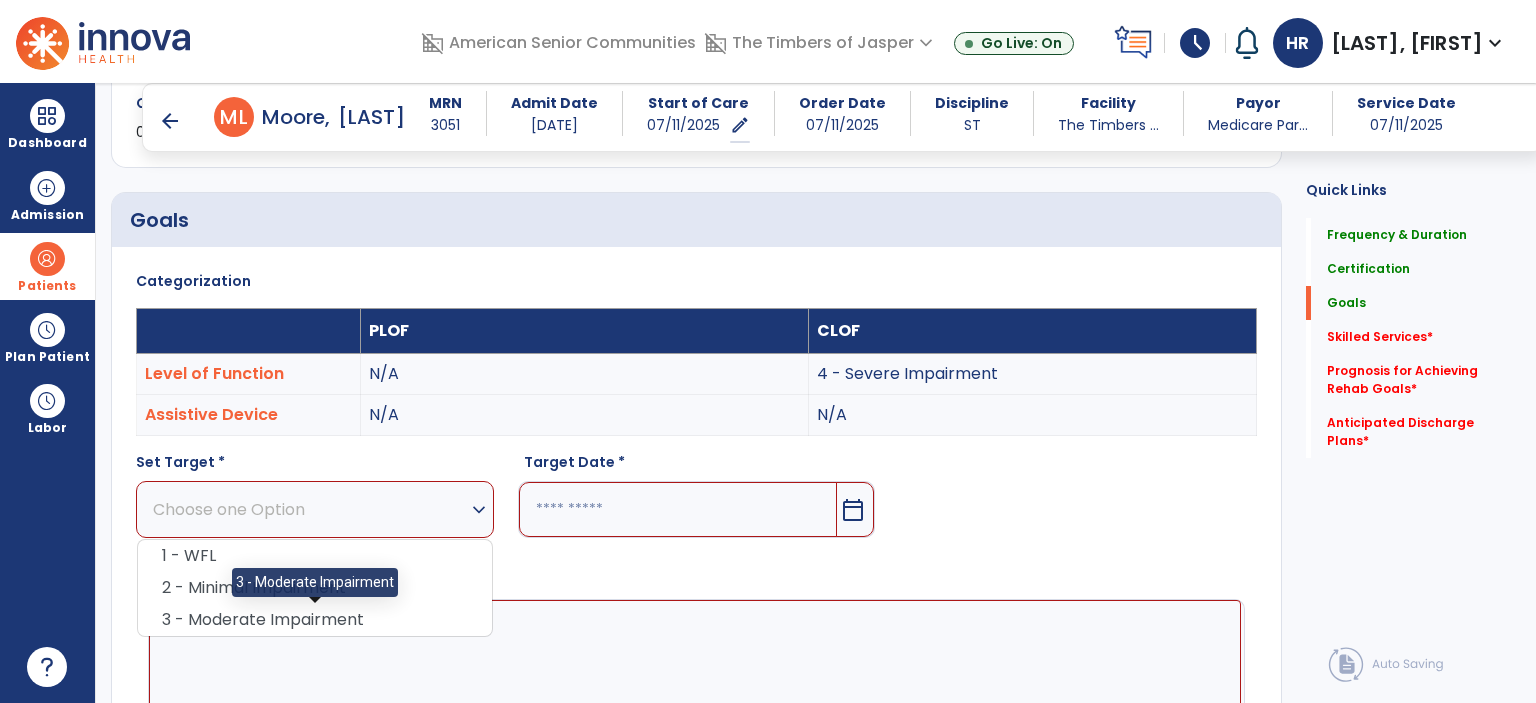 drag, startPoint x: 248, startPoint y: 617, endPoint x: 419, endPoint y: 579, distance: 175.17134 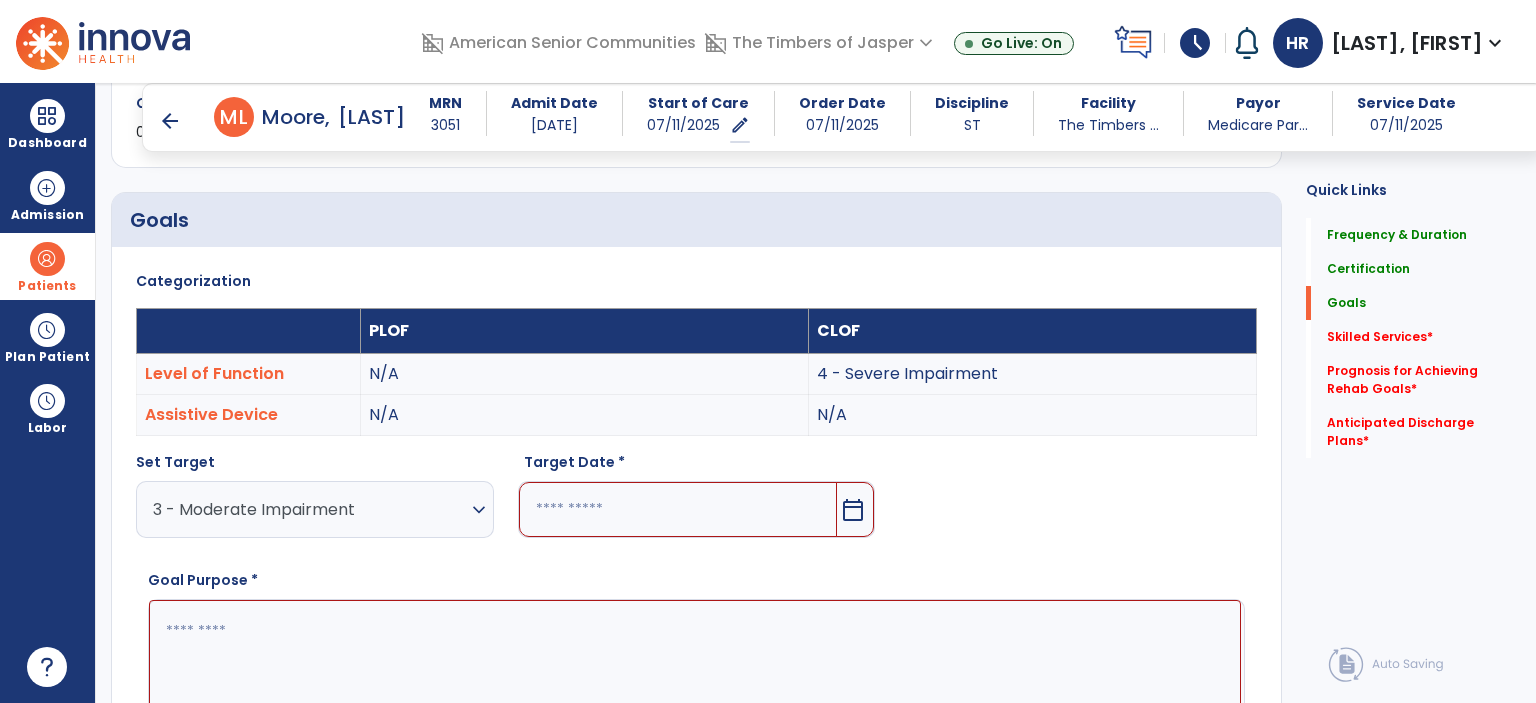 click at bounding box center [678, 509] 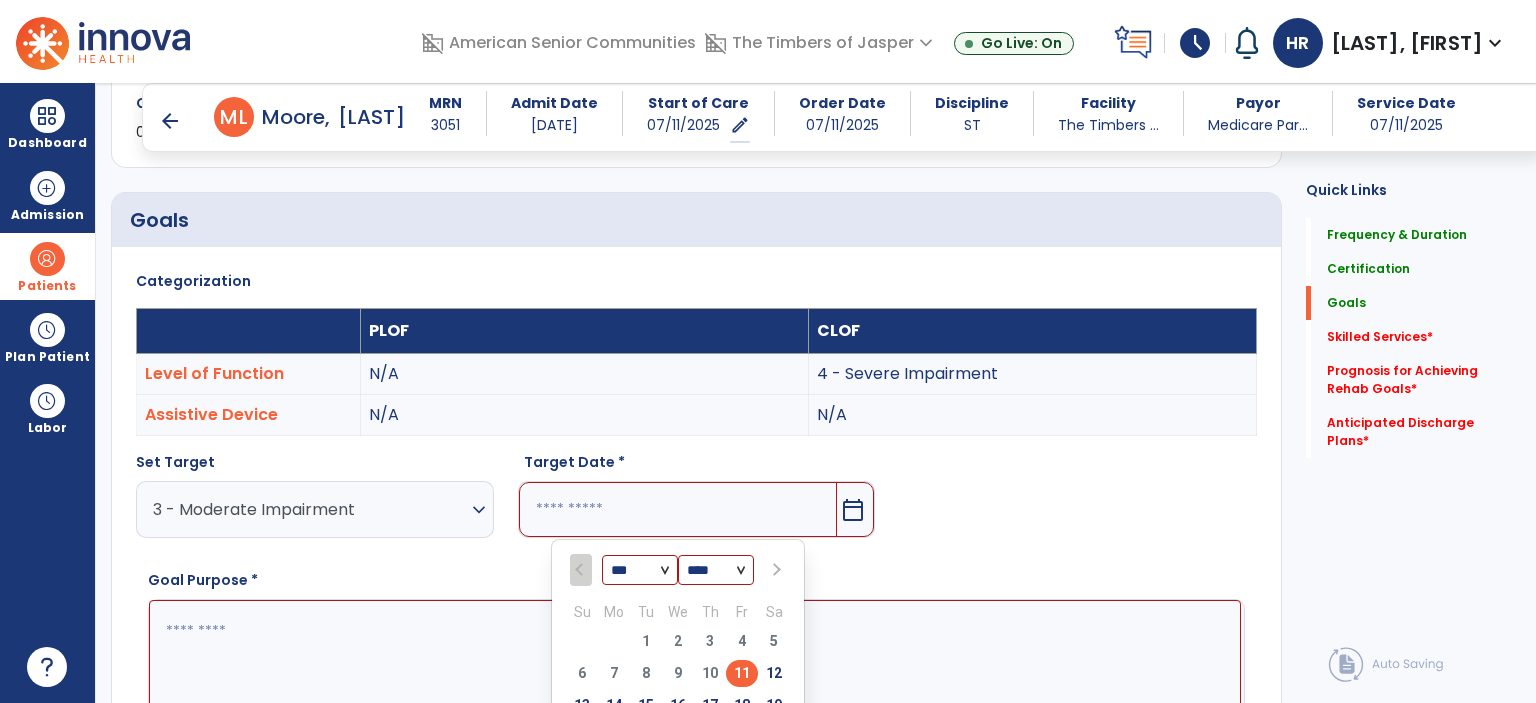 click at bounding box center (774, 570) 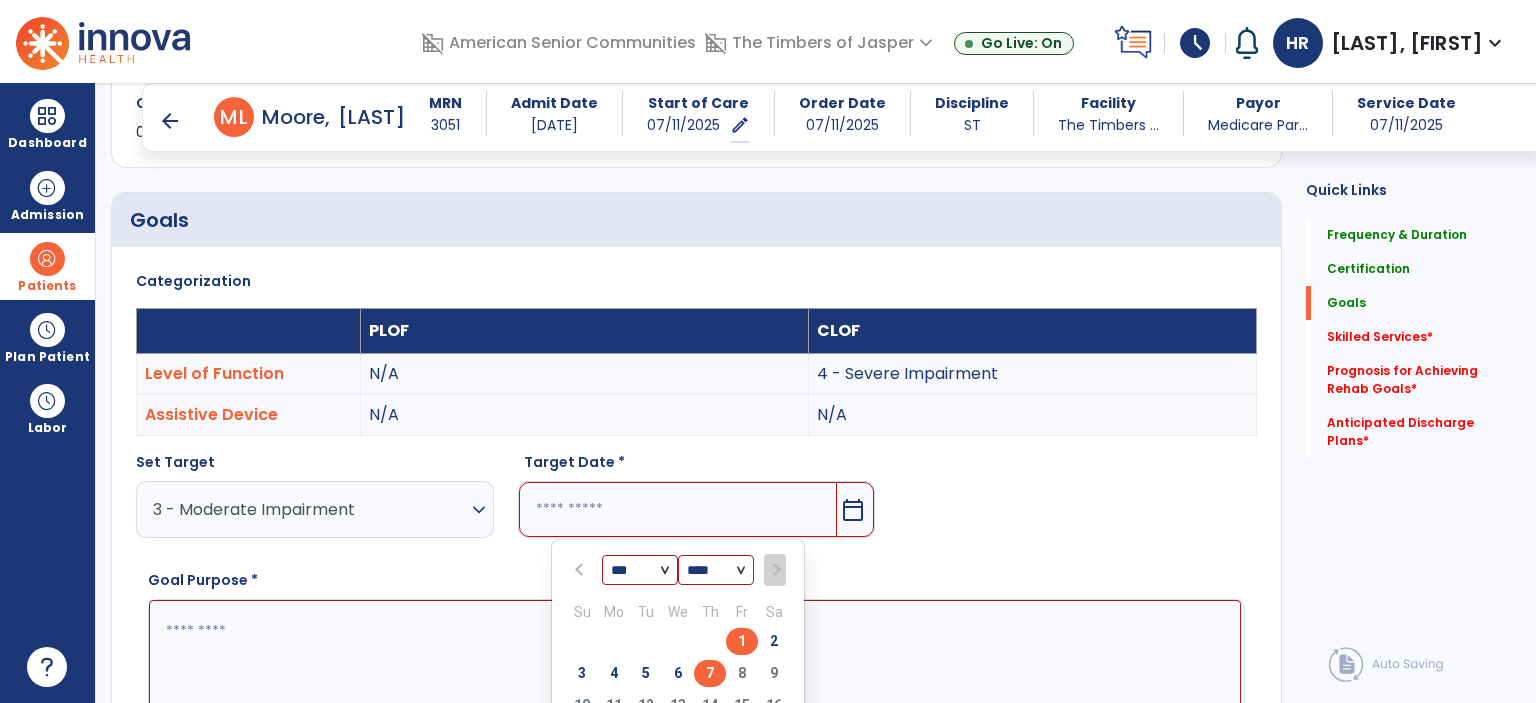 click on "7" at bounding box center [710, 673] 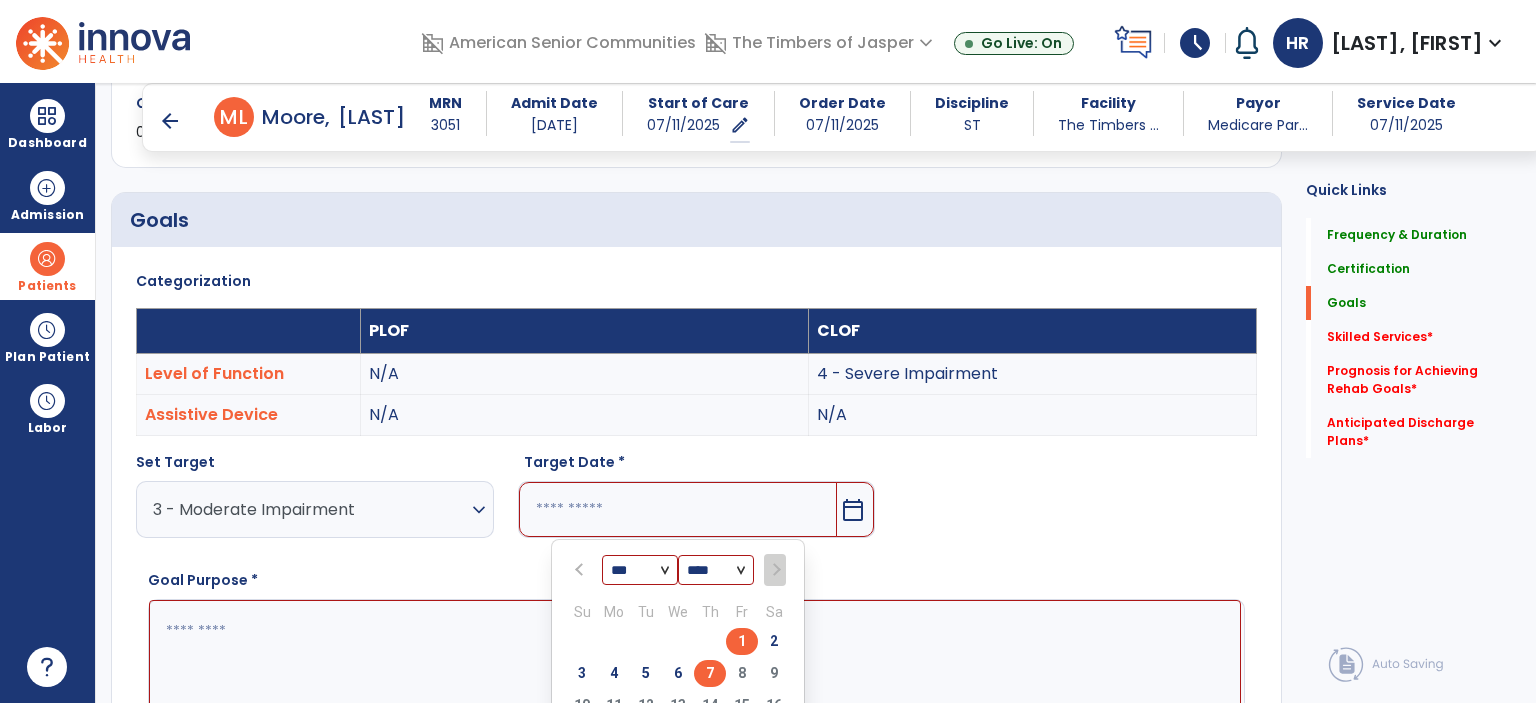 type on "********" 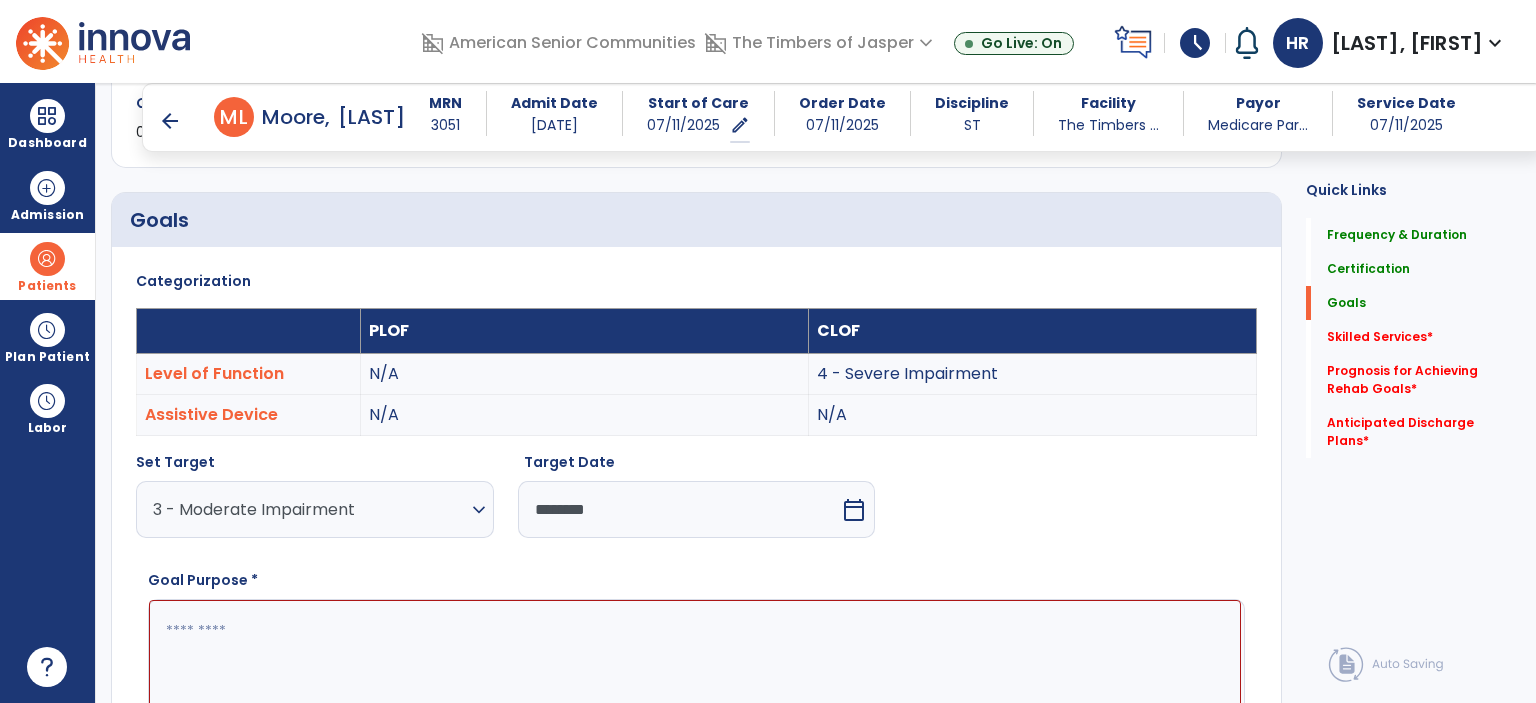 click at bounding box center (695, 675) 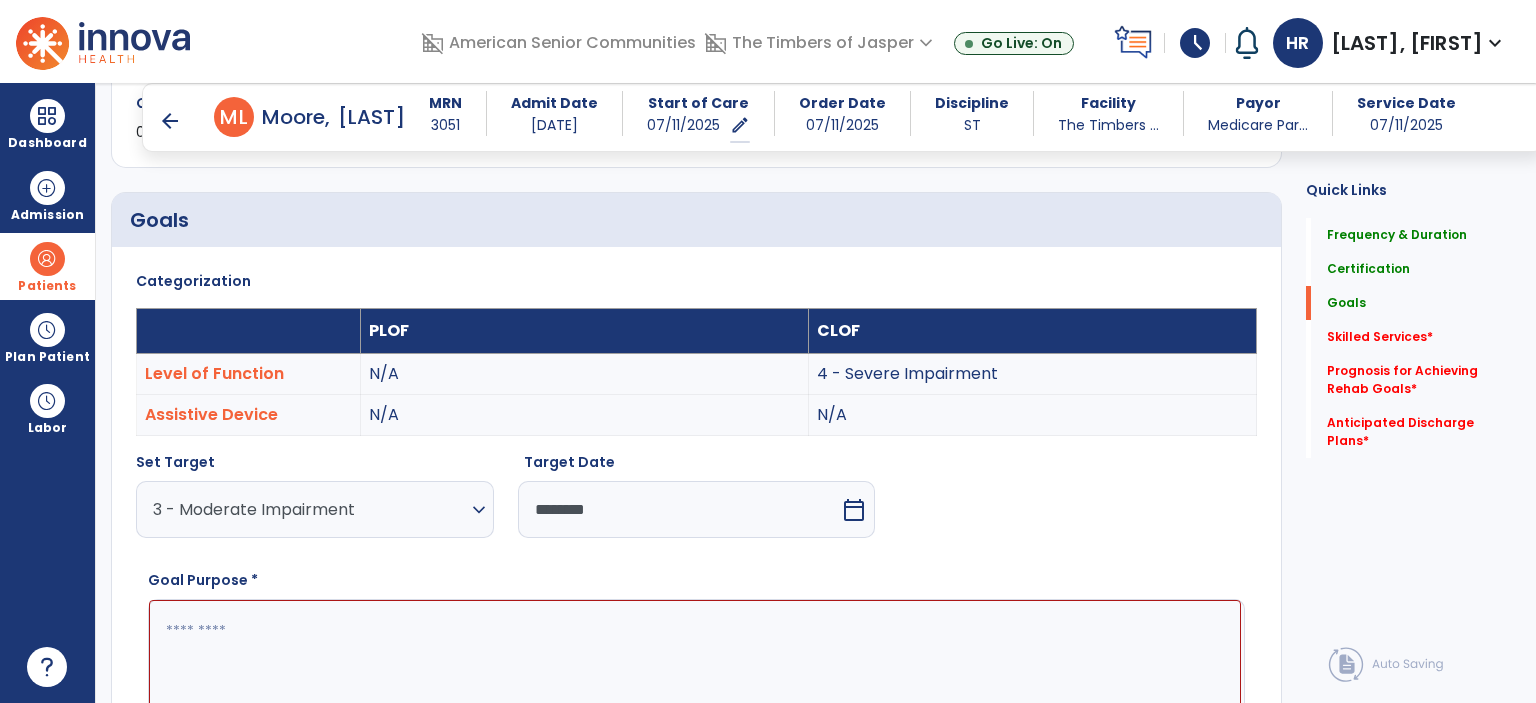 scroll, scrollTop: 724, scrollLeft: 0, axis: vertical 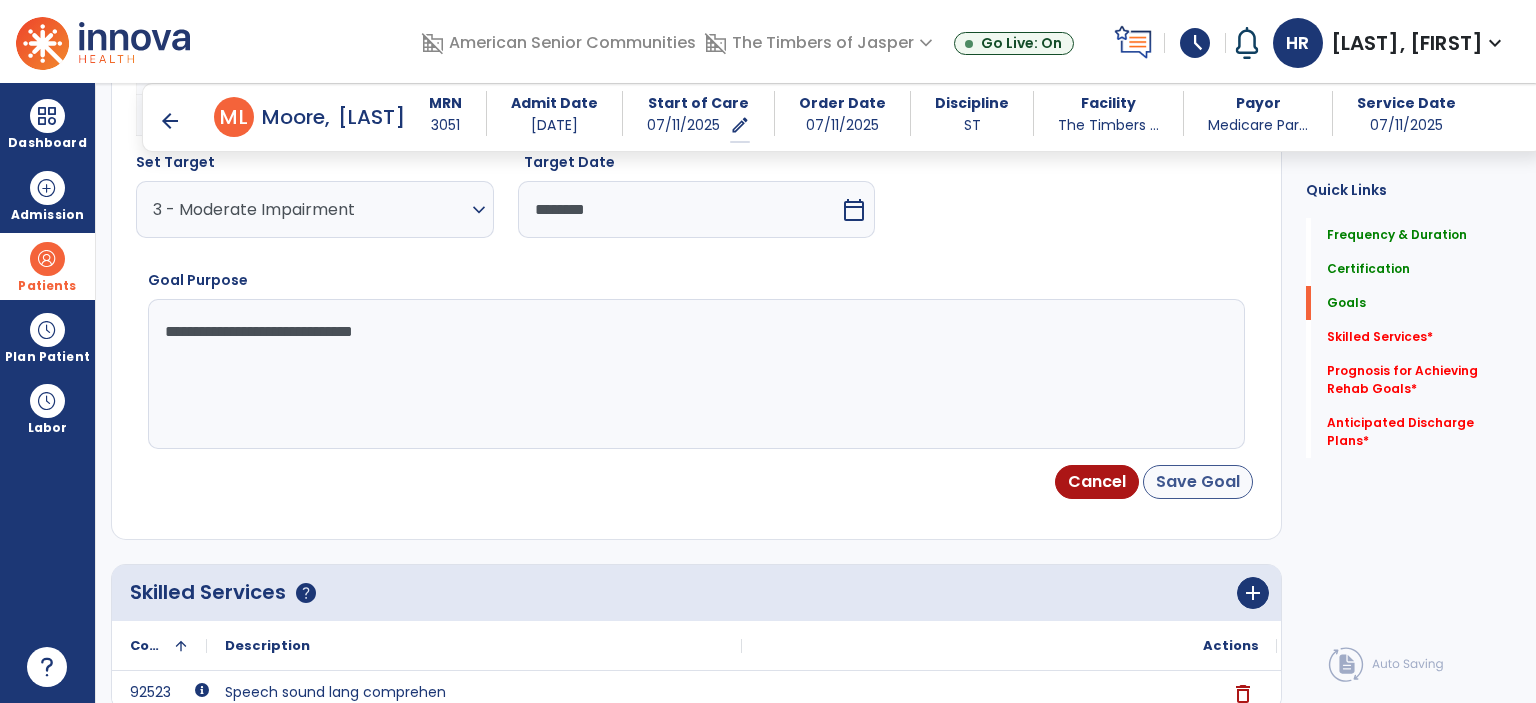 type on "**********" 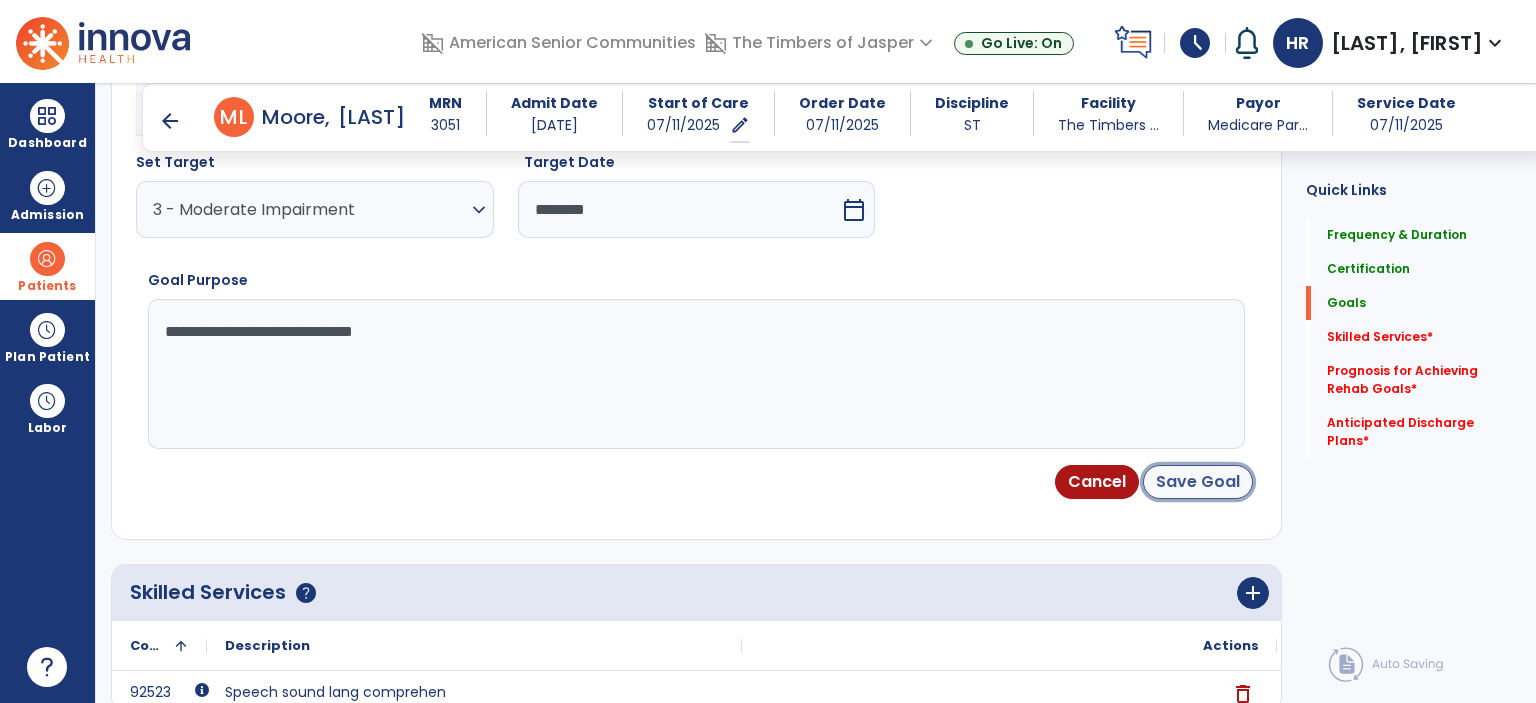click on "Save Goal" at bounding box center (1198, 482) 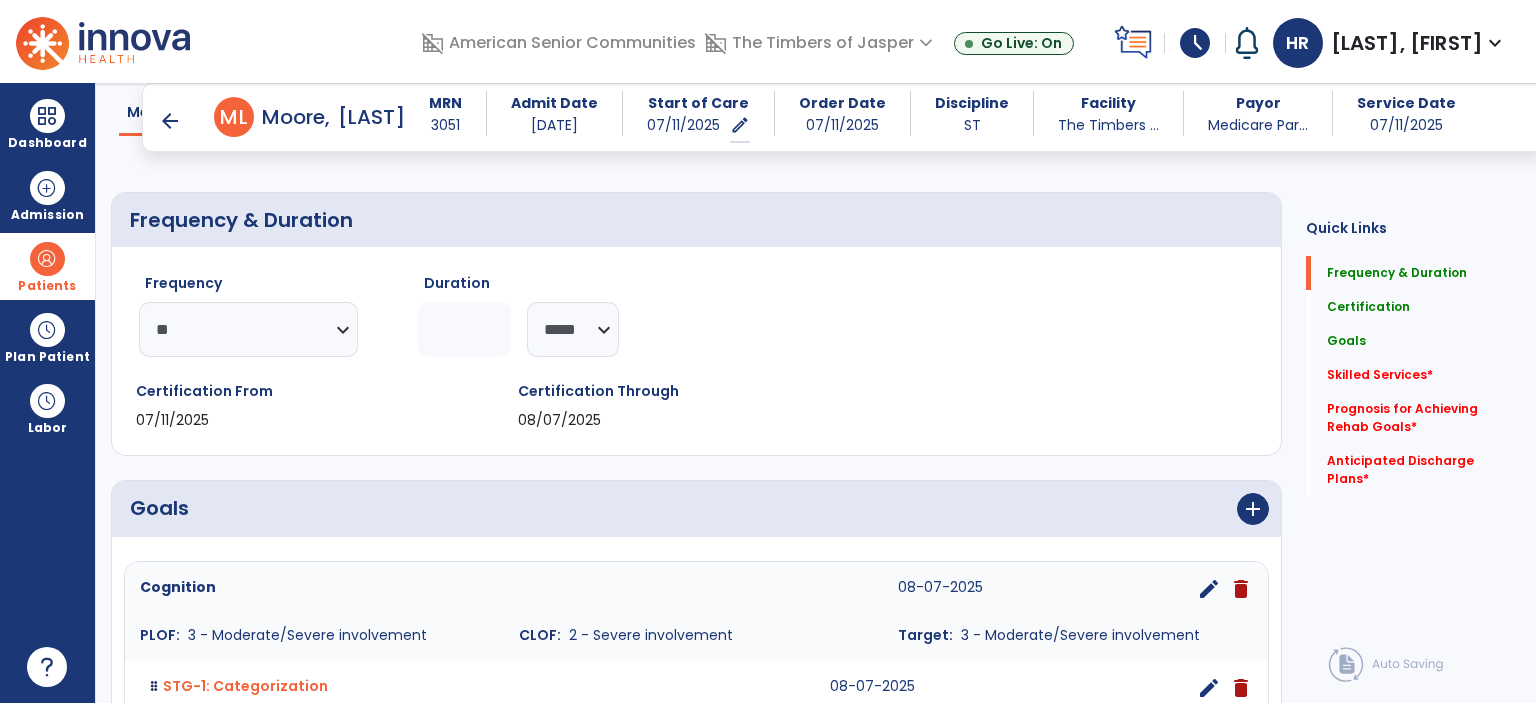 scroll, scrollTop: 536, scrollLeft: 0, axis: vertical 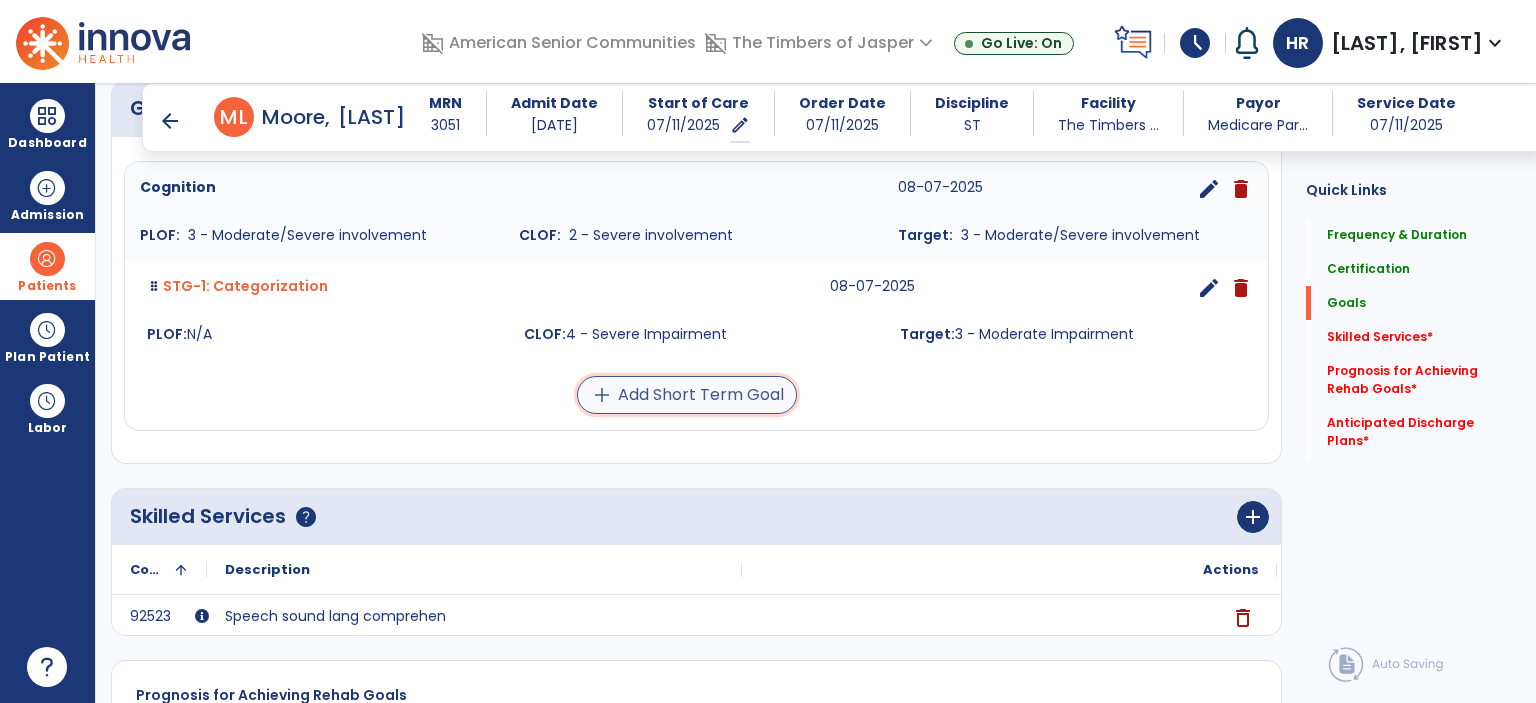 click on "add  Add Short Term Goal" at bounding box center [687, 395] 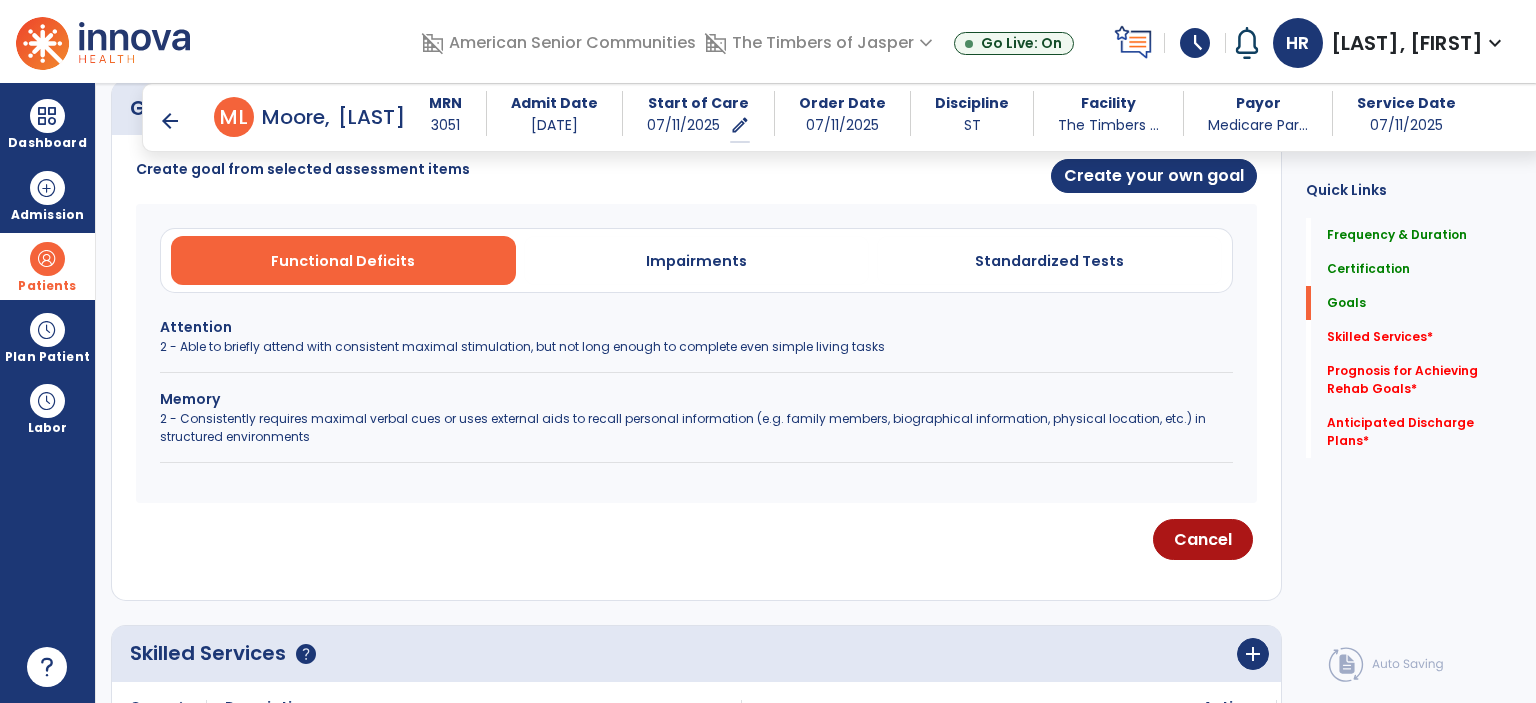 drag, startPoint x: 701, startPoint y: 271, endPoint x: 597, endPoint y: 300, distance: 107.96759 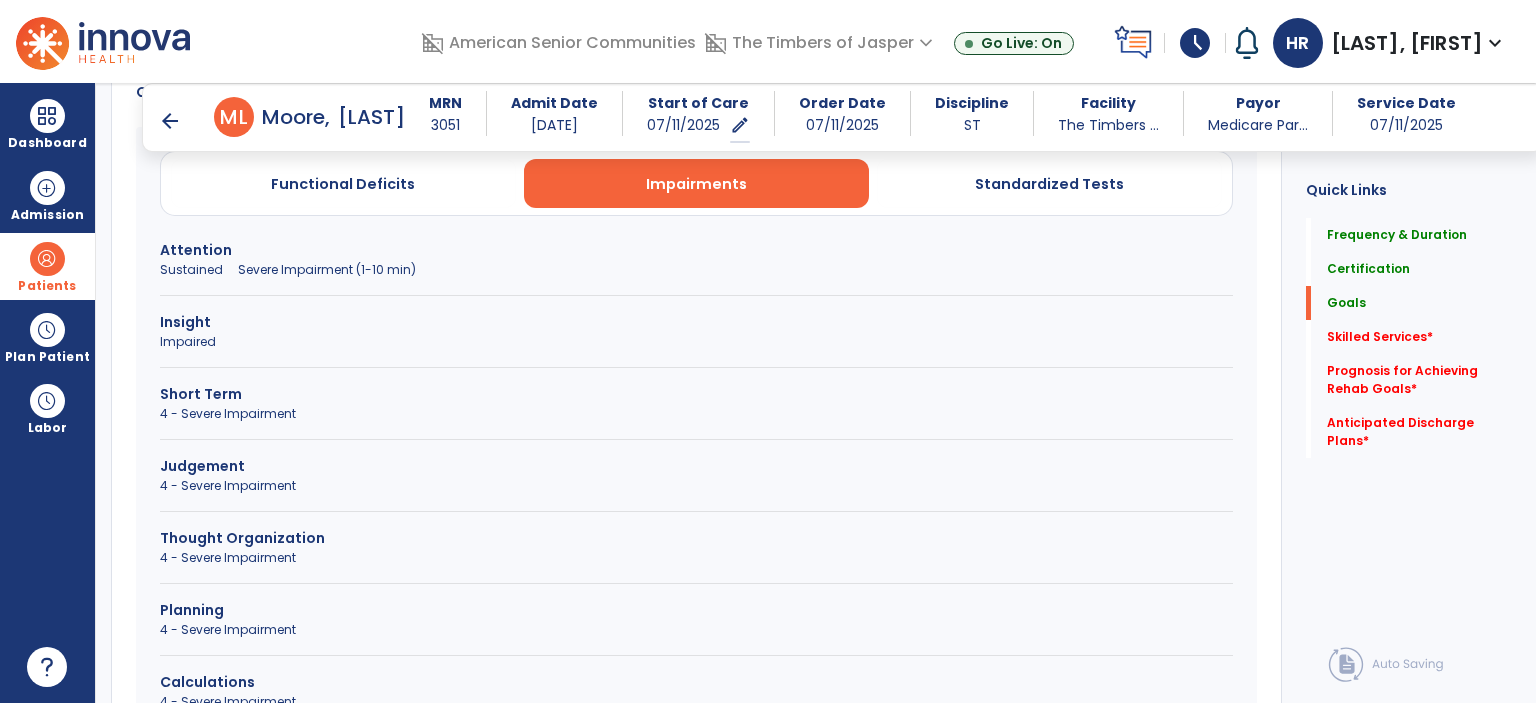 scroll, scrollTop: 636, scrollLeft: 0, axis: vertical 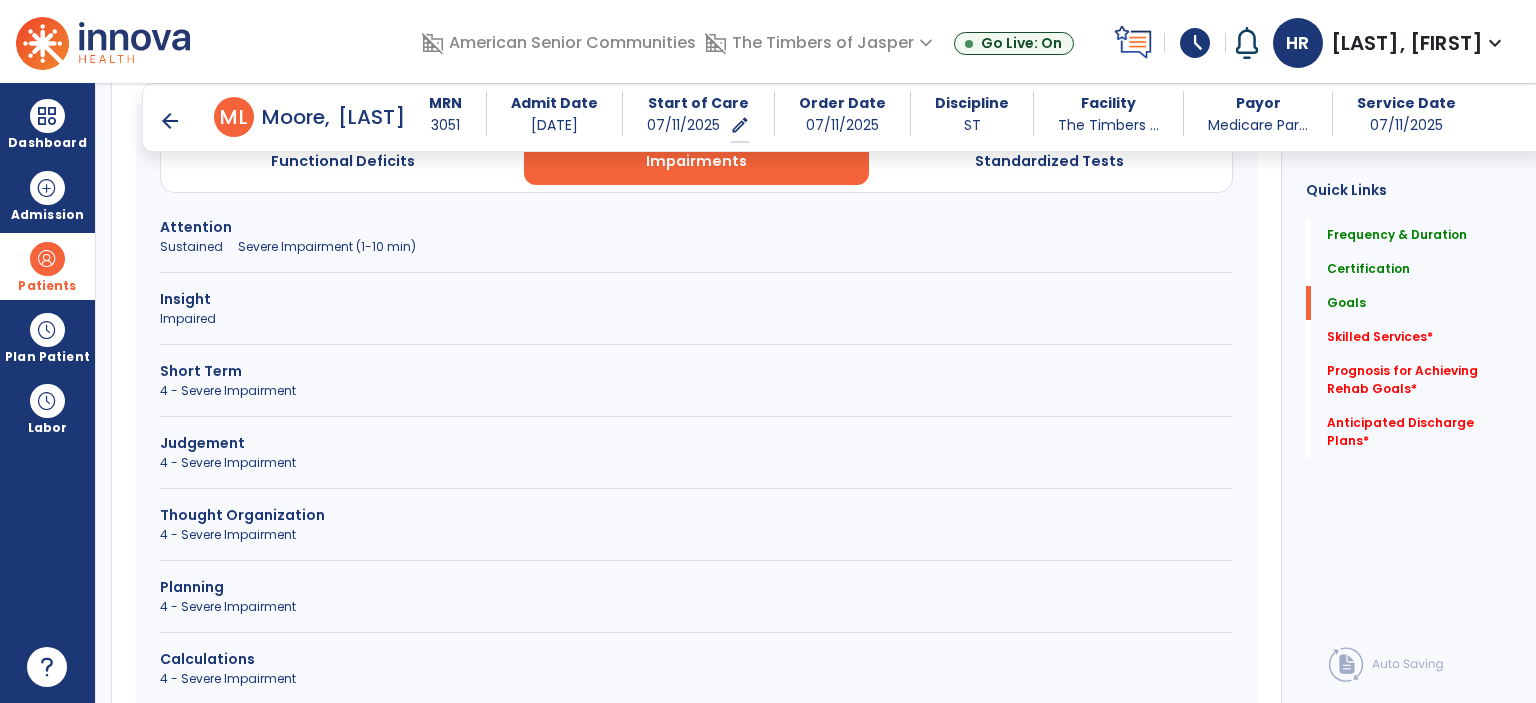 click on "4 - Severe Impairment" at bounding box center [696, 391] 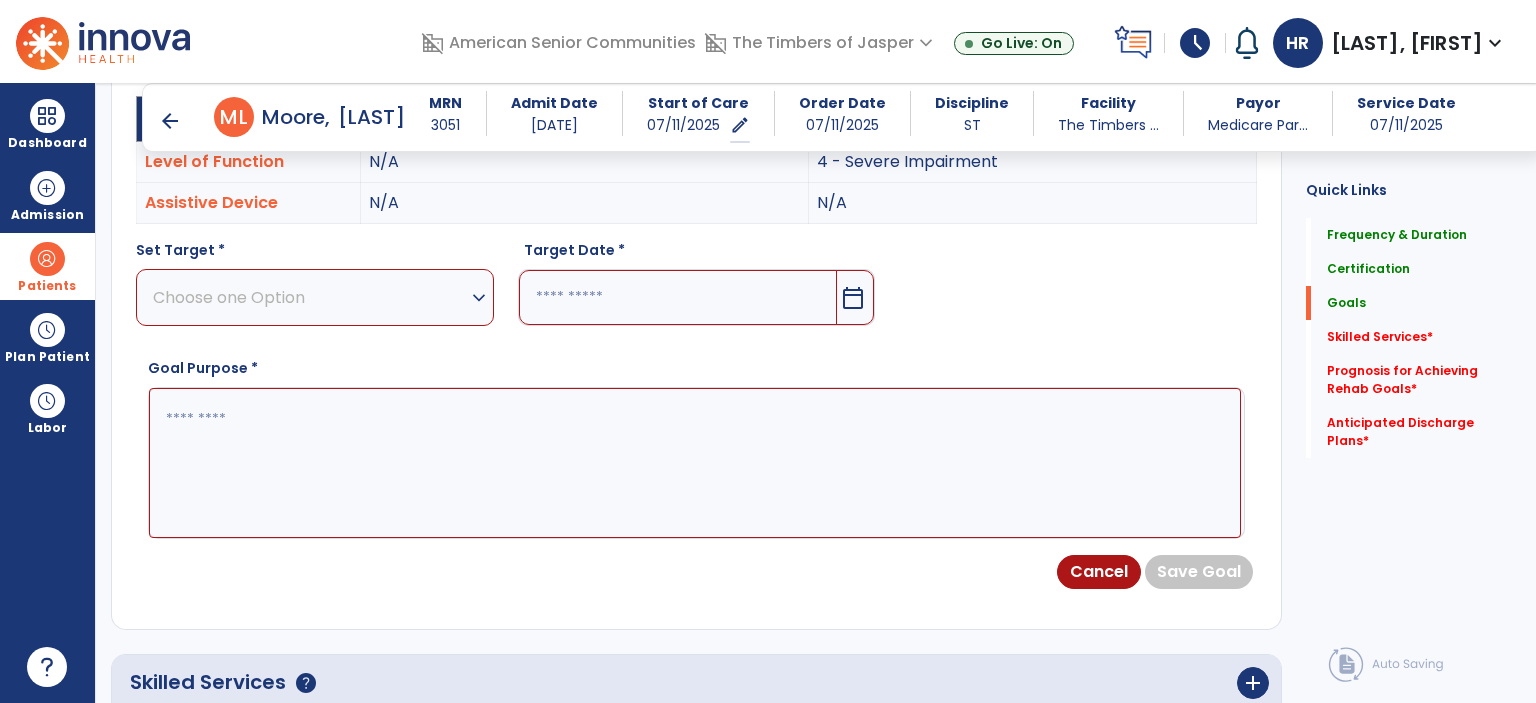 click on "Choose one Option" at bounding box center [310, 297] 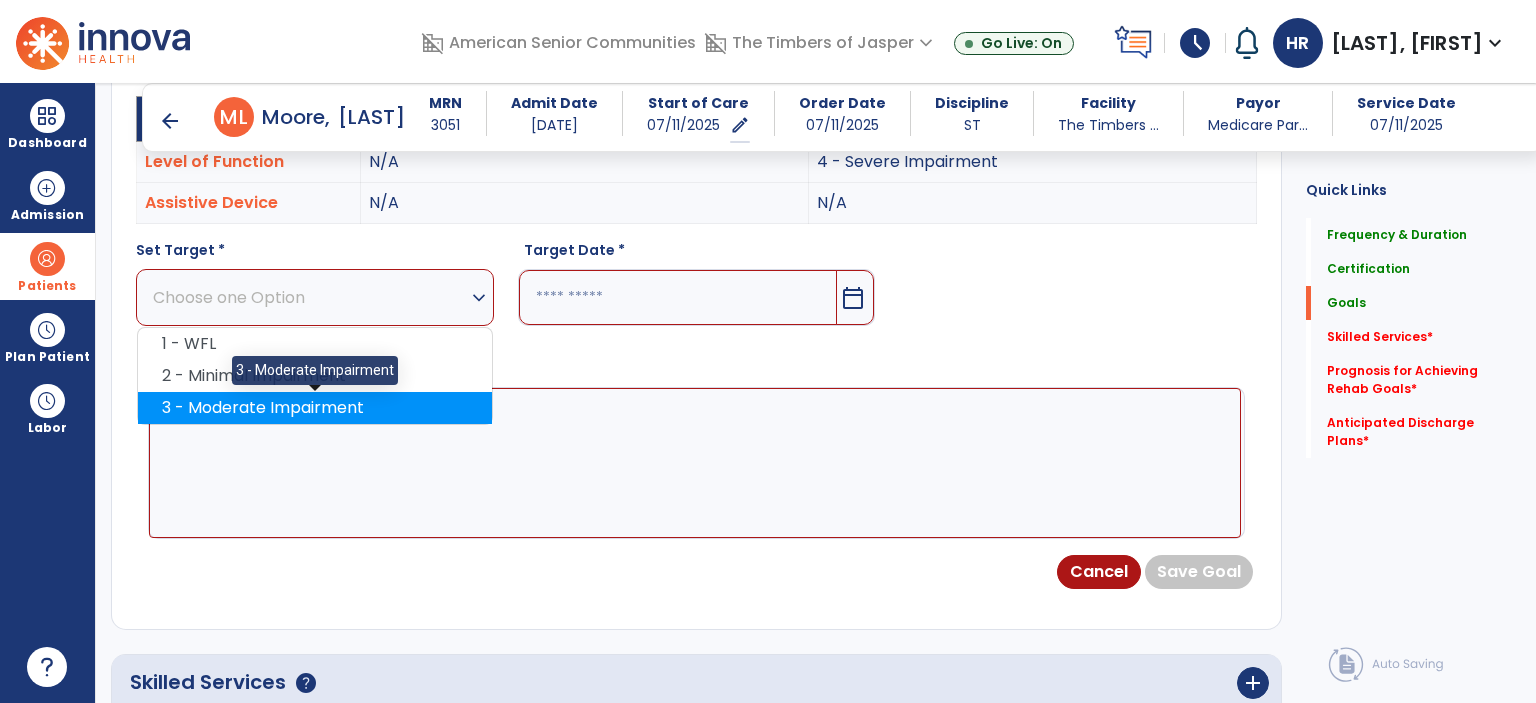 click on "3 - Moderate Impairment" at bounding box center [315, 408] 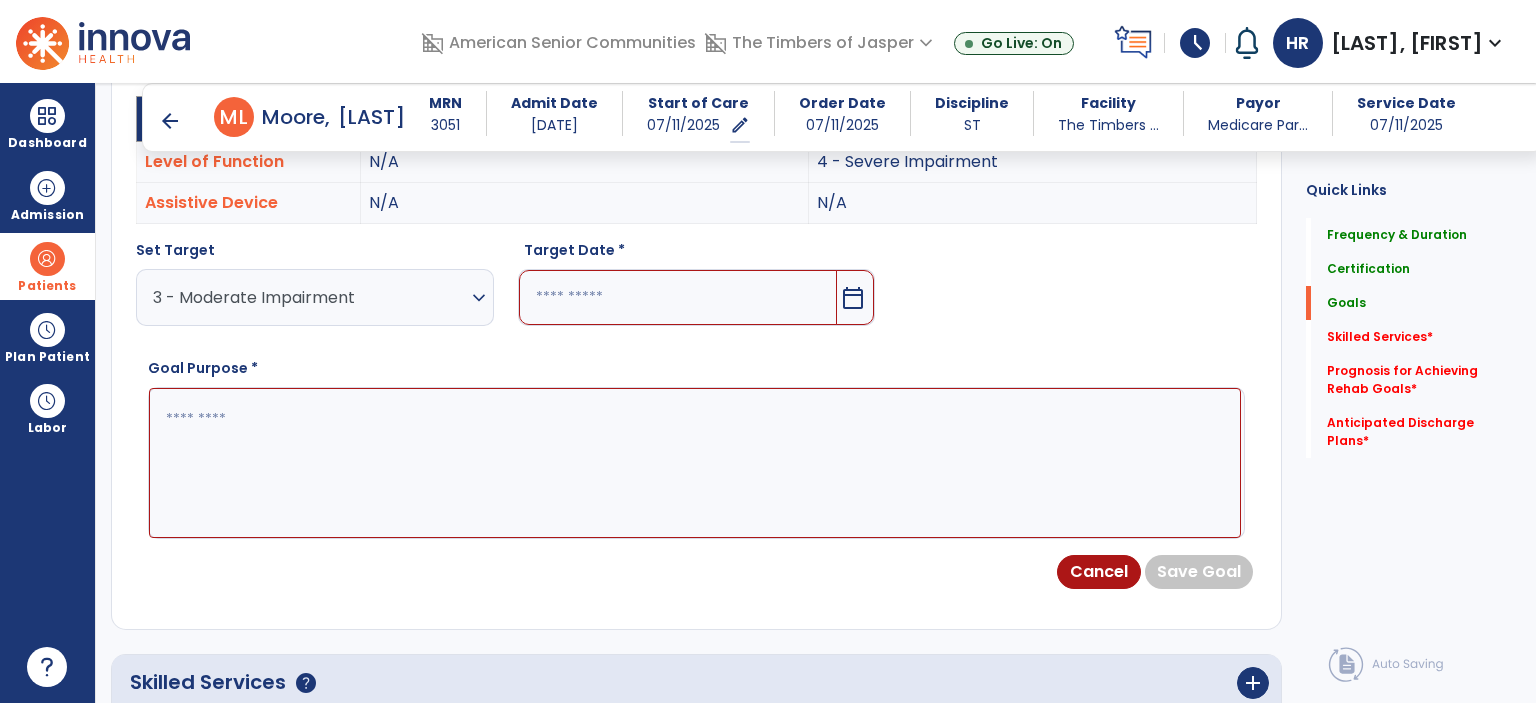 click at bounding box center (678, 297) 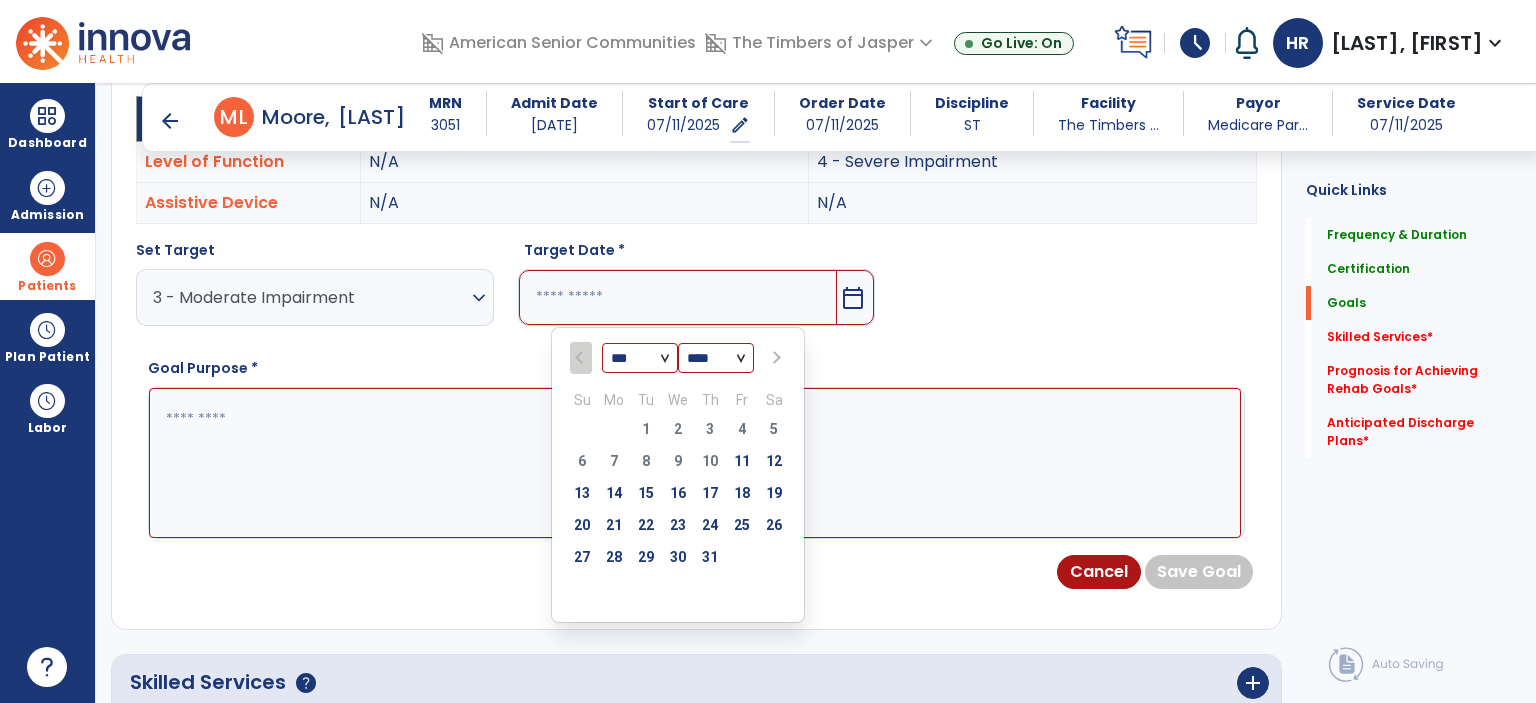 click at bounding box center (775, 358) 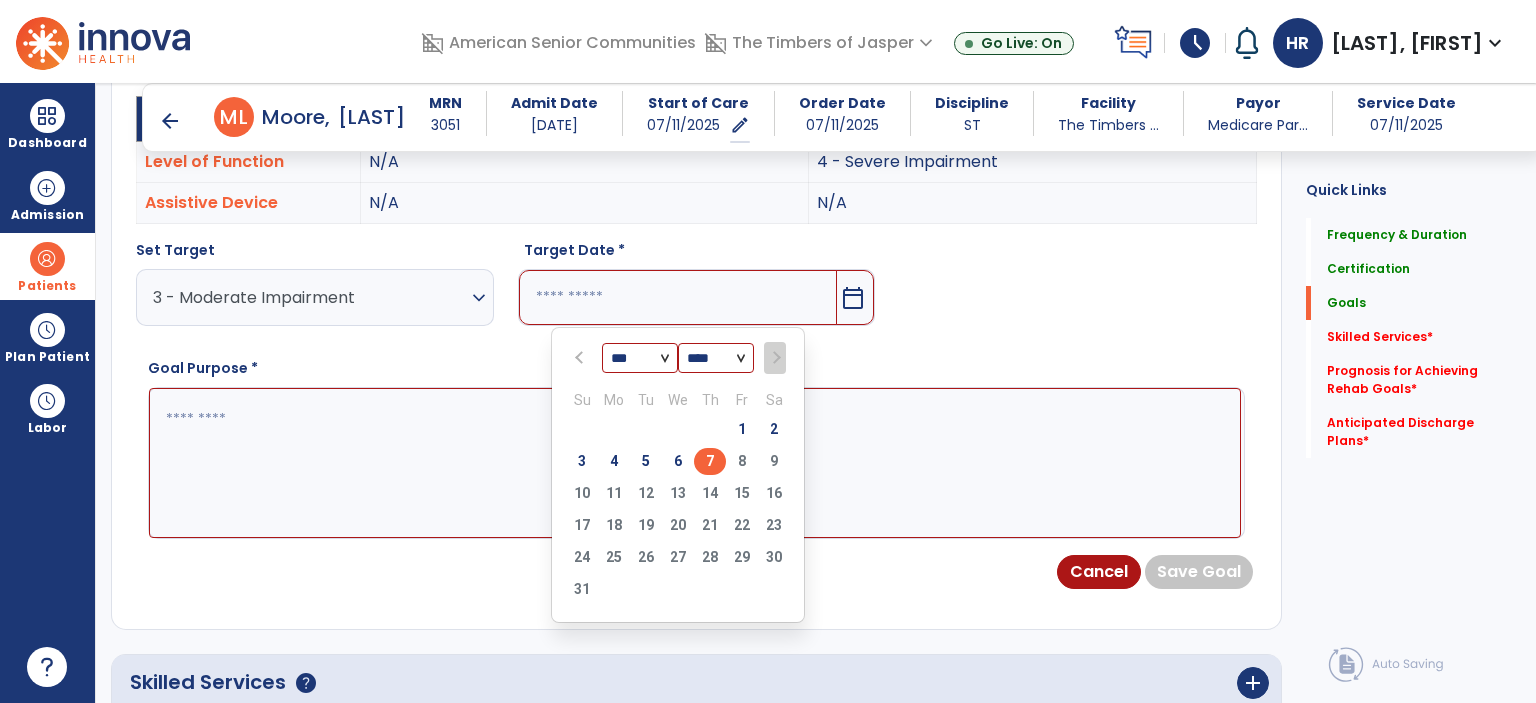 click on "7" at bounding box center (710, 461) 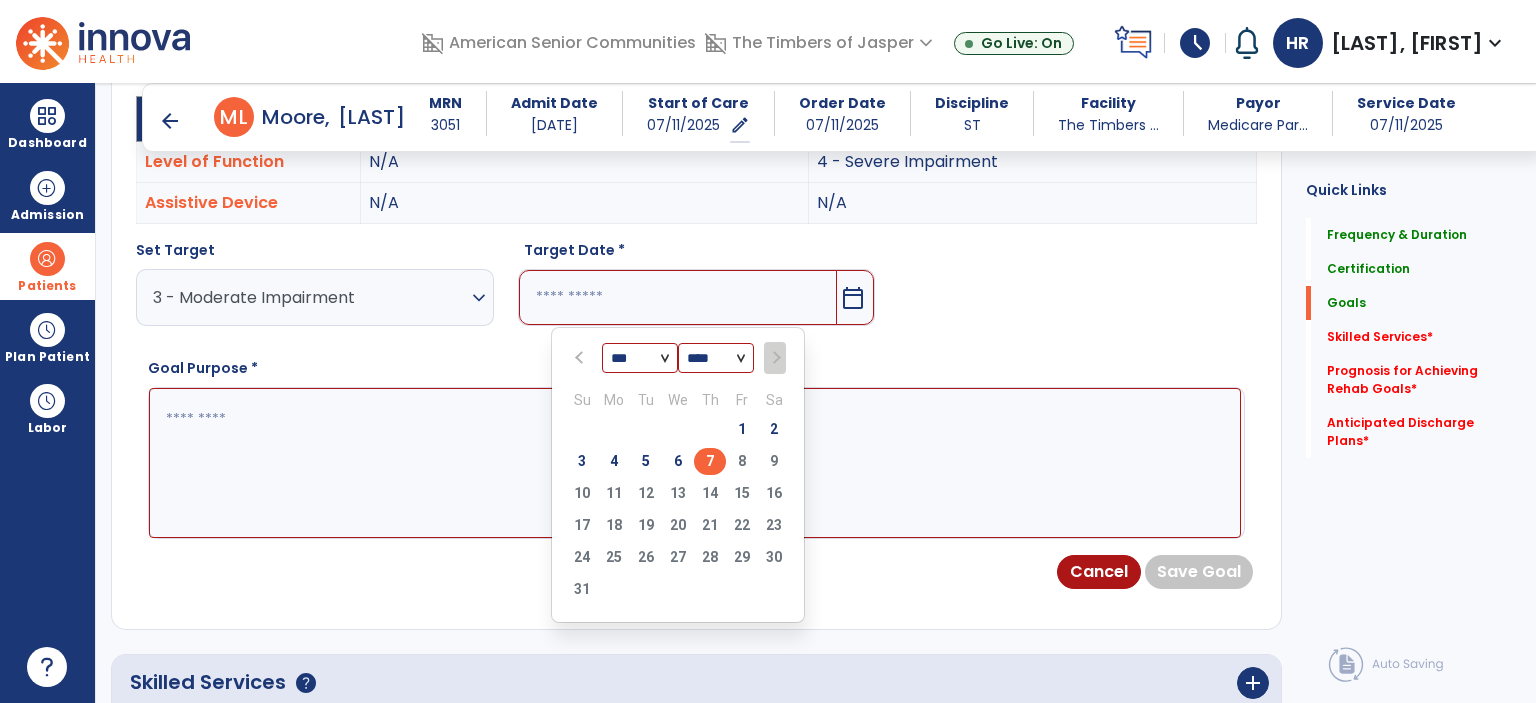 type on "********" 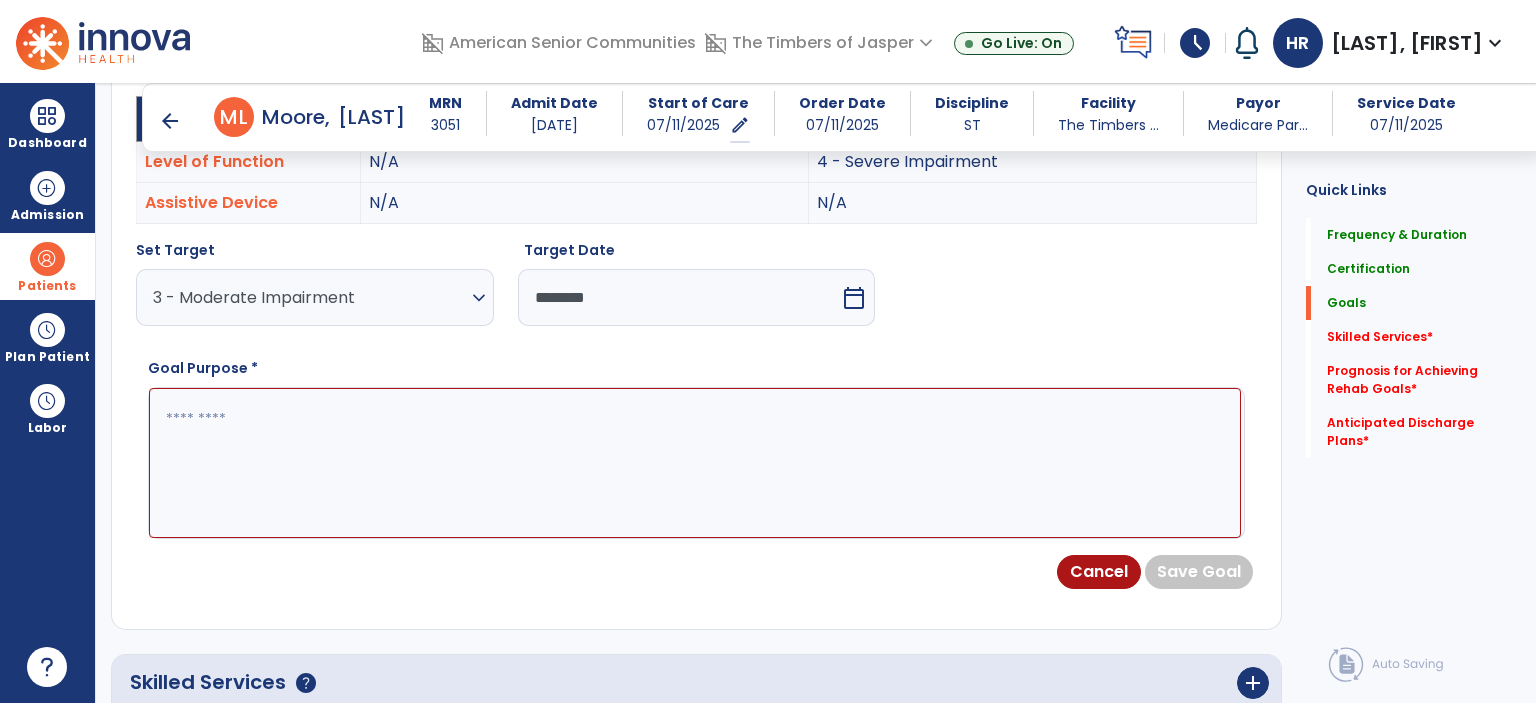 click at bounding box center (695, 463) 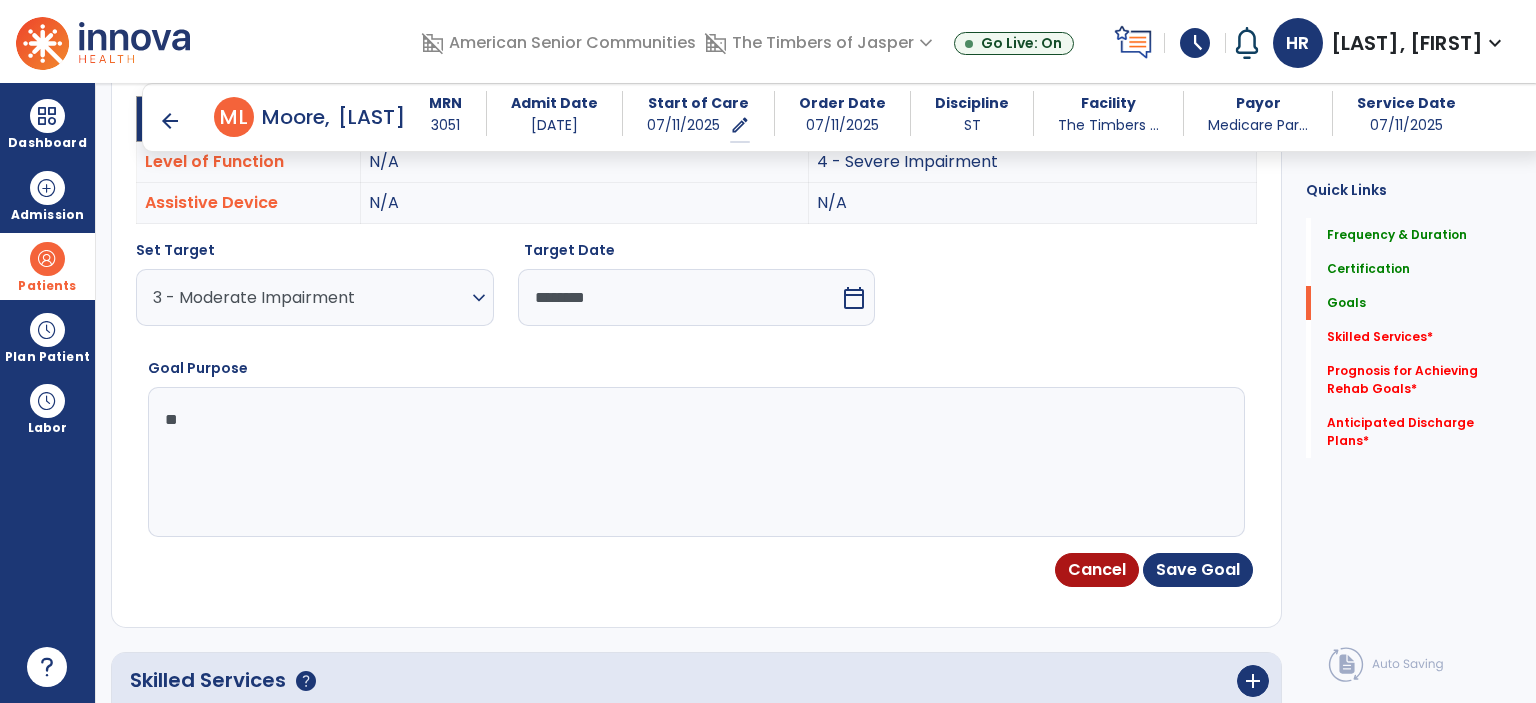 type on "*" 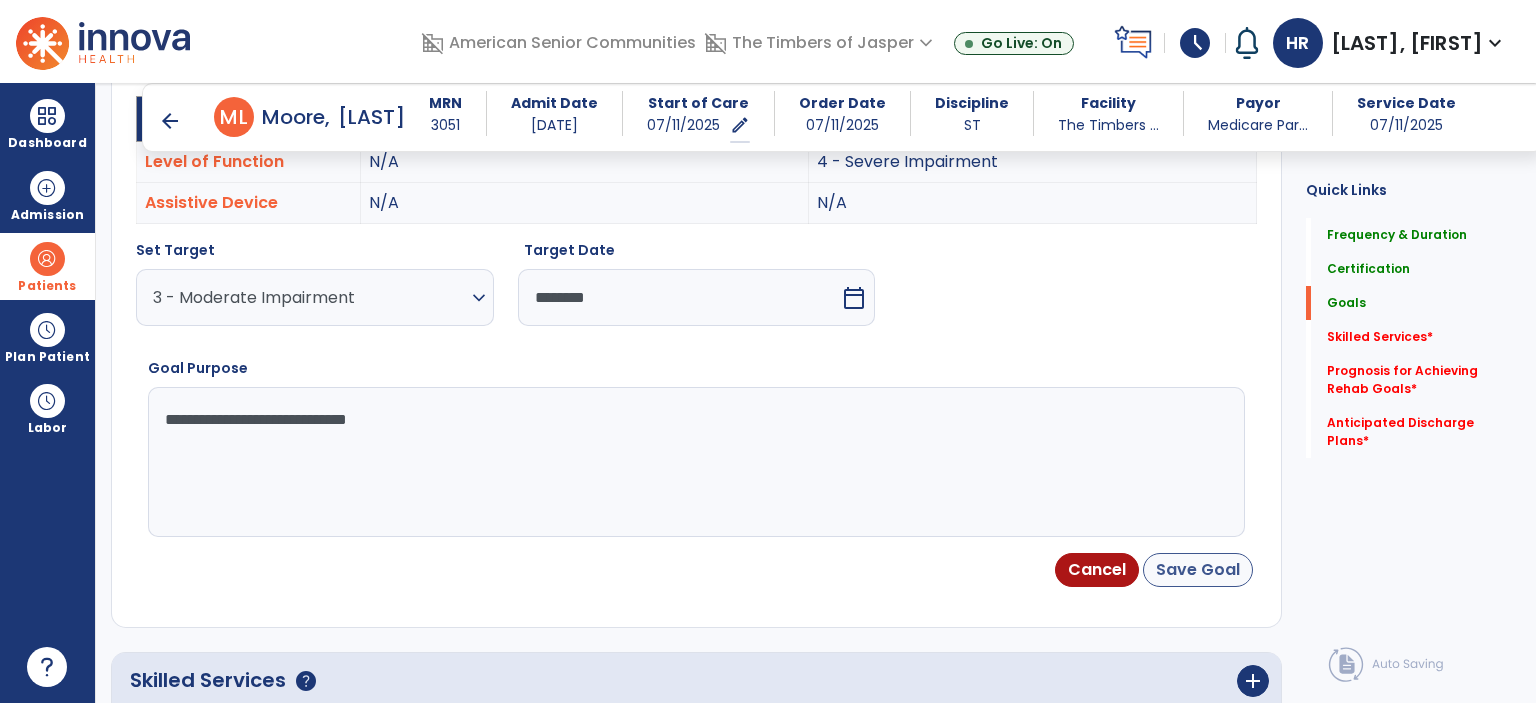 type on "**********" 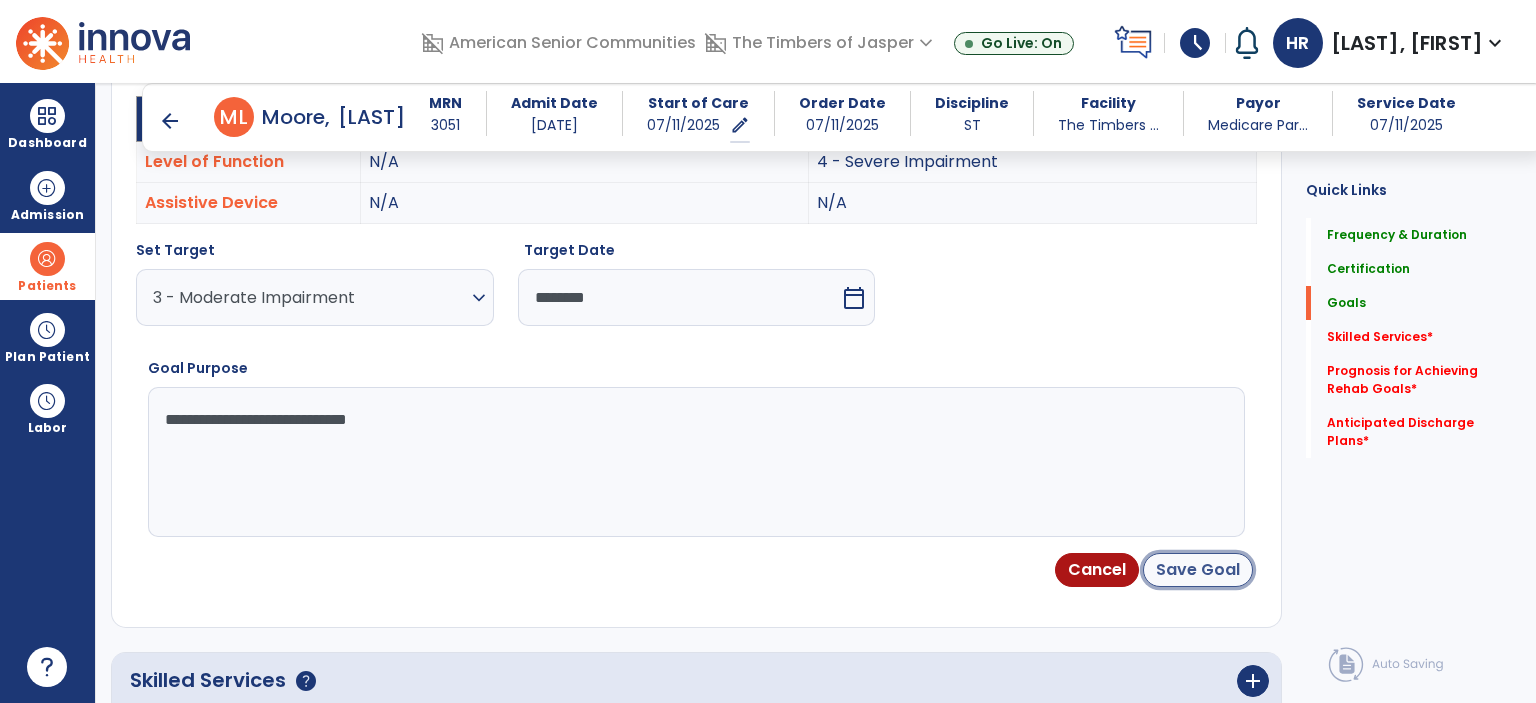 click on "Save Goal" at bounding box center [1198, 570] 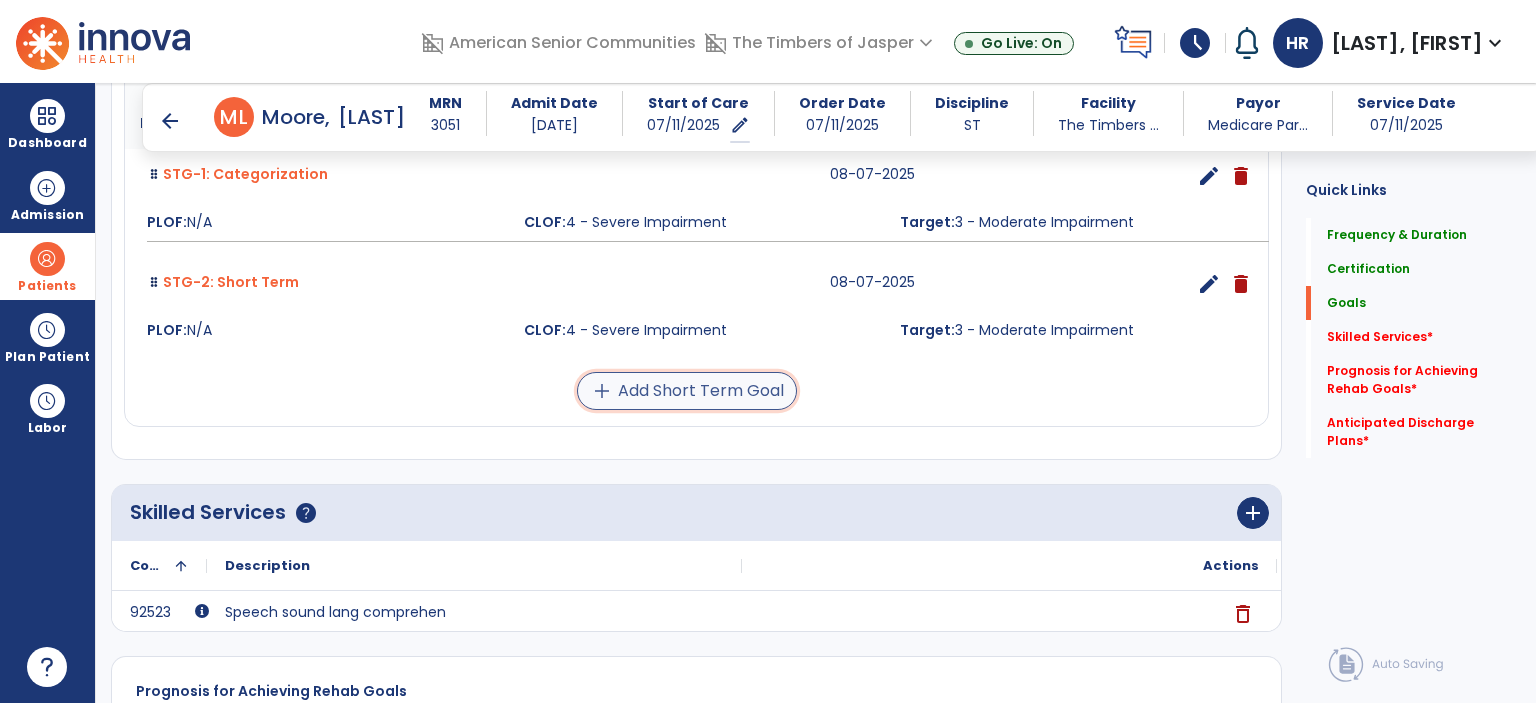 click on "add  Add Short Term Goal" at bounding box center [687, 391] 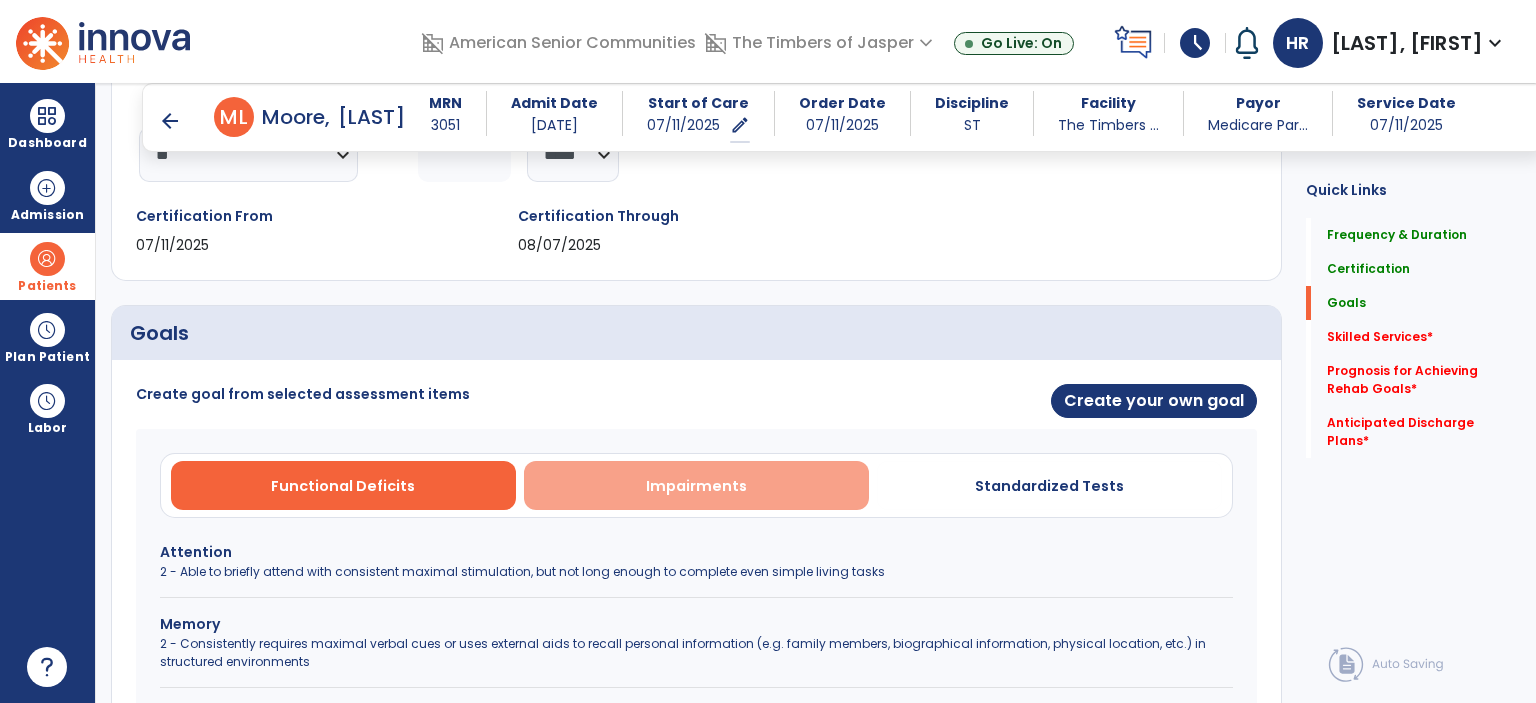 click on "Impairments" at bounding box center [696, 485] 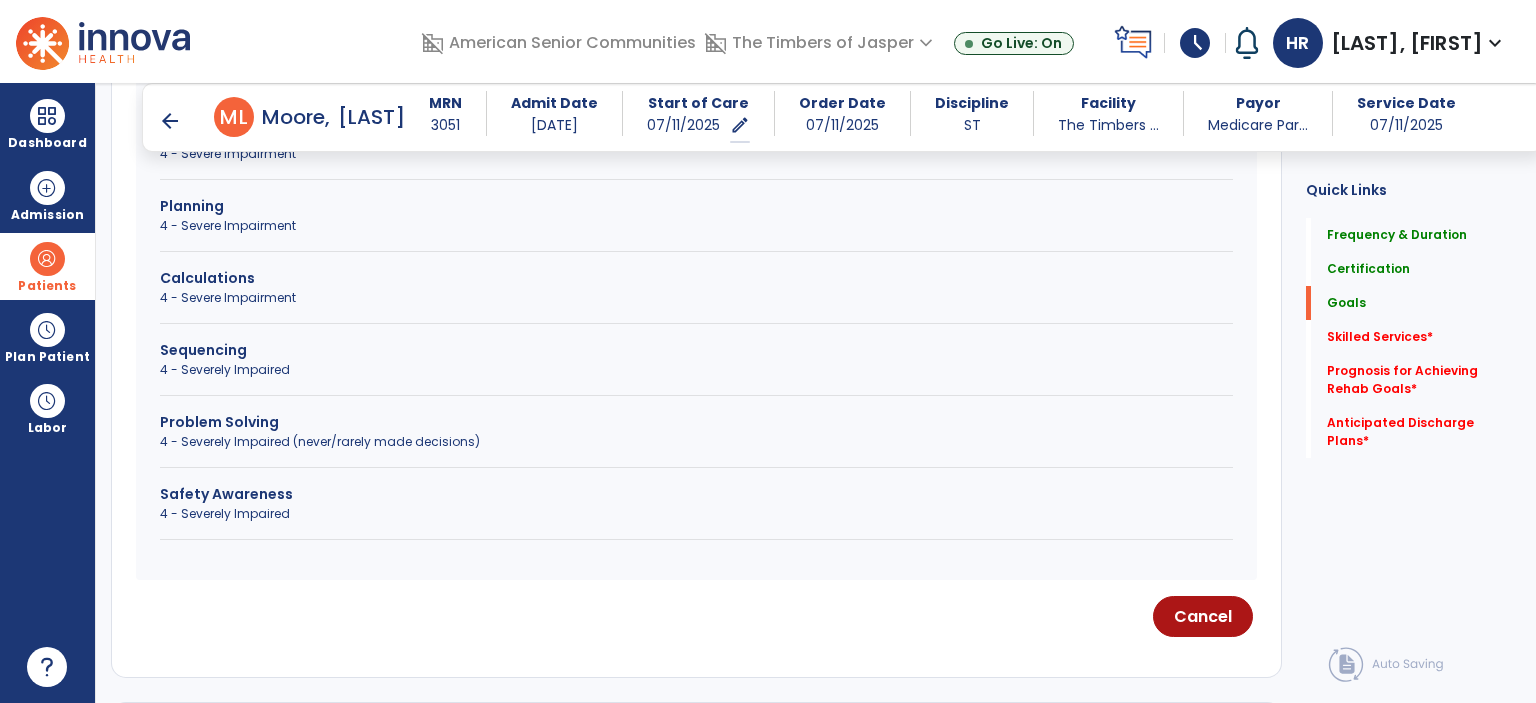 scroll, scrollTop: 911, scrollLeft: 0, axis: vertical 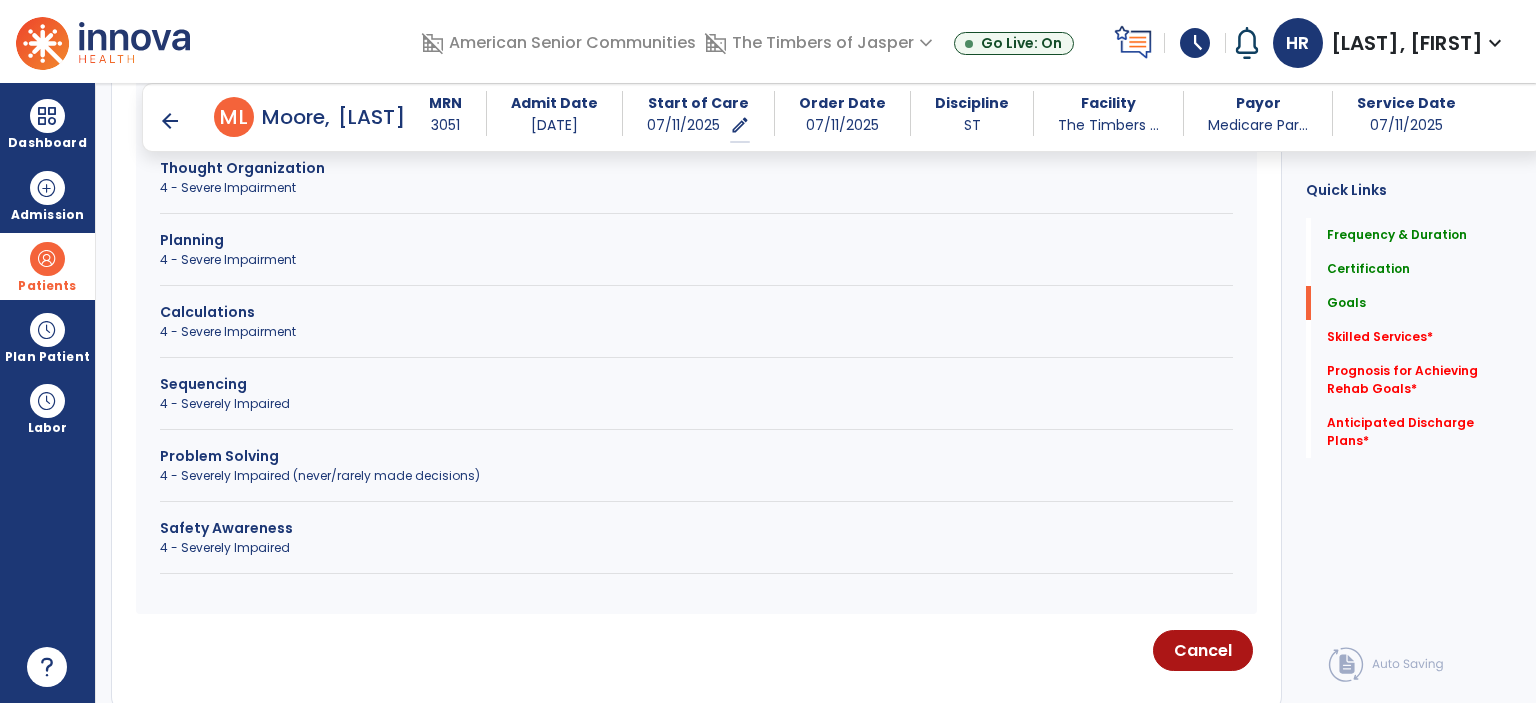 click on "Problem Solving" at bounding box center (696, 456) 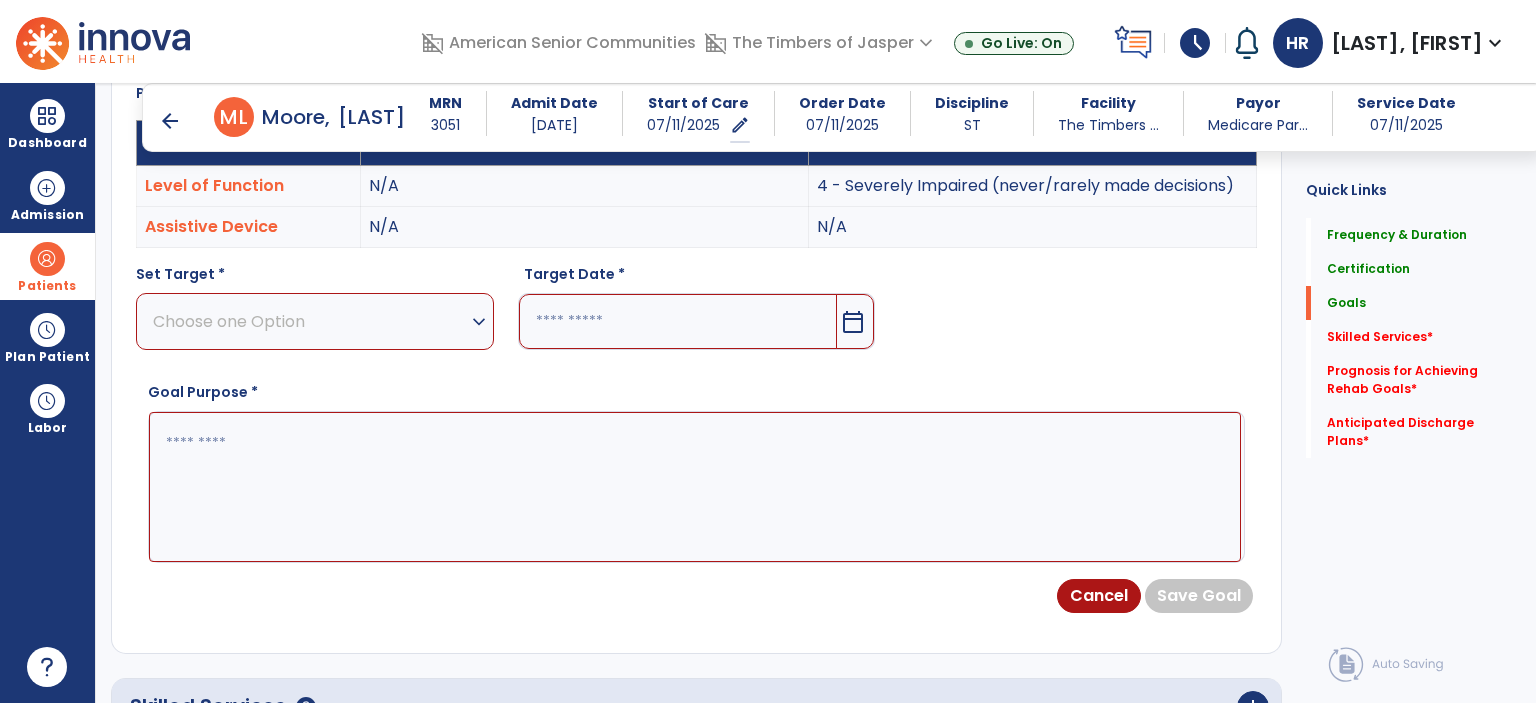 scroll, scrollTop: 611, scrollLeft: 0, axis: vertical 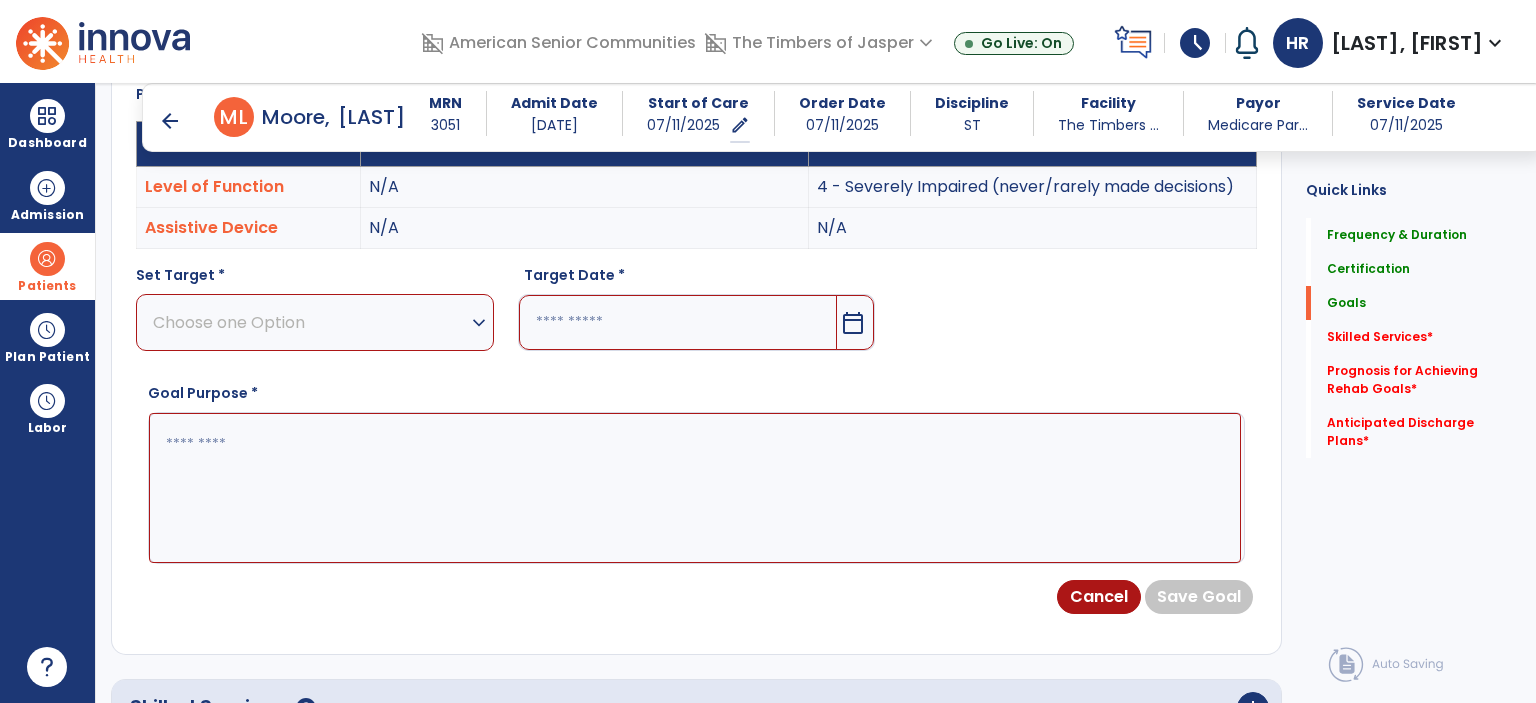 click on "Choose one Option" at bounding box center [310, 322] 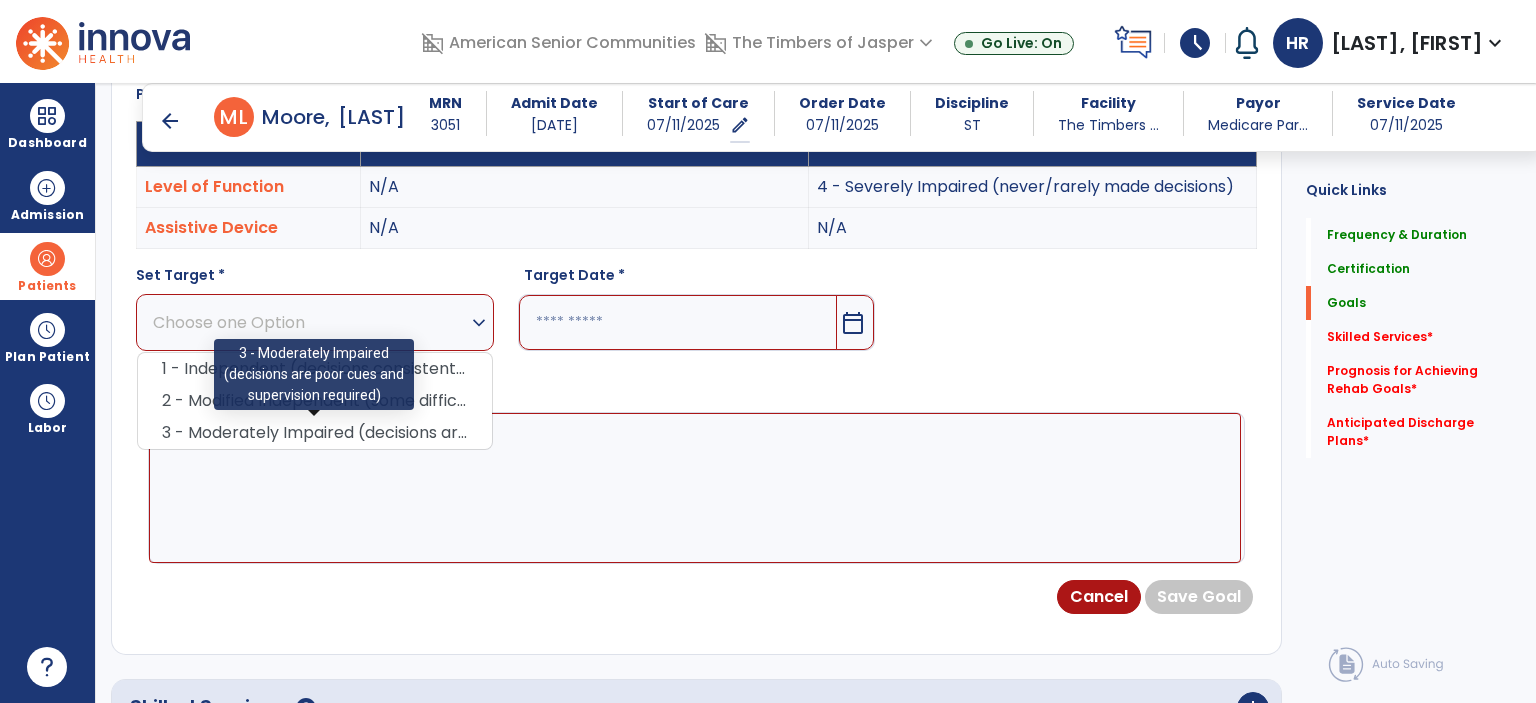 drag, startPoint x: 316, startPoint y: 439, endPoint x: 507, endPoint y: 351, distance: 210.29741 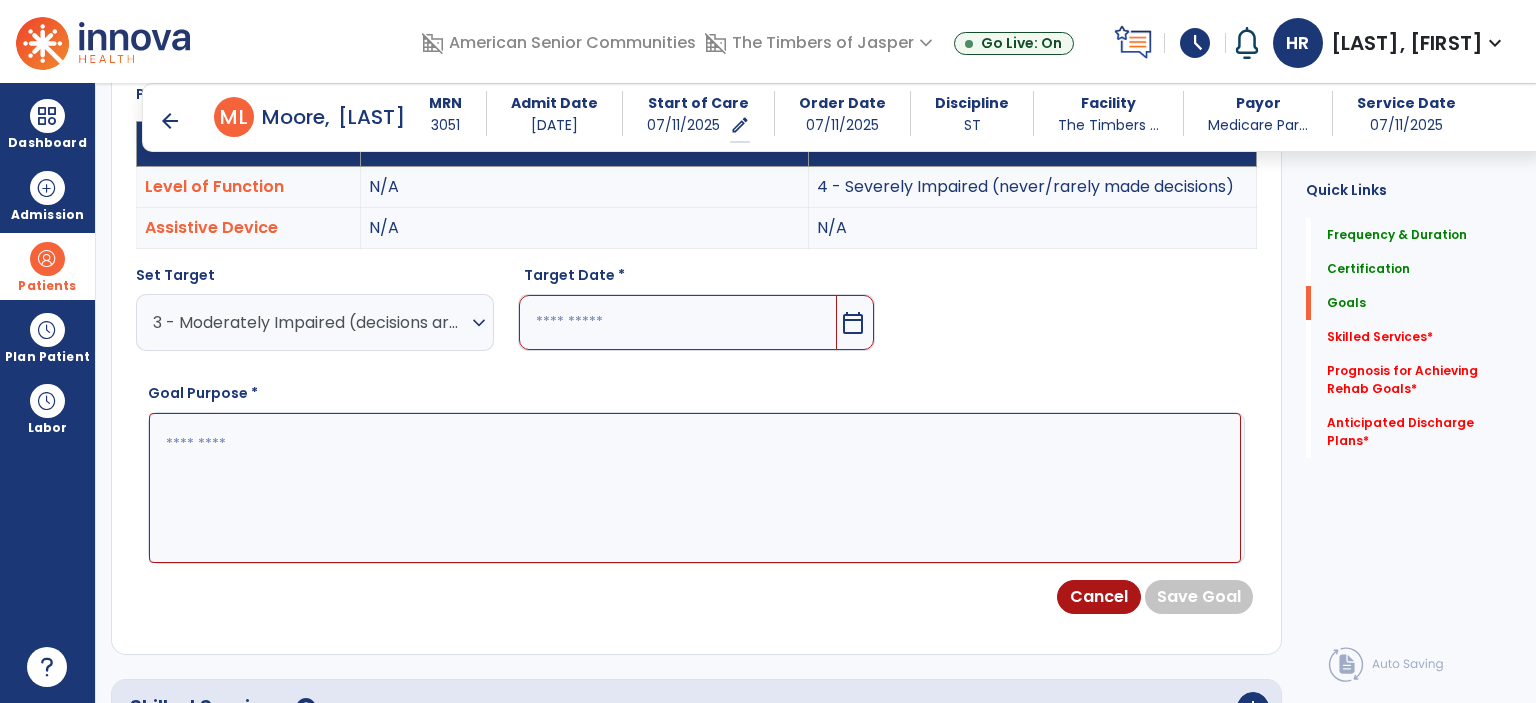 click at bounding box center (678, 322) 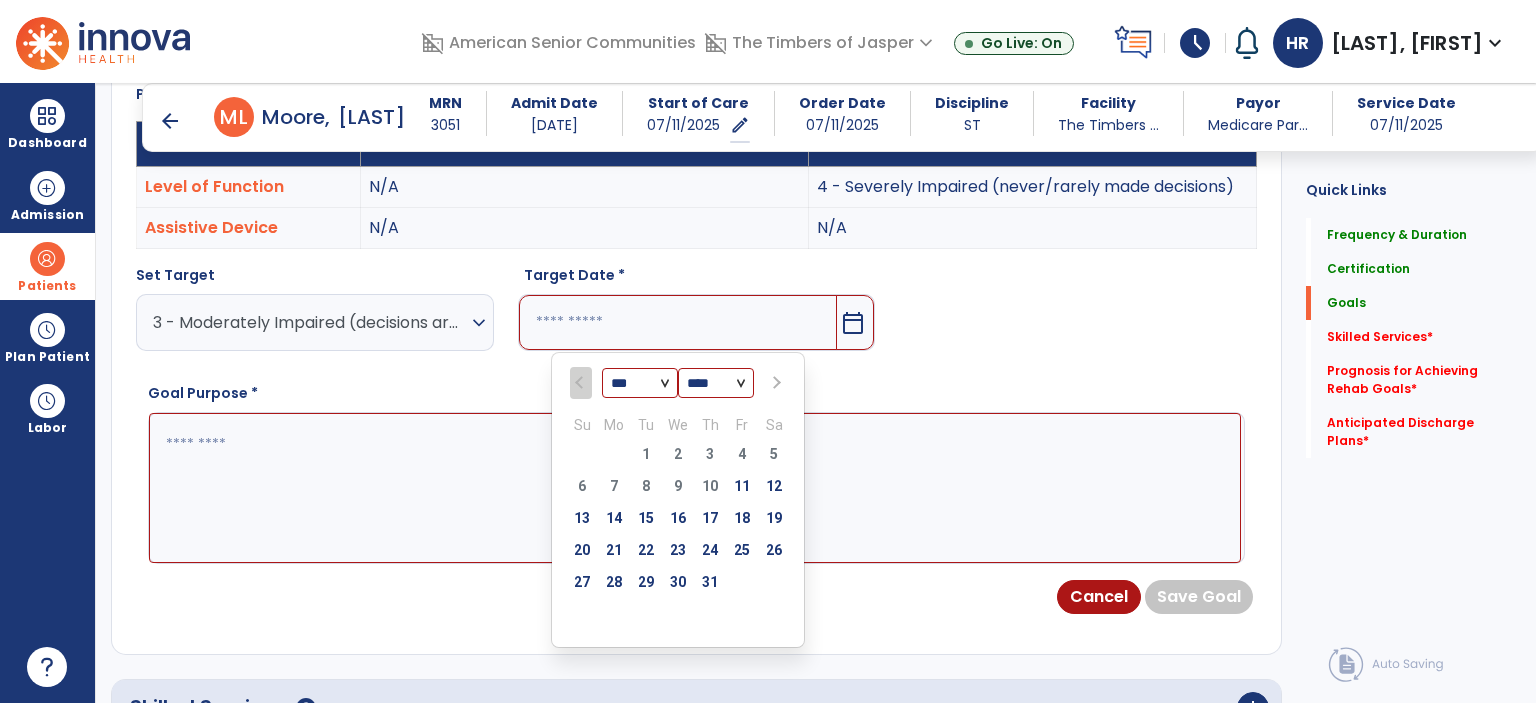 click at bounding box center [775, 383] 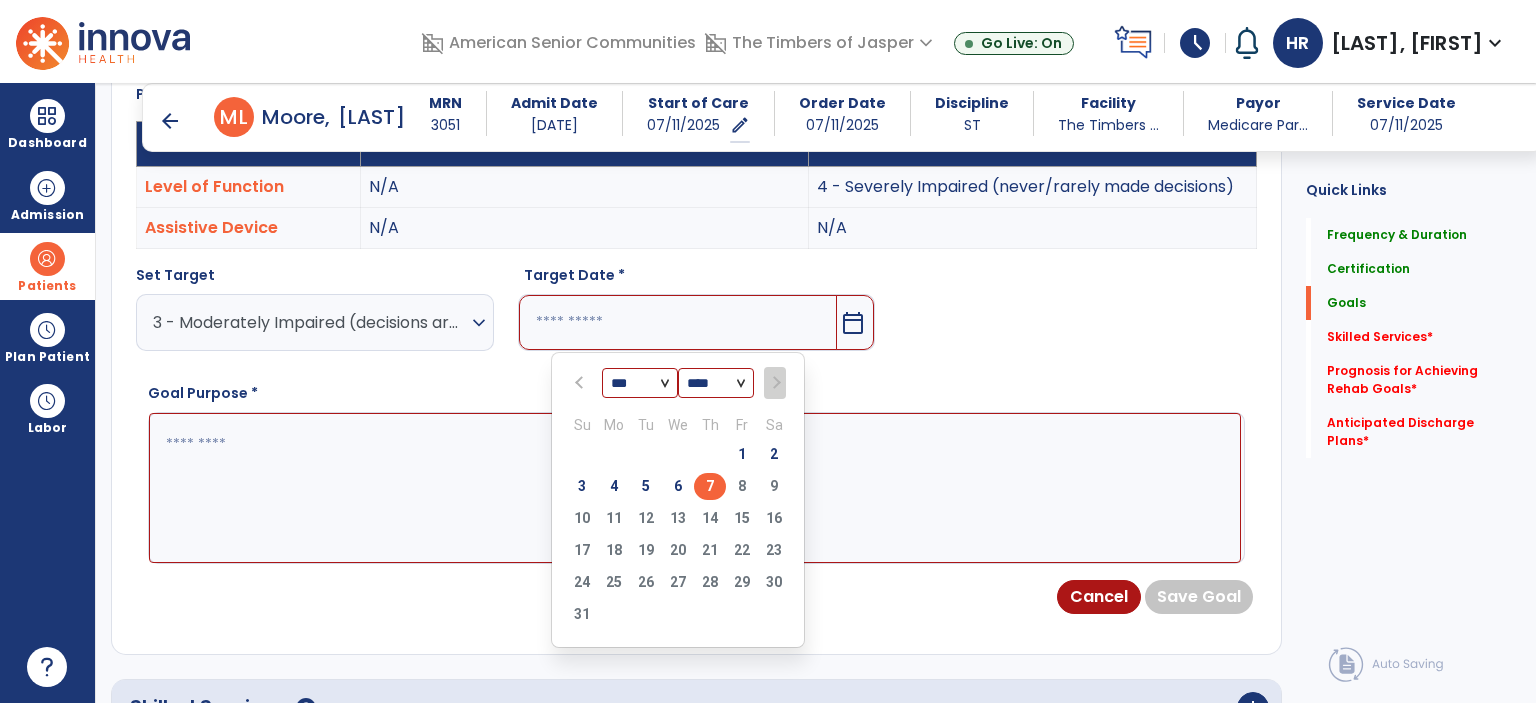 click on "7" at bounding box center [710, 486] 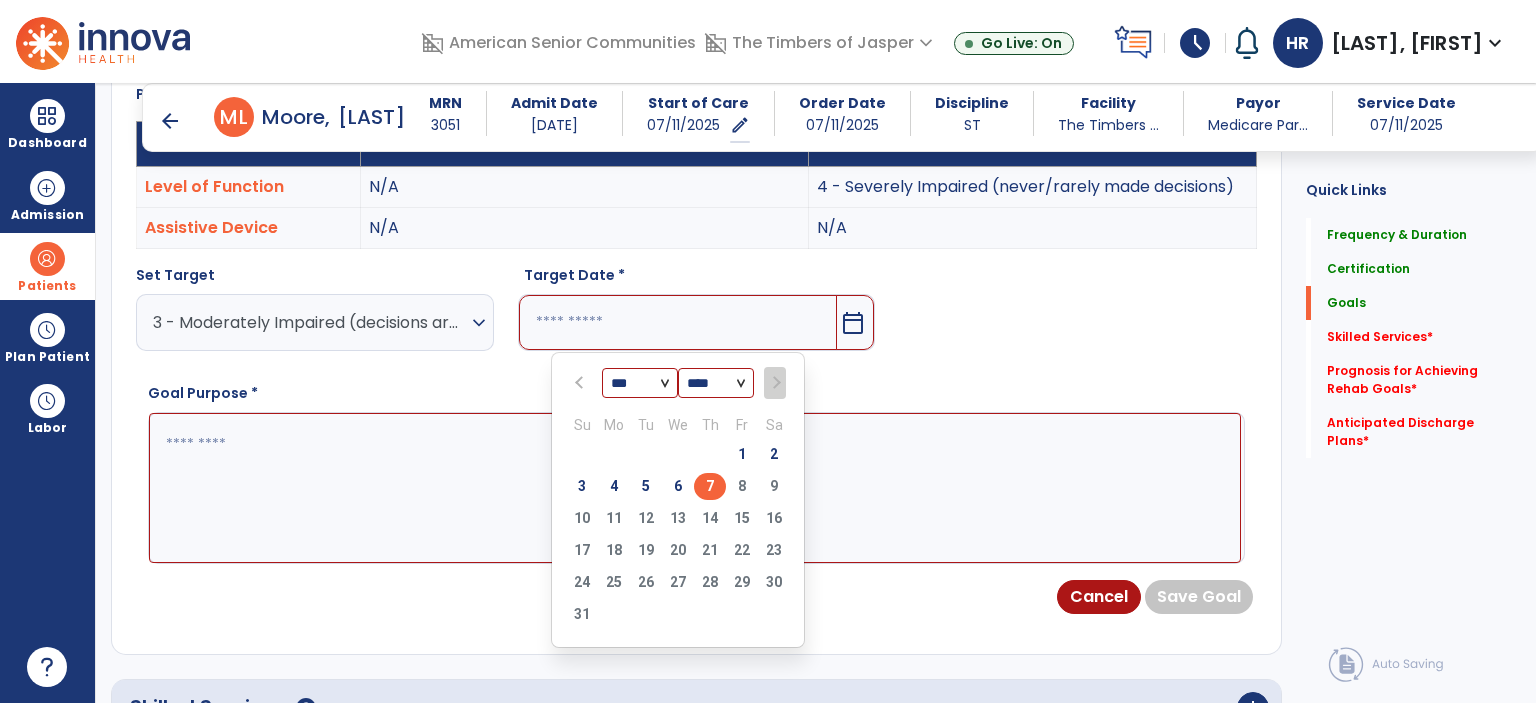 type on "********" 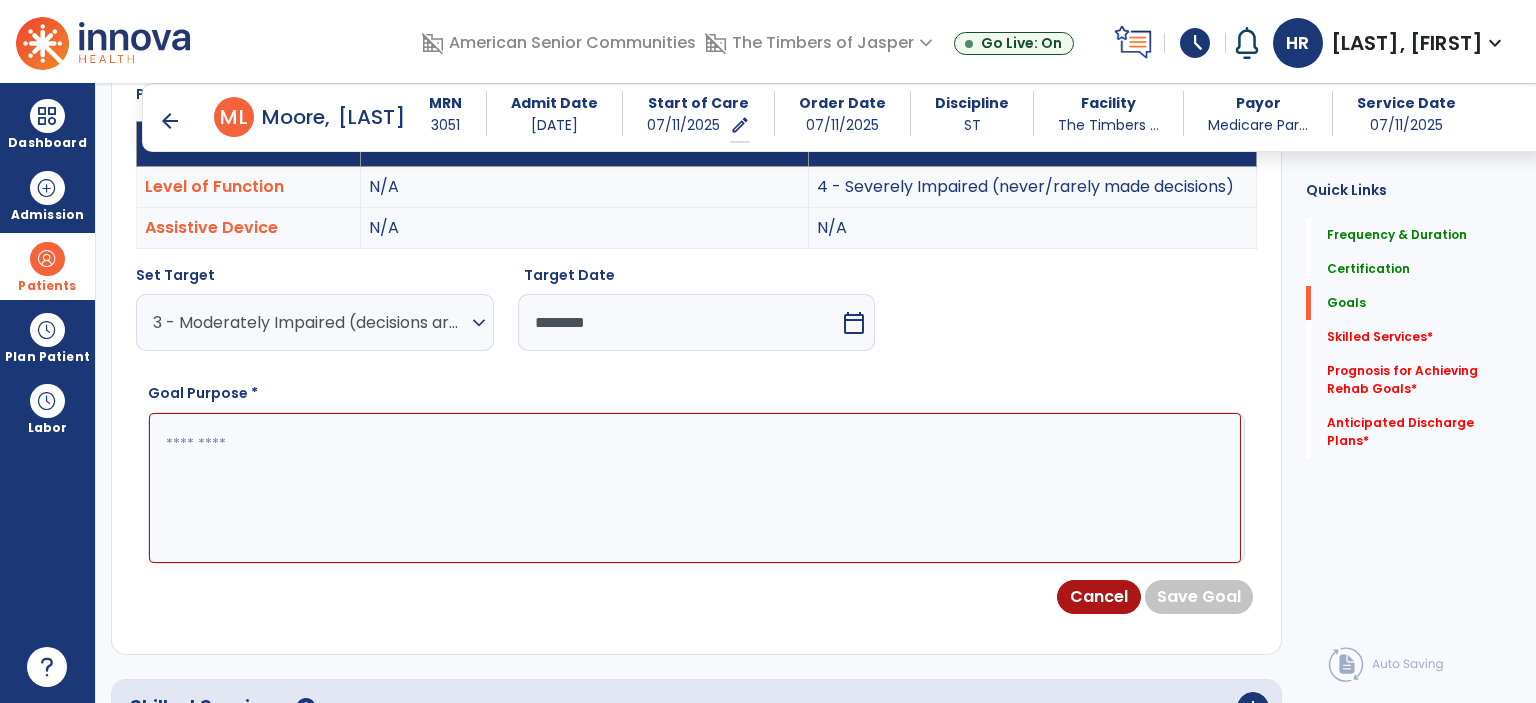 drag, startPoint x: 648, startPoint y: 488, endPoint x: 674, endPoint y: 472, distance: 30.528675 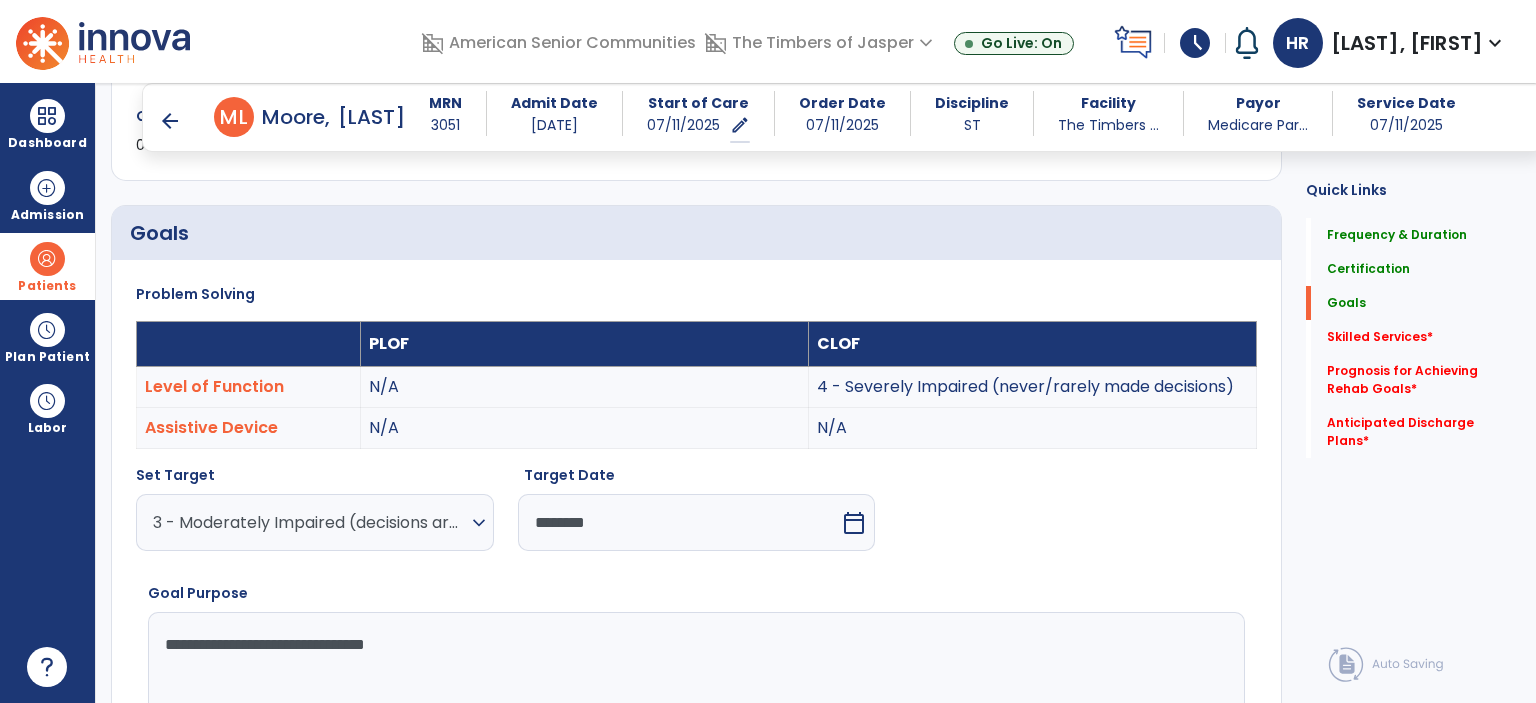 scroll, scrollTop: 811, scrollLeft: 0, axis: vertical 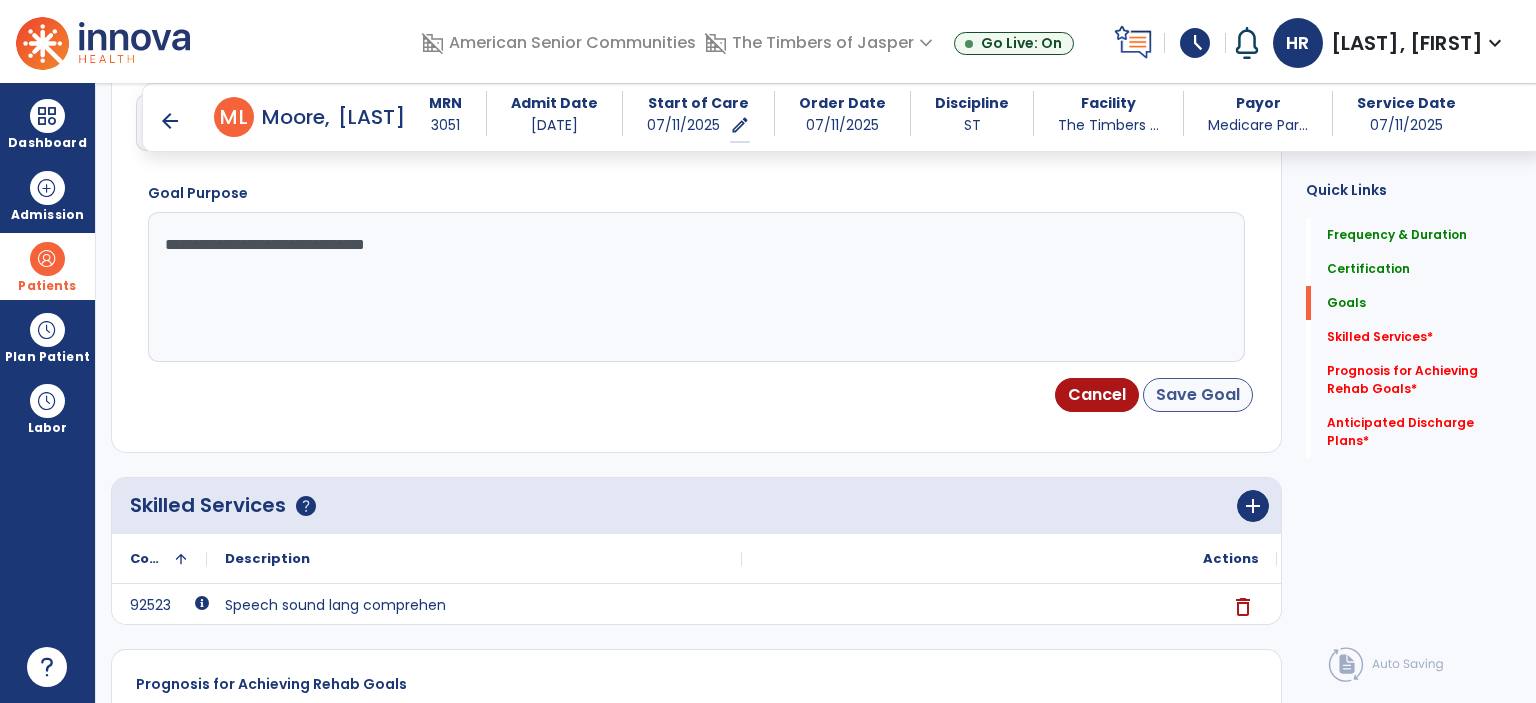 type on "**********" 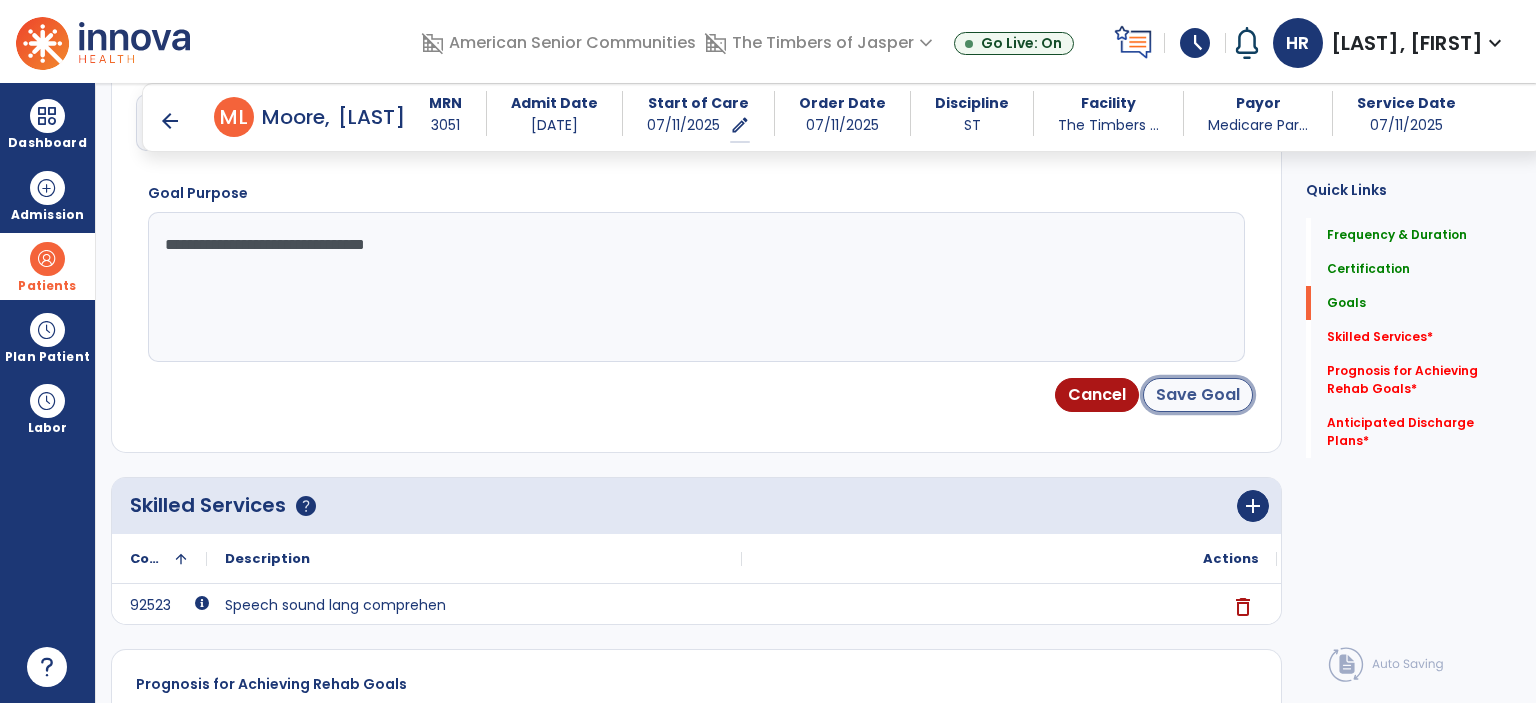 click on "Save Goal" at bounding box center [1198, 395] 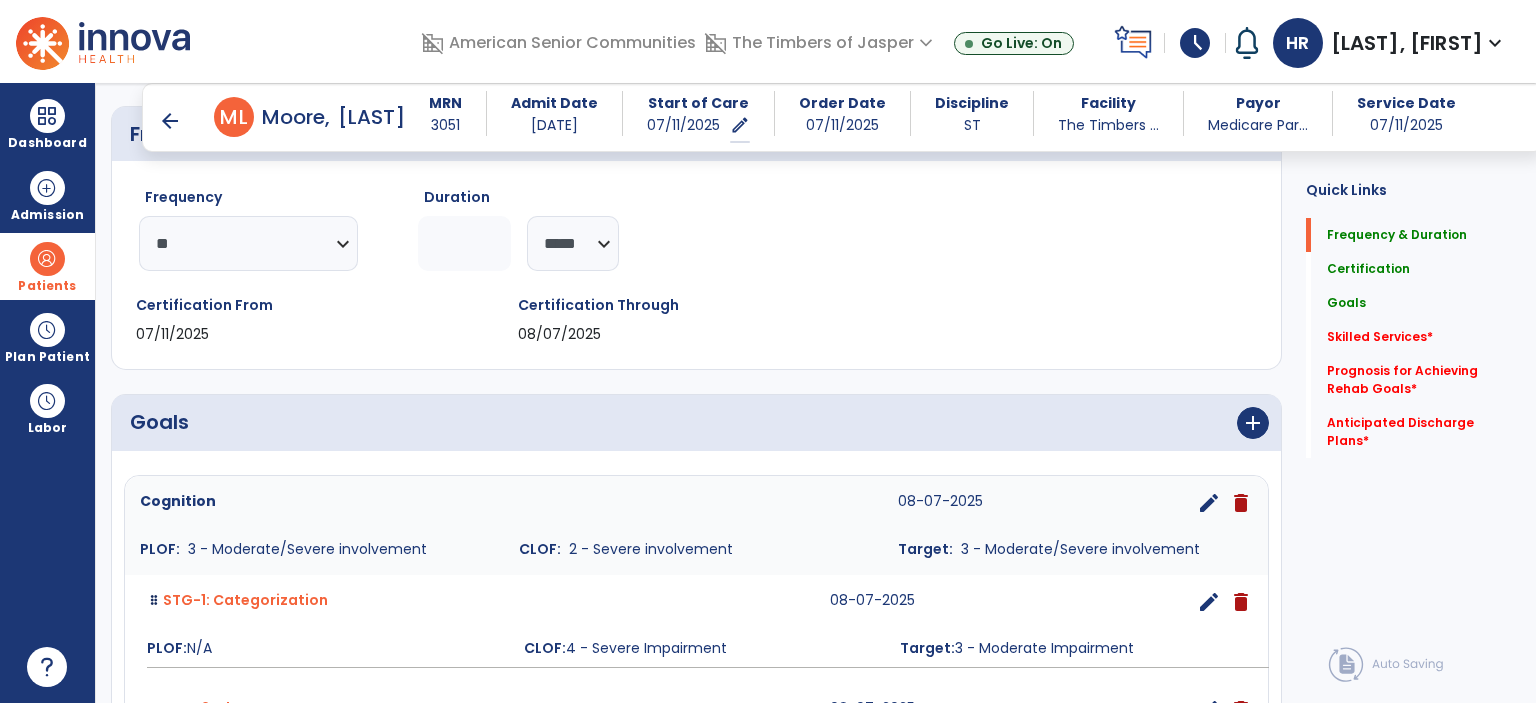 scroll, scrollTop: 522, scrollLeft: 0, axis: vertical 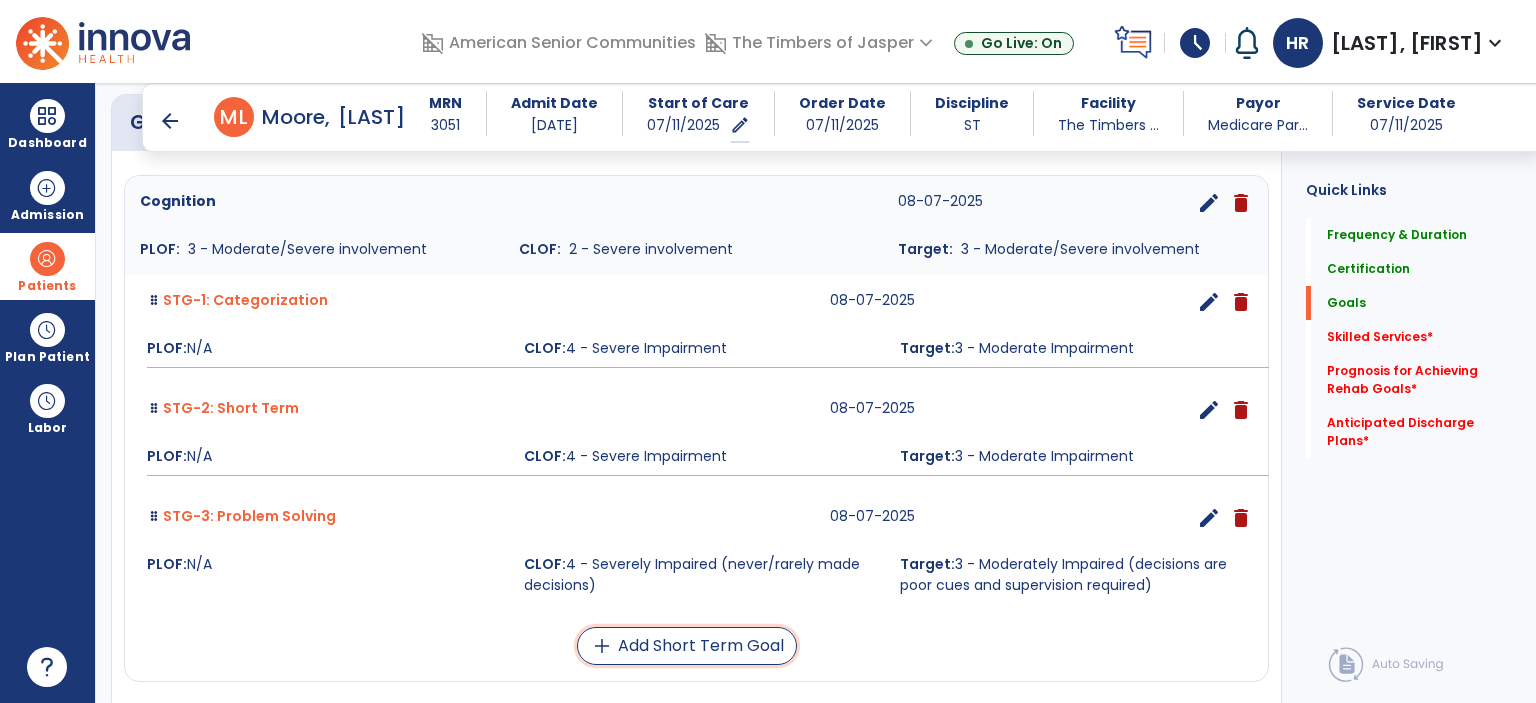 click on "add  Add Short Term Goal" at bounding box center (687, 646) 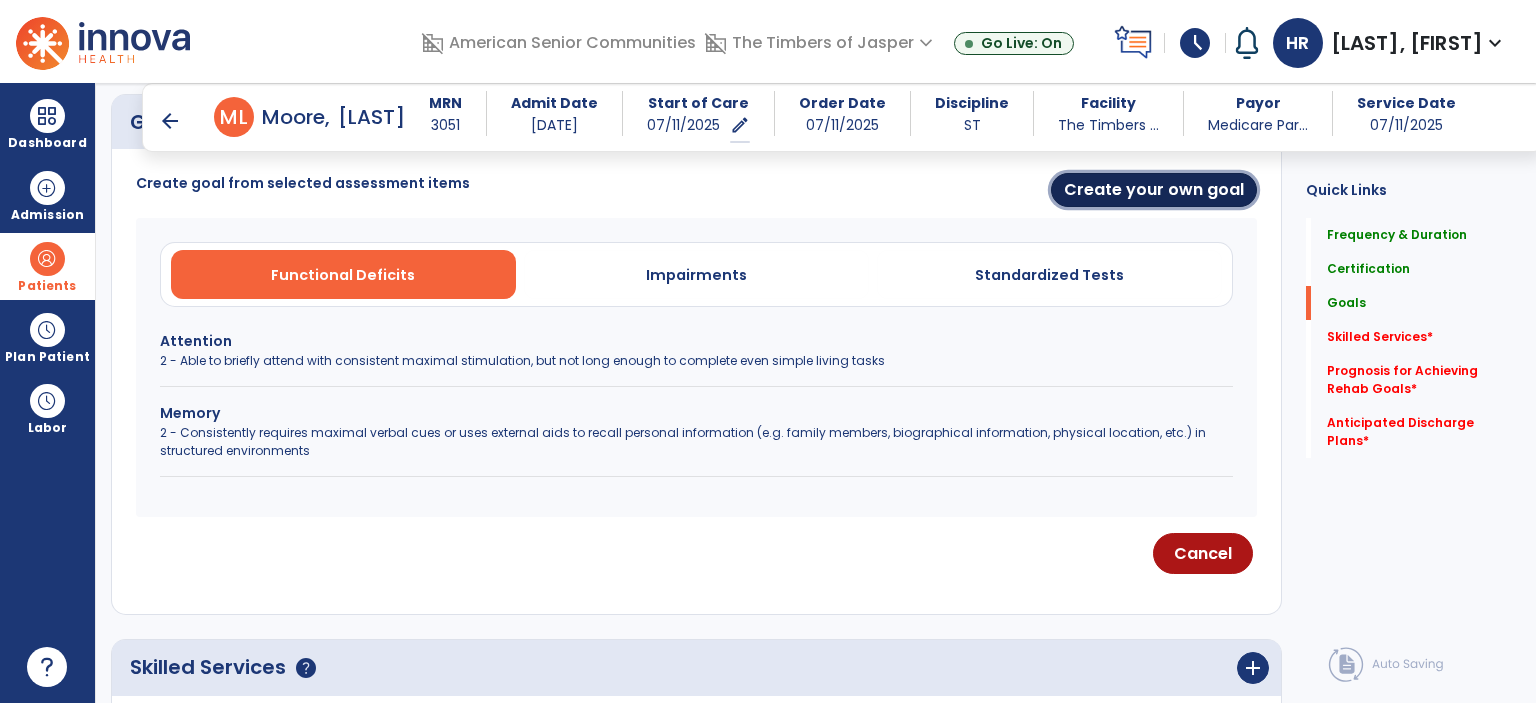drag, startPoint x: 1155, startPoint y: 181, endPoint x: 1070, endPoint y: 200, distance: 87.09765 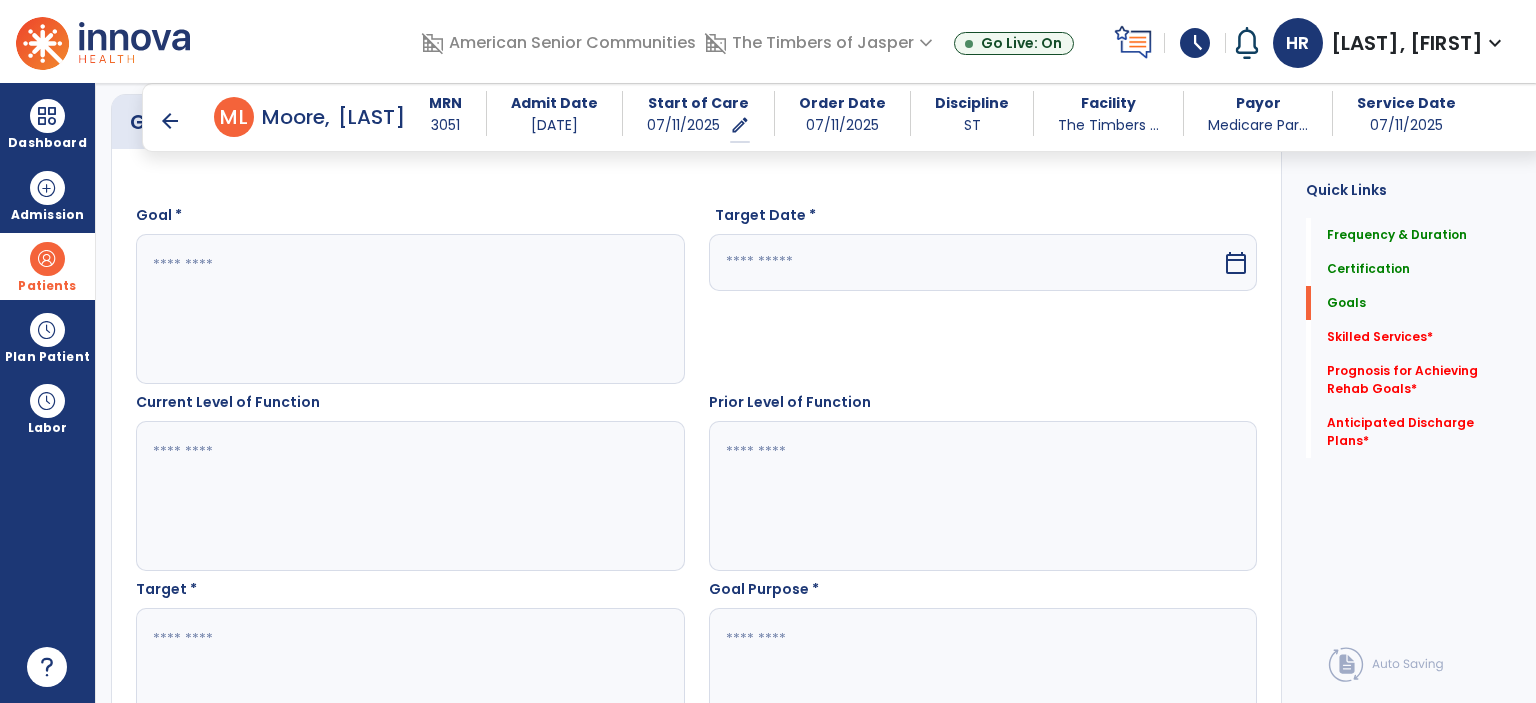click at bounding box center (409, 309) 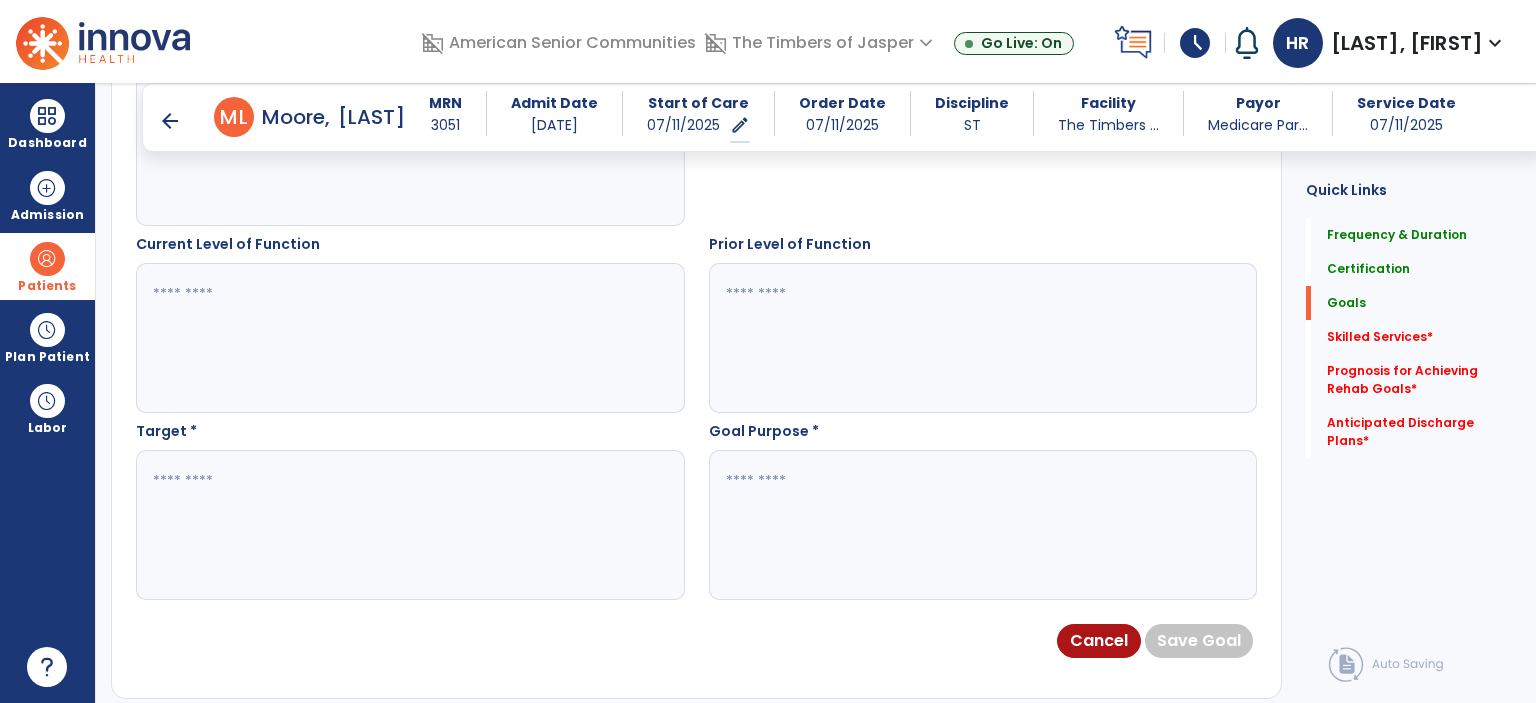 scroll, scrollTop: 722, scrollLeft: 0, axis: vertical 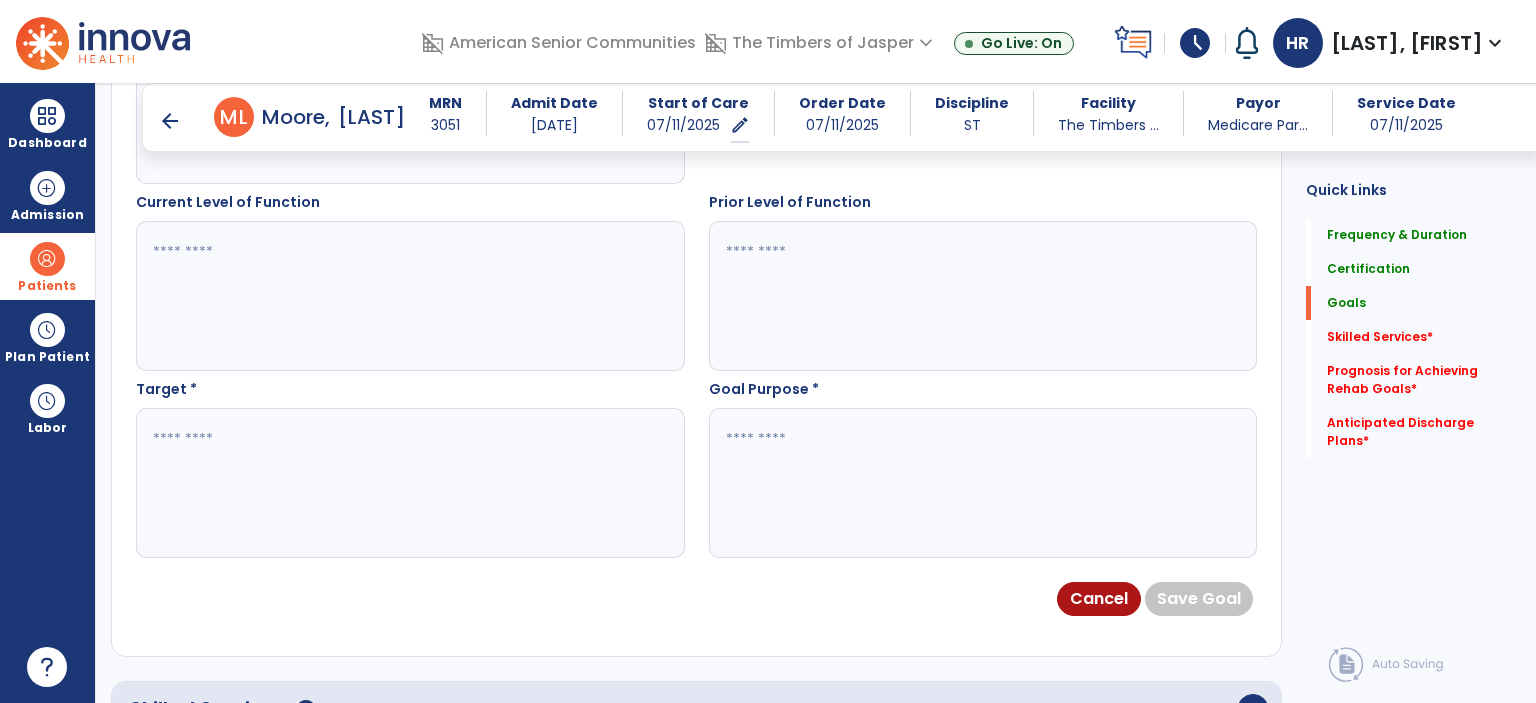 type on "**********" 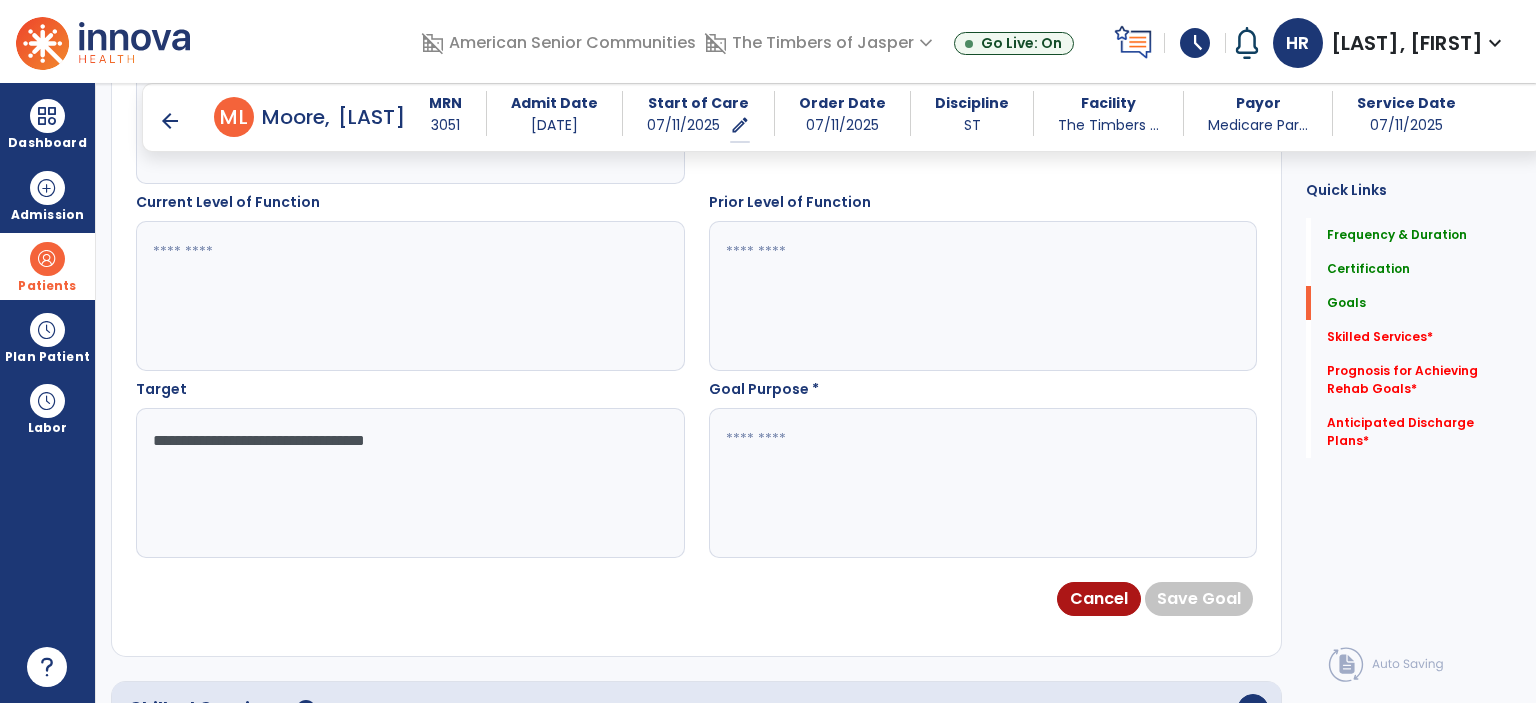 type on "**********" 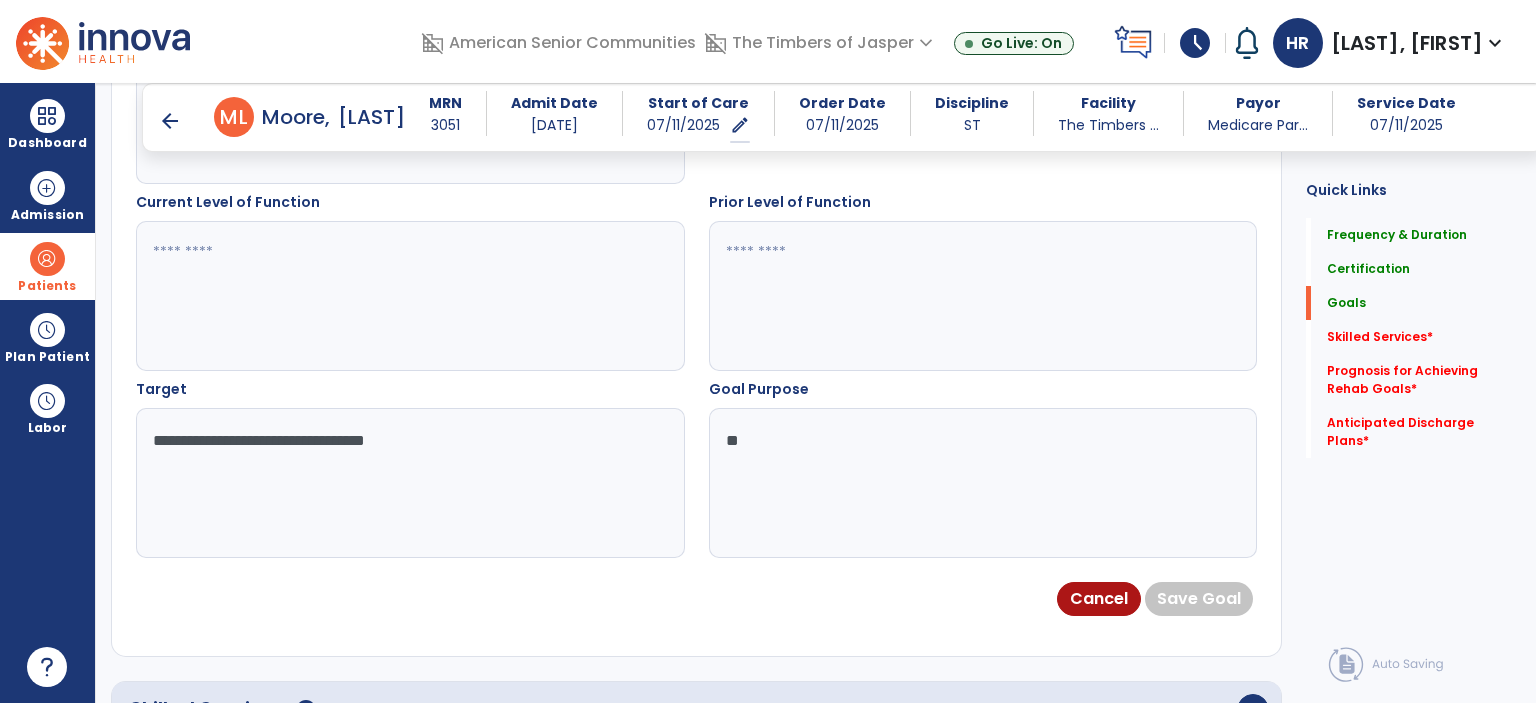 type on "*" 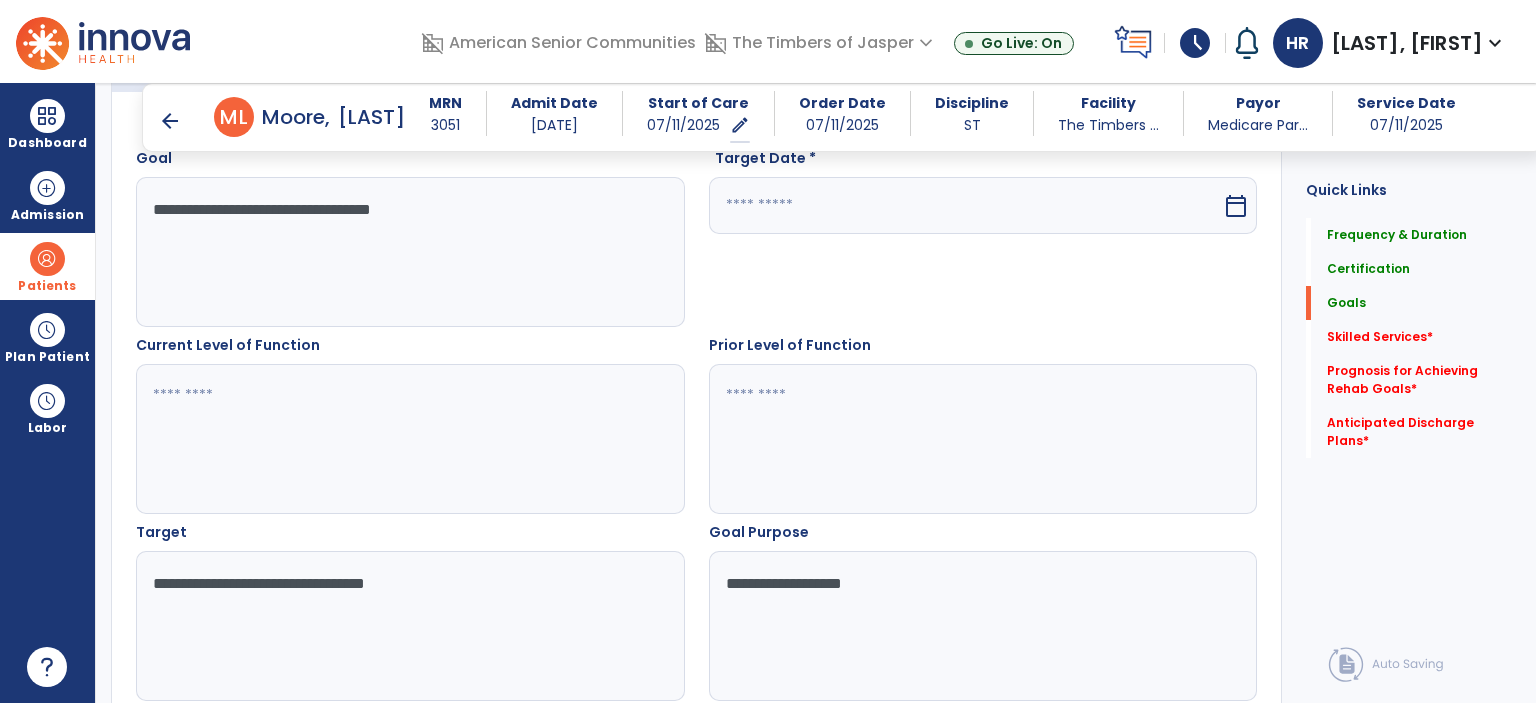 scroll, scrollTop: 422, scrollLeft: 0, axis: vertical 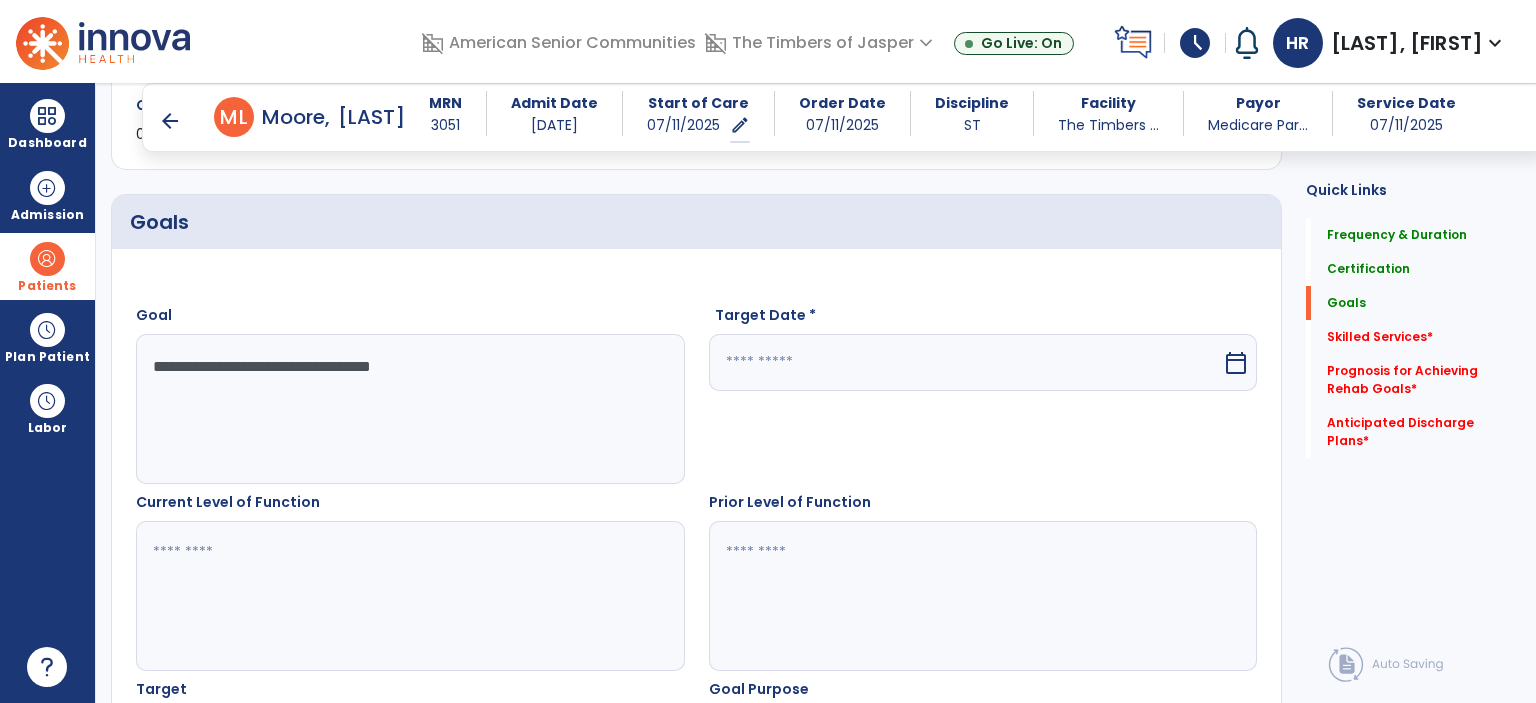 type on "**********" 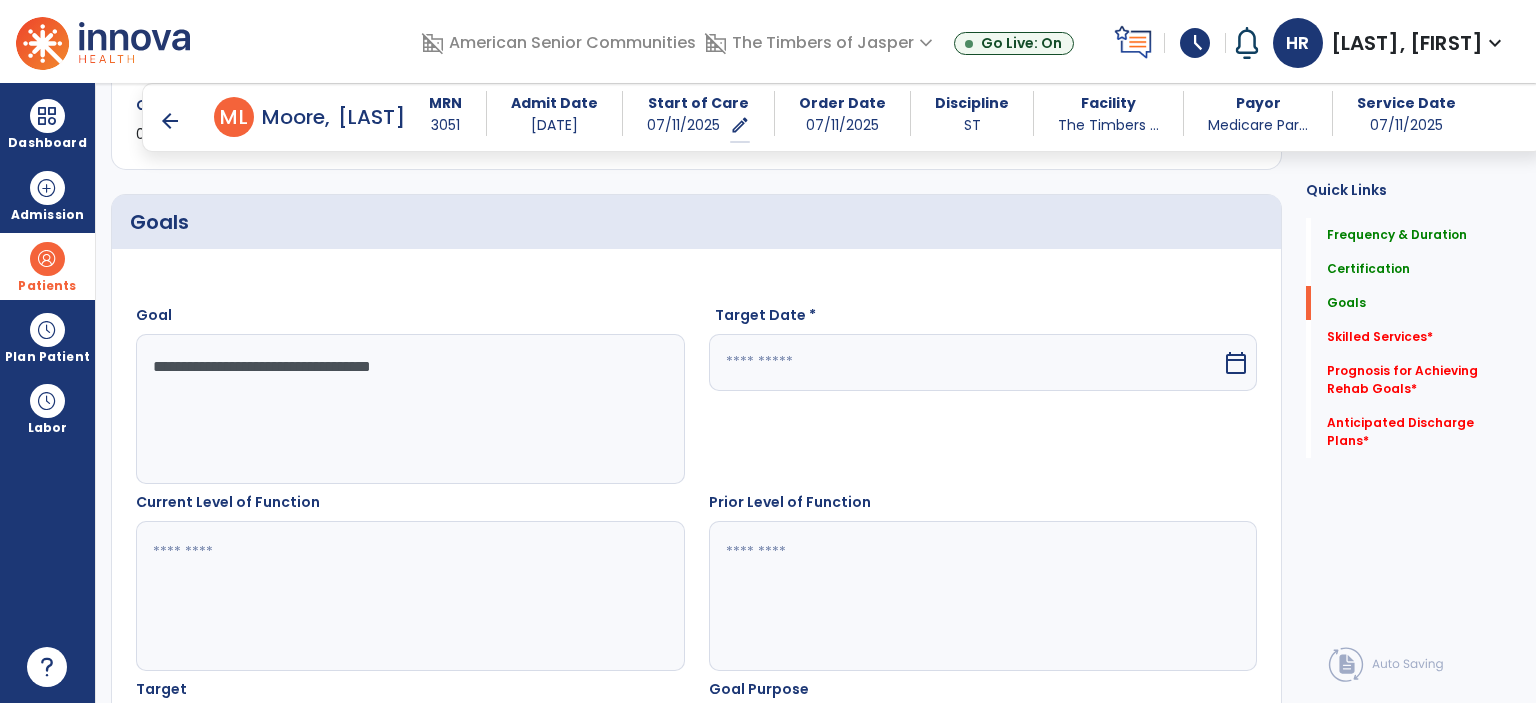 click at bounding box center [966, 362] 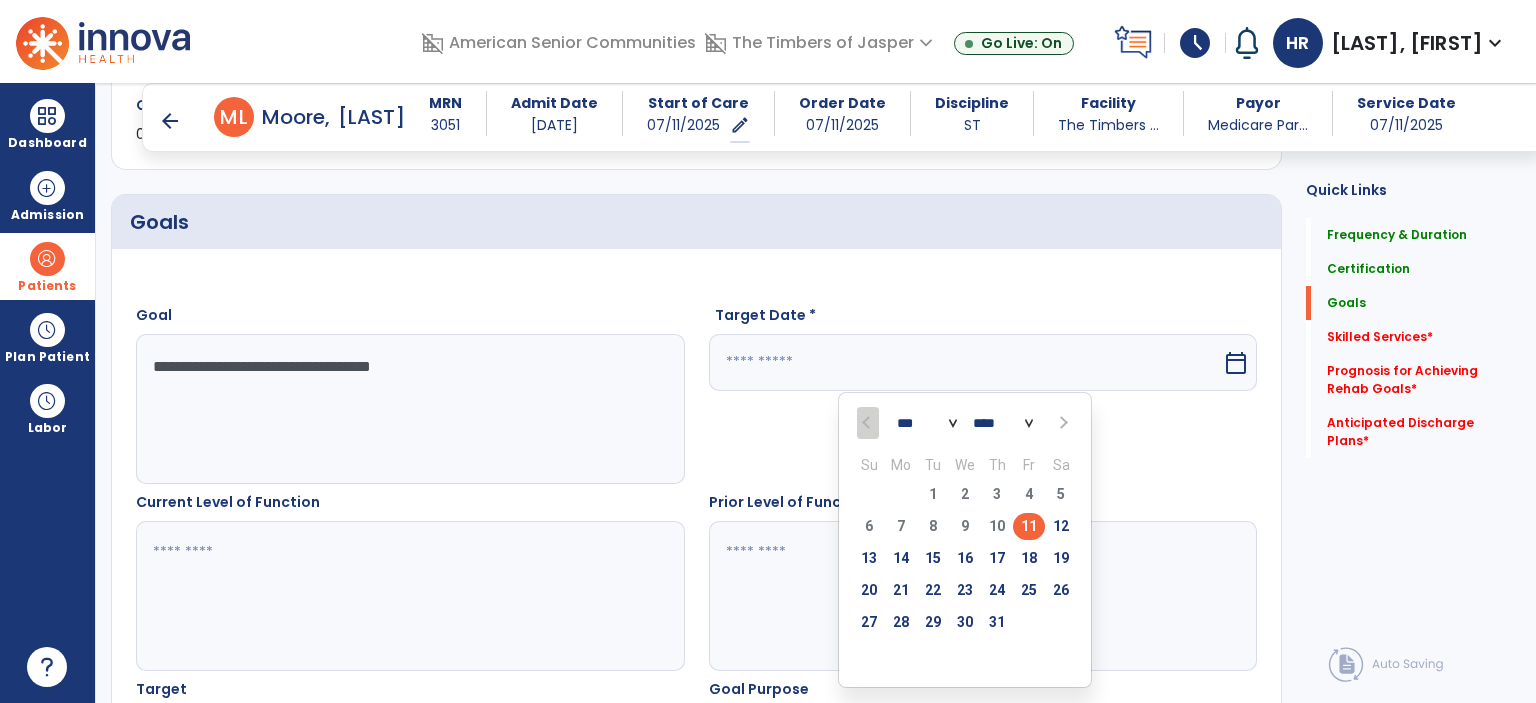 click at bounding box center [1061, 423] 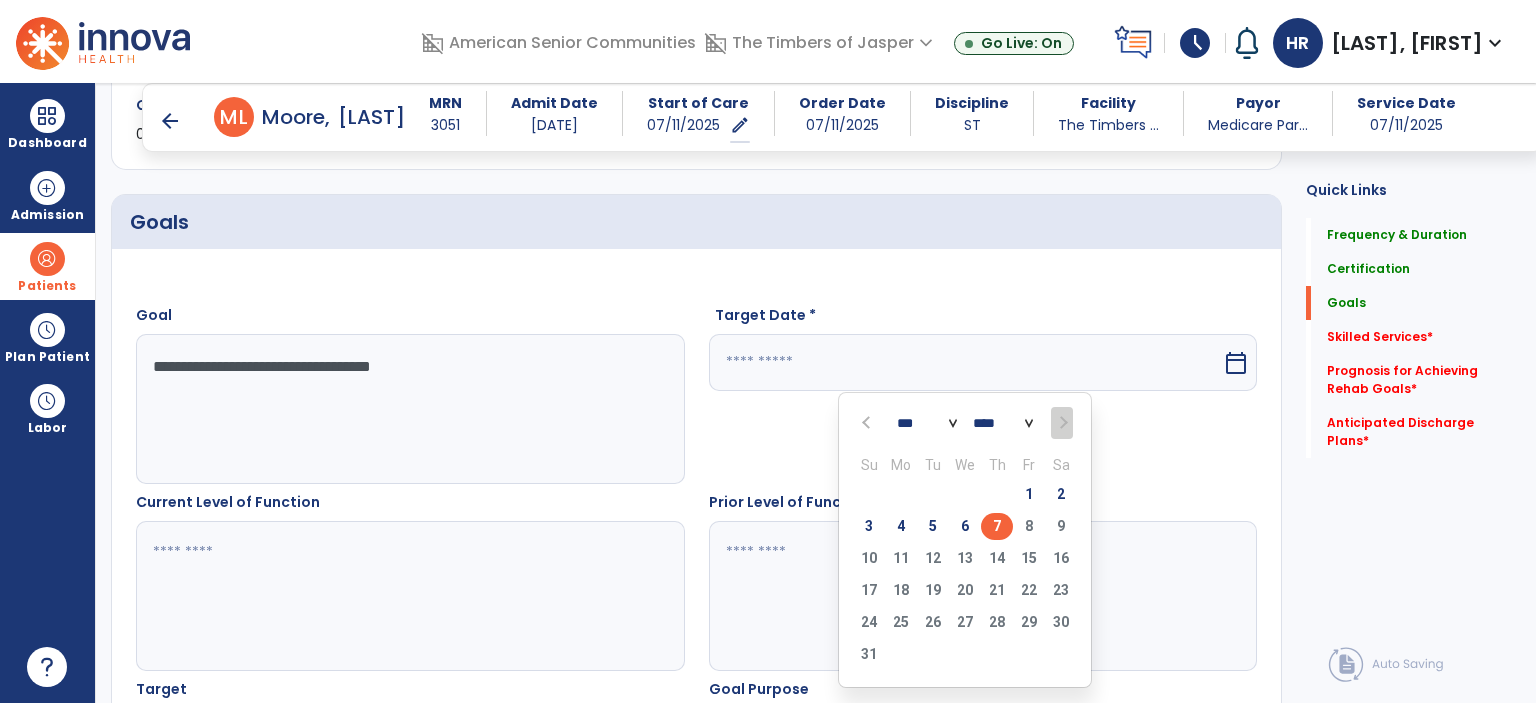 click on "7" at bounding box center [997, 526] 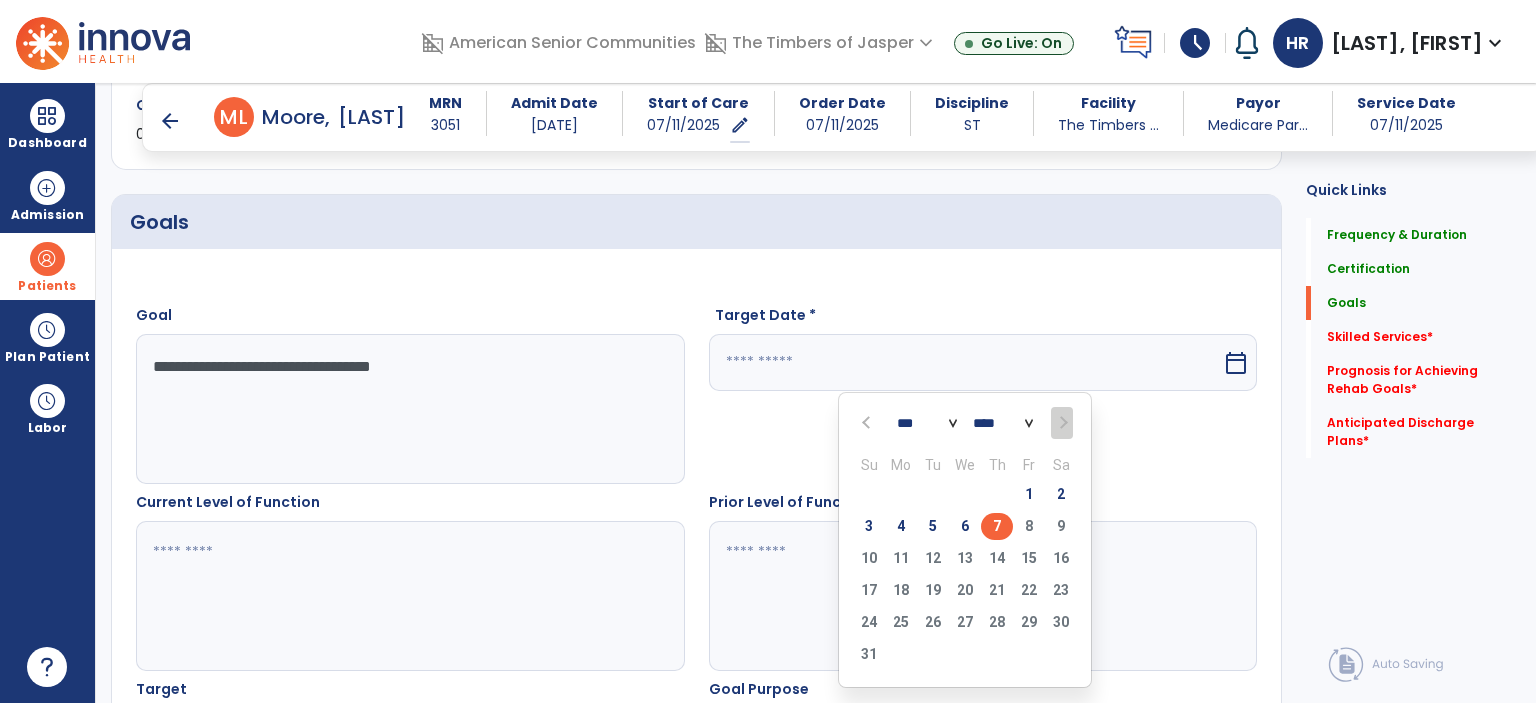 type on "********" 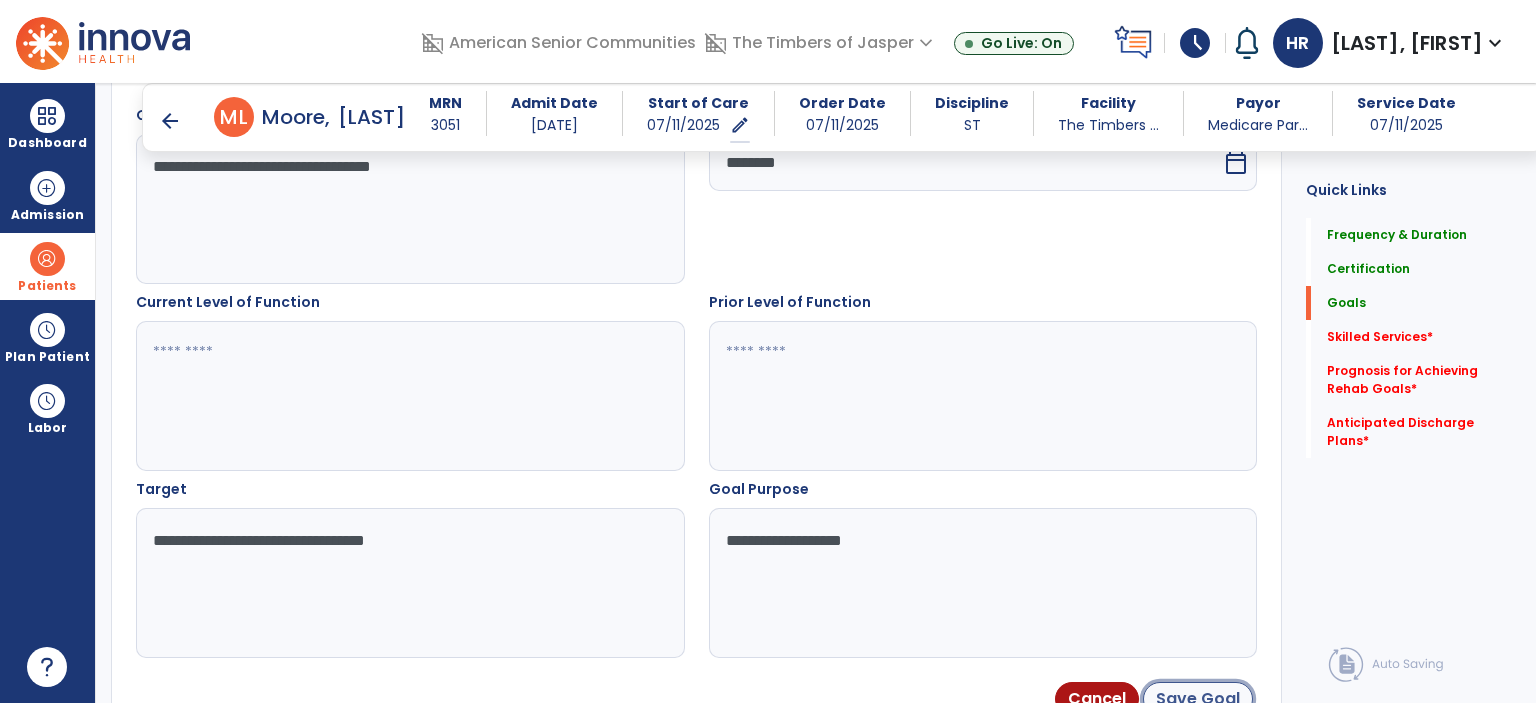 click on "Save Goal" at bounding box center (1198, 699) 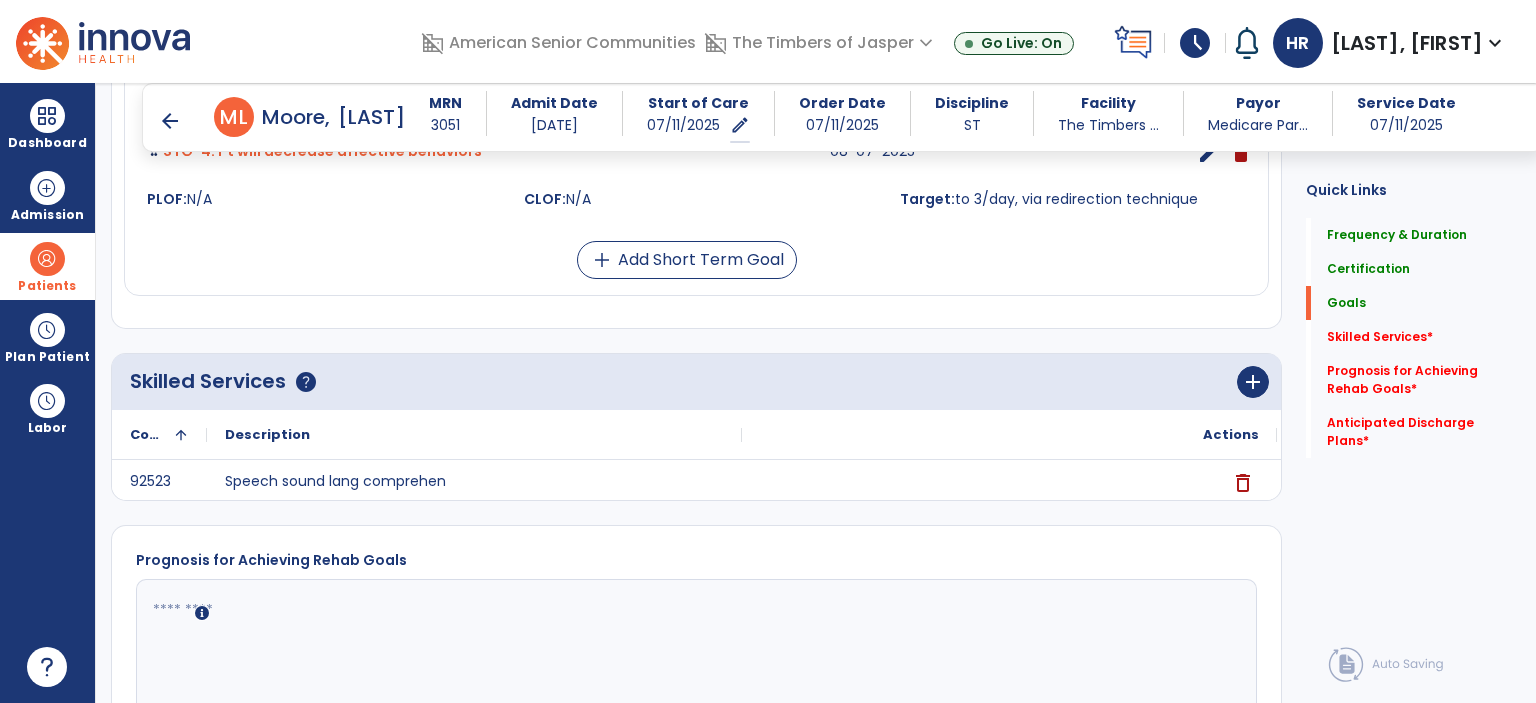 scroll, scrollTop: 1024, scrollLeft: 0, axis: vertical 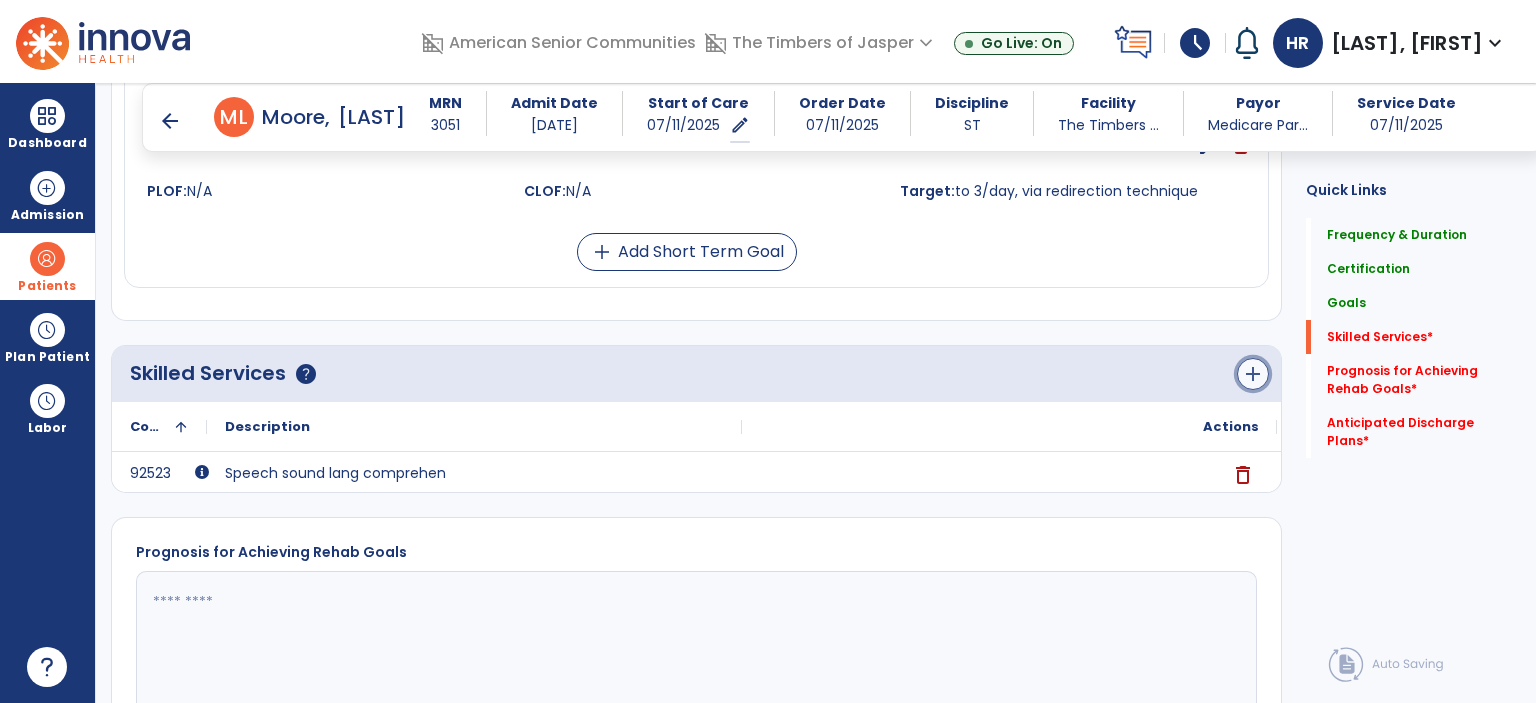 click on "add" 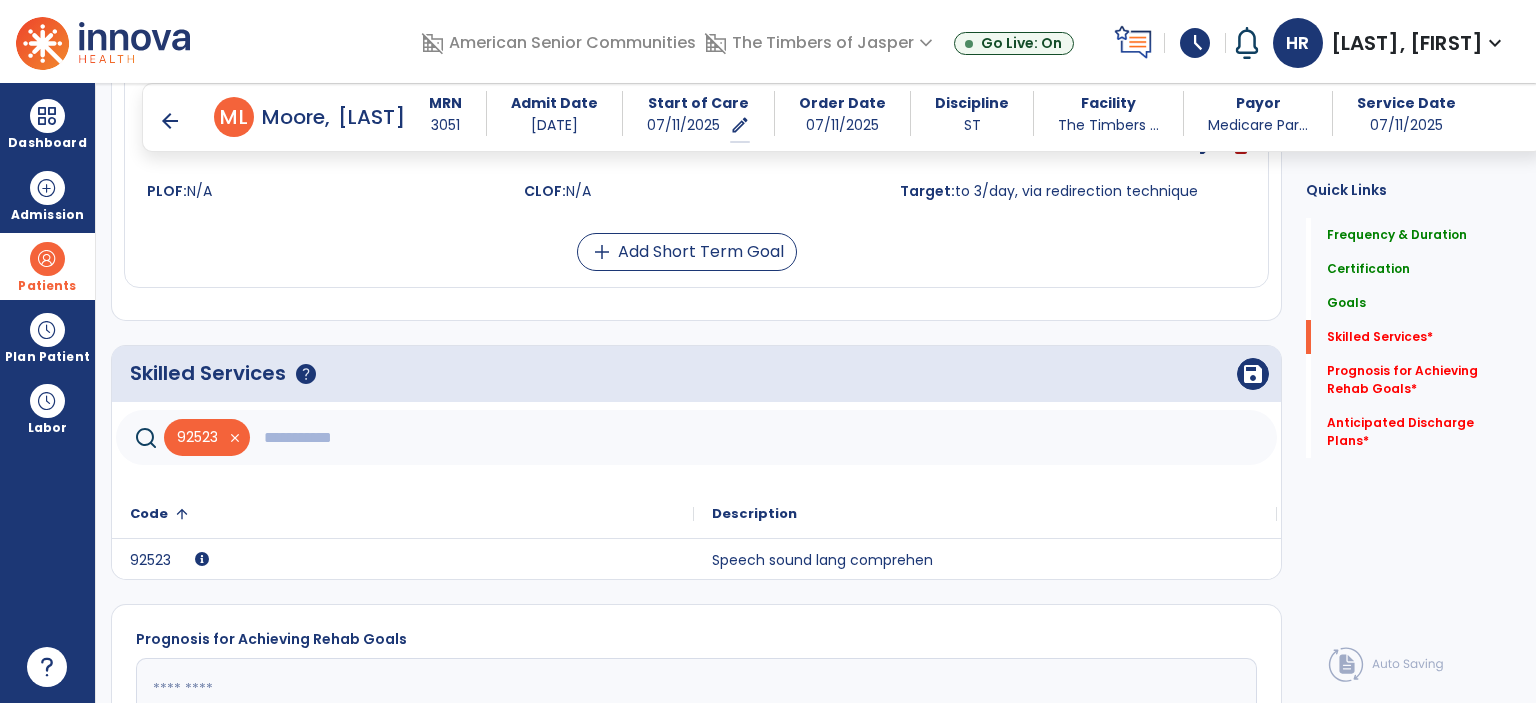 click 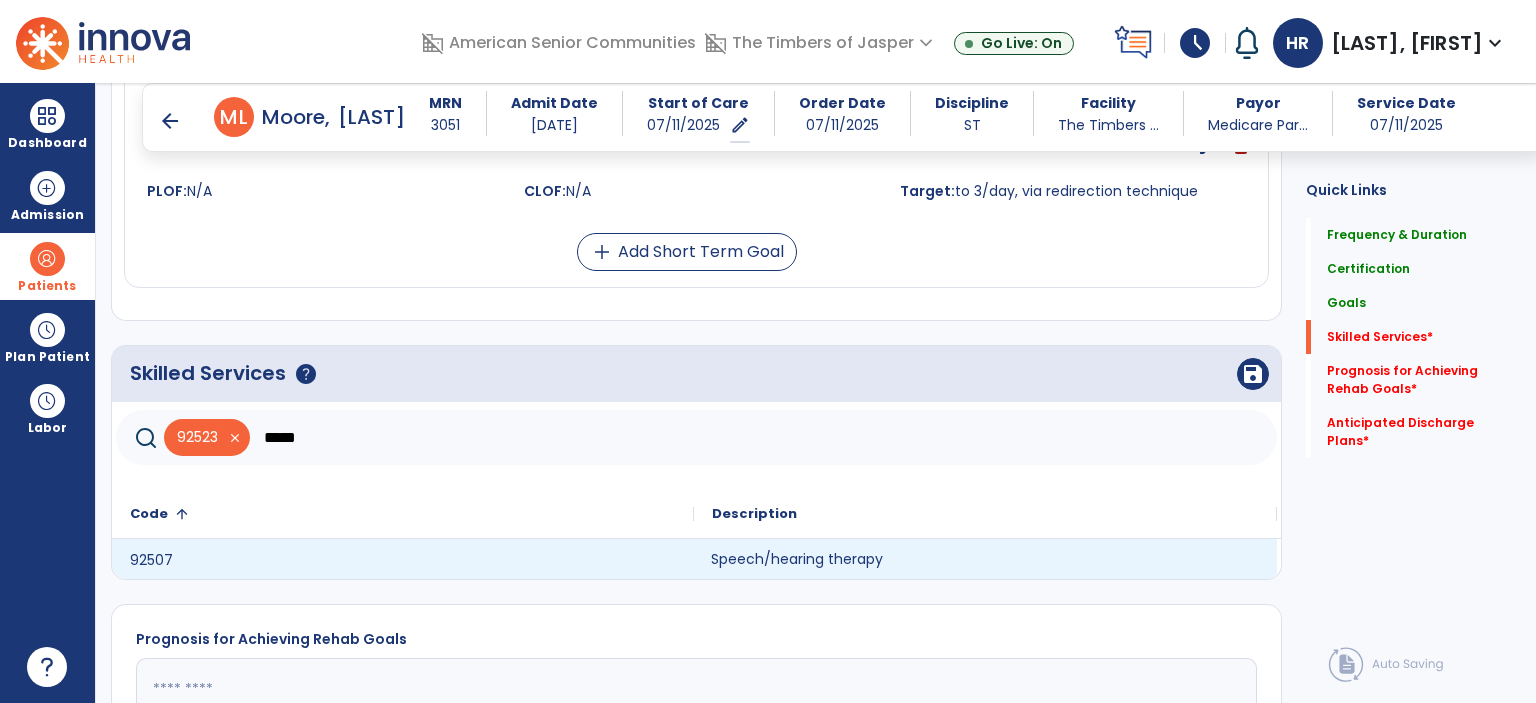 click on "Speech/hearing therapy" 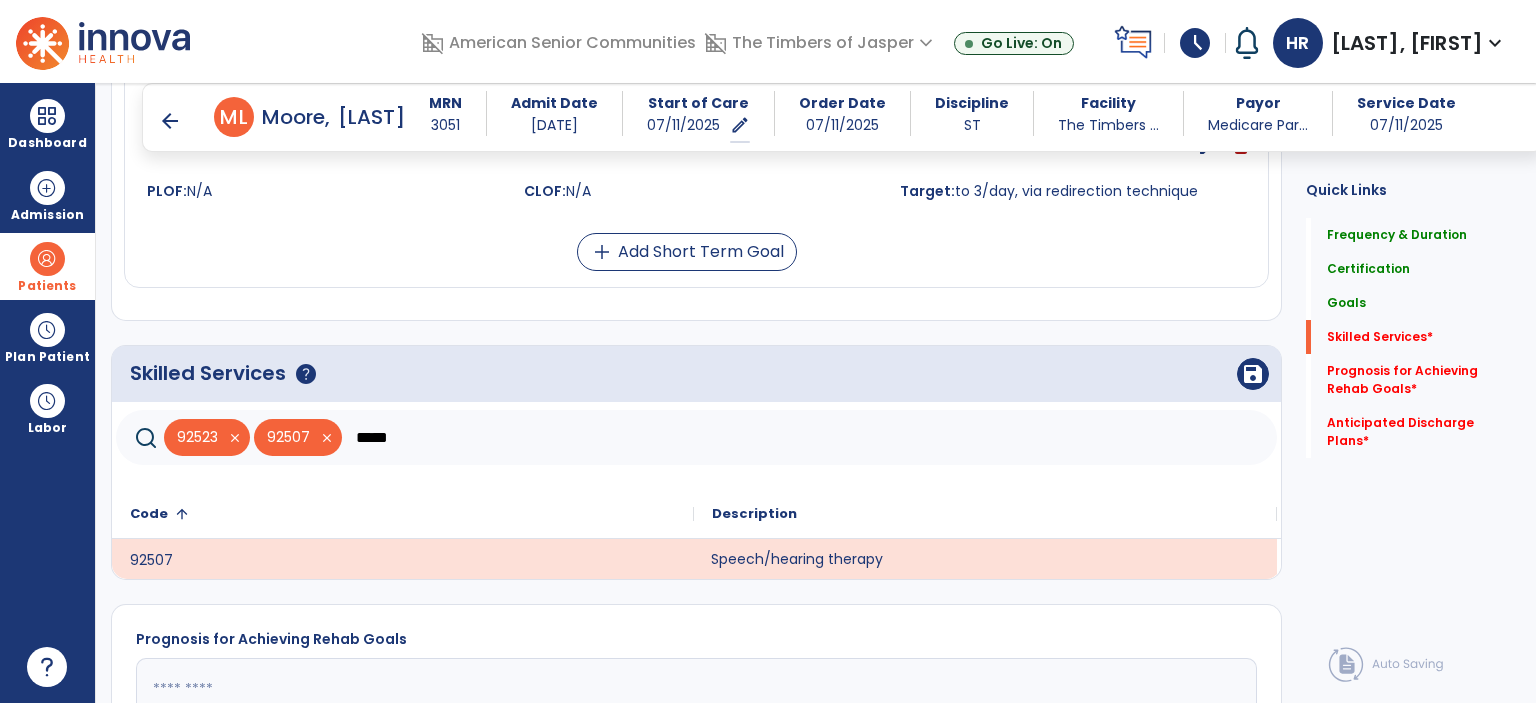 click on "*****" 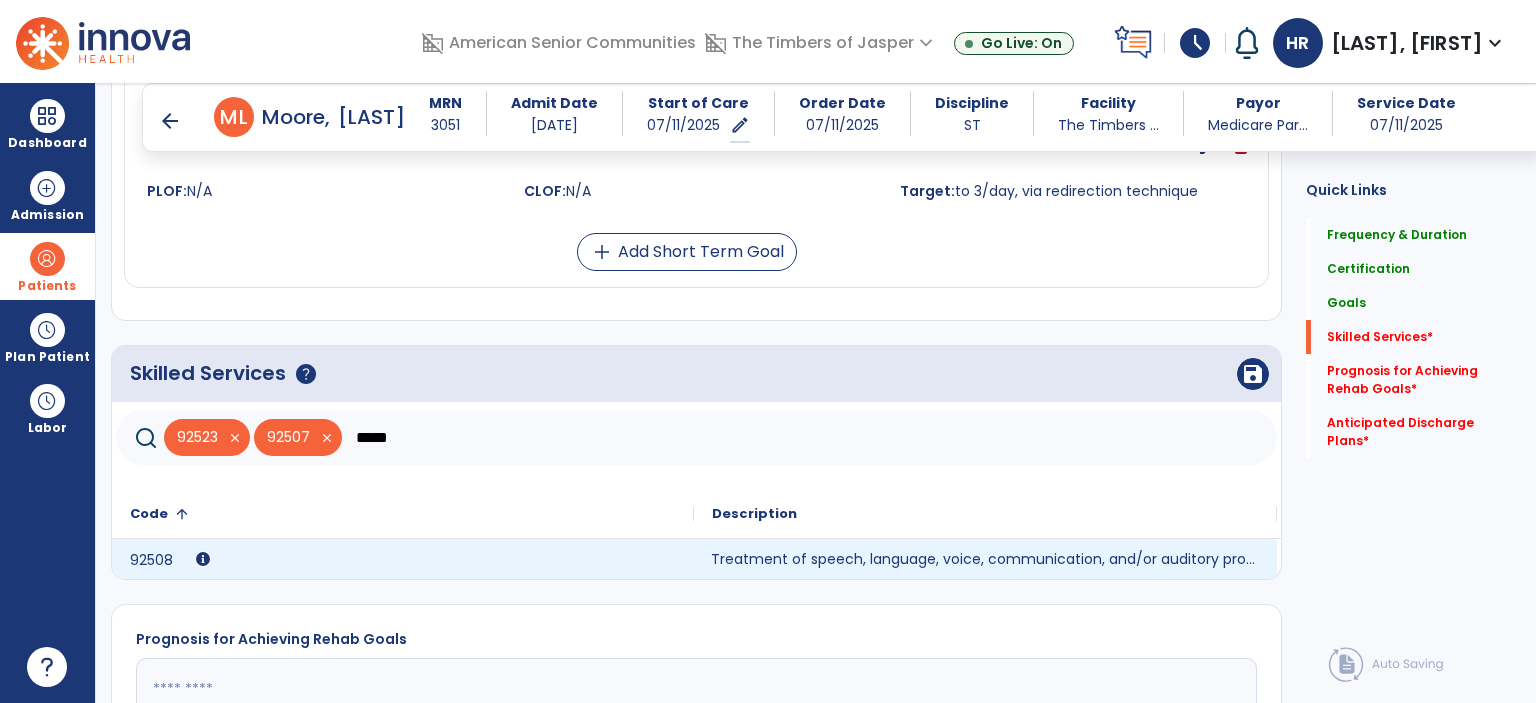 type on "*****" 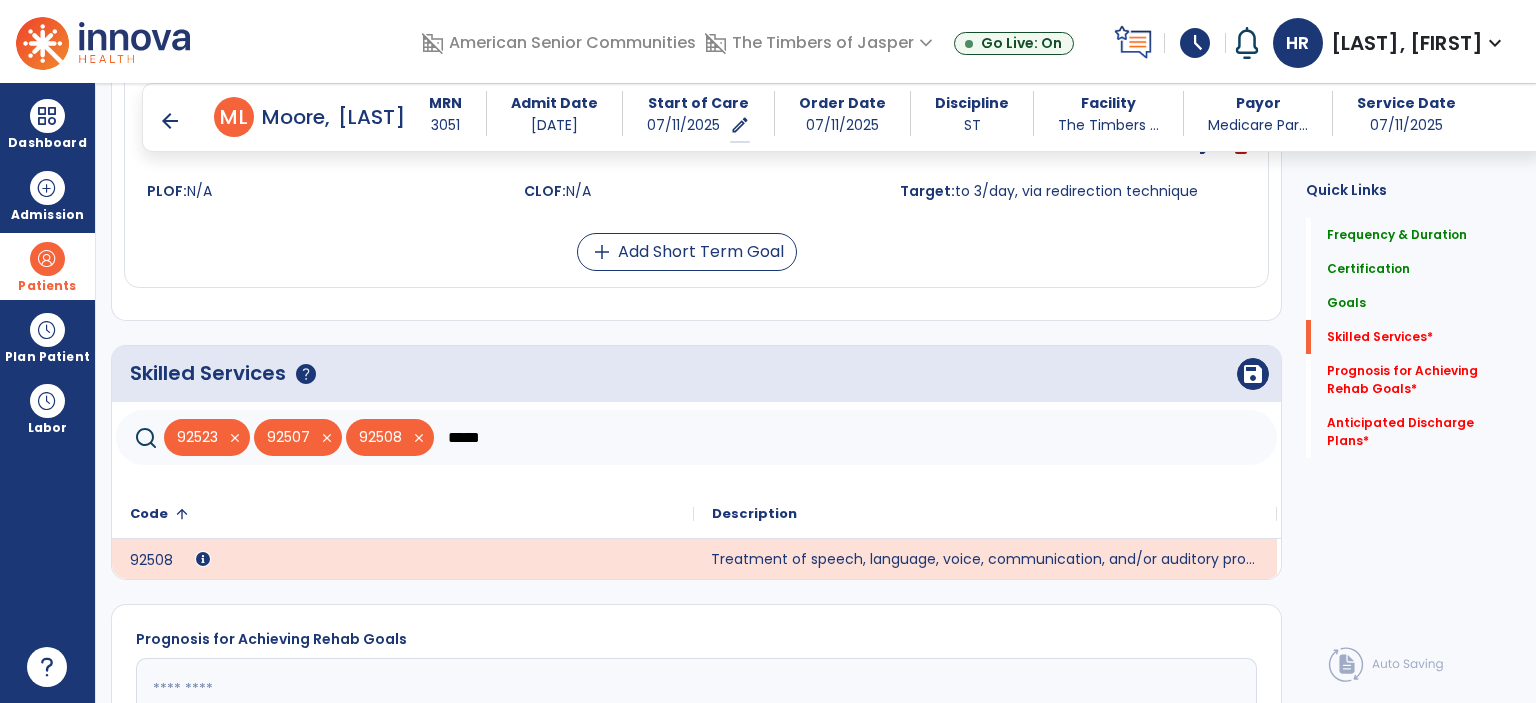 click on "Skilled Services      help   save" 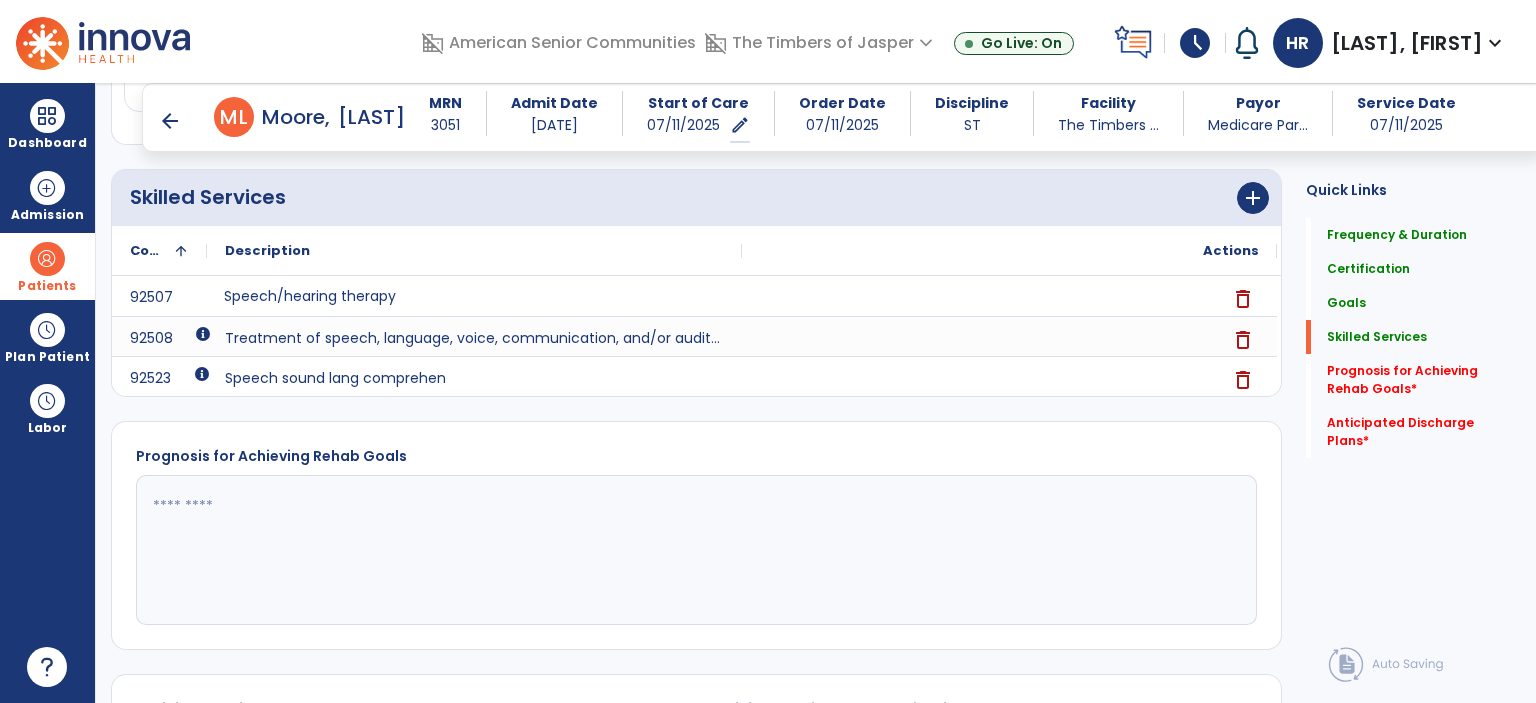 scroll, scrollTop: 1202, scrollLeft: 0, axis: vertical 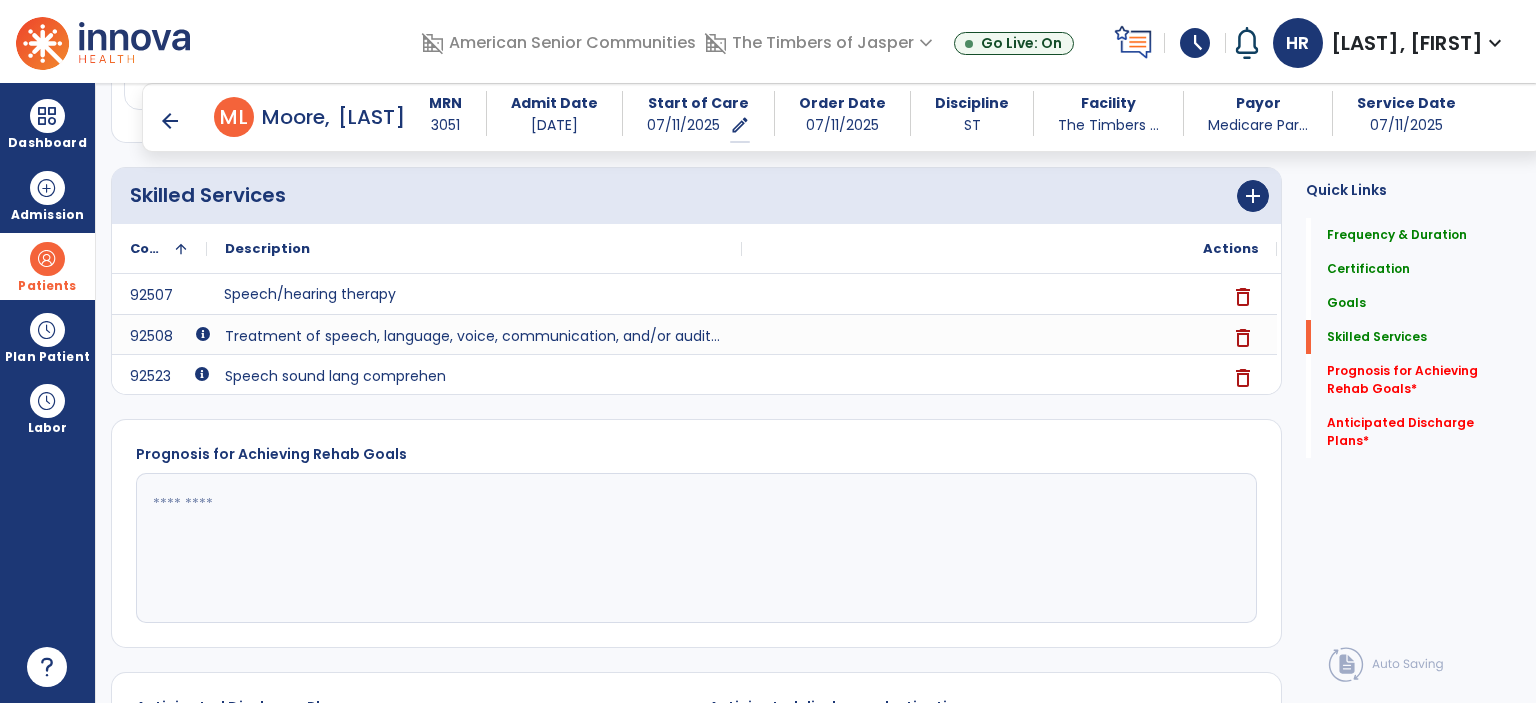 click 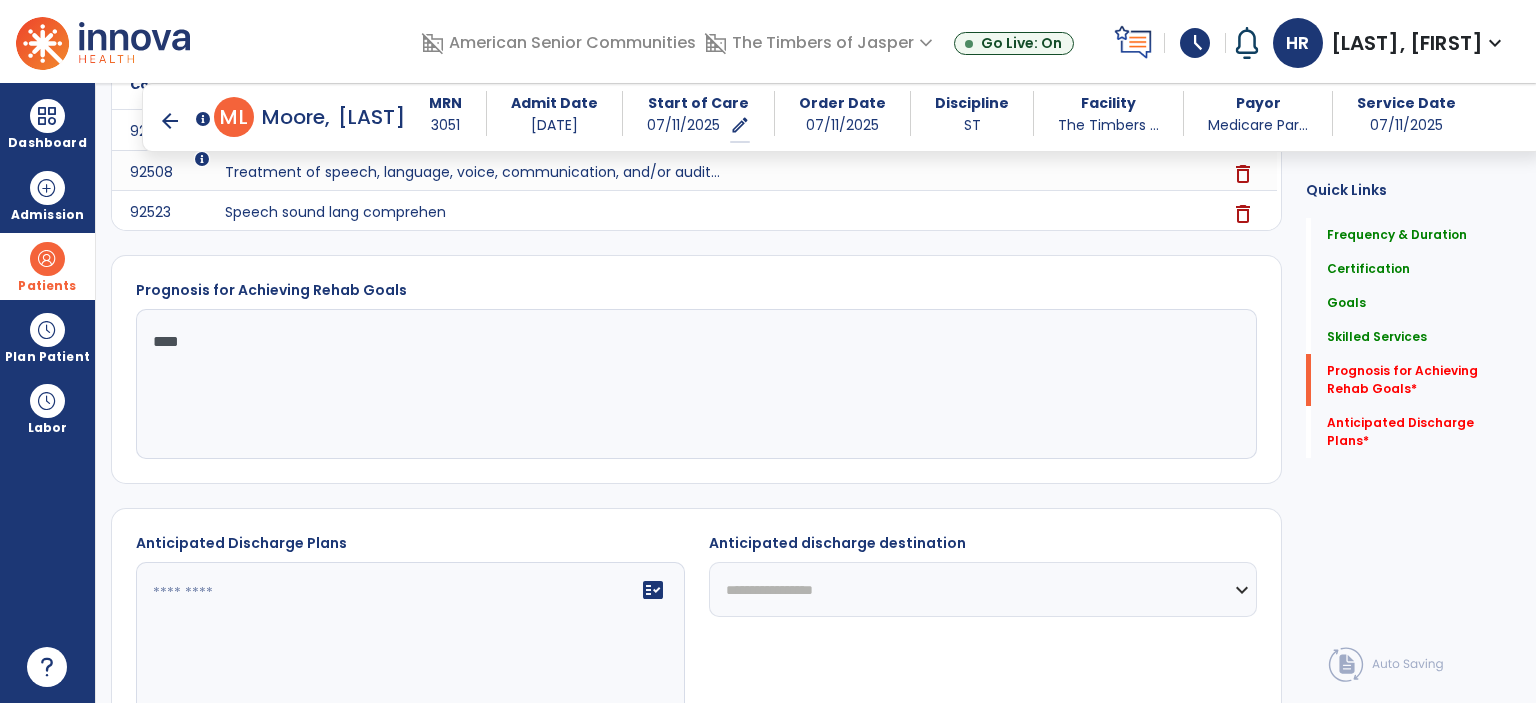 scroll, scrollTop: 1492, scrollLeft: 0, axis: vertical 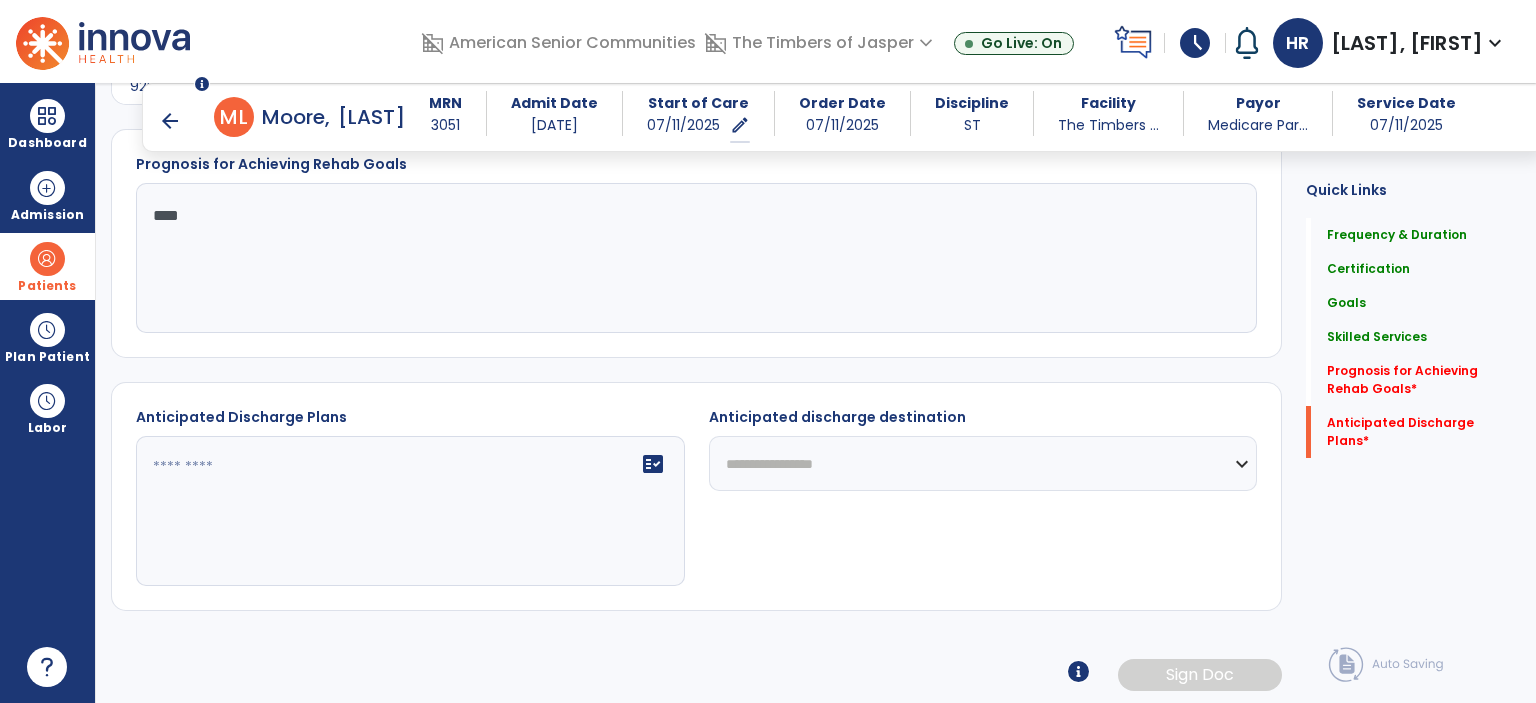 type on "****" 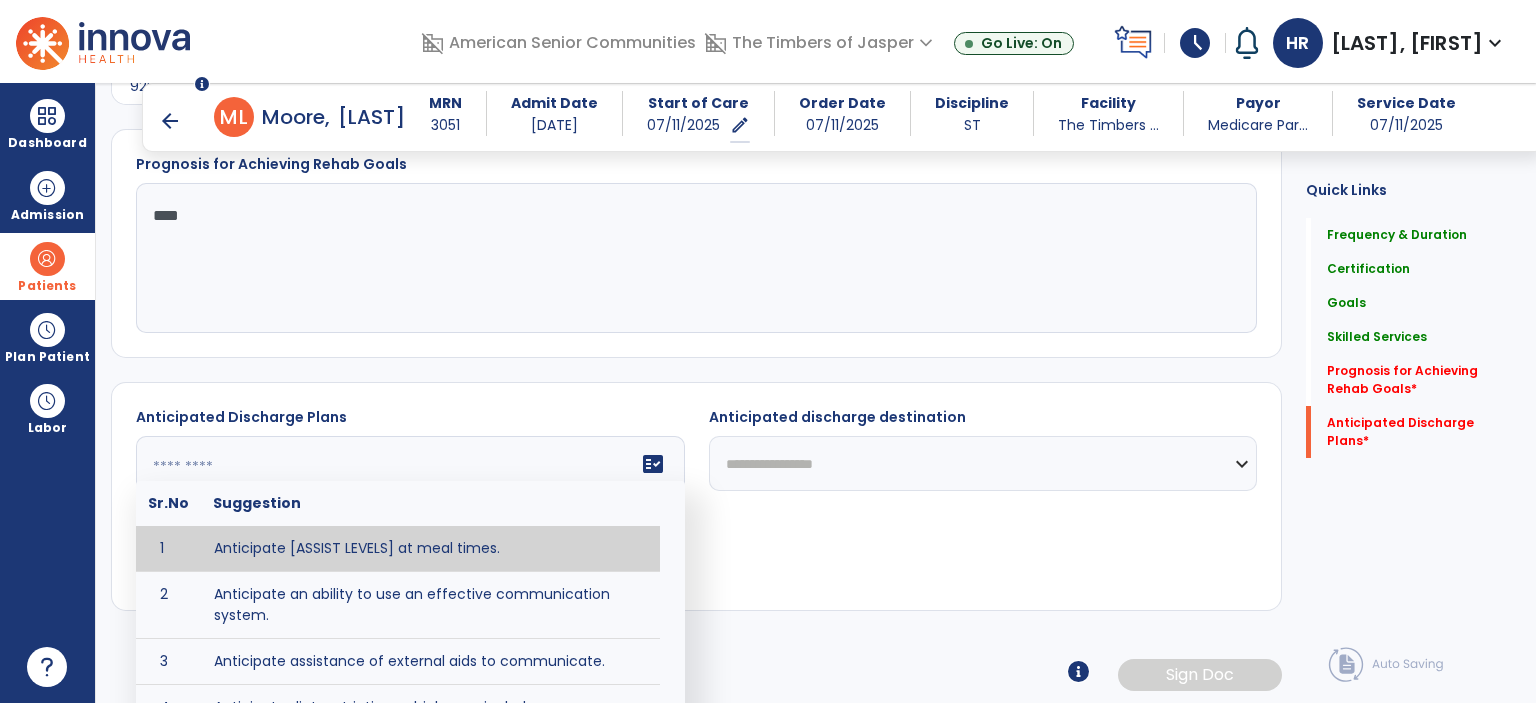 click on "fact_check  Sr.No Suggestion 1 Anticipate [ASSIST LEVELS] at meal times. 2 Anticipate an ability to use an effective communication system. 3 Anticipate assistance of external aids to communicate. 4 Anticipate diet restrictions which may include ___________. 5 Anticipate discharge to an Assisted Living Facility. 6 Anticipate discharge to another SNF. 7 Anticipate discharge to home. 8 Anticipate discharge to hospice care. 9 Anticipate discharge to this SNF. 10 Anticipate independent dining. 11 Anticipate no diet restrictions. 12 Anticipate no signs or symptoms of aspiration with least restrictive diet level. 13 Anticipate patient will need [FULL/PART TIME] caregiver assistance. 14 Anticipate patient will need [ASSISTANCE LEVEL] assistance from [CAREGIVER]. 15 Anticipate patient will need 24-hour caregiver assistance. 16 Anticipate patient will need no caregiver assistance. 17 Discharge home and independent with caregiver. 18 Discharge home and independent without caregiver. 19 20 21 22 23 24 25 26 27 28 29 30" 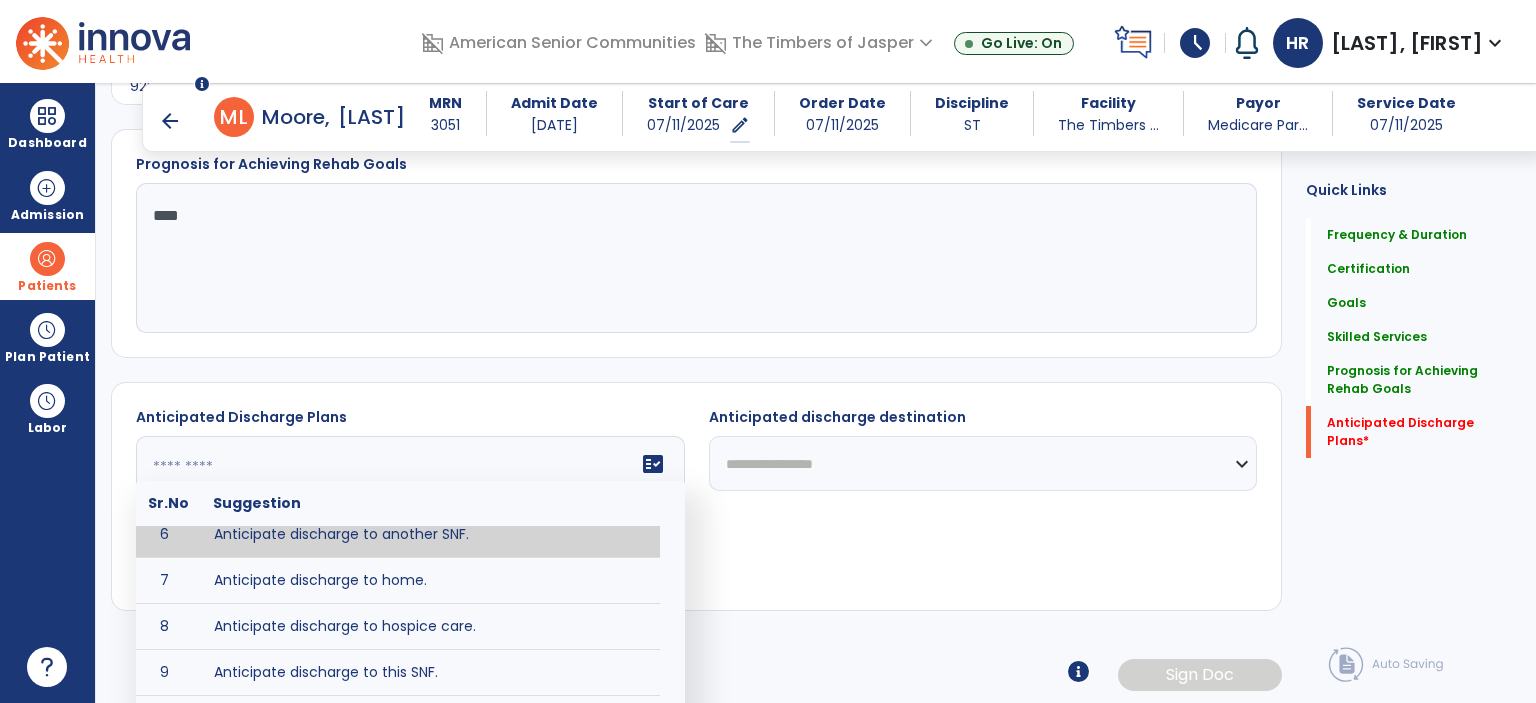 scroll, scrollTop: 300, scrollLeft: 0, axis: vertical 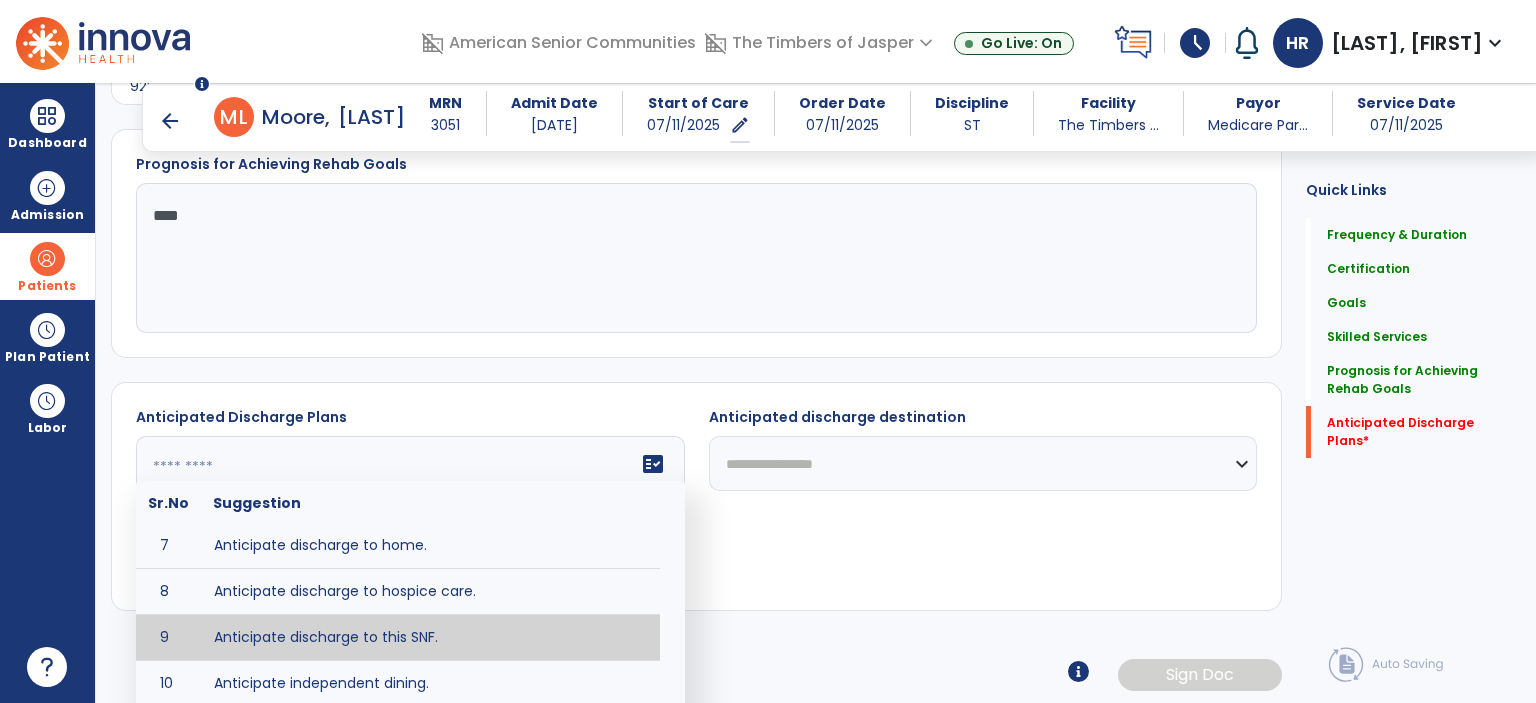 type on "**********" 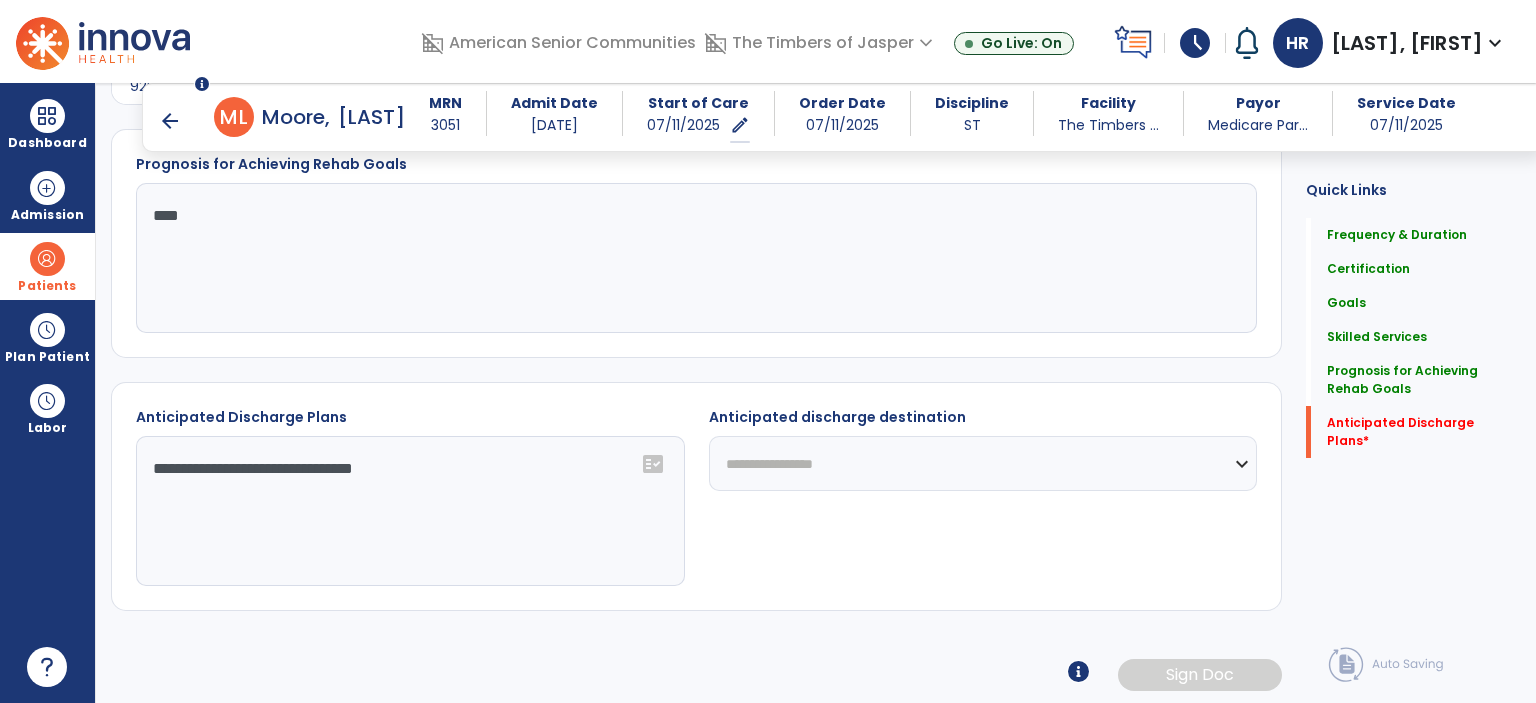 click on "**********" 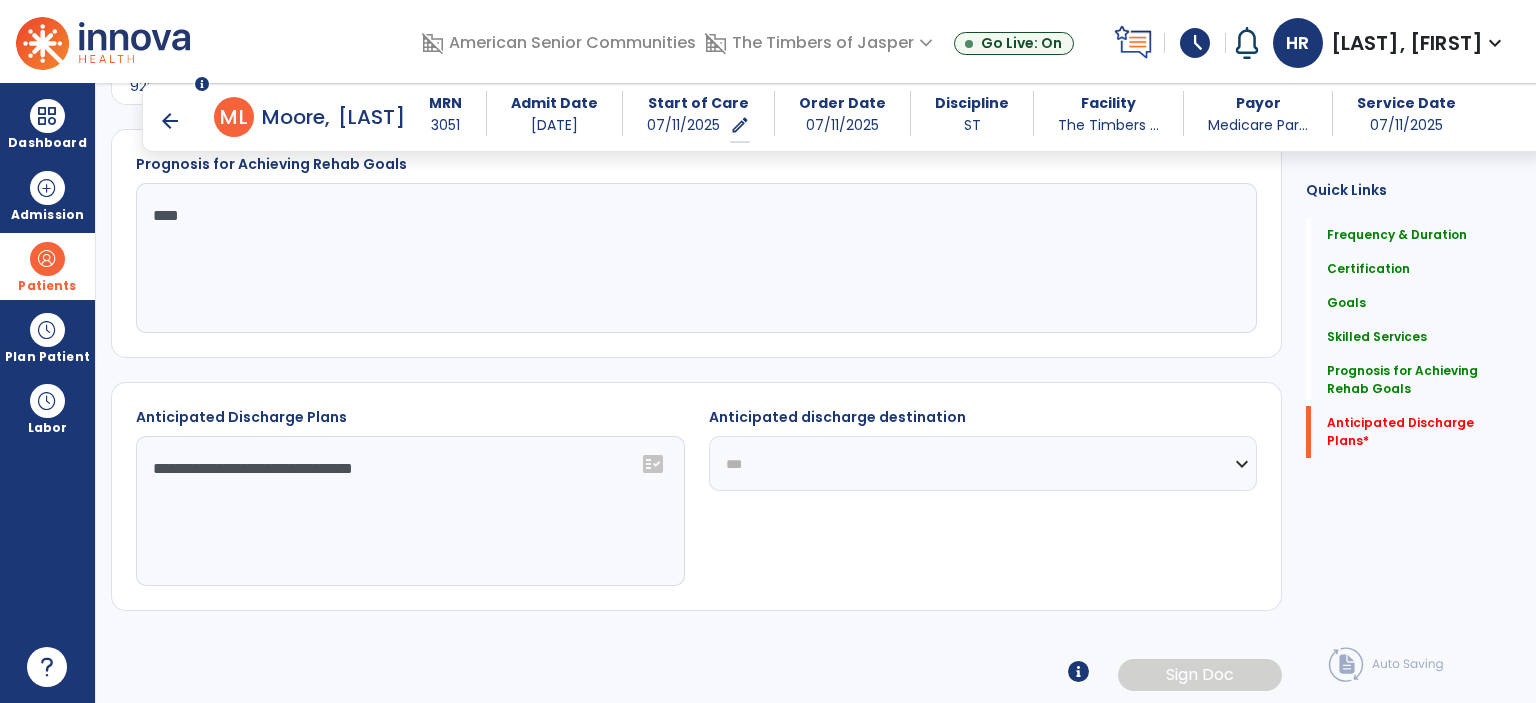 click on "**********" 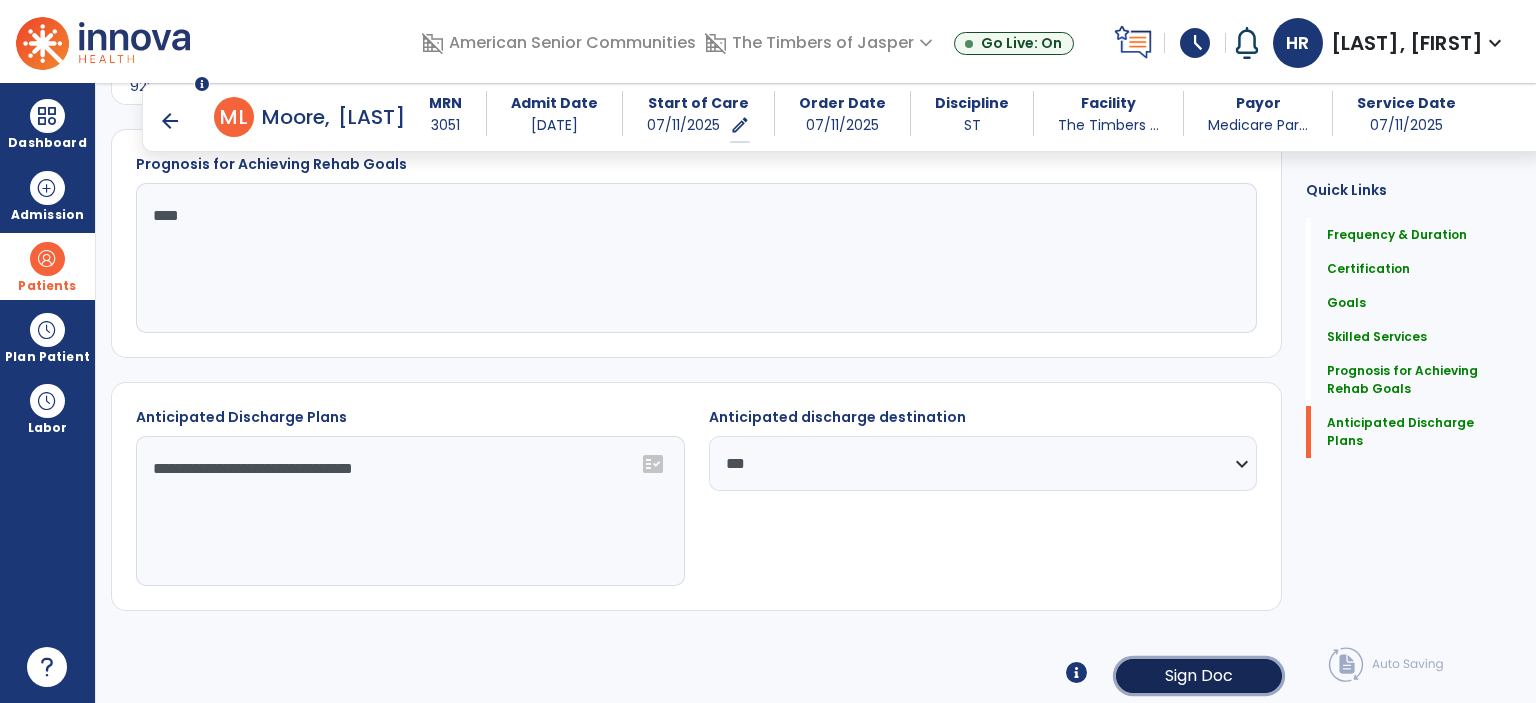 click on "Sign Doc" 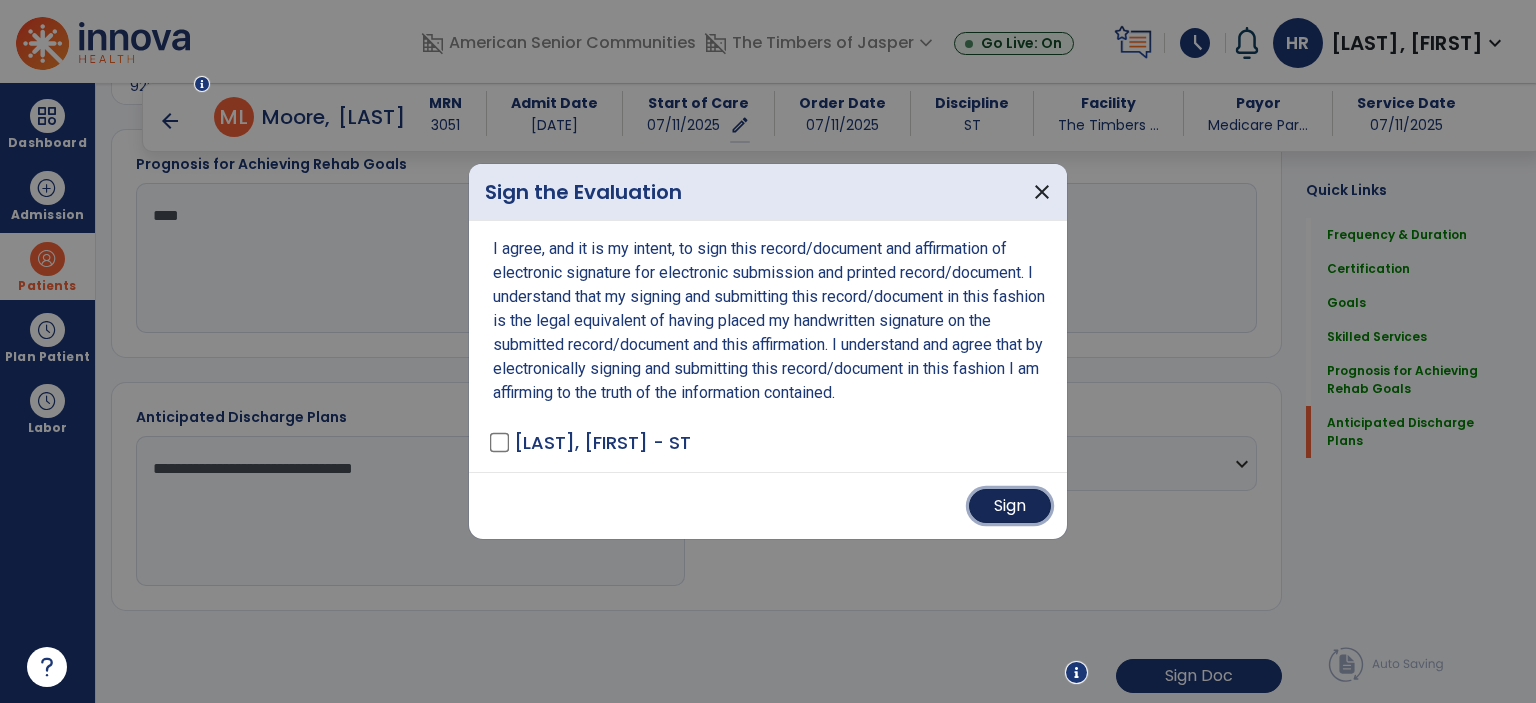 click on "Sign" at bounding box center (1010, 506) 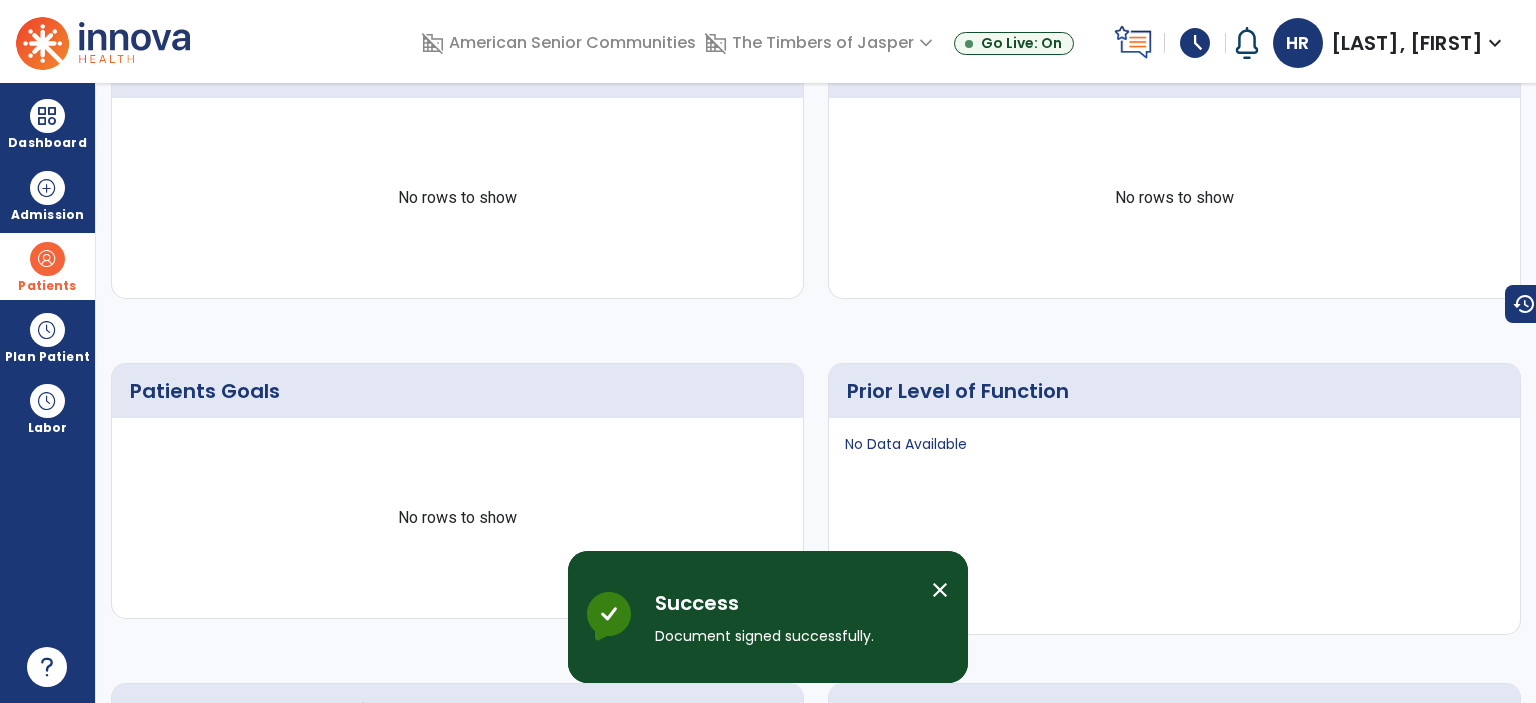 scroll, scrollTop: 0, scrollLeft: 0, axis: both 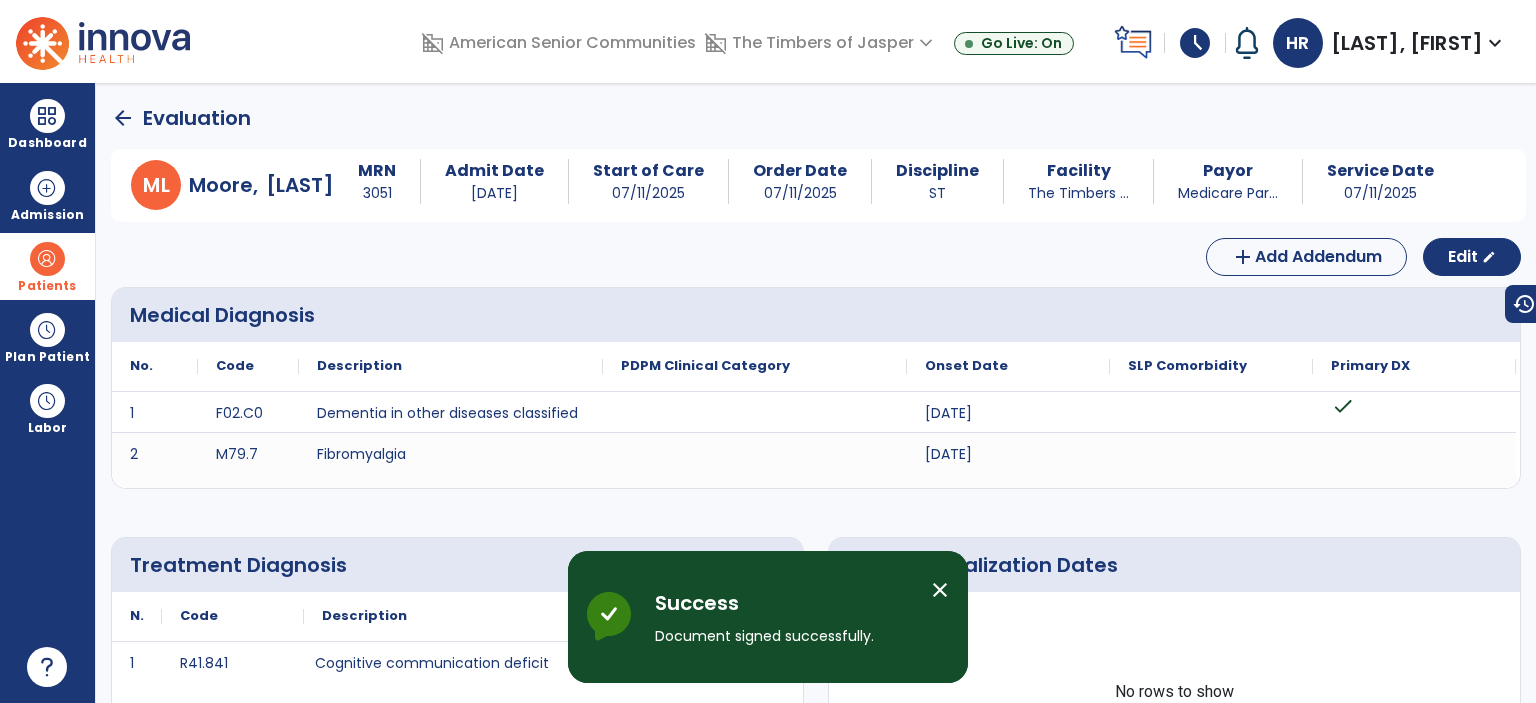 click on "arrow_back" 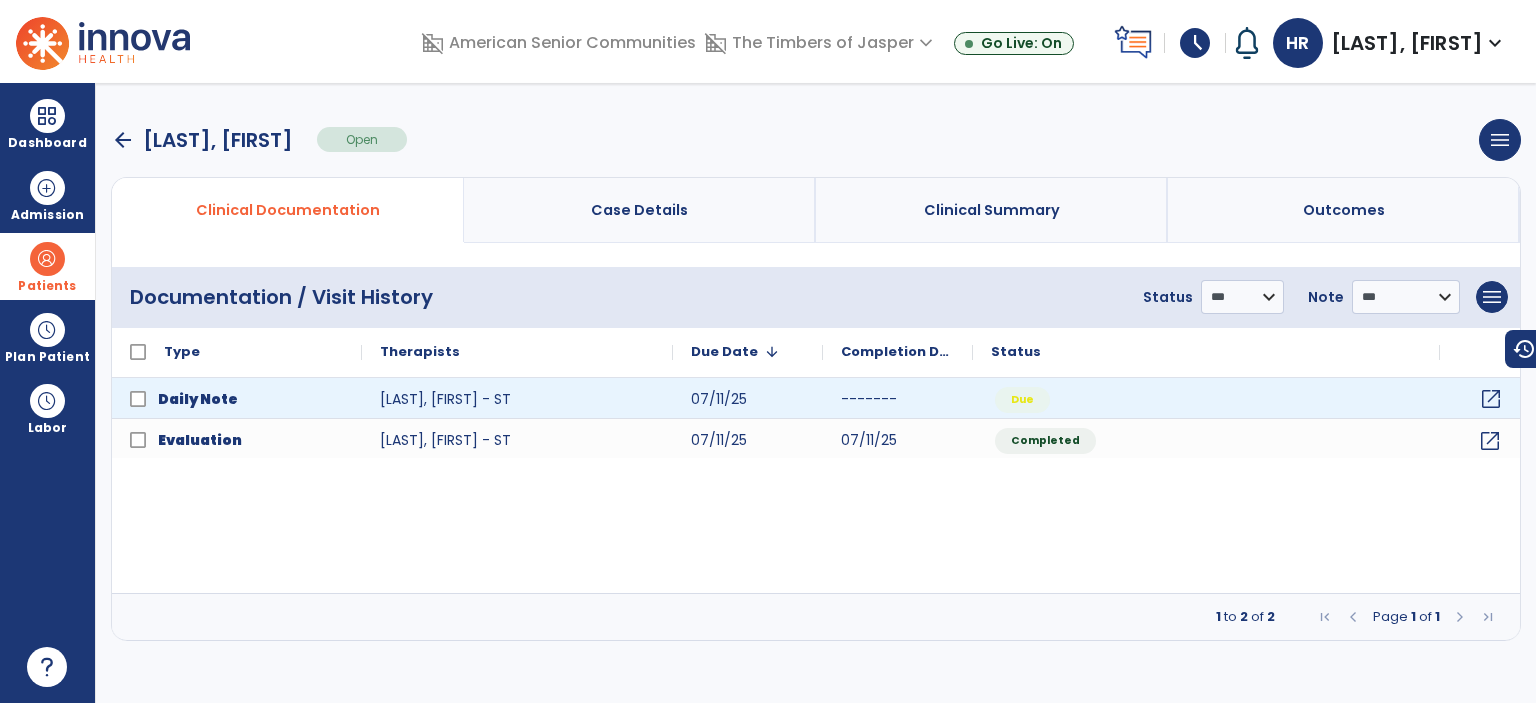 click on "open_in_new" 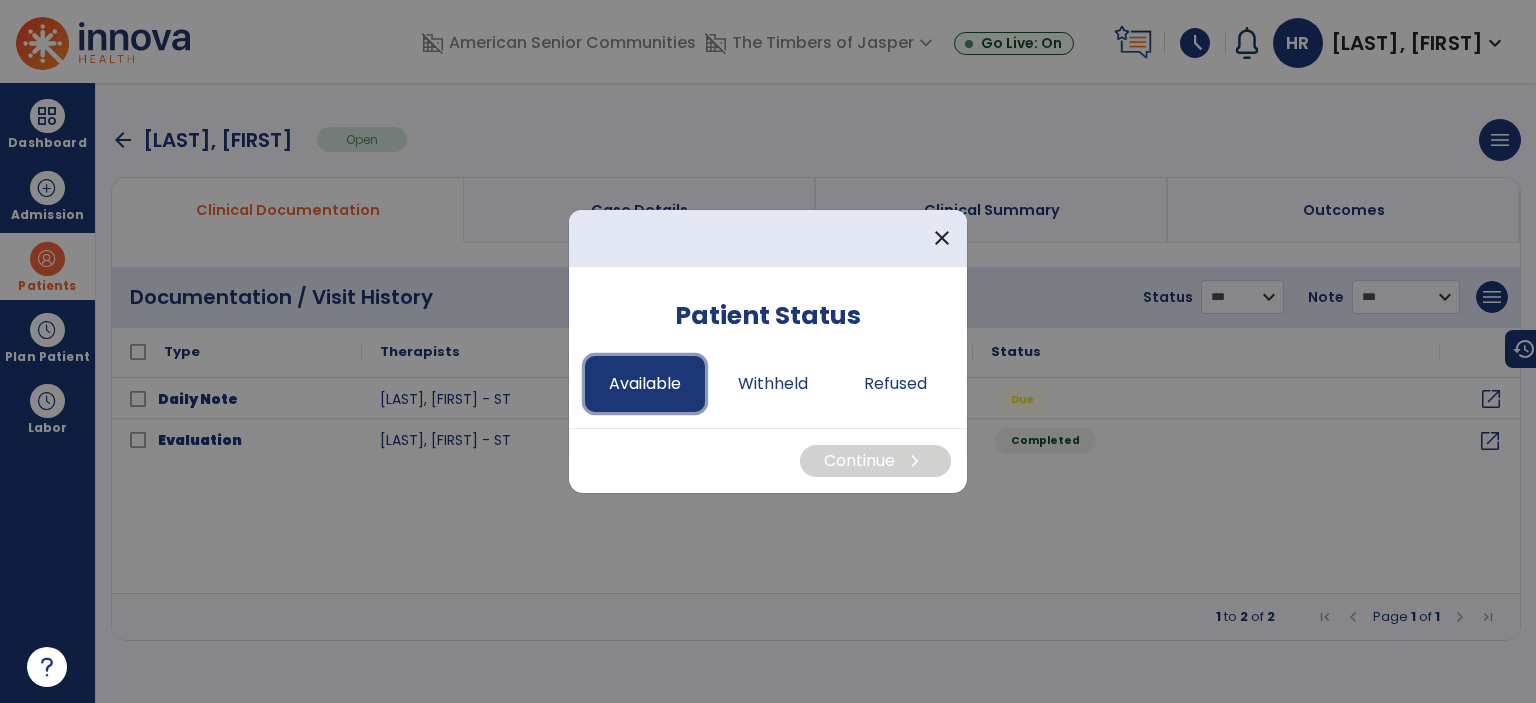 click on "Available" at bounding box center (645, 384) 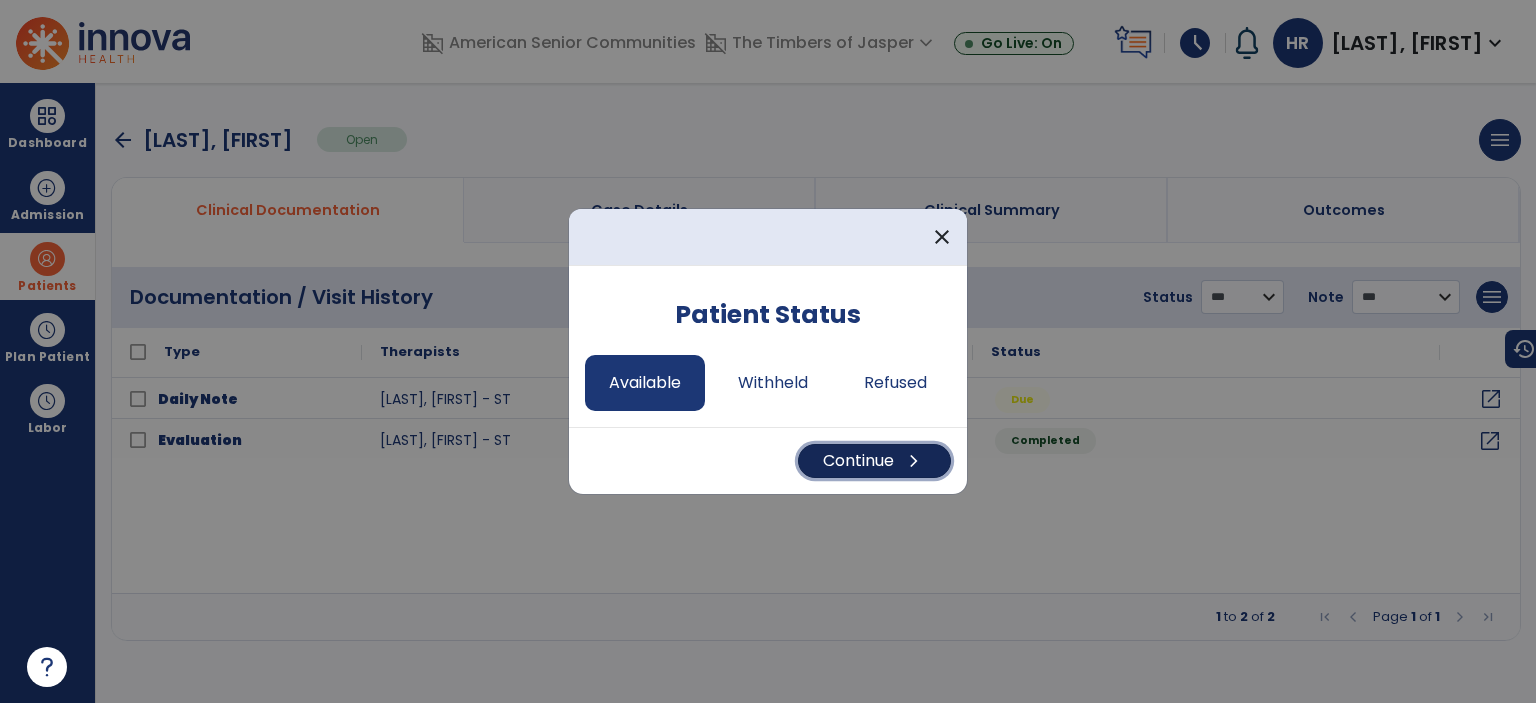 click on "Continue   chevron_right" at bounding box center [874, 461] 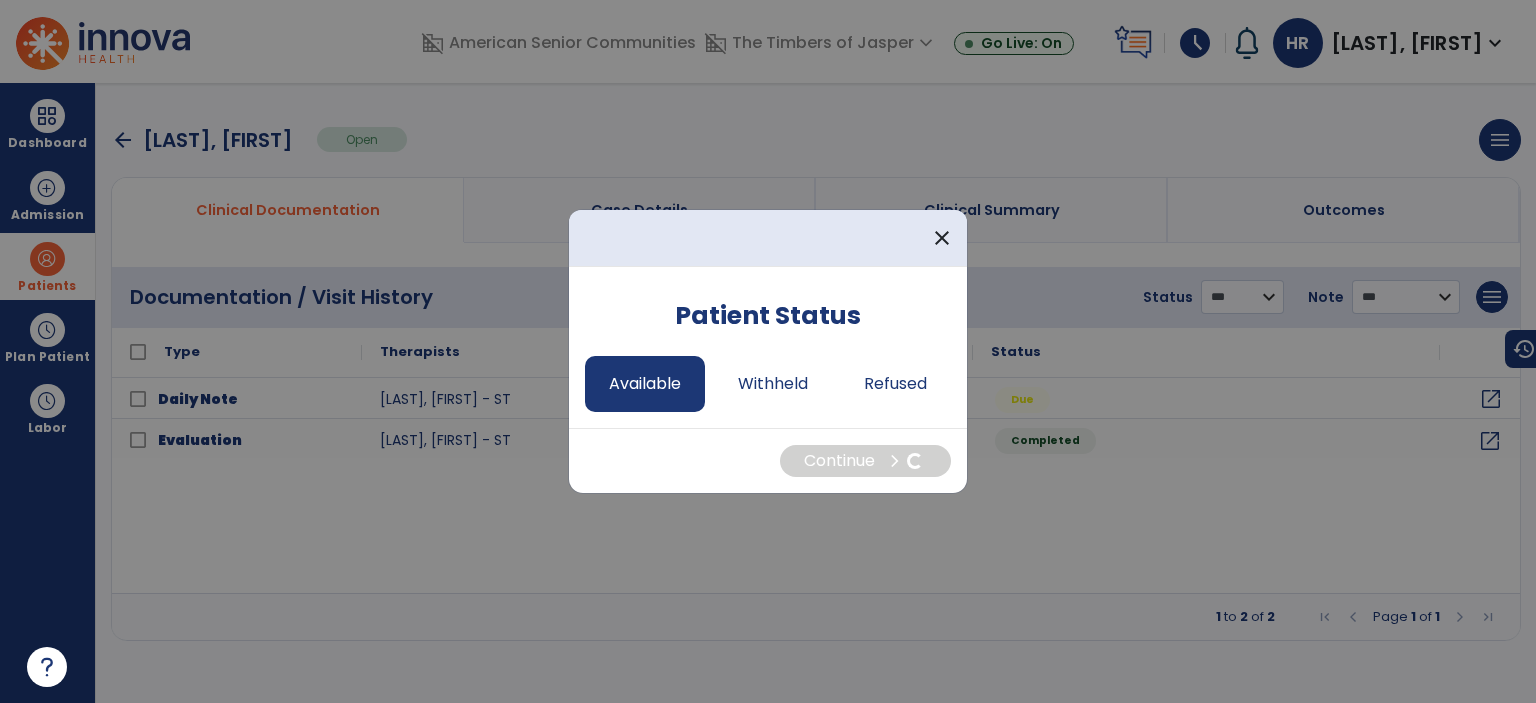 select on "*" 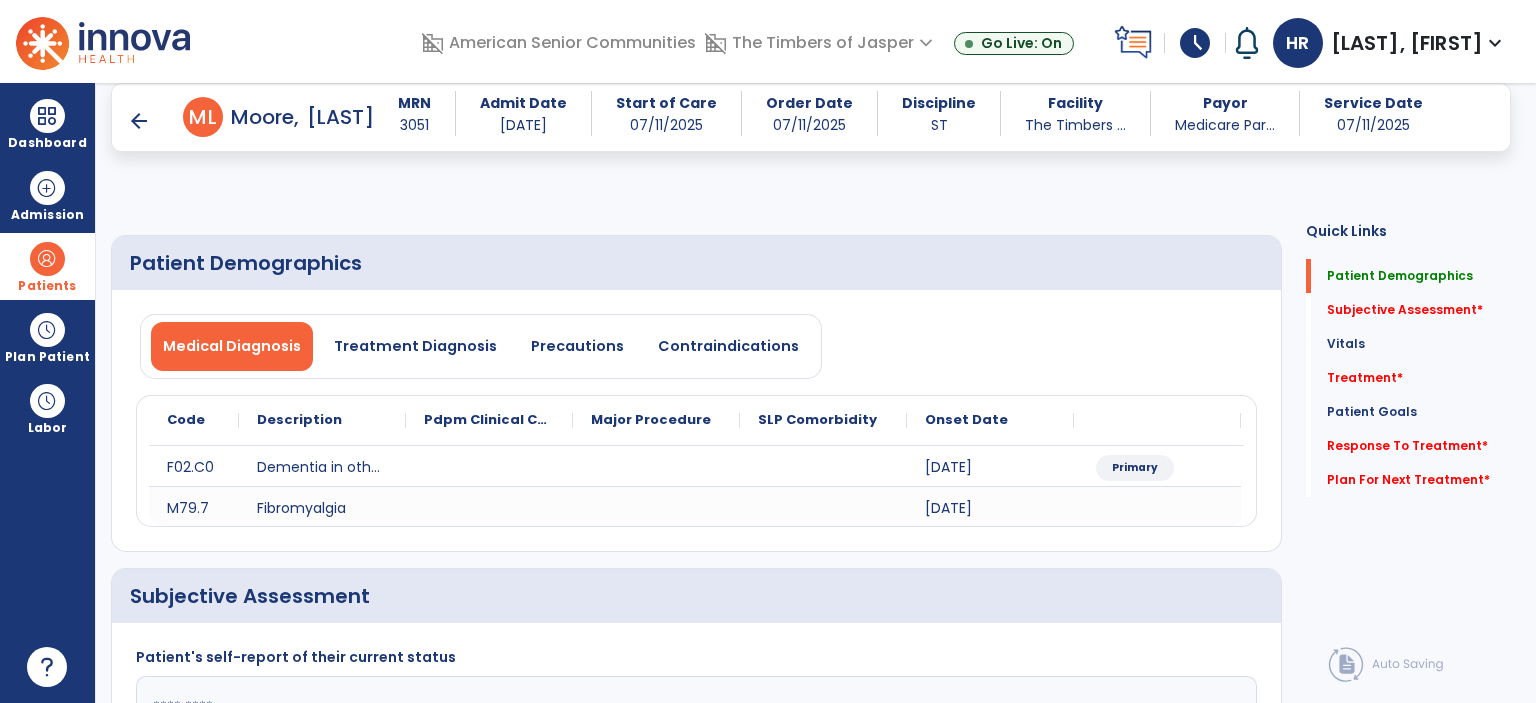 scroll, scrollTop: 400, scrollLeft: 0, axis: vertical 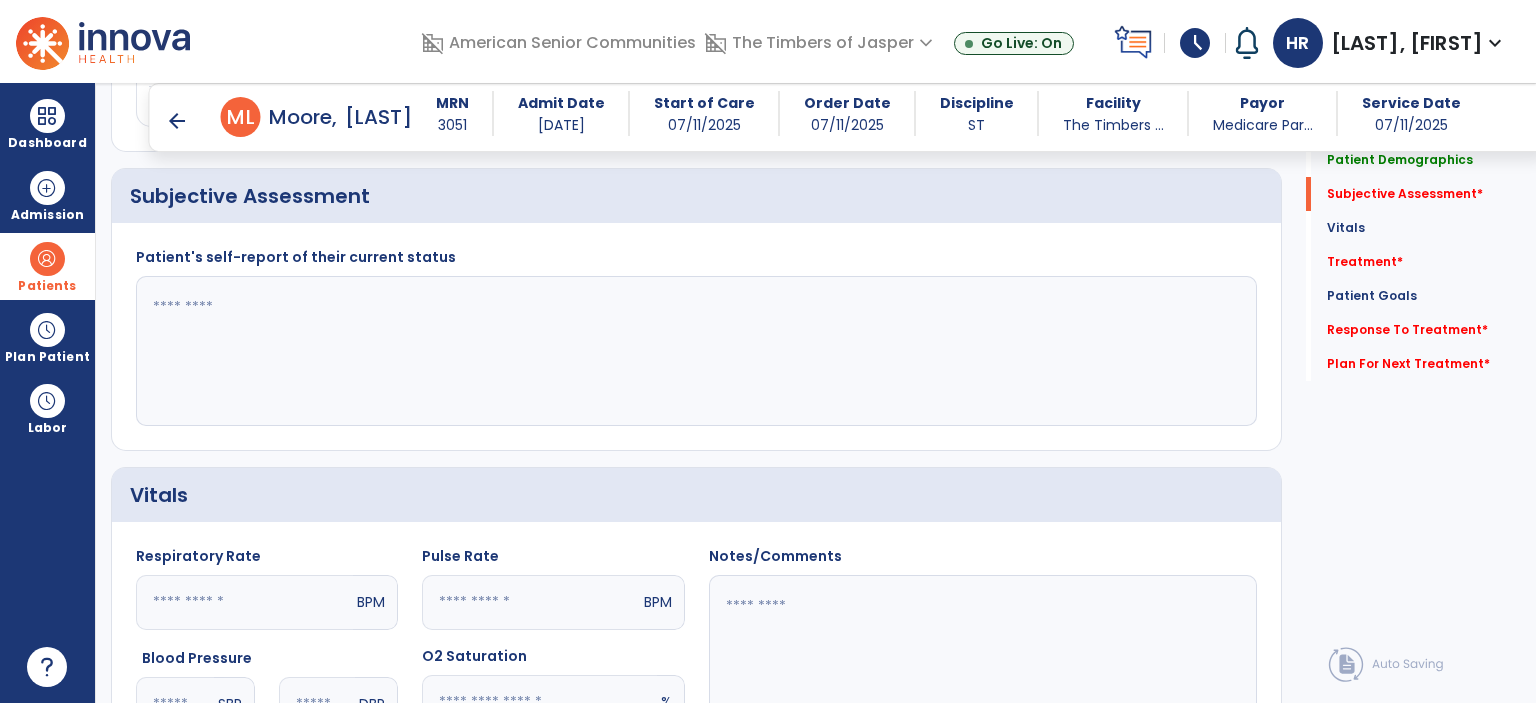 drag, startPoint x: 343, startPoint y: 364, endPoint x: 479, endPoint y: 243, distance: 182.0357 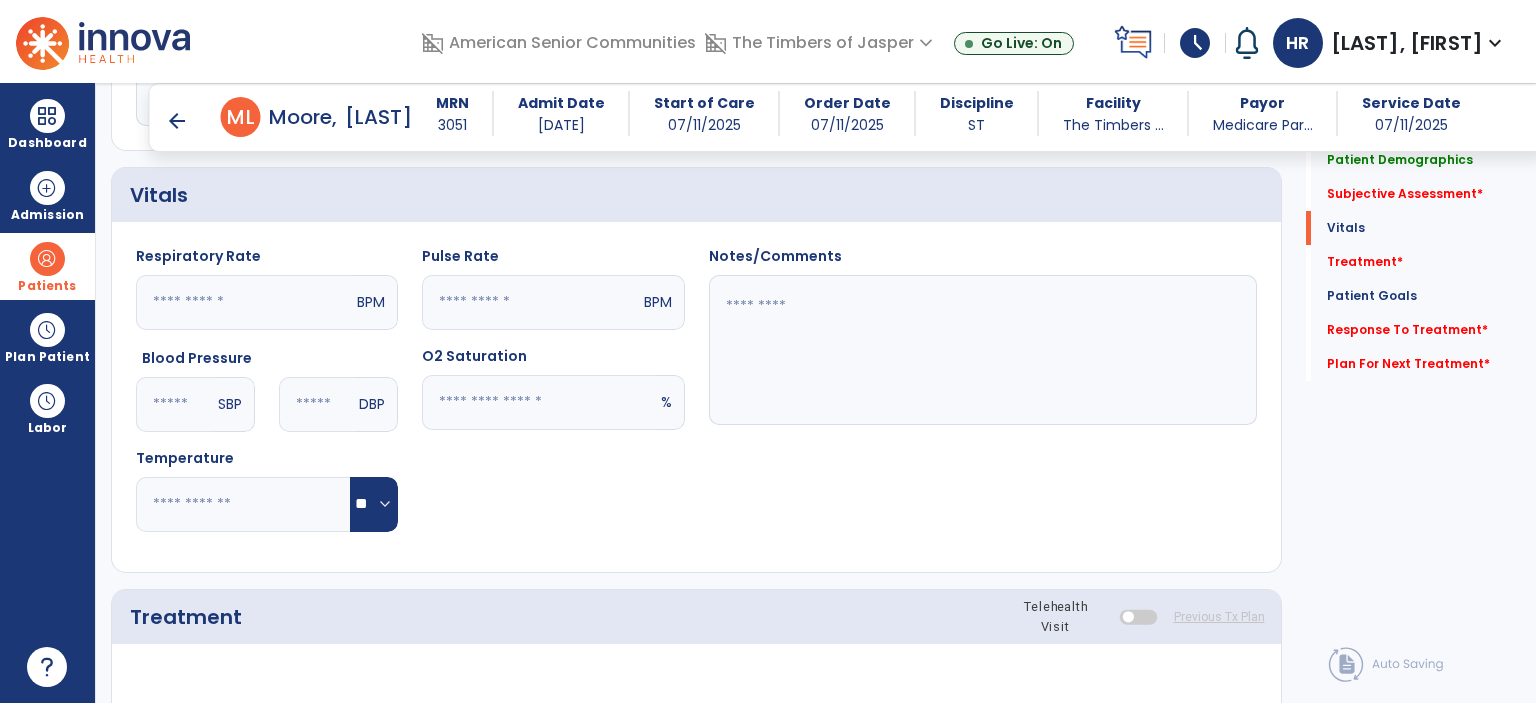 scroll, scrollTop: 1000, scrollLeft: 0, axis: vertical 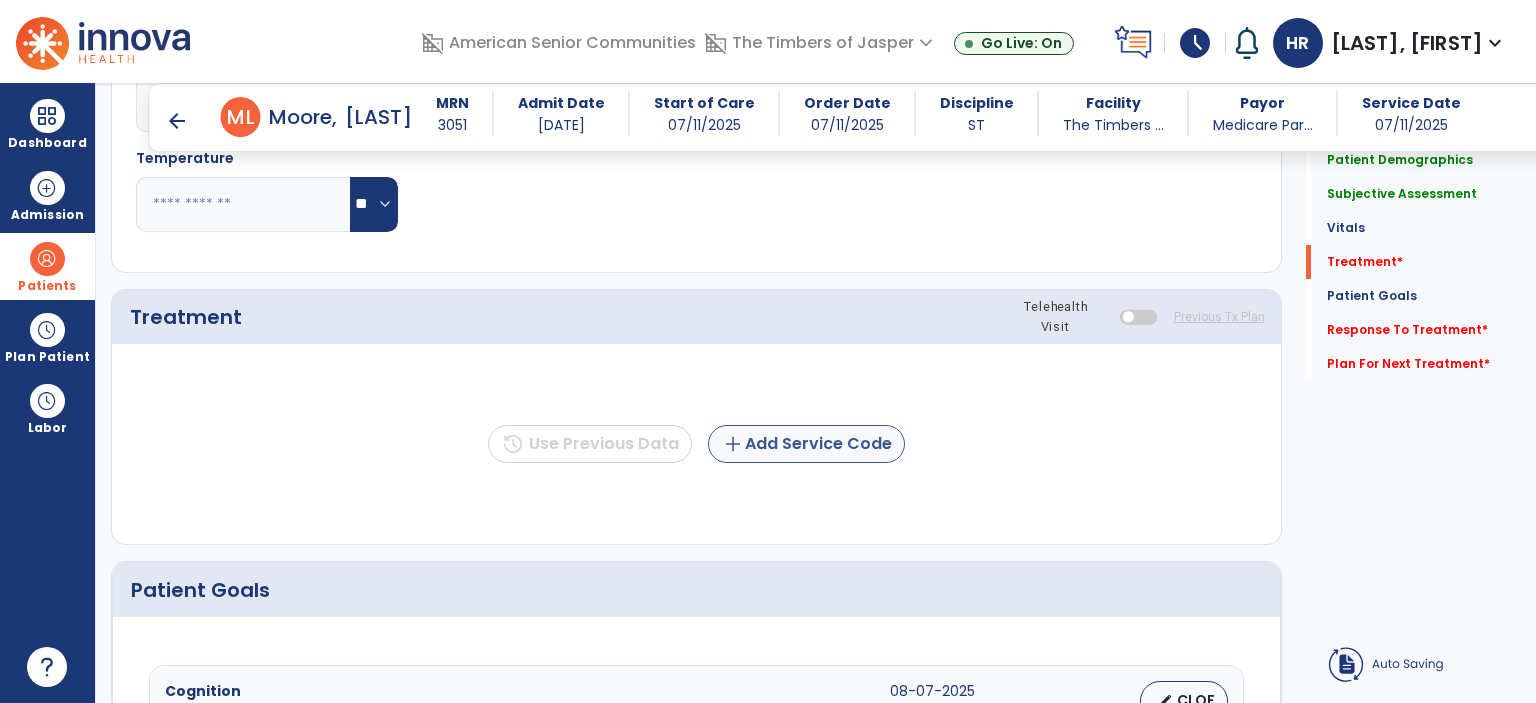 type on "**********" 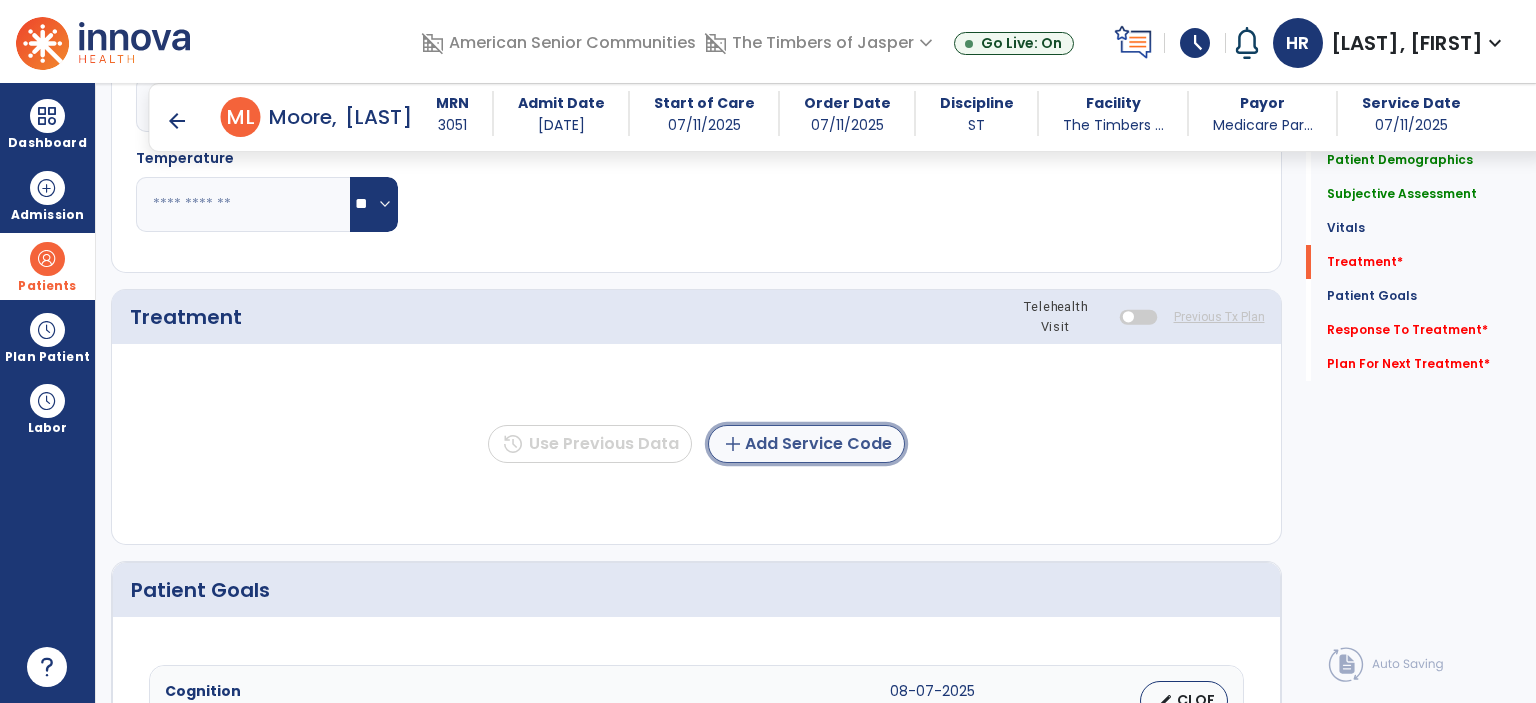 click on "add  Add Service Code" 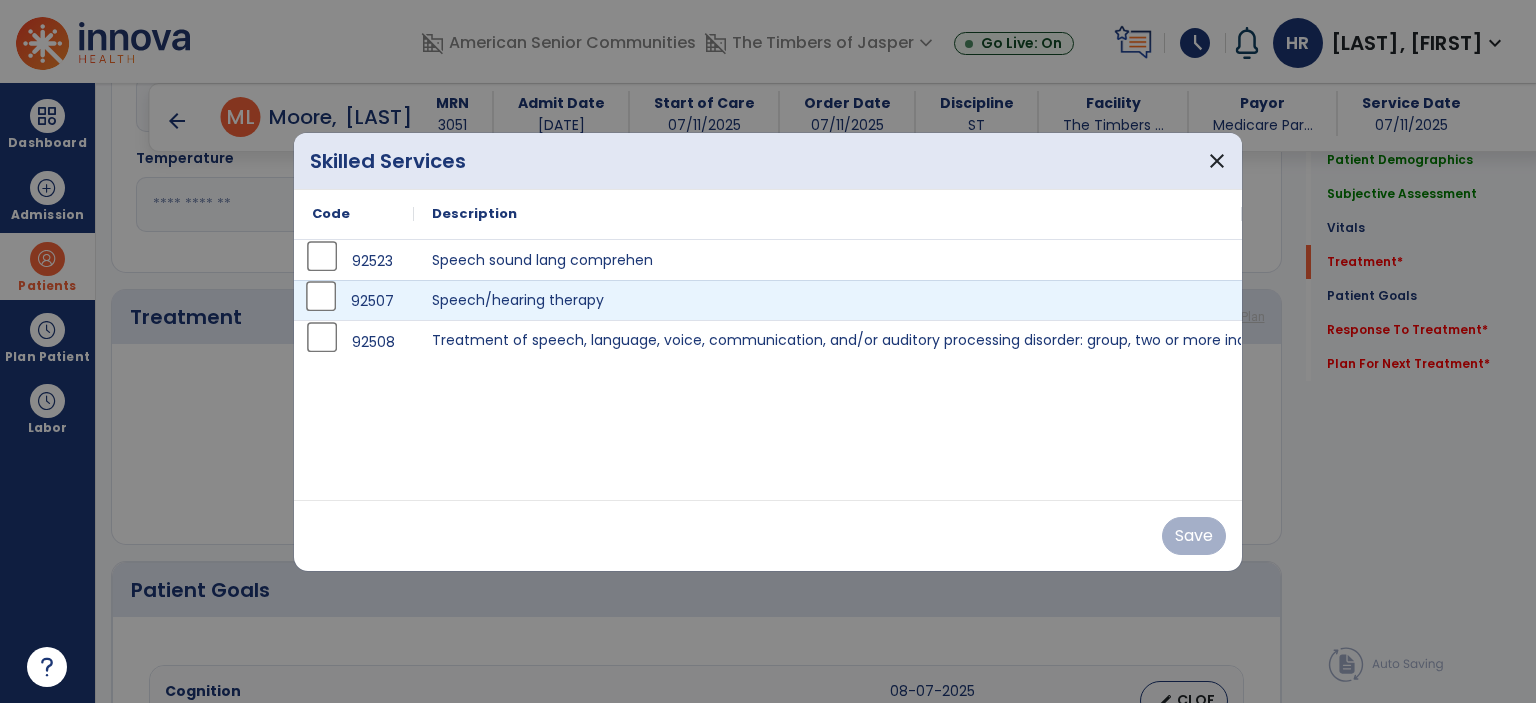 click on "92507" at bounding box center (354, 301) 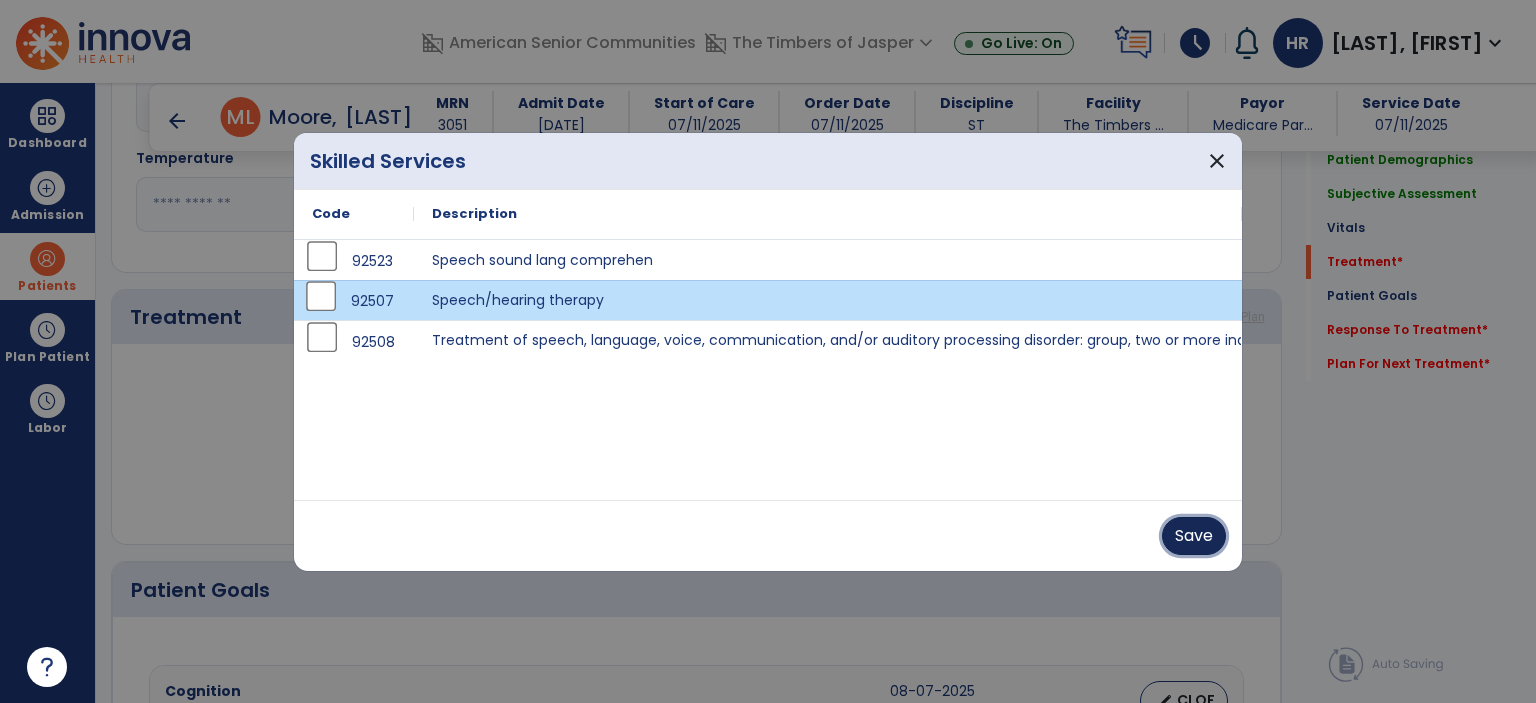 click on "Save" at bounding box center [1194, 536] 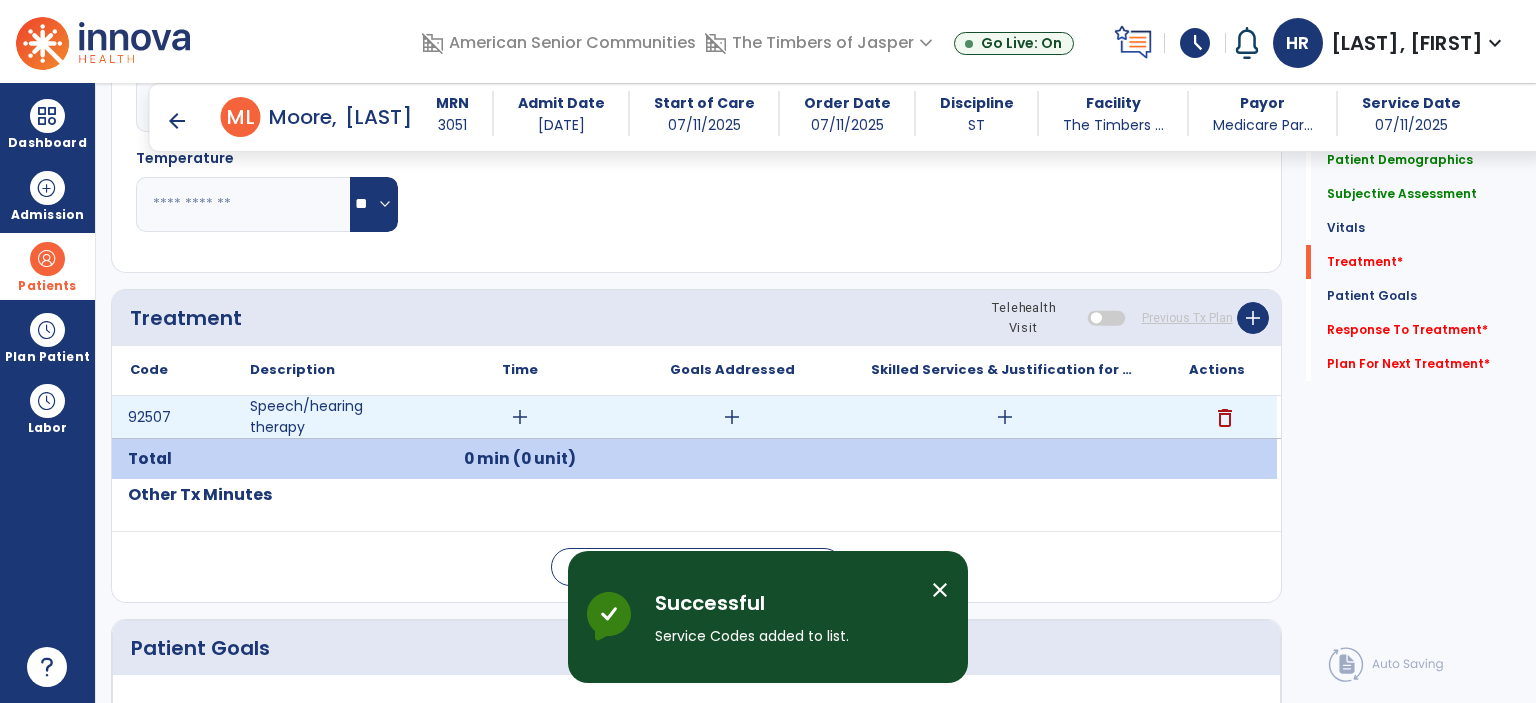 click on "add" at bounding box center [520, 417] 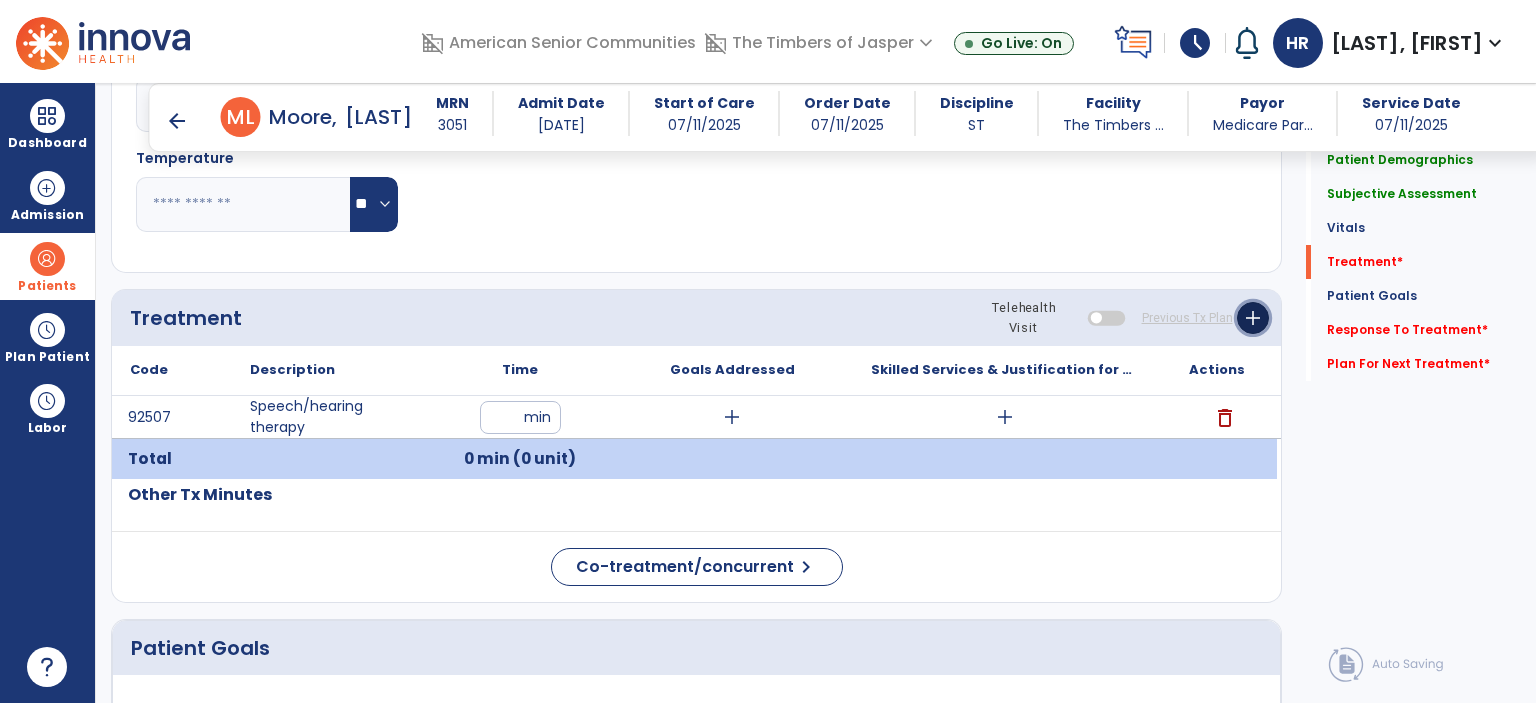 click on "add" 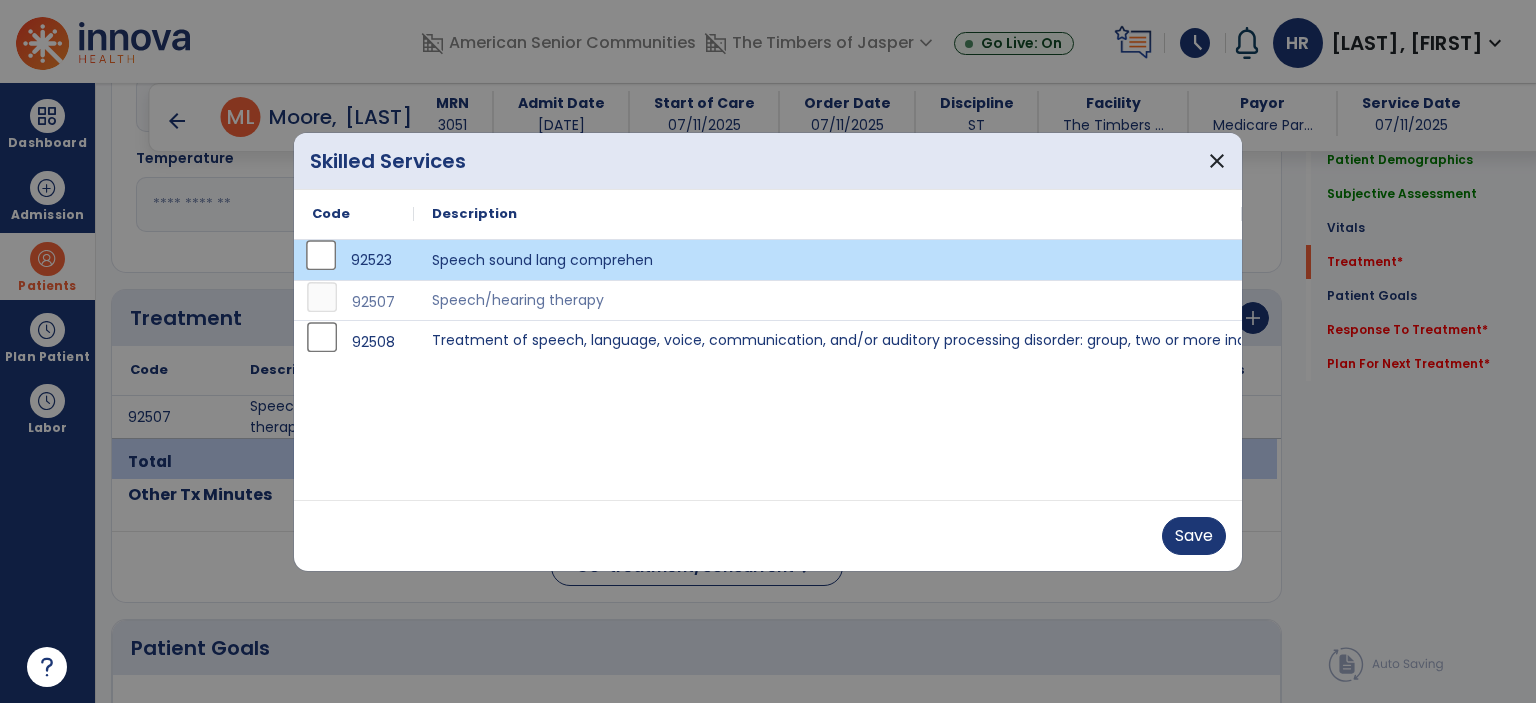 click on "Save" at bounding box center [768, 535] 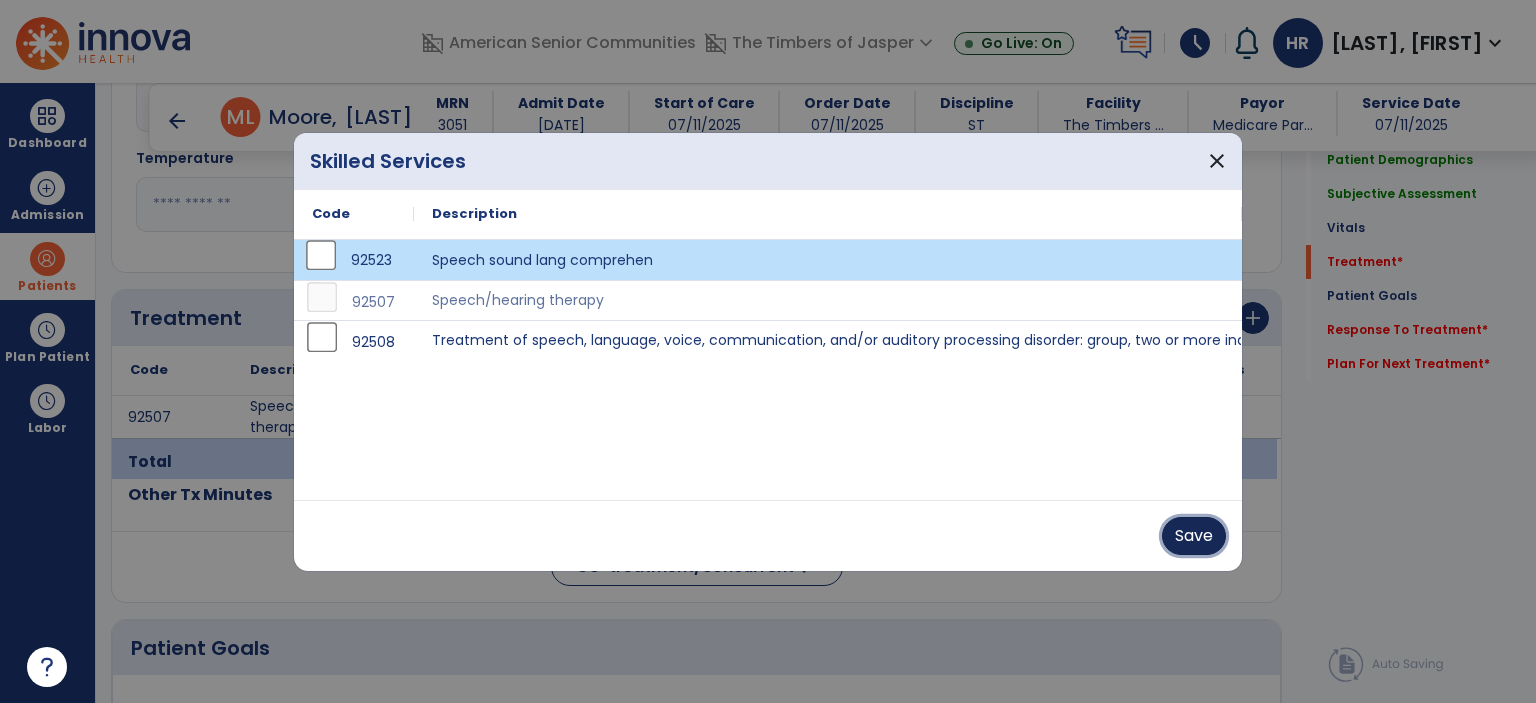 click on "Save" at bounding box center [1194, 536] 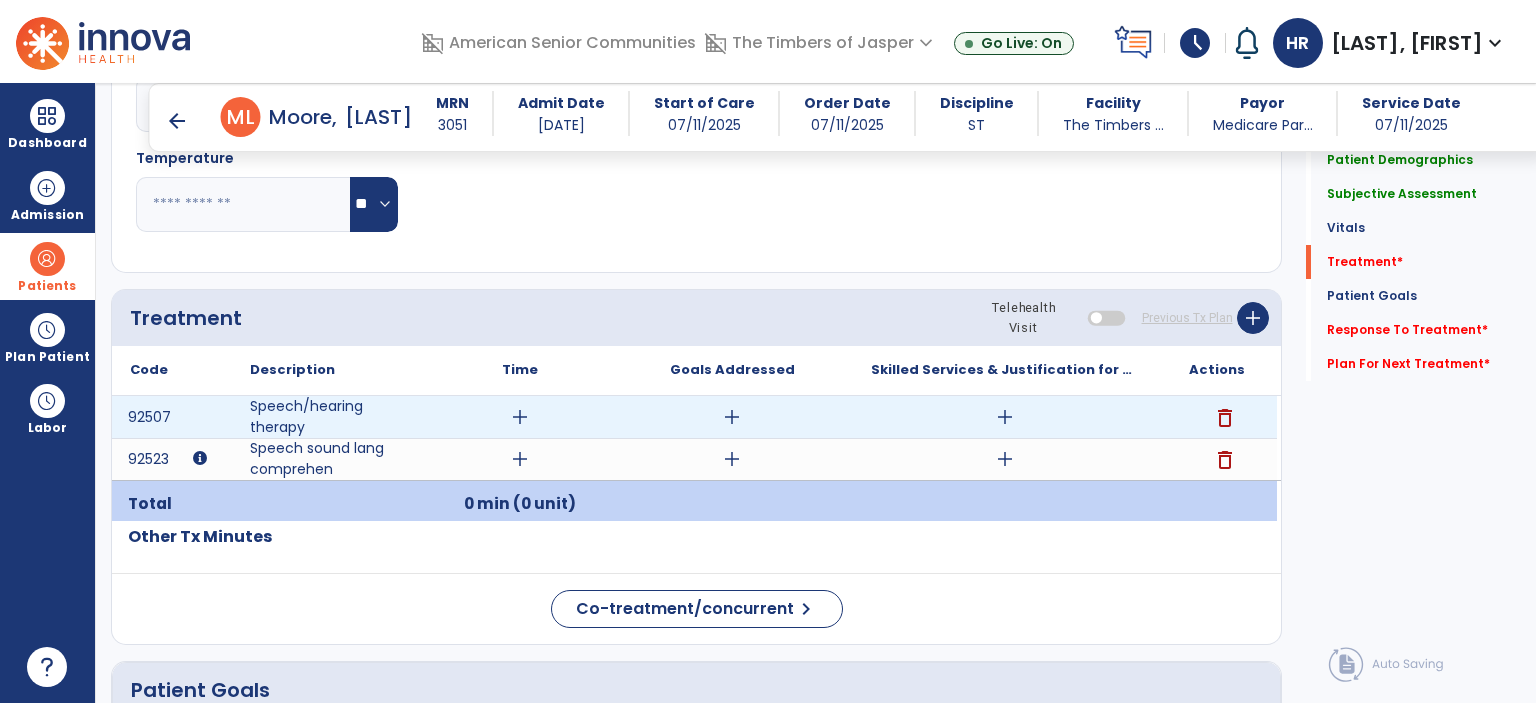 click on "add" at bounding box center (520, 417) 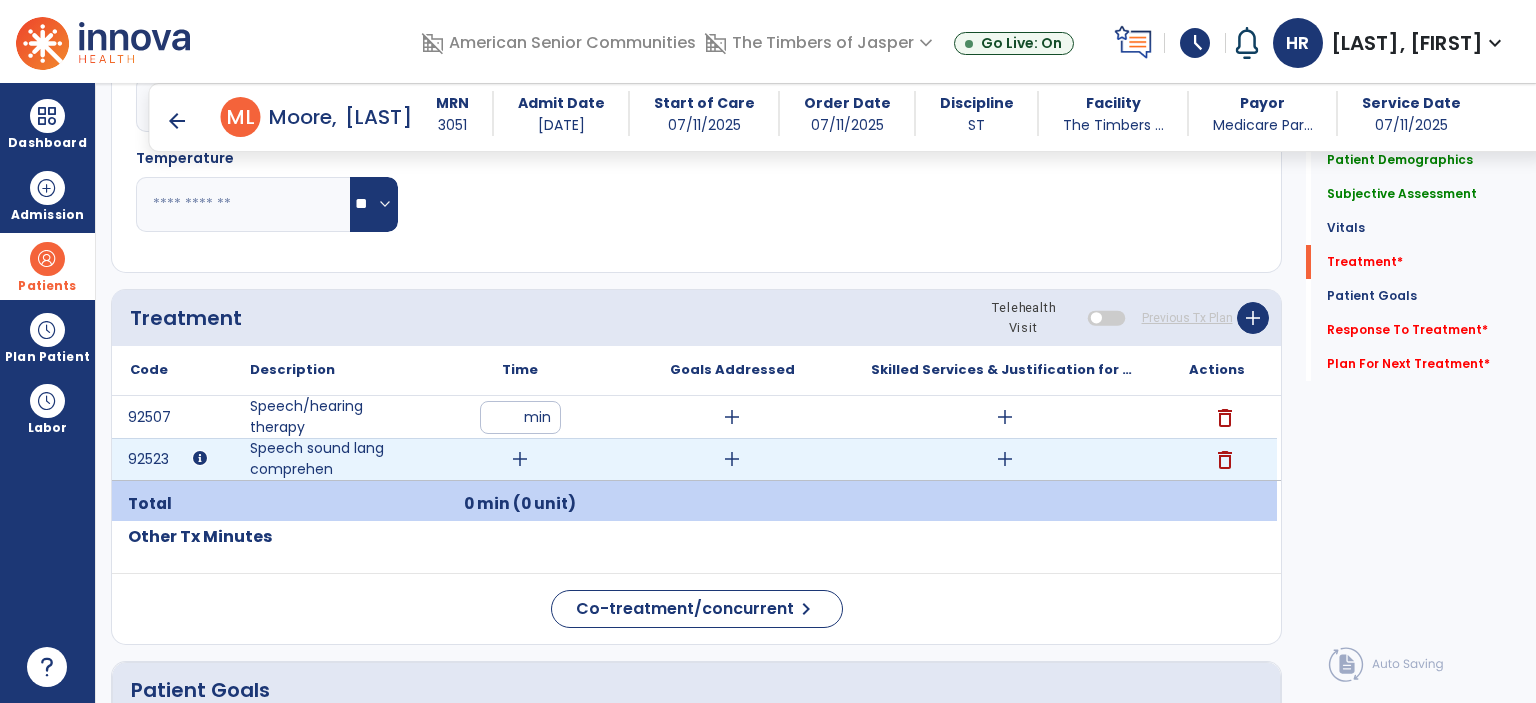 type on "*" 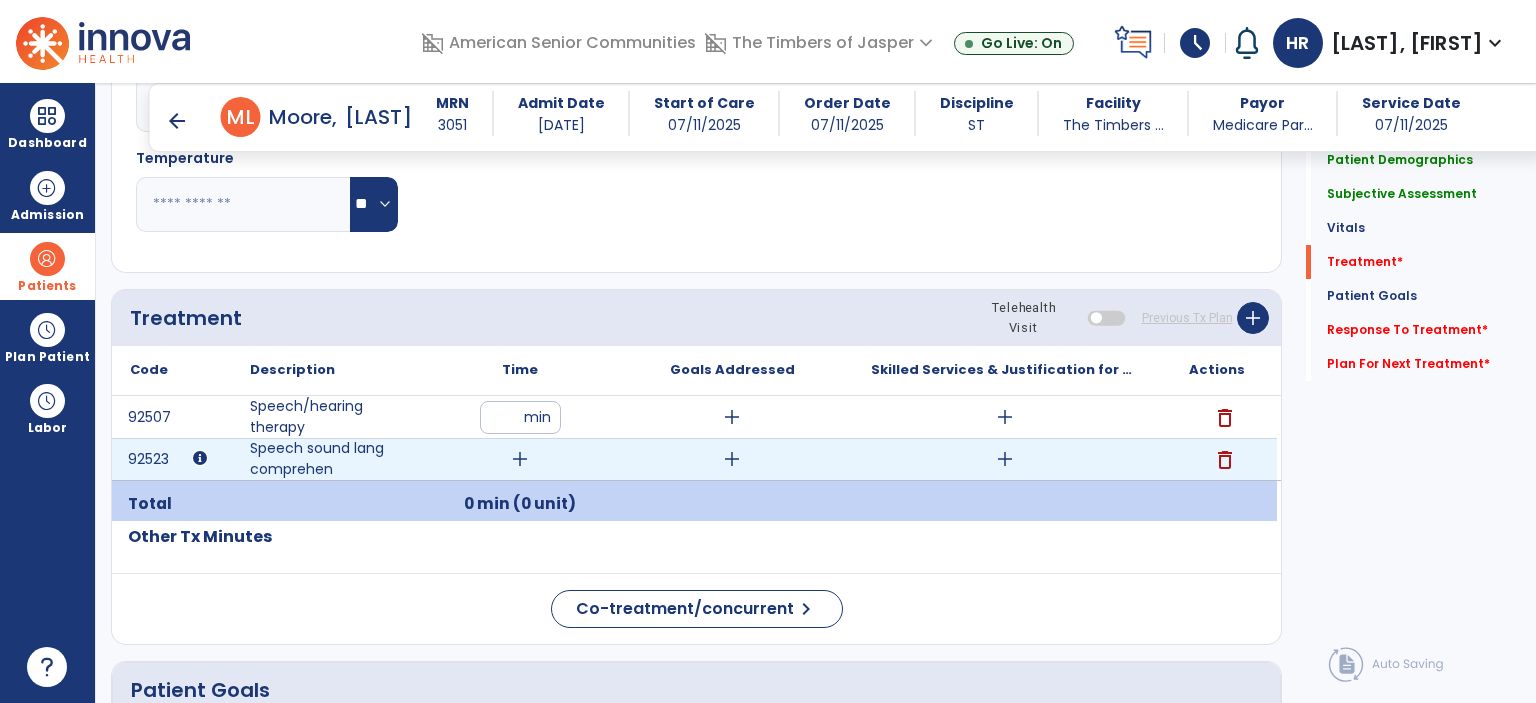 type on "**" 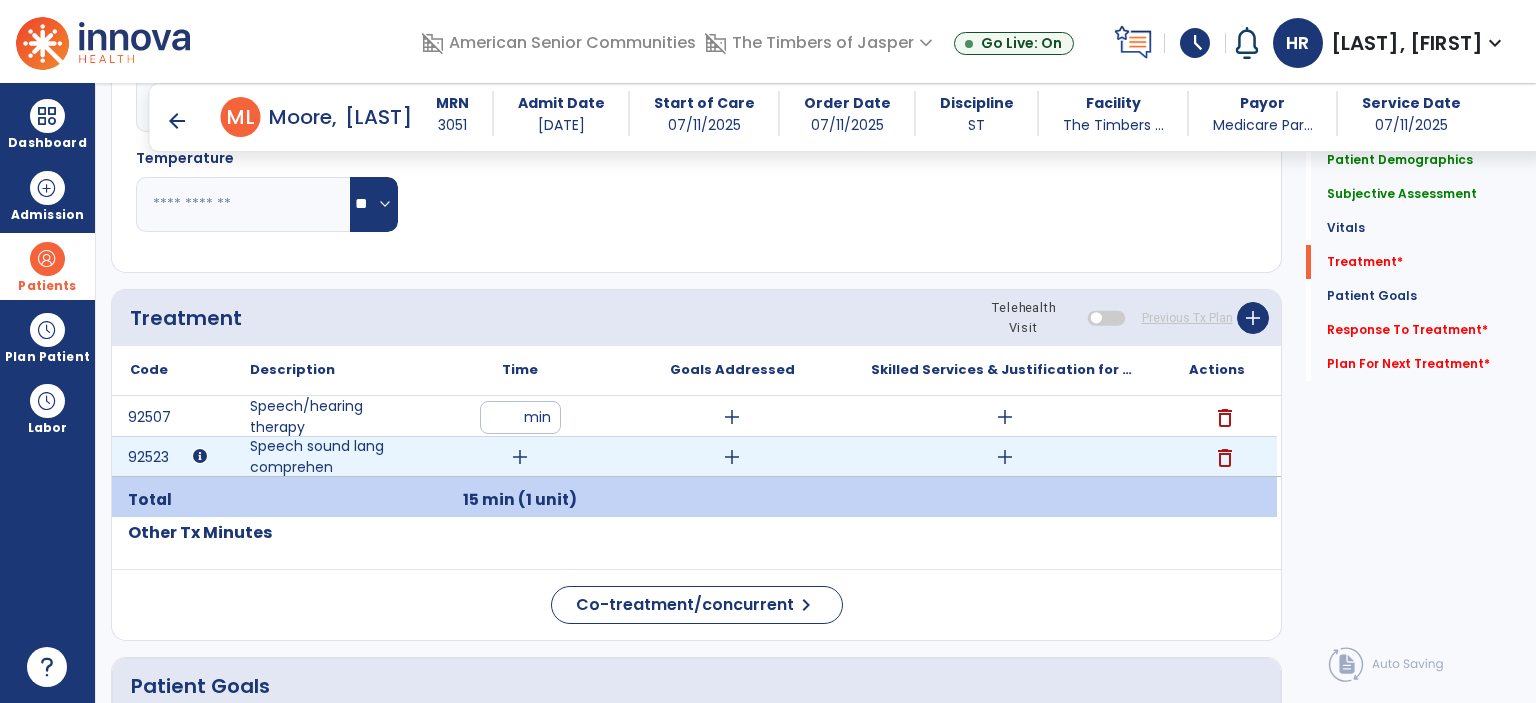 click on "add" at bounding box center [520, 457] 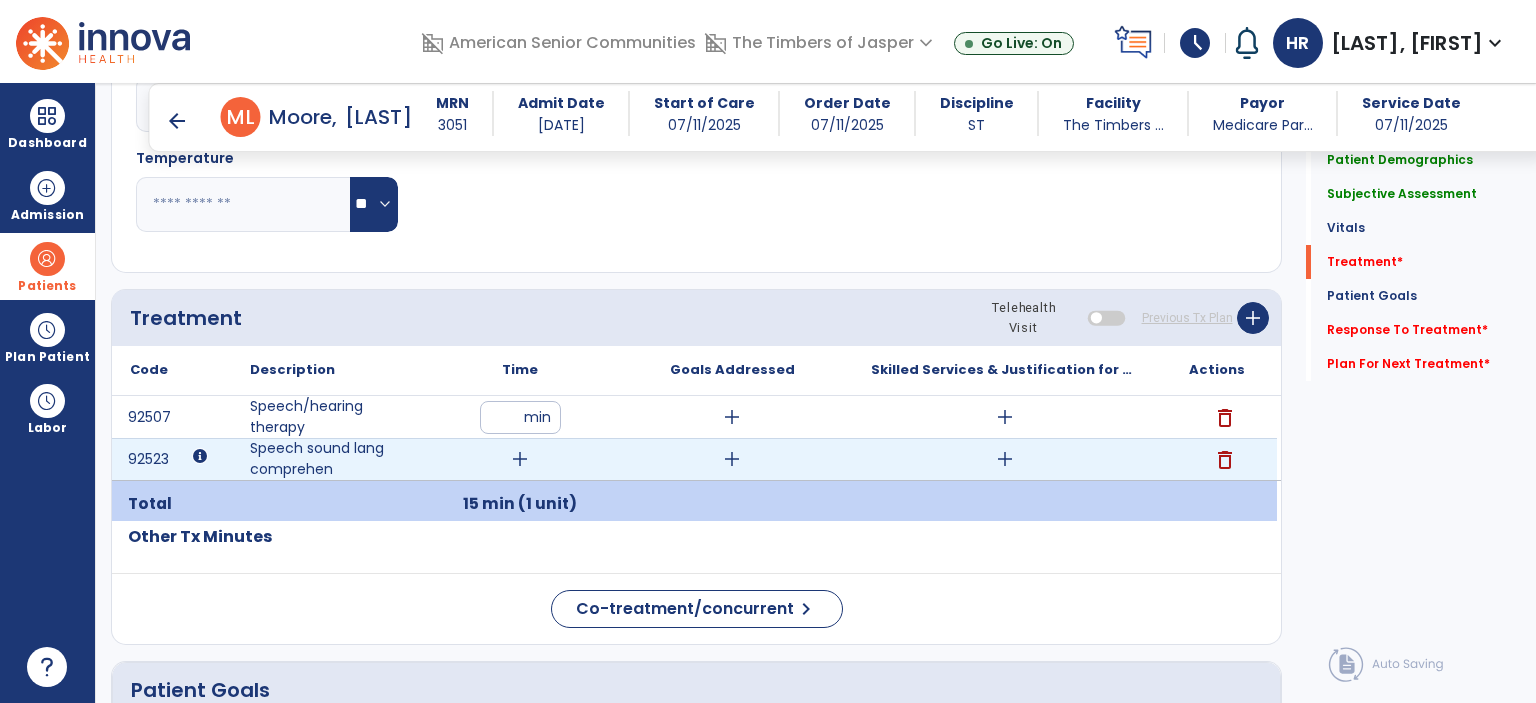 click on "add" at bounding box center [520, 459] 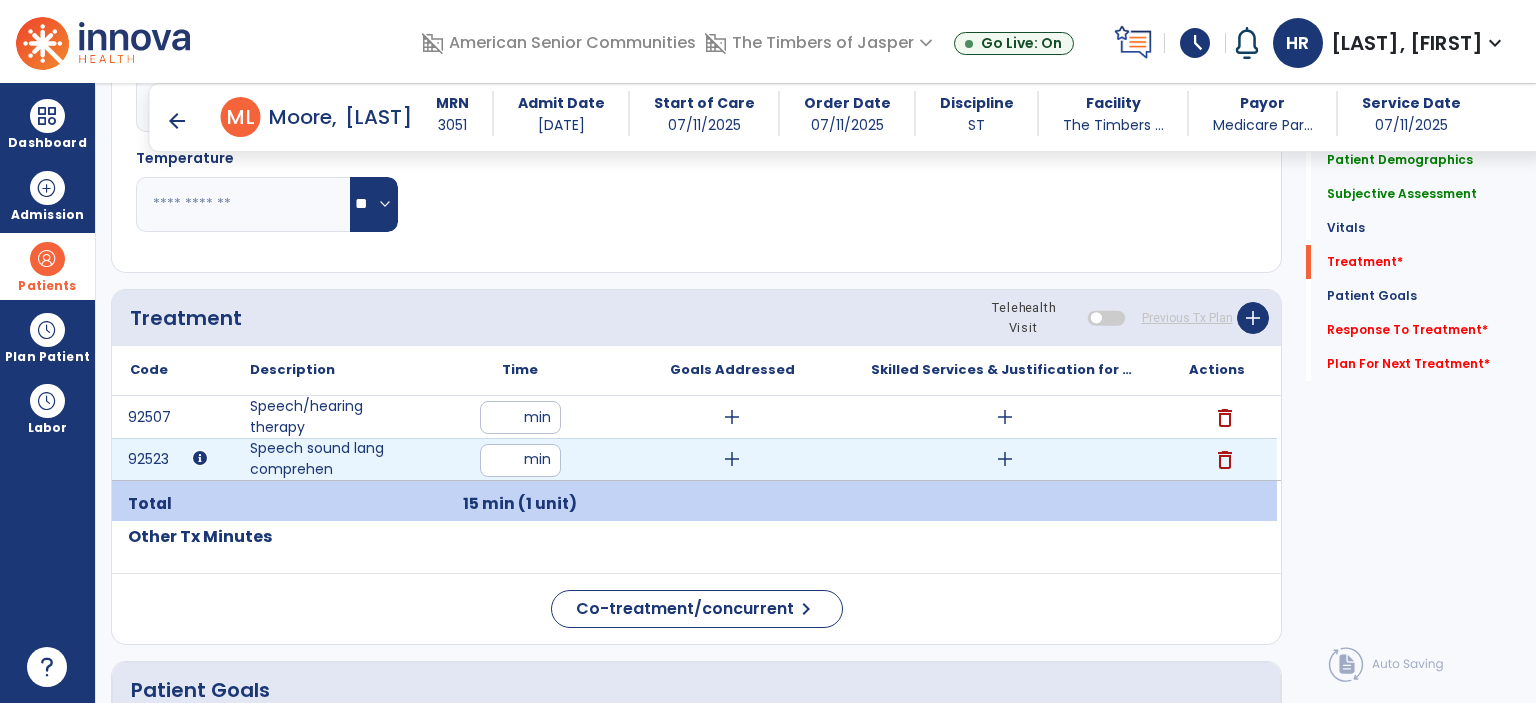 type on "**" 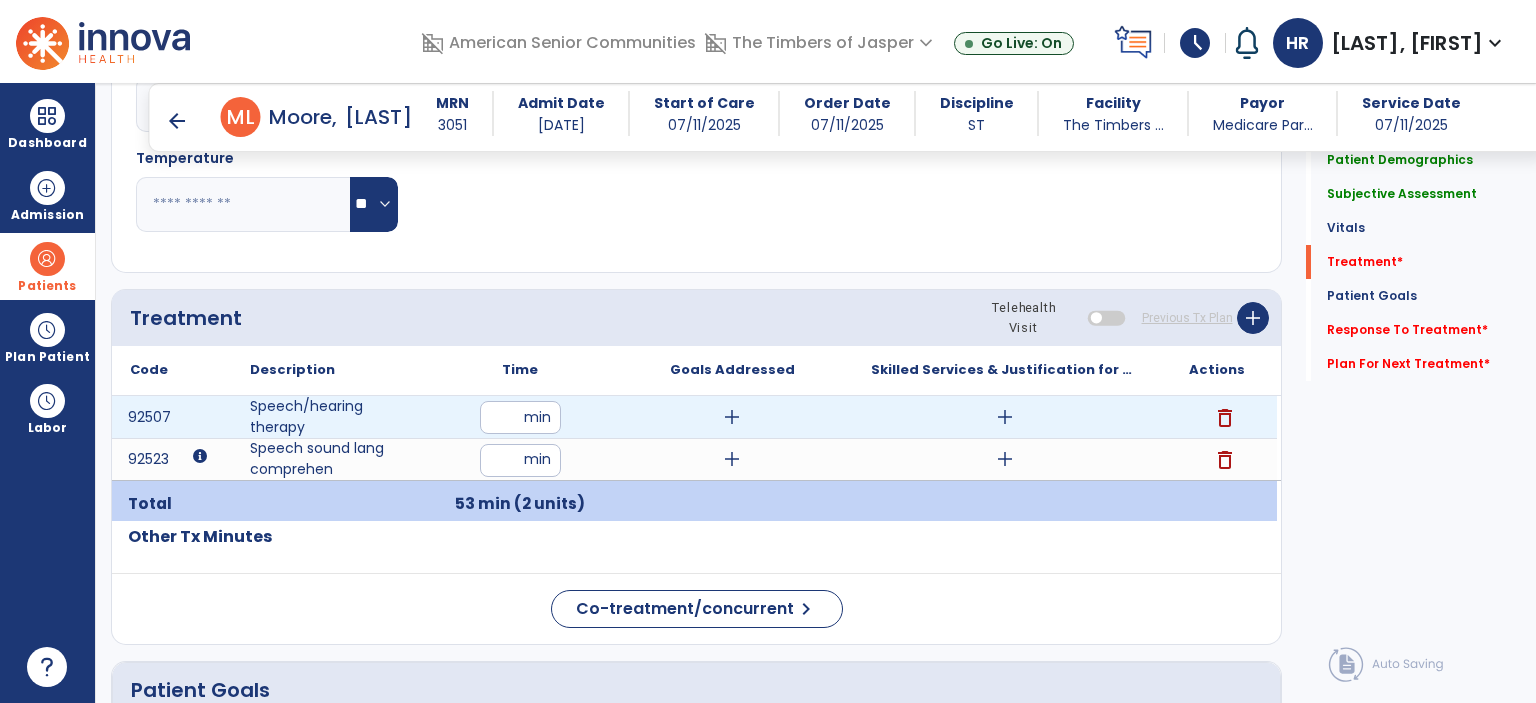 click on "add" at bounding box center (1005, 417) 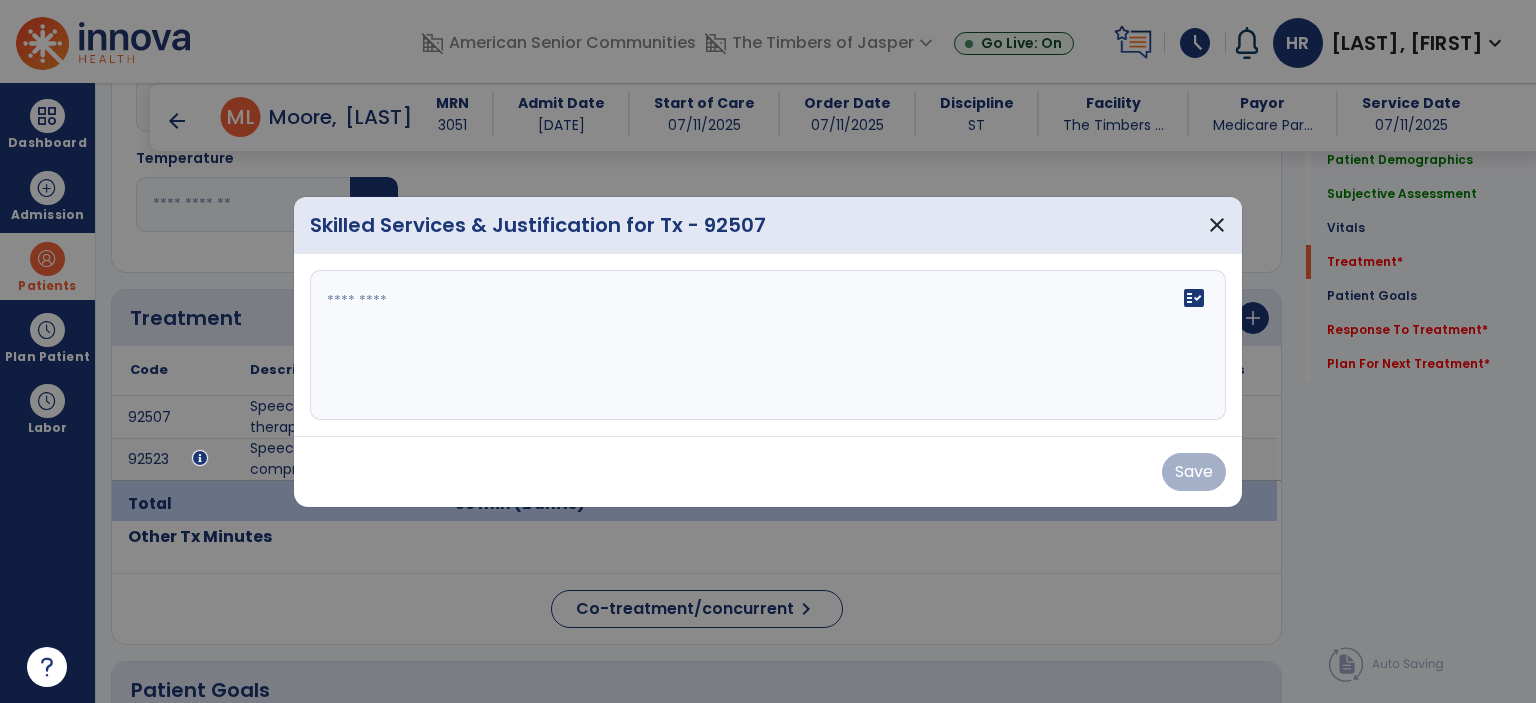 click on "fact_check" at bounding box center [768, 345] 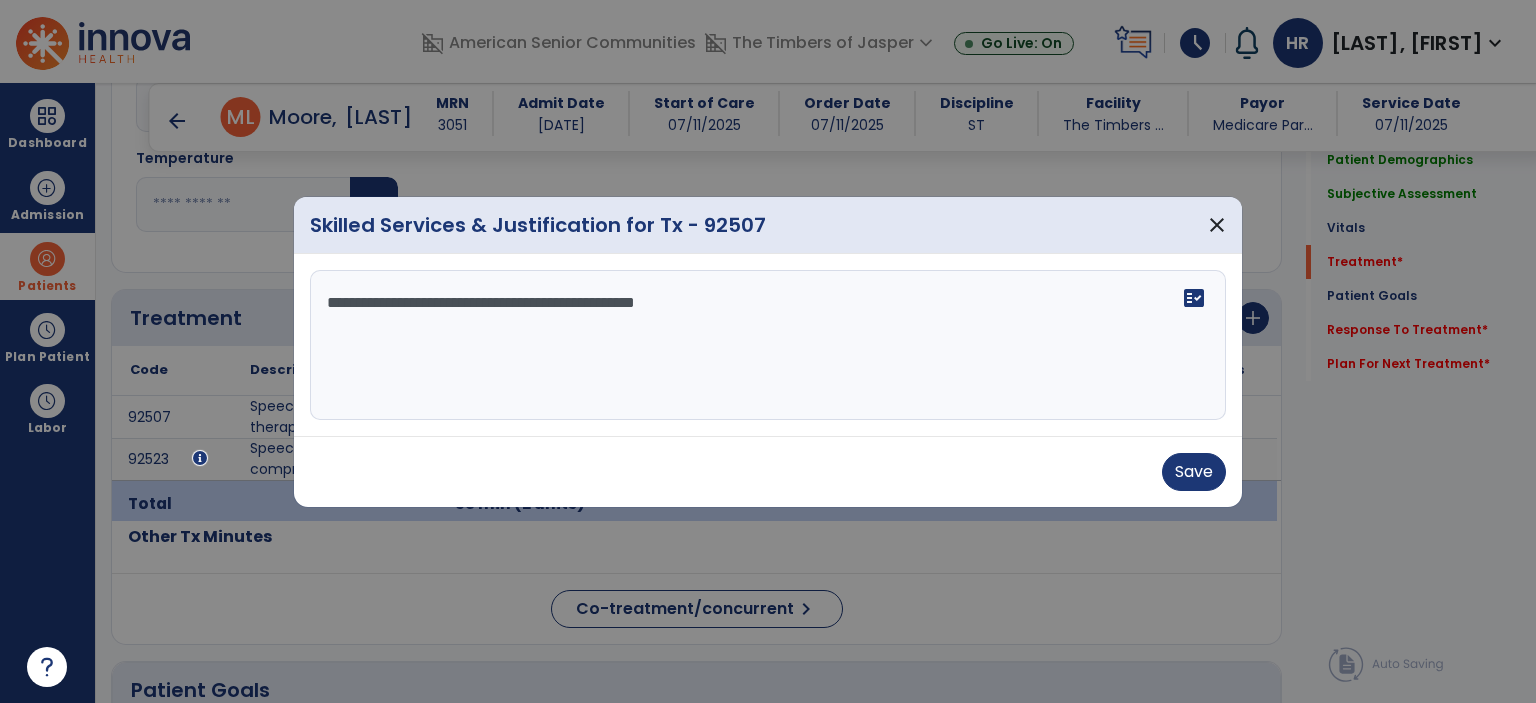 drag, startPoint x: 689, startPoint y: 331, endPoint x: 712, endPoint y: 319, distance: 25.942244 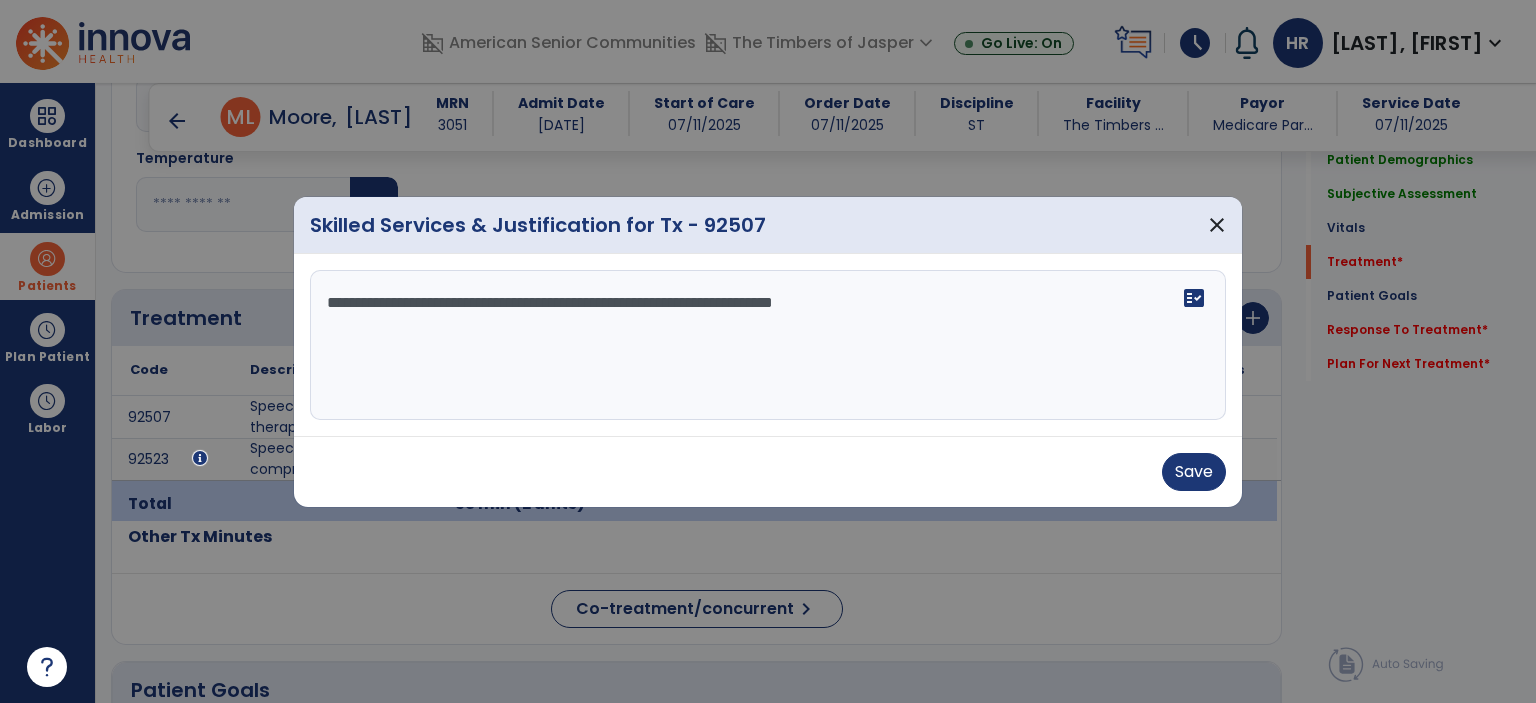click on "**********" at bounding box center (768, 345) 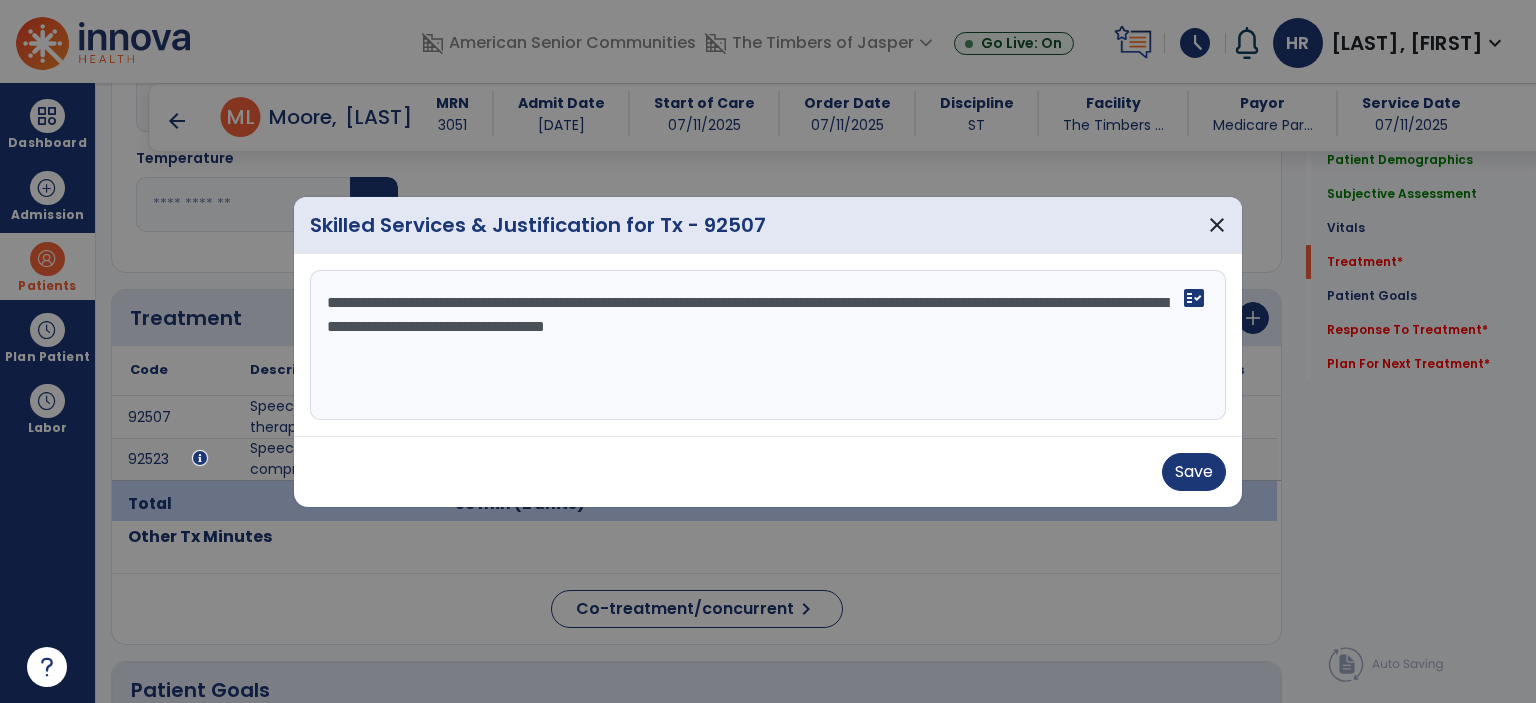 type on "**********" 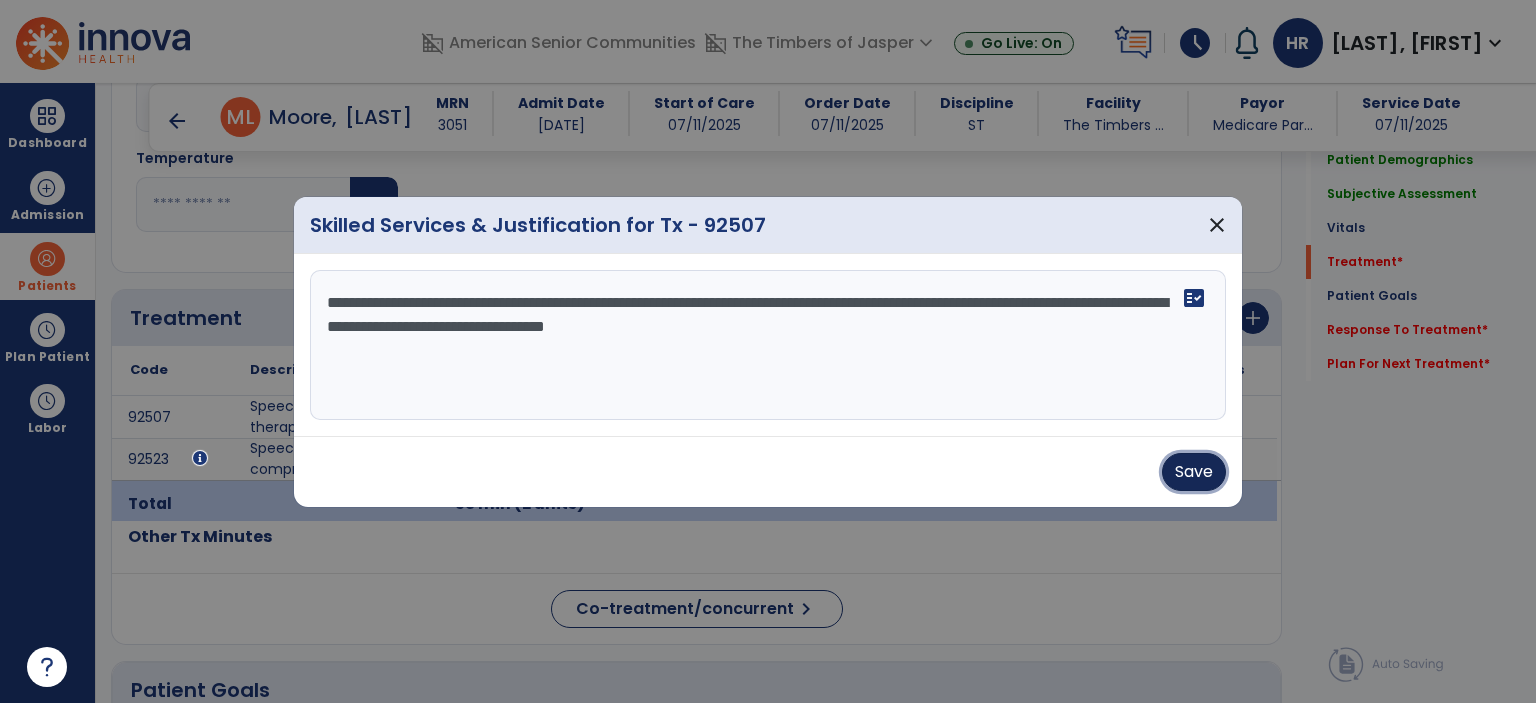 click on "Save" at bounding box center [1194, 472] 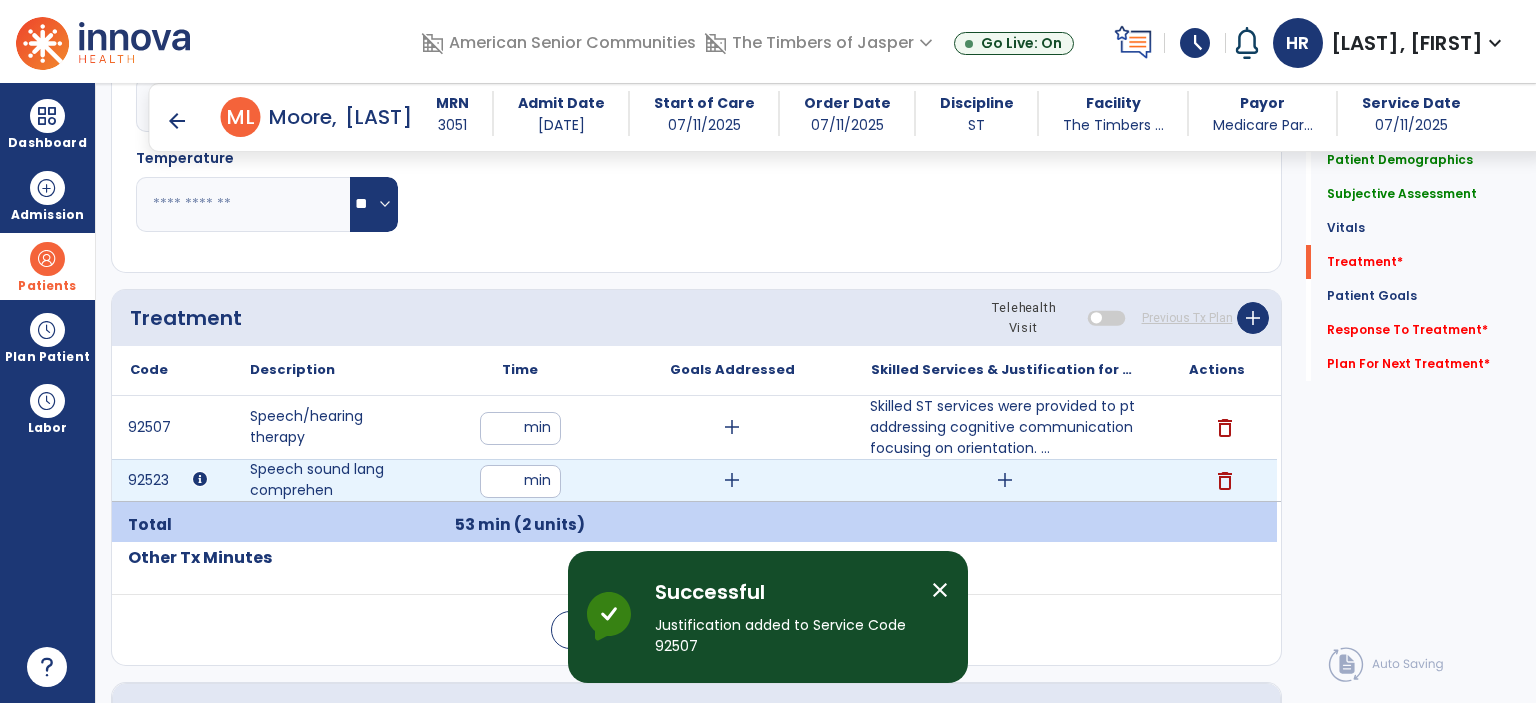 click on "add" at bounding box center [1005, 480] 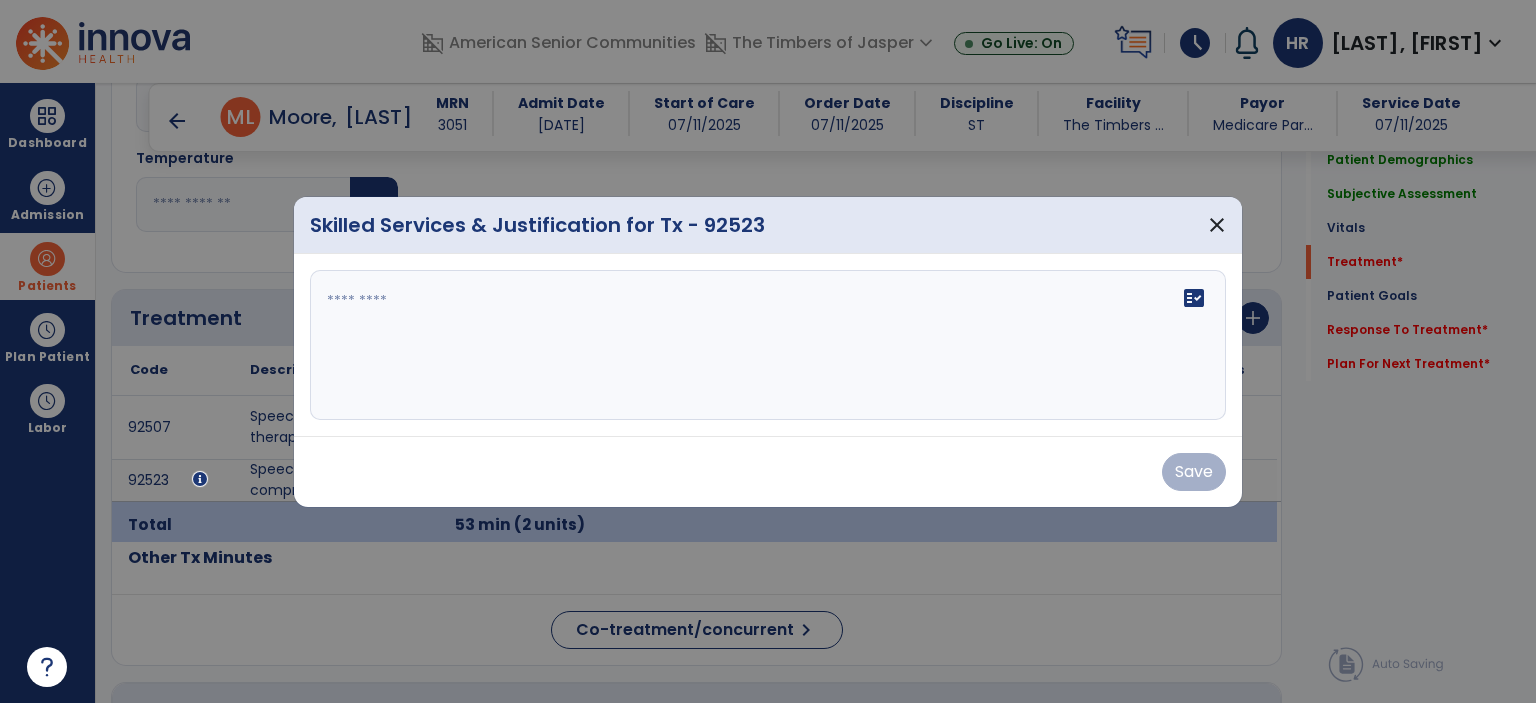 click on "fact_check" at bounding box center [768, 345] 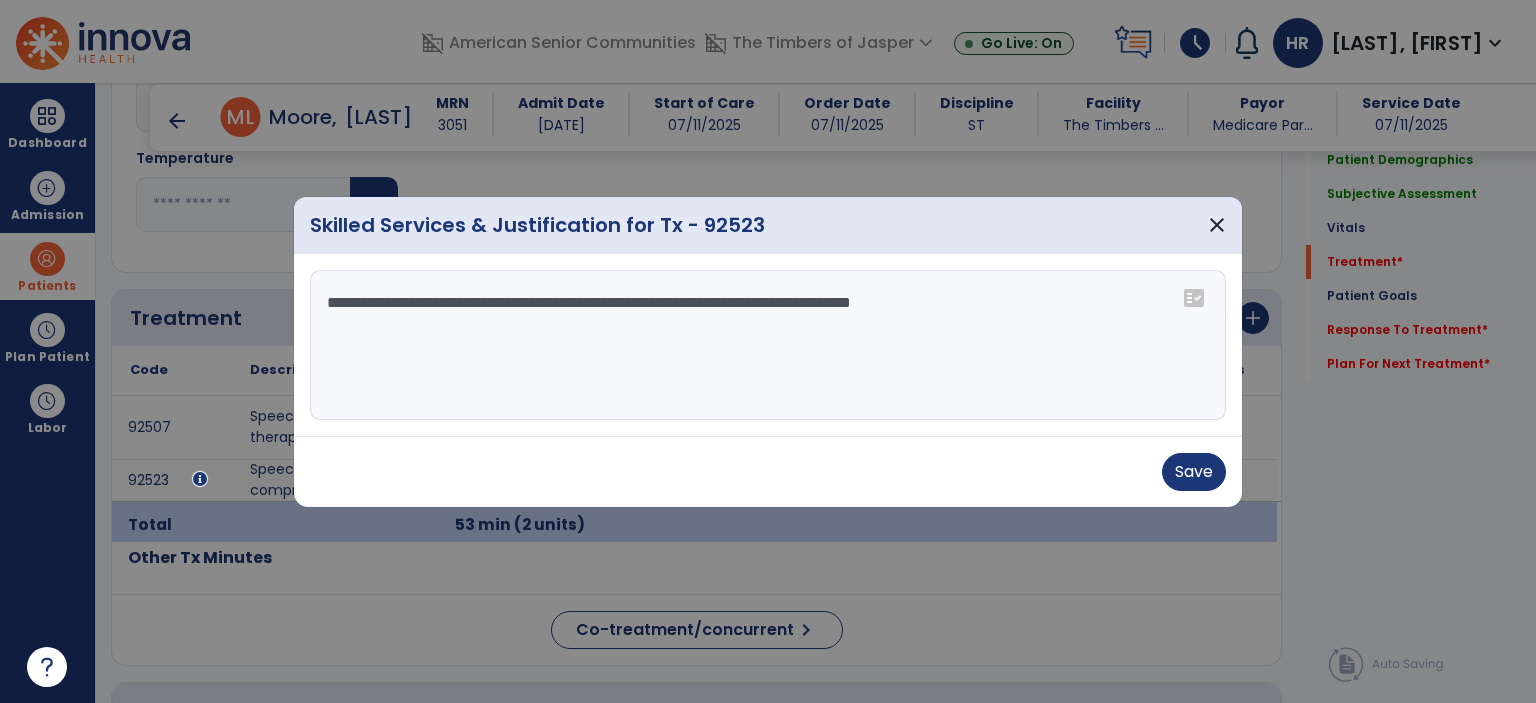 drag, startPoint x: 683, startPoint y: 385, endPoint x: 1061, endPoint y: 371, distance: 378.25916 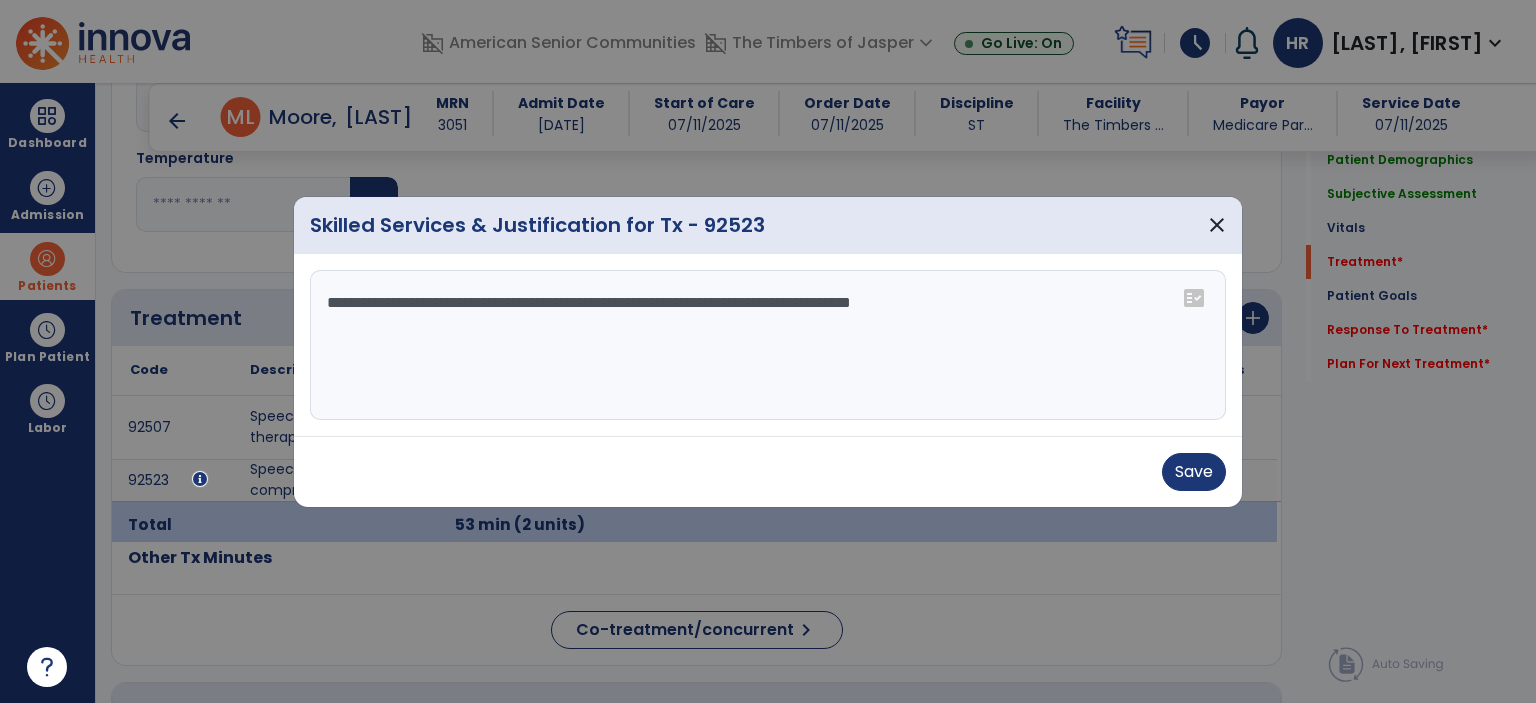 drag, startPoint x: 1096, startPoint y: 353, endPoint x: 1115, endPoint y: 343, distance: 21.470911 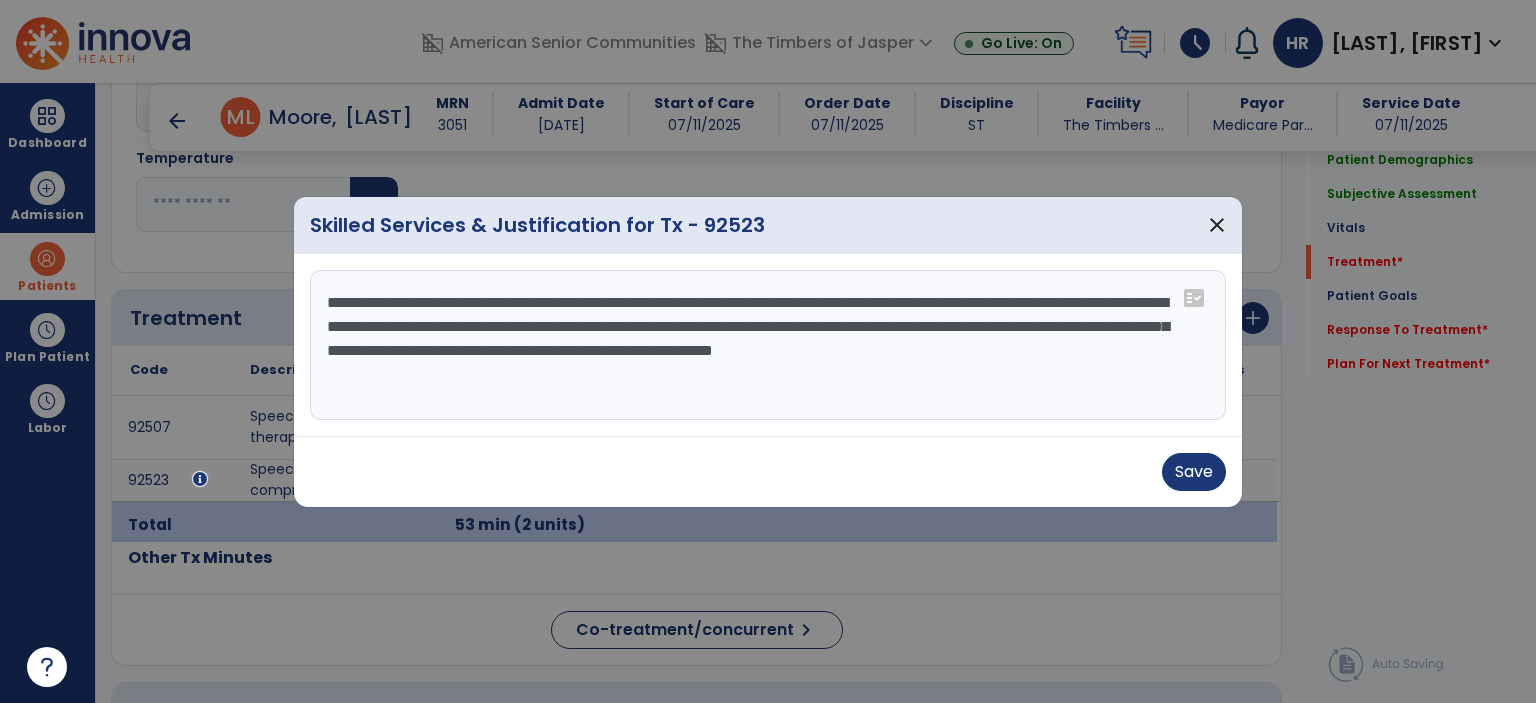 drag, startPoint x: 696, startPoint y: 380, endPoint x: 905, endPoint y: 338, distance: 213.17833 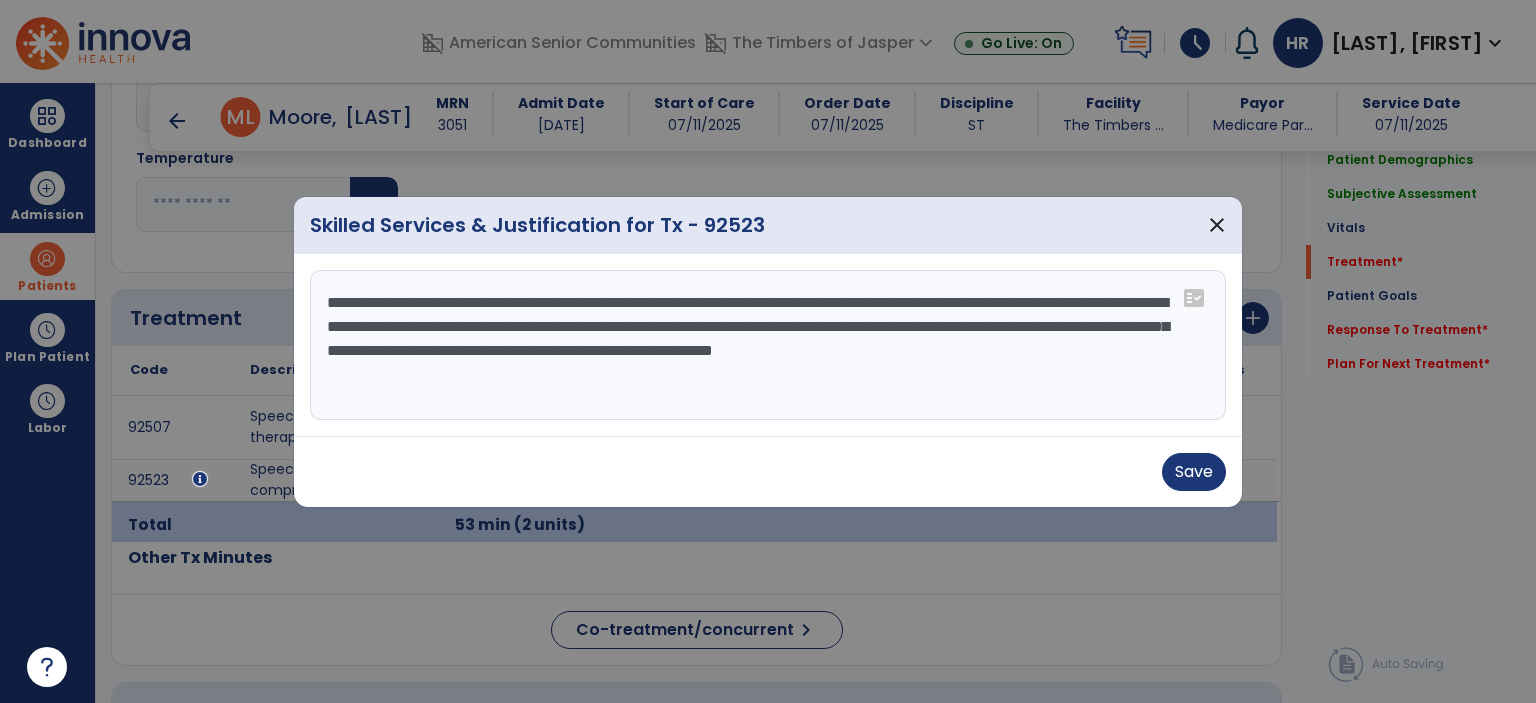 click on "**********" at bounding box center [768, 345] 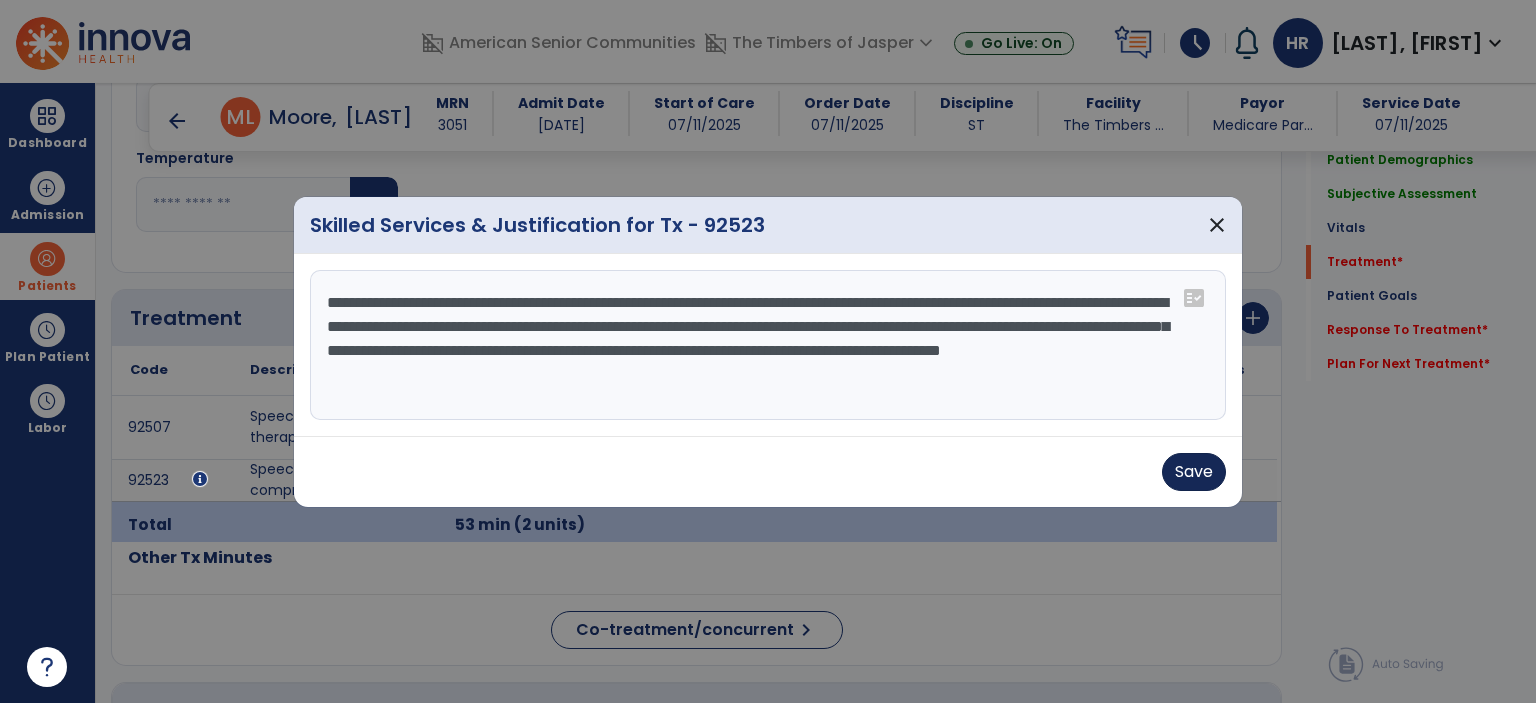 type on "**********" 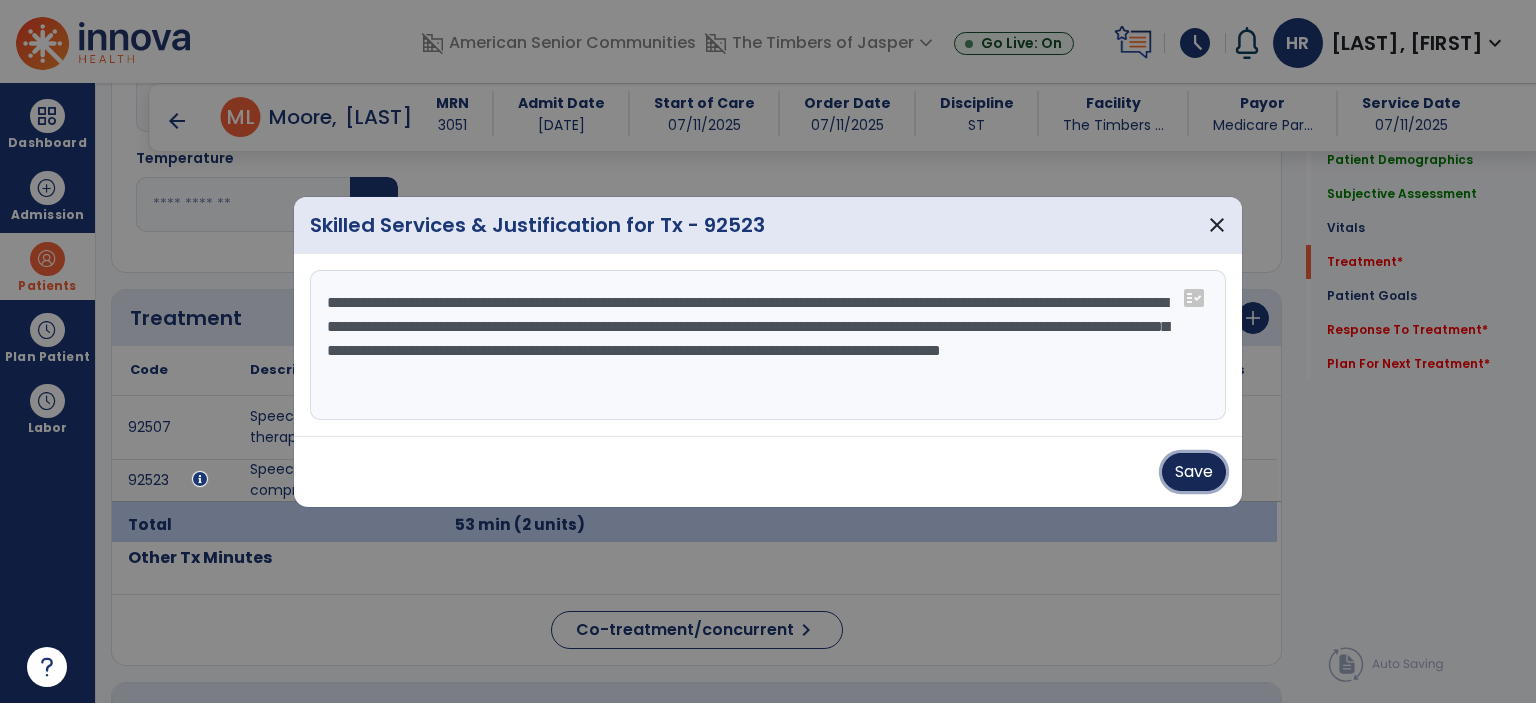 click on "Save" at bounding box center (1194, 472) 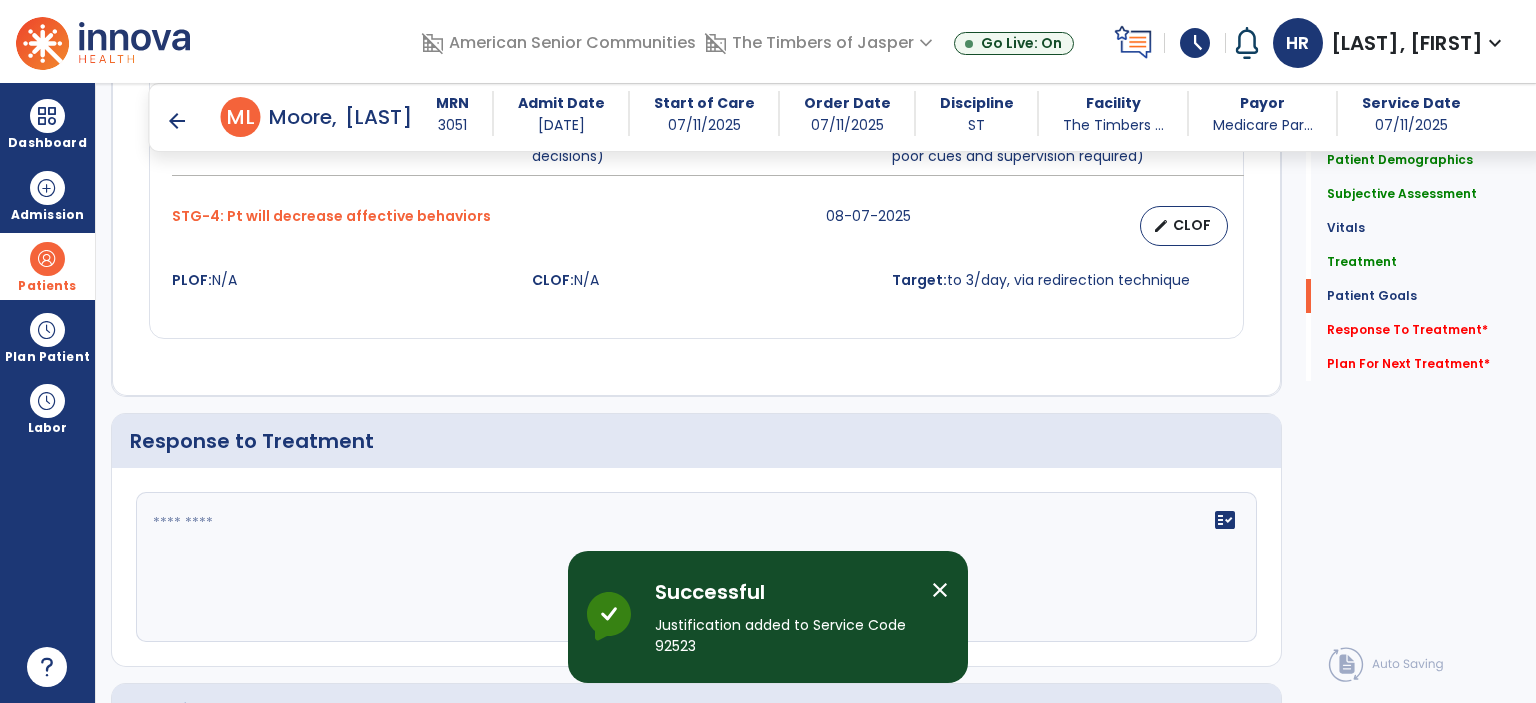 scroll, scrollTop: 2119, scrollLeft: 0, axis: vertical 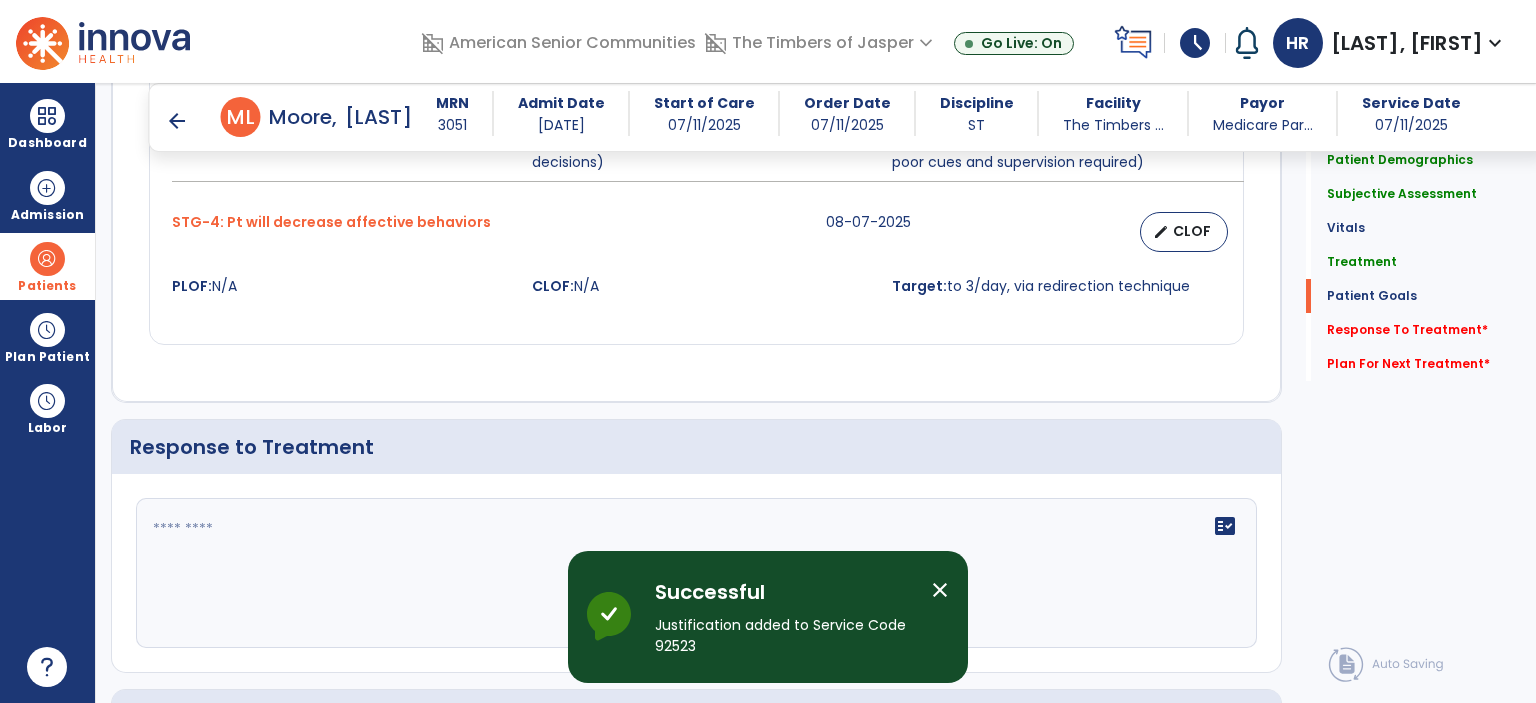 click on "fact_check" 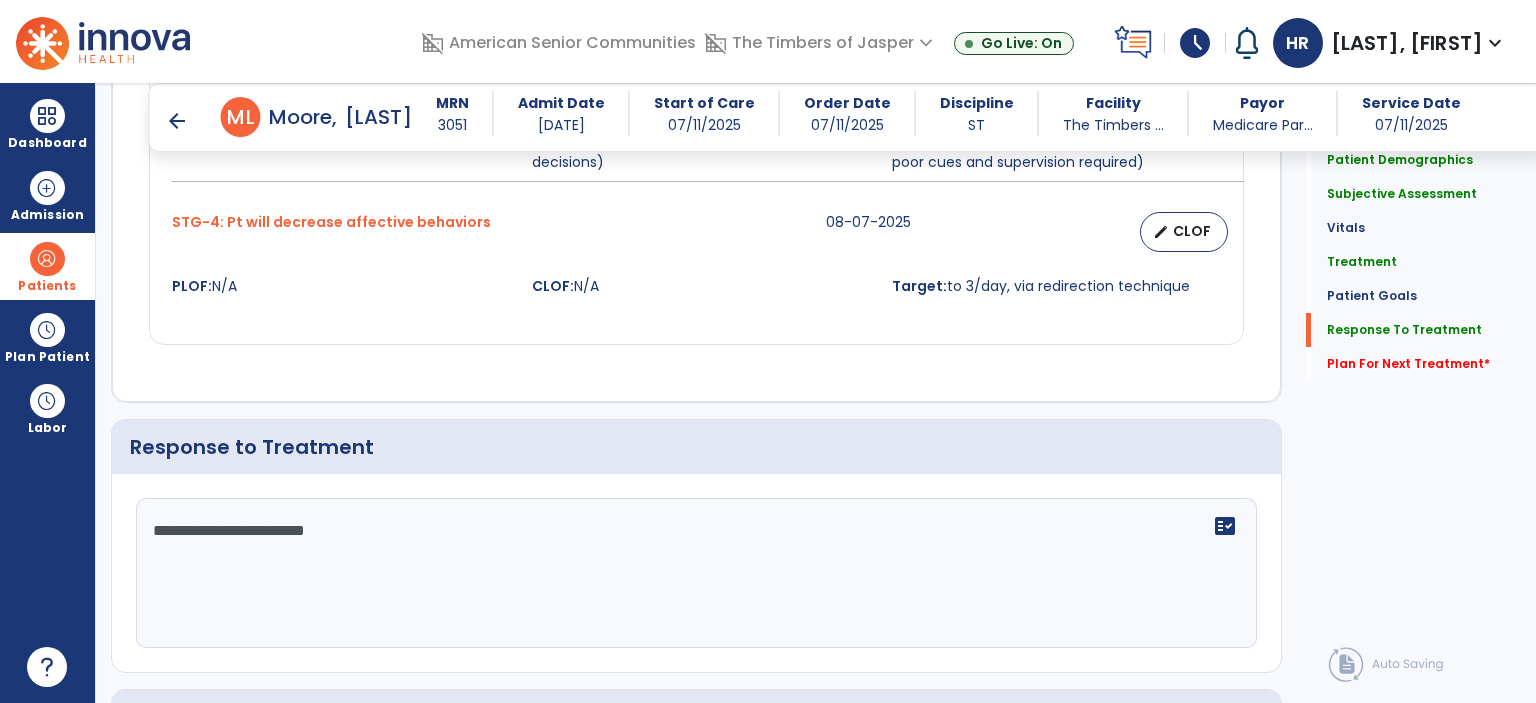 scroll, scrollTop: 2418, scrollLeft: 0, axis: vertical 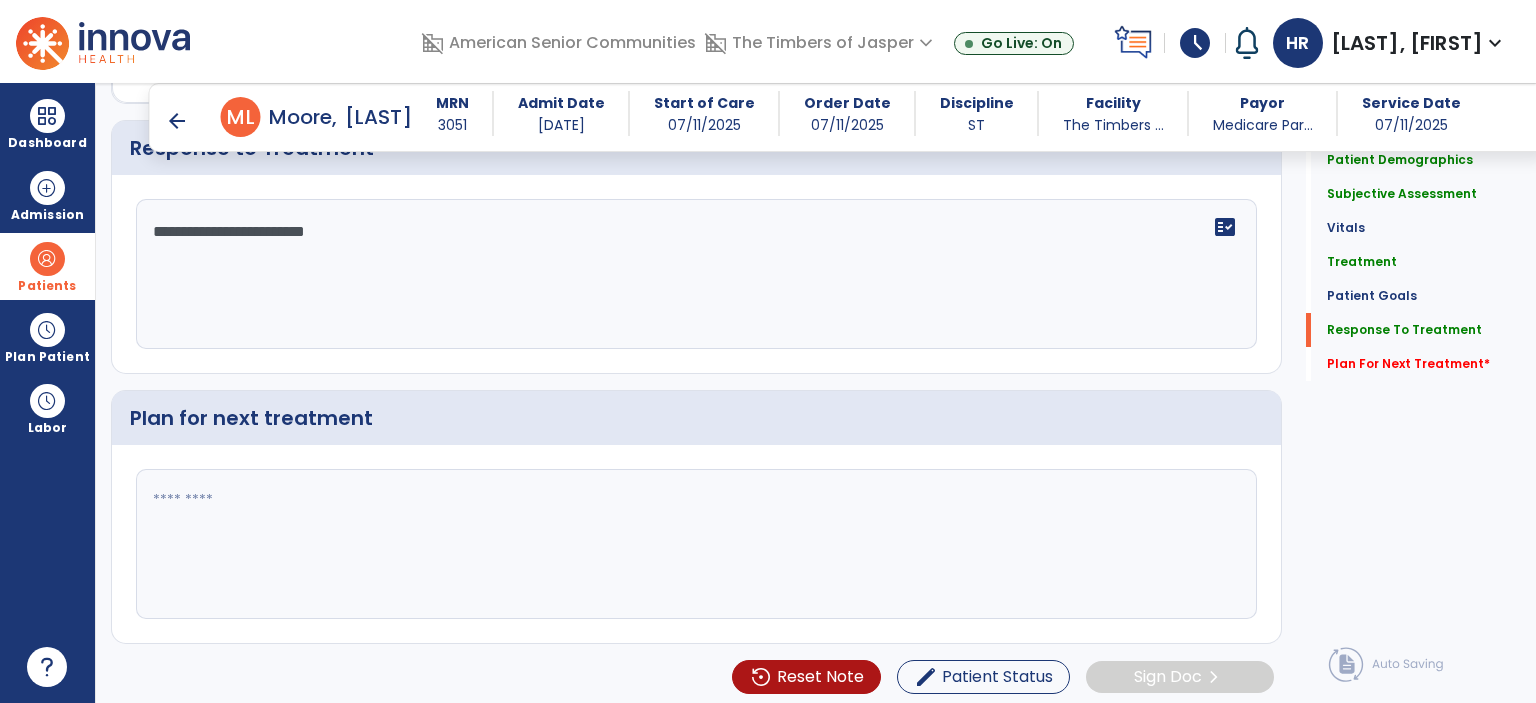 type on "**********" 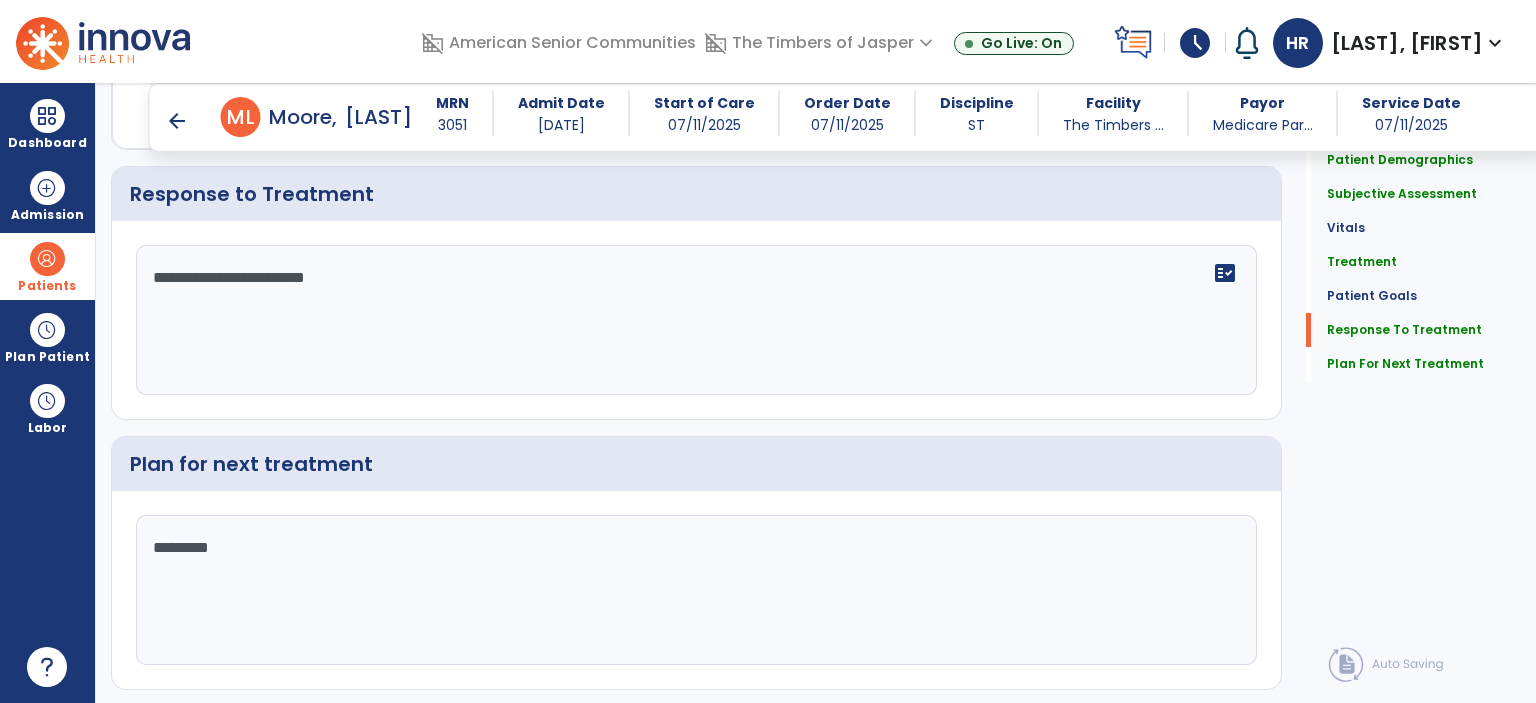 type on "*********" 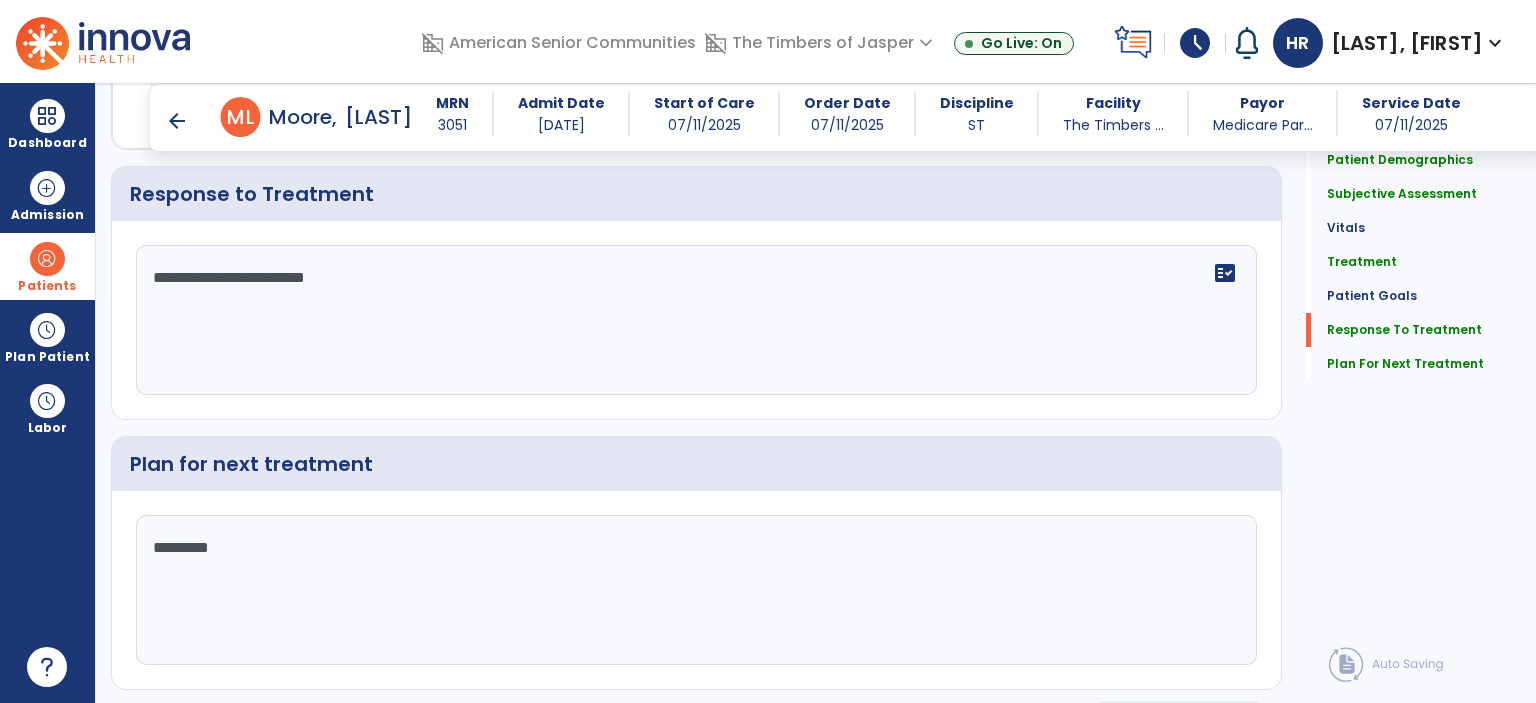 scroll, scrollTop: 2418, scrollLeft: 0, axis: vertical 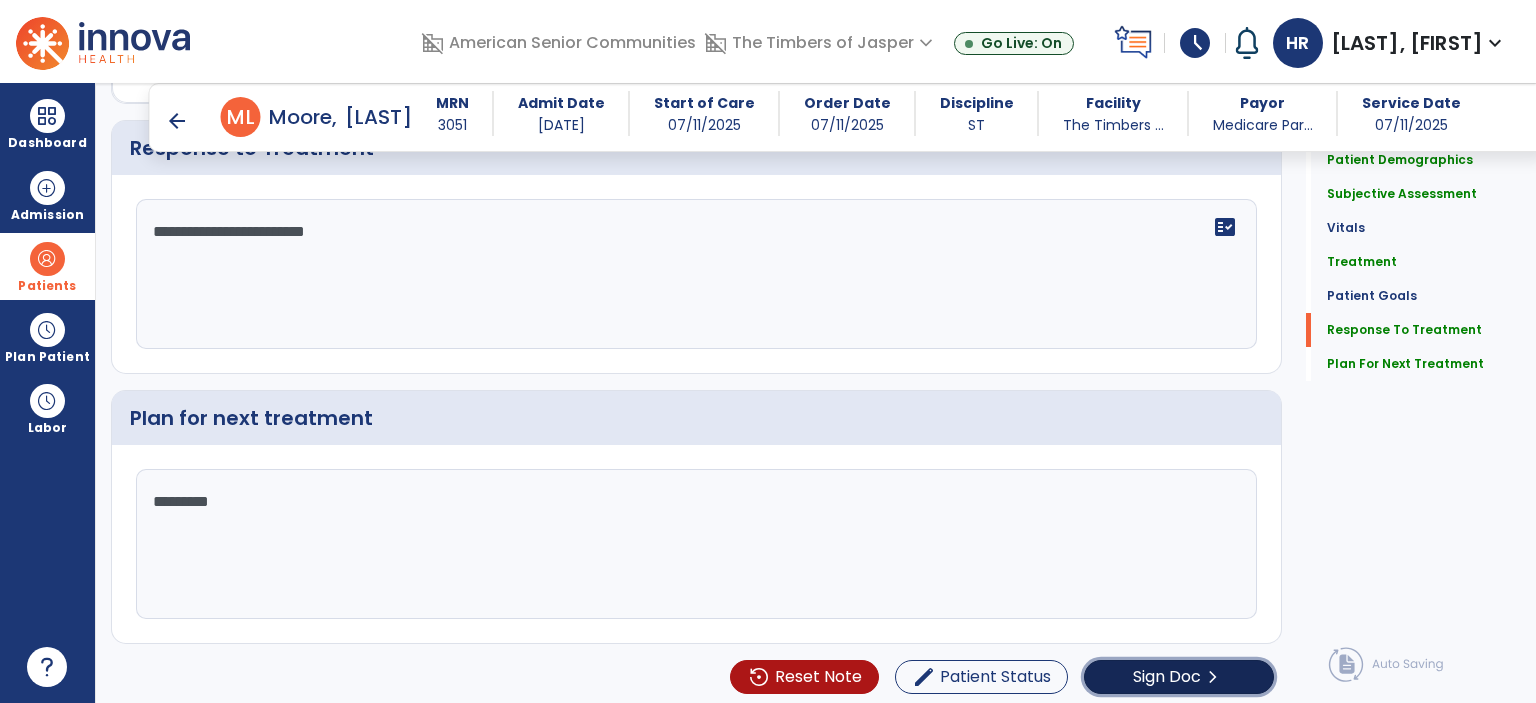 click on "chevron_right" 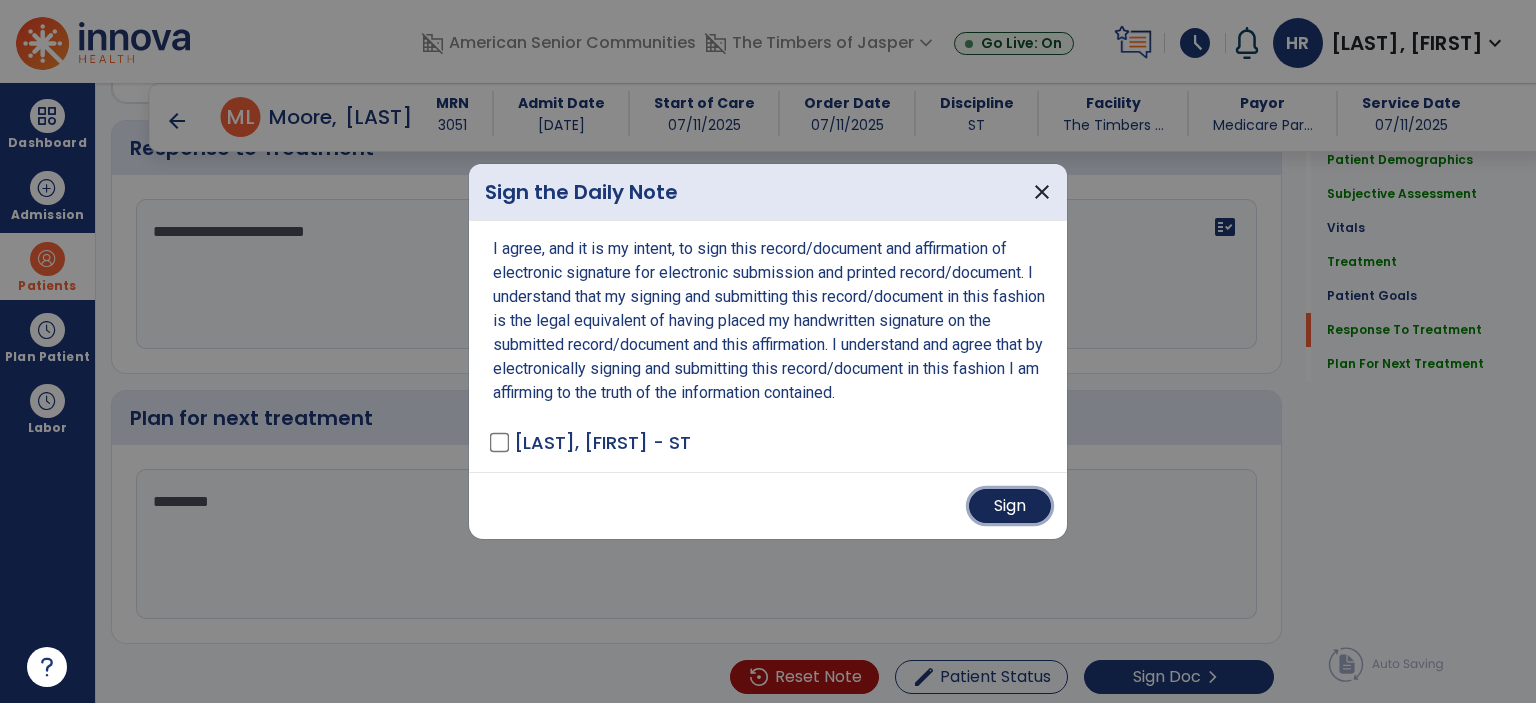 click on "Sign" at bounding box center [1010, 506] 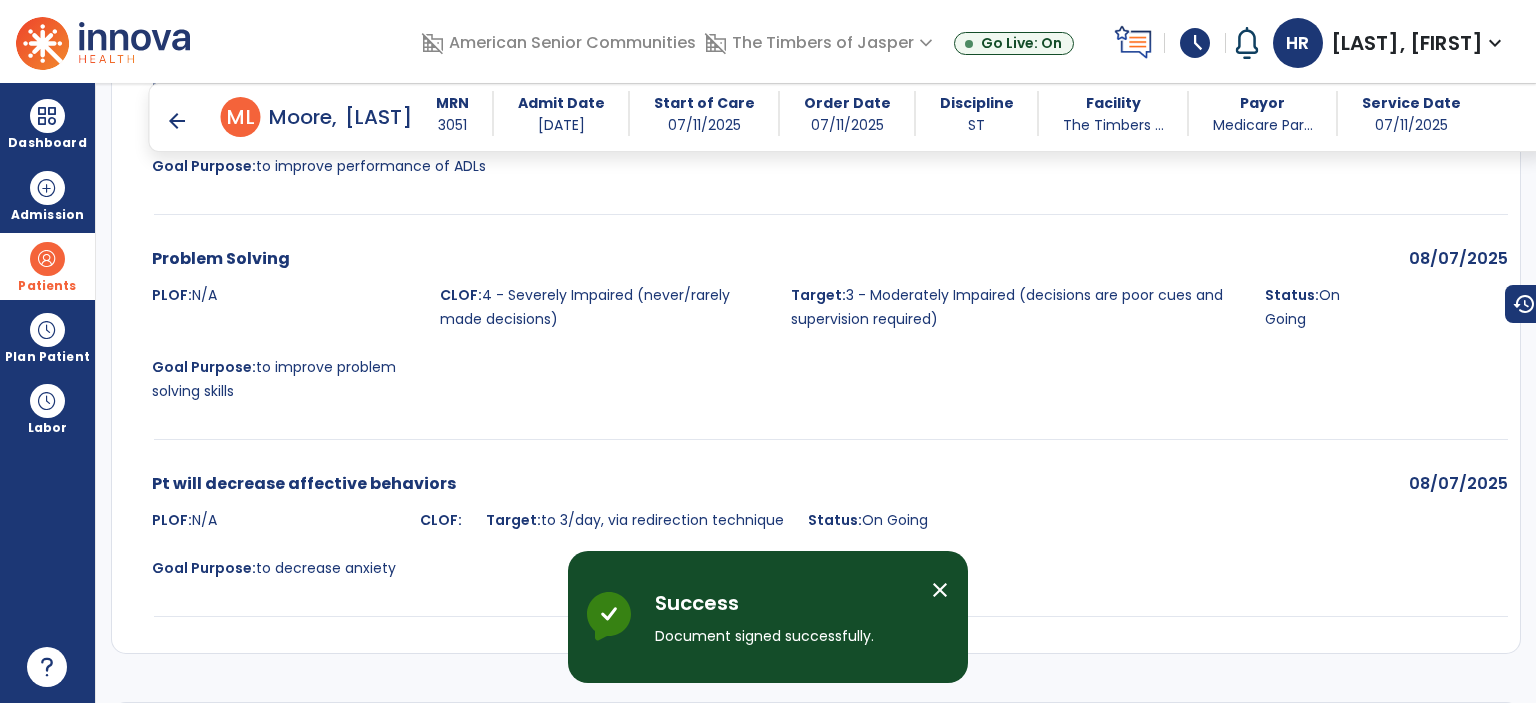 scroll, scrollTop: 2543, scrollLeft: 0, axis: vertical 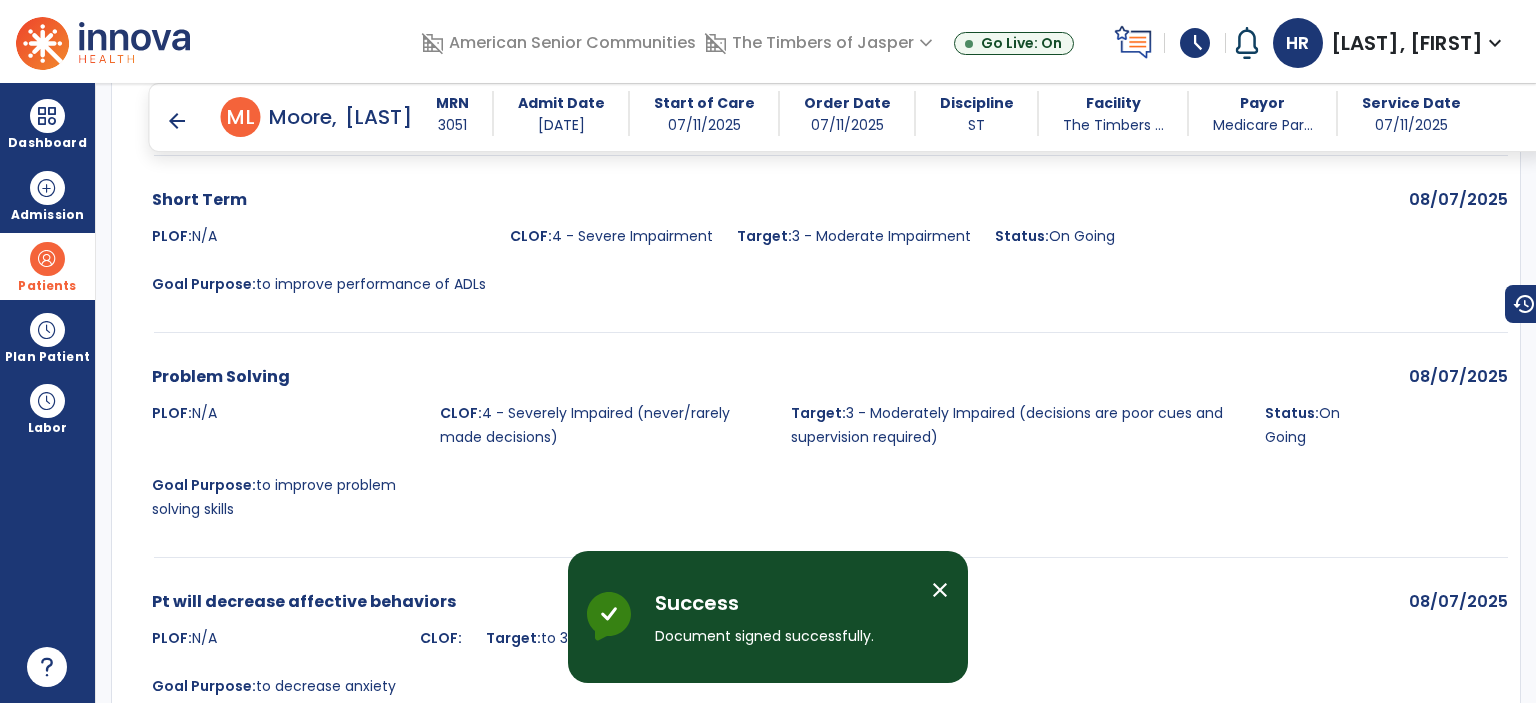 click on "arrow_back" at bounding box center [177, 121] 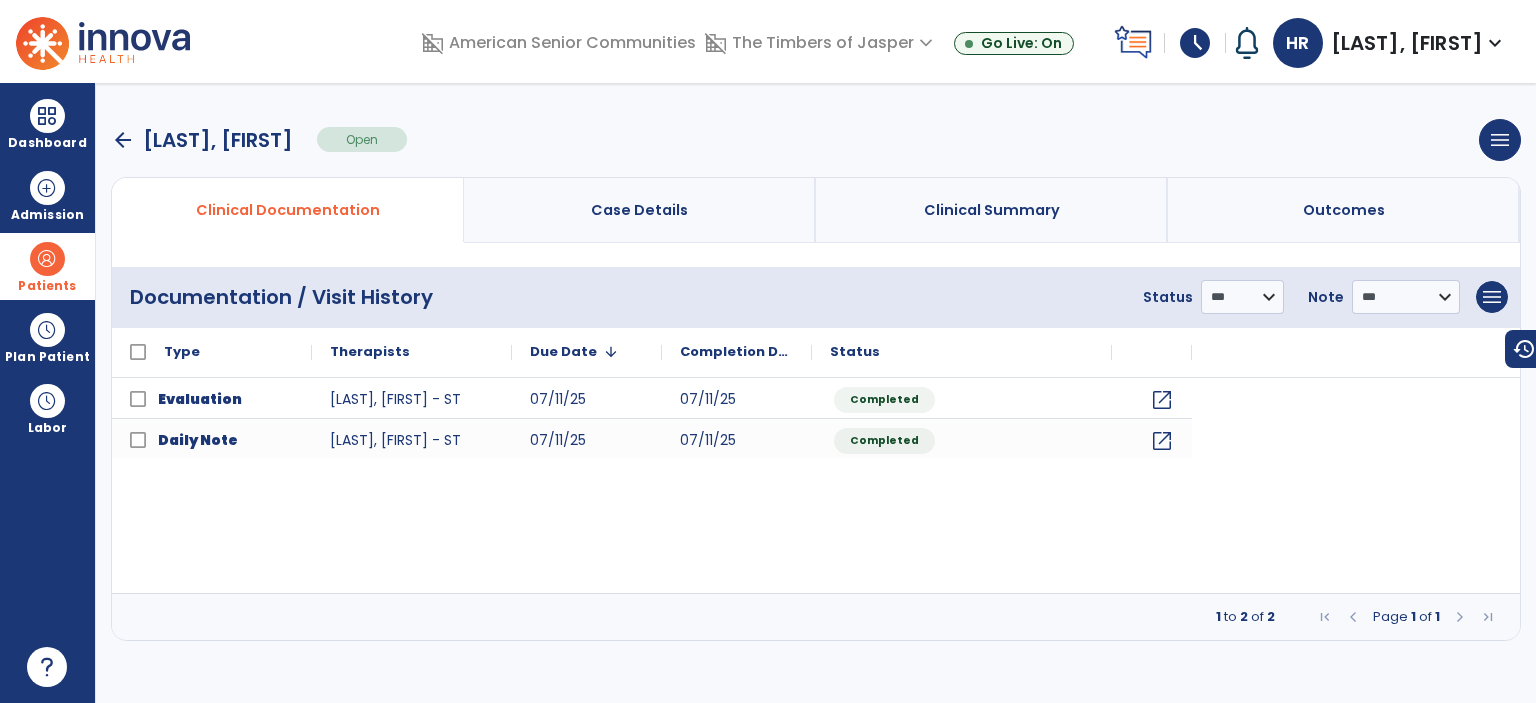 scroll, scrollTop: 0, scrollLeft: 0, axis: both 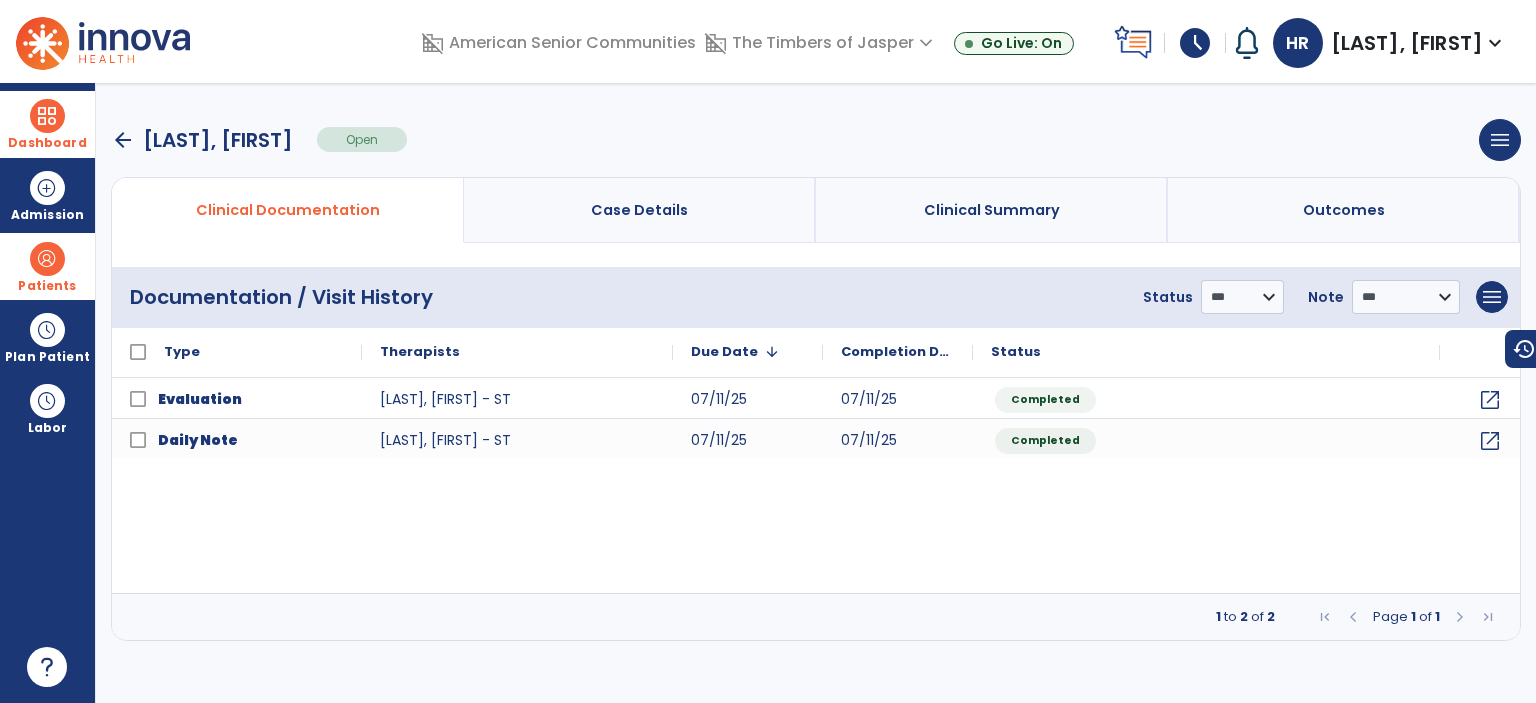 click at bounding box center [47, 116] 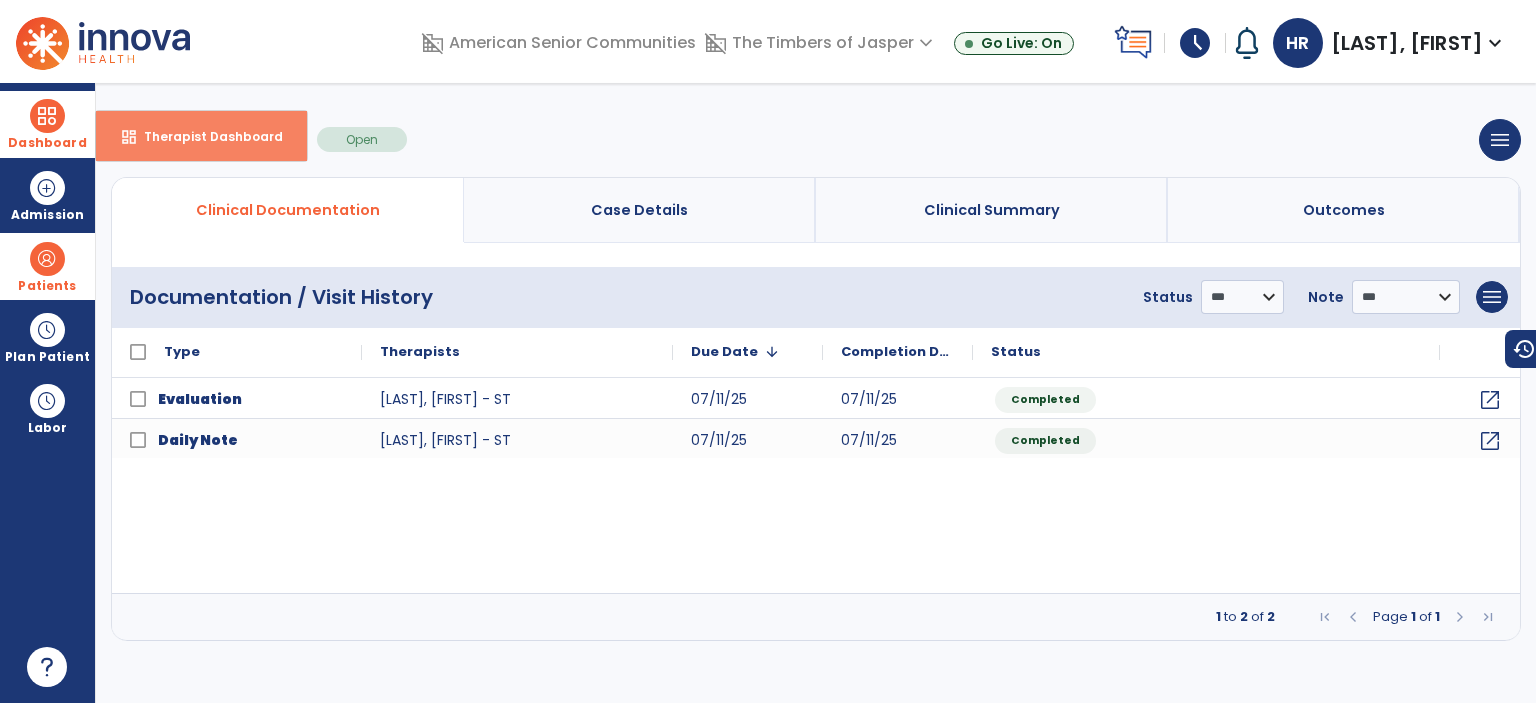 click on "Therapist Dashboard" at bounding box center (205, 136) 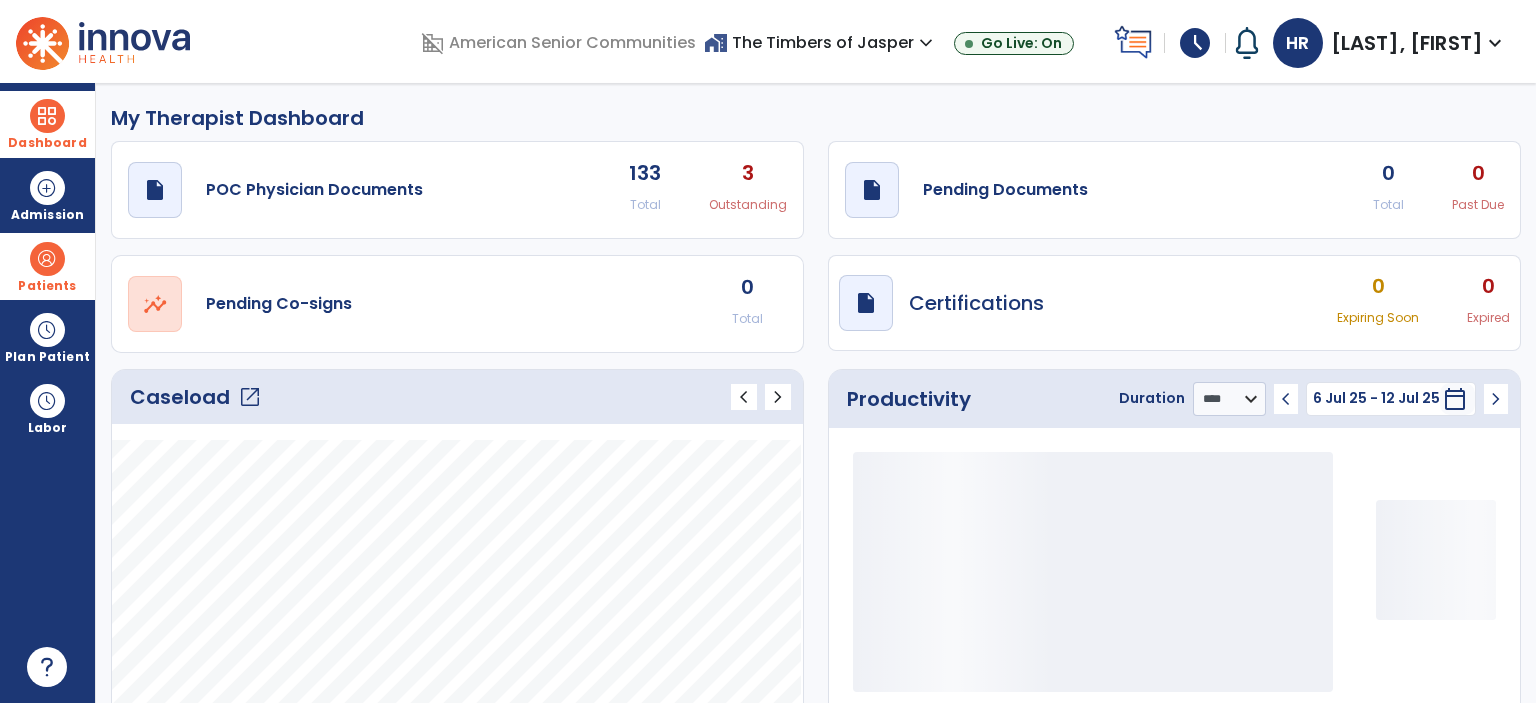 click on "Patients" at bounding box center (47, 266) 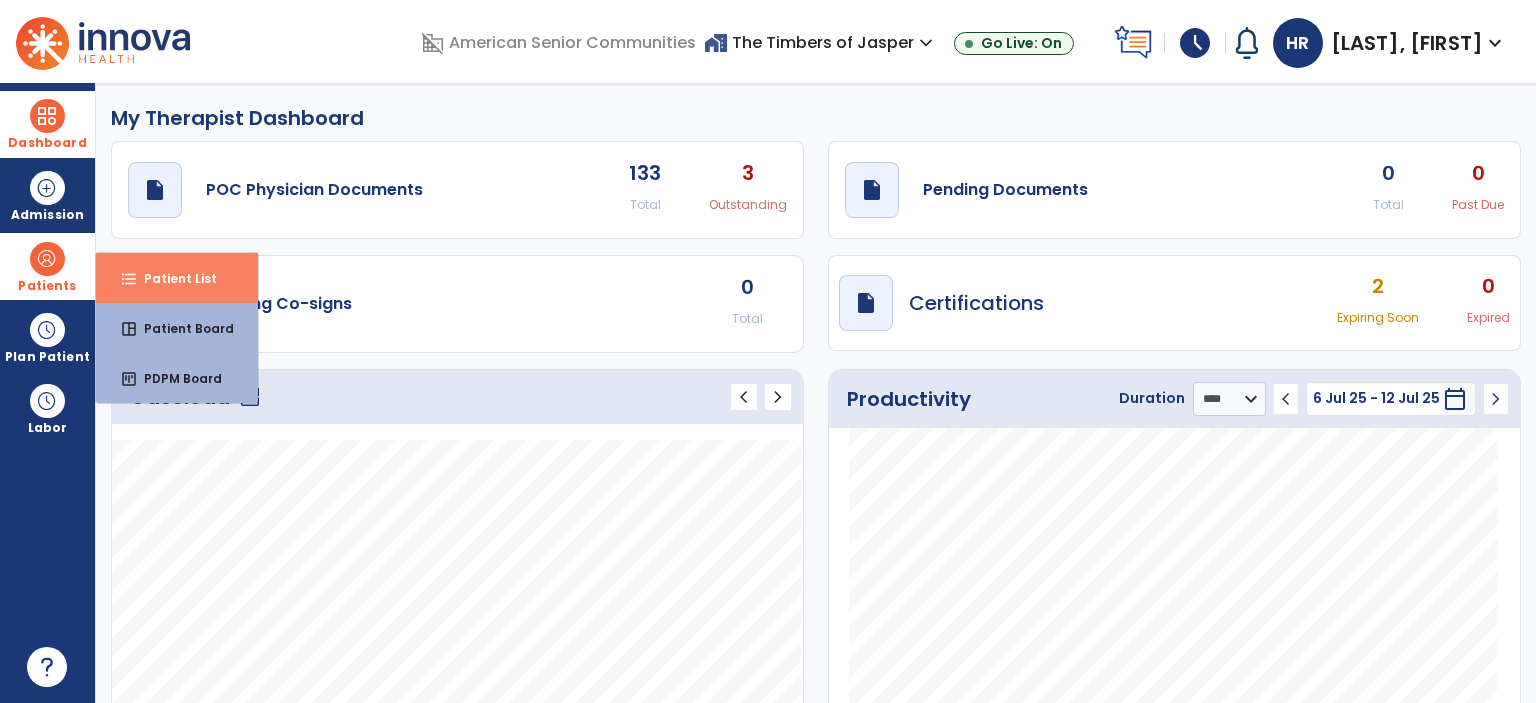 click on "format_list_bulleted  Patient List" at bounding box center [177, 278] 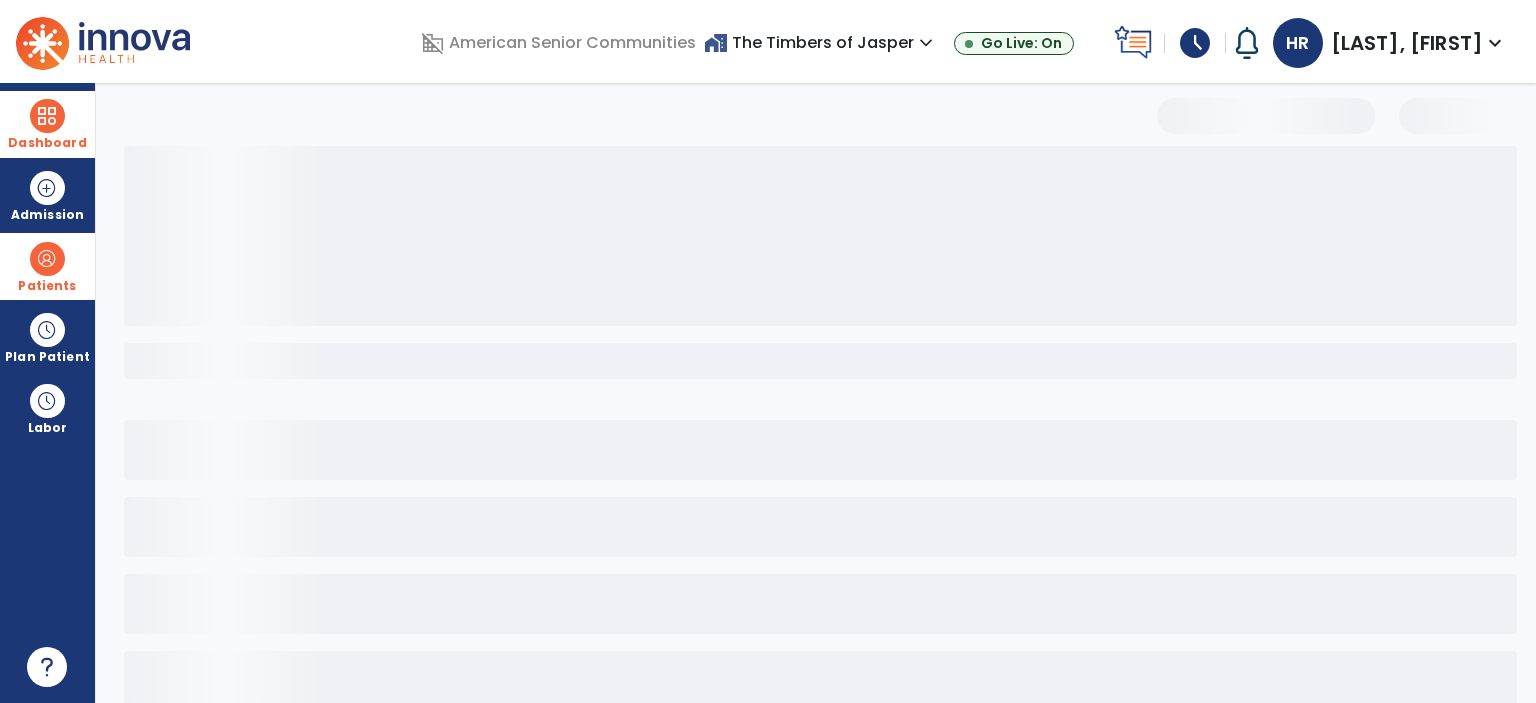 select on "***" 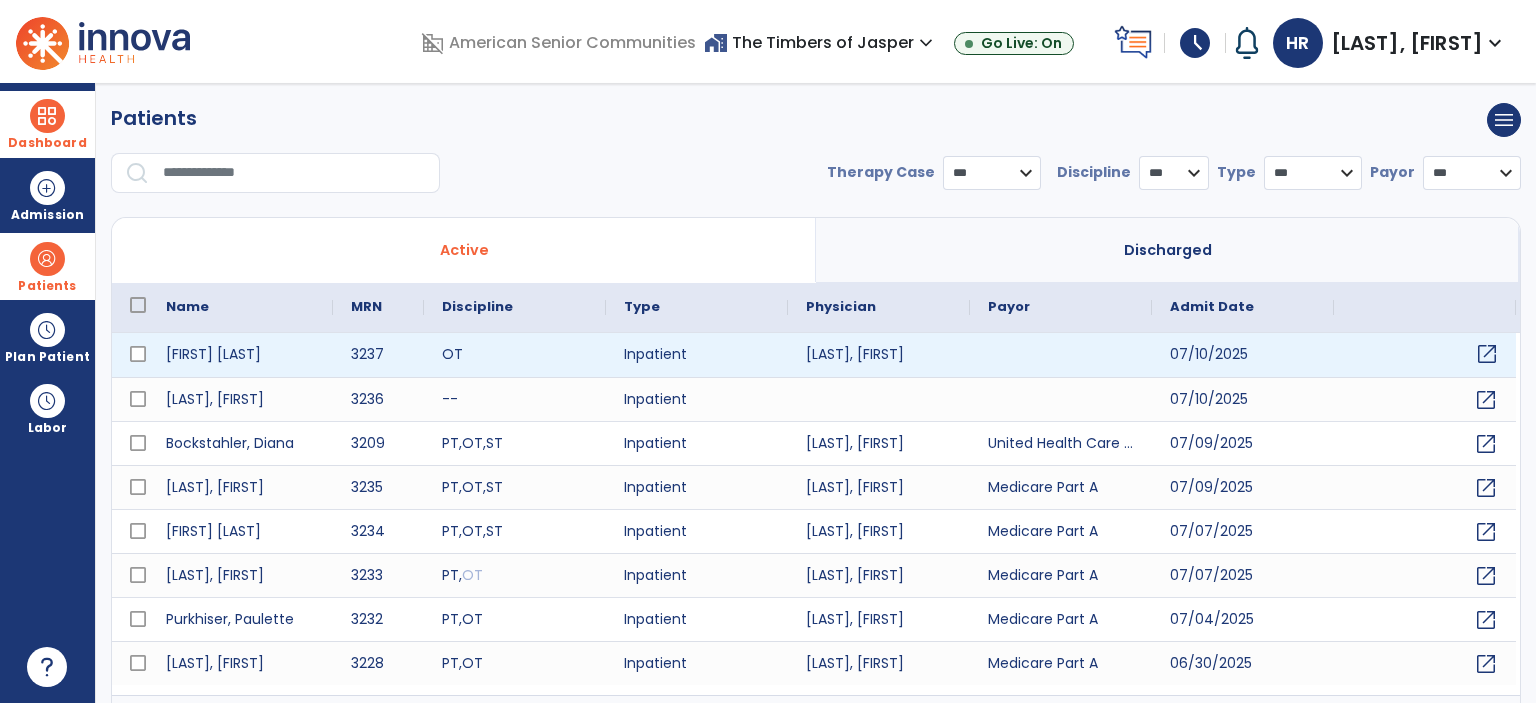 click on "open_in_new" at bounding box center (1425, 355) 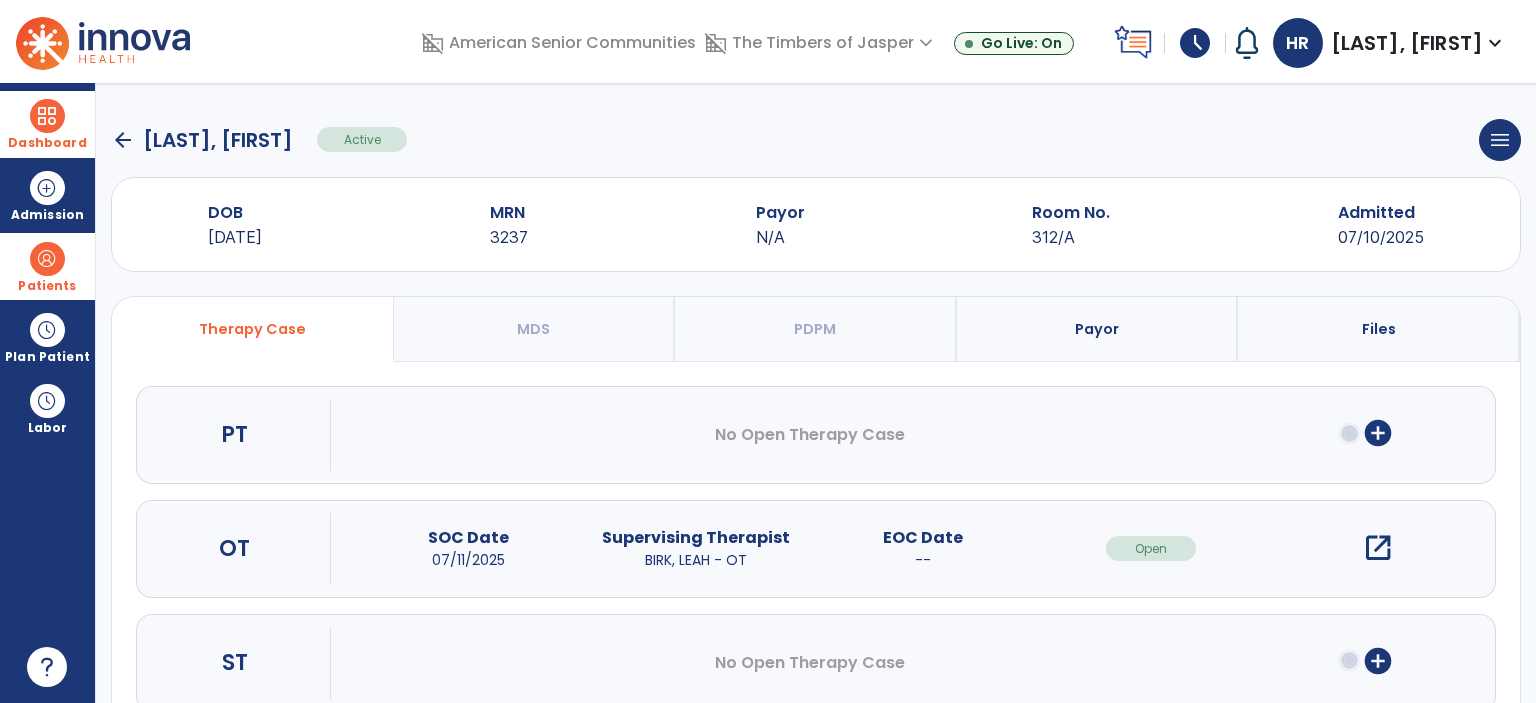 click on "open_in_new" at bounding box center [1378, 548] 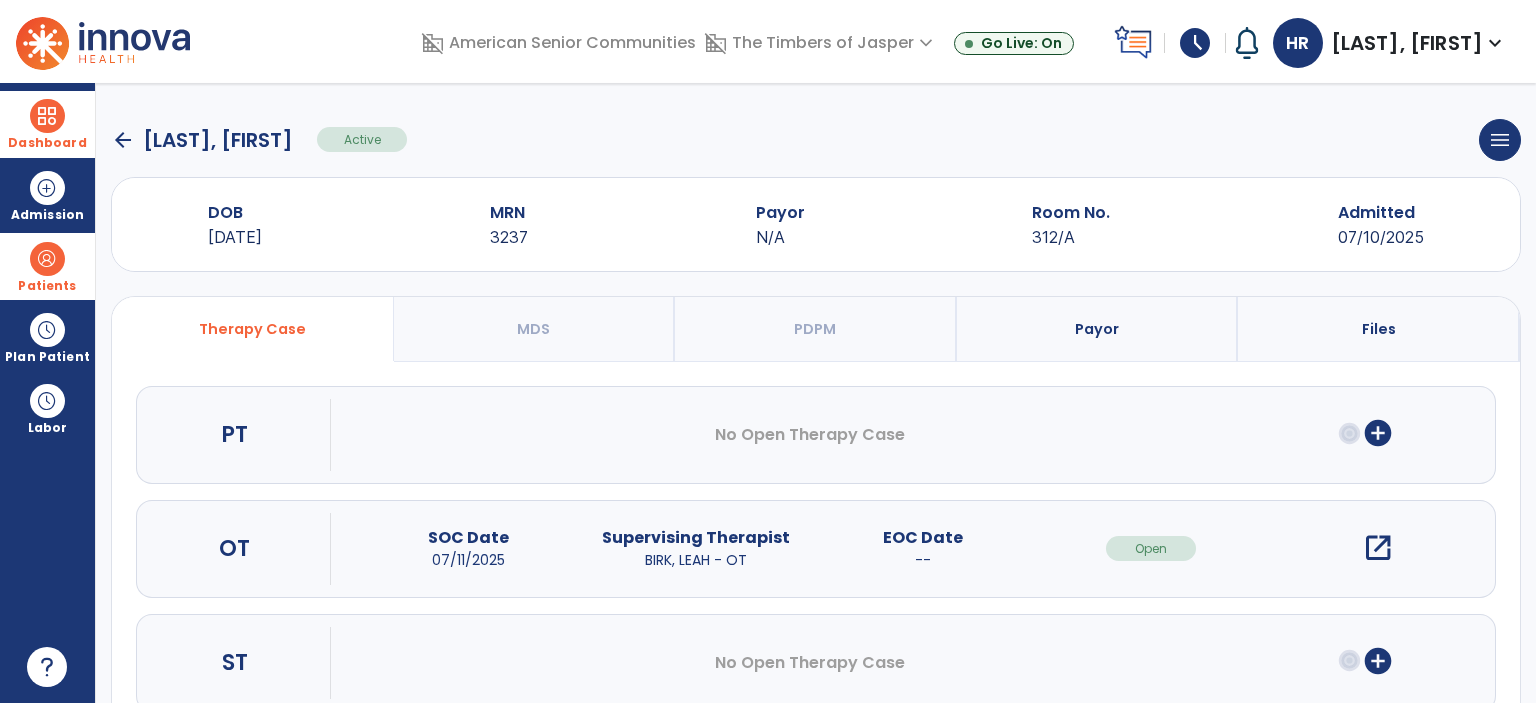 click on "open_in_new" at bounding box center (1378, 548) 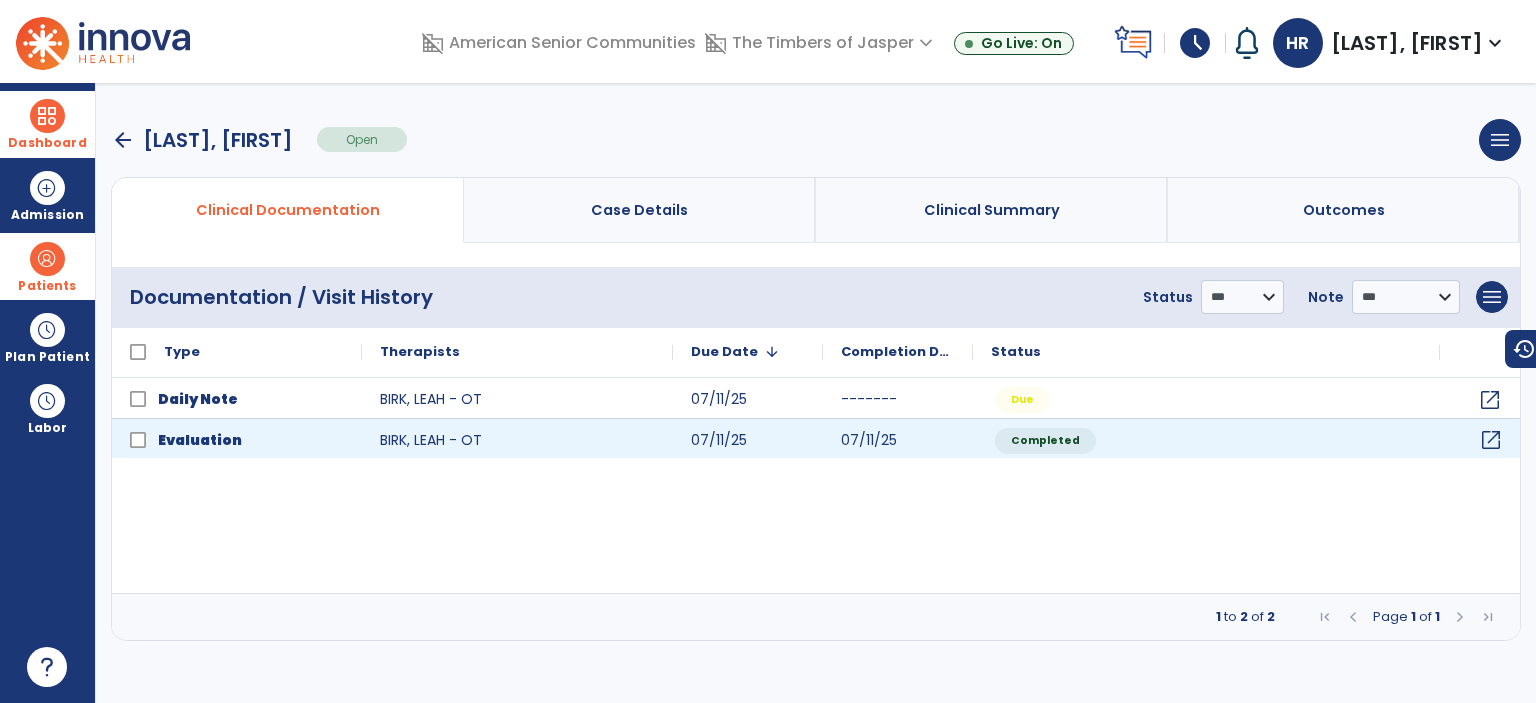 click on "open_in_new" 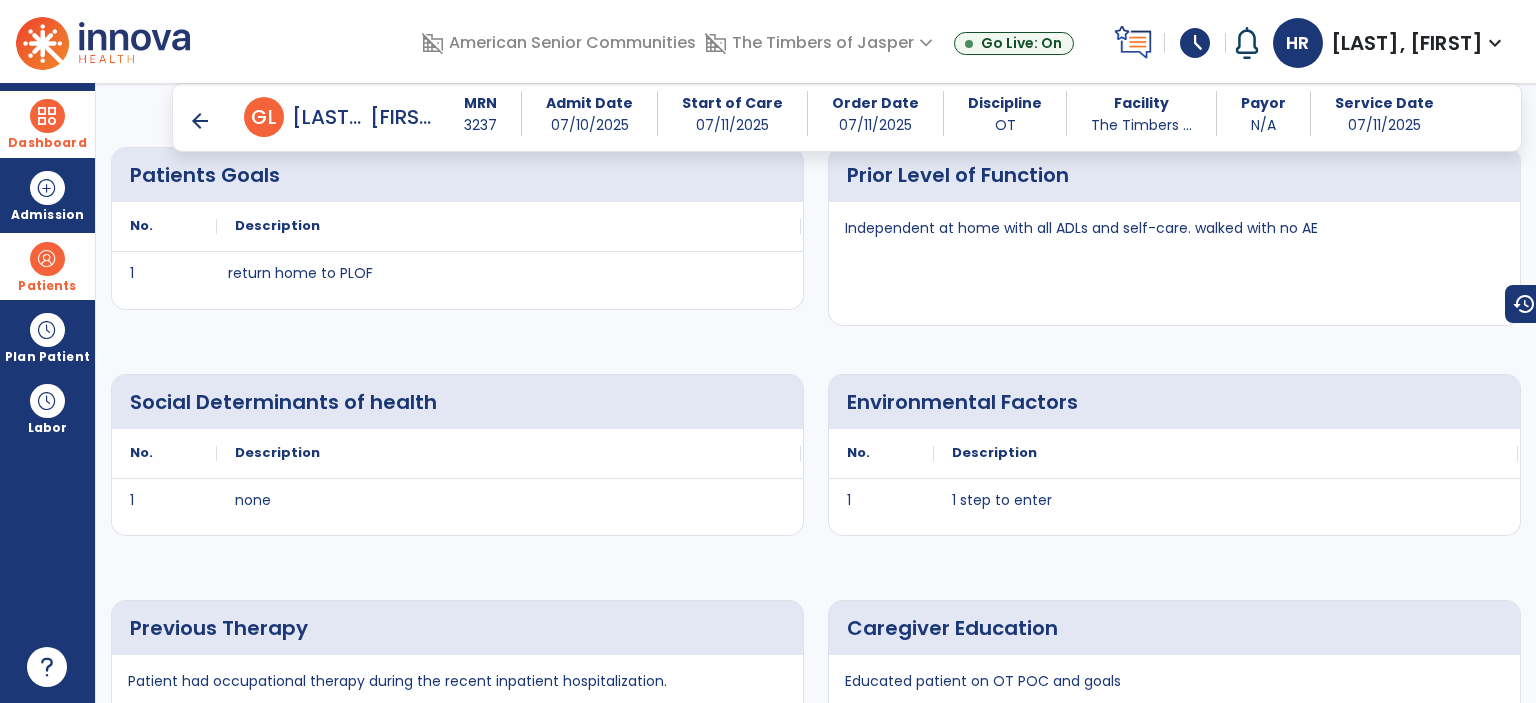 scroll, scrollTop: 1600, scrollLeft: 0, axis: vertical 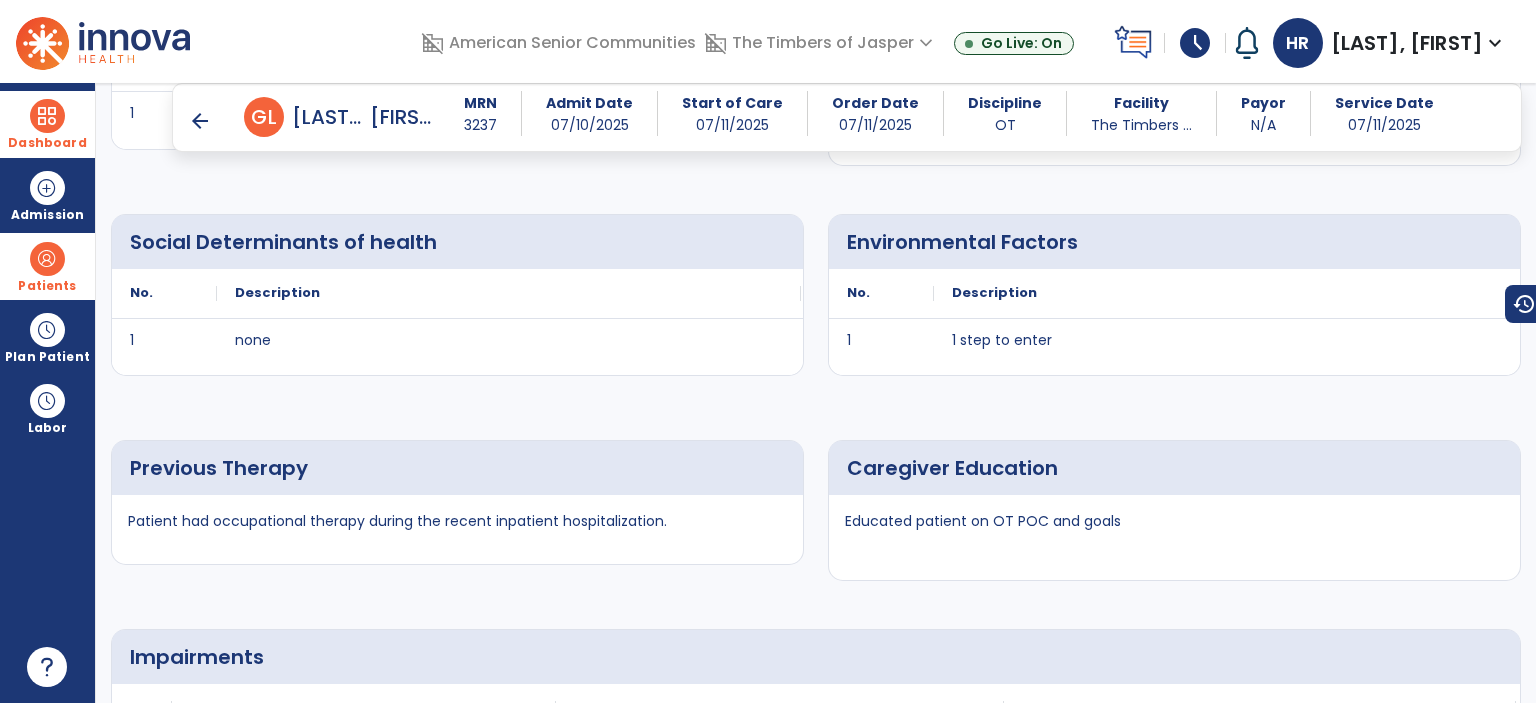 click on "arrow_back" at bounding box center [200, 121] 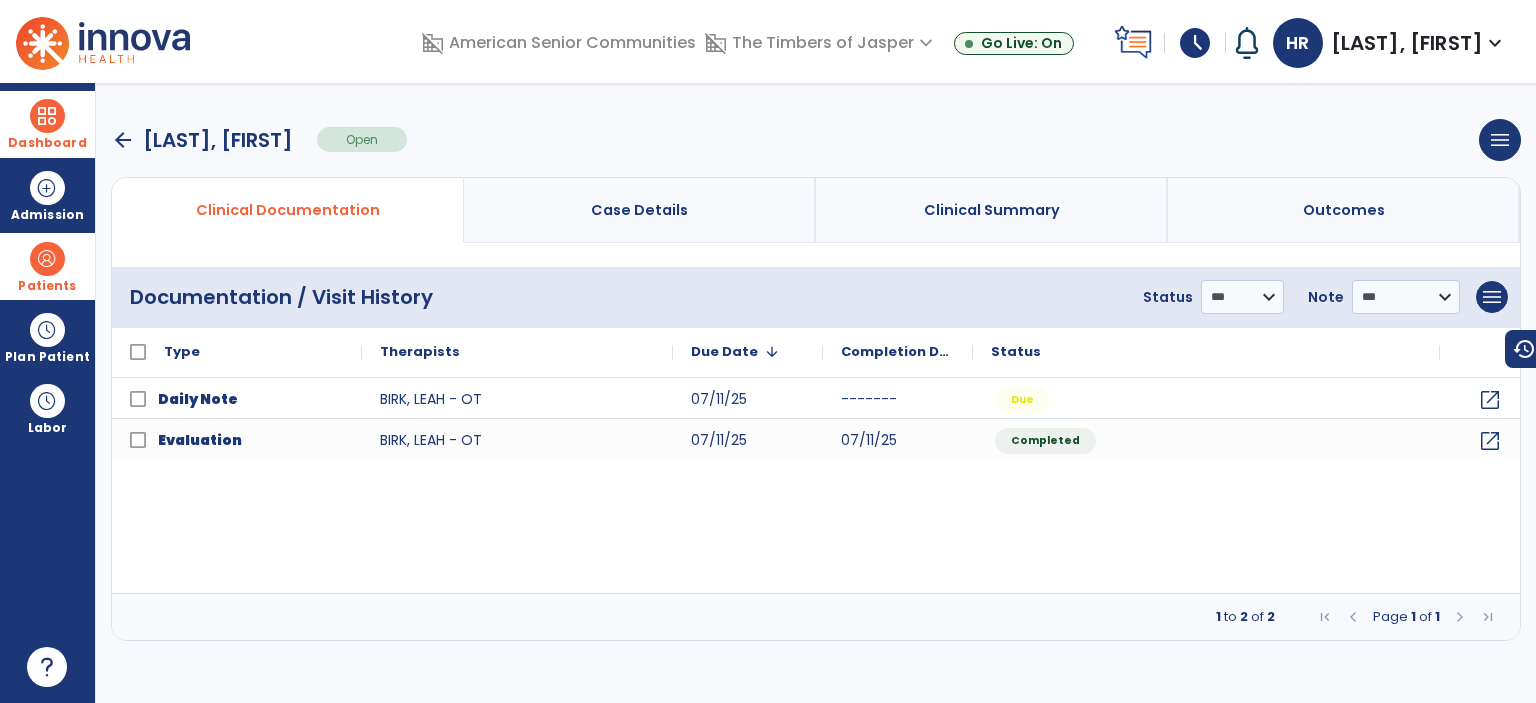 scroll, scrollTop: 0, scrollLeft: 0, axis: both 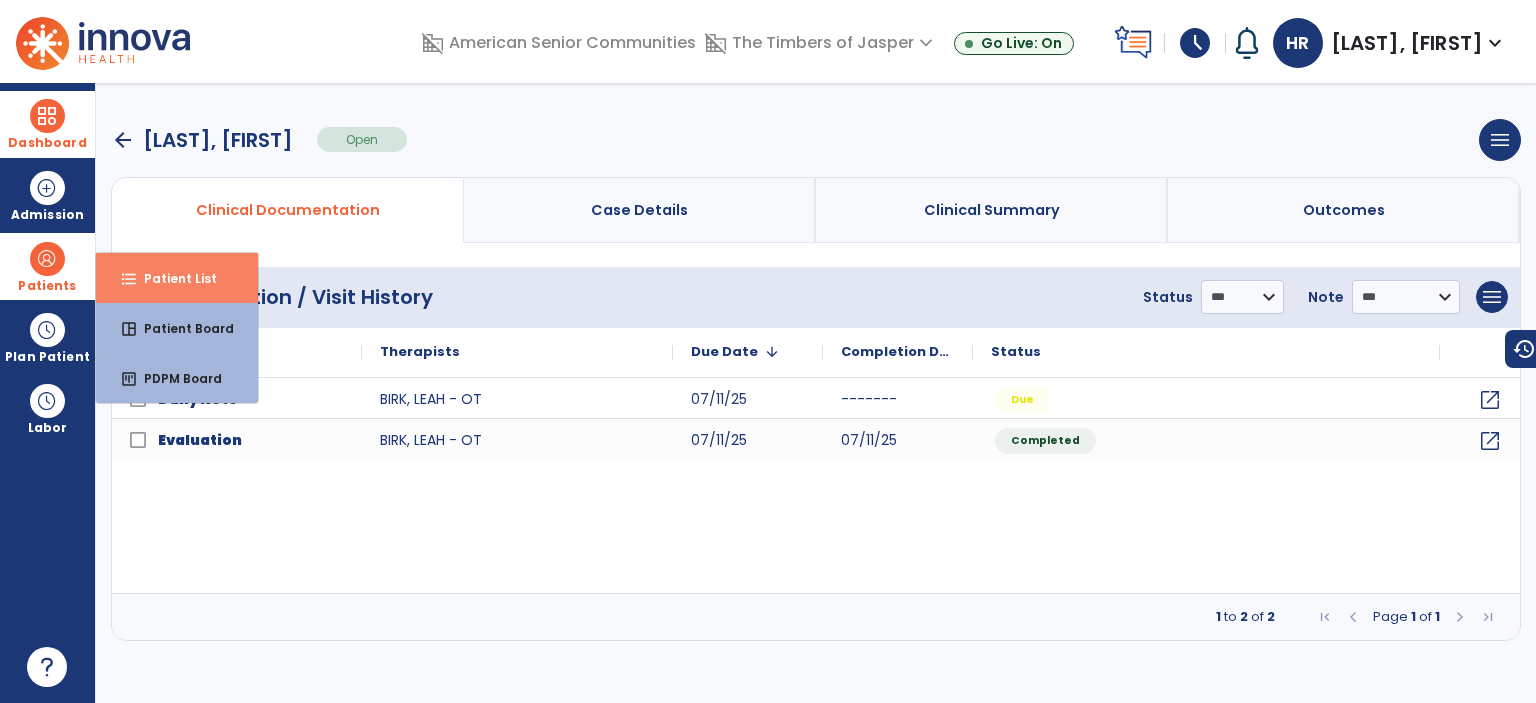 click on "format_list_bulleted  Patient List" at bounding box center [177, 278] 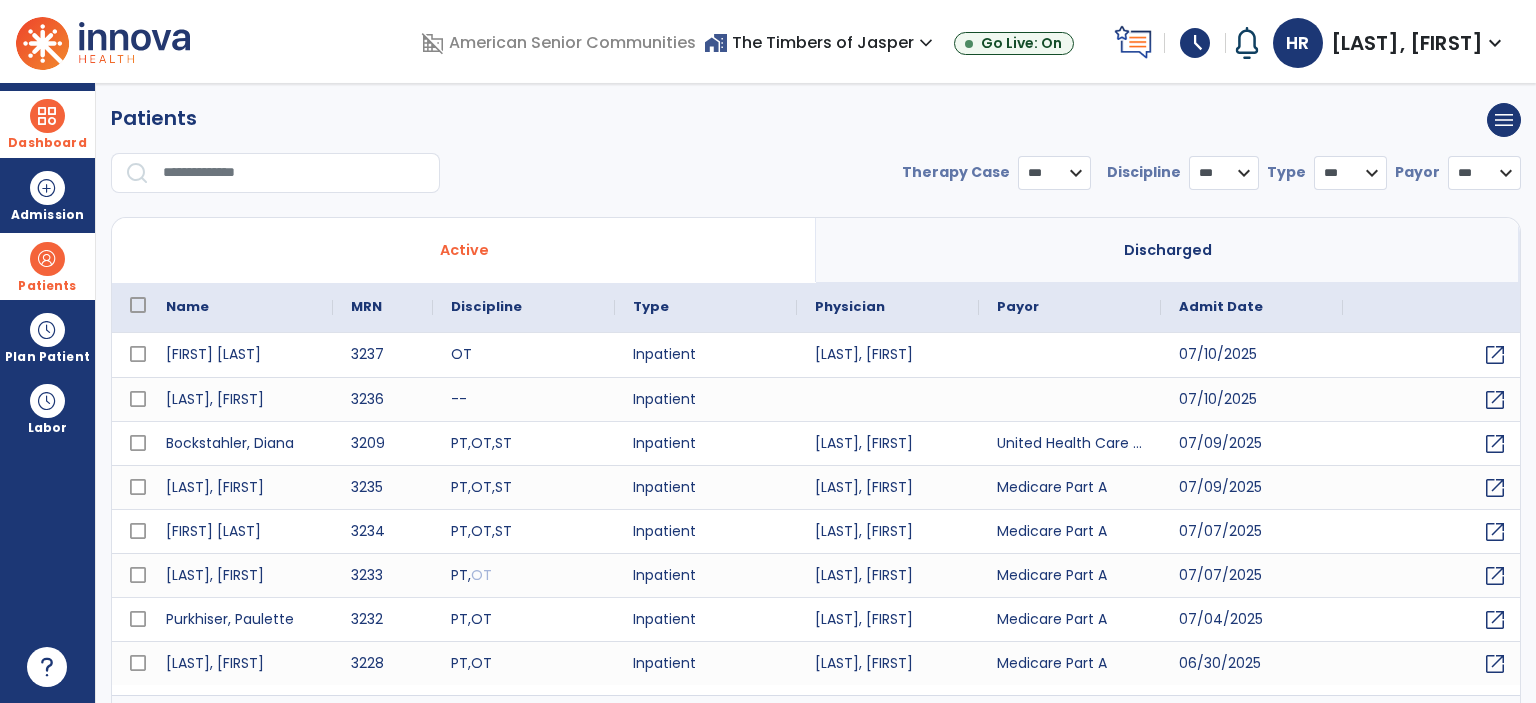select on "***" 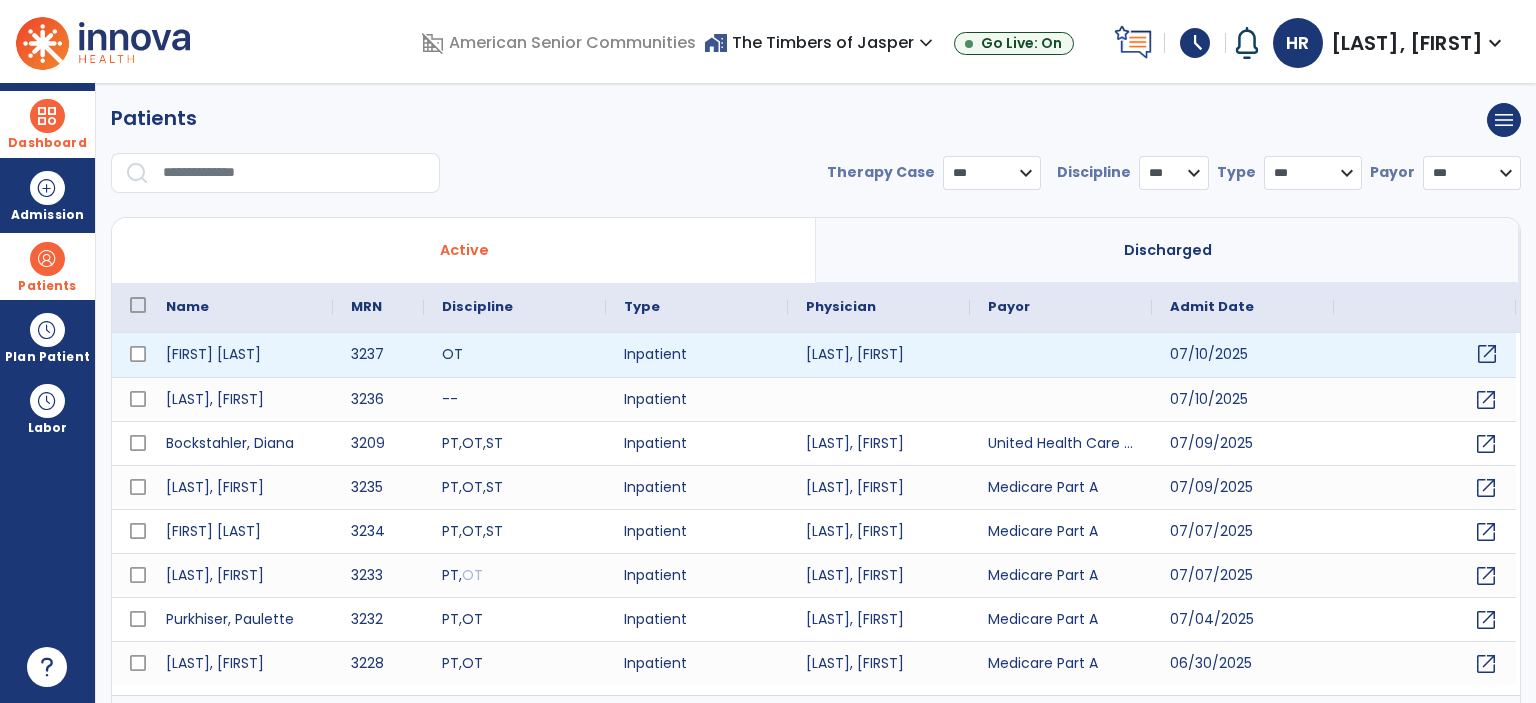 click on "open_in_new" at bounding box center (1487, 354) 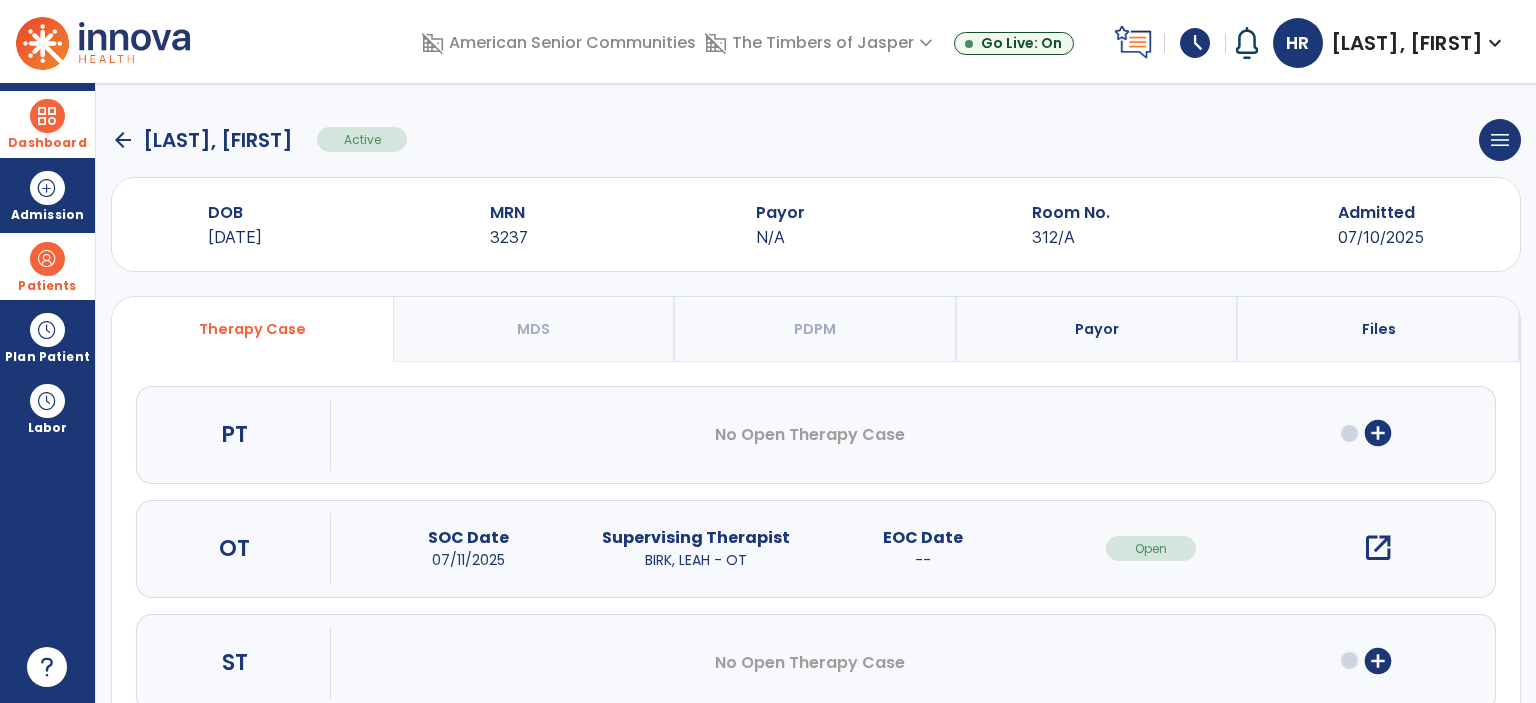 click on "add_circle" at bounding box center [1378, 661] 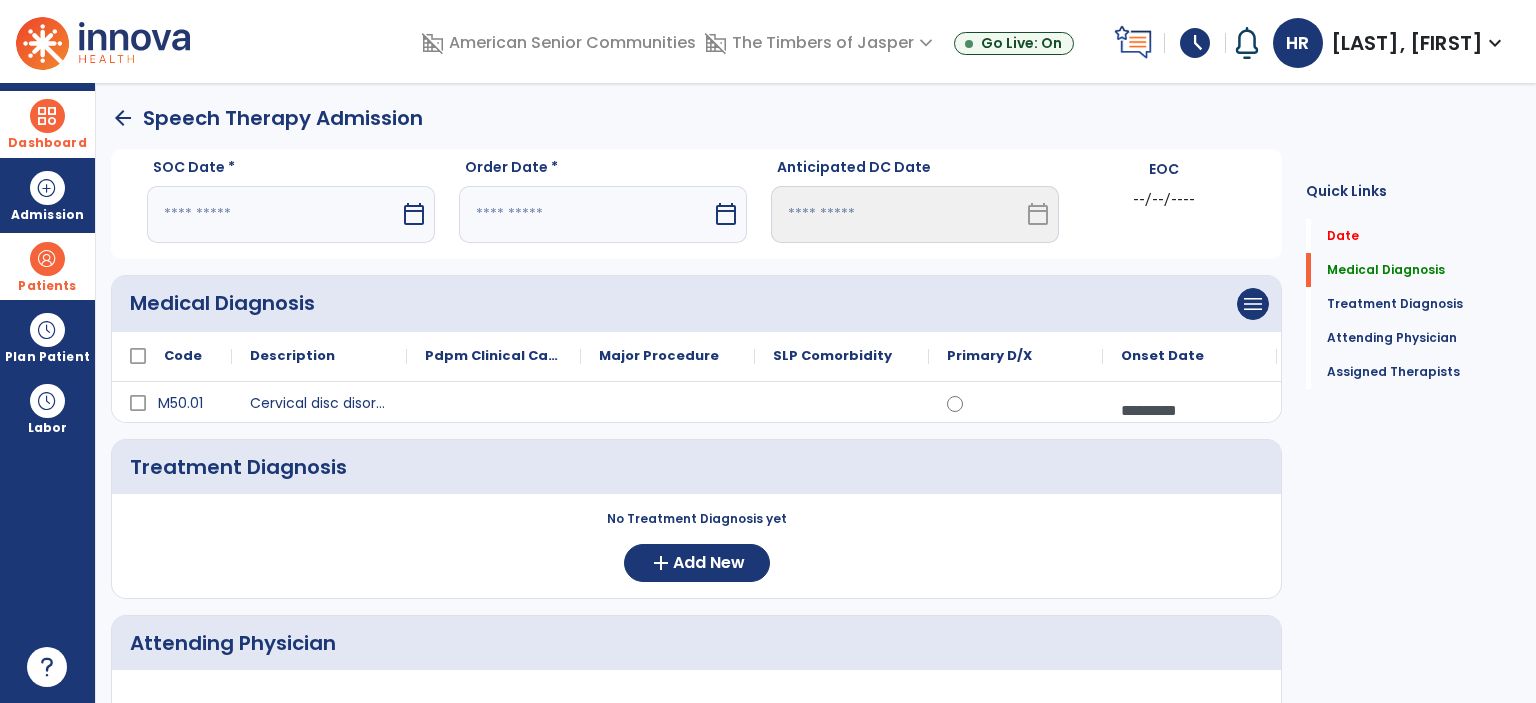 click at bounding box center (273, 214) 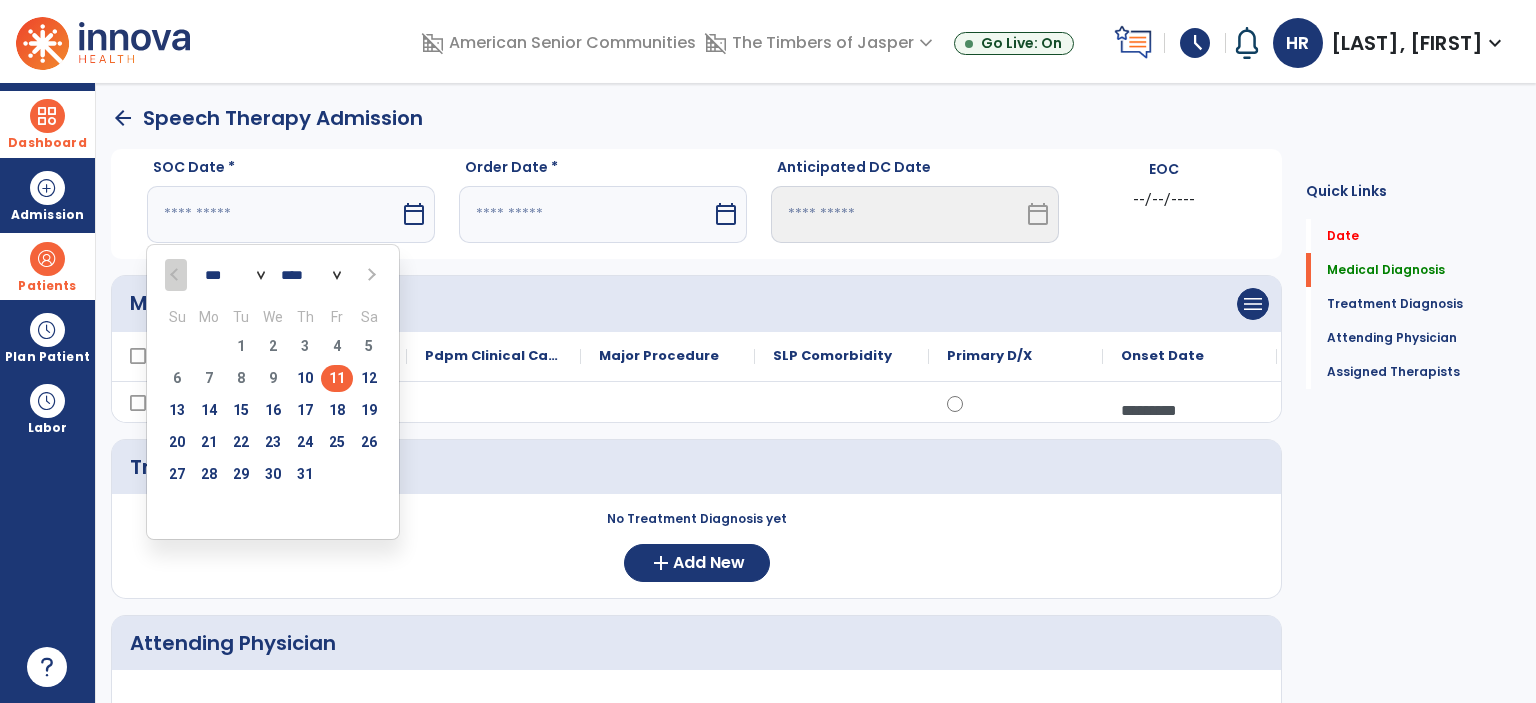 drag, startPoint x: 344, startPoint y: 383, endPoint x: 491, endPoint y: 288, distance: 175.02571 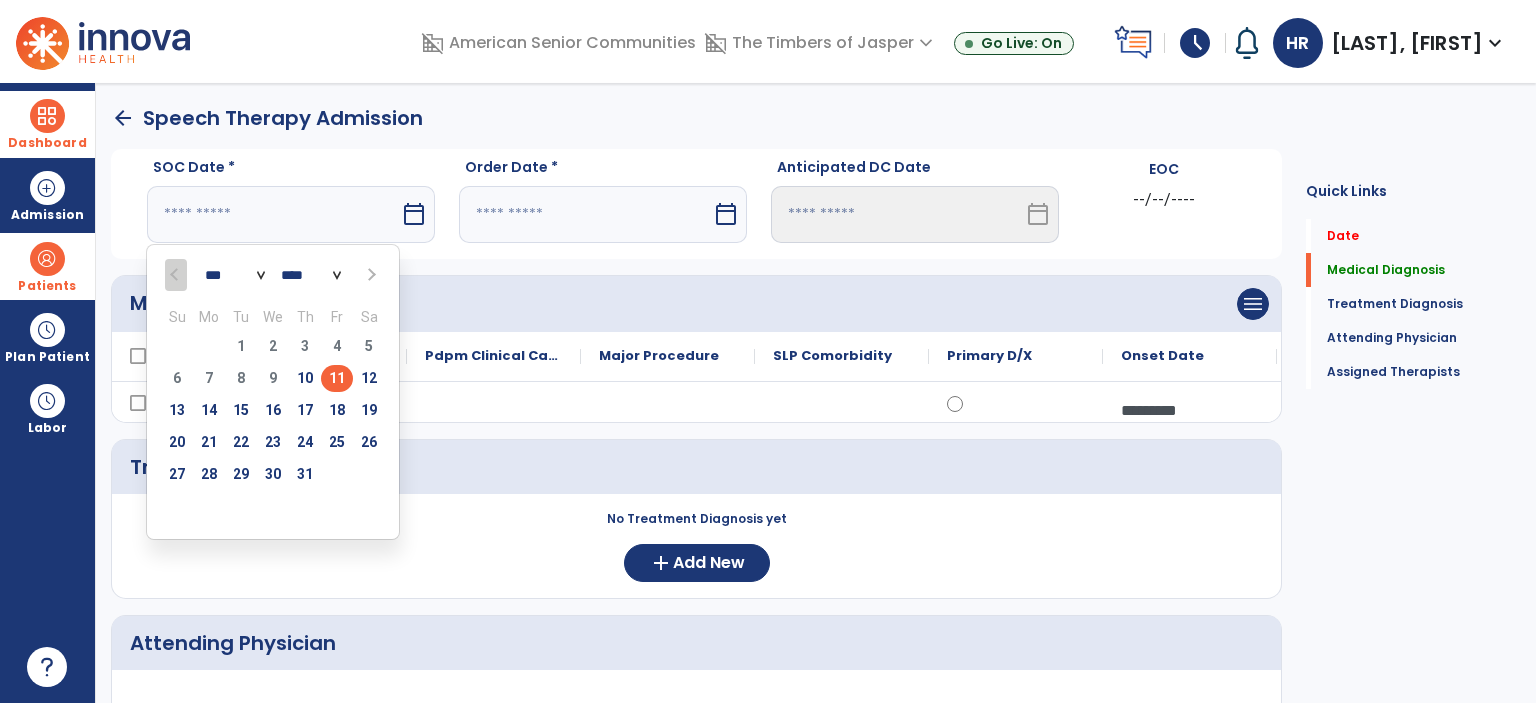 type on "*********" 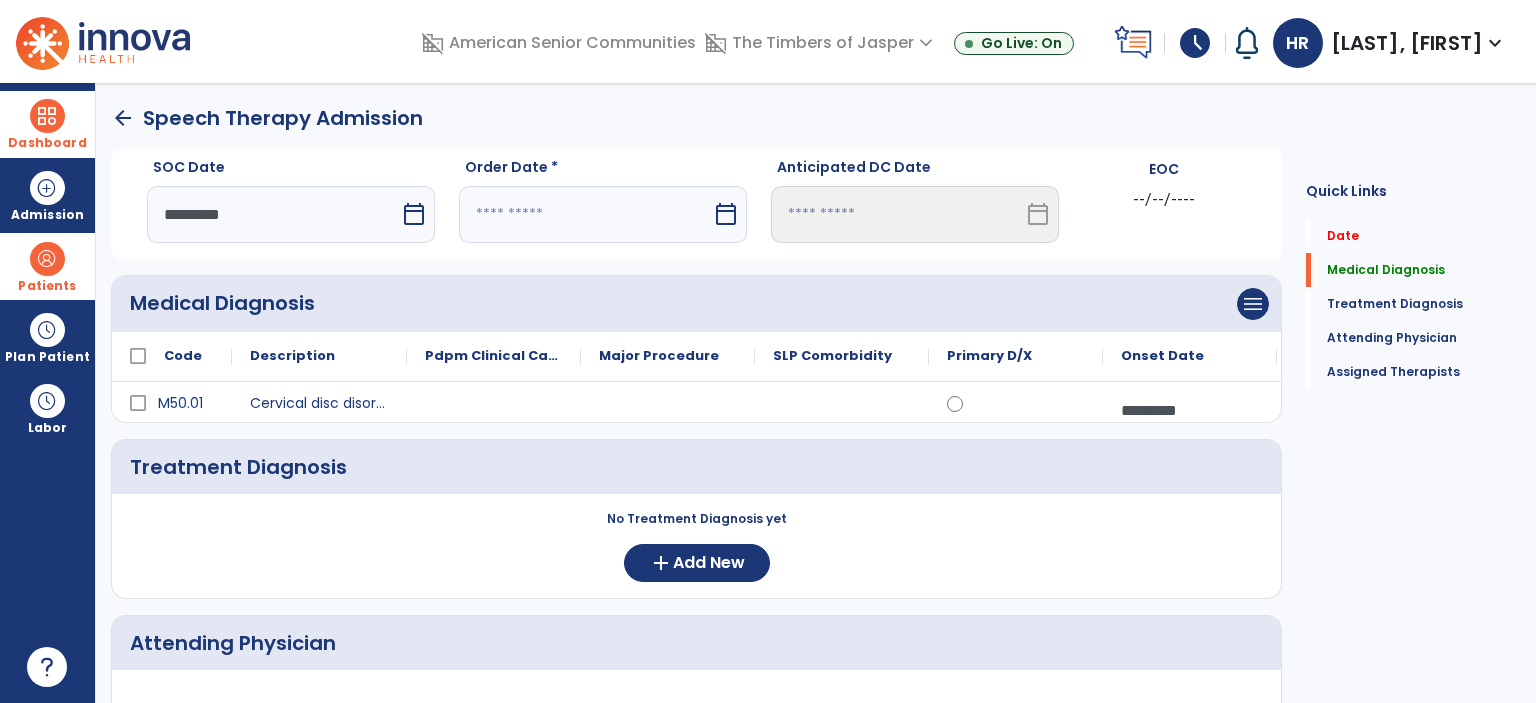 click at bounding box center [585, 214] 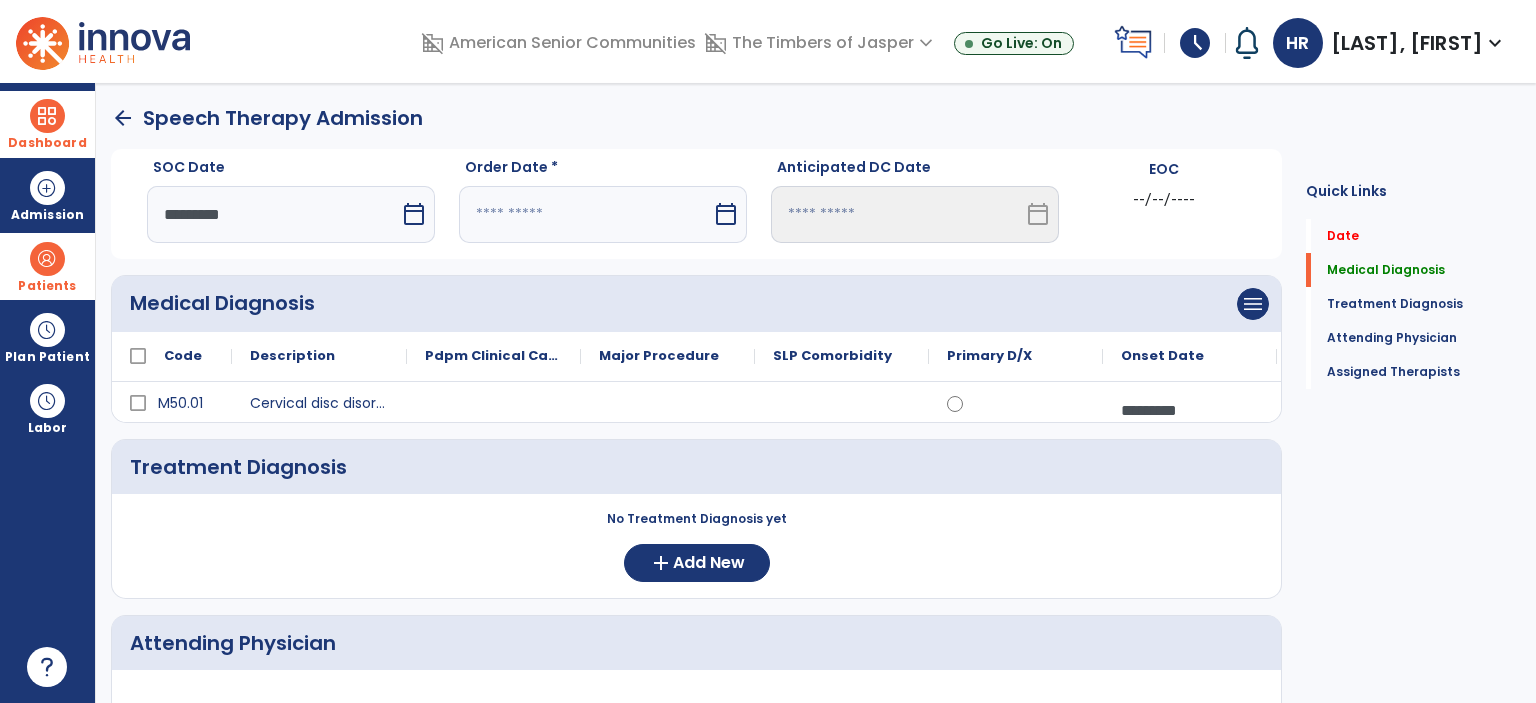 select on "*" 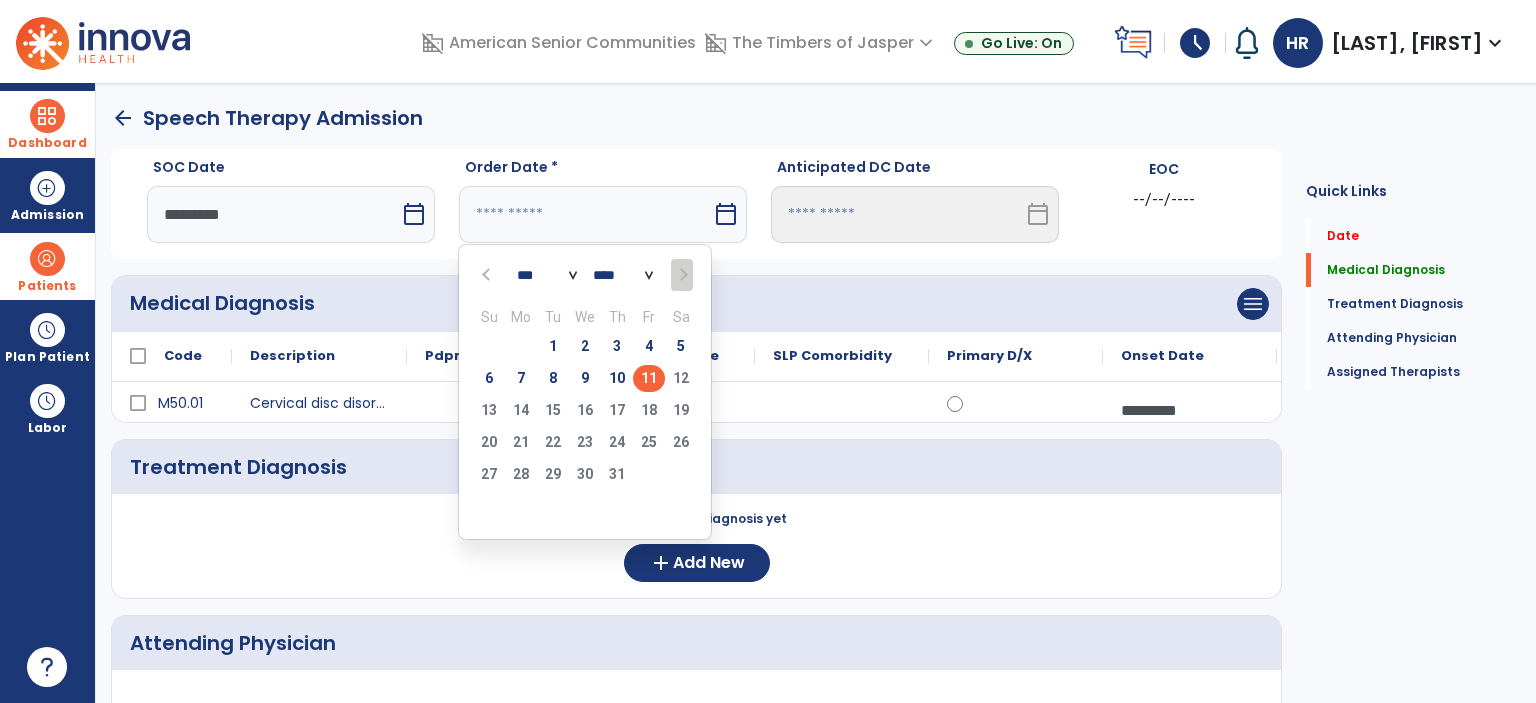 click on "11" at bounding box center (649, 378) 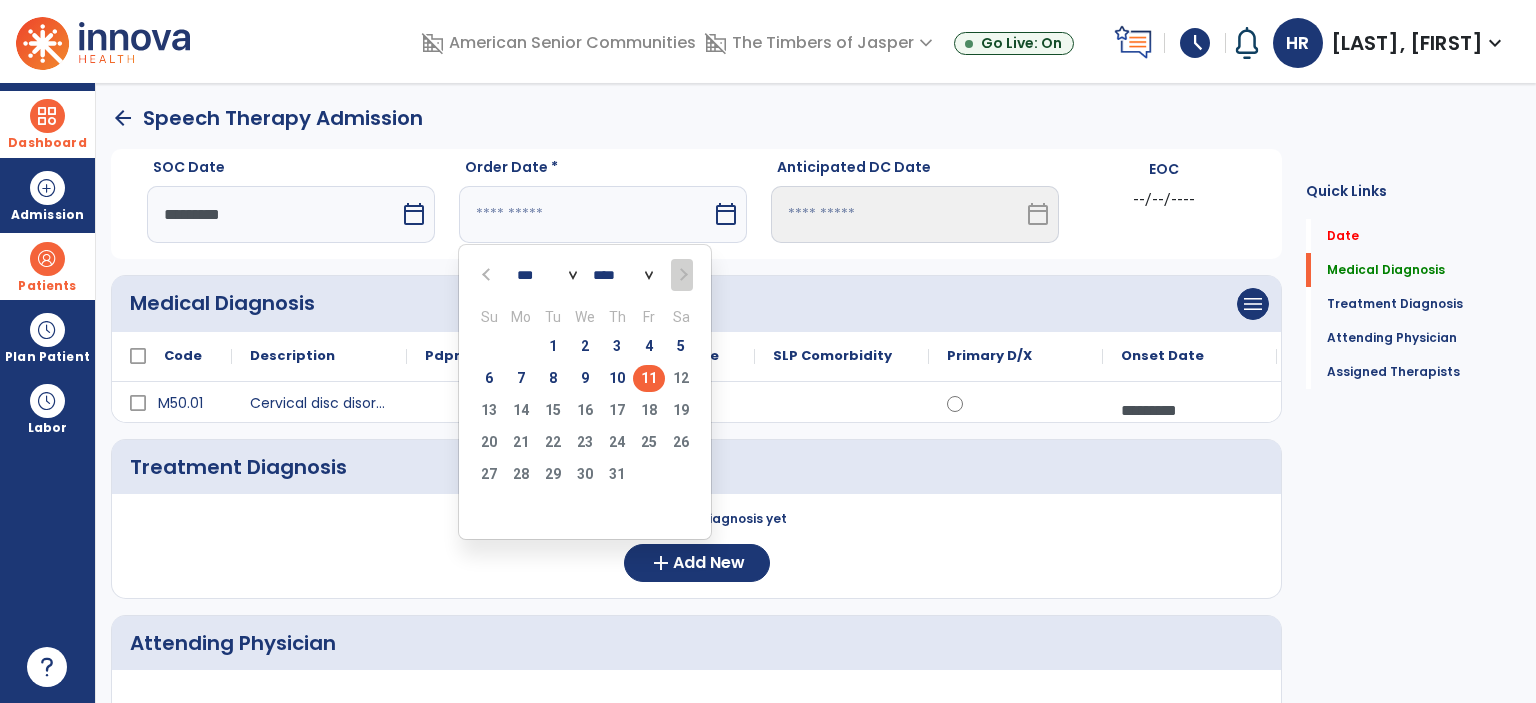 type on "*********" 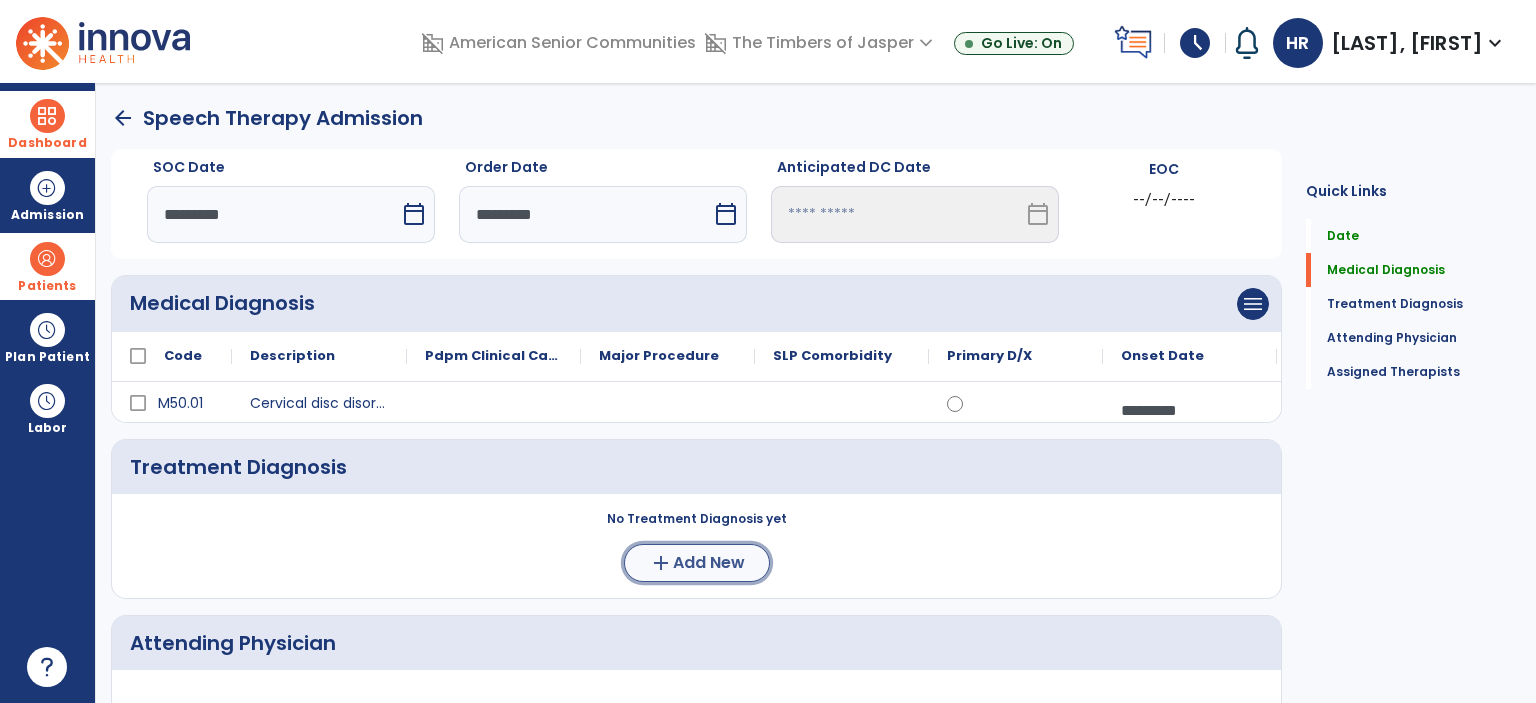 click on "Add New" 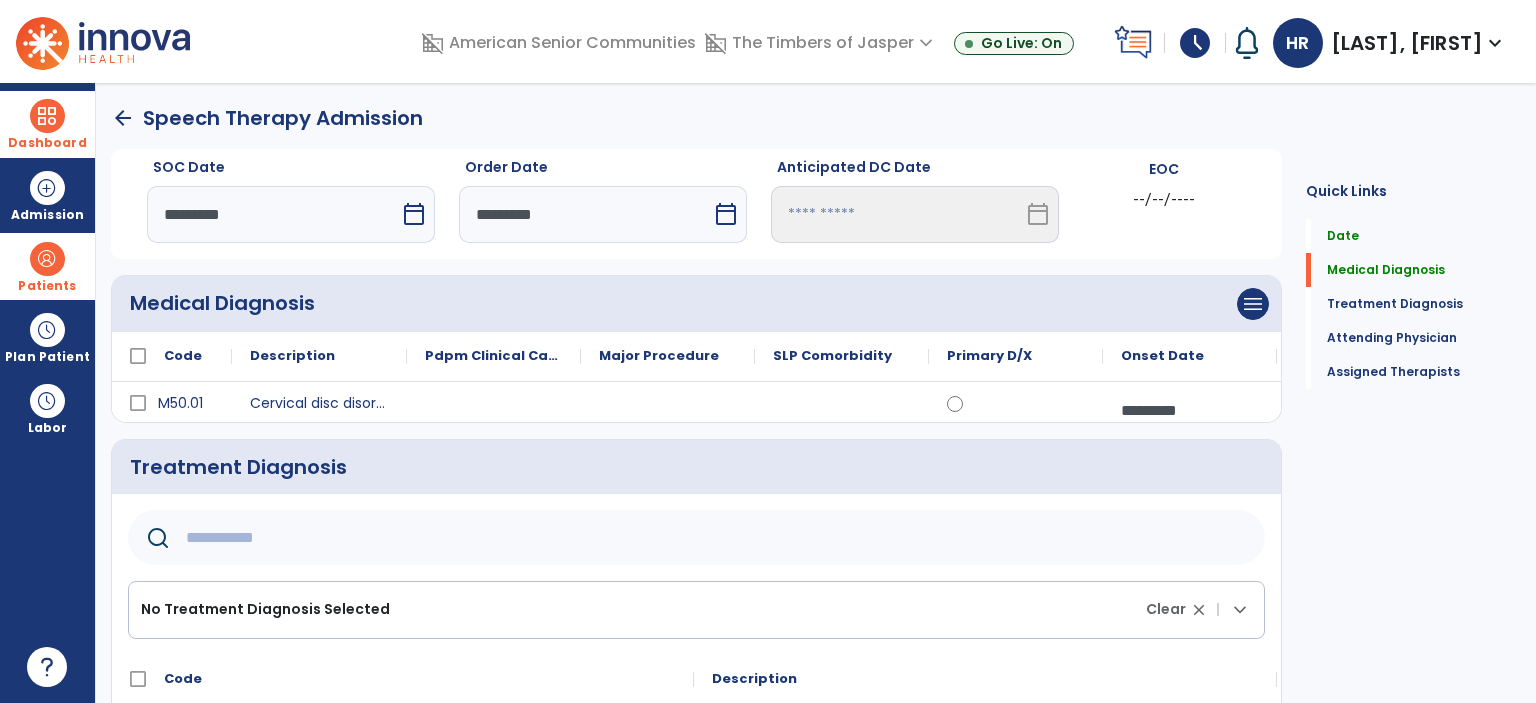 click 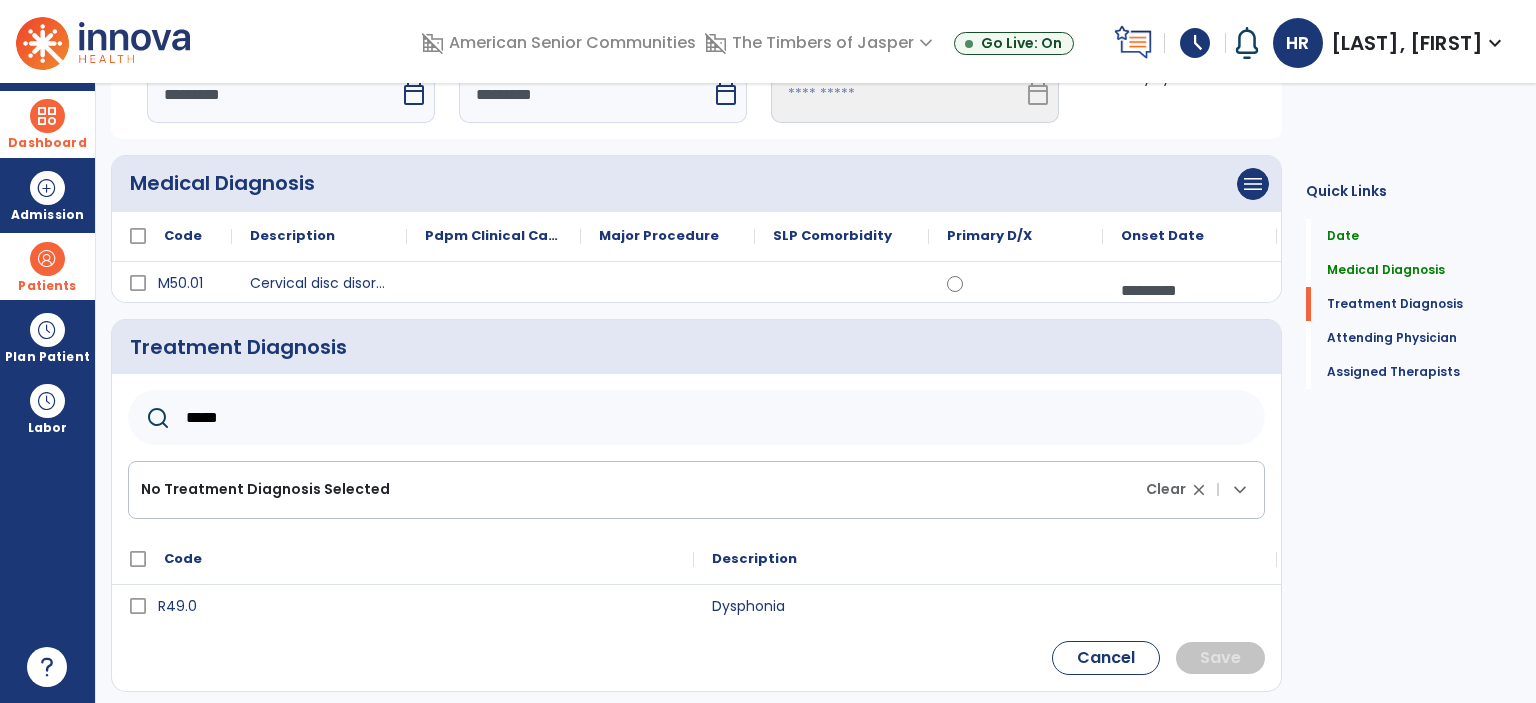 scroll, scrollTop: 100, scrollLeft: 0, axis: vertical 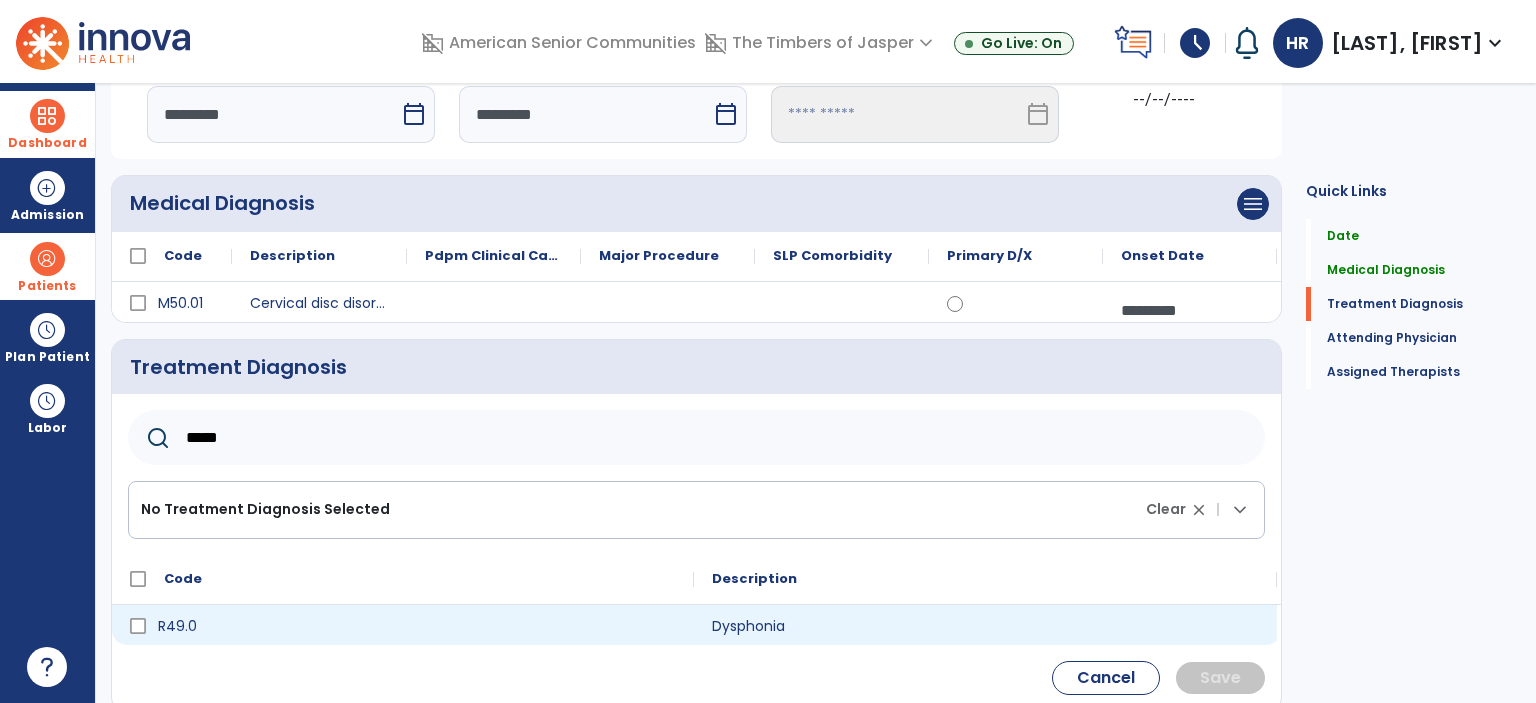 type on "*****" 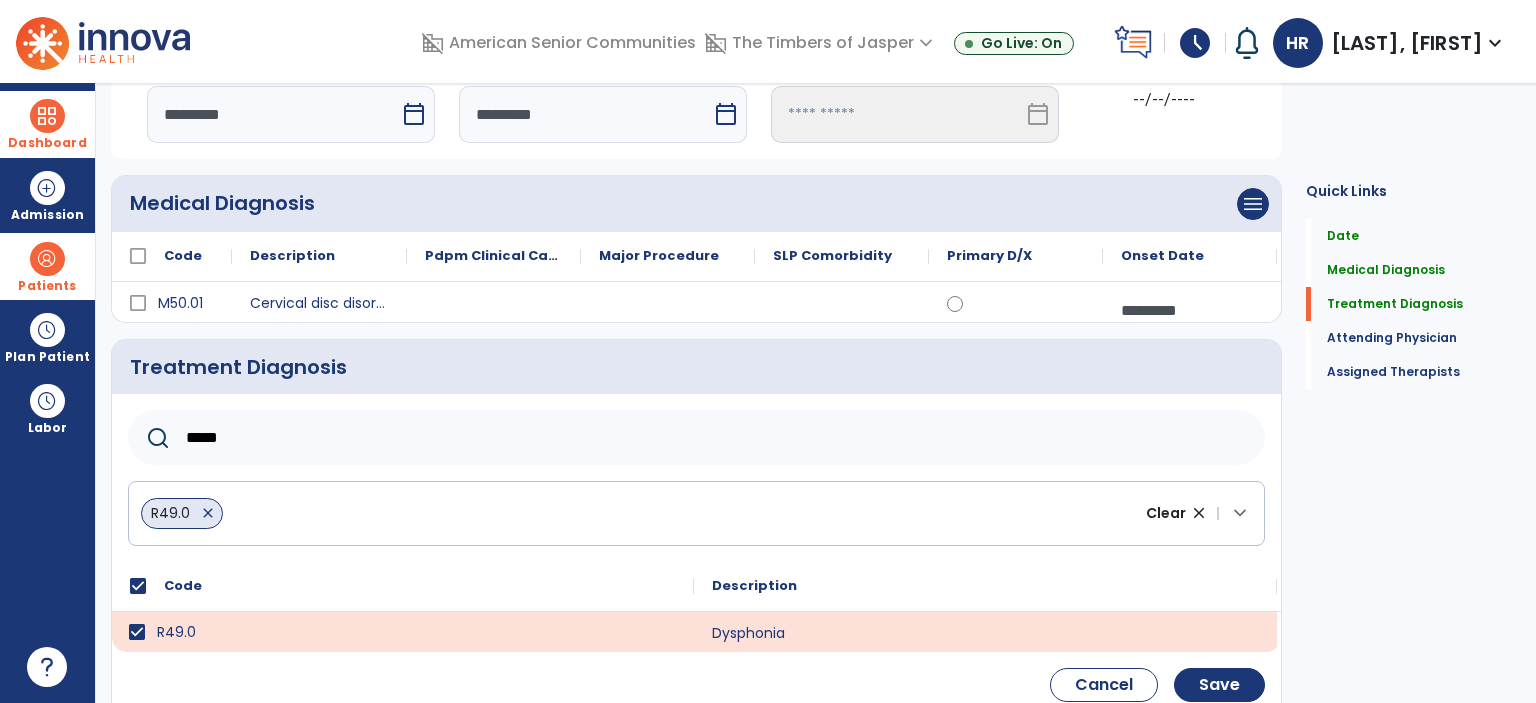 scroll, scrollTop: 300, scrollLeft: 0, axis: vertical 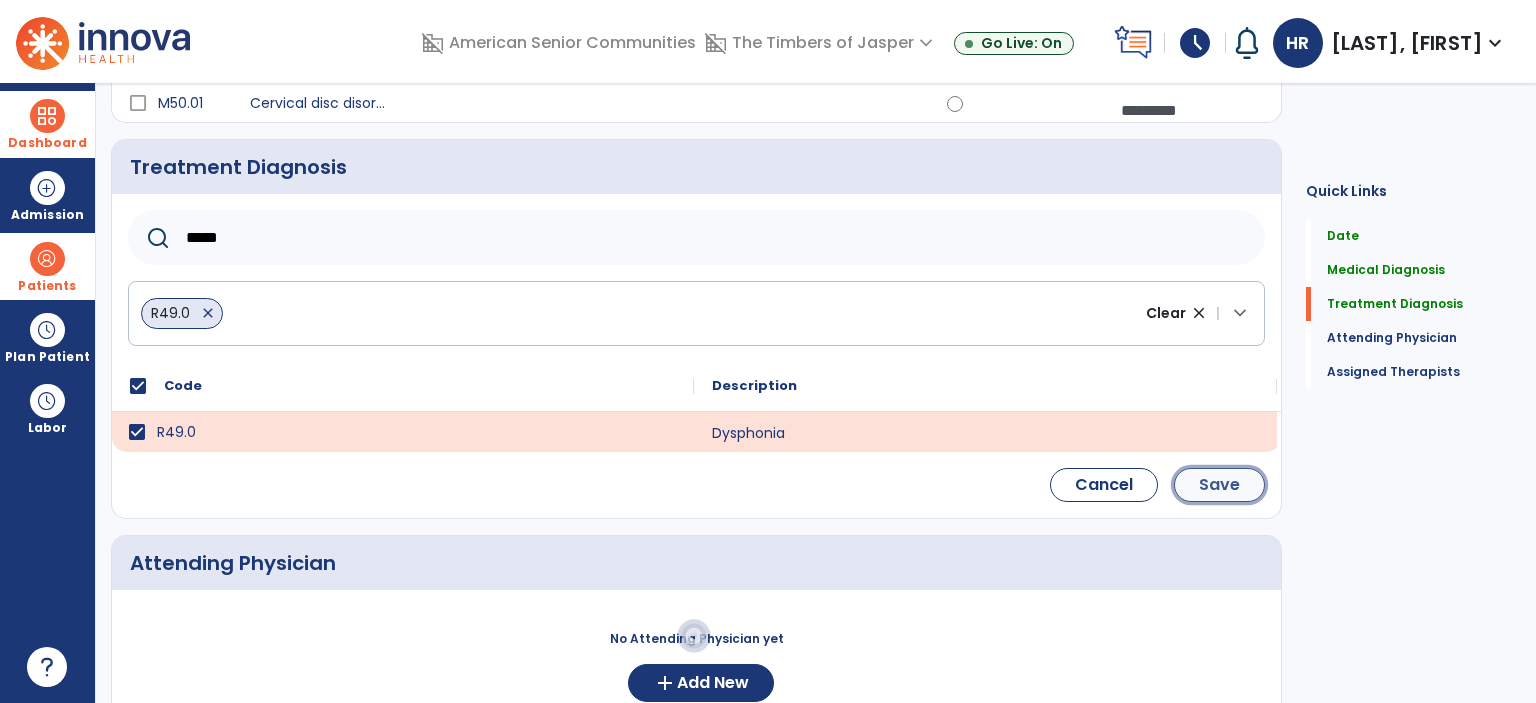 click on "Save" 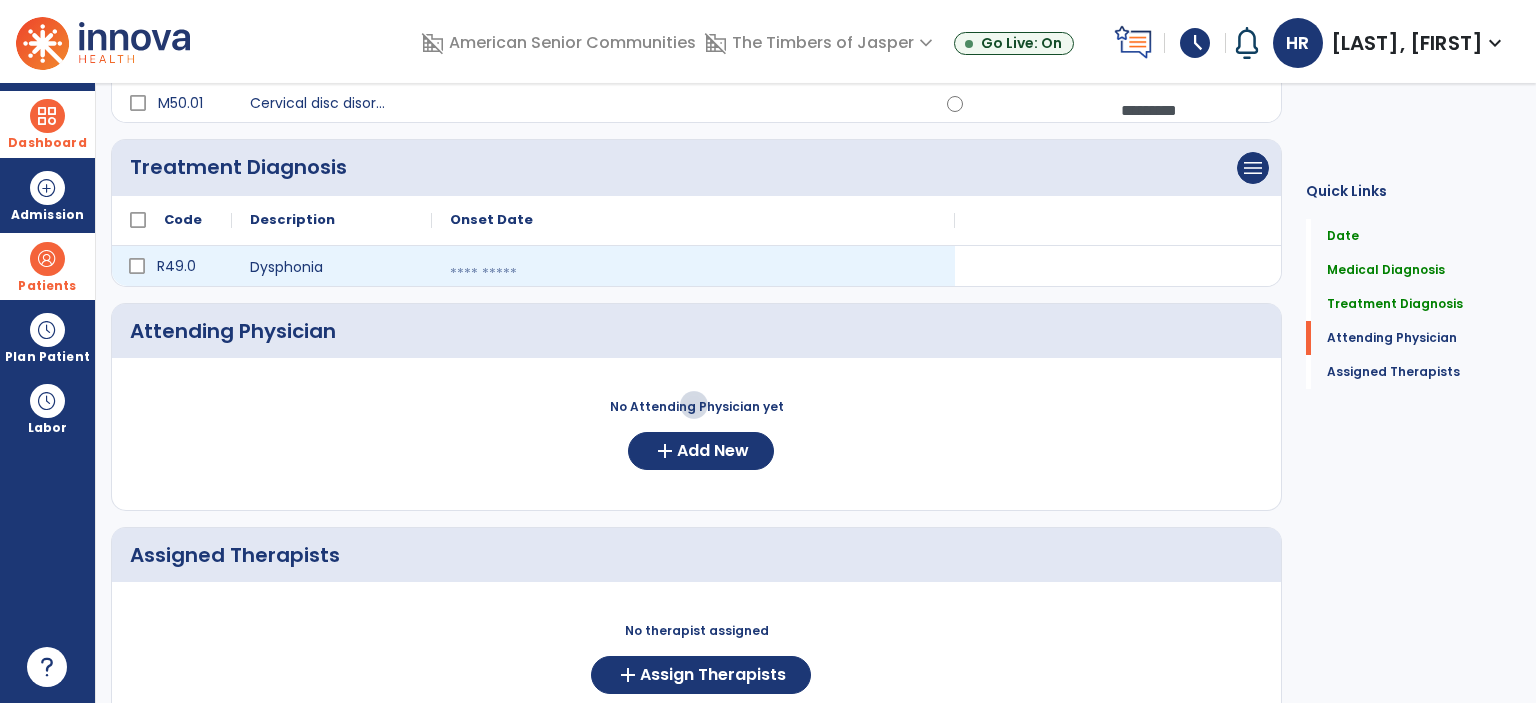 click at bounding box center (693, 274) 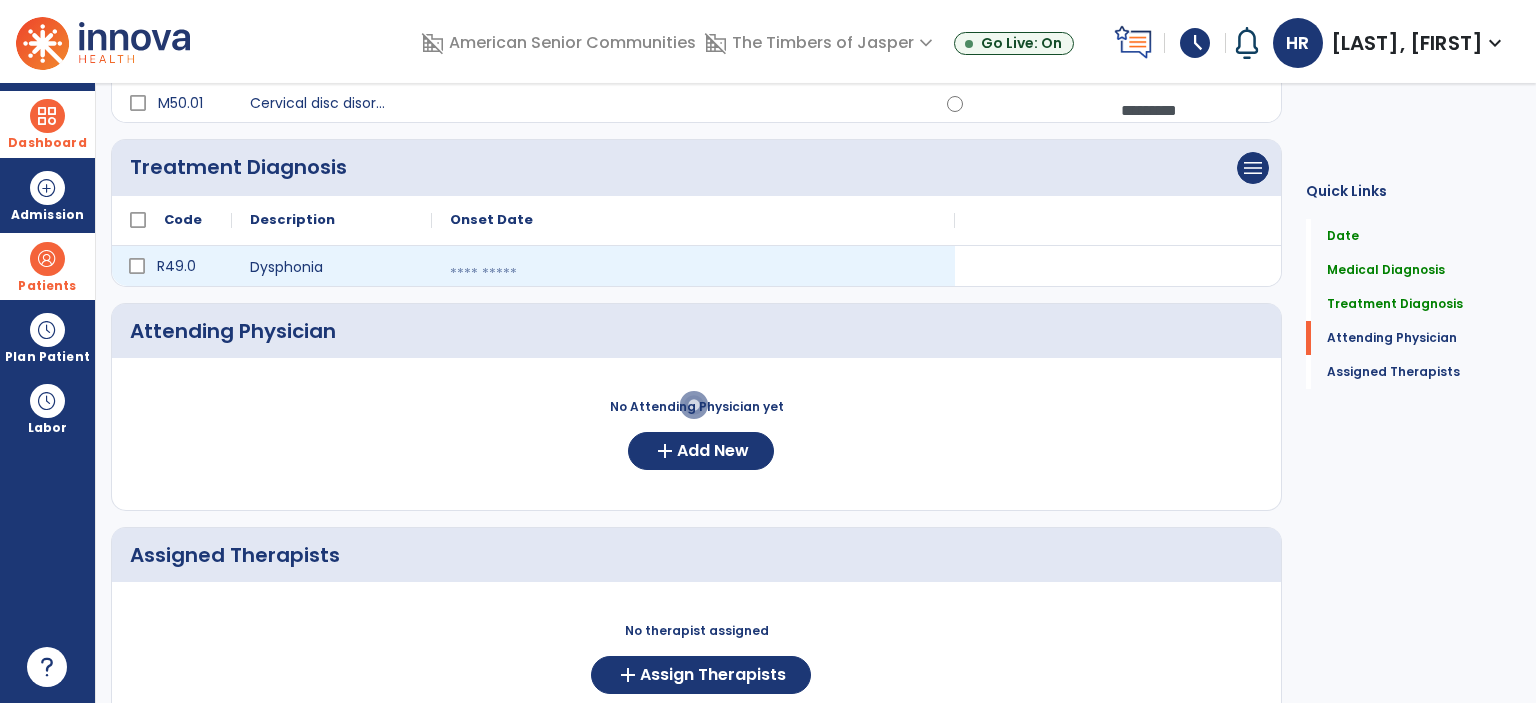 select on "*" 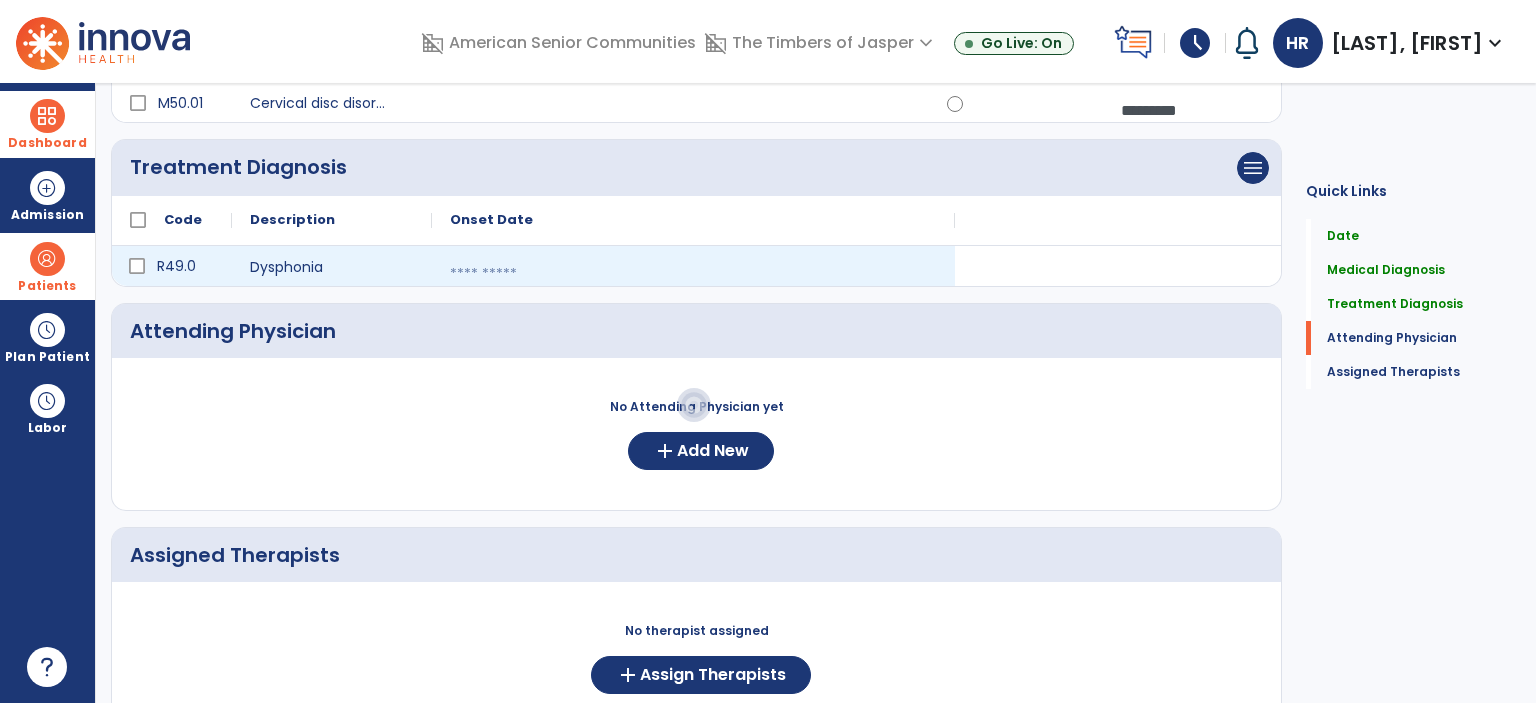 select on "****" 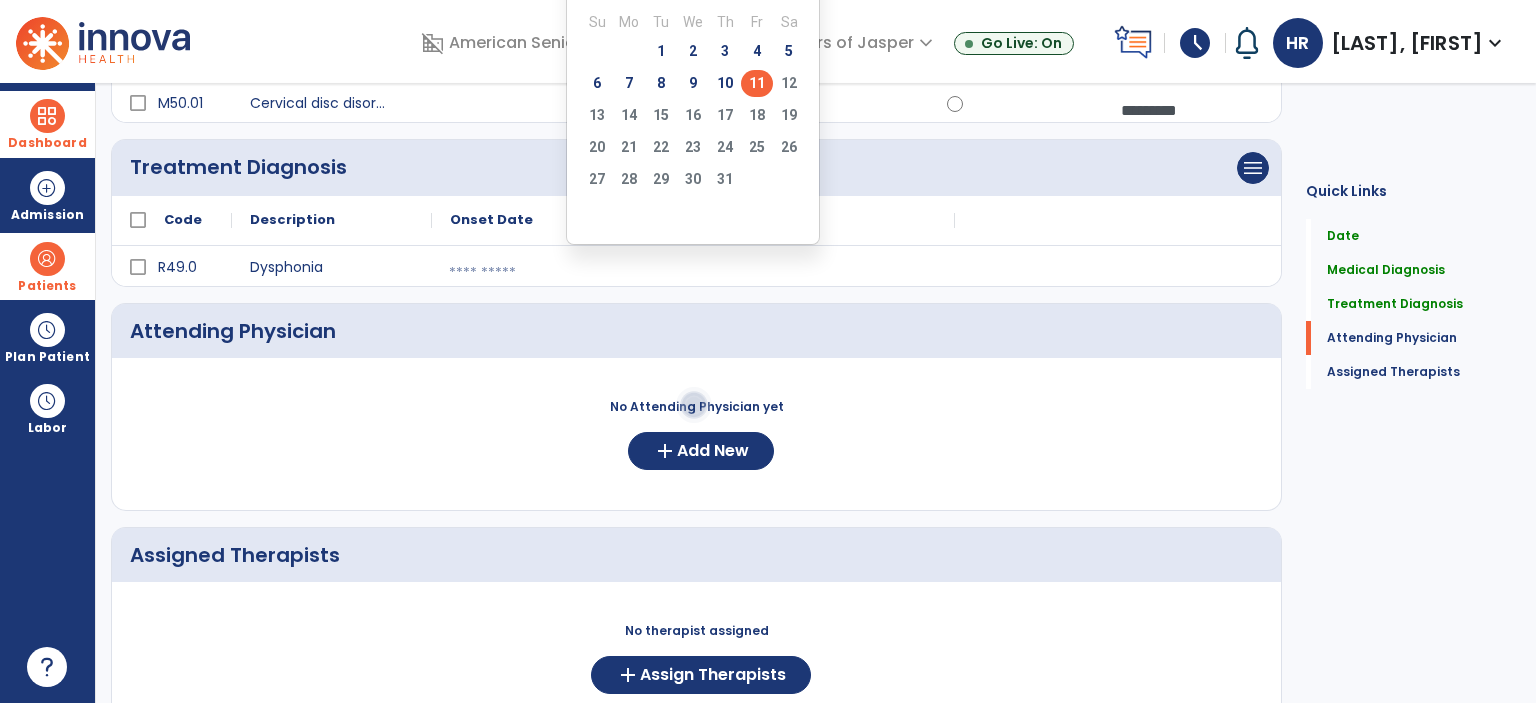 click on "11" 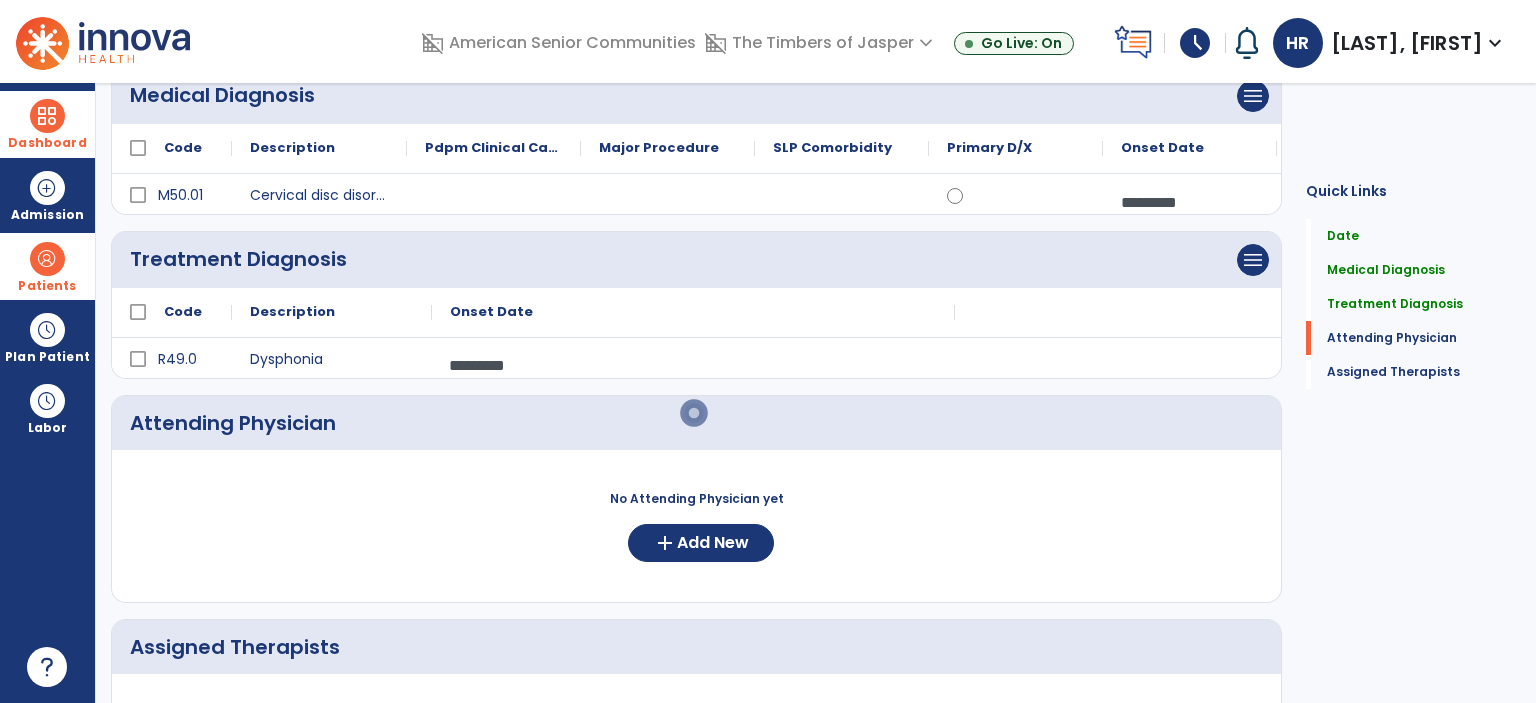scroll, scrollTop: 0, scrollLeft: 0, axis: both 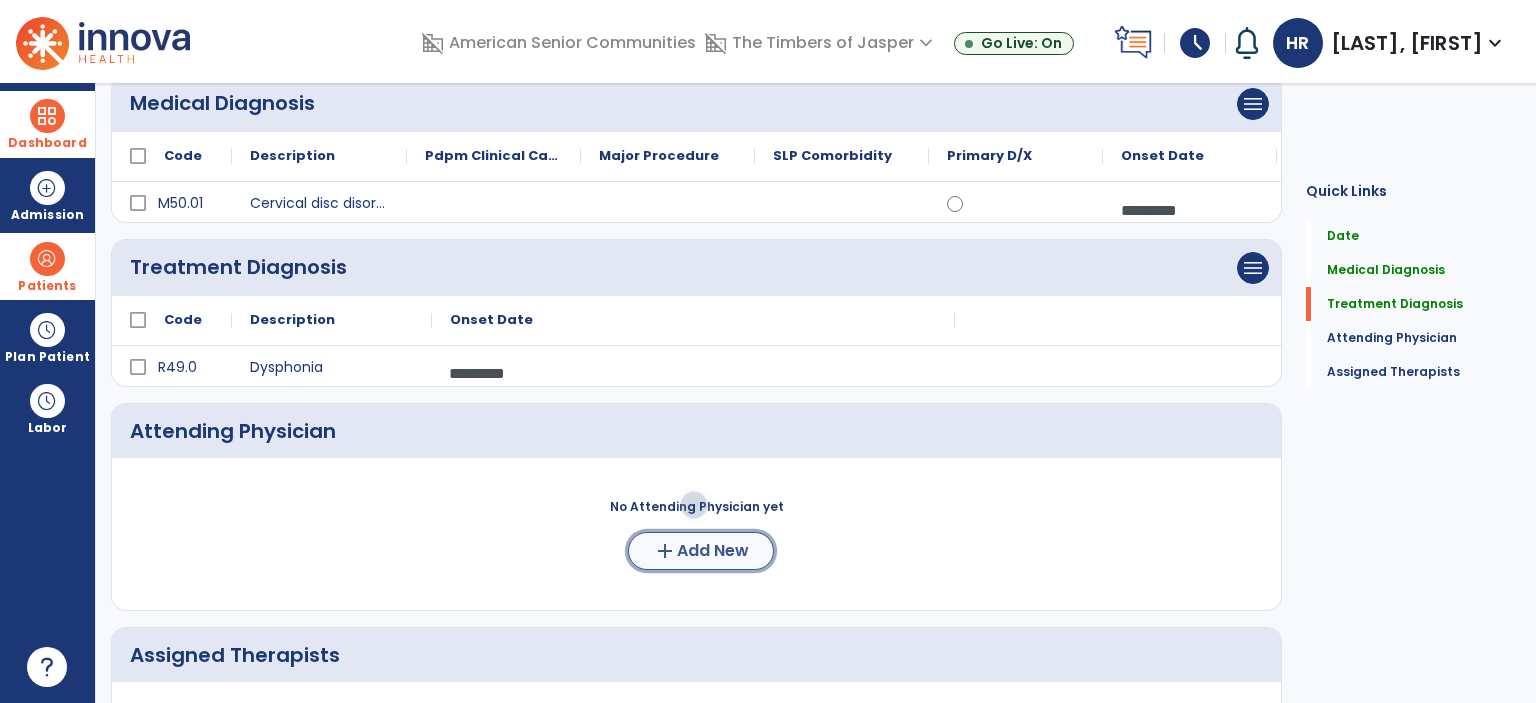 click on "Add New" 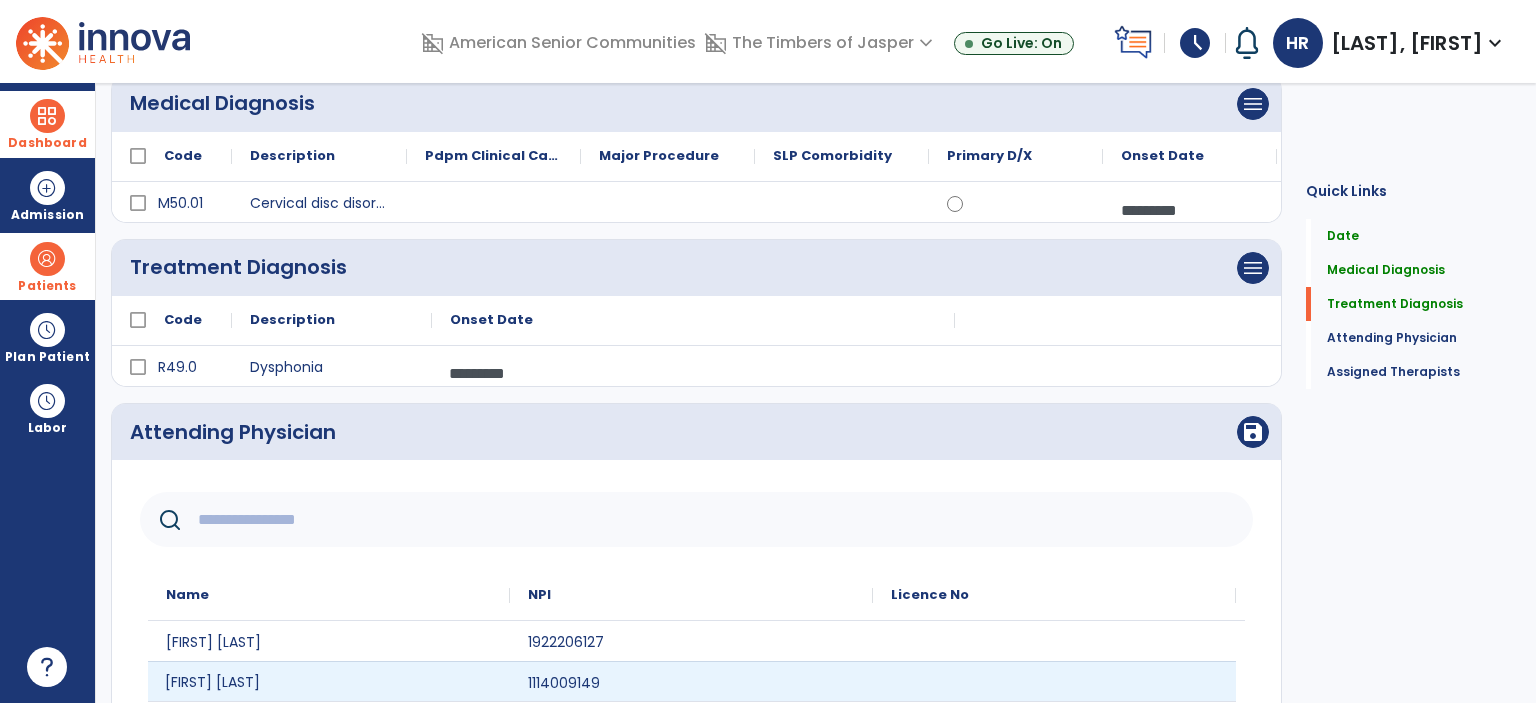 click on "[FIRST] [LAST]" 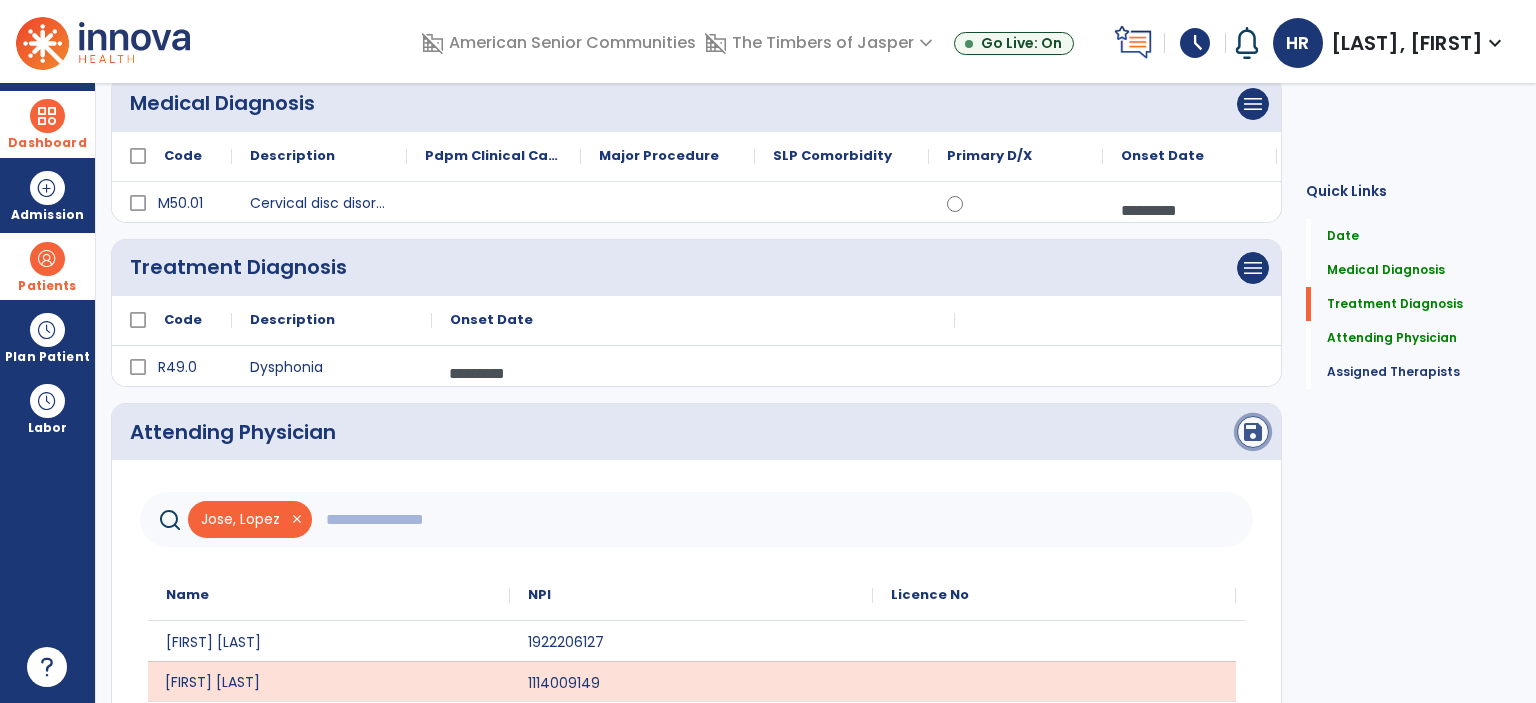 click on "save" 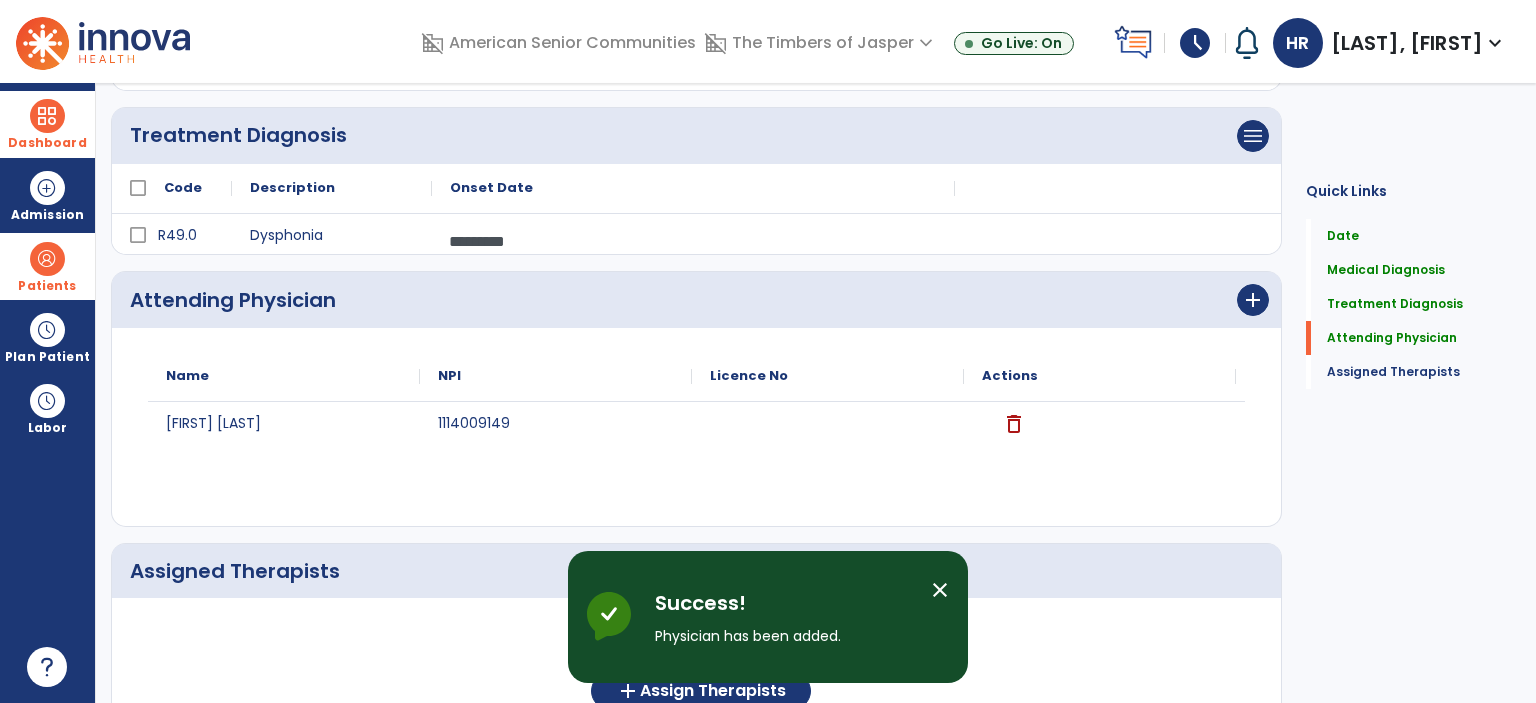 scroll, scrollTop: 469, scrollLeft: 0, axis: vertical 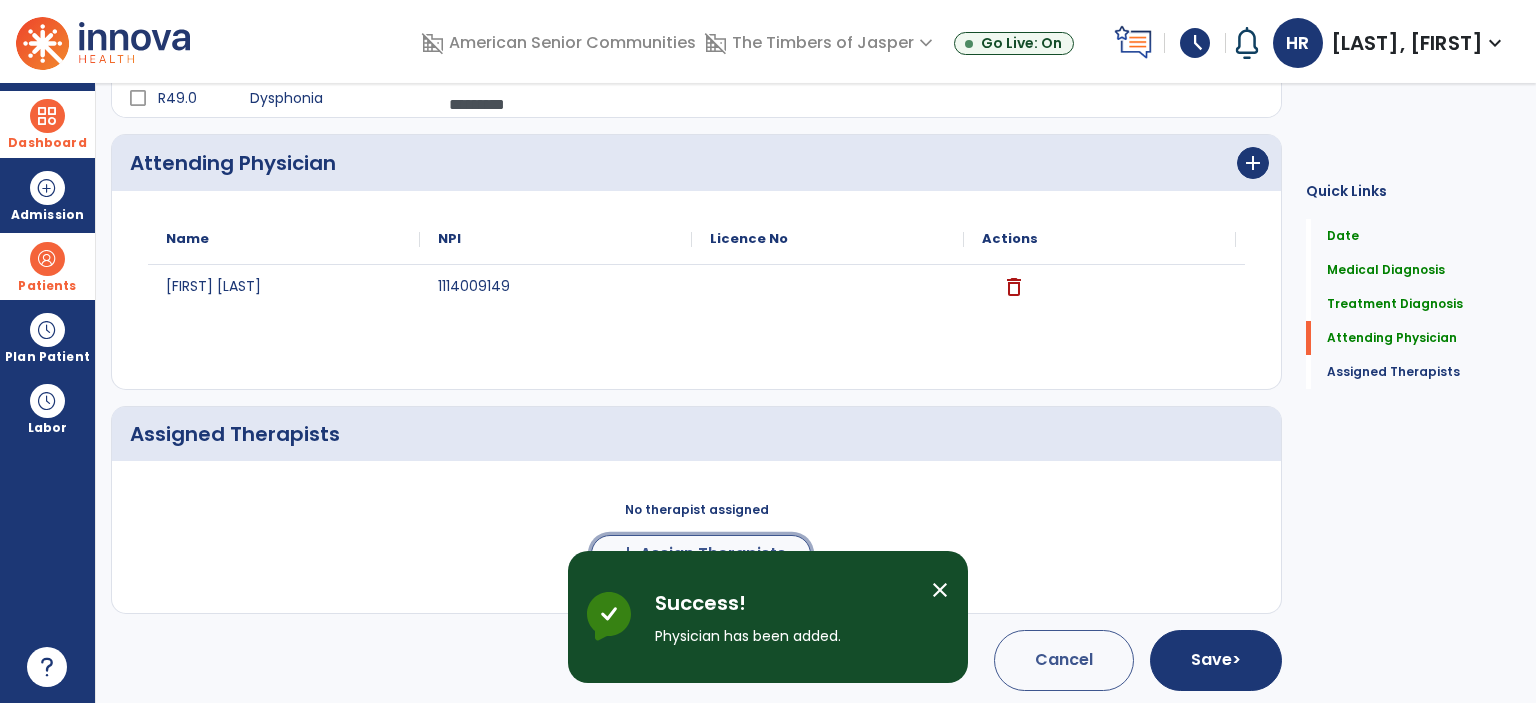 click on "Assign Therapists" 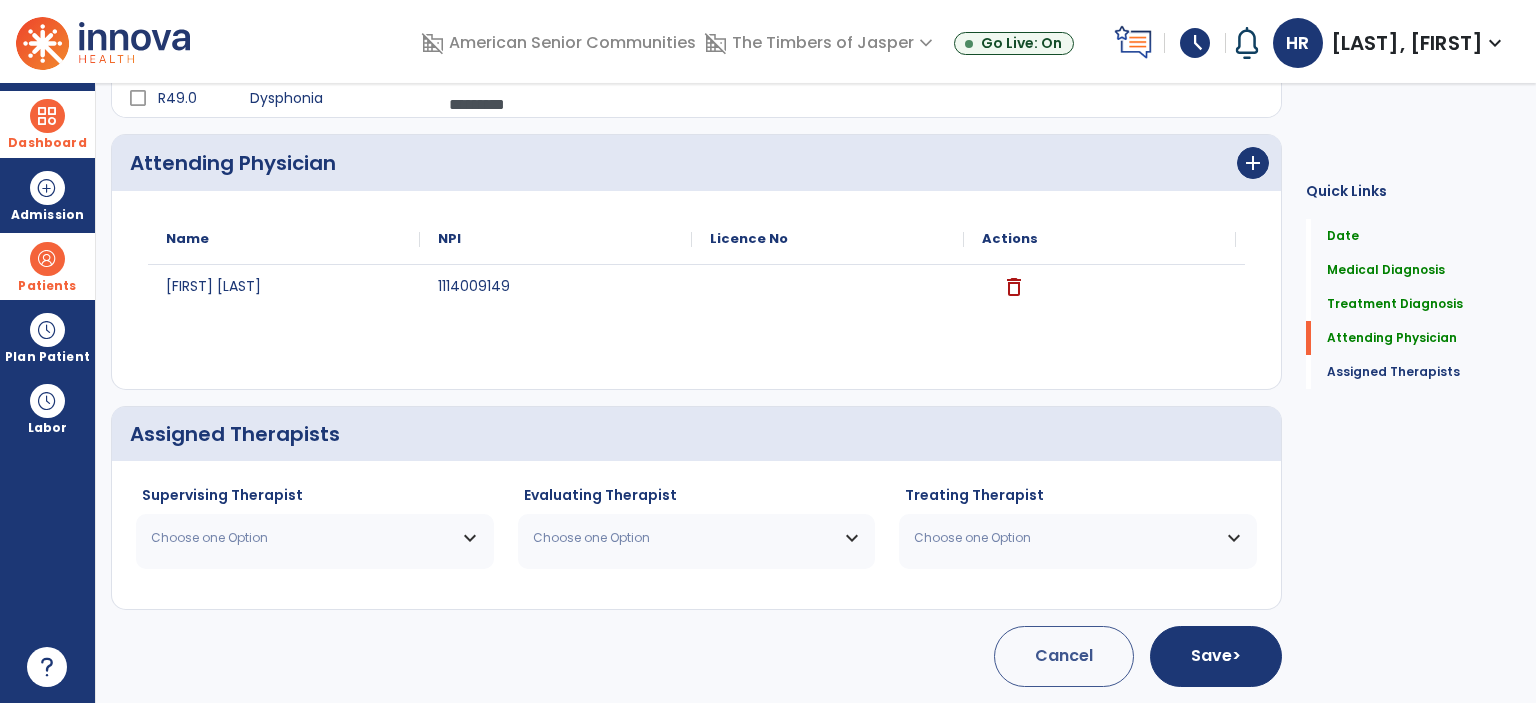 scroll, scrollTop: 466, scrollLeft: 0, axis: vertical 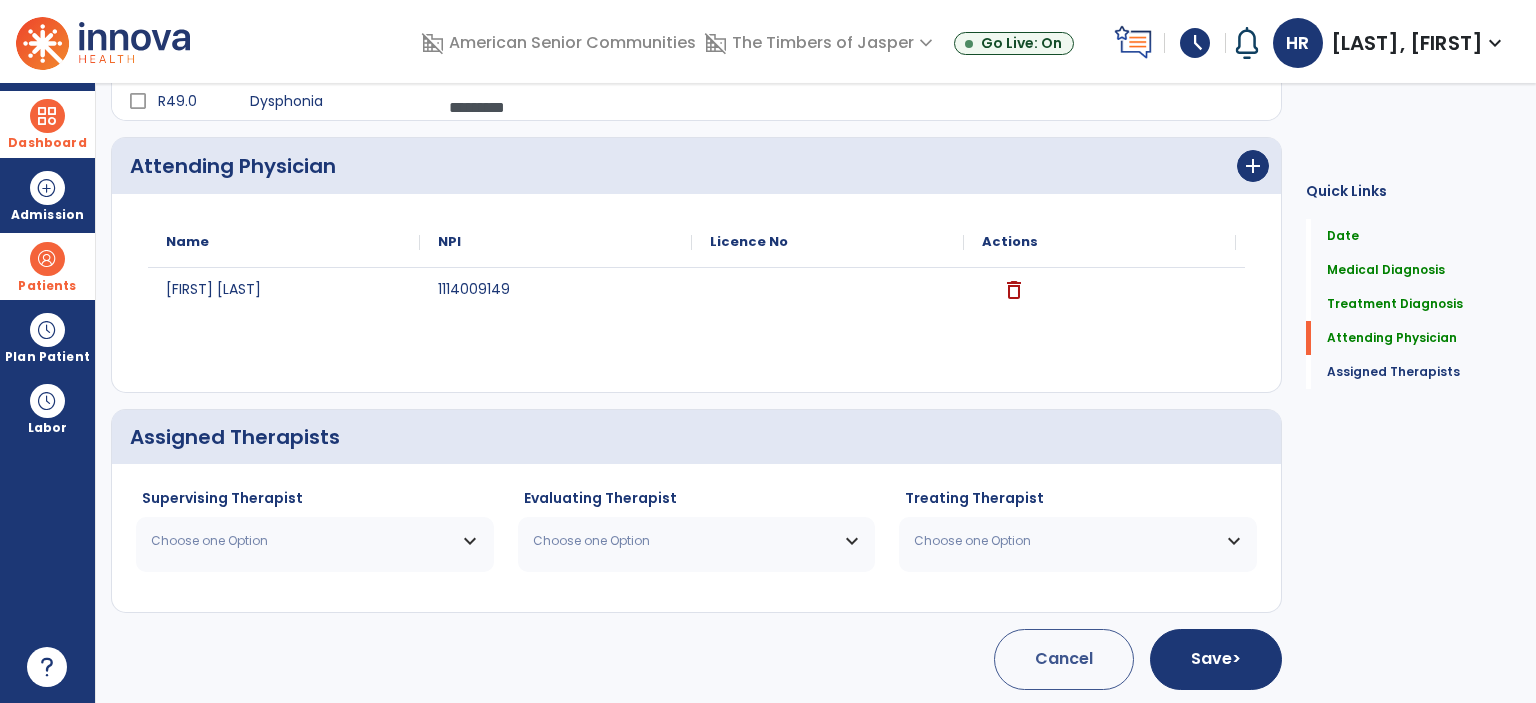 click on "Choose one Option" at bounding box center (315, 541) 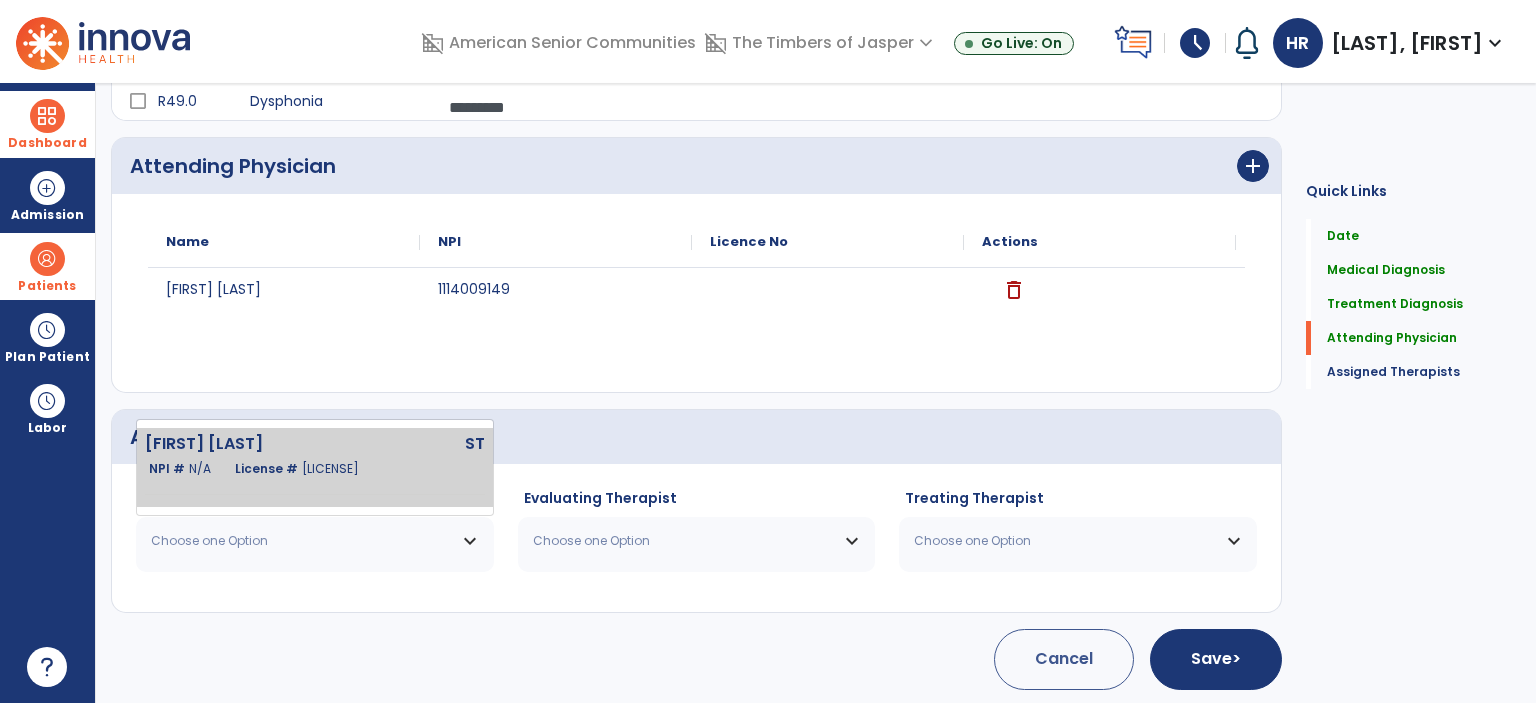 click on "[LAST_NAME] [FIRST_NAME] ST NPI # N/A License # 22006948A" 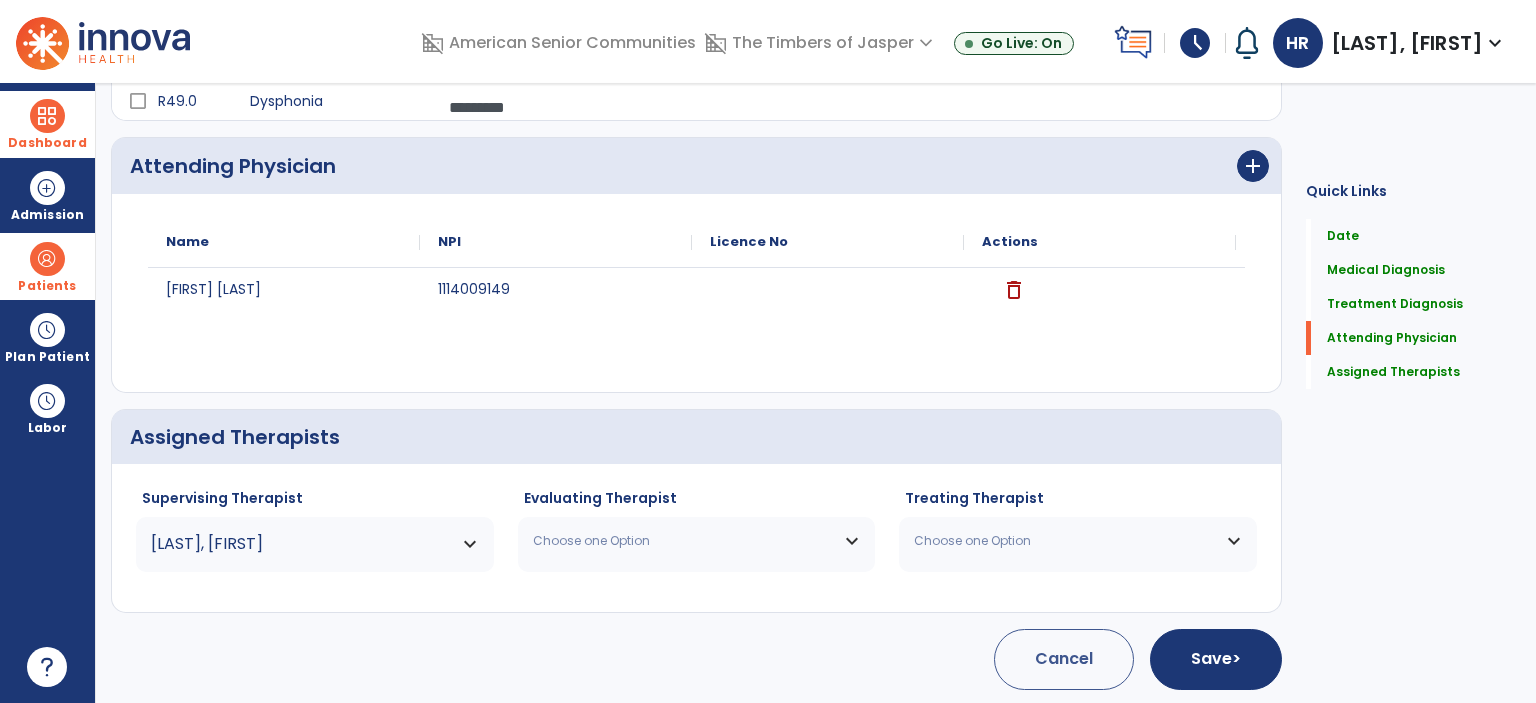 click on "Choose one Option" at bounding box center [697, 541] 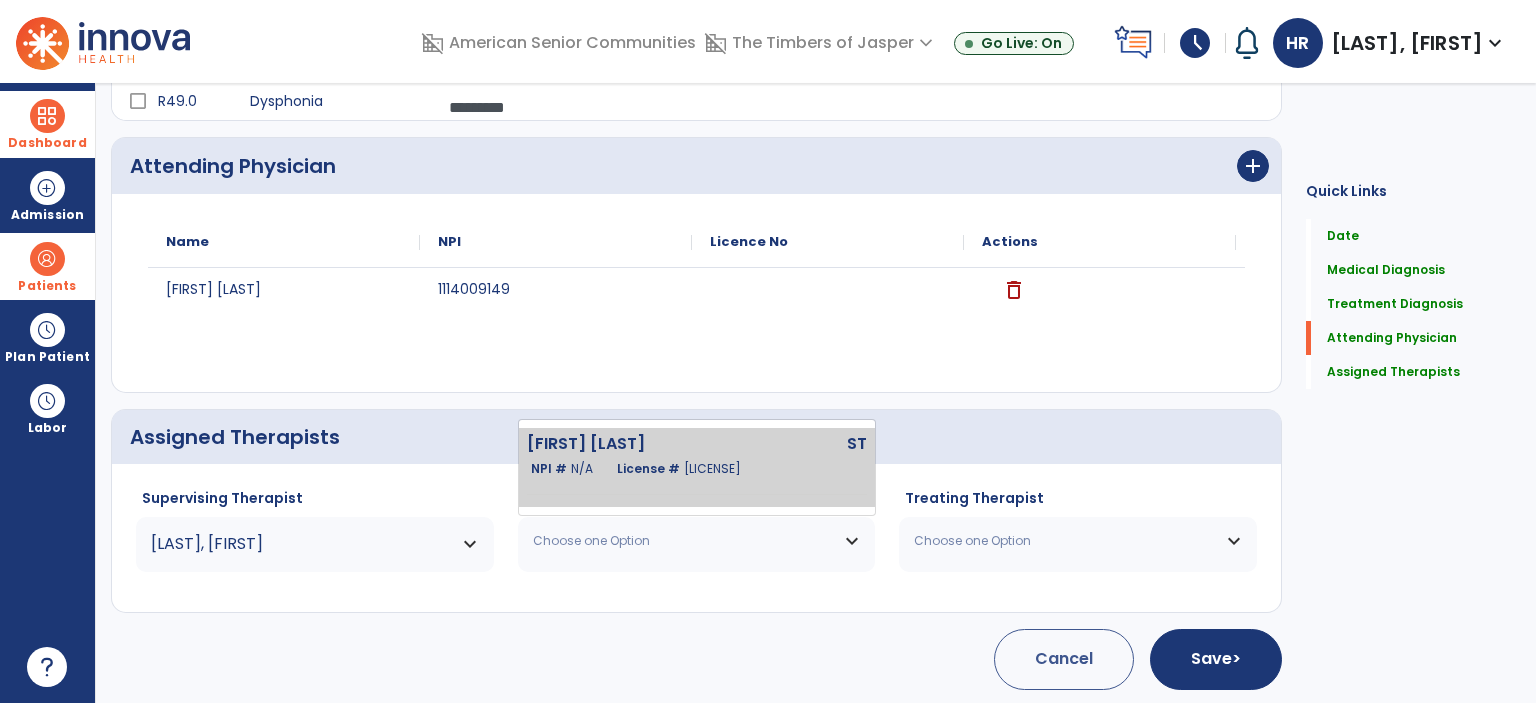 click on "[LAST_NAME] [FIRST_NAME] ST NPI # N/A License # 22006948A" 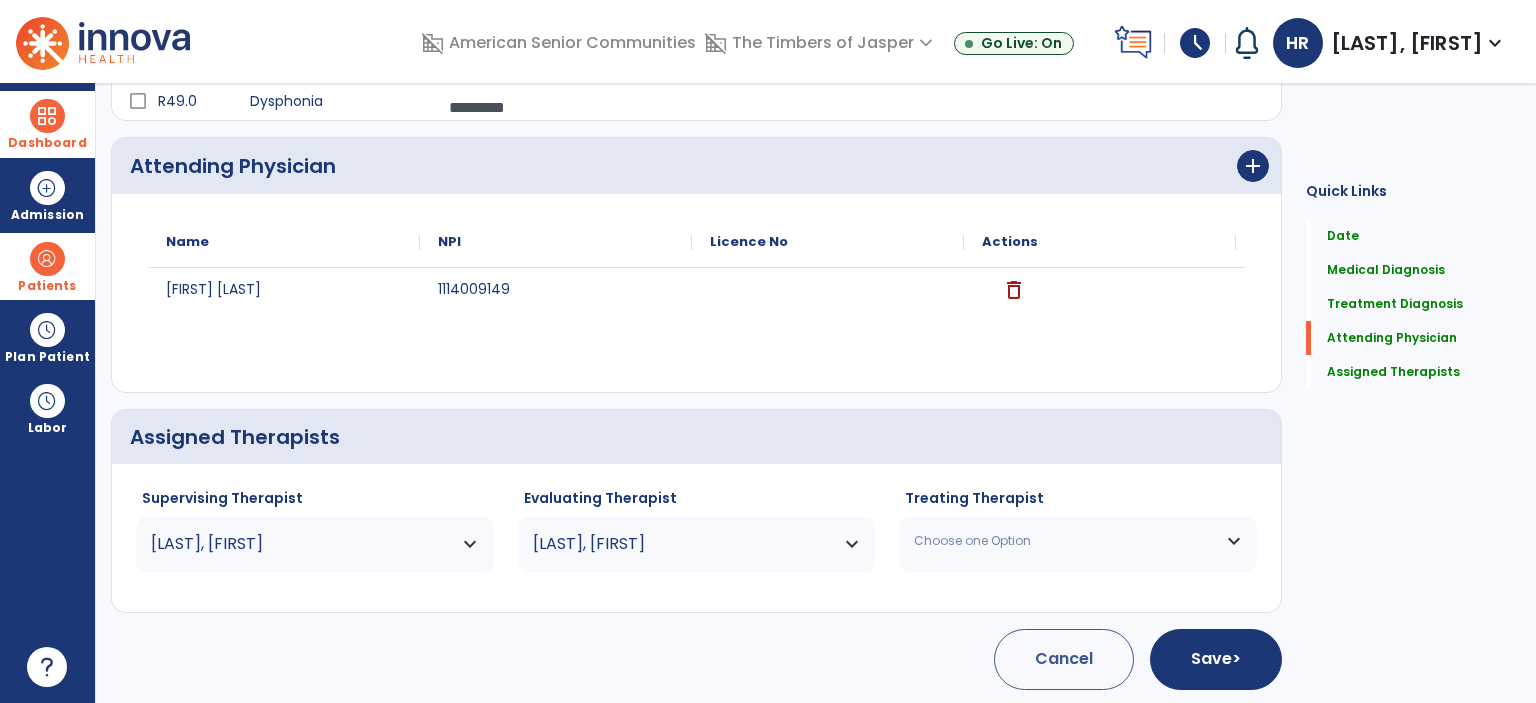 click on "Choose one Option" at bounding box center (1065, 541) 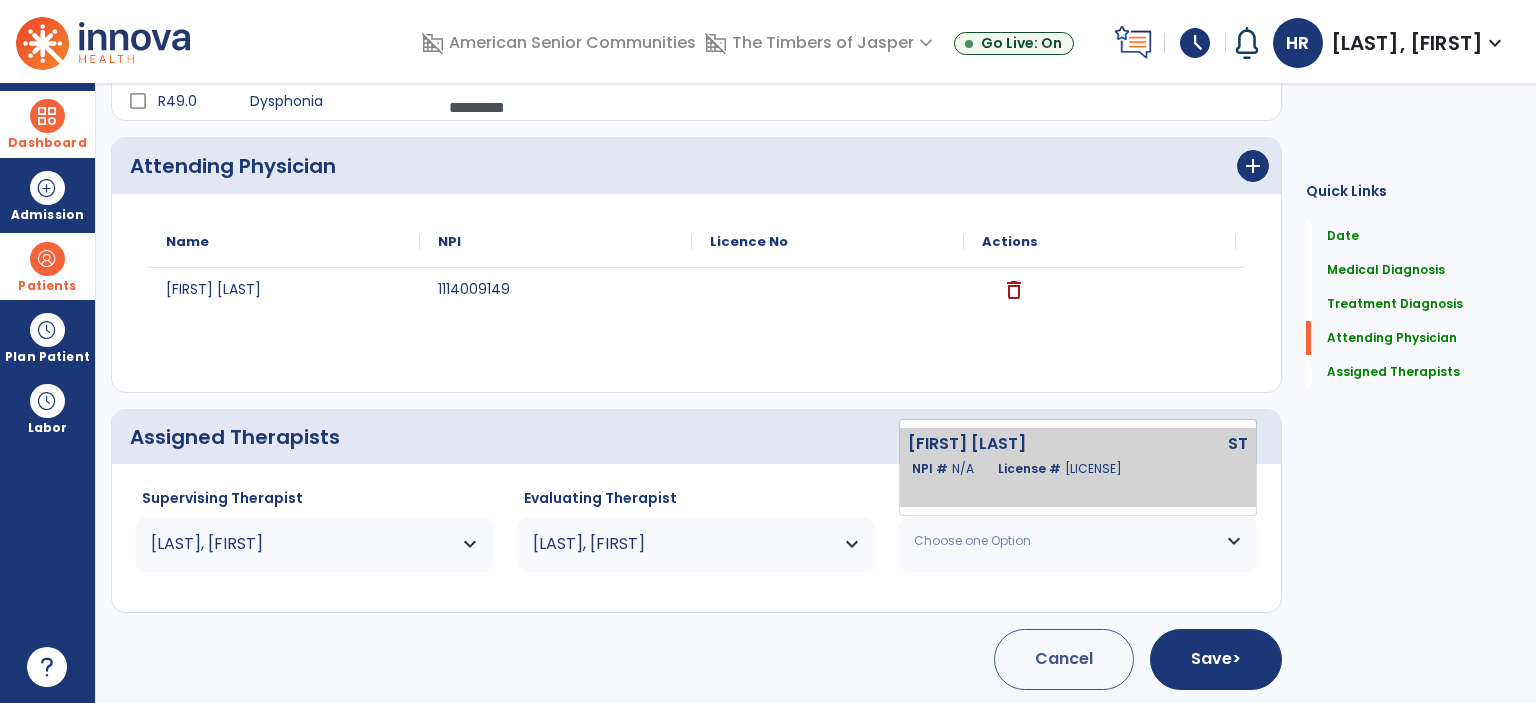click 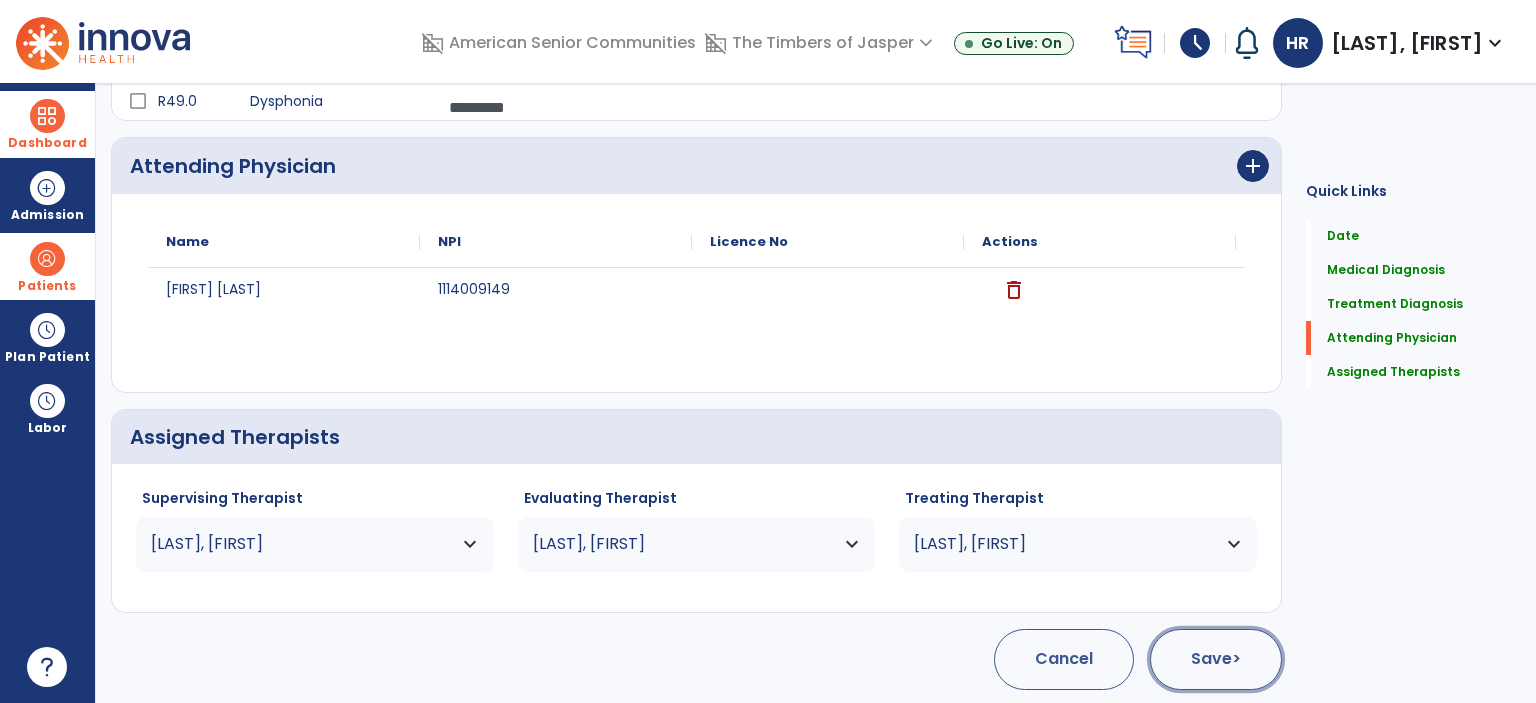 click on "Save  >" 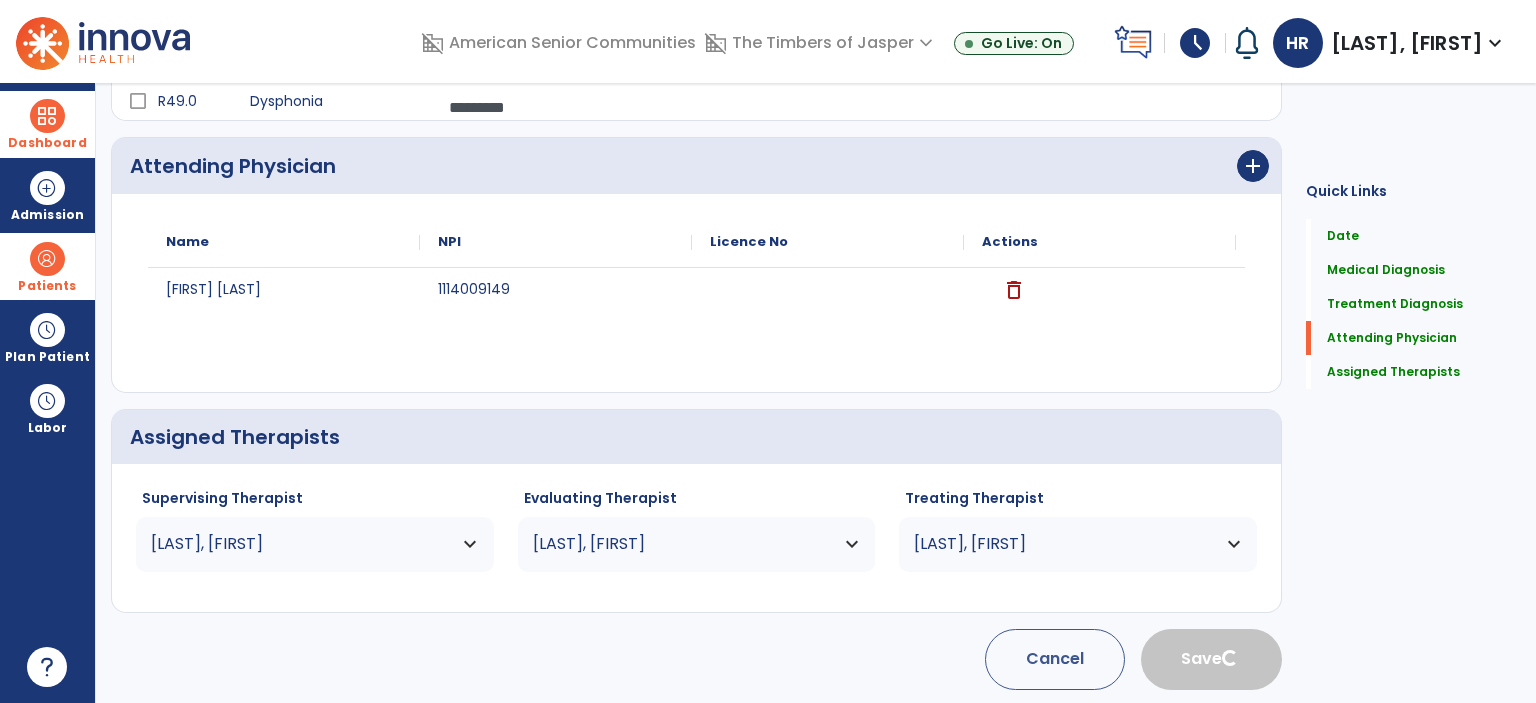 type 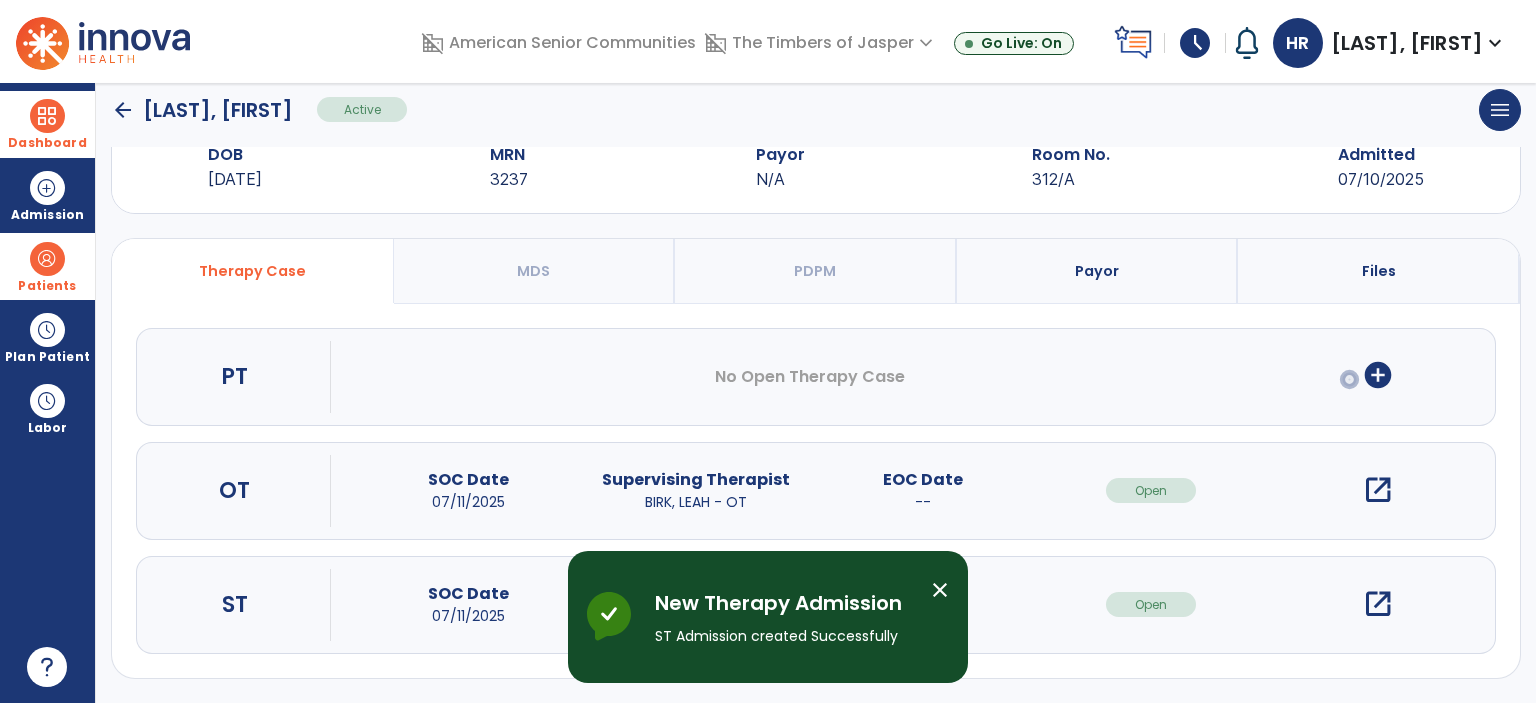 scroll, scrollTop: 54, scrollLeft: 0, axis: vertical 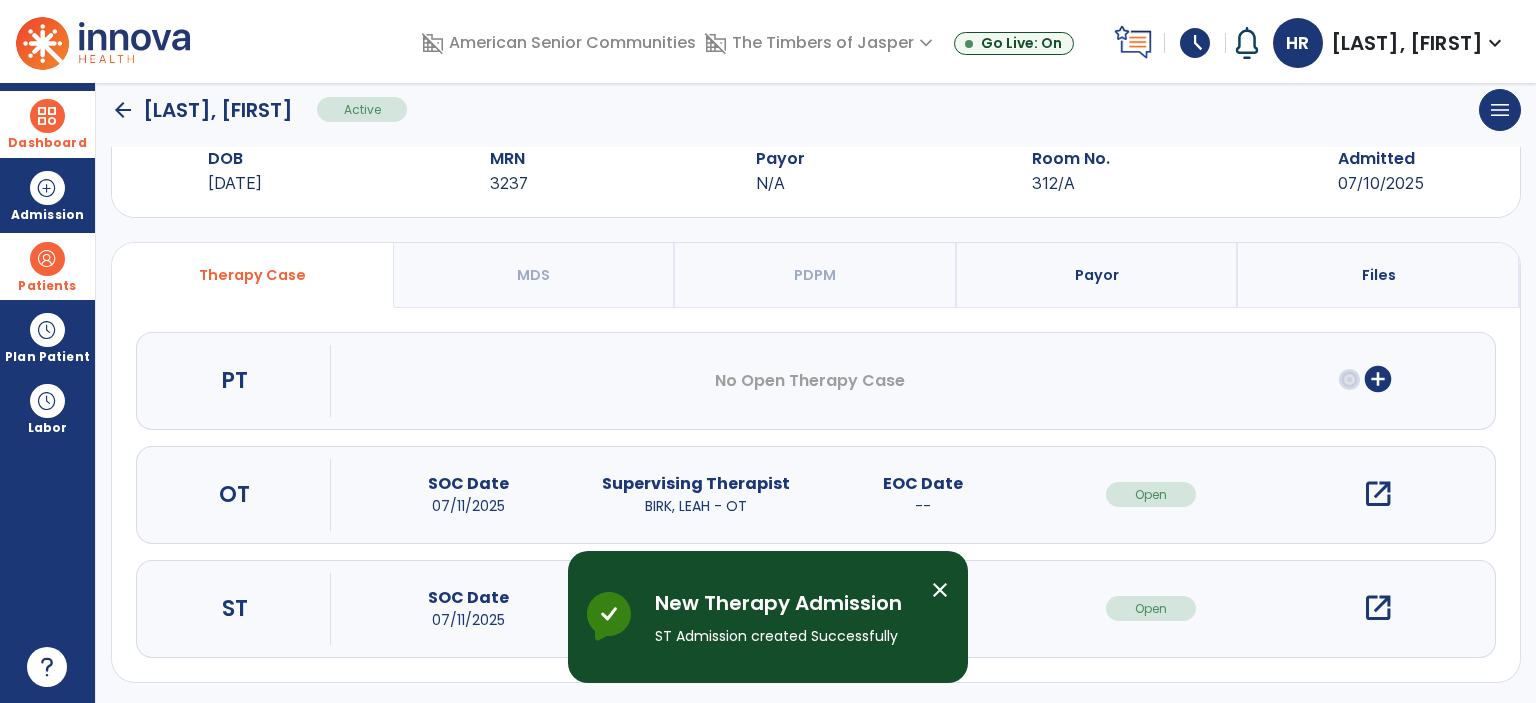 click on "open_in_new" at bounding box center (1378, 608) 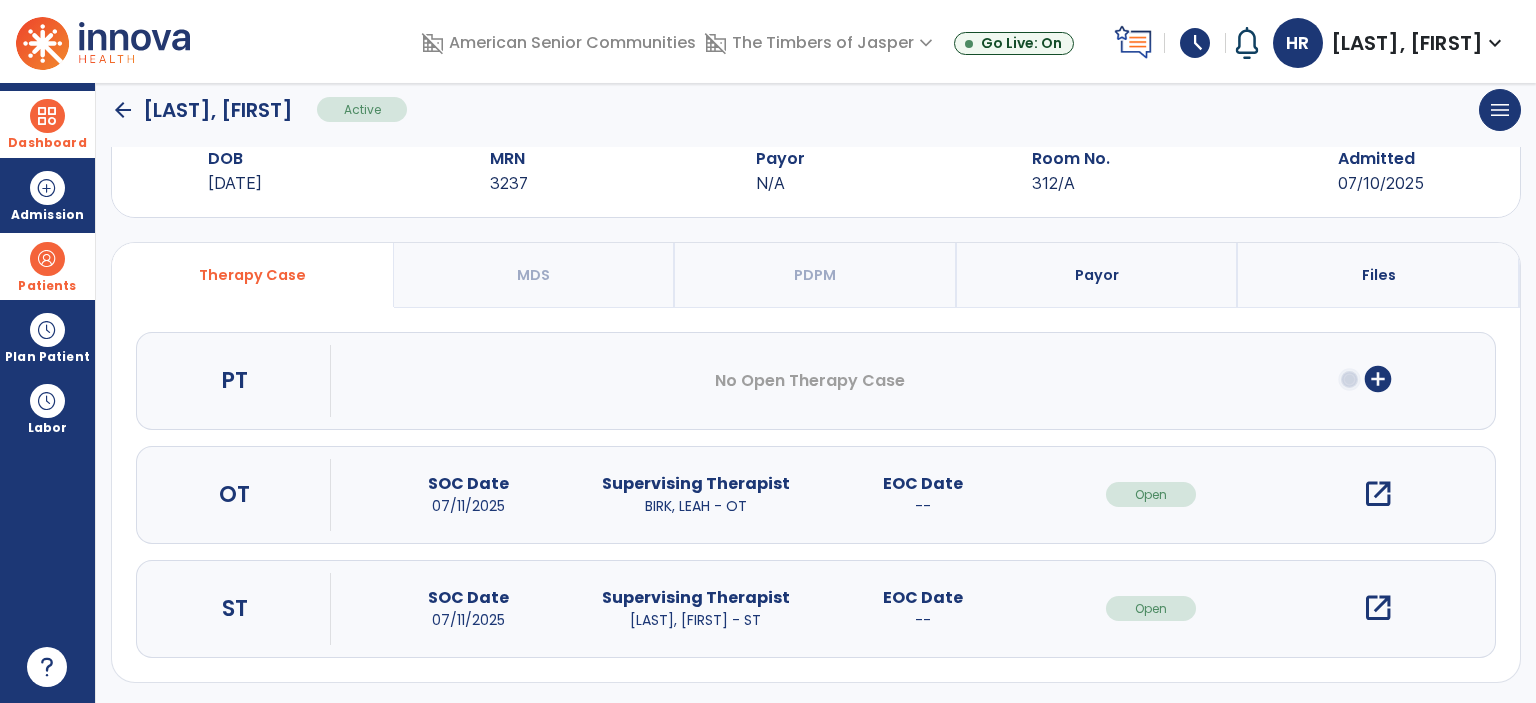 click on "open_in_new" at bounding box center [1378, 608] 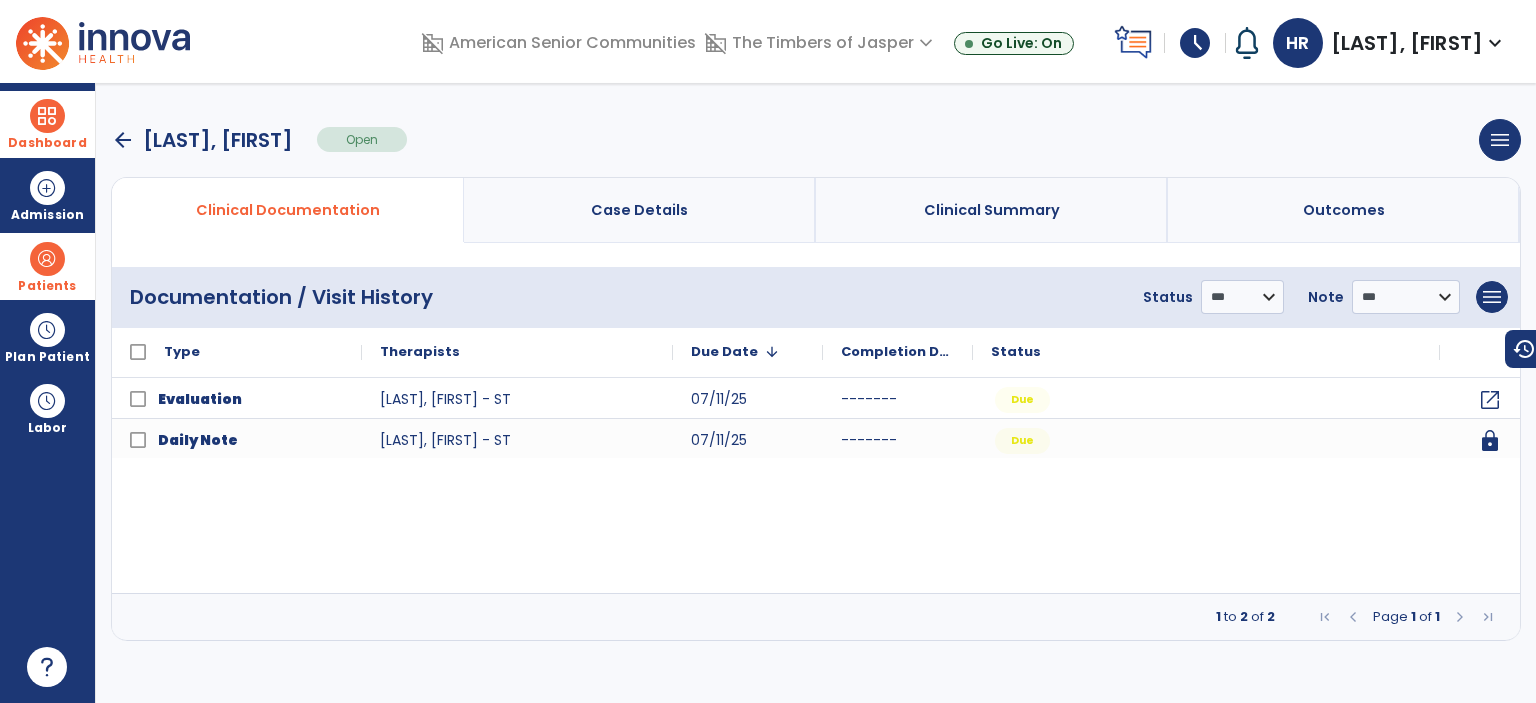 scroll, scrollTop: 0, scrollLeft: 0, axis: both 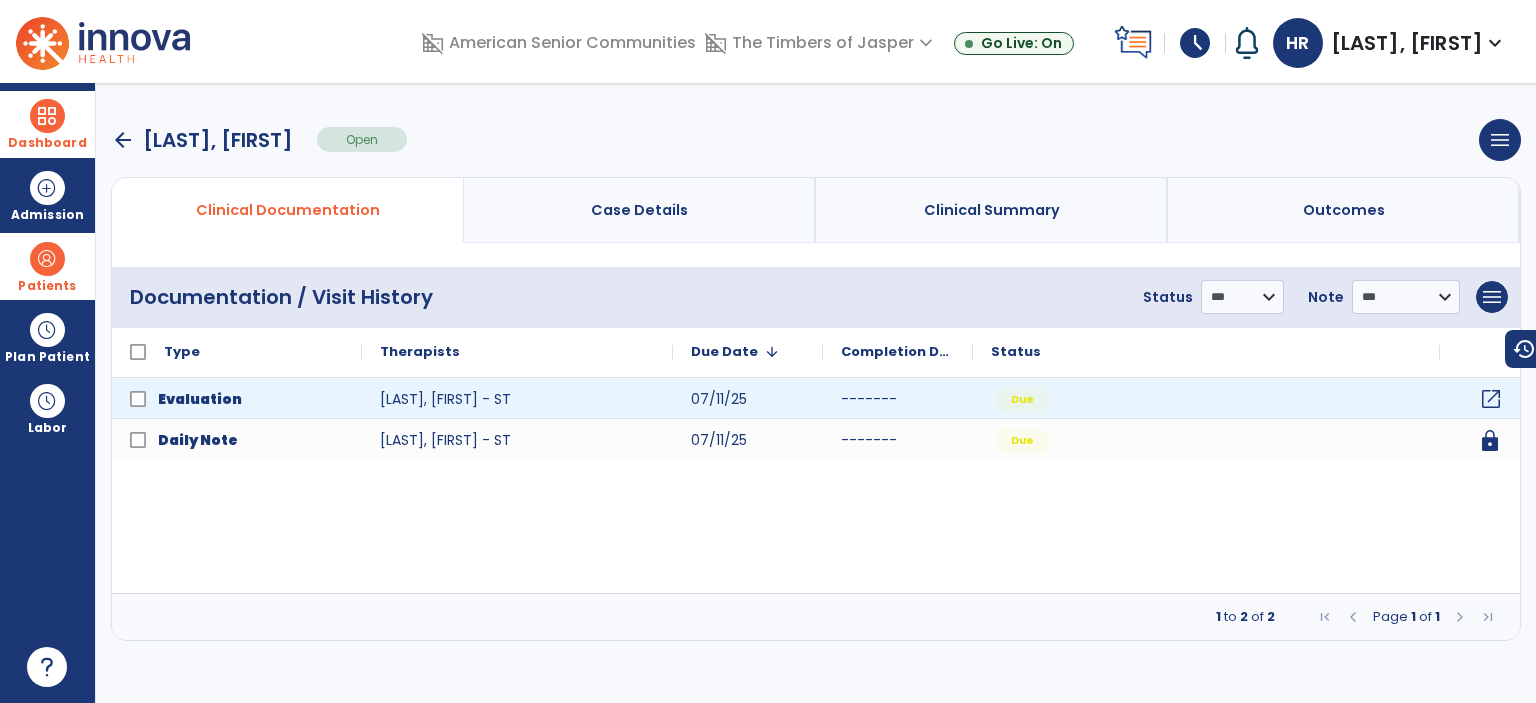 click on "open_in_new" 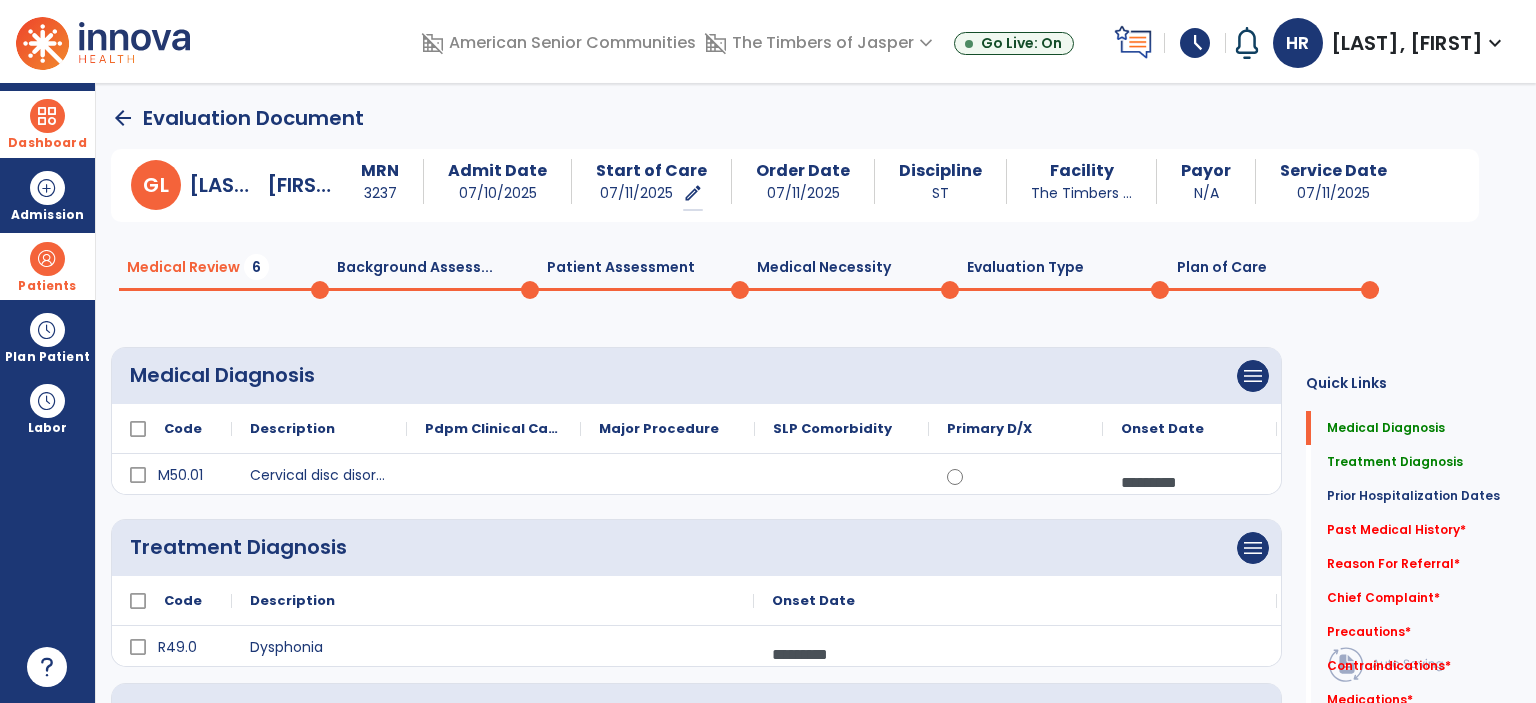 scroll, scrollTop: 400, scrollLeft: 0, axis: vertical 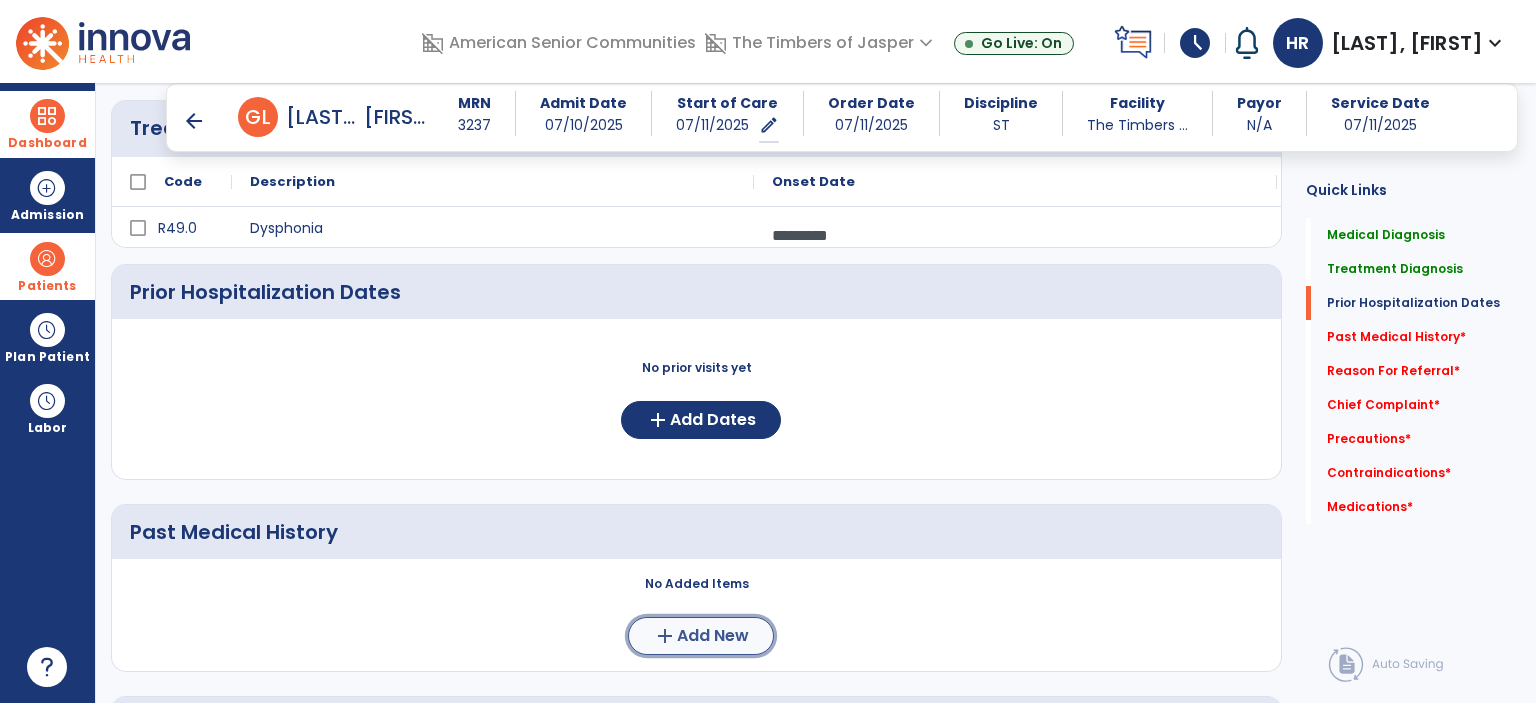 click on "add  Add New" 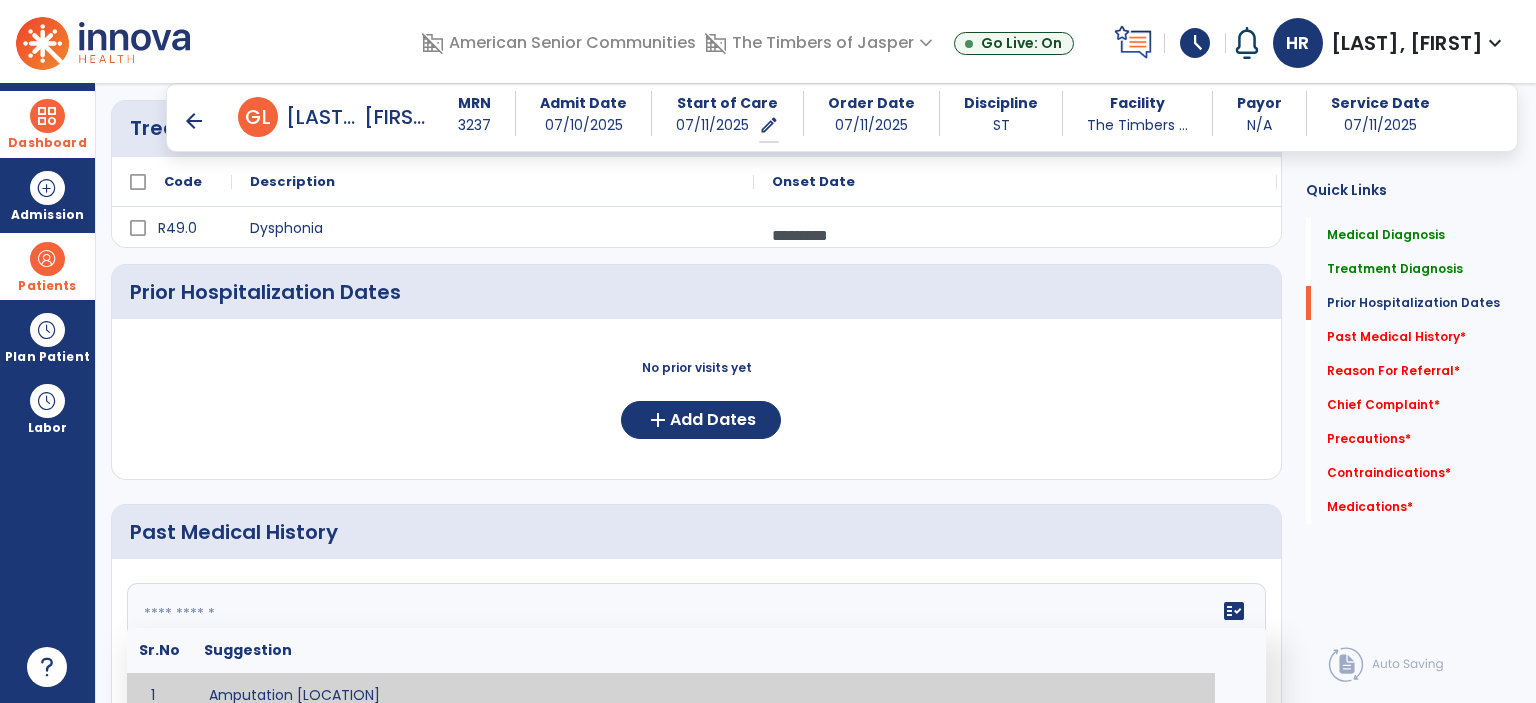 click 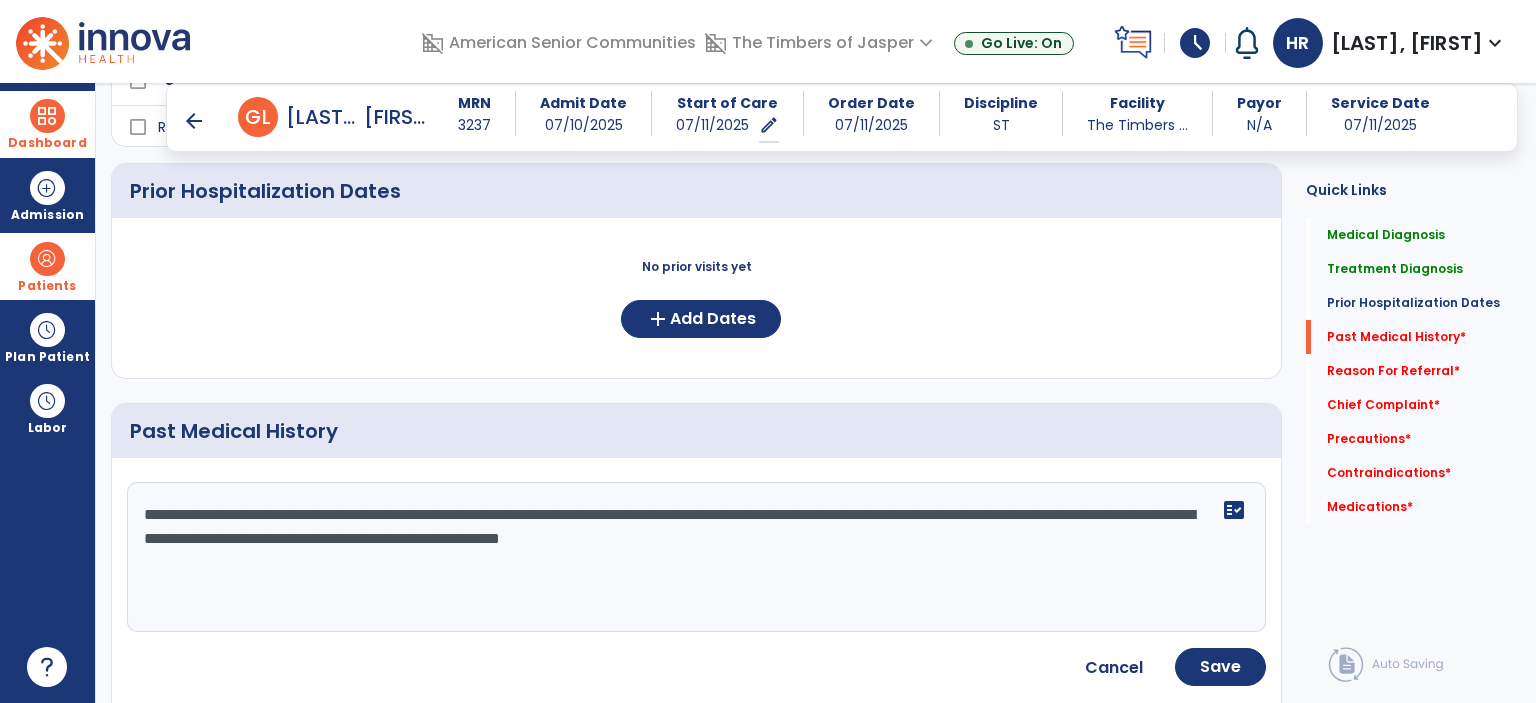 scroll, scrollTop: 700, scrollLeft: 0, axis: vertical 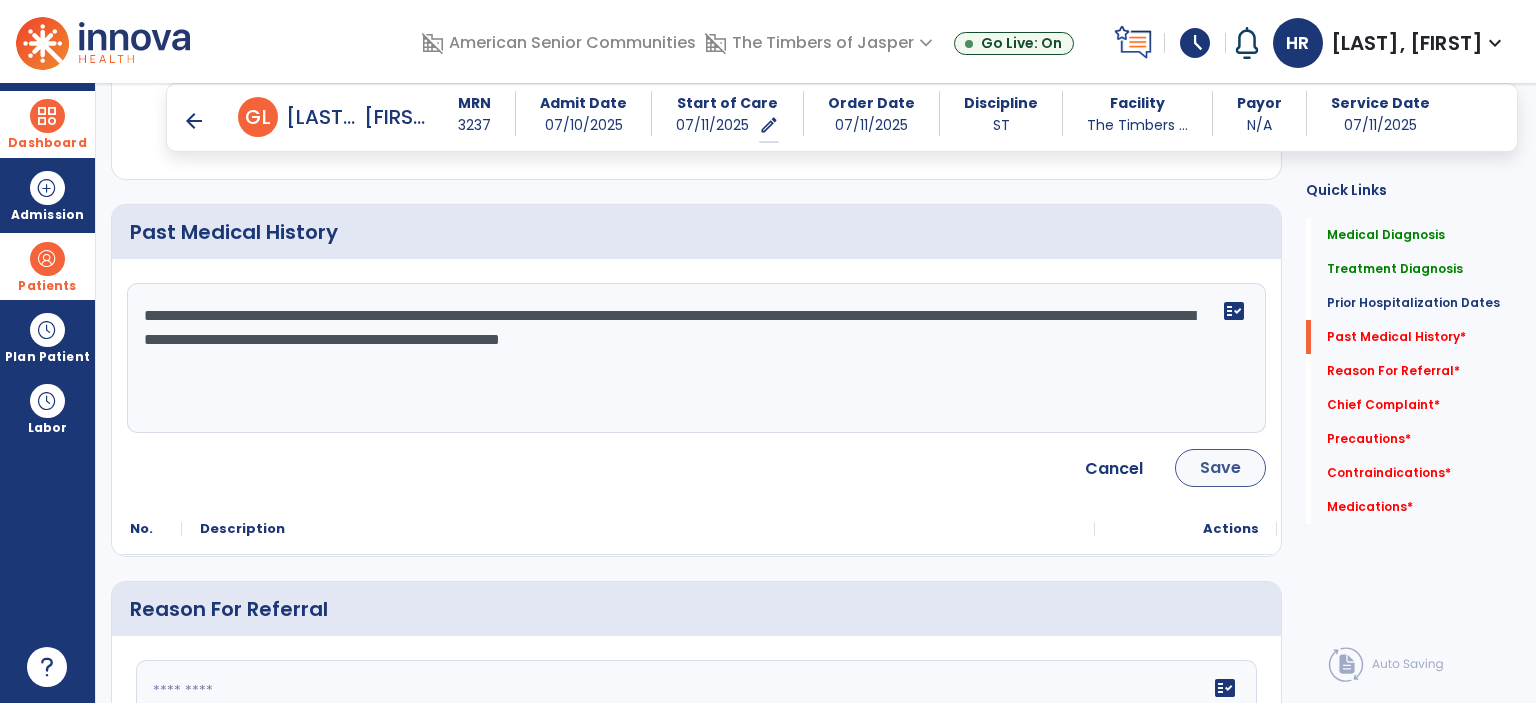 type on "**********" 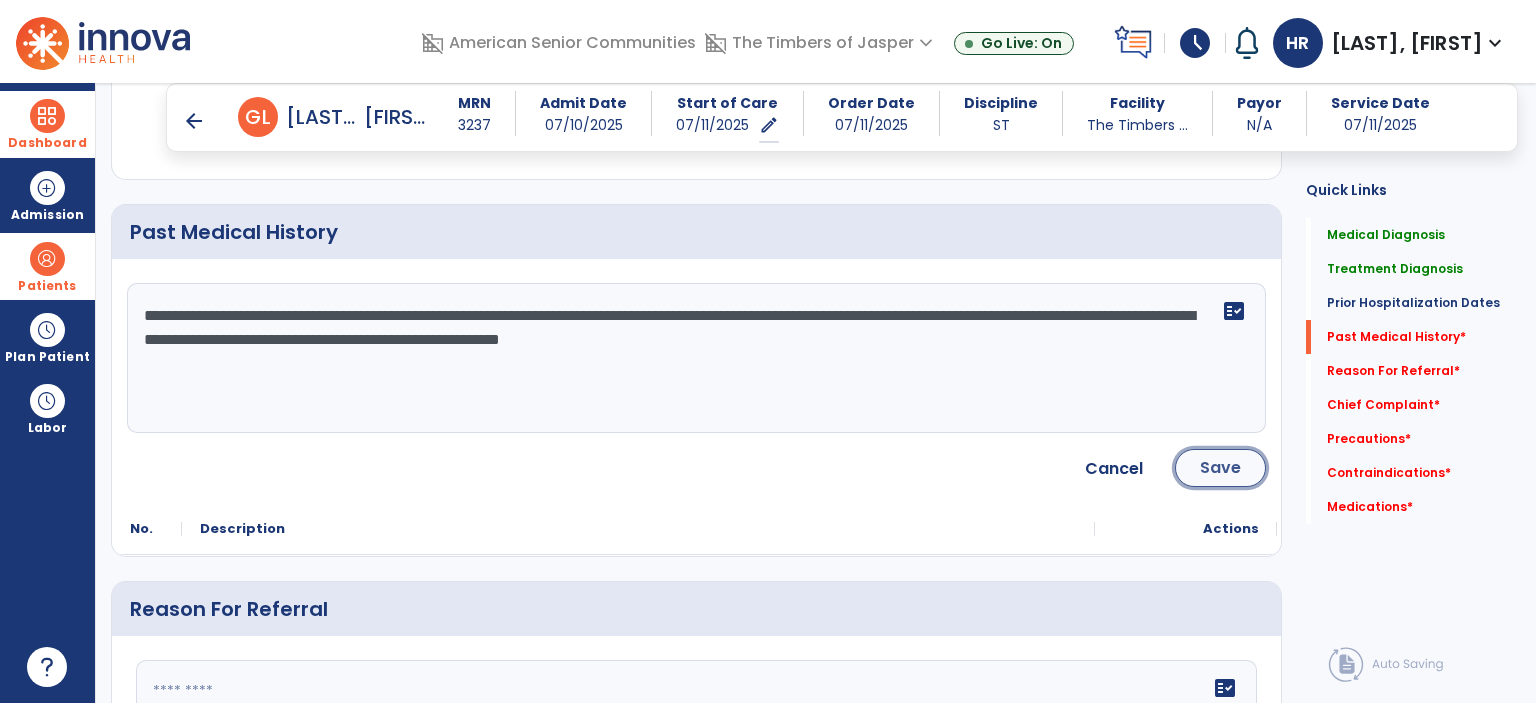 click on "Save" 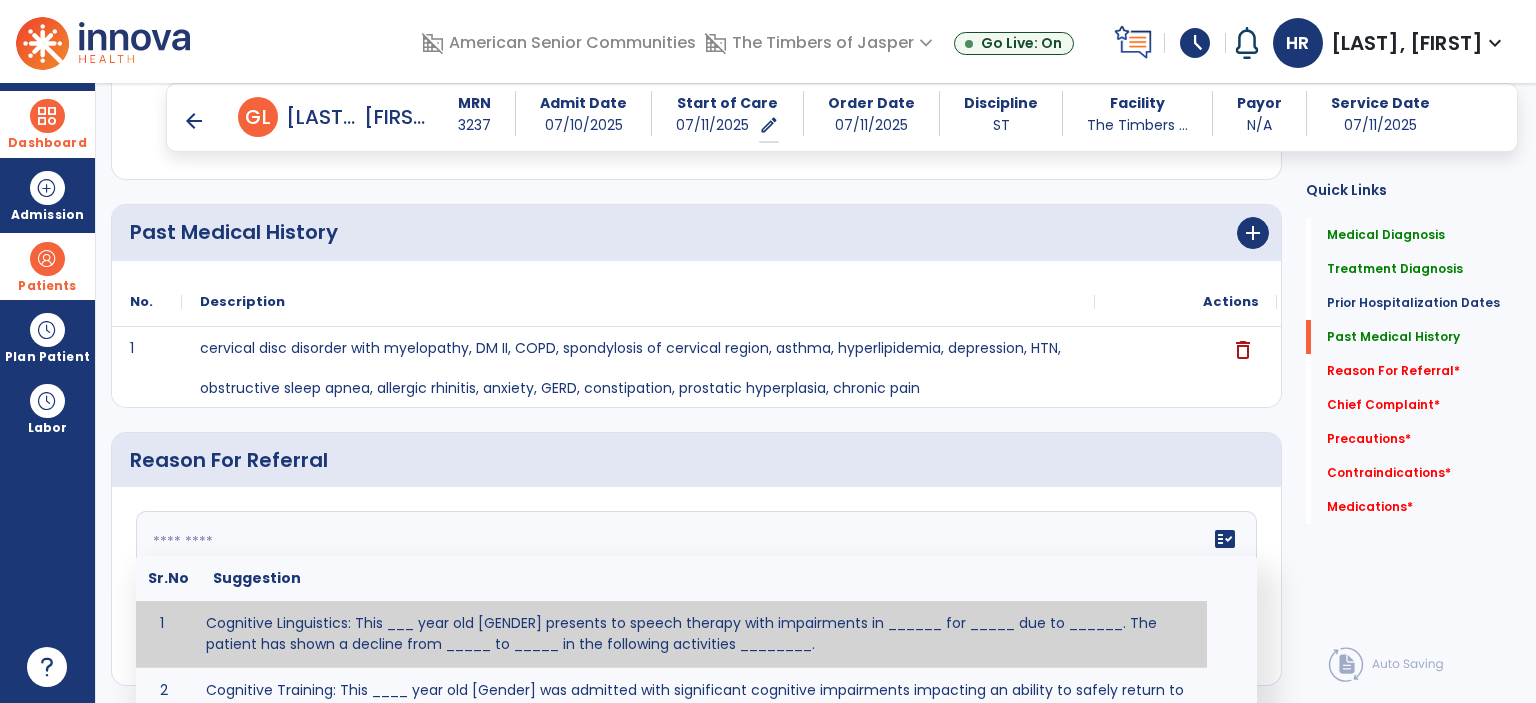 click on "fact_check Sr.No Suggestion 1 Cognitive Linguistics: This ___ year old [GENDER] presents to speech therapy with impairments in ______ for _____ due to ______. The patient has shown a decline from _____ to _____ in the following activities ________. 2 Cognitive Training: This ____ year old [Gender] was admitted with significant cognitive impairments impacting an ability to safely return to home. Skilled Speech Therapy is required to address these impairments to ensure a safe discharge to home. 3 Dysphagia: This _____ year old [GENDER] was admitted with significant swallowing difficulty. Skilled Speech Therapy is necessary for ______ in order for patient to tolerate safest diet and/or liquid consistency in order to return home safely. 4 5 6 Post Surgical: This ____ year old ____ [GENDER] underwent [SURGERY] on [DATE].The patient reports complaints of ________ and impaired ability to perform ___________. 7 8" 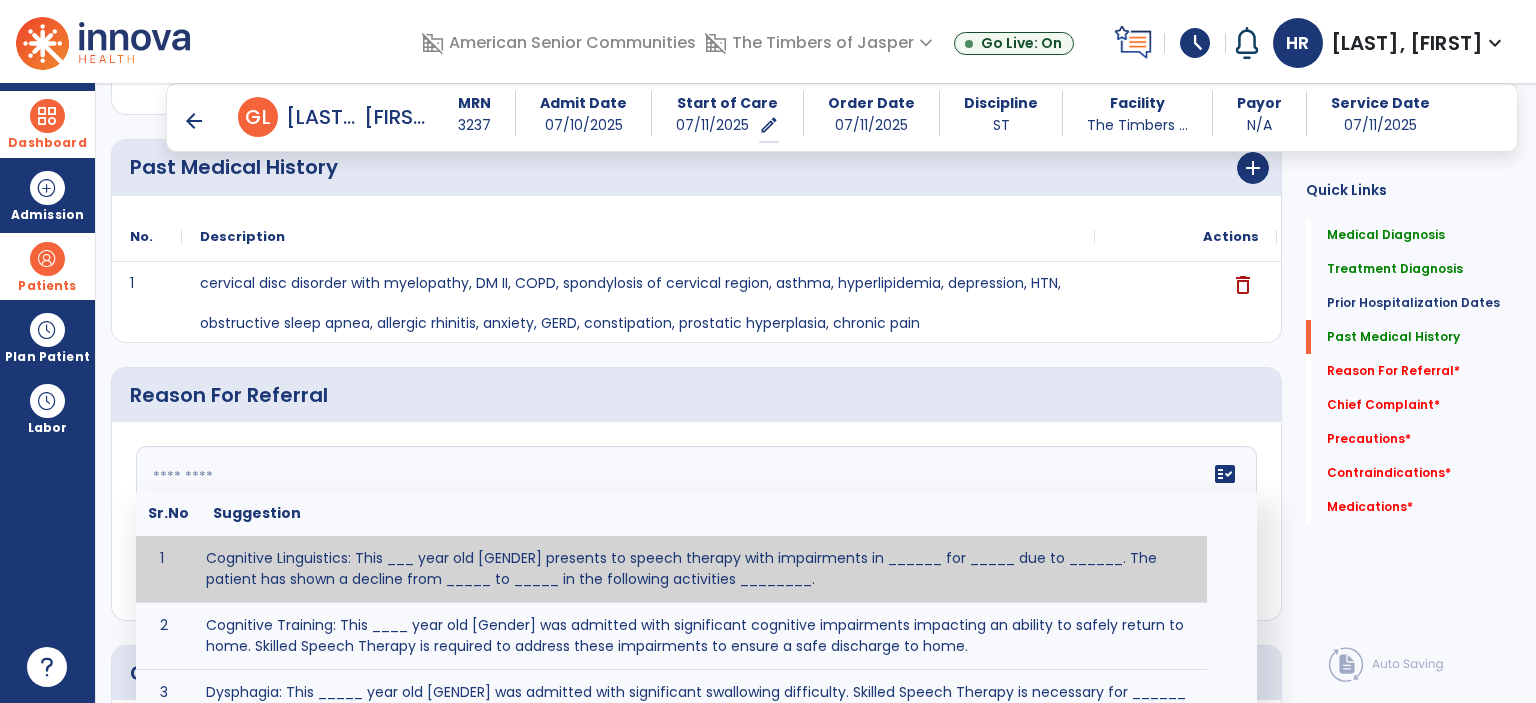 scroll, scrollTop: 800, scrollLeft: 0, axis: vertical 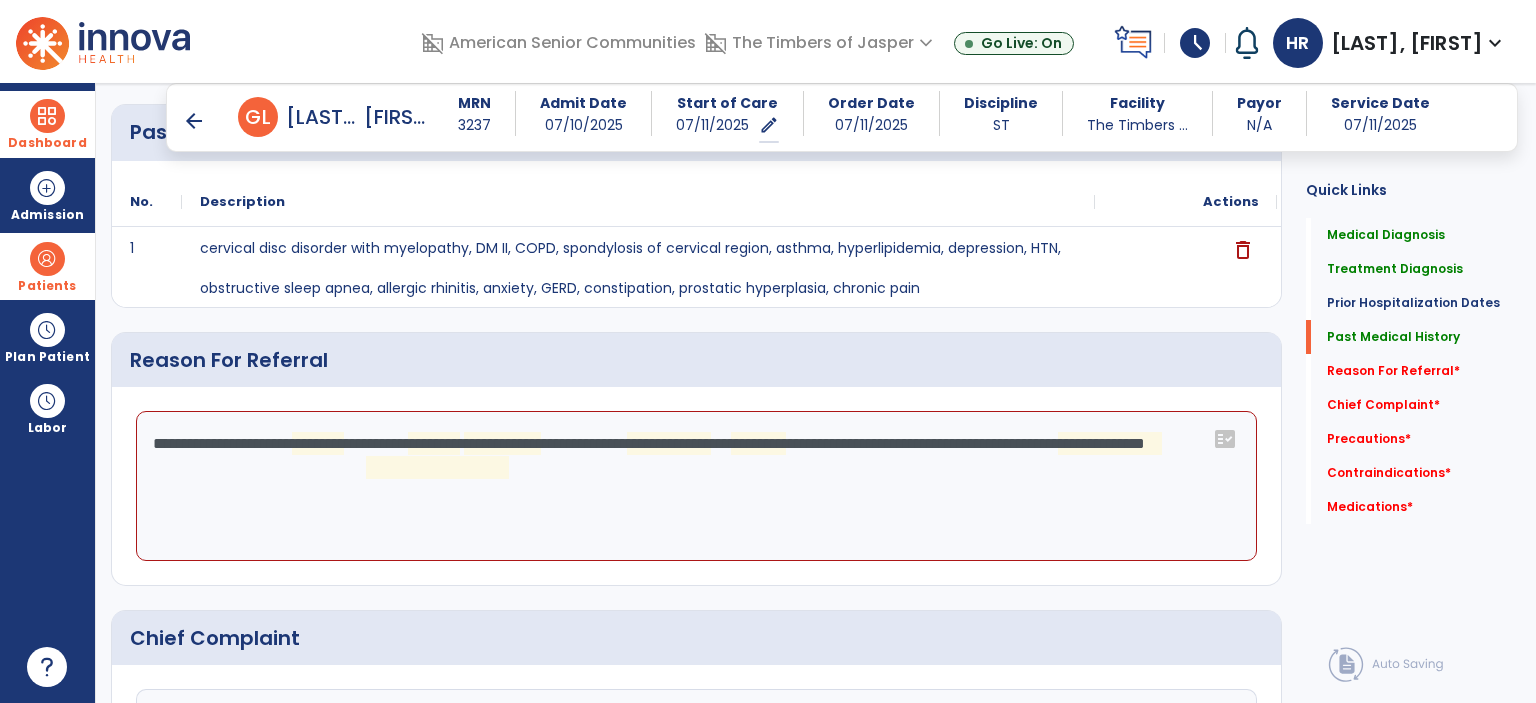 click on "**********" 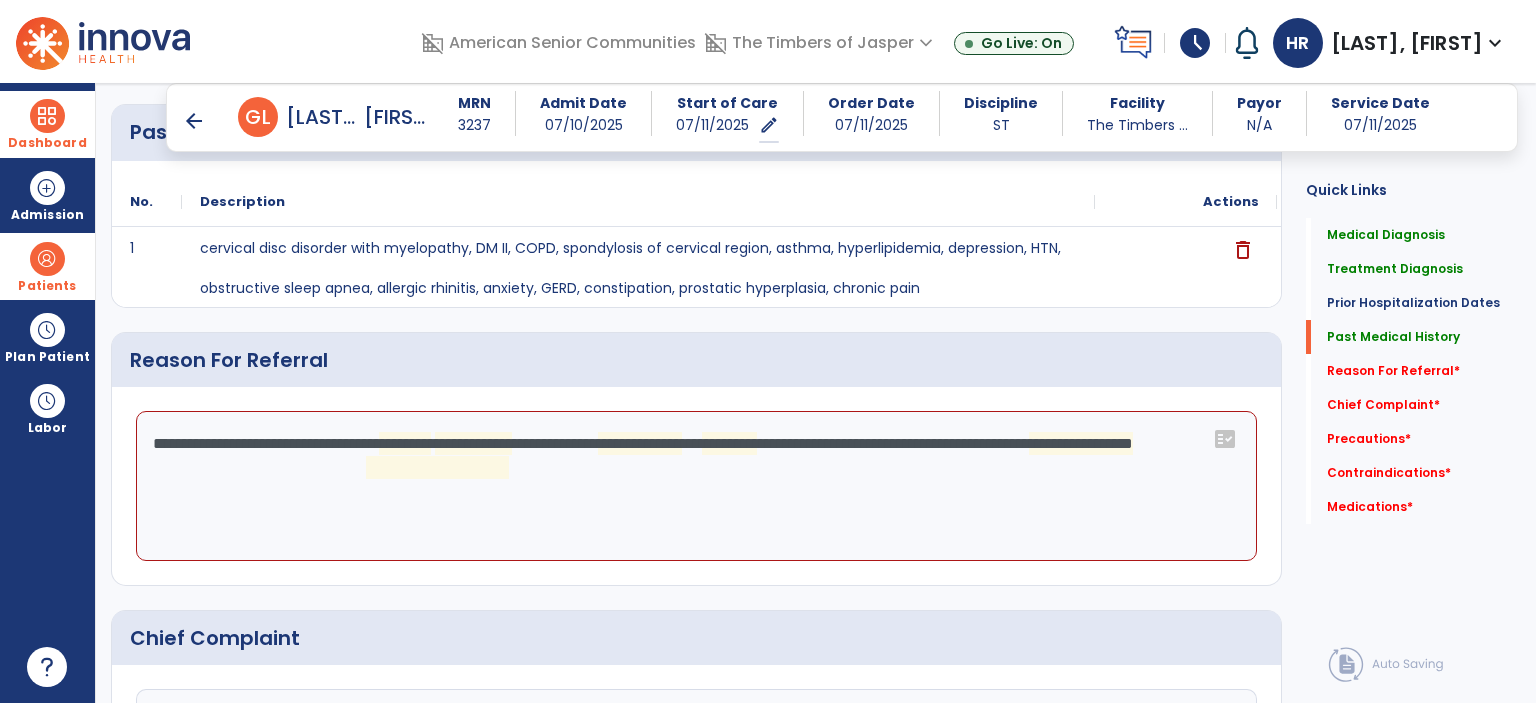 drag, startPoint x: 408, startPoint y: 443, endPoint x: 456, endPoint y: 443, distance: 48 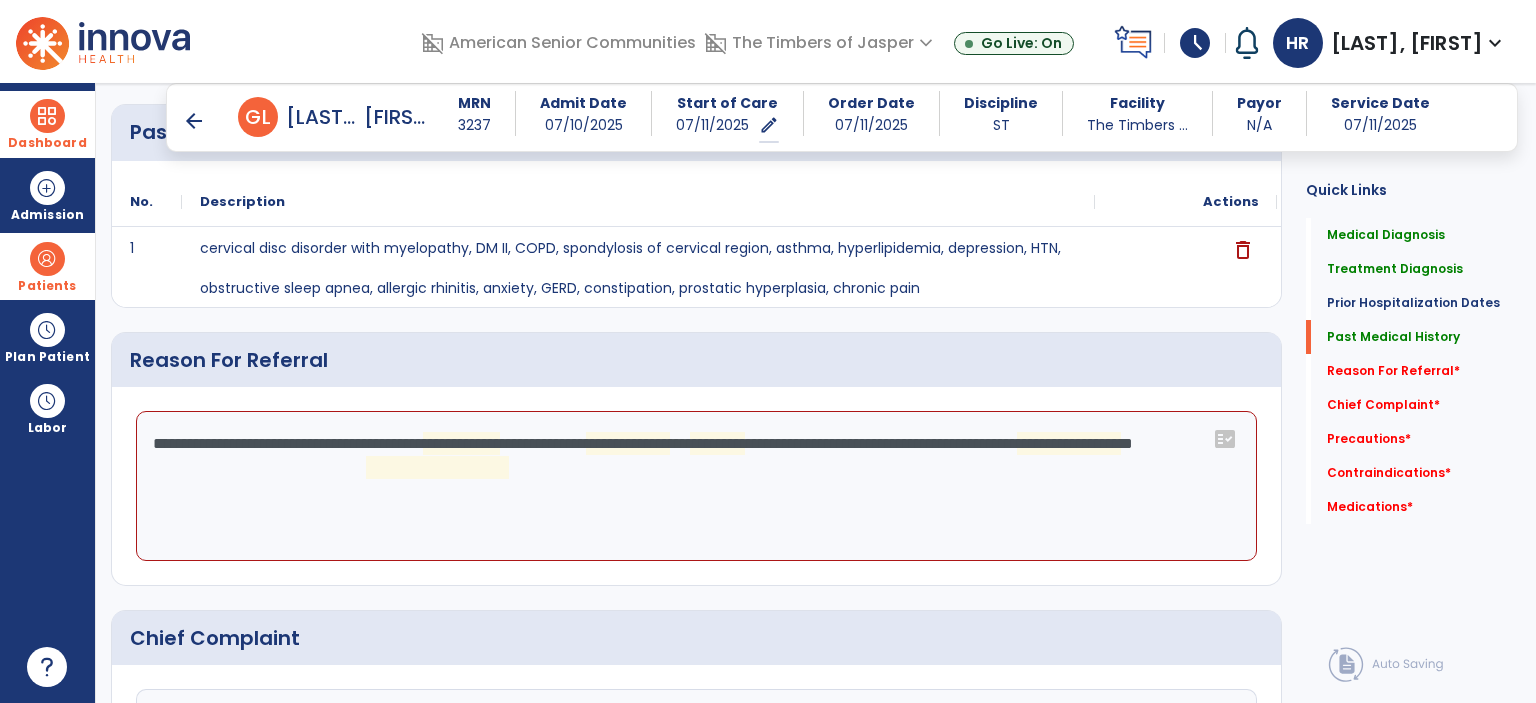 click on "**********" 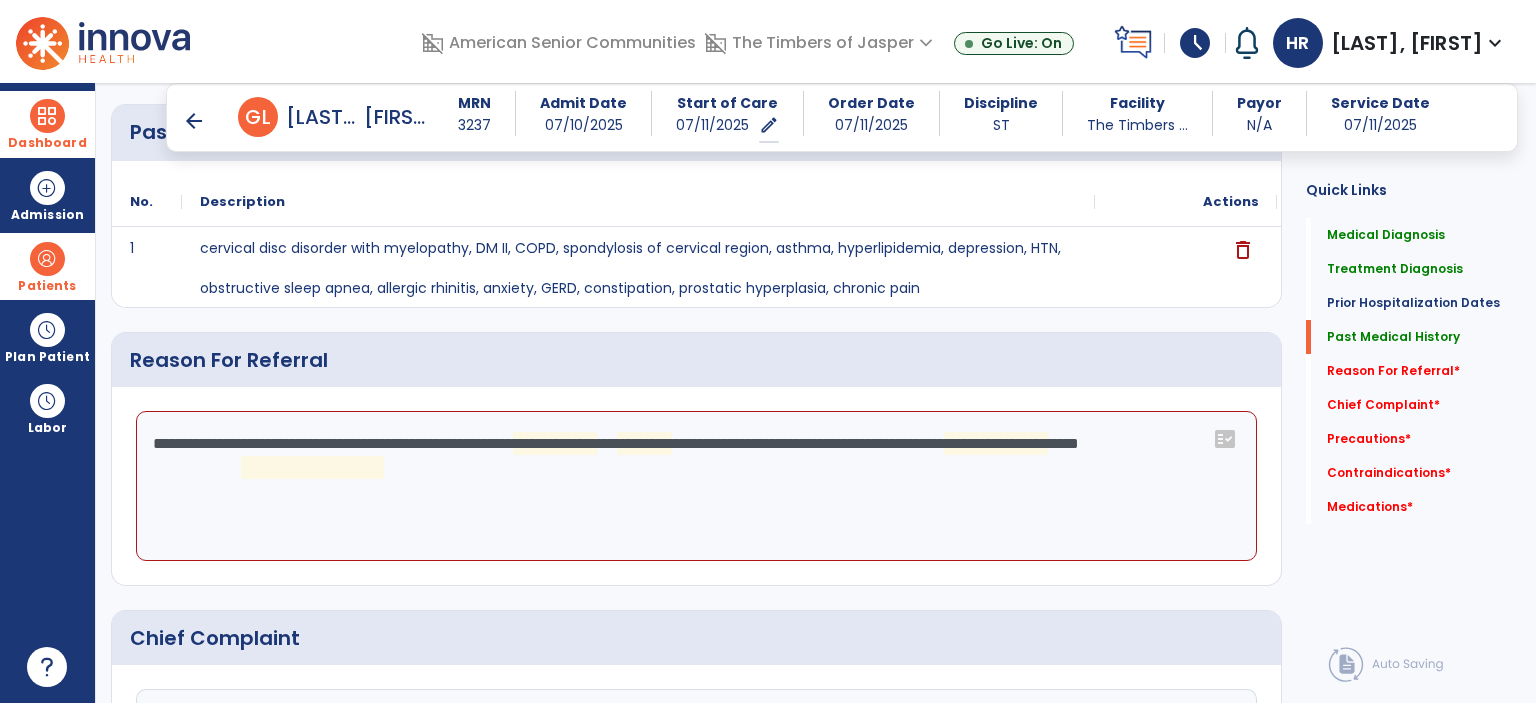 click on "**********" 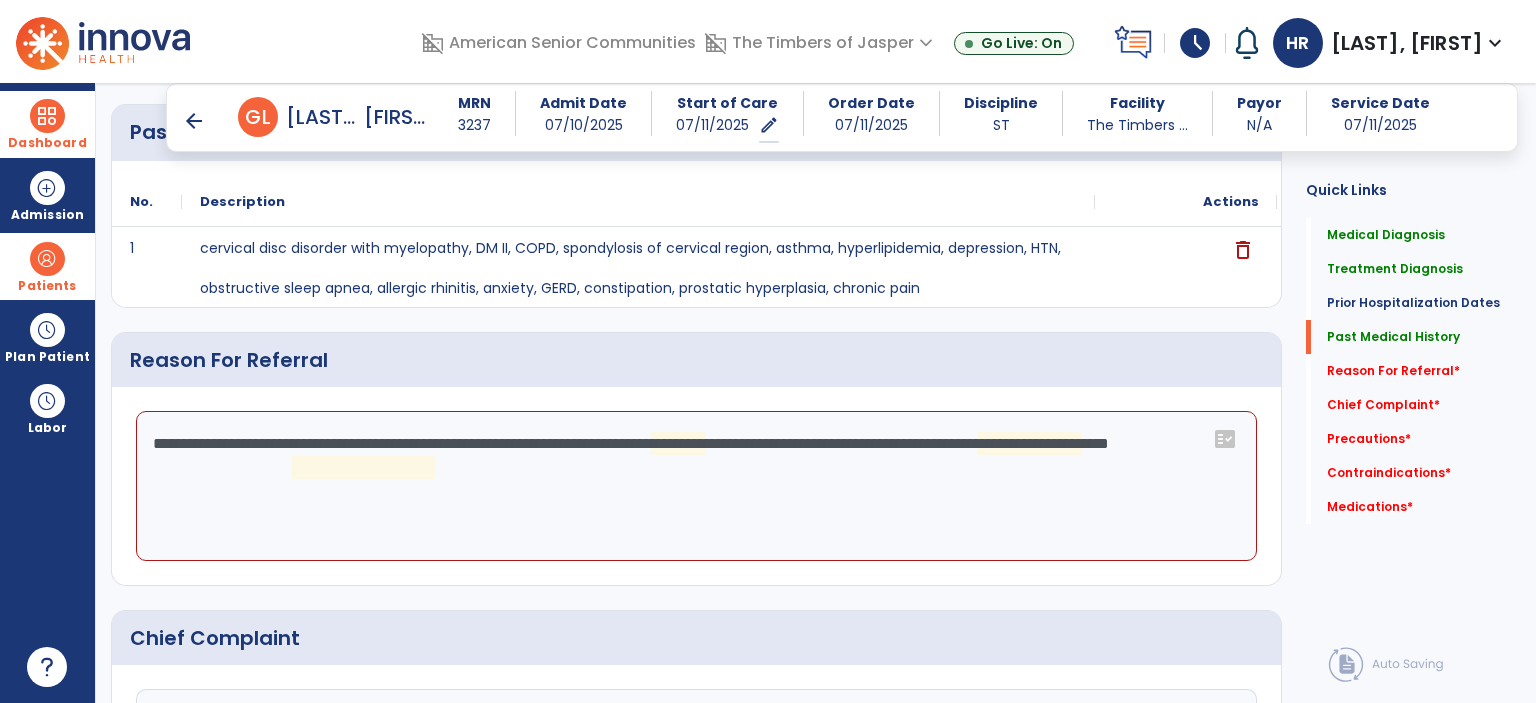 click on "**********" 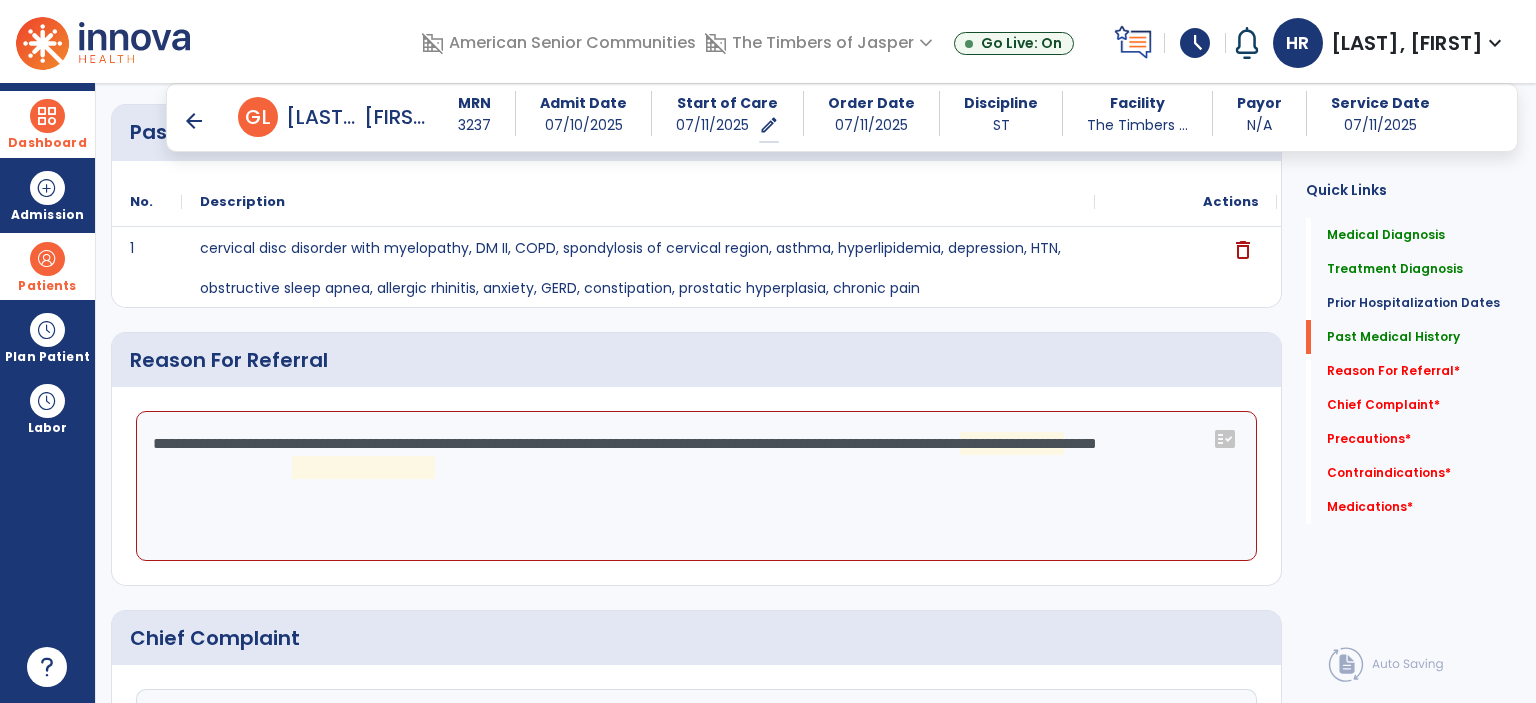 click on "**********" 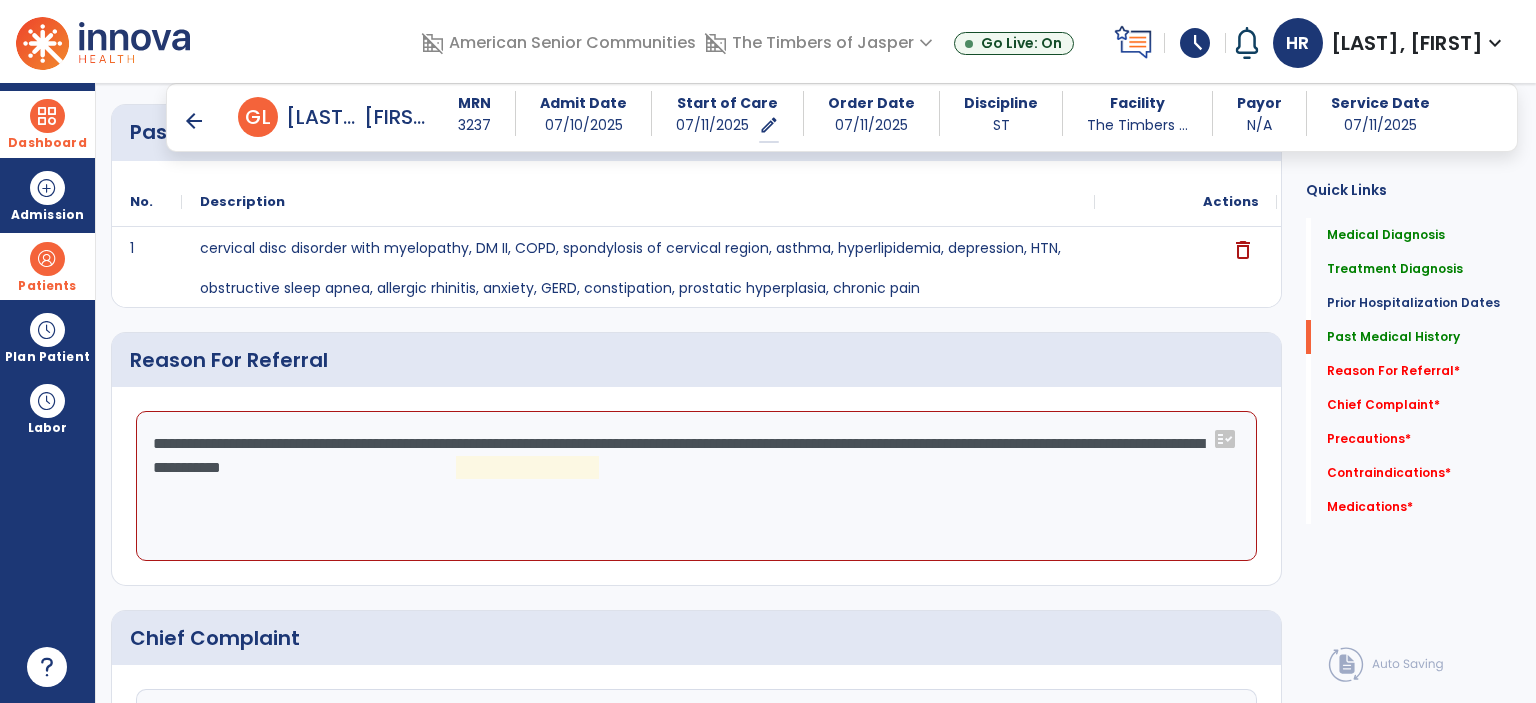 click on "**********" 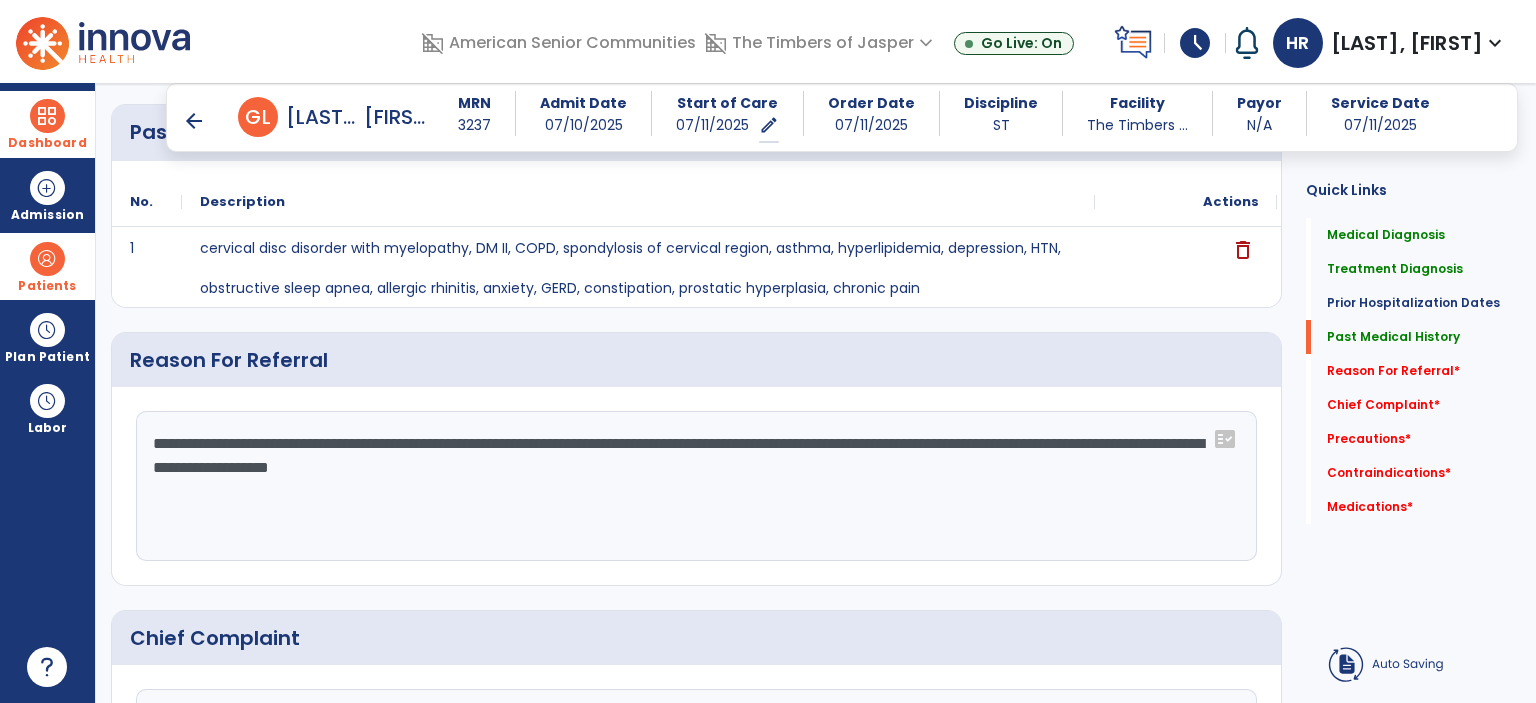 click on "**********" 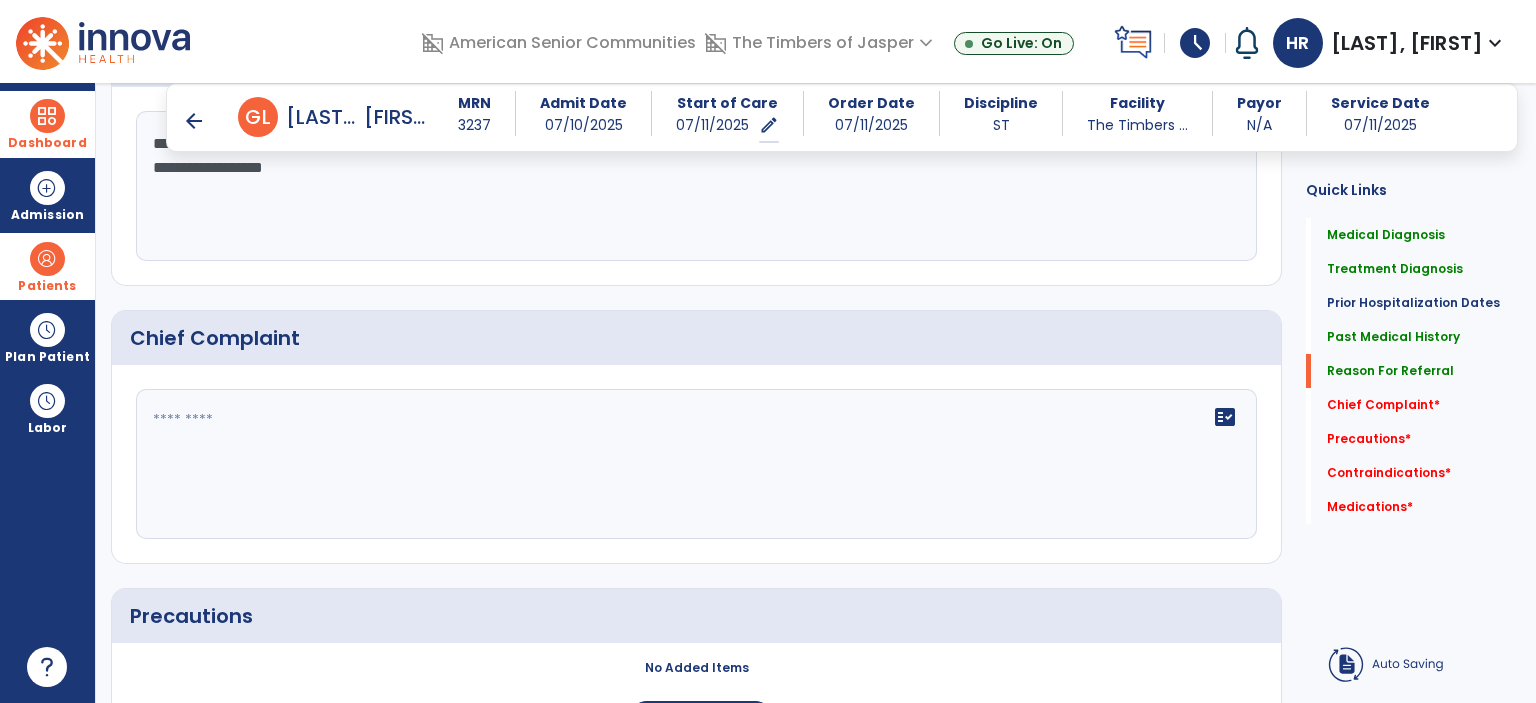 scroll, scrollTop: 1100, scrollLeft: 0, axis: vertical 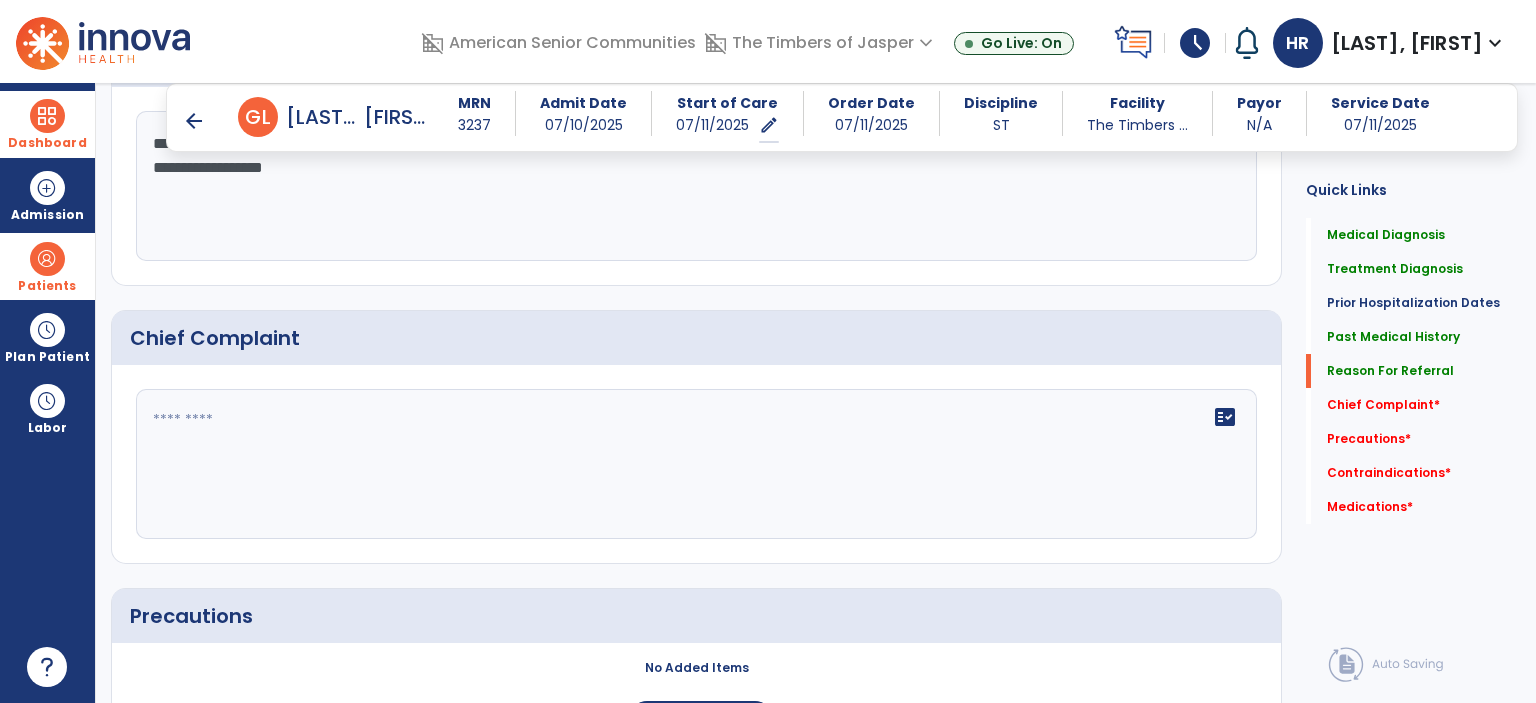 type on "**********" 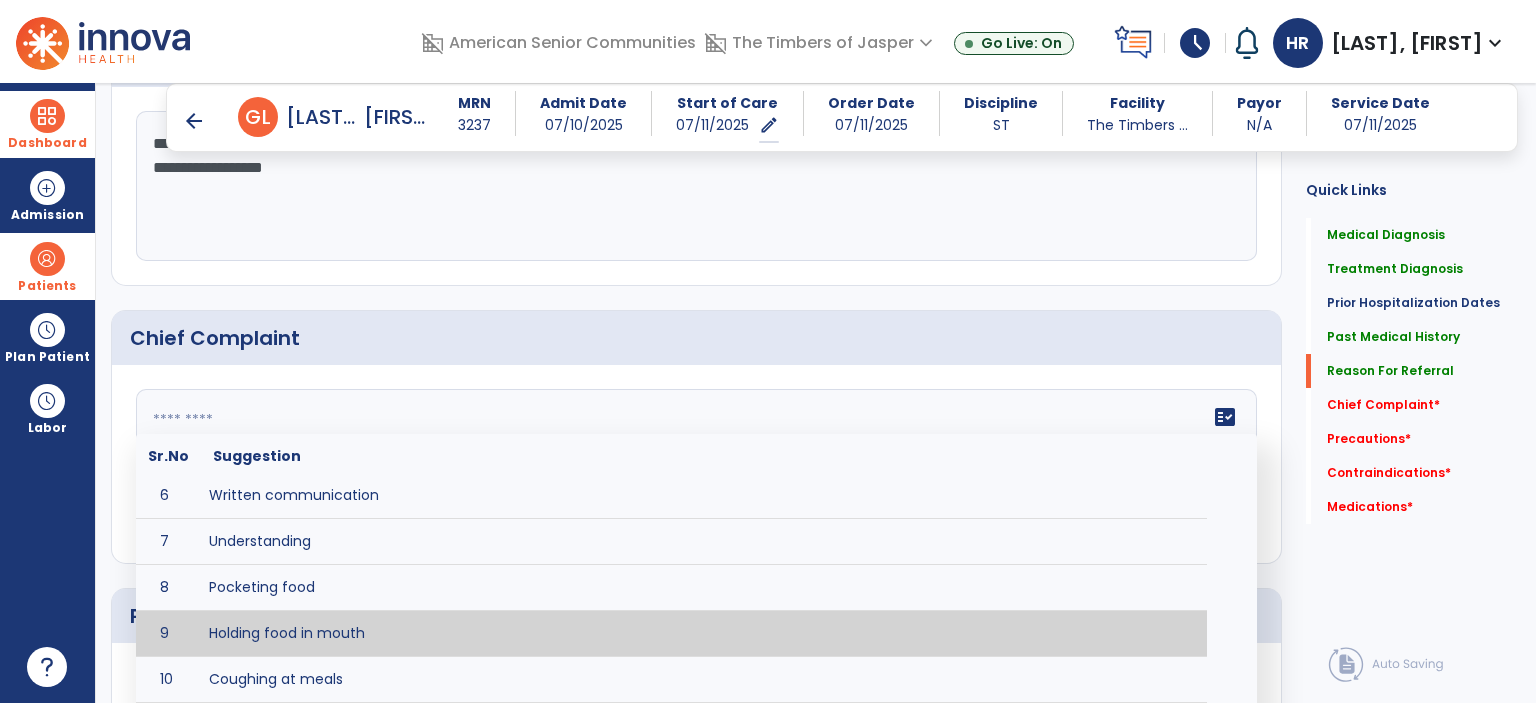 scroll, scrollTop: 44, scrollLeft: 0, axis: vertical 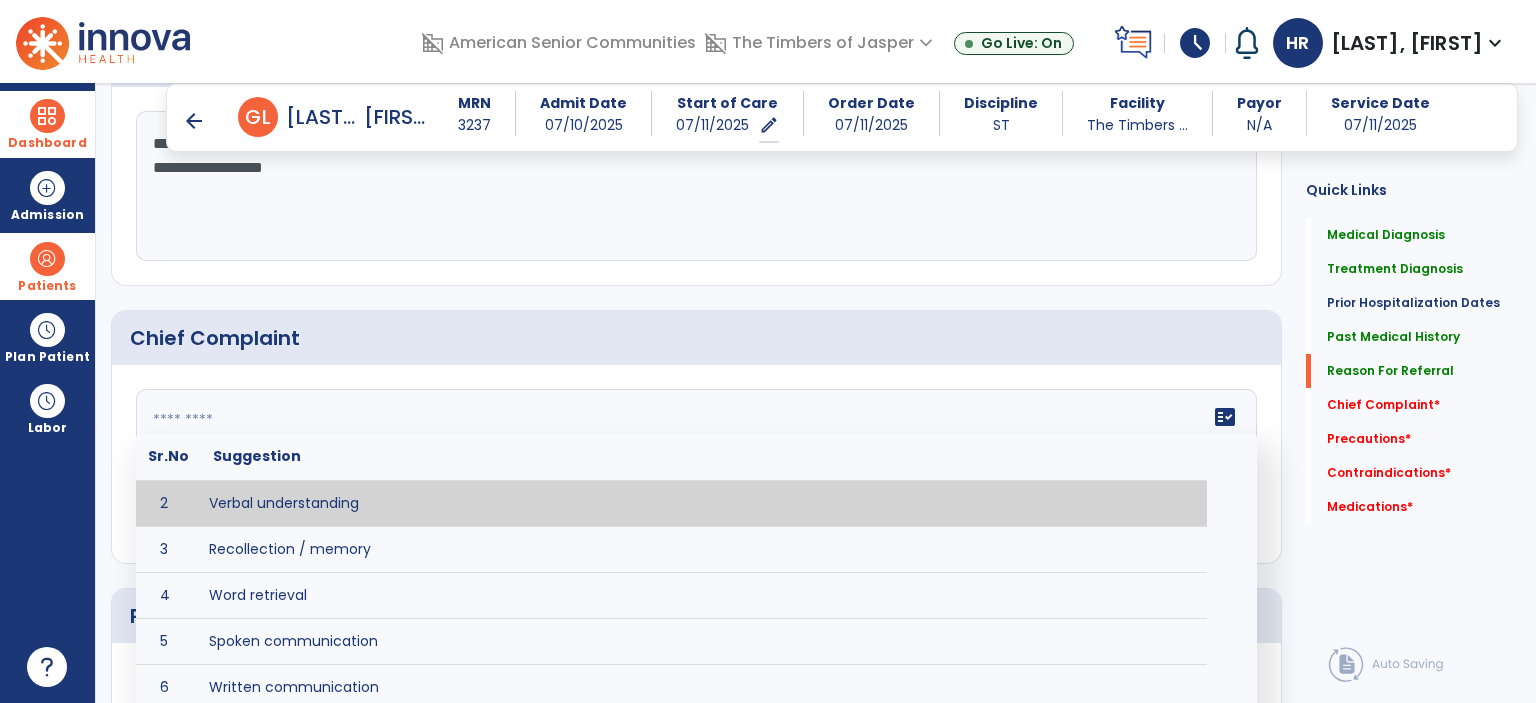 click 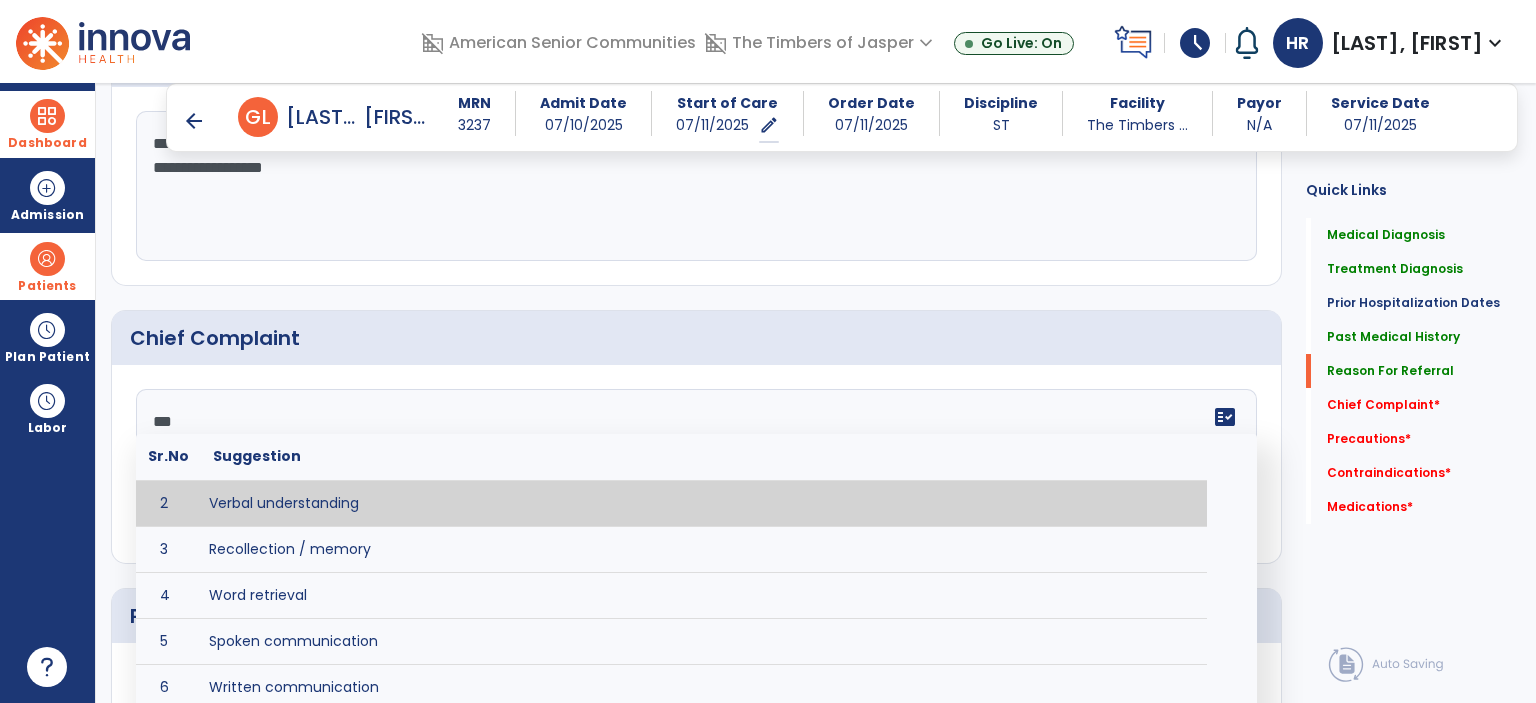 scroll, scrollTop: 0, scrollLeft: 0, axis: both 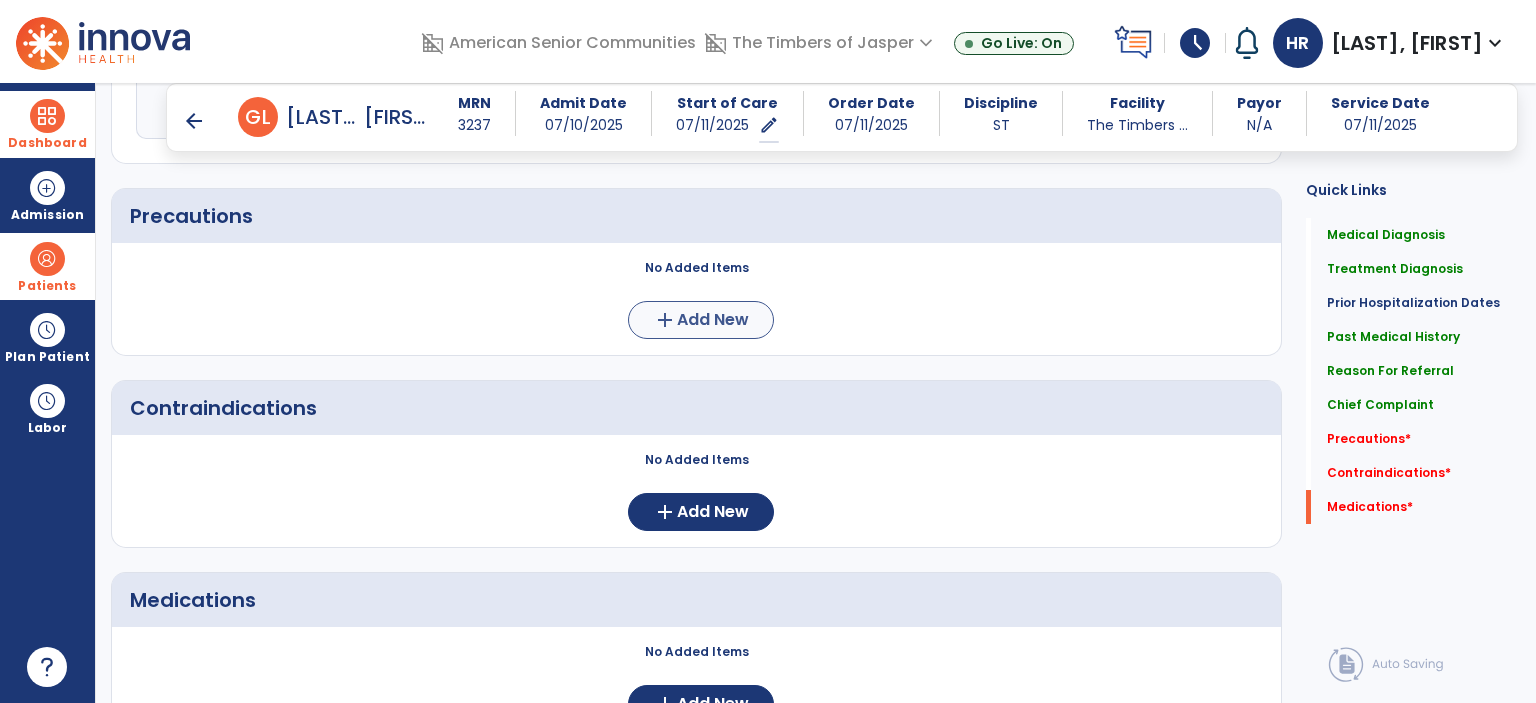 type on "**********" 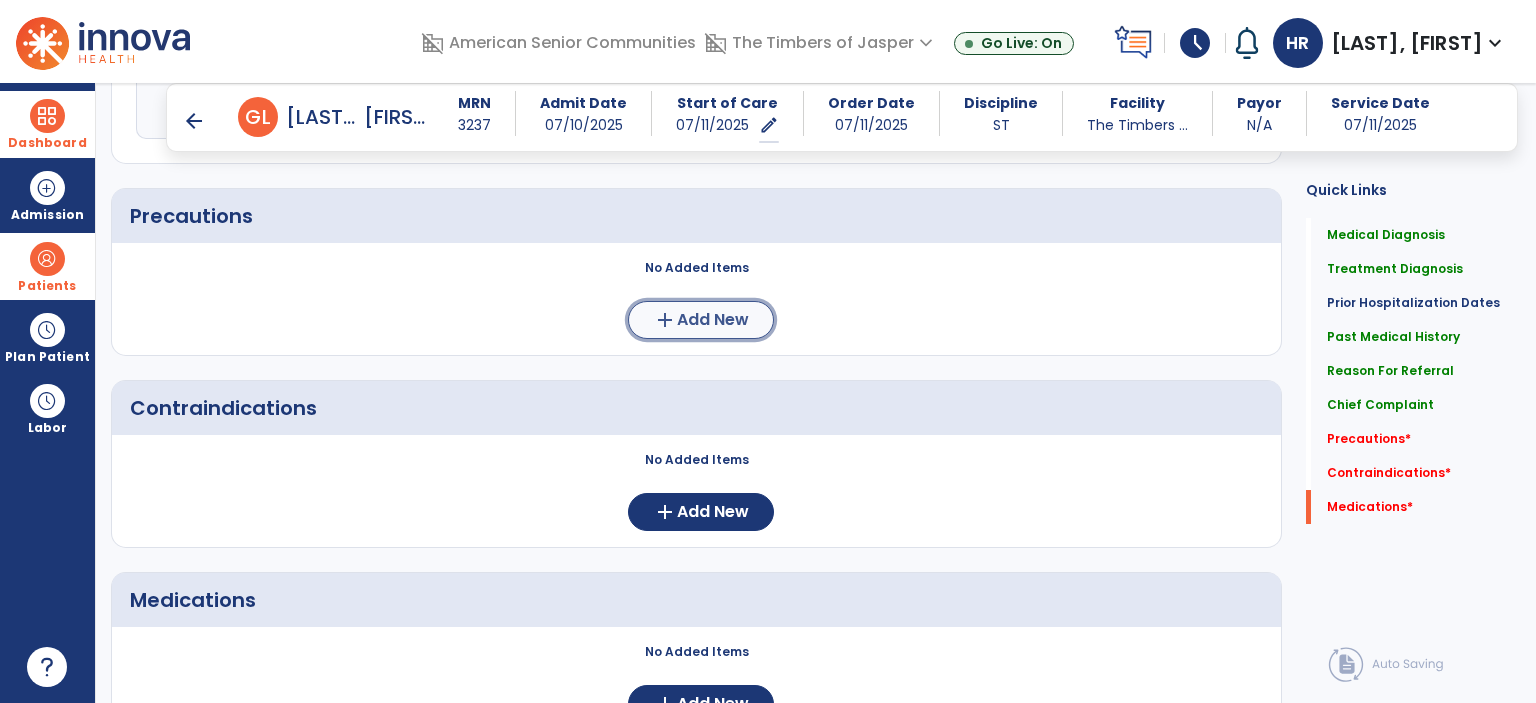 scroll, scrollTop: 1500, scrollLeft: 0, axis: vertical 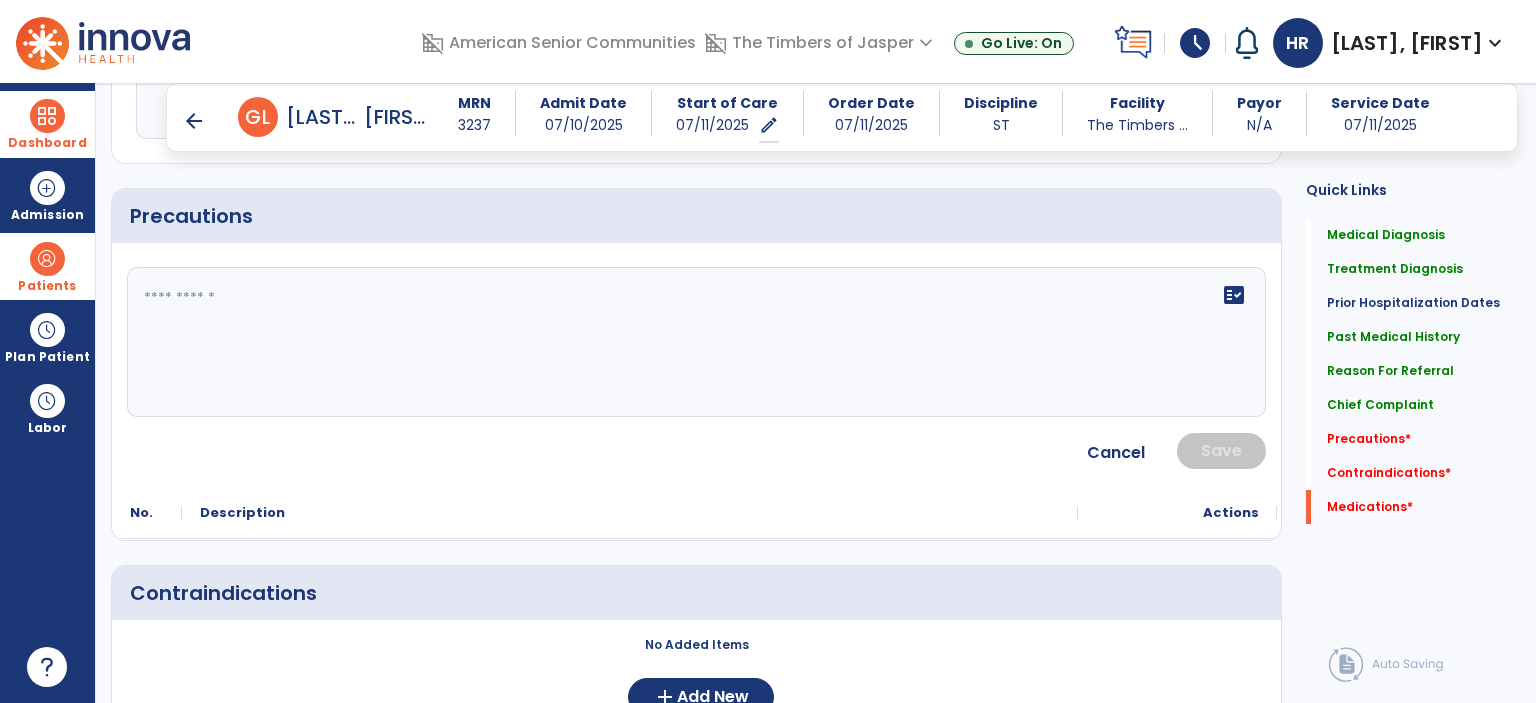 click on "fact_check" 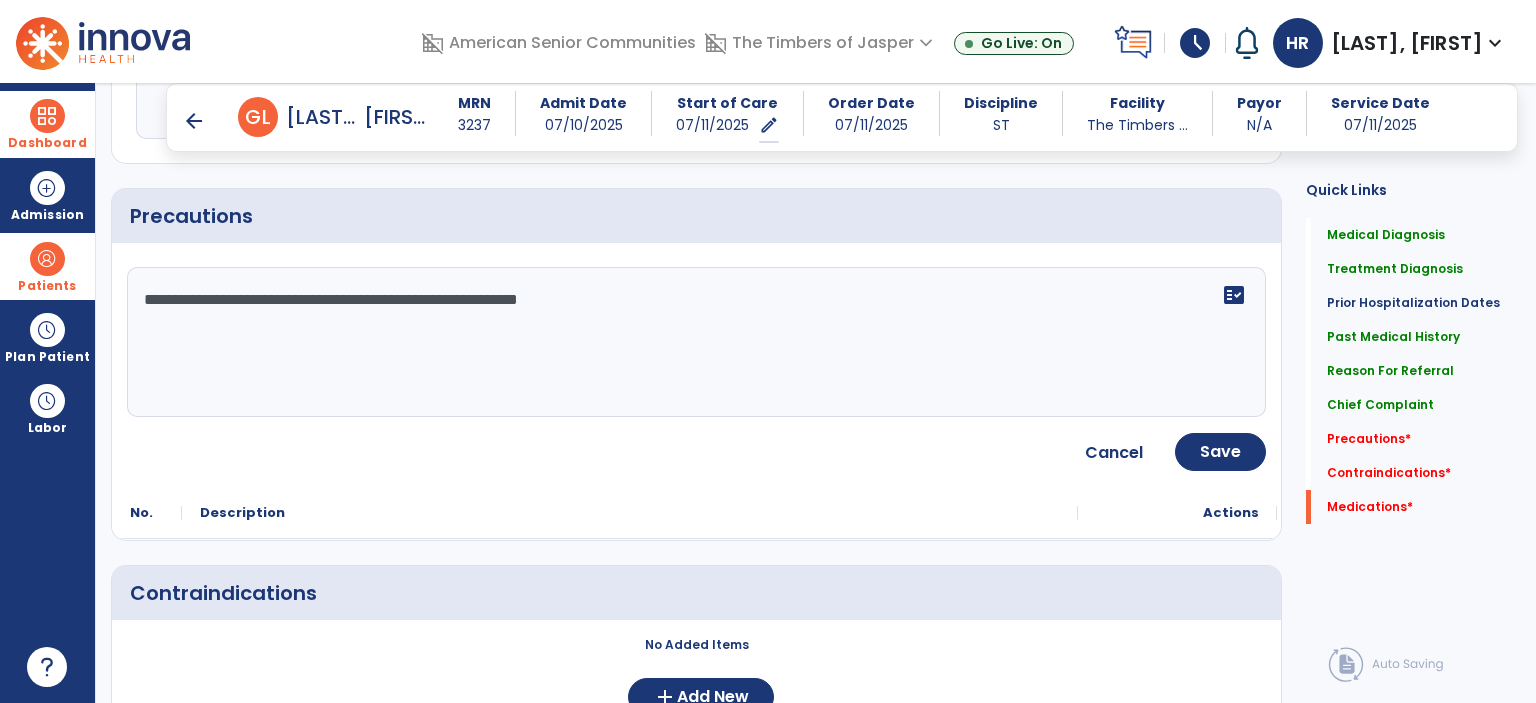 click on "**********" 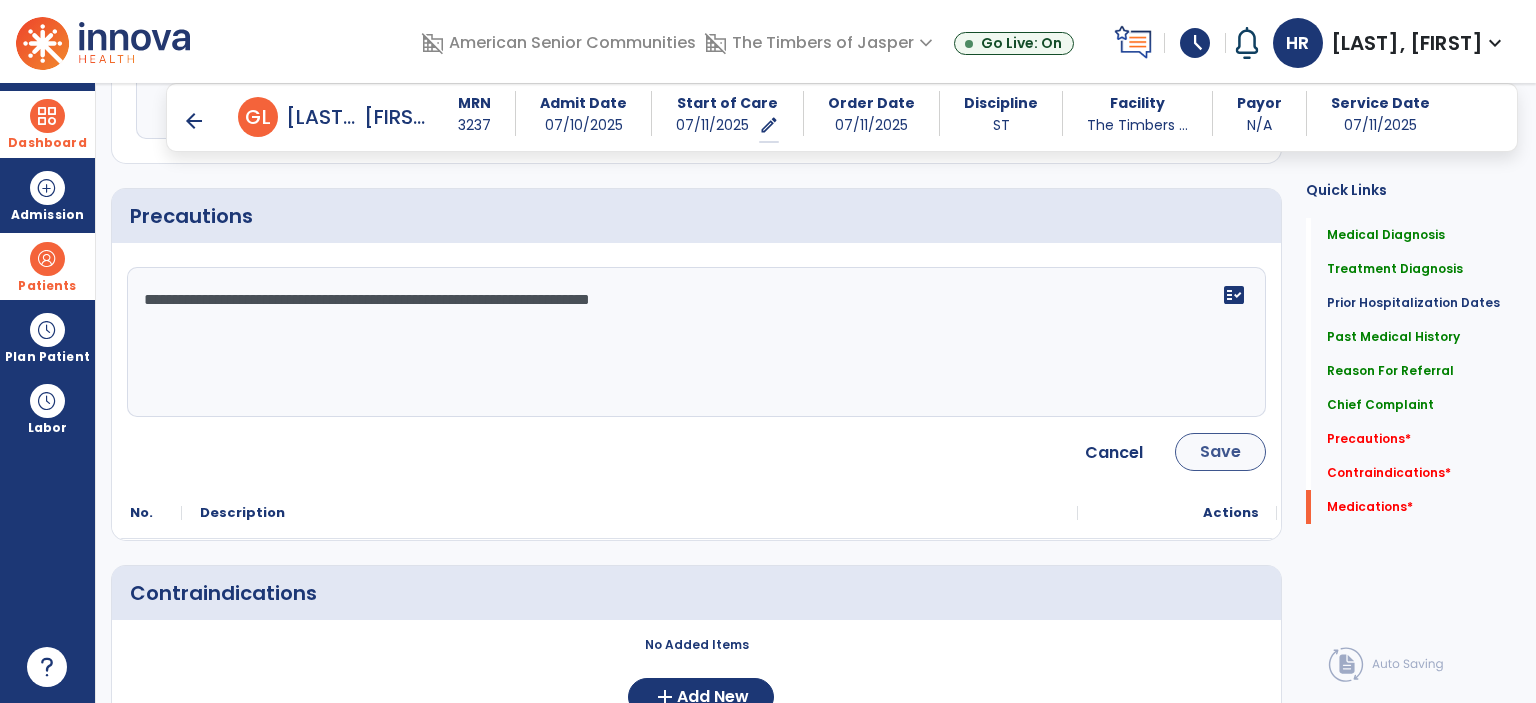 type on "**********" 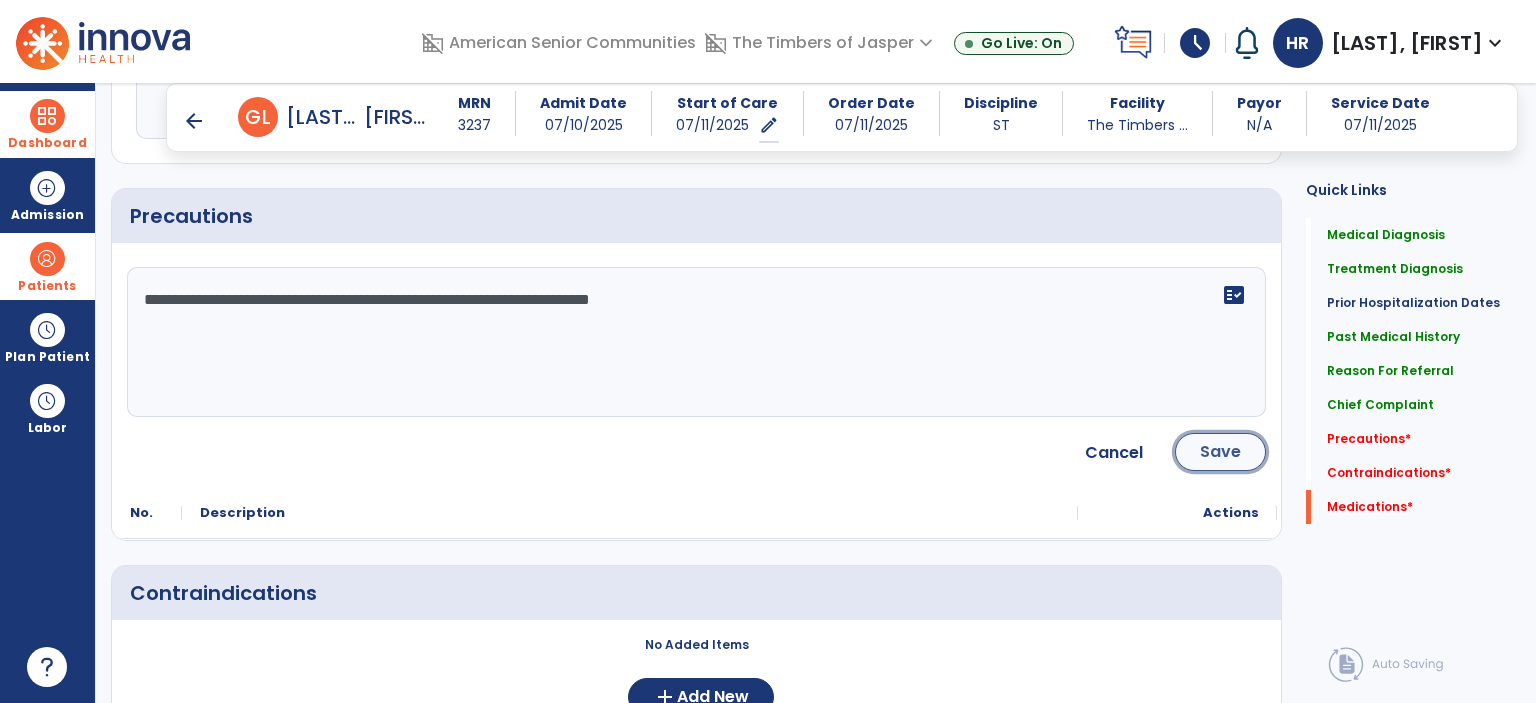 click on "Save" 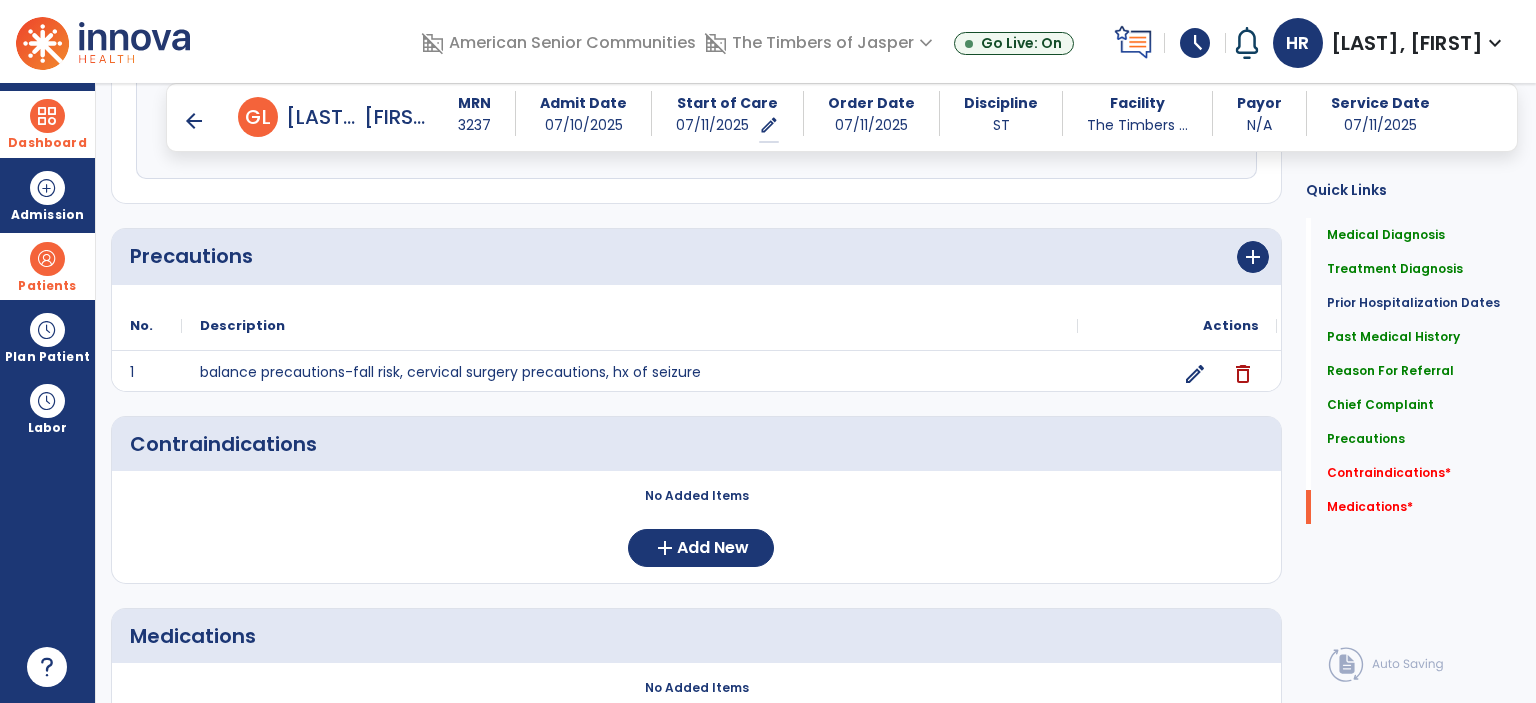 scroll, scrollTop: 1500, scrollLeft: 0, axis: vertical 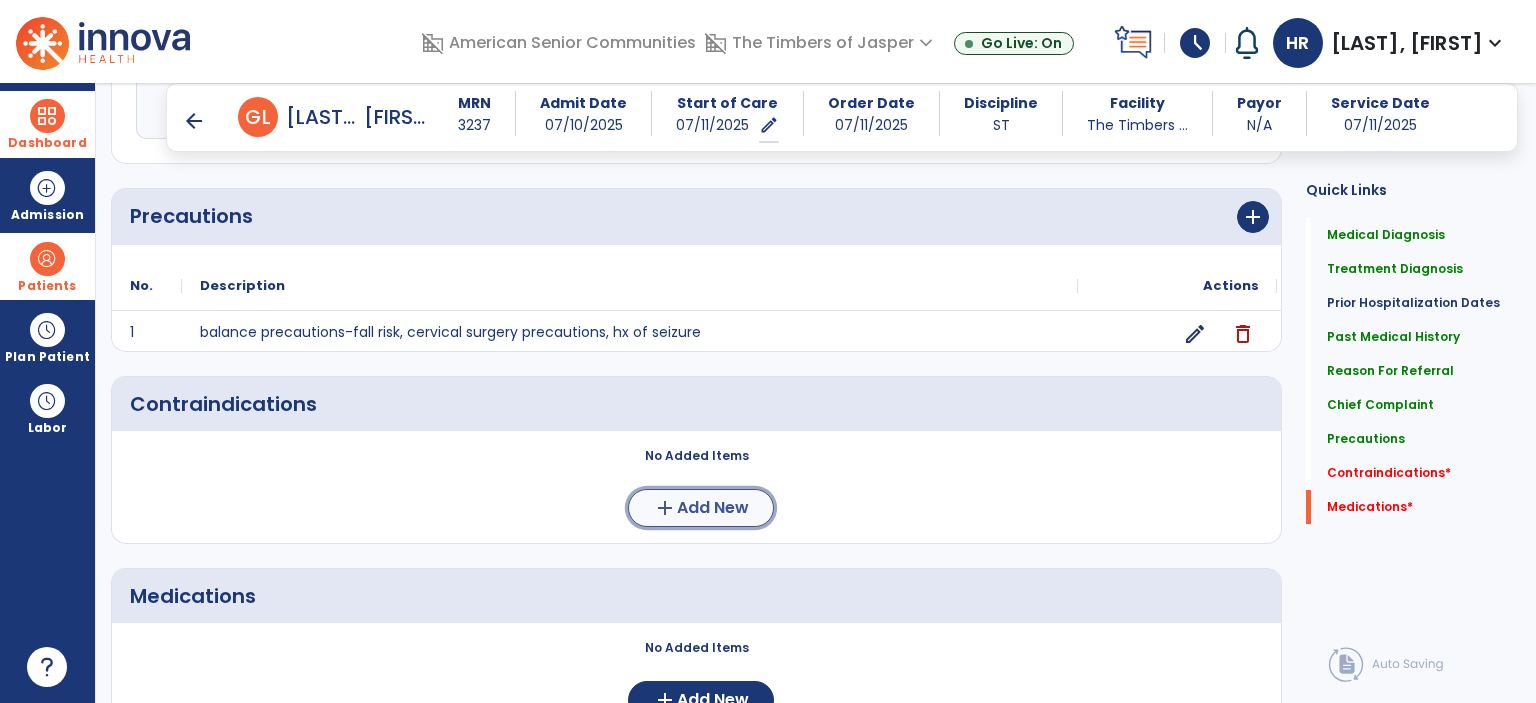 click on "add  Add New" 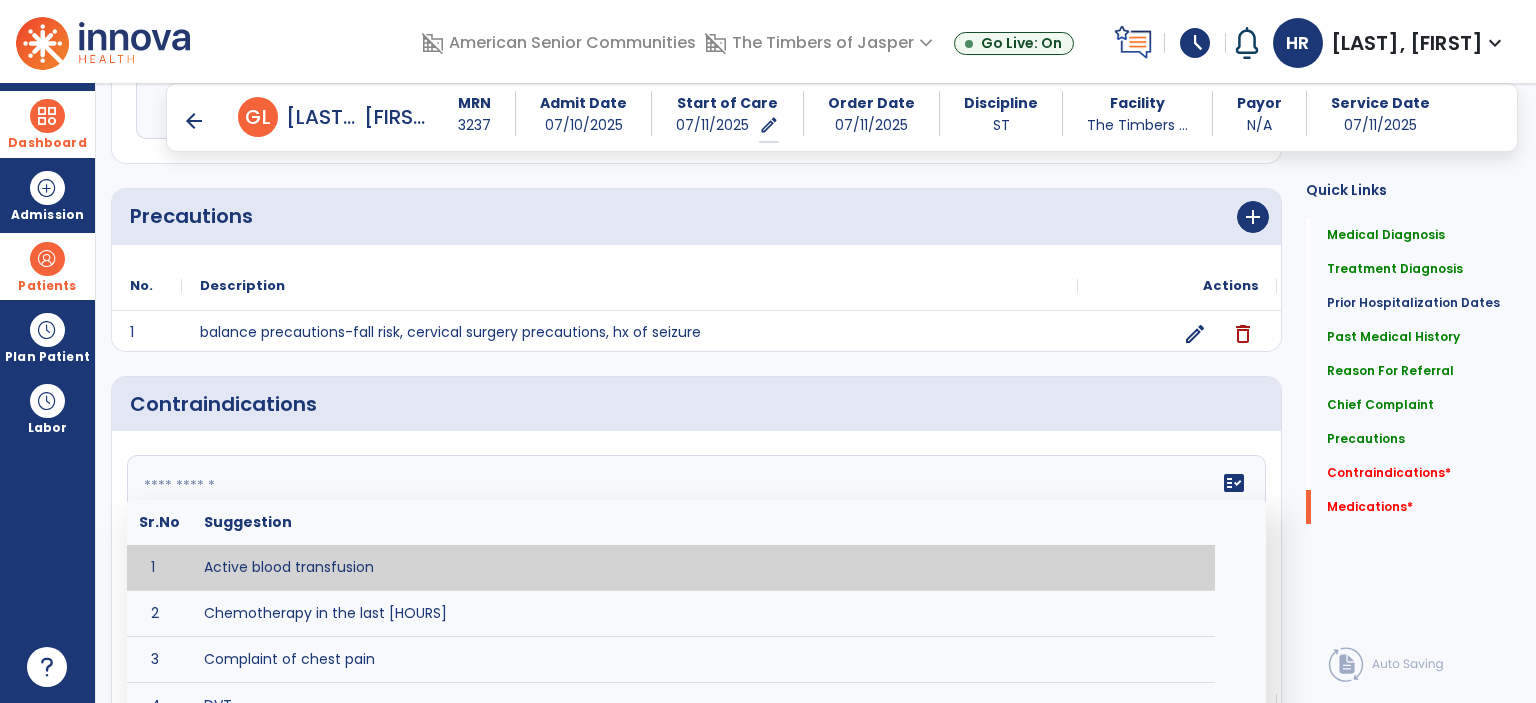 click on "fact_check  Sr.No Suggestion 1 Active blood transfusion 2 Chemotherapy in the last [HOURS] 3 Complaint of chest pain 4 DVT 5 Hypertension [VALUES] 6 Inflammation or infection in the heart. 7 Oxygen saturation lower than [VALUE] 8 Pacemaker 9 Pulmonary infarction 10 Recent changes in EKG 11 Severe aortic stenosis 12 Severe dehydration 13 Severe diaphoresis 14 Severe orthostatic hypotension 15 Severe shortness of breath/dyspnea 16 Significantly elevated potassium levels 17 Significantly low potassium levels 18 Suspected or known dissecting aneurysm 19 Systemic infection 20 Uncontrolled diabetes with blood sugar levels greater than [VALUE] or less than [Value]  21 Unstable angina 22 Untreated blood clots" 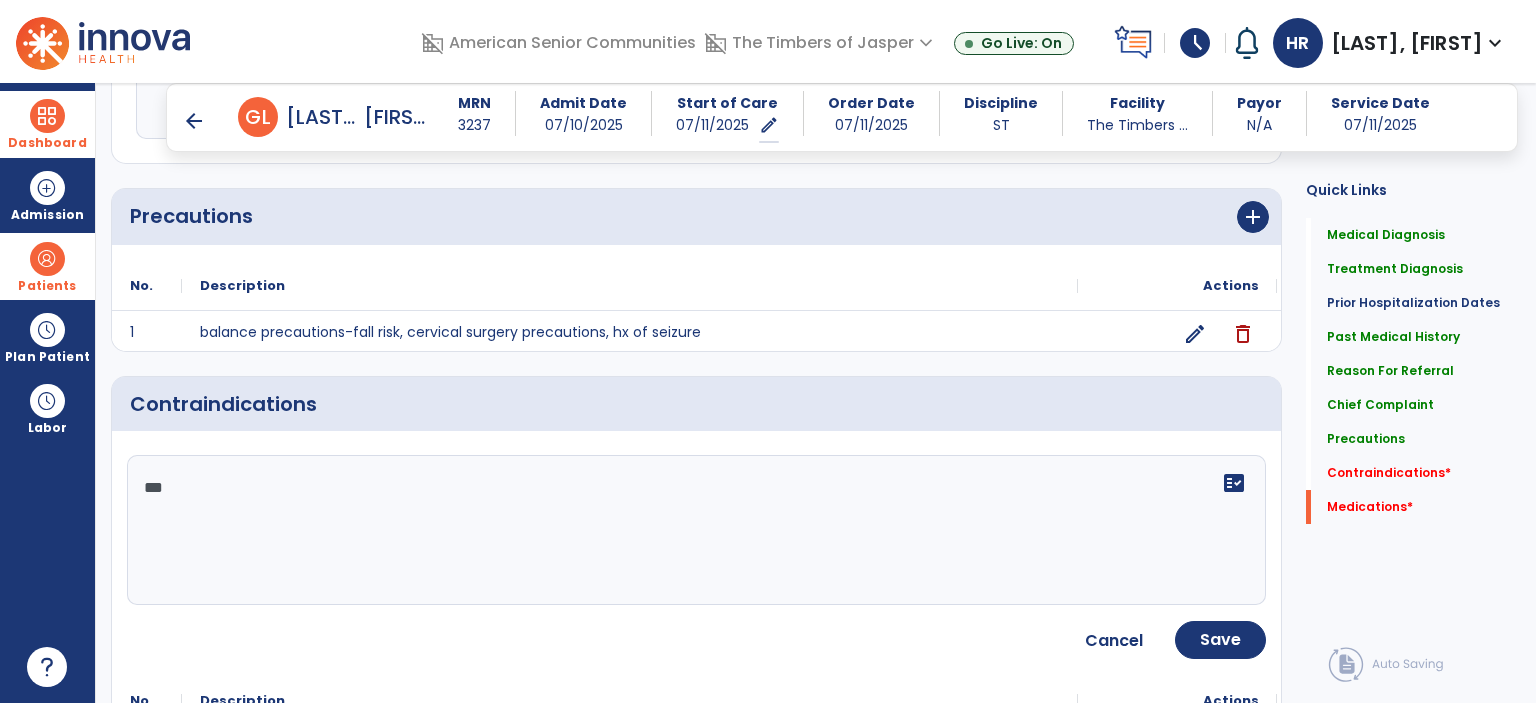type on "****" 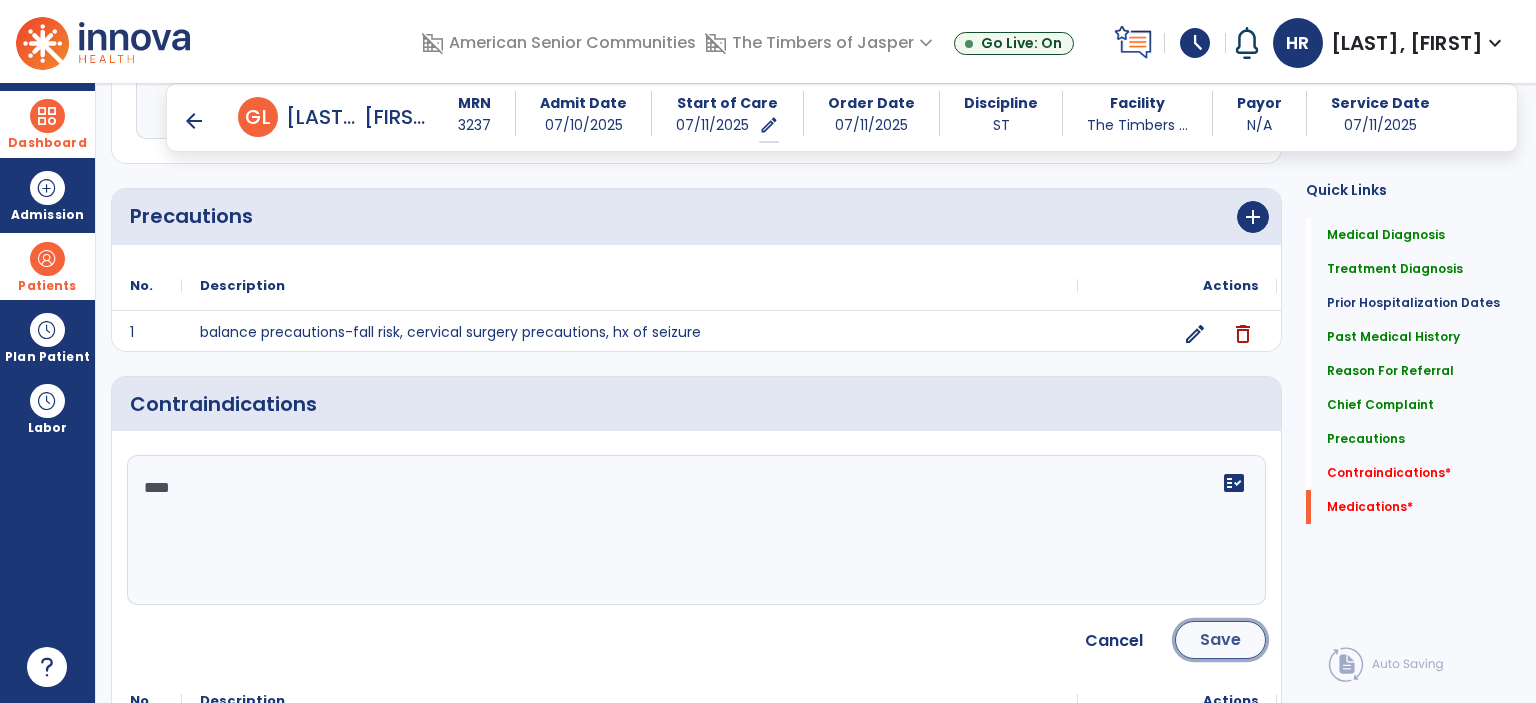 click on "Save" 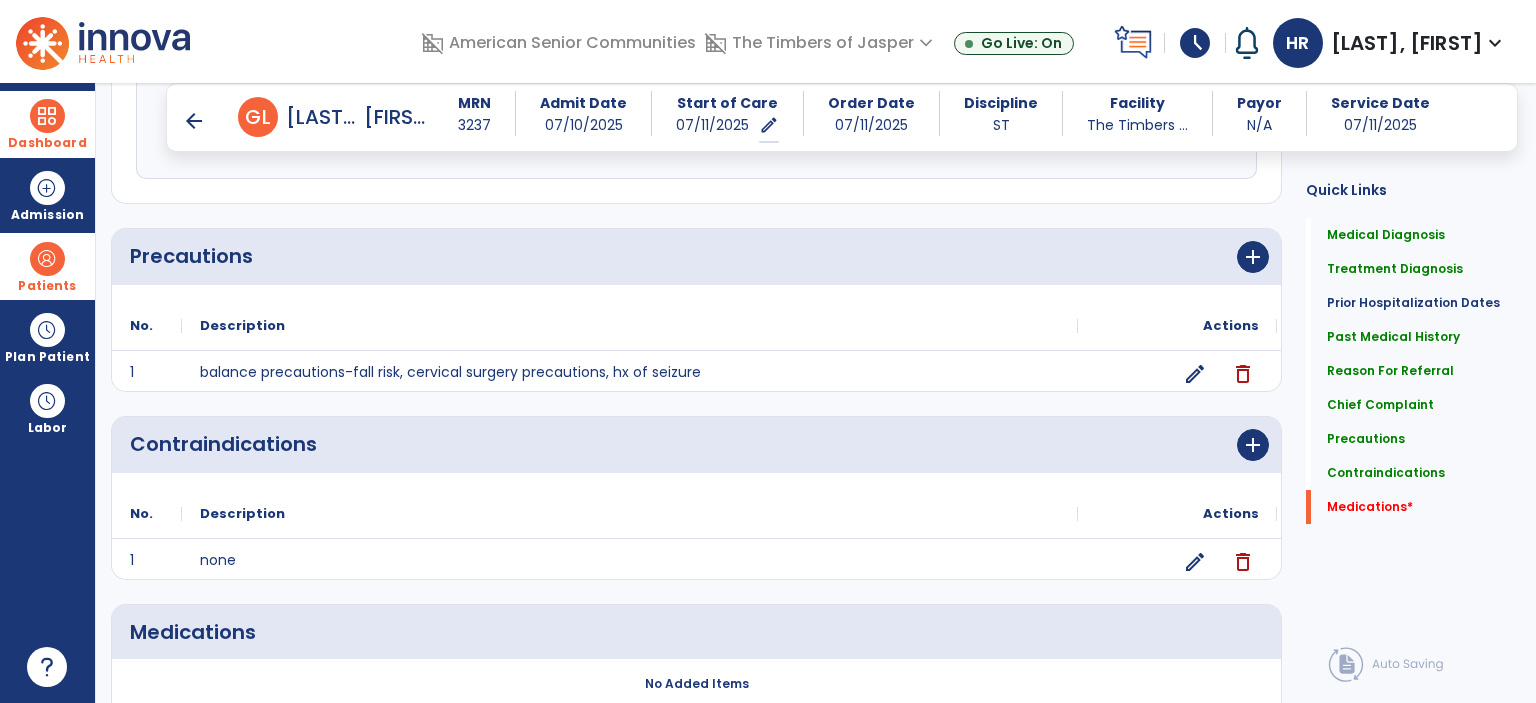 scroll, scrollTop: 1500, scrollLeft: 0, axis: vertical 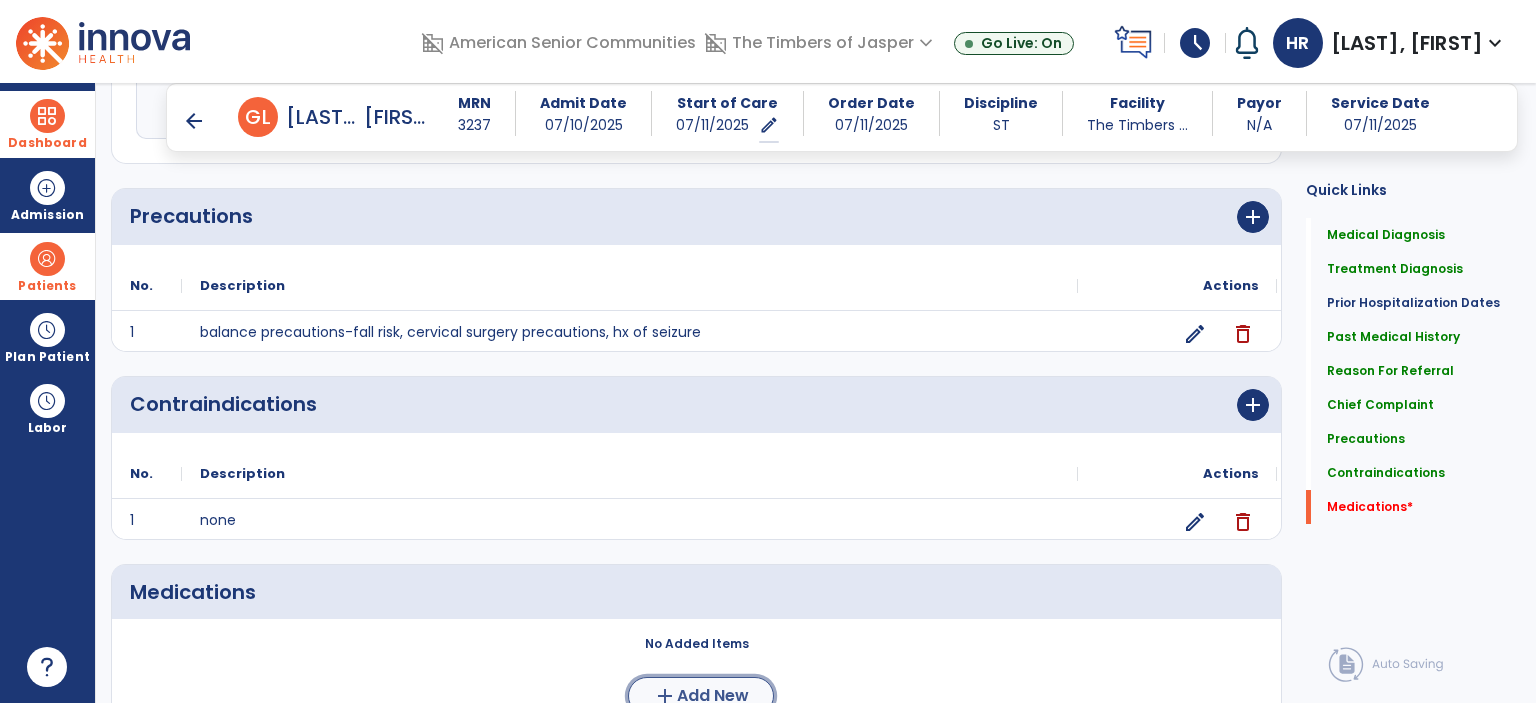 click on "Add New" 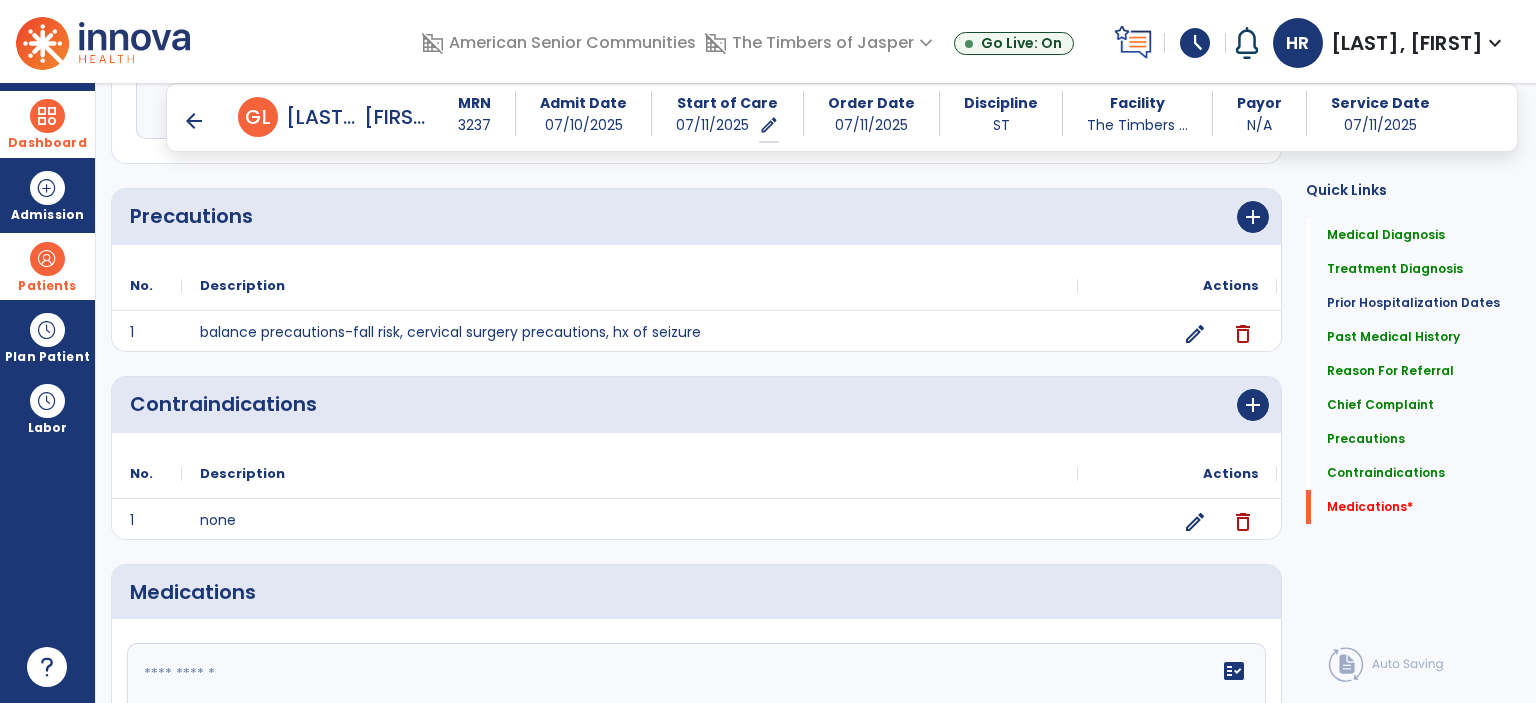 click 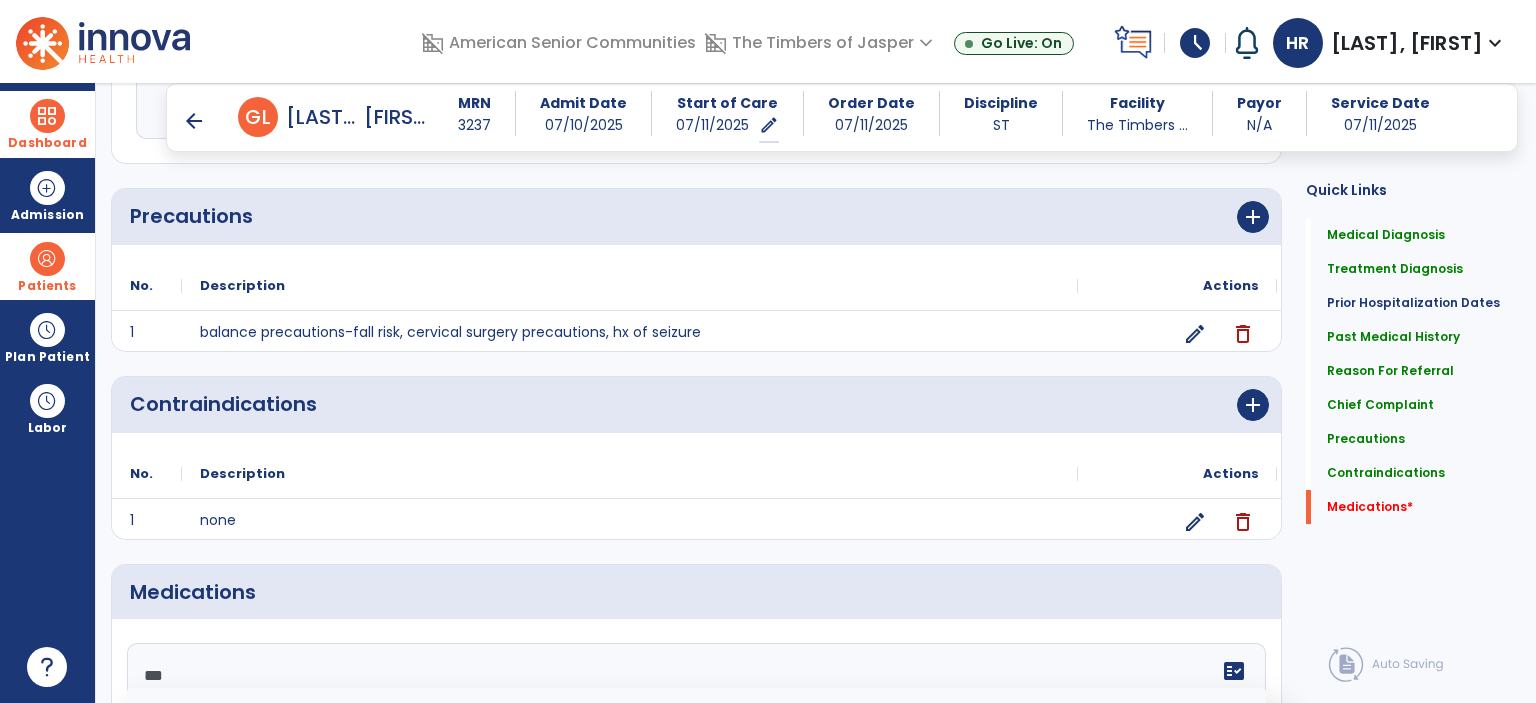 scroll, scrollTop: 1777, scrollLeft: 0, axis: vertical 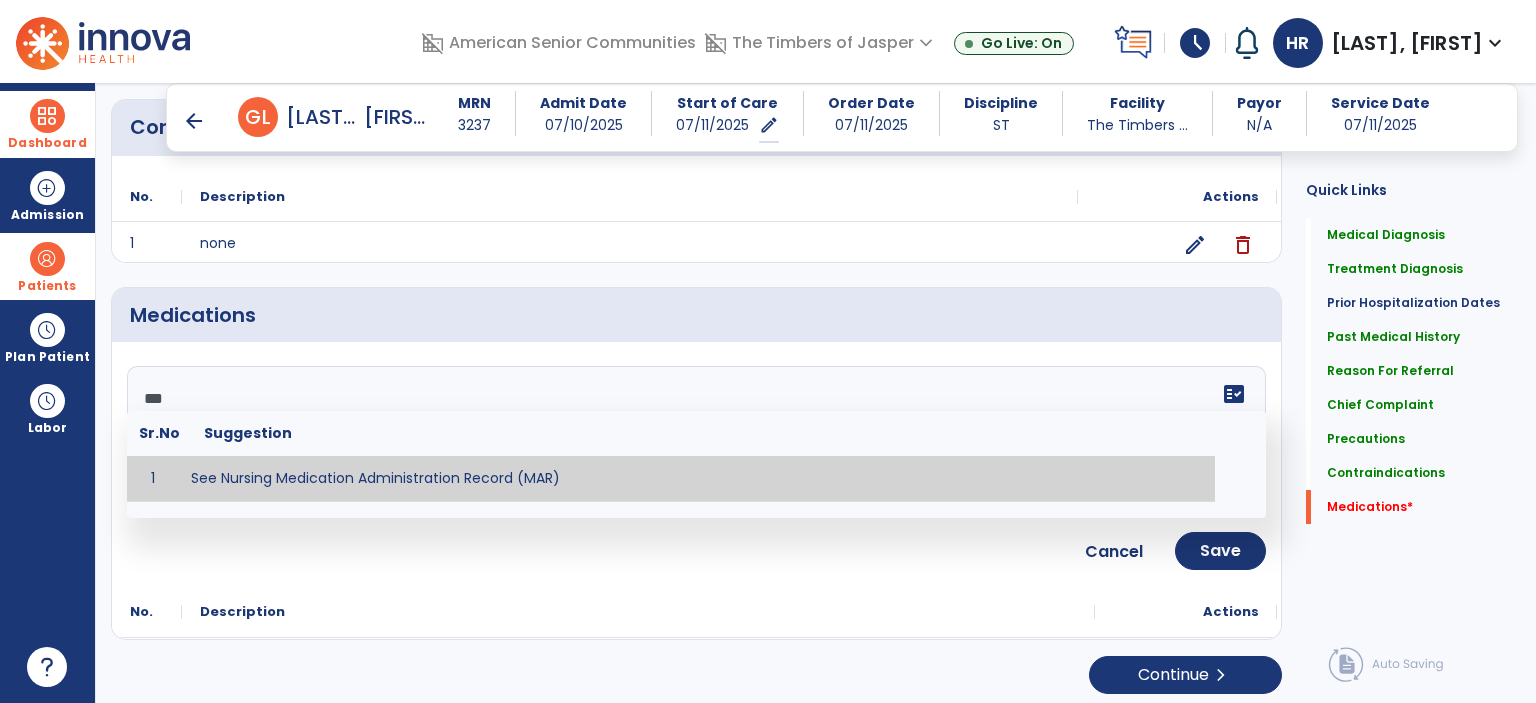 type on "**********" 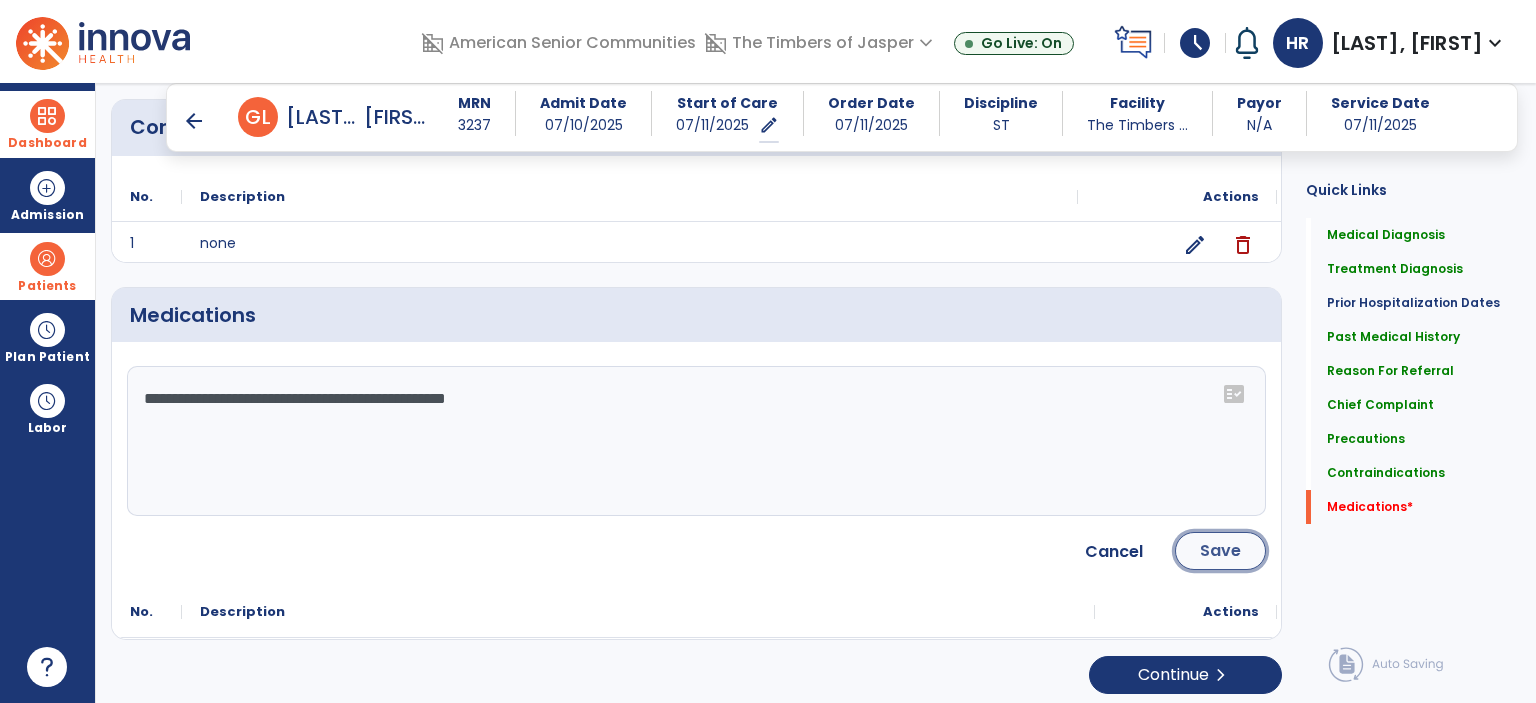 click on "Save" 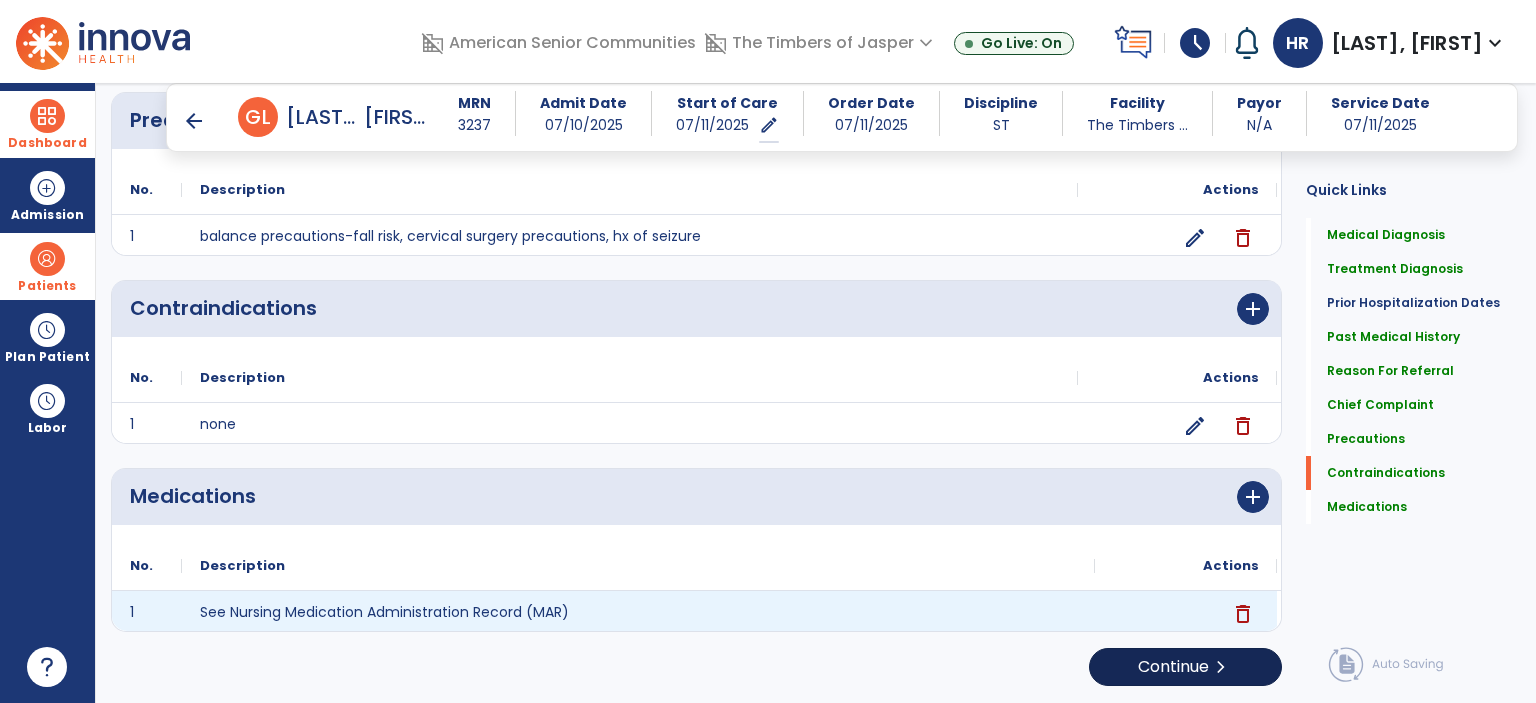 scroll, scrollTop: 1589, scrollLeft: 0, axis: vertical 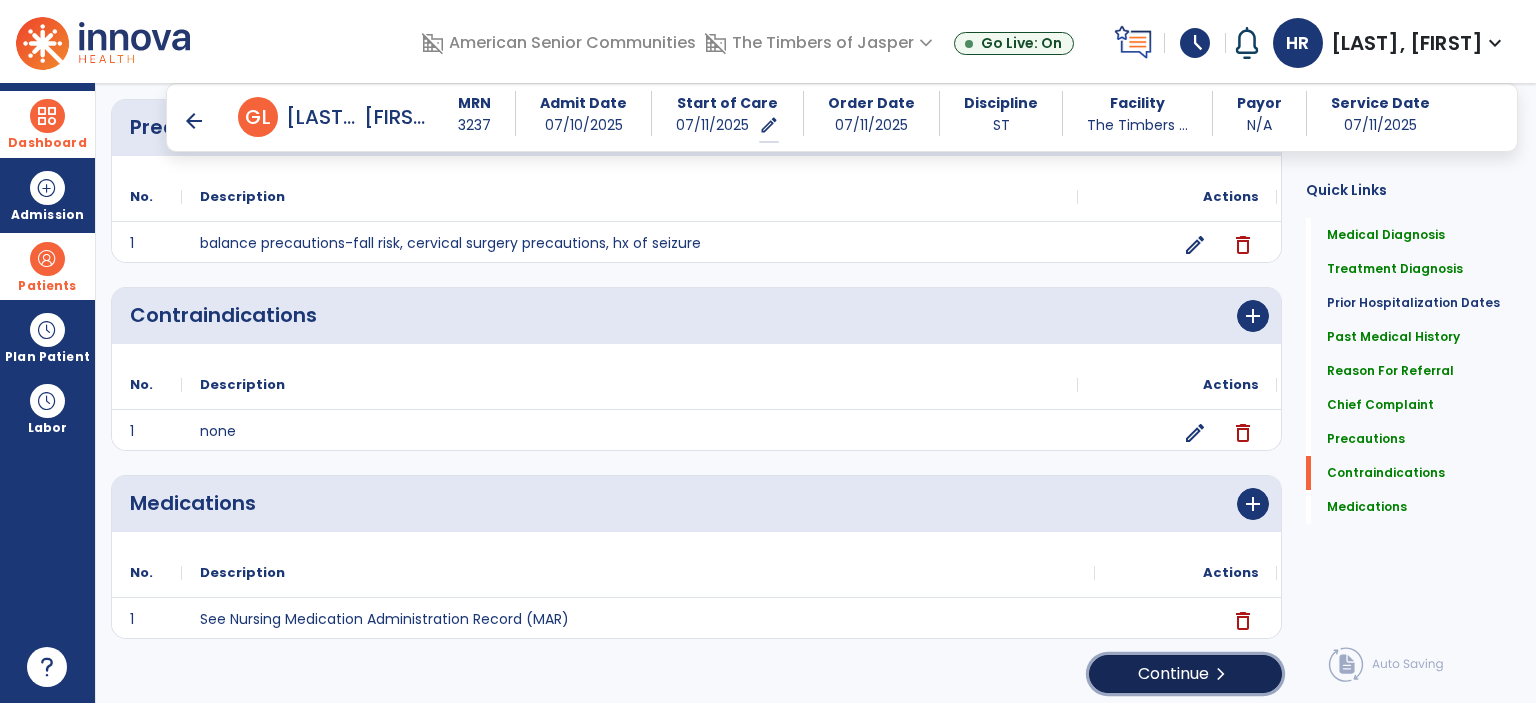 click on "Continue  chevron_right" 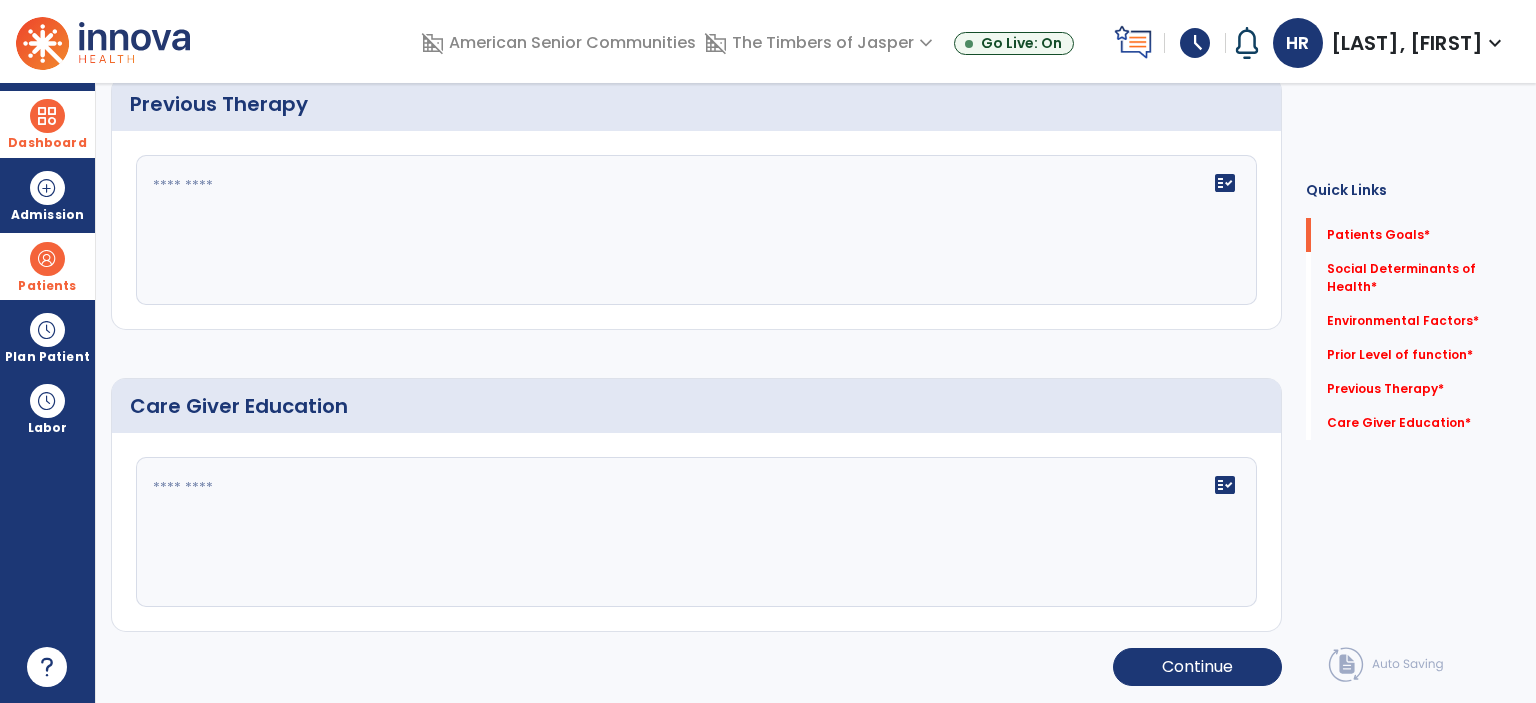 scroll, scrollTop: 0, scrollLeft: 0, axis: both 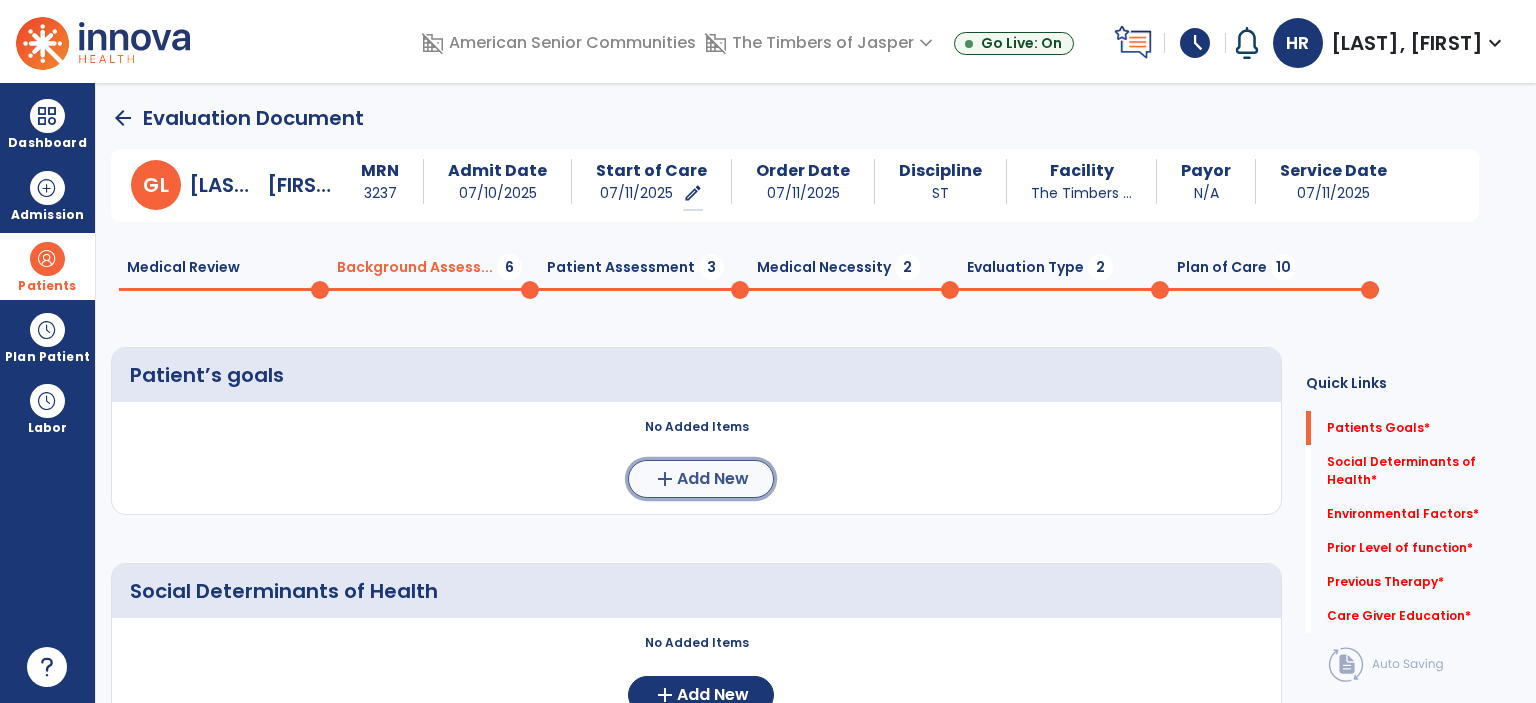 click on "add  Add New" 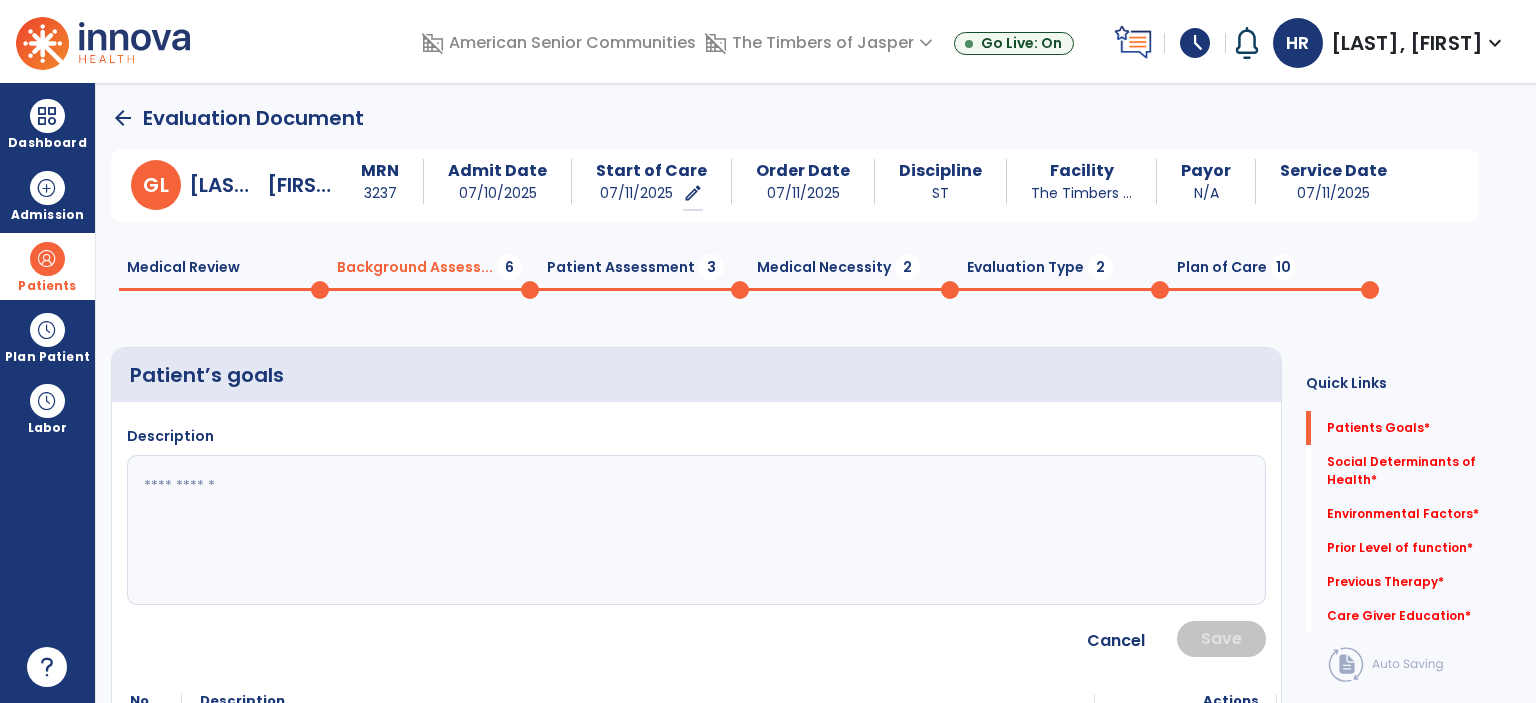 click 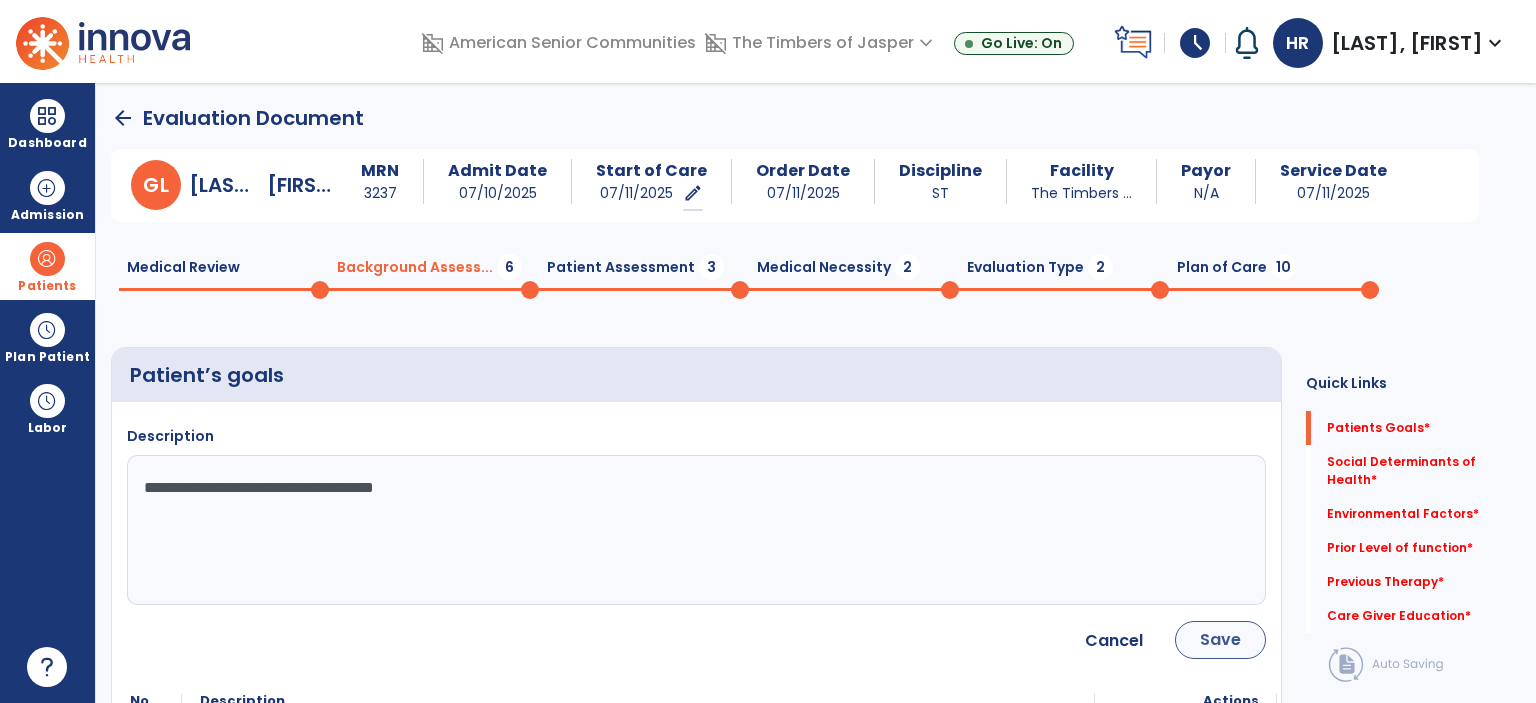 type on "**********" 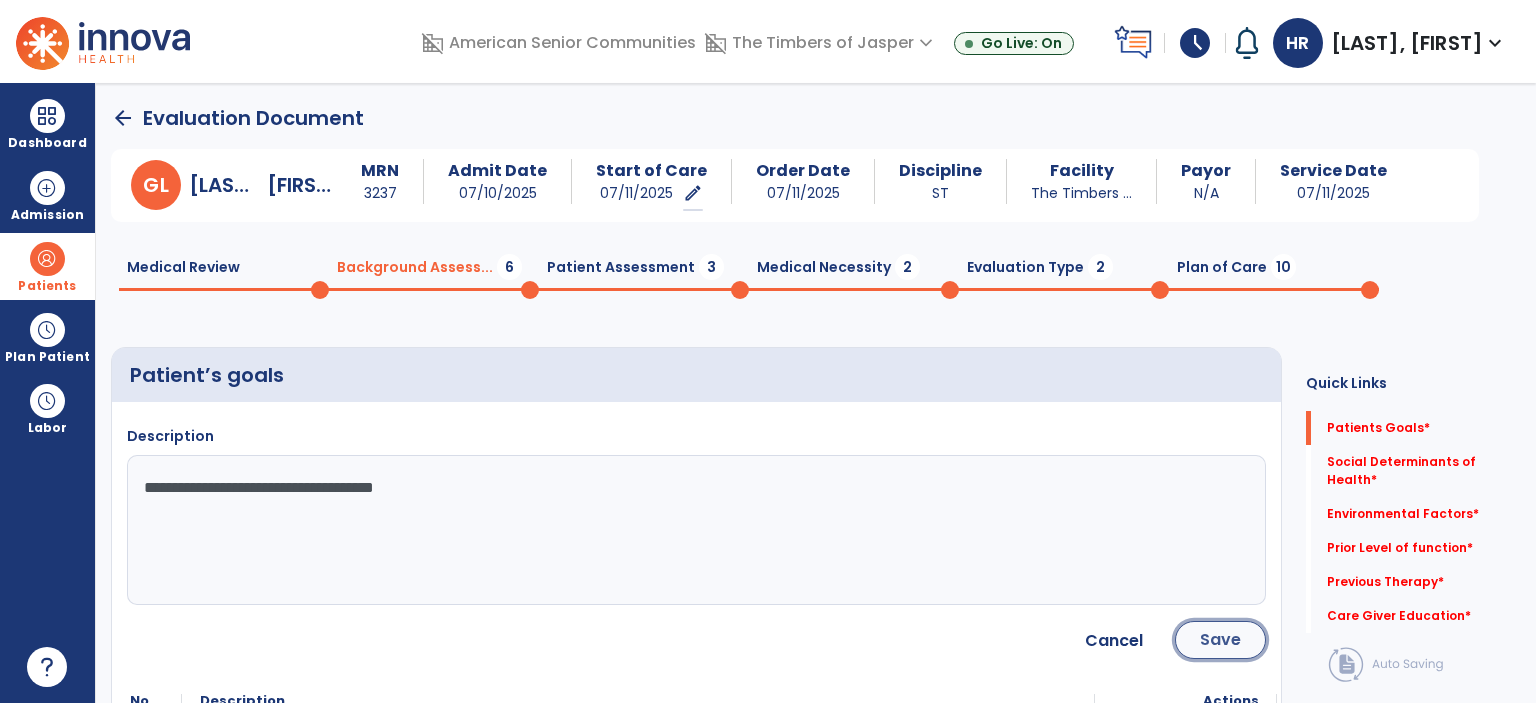 click on "Save" 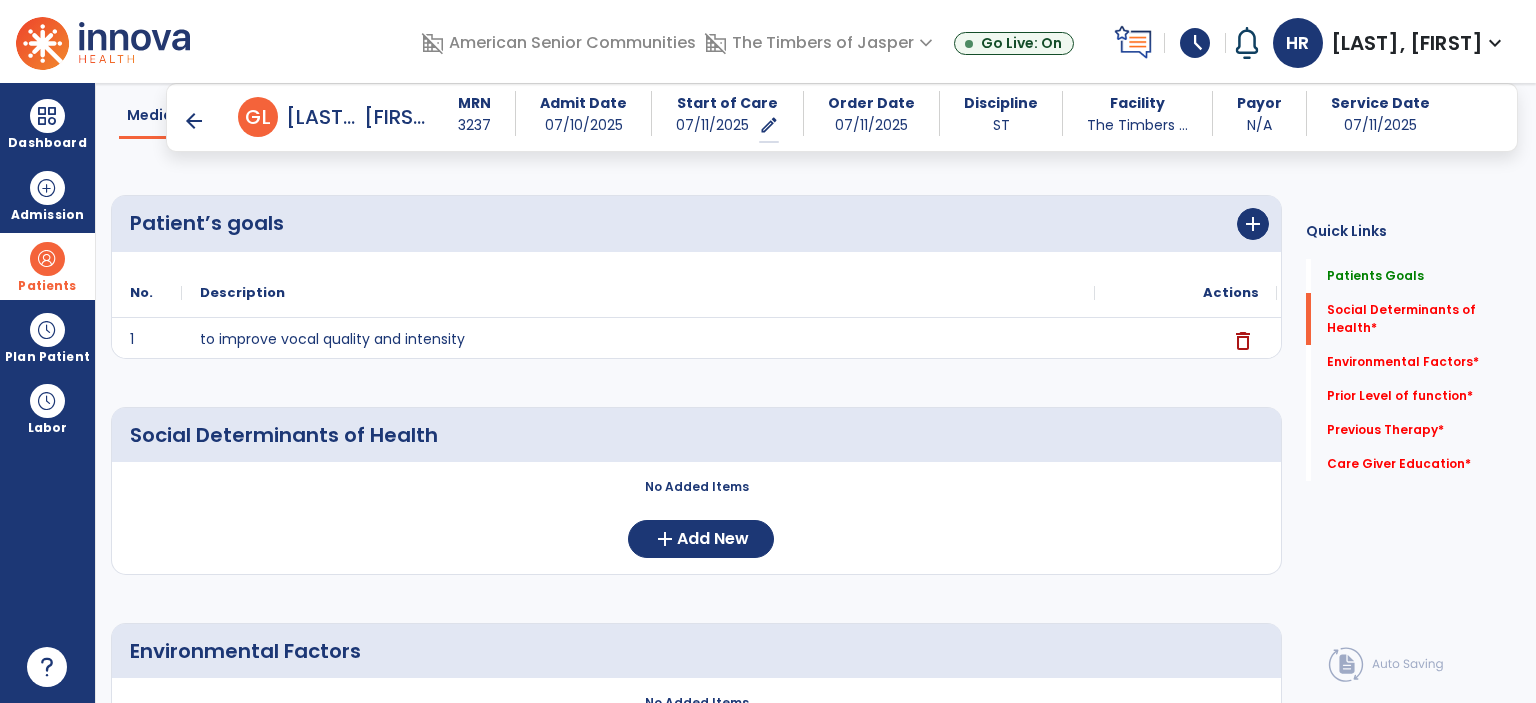 scroll, scrollTop: 200, scrollLeft: 0, axis: vertical 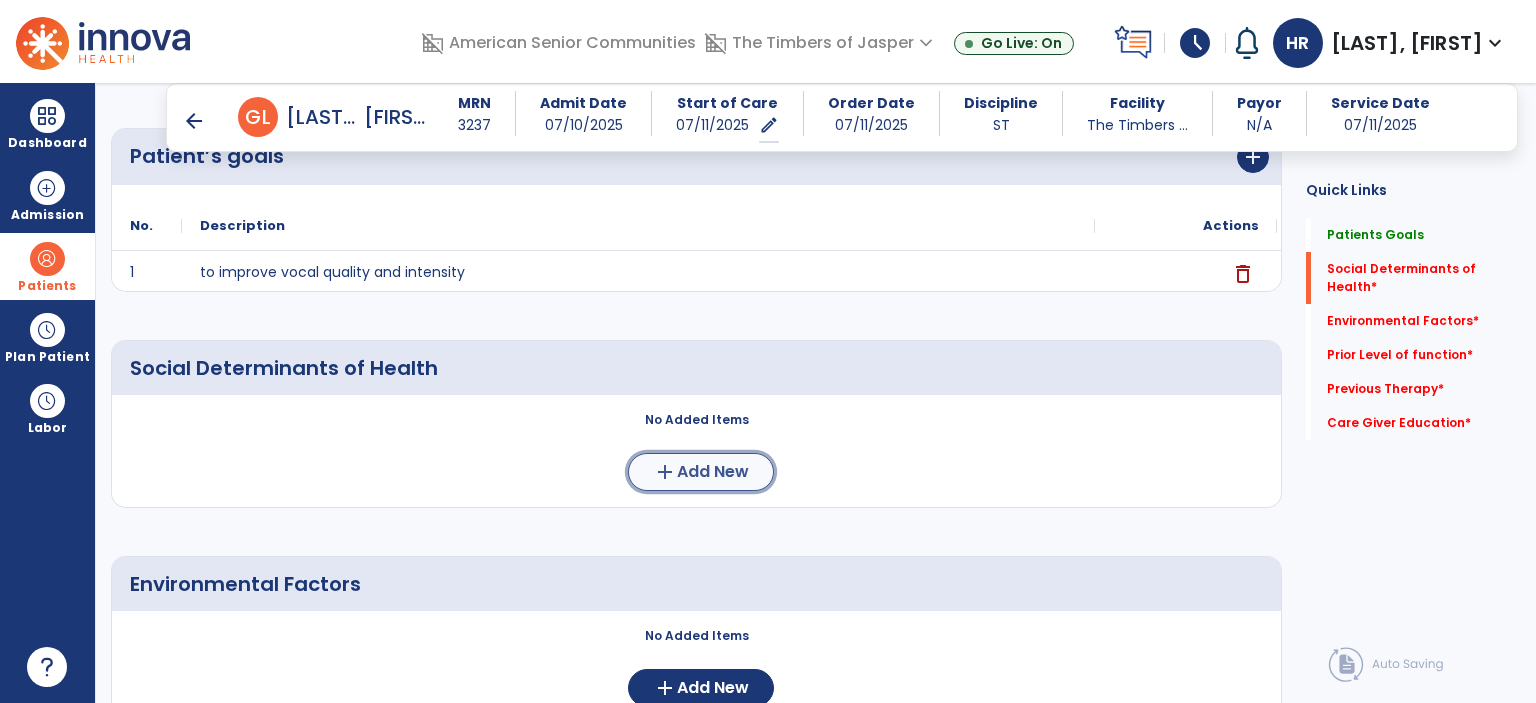 click on "Add New" 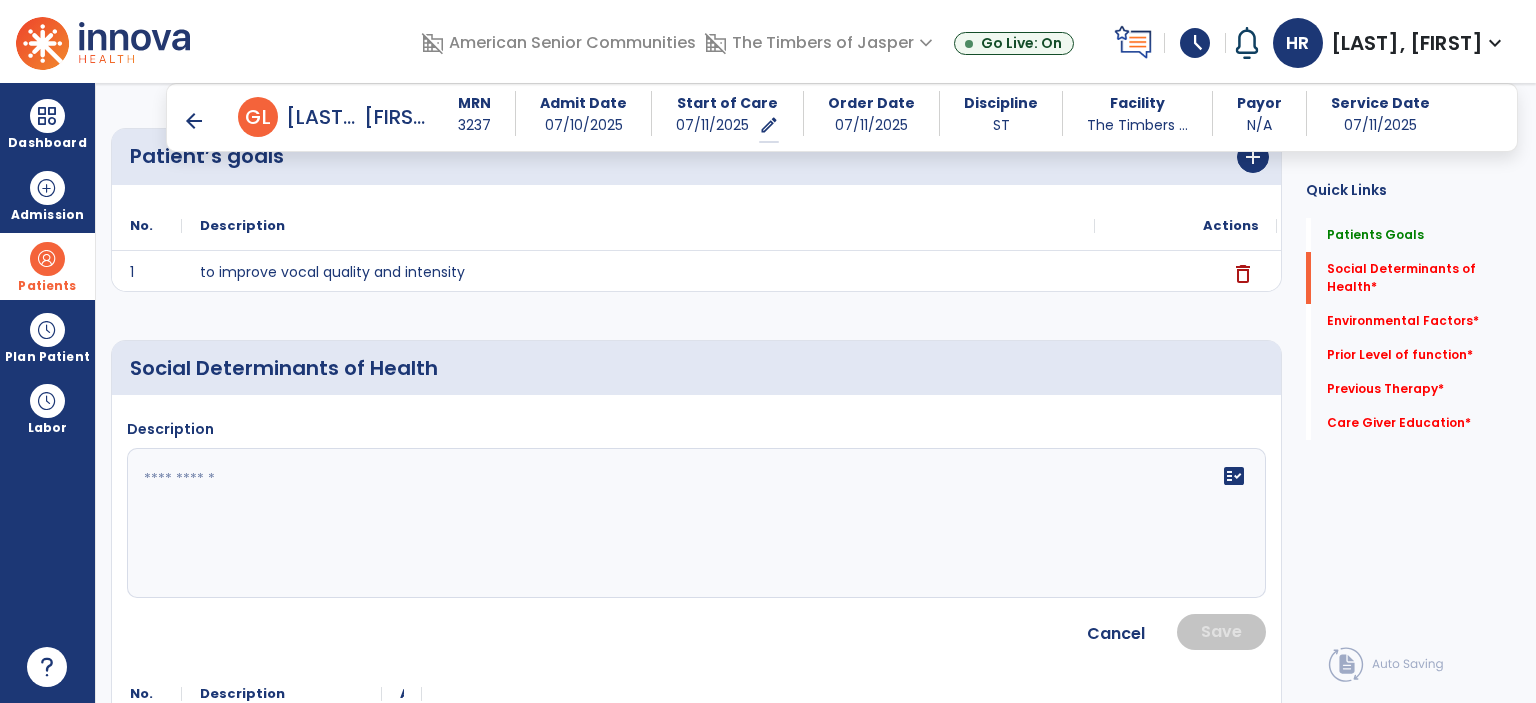 click 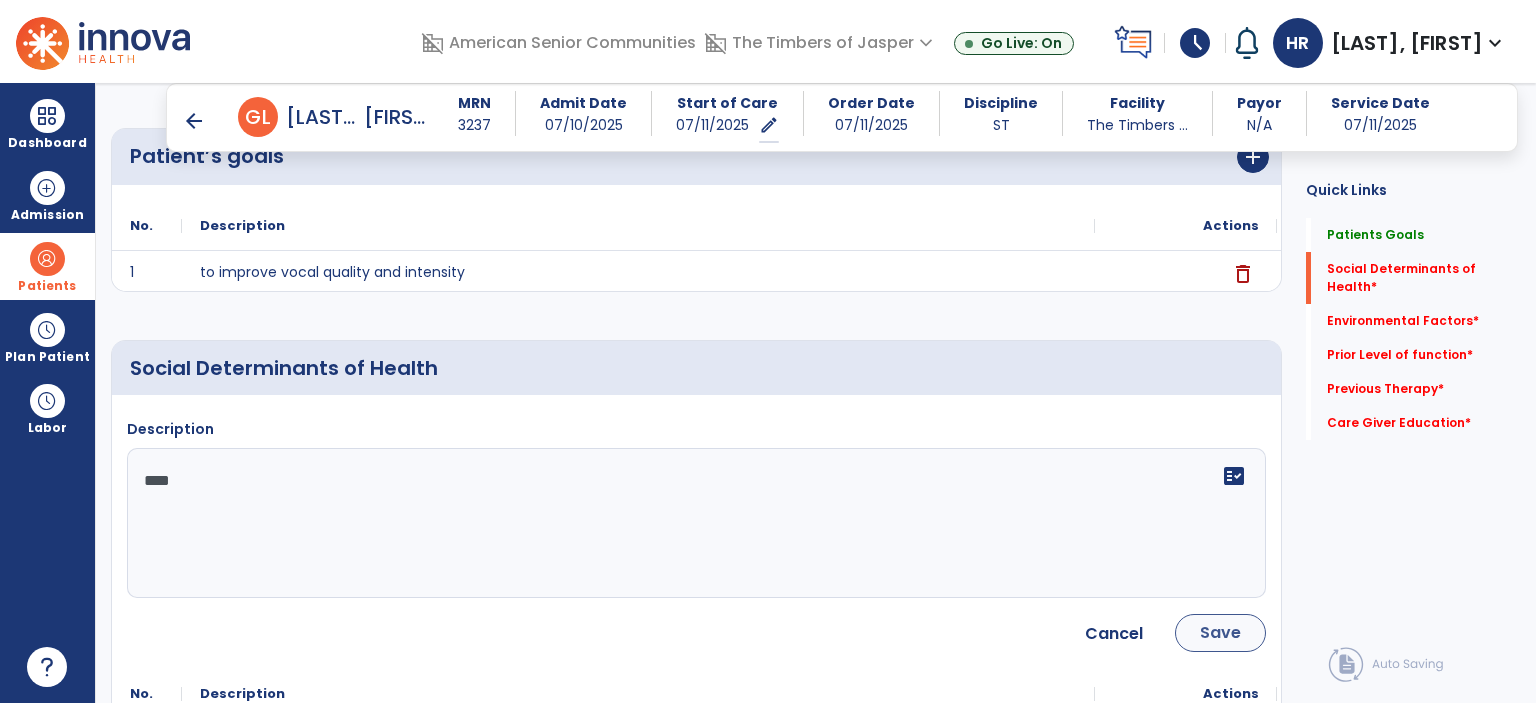 type on "****" 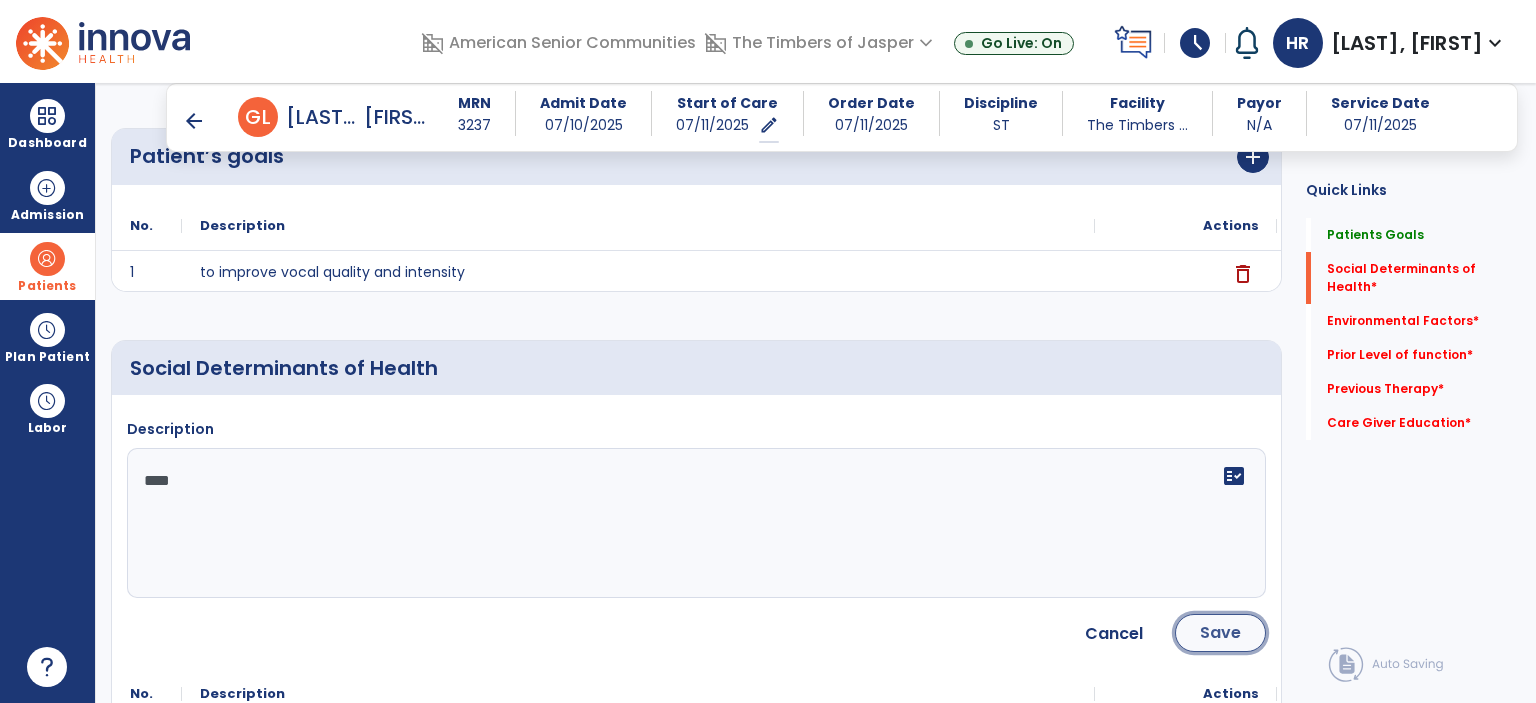 click on "Save" 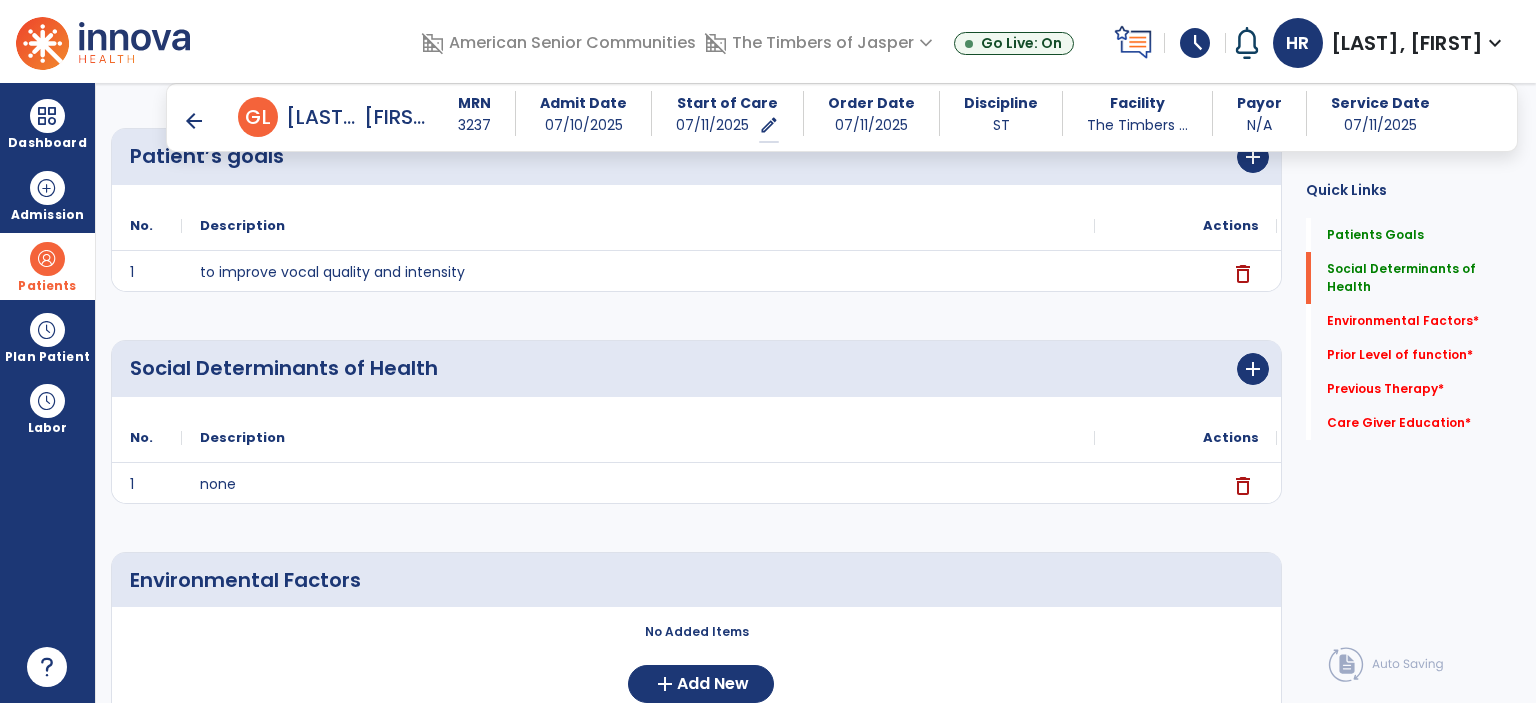 scroll, scrollTop: 300, scrollLeft: 0, axis: vertical 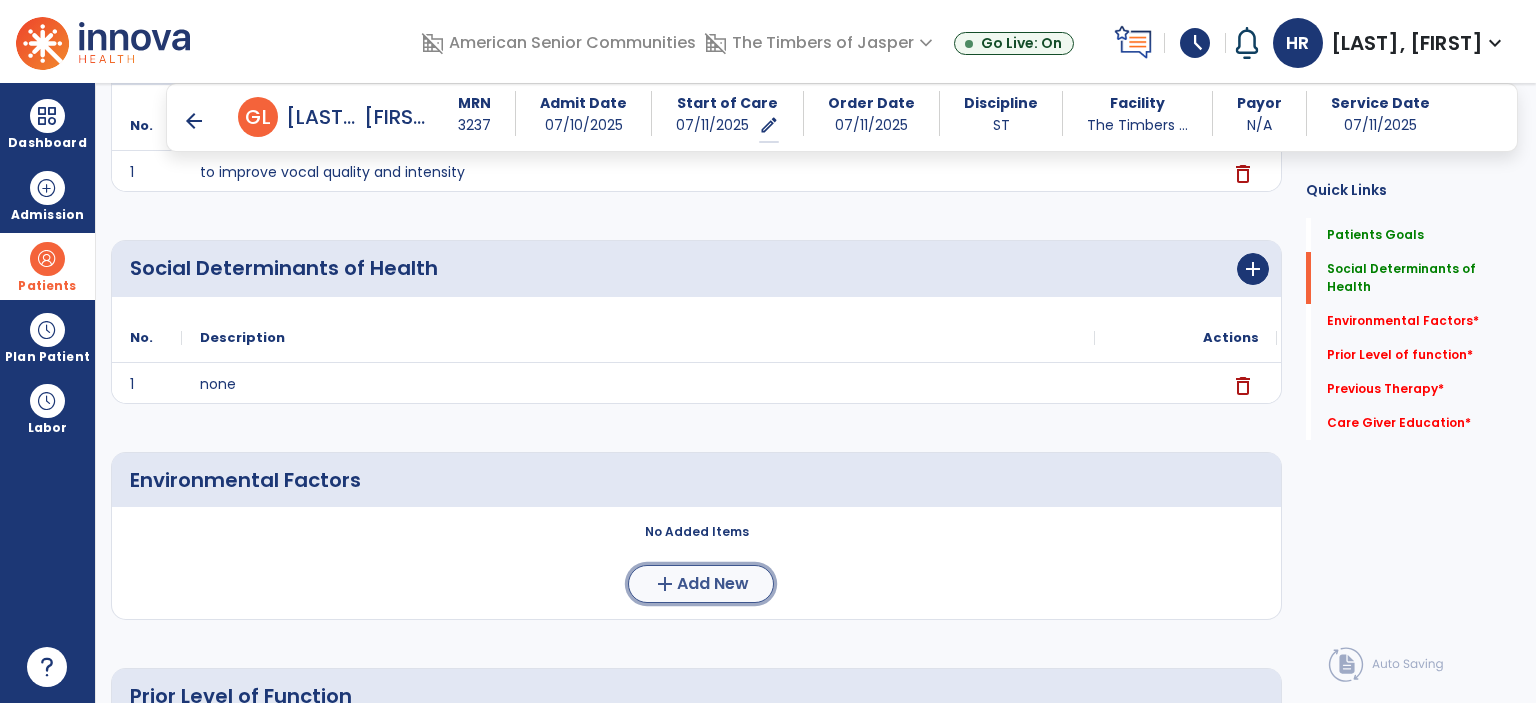 click on "add  Add New" 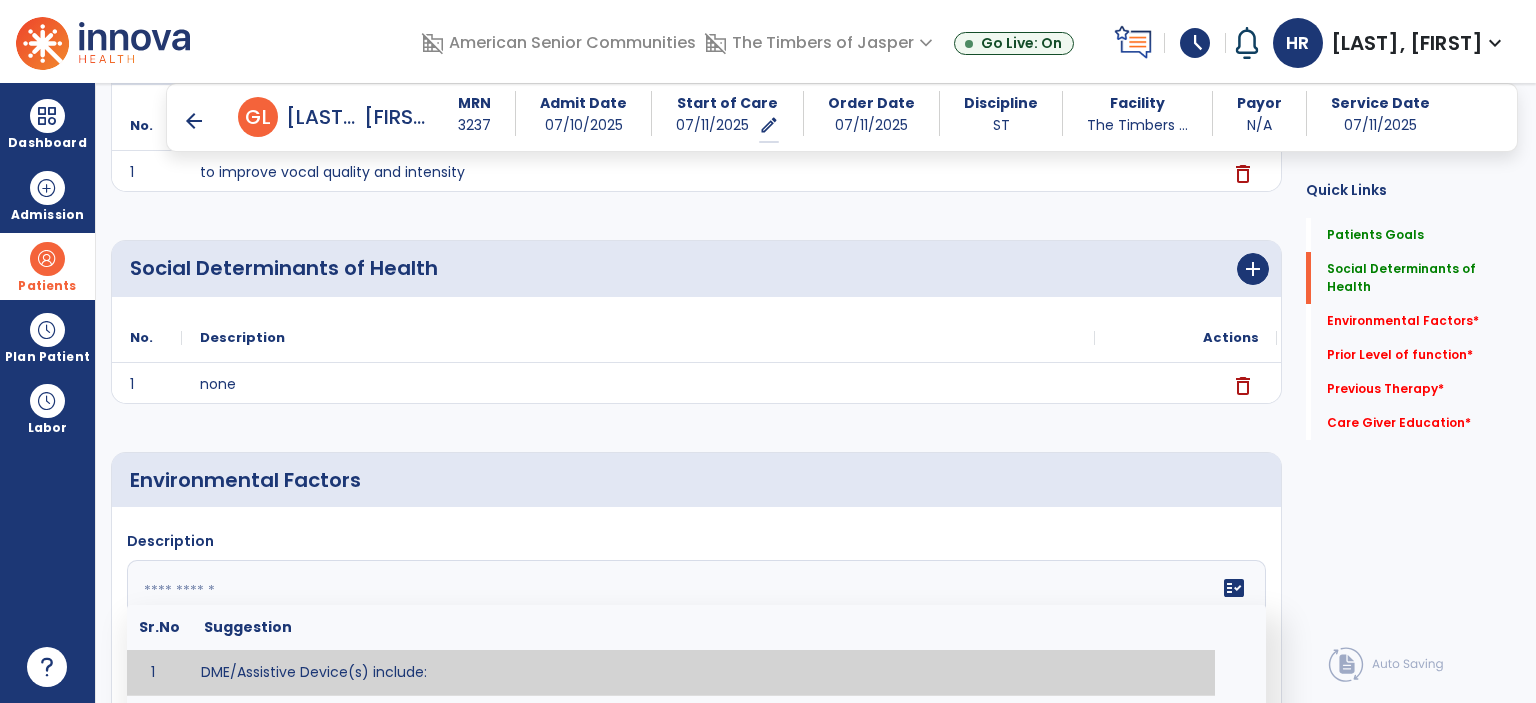 click 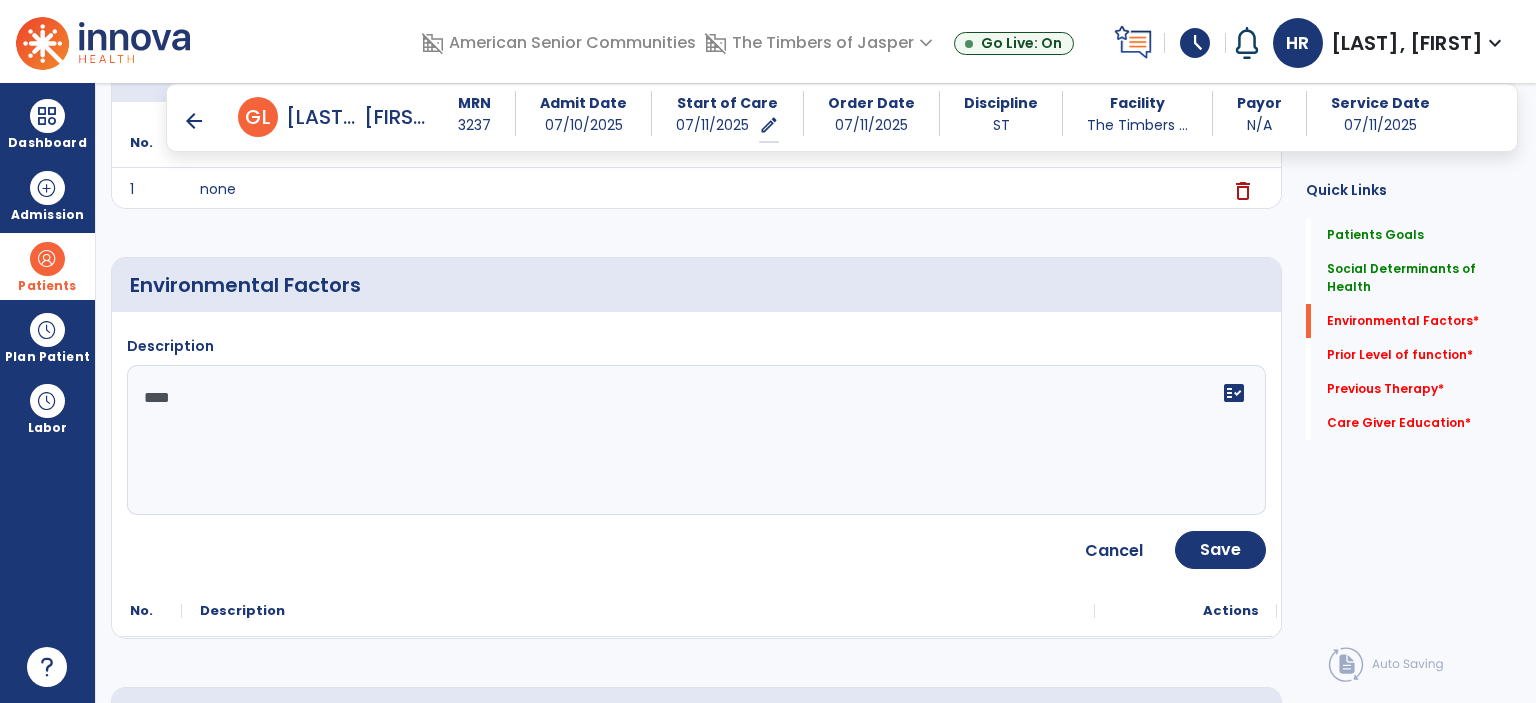 scroll, scrollTop: 600, scrollLeft: 0, axis: vertical 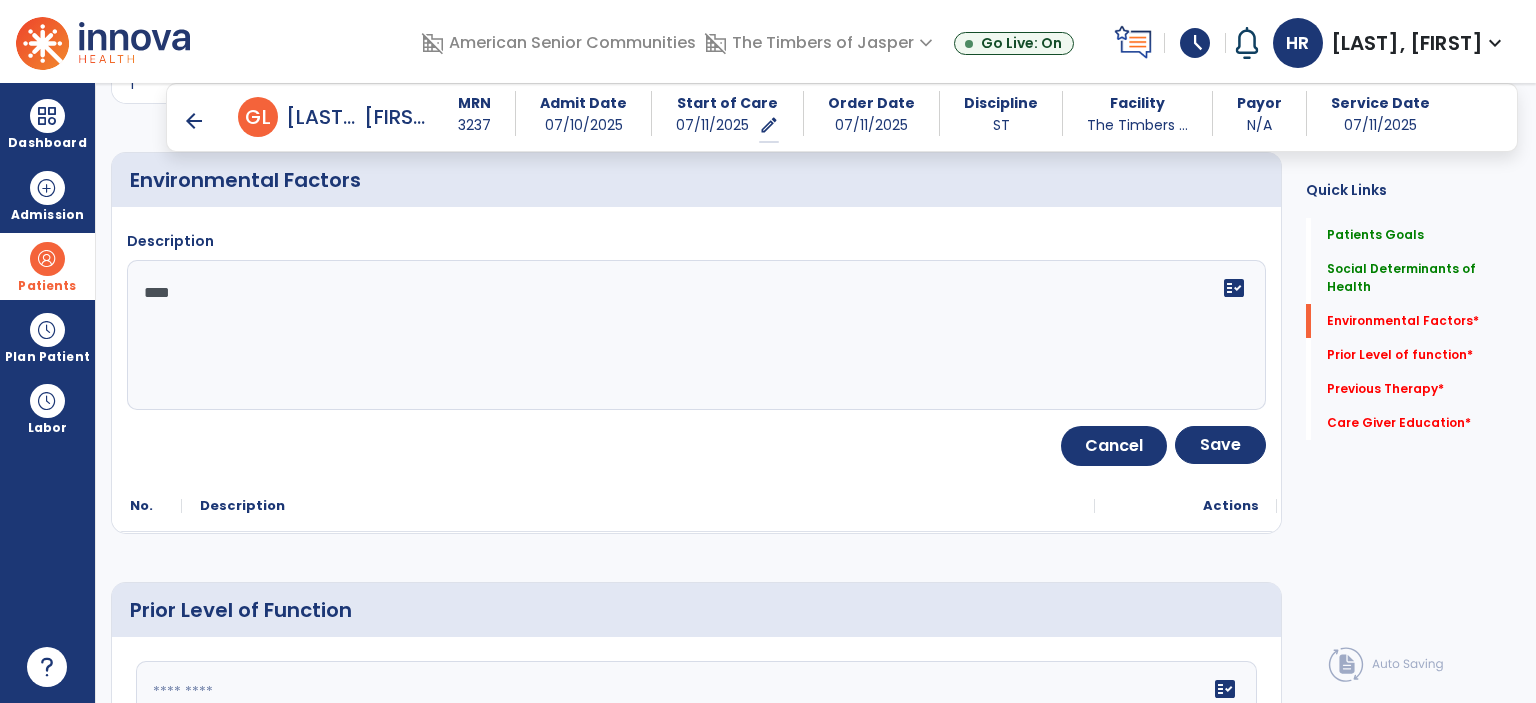 type on "****" 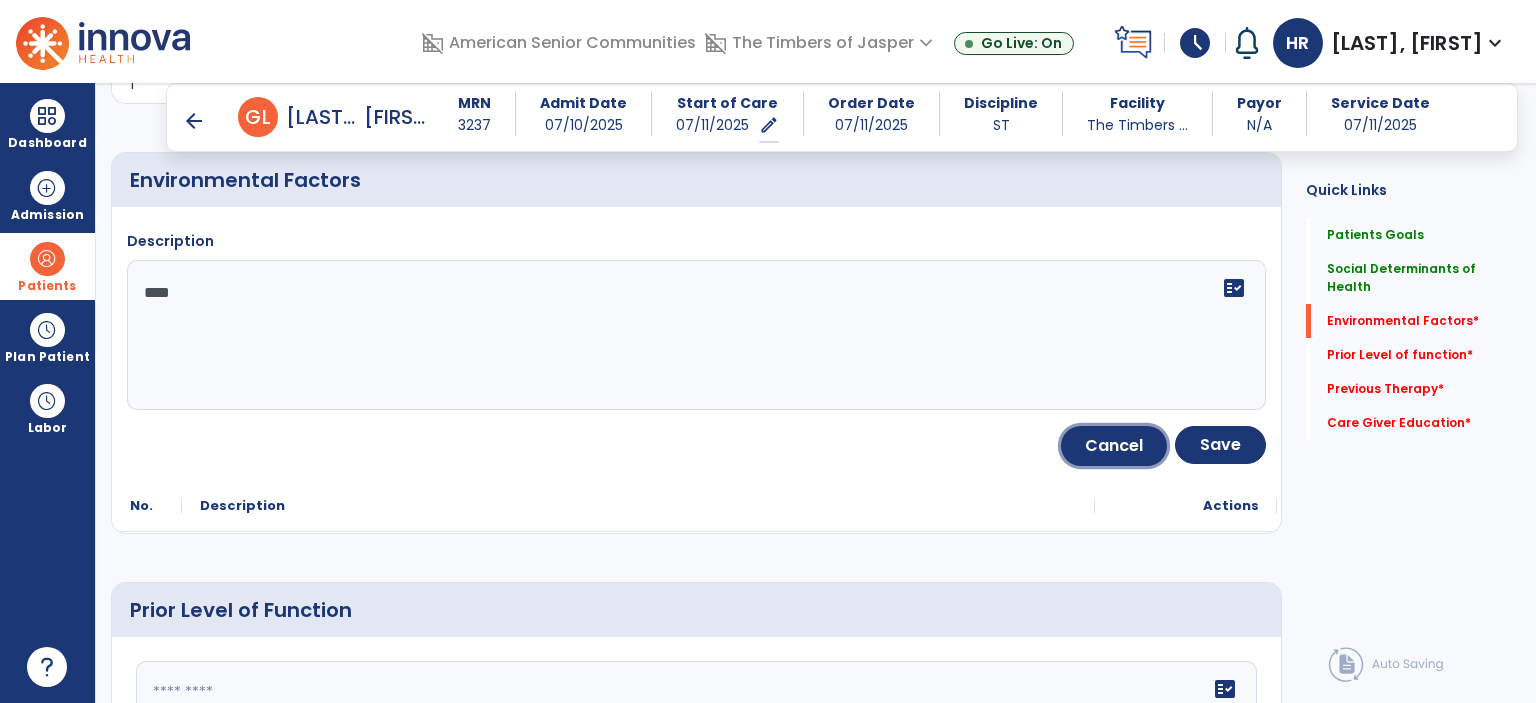 click on "Cancel" 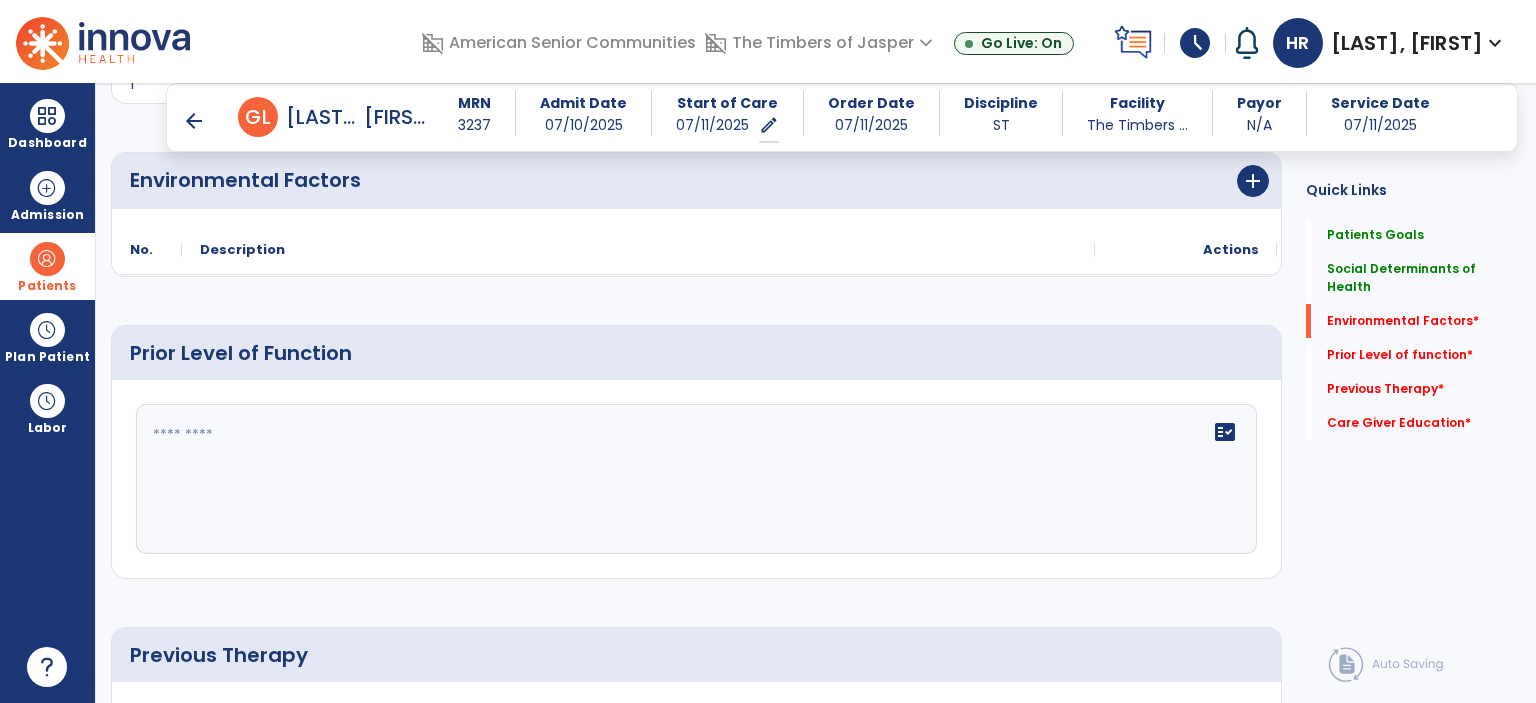 scroll, scrollTop: 800, scrollLeft: 0, axis: vertical 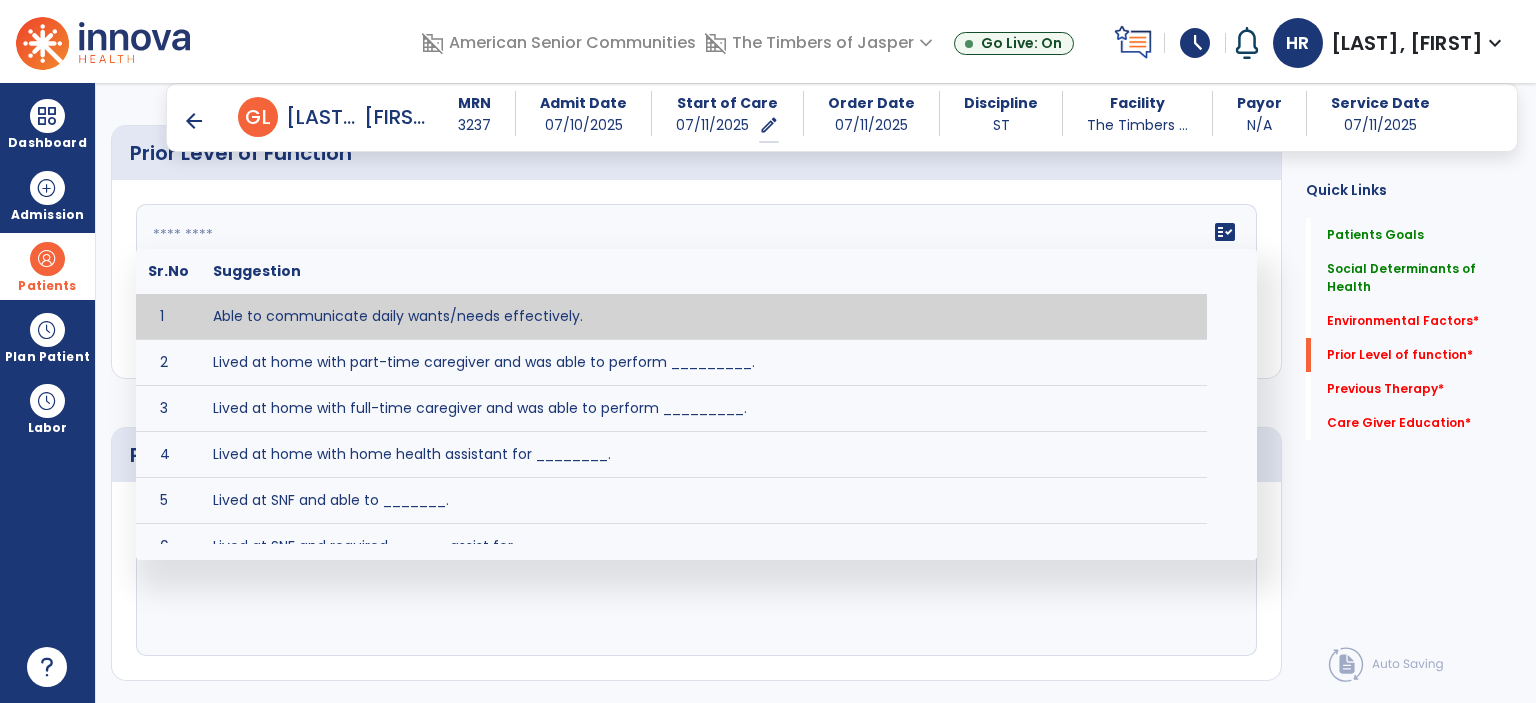 click on "fact_check  Sr.No Suggestion 1 Able to communicate daily wants/needs effectively. 2 Lived at home with part-time caregiver and was able to perform _________. 3 Lived at home with full-time caregiver and was able to perform _________. 4 Lived at home with home health assistant for ________. 5 Lived at SNF and able to _______. 6 Lived at SNF and required ______ assist for ________. 7 Lived in assisted living facility and able to _______. 8 Lived in SNF and began to develop increase in risk for ______. 9 Lived in SNF and required modified diet of _______ for safety. 10 Lived in SNF with no difficulties expressing wants/medical needs to familiar listeners. 11 Lived in SNF with no difficulties expressing wants/medical needs to unfamiliar listeners. 12 Lived in SNF without any diet restrictions/diet modifications. 13 Mental awareness and functional communication WFLs. 14 Mild dementia not affecting daily routine or safety. 15 No history of receptive or expressive deficits. 16 No history of swallowing problems. 17" 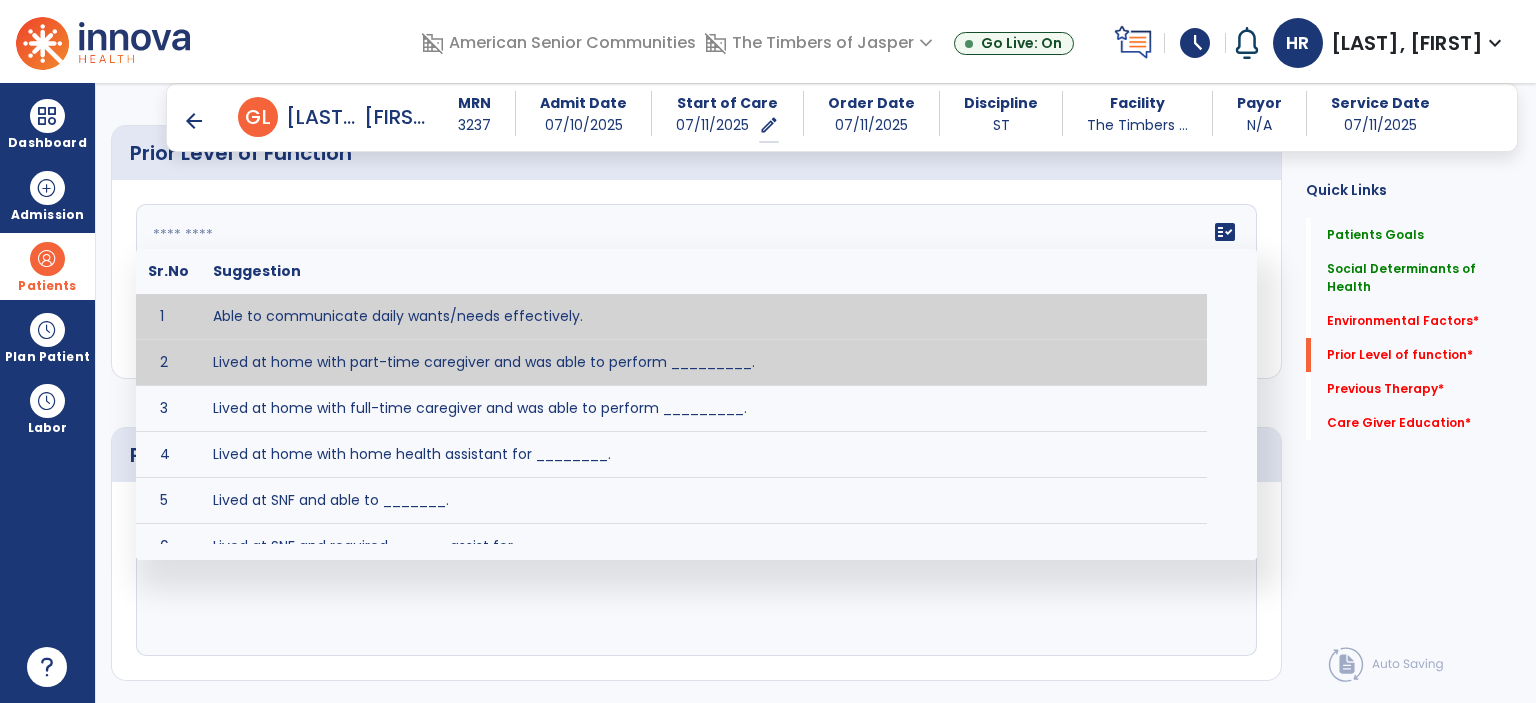 type on "**********" 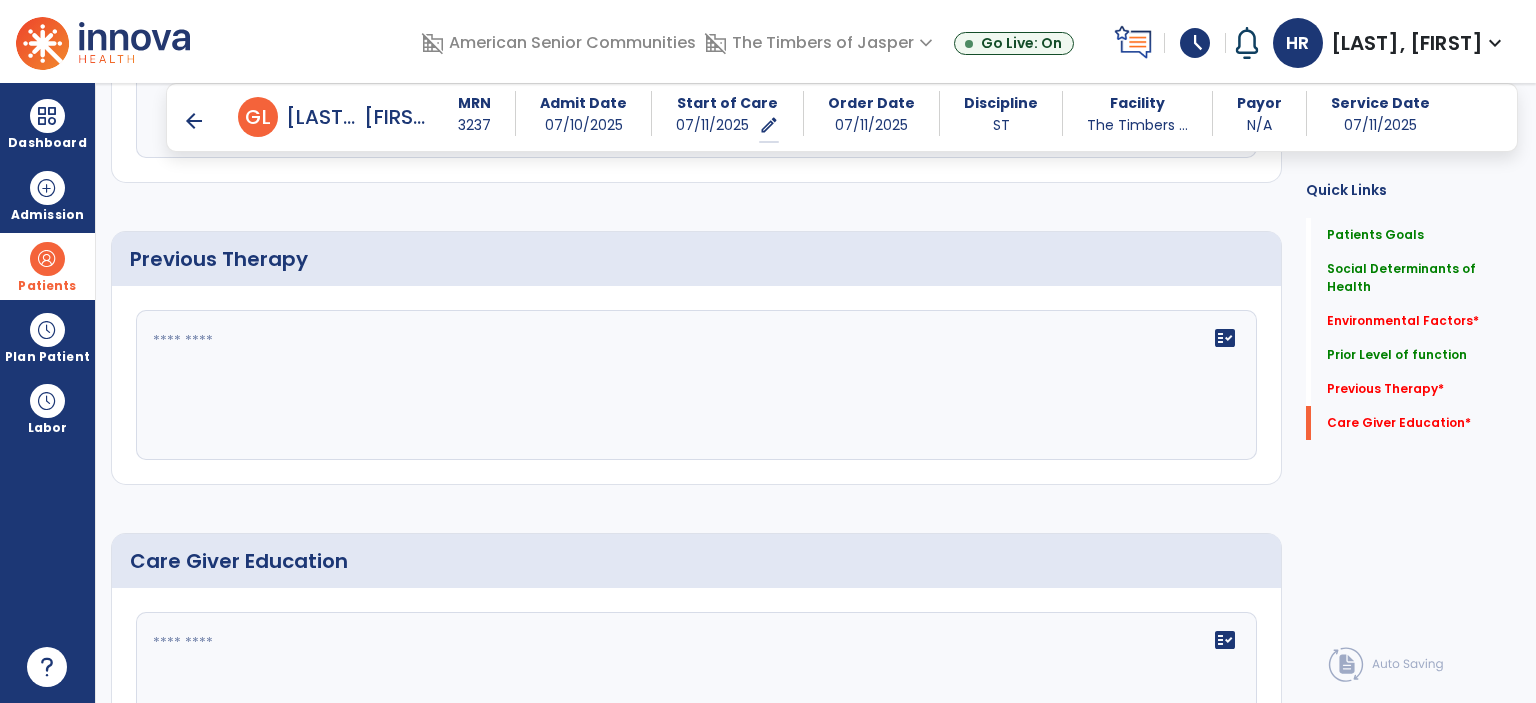 scroll, scrollTop: 1188, scrollLeft: 0, axis: vertical 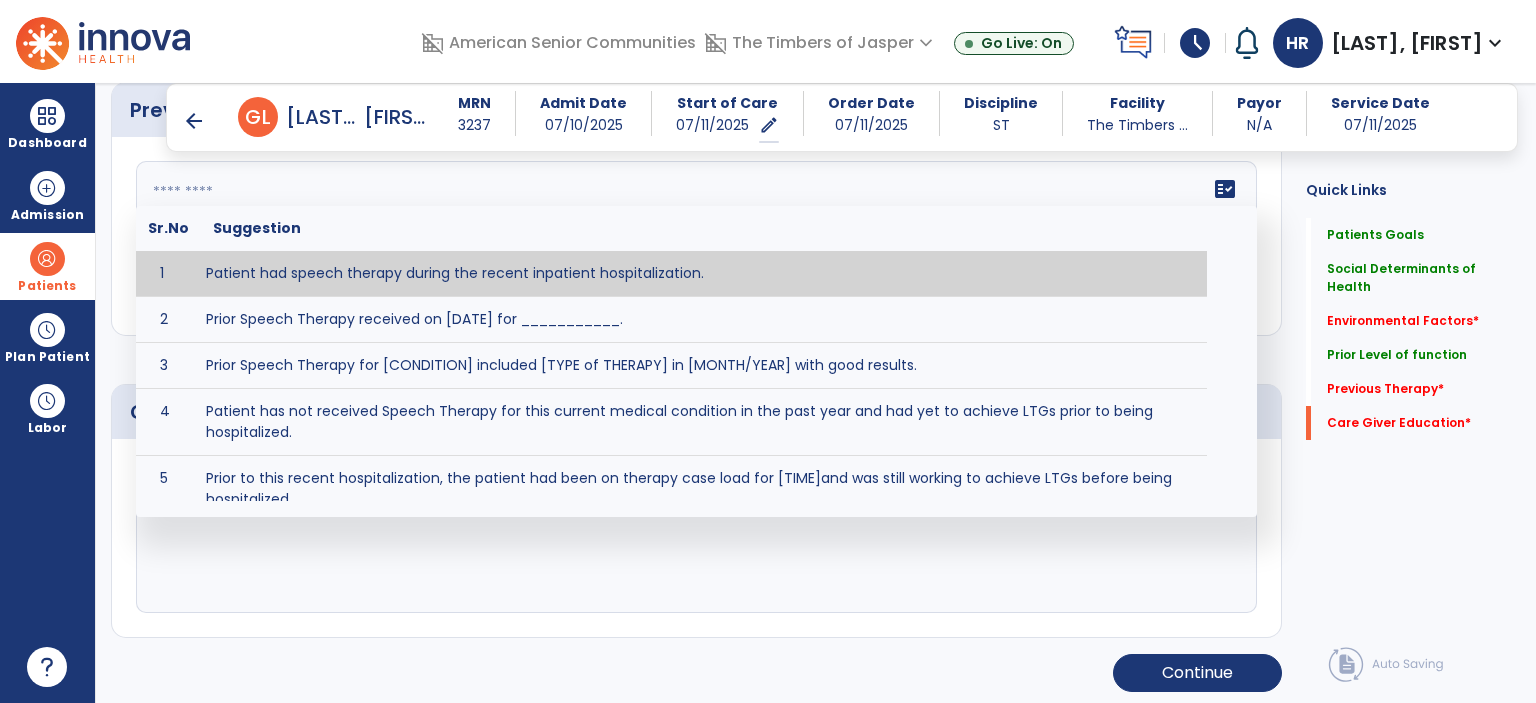 click on "fact_check  Sr.No Suggestion 1 Patient had speech therapy during the recent inpatient hospitalization. 2 Prior Speech Therapy received on [DATE] for ___________. 3 Prior Speech Therapy for [CONDITION] included [TYPE of THERAPY] in [MONTH/YEAR] with good results. 4 Patient has not received Speech Therapy for this current medical condition in the past year and had yet to achieve LTGs prior to being hospitalized. 5 Prior to this recent hospitalization, the patient had been on therapy case load for [TIME]and was still working to achieve LTGs before being hospitalized." 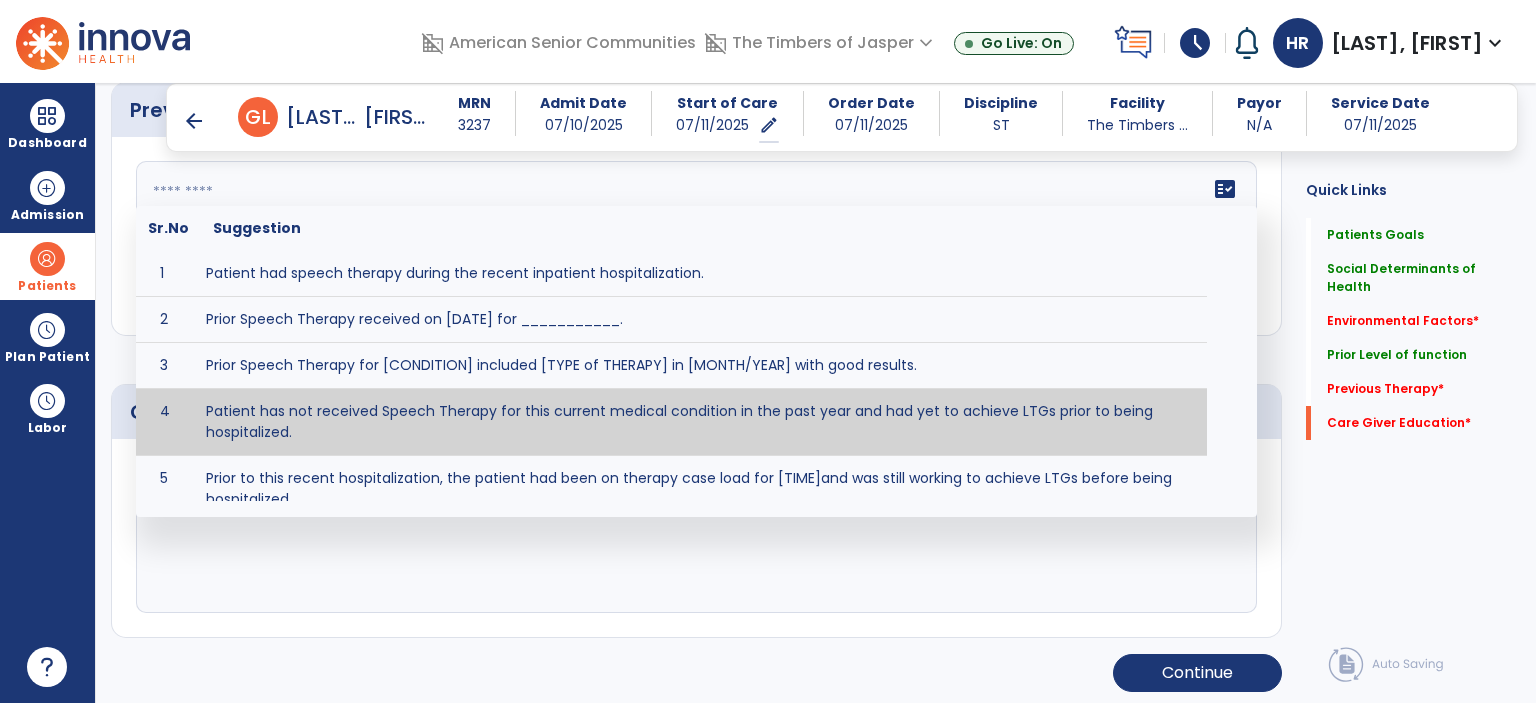 type on "**********" 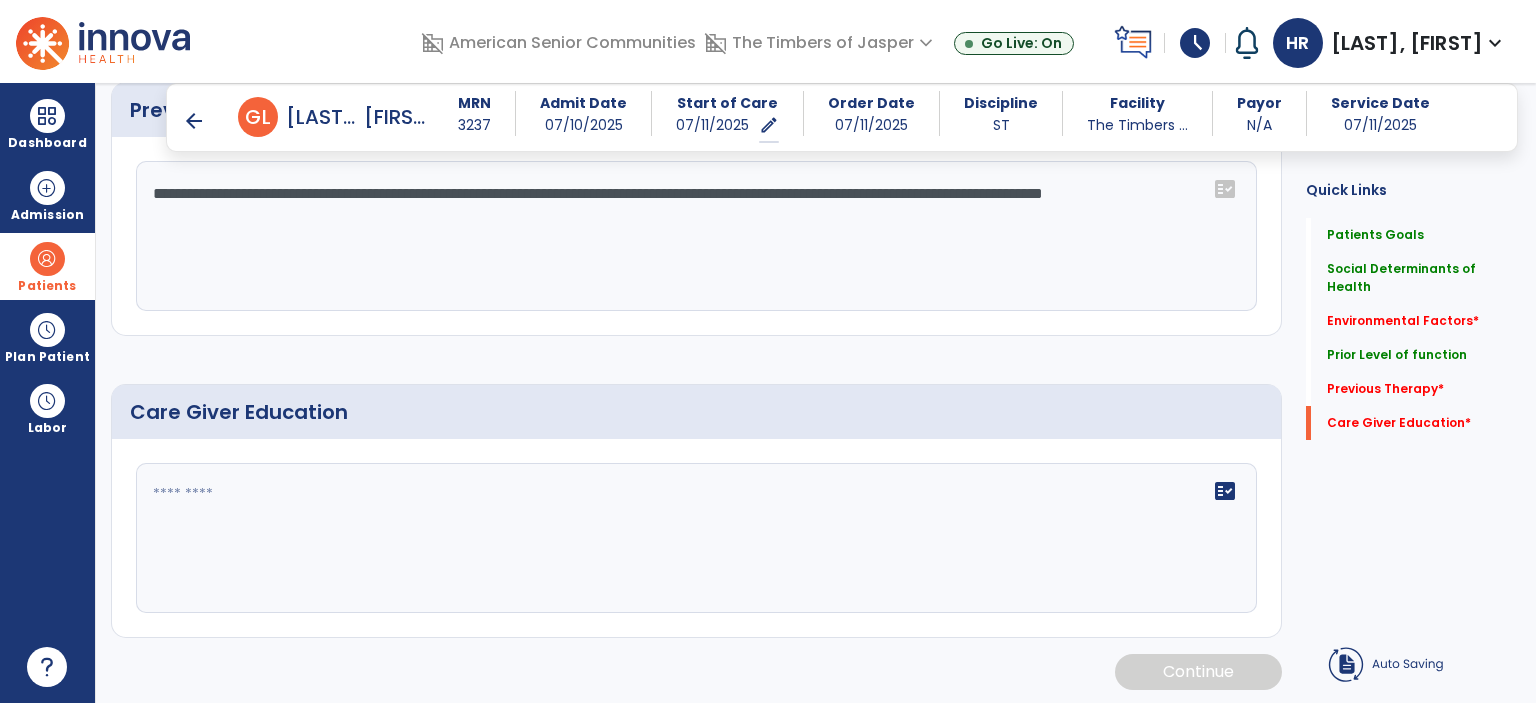 scroll, scrollTop: 1187, scrollLeft: 0, axis: vertical 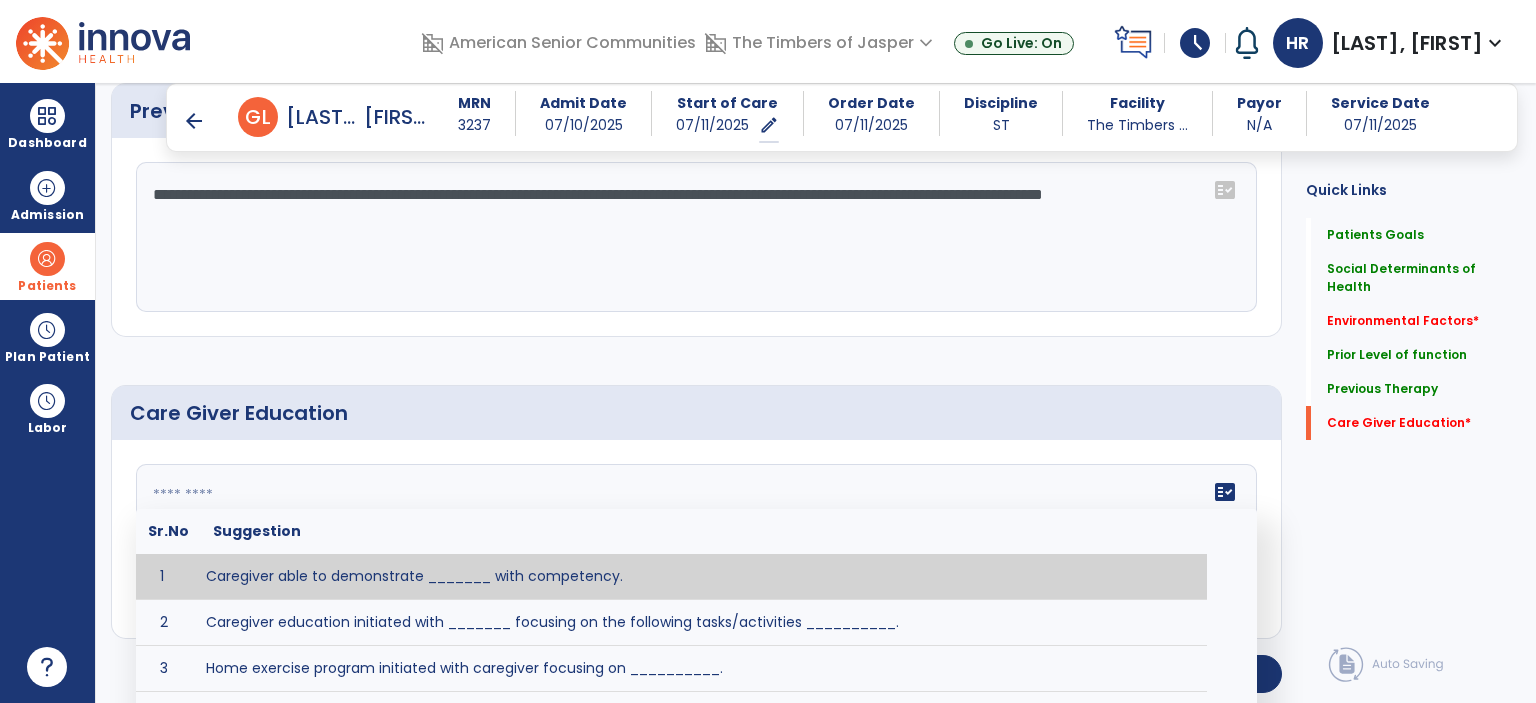 click on "fact_check  Sr.No Suggestion 1 Caregiver able to demonstrate _______ with competency. 2 Caregiver education initiated with _______ focusing on the following tasks/activities __________. 3 Home exercise program initiated with caregiver focusing on __________. 4 Patient educated in precautions and is able to recount information with [VALUE]% accuracy." 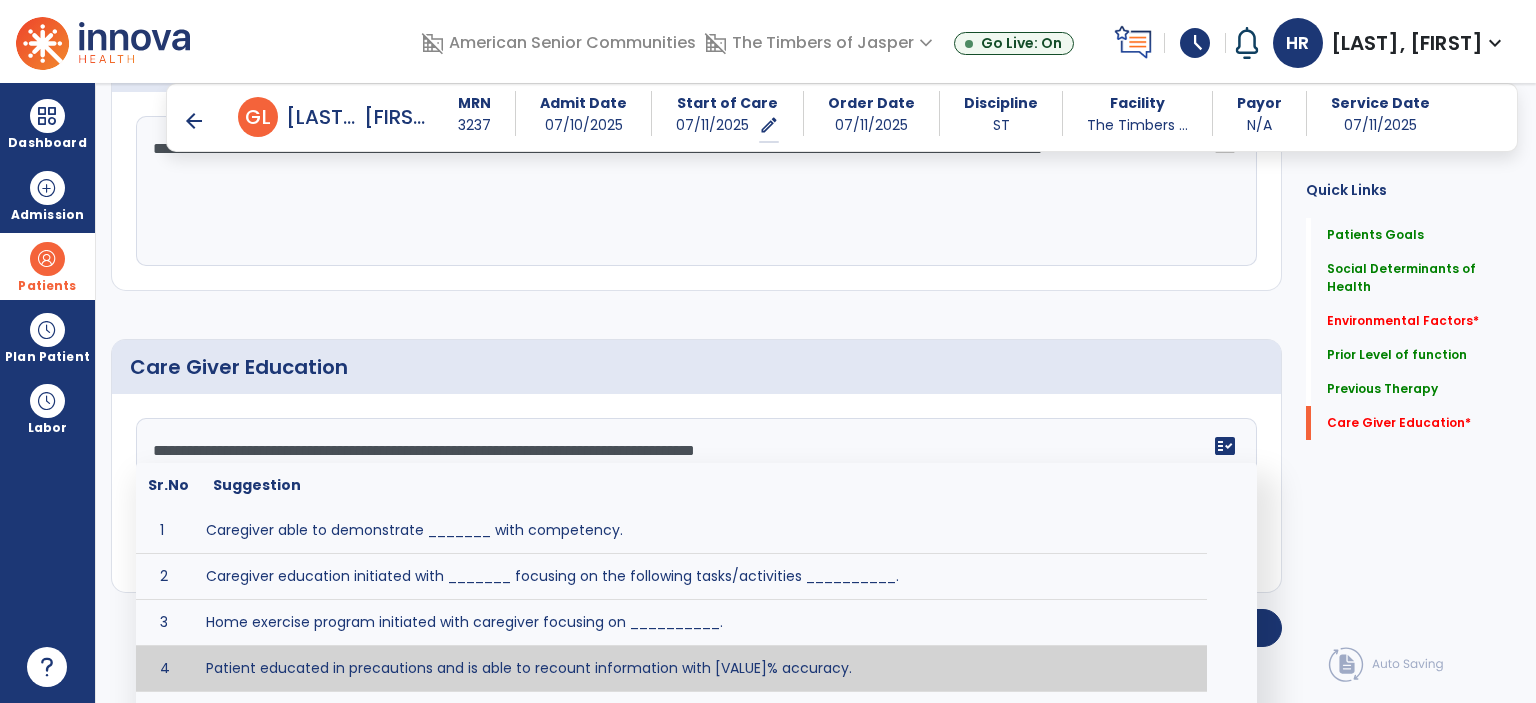 drag, startPoint x: 464, startPoint y: 655, endPoint x: 684, endPoint y: 489, distance: 275.60117 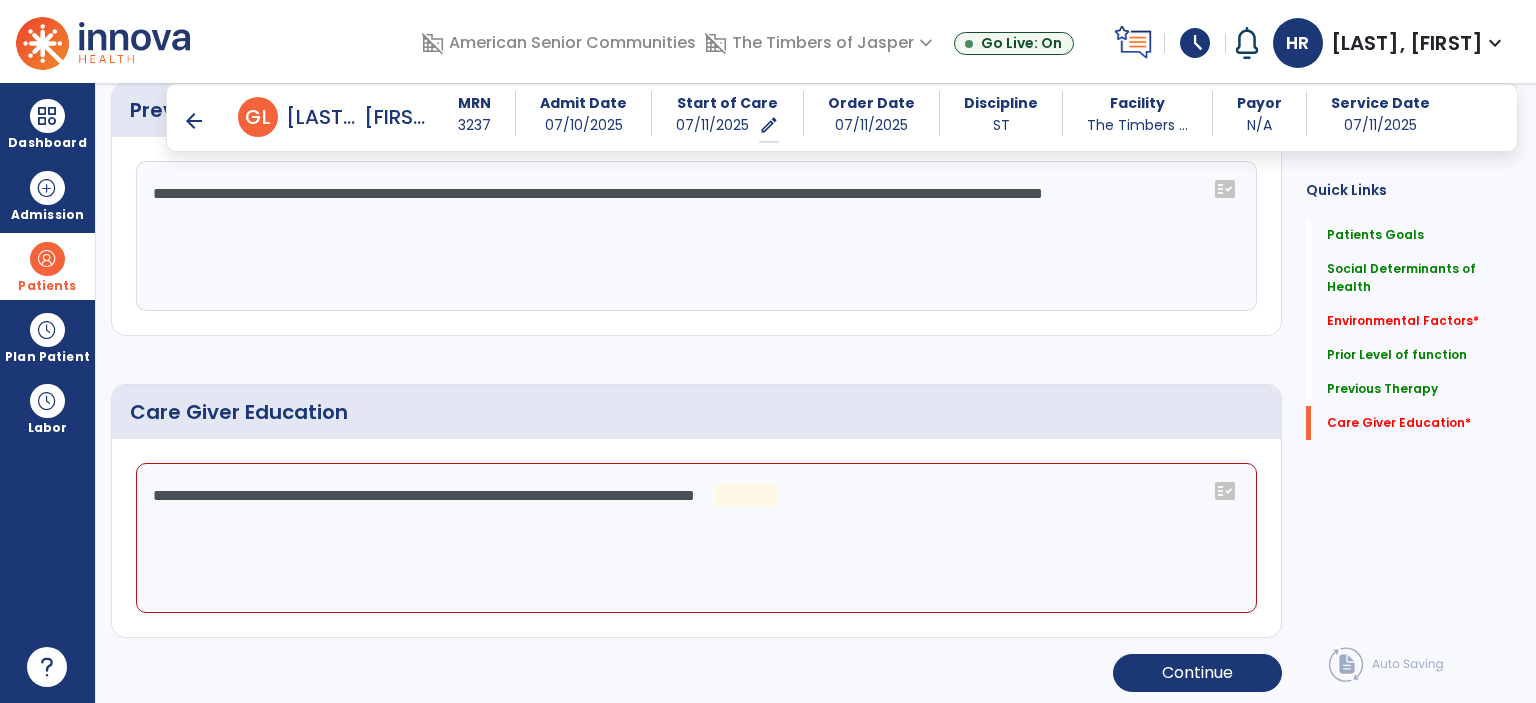 click on "**********" 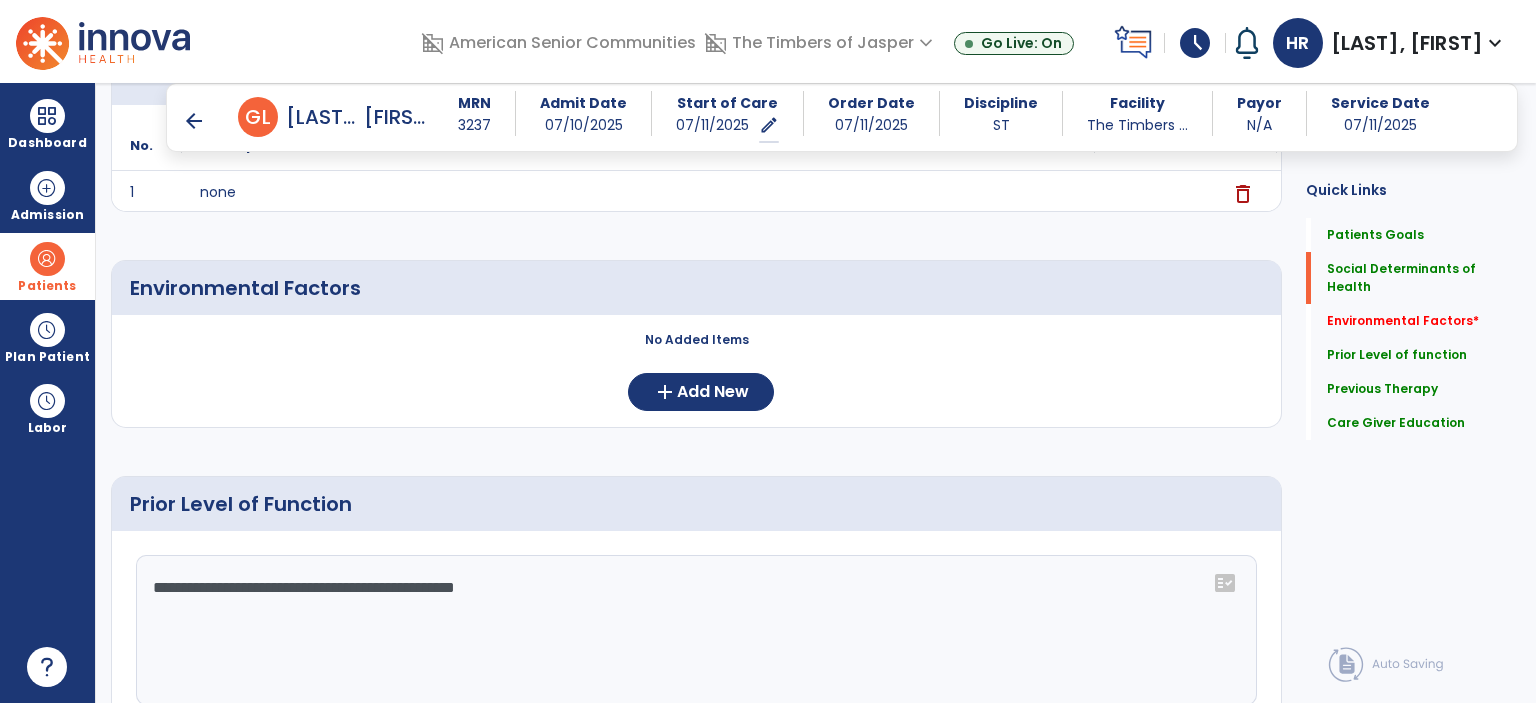 scroll, scrollTop: 287, scrollLeft: 0, axis: vertical 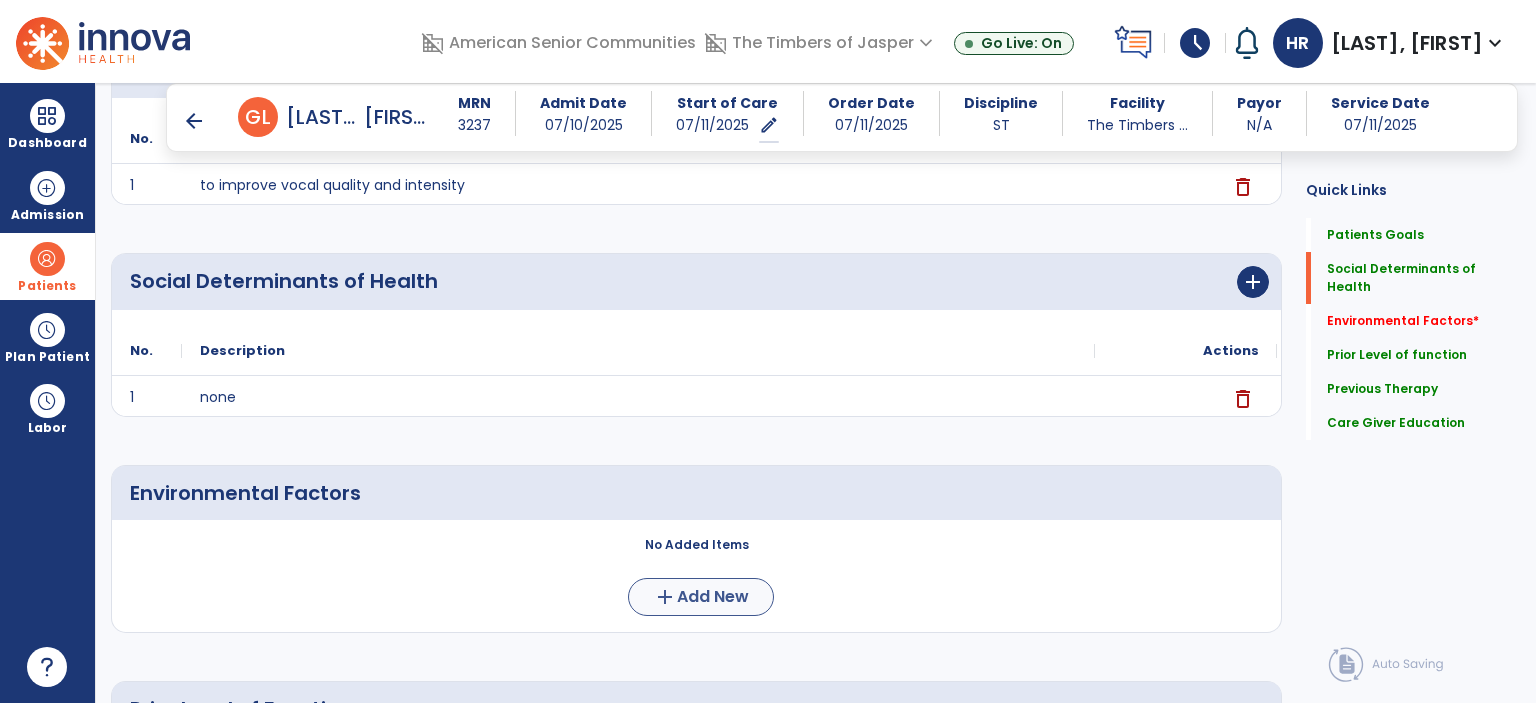 type on "**********" 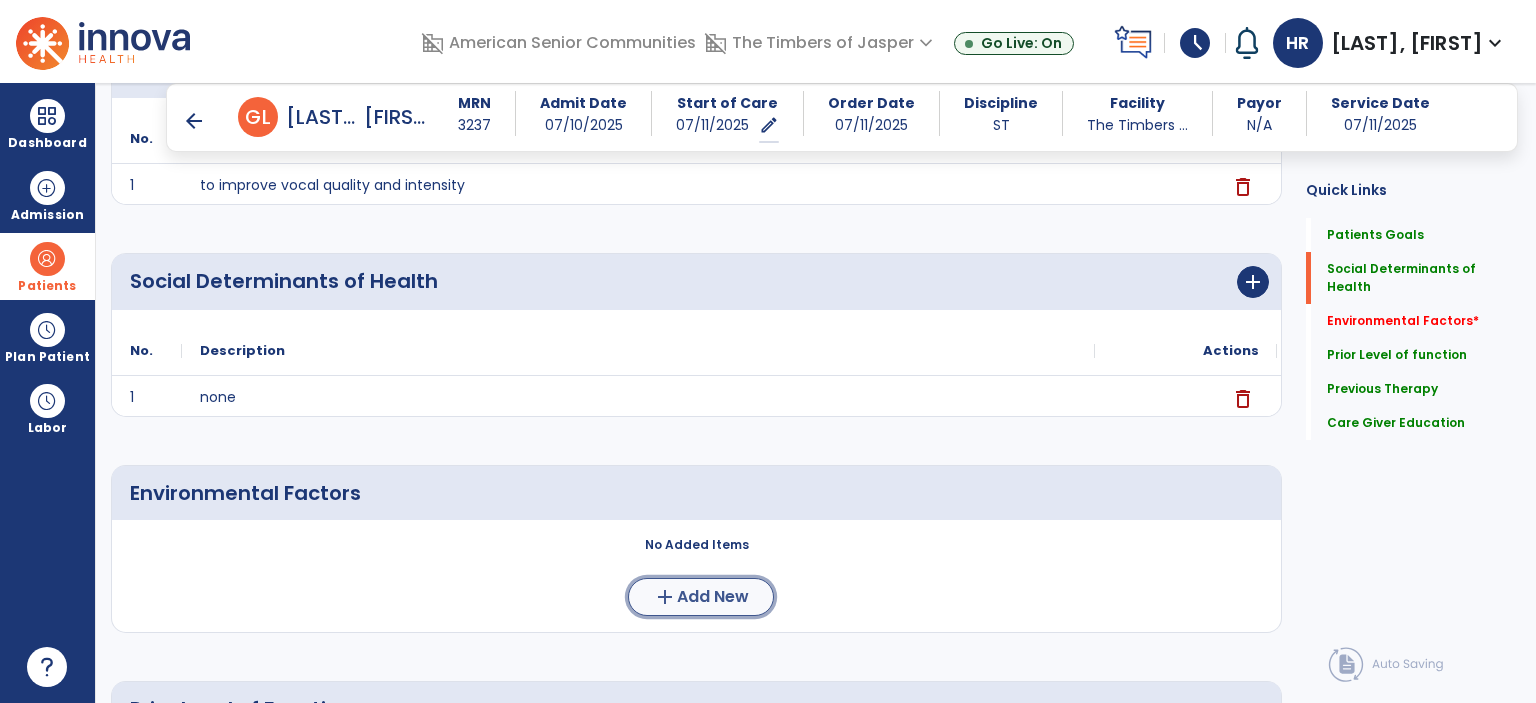 click on "add" 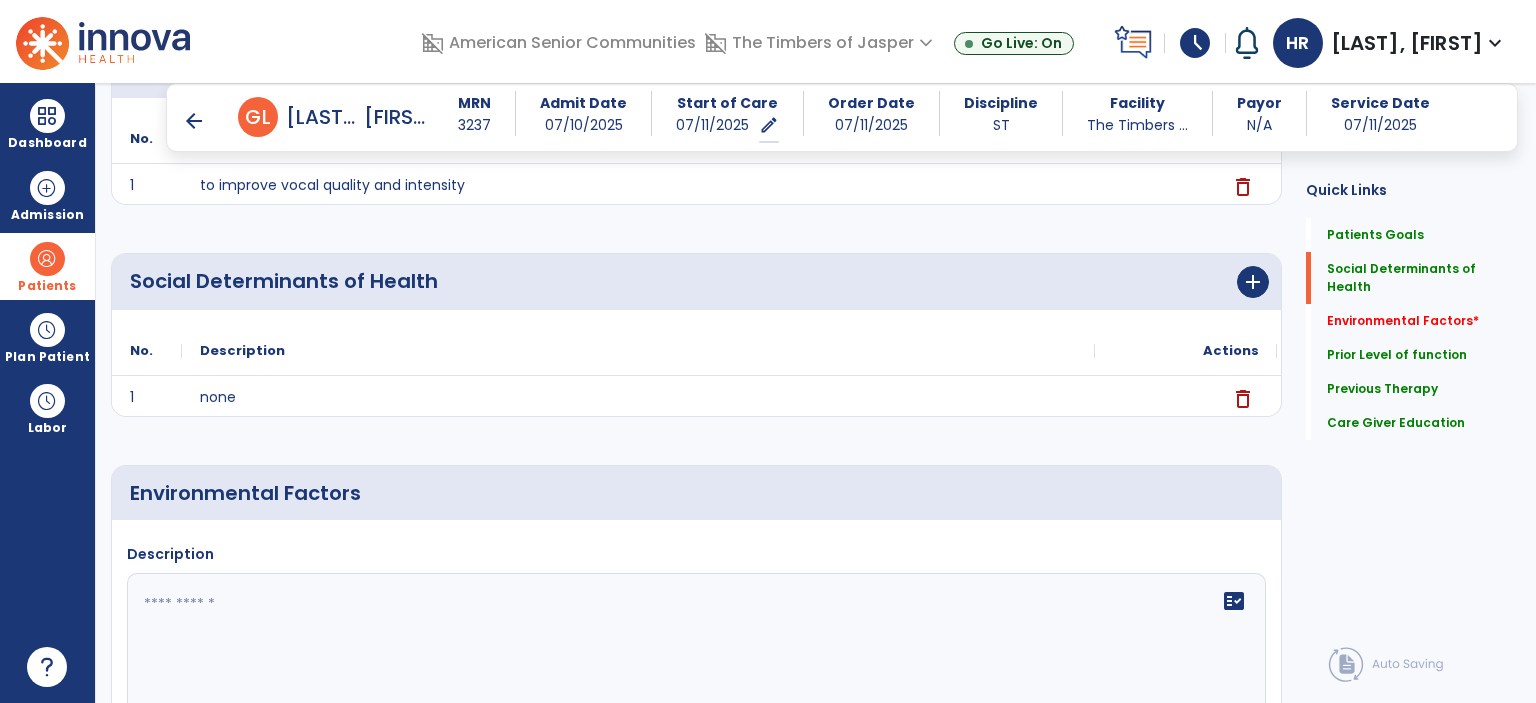 drag, startPoint x: 421, startPoint y: 591, endPoint x: 465, endPoint y: 575, distance: 46.818798 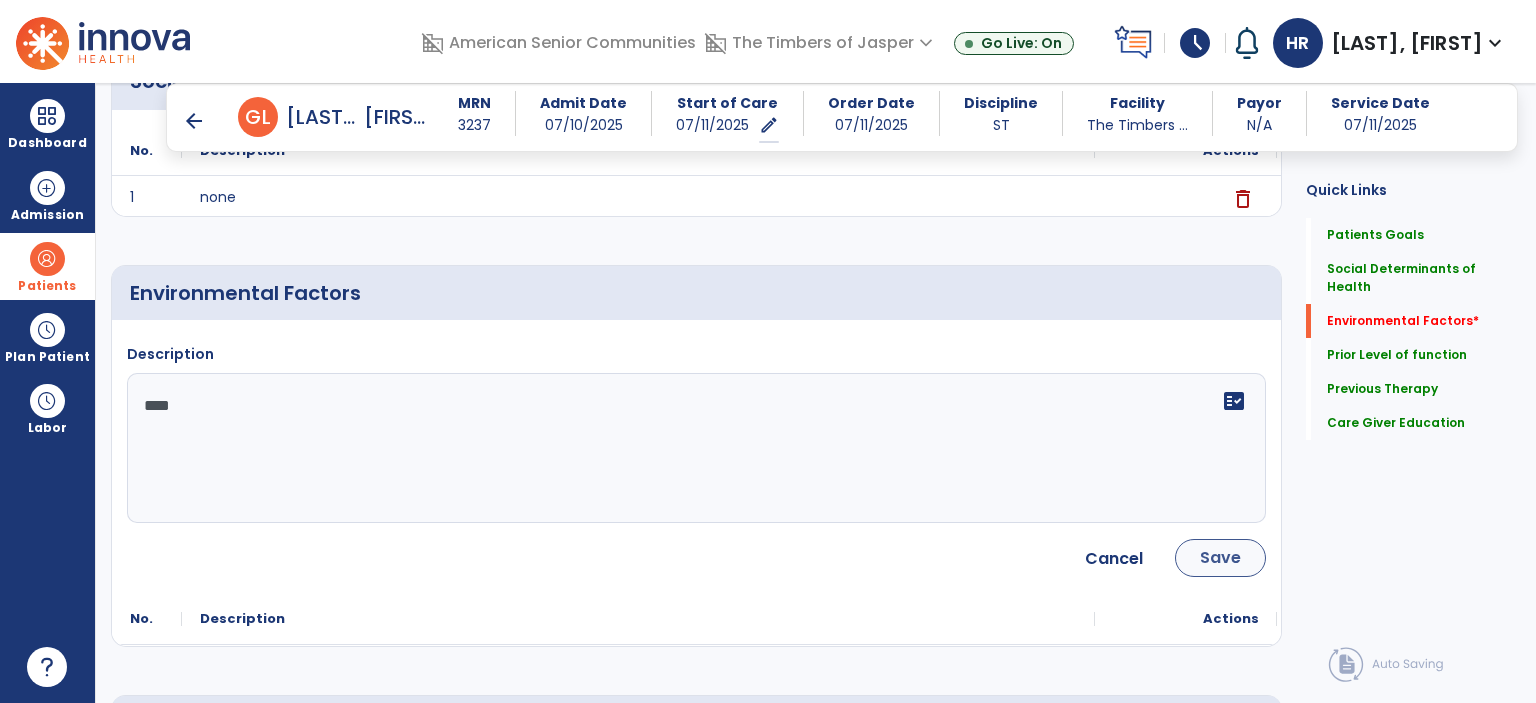 type on "****" 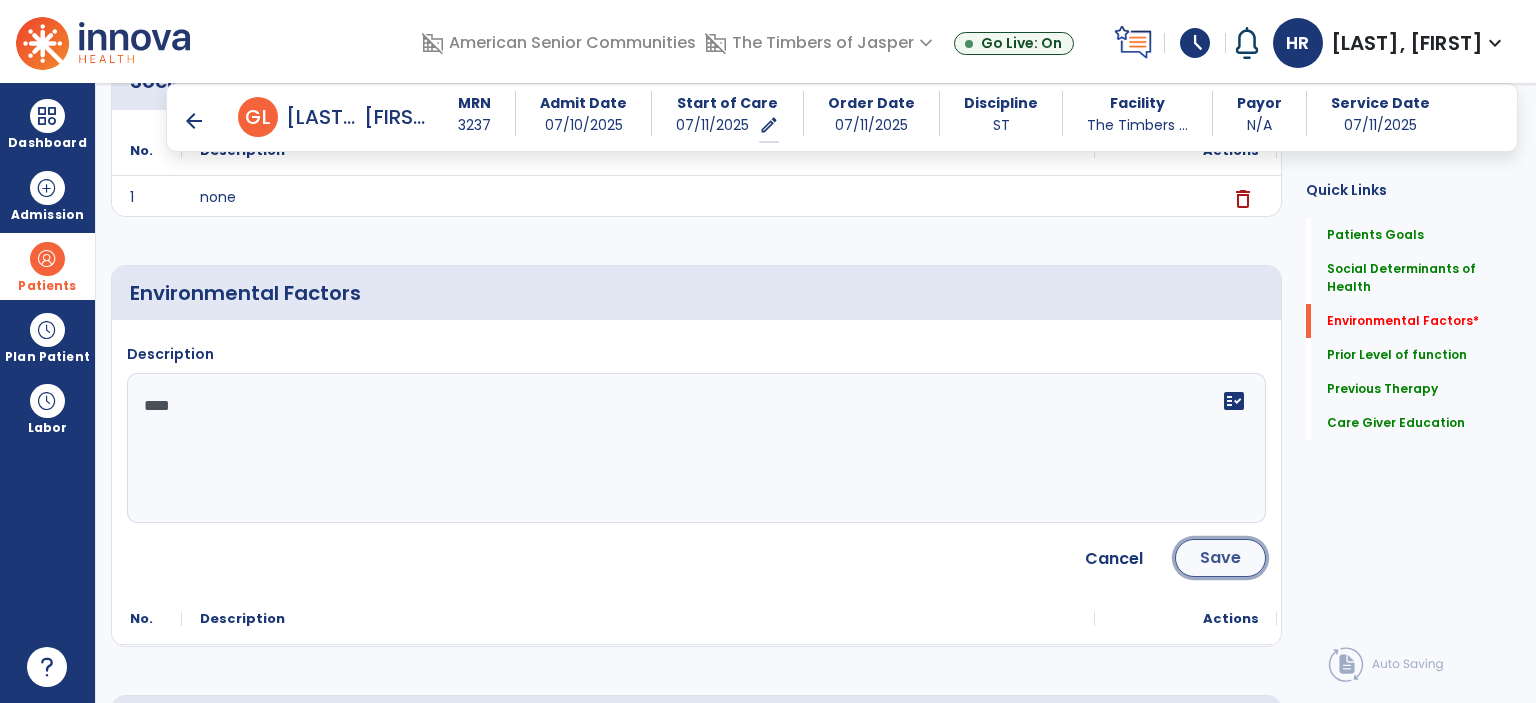 click on "Save" 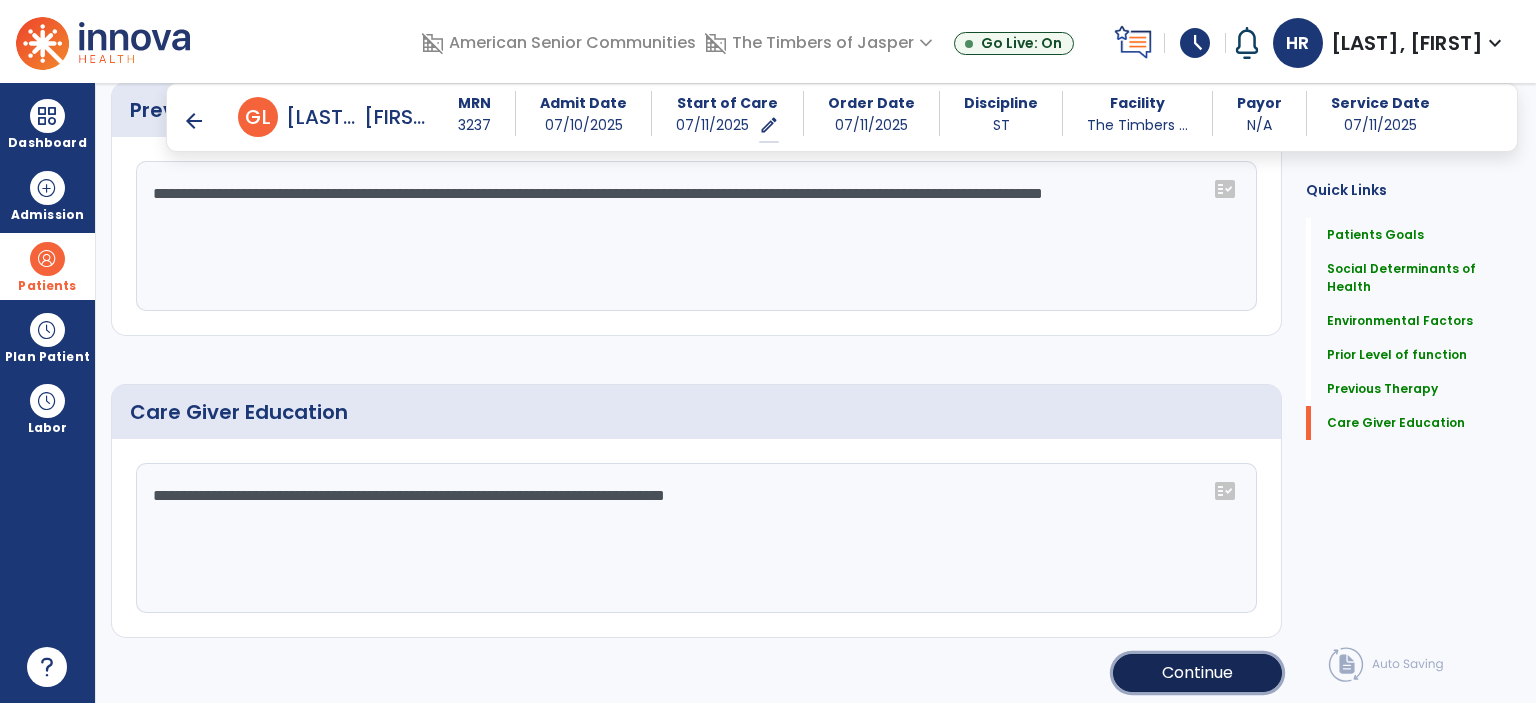 click on "Continue" 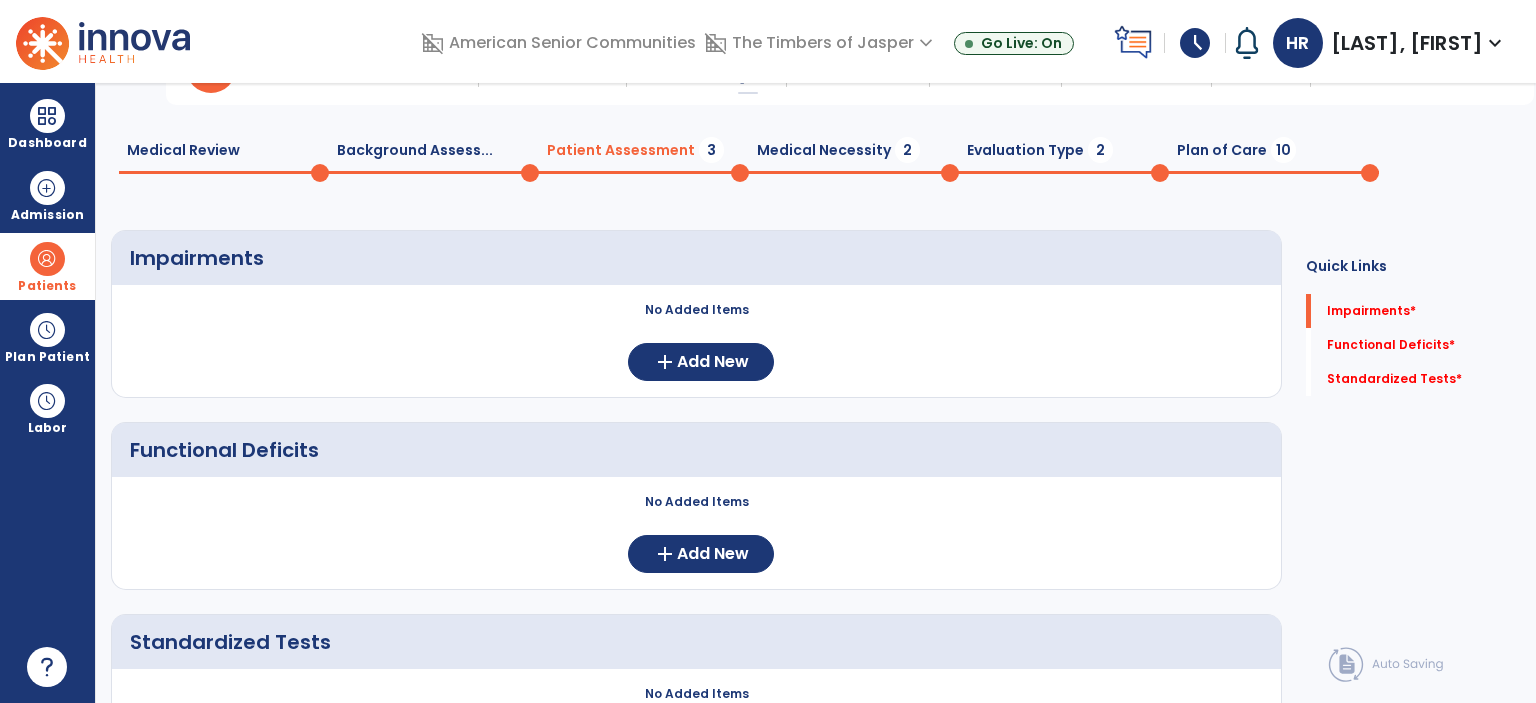 scroll, scrollTop: 0, scrollLeft: 0, axis: both 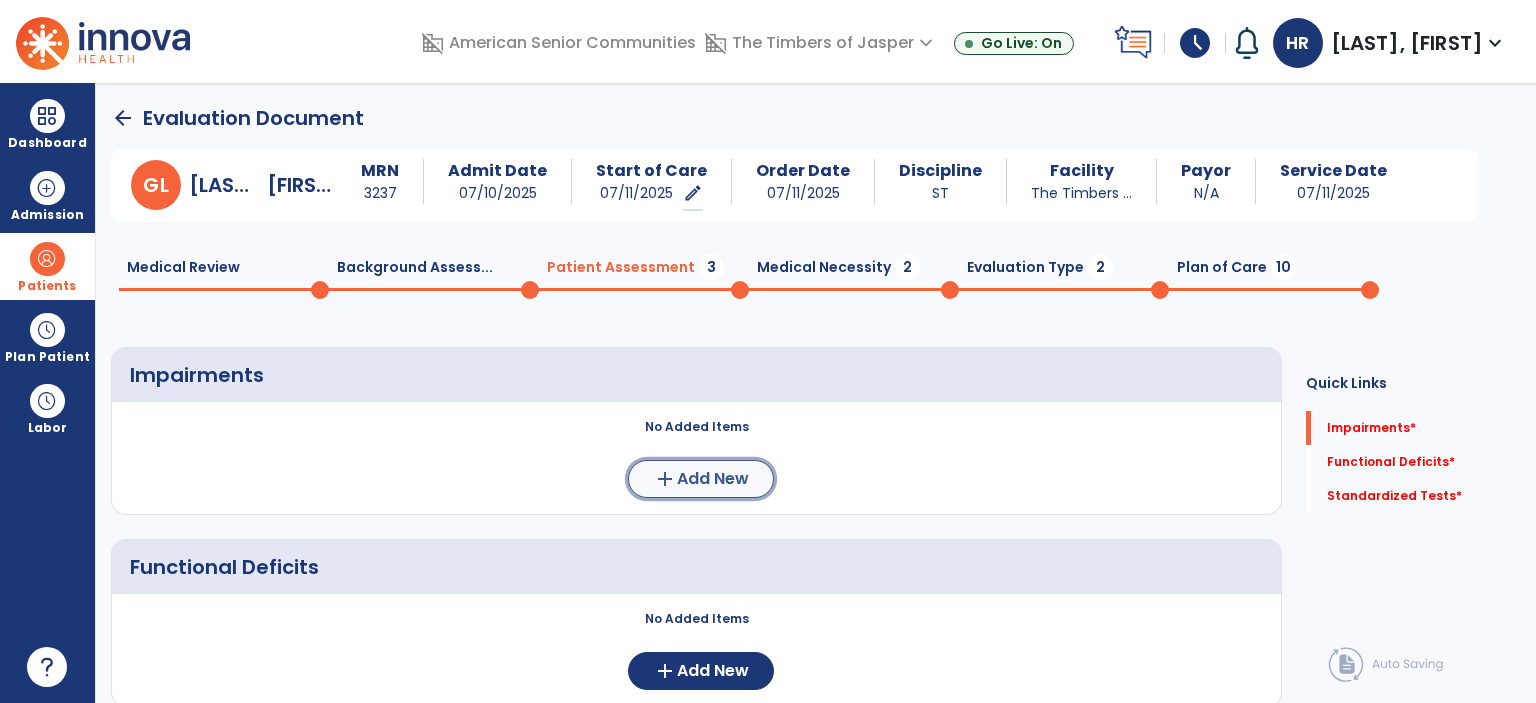 click on "Add New" 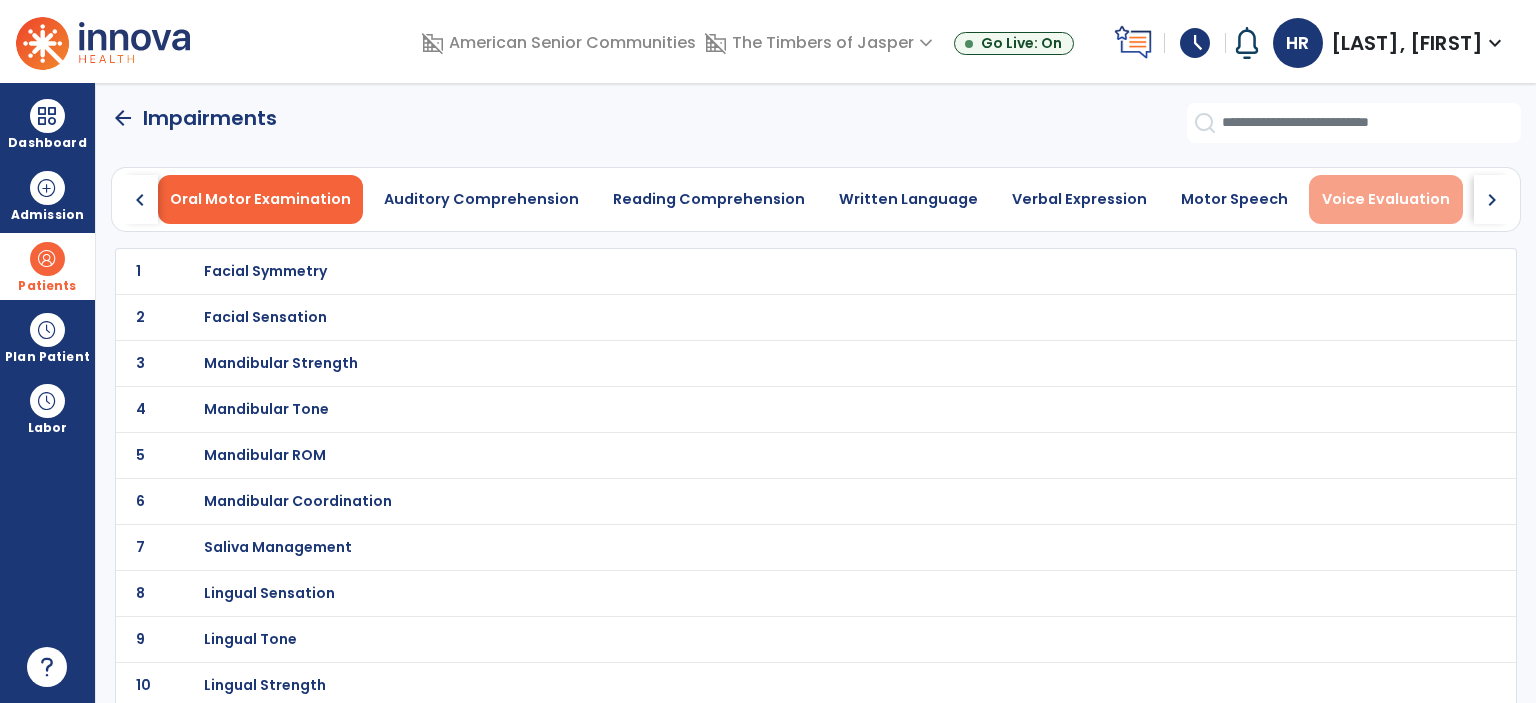 click on "Voice Evaluation" at bounding box center (1386, 199) 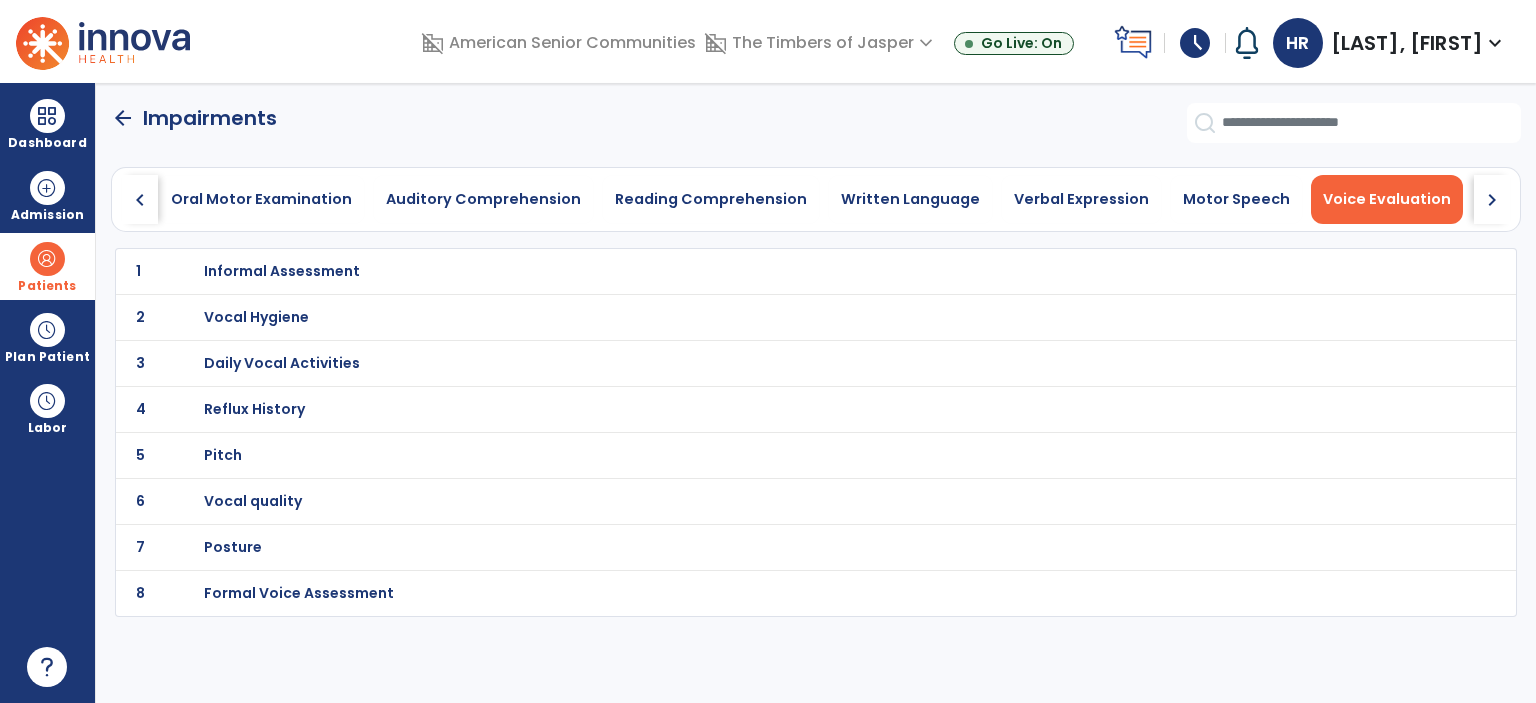 click on "Informal Assessment" at bounding box center [282, 271] 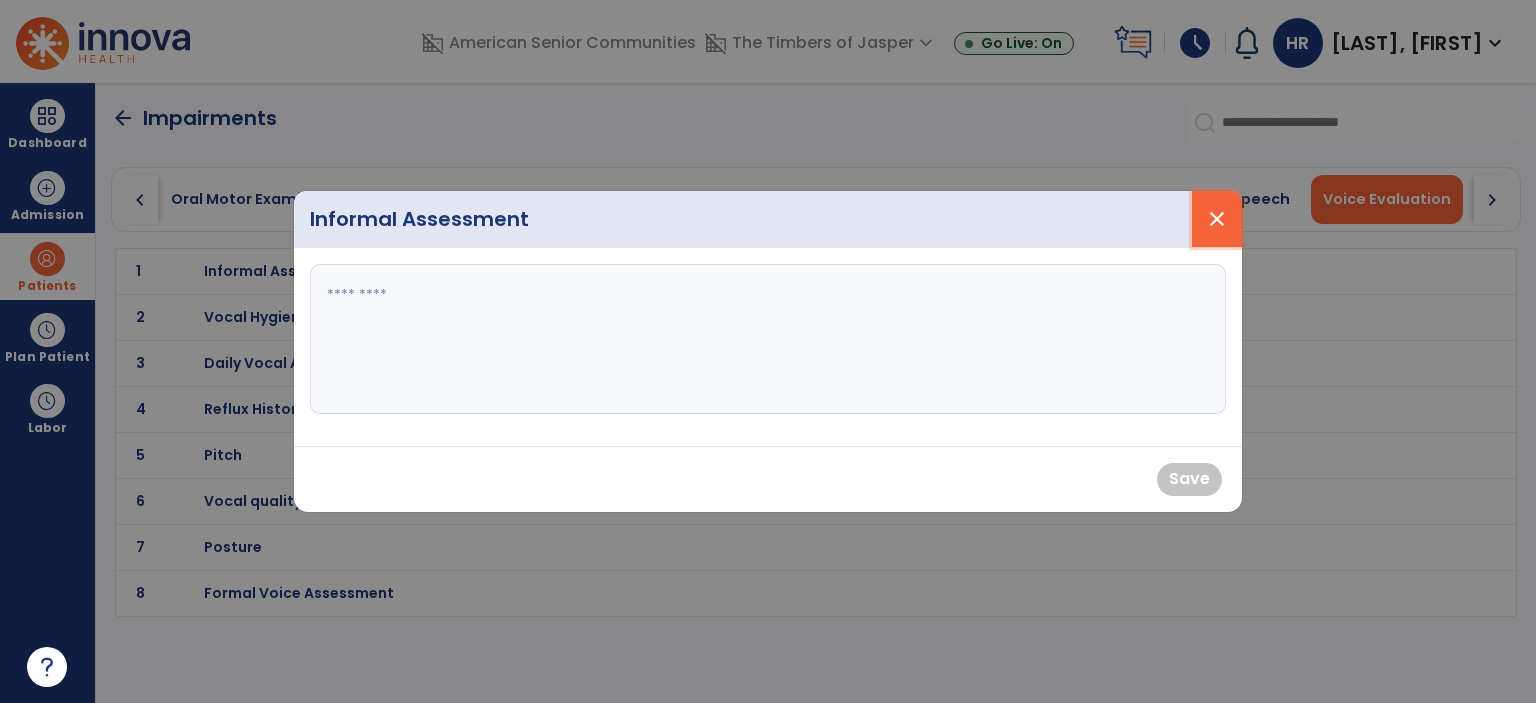 click on "close" at bounding box center (1217, 219) 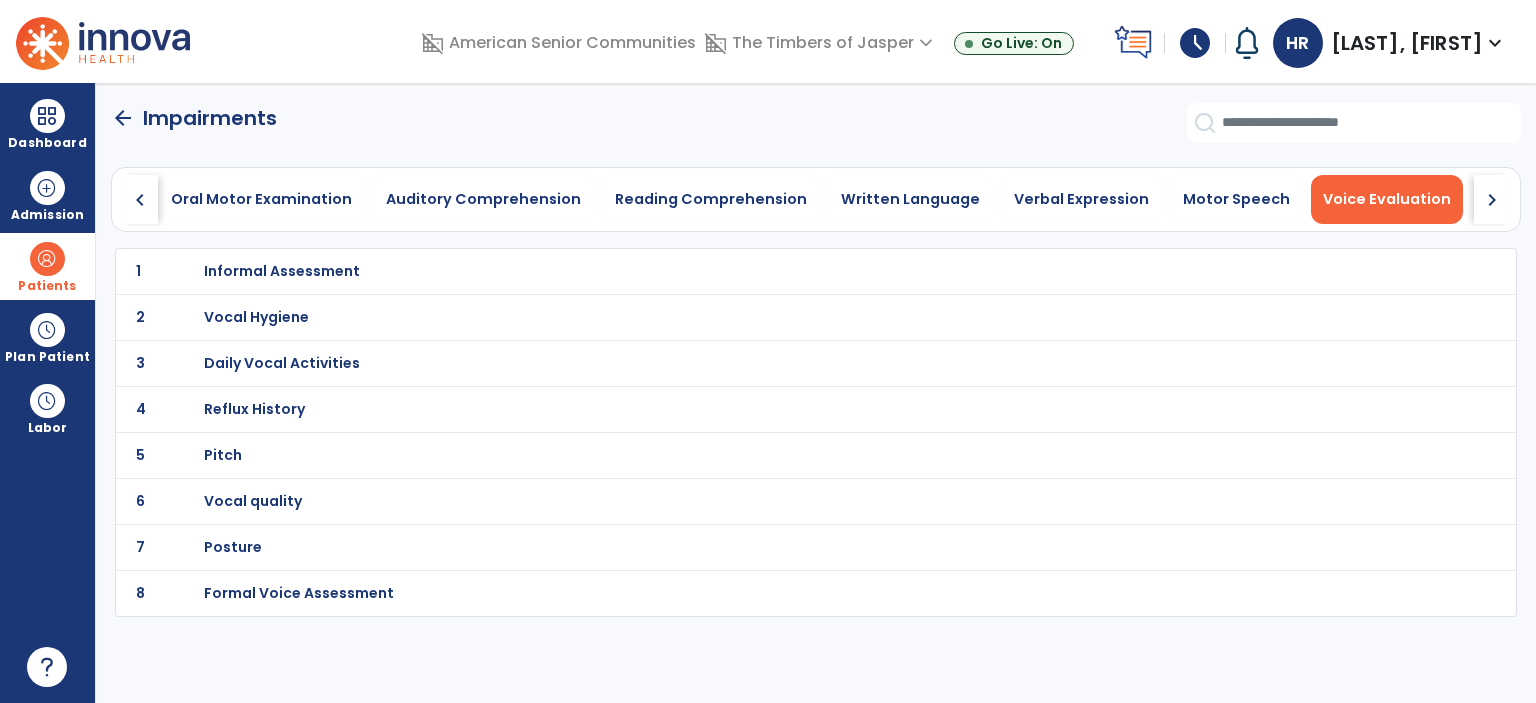 click on "Vocal Hygiene" at bounding box center (282, 271) 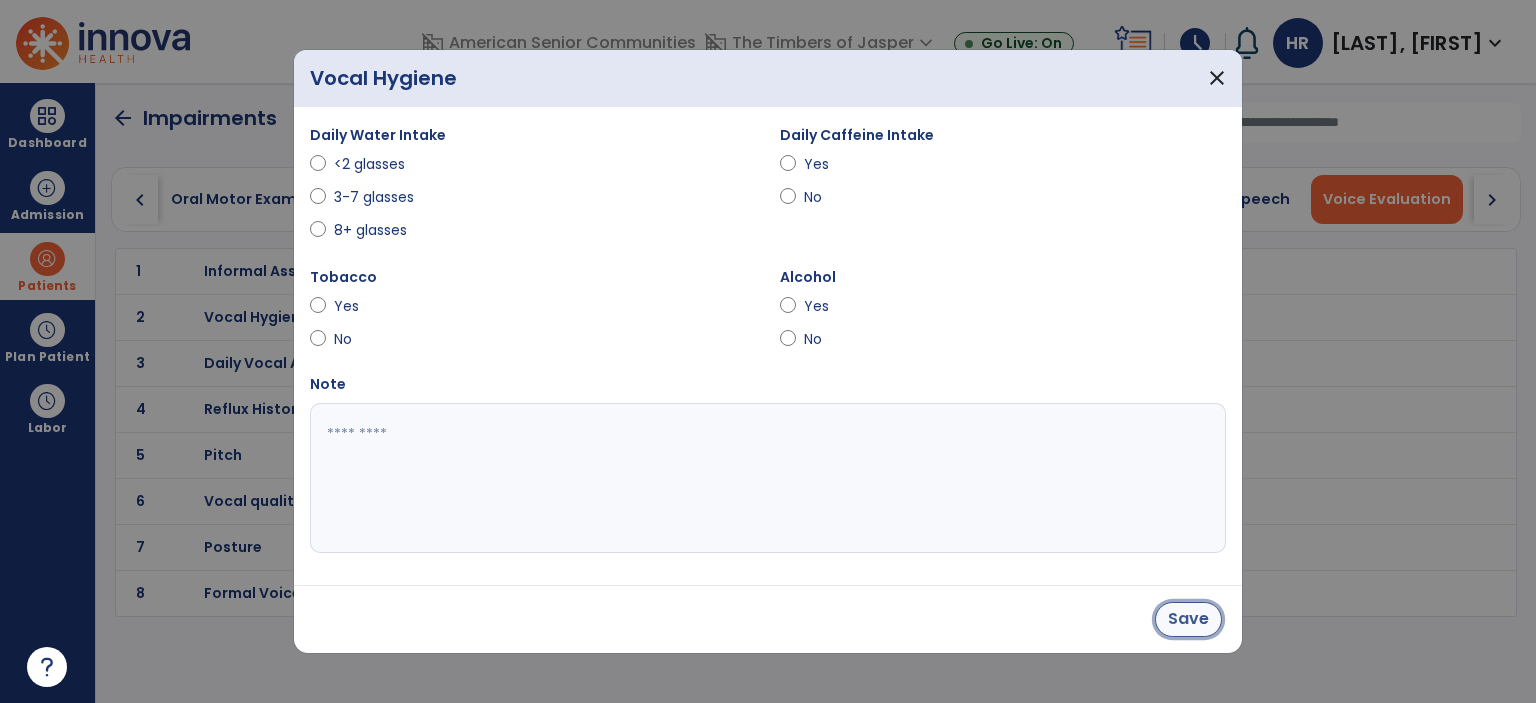 click on "Save" at bounding box center (1188, 619) 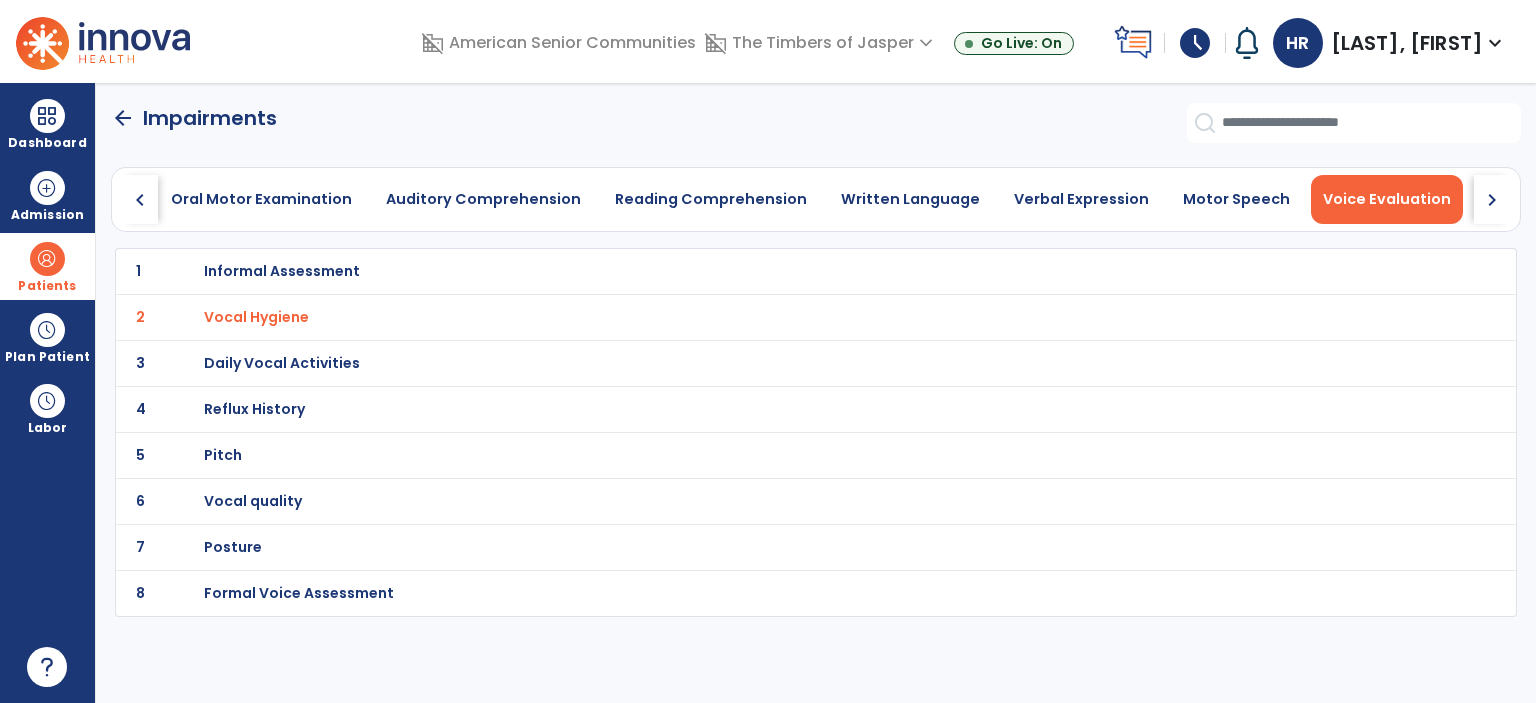 click on "Daily Vocal Activities" at bounding box center (282, 271) 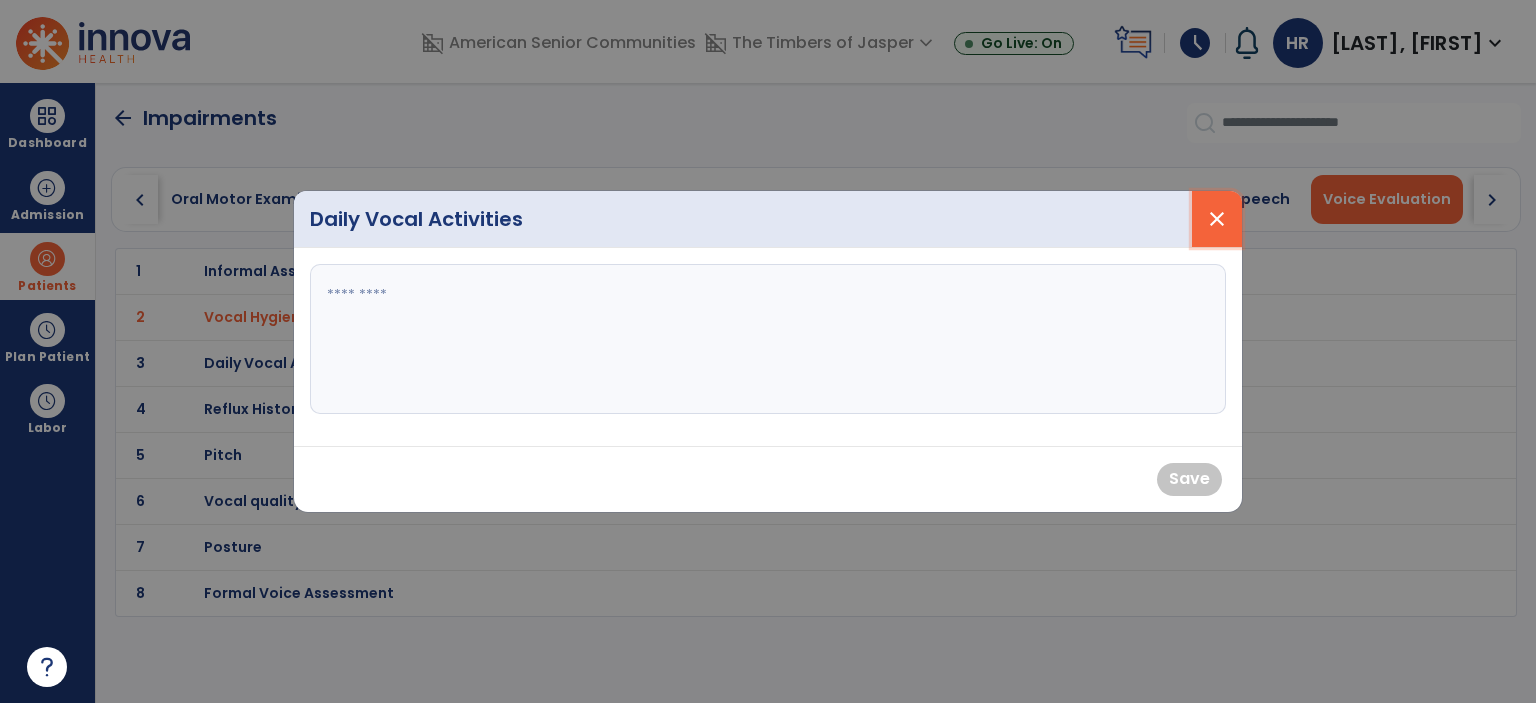 click on "close" at bounding box center (1217, 219) 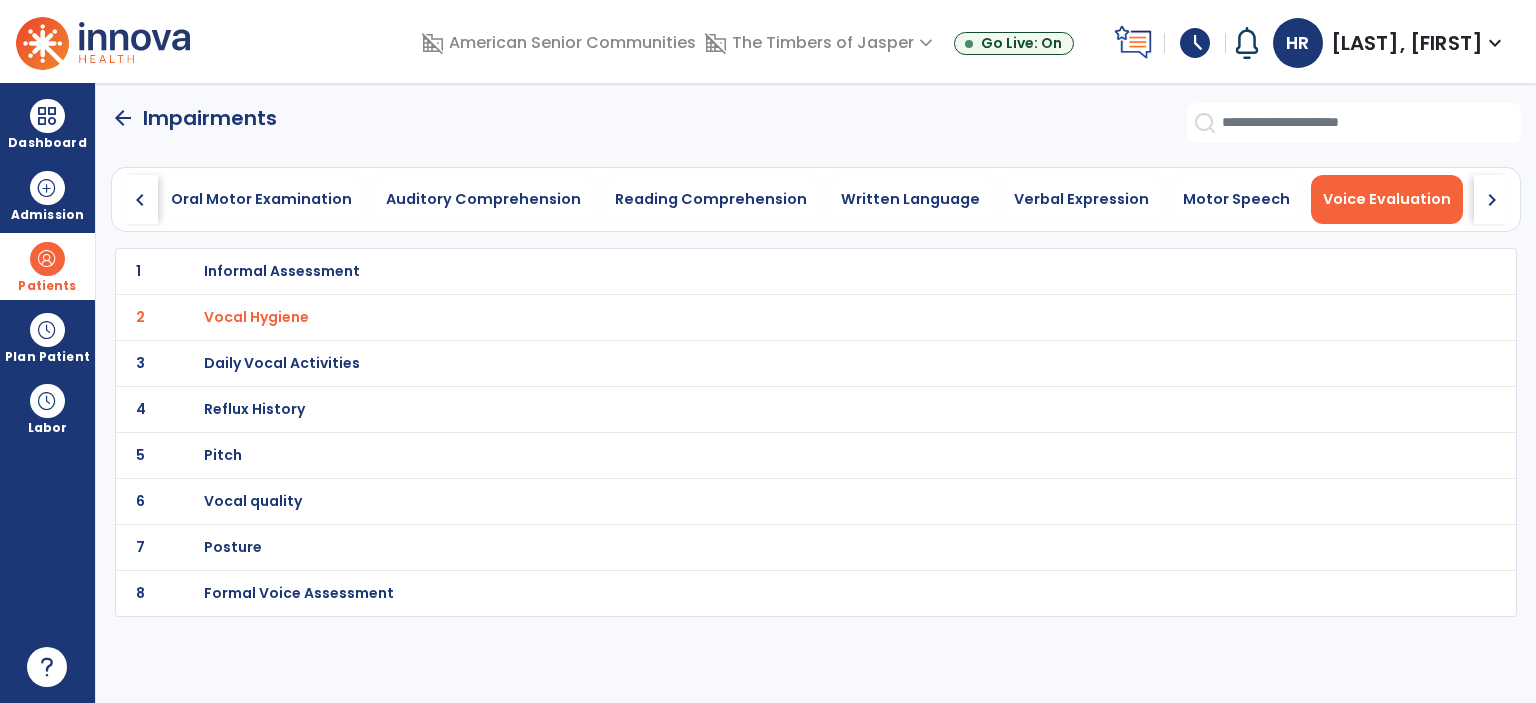 click on "Vocal quality" at bounding box center [282, 271] 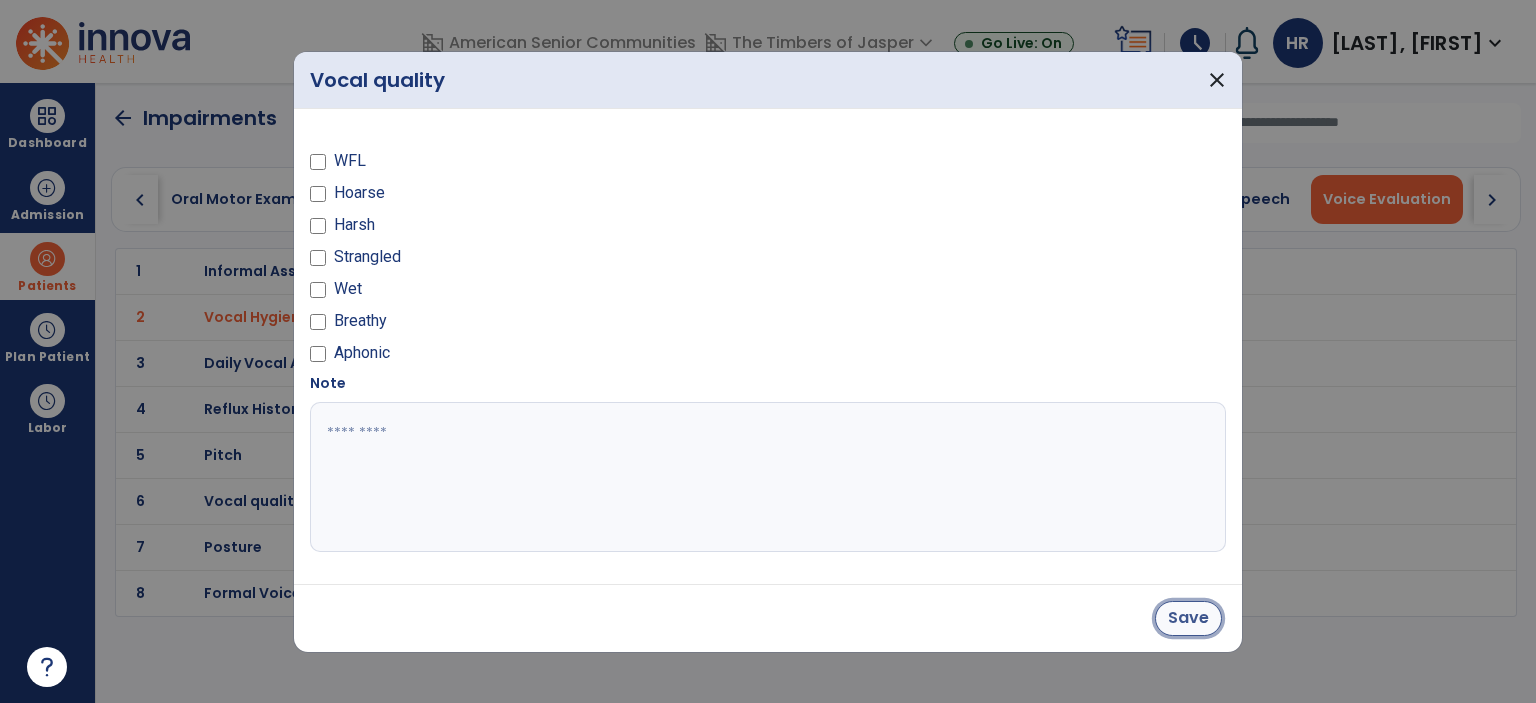 click on "Save" at bounding box center (1188, 618) 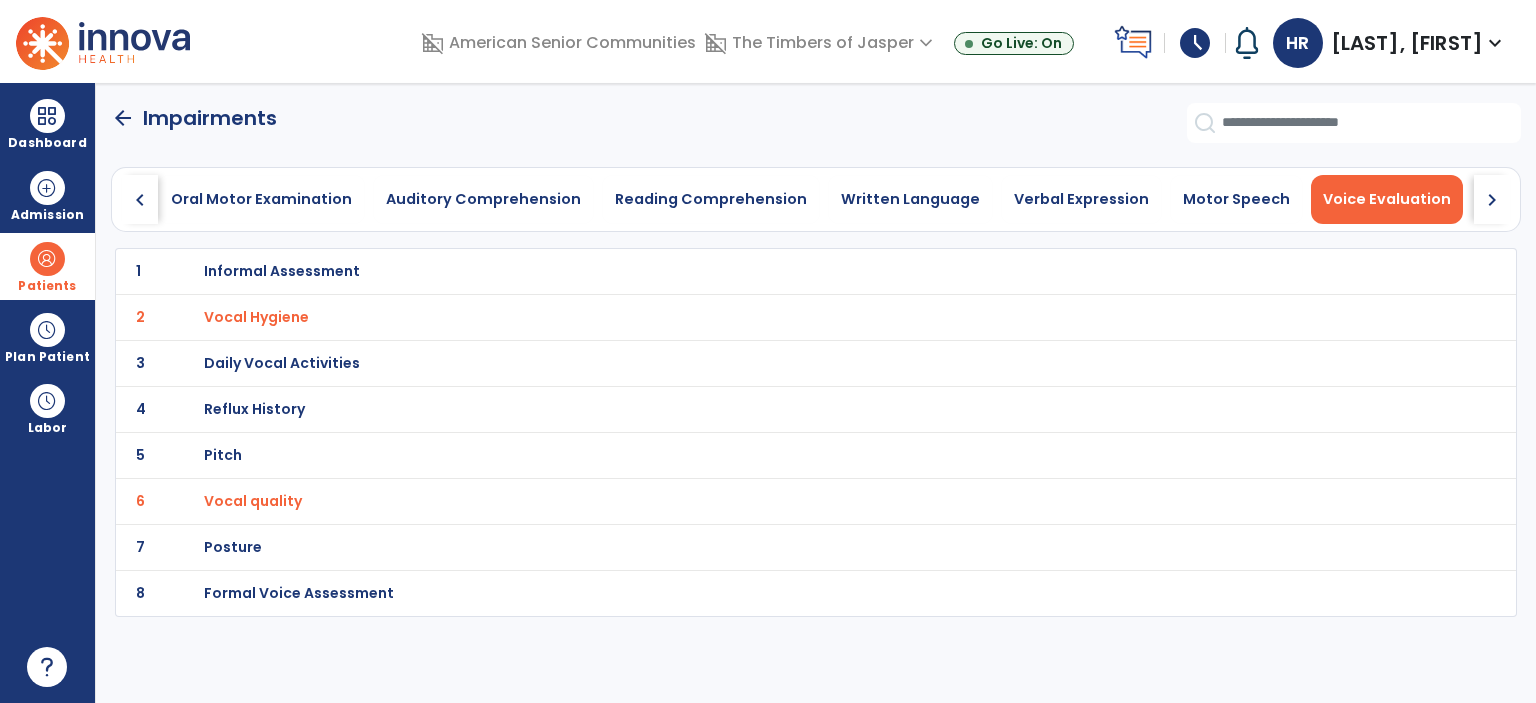 click on "Posture" at bounding box center (772, 271) 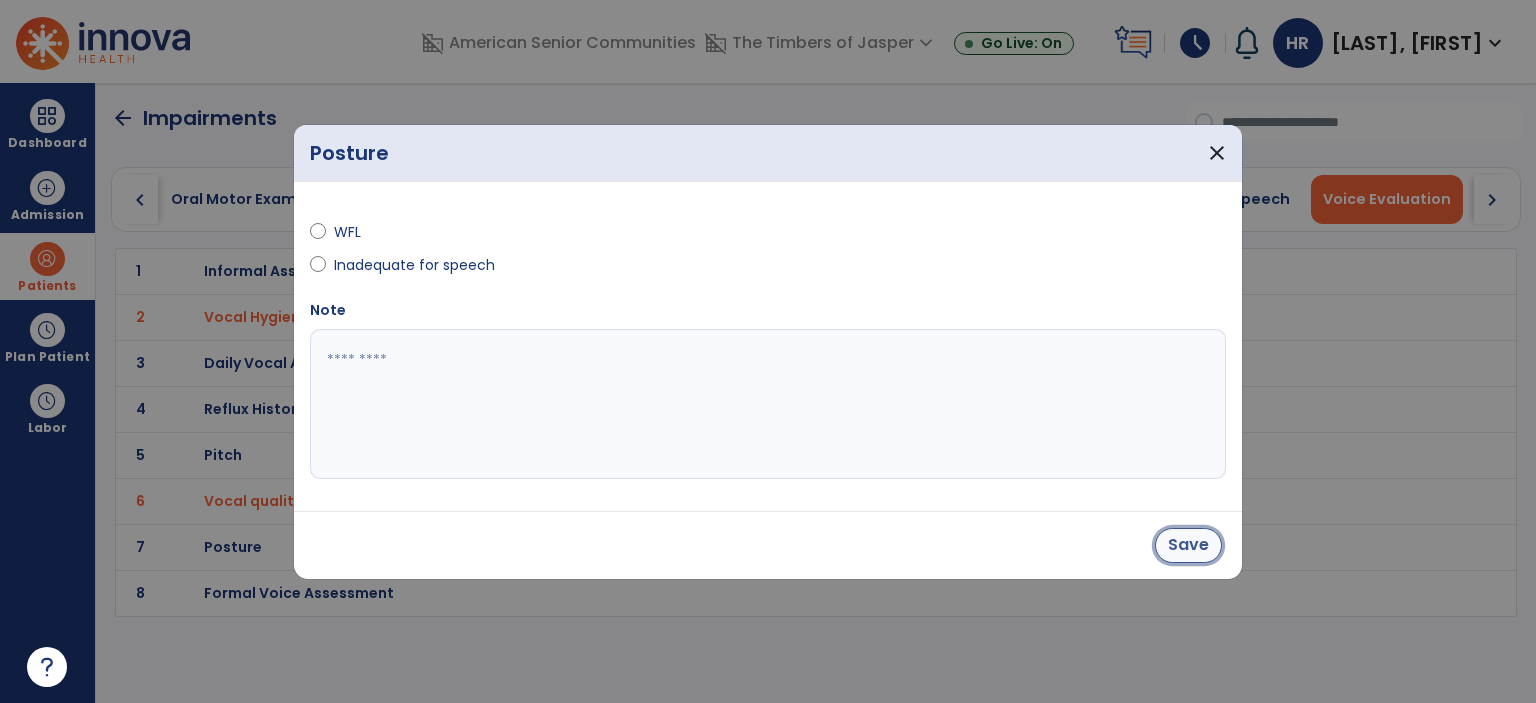click on "Save" at bounding box center (1188, 545) 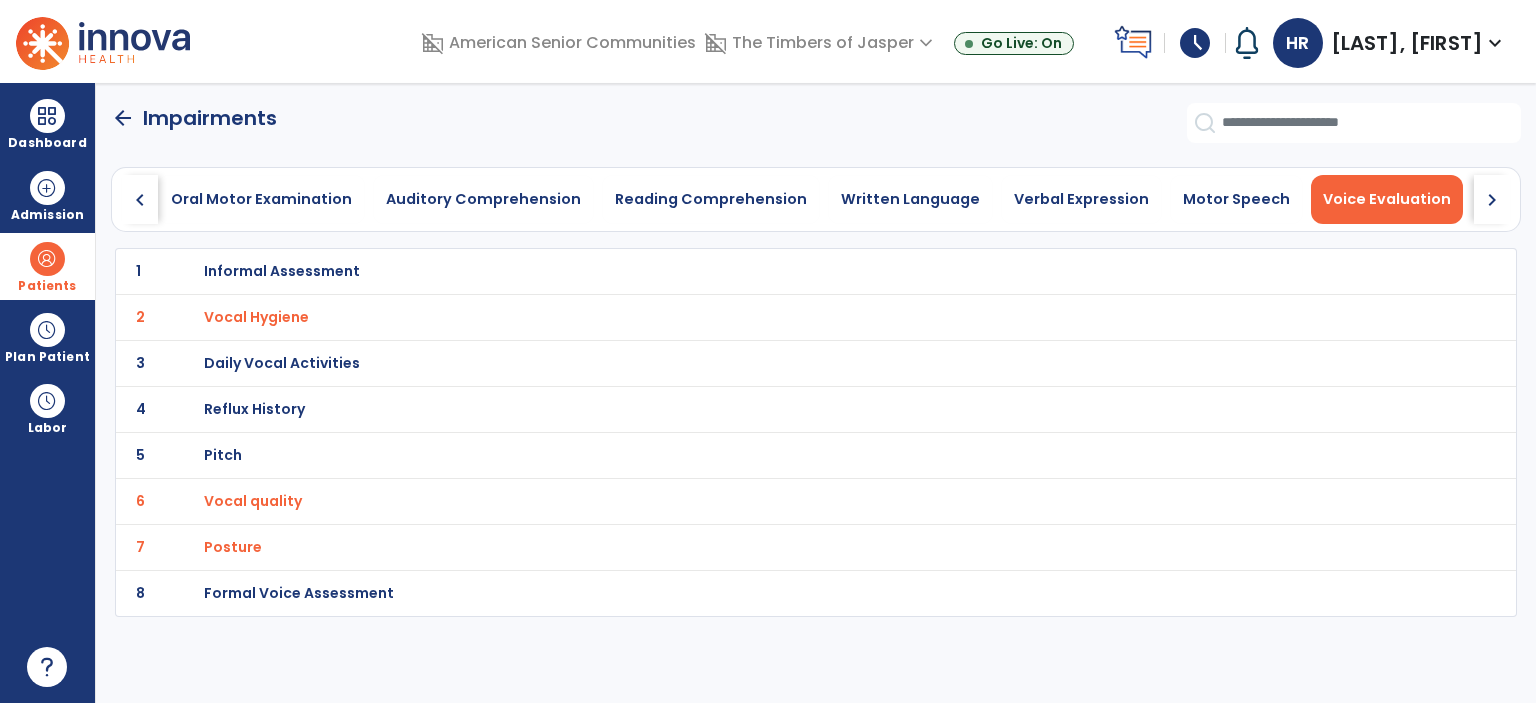 click on "Formal Voice Assessment" at bounding box center (282, 271) 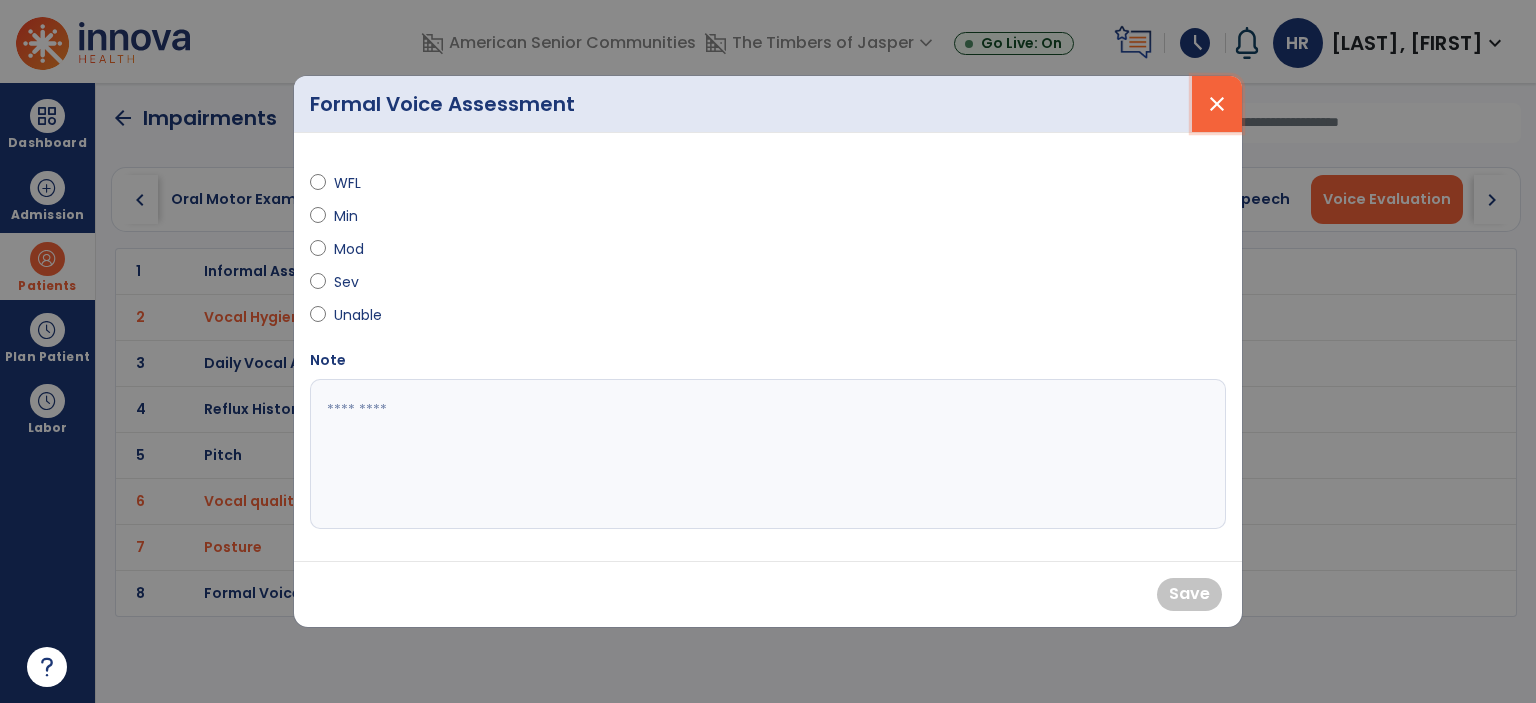 click on "close" at bounding box center [1217, 104] 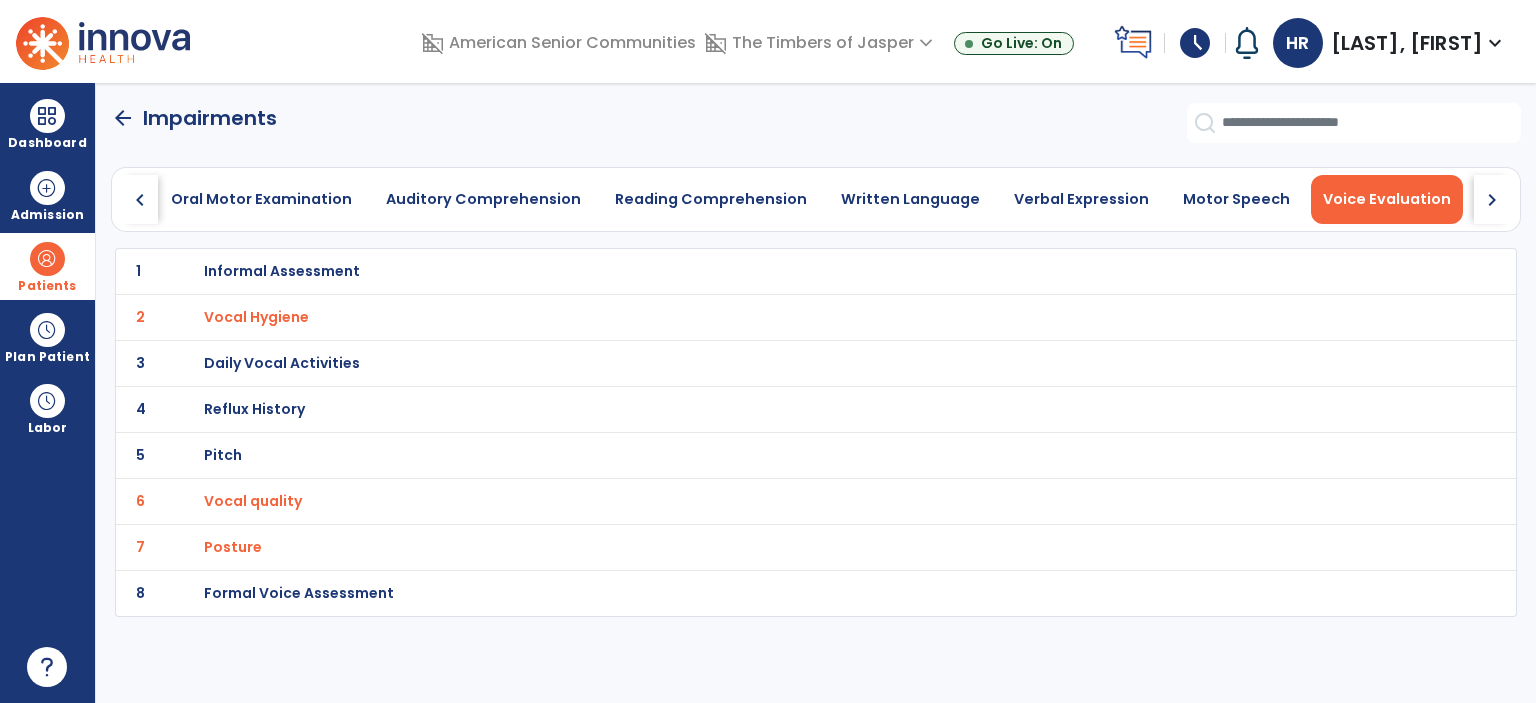 click on "chevron_right" 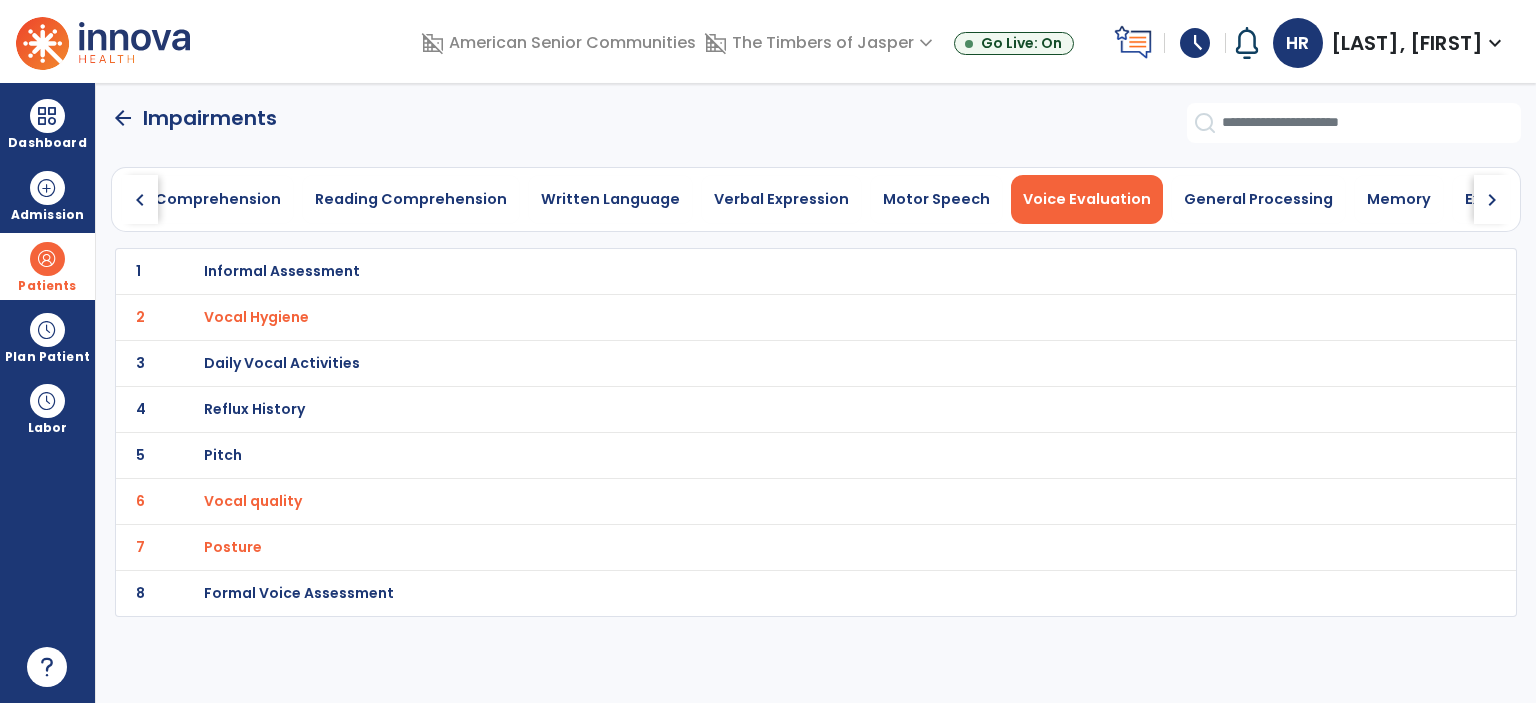 click on "chevron_right" 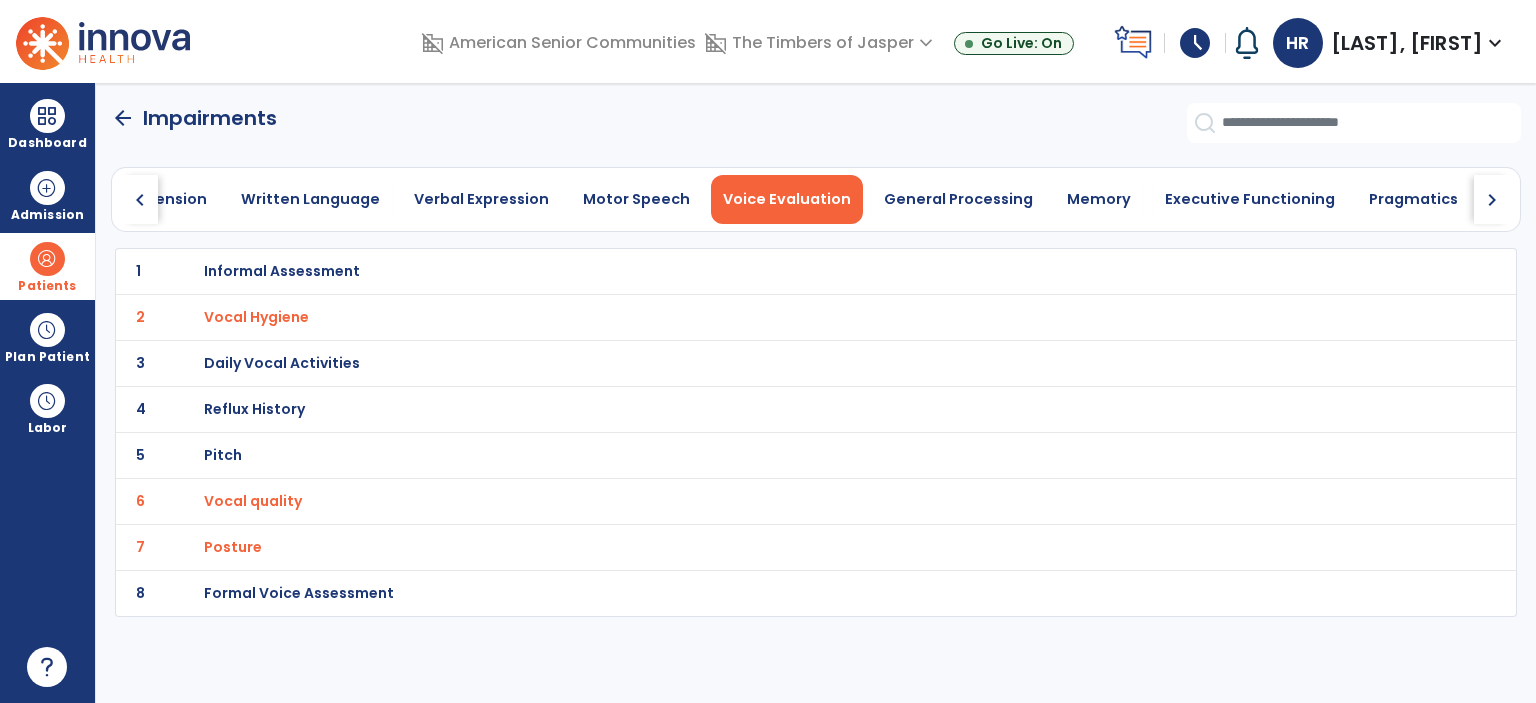 click on "chevron_right" 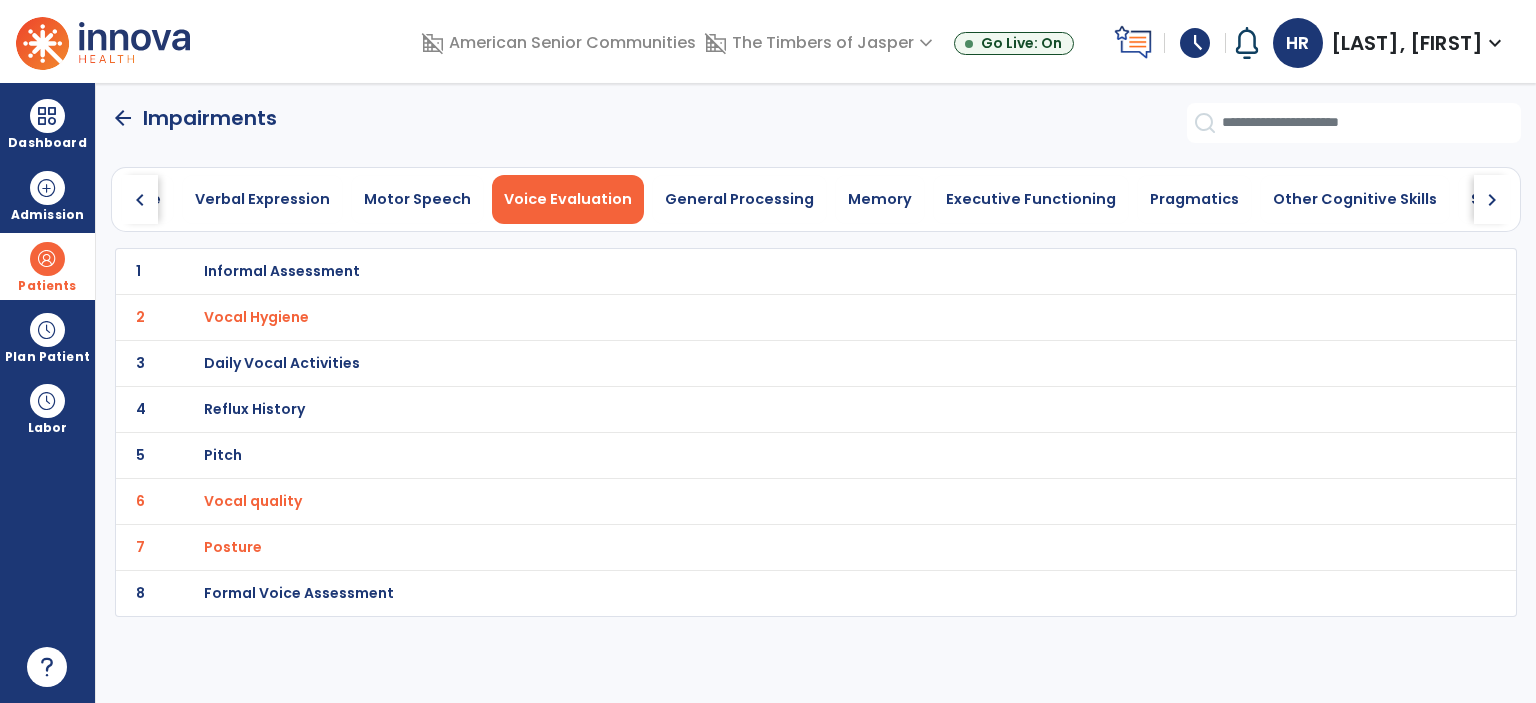 click on "chevron_right" 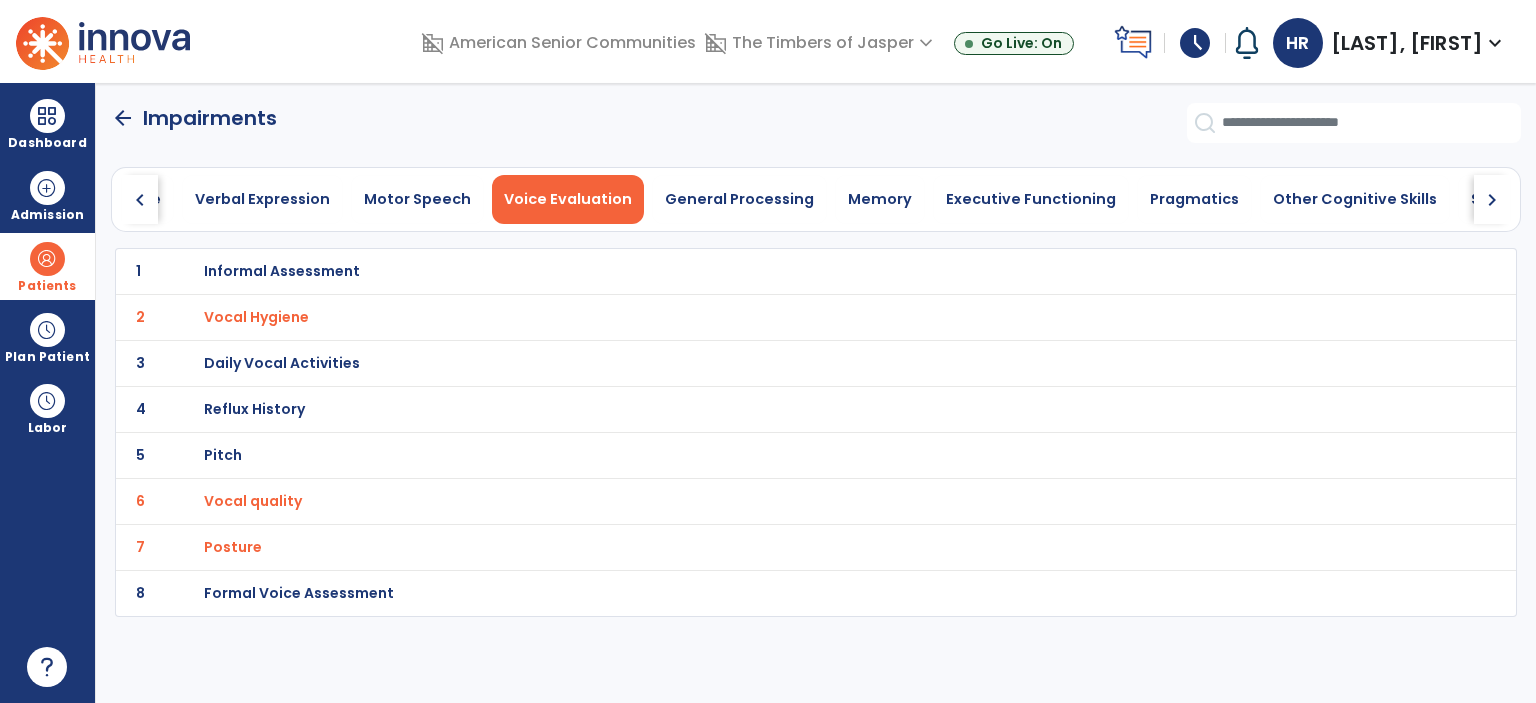 click on "arrow_back" 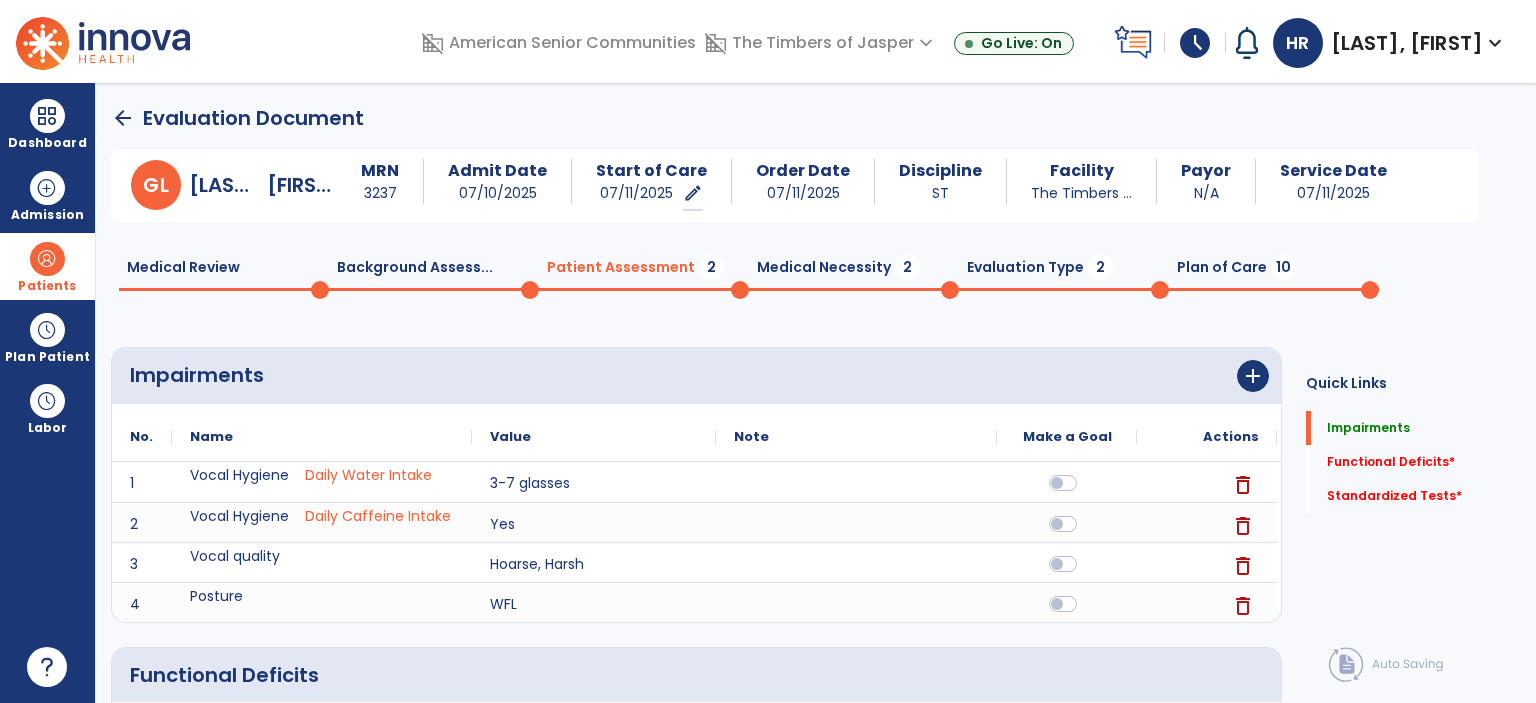 scroll, scrollTop: 352, scrollLeft: 0, axis: vertical 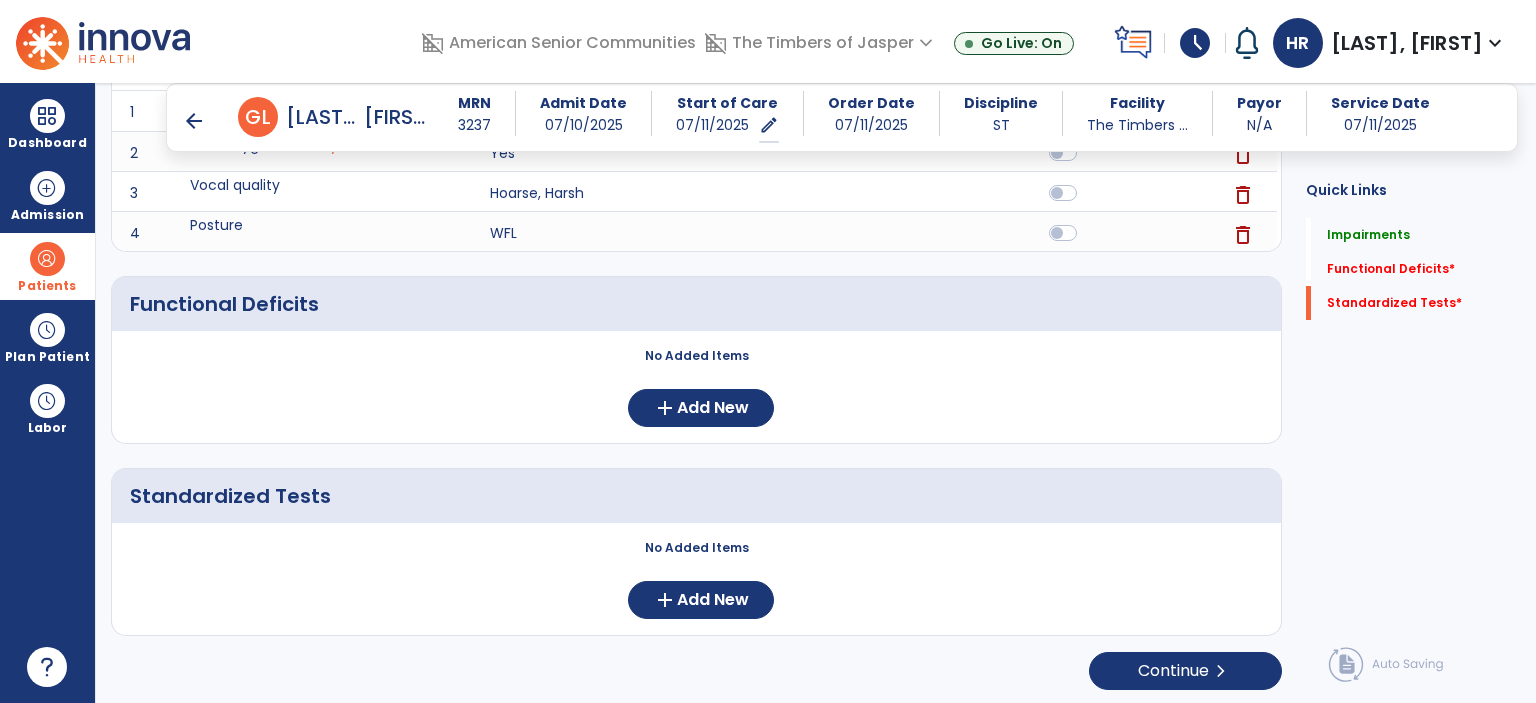 click on "No Added Items  add  Add New" 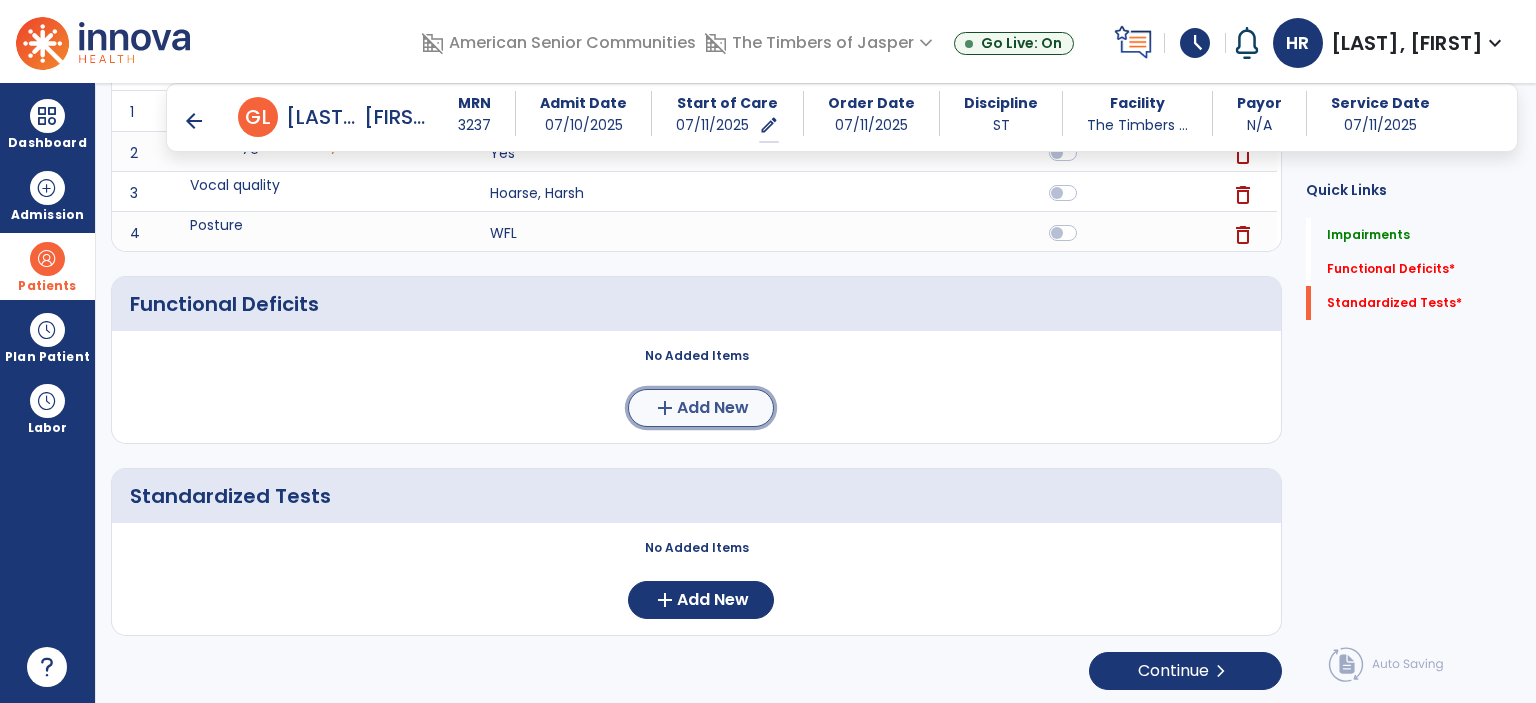 click on "Add New" 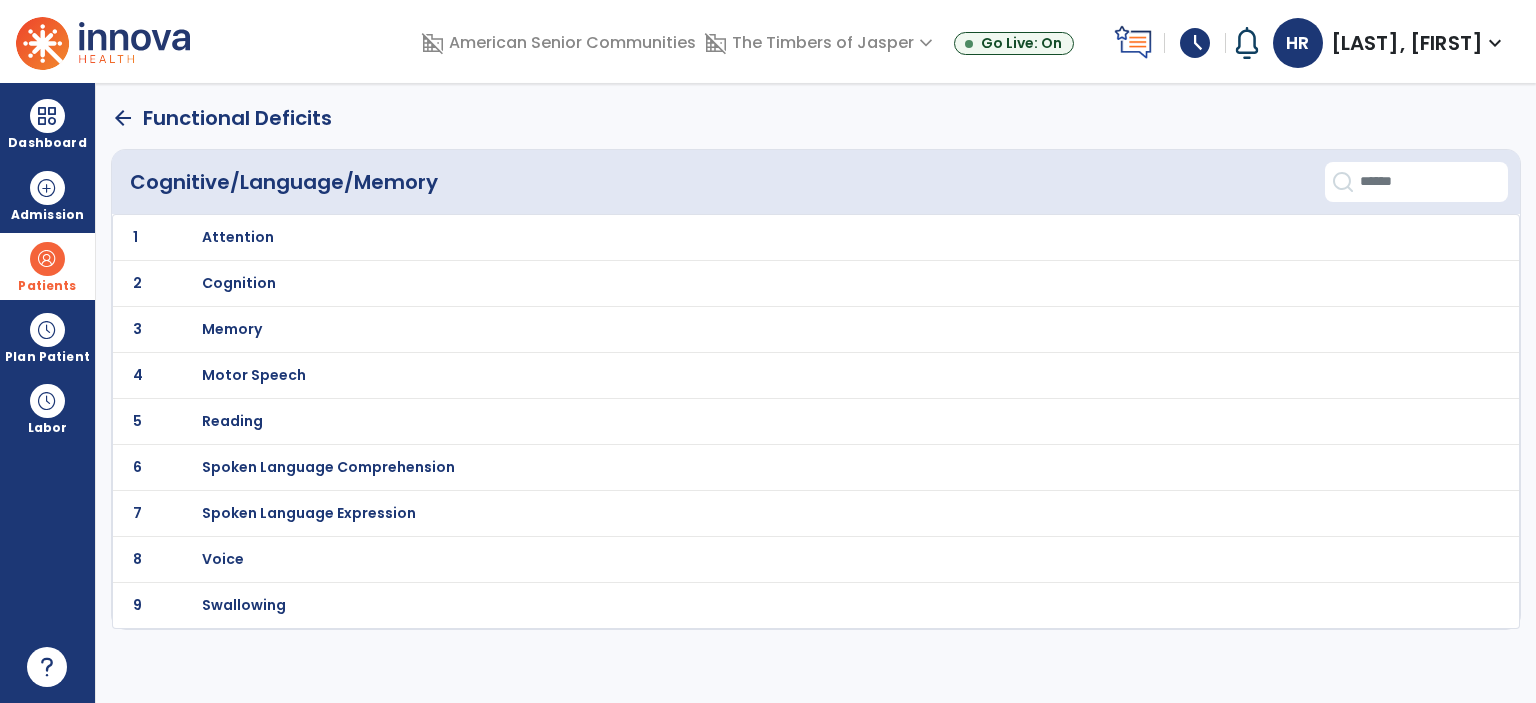 scroll, scrollTop: 0, scrollLeft: 0, axis: both 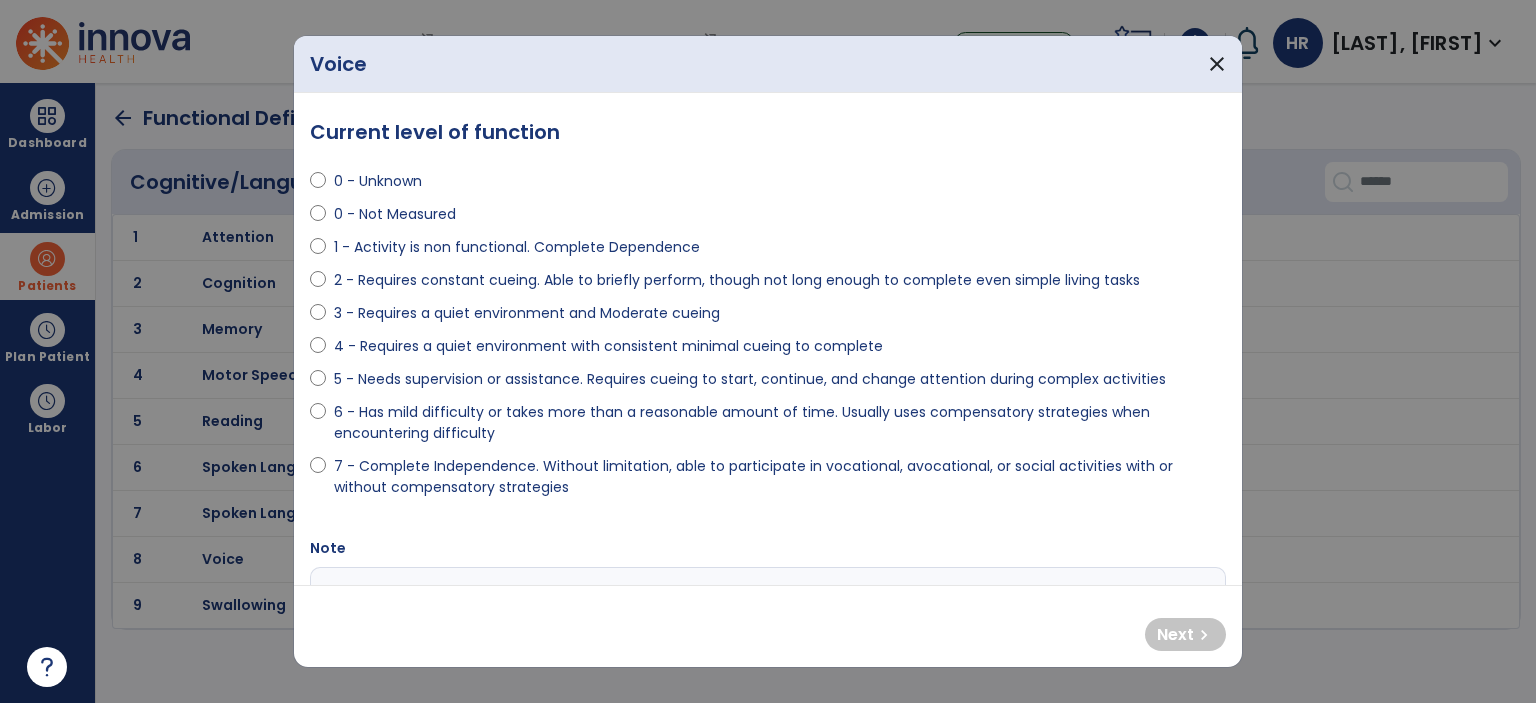 click on "0 - Unknown 0 - Not Measured 1 - Activity is non functional. Complete Dependence 2 - Requires constant cueing. Able to briefly perform, though not long enough to complete even simple living tasks 3 - Requires a quiet environment and Moderate cueing 4 - Requires a quiet environment with consistent minimal cueing to complete 5 - Needs supervision or assistance. Requires cueing to start, continue, and change attention during complex activities 6 - Has mild difficulty or takes more than a reasonable amount of time. Usually uses compensatory strategies when encountering difficulty 7 - Complete Independence. Without limitation, able to participate in vocational, avocational, or social activities with or without compensatory strategies Note" at bounding box center (768, 440) 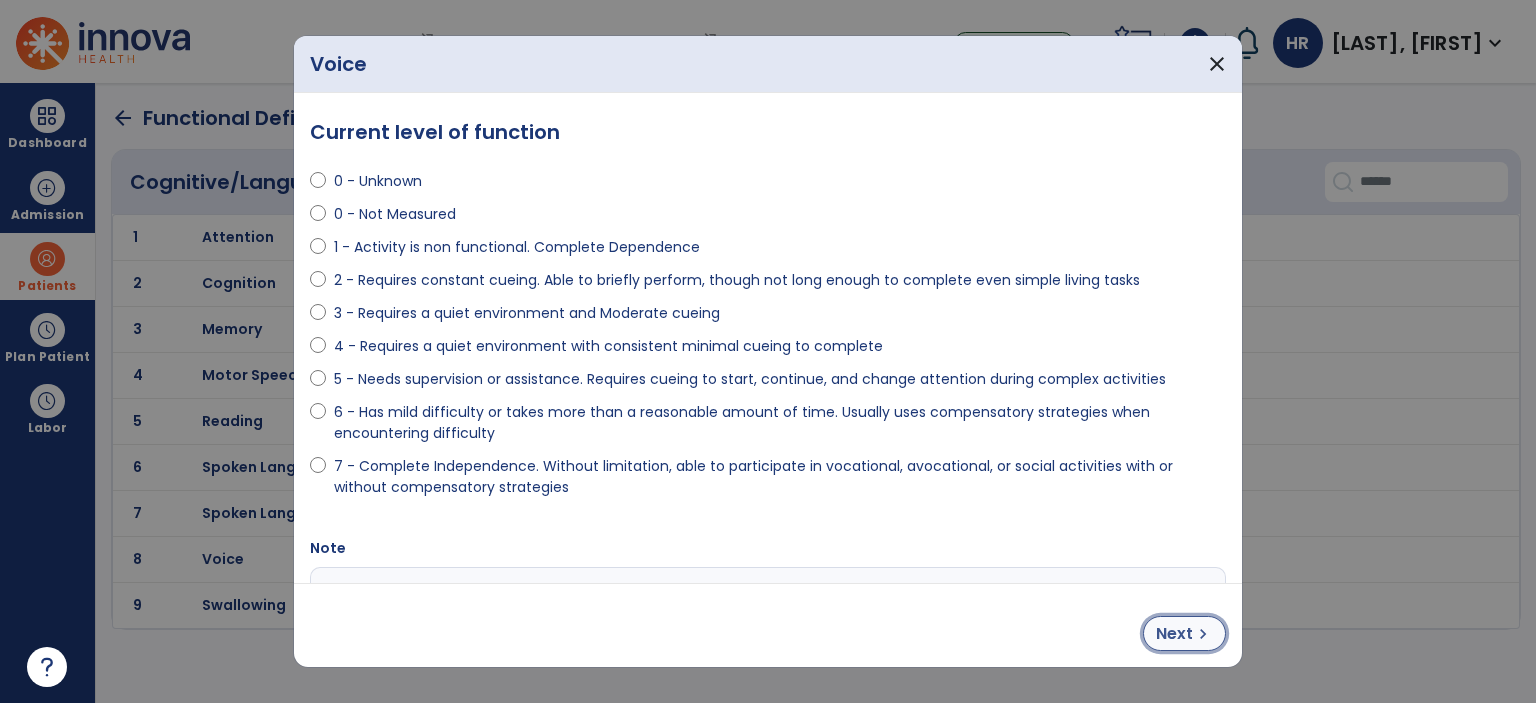 click on "Next" at bounding box center [1174, 634] 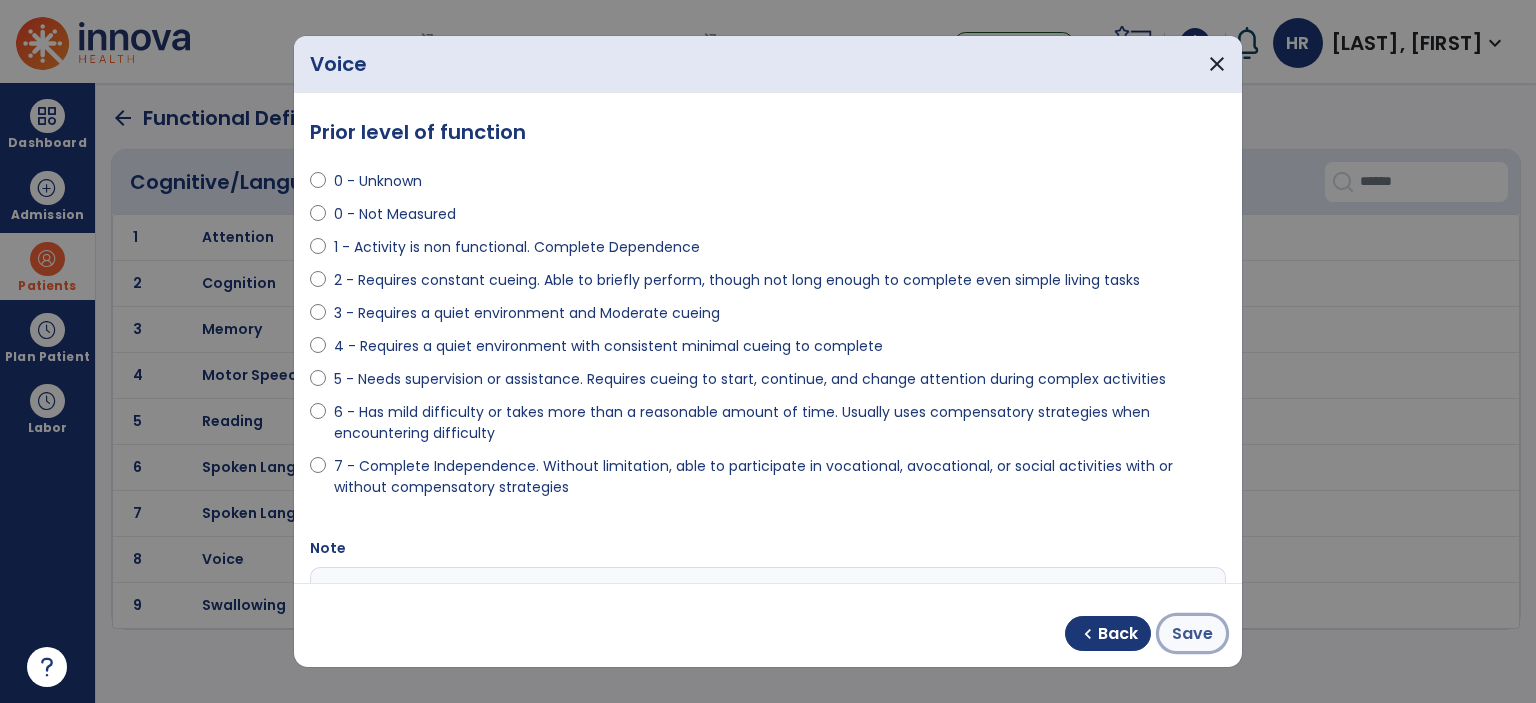 click on "Save" at bounding box center [1192, 634] 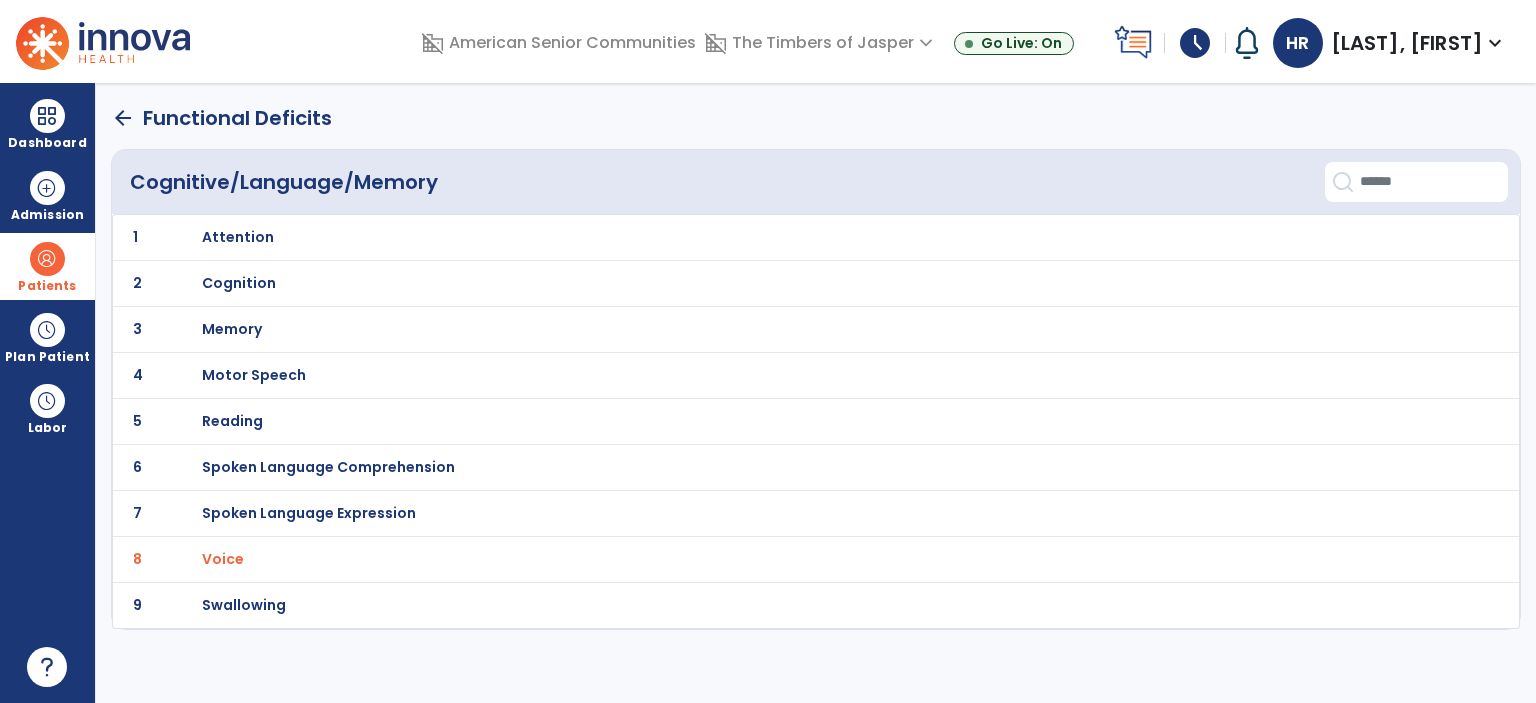 click on "arrow_back" 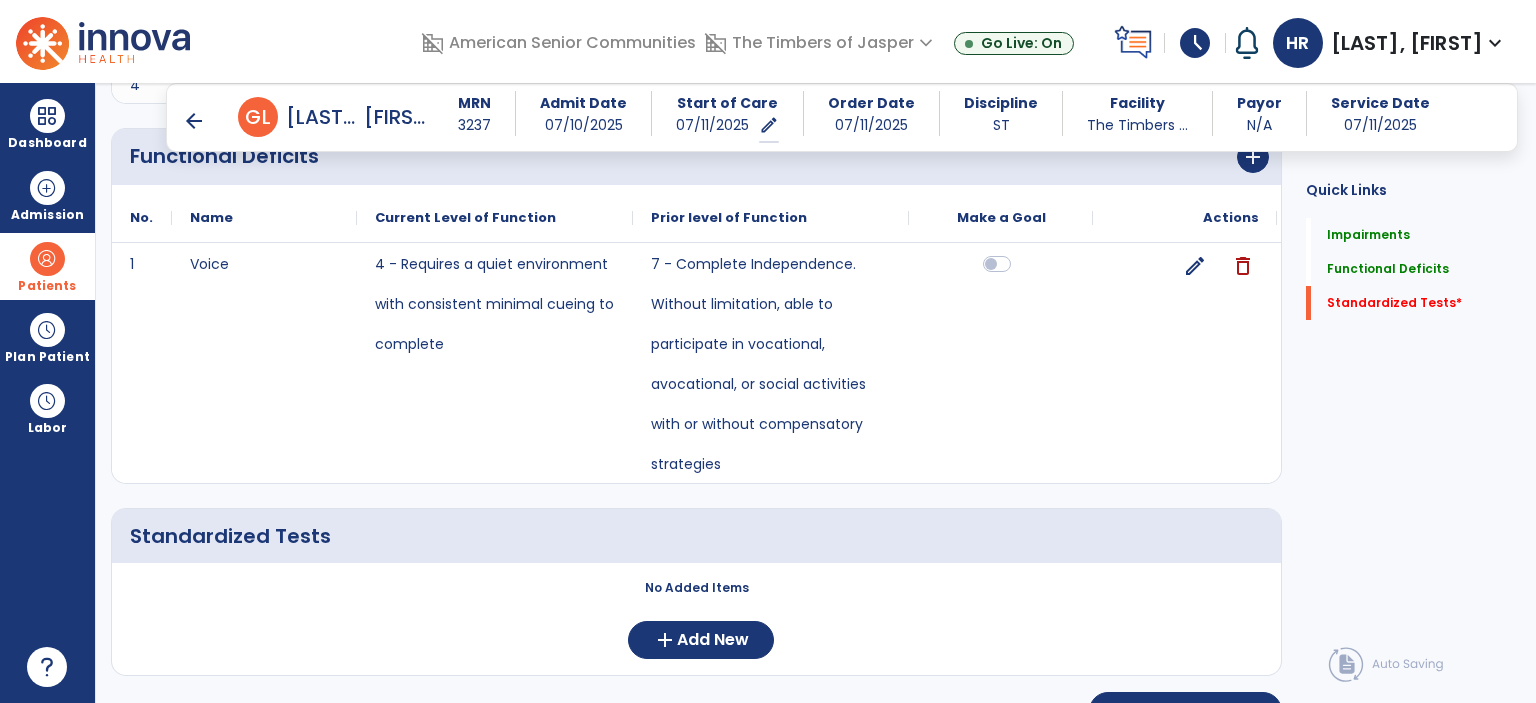 scroll, scrollTop: 540, scrollLeft: 0, axis: vertical 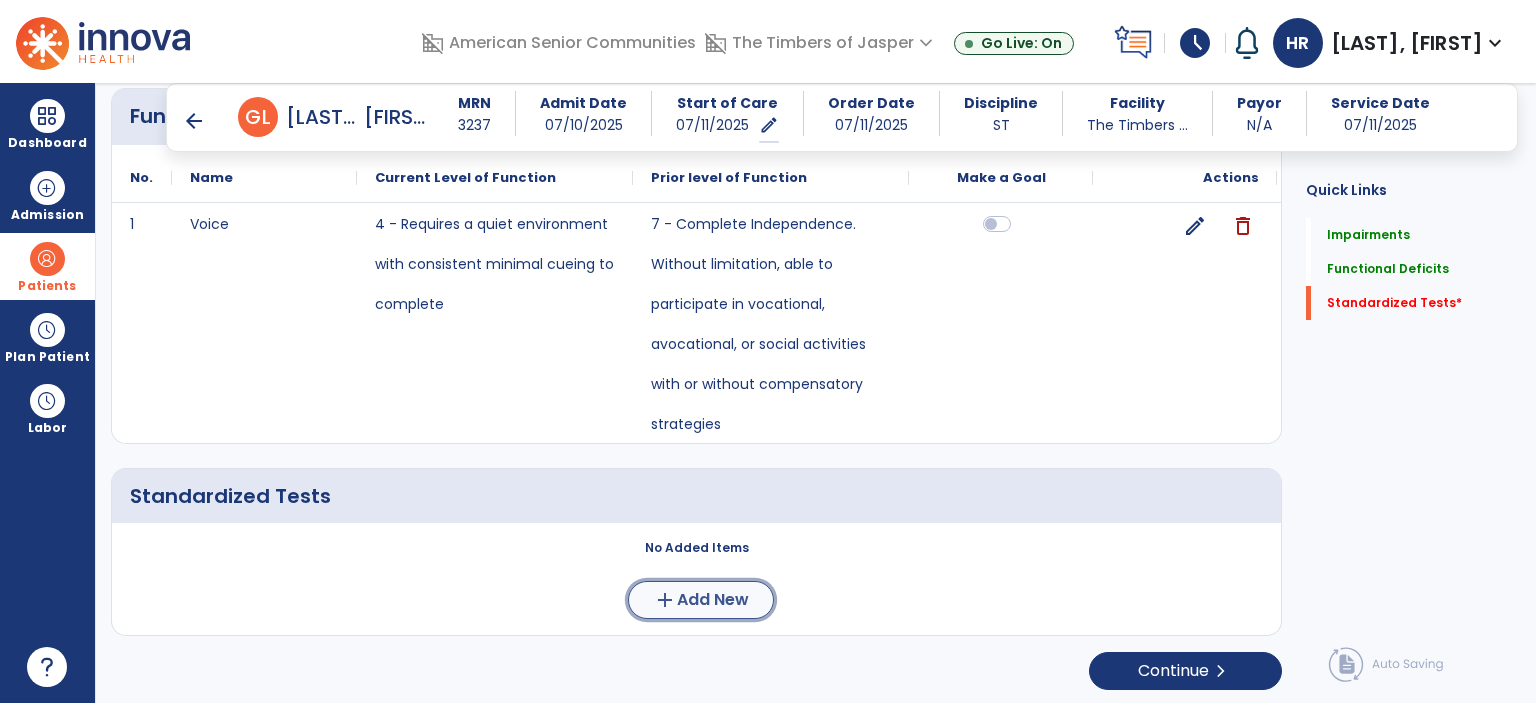click on "add  Add New" 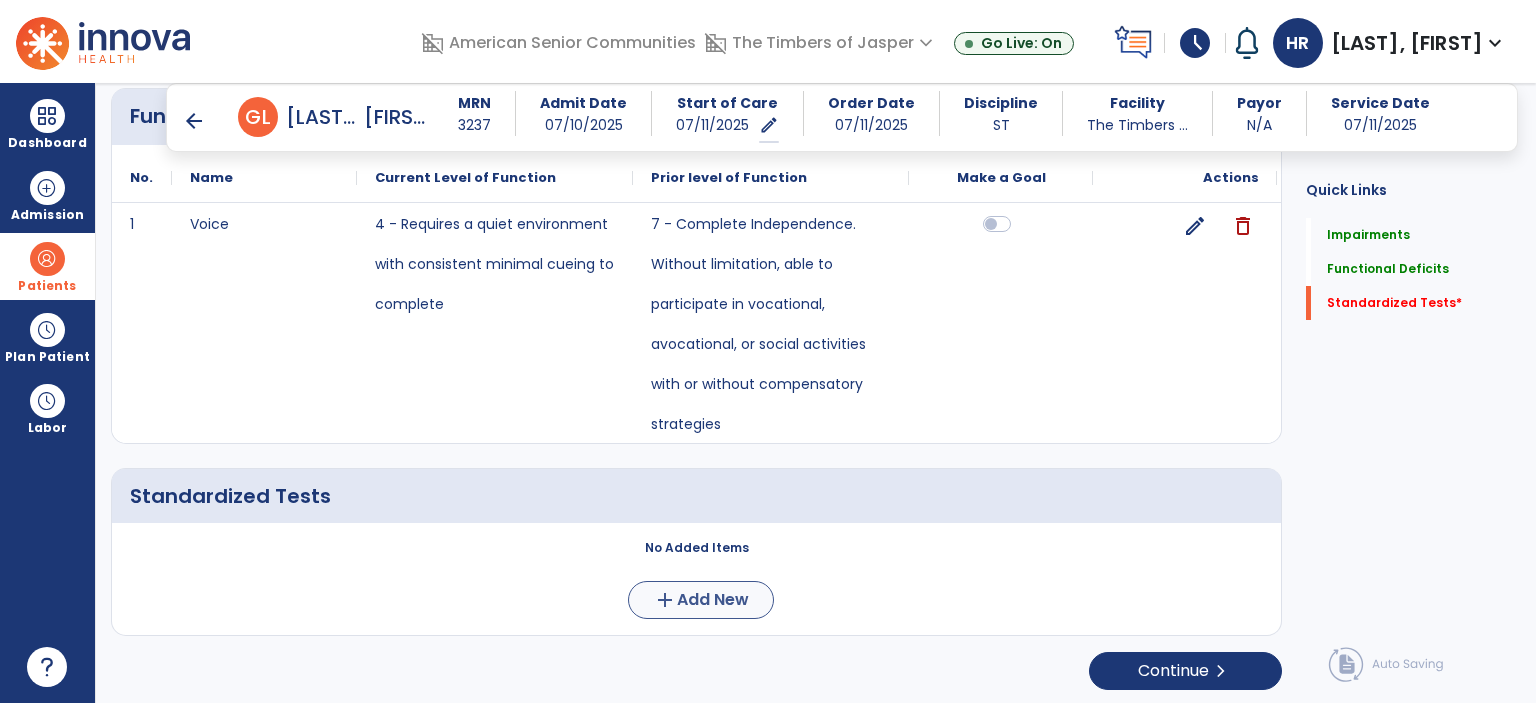 scroll, scrollTop: 0, scrollLeft: 0, axis: both 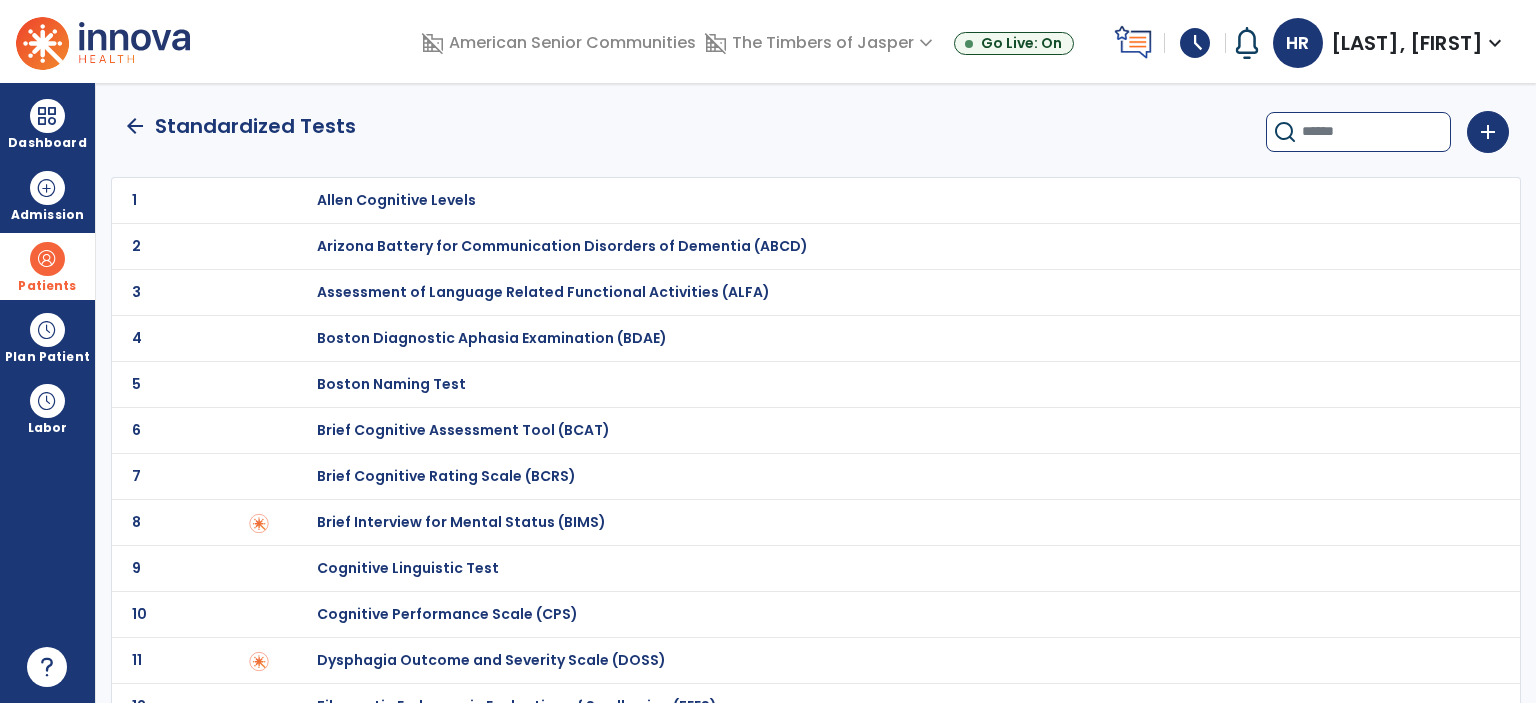 click 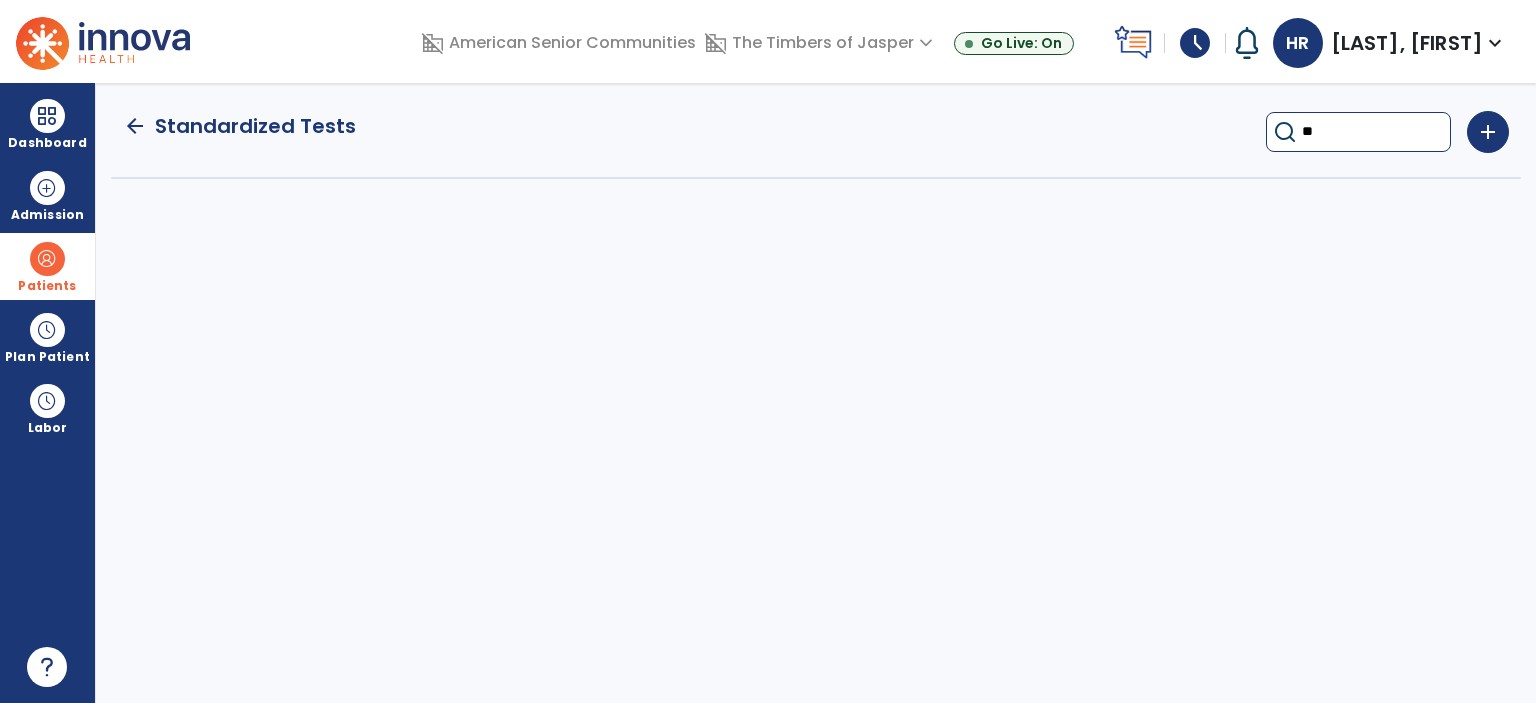 type on "*" 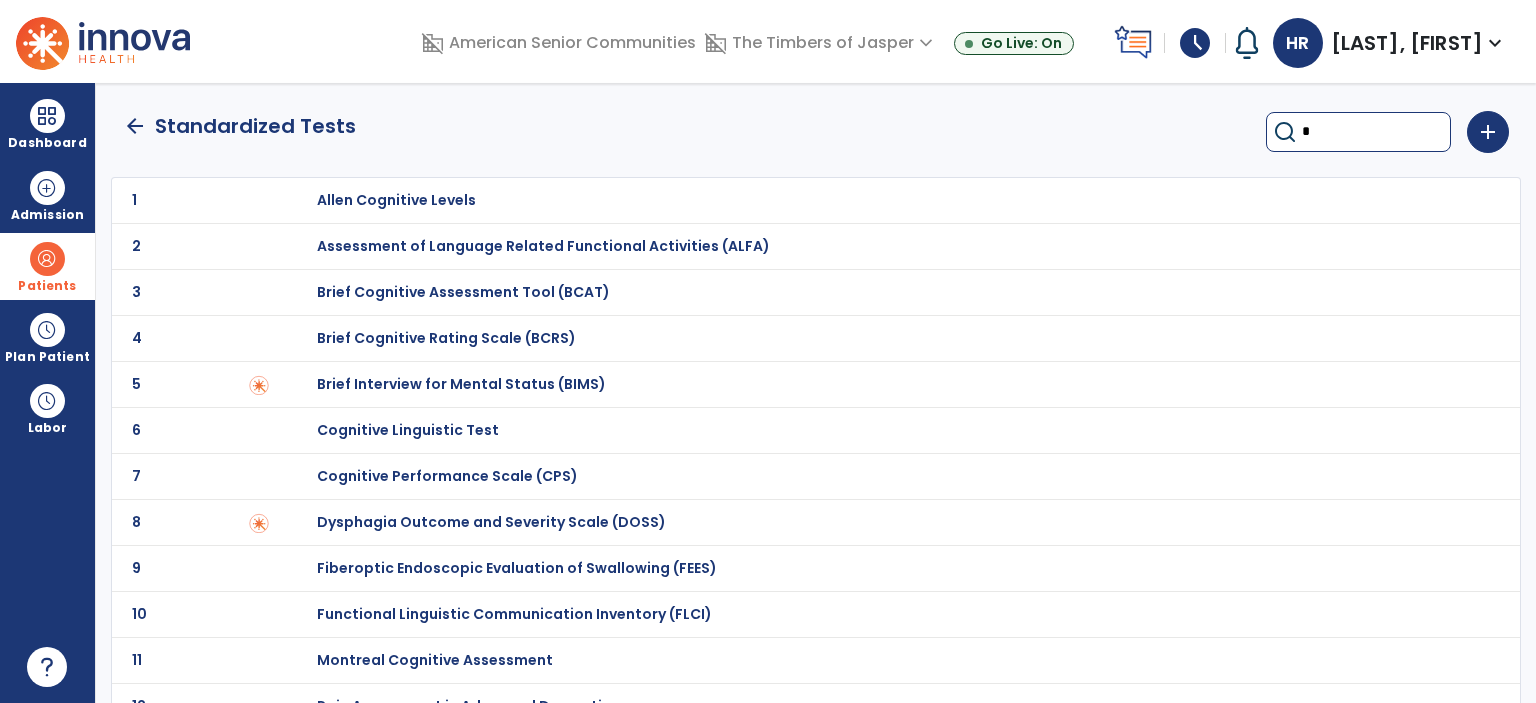 type 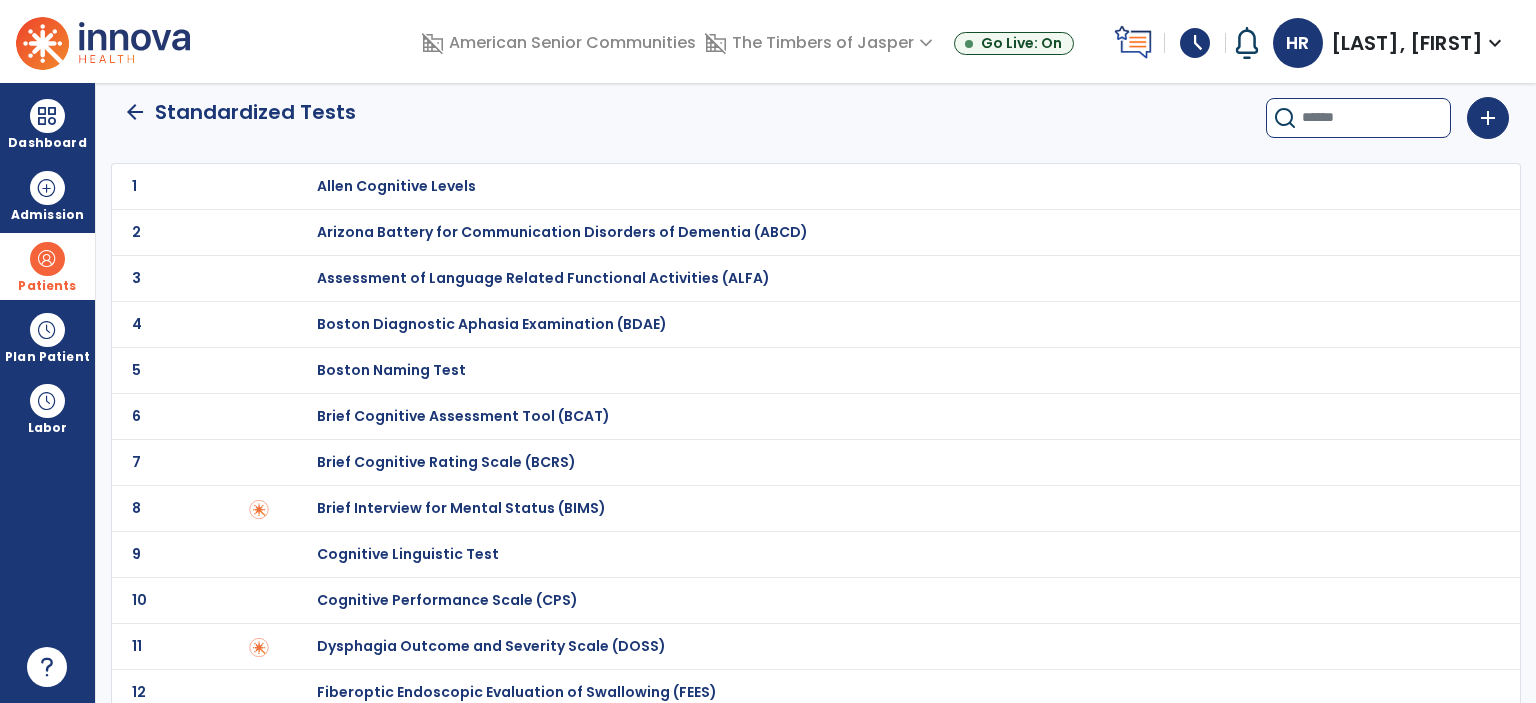 scroll, scrollTop: 0, scrollLeft: 0, axis: both 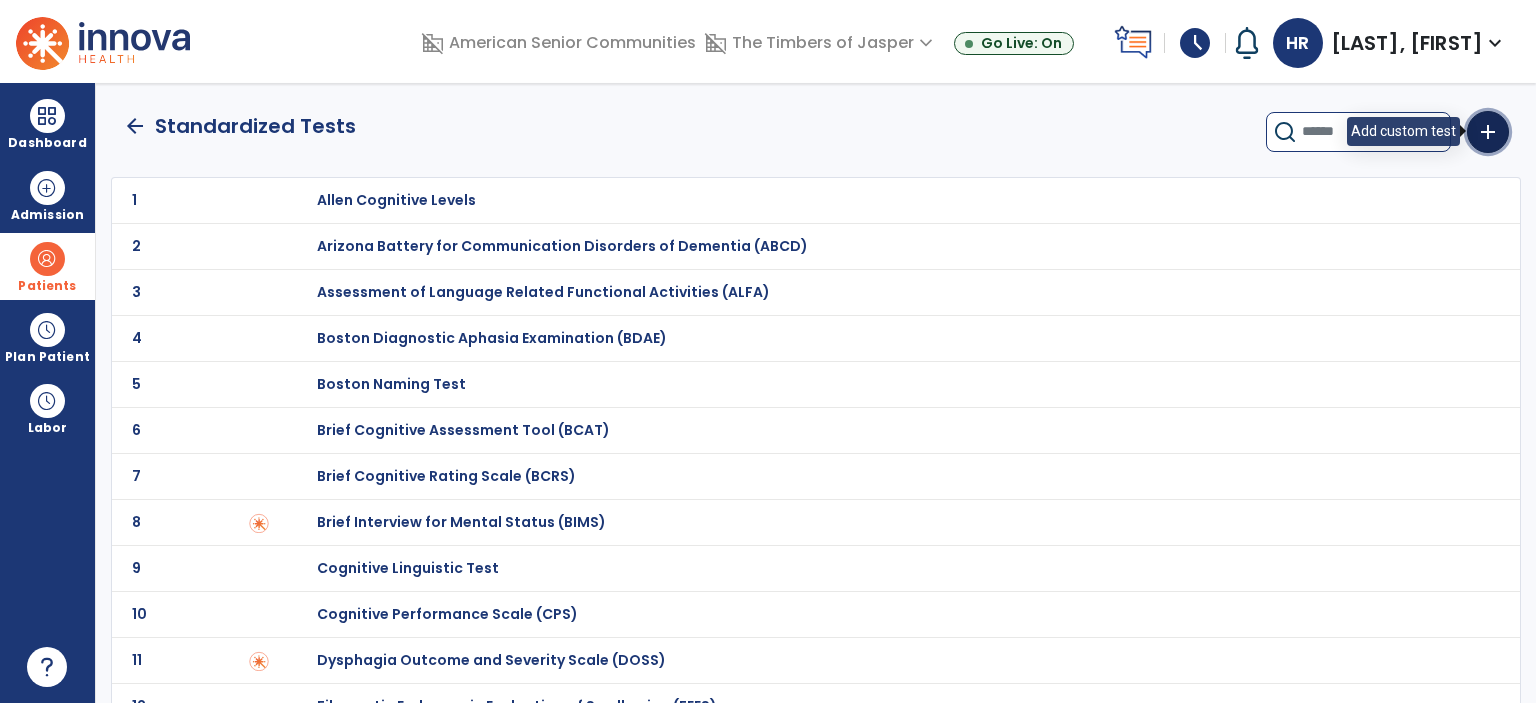 click on "add" 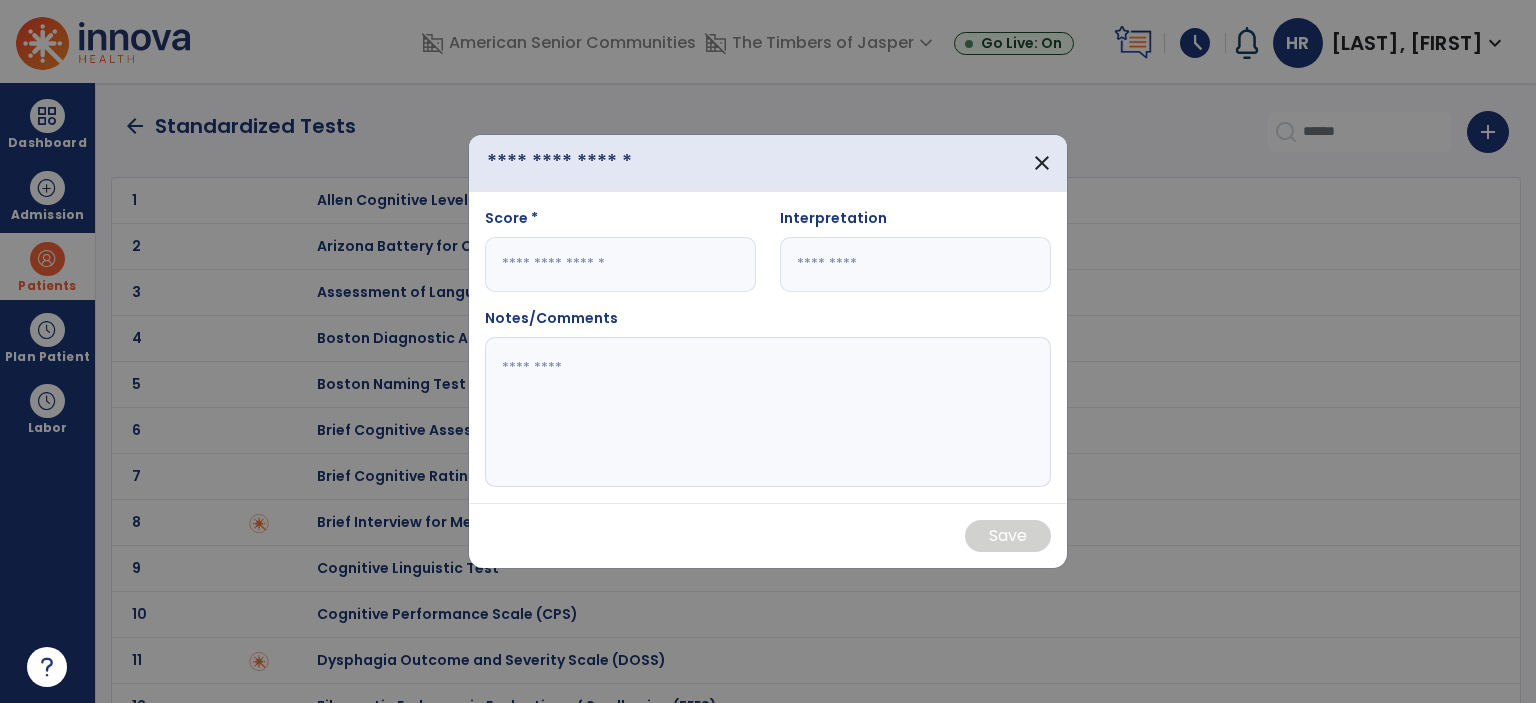 click at bounding box center (600, 162) 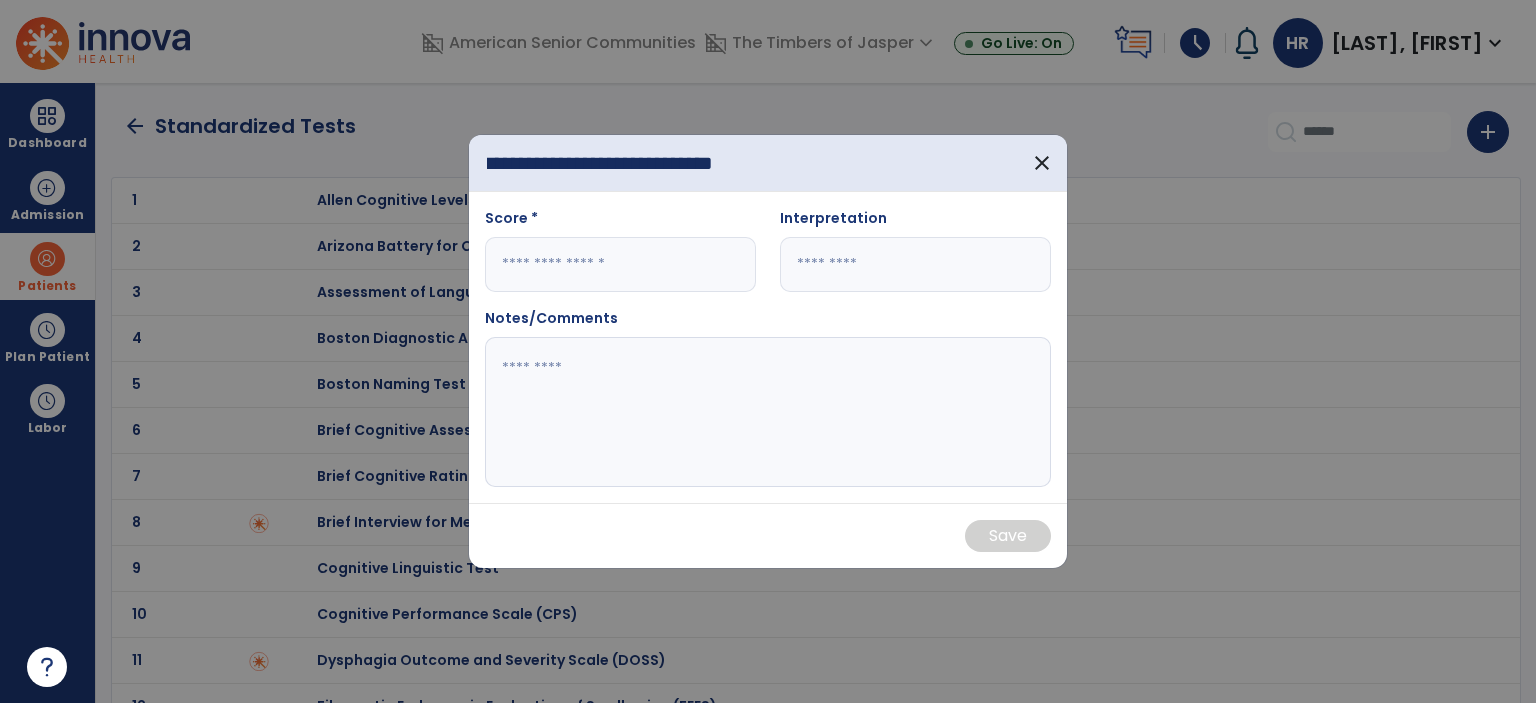 scroll, scrollTop: 0, scrollLeft: 56, axis: horizontal 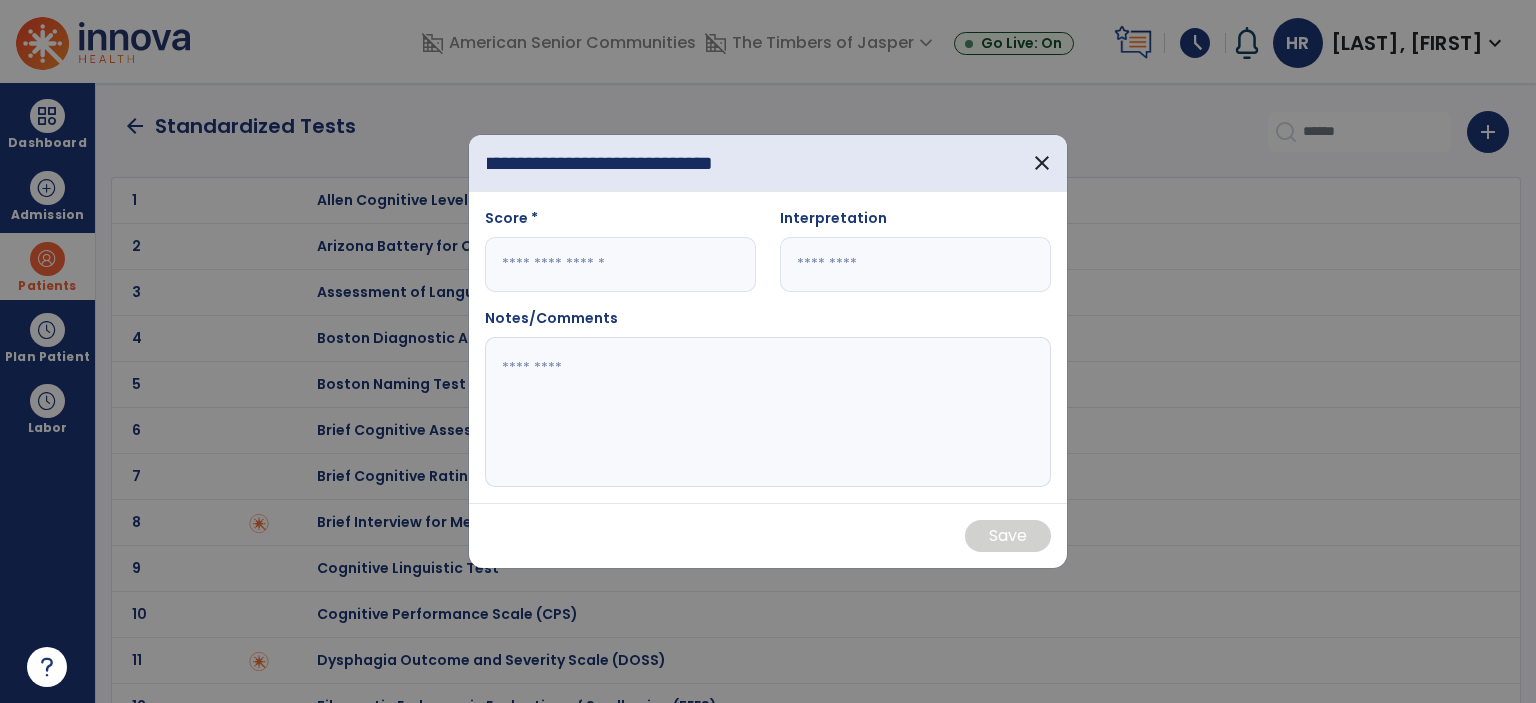 type on "**********" 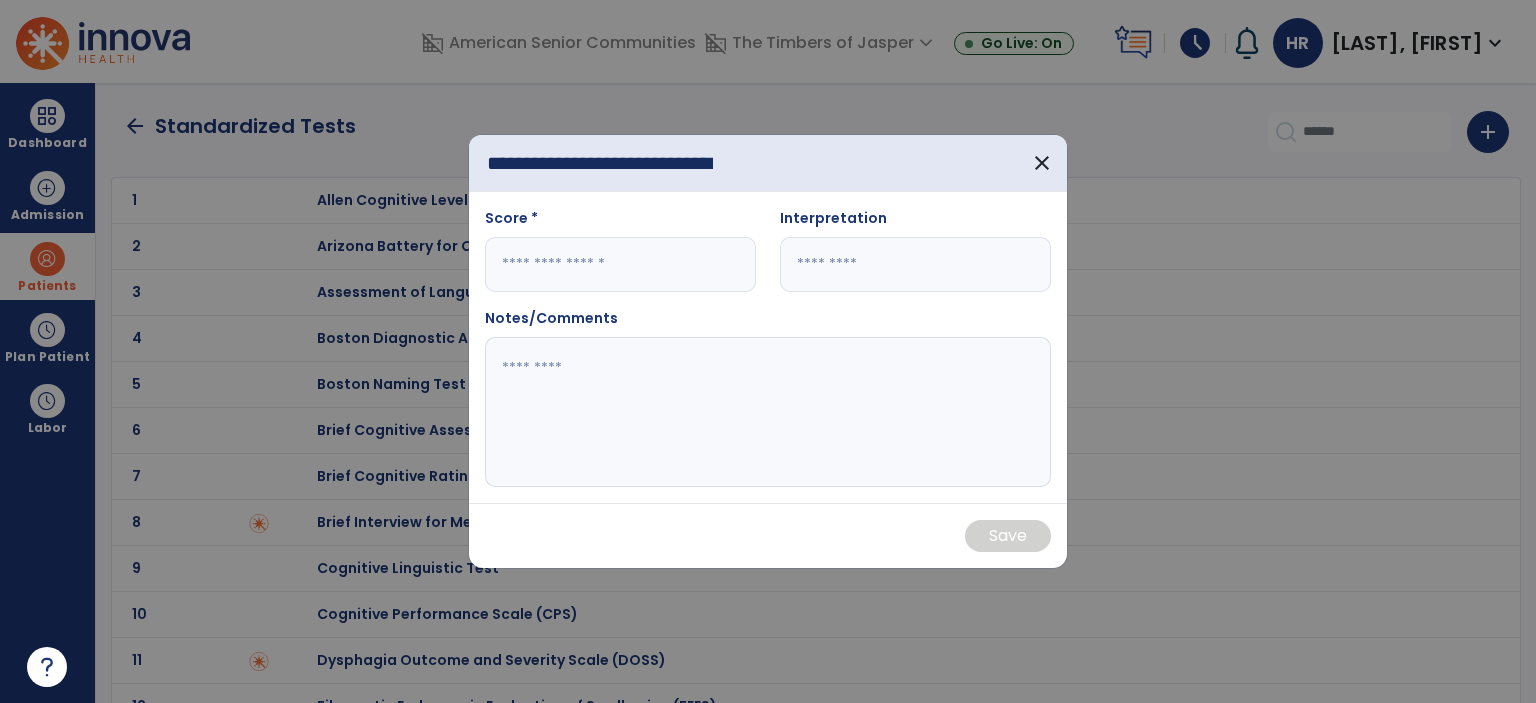 click at bounding box center [620, 264] 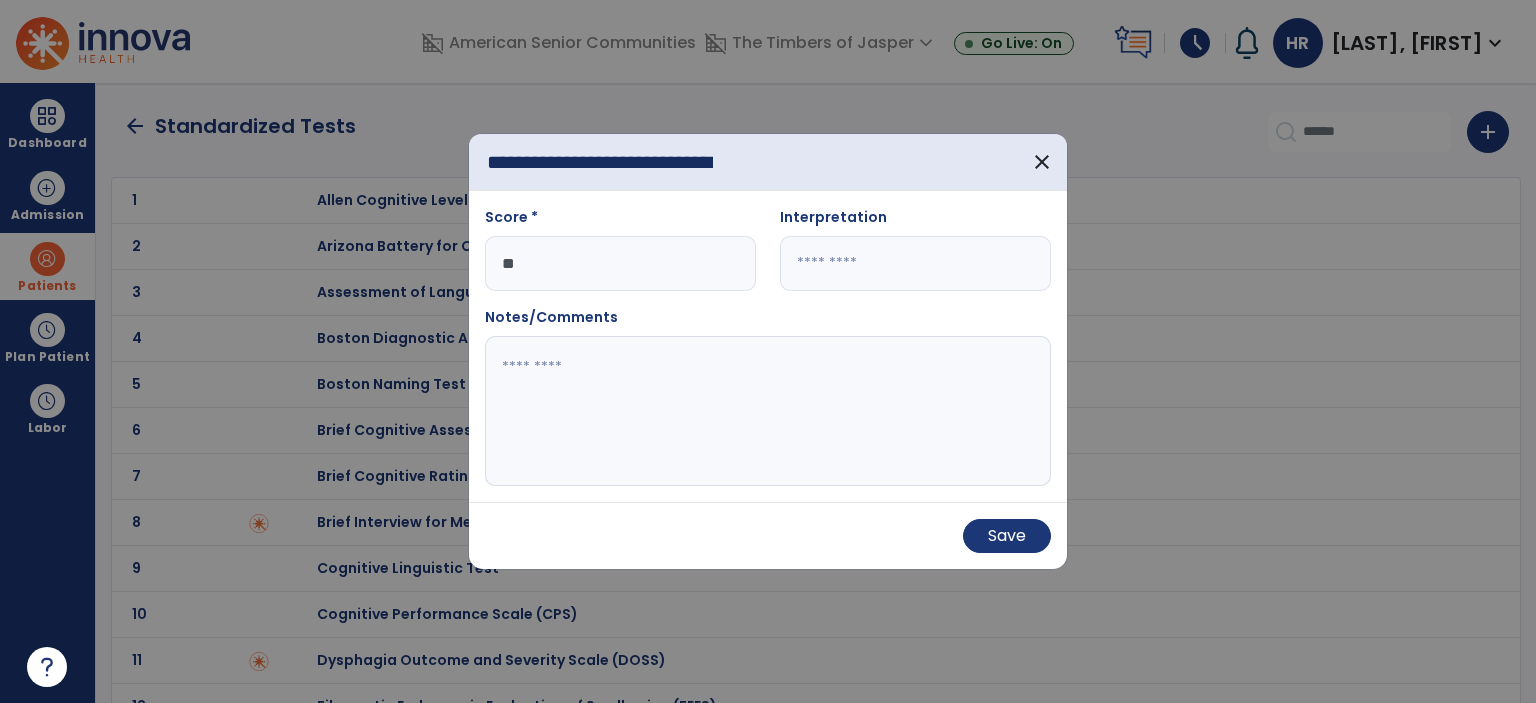 type on "**" 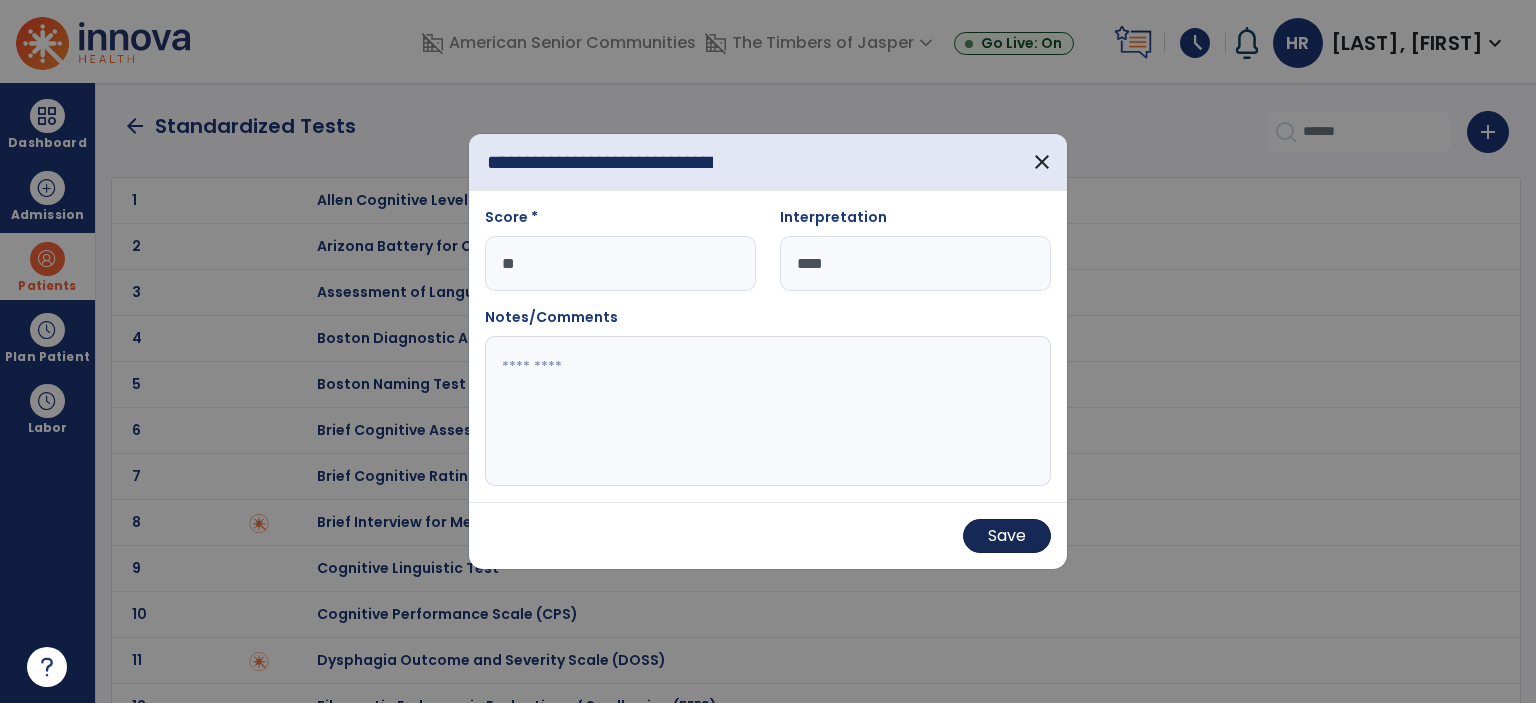 type on "****" 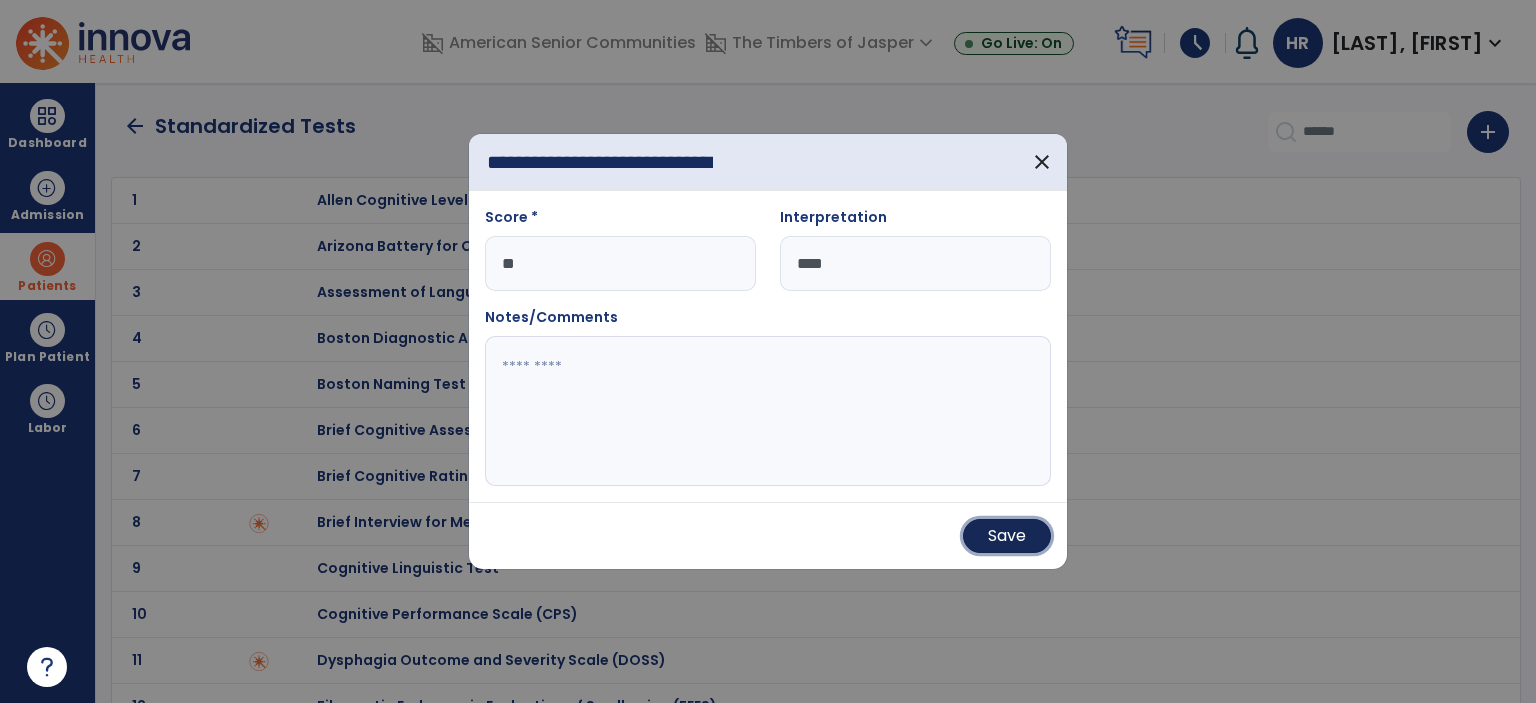 click on "Save" at bounding box center [1007, 536] 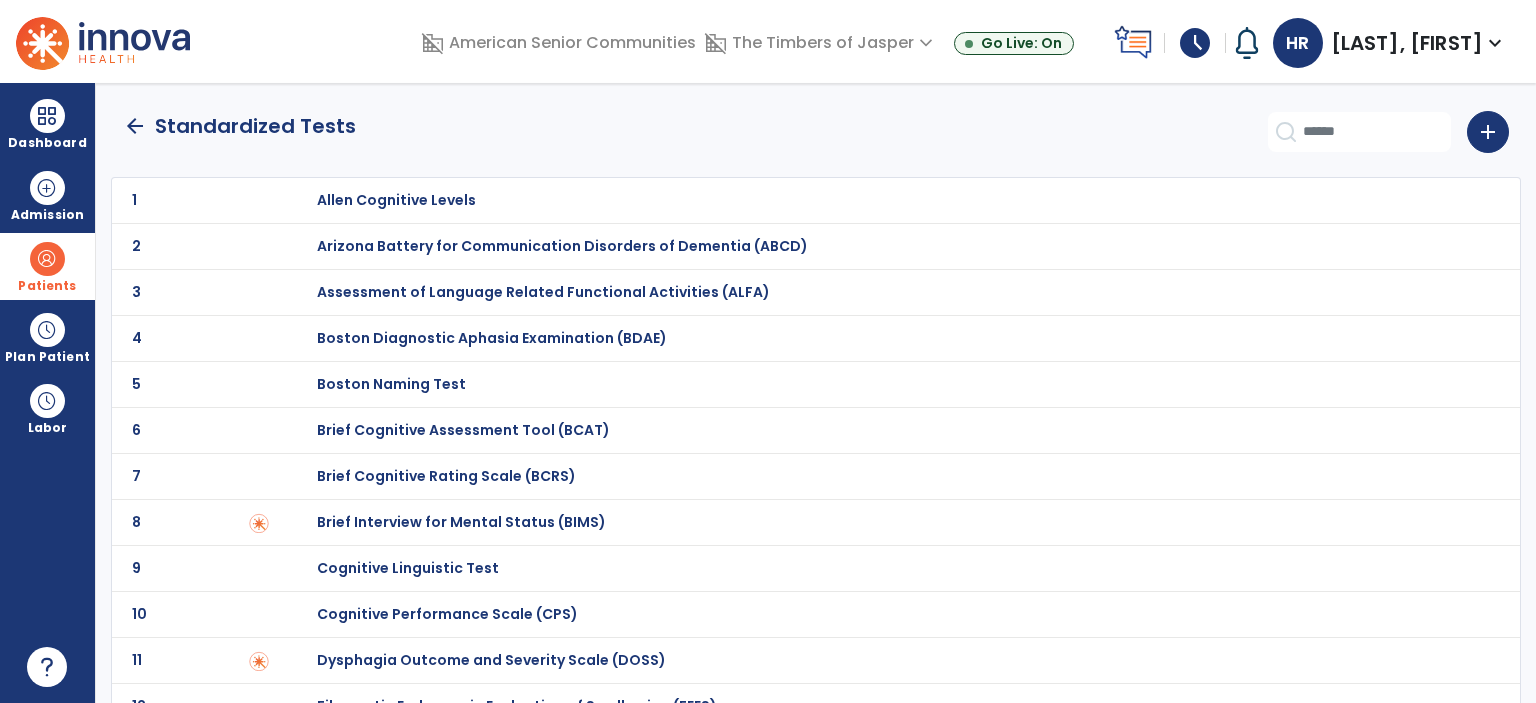 click on "arrow_back" 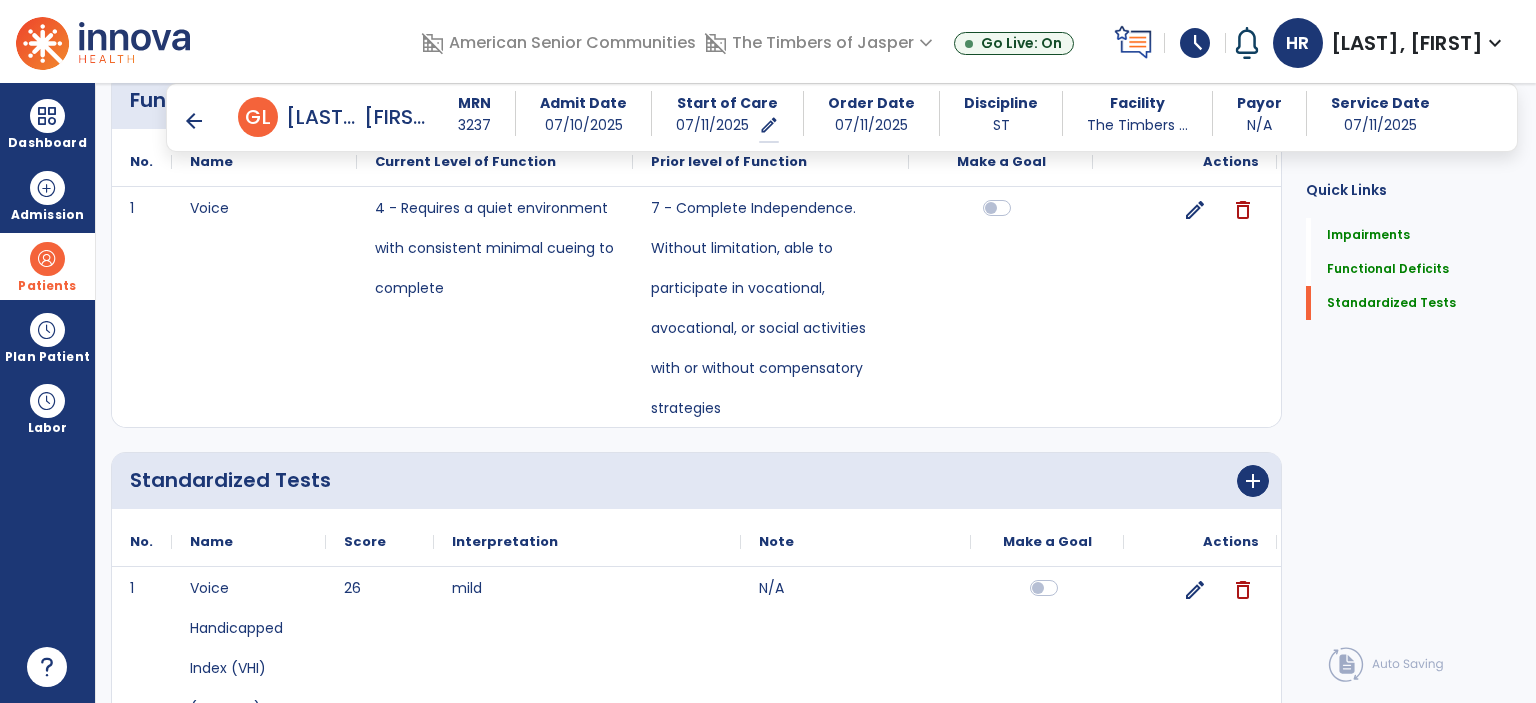 scroll, scrollTop: 649, scrollLeft: 0, axis: vertical 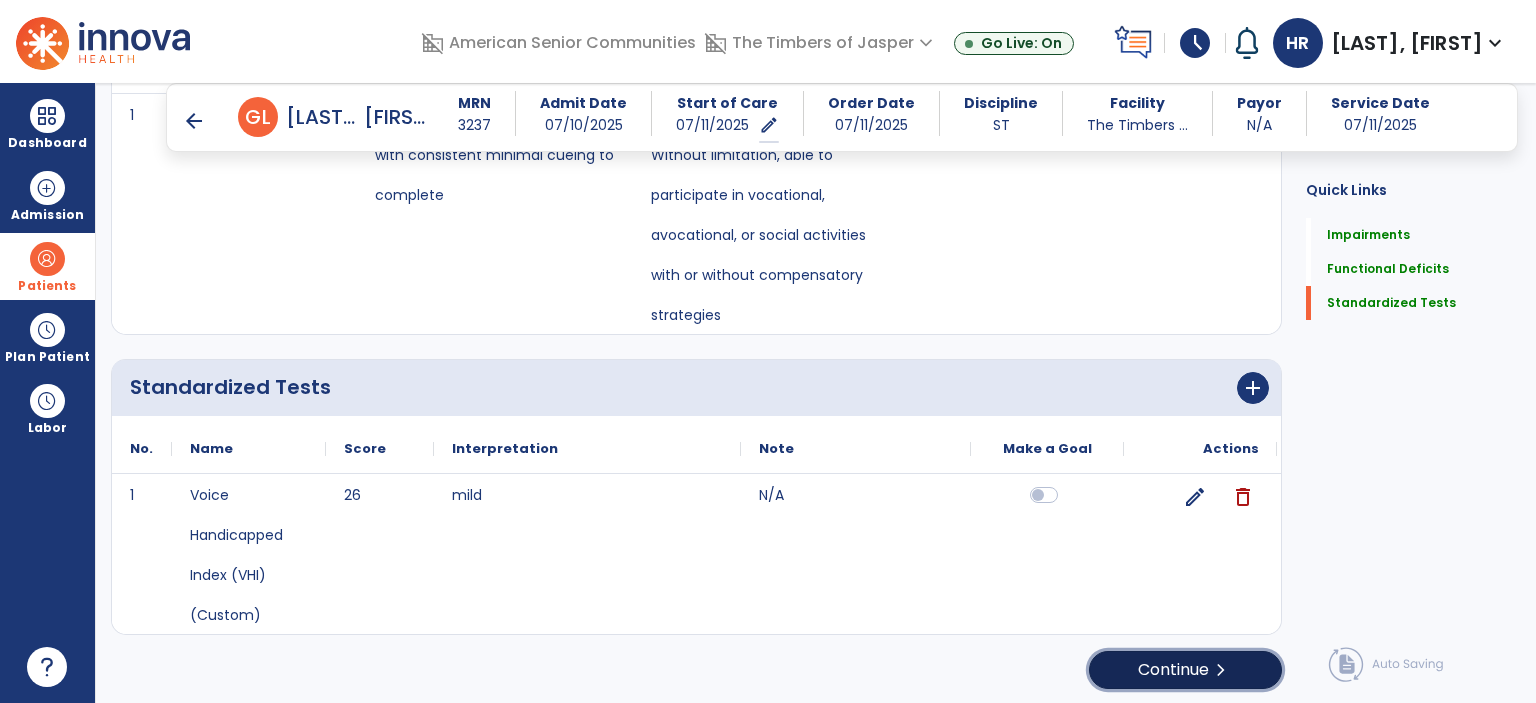 click on "Continue  chevron_right" 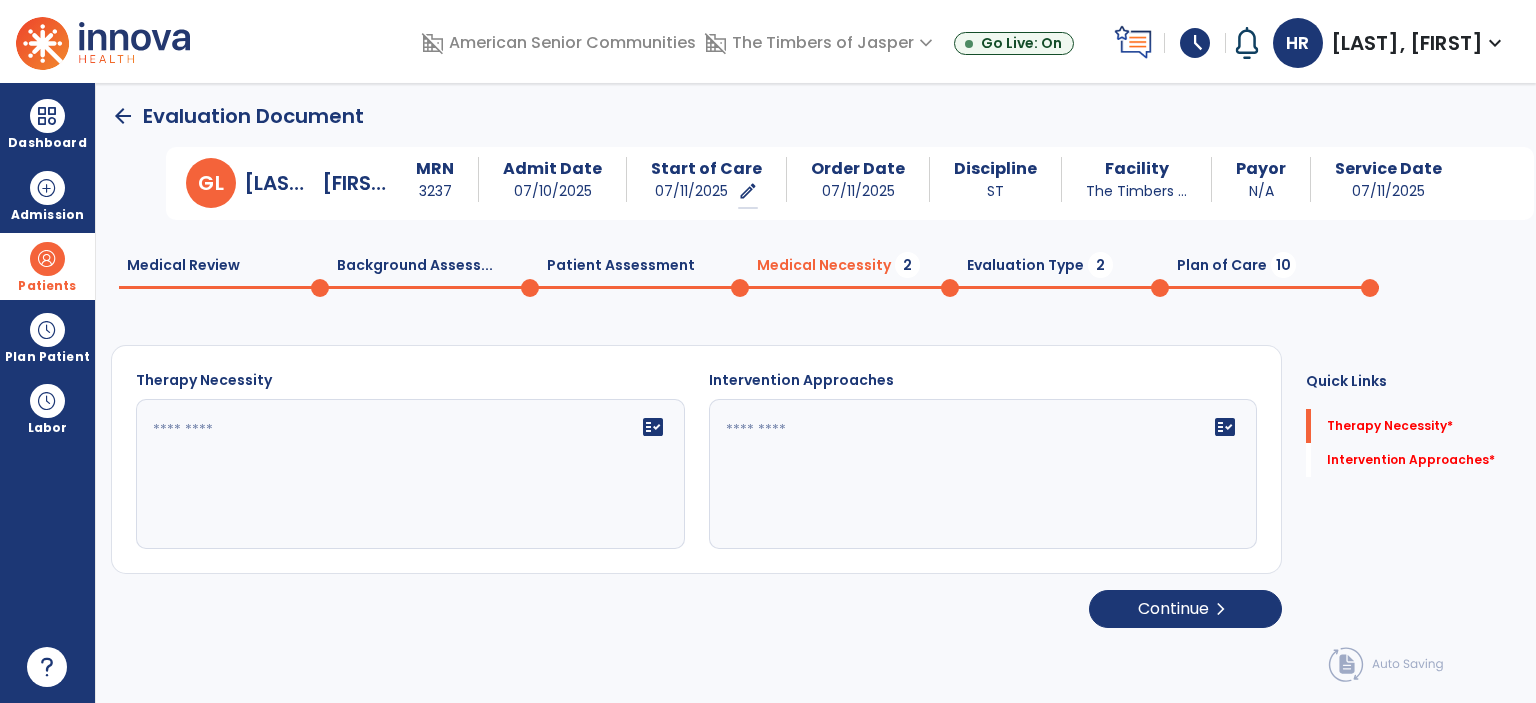 scroll, scrollTop: 0, scrollLeft: 0, axis: both 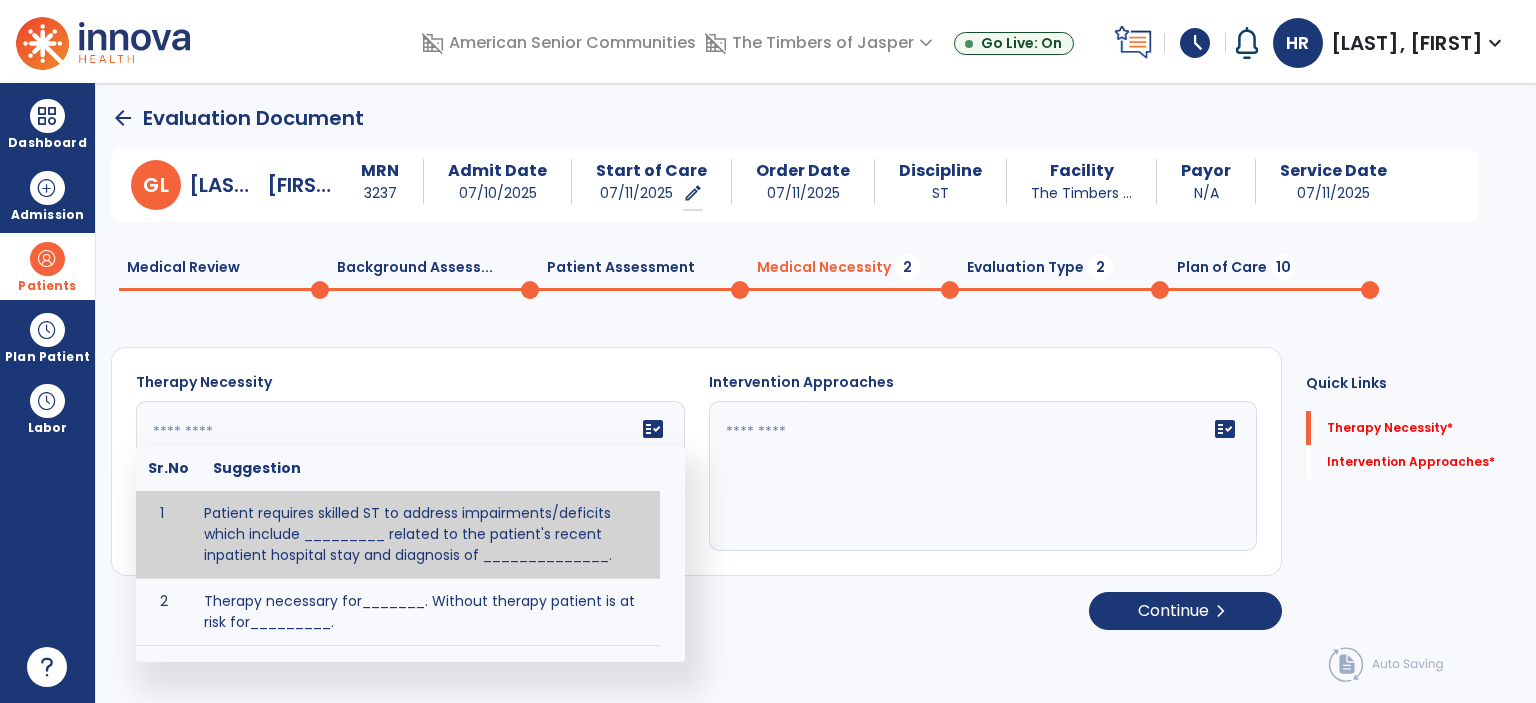 click on "fact_check  Sr.No Suggestion 1 Patient requires skilled ST to address impairments/deficits which include _________ related to the patient's recent inpatient hospital stay and diagnosis of ______________. 2 Therapy necessary for_______.  Without therapy patient is at risk for_________." 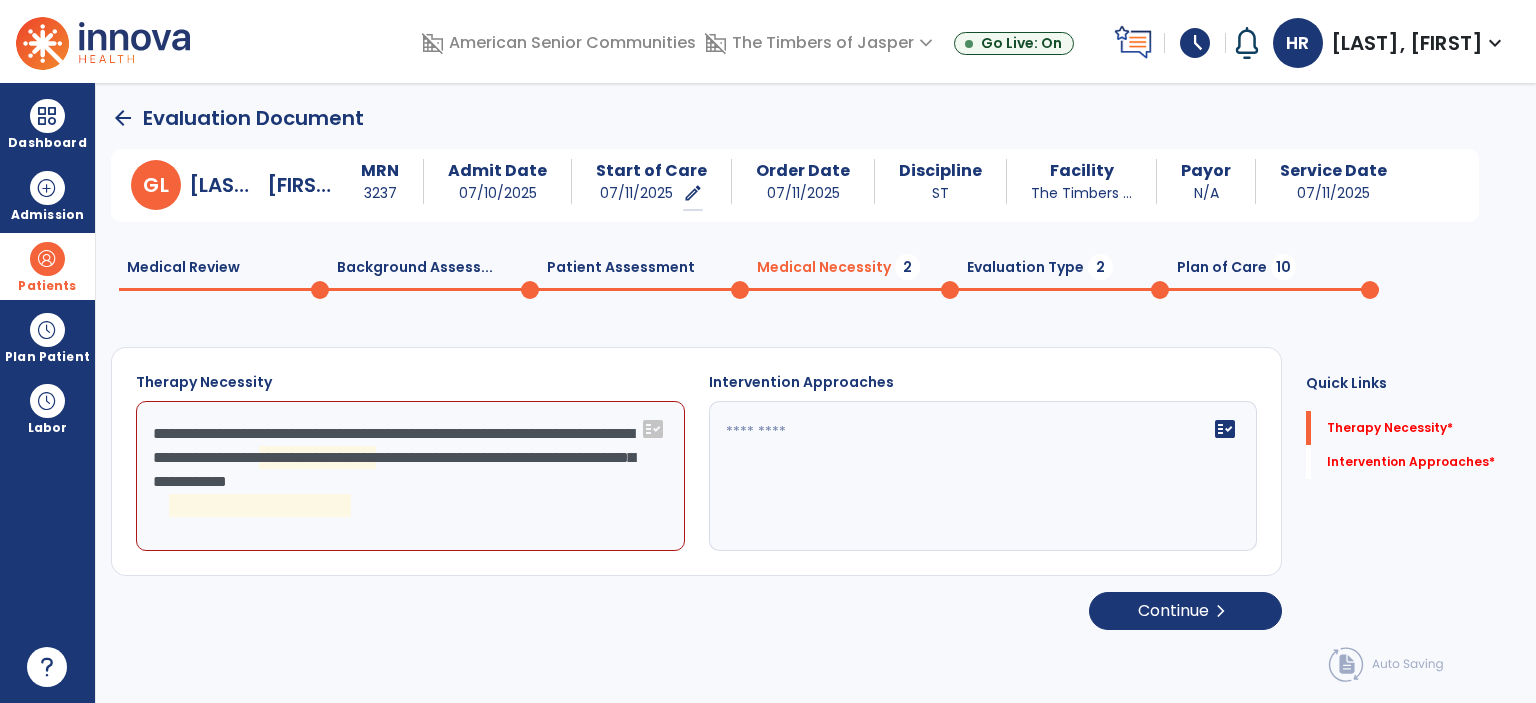 click on "**********" 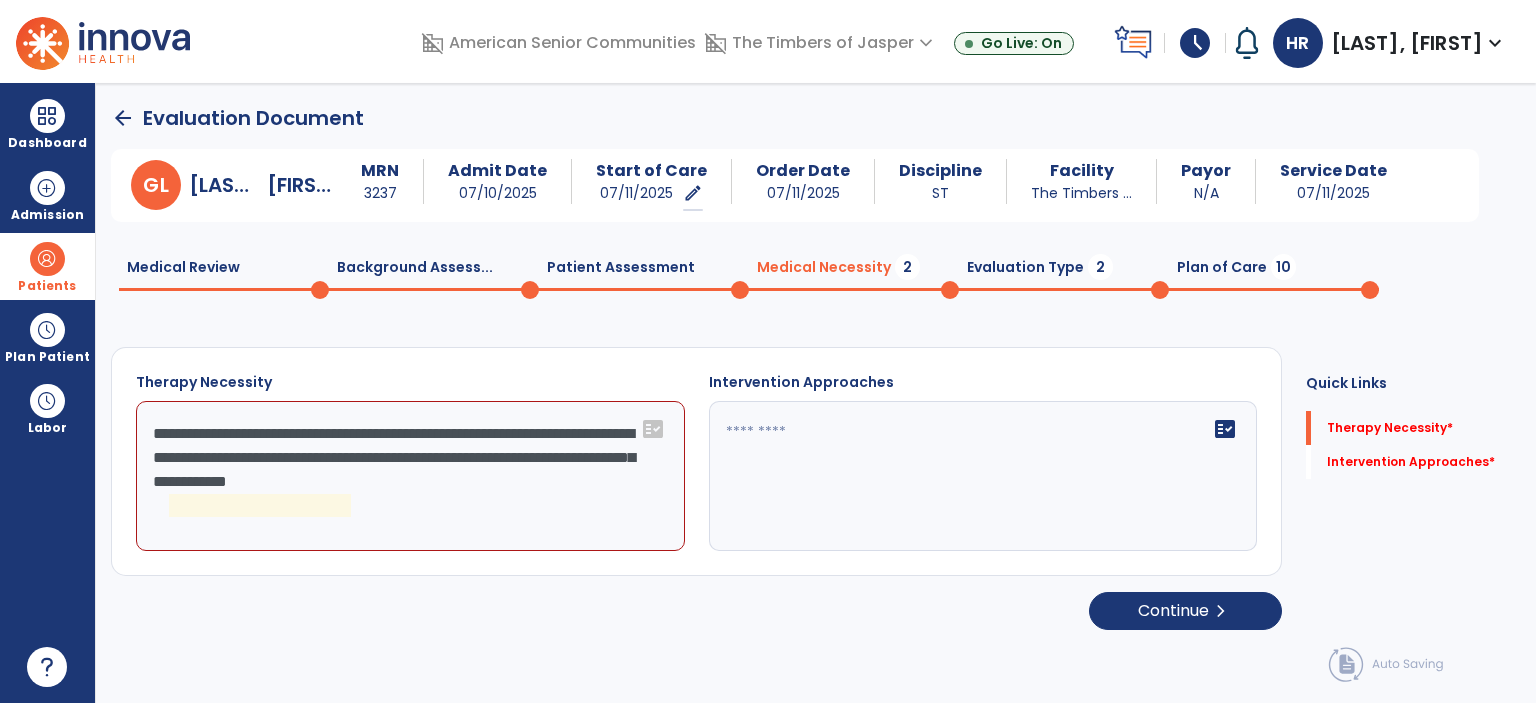 click on "**********" 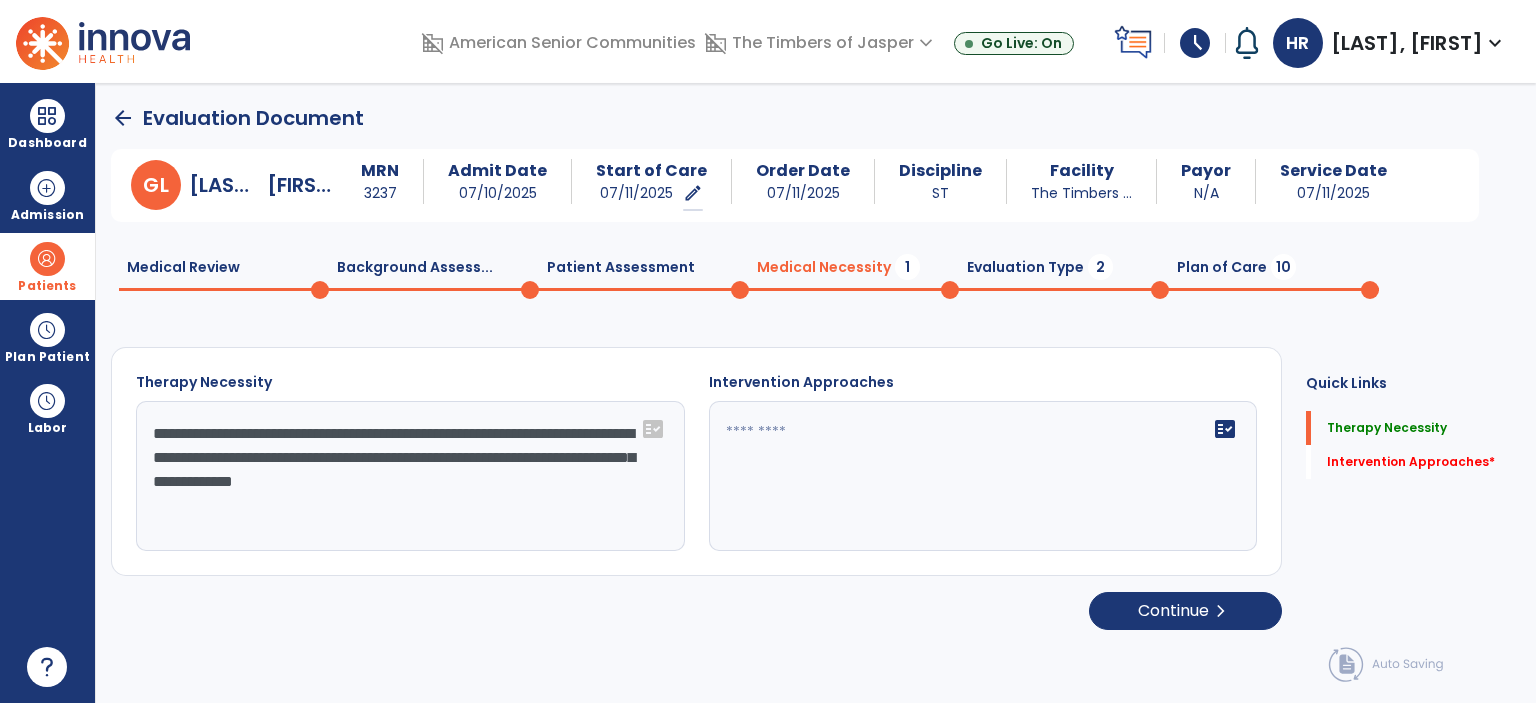 type on "**********" 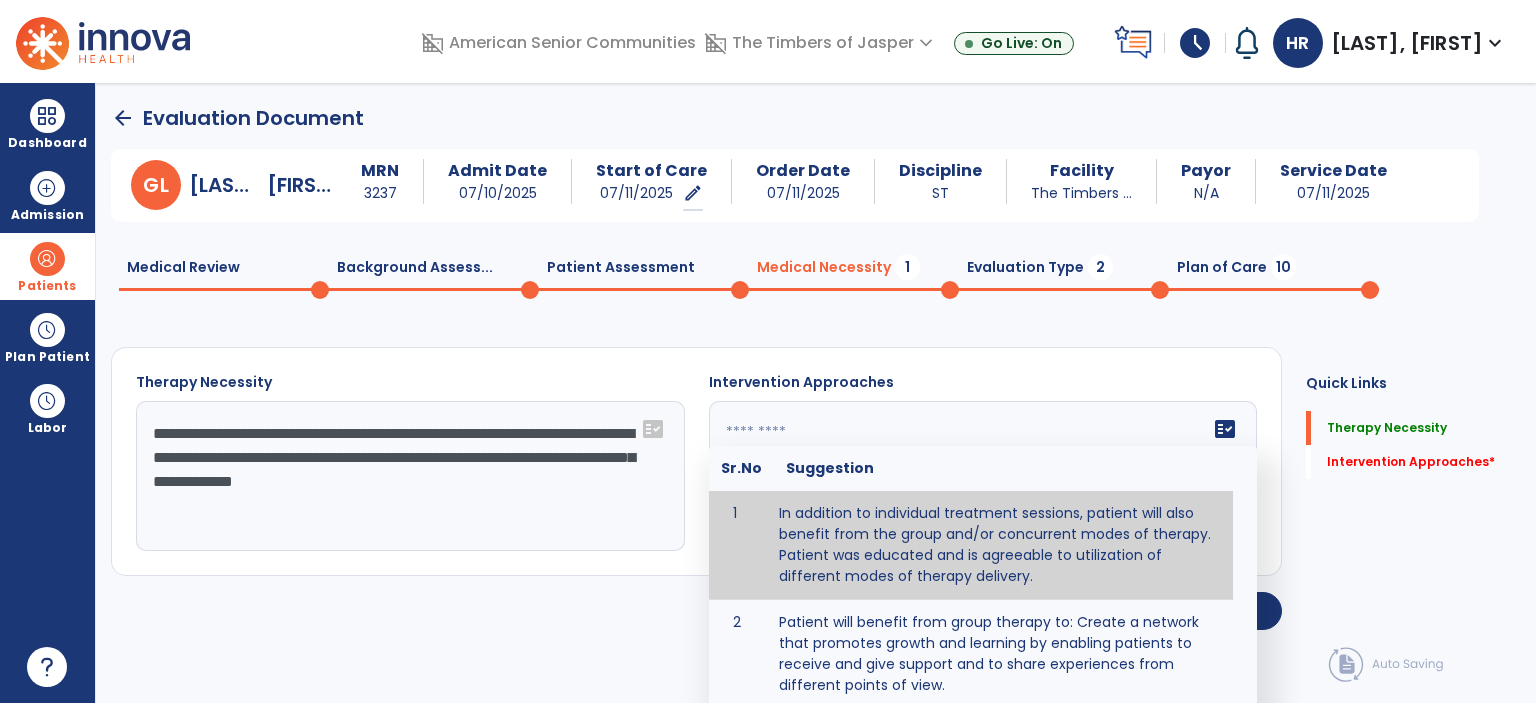type on "**********" 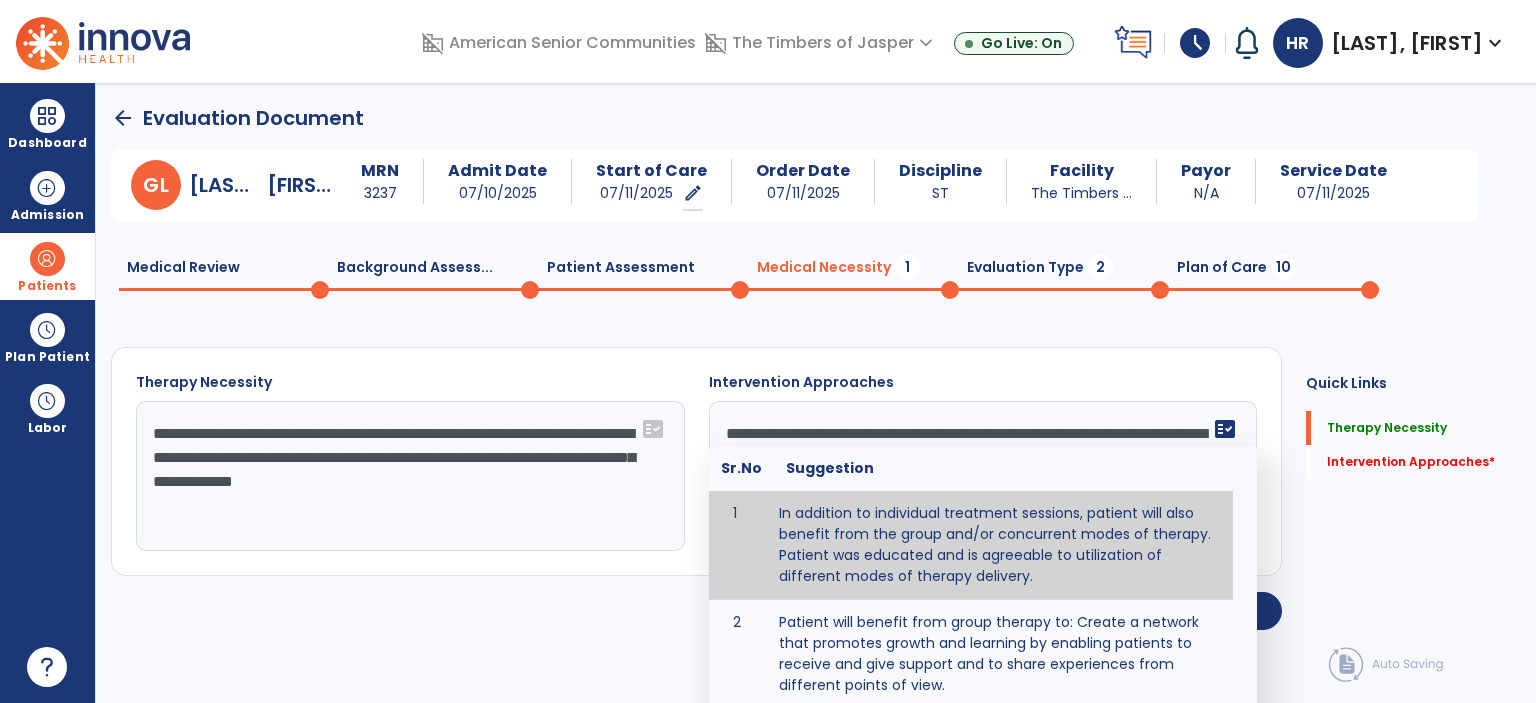drag, startPoint x: 960, startPoint y: 560, endPoint x: 1309, endPoint y: 592, distance: 350.464 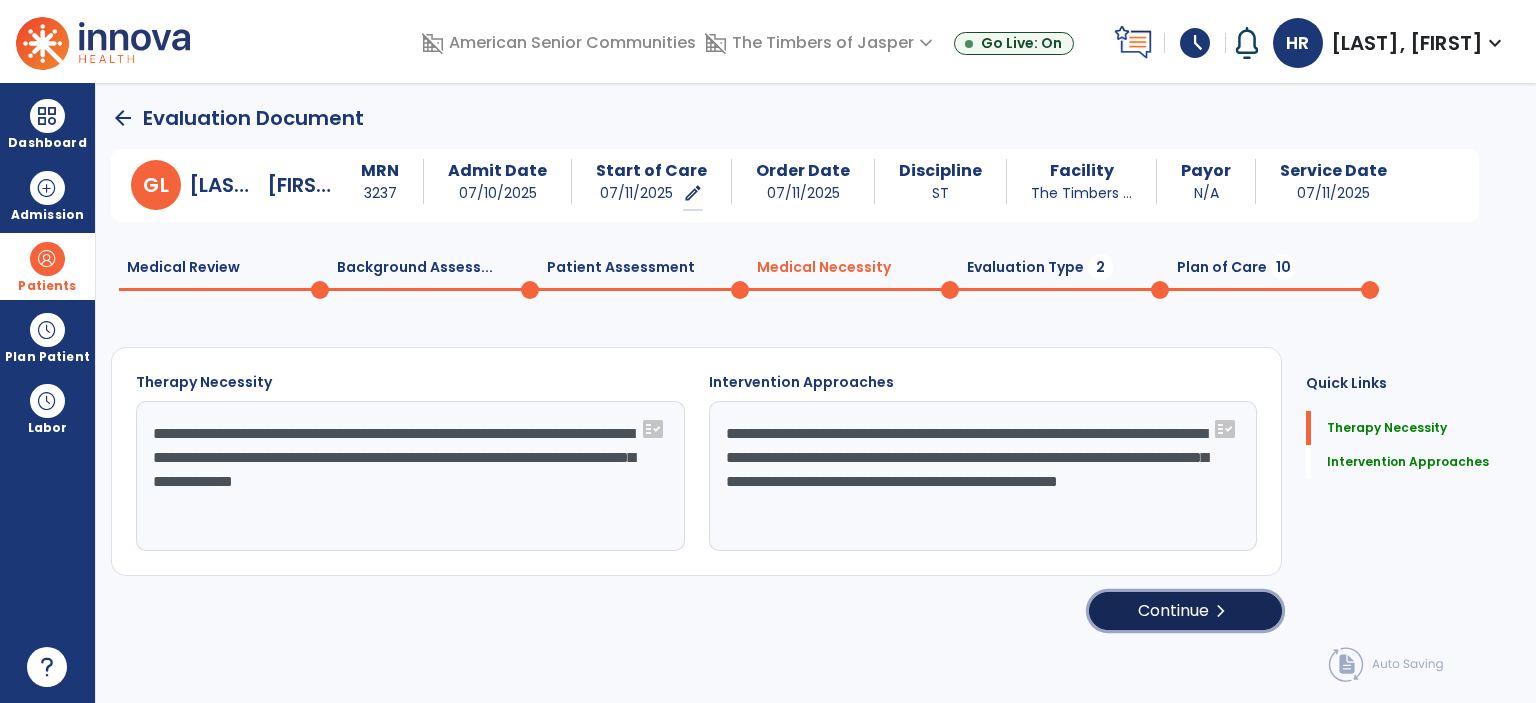 click on "Continue  chevron_right" 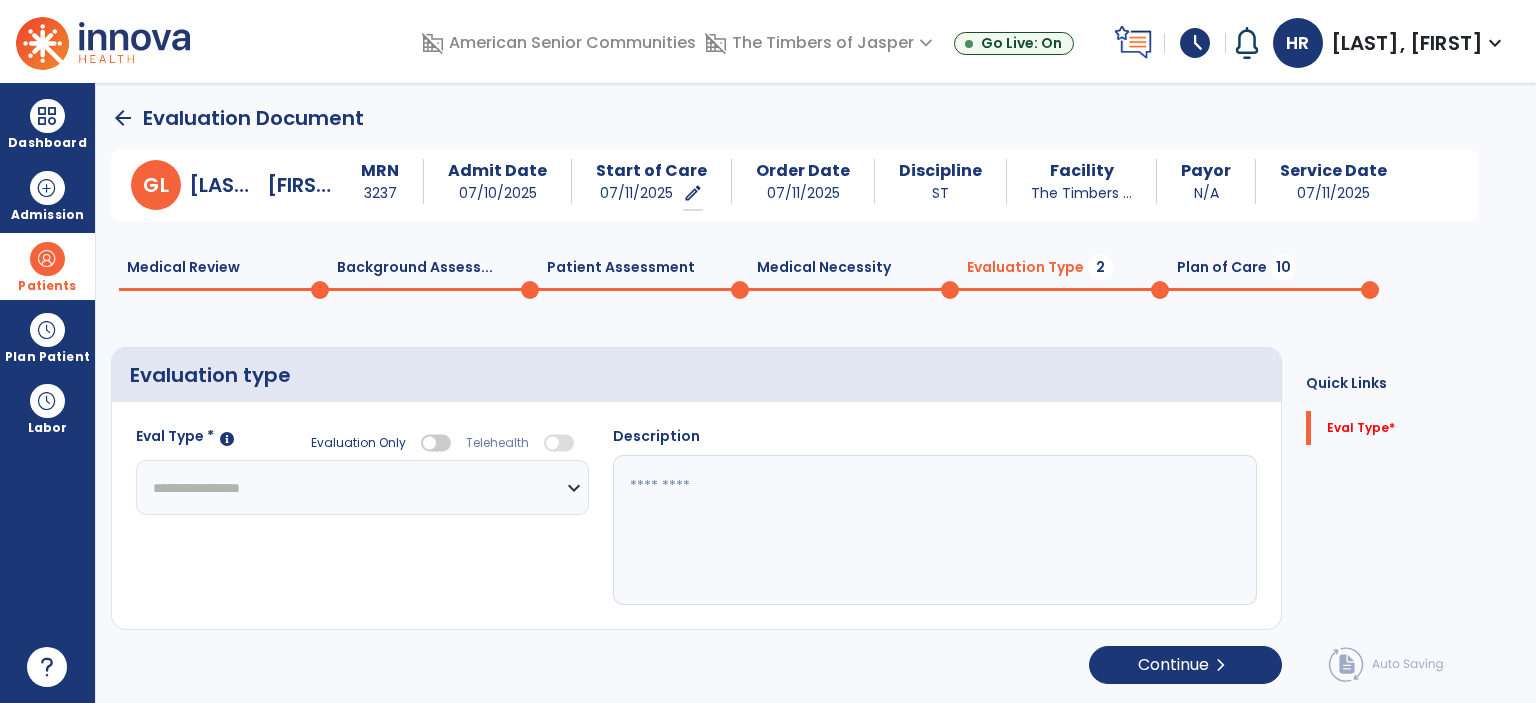click on "**********" 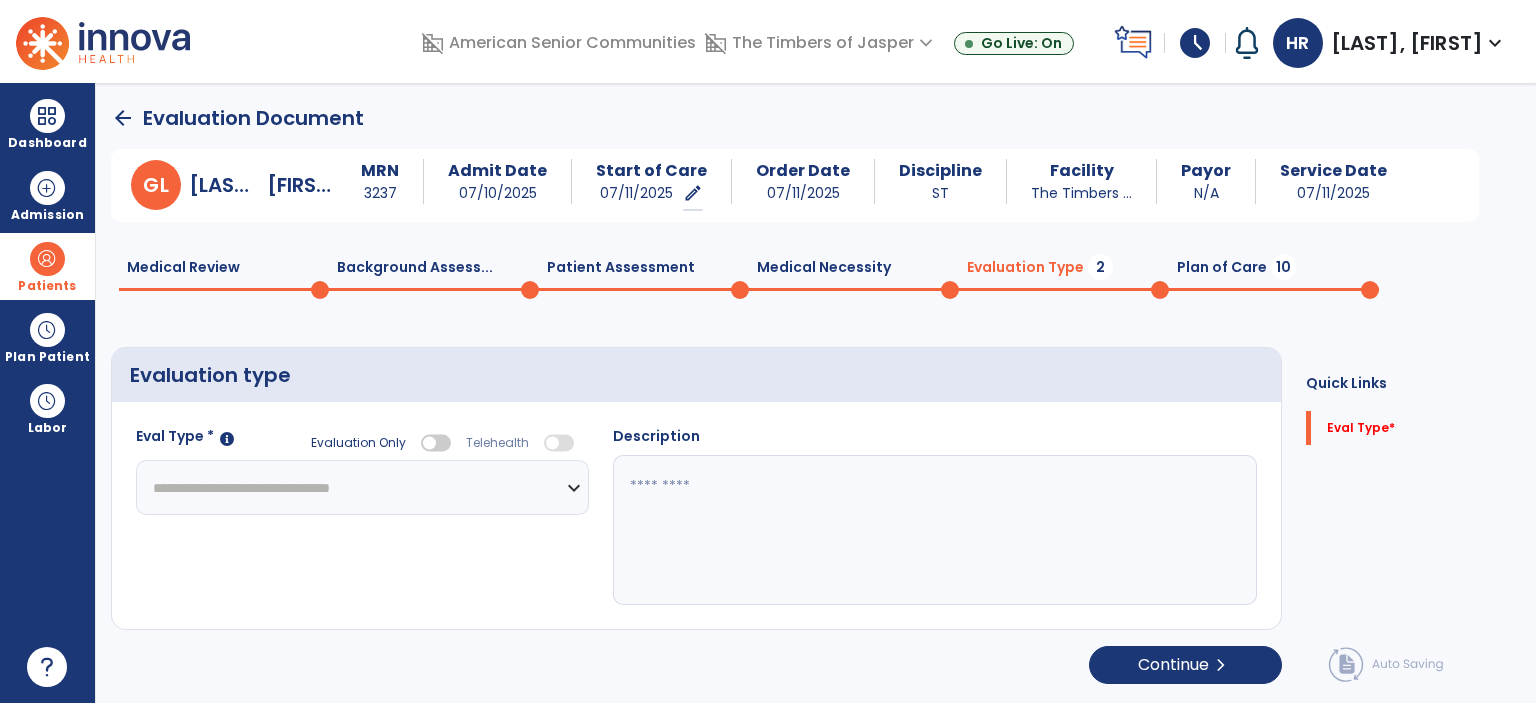 click on "**********" 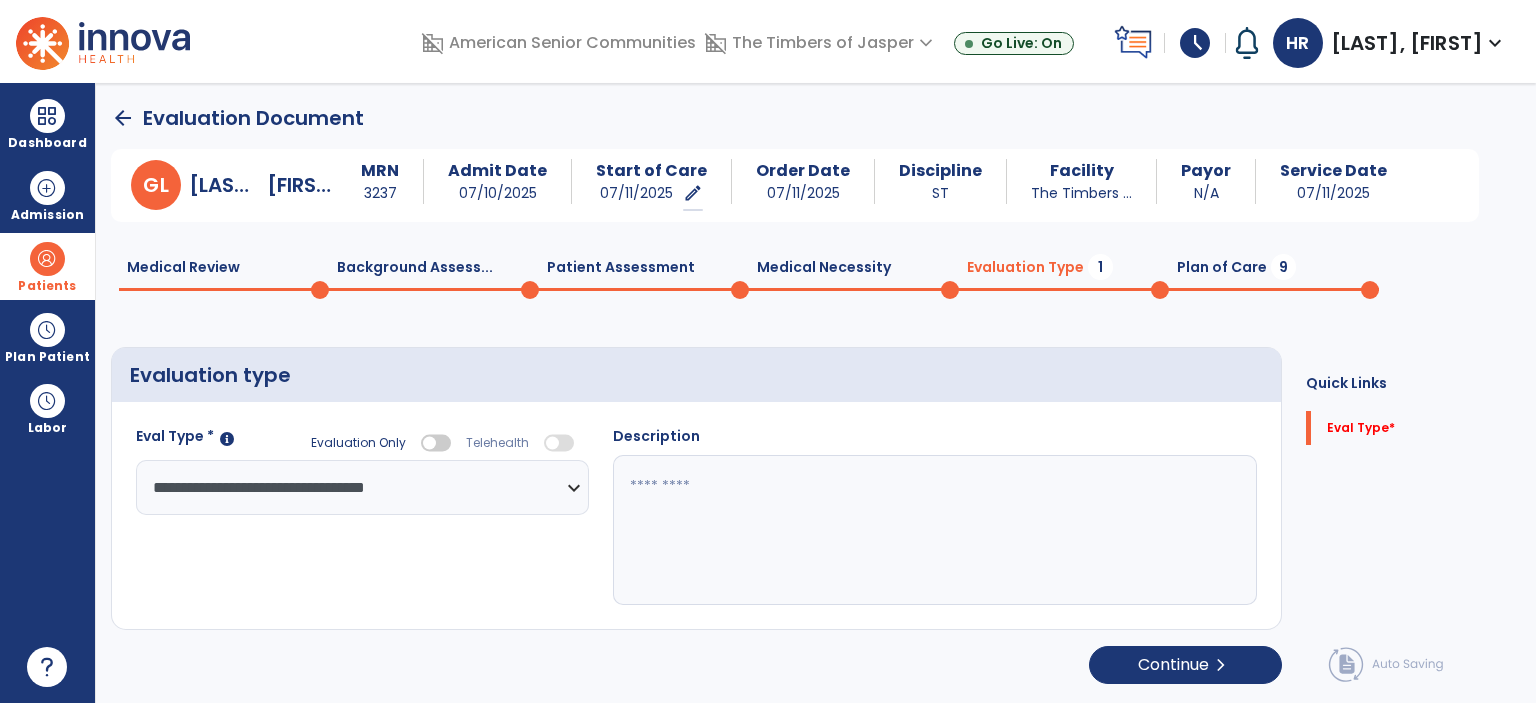 click 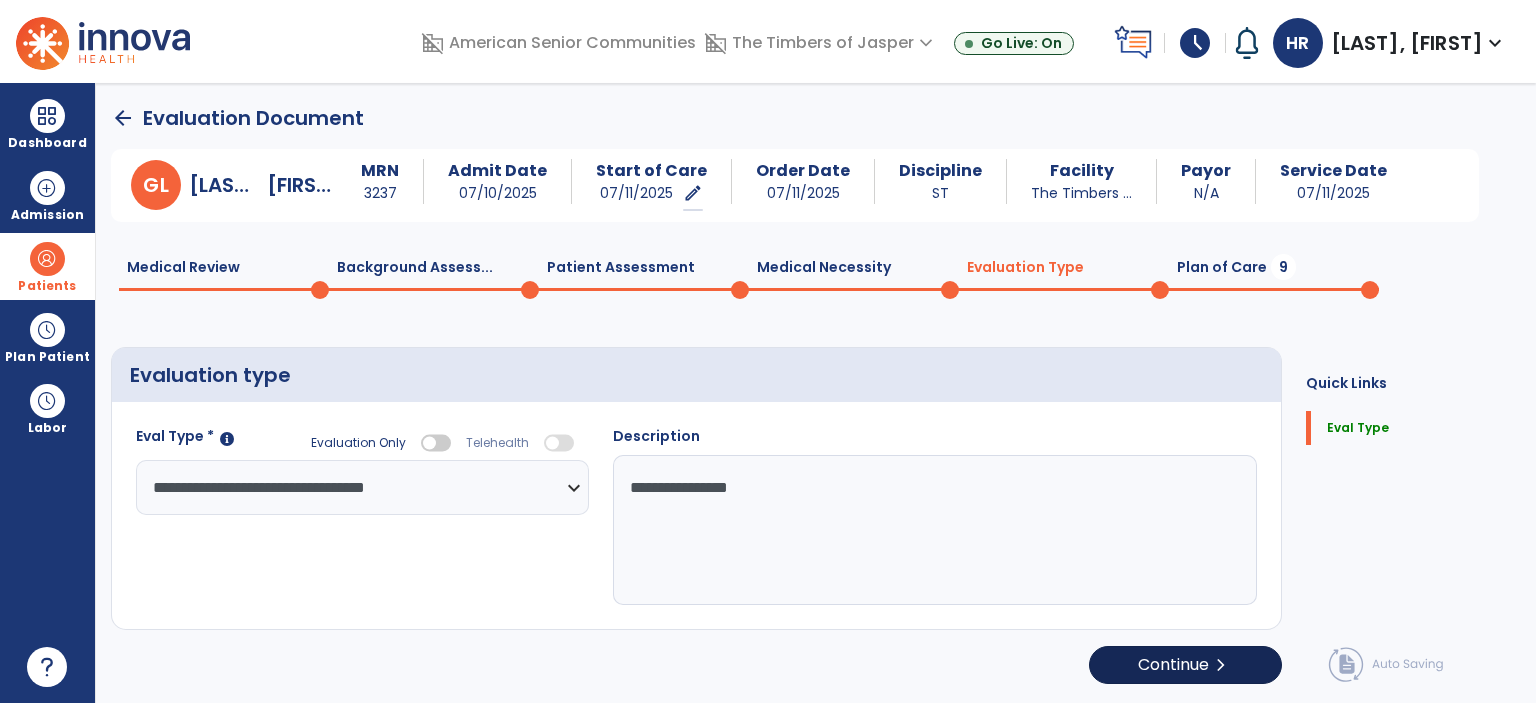 type on "**********" 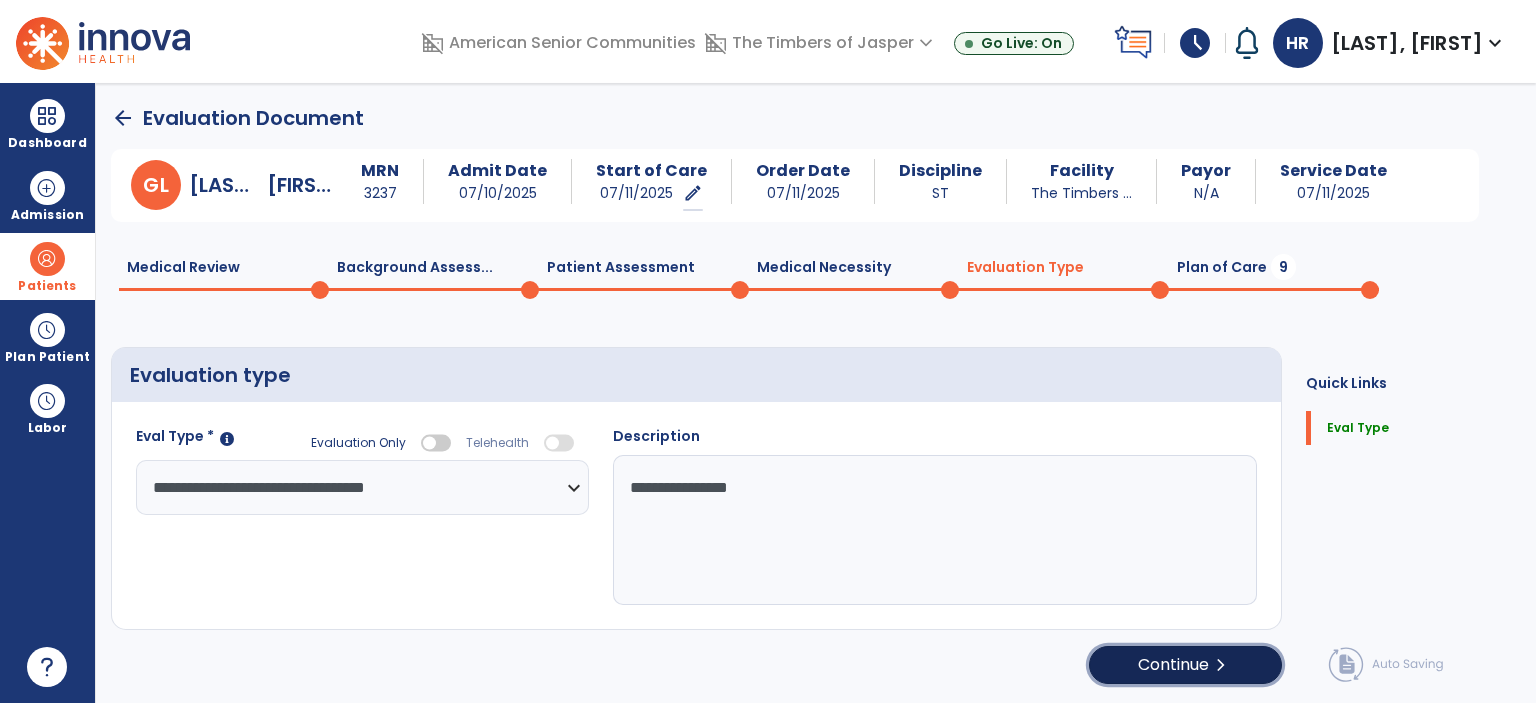 click on "Continue  chevron_right" 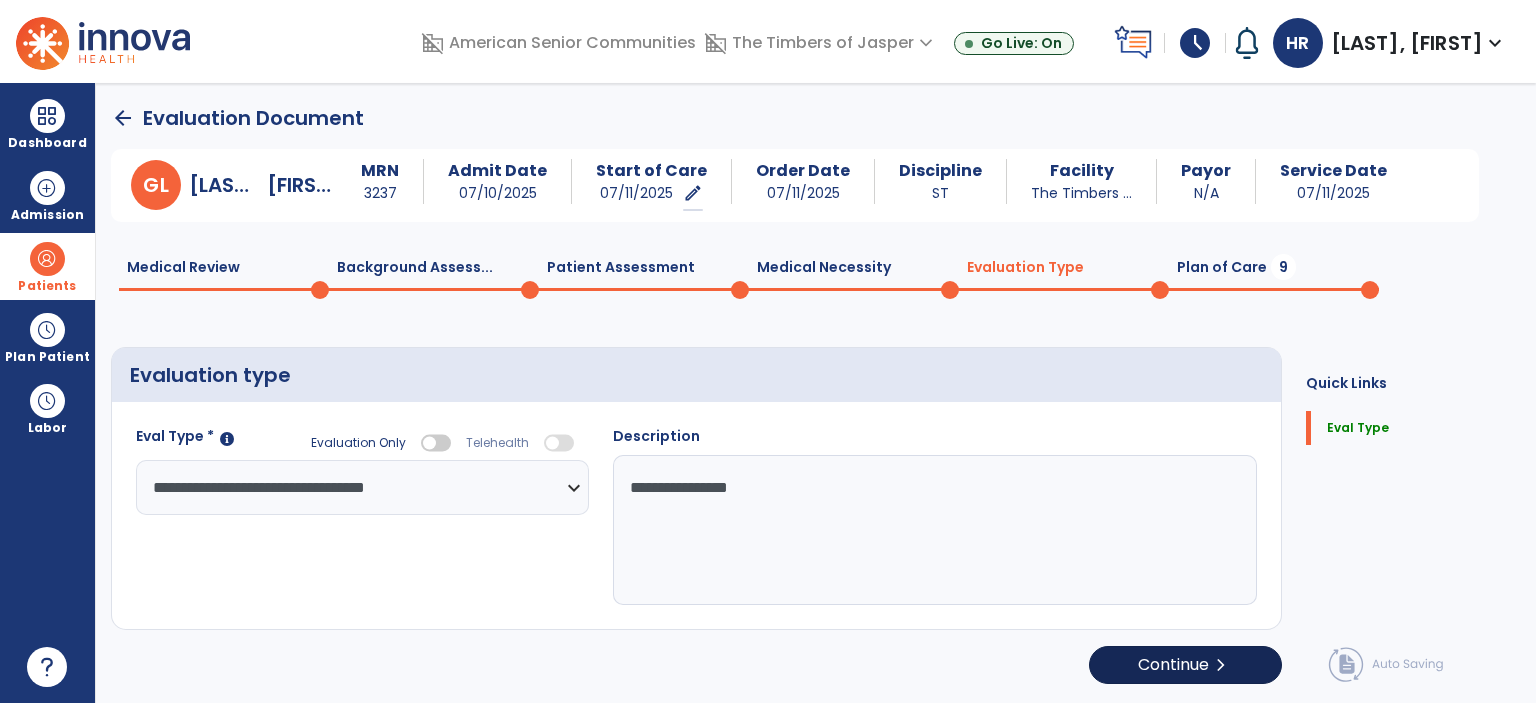 select on "*****" 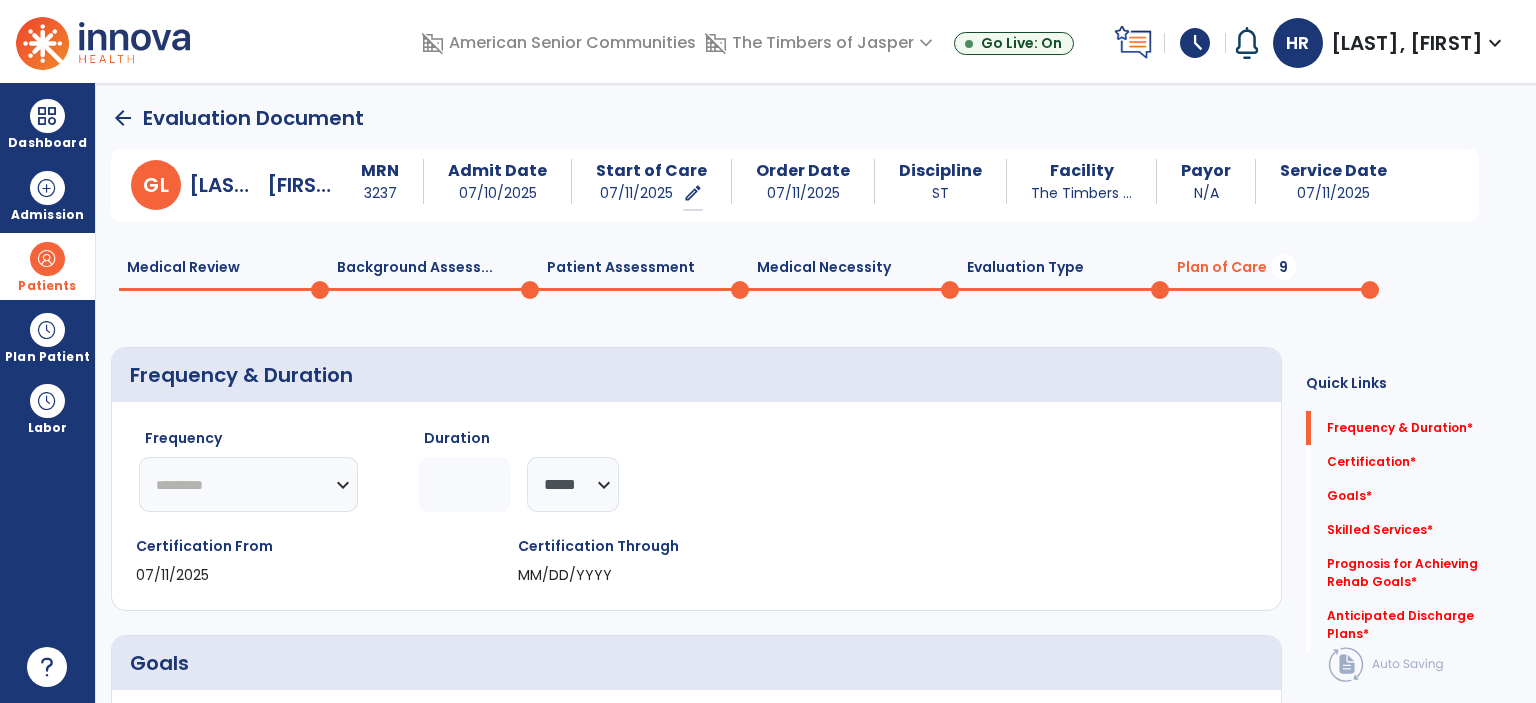 click on "********* ** ** ** ** ** ** **" 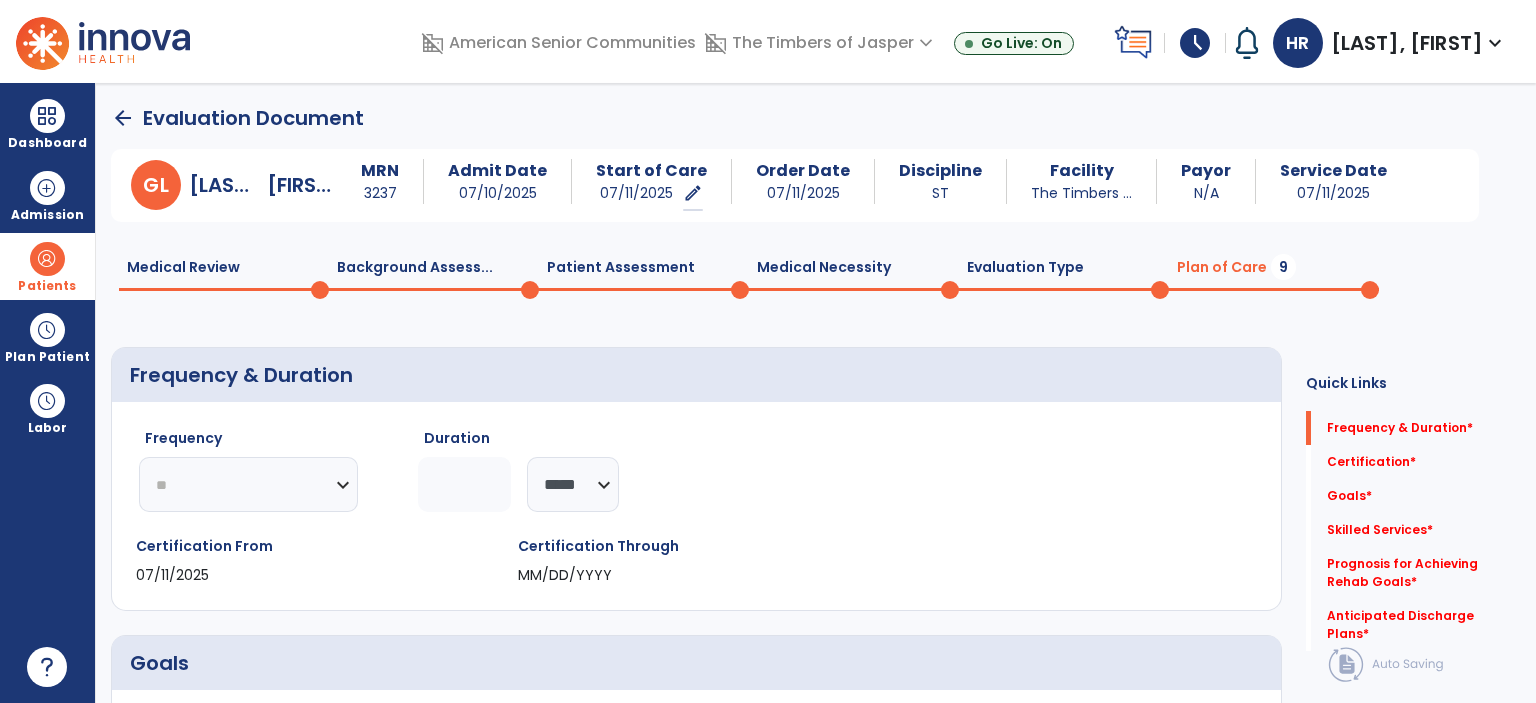 click on "********* ** ** ** ** ** ** **" 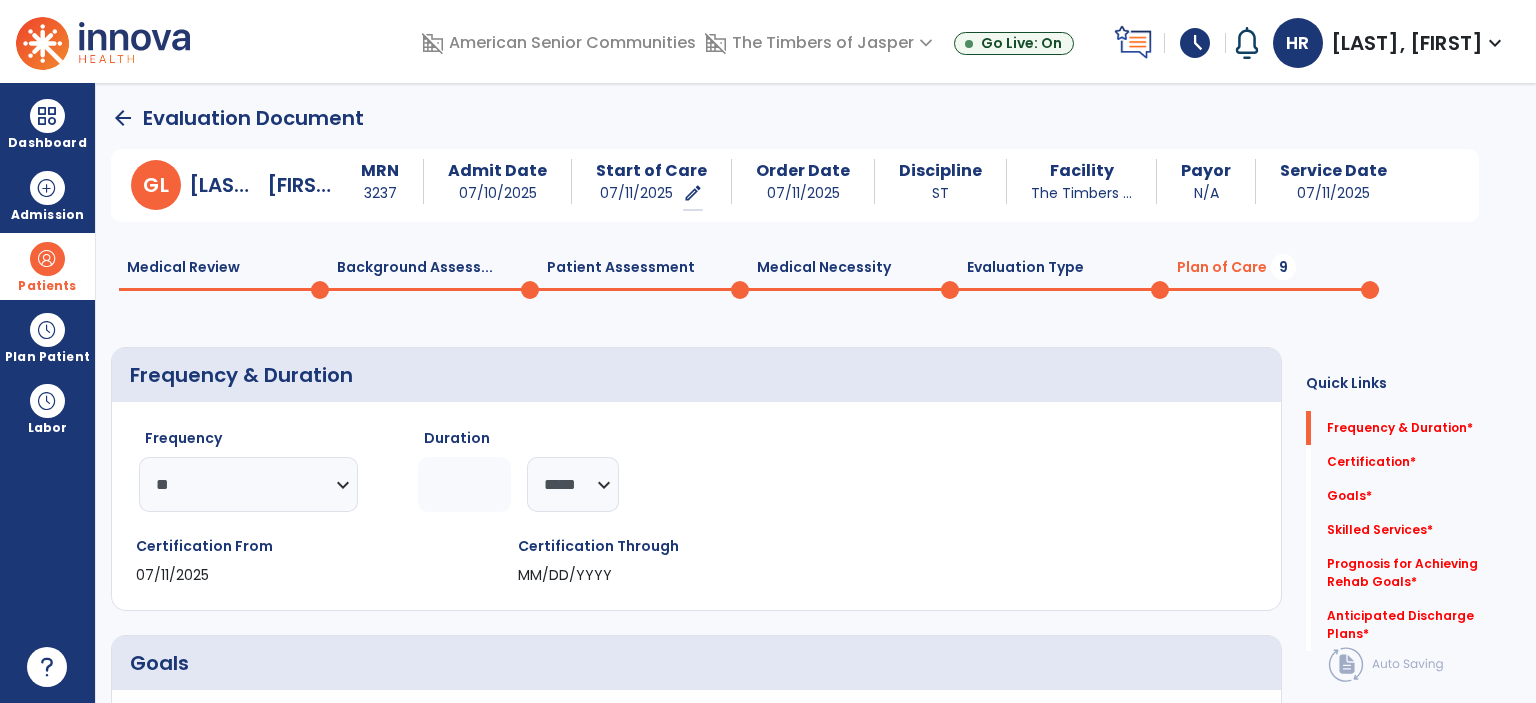 click 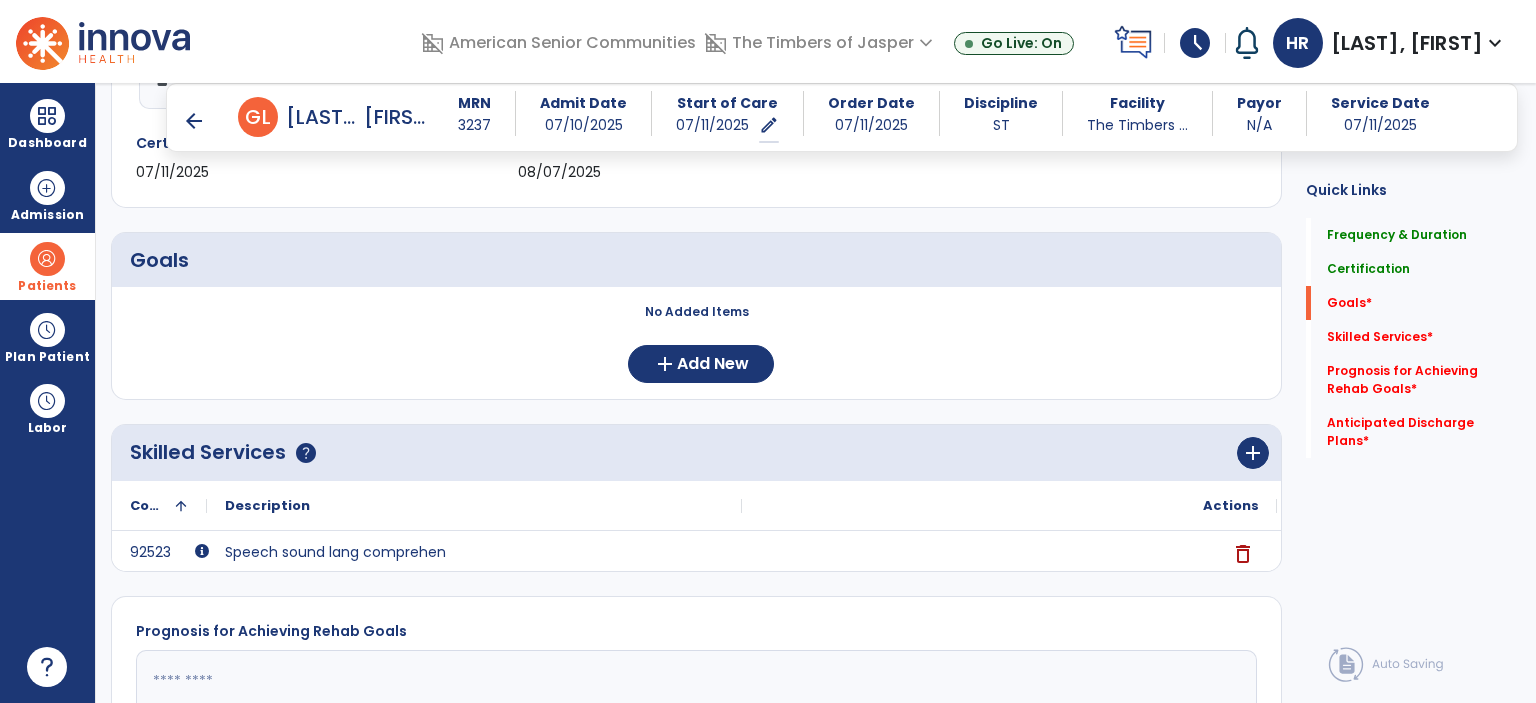 scroll, scrollTop: 400, scrollLeft: 0, axis: vertical 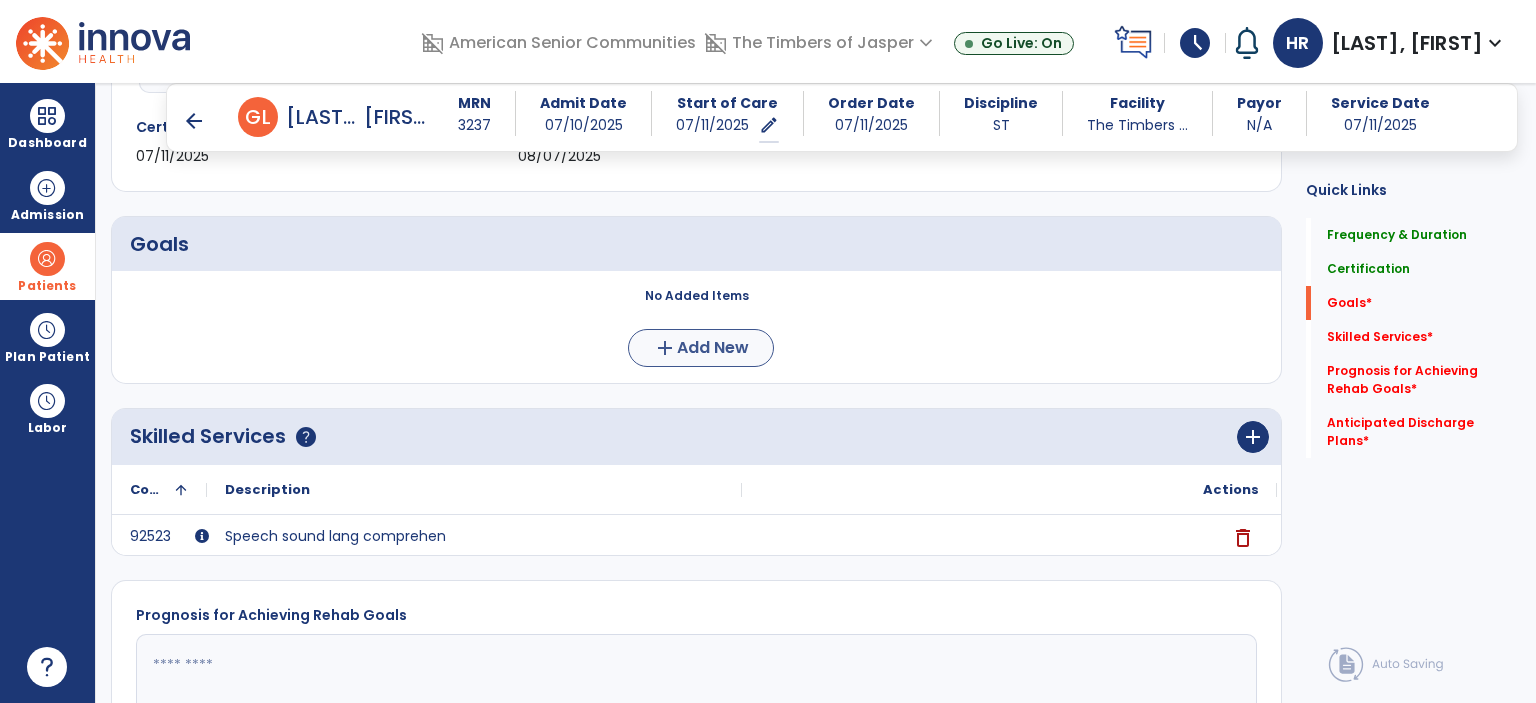 type on "*" 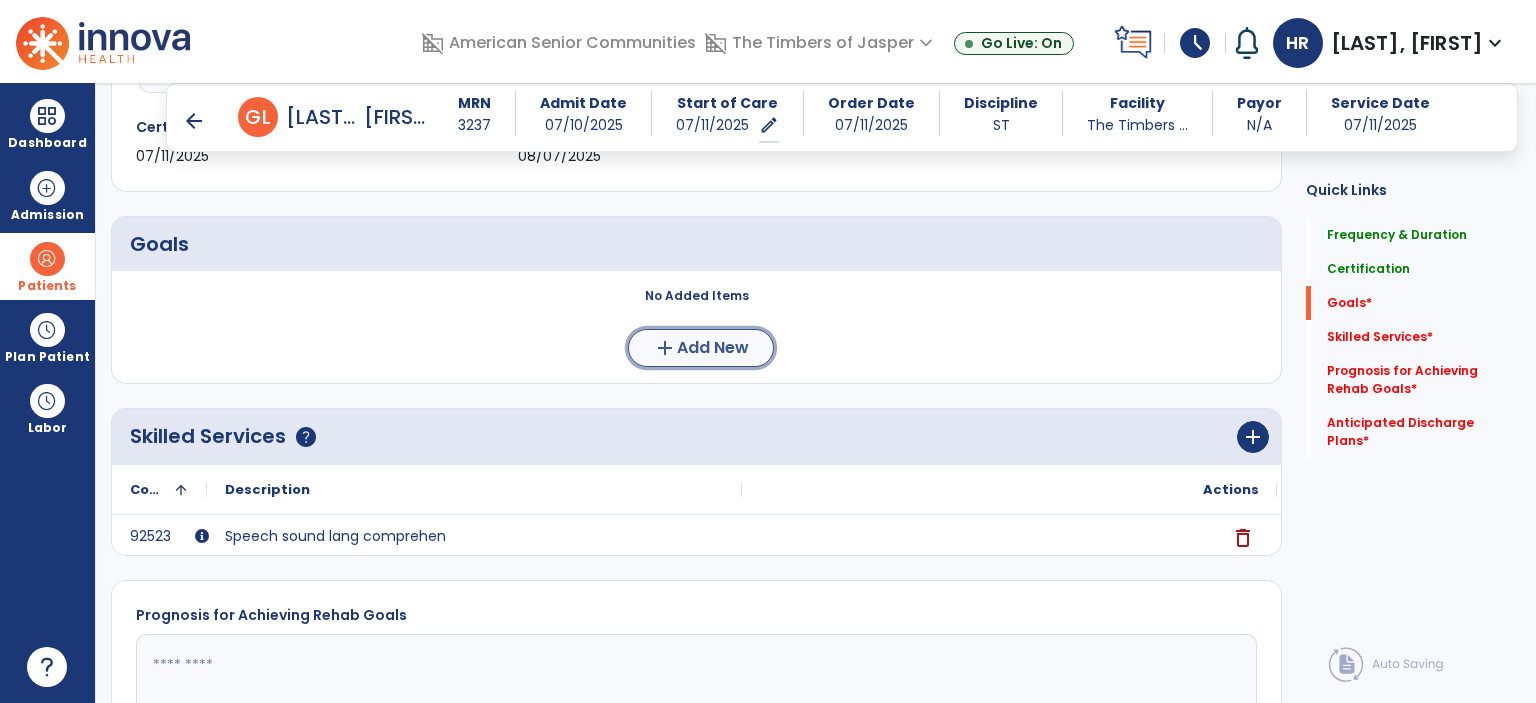 click on "Add New" at bounding box center (713, 348) 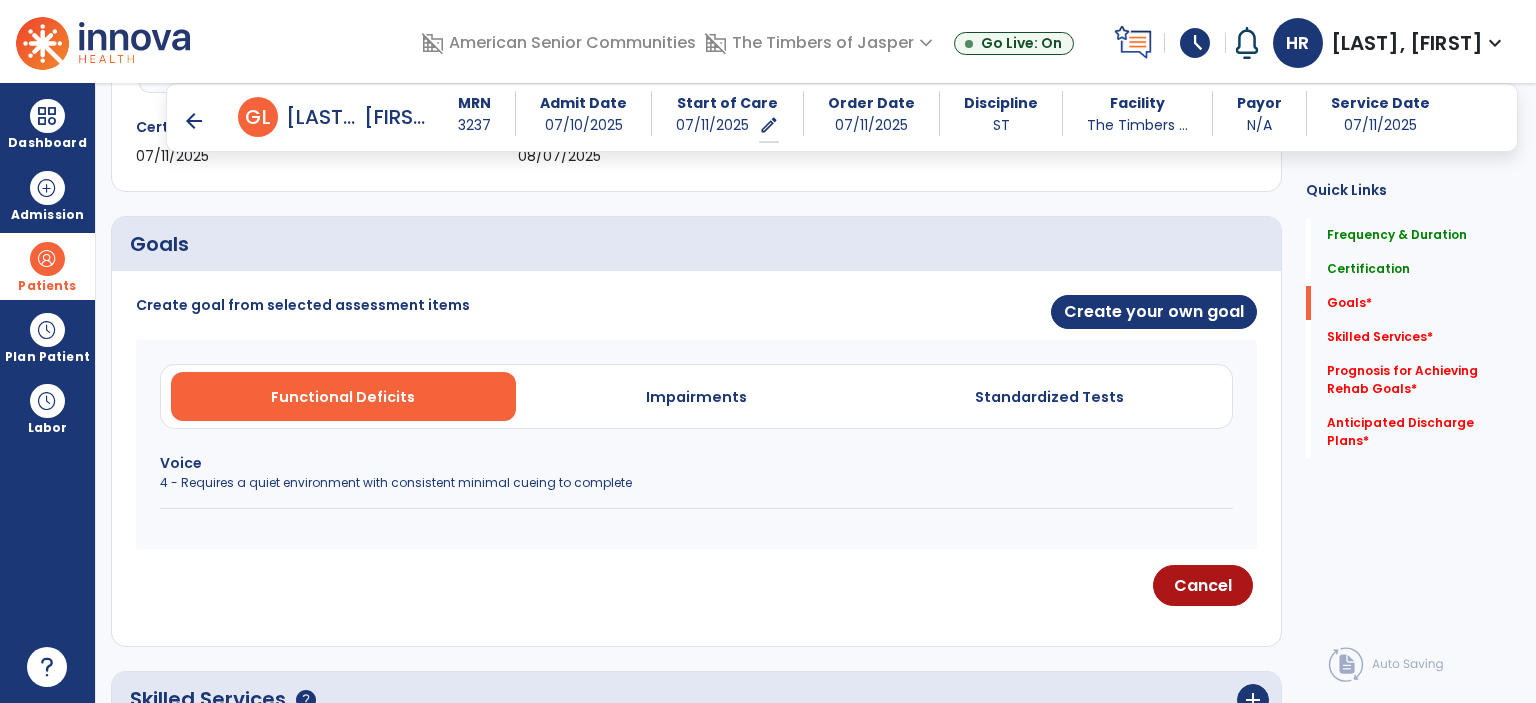 click on "Voice" at bounding box center [696, 463] 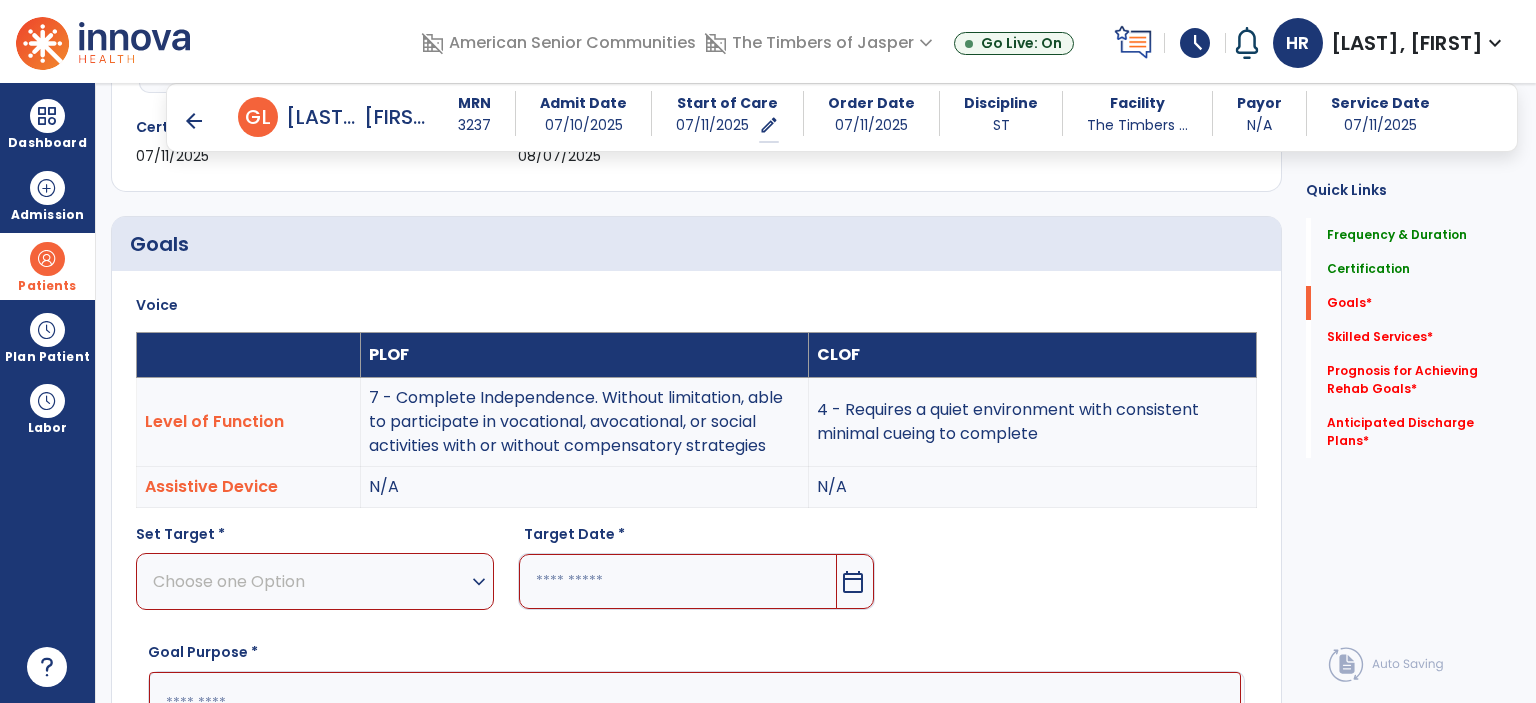 click on "Choose one Option" at bounding box center [310, 581] 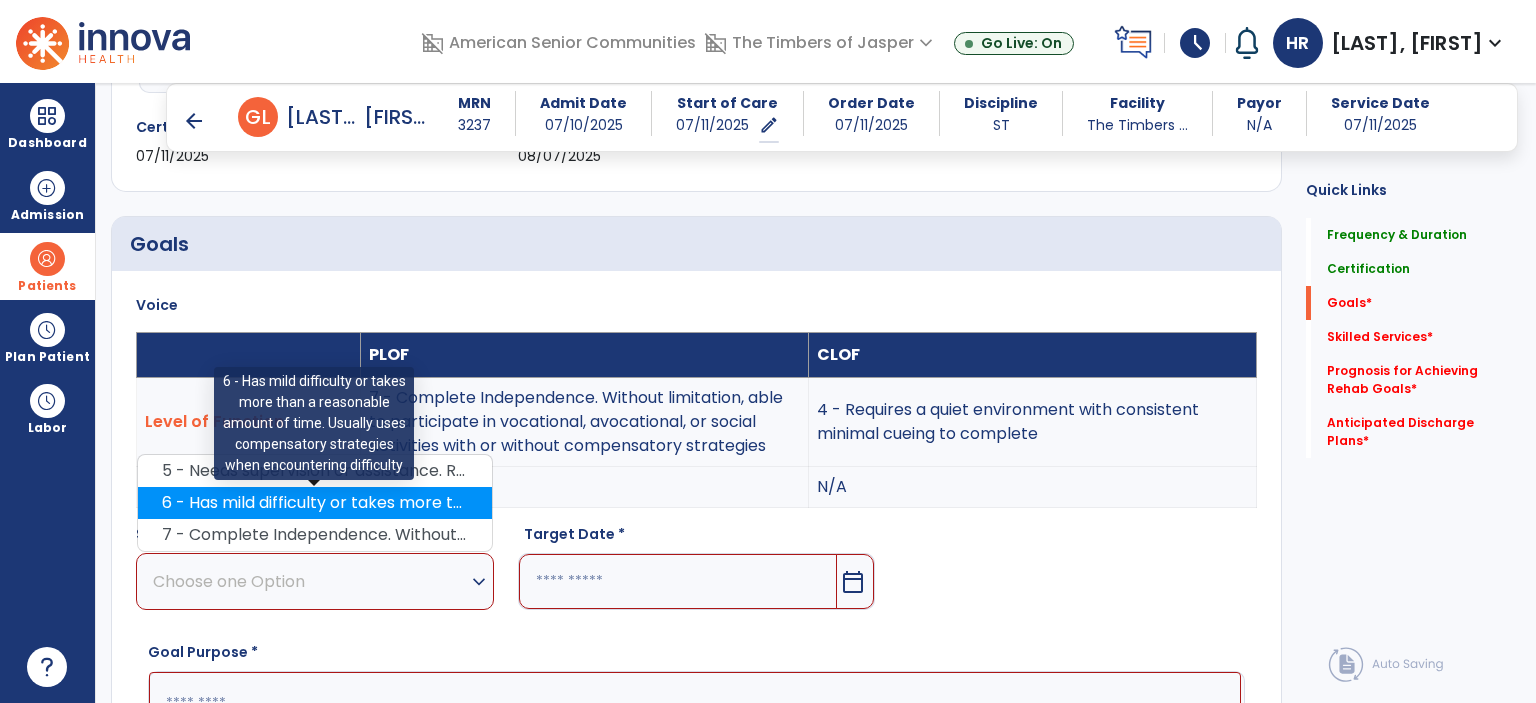 click on "6 - Has mild difficulty or takes more than a reasonable amount of time. Usually uses compensatory strategies when encountering difficulty" at bounding box center [315, 503] 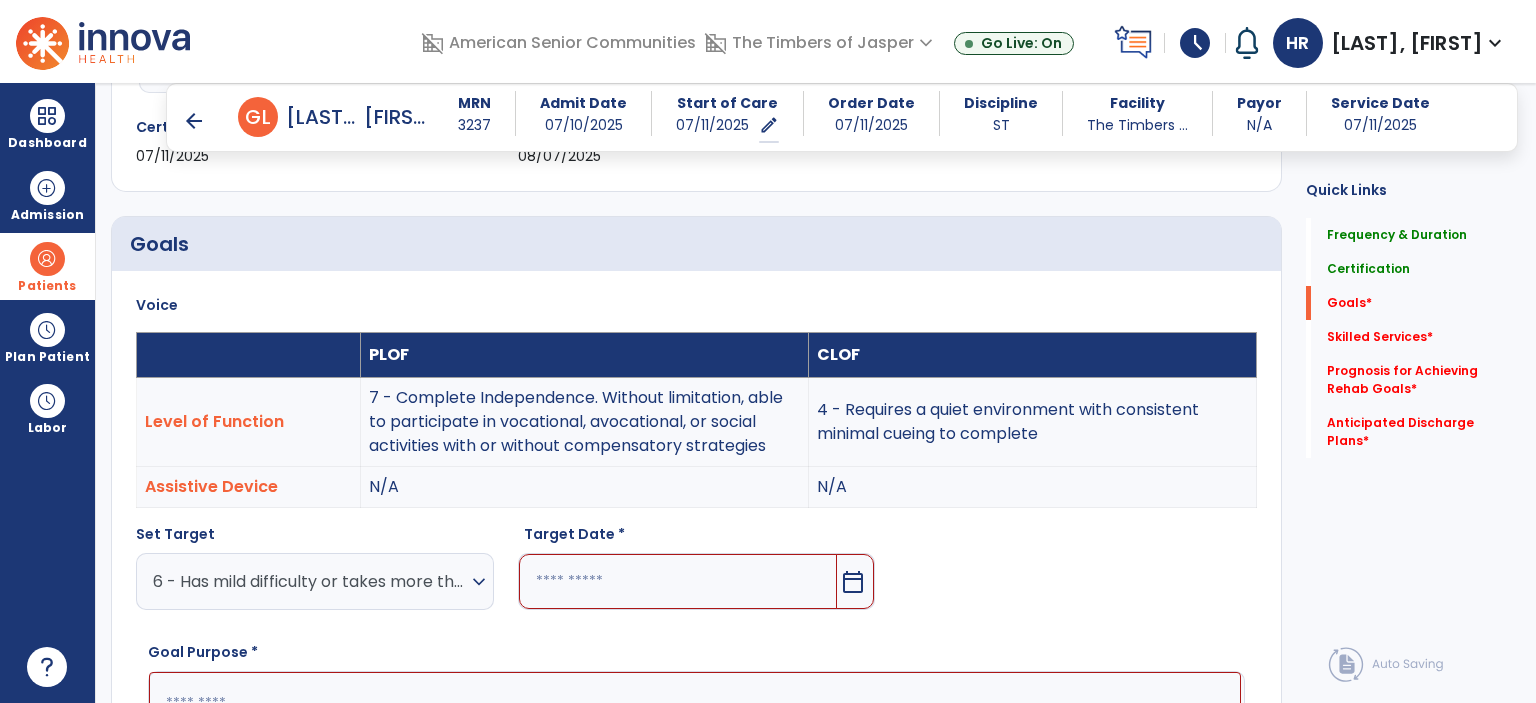 click at bounding box center (678, 581) 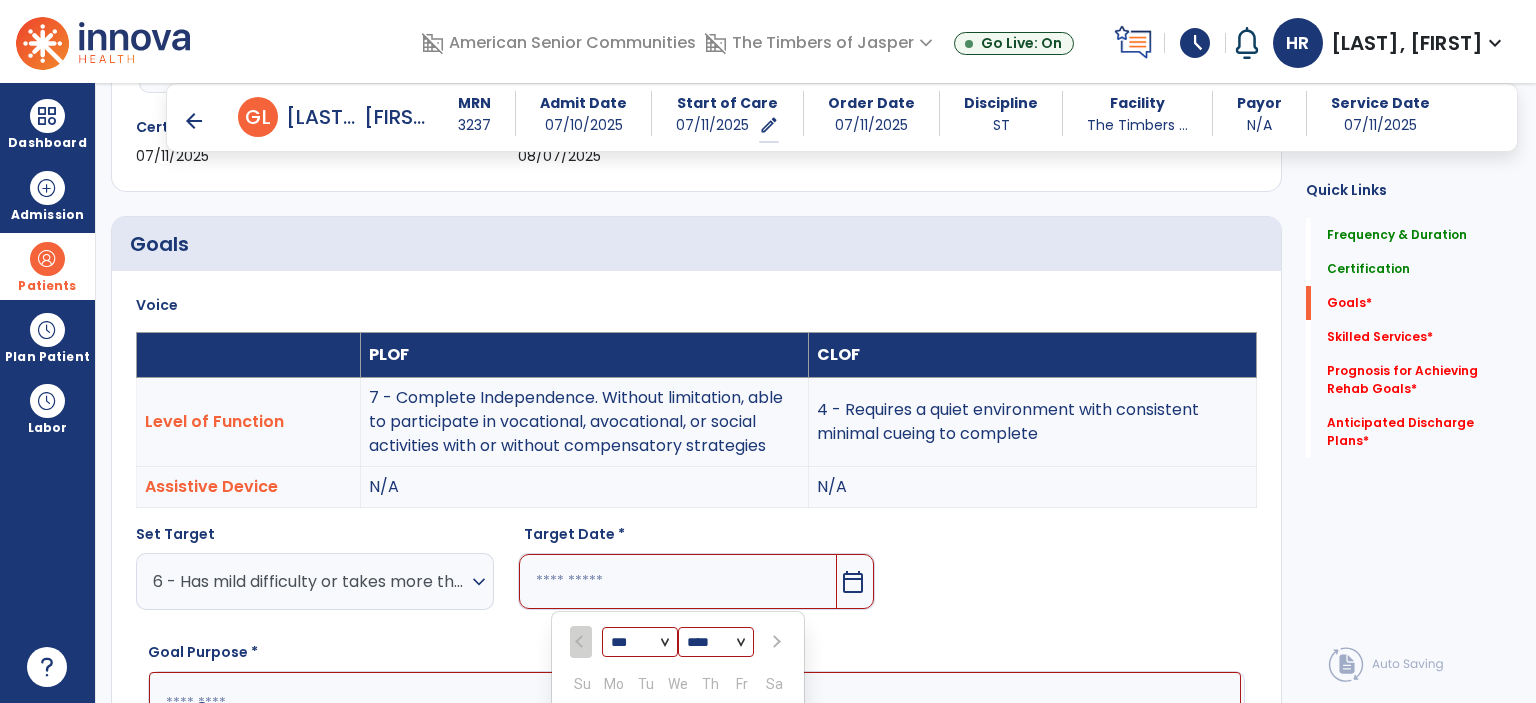 scroll, scrollTop: 755, scrollLeft: 0, axis: vertical 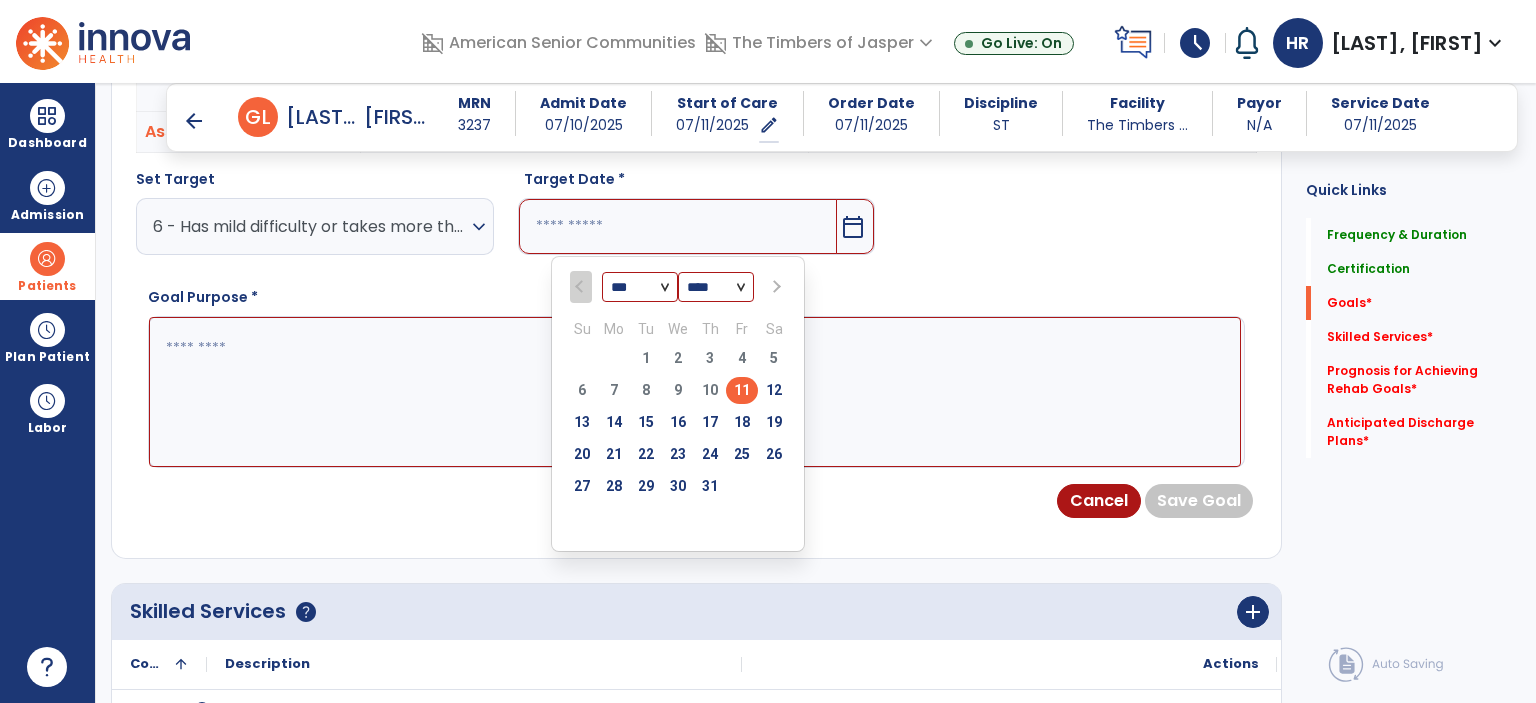click at bounding box center (775, 287) 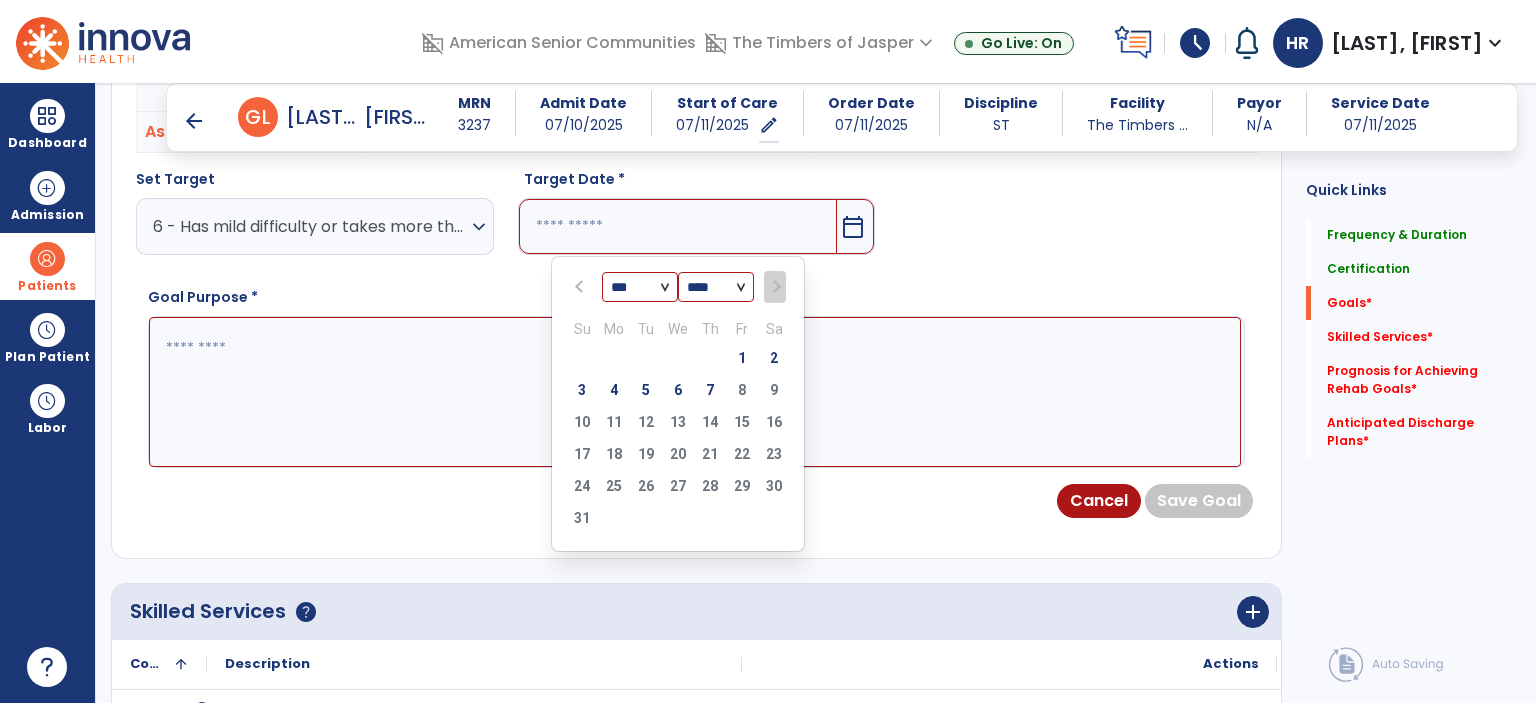 click on "7" at bounding box center [710, 390] 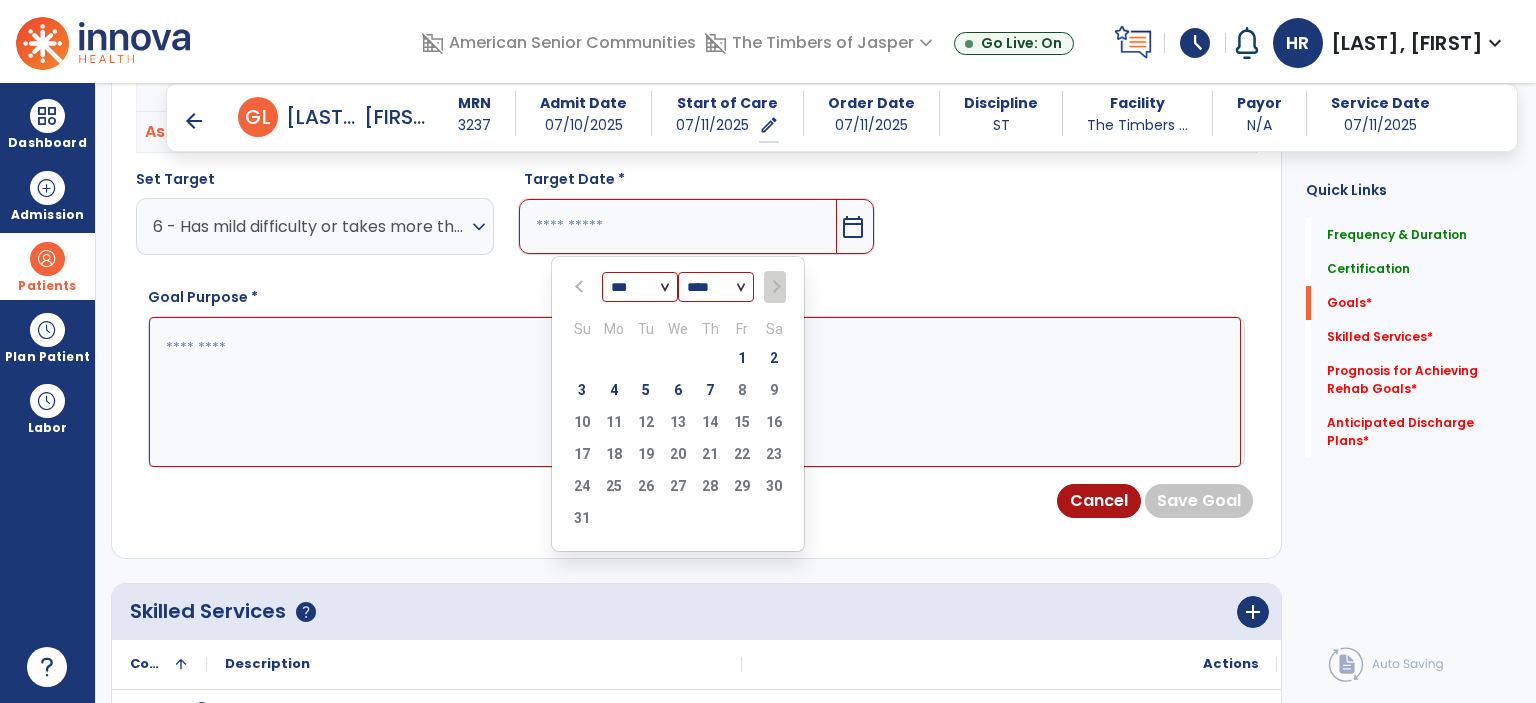 type on "********" 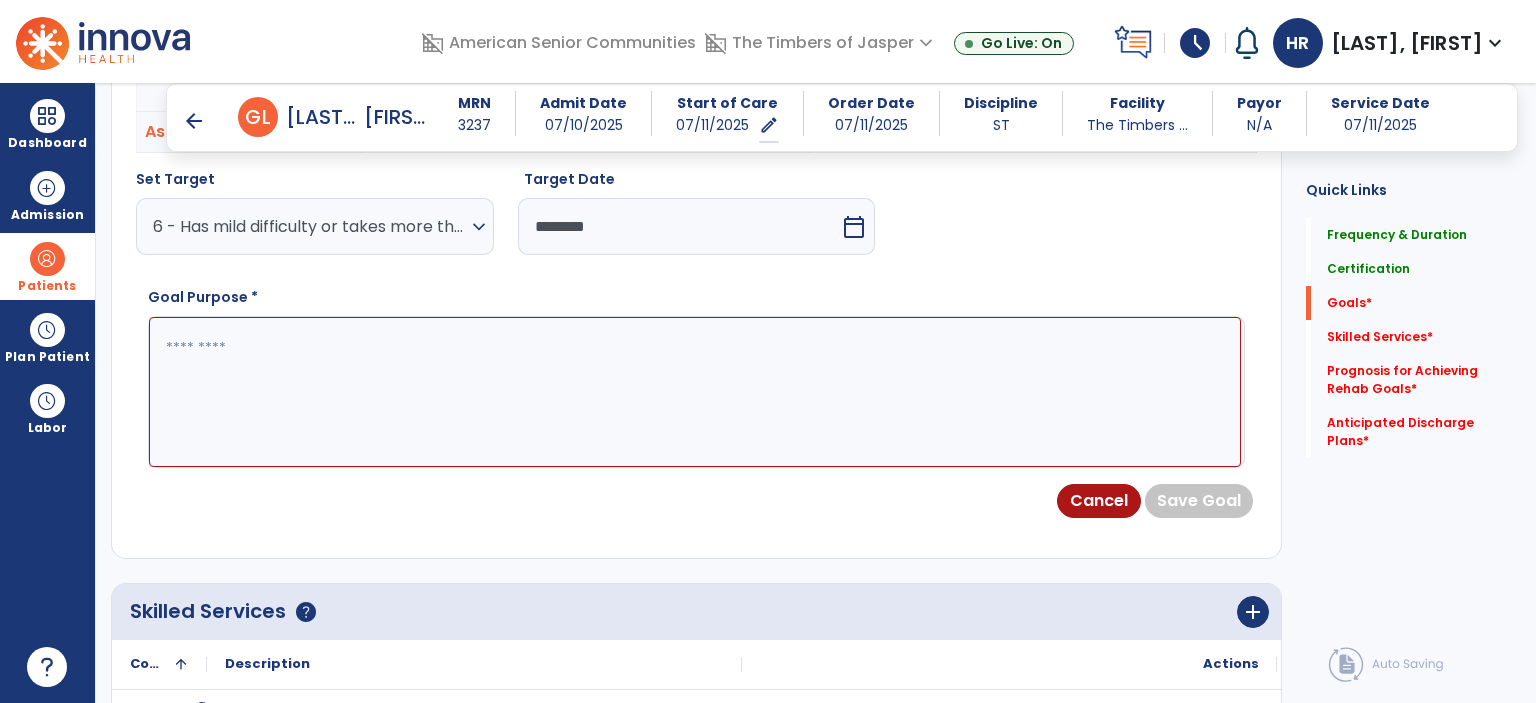 click at bounding box center (695, 392) 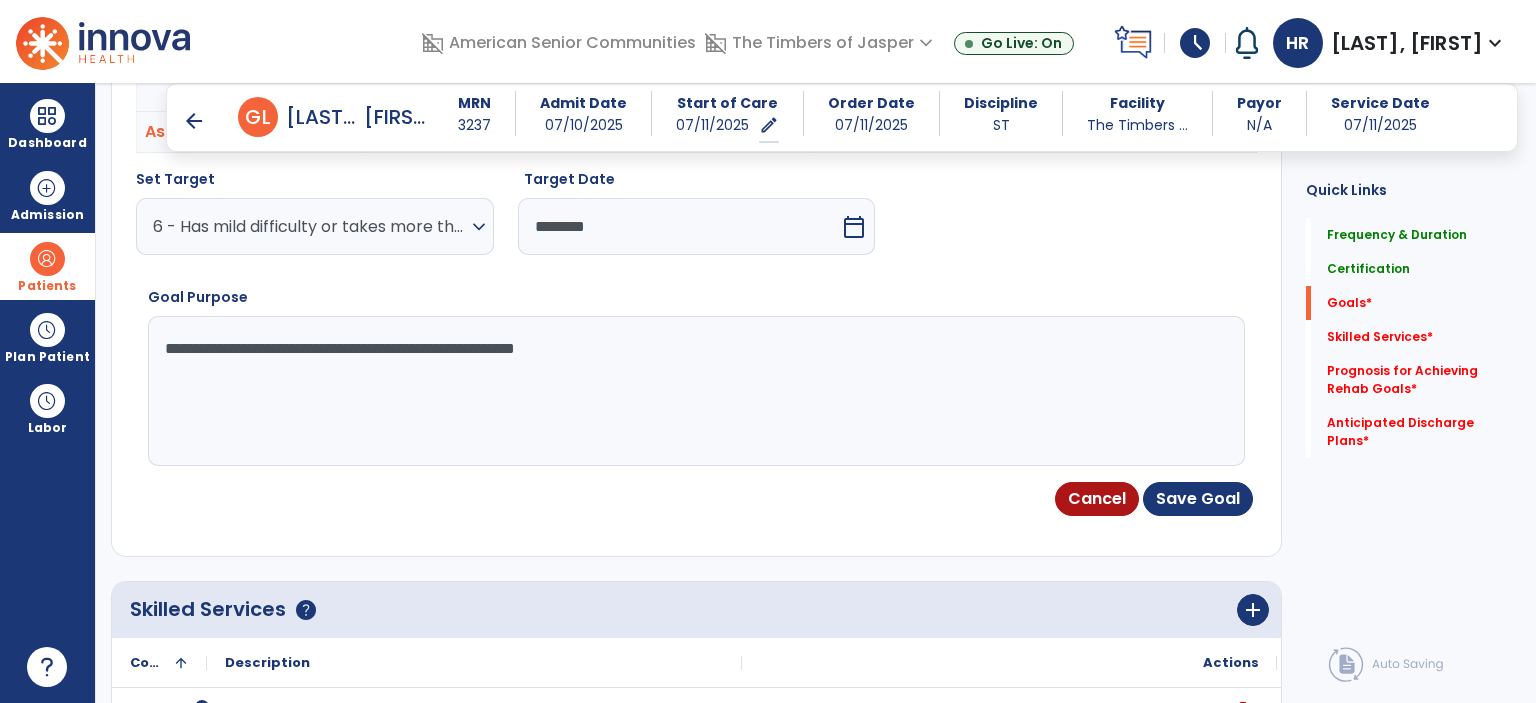 type on "**********" 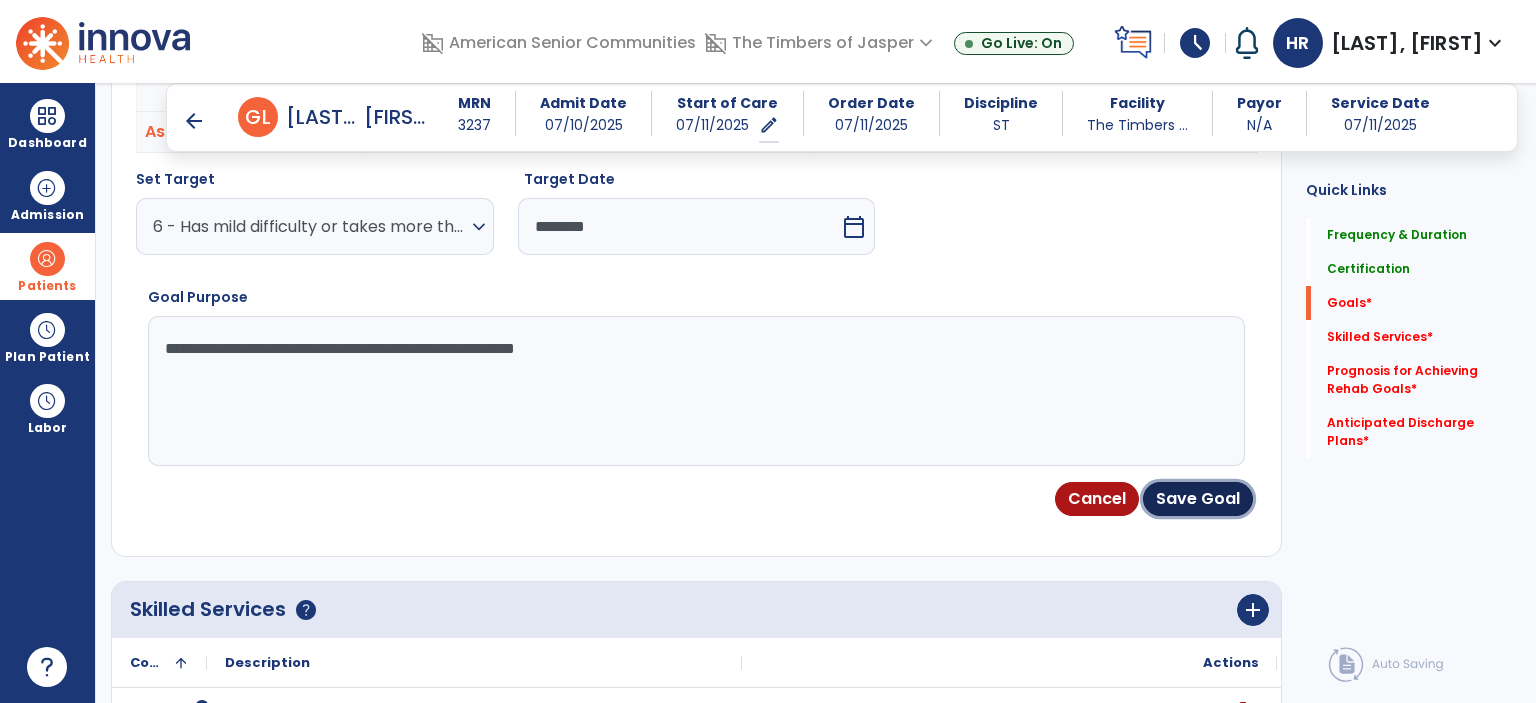 click on "Save Goal" at bounding box center (1198, 499) 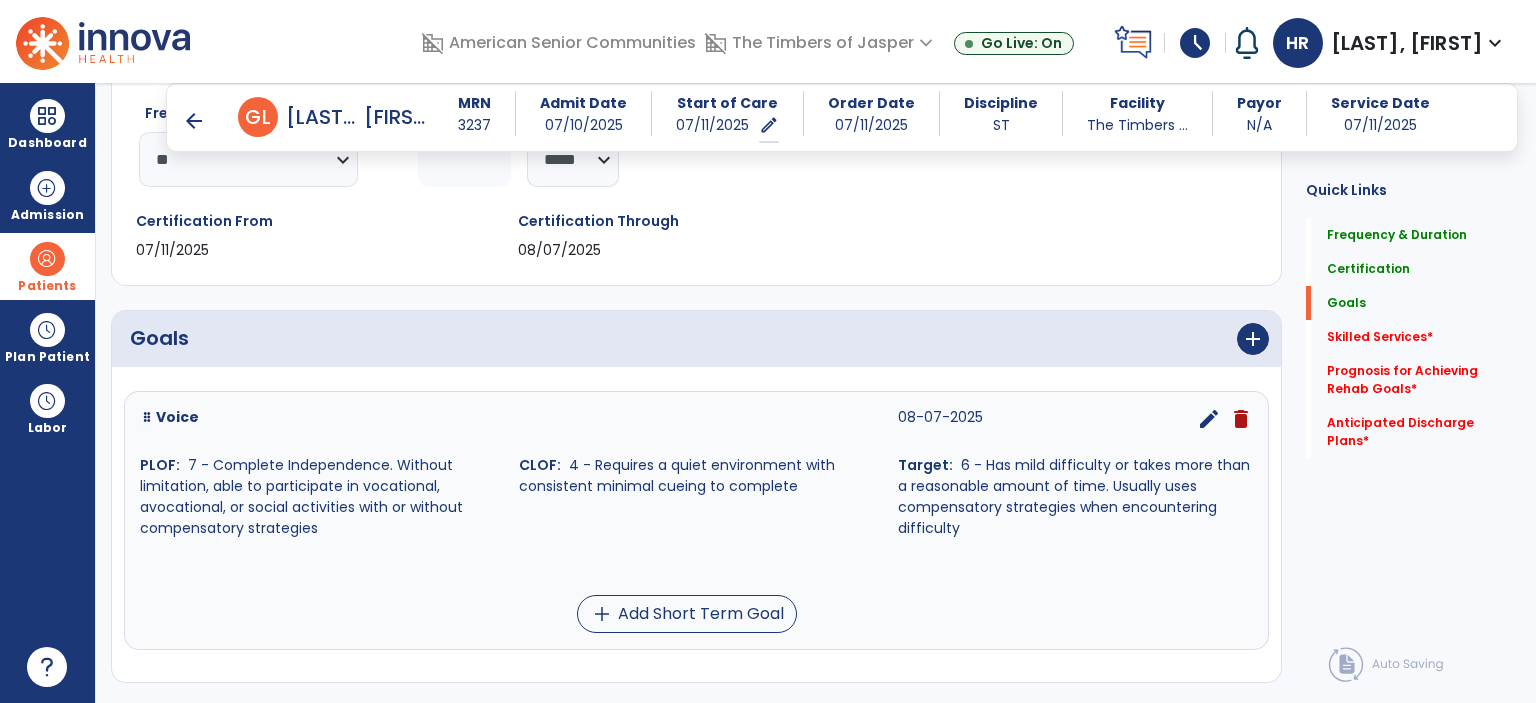 scroll, scrollTop: 420, scrollLeft: 0, axis: vertical 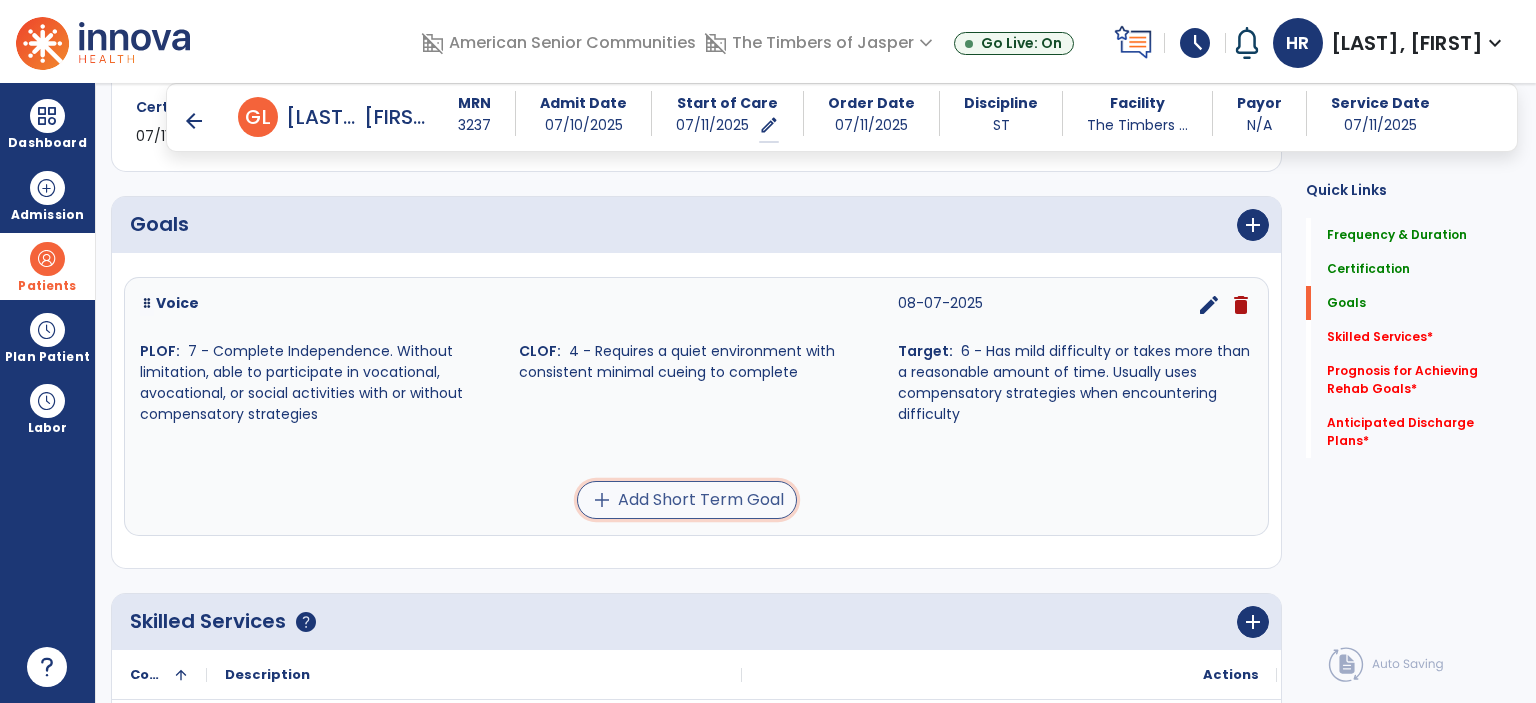 click on "add  Add Short Term Goal" at bounding box center [687, 500] 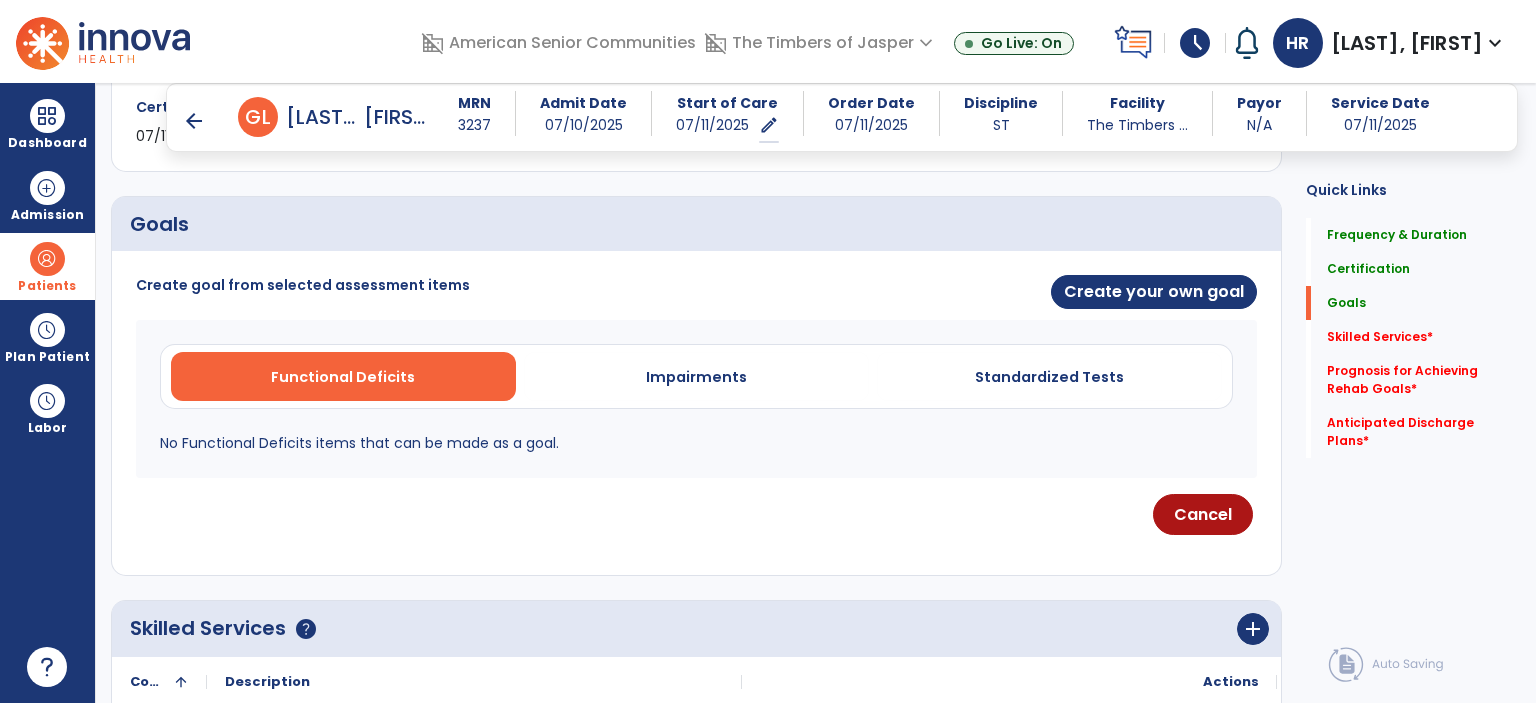 click on "Functional Deficits   Impairments   Standardized Tests" at bounding box center (696, 376) 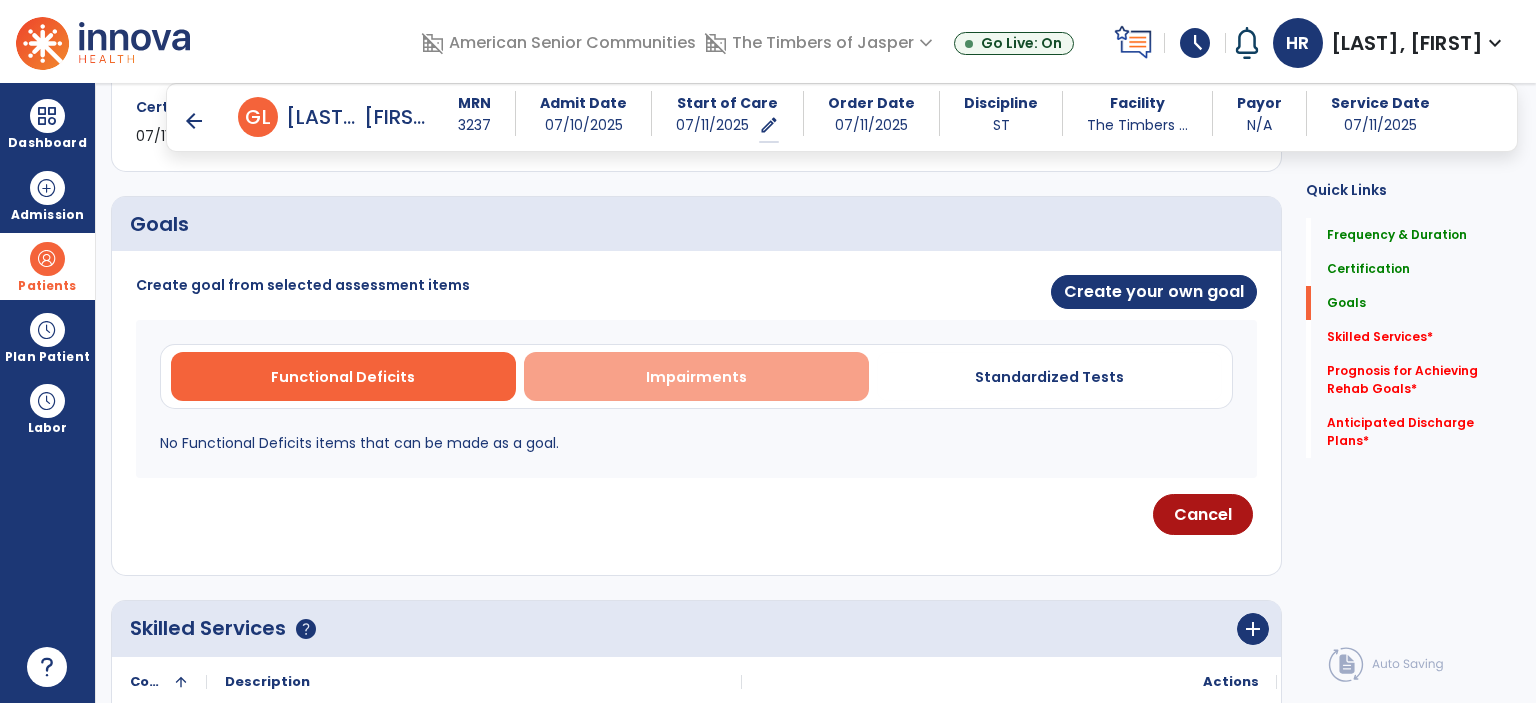 click on "Impairments" at bounding box center (696, 377) 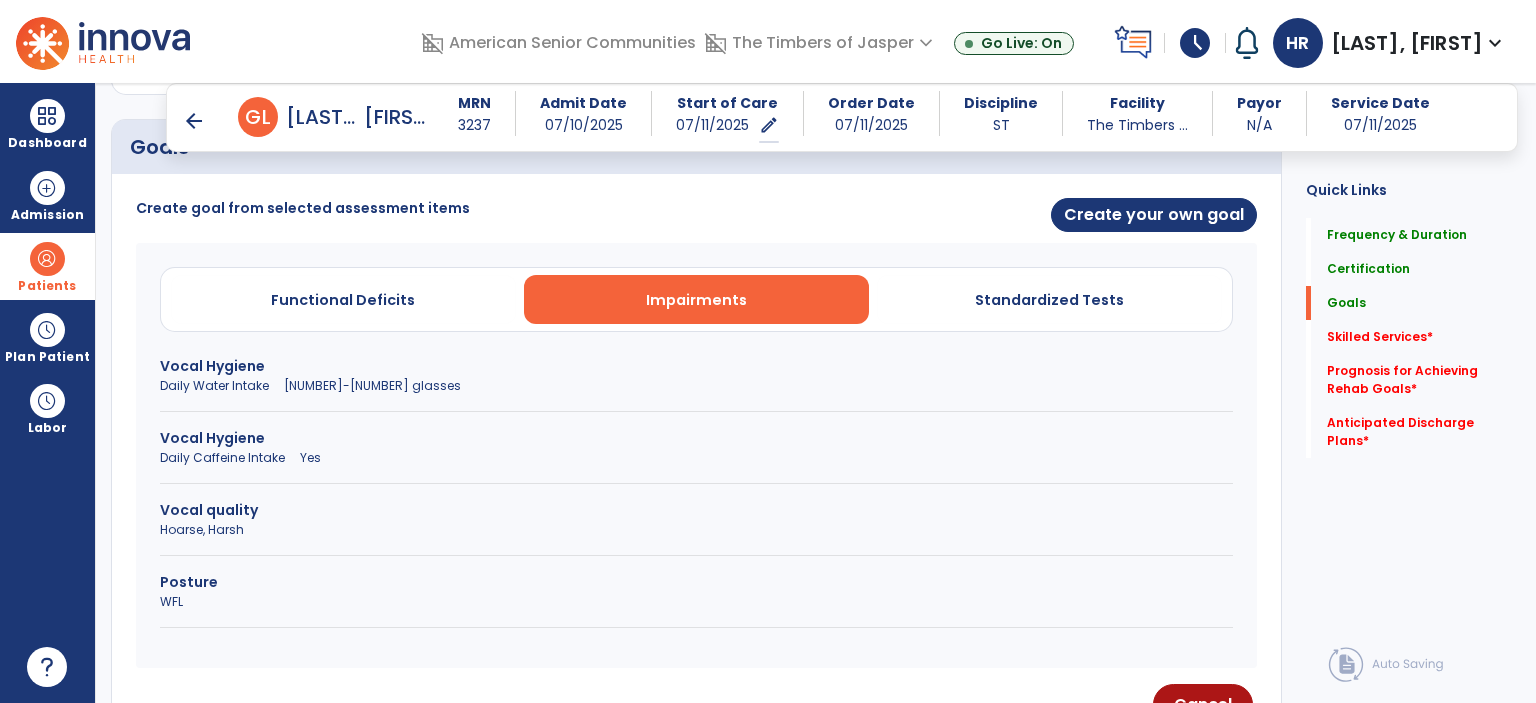 scroll, scrollTop: 520, scrollLeft: 0, axis: vertical 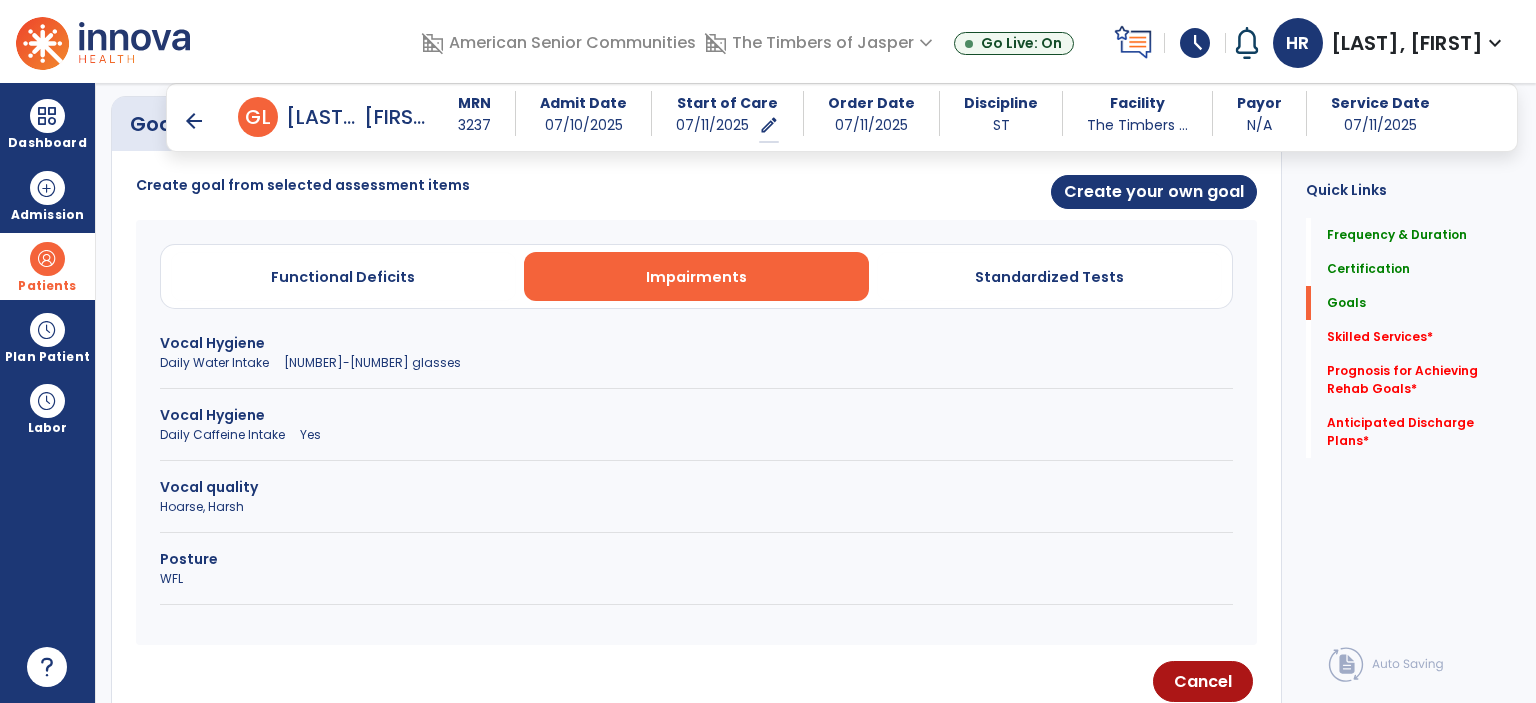 click on "Daily Water Intake      [NUMBER]-[NUMBER] glasses" at bounding box center (696, 363) 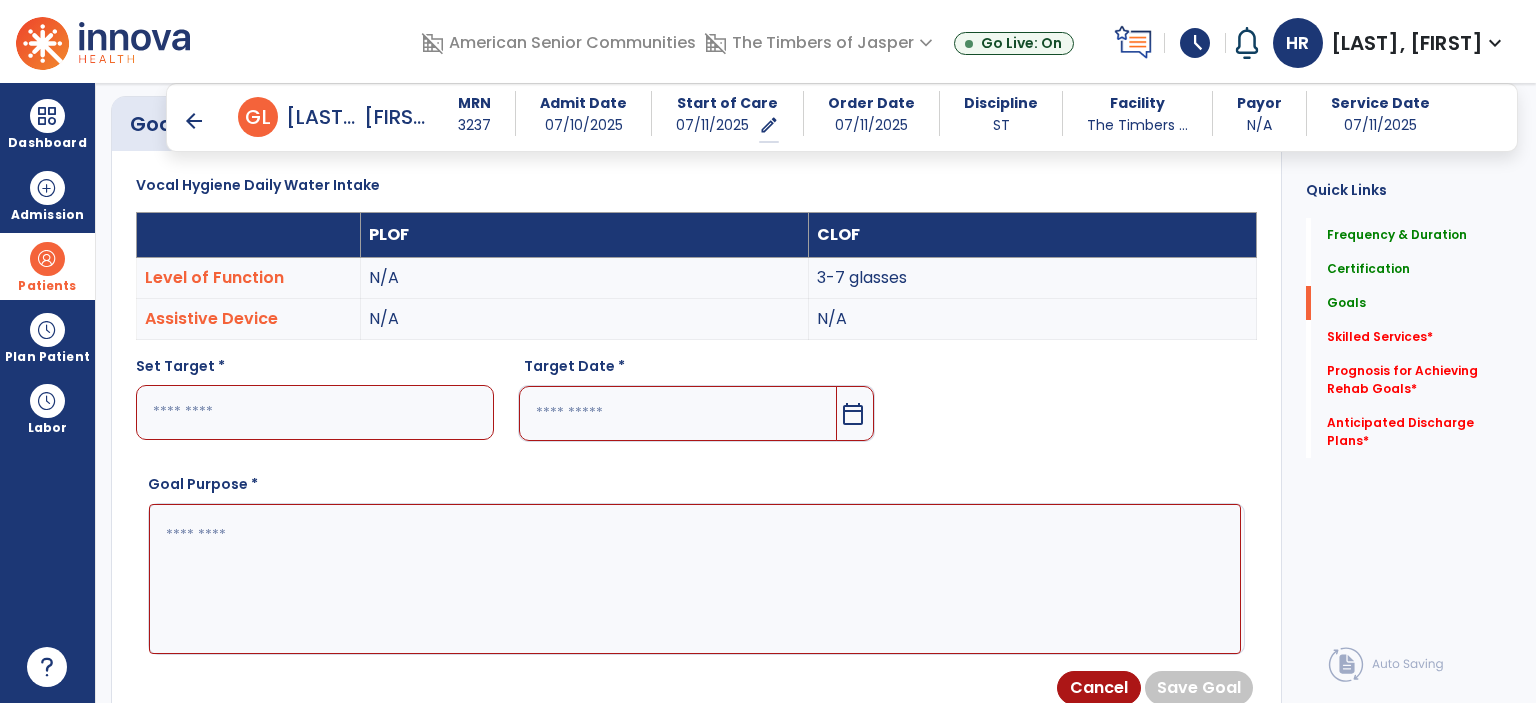 click at bounding box center [315, 412] 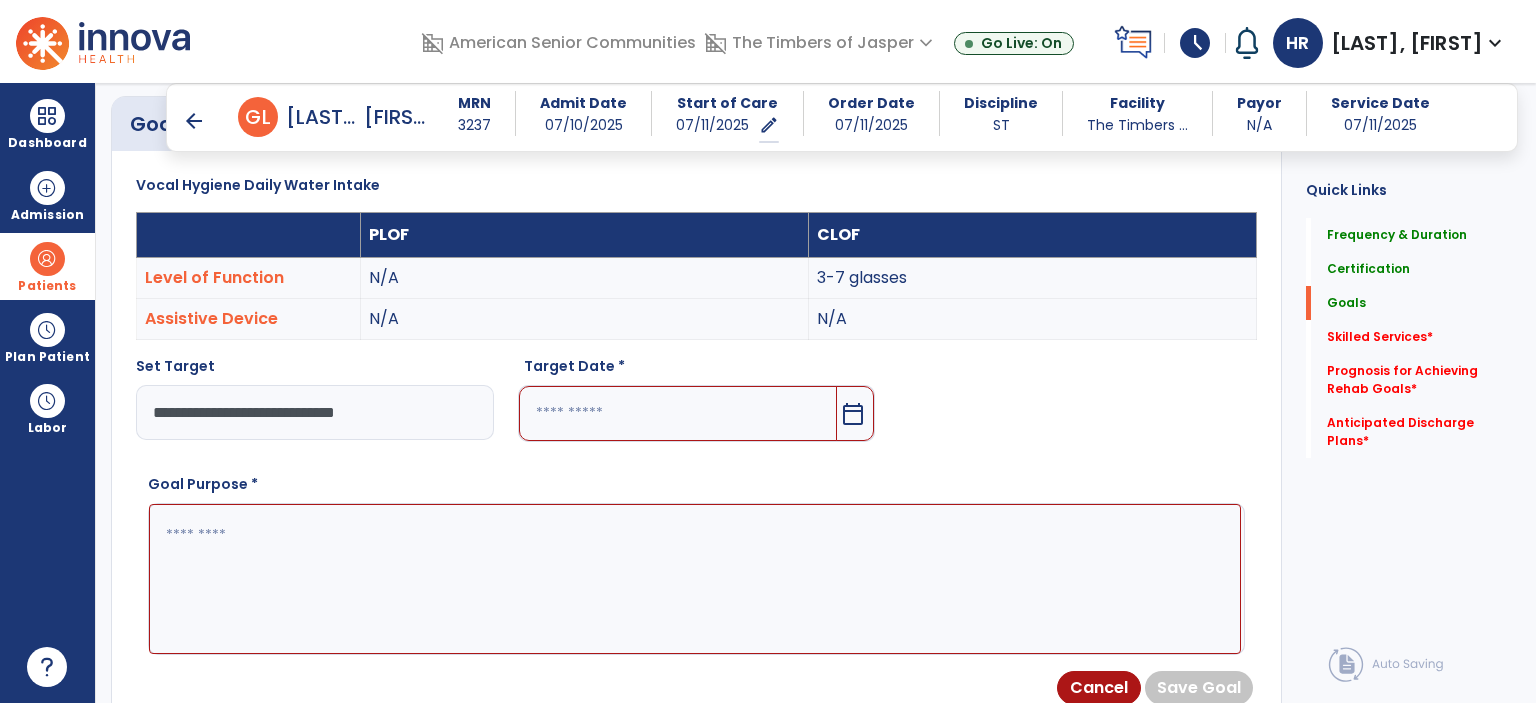 type on "**********" 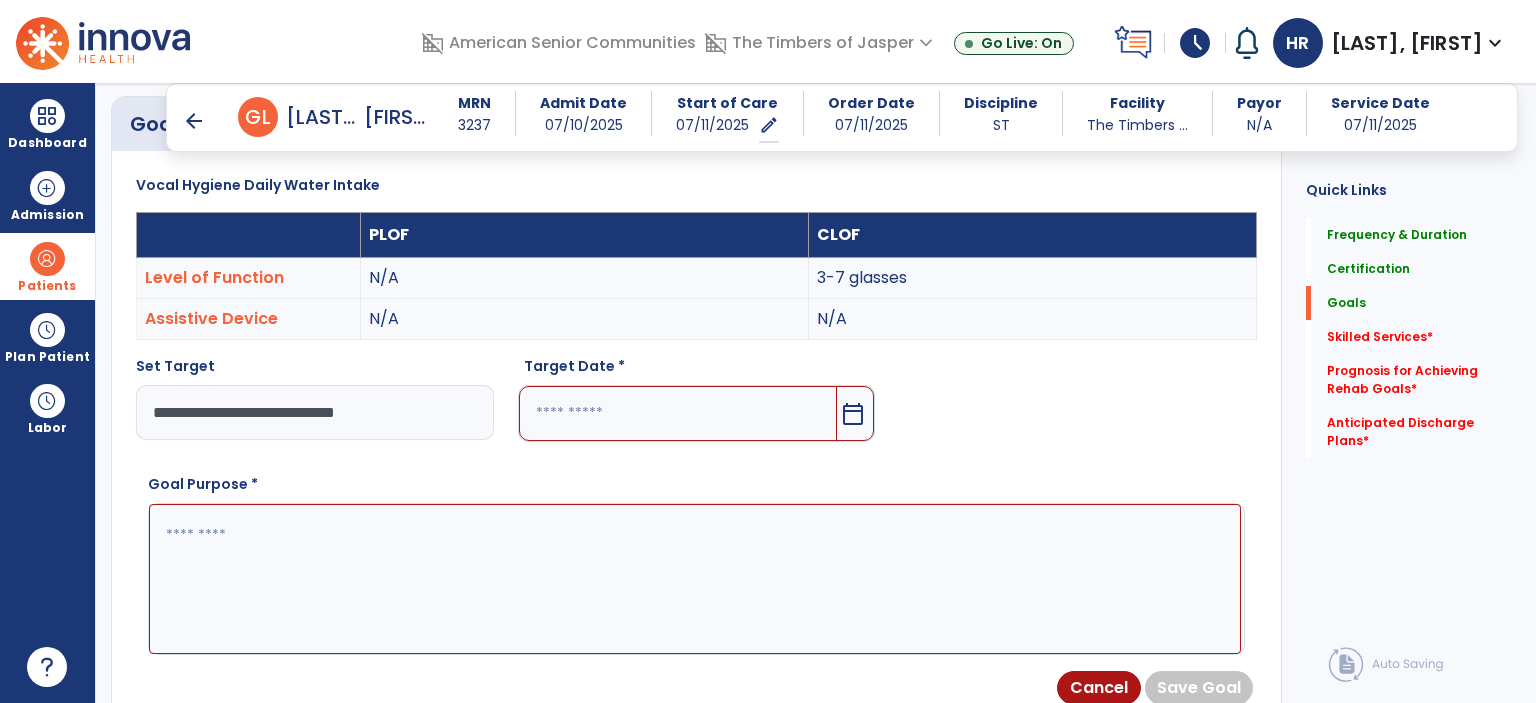 click at bounding box center [695, 579] 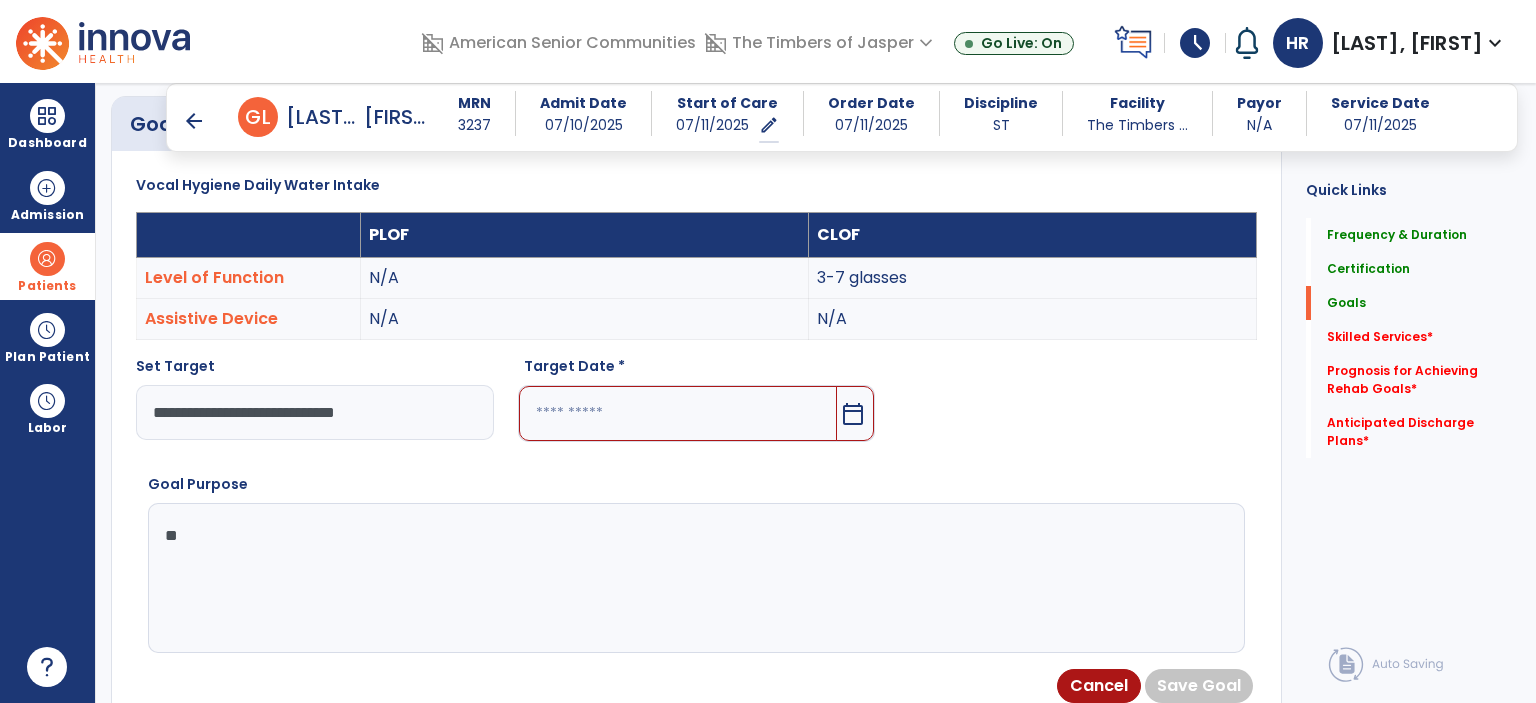 type on "*" 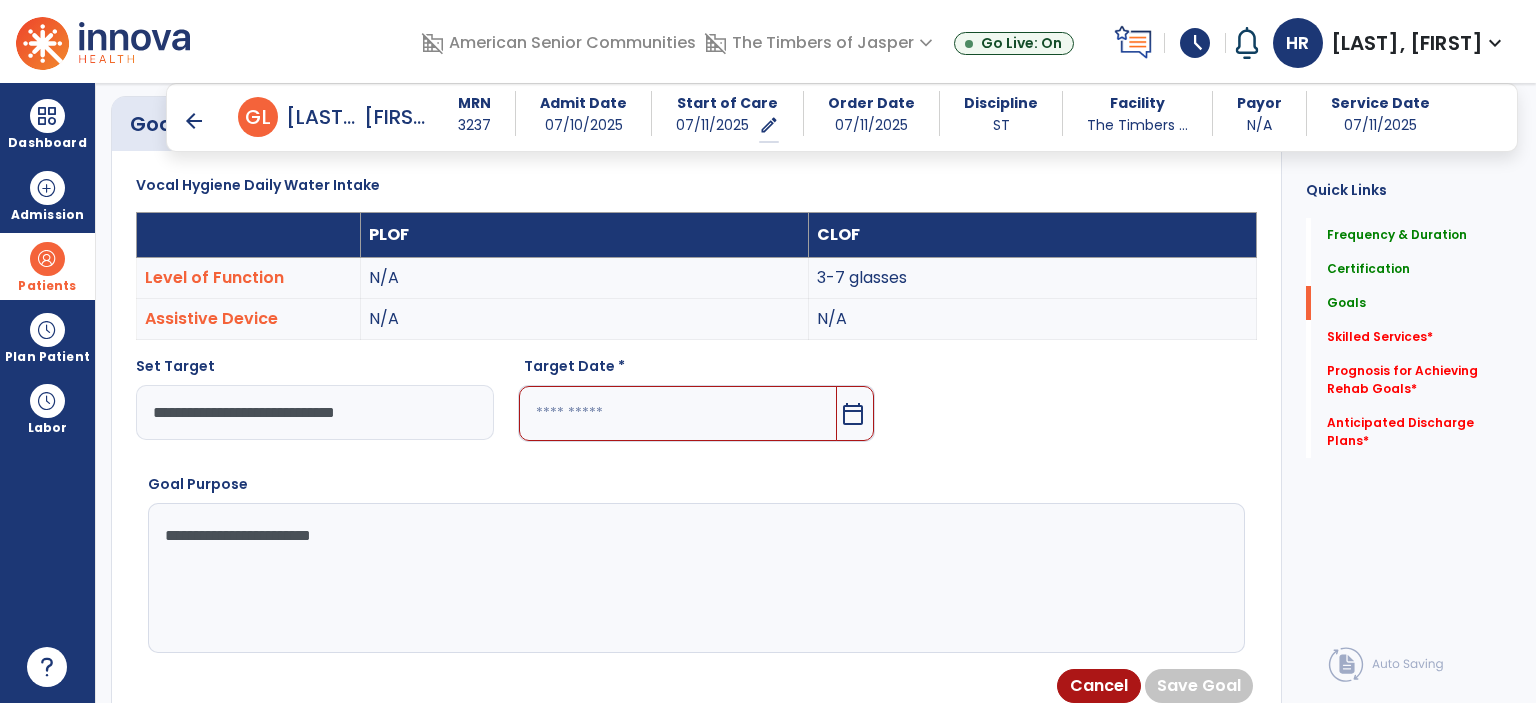 type on "**********" 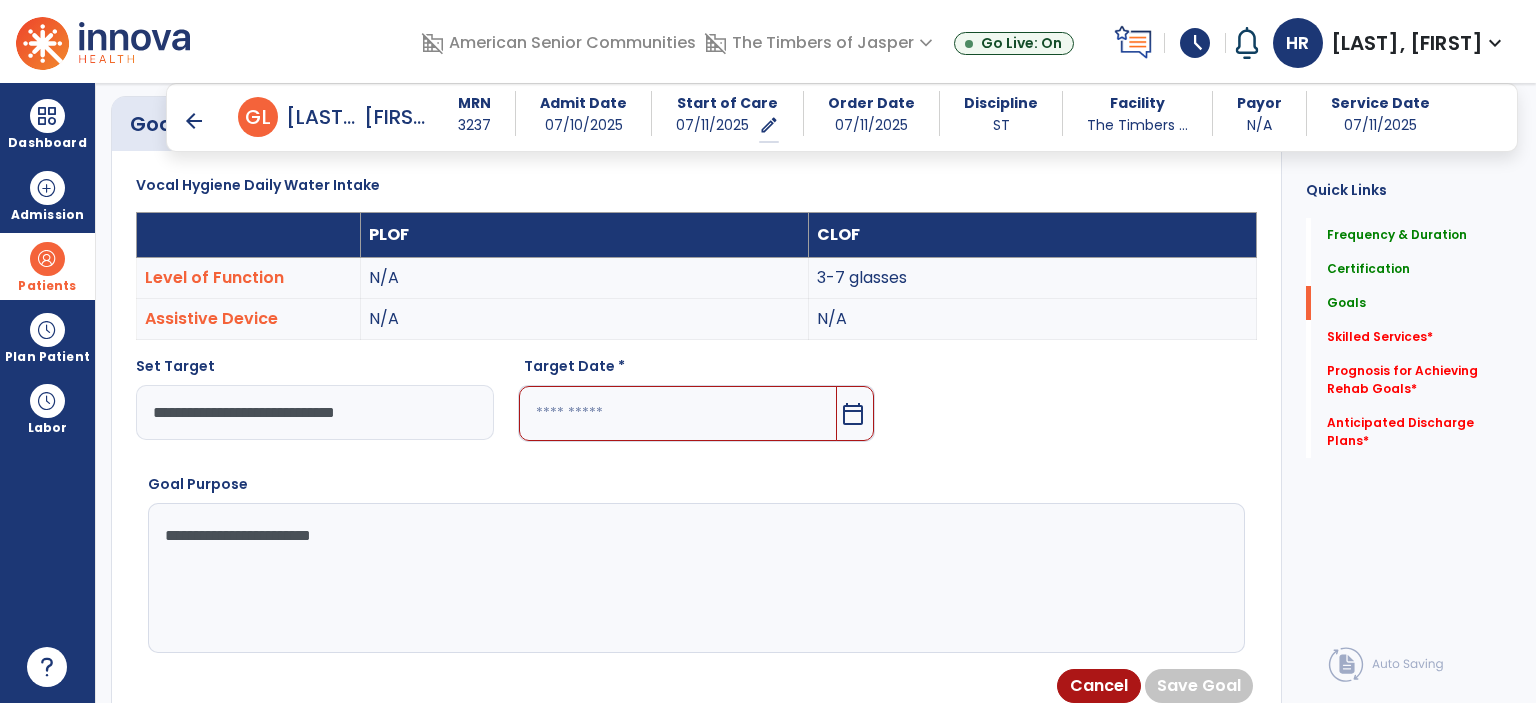 click at bounding box center (678, 413) 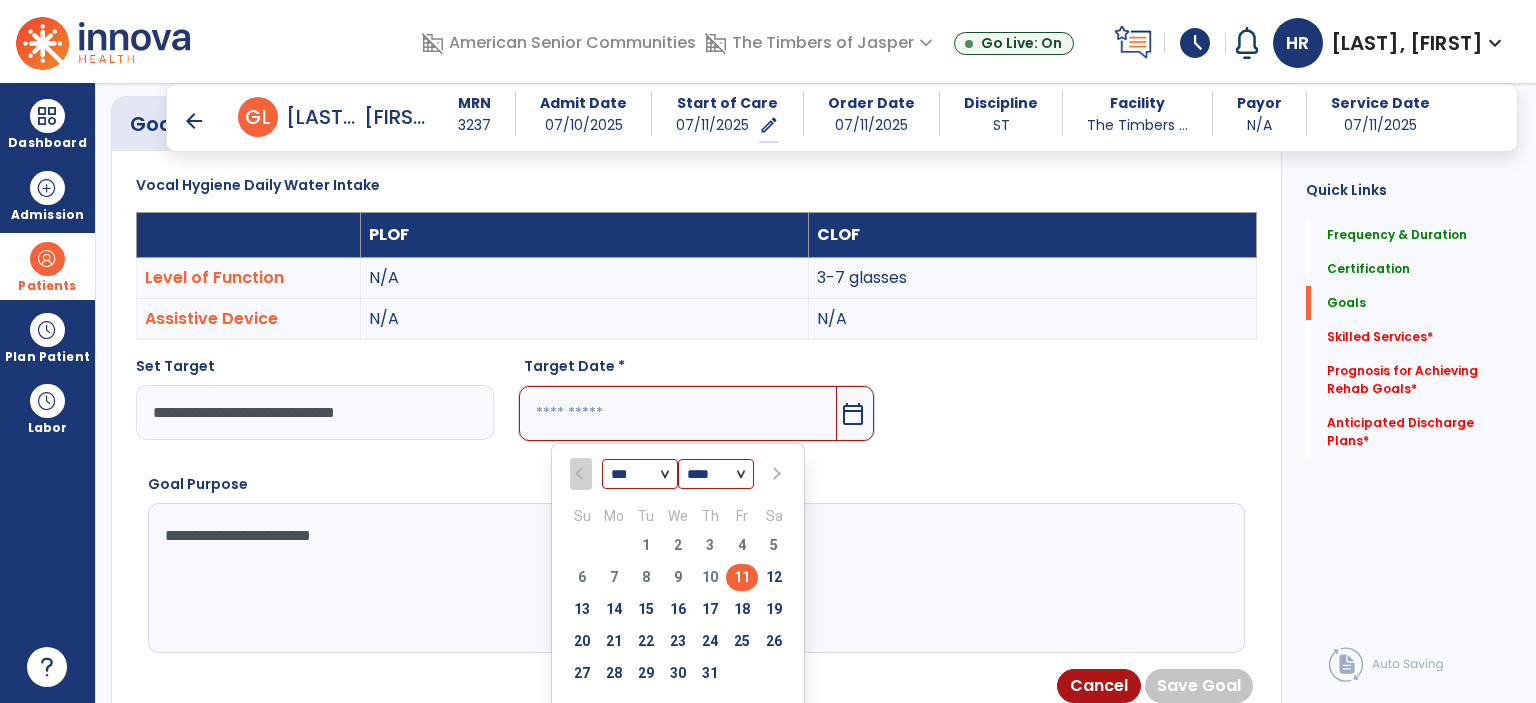 click at bounding box center [775, 474] 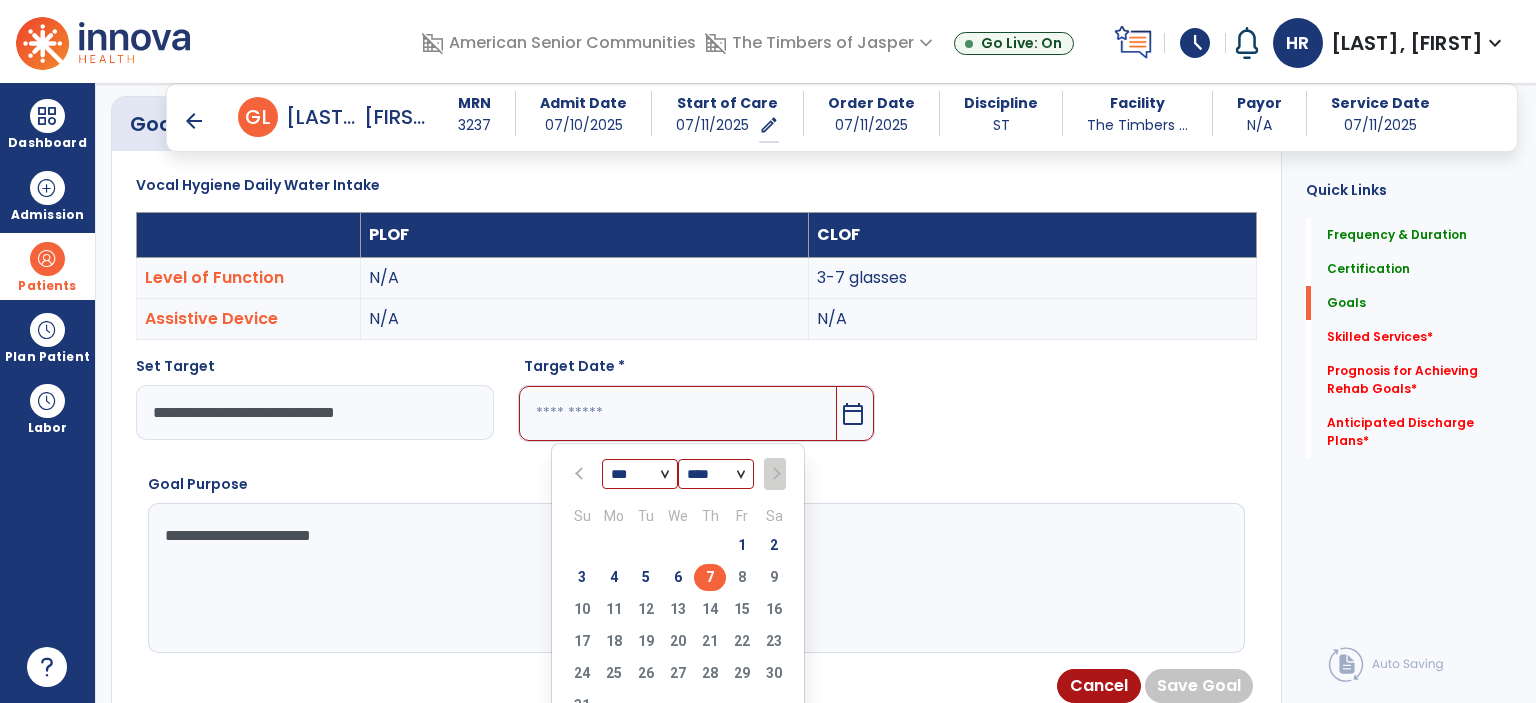 click on "7" at bounding box center (710, 577) 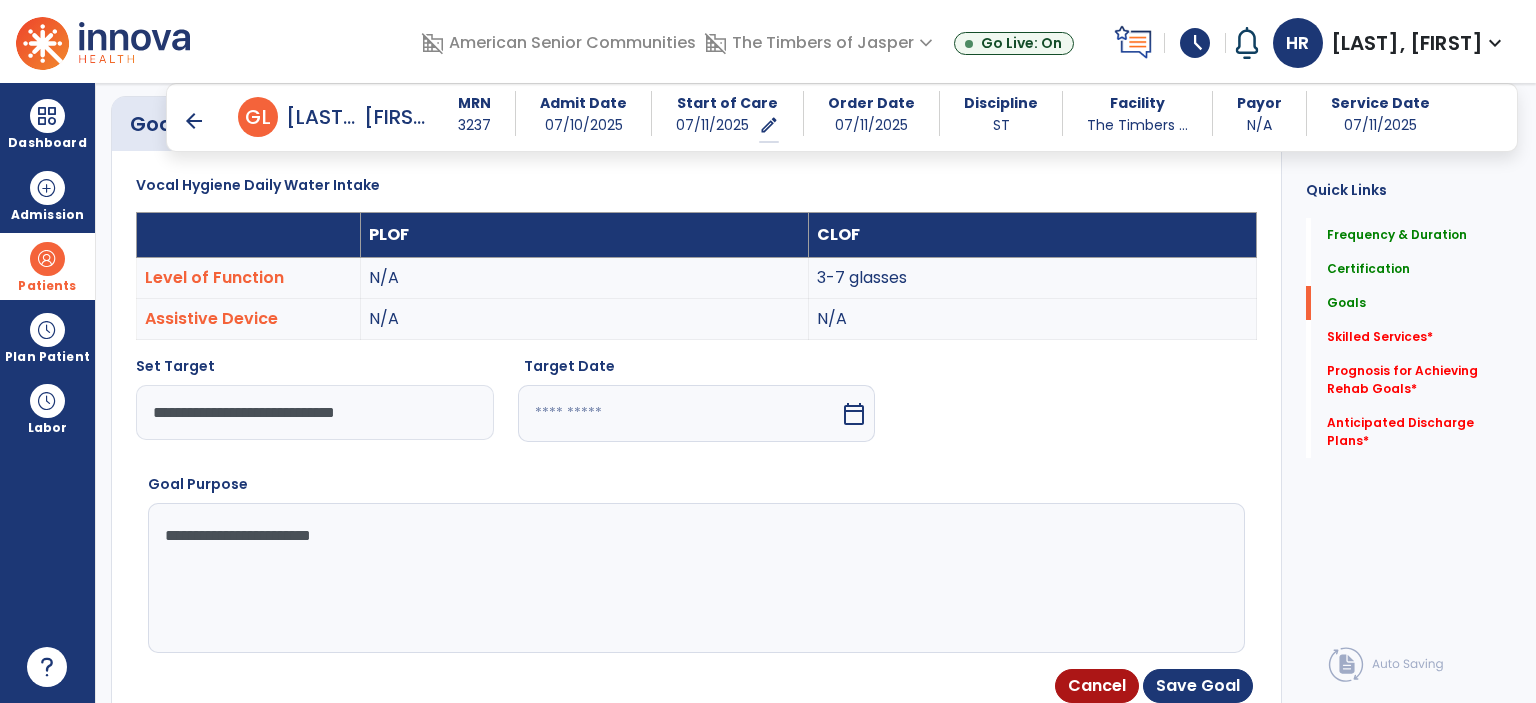 type on "********" 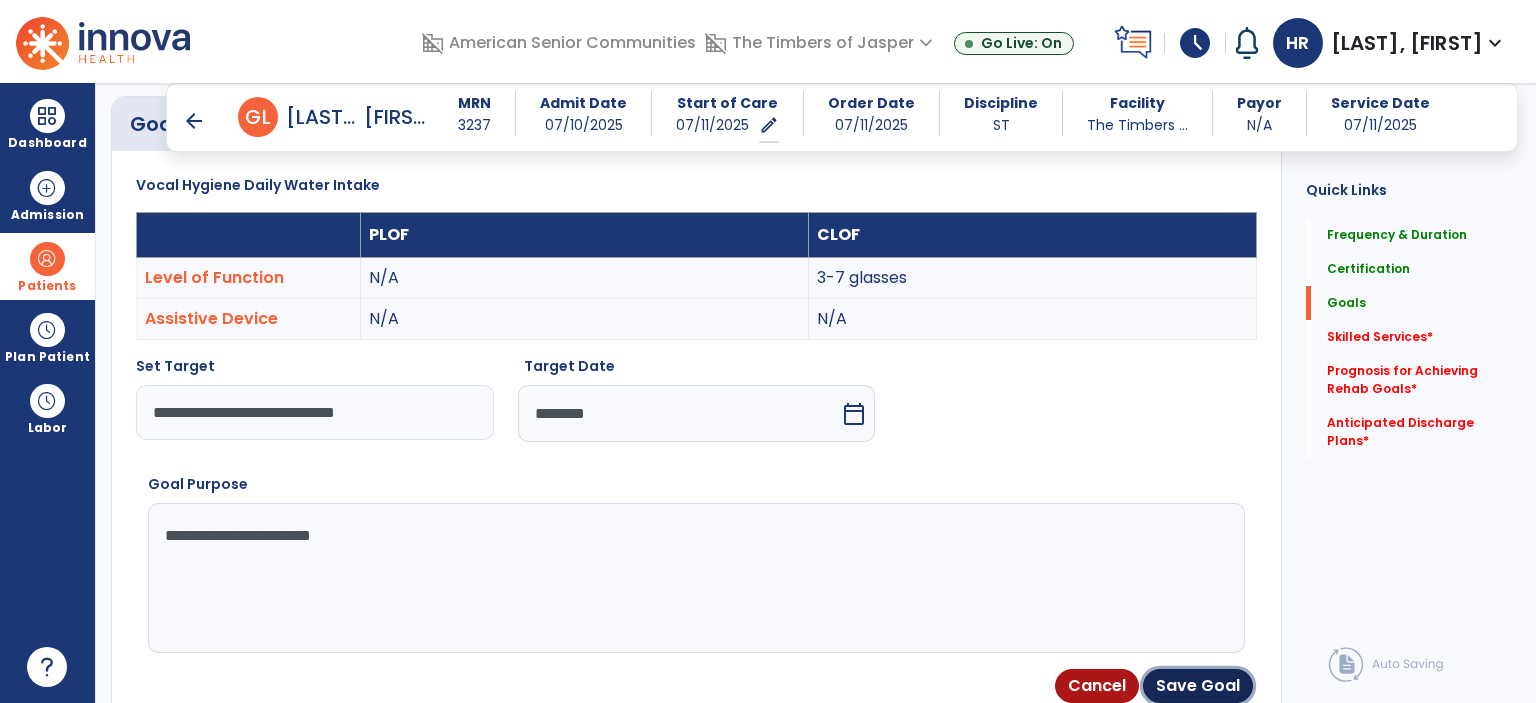 drag, startPoint x: 1223, startPoint y: 687, endPoint x: 1188, endPoint y: 667, distance: 40.311287 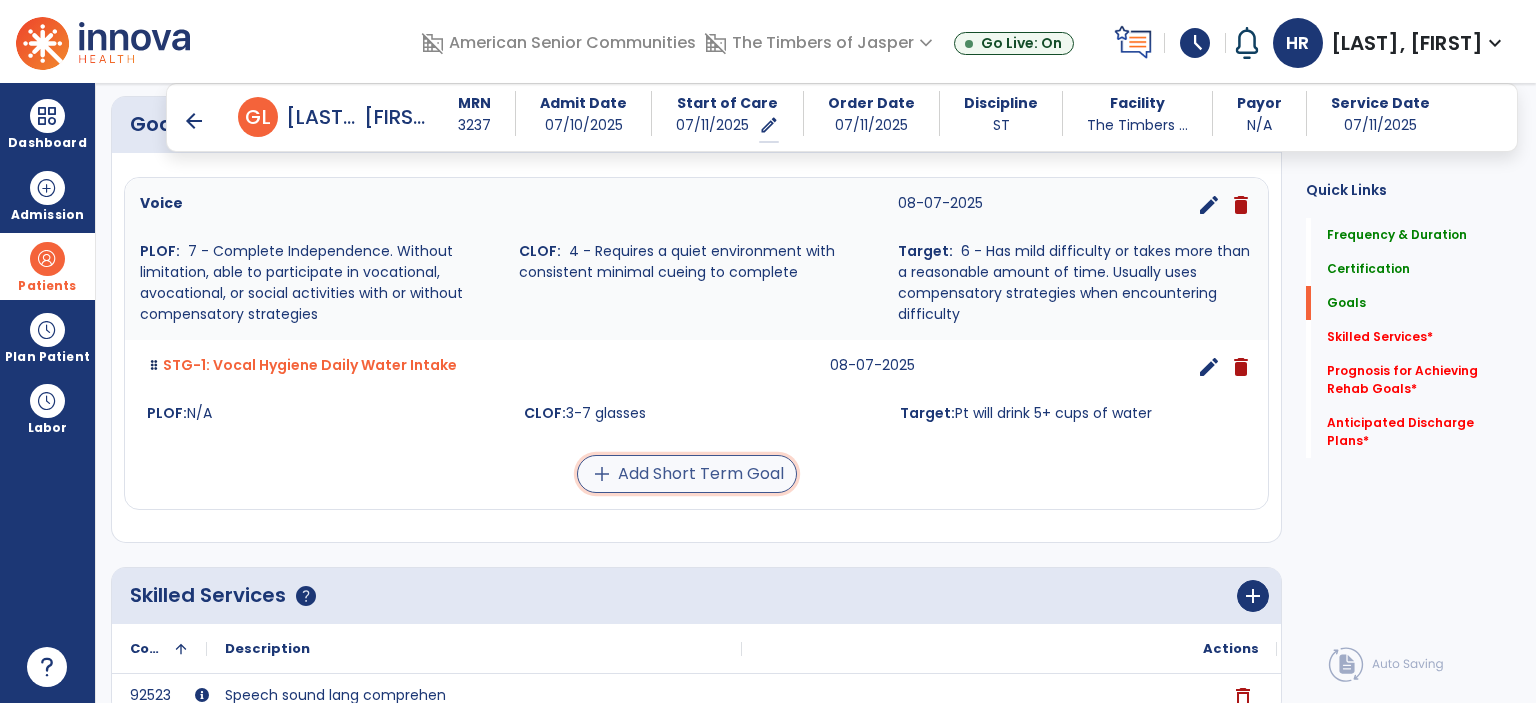 click on "add  Add Short Term Goal" at bounding box center (687, 474) 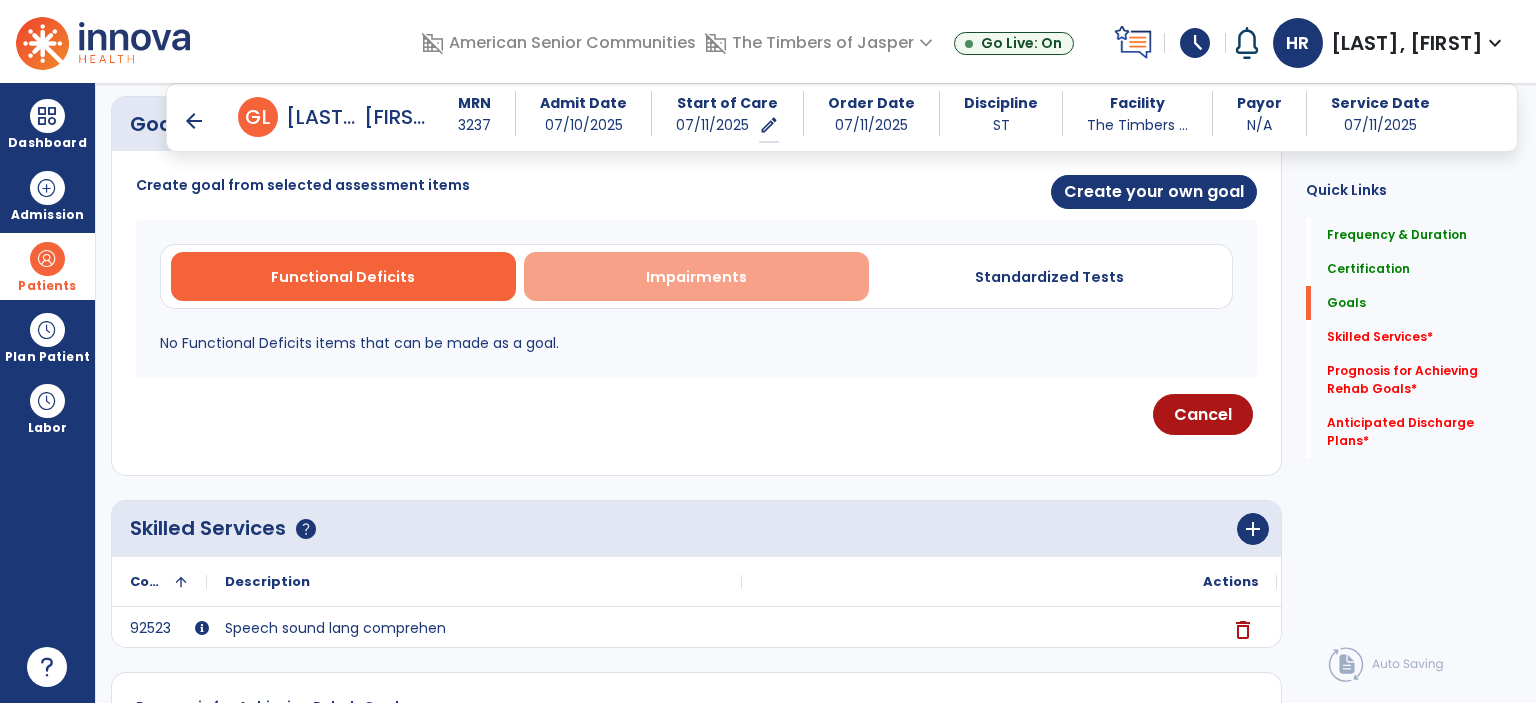 click on "Impairments" at bounding box center (696, 276) 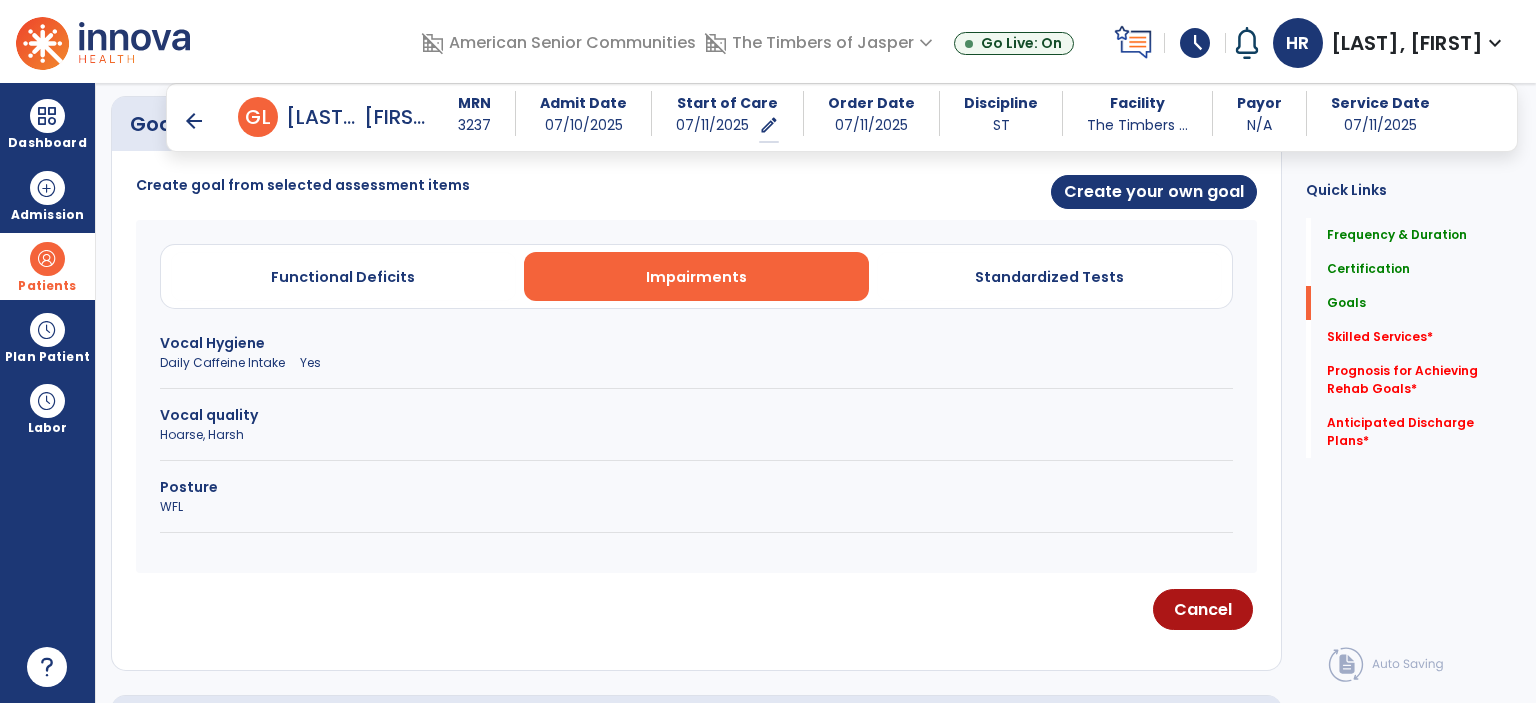 click on "Daily Caffeine Intake      Yes" at bounding box center [696, 363] 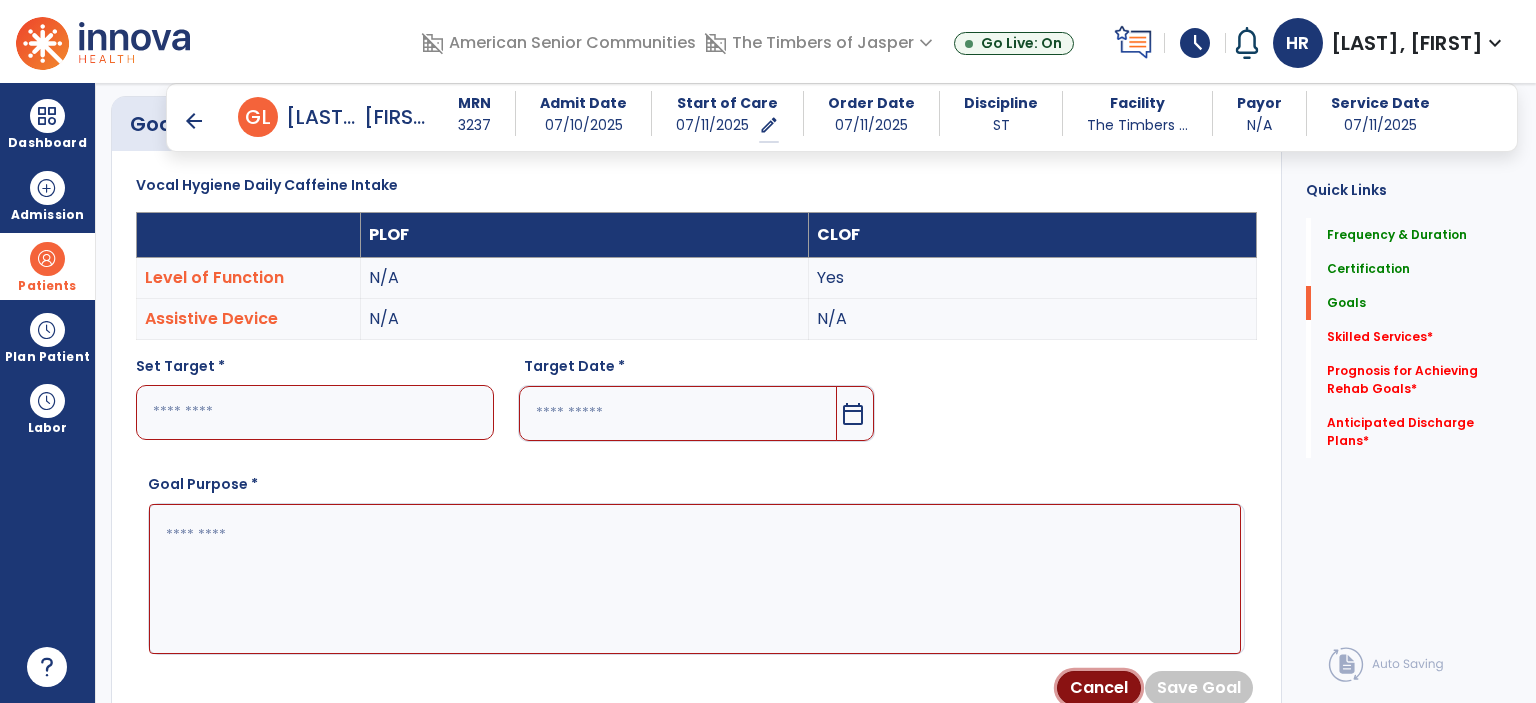 click on "Cancel" at bounding box center (1099, 688) 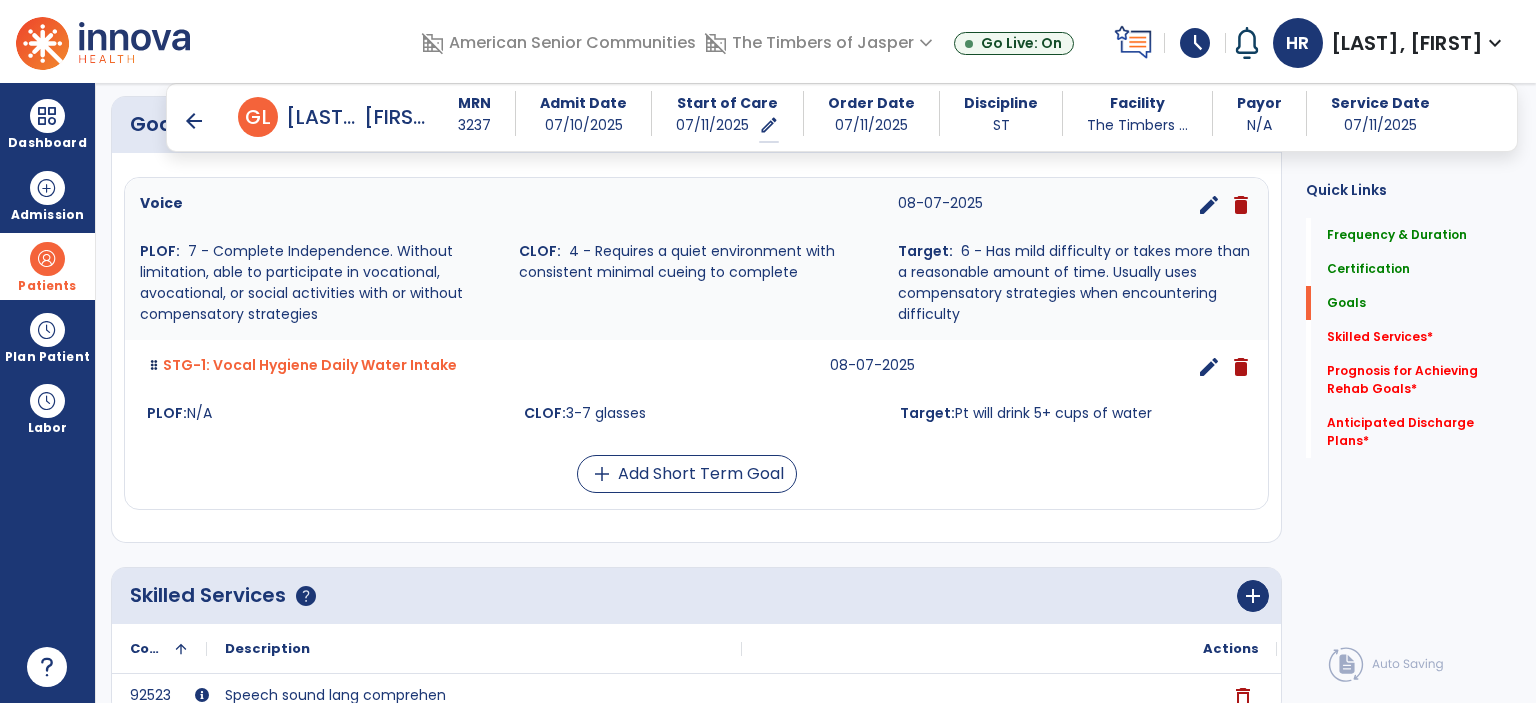 click on "Voice 08-07-2025 edit delete PLOF: 7 - Complete Independence. Without limitation, able to participate in vocational, avocational, or social activities with or without compensatory strategies CLOF: 4 - Requires a quiet environment with consistent minimal cueing to complete Target: 6 - Has mild difficulty or takes more than a reasonable amount of time. Usually uses compensatory strategies when encountering difficulty STG-1: Vocal Hygiene Daily Water Intake 08-07-2025 edit delete PLOF: N/A CLOF: 3-7 glasses Target: Pt will drink 5+ cups of water add Add Short Term Goal" at bounding box center [696, 335] 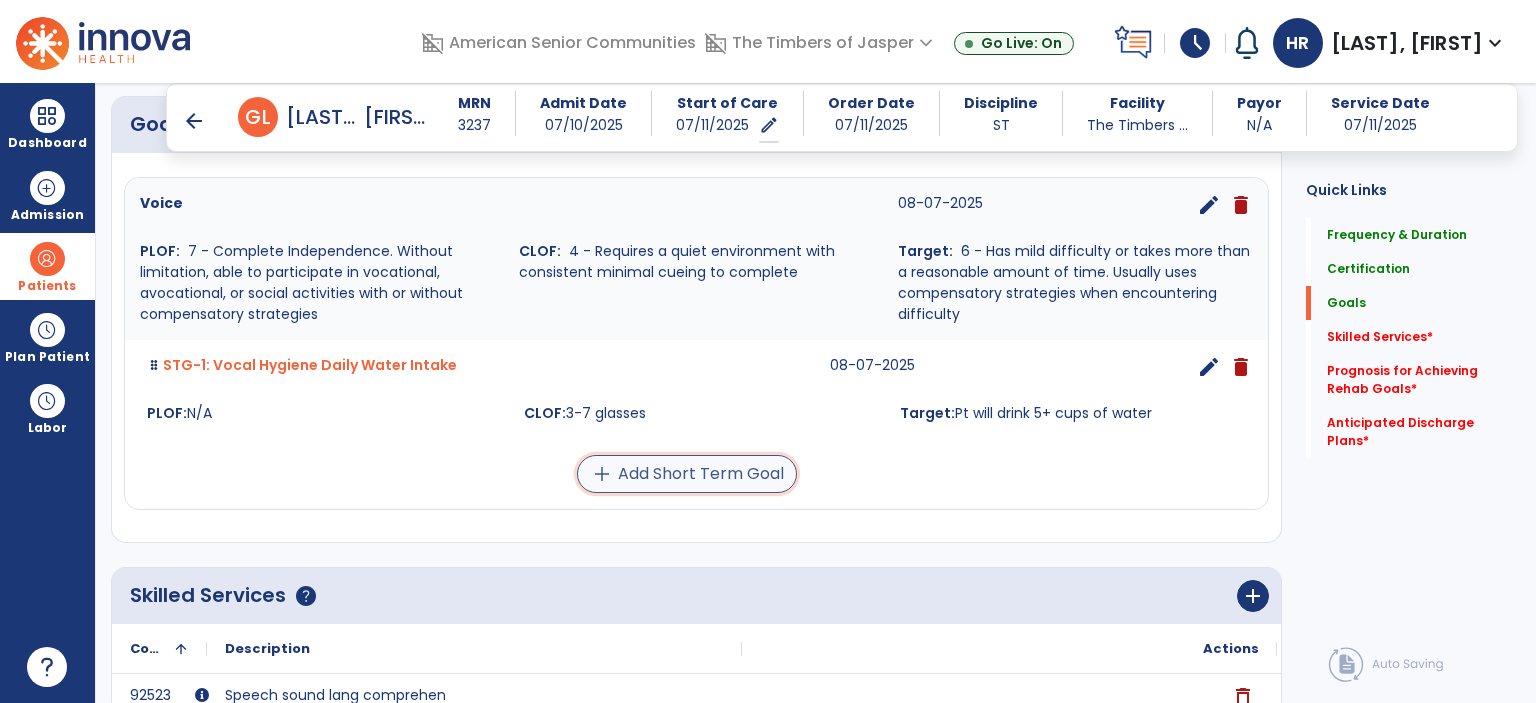 click on "add  Add Short Term Goal" at bounding box center [687, 474] 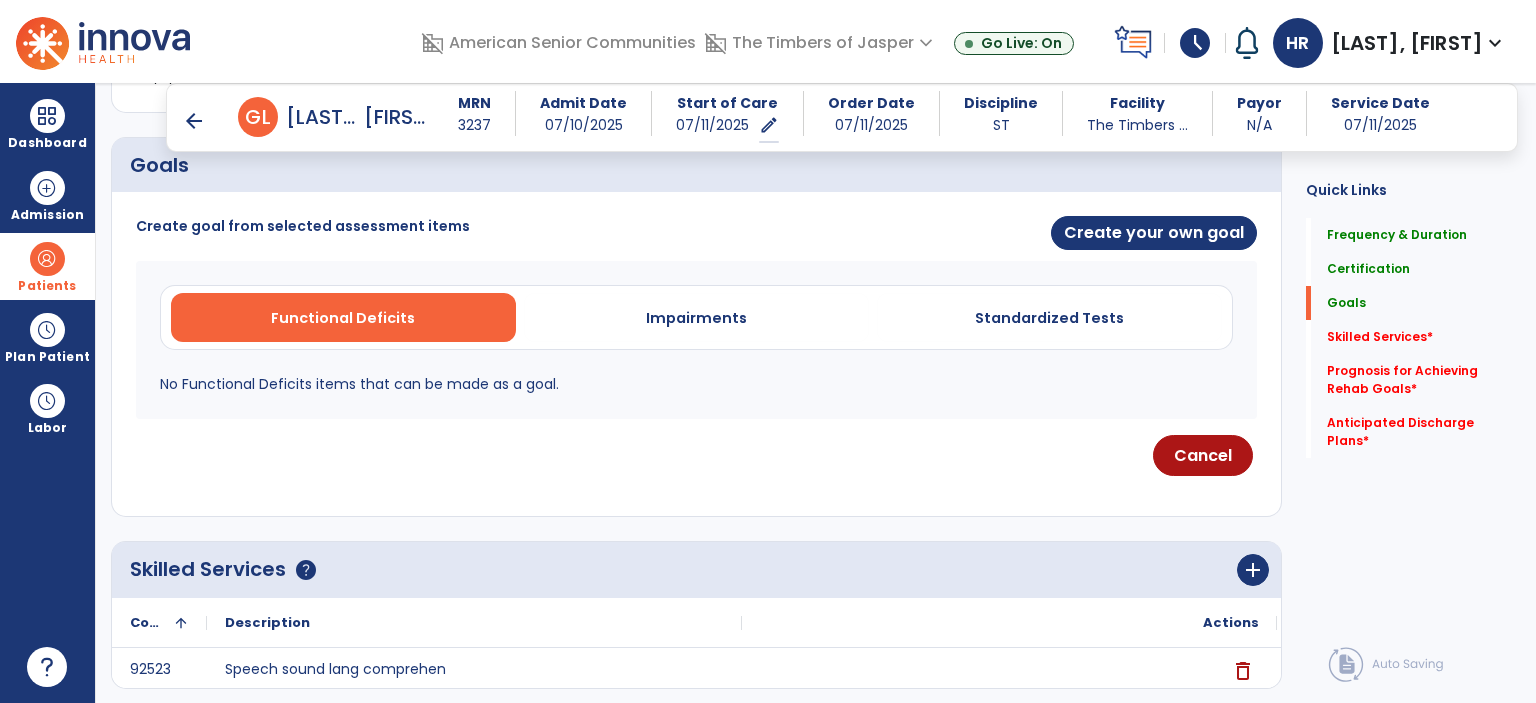 scroll, scrollTop: 420, scrollLeft: 0, axis: vertical 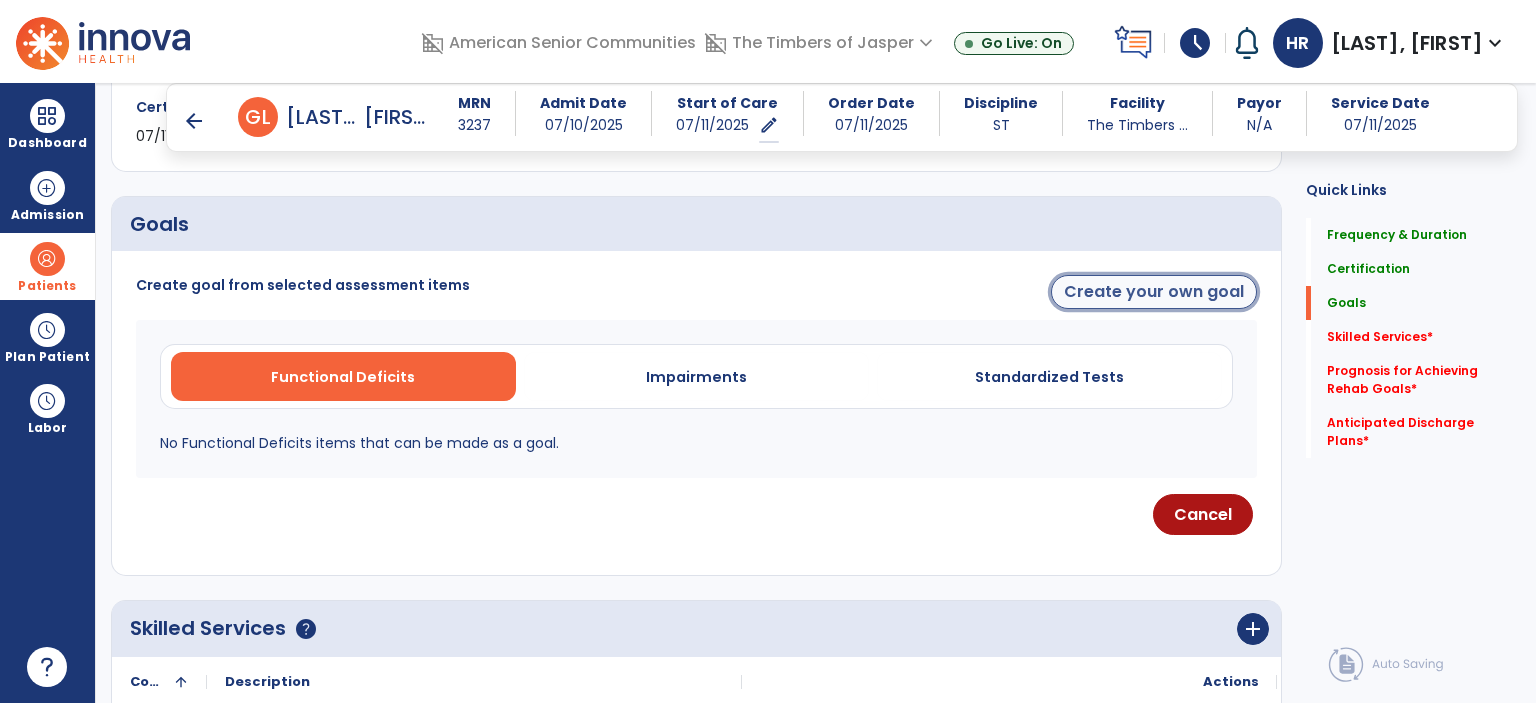 click on "Create your own goal" at bounding box center [1154, 292] 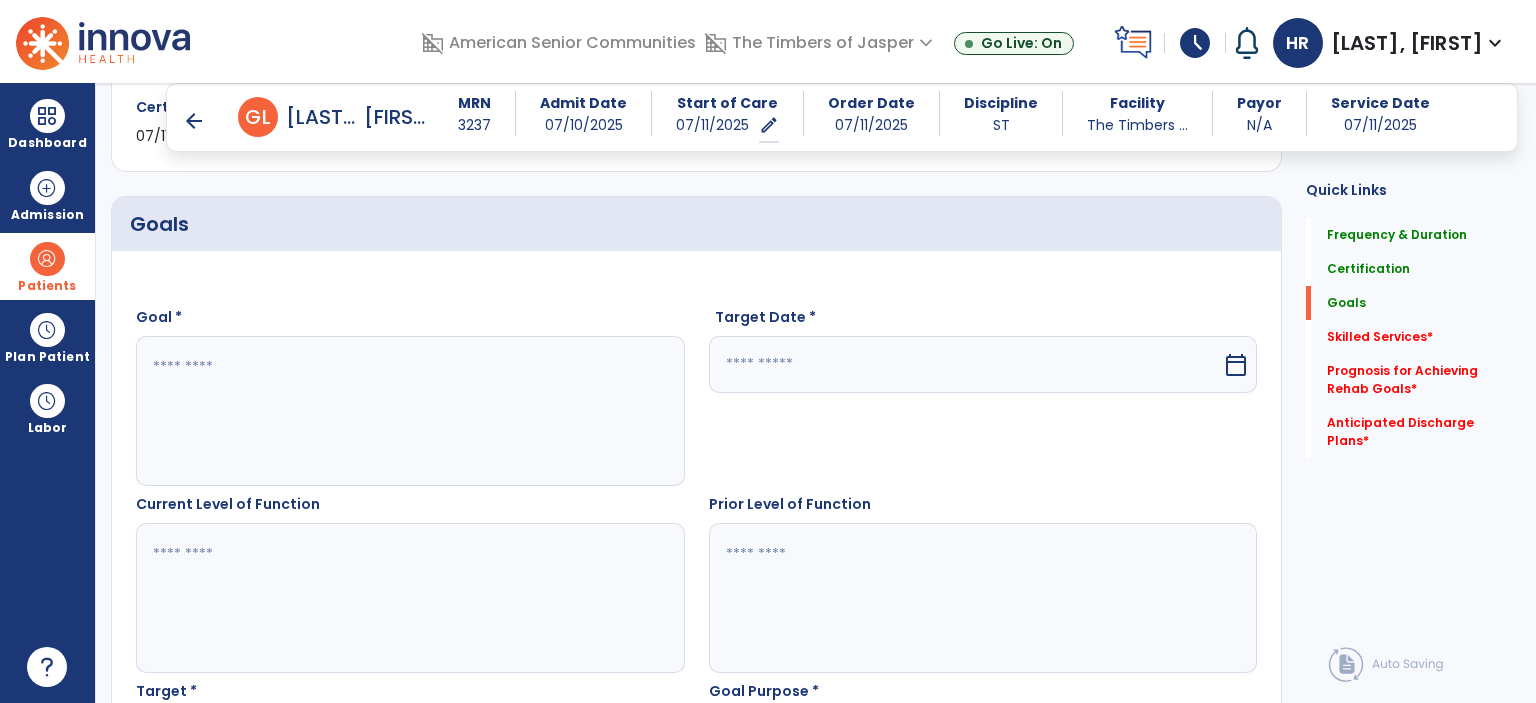 drag, startPoint x: 456, startPoint y: 438, endPoint x: 533, endPoint y: 431, distance: 77.31753 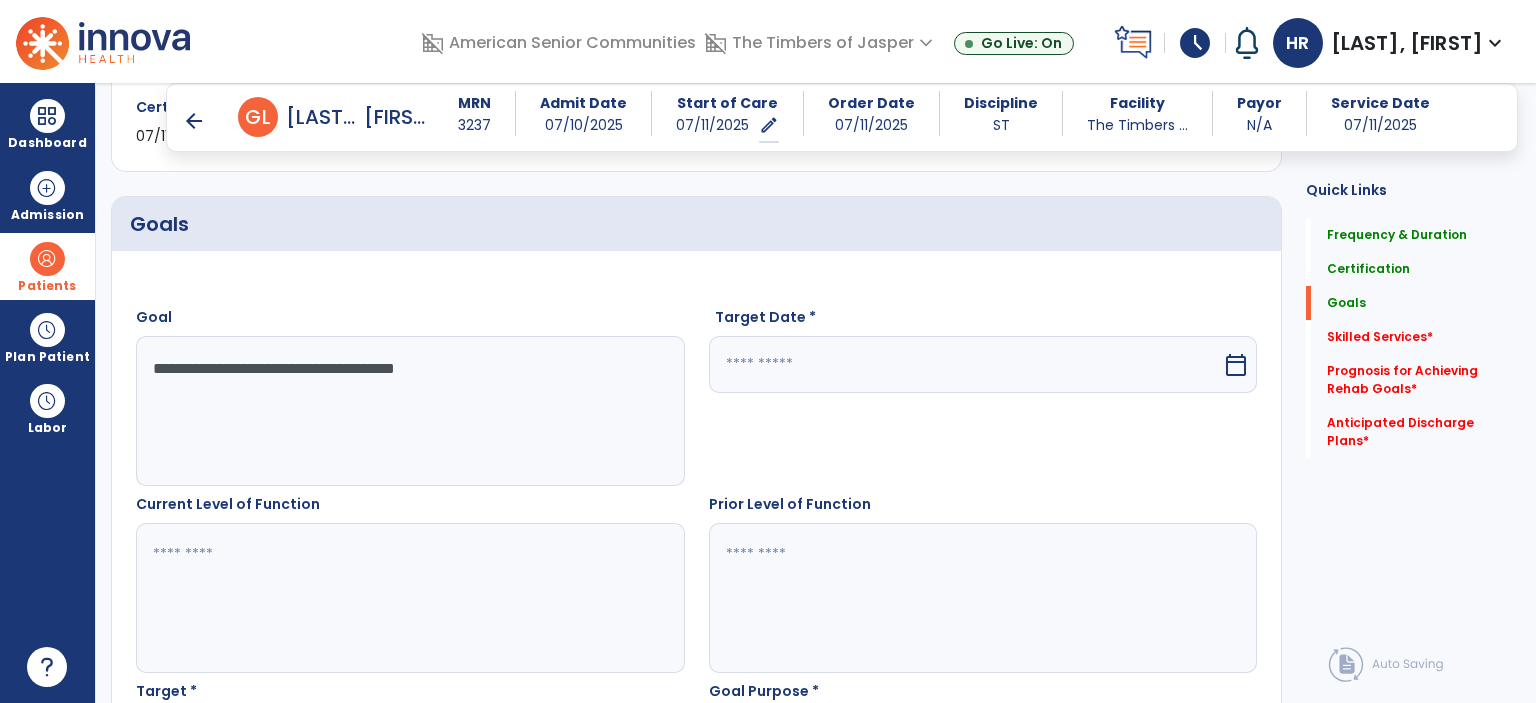 drag, startPoint x: 427, startPoint y: 377, endPoint x: 389, endPoint y: 374, distance: 38.118237 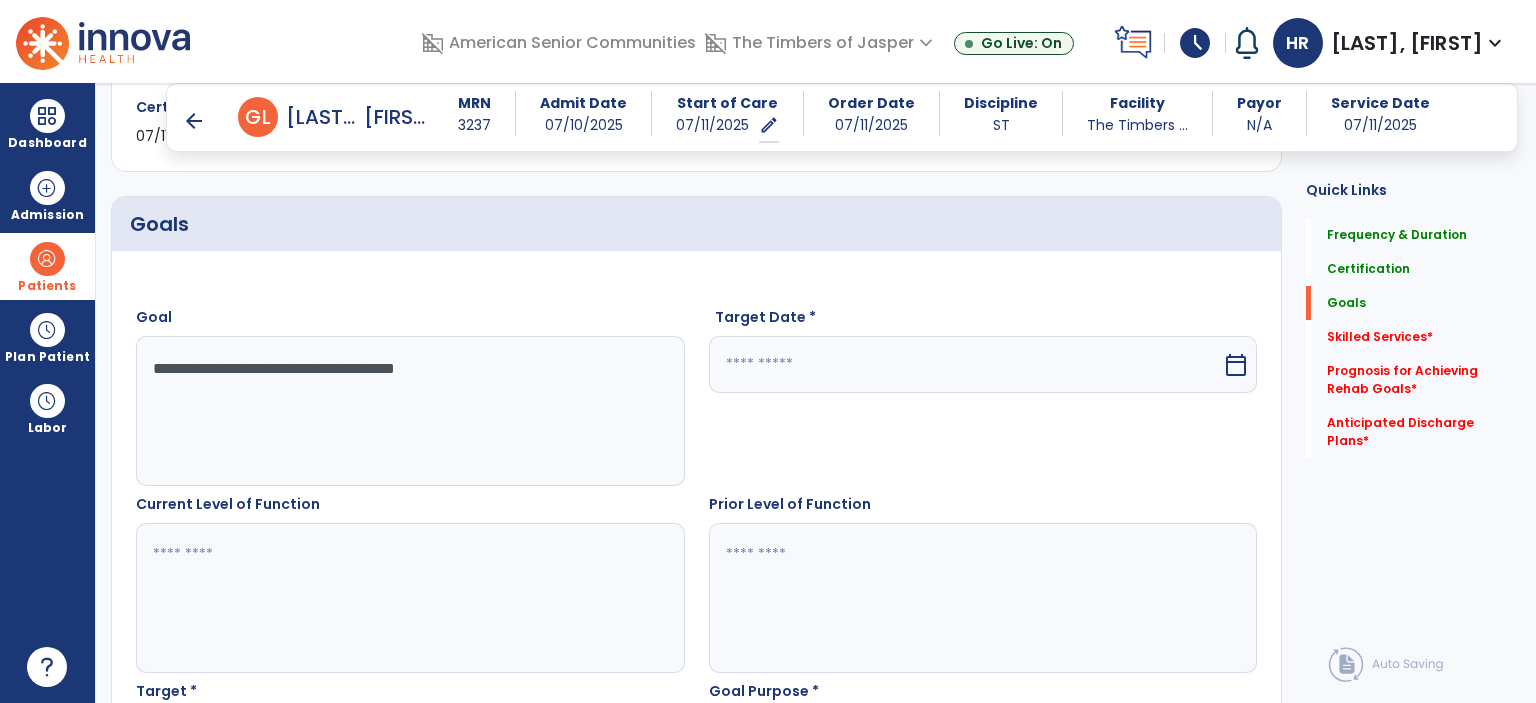 click on "**********" at bounding box center (409, 411) 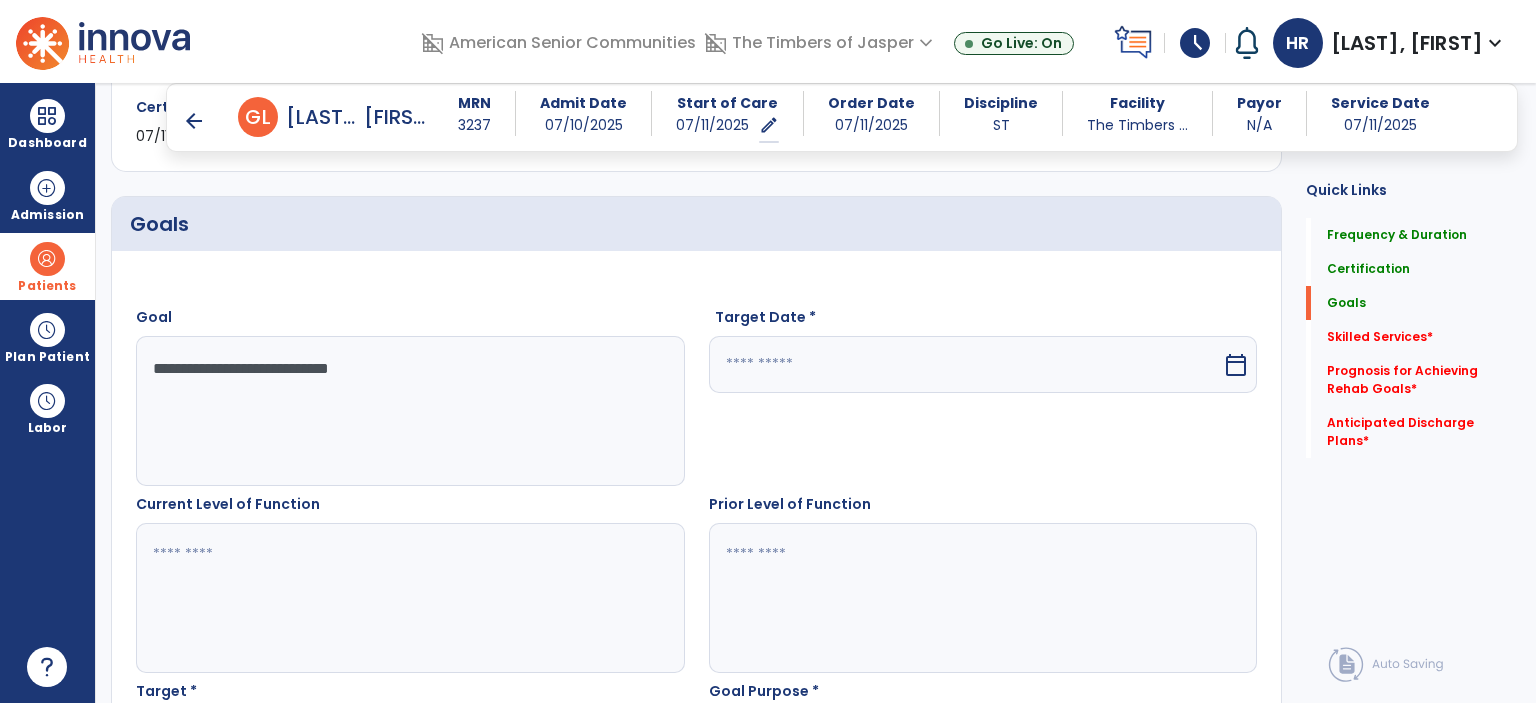 scroll, scrollTop: 520, scrollLeft: 0, axis: vertical 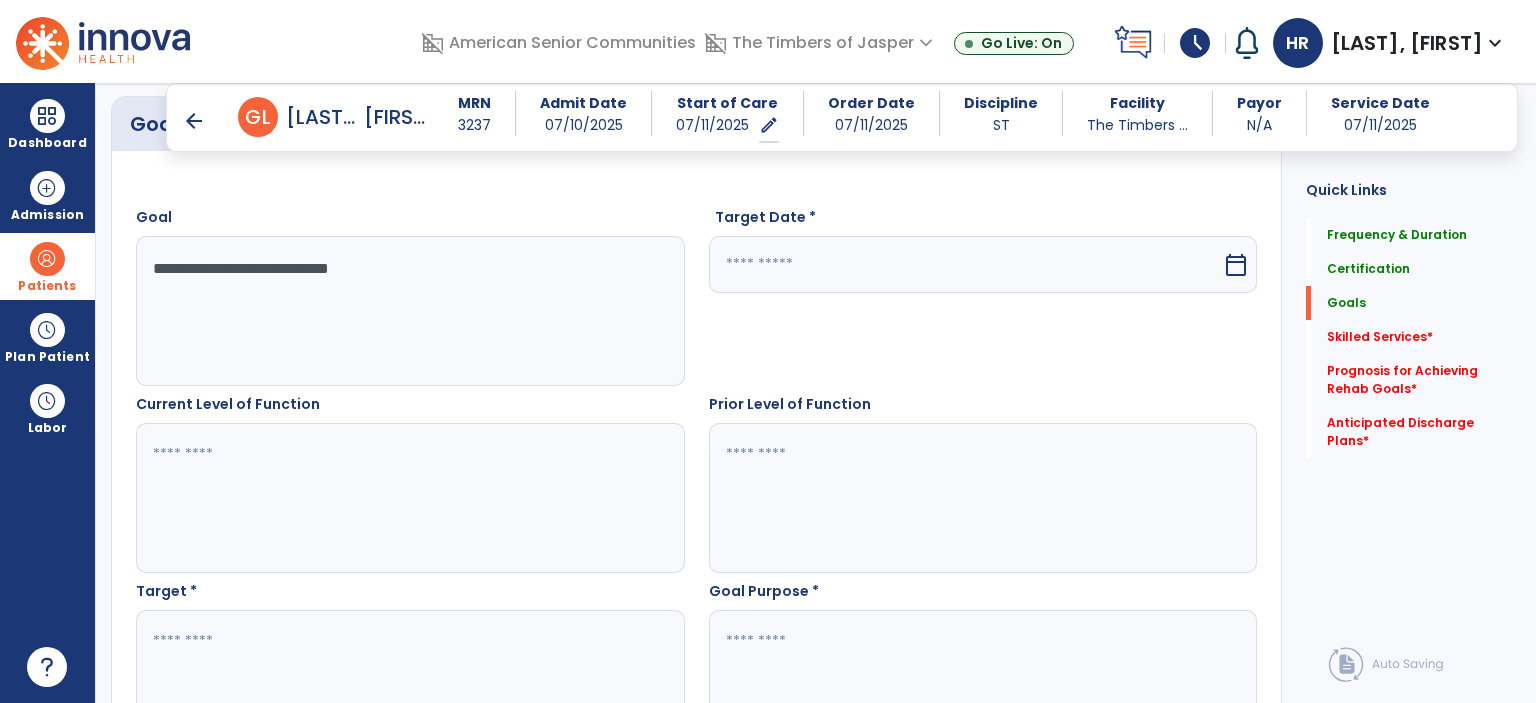 type on "**********" 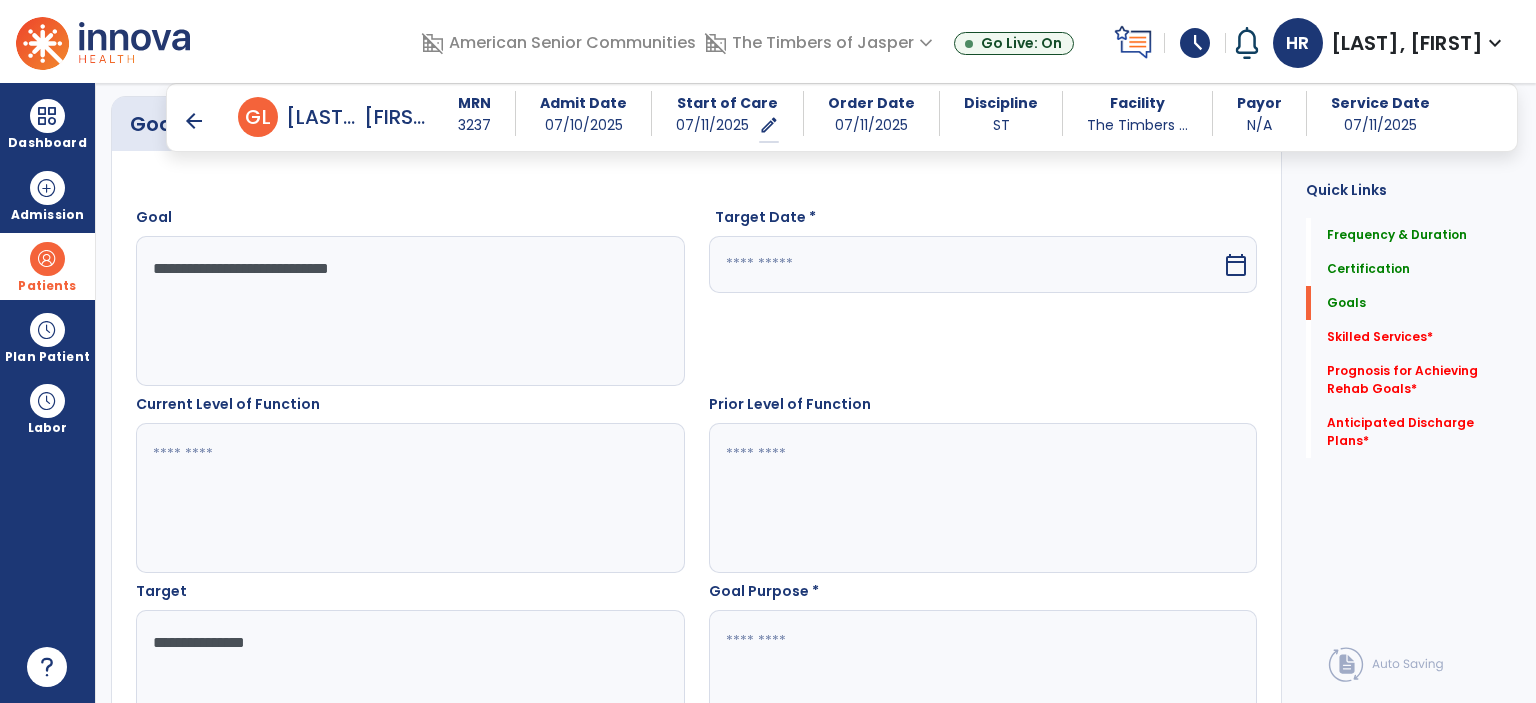 type on "**********" 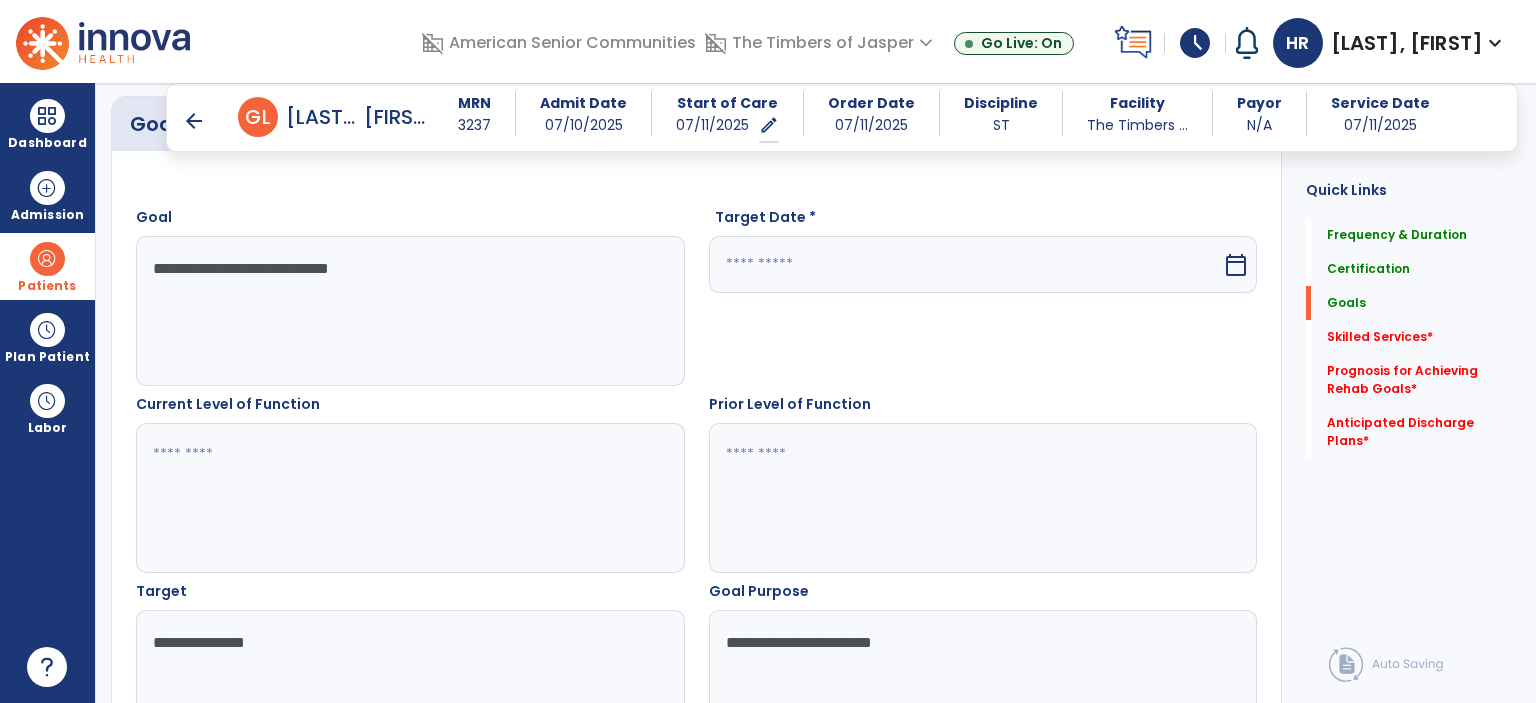 type on "**********" 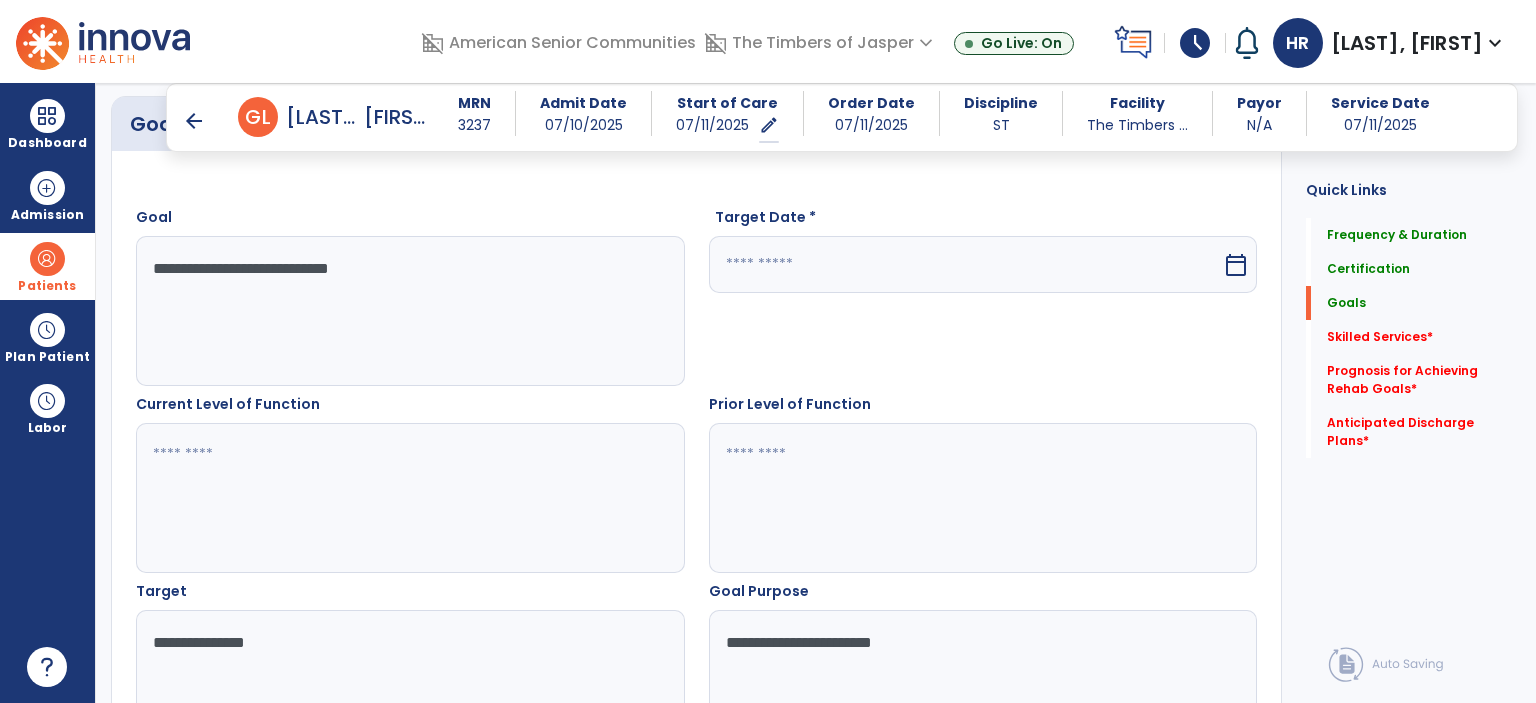 click at bounding box center (966, 264) 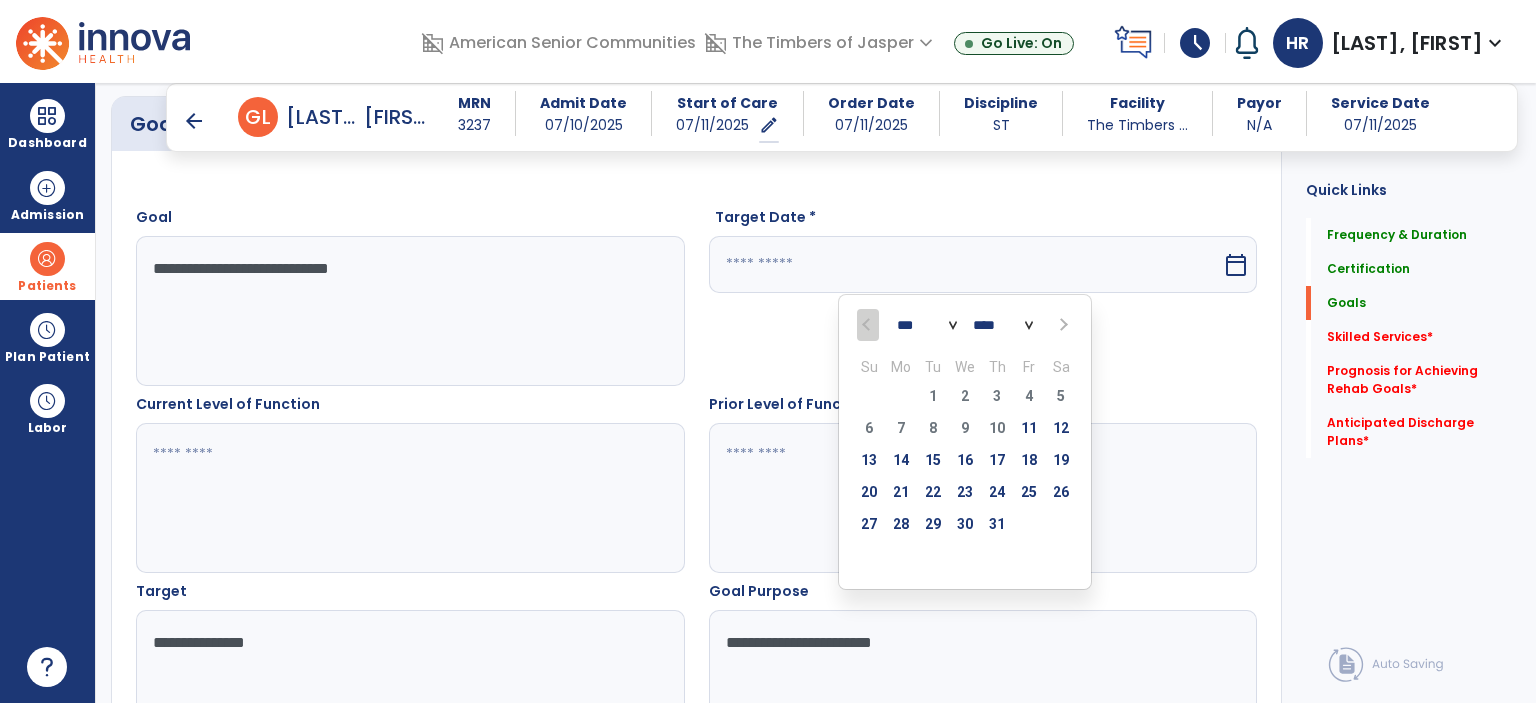 drag, startPoint x: 1060, startPoint y: 327, endPoint x: 1028, endPoint y: 352, distance: 40.60788 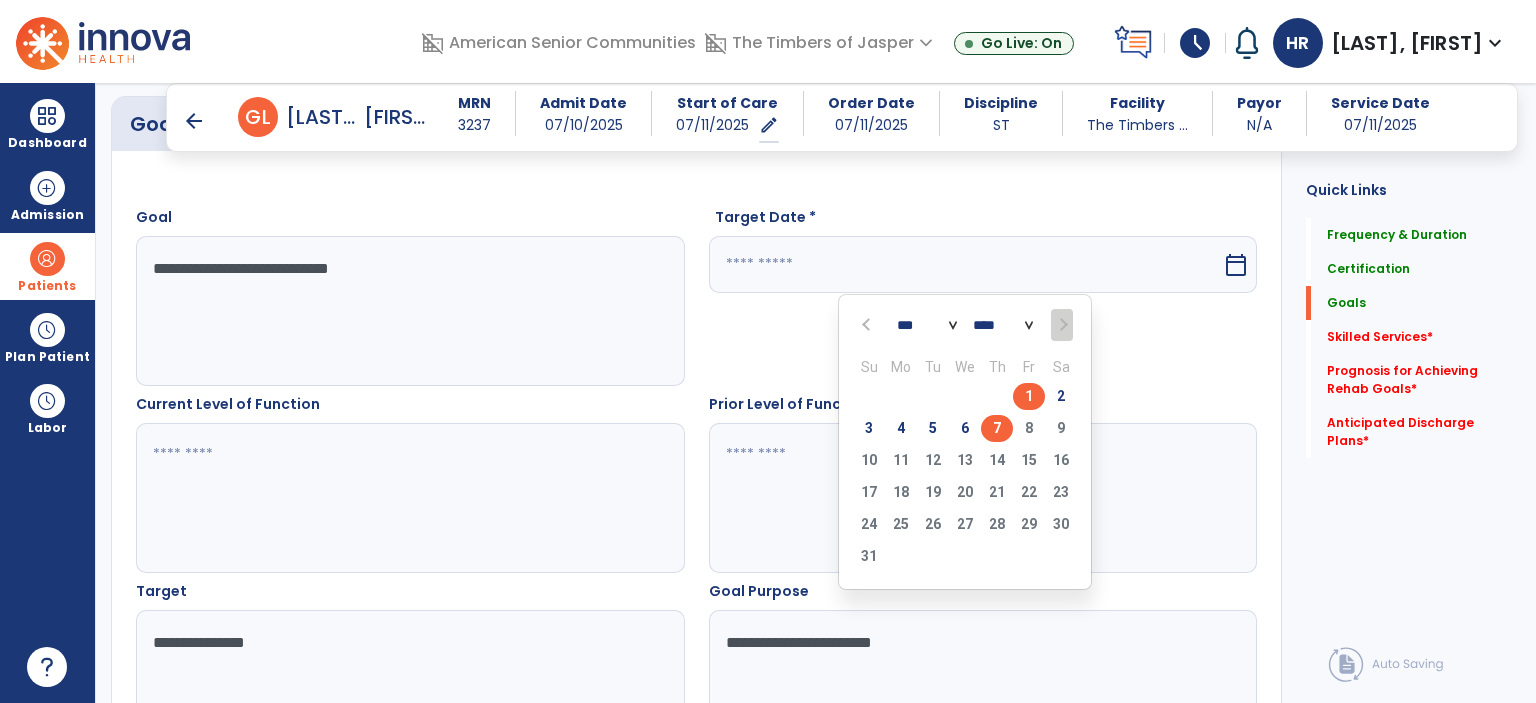 click on "7" at bounding box center [997, 428] 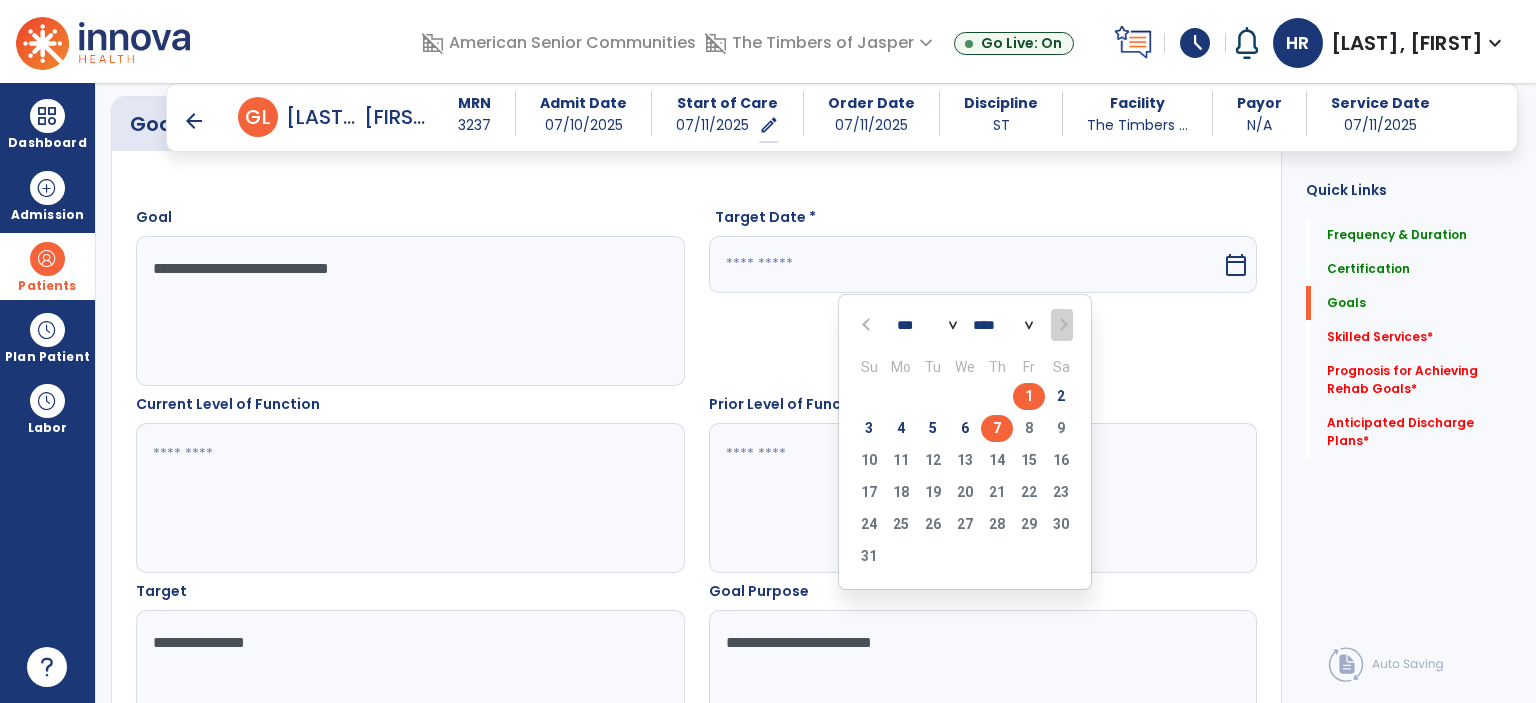 type on "********" 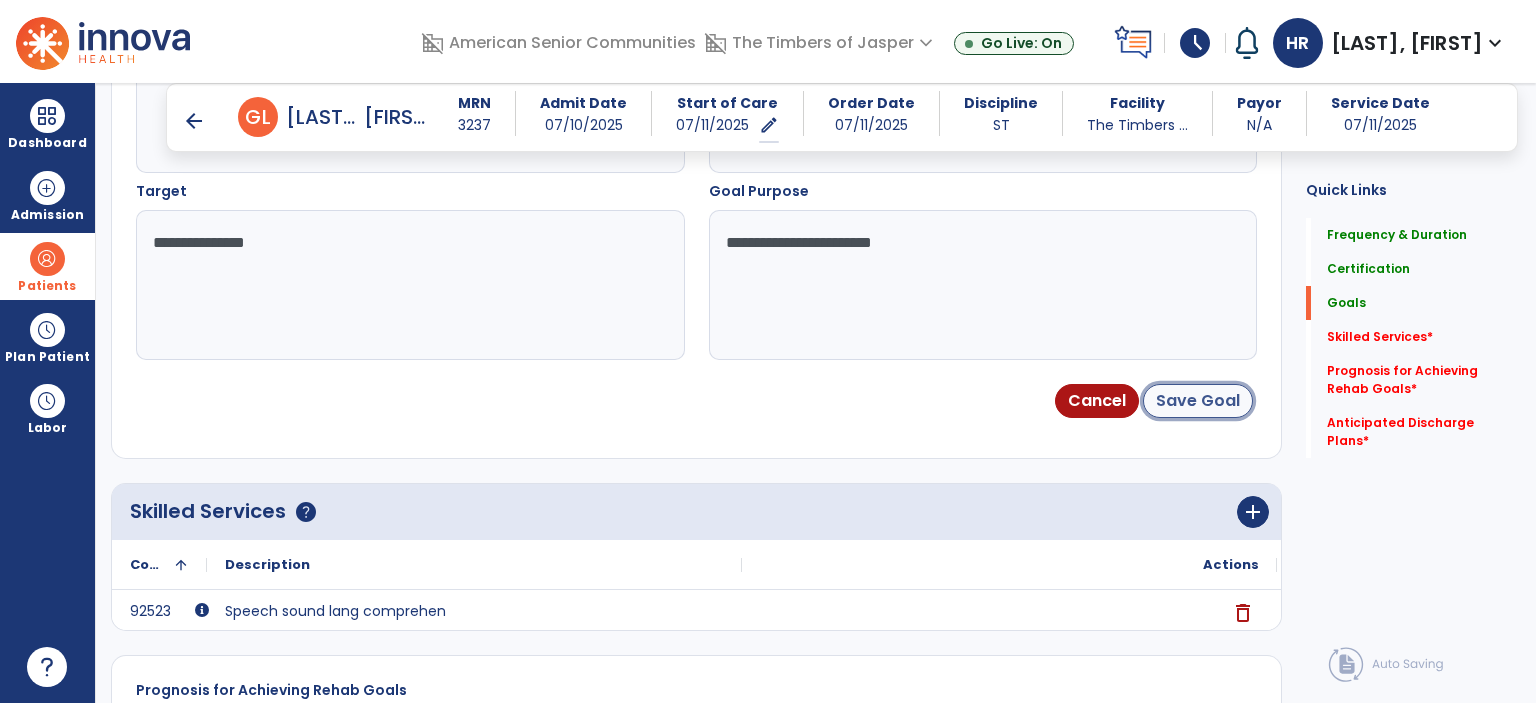 click on "Save Goal" at bounding box center [1198, 401] 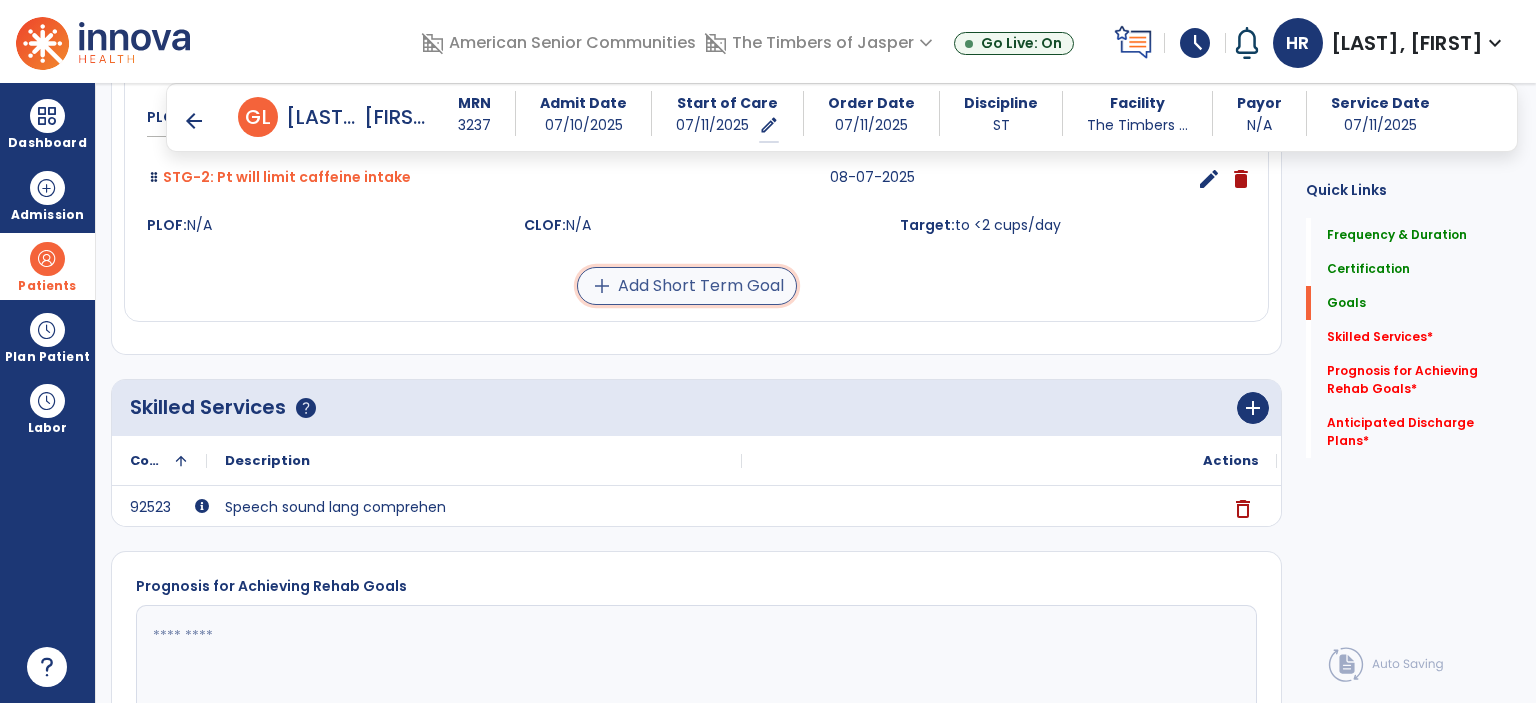 click on "add  Add Short Term Goal" at bounding box center (687, 286) 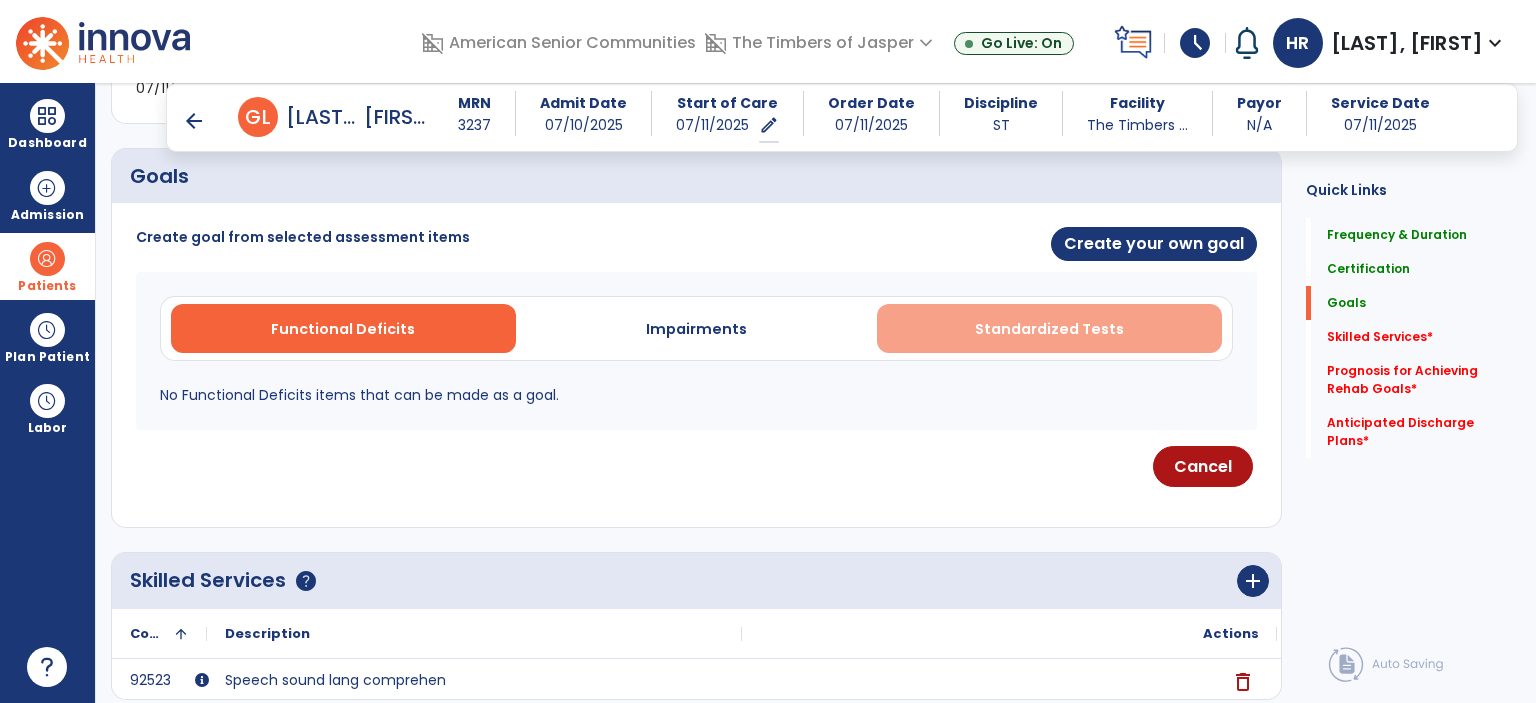 scroll, scrollTop: 365, scrollLeft: 0, axis: vertical 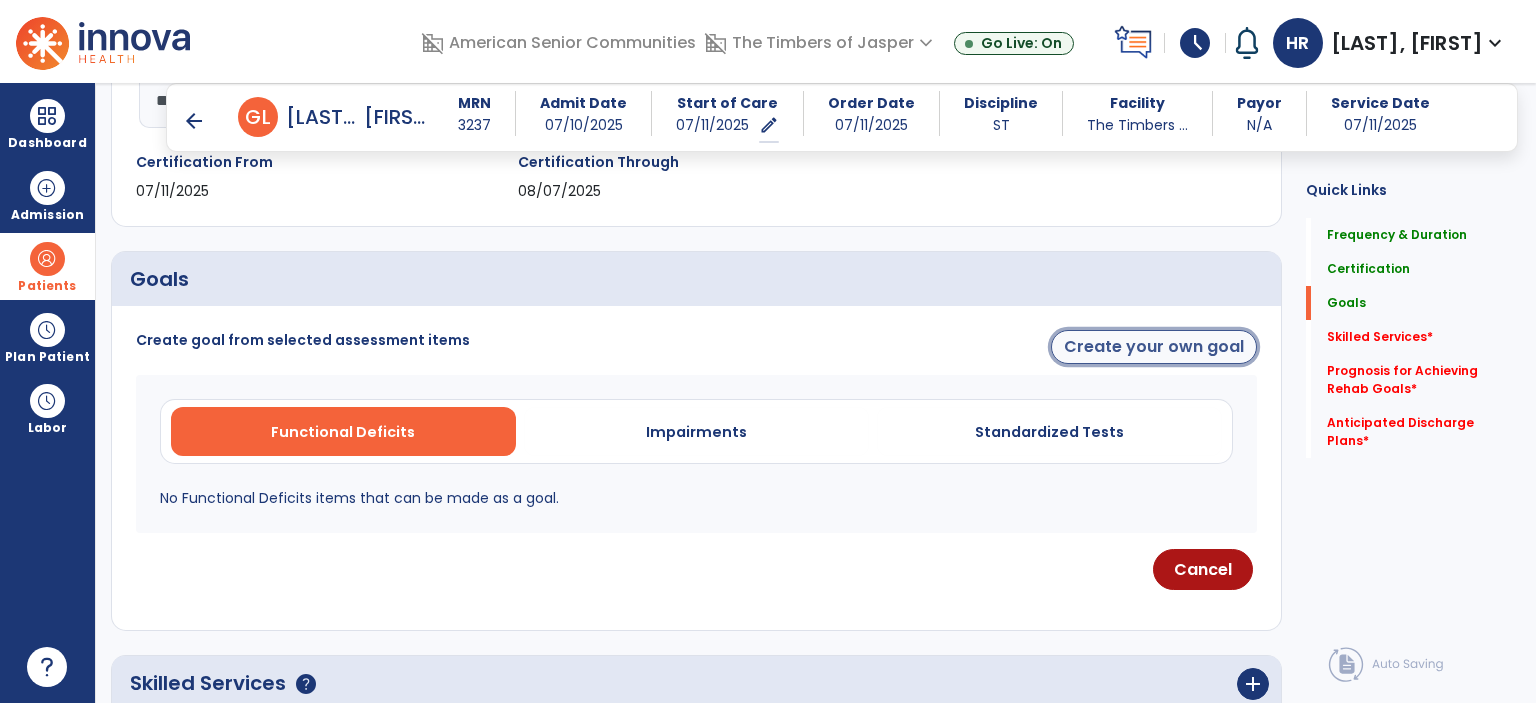 click on "Create your own goal" at bounding box center [1154, 347] 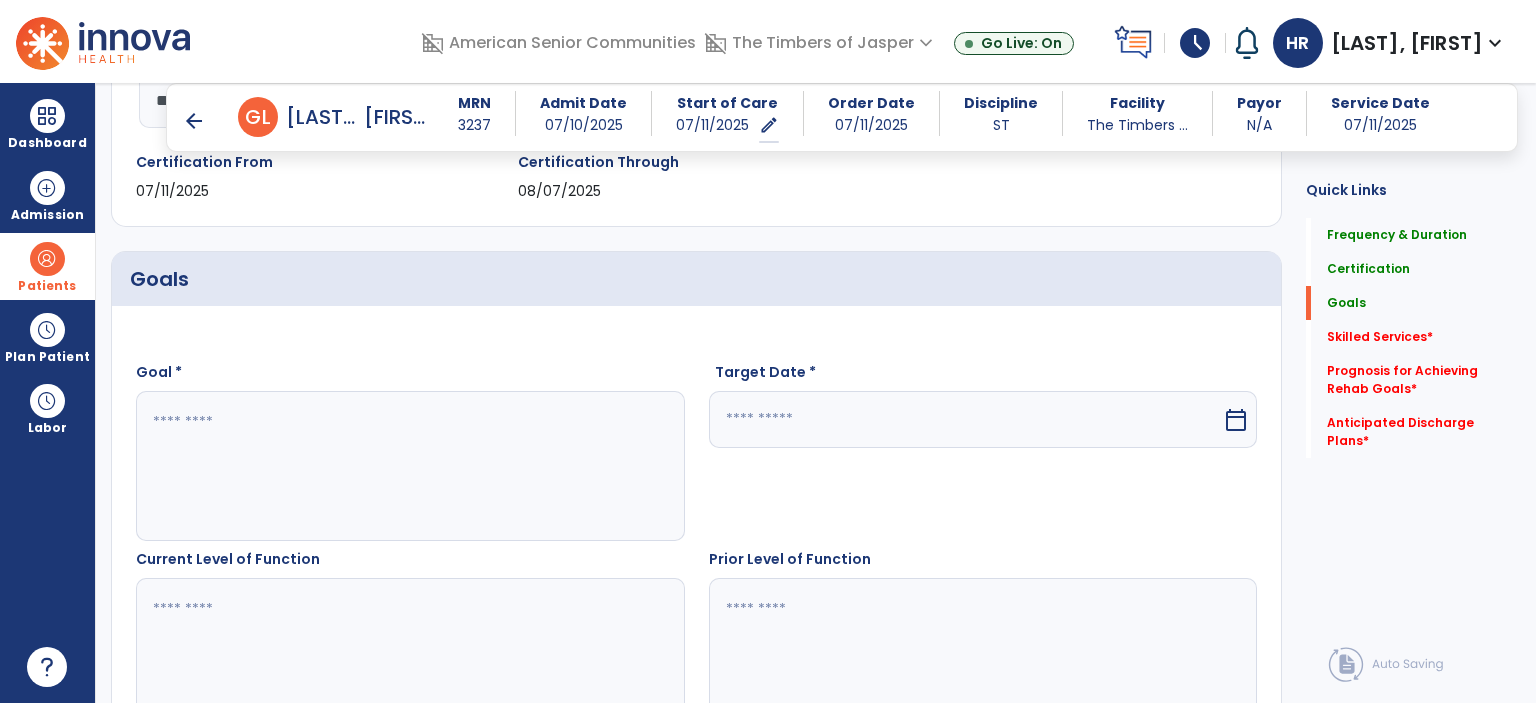 click at bounding box center [409, 466] 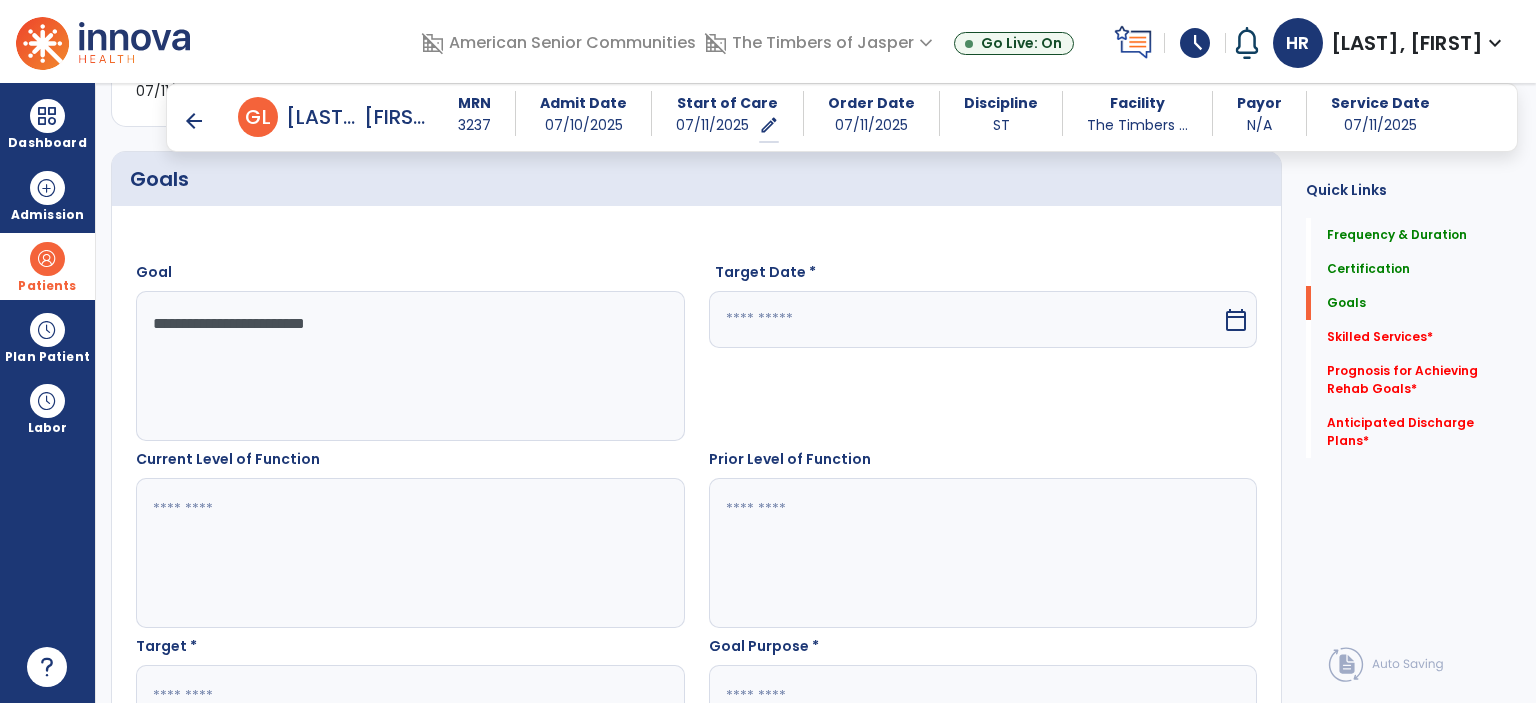 scroll, scrollTop: 565, scrollLeft: 0, axis: vertical 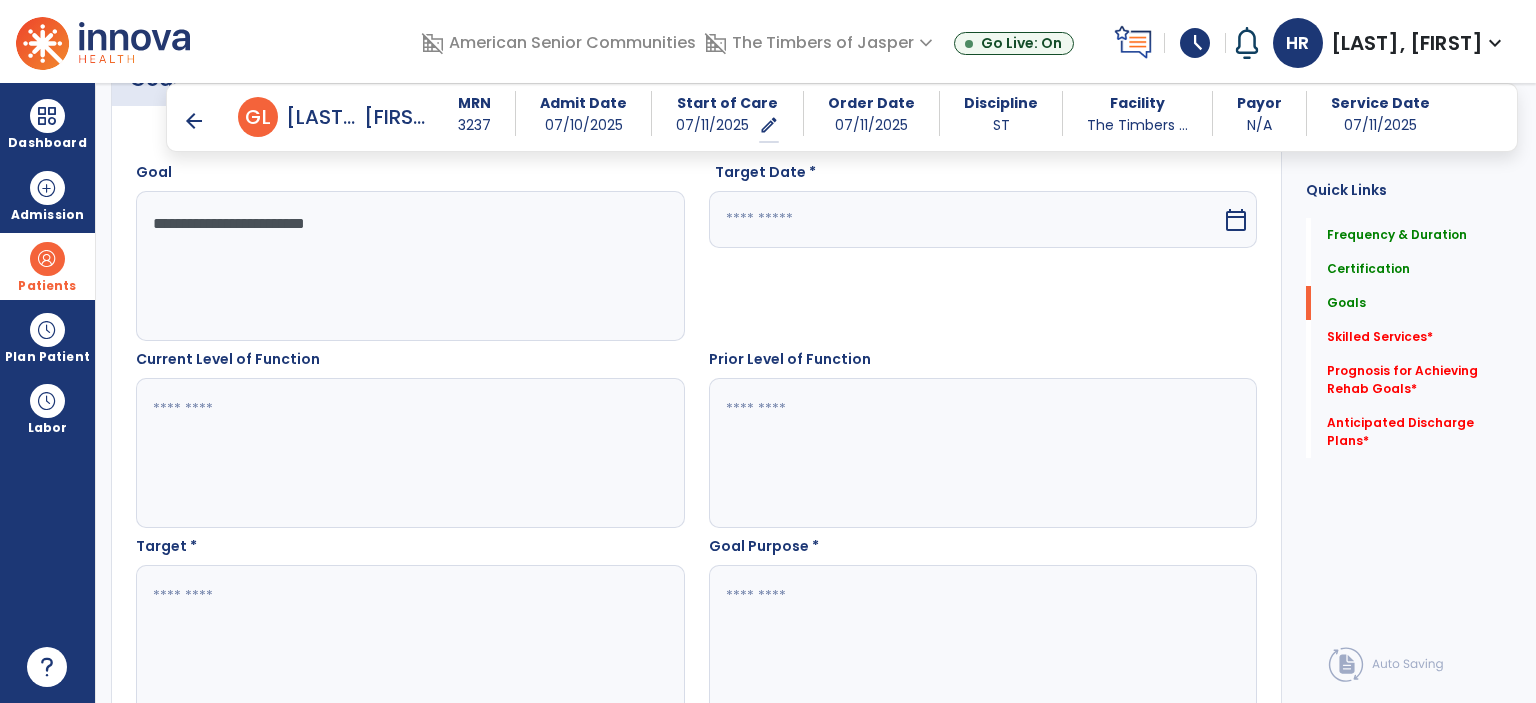 type on "**********" 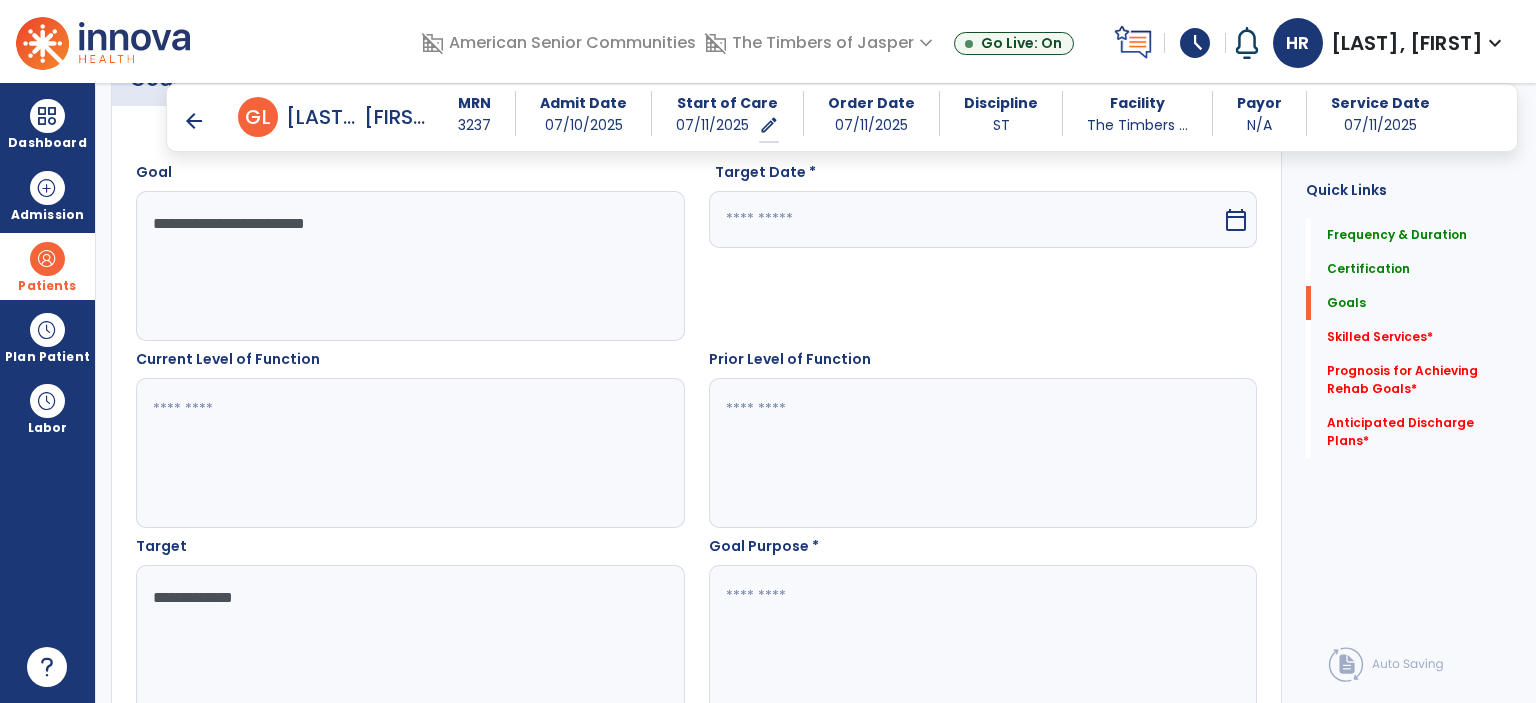 type on "**********" 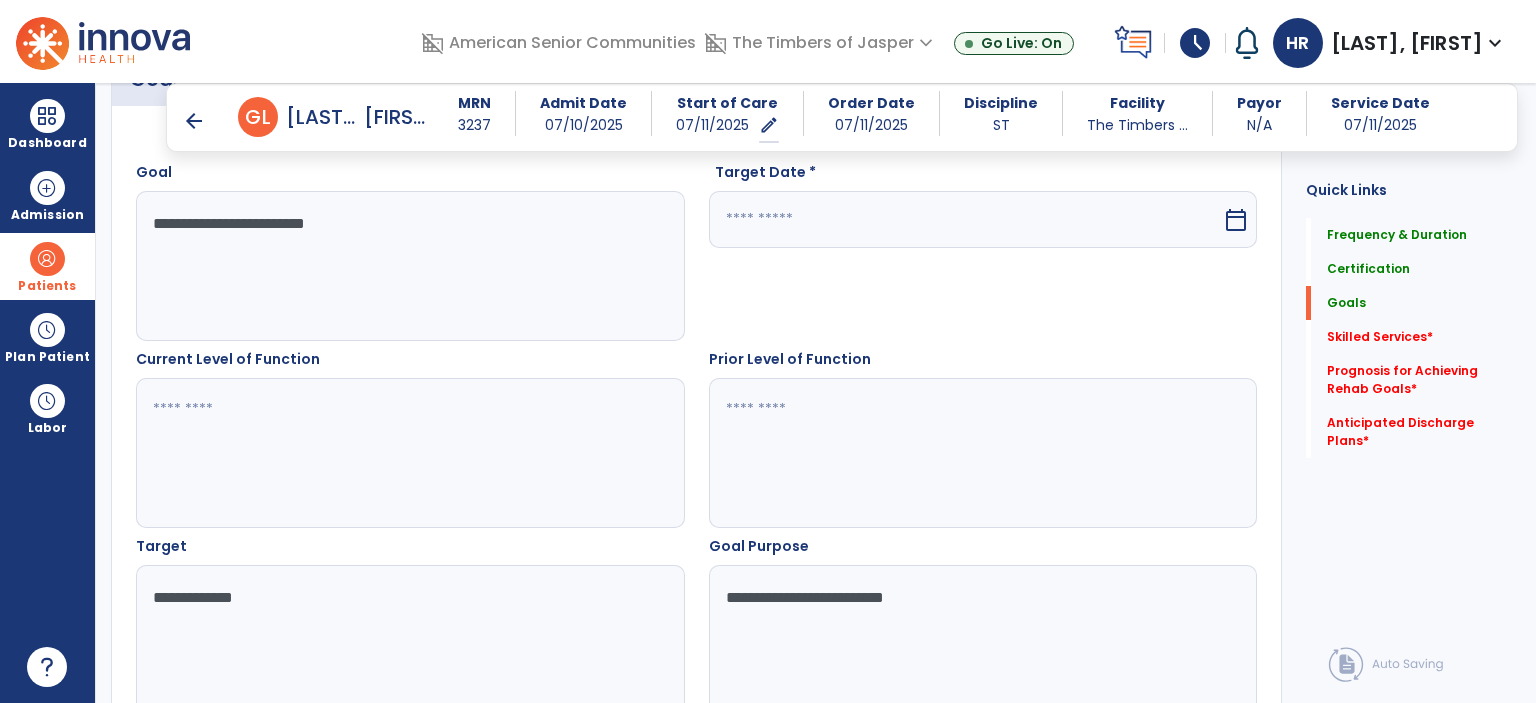 type on "**********" 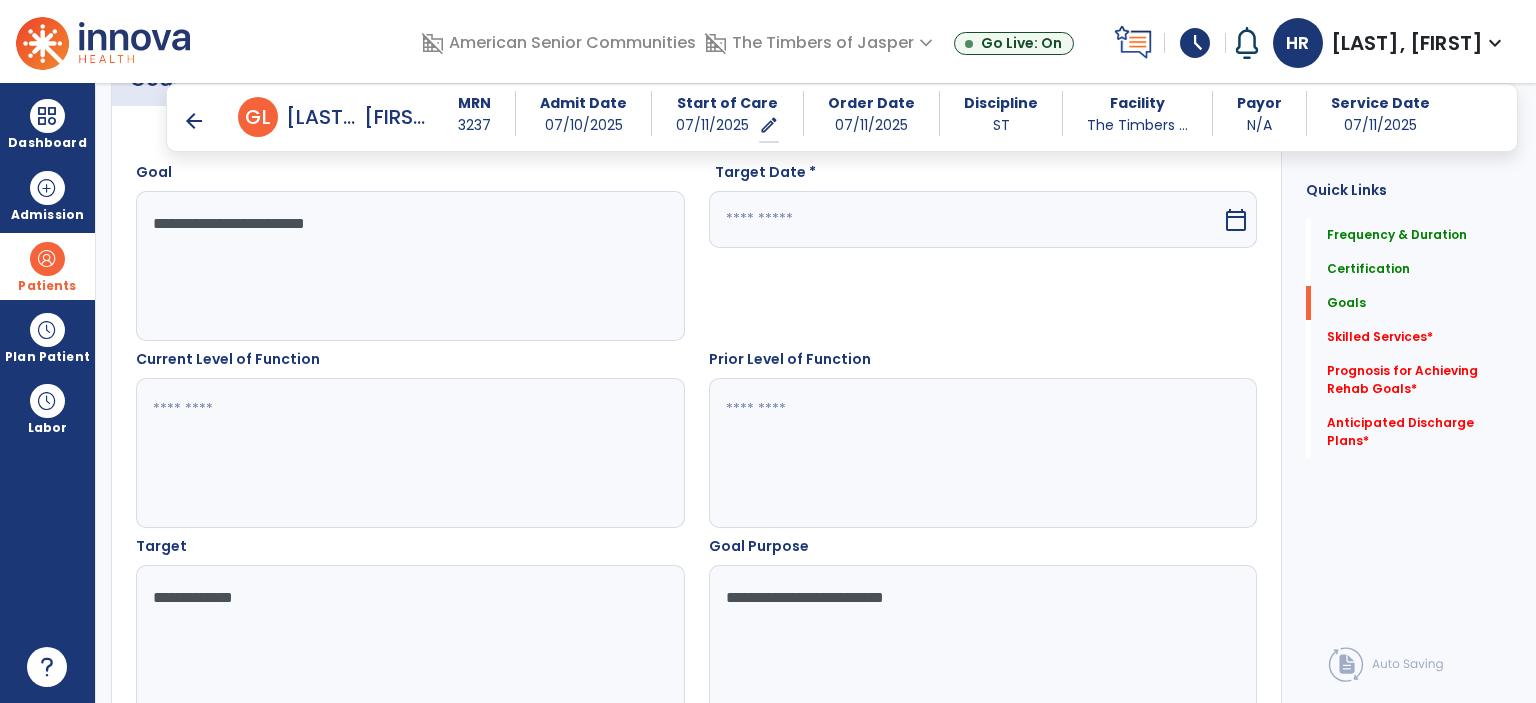 click at bounding box center [966, 219] 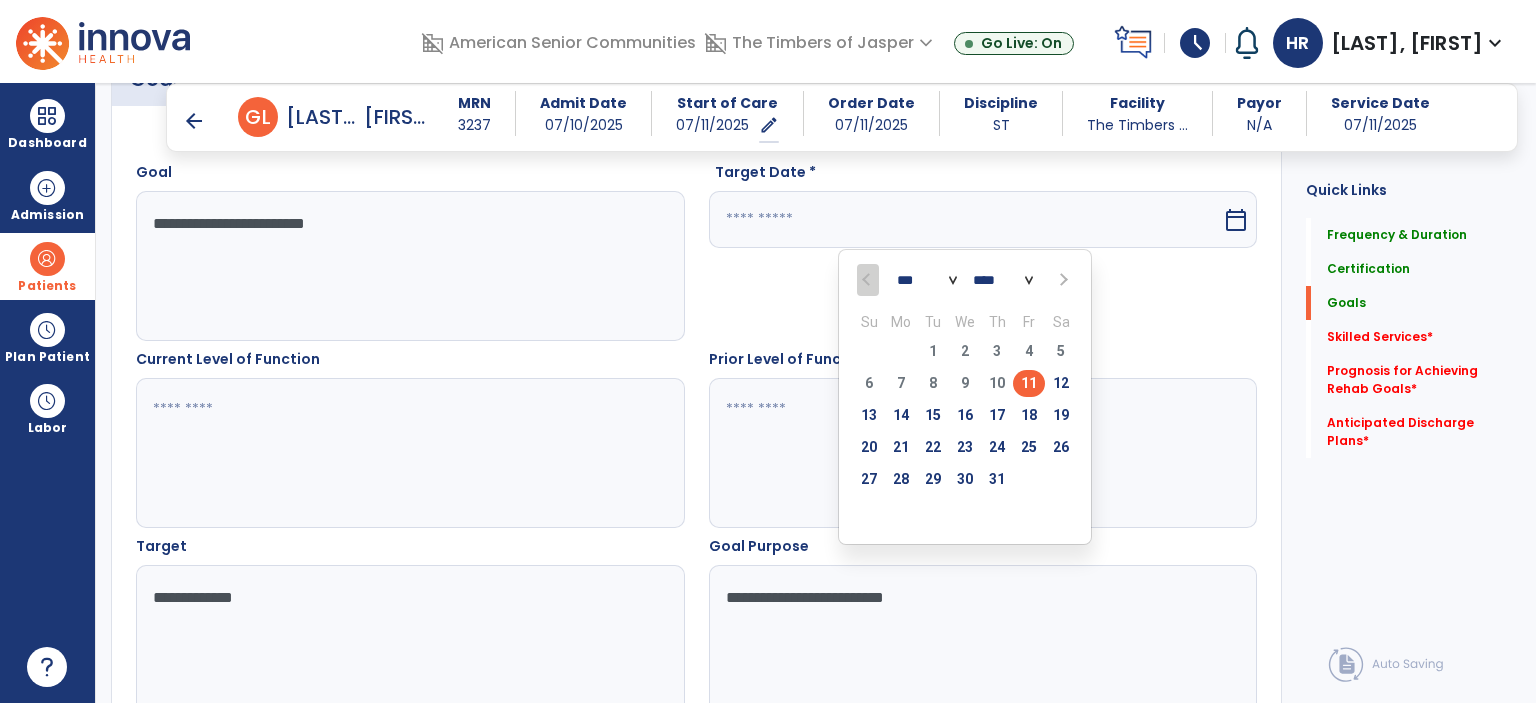 click at bounding box center (1062, 280) 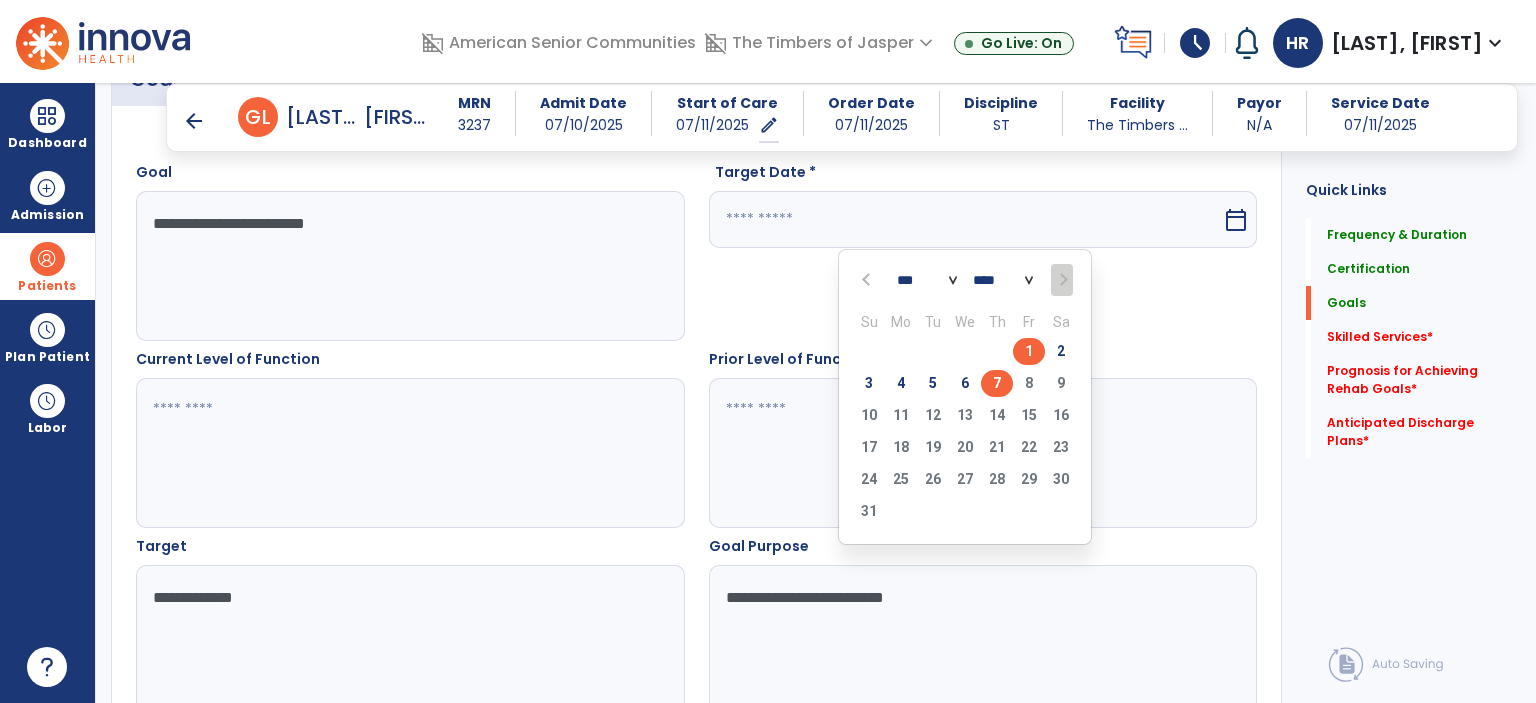 click on "7" at bounding box center (997, 383) 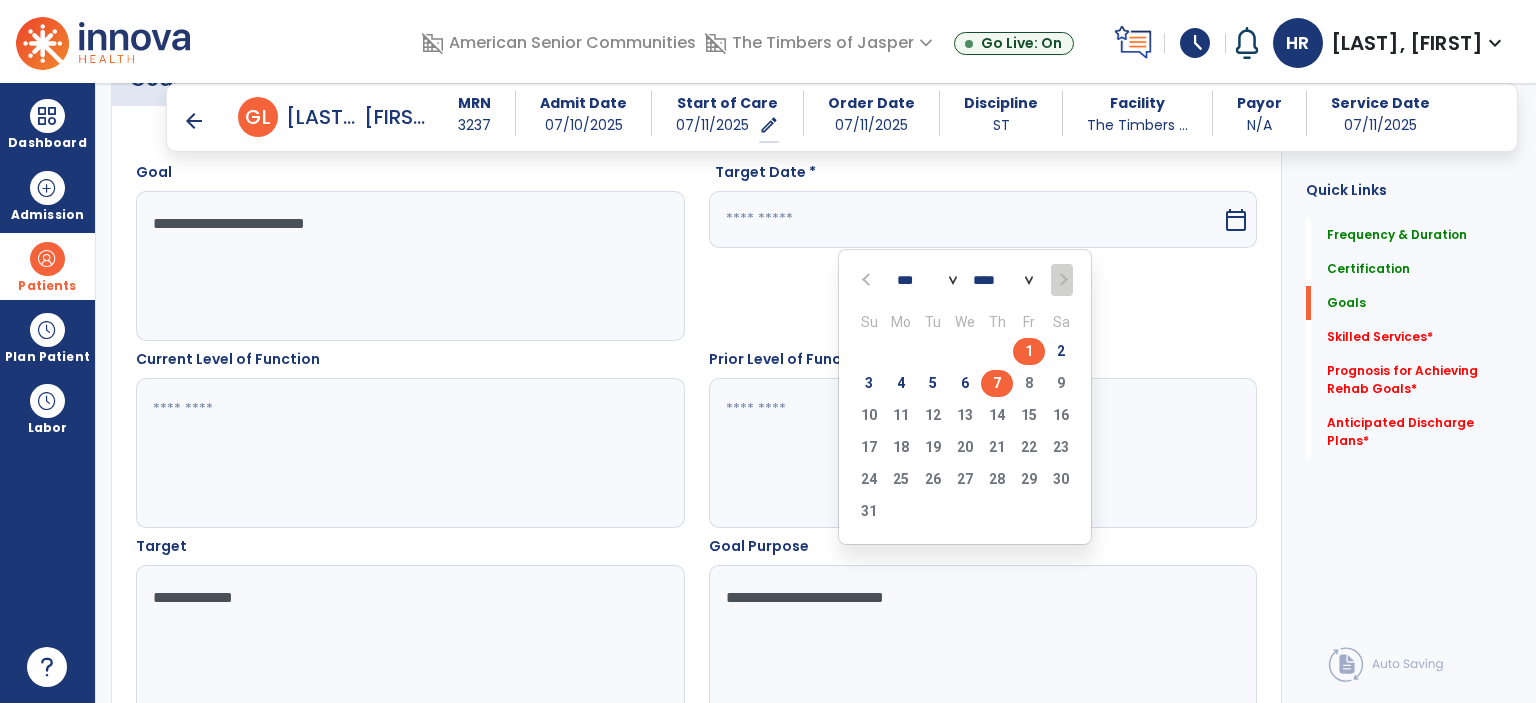 type on "********" 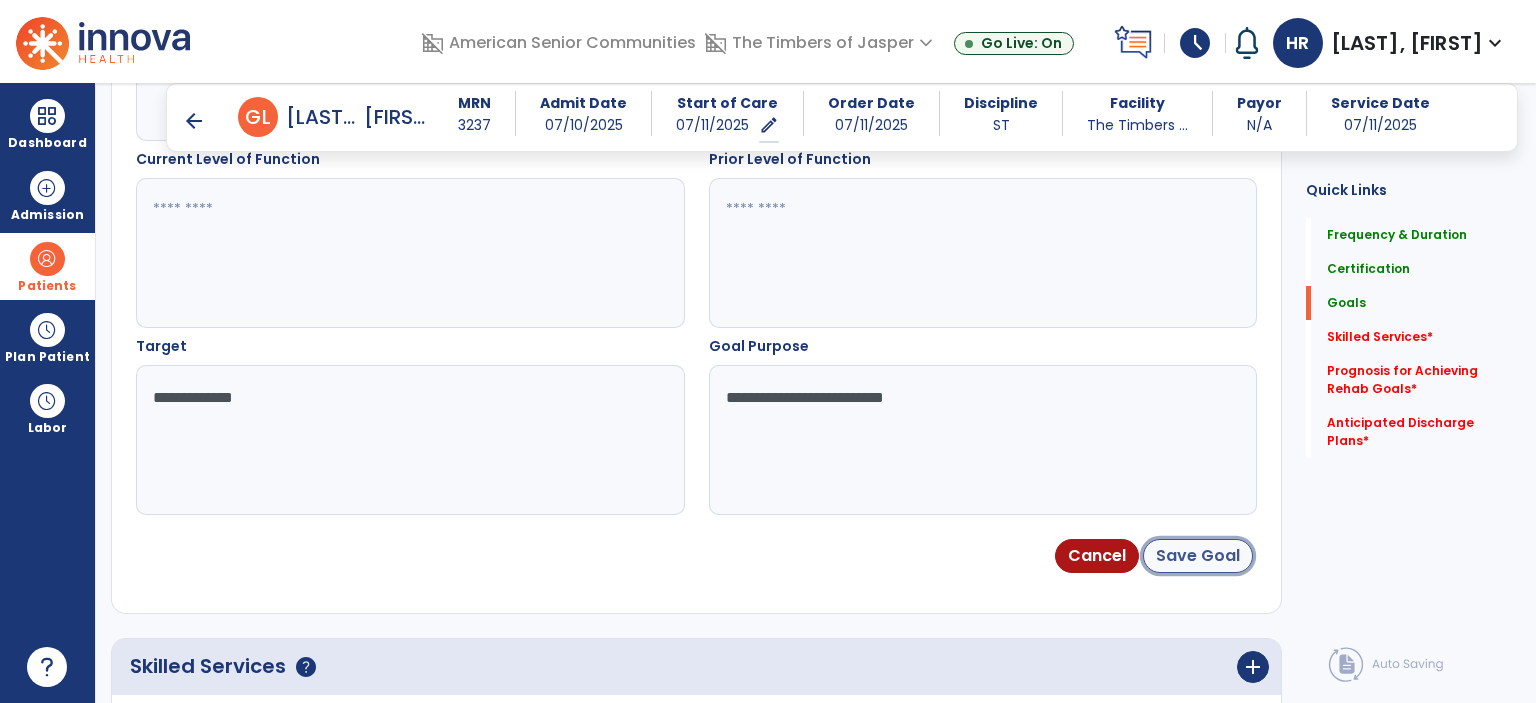 click on "Save Goal" at bounding box center [1198, 556] 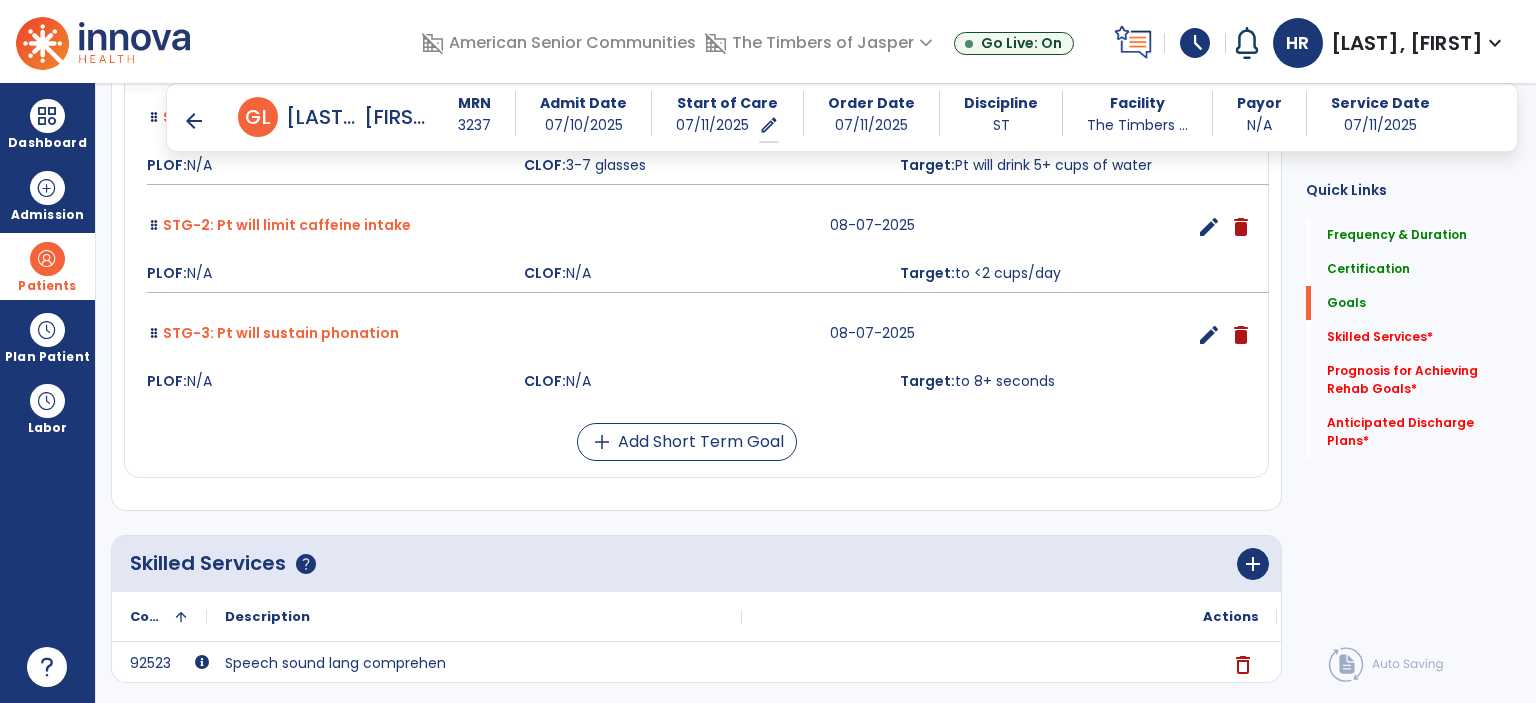 scroll, scrollTop: 761, scrollLeft: 0, axis: vertical 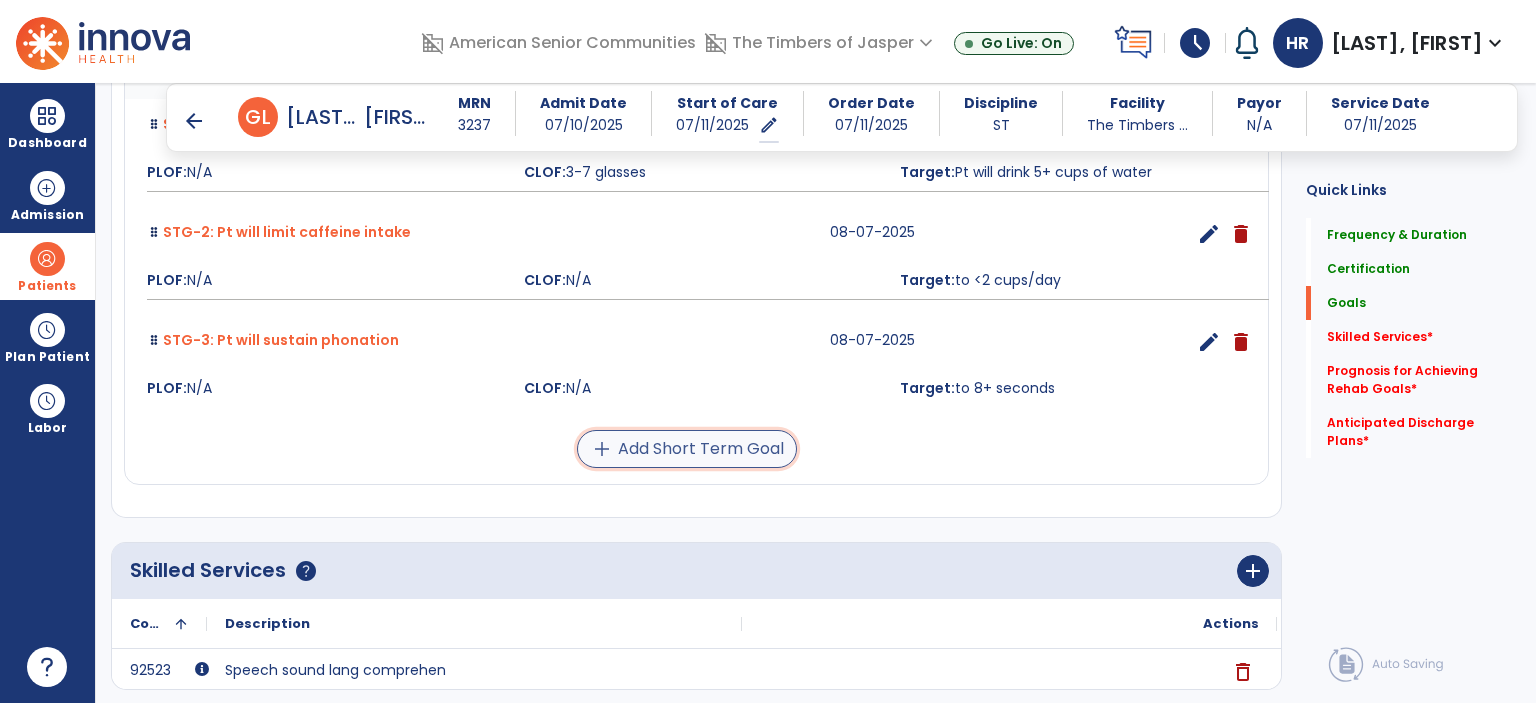 click on "add  Add Short Term Goal" at bounding box center [687, 449] 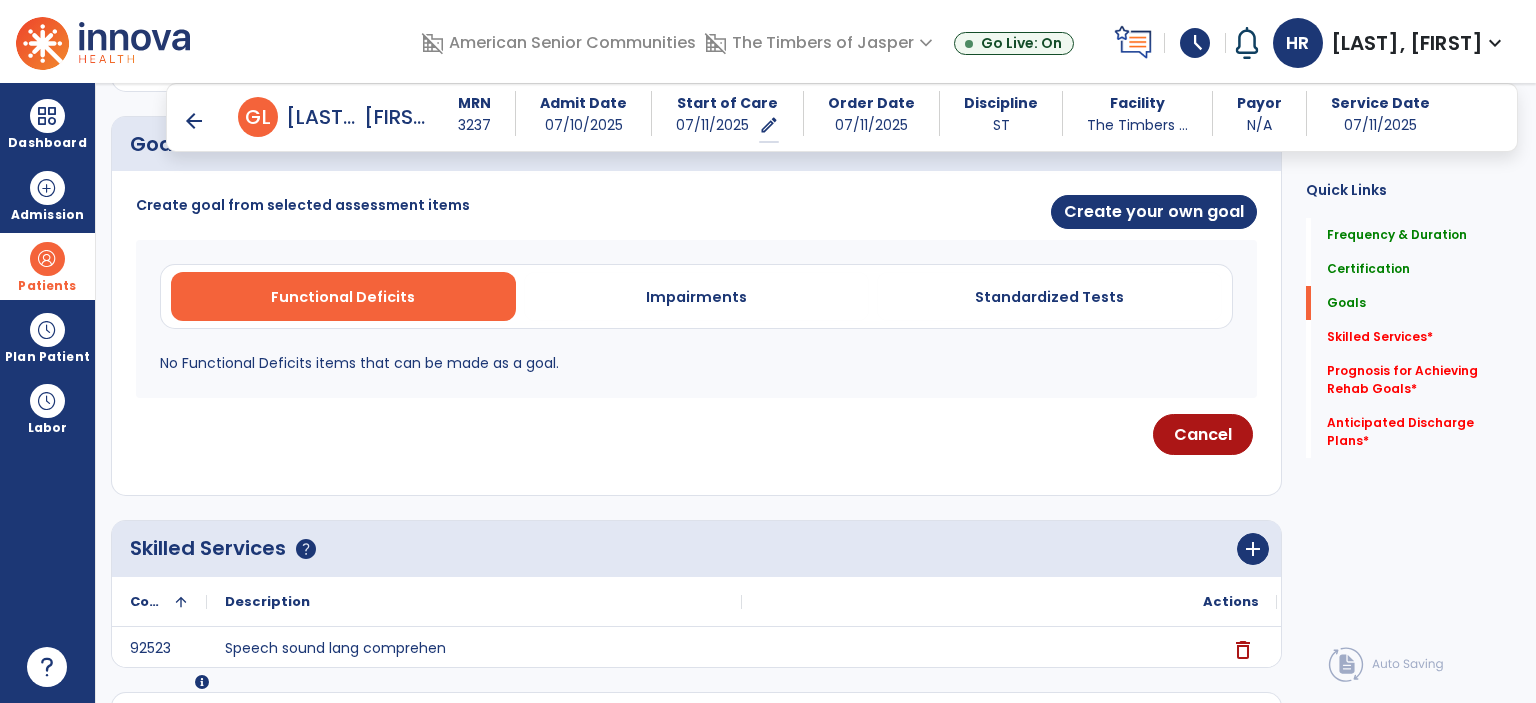scroll, scrollTop: 465, scrollLeft: 0, axis: vertical 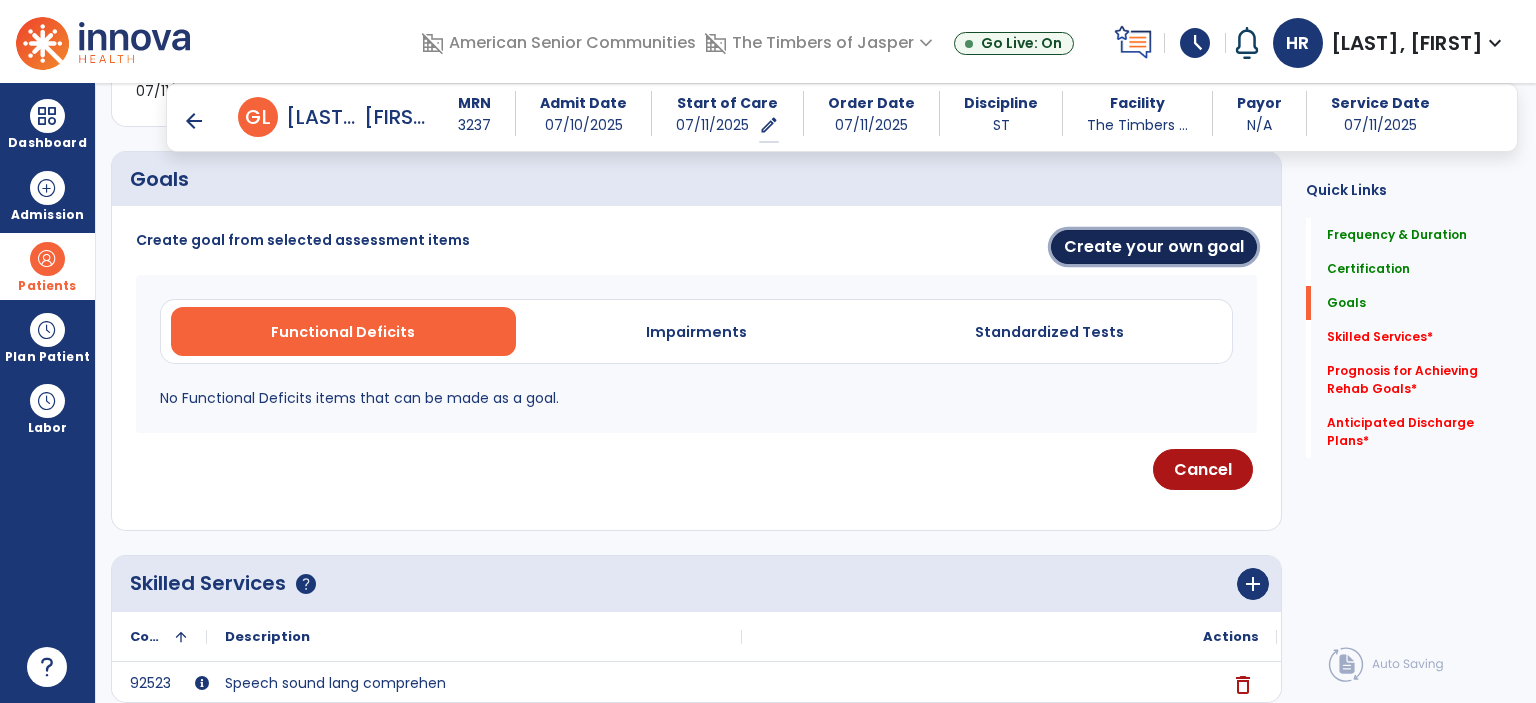 click on "Create your own goal" at bounding box center [1154, 247] 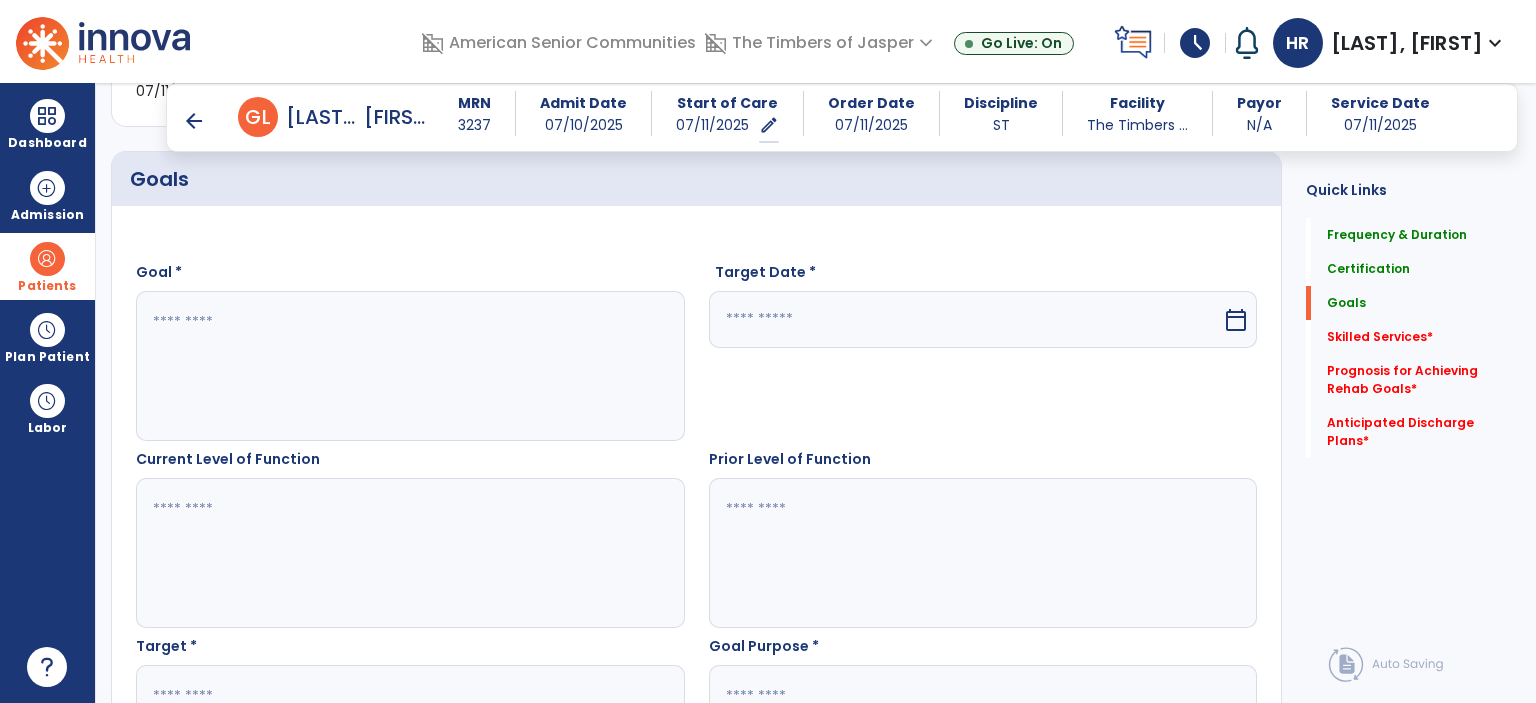 drag, startPoint x: 244, startPoint y: 384, endPoint x: 268, endPoint y: 364, distance: 31.241 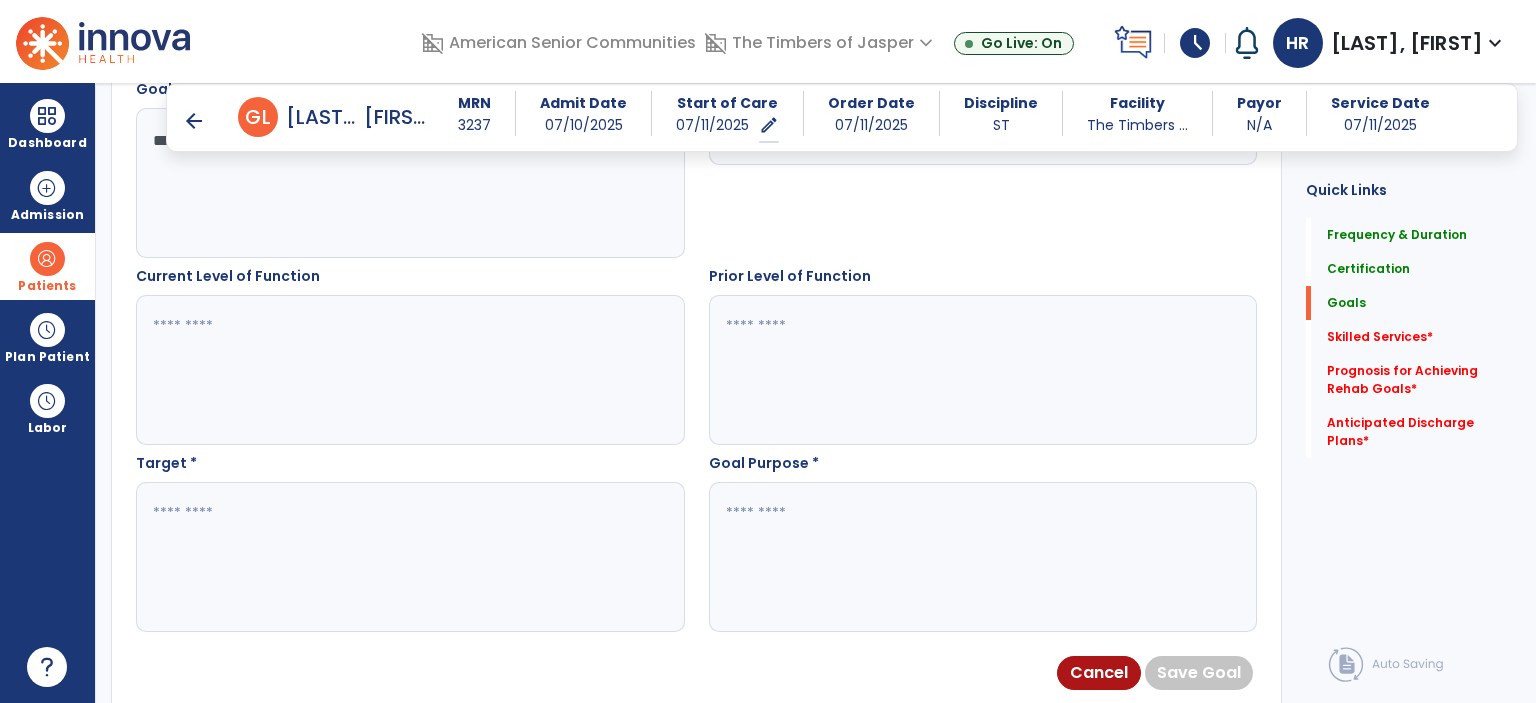 scroll, scrollTop: 765, scrollLeft: 0, axis: vertical 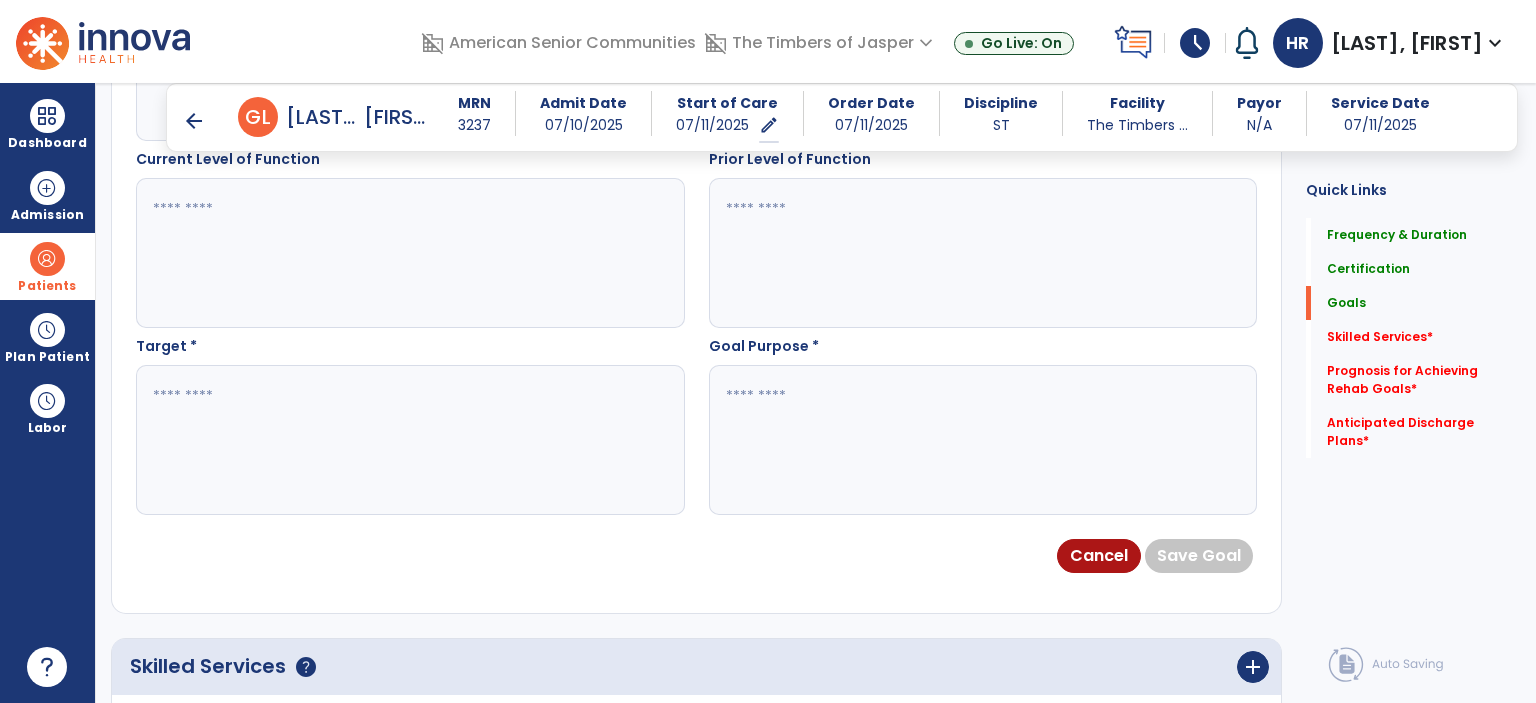 type on "**********" 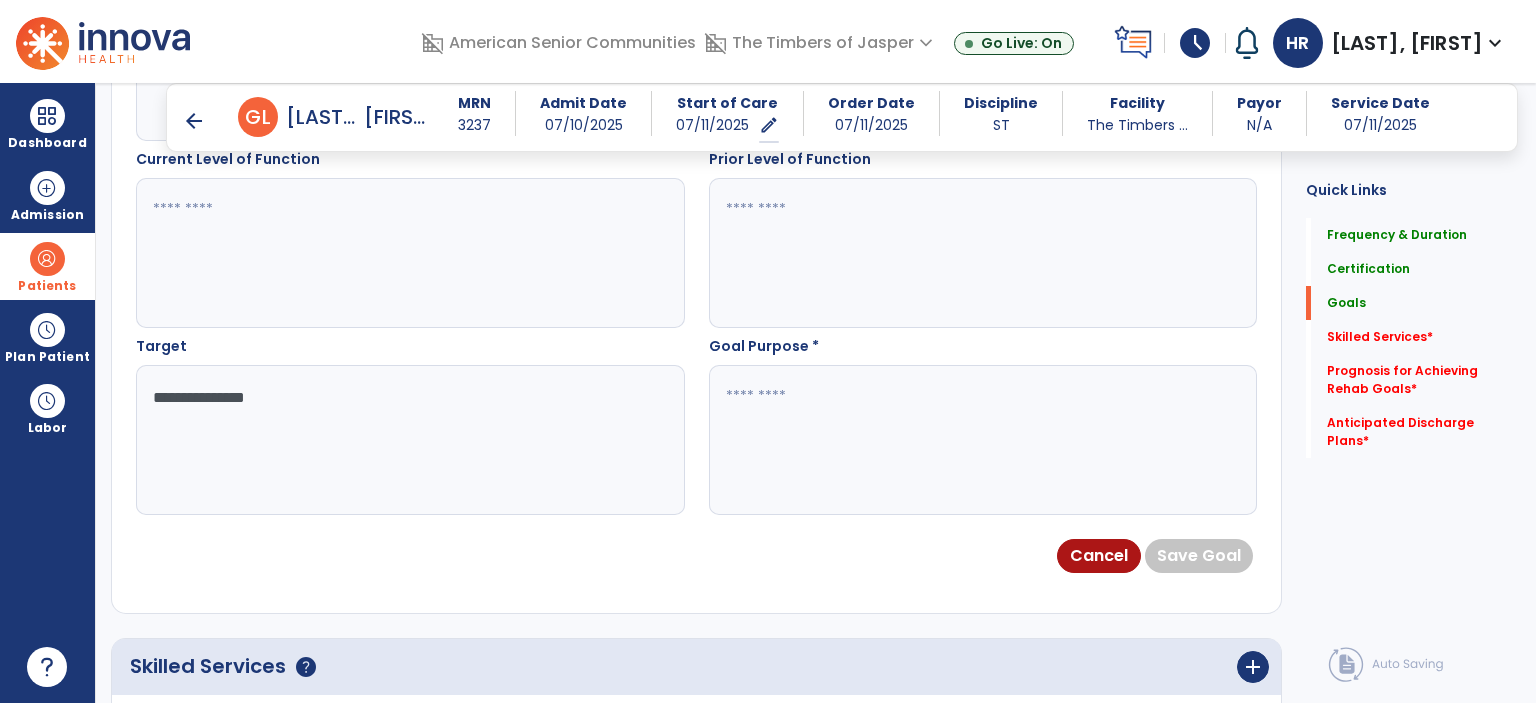 type on "**********" 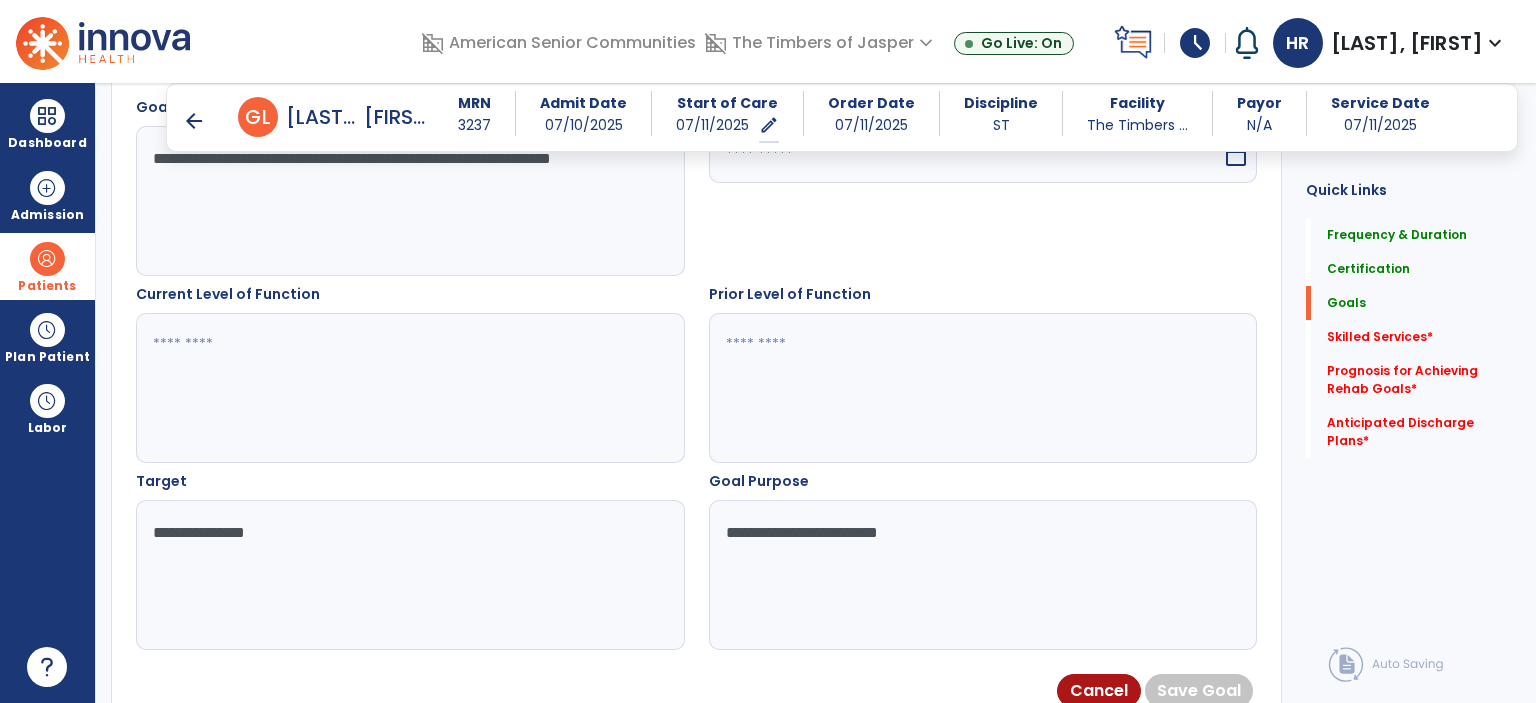 scroll, scrollTop: 665, scrollLeft: 0, axis: vertical 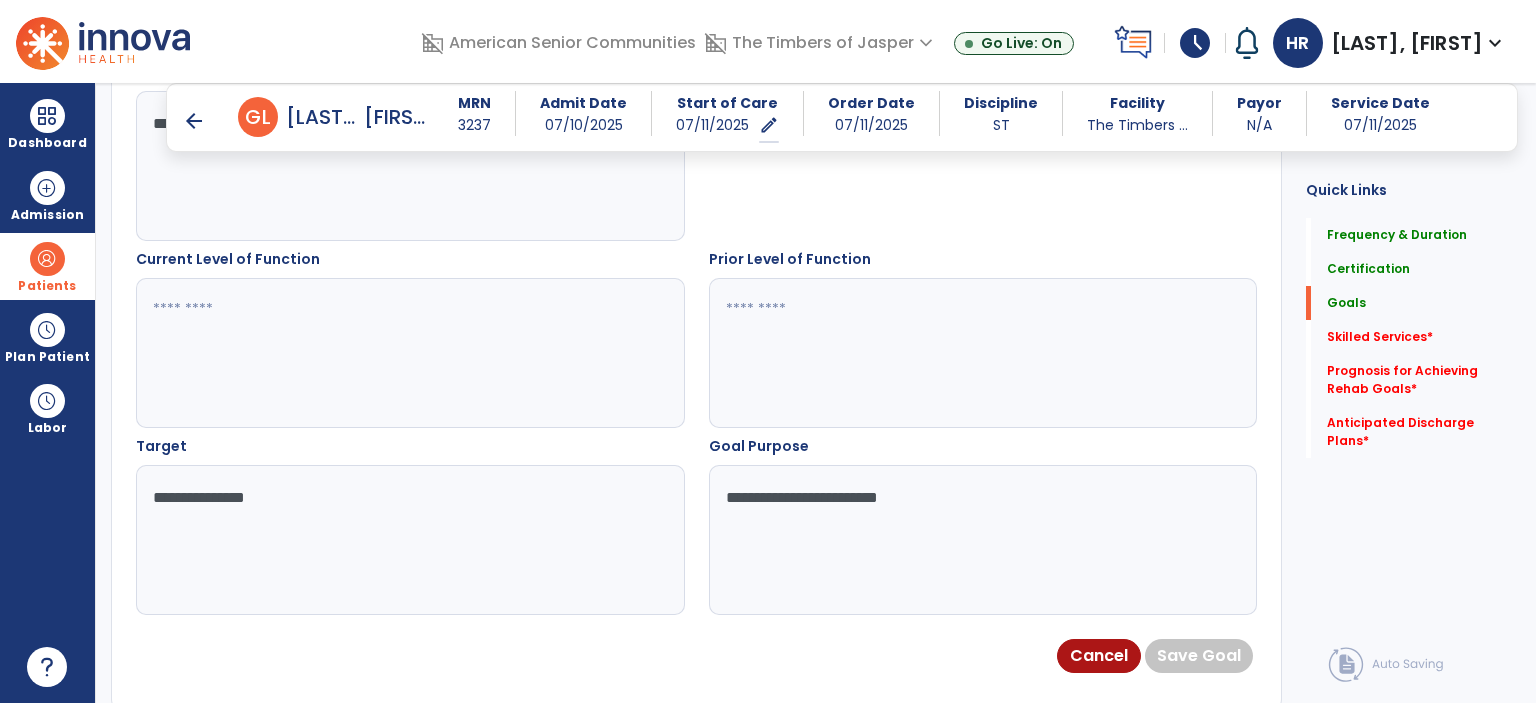 click on "**********" at bounding box center [982, 540] 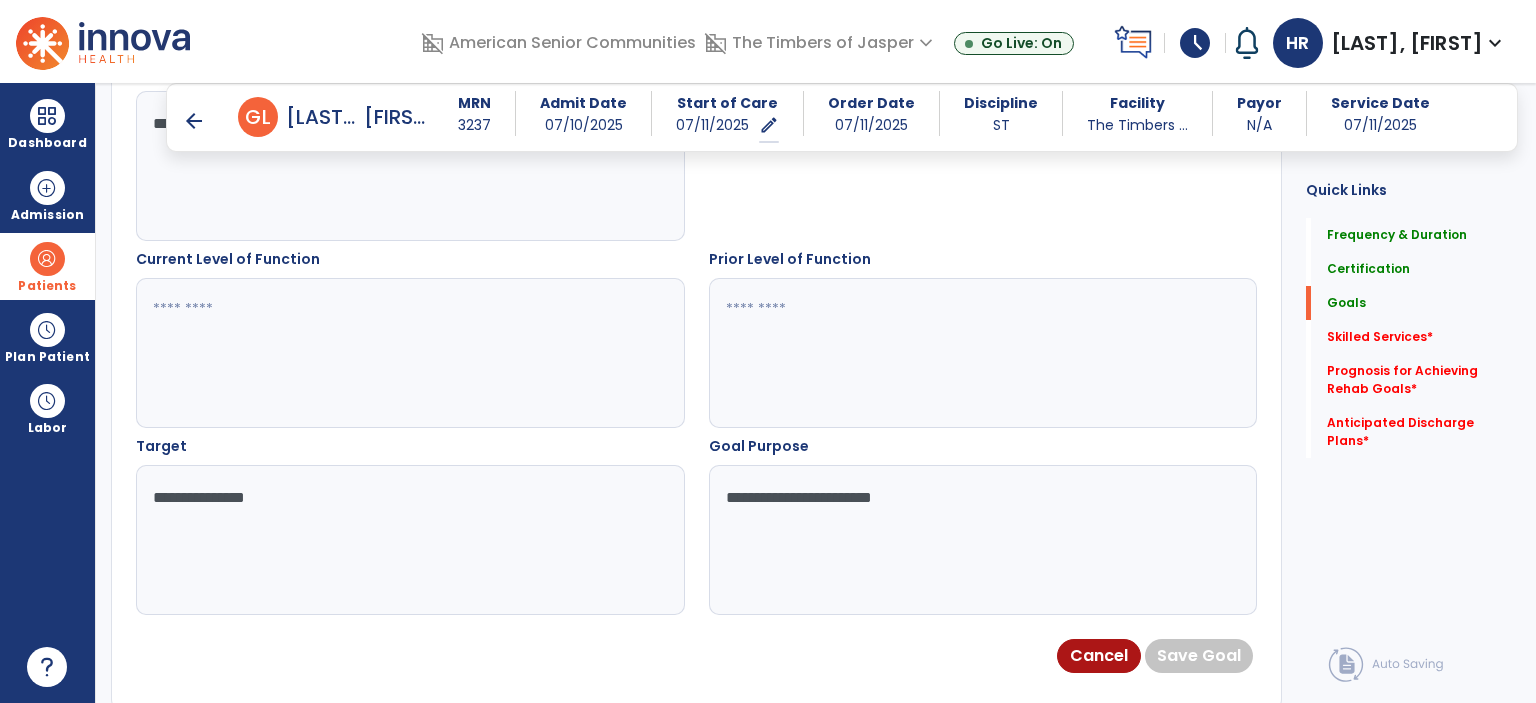 scroll, scrollTop: 265, scrollLeft: 0, axis: vertical 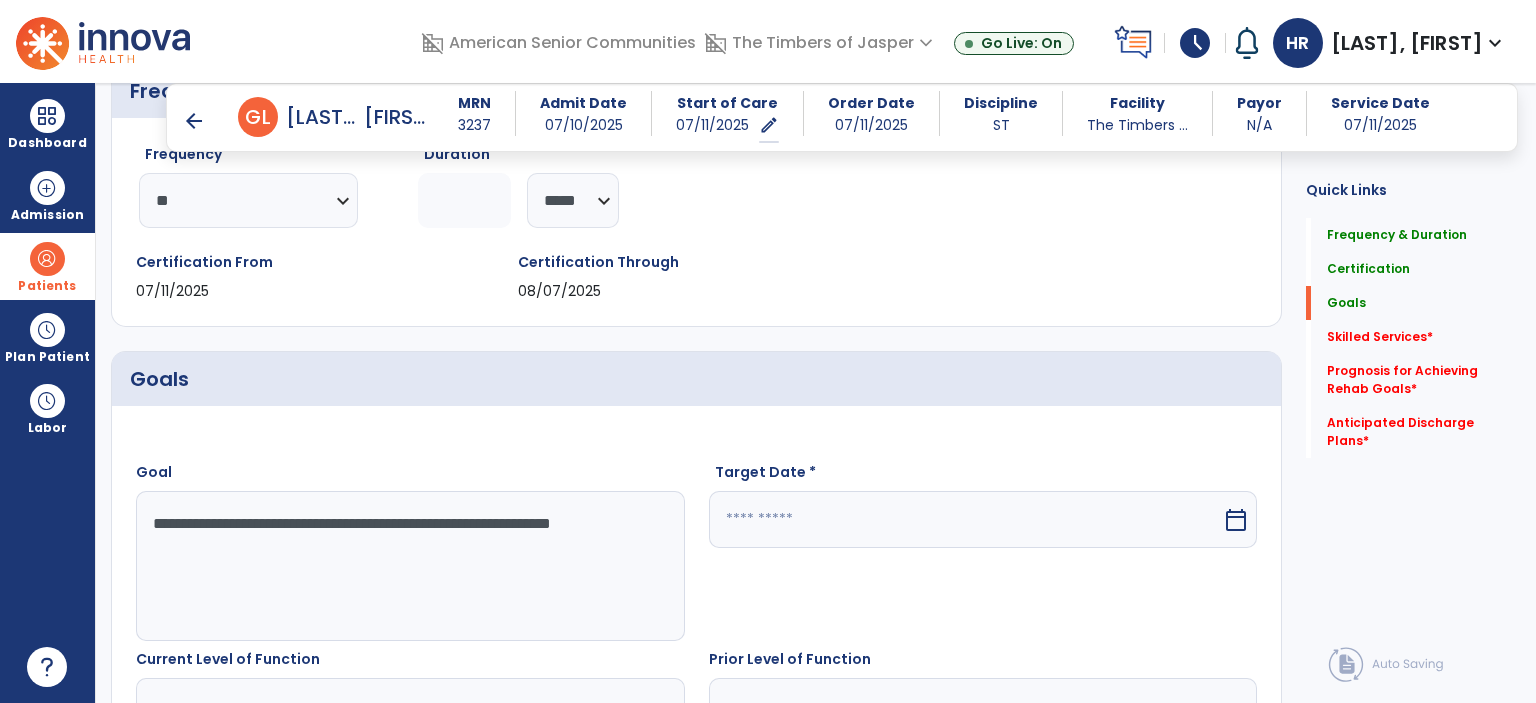 type on "**********" 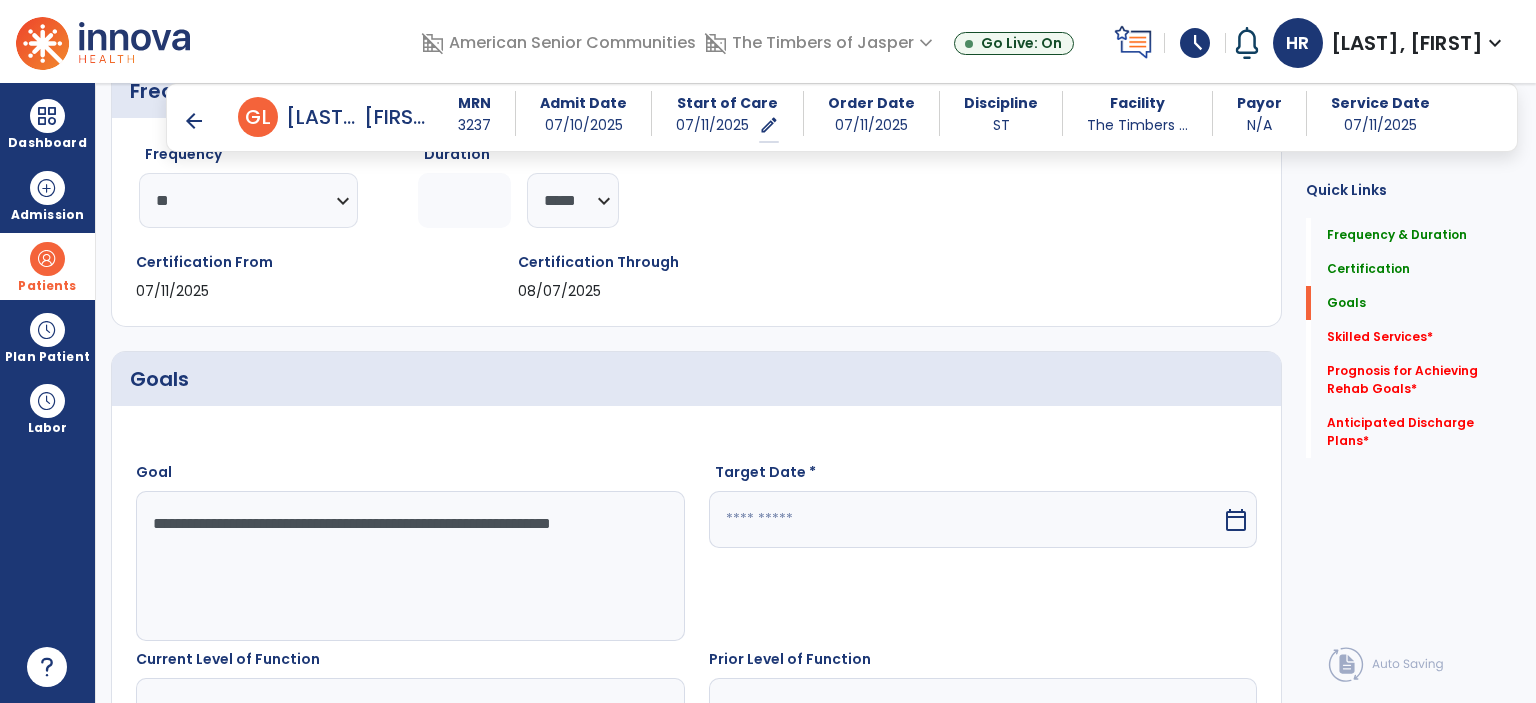 click at bounding box center [966, 519] 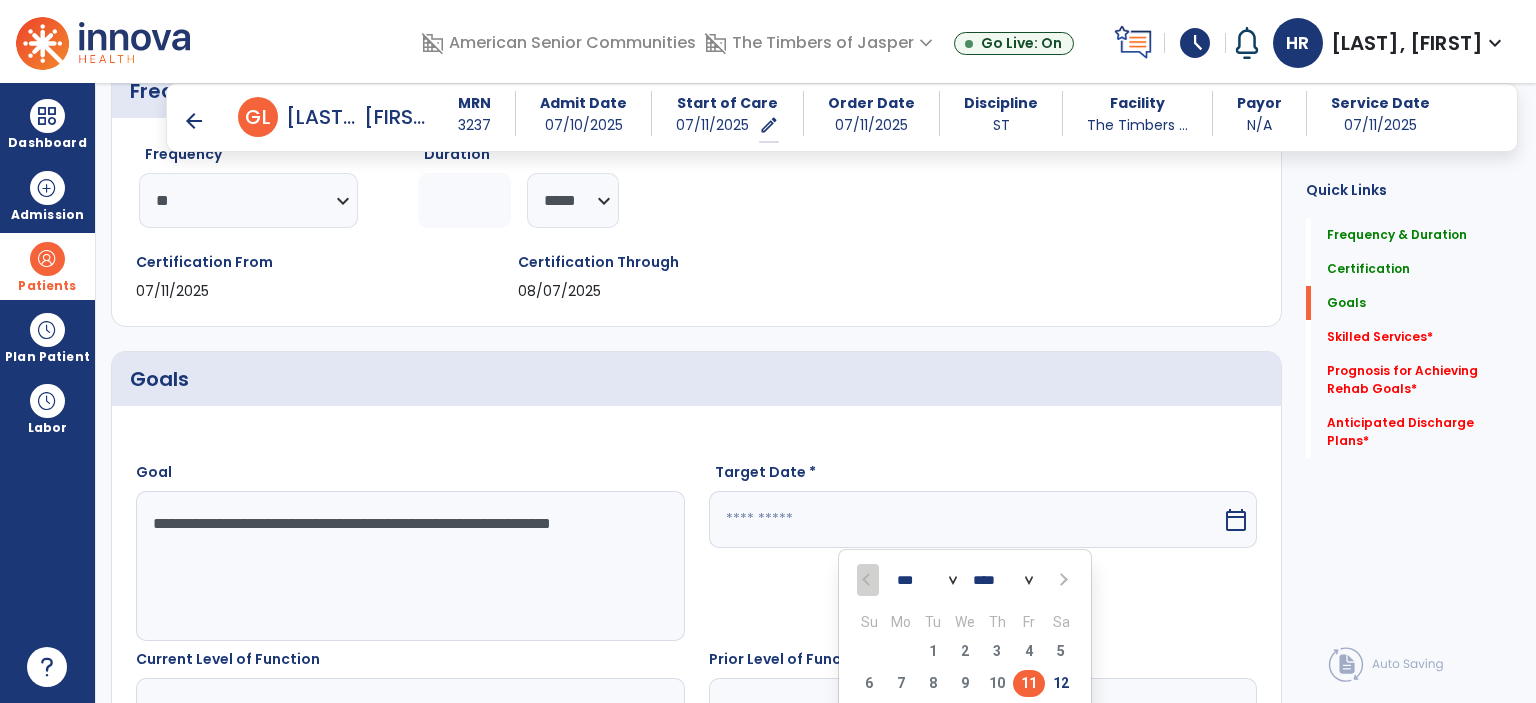 click at bounding box center [1062, 580] 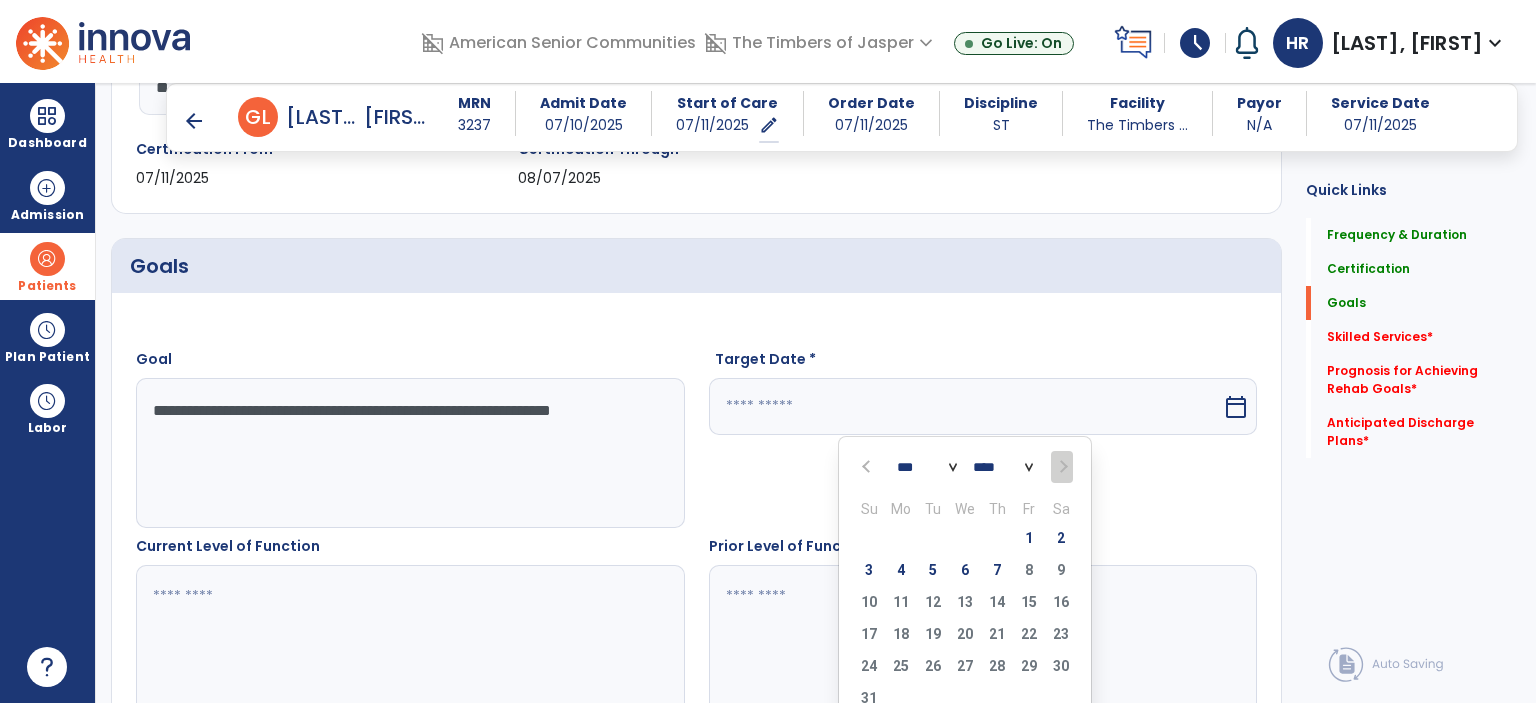 scroll, scrollTop: 465, scrollLeft: 0, axis: vertical 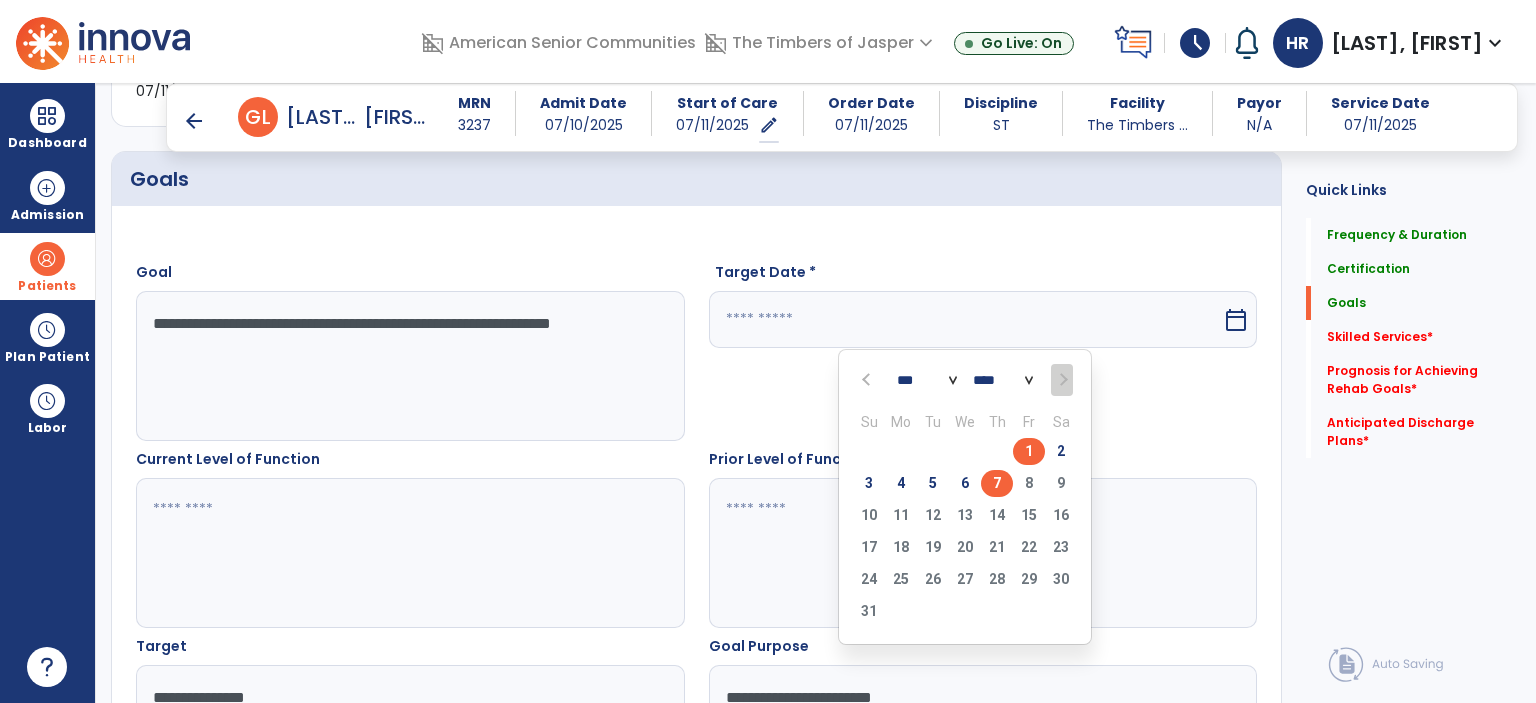 click on "7" at bounding box center [997, 483] 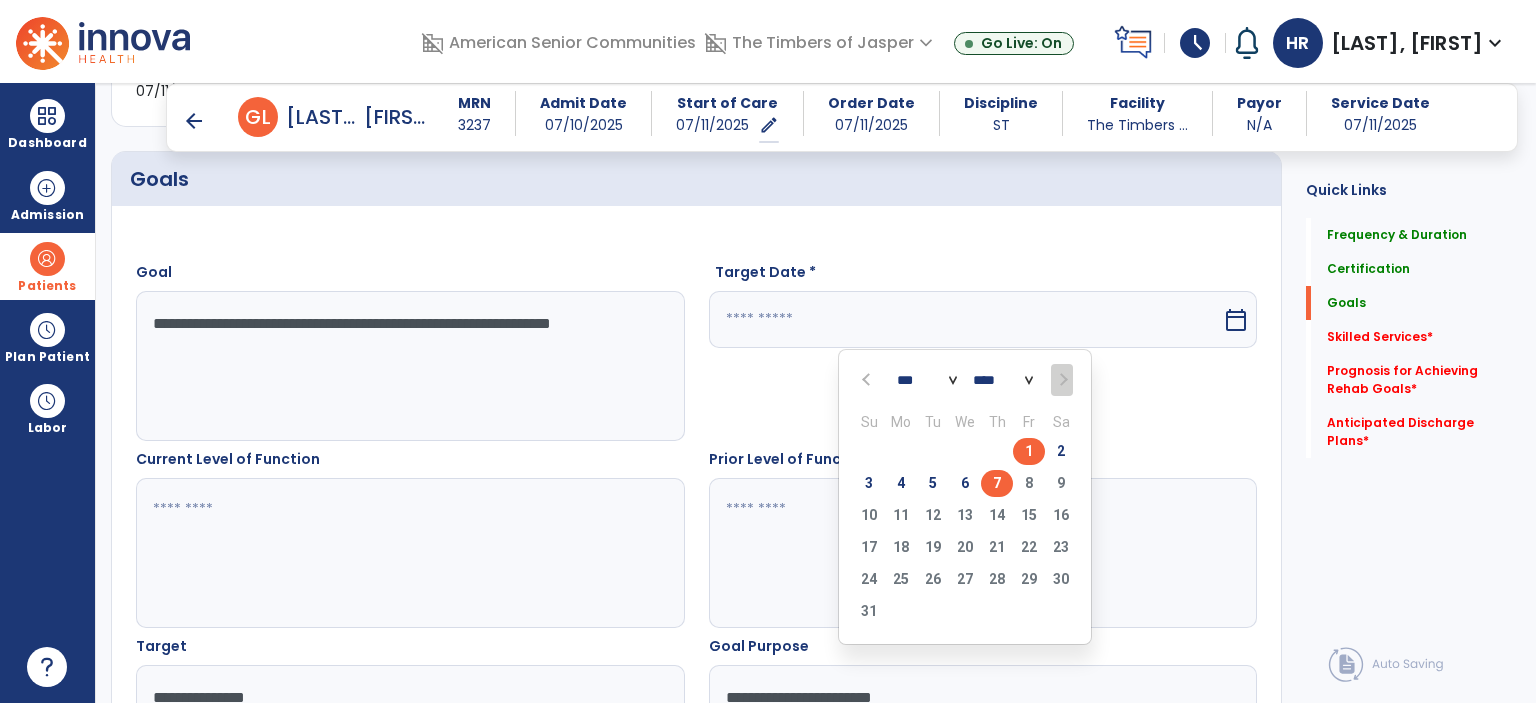 type on "********" 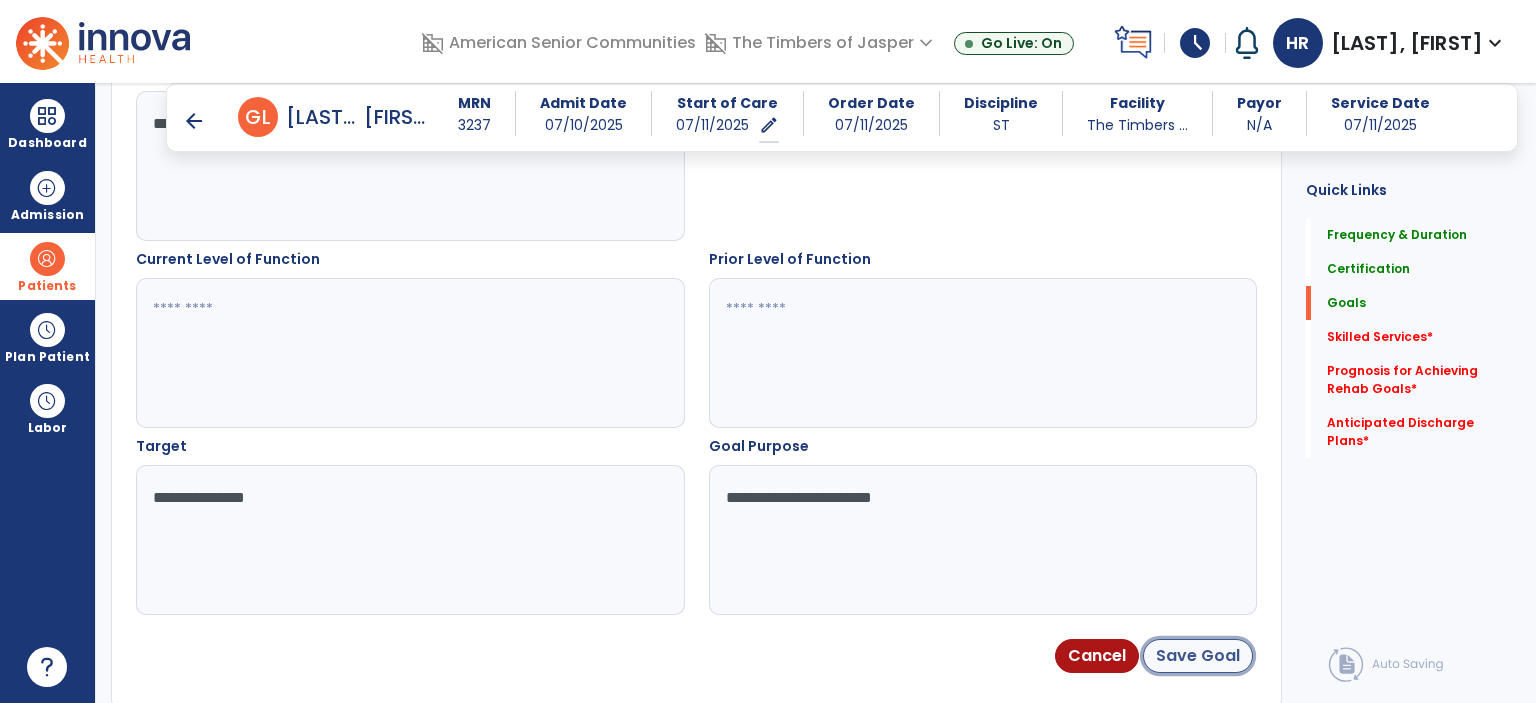 click on "Save Goal" at bounding box center (1198, 656) 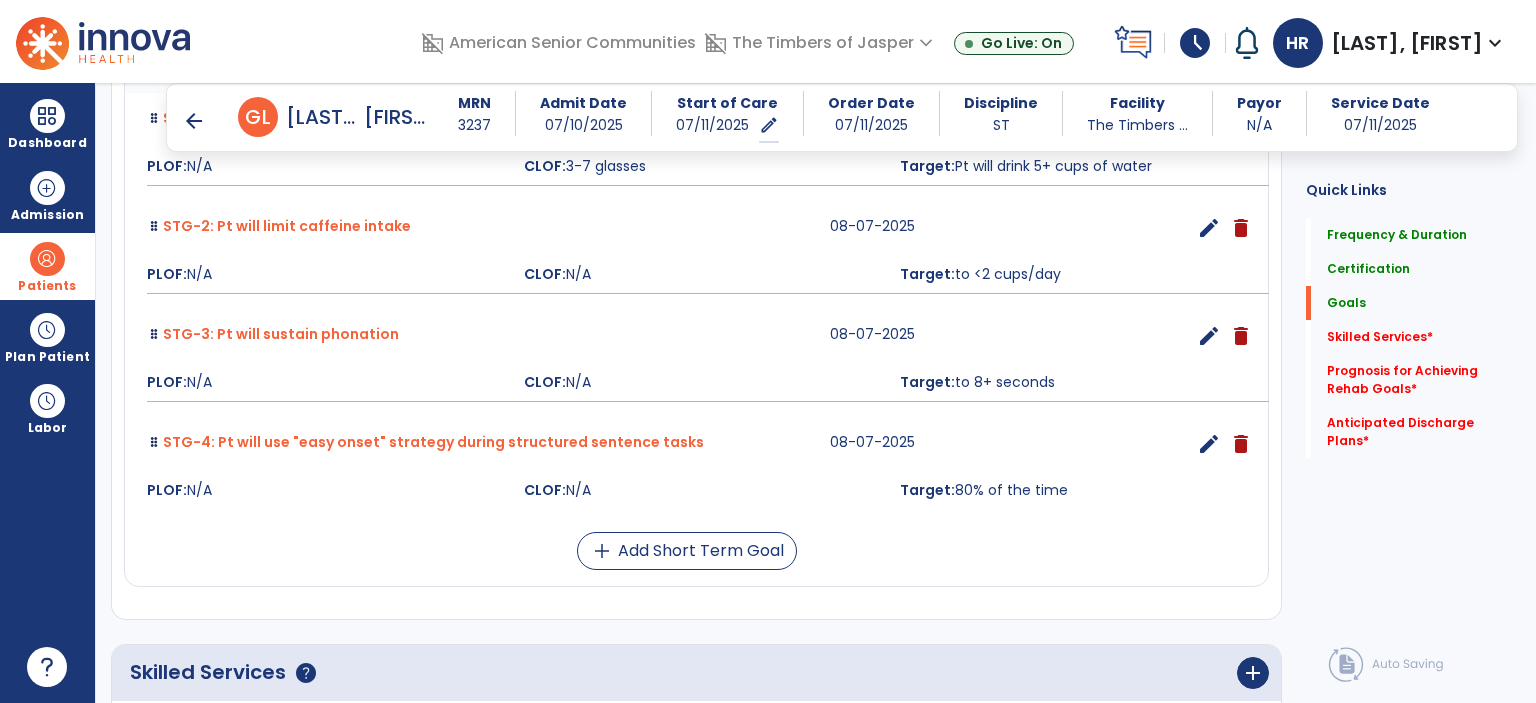 scroll, scrollTop: 1167, scrollLeft: 0, axis: vertical 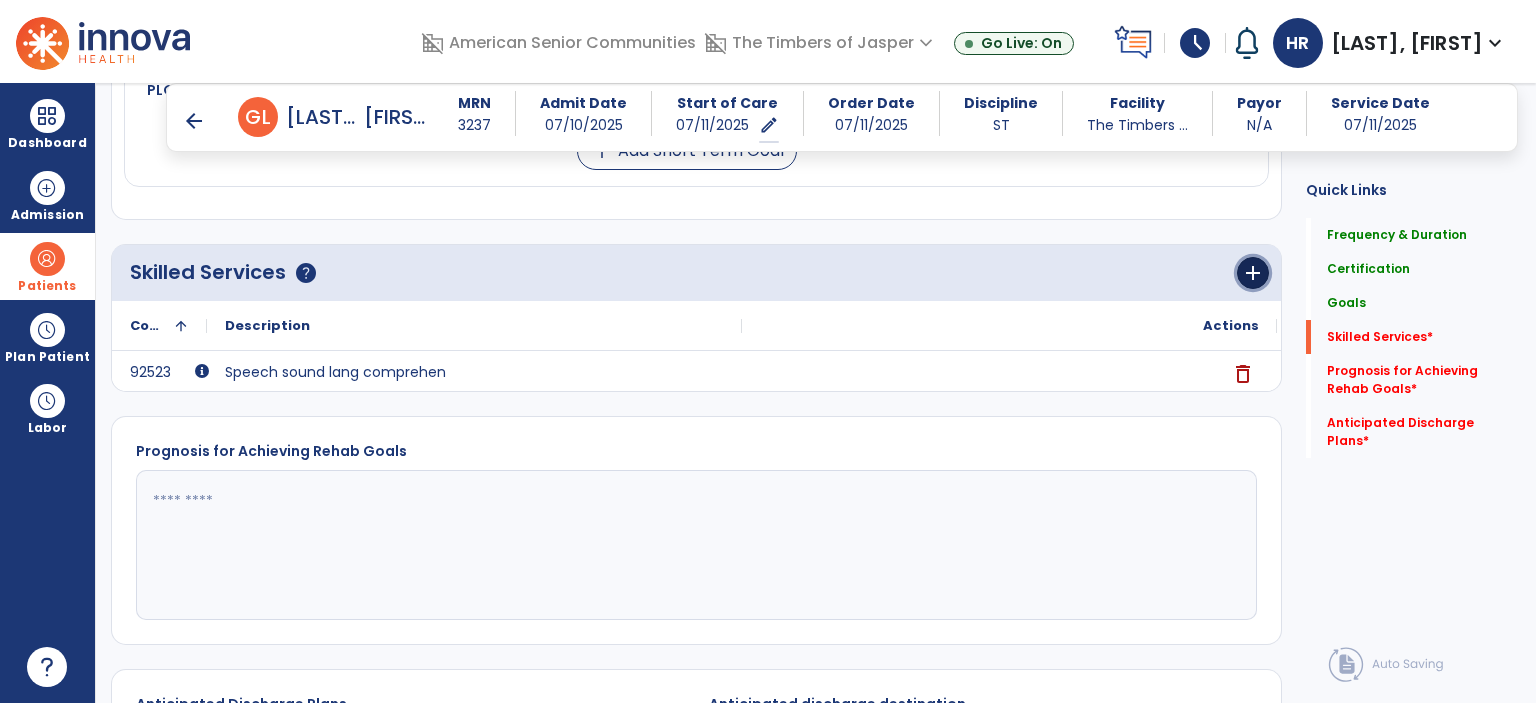 click on "add" 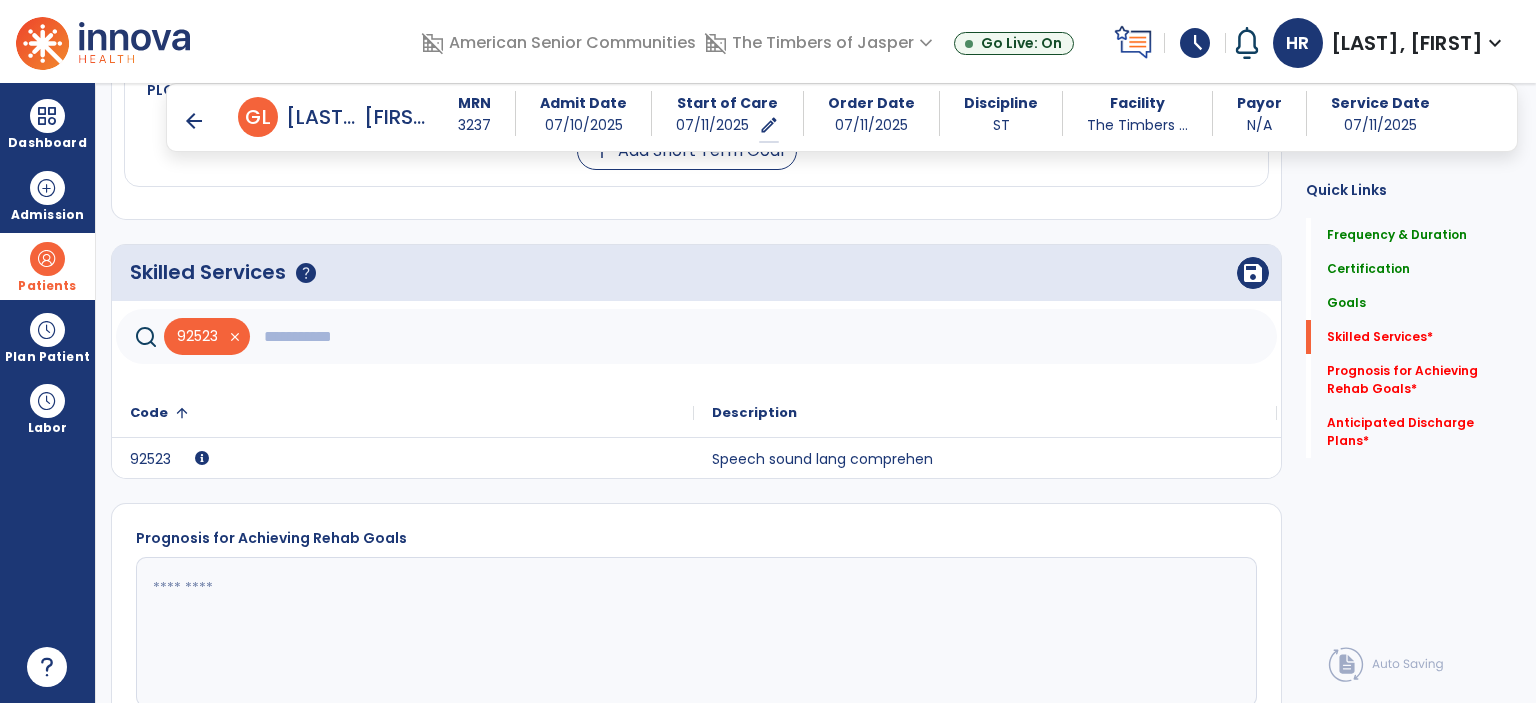 click 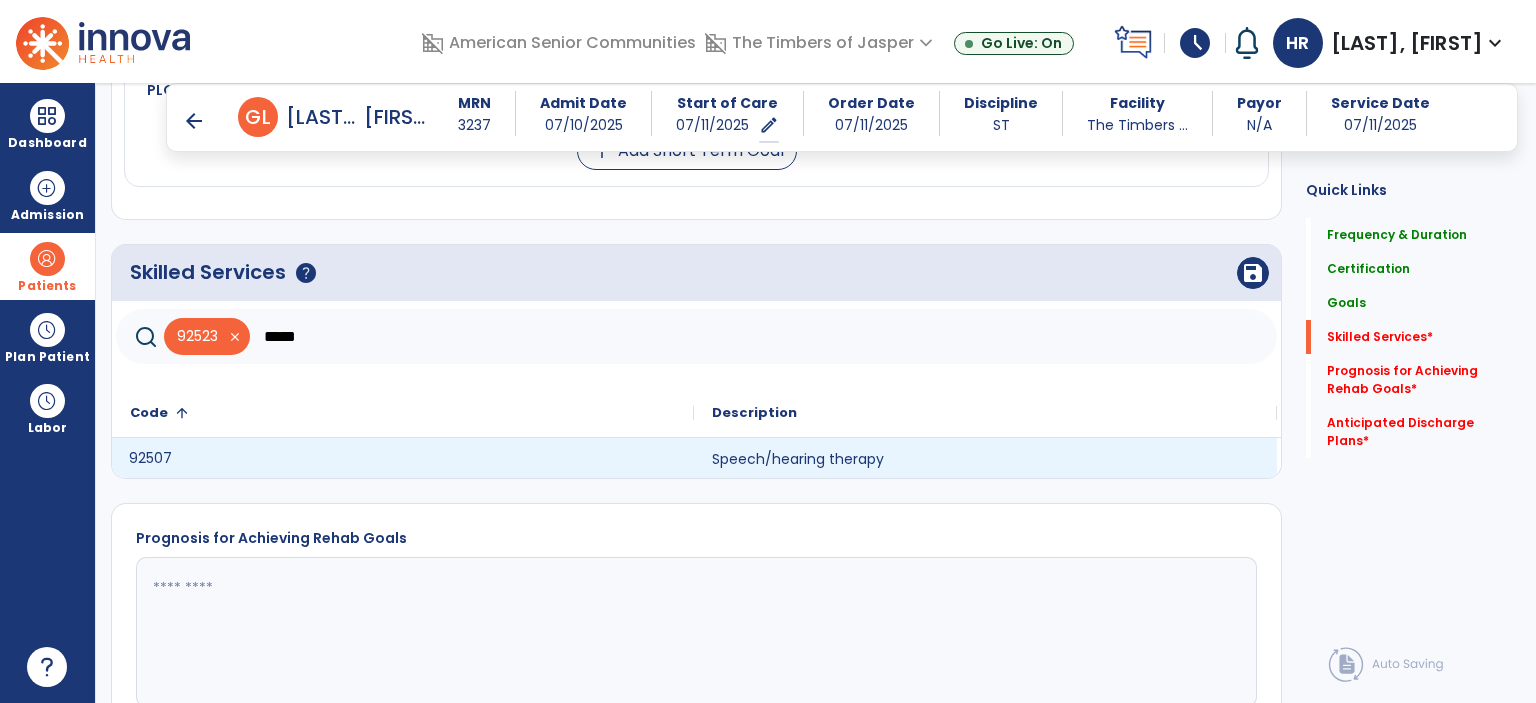 drag, startPoint x: 684, startPoint y: 455, endPoint x: 507, endPoint y: 356, distance: 202.80533 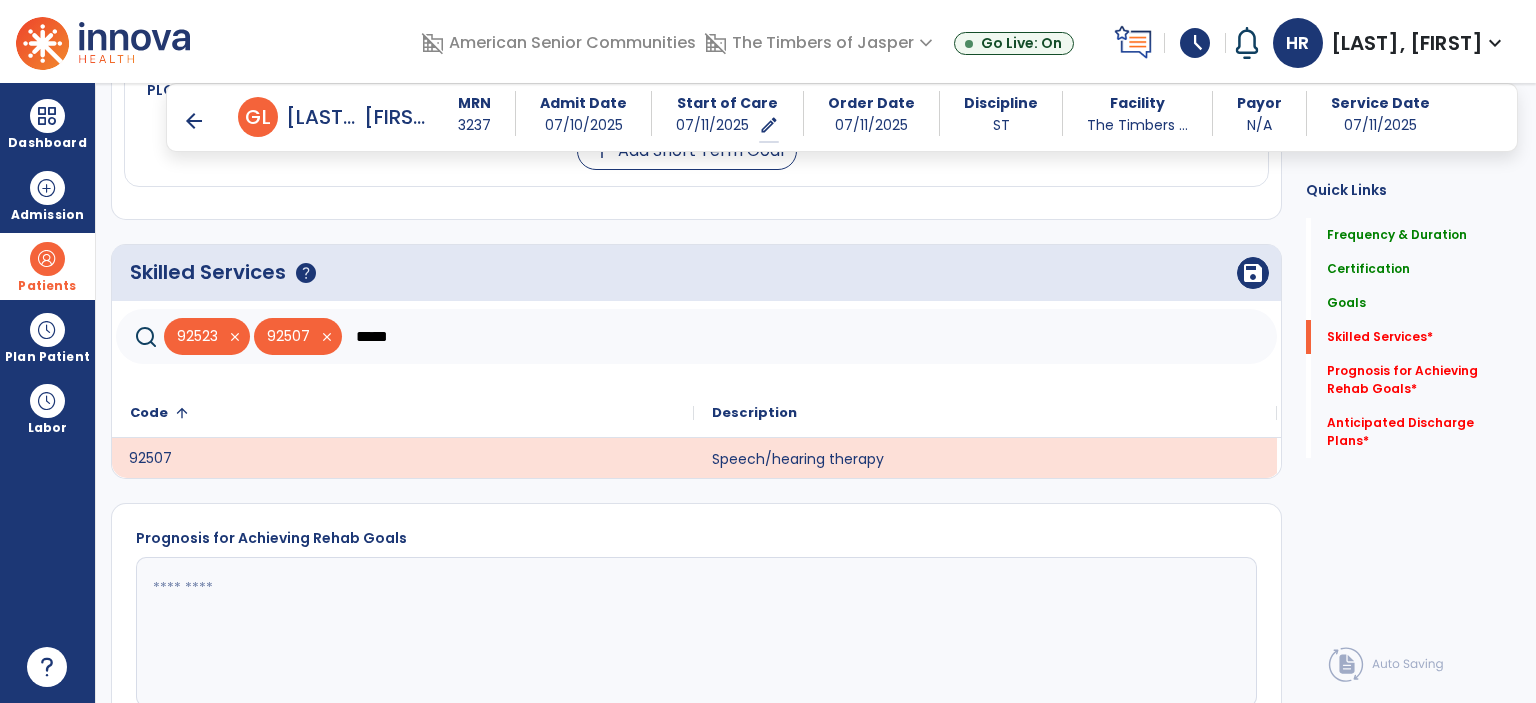 click on "*****" 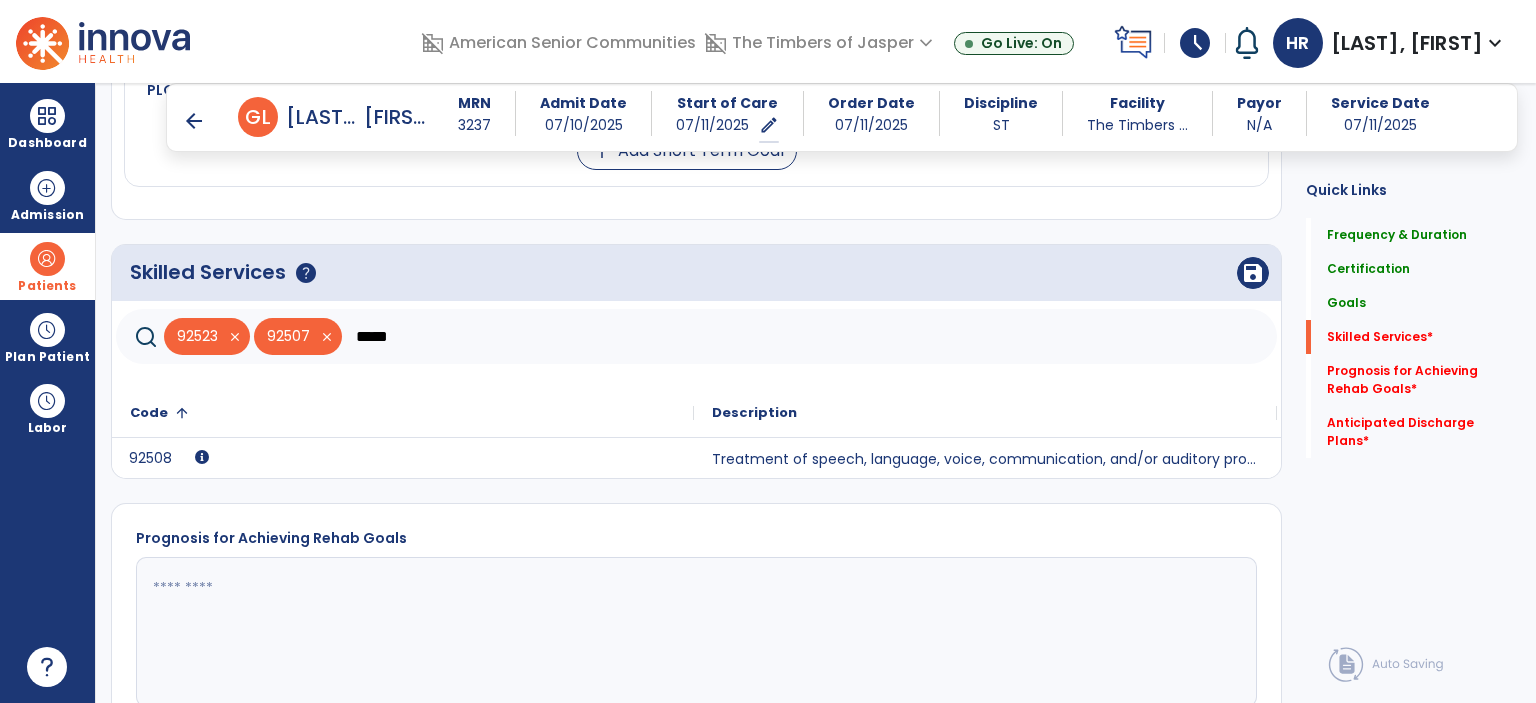 type on "*****" 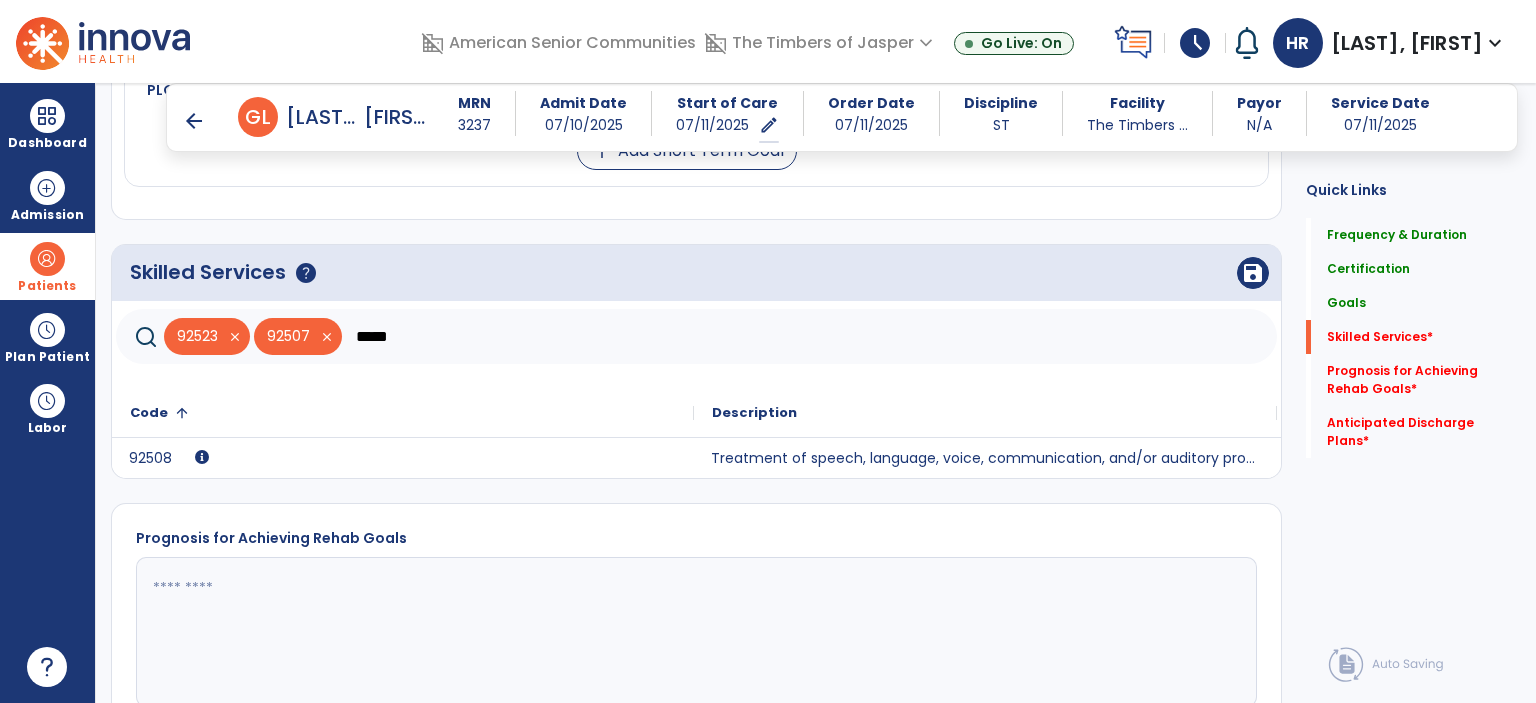 click on "Treatment of speech, language, voice, communication, and/or auditory processing disorder: group, two or more individuals." 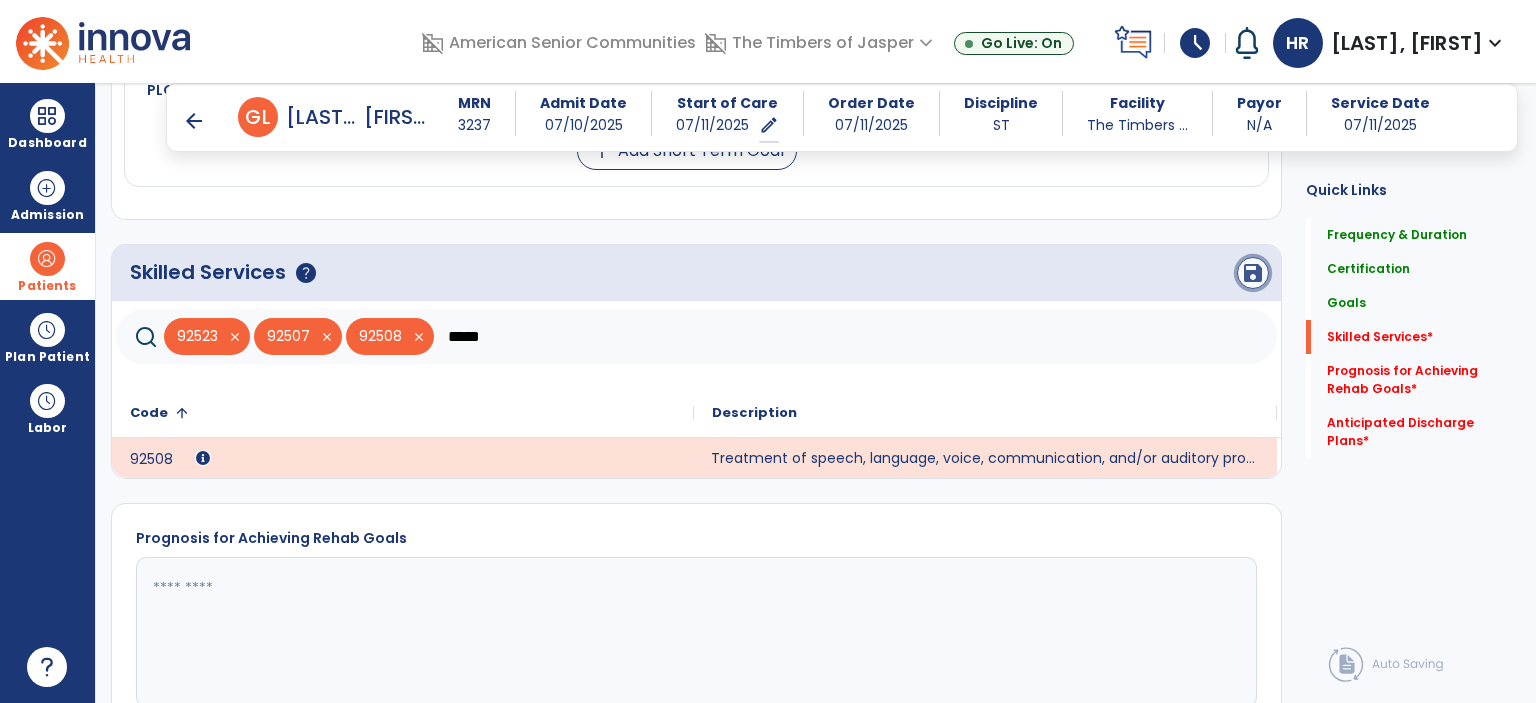 click on "save" 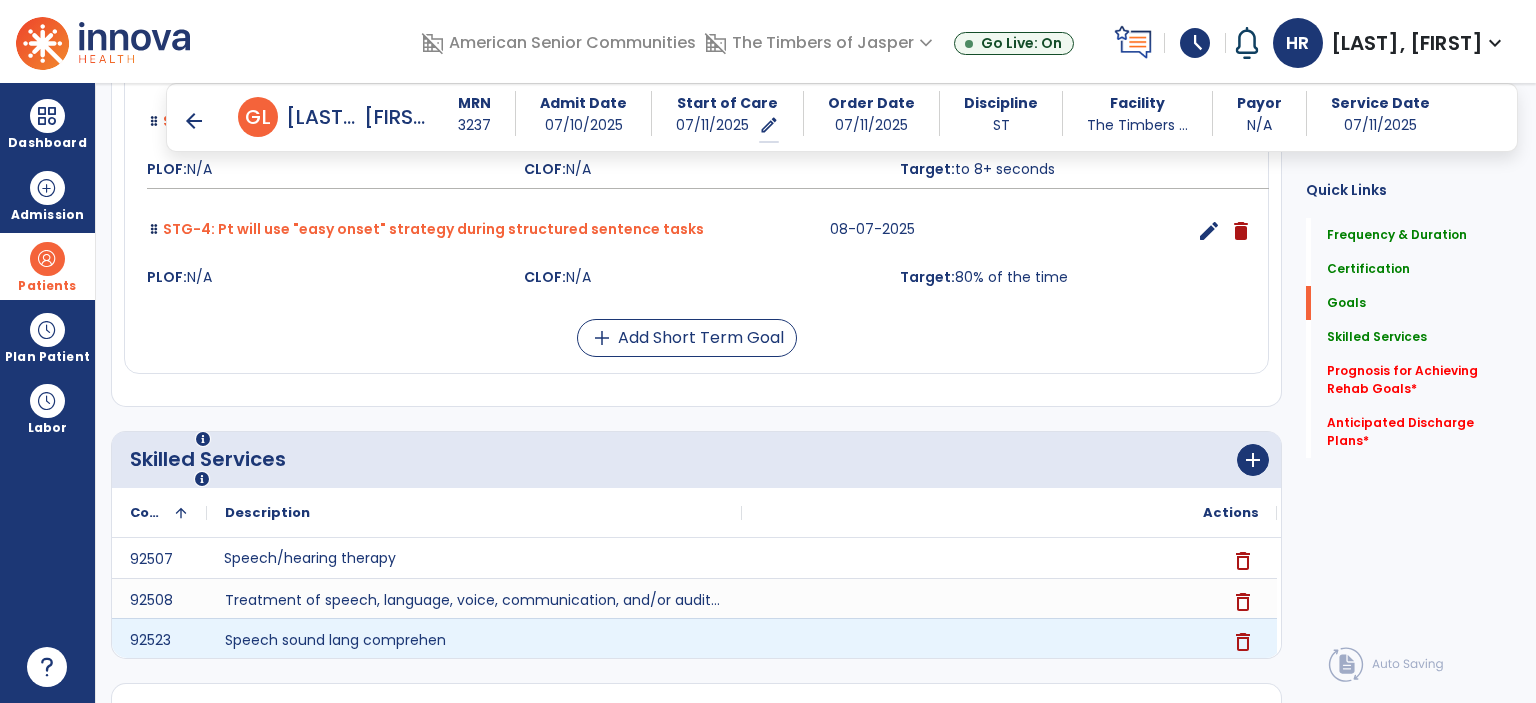 scroll, scrollTop: 1203, scrollLeft: 0, axis: vertical 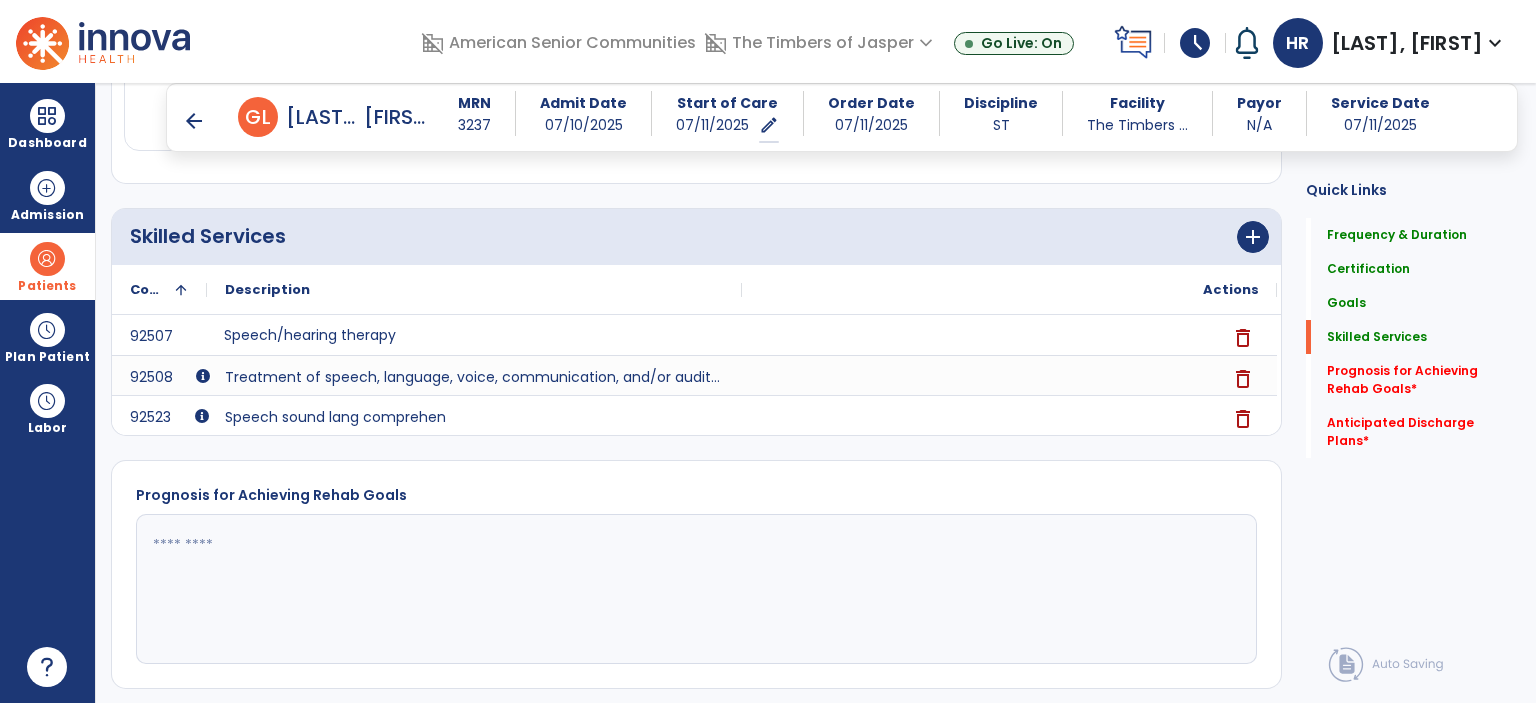 click 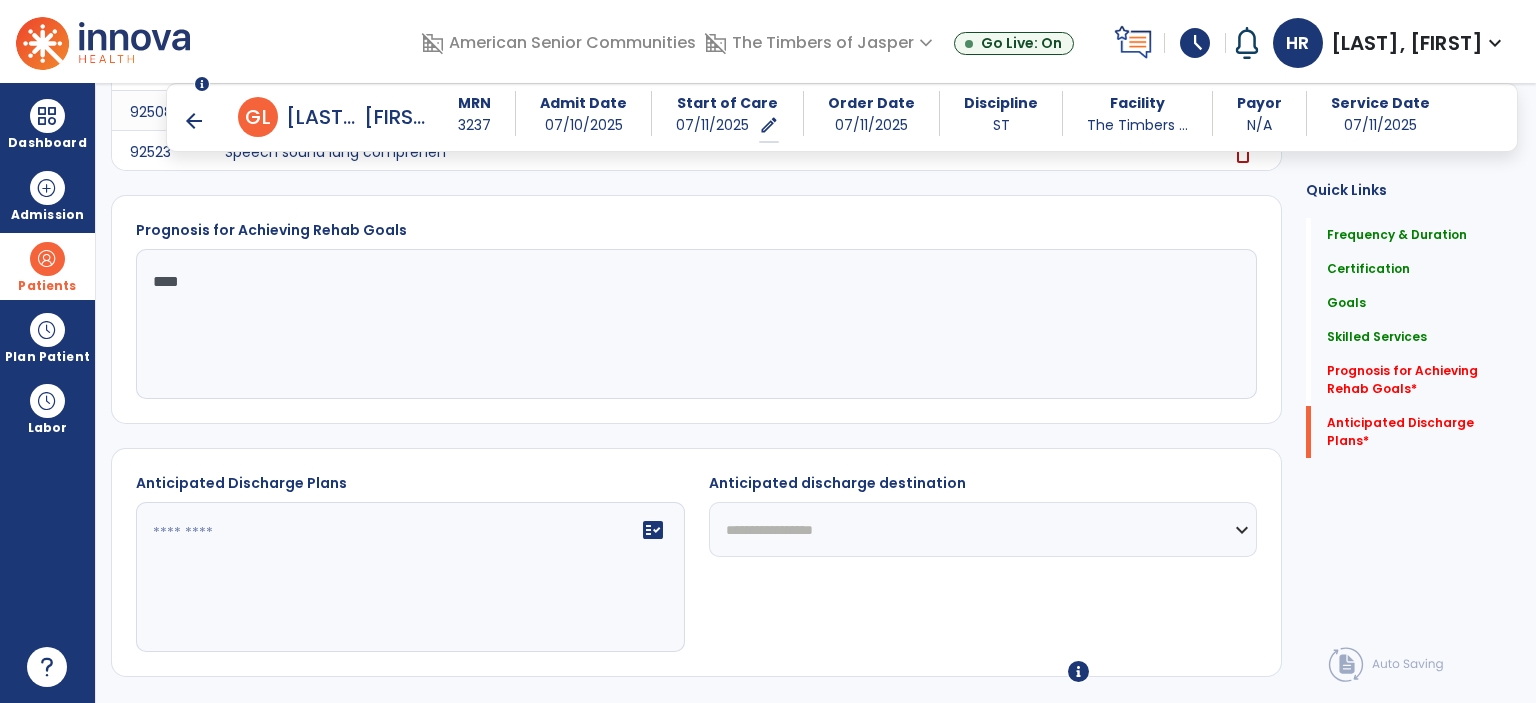 scroll, scrollTop: 1535, scrollLeft: 0, axis: vertical 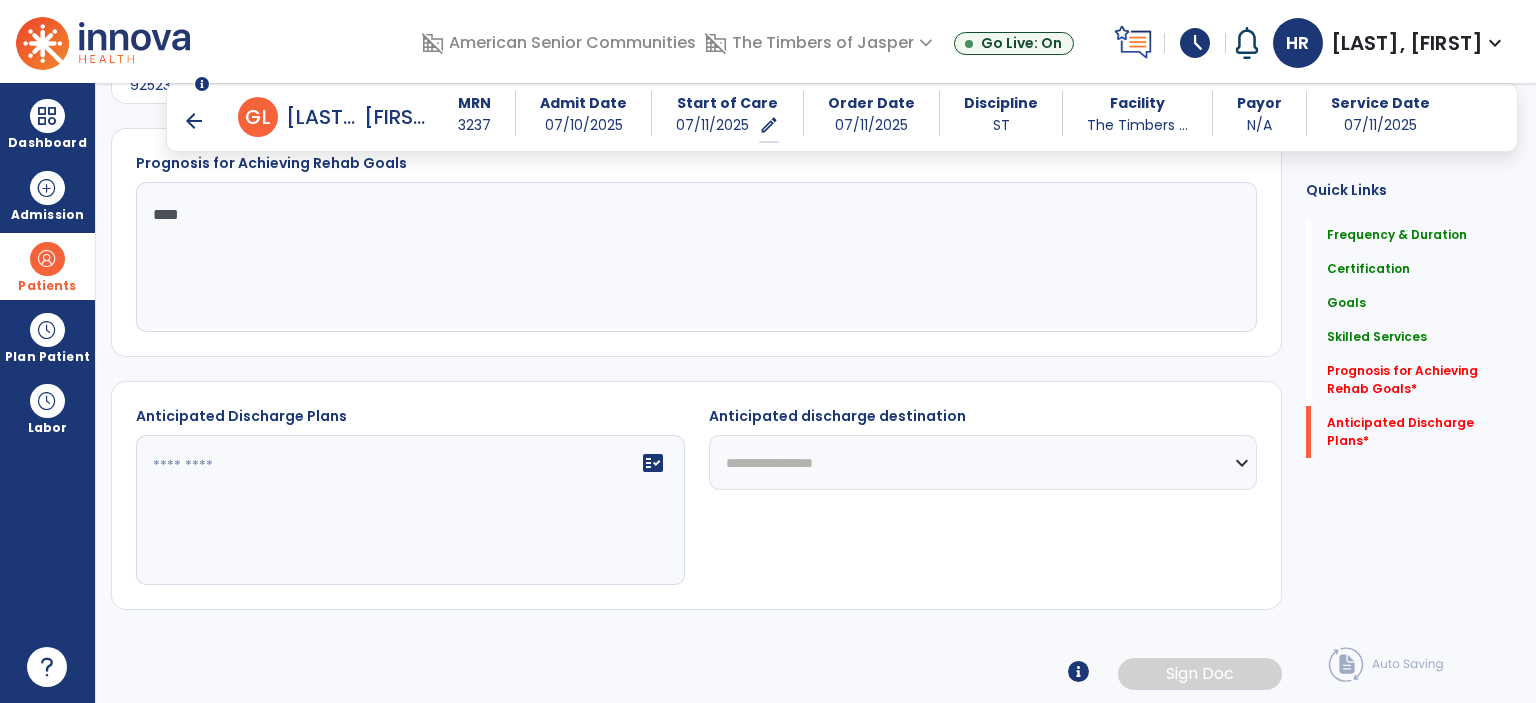 type on "****" 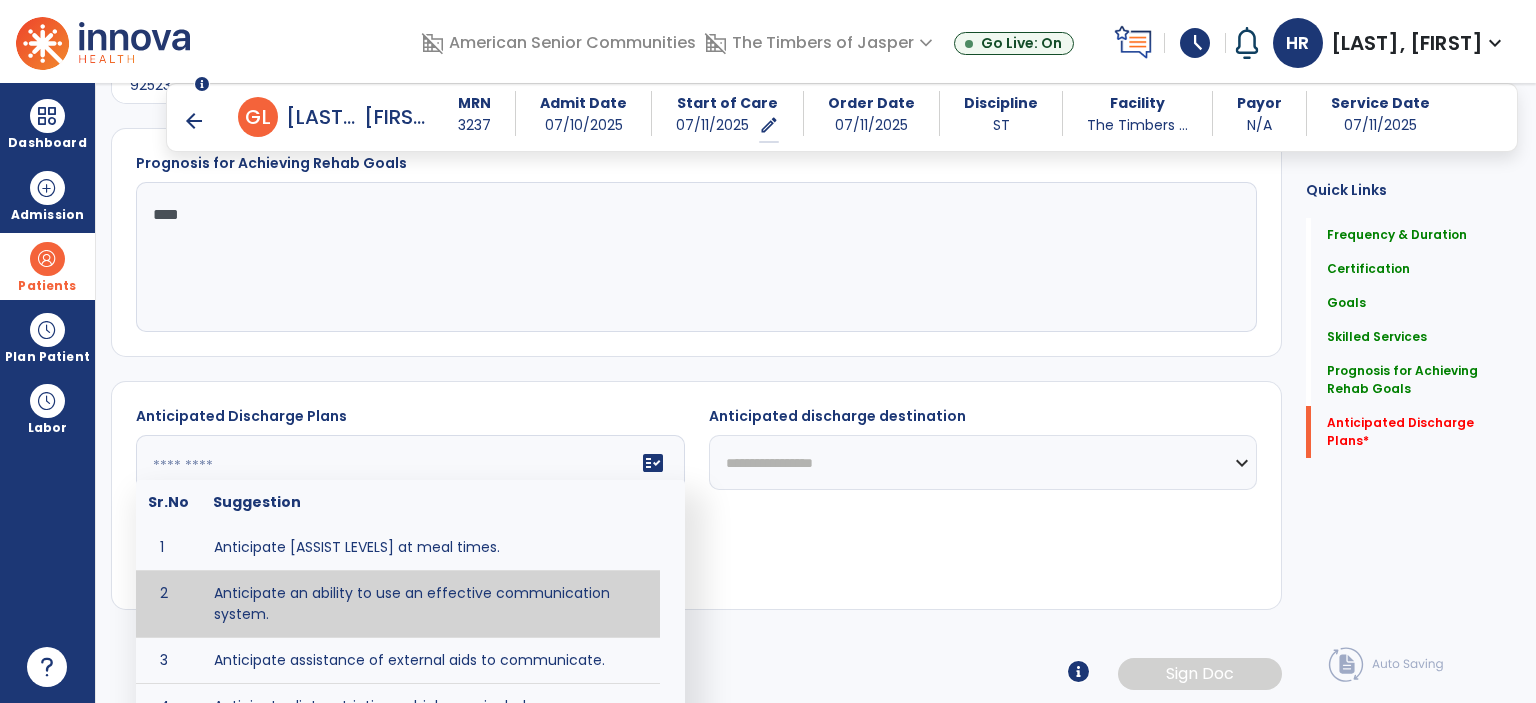 scroll, scrollTop: 200, scrollLeft: 0, axis: vertical 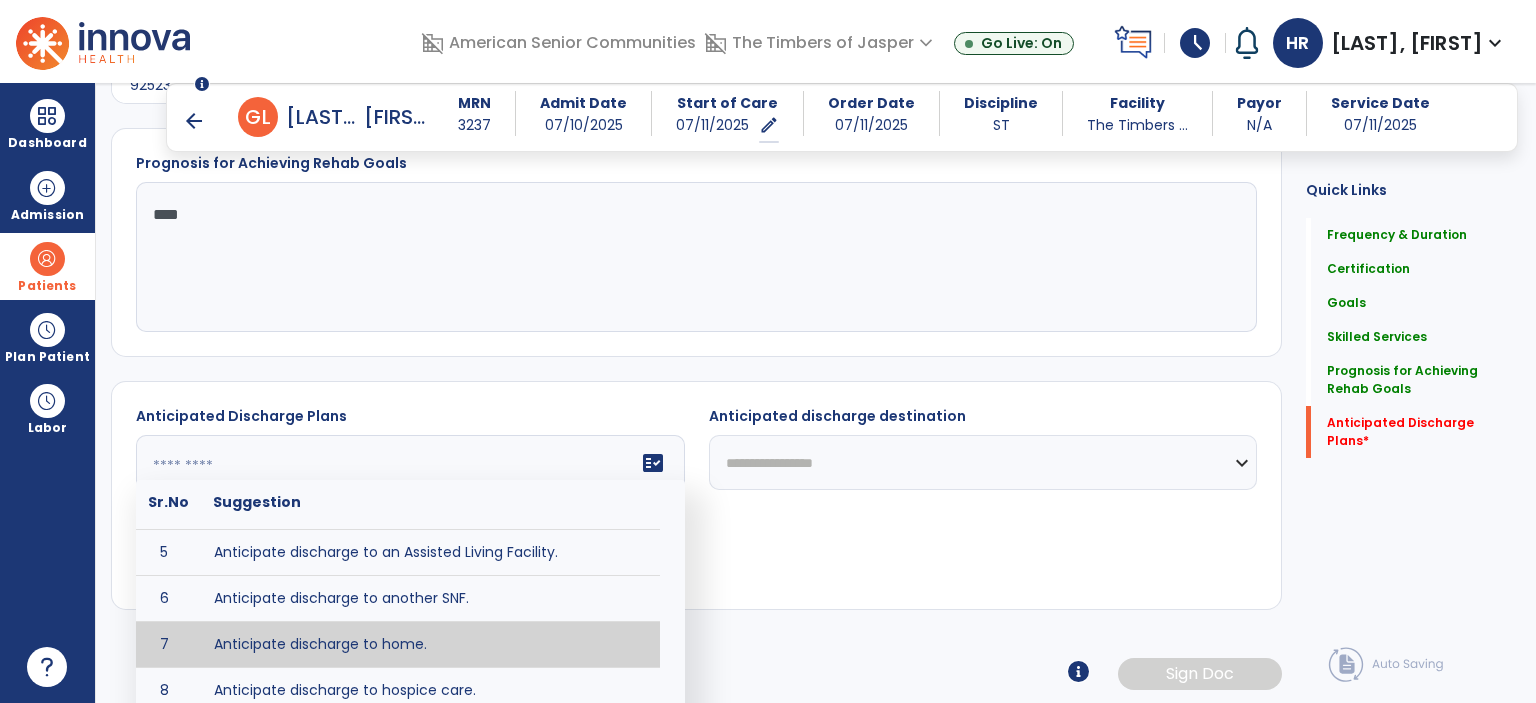 type on "**********" 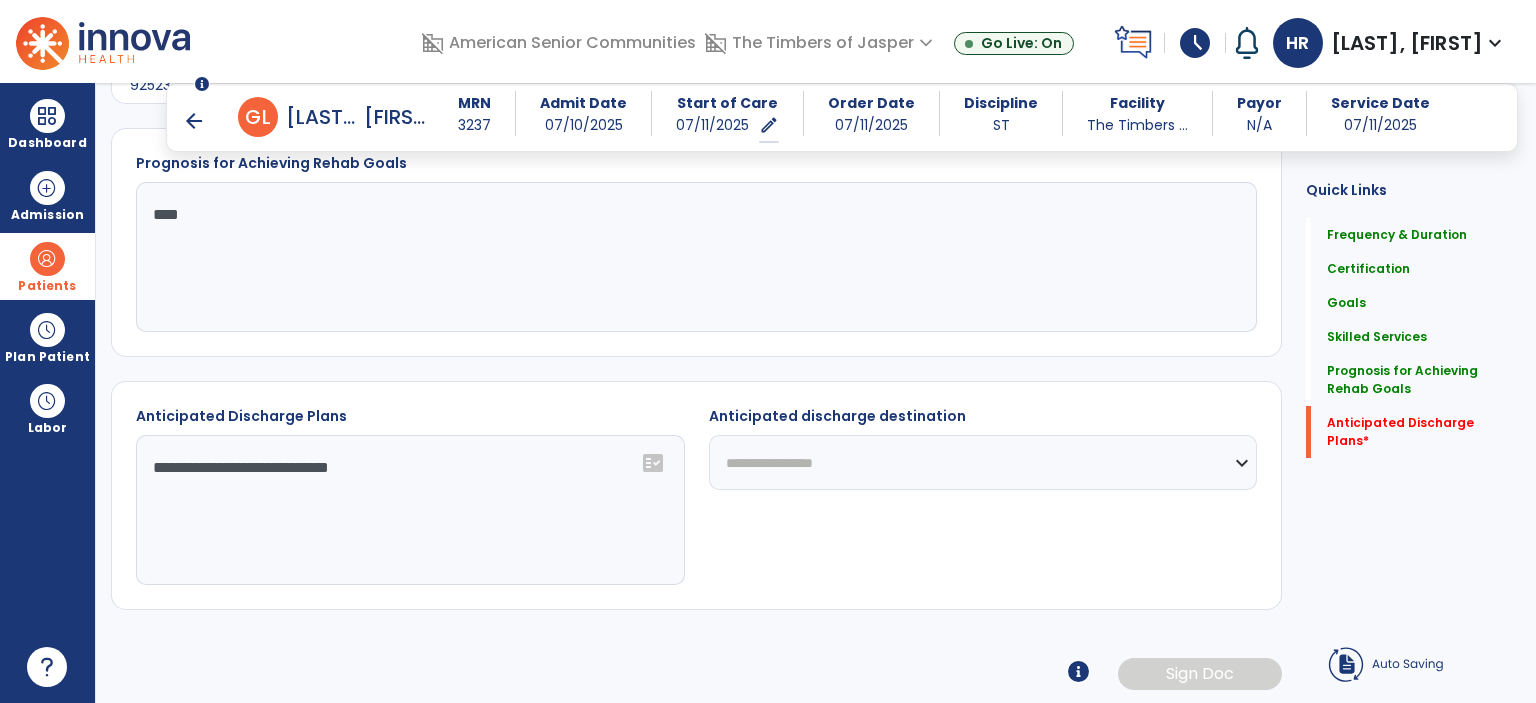 scroll, scrollTop: 1534, scrollLeft: 0, axis: vertical 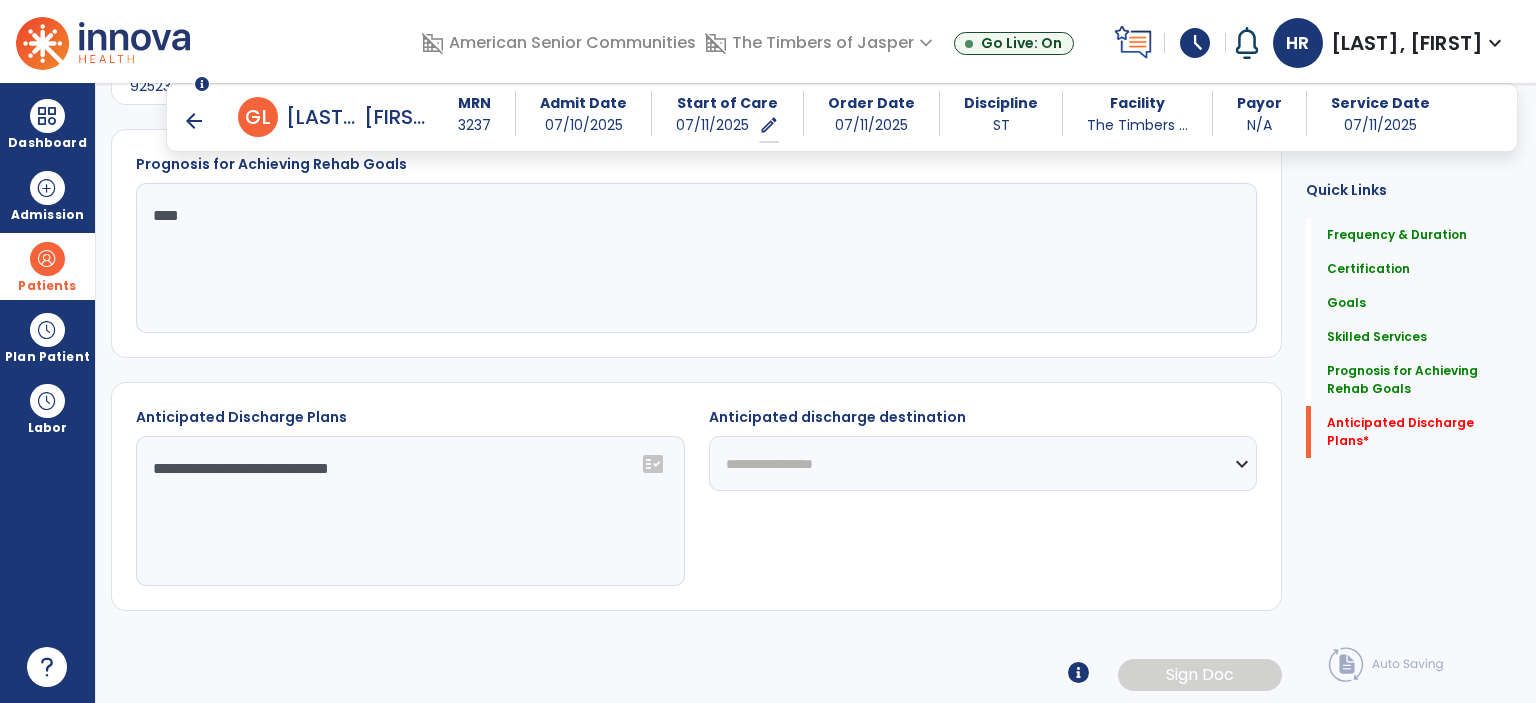 click on "**********" 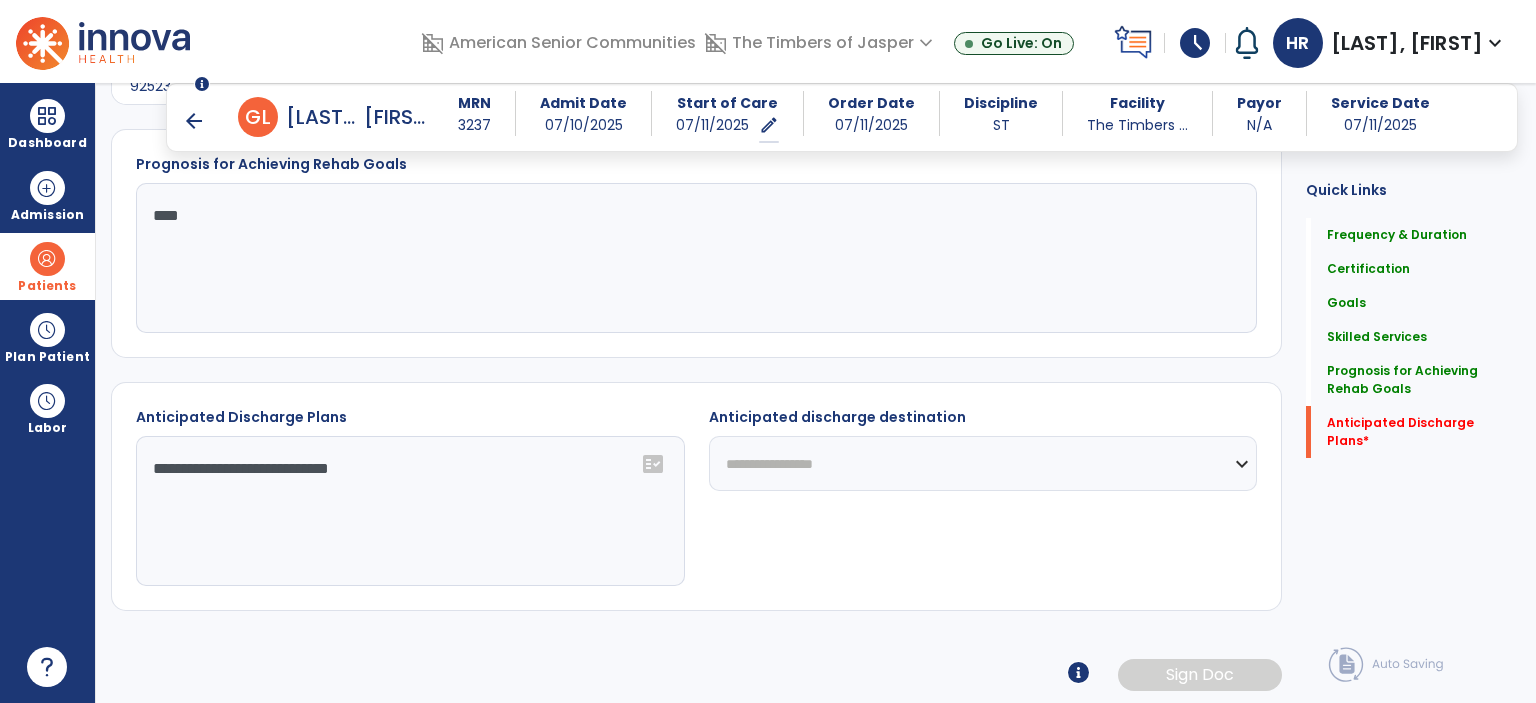 select on "****" 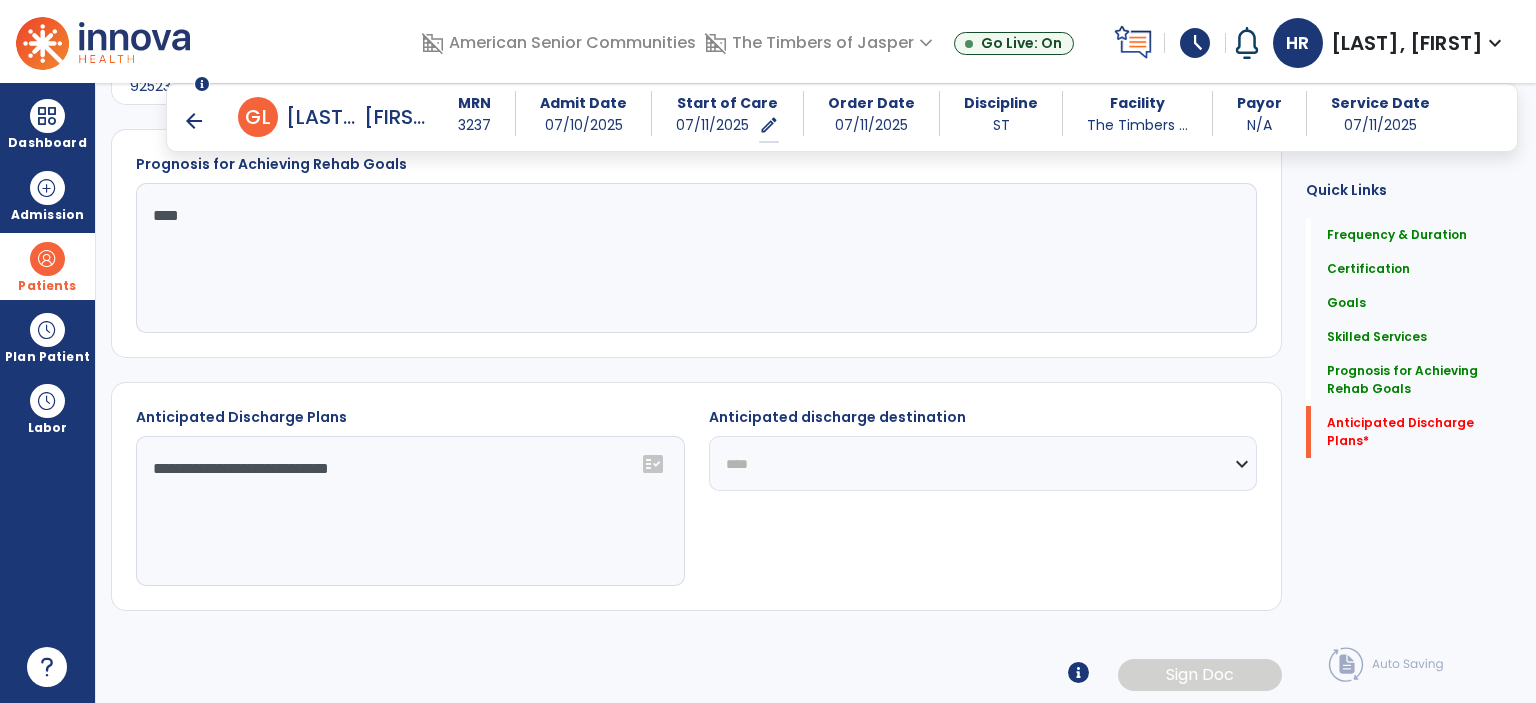 click on "**********" 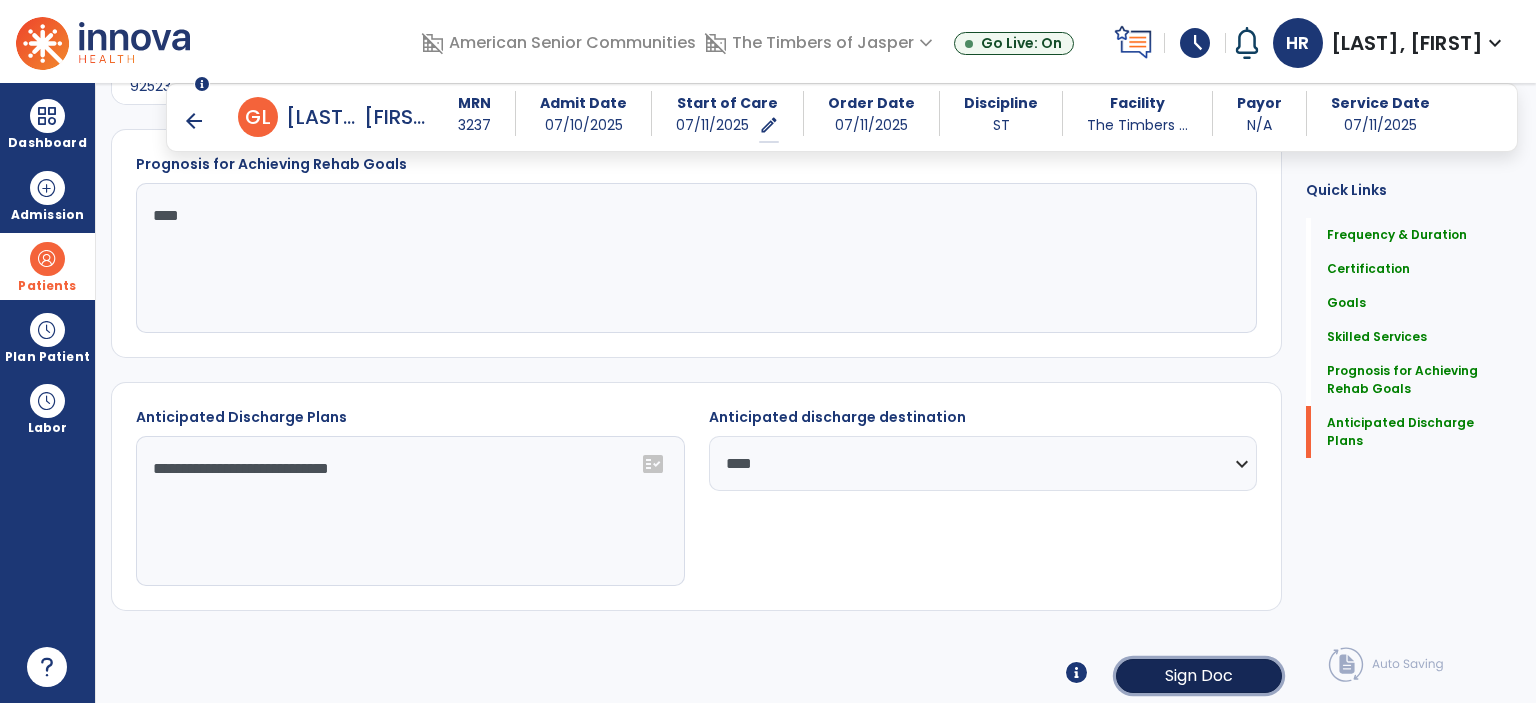 click on "Sign Doc" 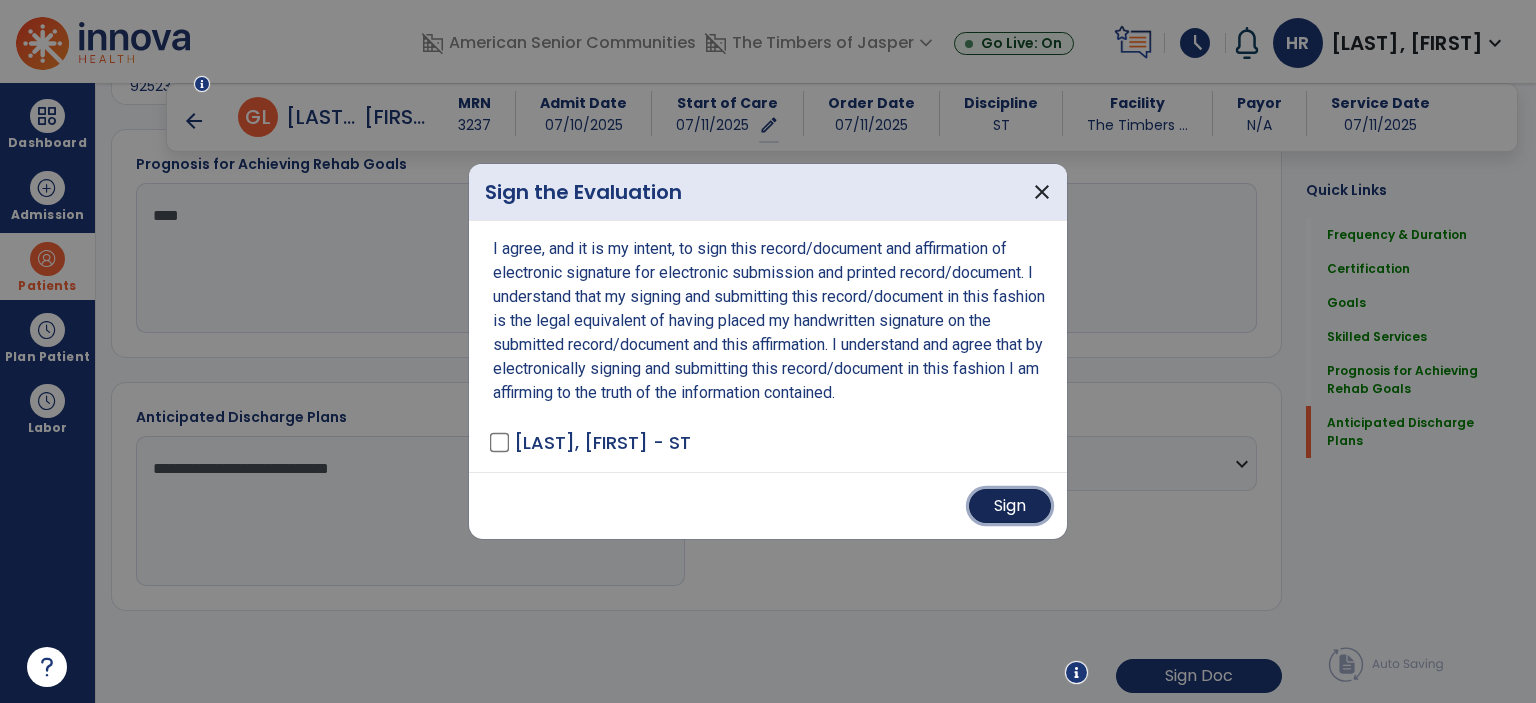 click on "Sign" at bounding box center [1010, 506] 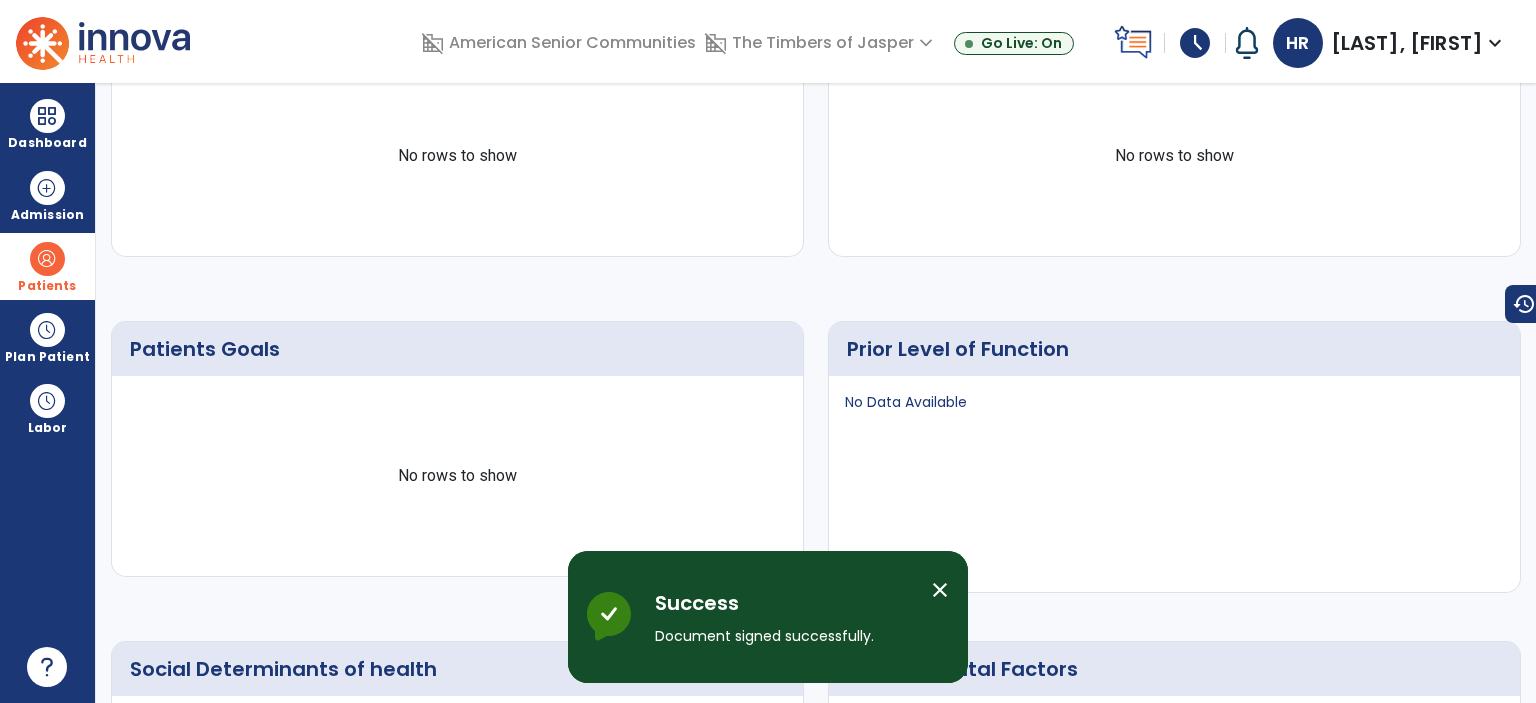 scroll, scrollTop: 0, scrollLeft: 0, axis: both 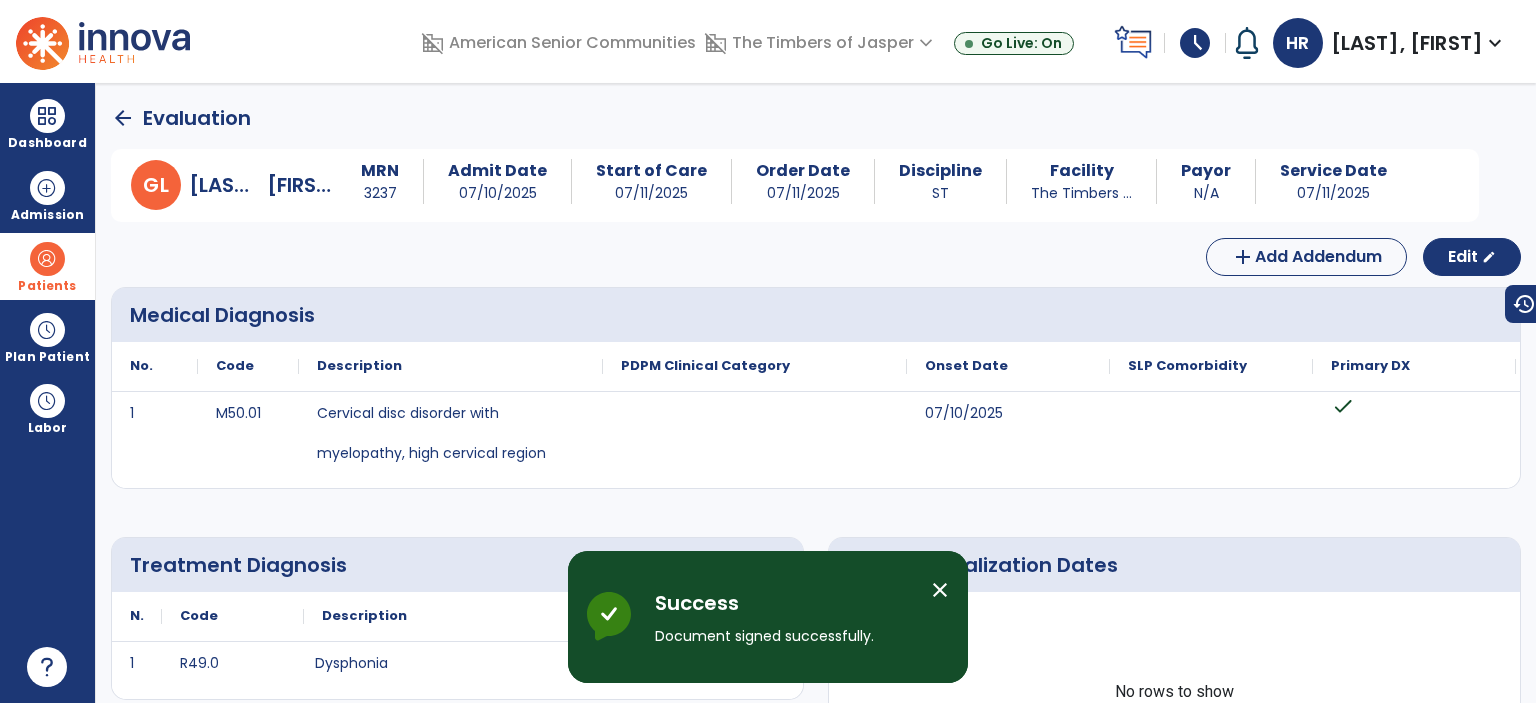 click on "arrow_back" 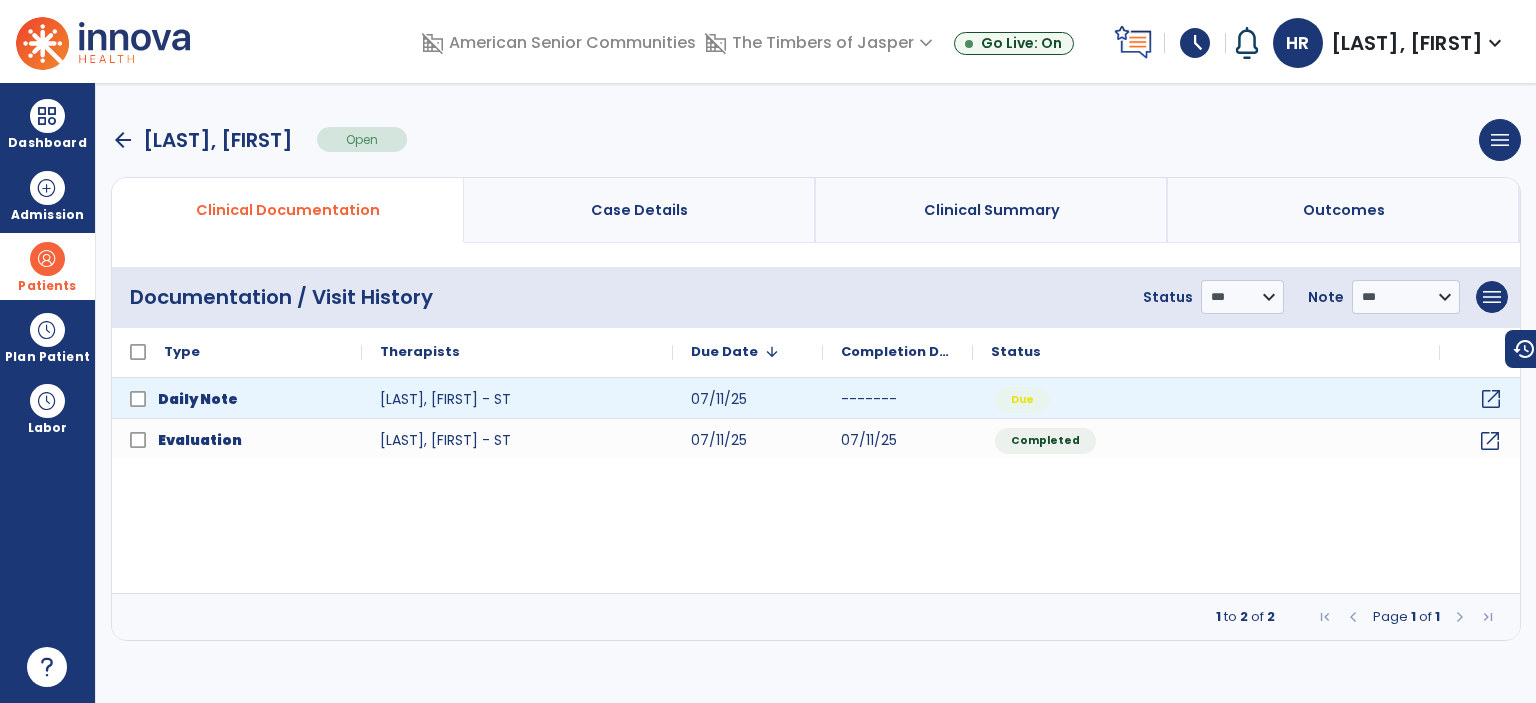 click on "open_in_new" 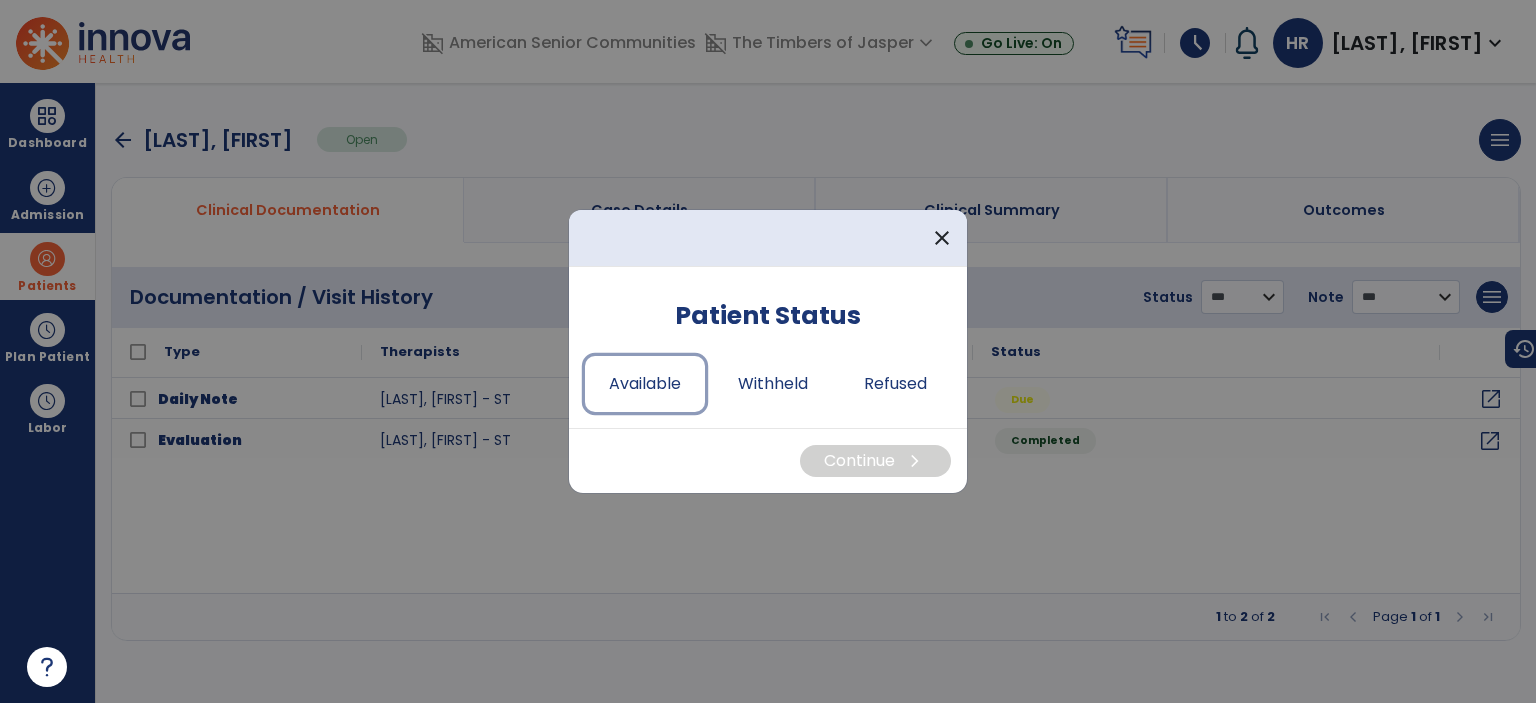 drag, startPoint x: 675, startPoint y: 384, endPoint x: 992, endPoint y: 471, distance: 328.72177 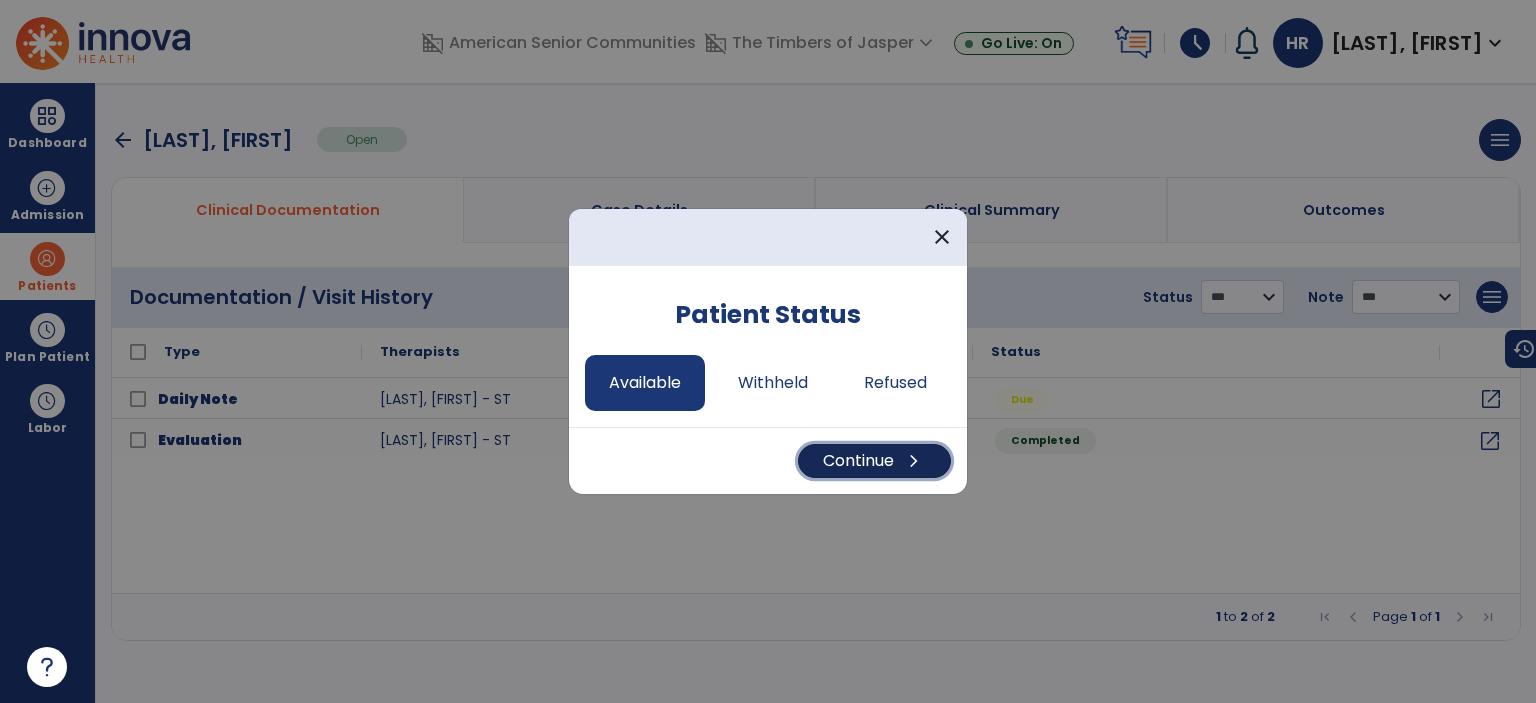 click on "Continue   chevron_right" at bounding box center (874, 461) 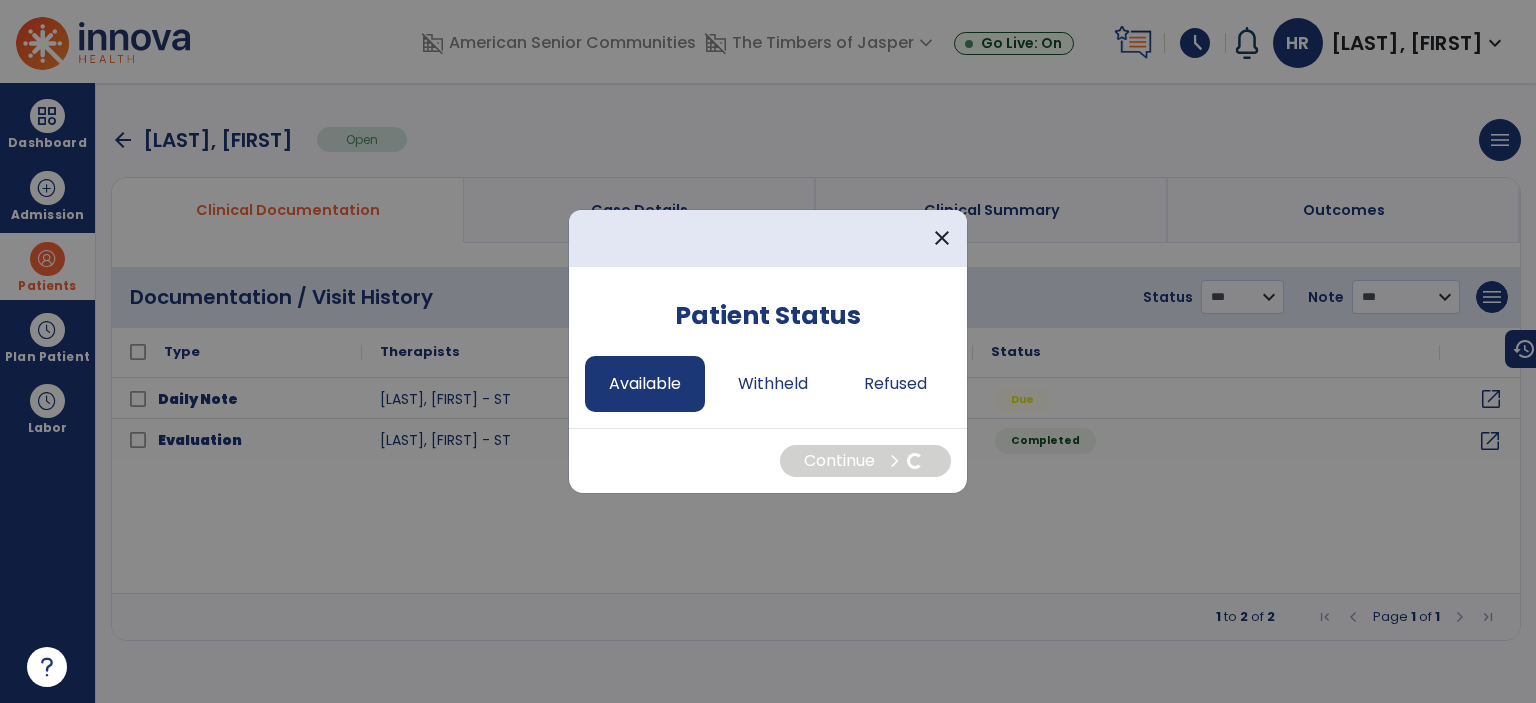 select on "*" 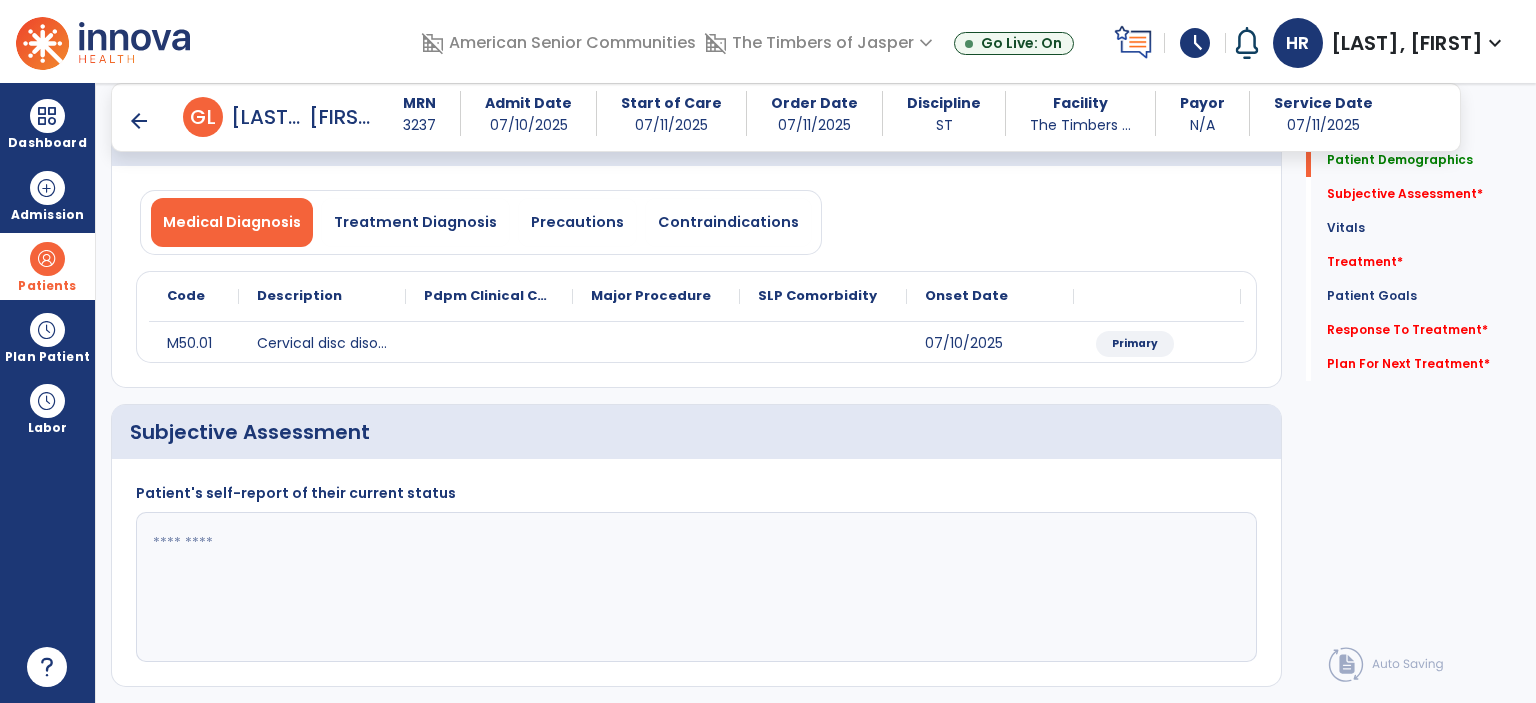 scroll, scrollTop: 200, scrollLeft: 0, axis: vertical 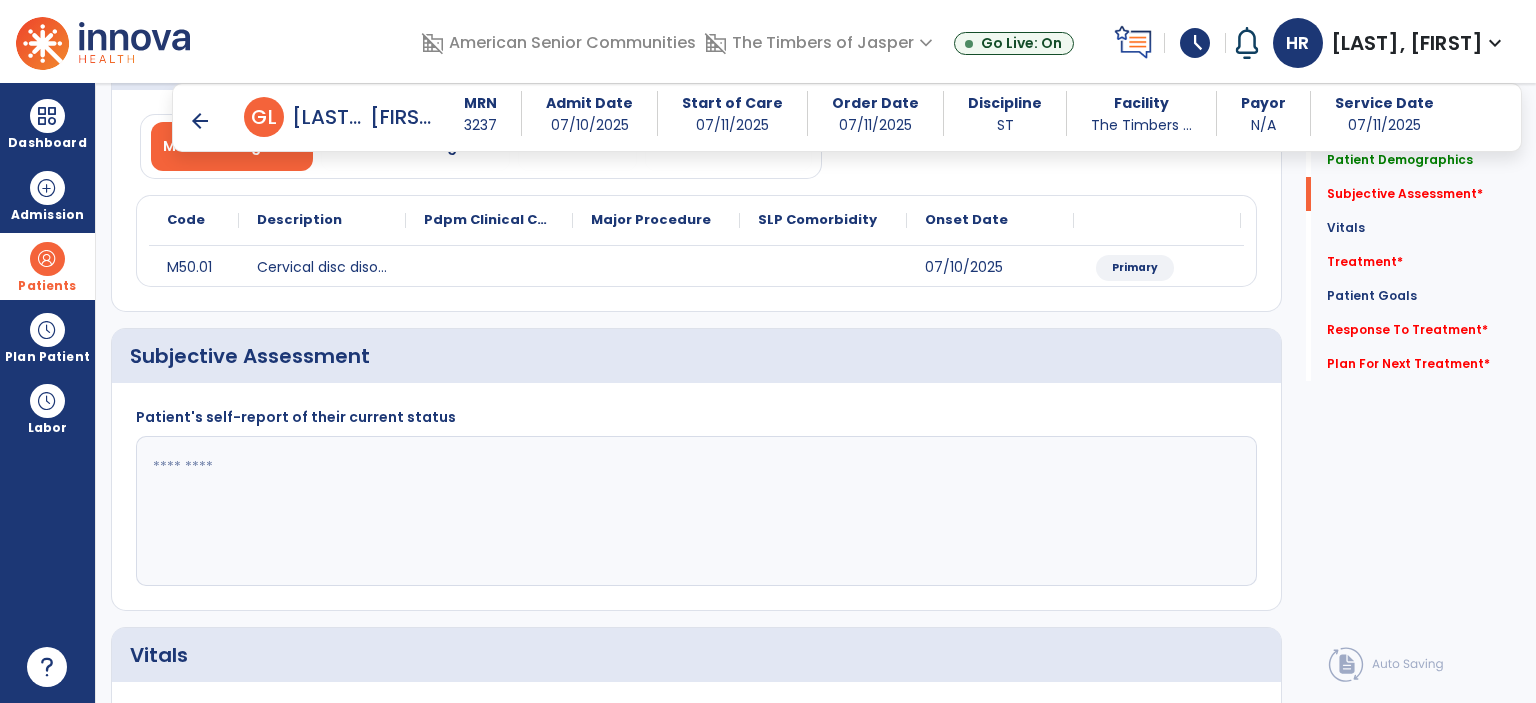 click 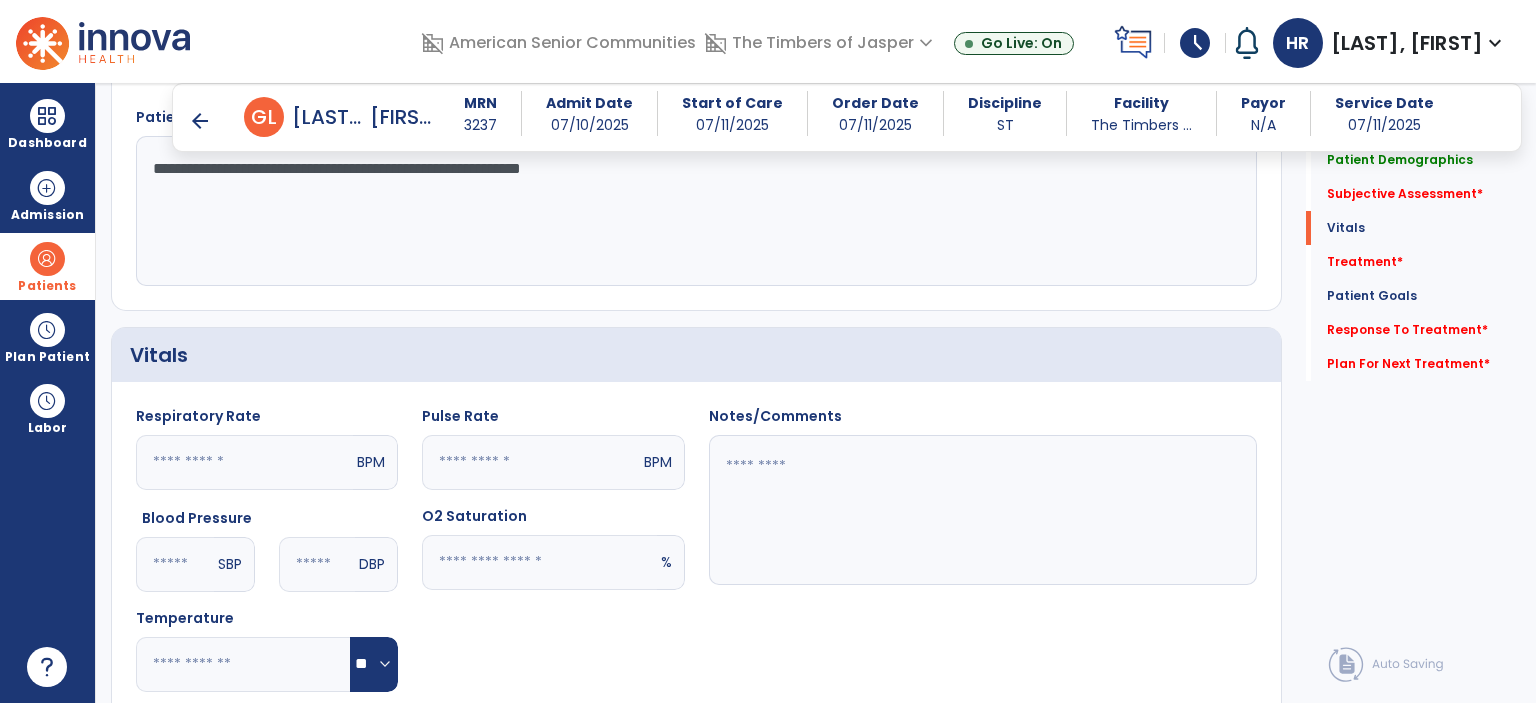 scroll, scrollTop: 800, scrollLeft: 0, axis: vertical 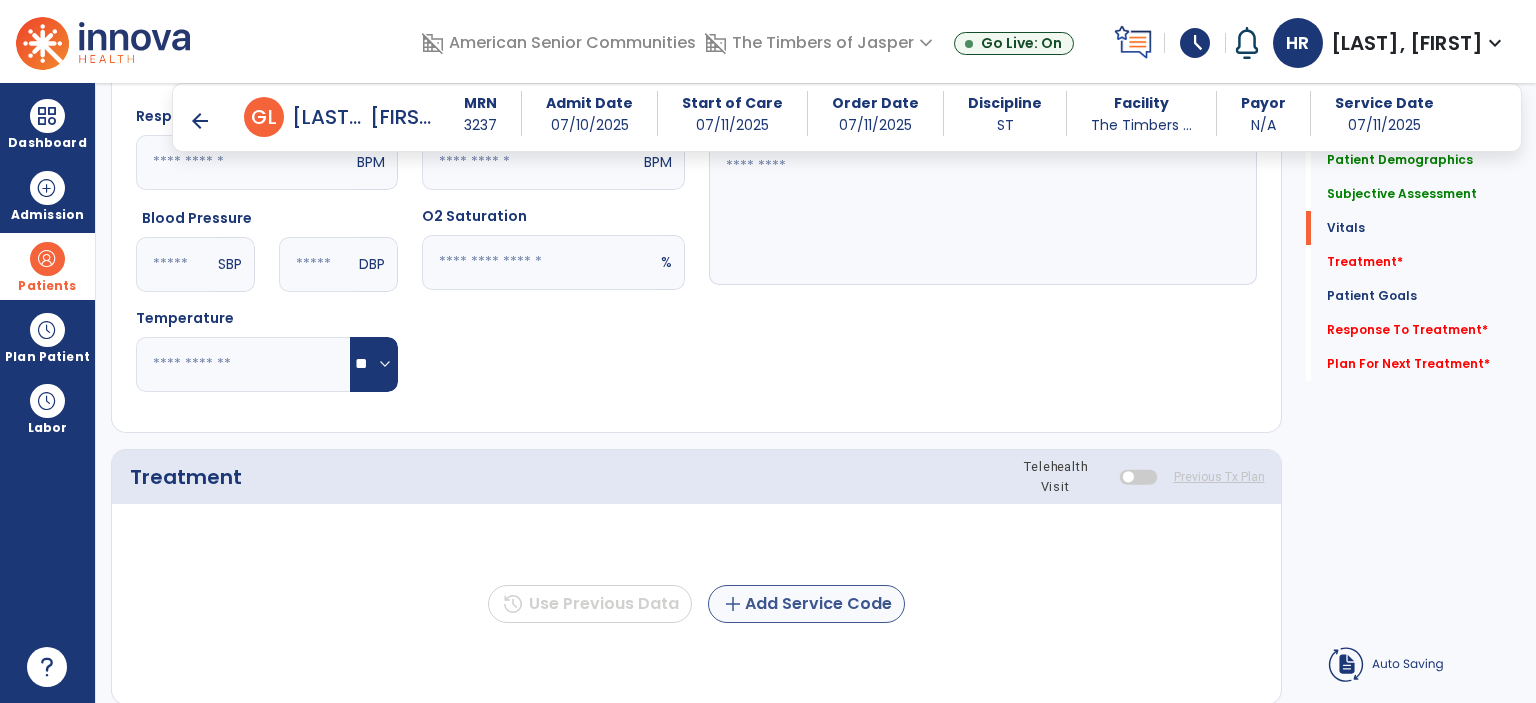 type on "**********" 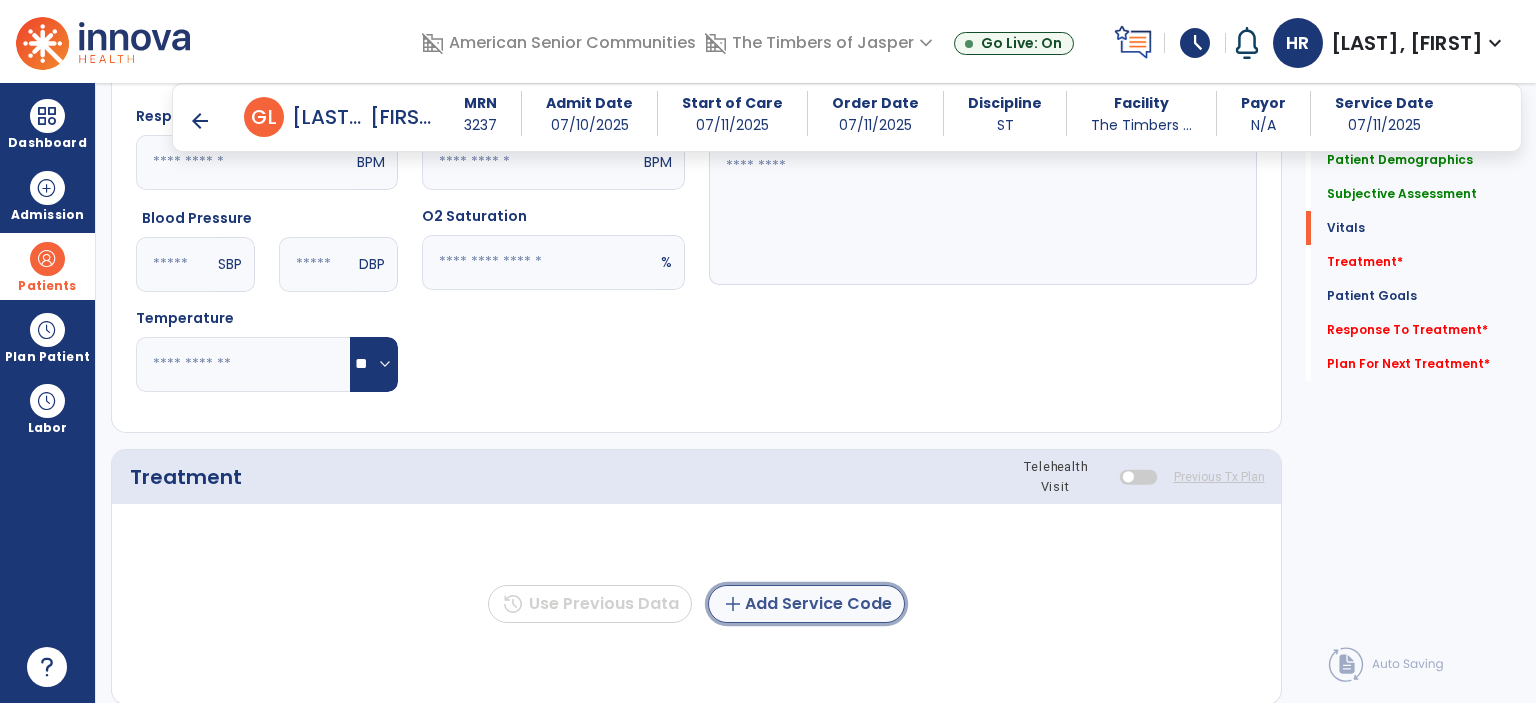 click on "add  Add Service Code" 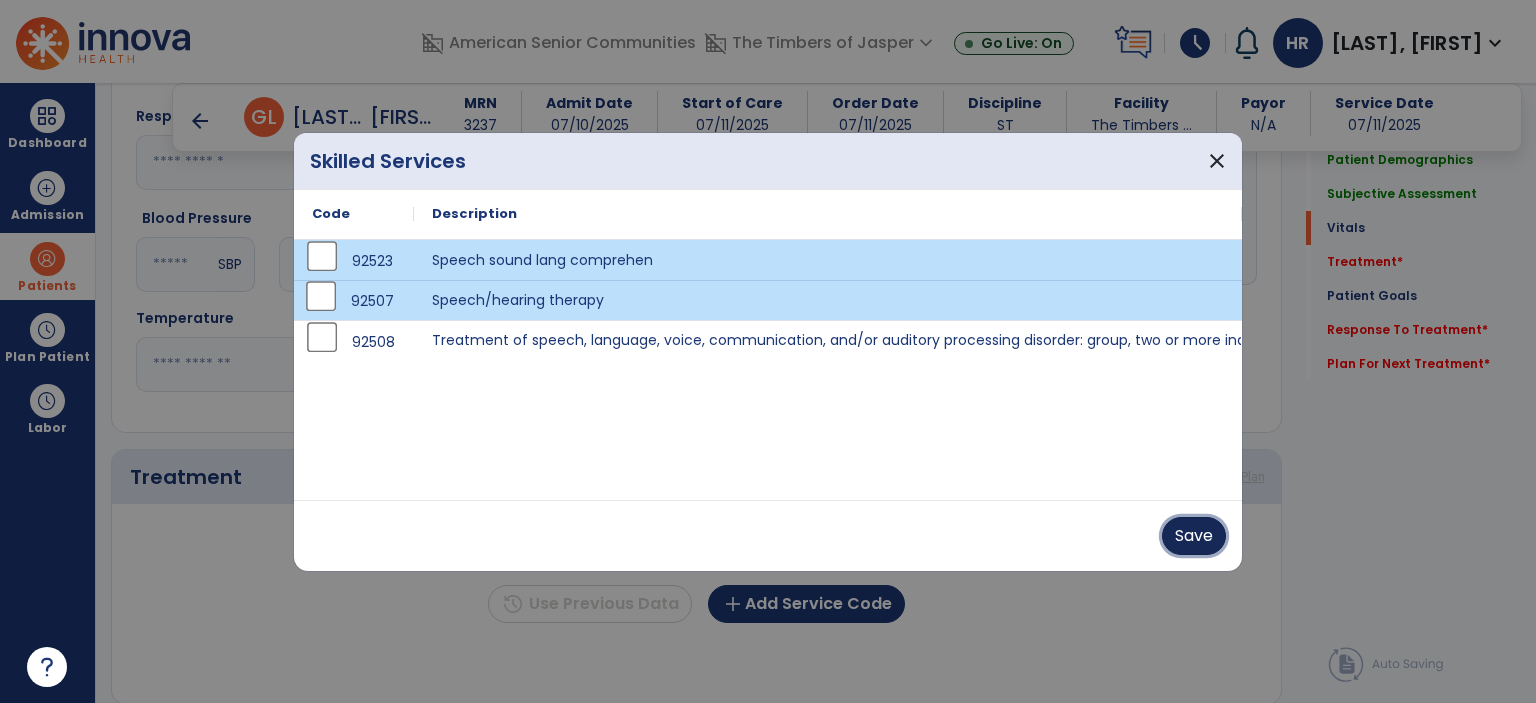 click on "Save" at bounding box center (1194, 536) 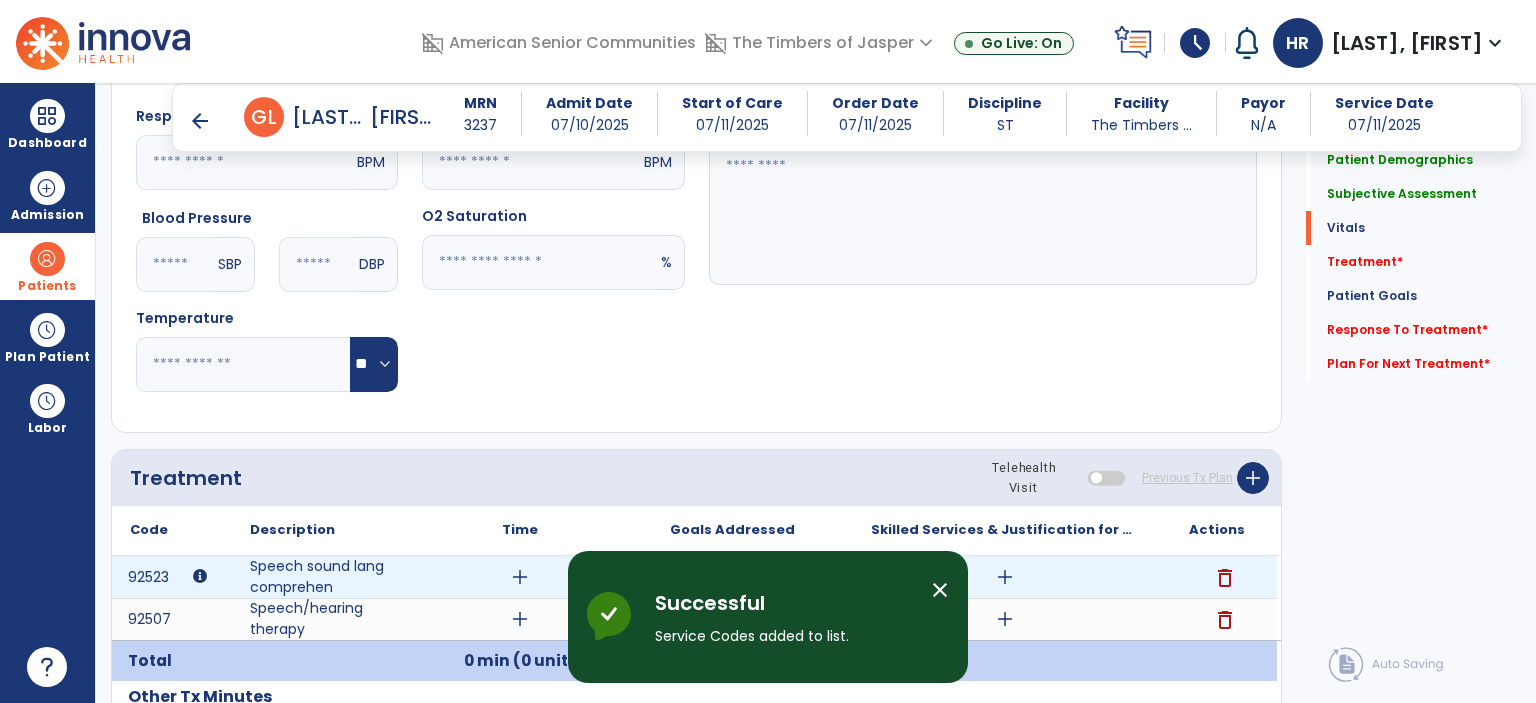 click on "add" at bounding box center [520, 577] 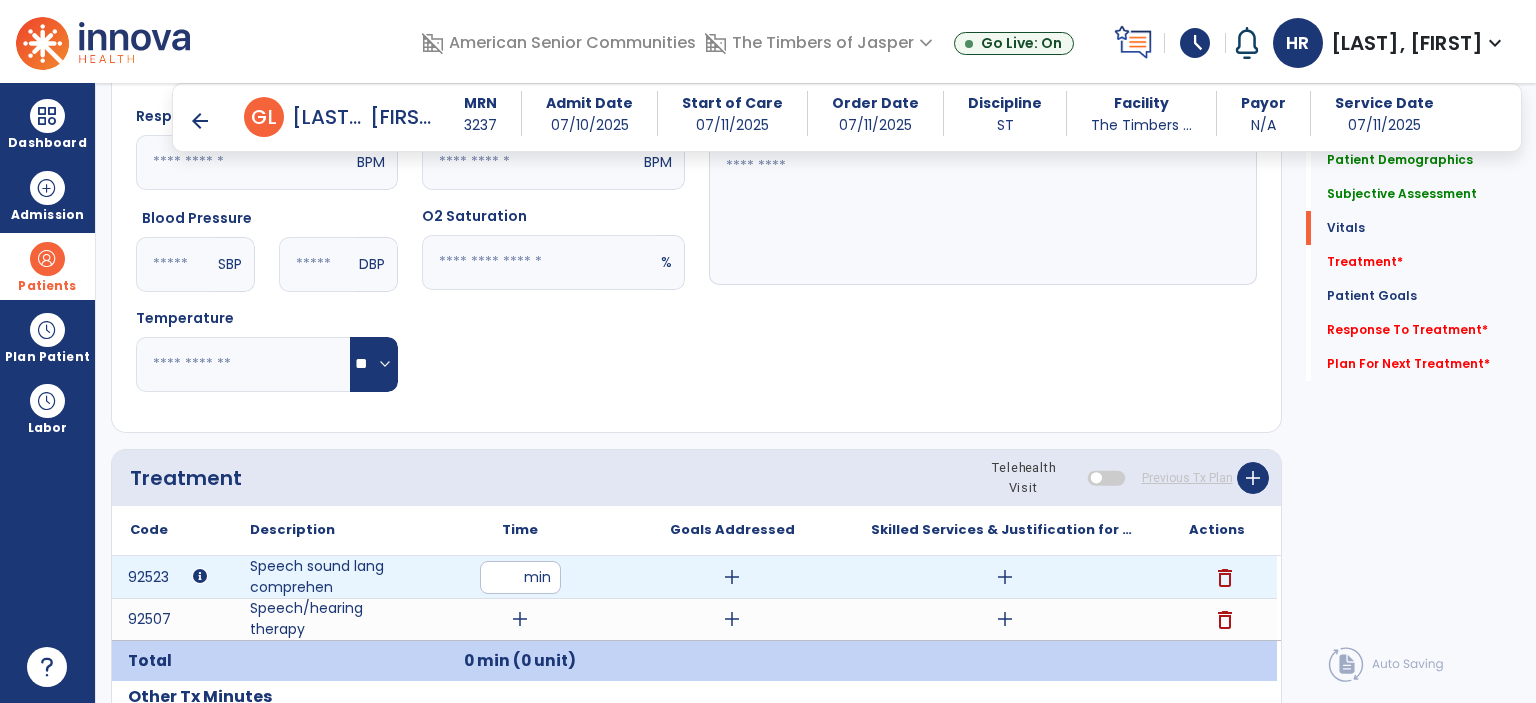 type on "**" 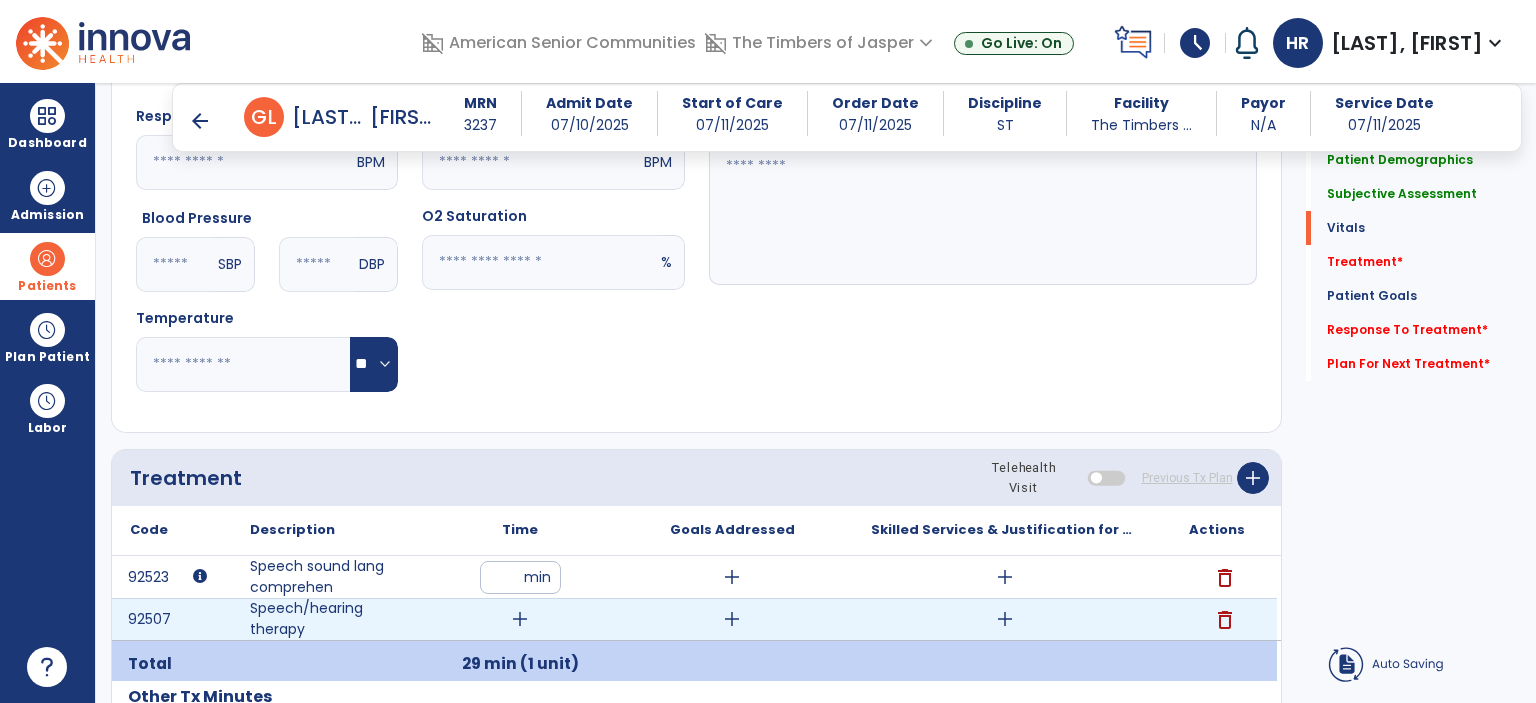 click on "add" at bounding box center (520, 619) 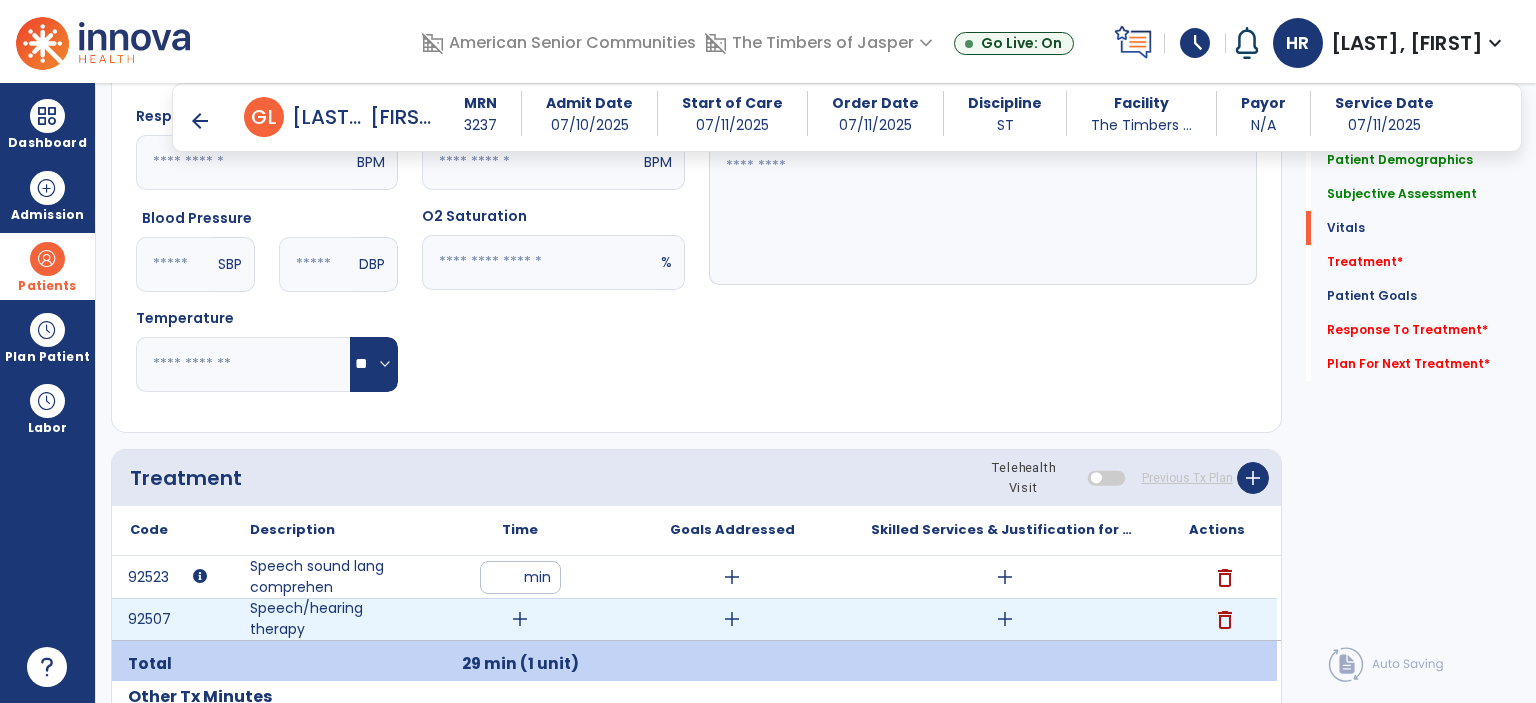 click on "add" at bounding box center [520, 619] 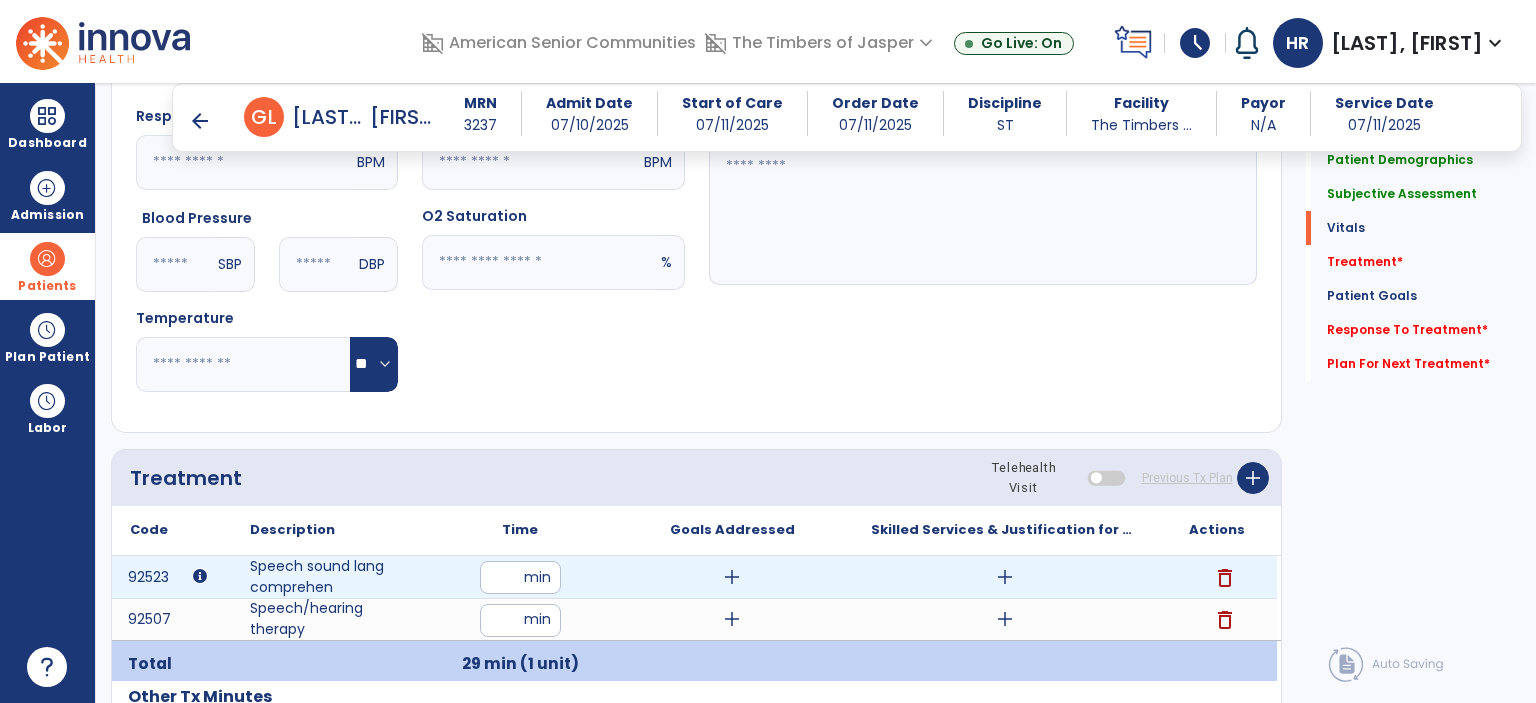 type on "**" 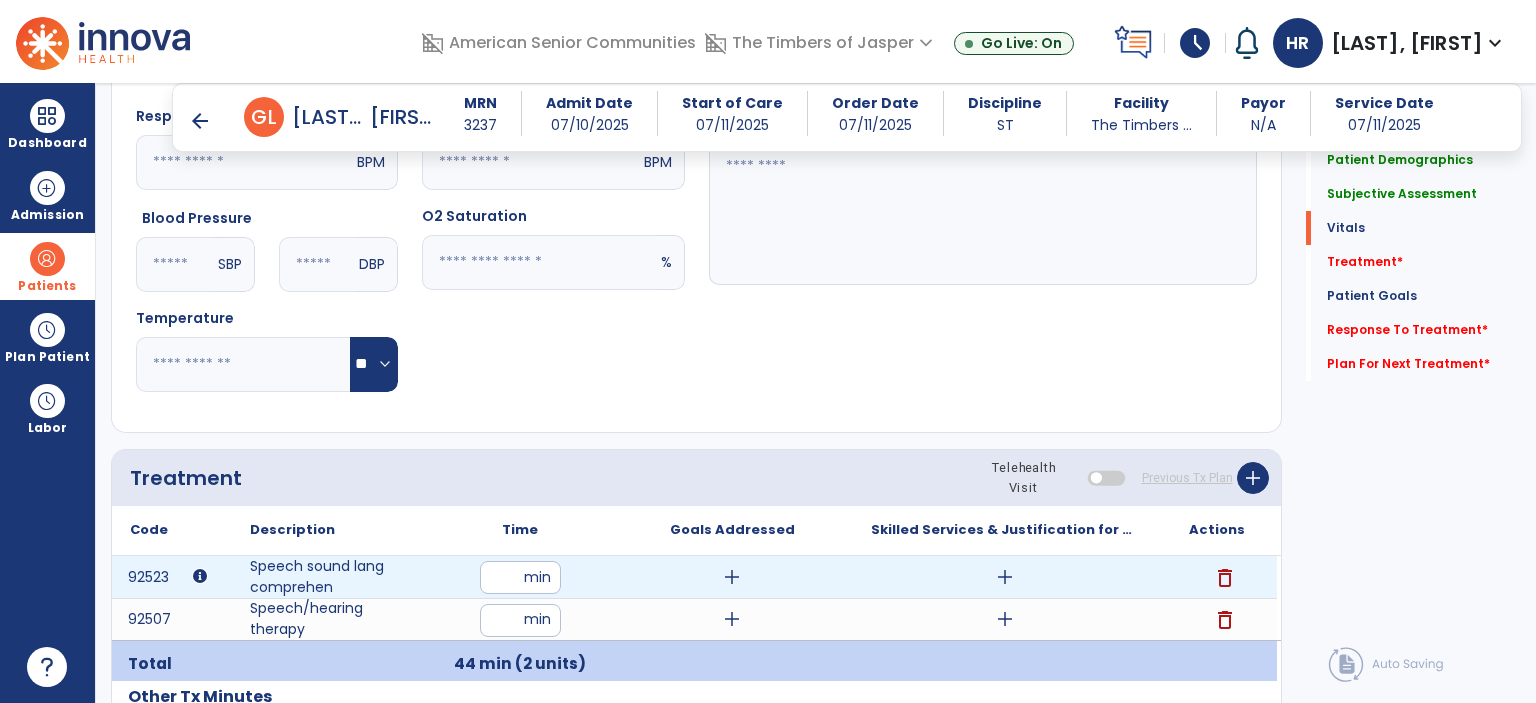 click on "**" at bounding box center (520, 577) 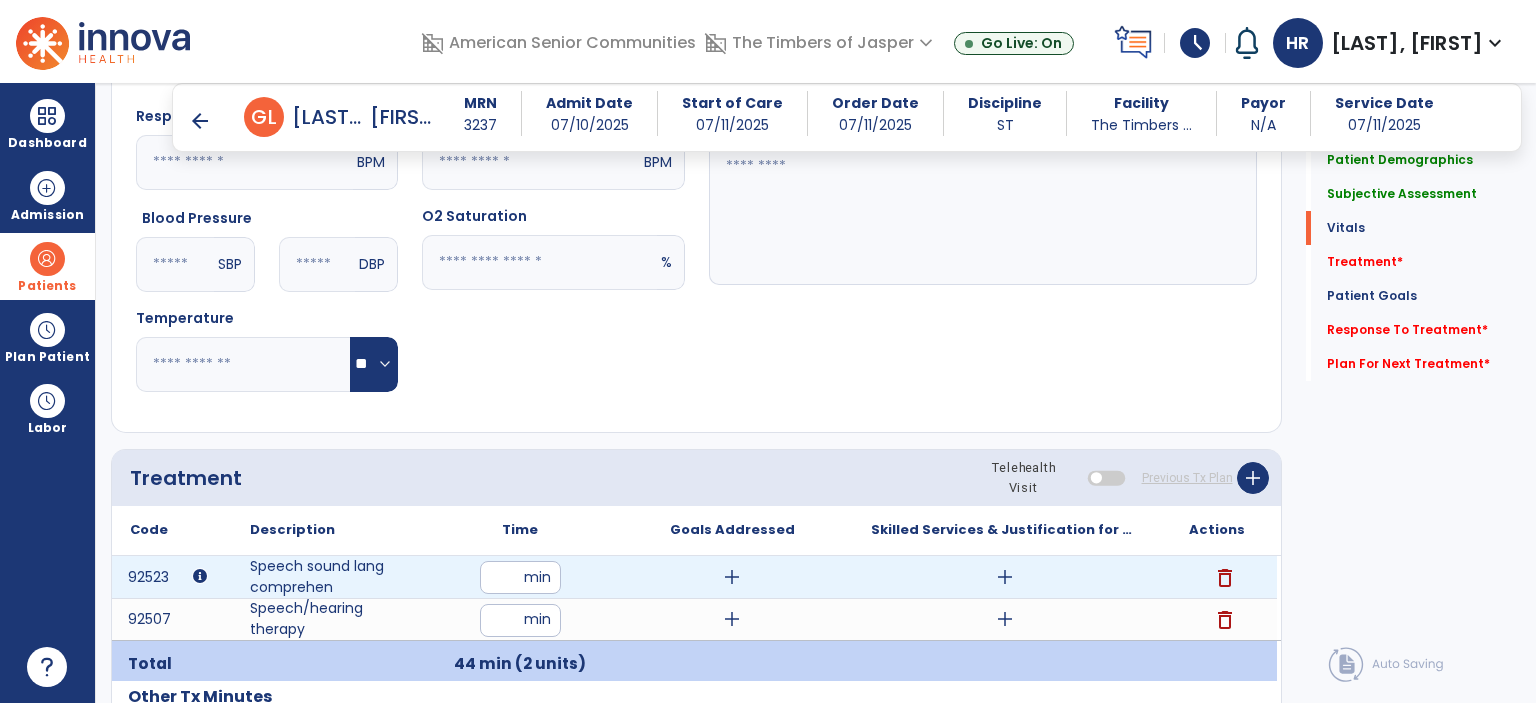 type on "**" 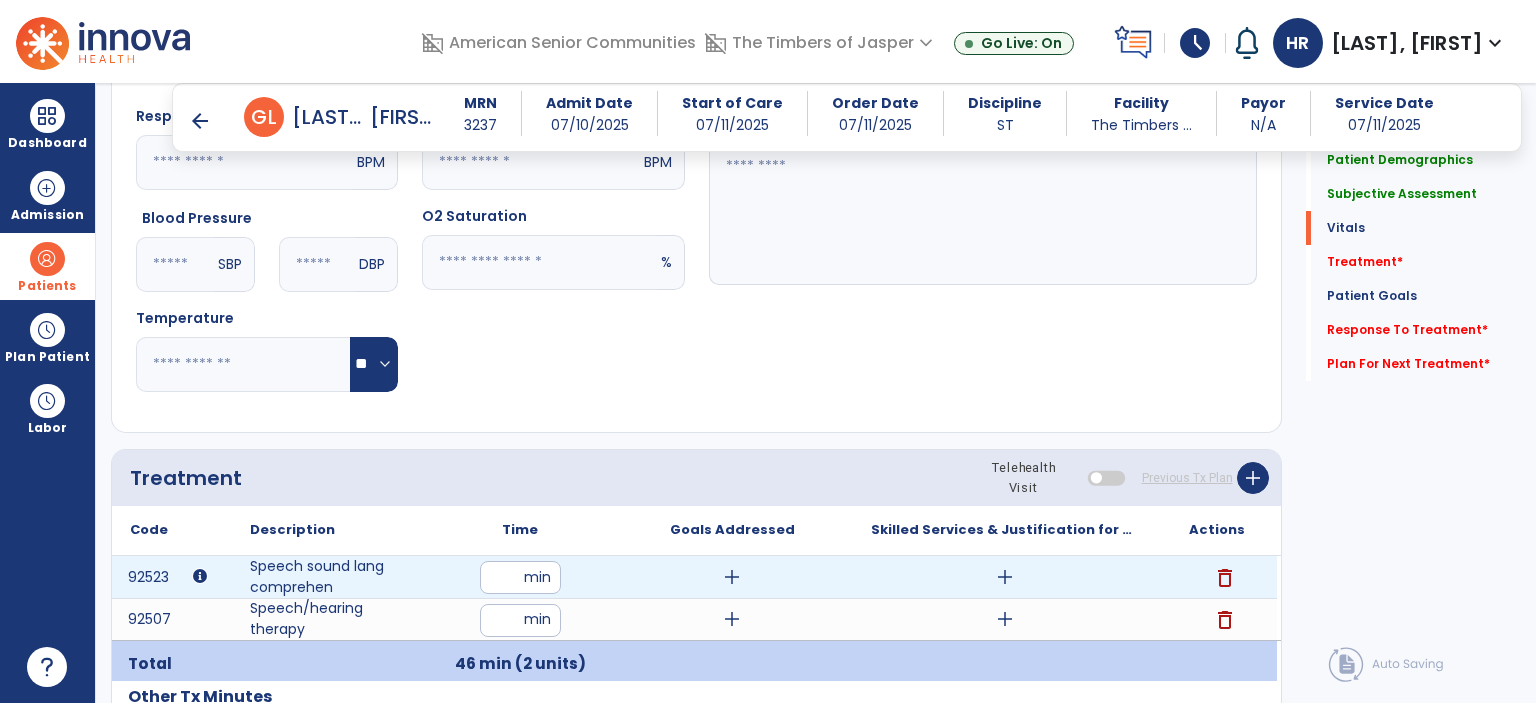 click on "add" at bounding box center (1005, 577) 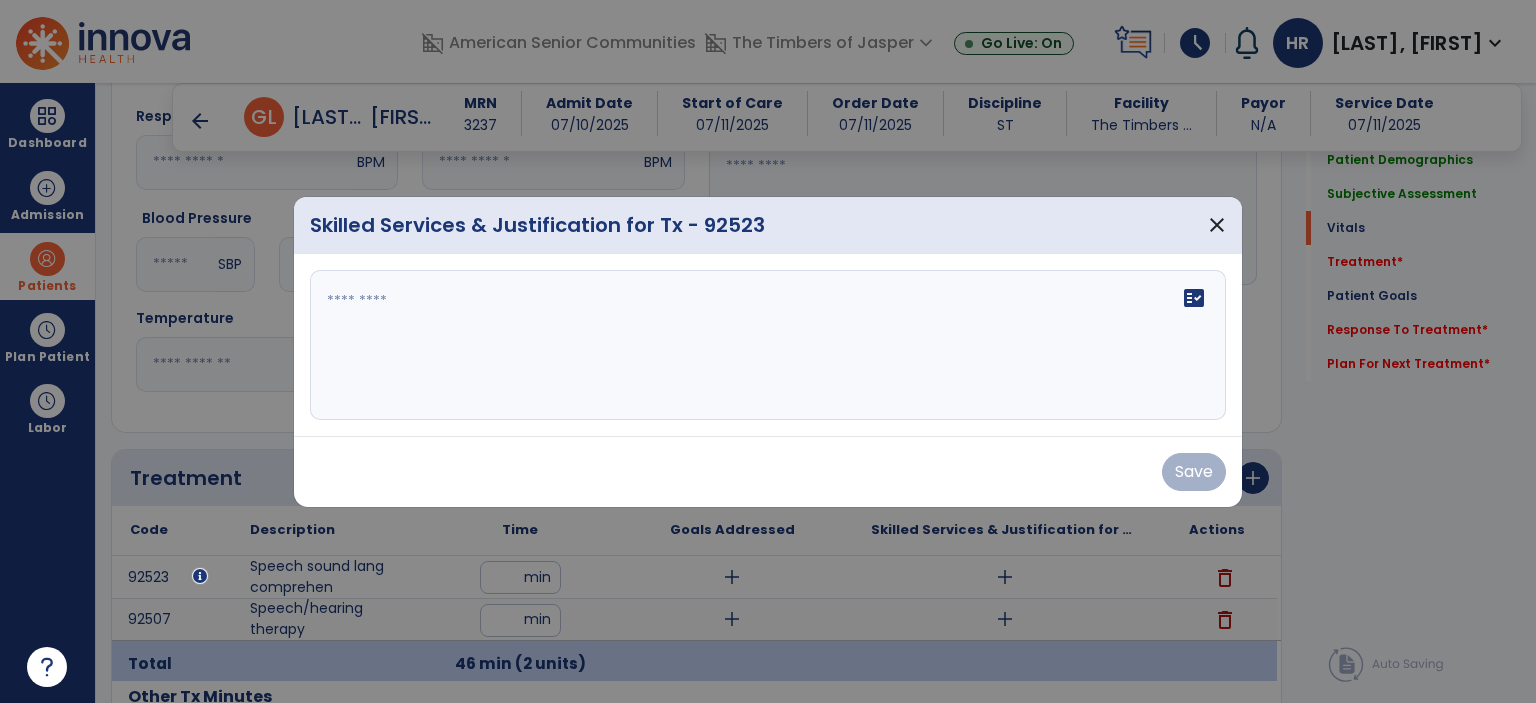 click on "fact_check" at bounding box center [768, 345] 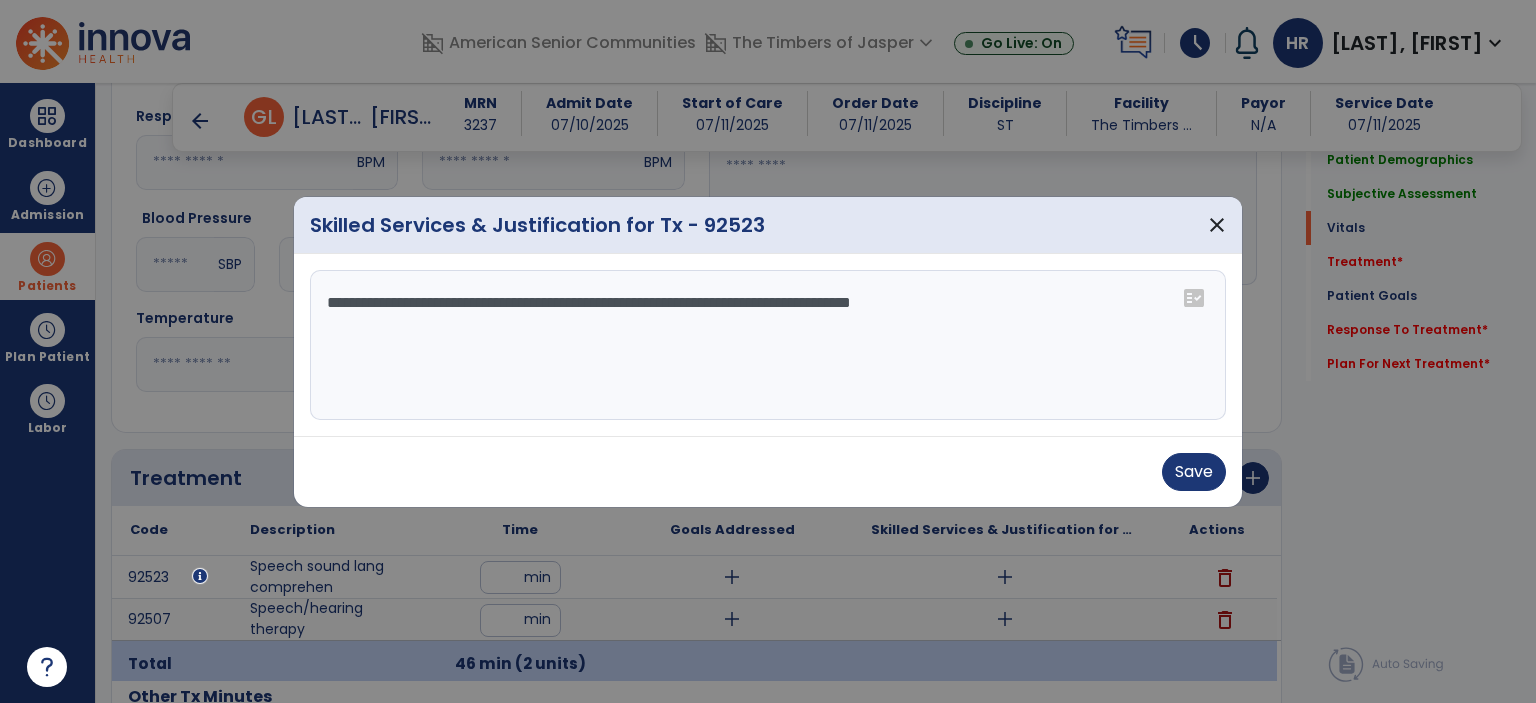 click on "**********" at bounding box center [768, 345] 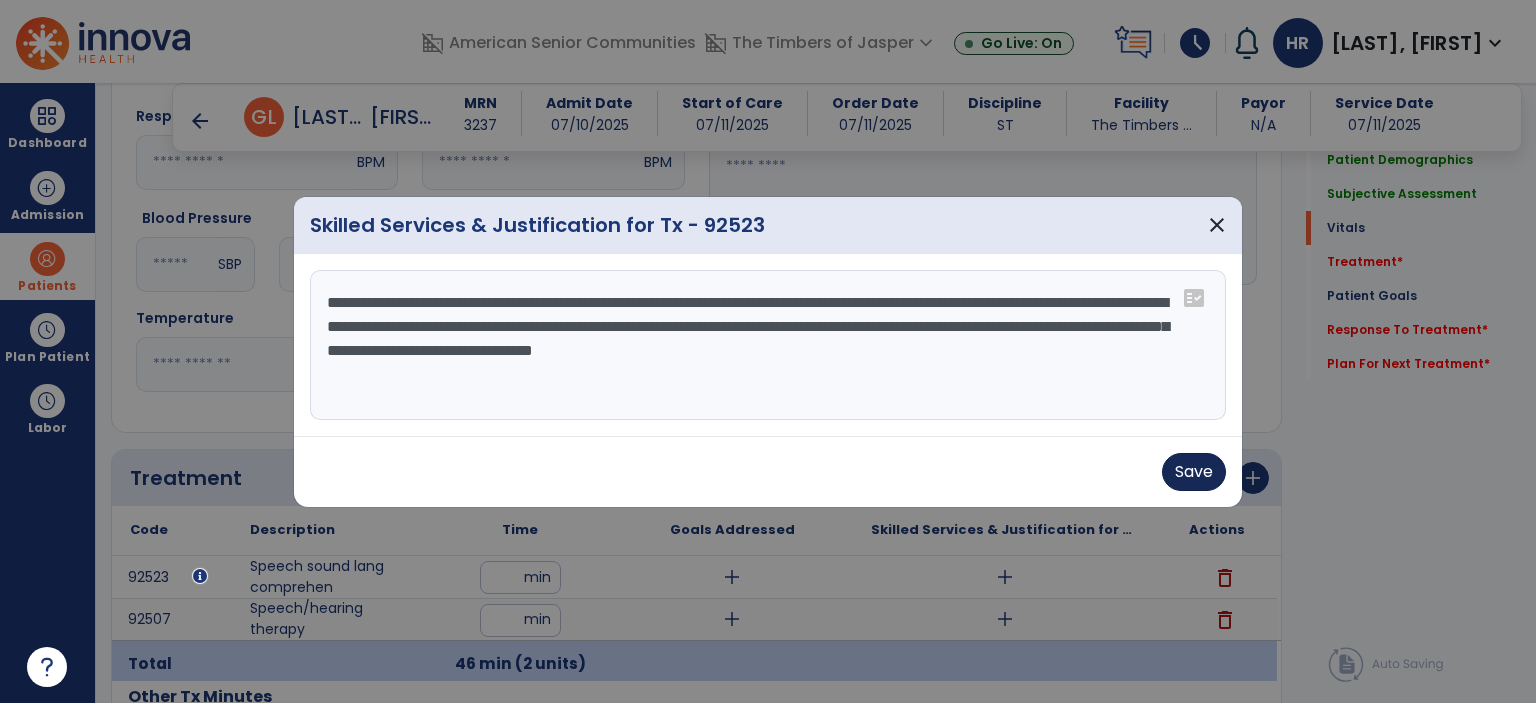 type on "**********" 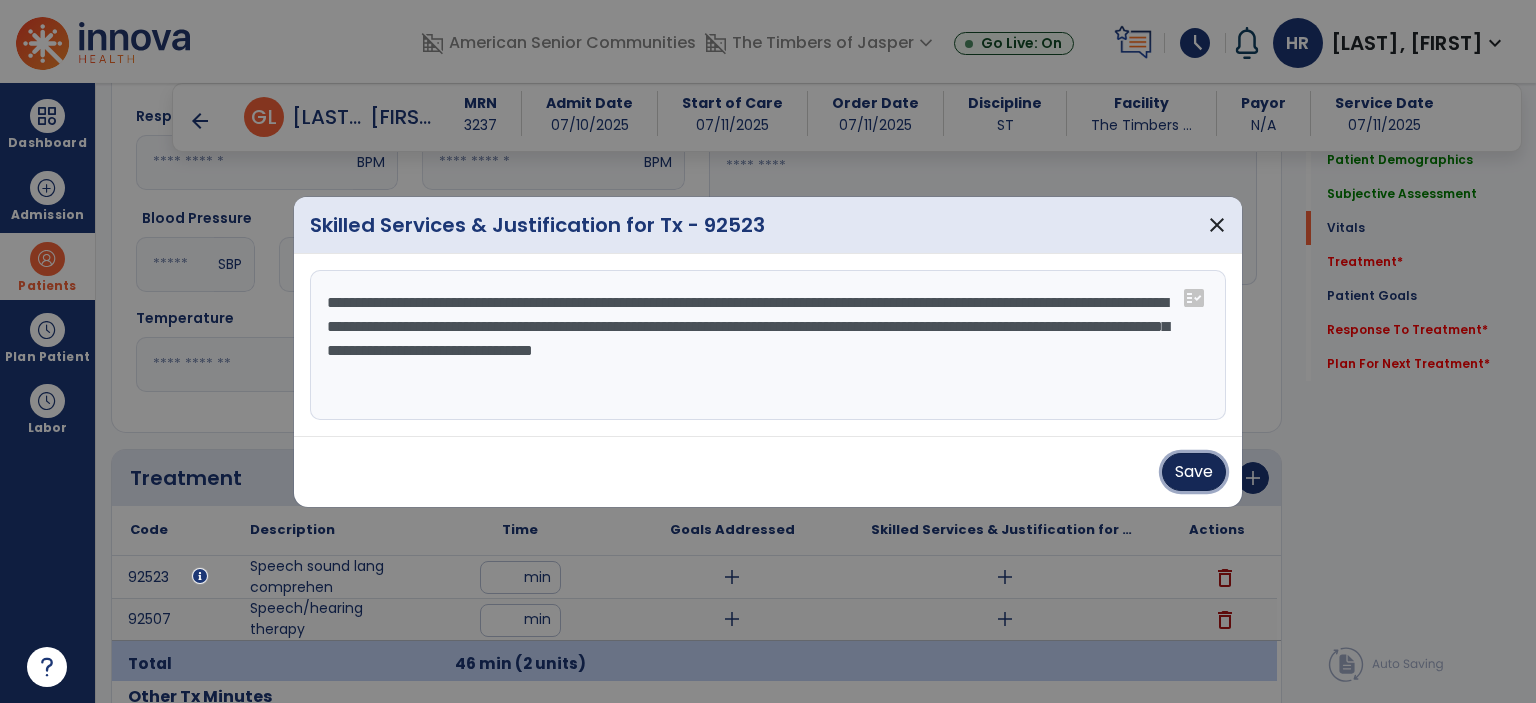click on "Save" at bounding box center [1194, 472] 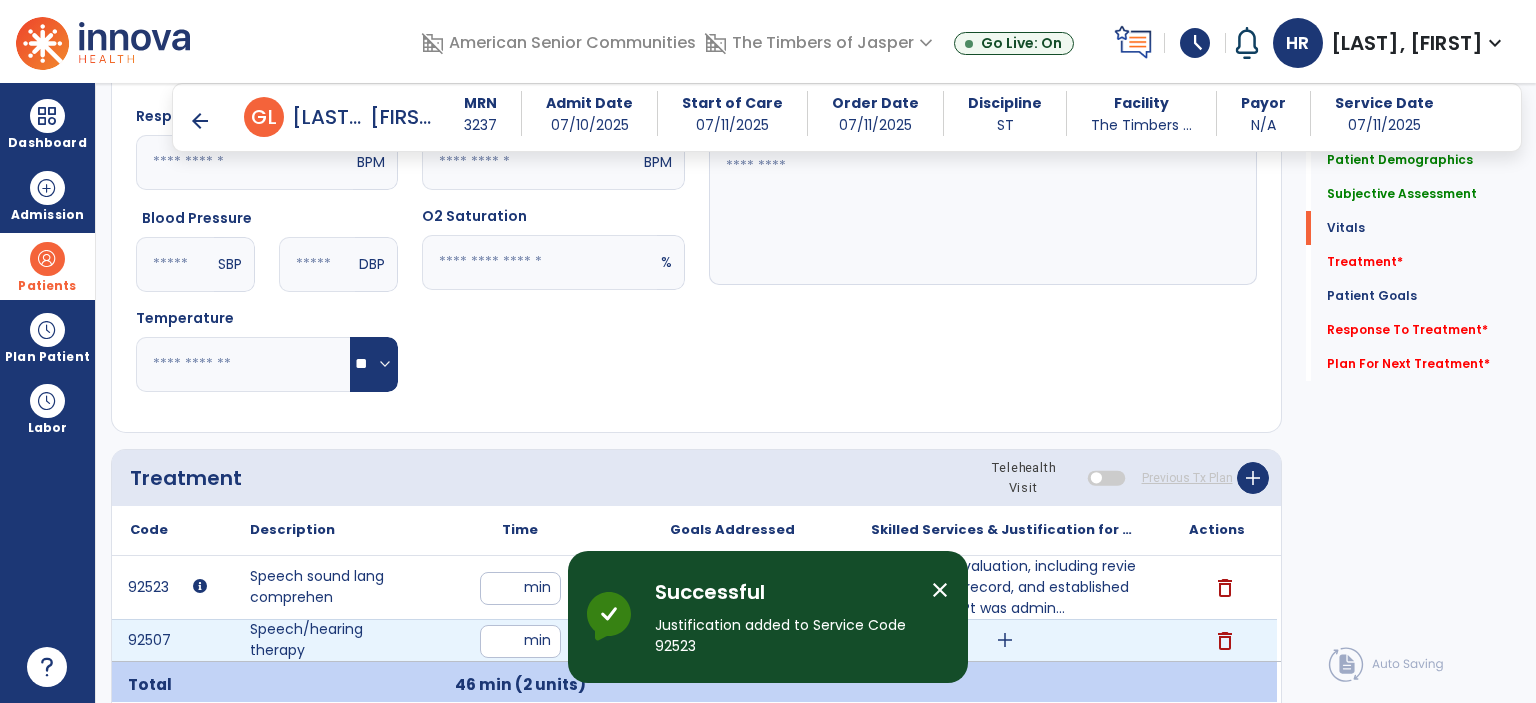 click on "add" at bounding box center (1005, 640) 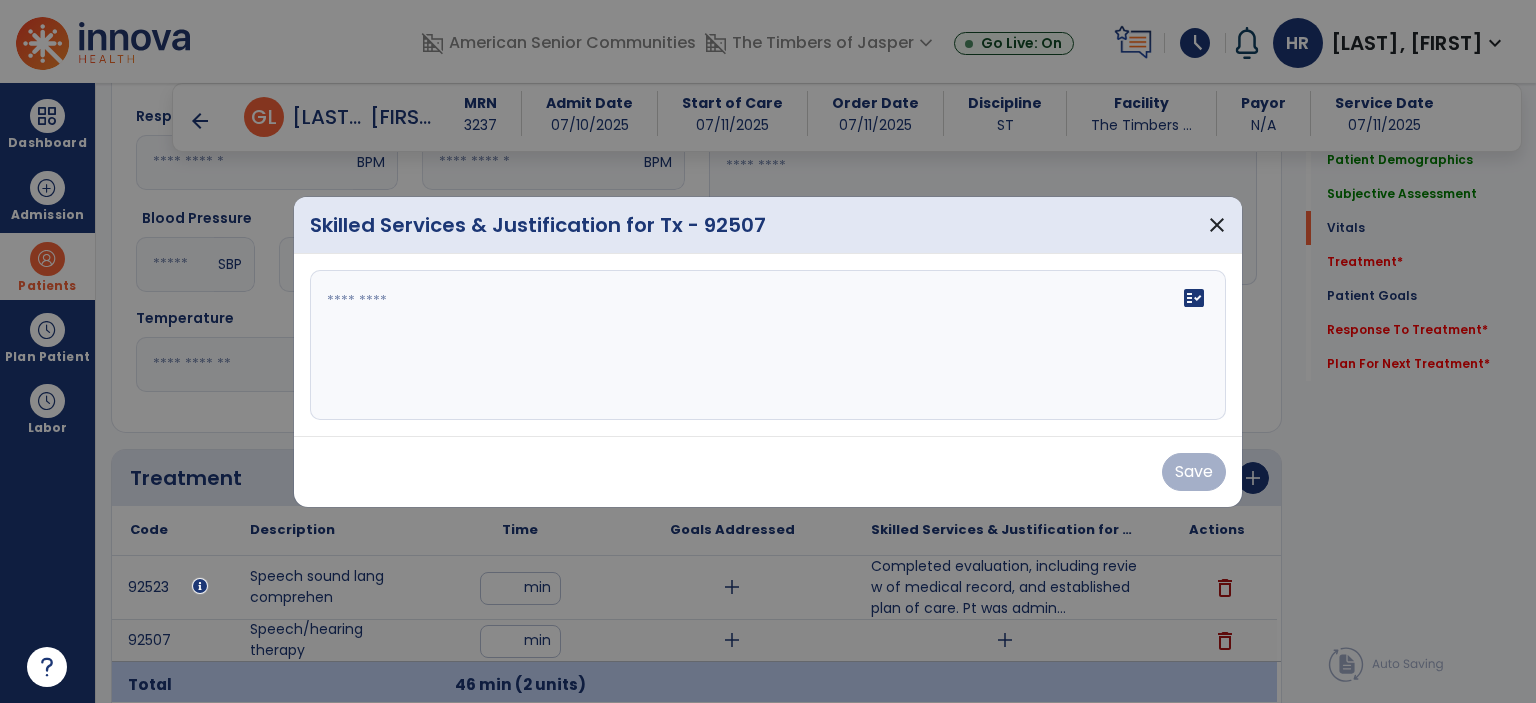 click on "fact_check" at bounding box center (768, 345) 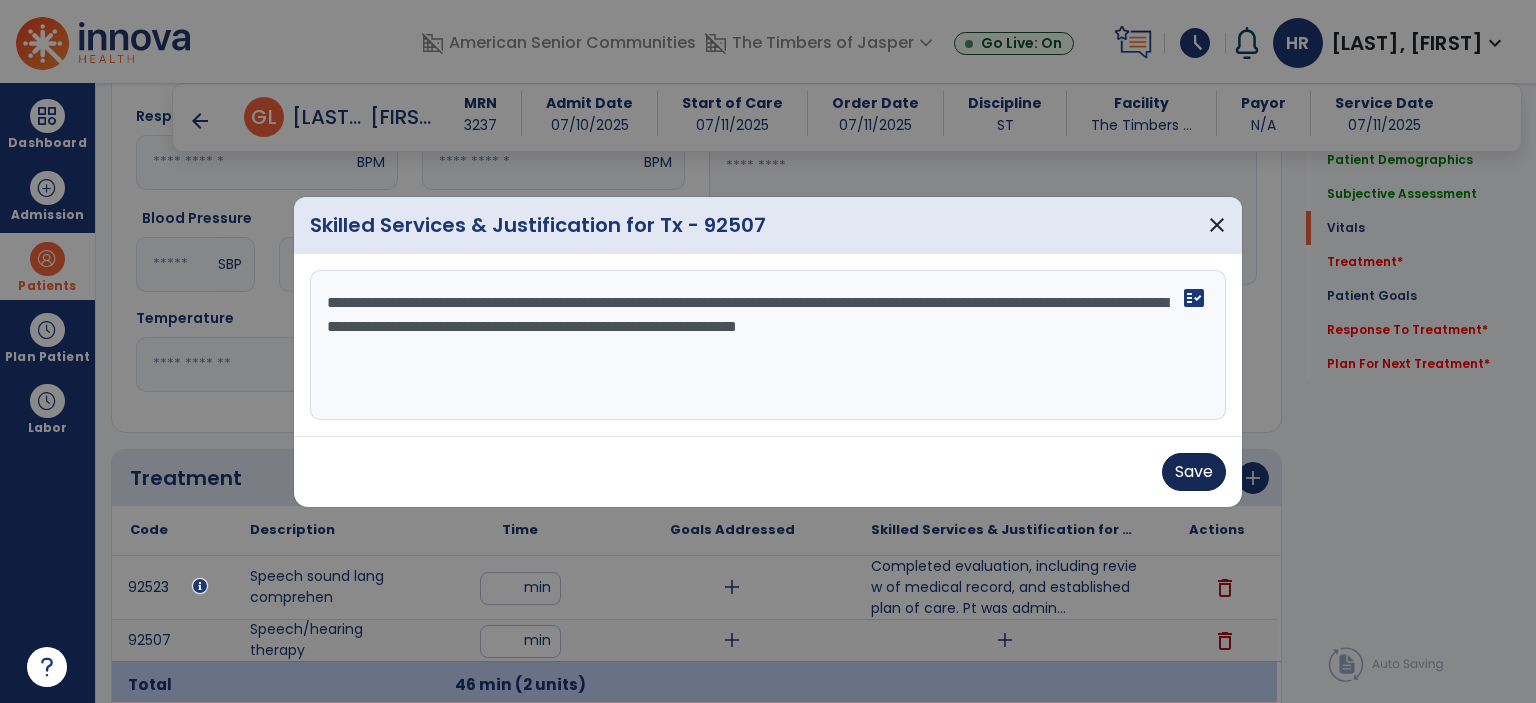 type on "**********" 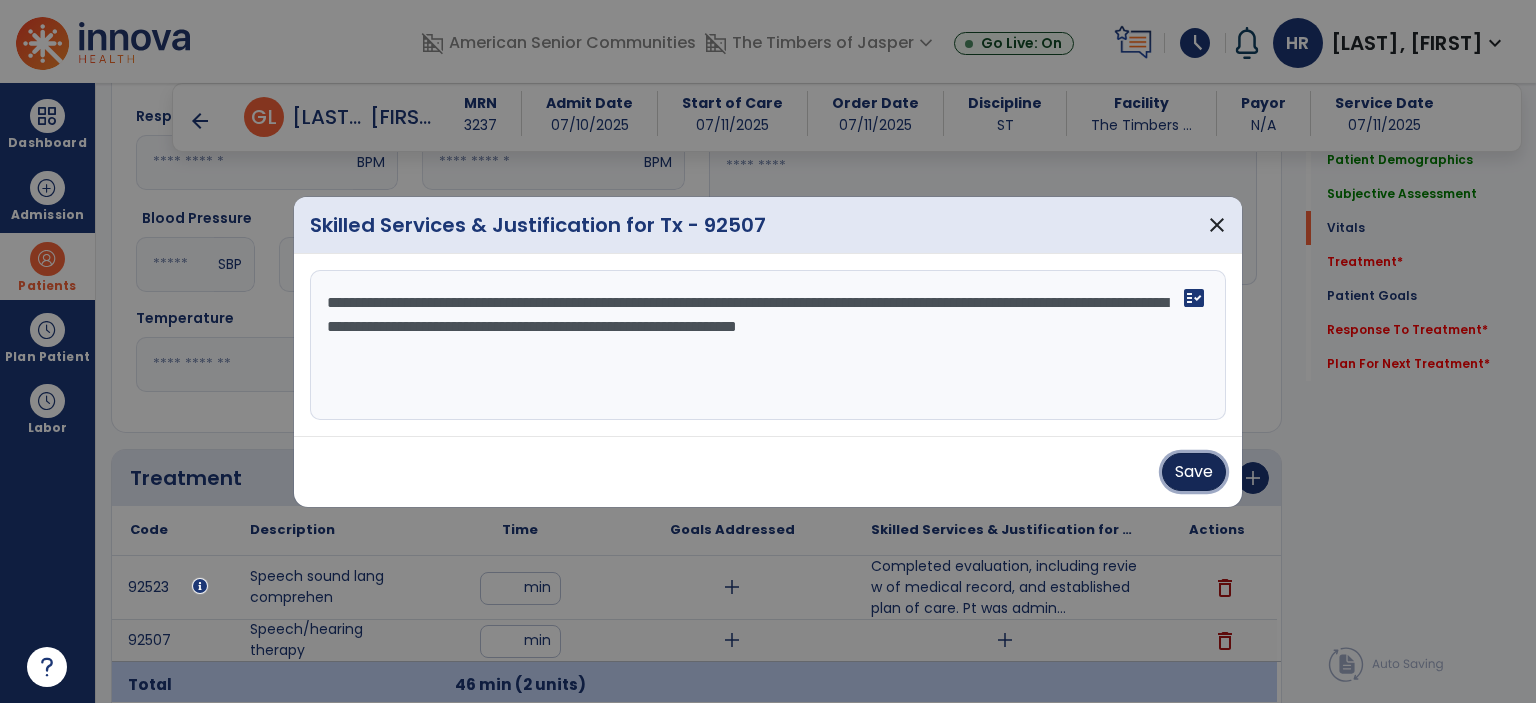 click on "Save" at bounding box center [1194, 472] 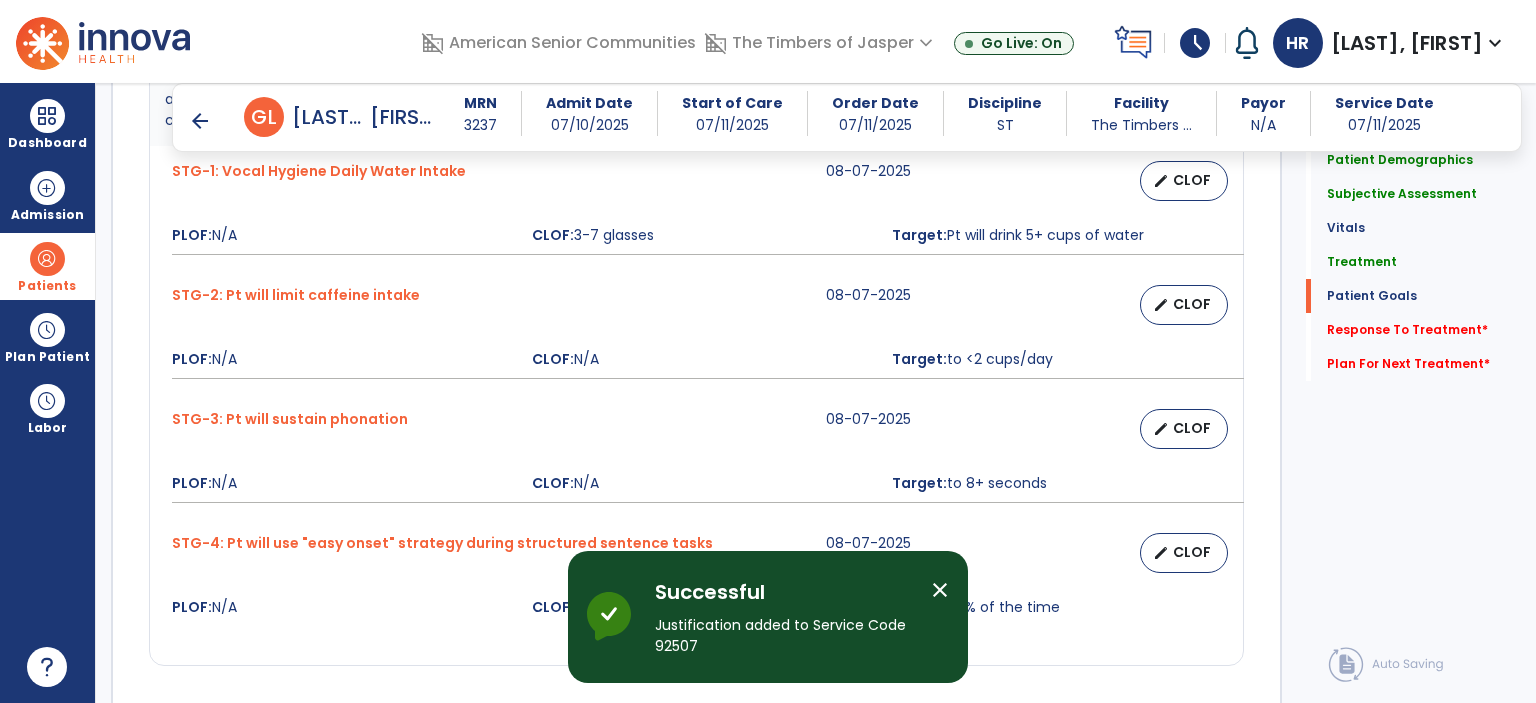 scroll, scrollTop: 2300, scrollLeft: 0, axis: vertical 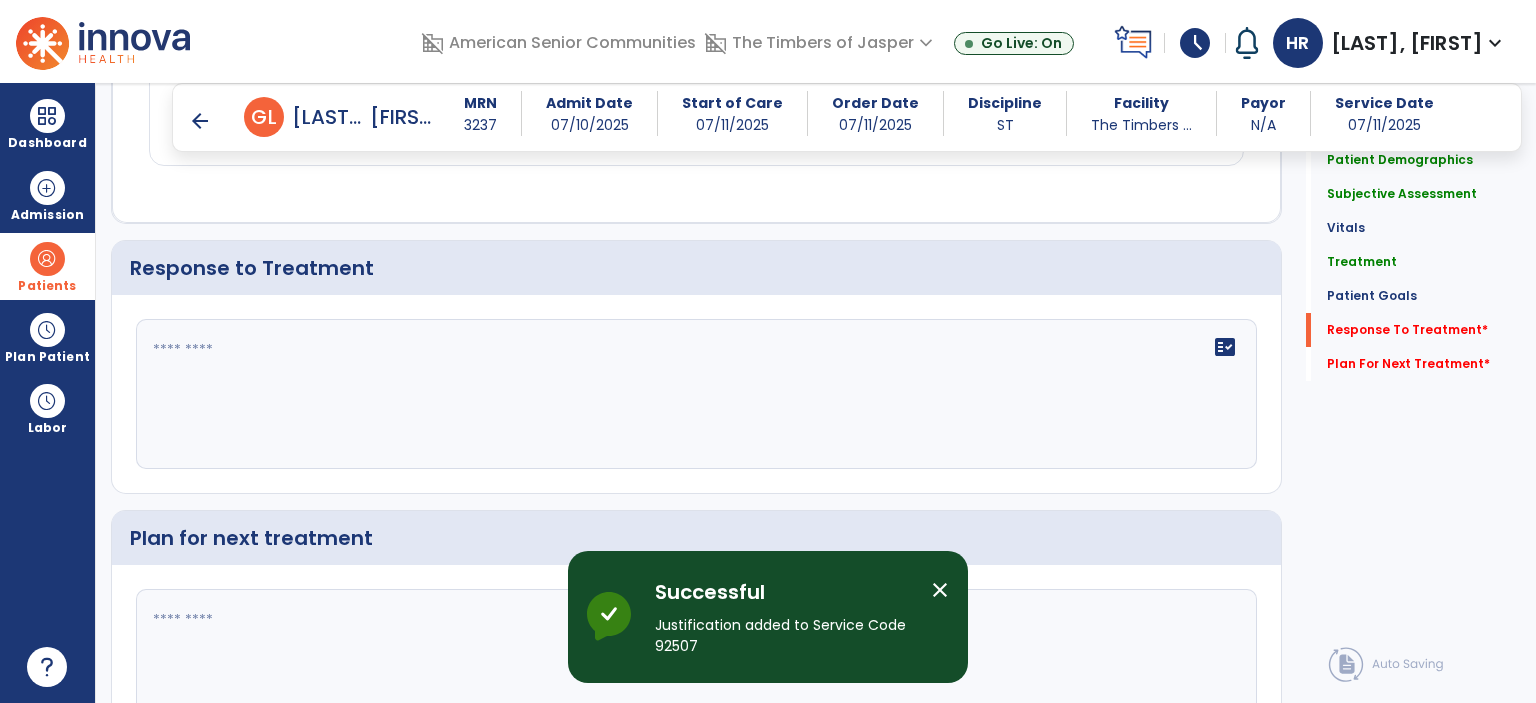 click on "fact_check" 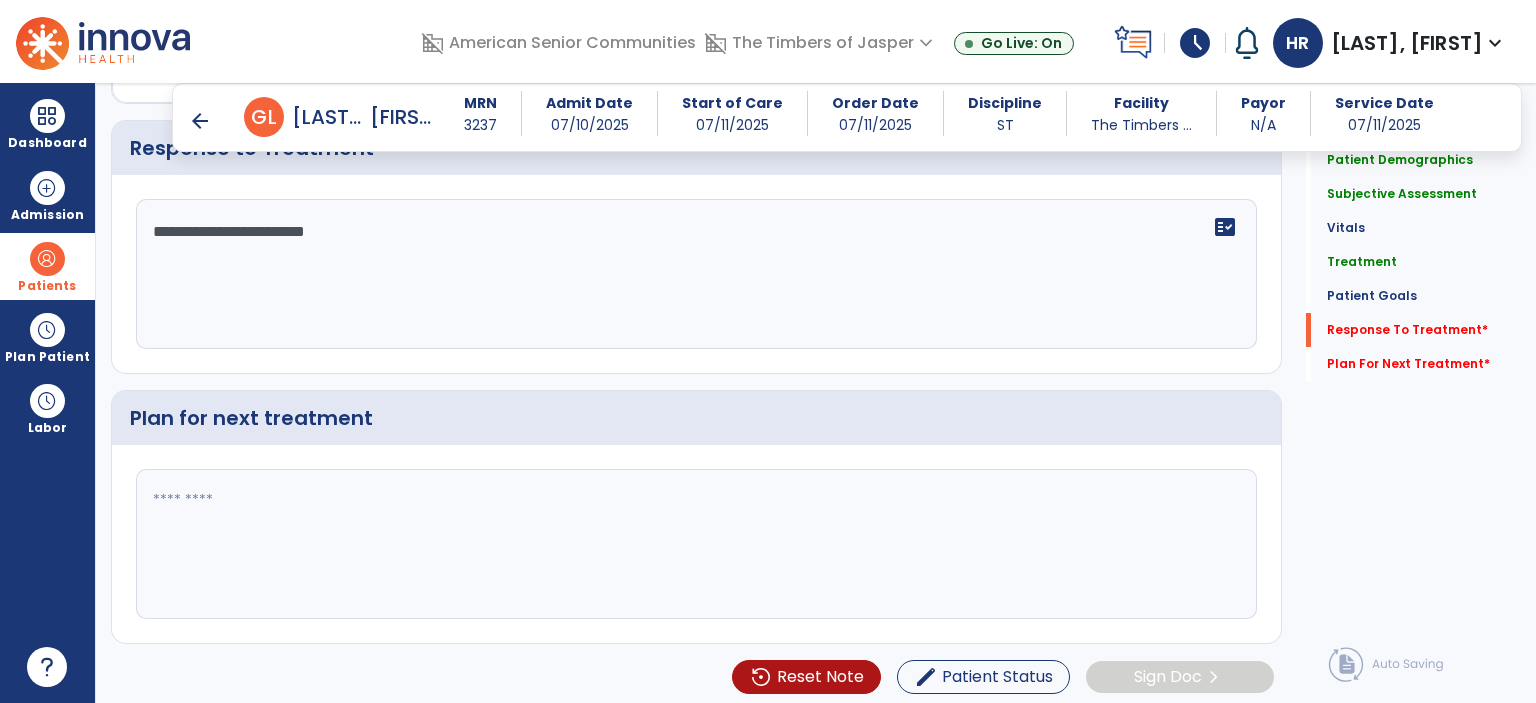 type on "**********" 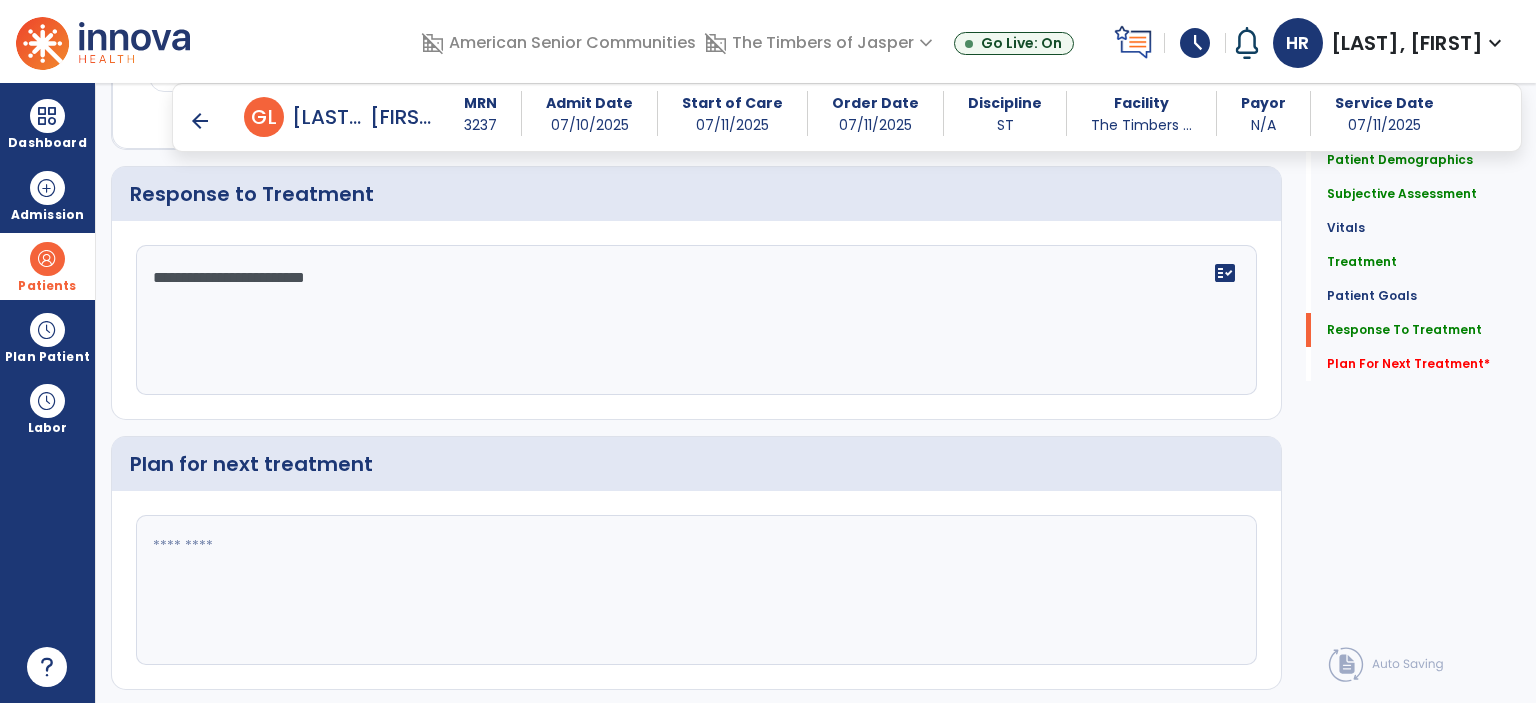 scroll, scrollTop: 2420, scrollLeft: 0, axis: vertical 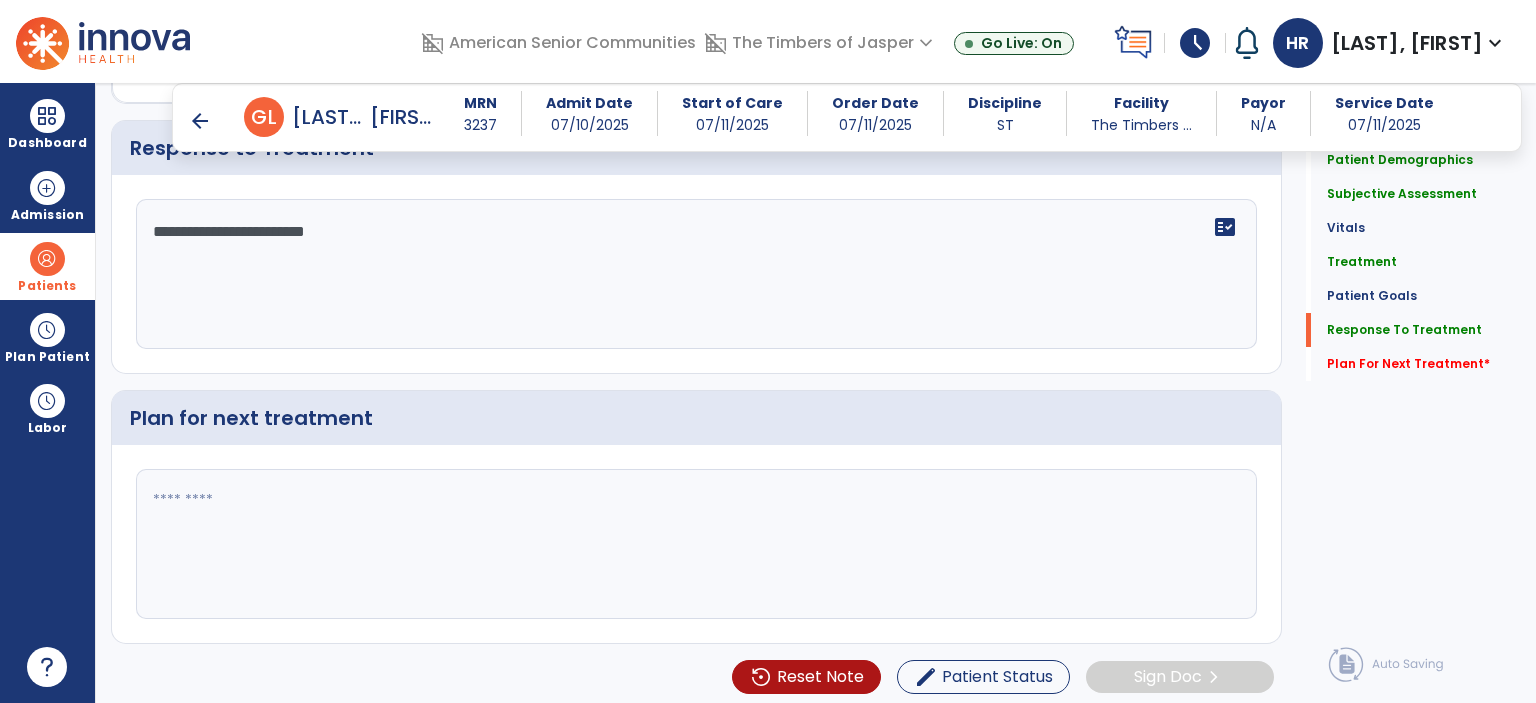 type on "*" 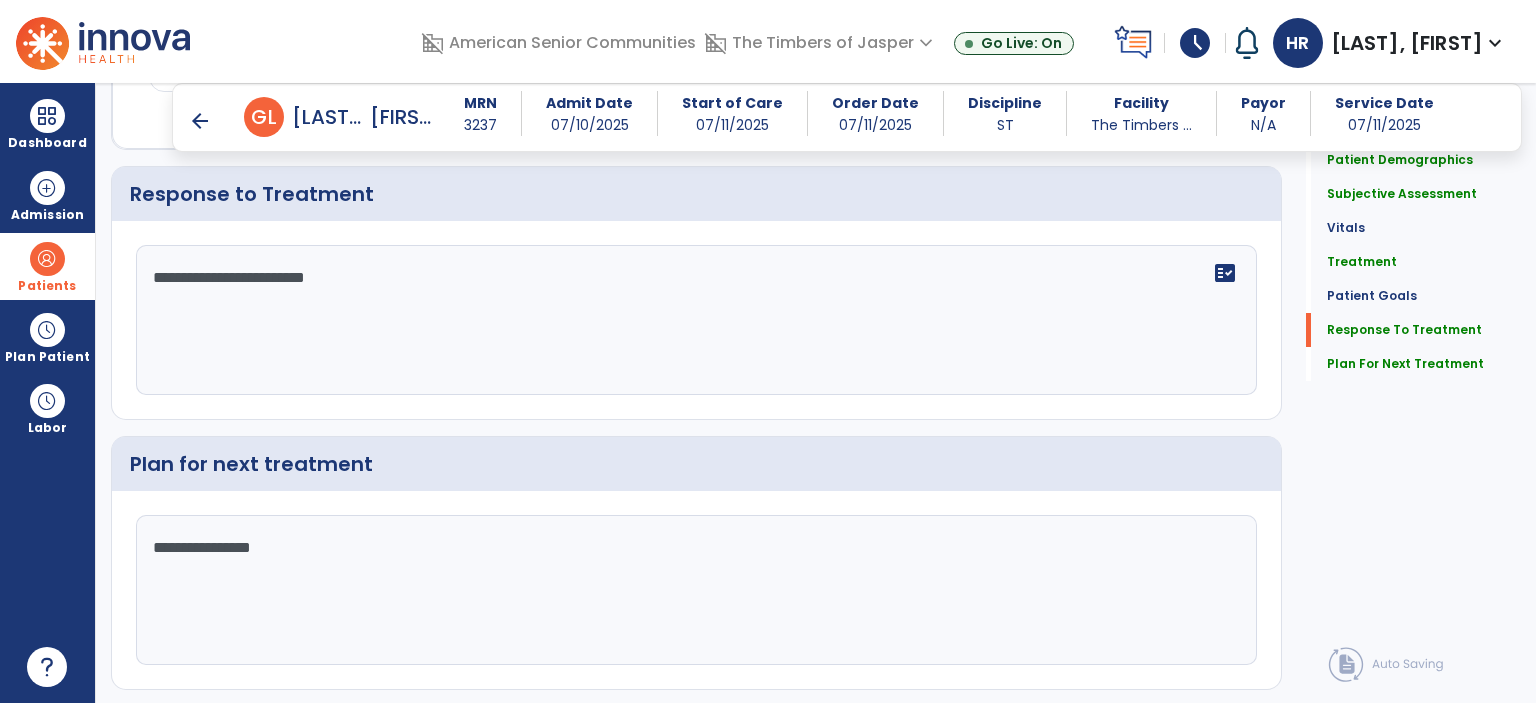 scroll, scrollTop: 2420, scrollLeft: 0, axis: vertical 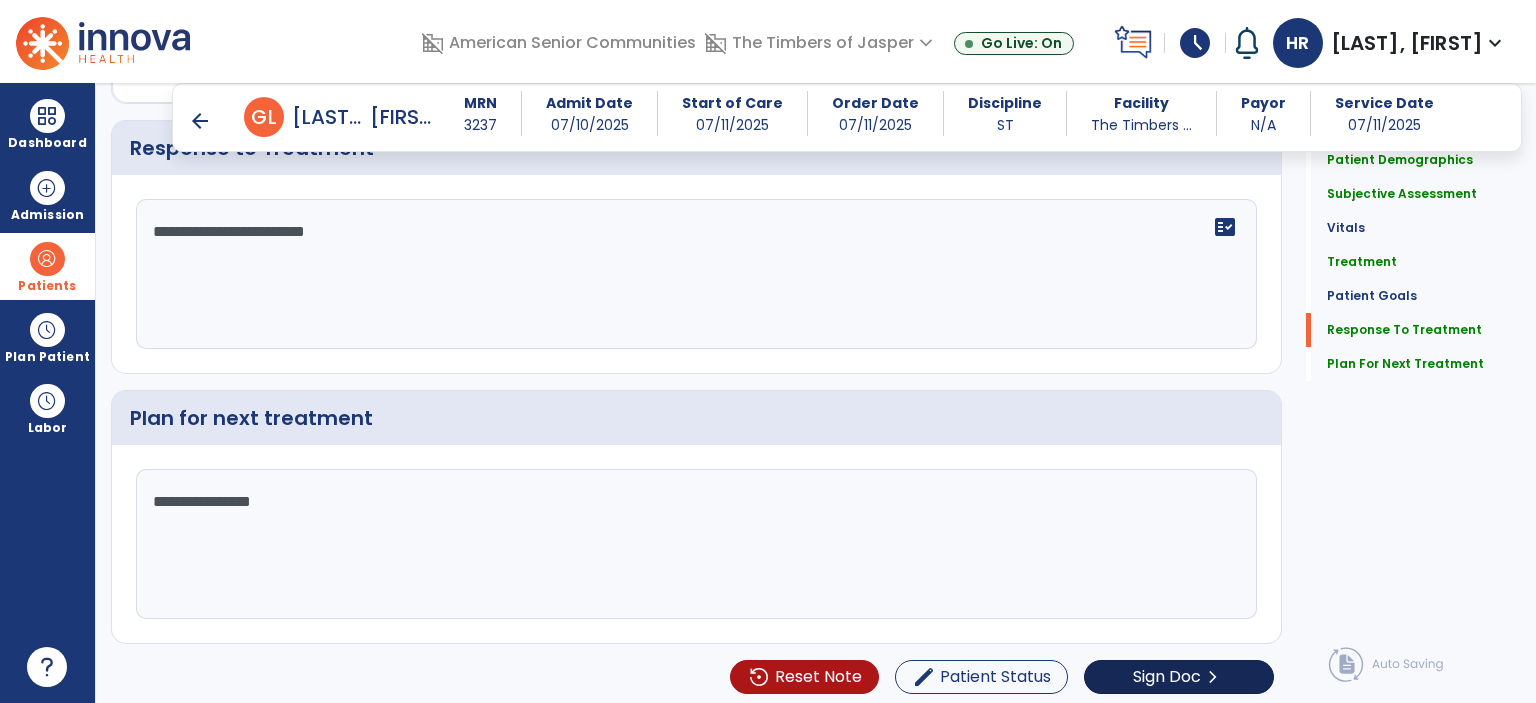 type on "**********" 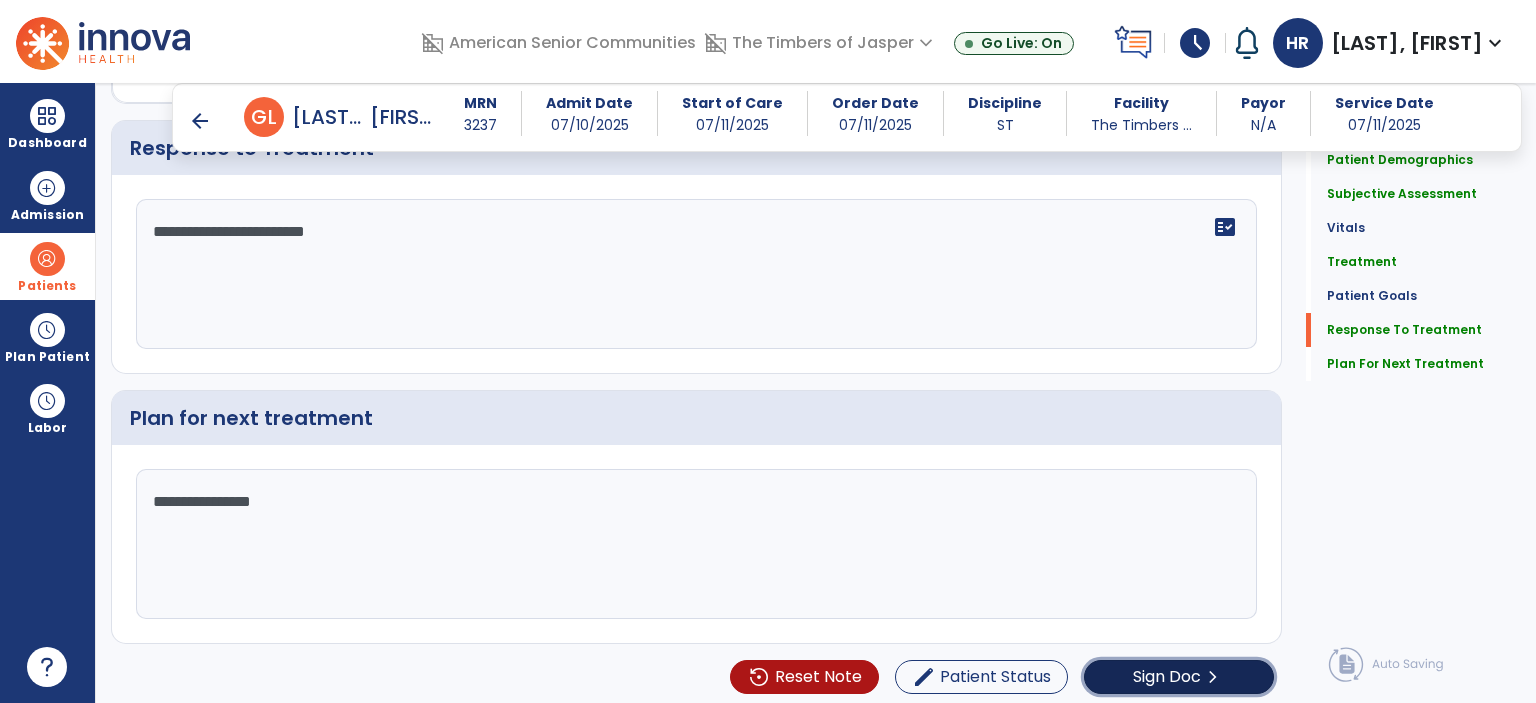 click on "Sign Doc" 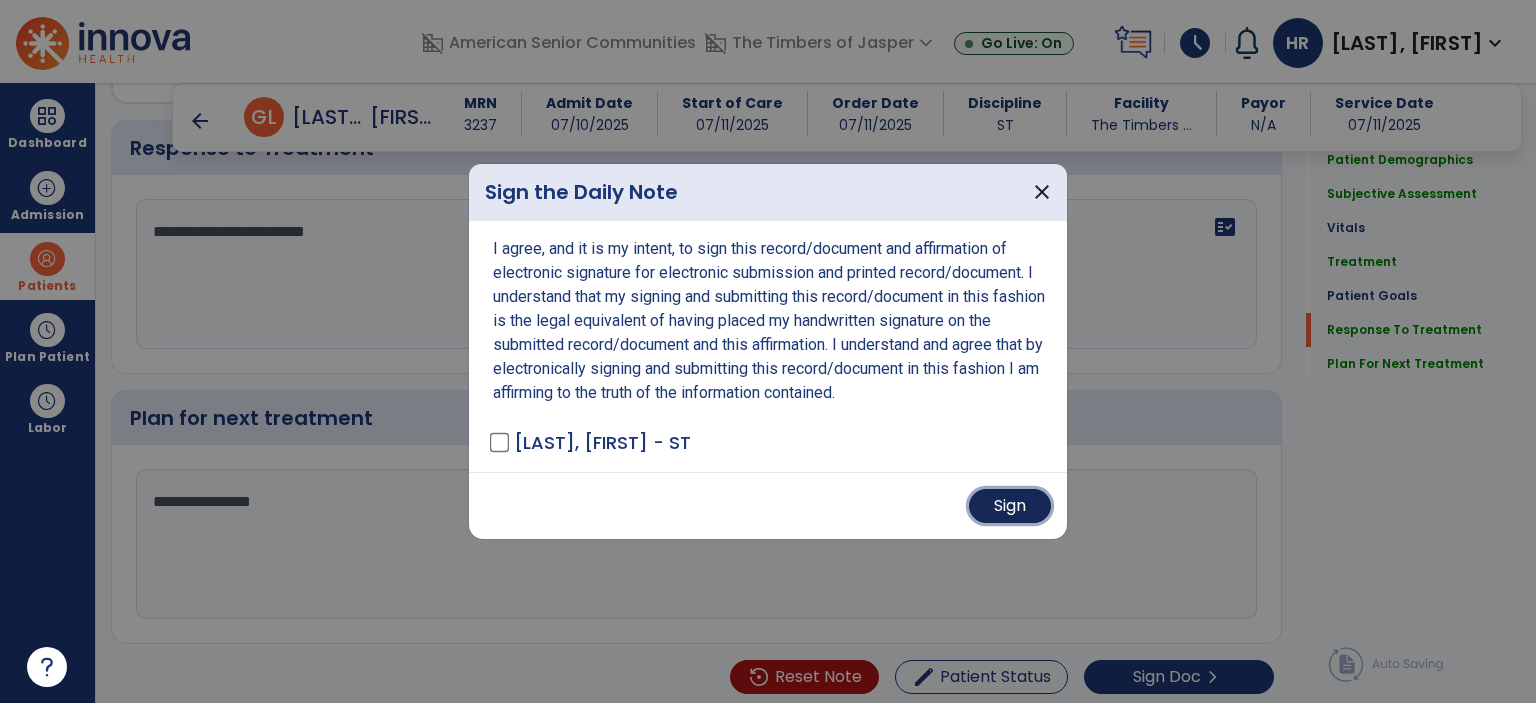 click on "Sign" at bounding box center [1010, 506] 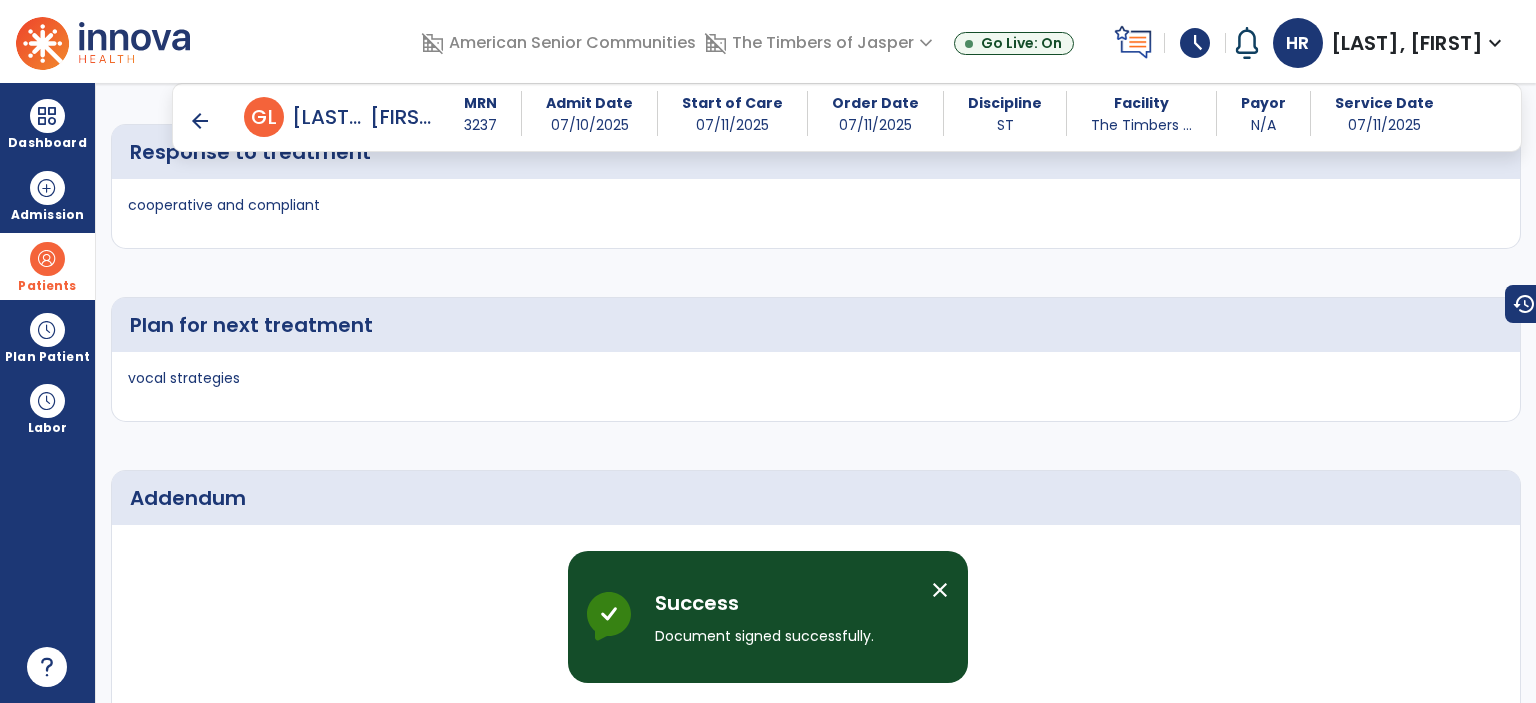 scroll, scrollTop: 3428, scrollLeft: 0, axis: vertical 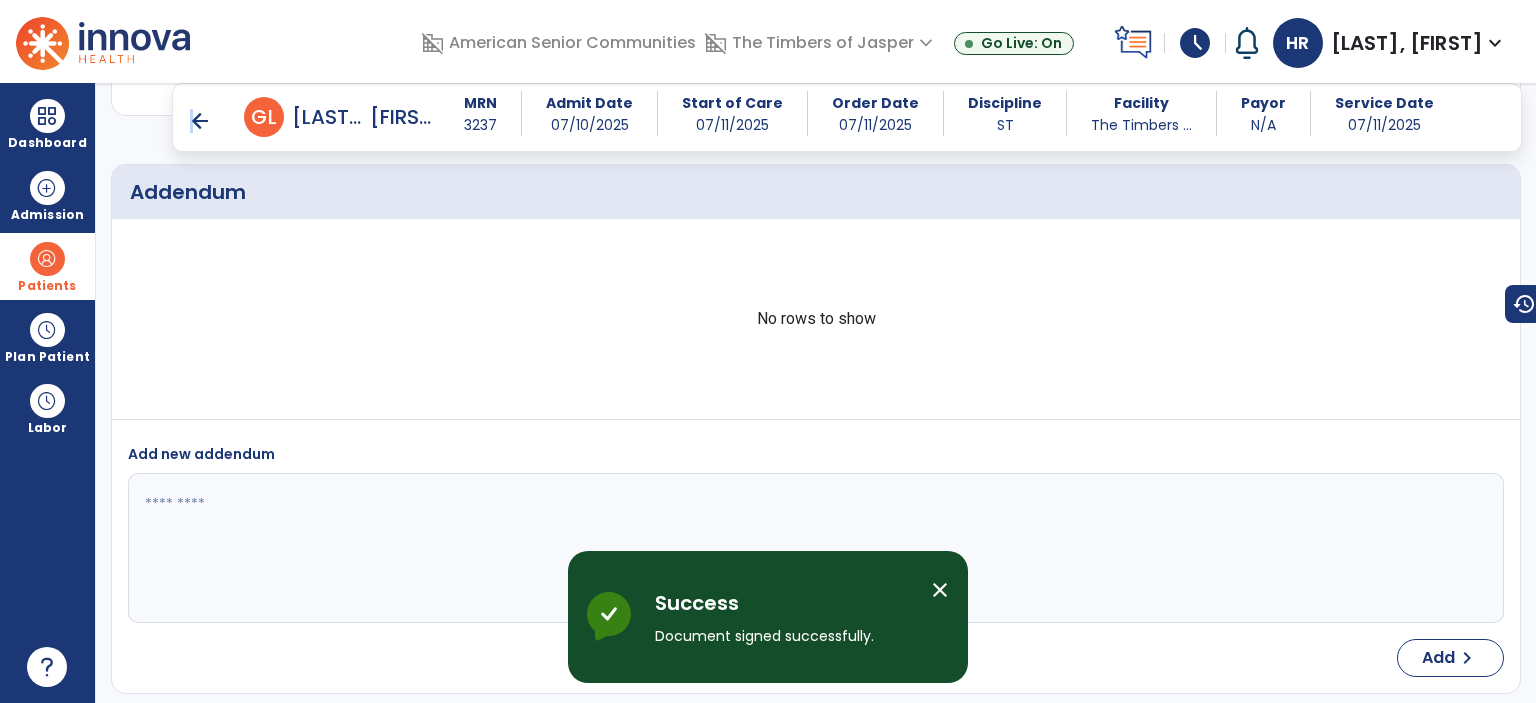 click on "arrow_back" at bounding box center [200, 121] 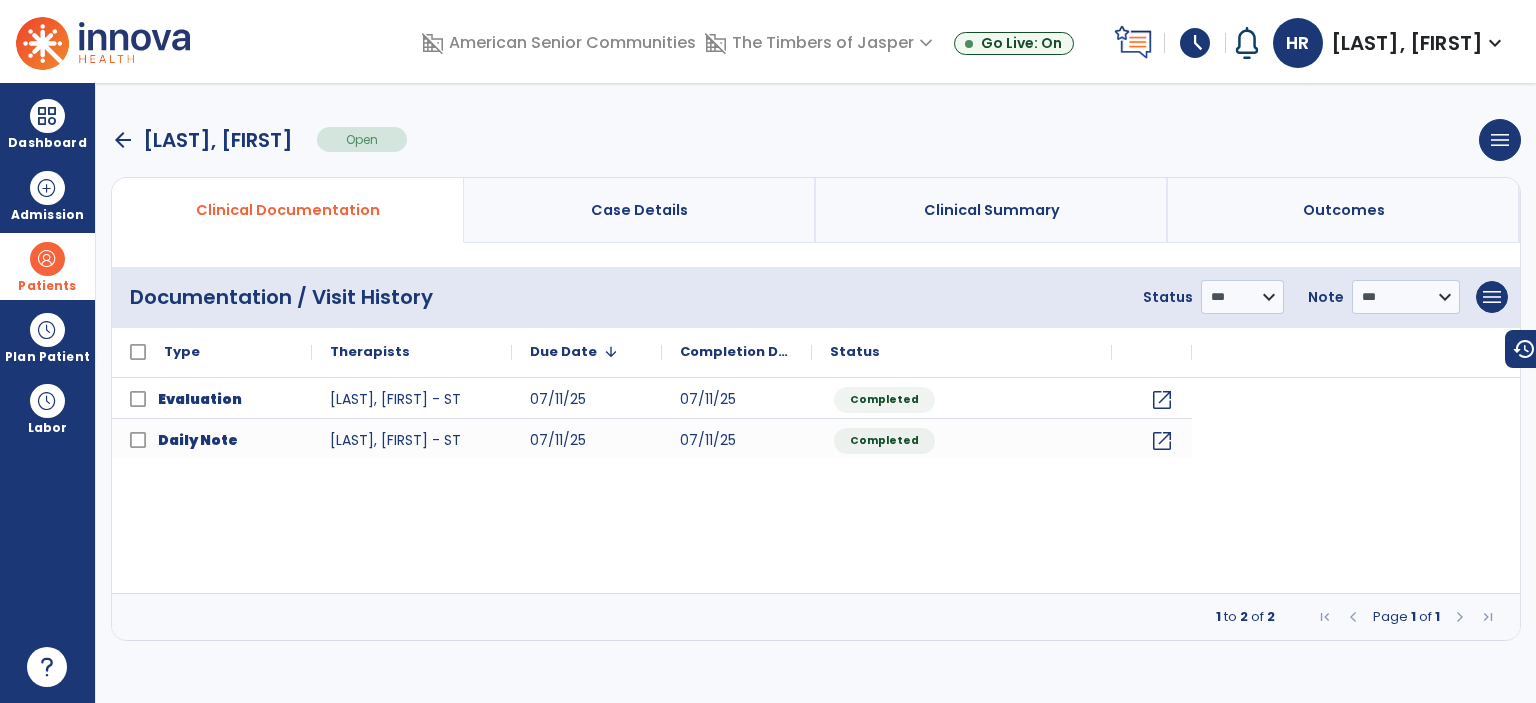 scroll, scrollTop: 0, scrollLeft: 0, axis: both 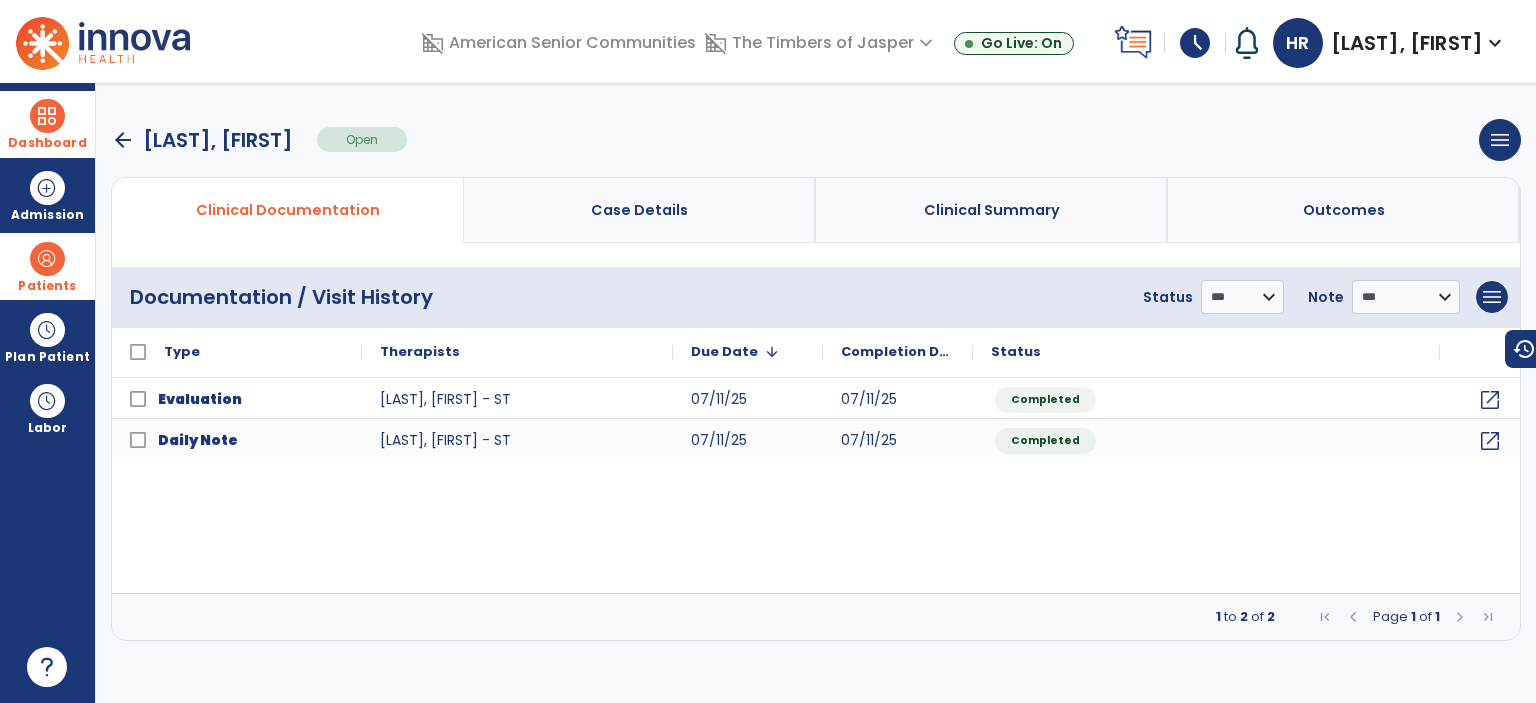click at bounding box center (47, 116) 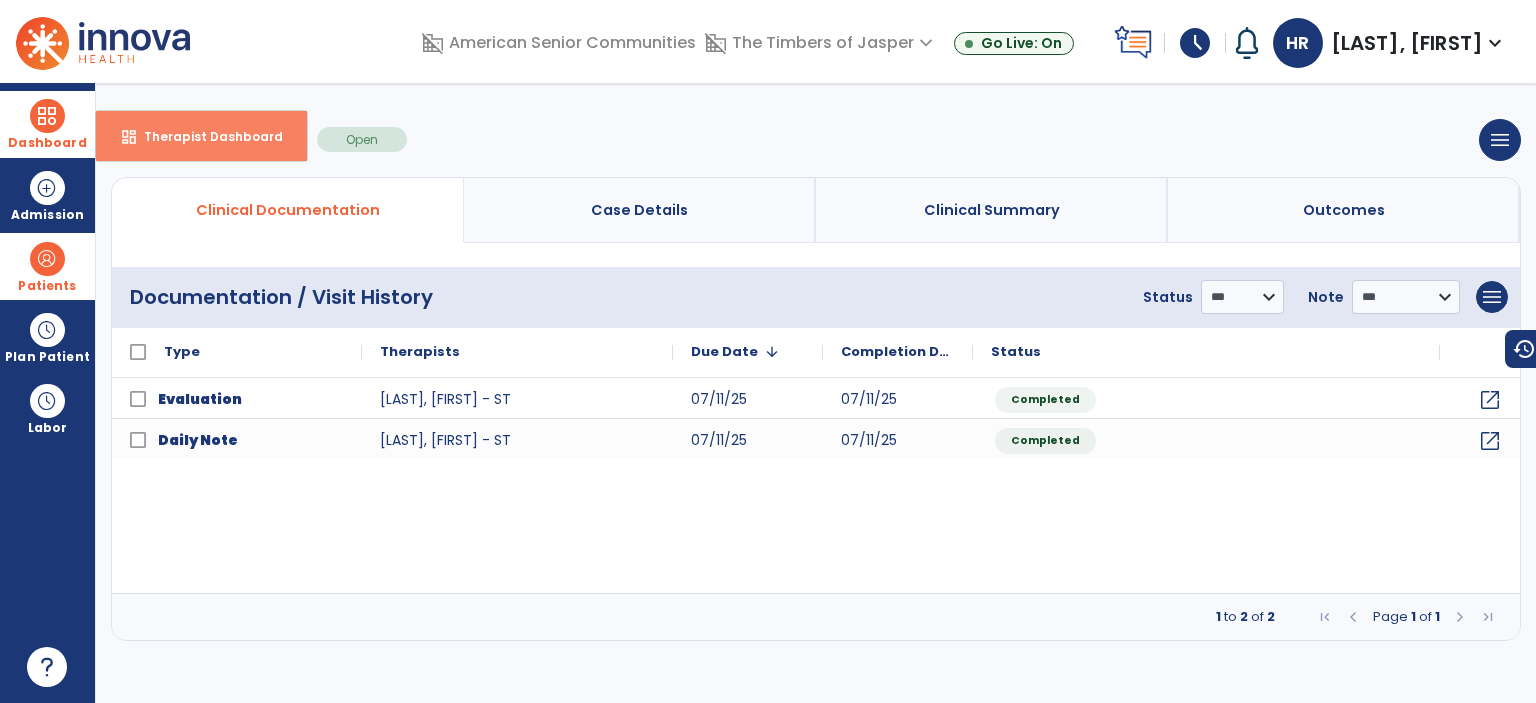 click on "dashboard  Therapist Dashboard" at bounding box center (201, 136) 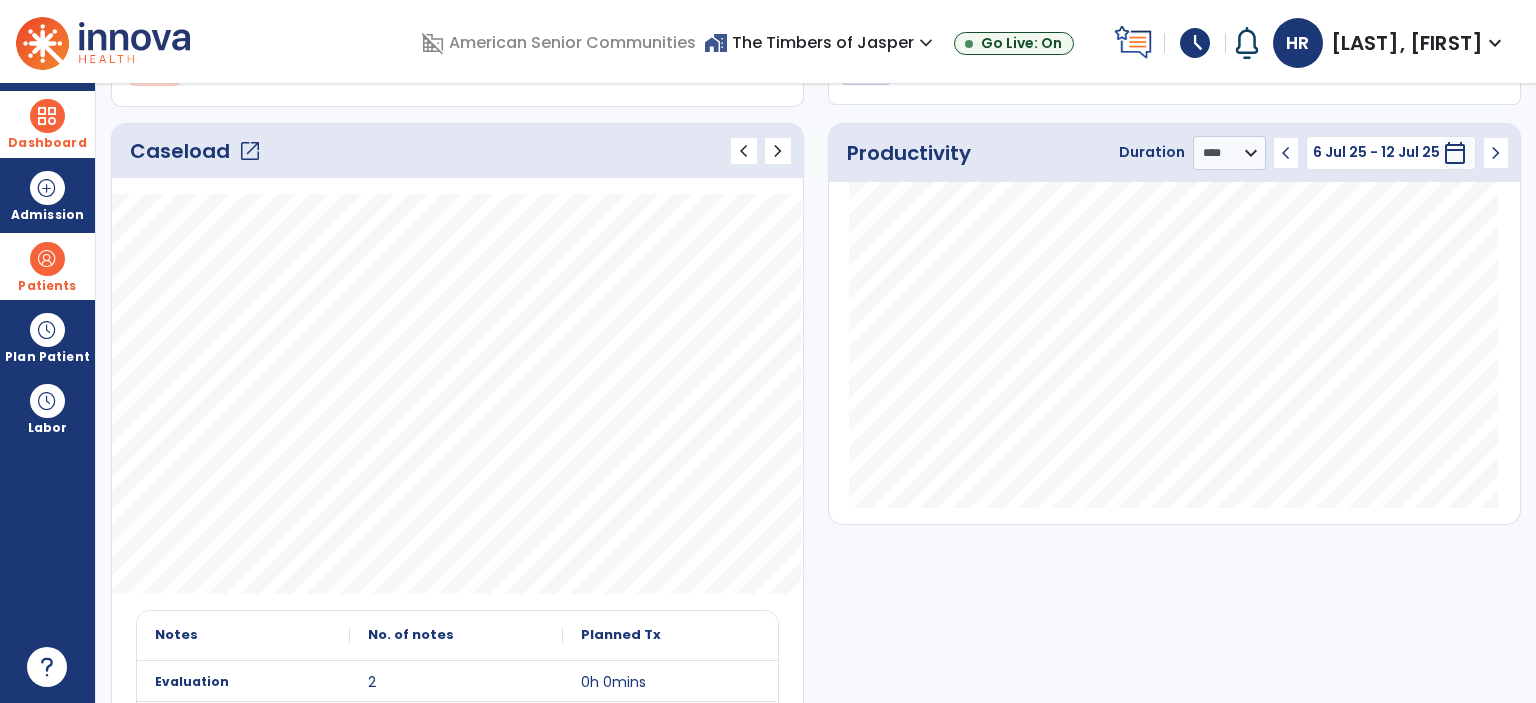 scroll, scrollTop: 244, scrollLeft: 0, axis: vertical 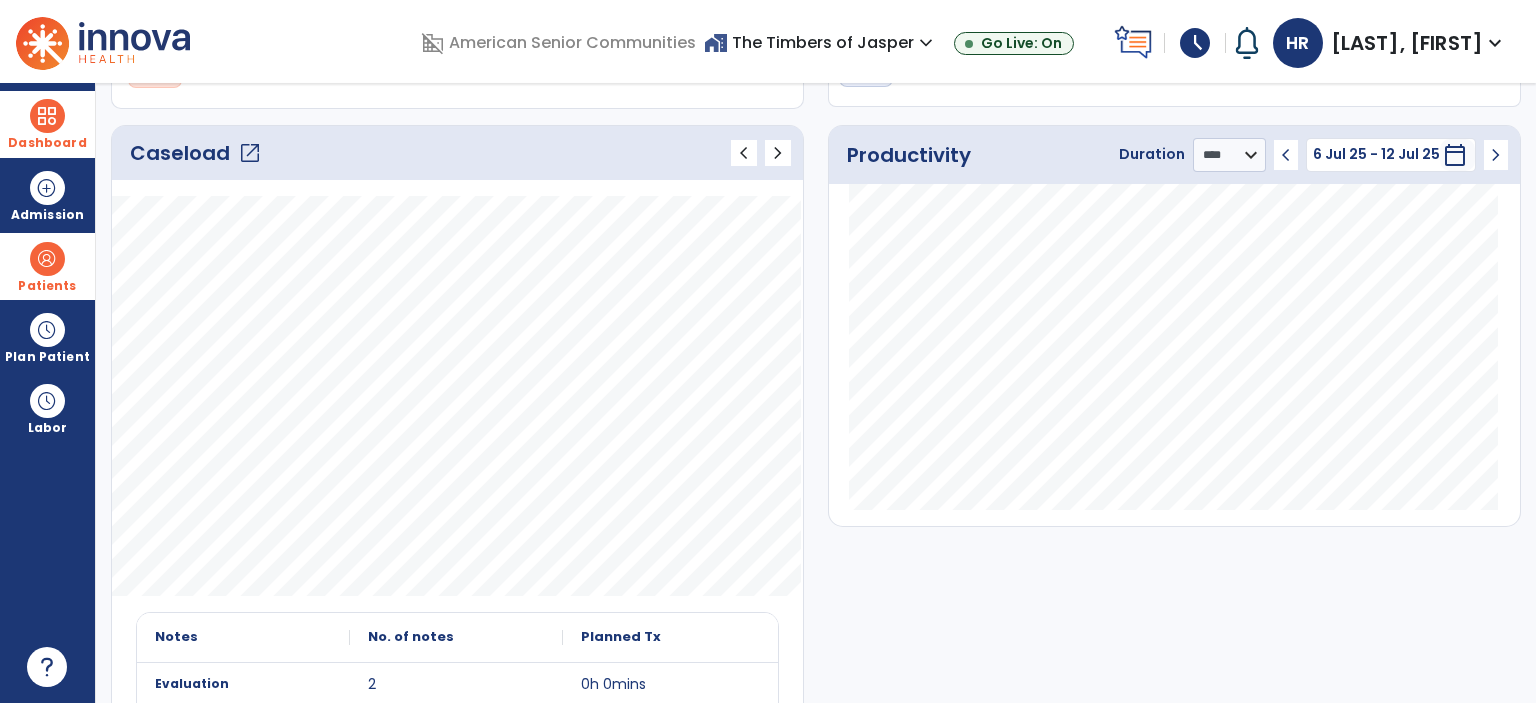 click on "home_work   The Timbers of Jasper   expand_more" at bounding box center (821, 42) 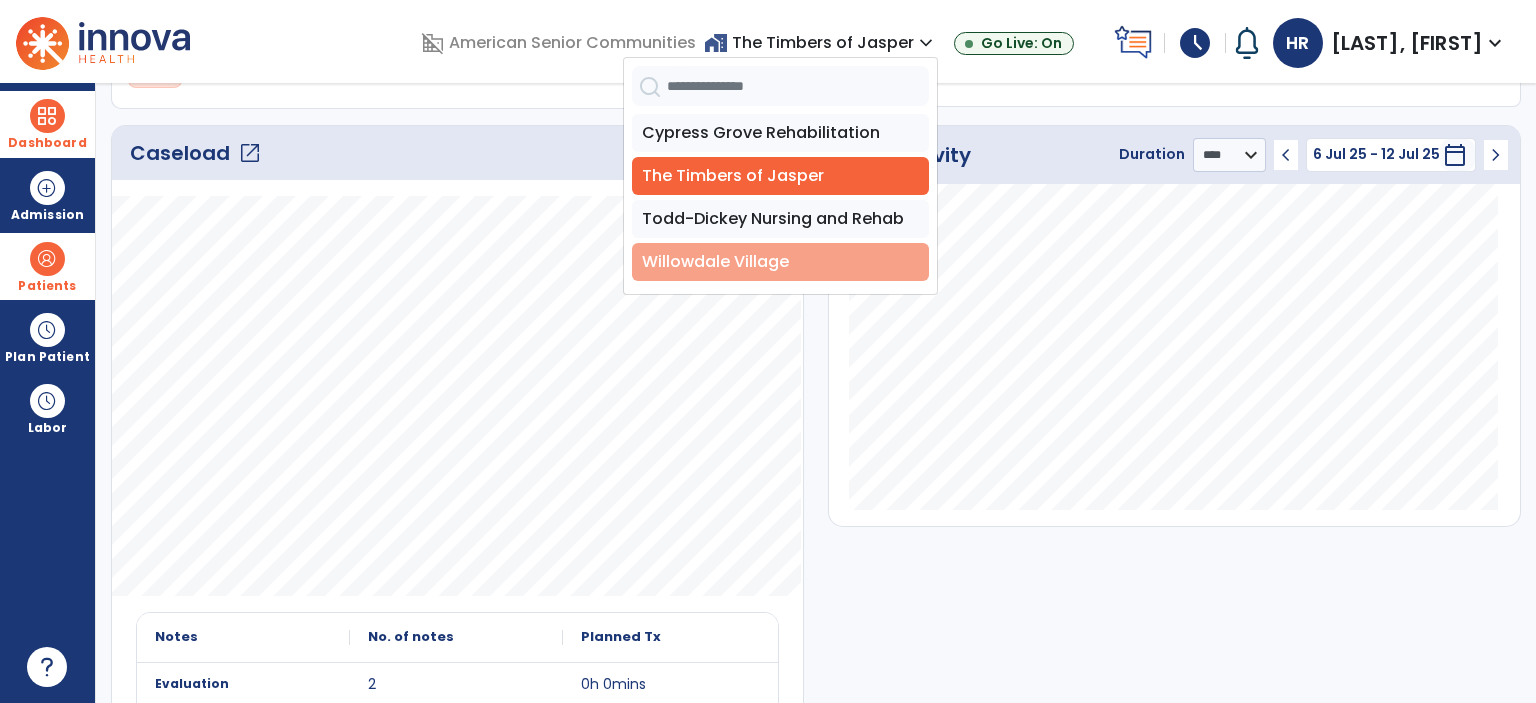 click on "Willowdale Village" at bounding box center [780, 262] 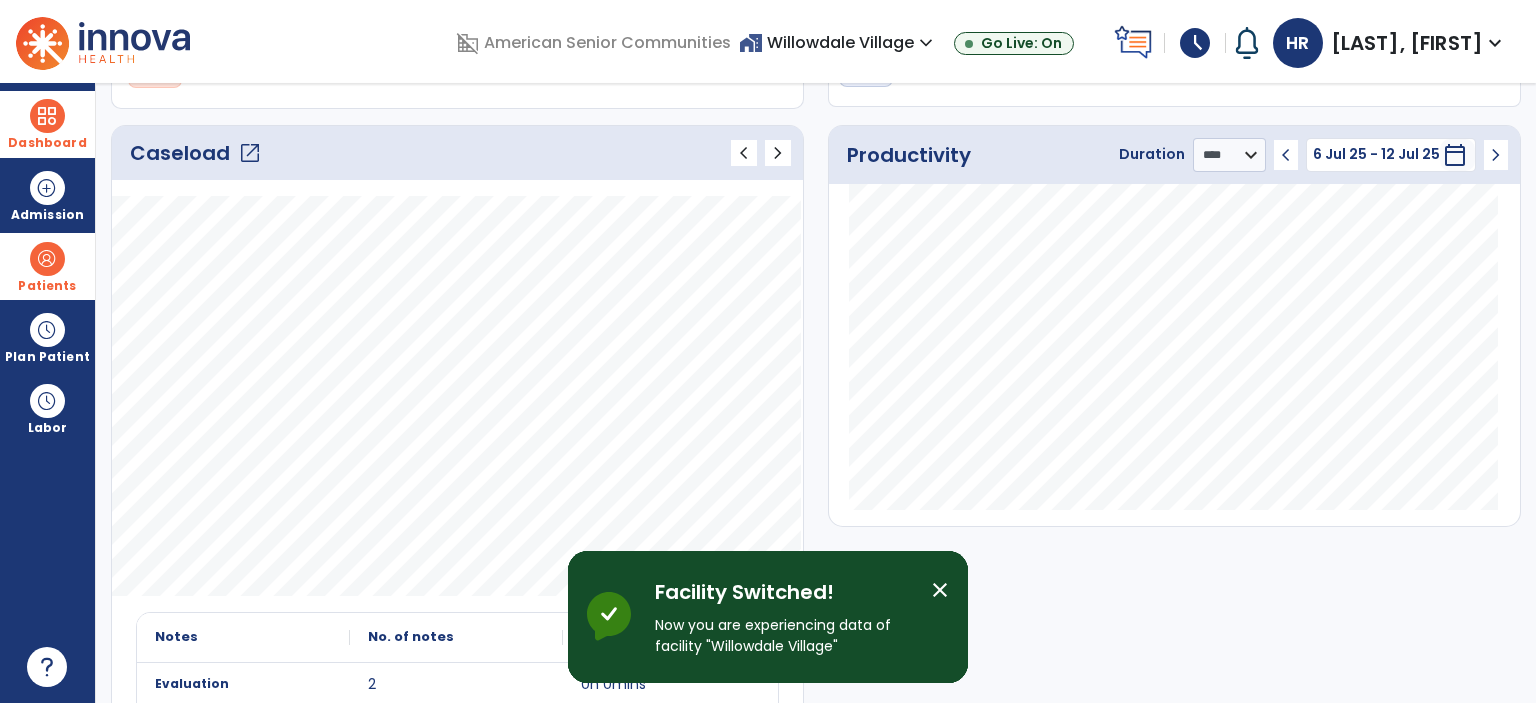 click on "home_work [LOCATION] expand_more" at bounding box center [838, 42] 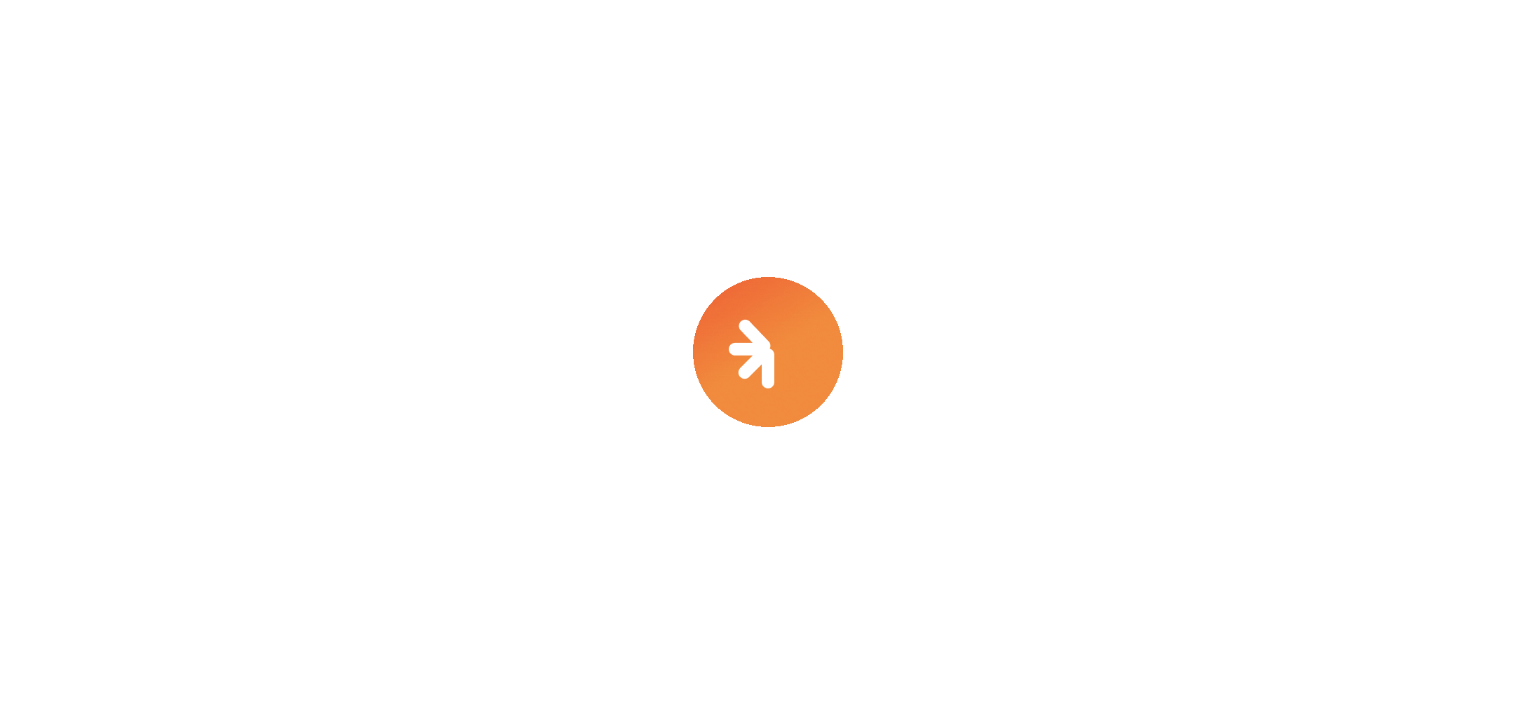 scroll, scrollTop: 0, scrollLeft: 0, axis: both 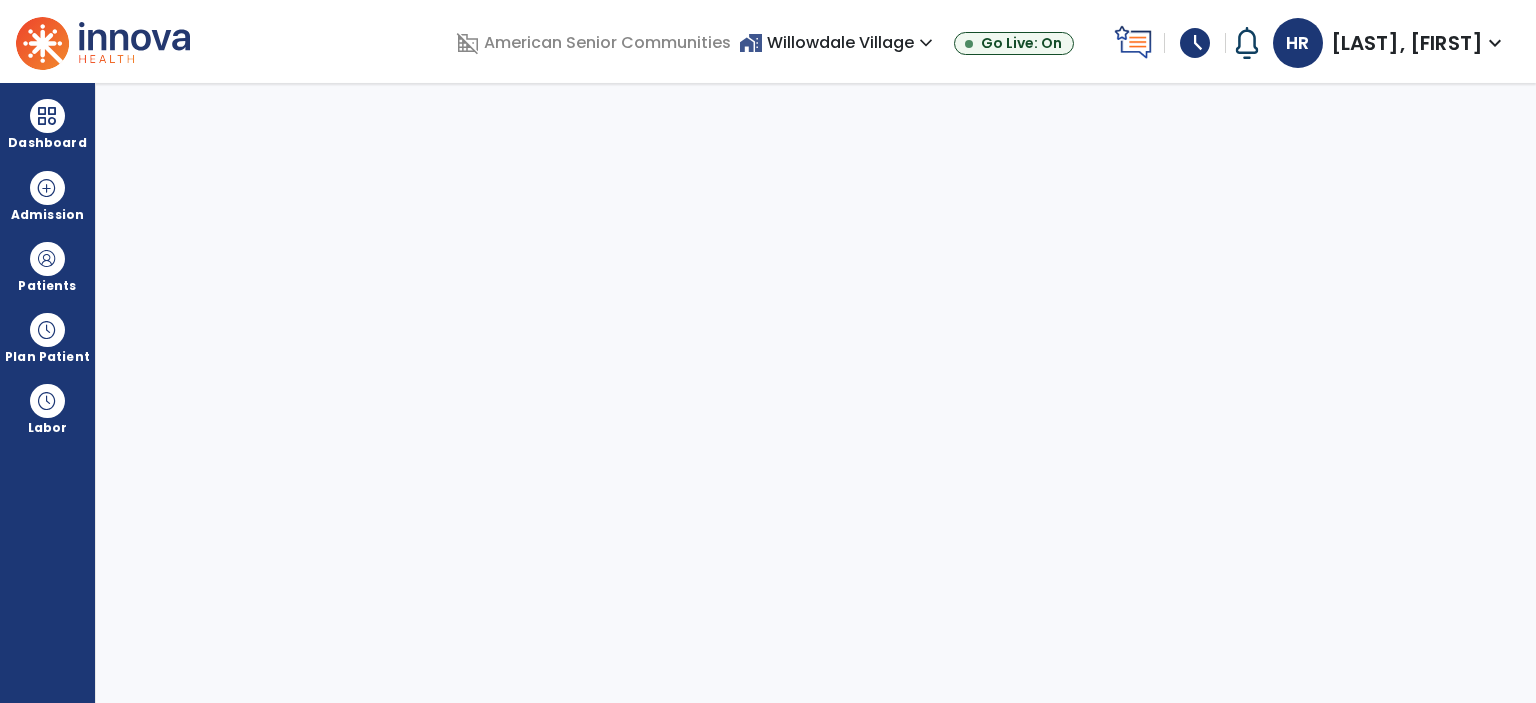 select on "****" 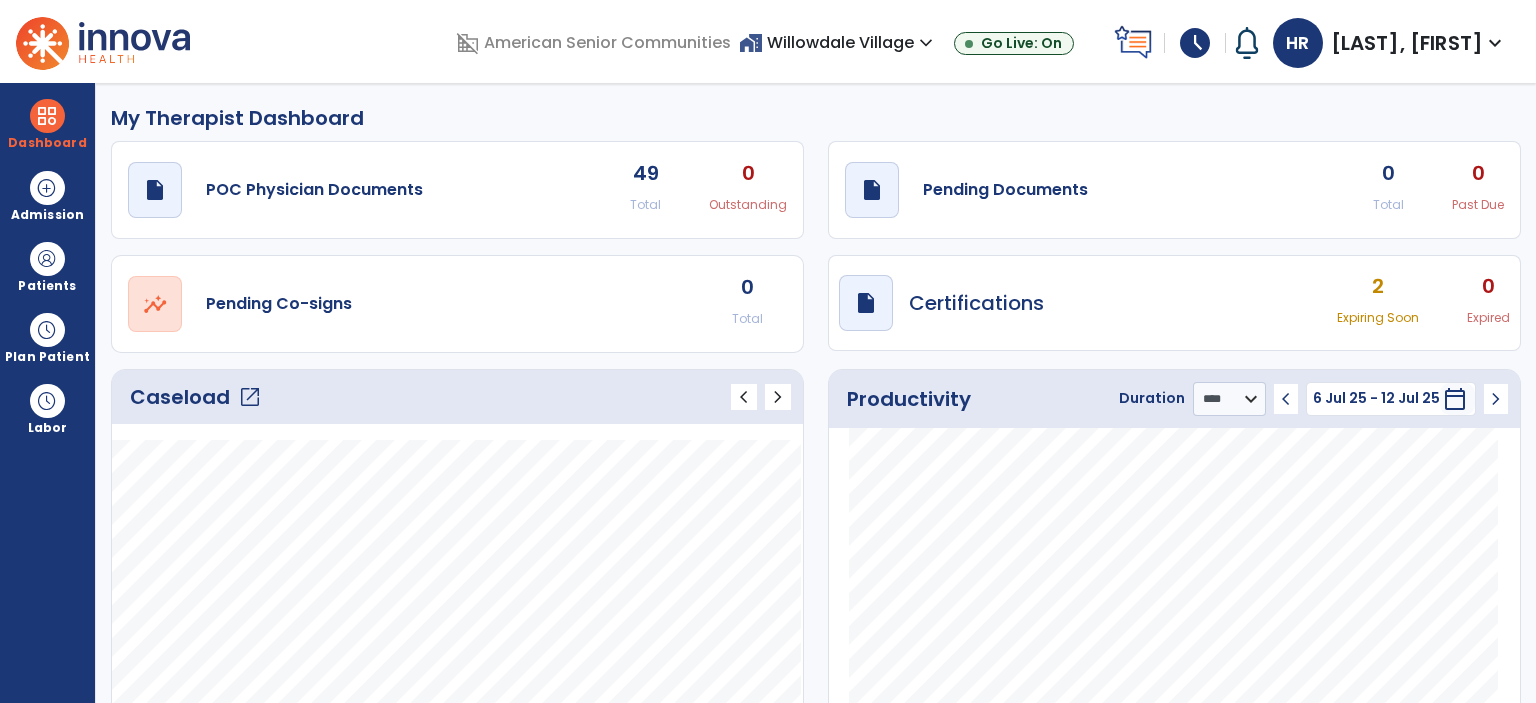 click on "open_in_new" 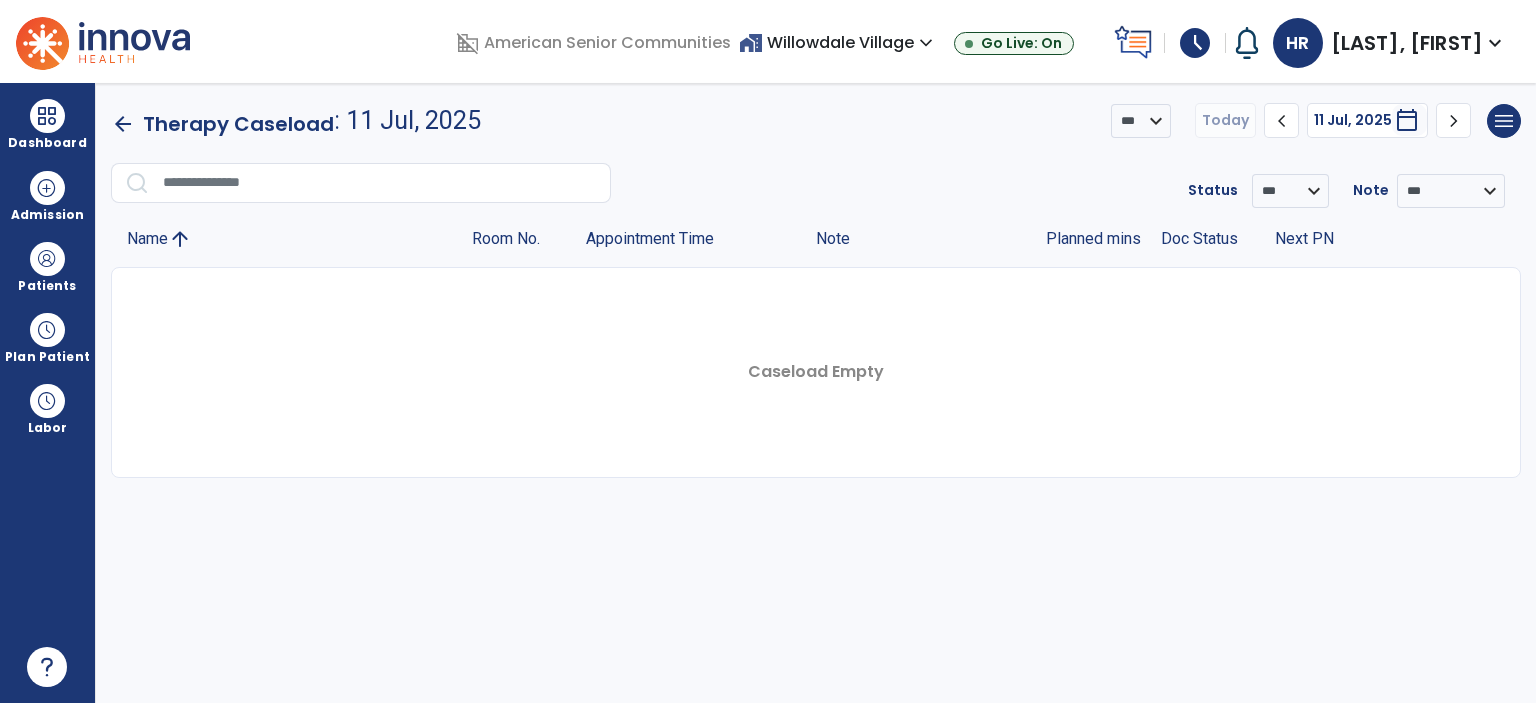 click on "arrow_back" 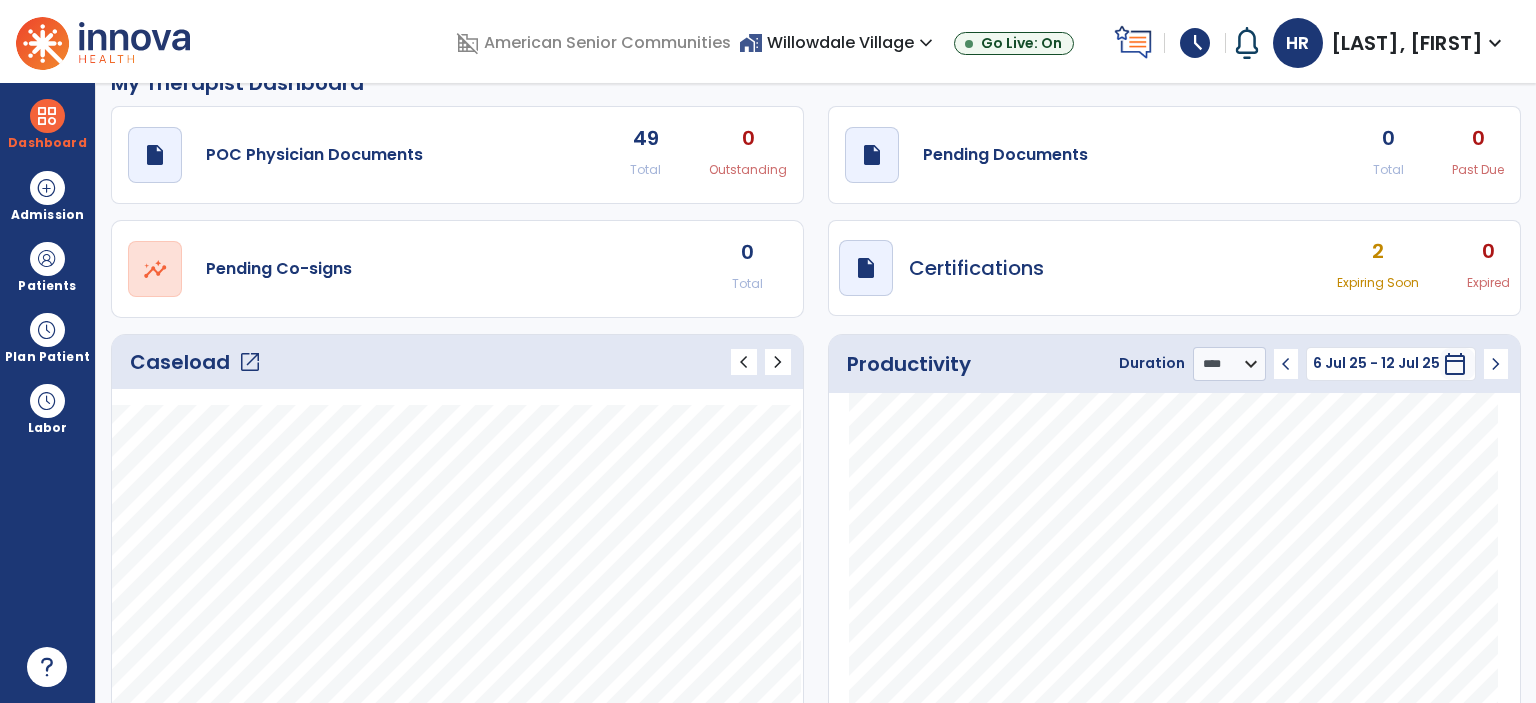scroll, scrollTop: 0, scrollLeft: 0, axis: both 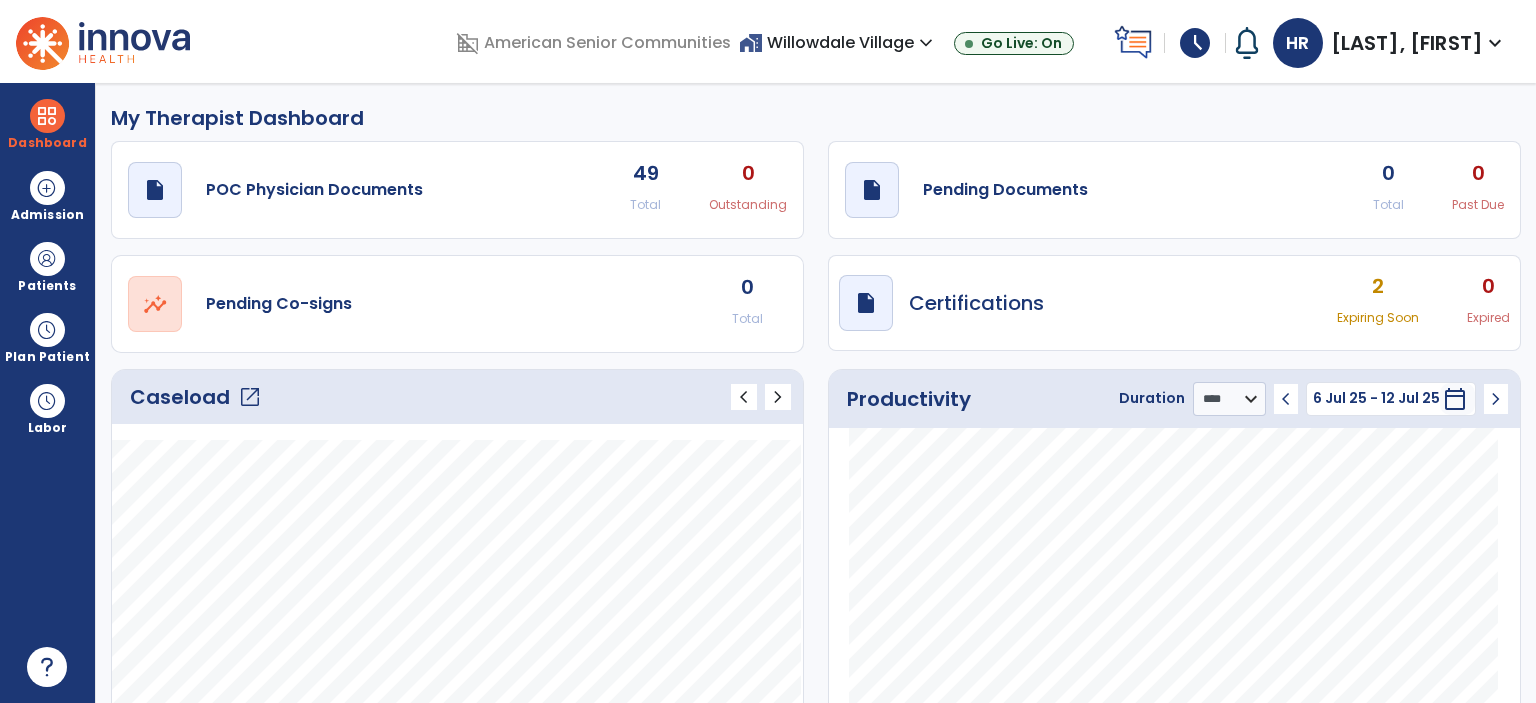 click on "home_work   [LOCATION]   expand_more" at bounding box center (838, 42) 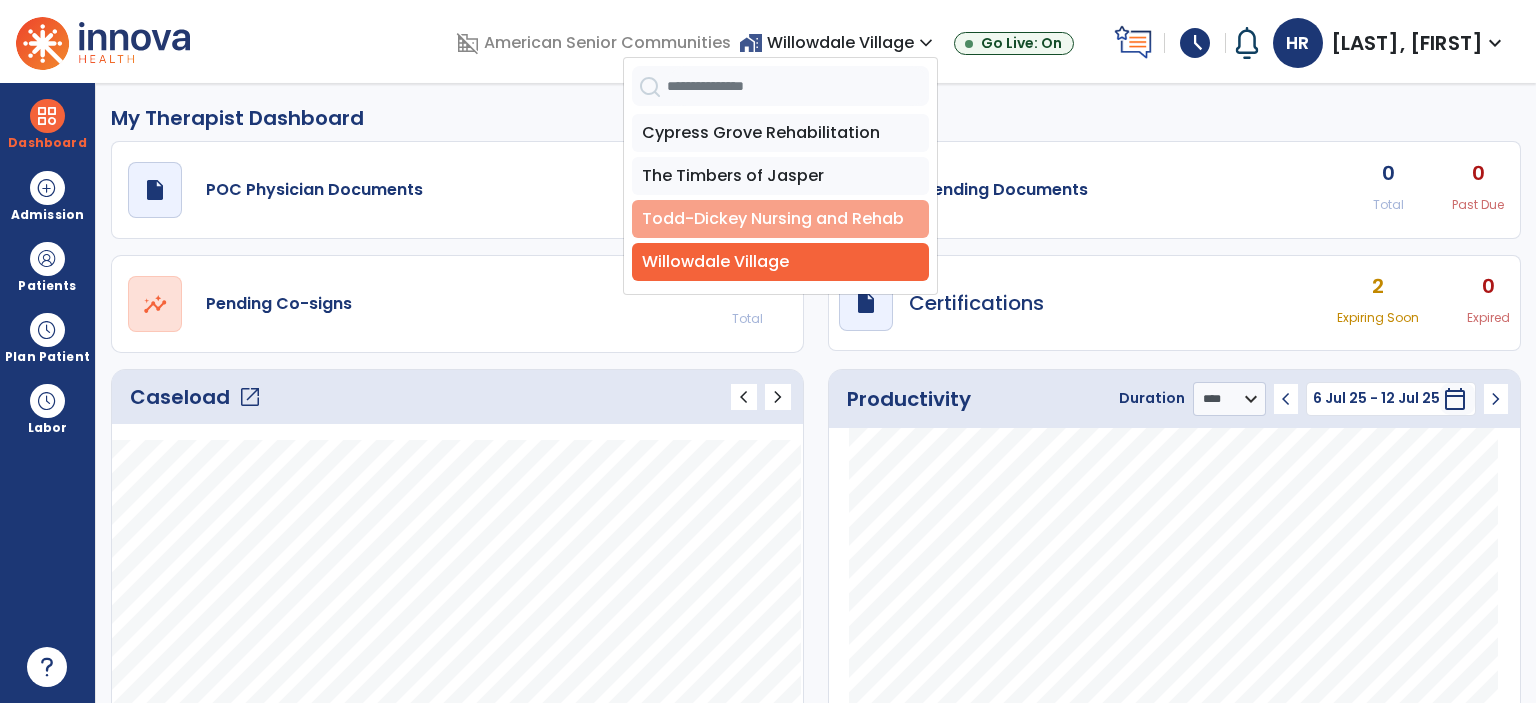 click on "Todd-Dickey Nursing and Rehab" at bounding box center (780, 219) 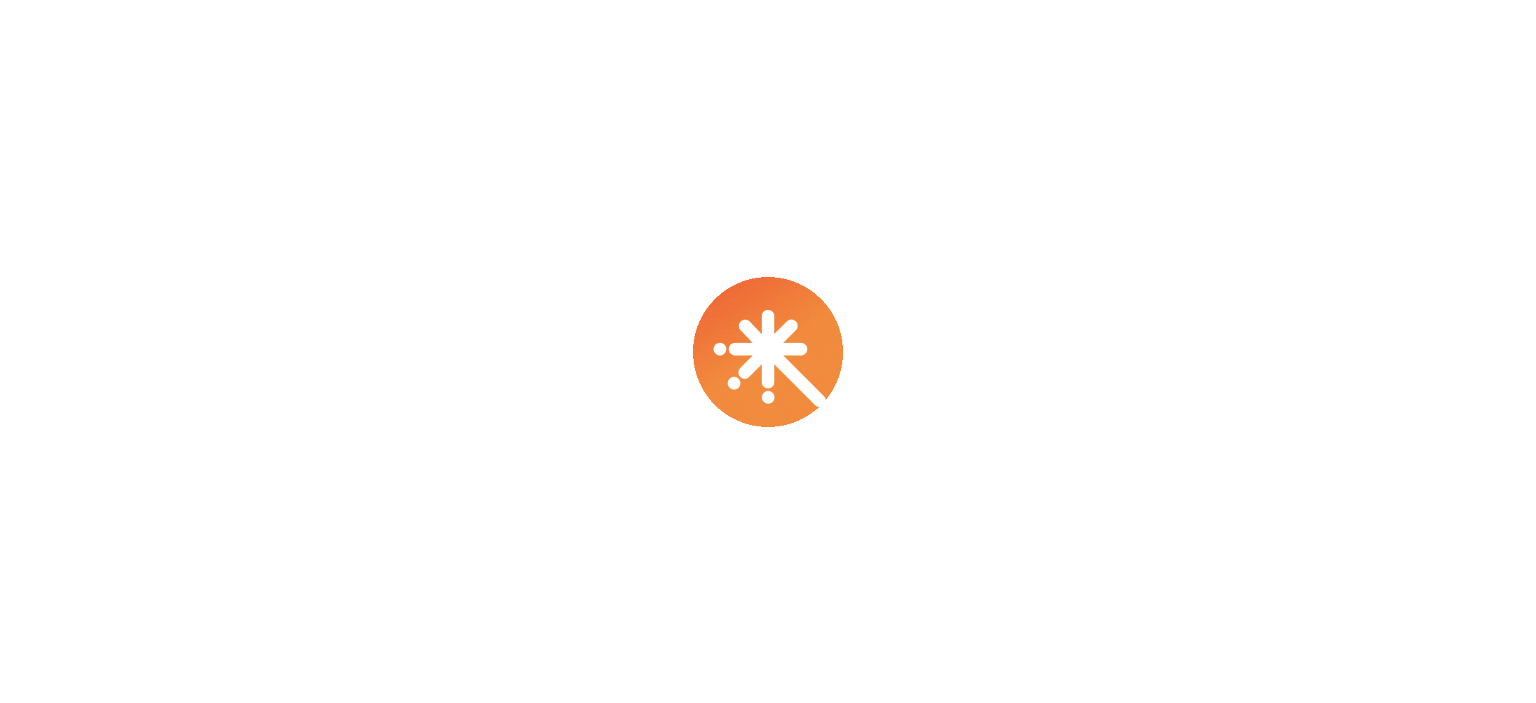 scroll, scrollTop: 0, scrollLeft: 0, axis: both 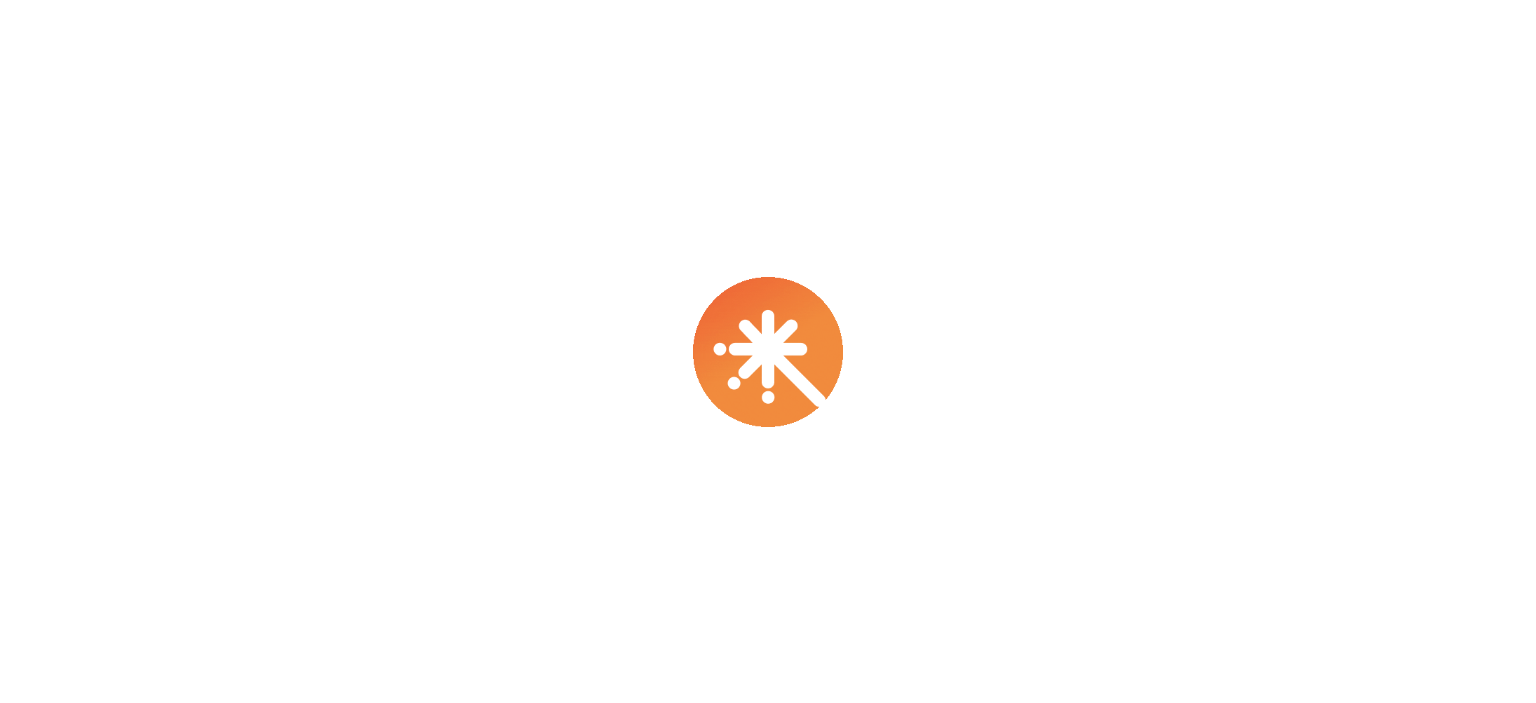 select on "****" 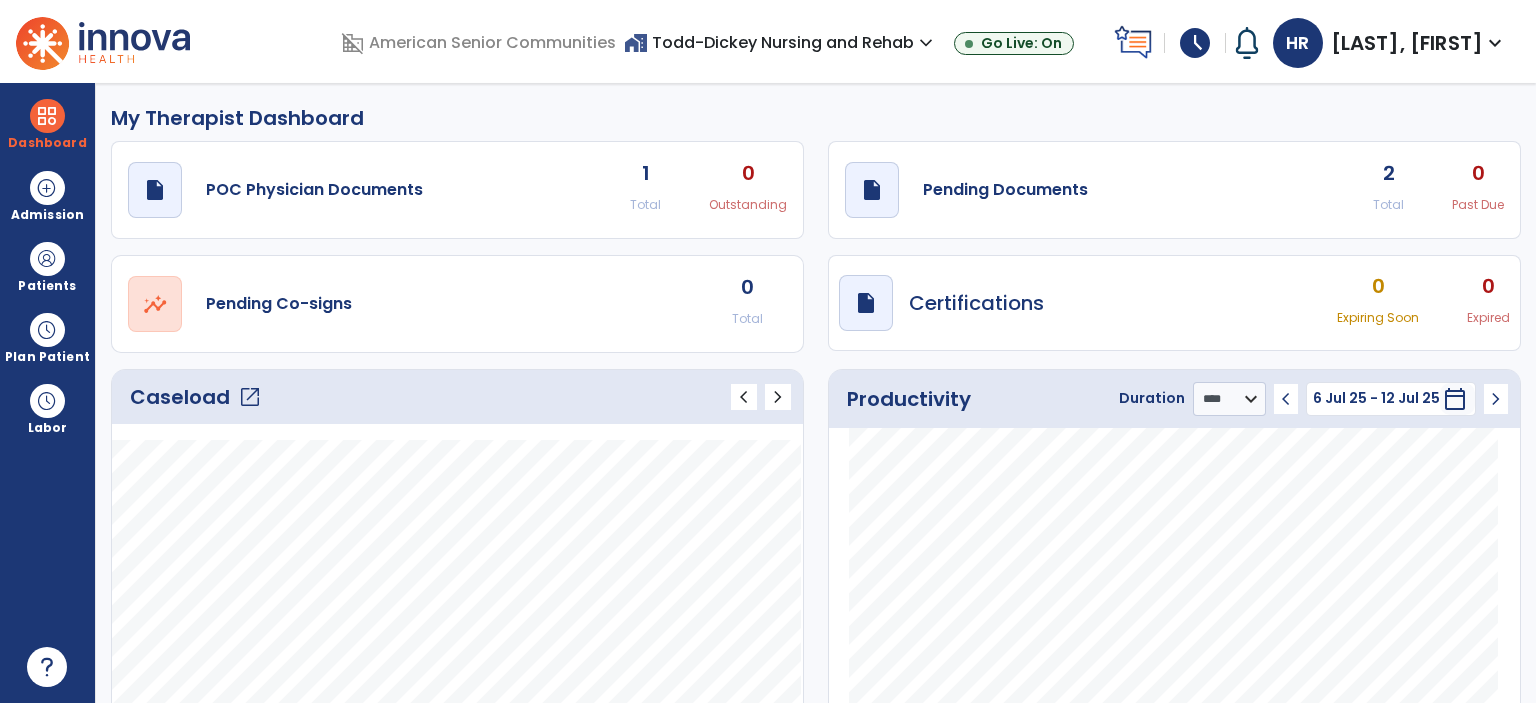 click on "open_in_new" 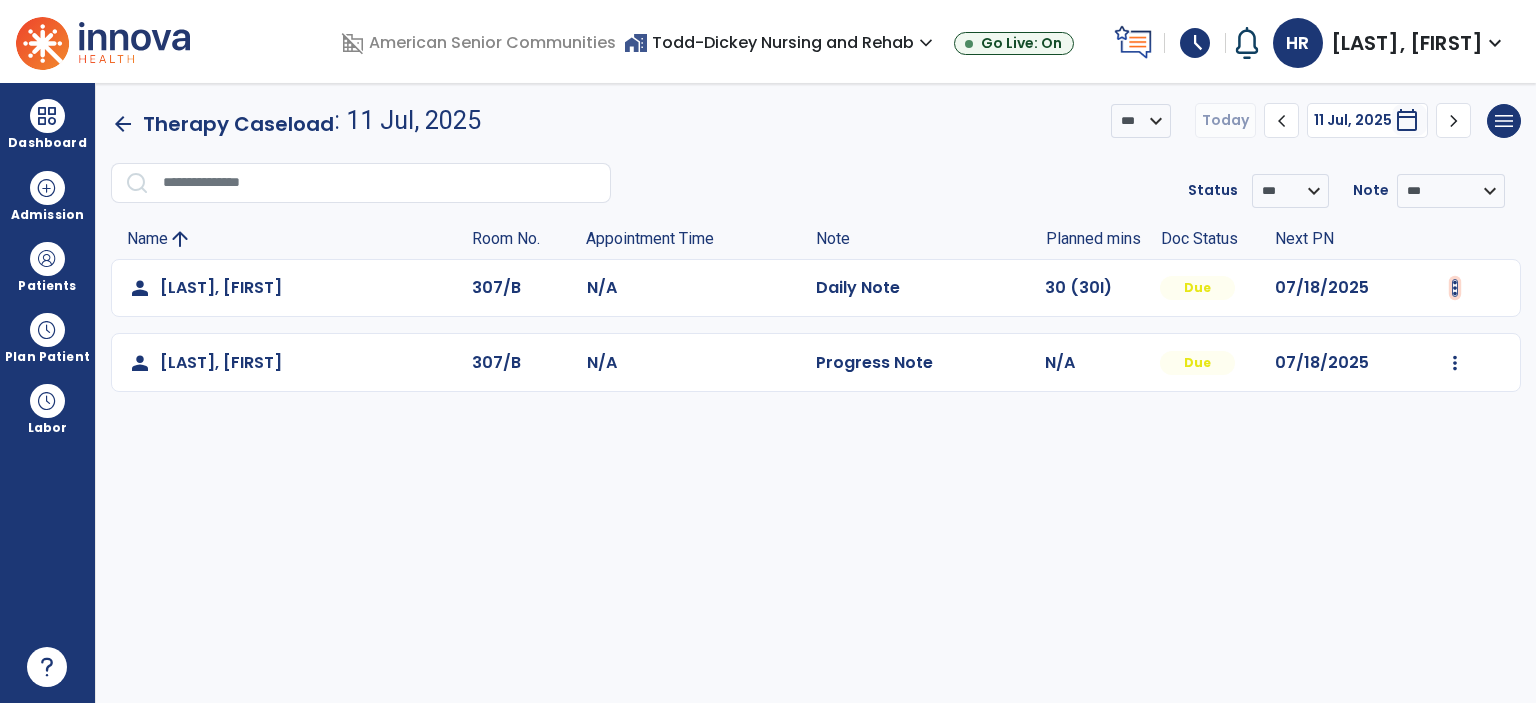 click at bounding box center (1455, 288) 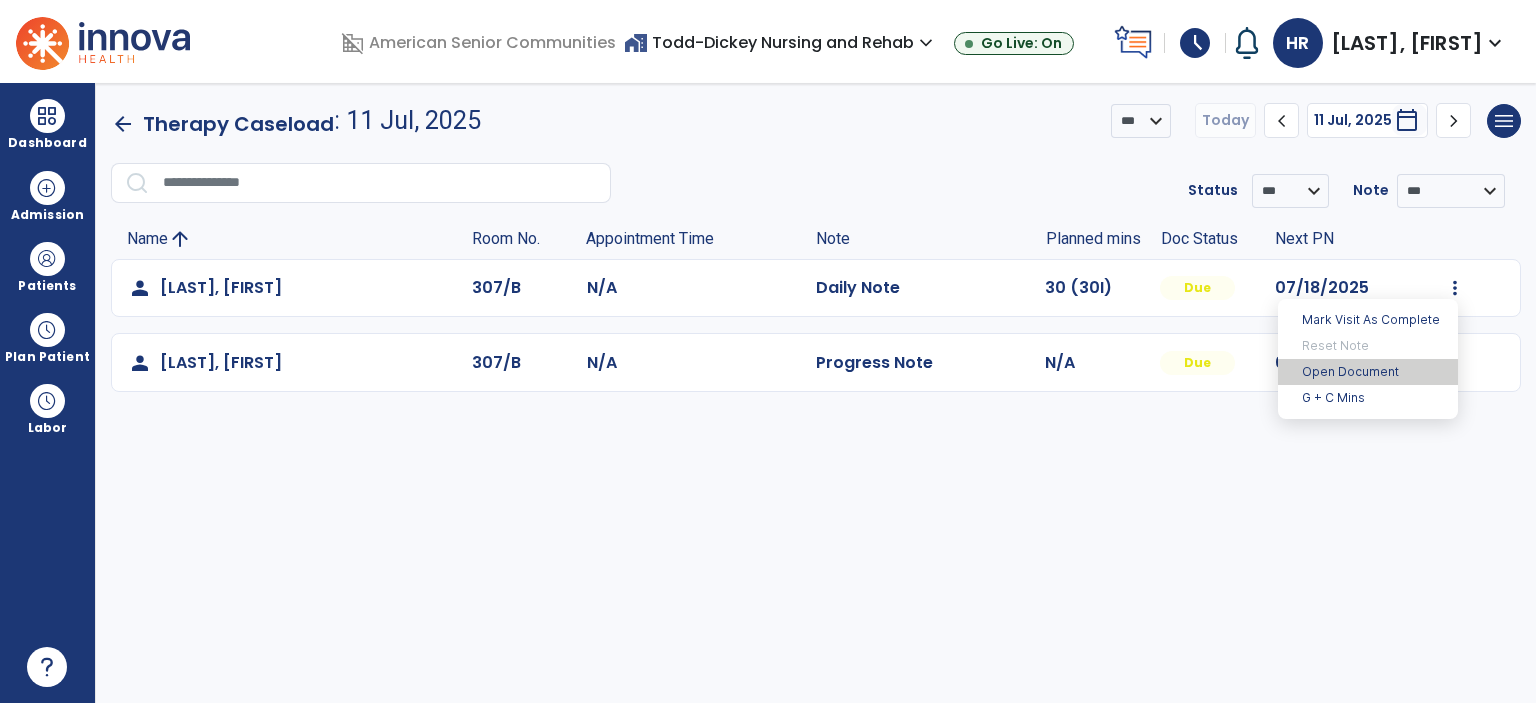 click on "Open Document" at bounding box center (1368, 372) 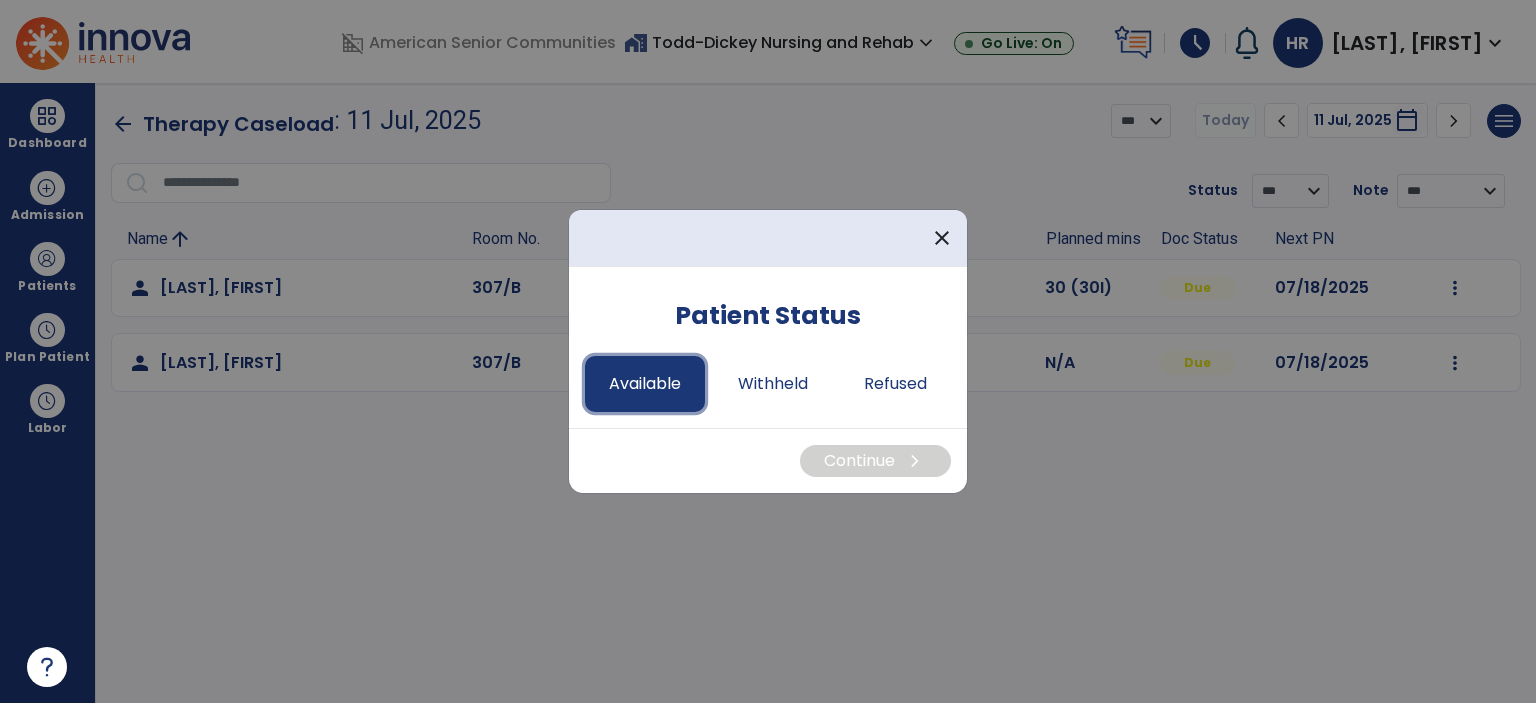 click on "Available" at bounding box center [645, 384] 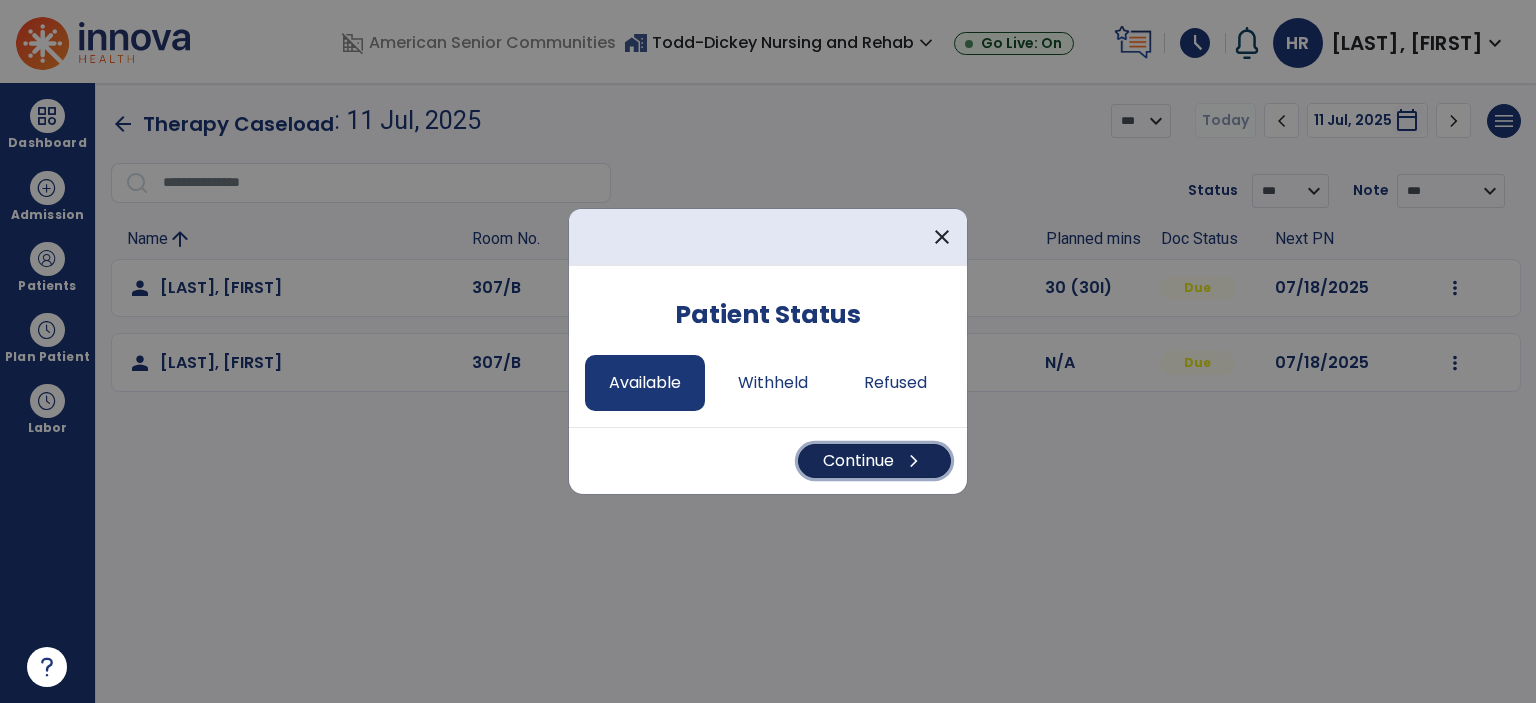 click on "Continue   chevron_right" at bounding box center [874, 461] 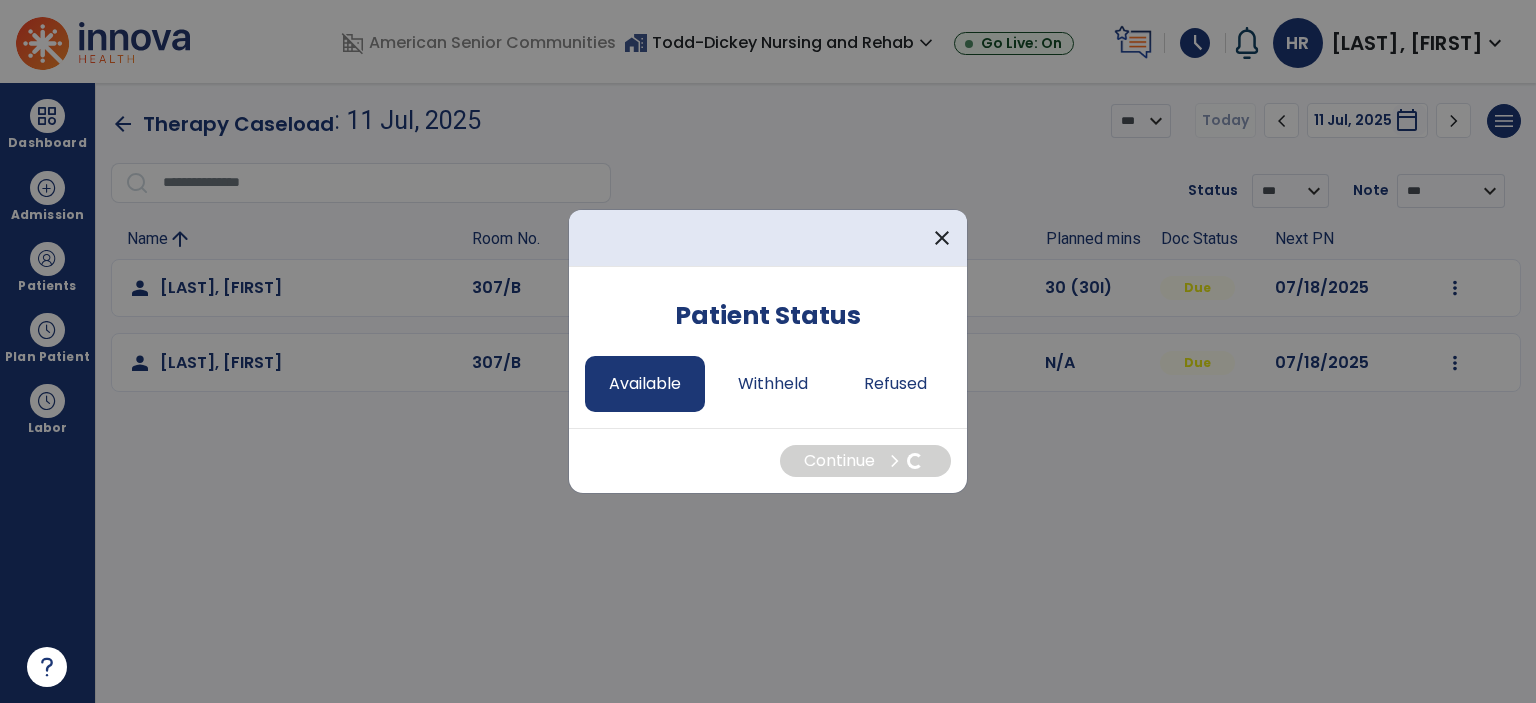 select on "*" 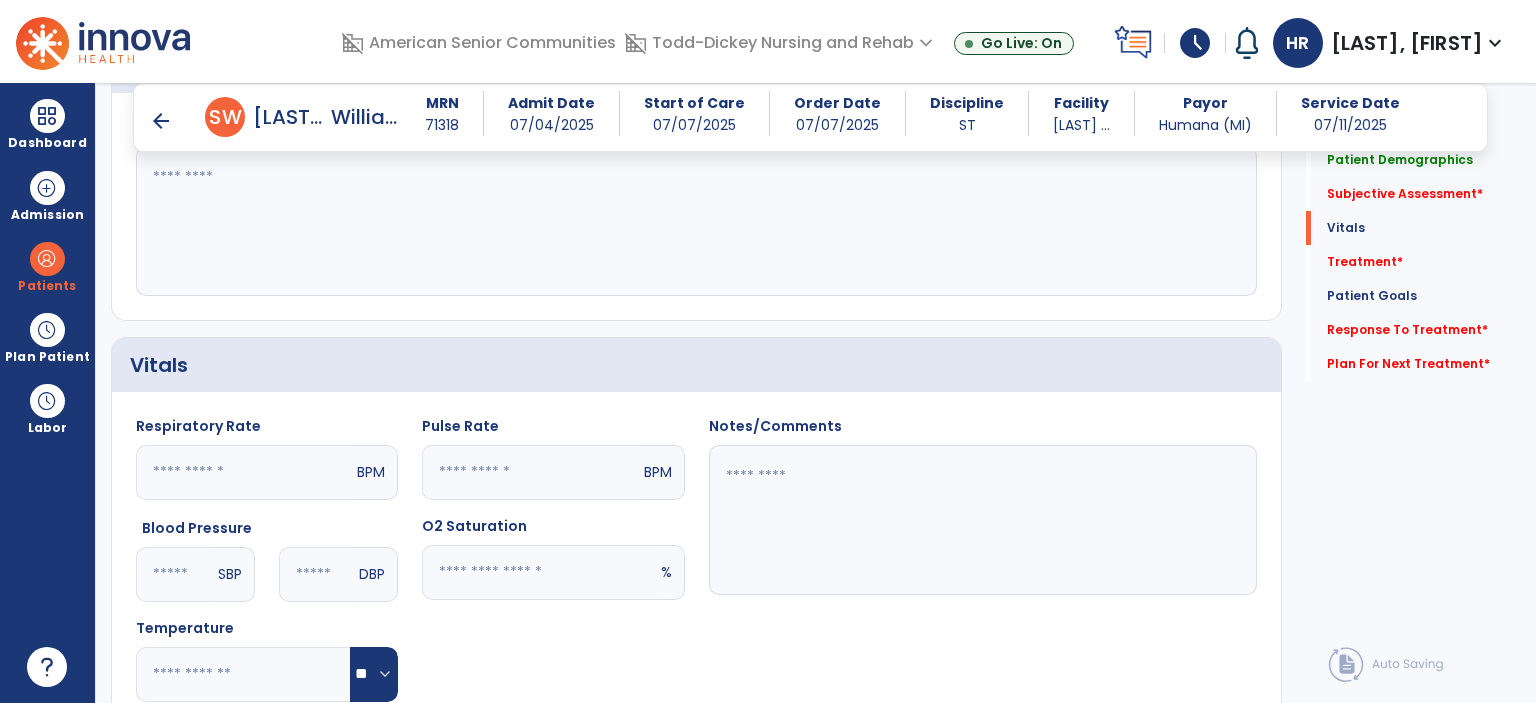 scroll, scrollTop: 500, scrollLeft: 0, axis: vertical 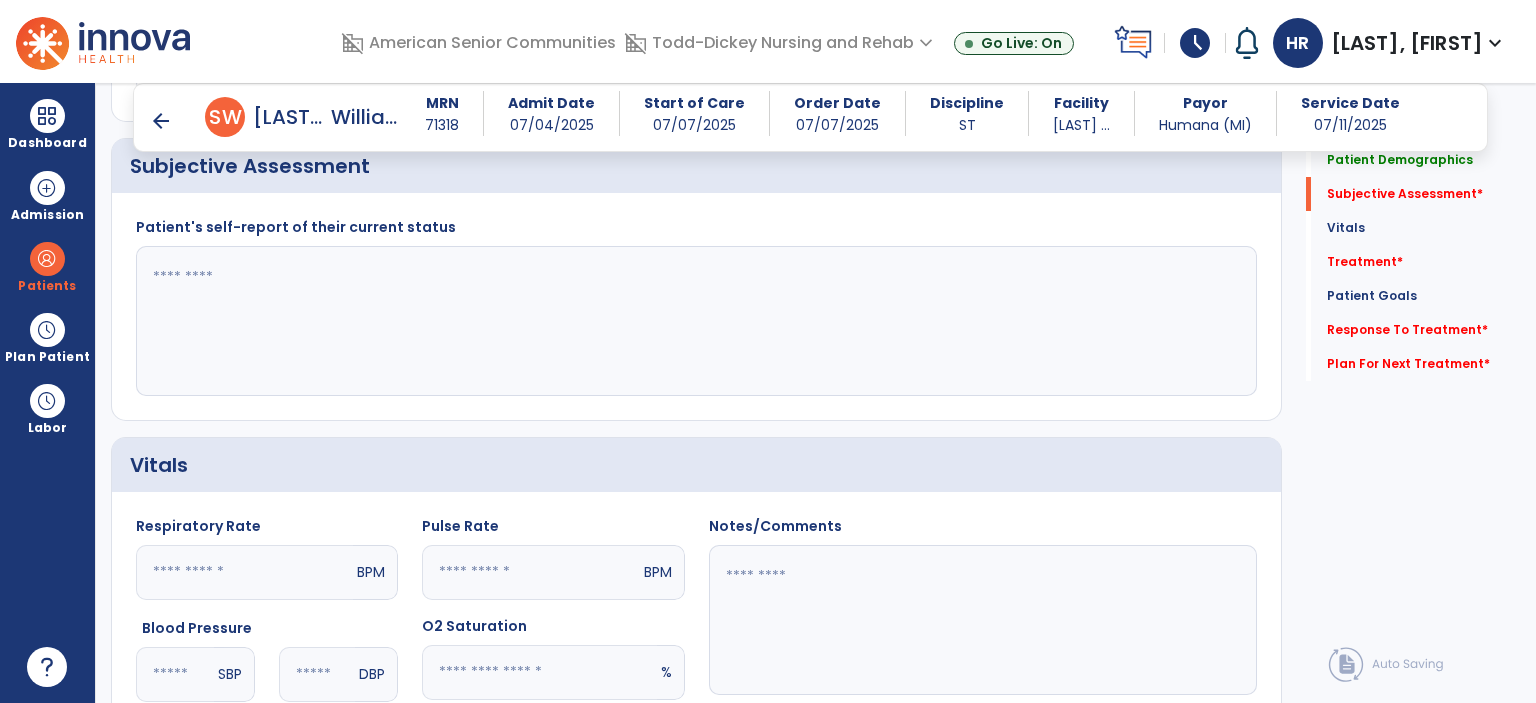 drag, startPoint x: 492, startPoint y: 348, endPoint x: 511, endPoint y: 344, distance: 19.416489 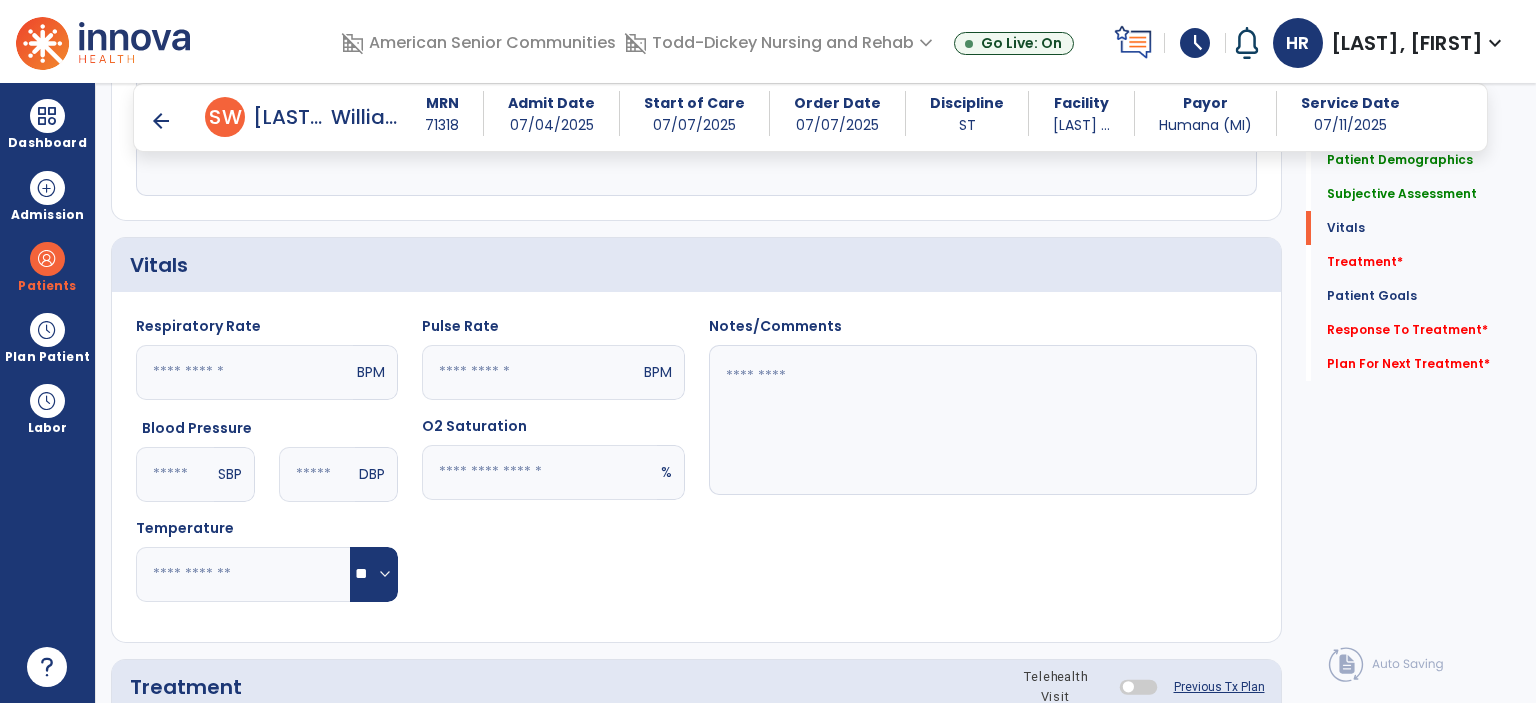 scroll, scrollTop: 1200, scrollLeft: 0, axis: vertical 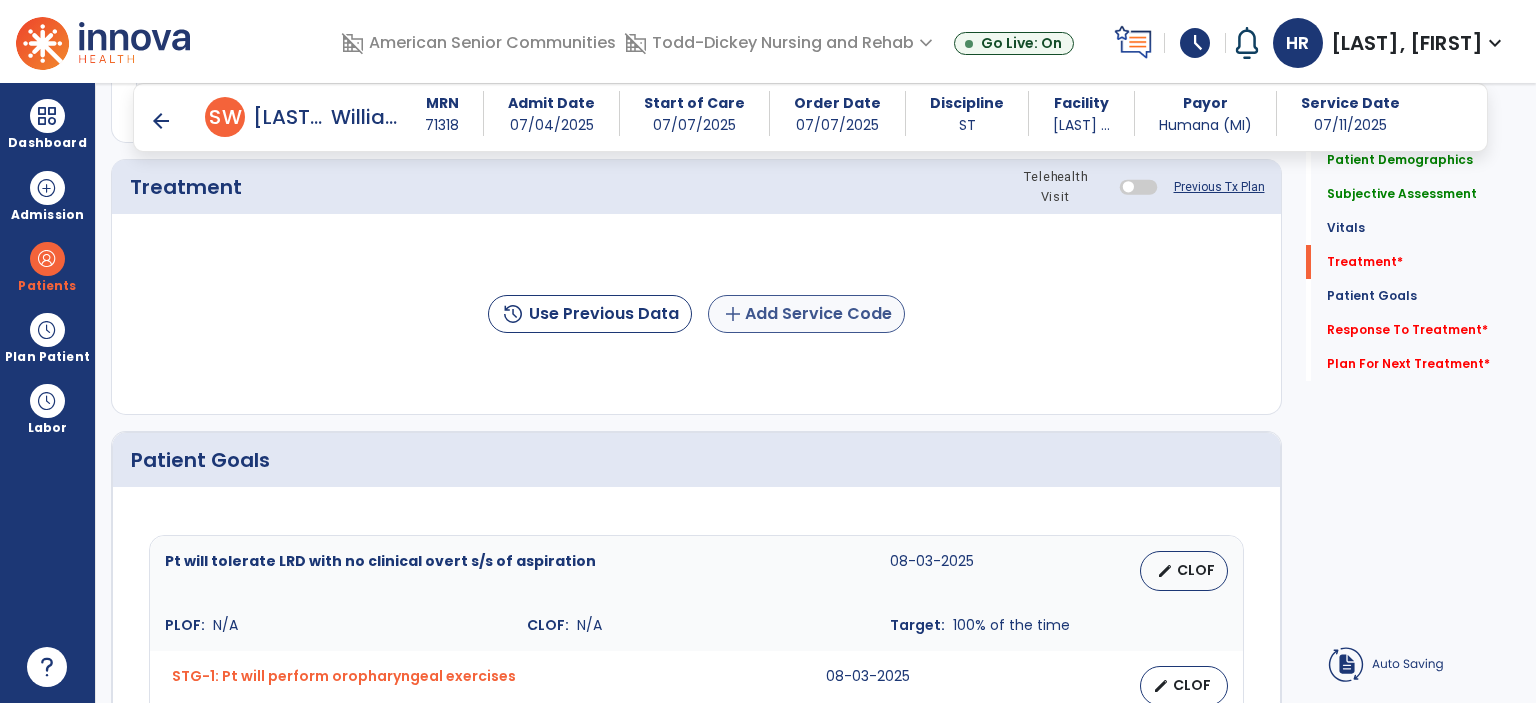 type on "**********" 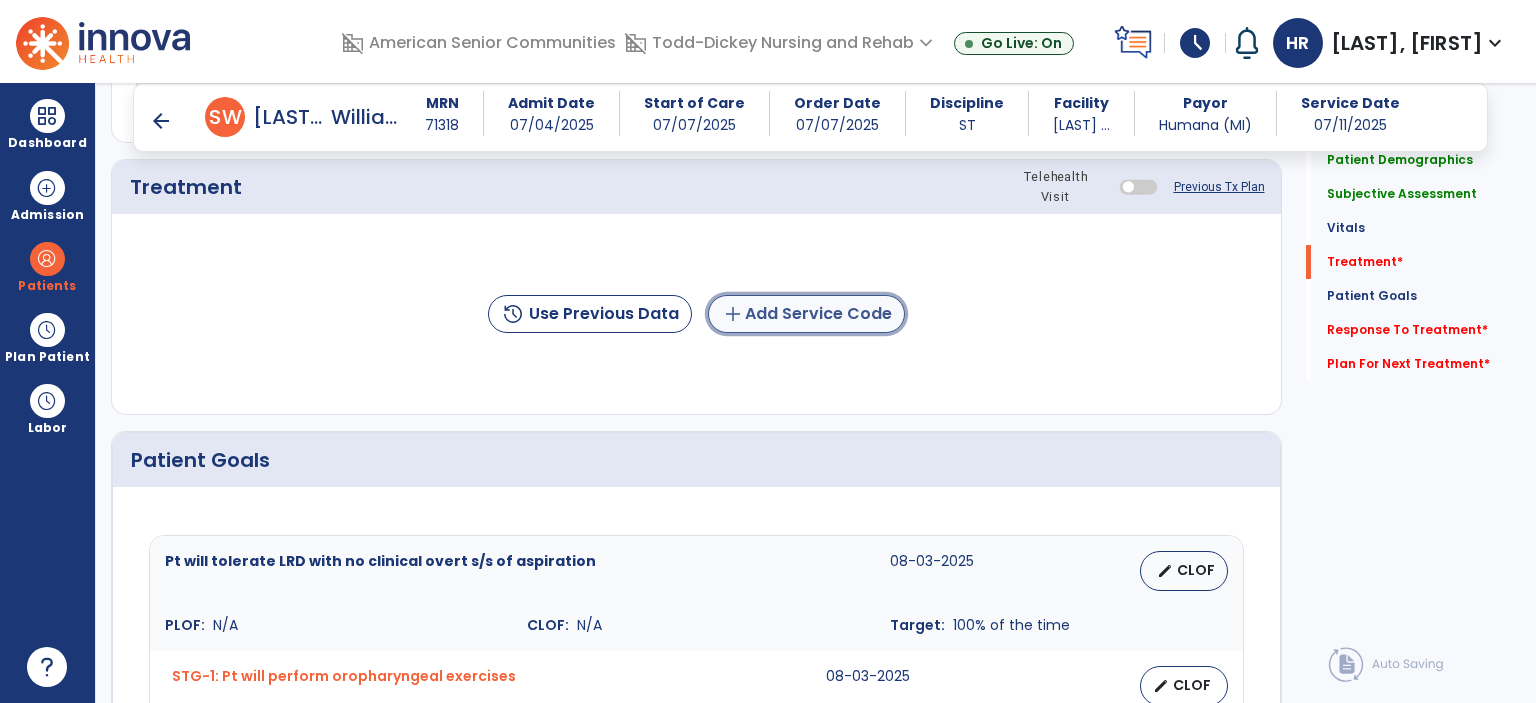 click on "add  Add Service Code" 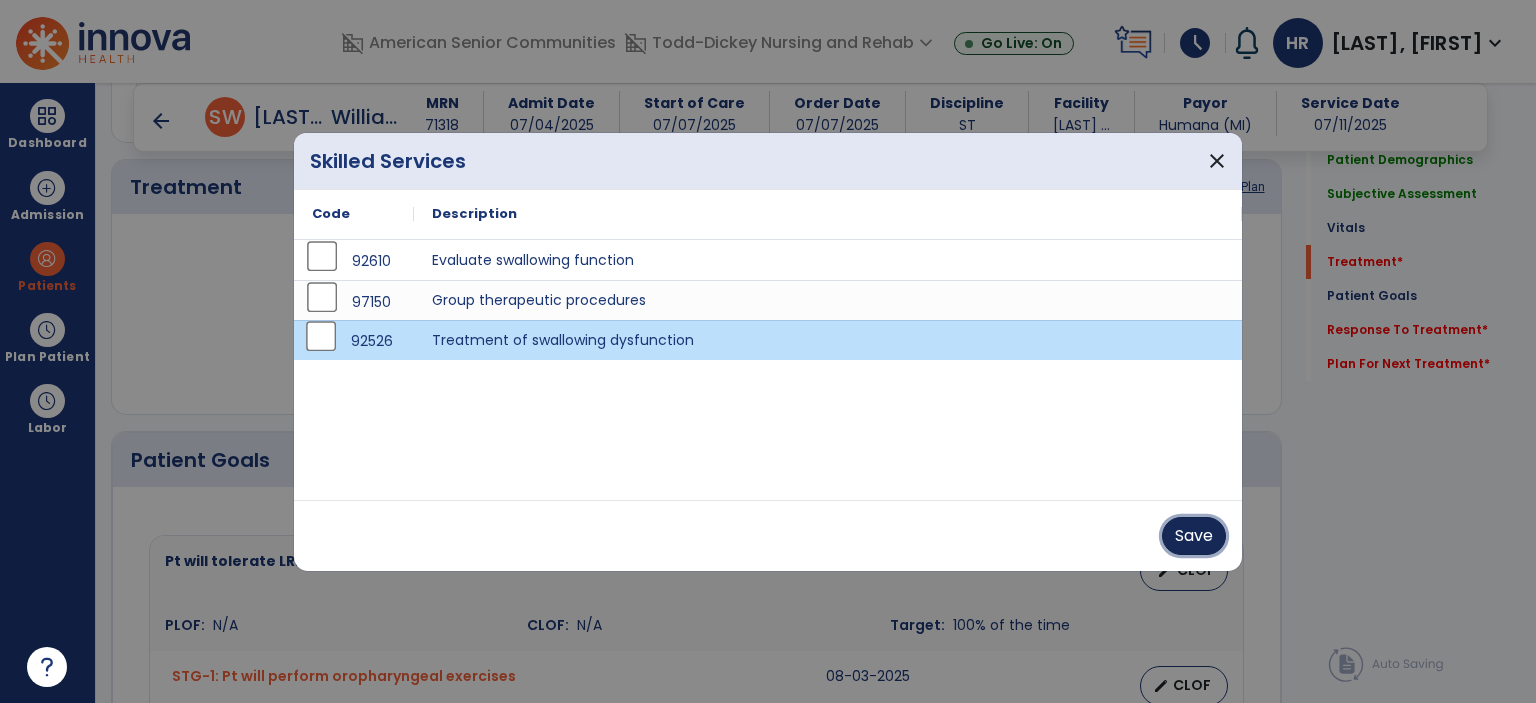 click on "Save" at bounding box center (1194, 536) 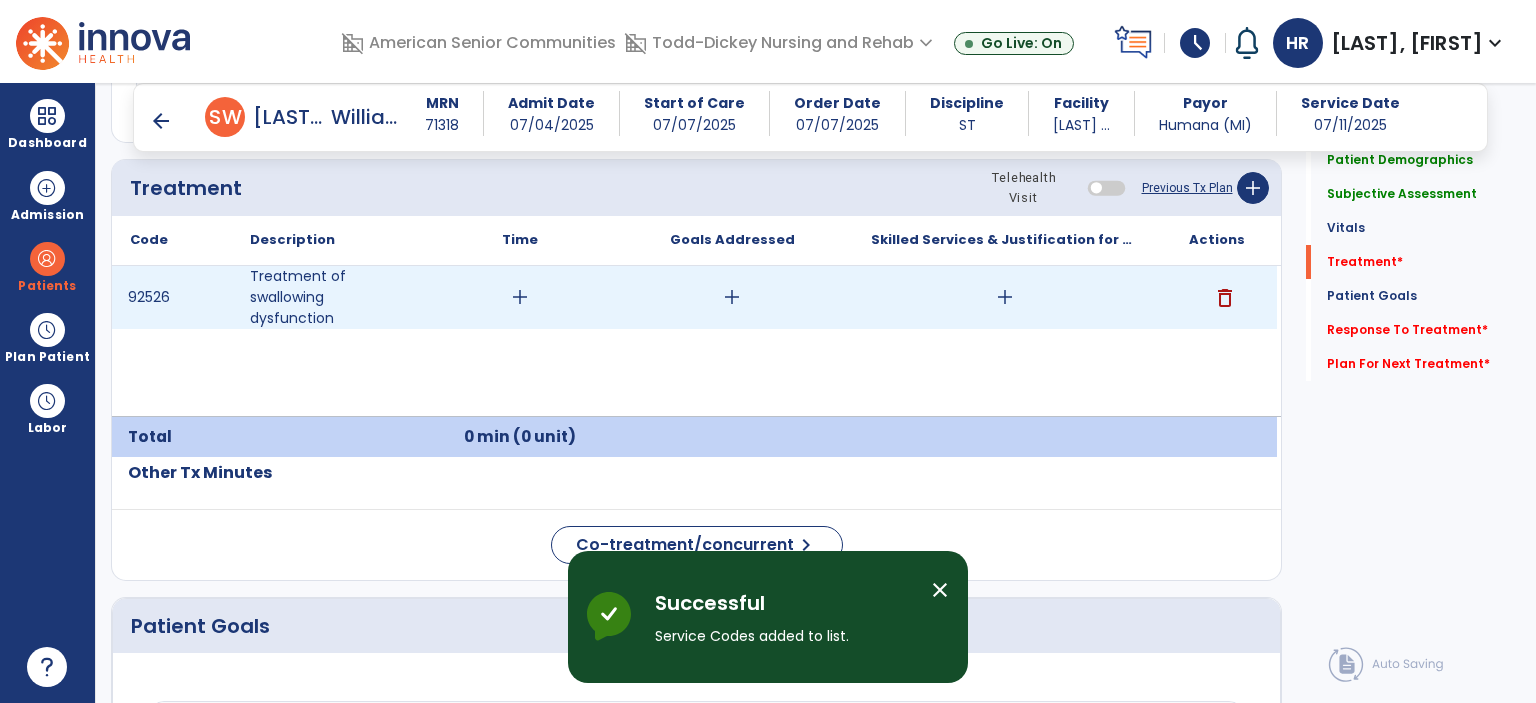 click on "add" at bounding box center [520, 297] 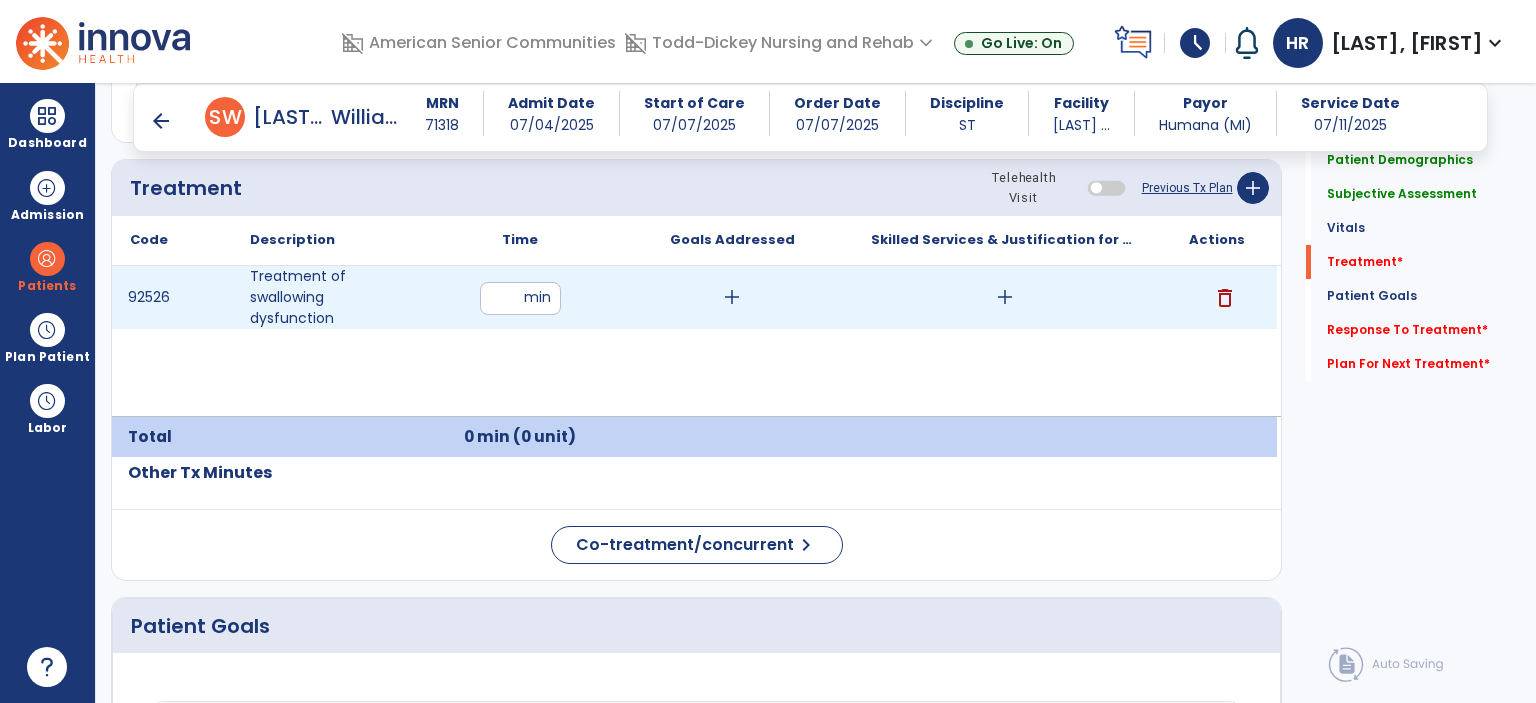 type on "**" 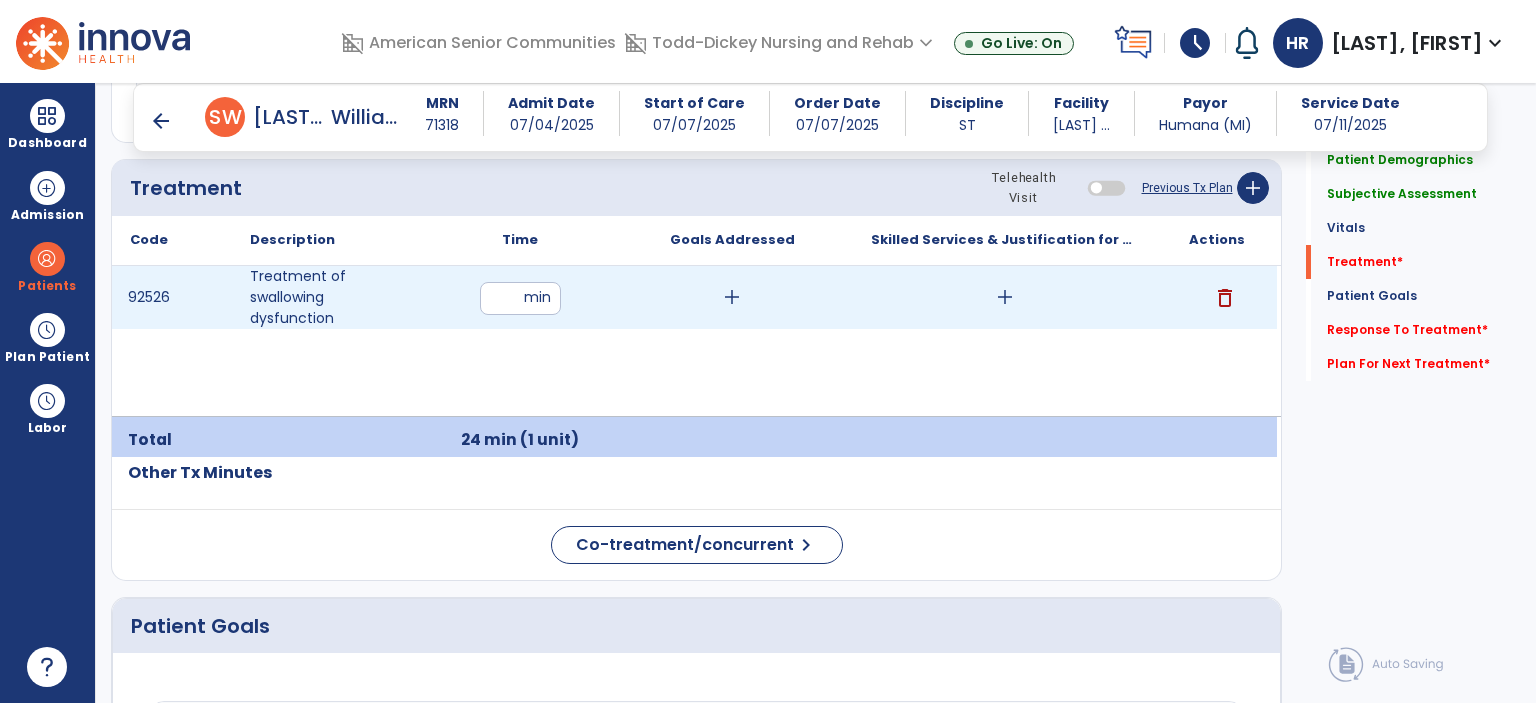 click on "add" at bounding box center [1005, 297] 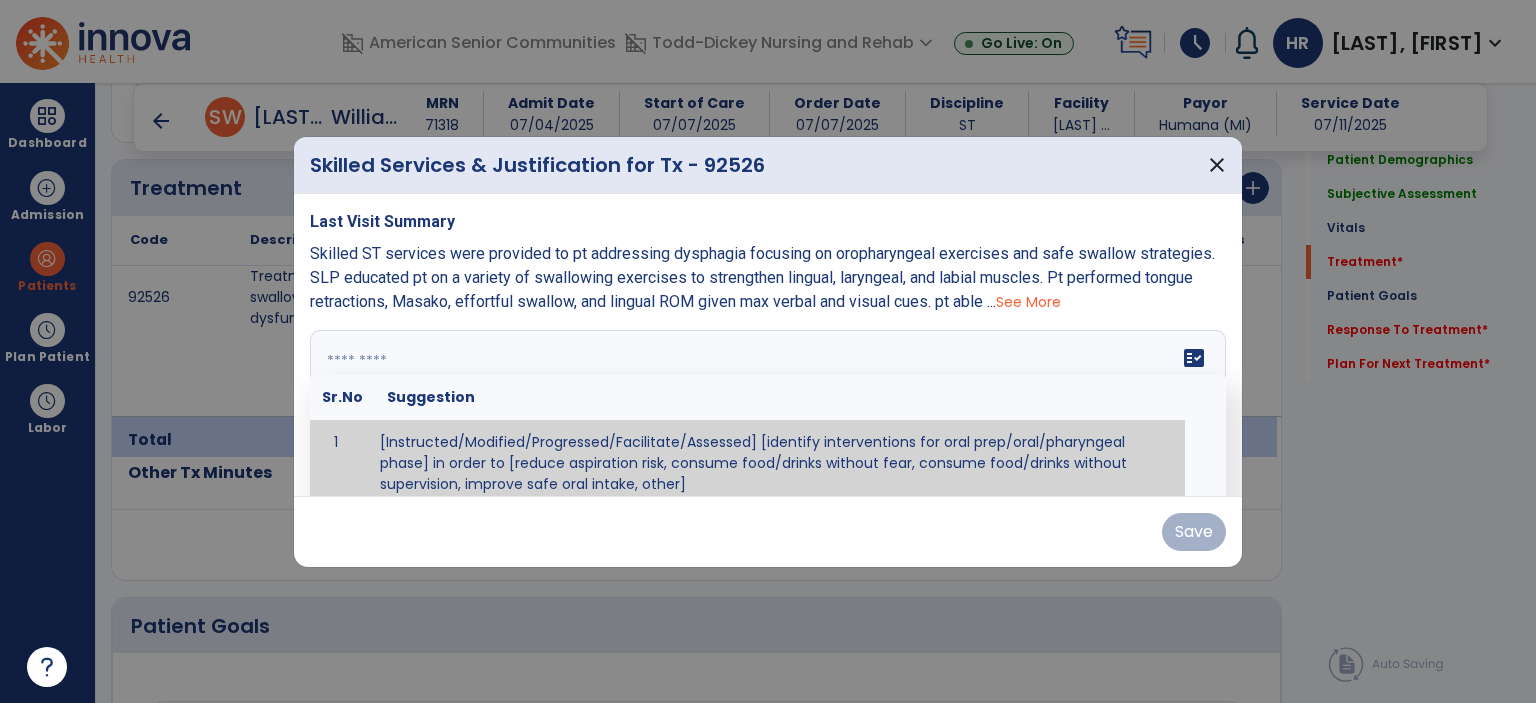 click at bounding box center (768, 405) 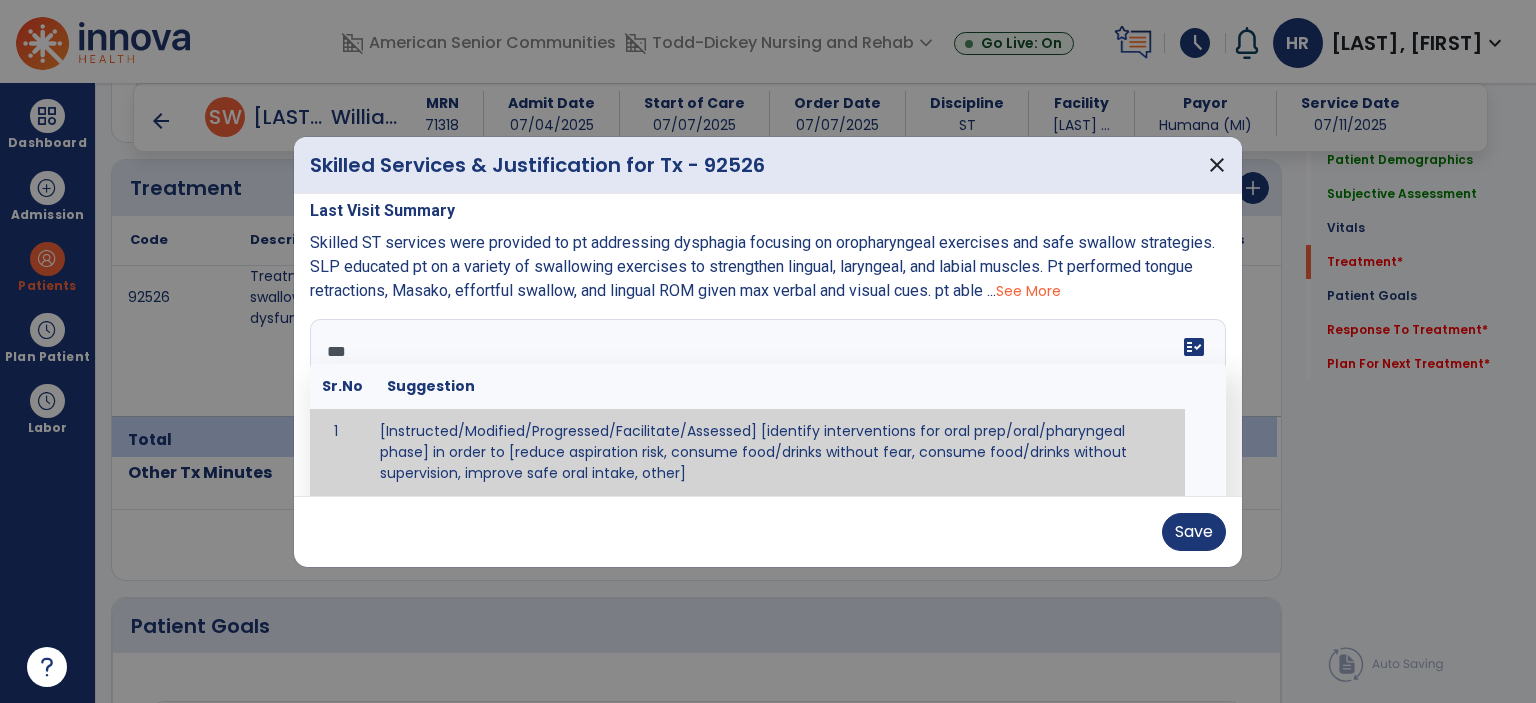 scroll, scrollTop: 0, scrollLeft: 0, axis: both 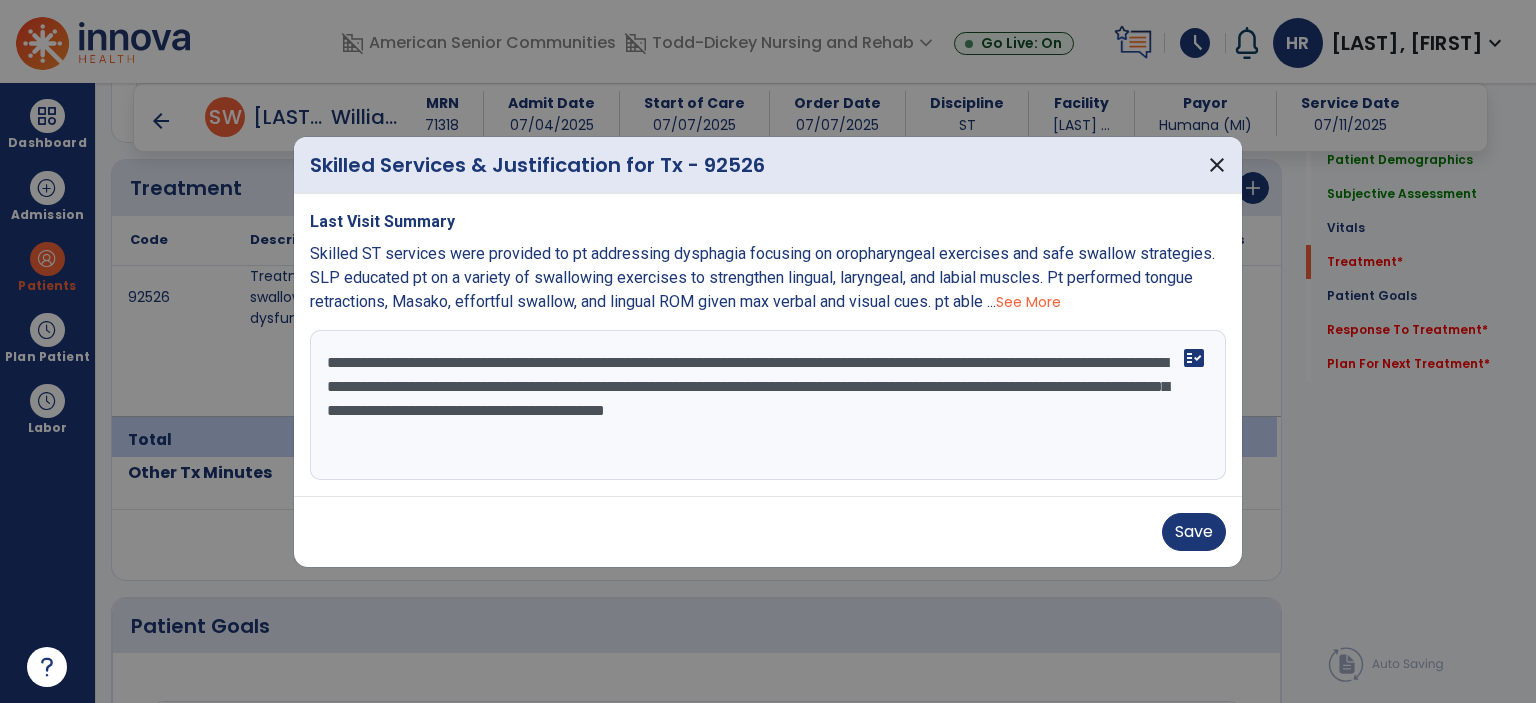 drag, startPoint x: 464, startPoint y: 433, endPoint x: 321, endPoint y: 361, distance: 160.10309 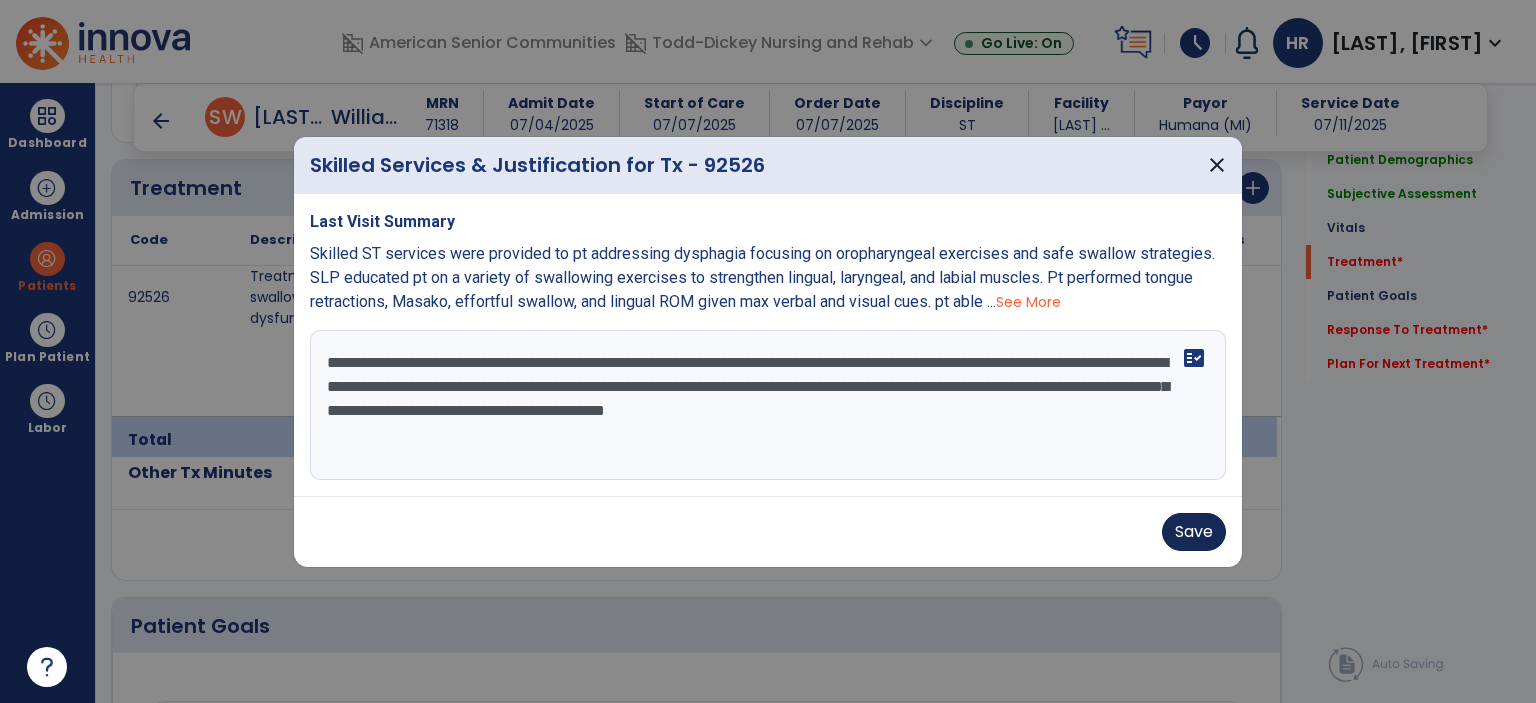 type on "**********" 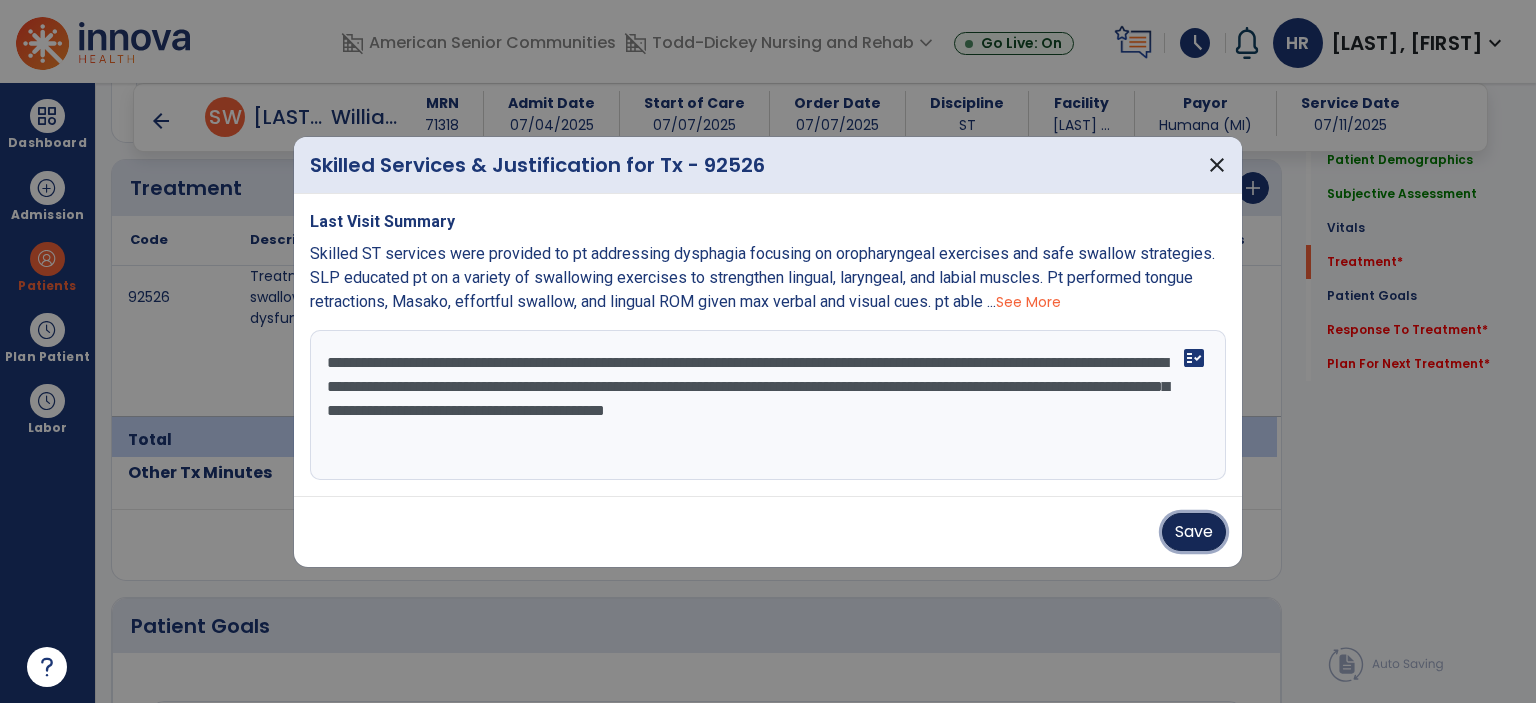 click on "Save" at bounding box center (1194, 532) 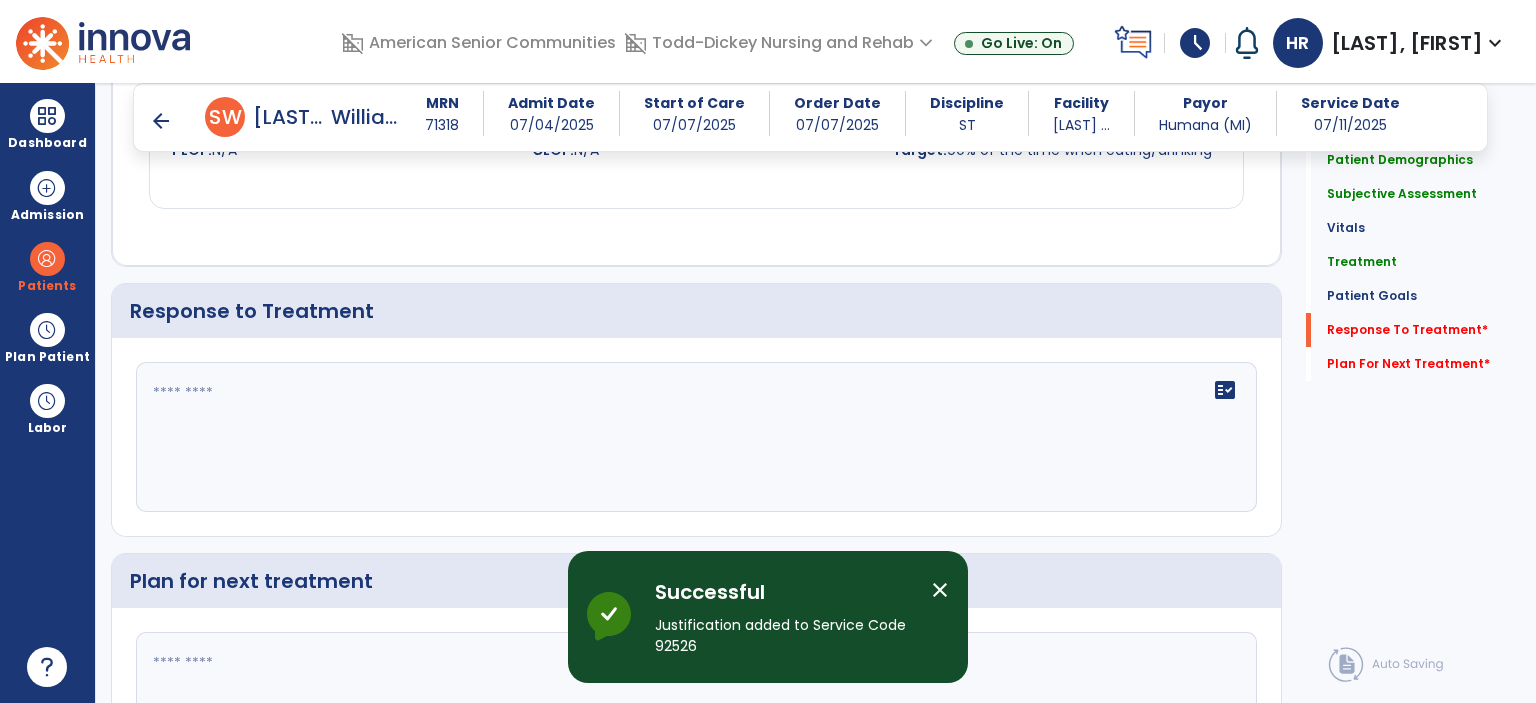 scroll, scrollTop: 2300, scrollLeft: 0, axis: vertical 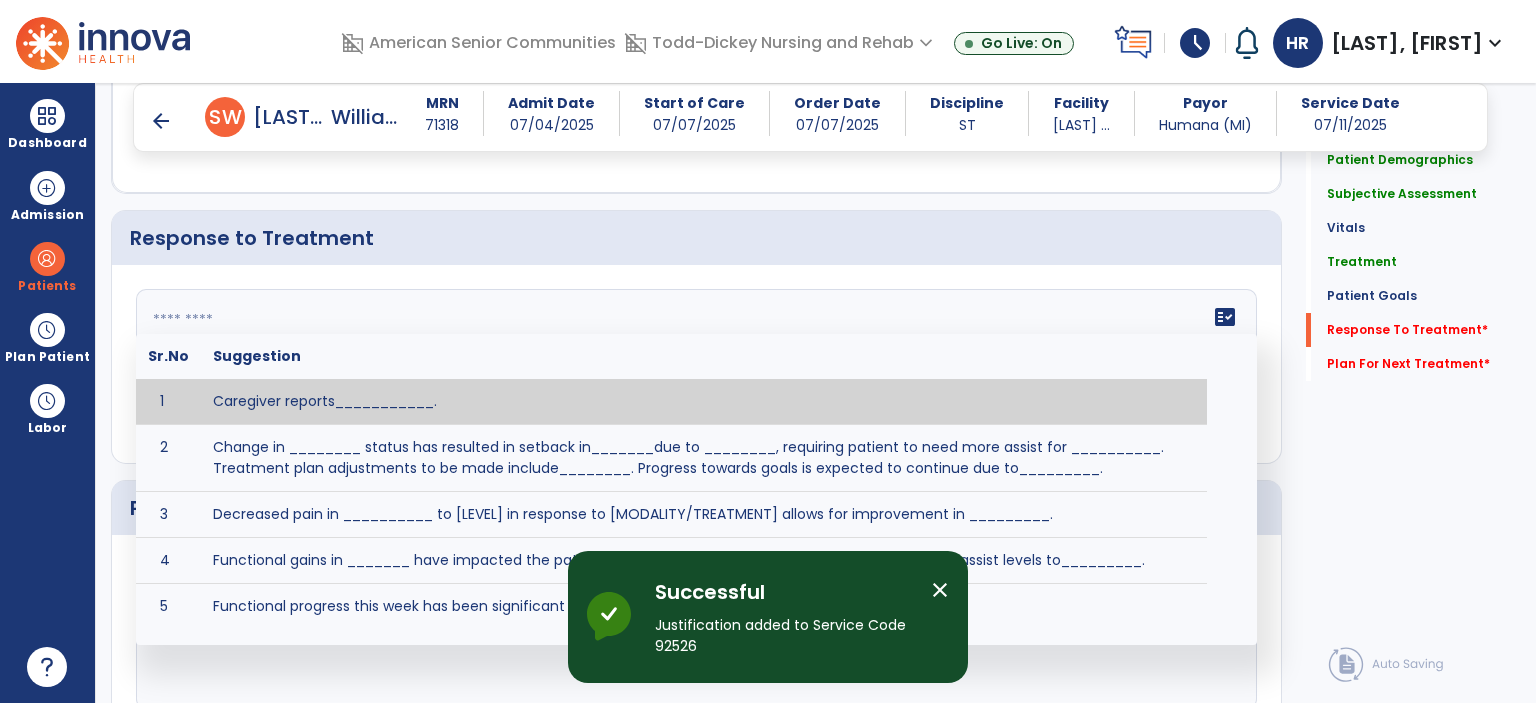 click on "fact_check  Sr.No Suggestion 1 Caregiver reports___________. 2 Change in ________ status has resulted in setback in_______due to ________, requiring patient to need more assist for __________.   Treatment plan adjustments to be made include________.  Progress towards goals is expected to continue due to_________. 3 Decreased pain in __________ to [LEVEL] in response to [MODALITY/TREATMENT] allows for improvement in _________. 4 Functional gains in _______ have impacted the patient's ability to perform_________ with a reduction in assist levels to_________. 5 Functional progress this week has been significant due to__________. 6 Gains in ________ have improved the patient's ability to perform ______with decreased levels of assist to___________. 7 Improvement in ________allows patient to tolerate higher levels of challenges in_________. 8 Pain in [AREA] has decreased to [LEVEL] in response to [TREATMENT/MODALITY], allowing fore ease in completing__________. 9 10 11 12 13 14 15 16 17 18 19 20 21" 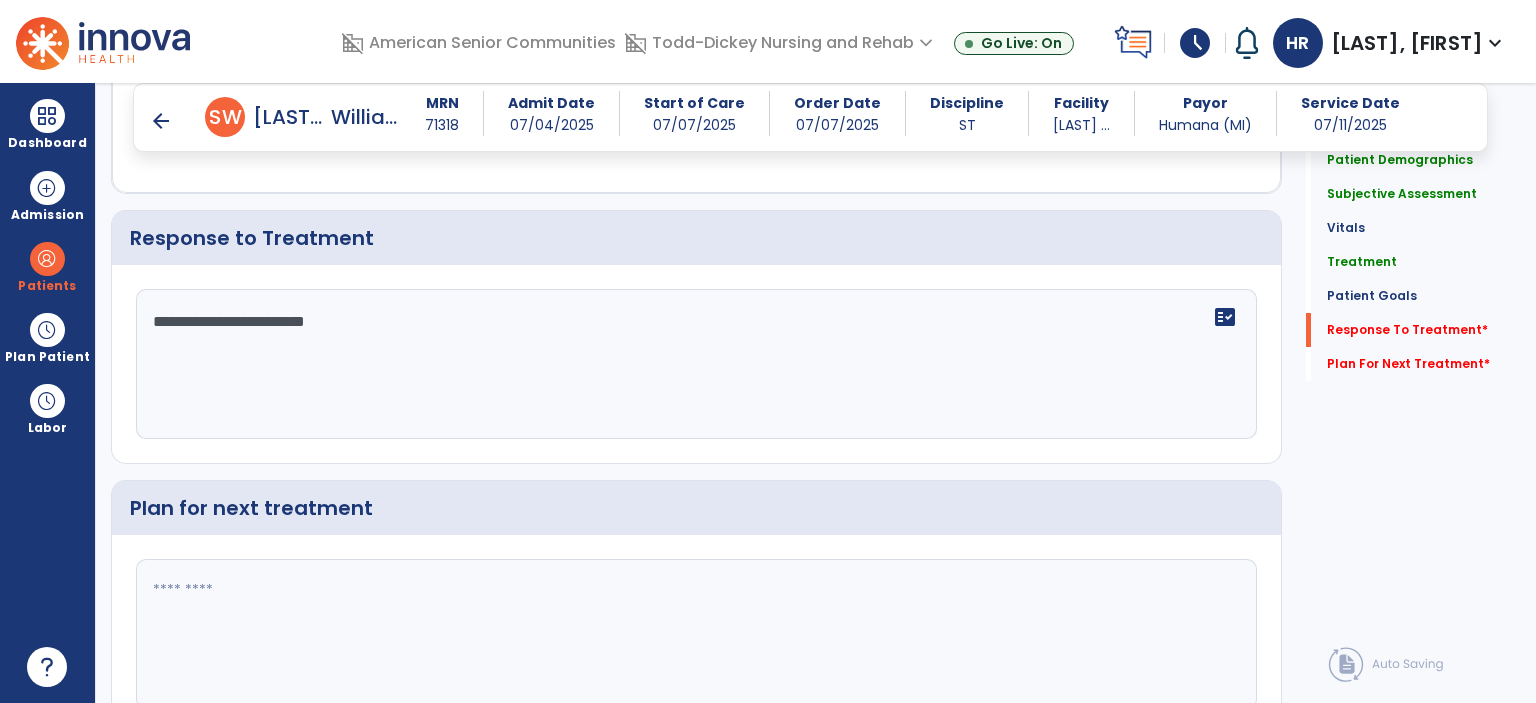 type on "**********" 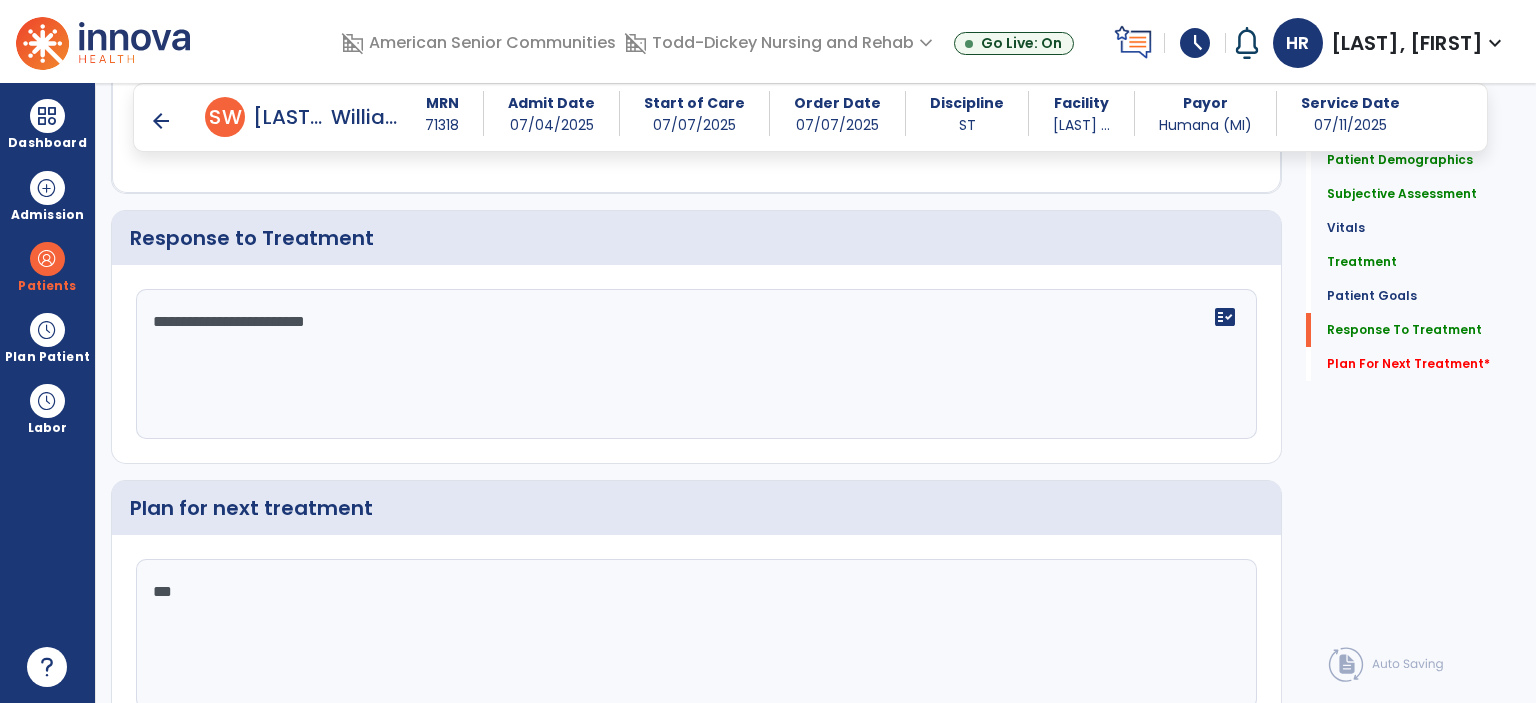scroll, scrollTop: 2391, scrollLeft: 0, axis: vertical 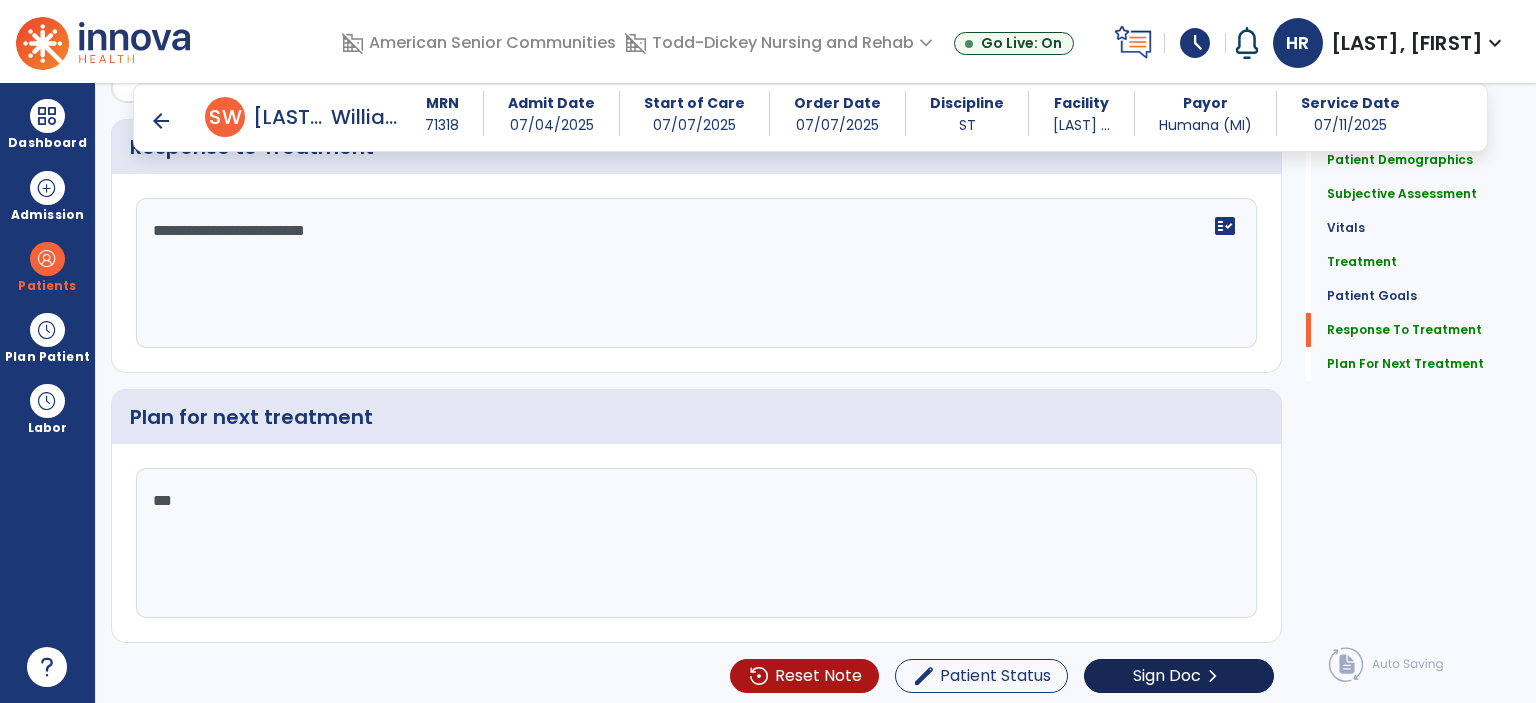 type on "***" 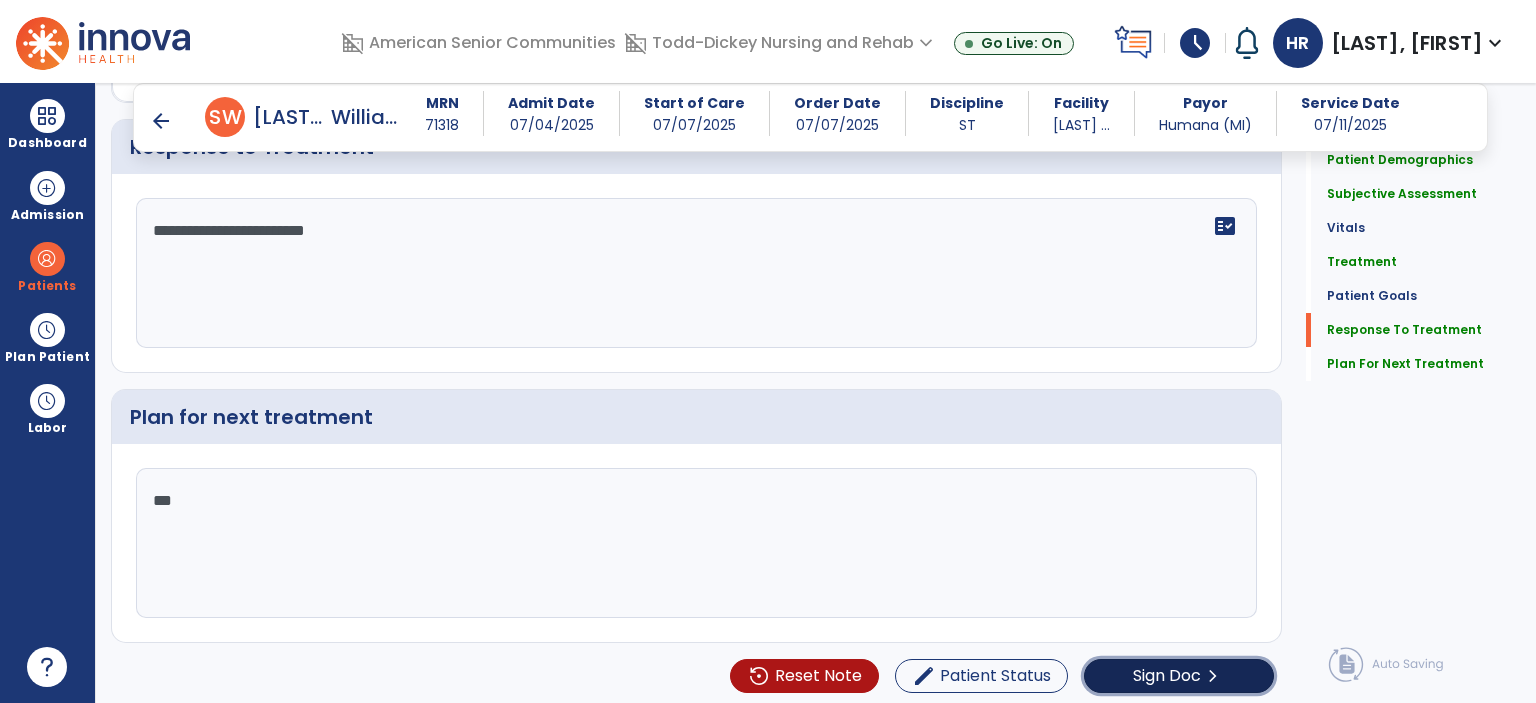 click on "Sign Doc" 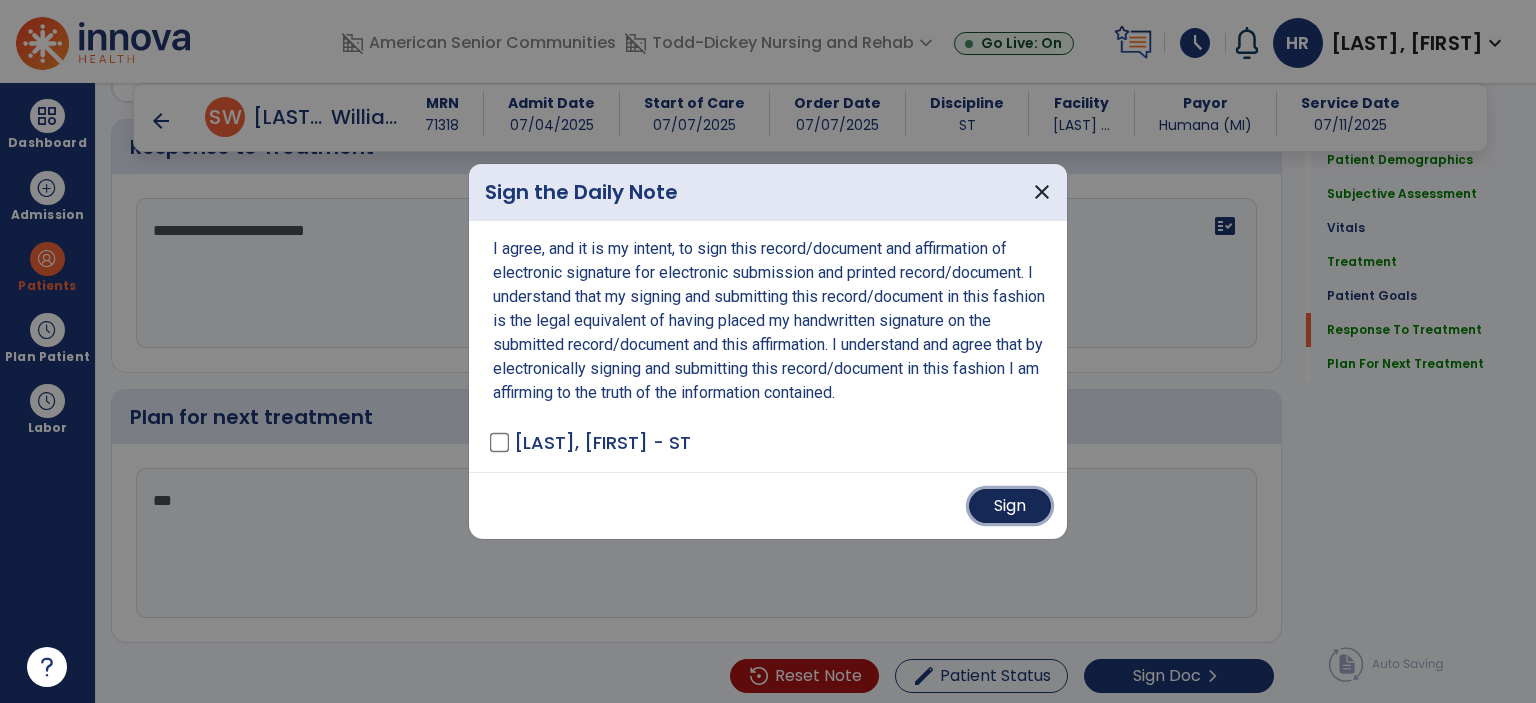 click on "Sign" at bounding box center (1010, 506) 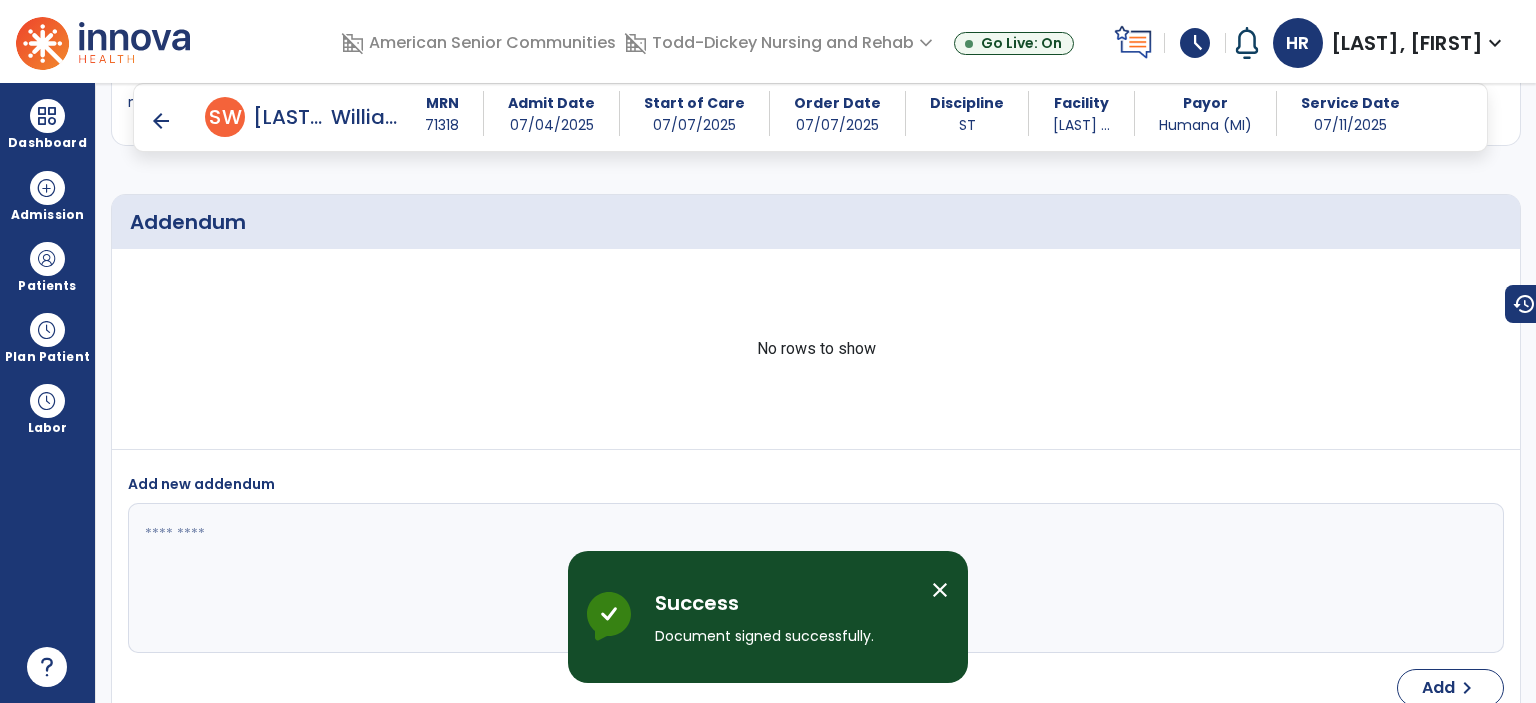 scroll, scrollTop: 3131, scrollLeft: 0, axis: vertical 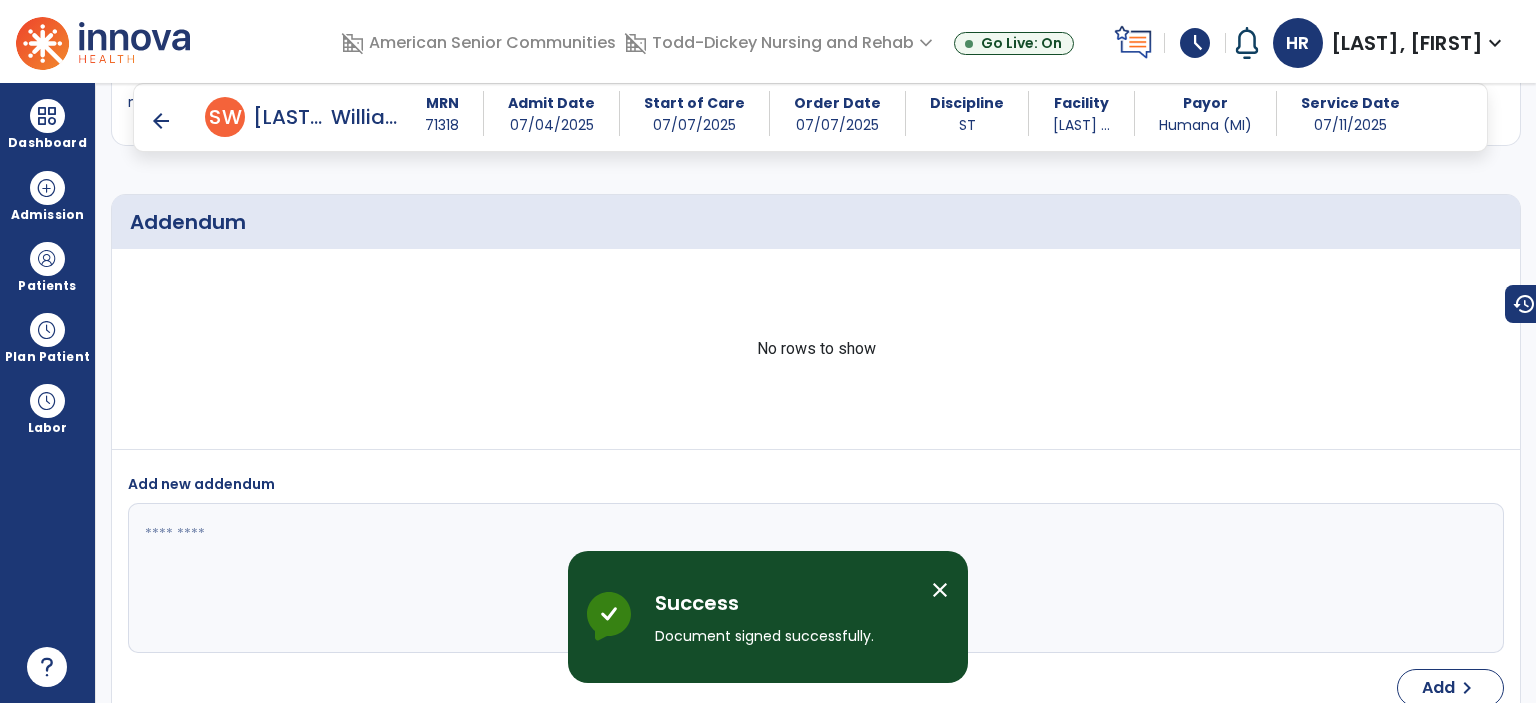 click on "arrow_back" at bounding box center [161, 121] 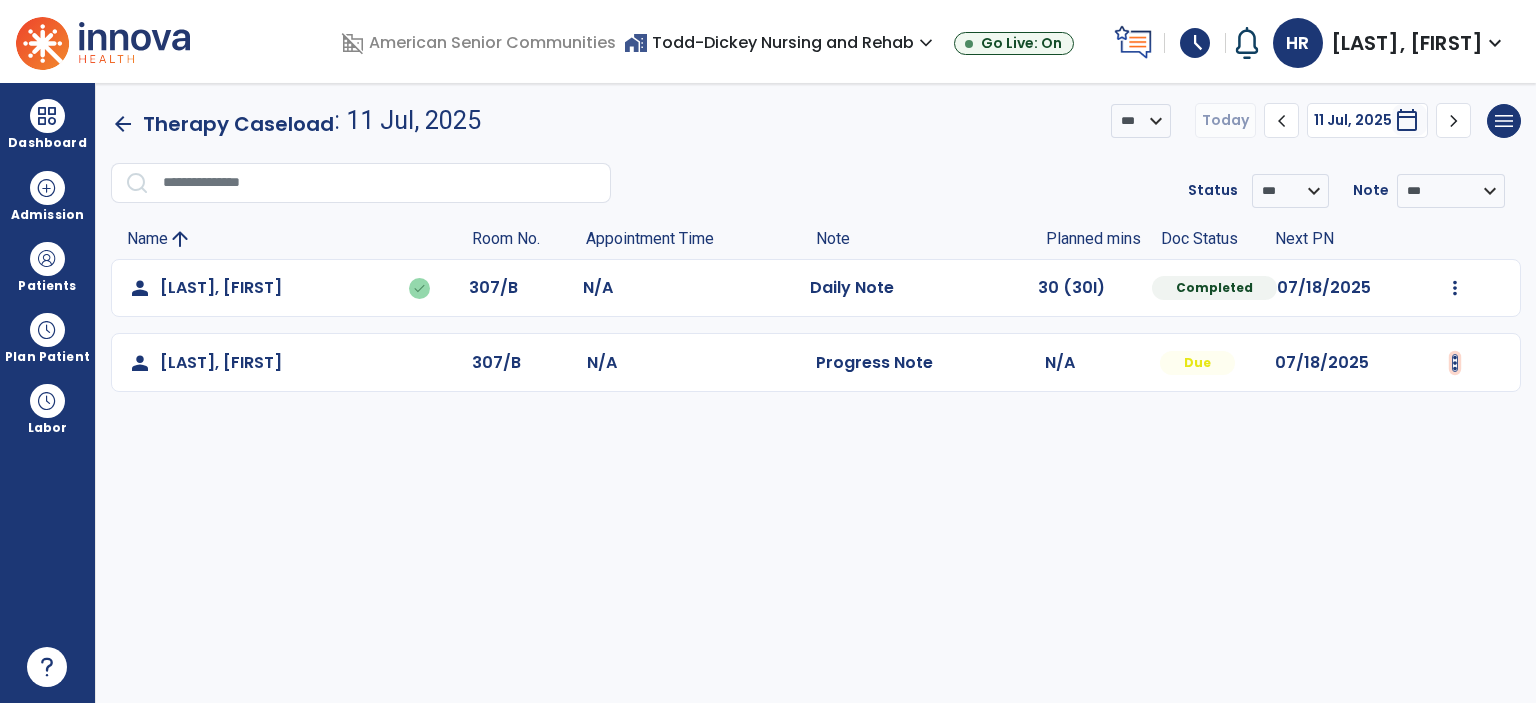 click at bounding box center (1455, 288) 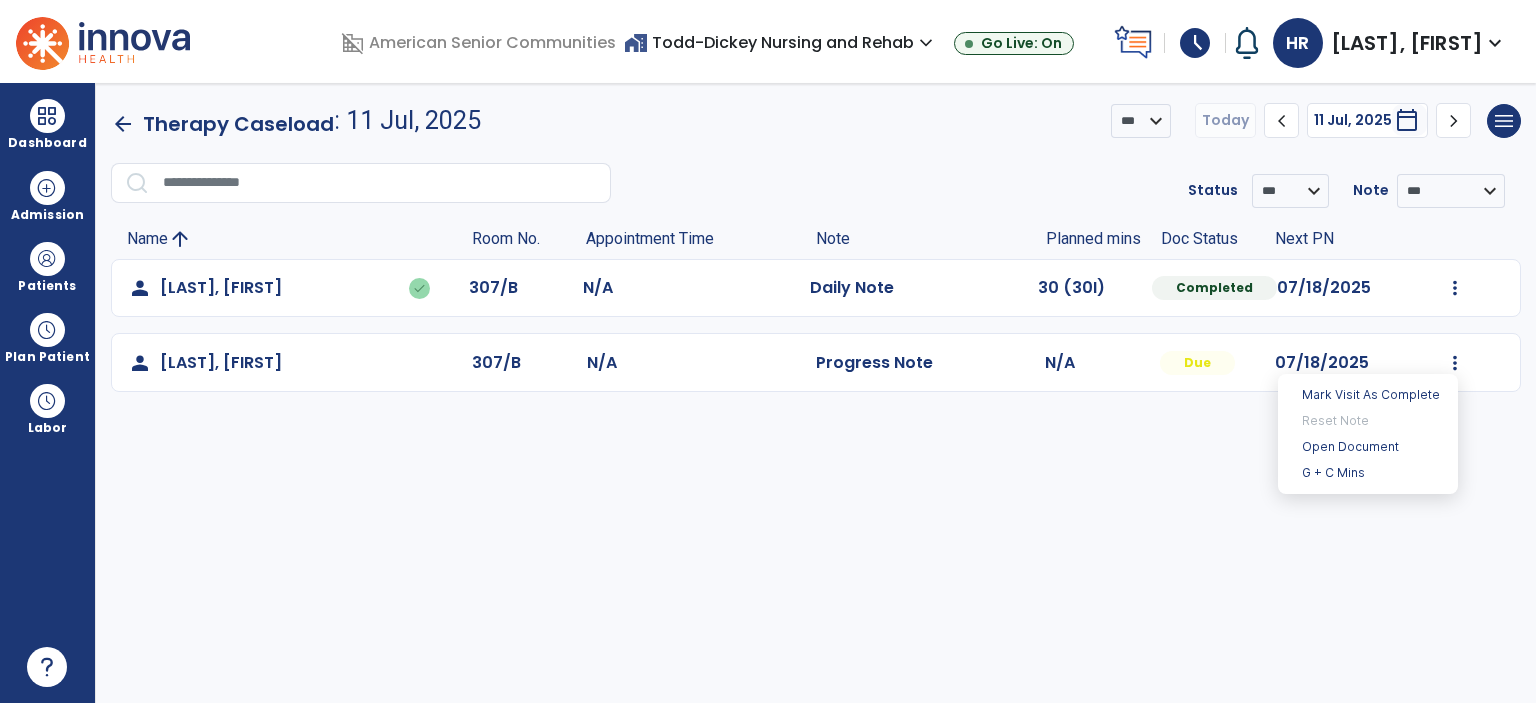 drag, startPoint x: 1150, startPoint y: 495, endPoint x: 1535, endPoint y: 206, distance: 481.40005 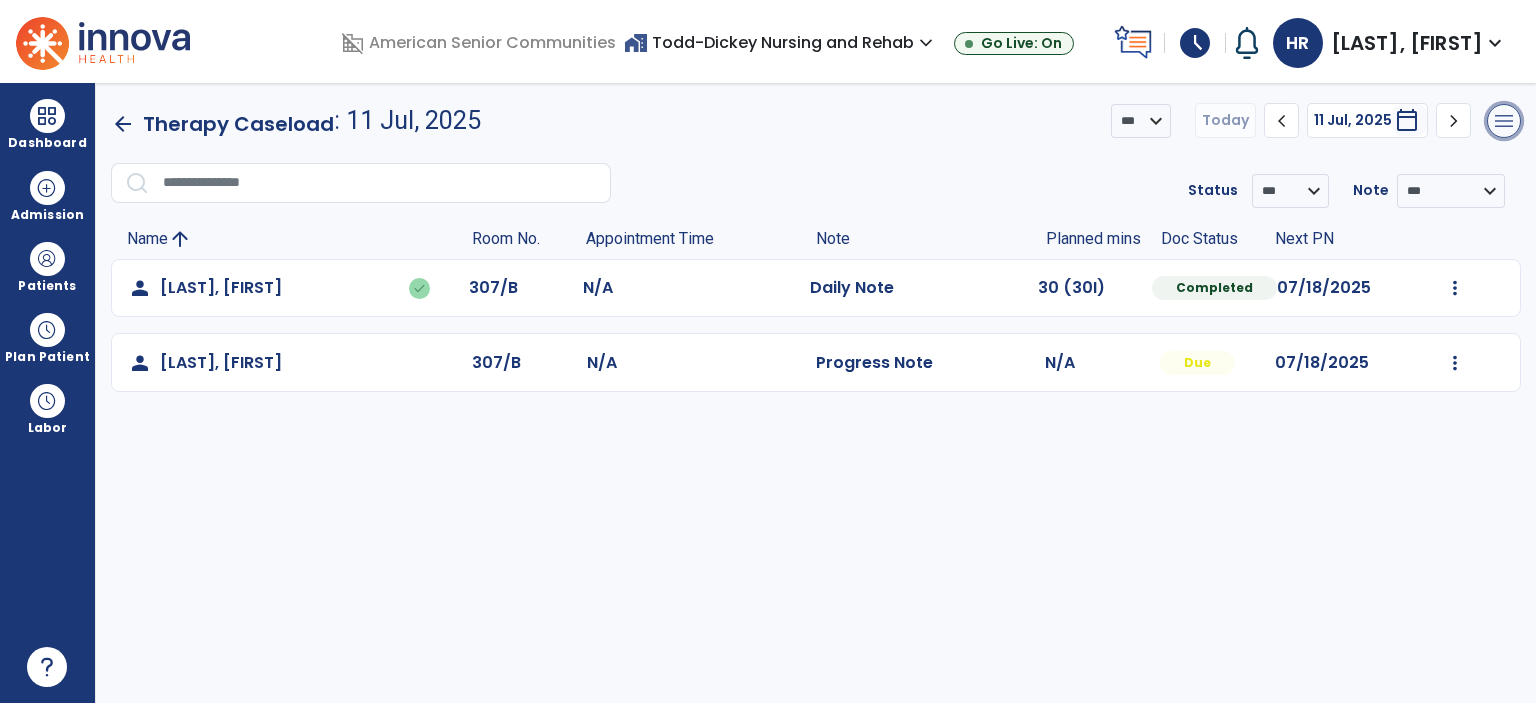 click on "menu" at bounding box center [1504, 121] 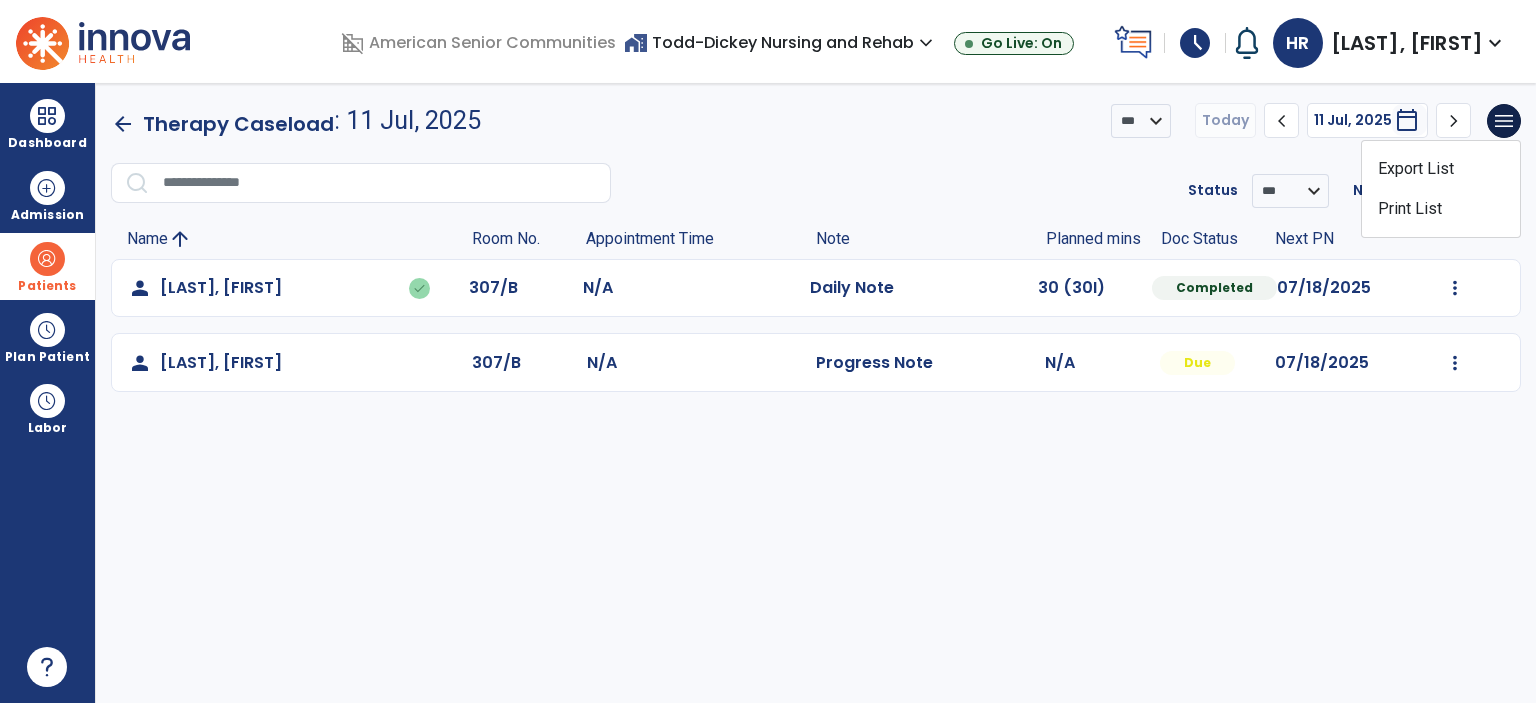 click on "Patients" at bounding box center (47, 266) 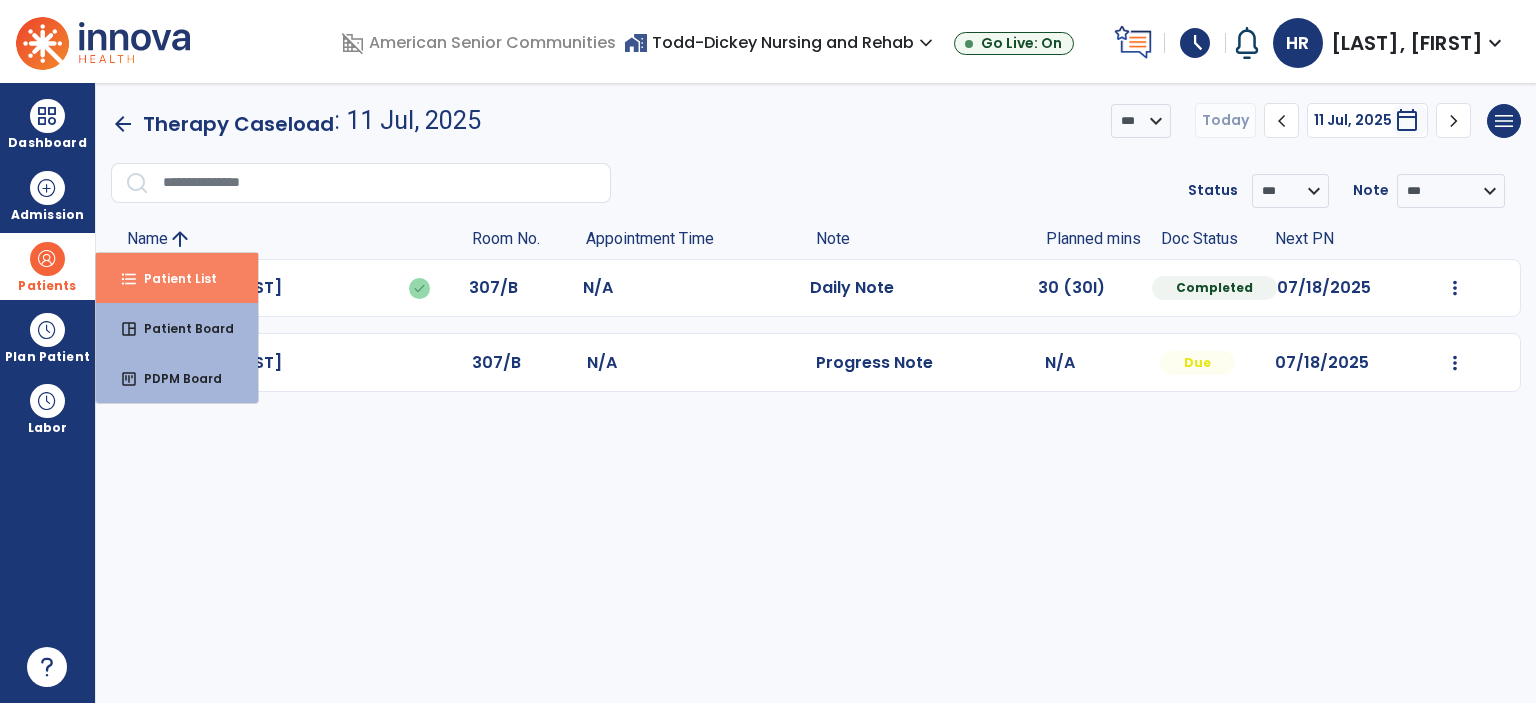 click on "format_list_bulleted  Patient List" at bounding box center (177, 278) 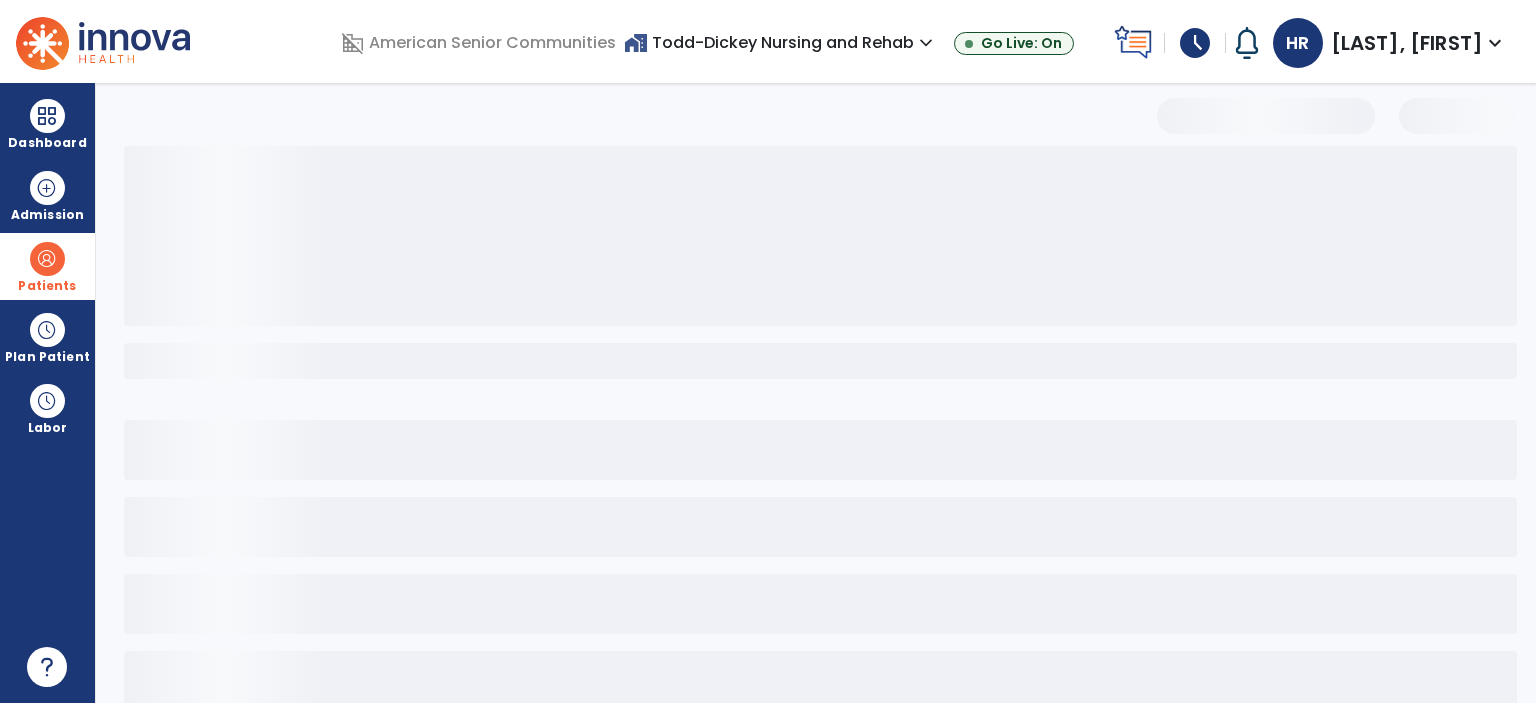 select on "***" 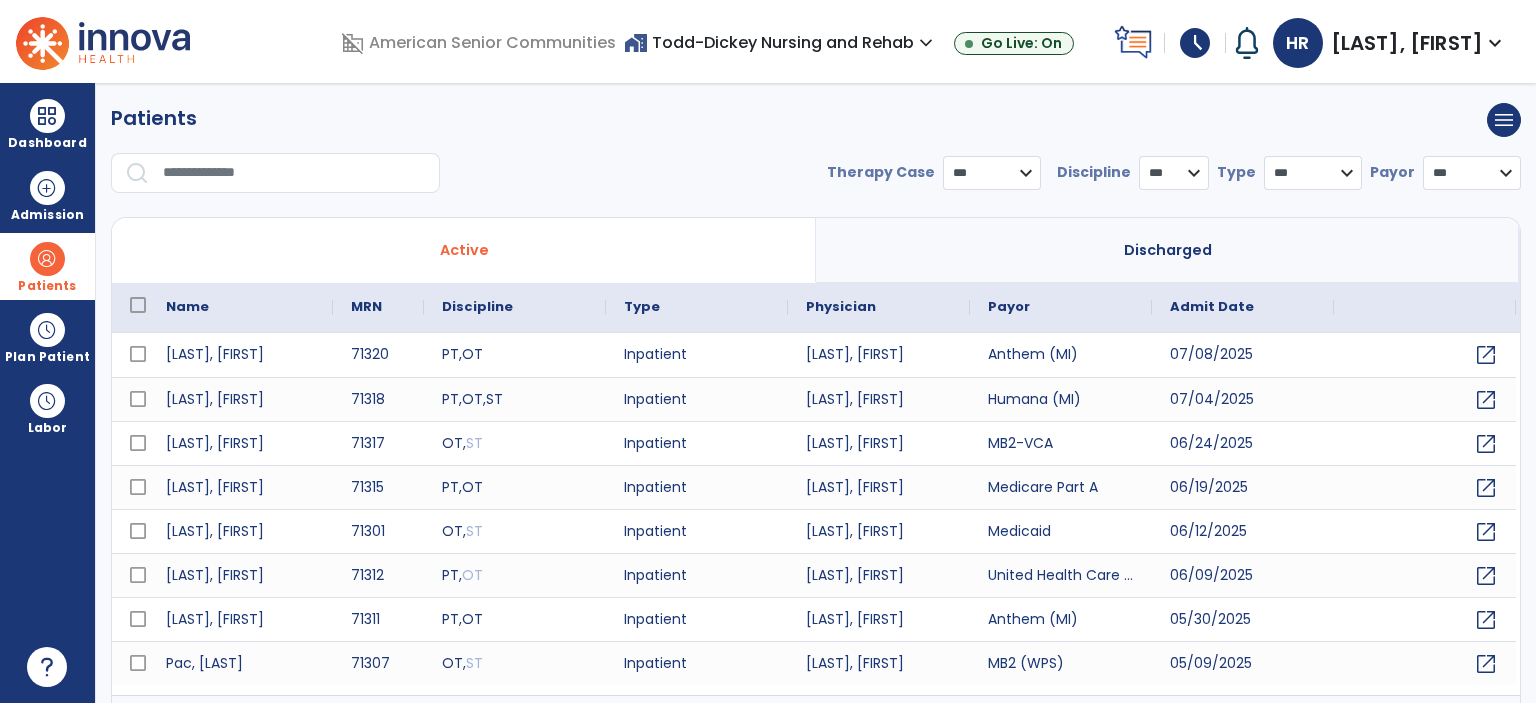 click at bounding box center (294, 173) 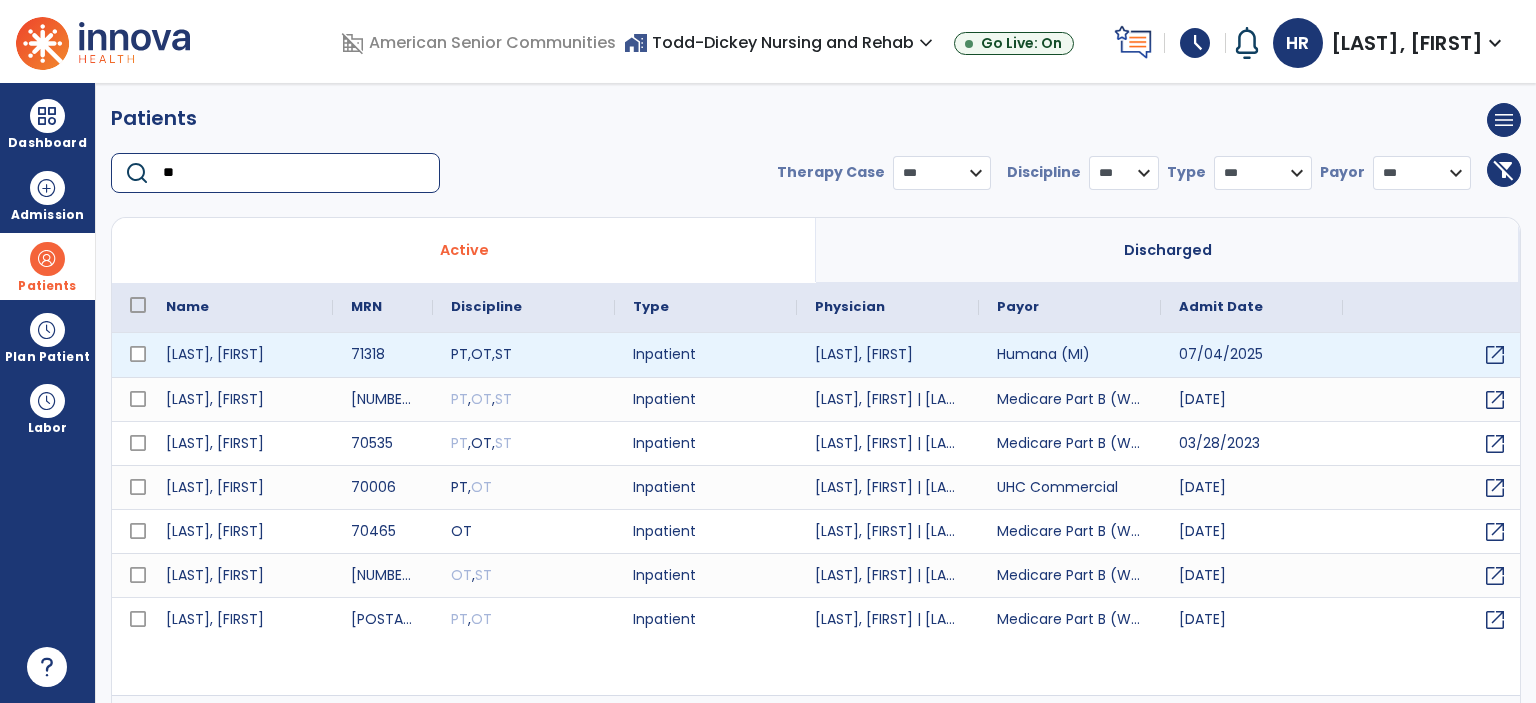 type on "**" 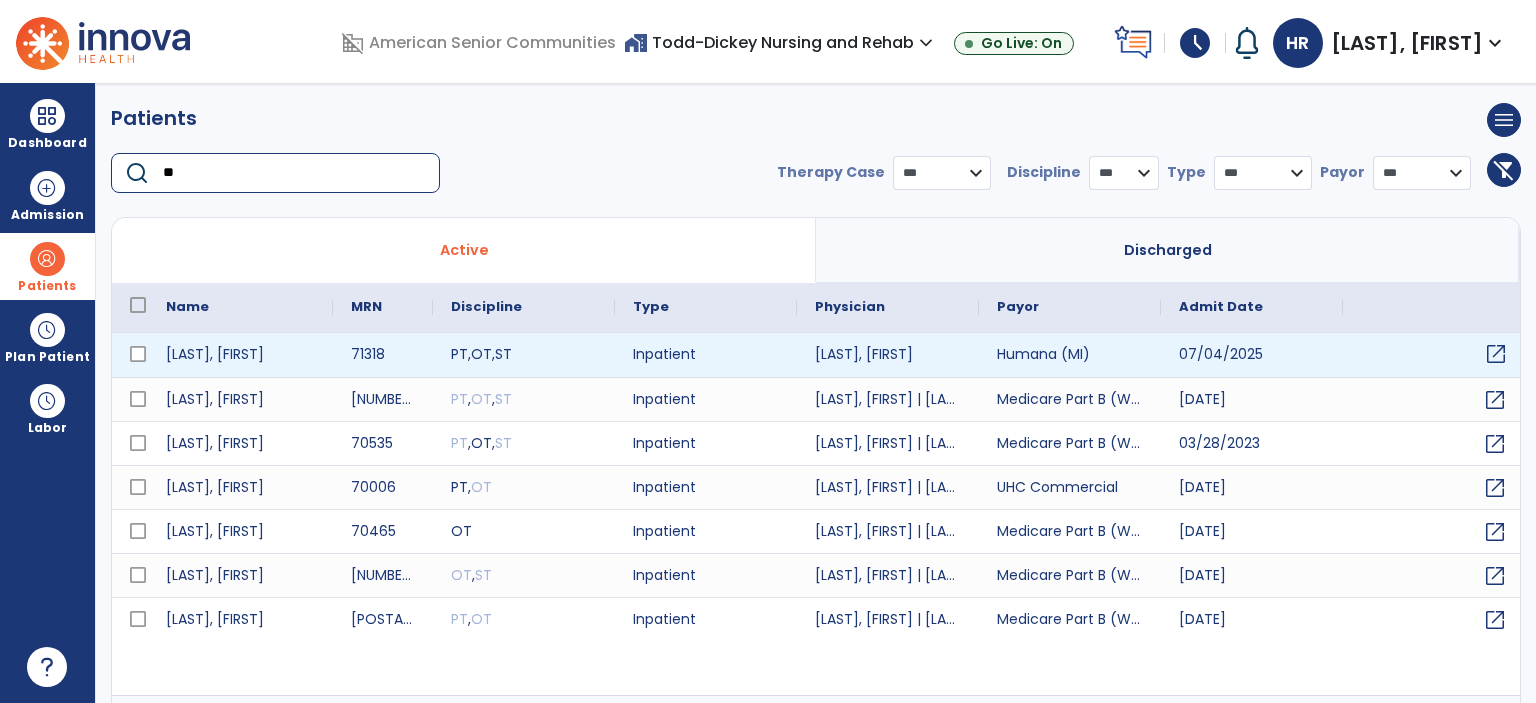 click on "open_in_new" at bounding box center [1496, 354] 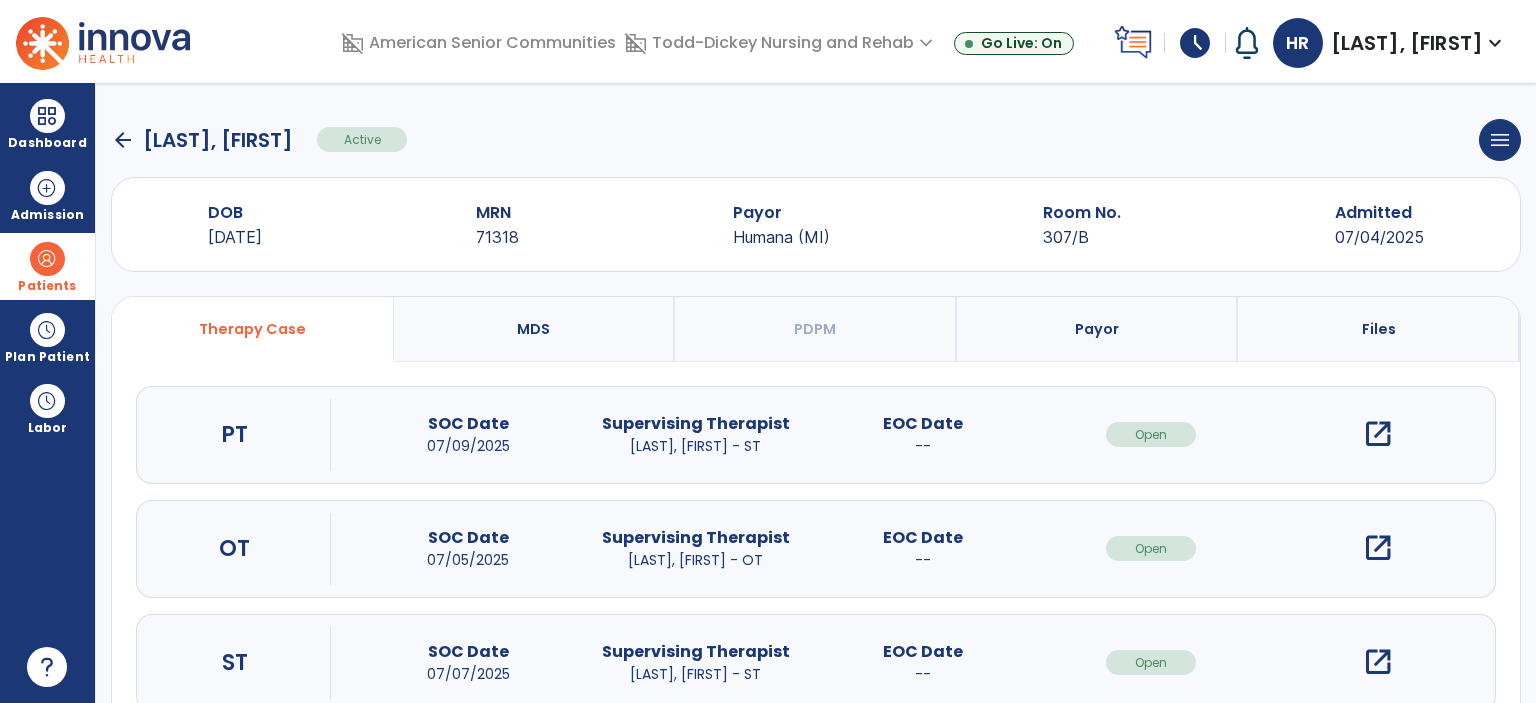 click on "open_in_new" at bounding box center [1378, 662] 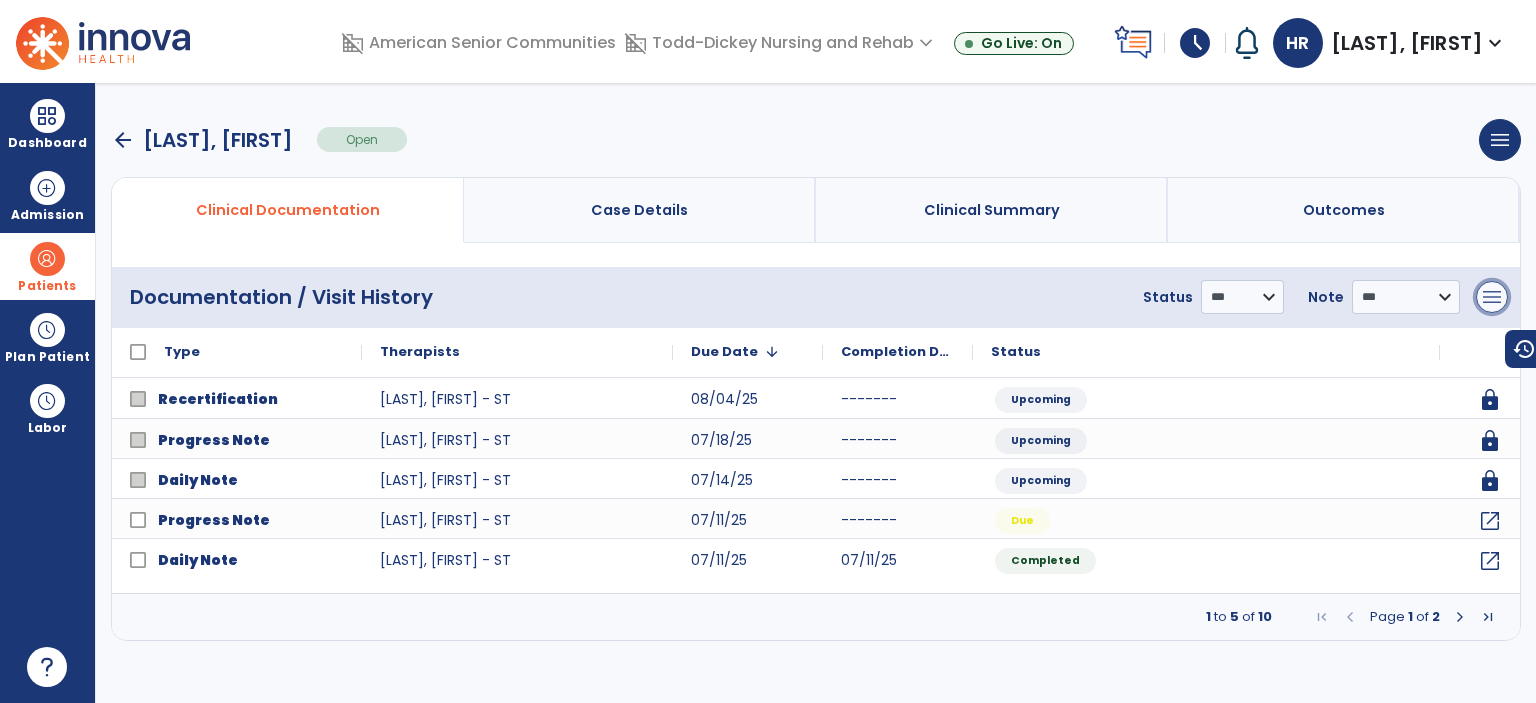 click on "menu" at bounding box center [1492, 297] 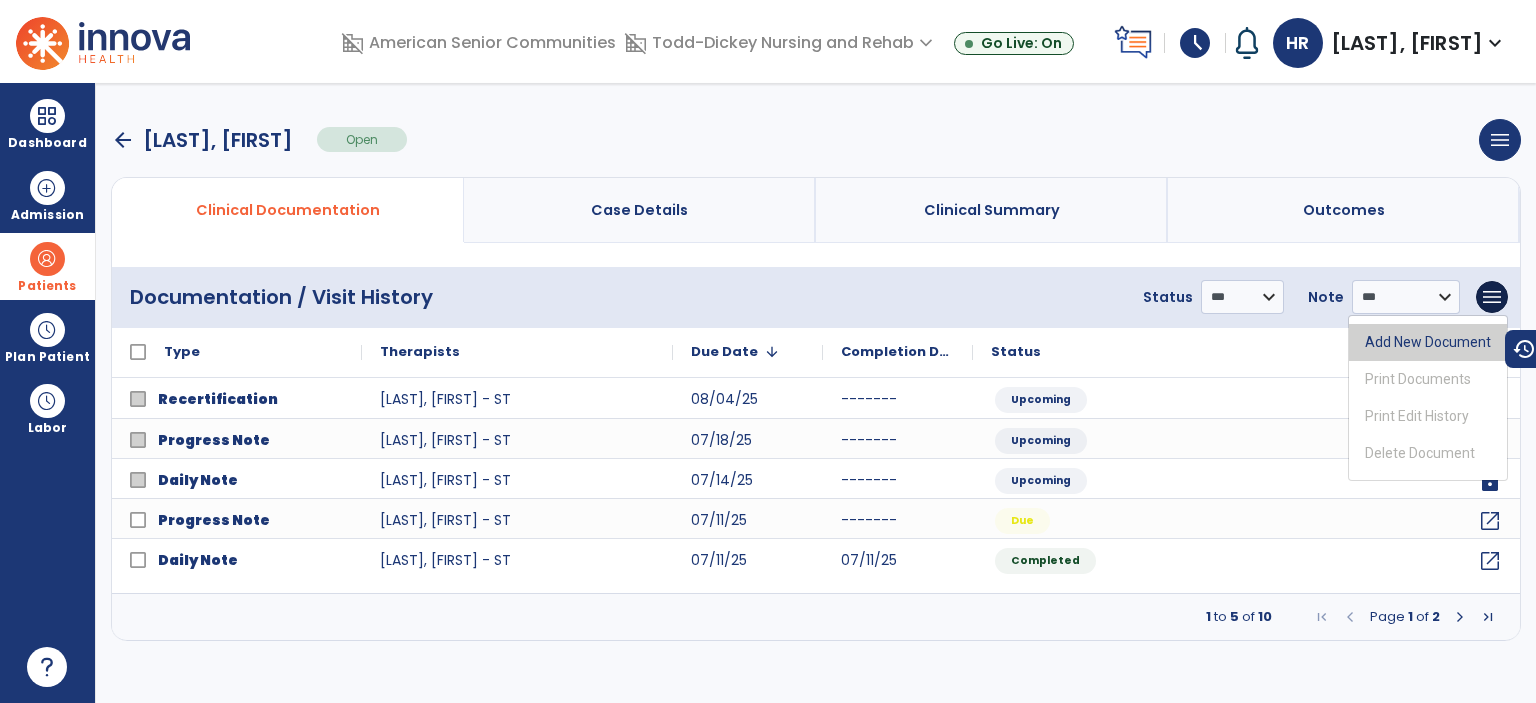 click on "Add New Document" at bounding box center [1428, 342] 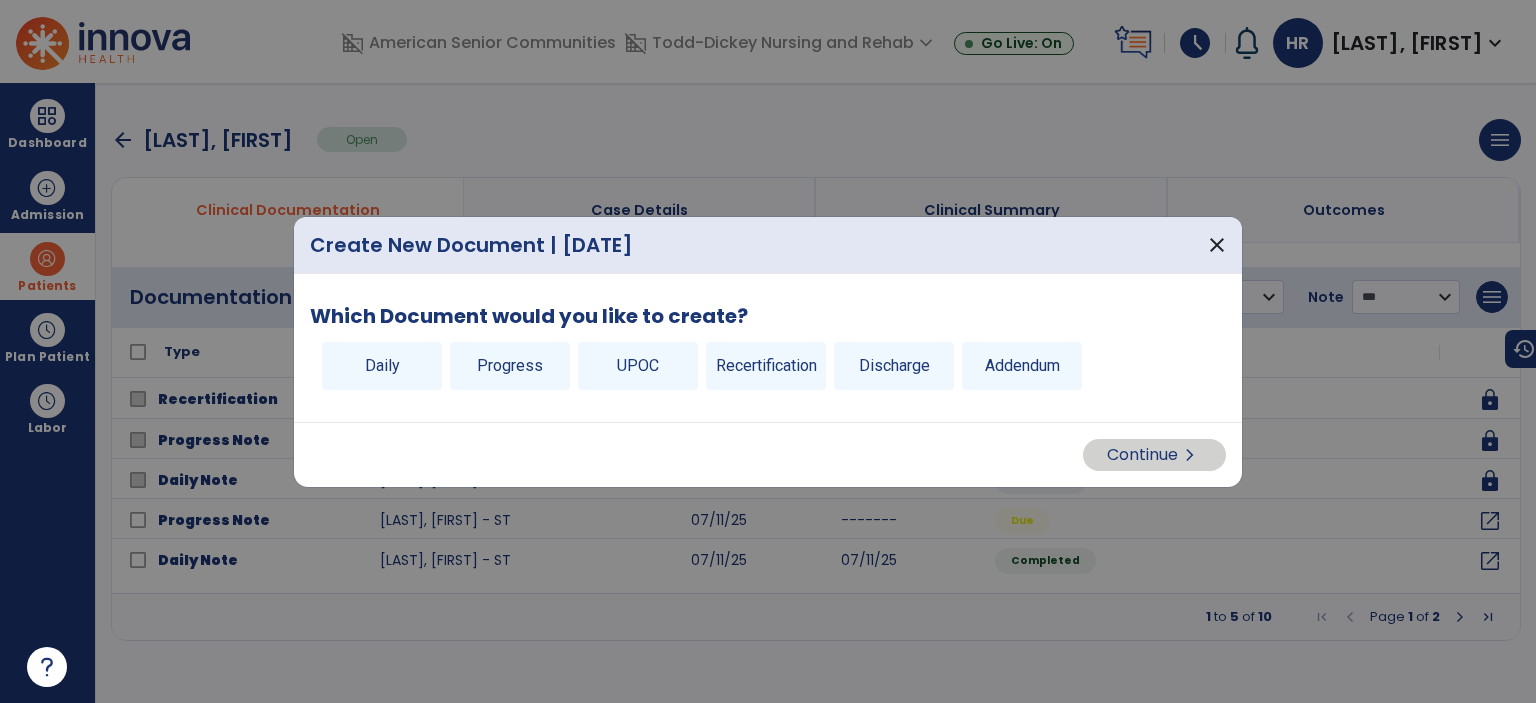 drag, startPoint x: 917, startPoint y: 373, endPoint x: 1065, endPoint y: 414, distance: 153.57408 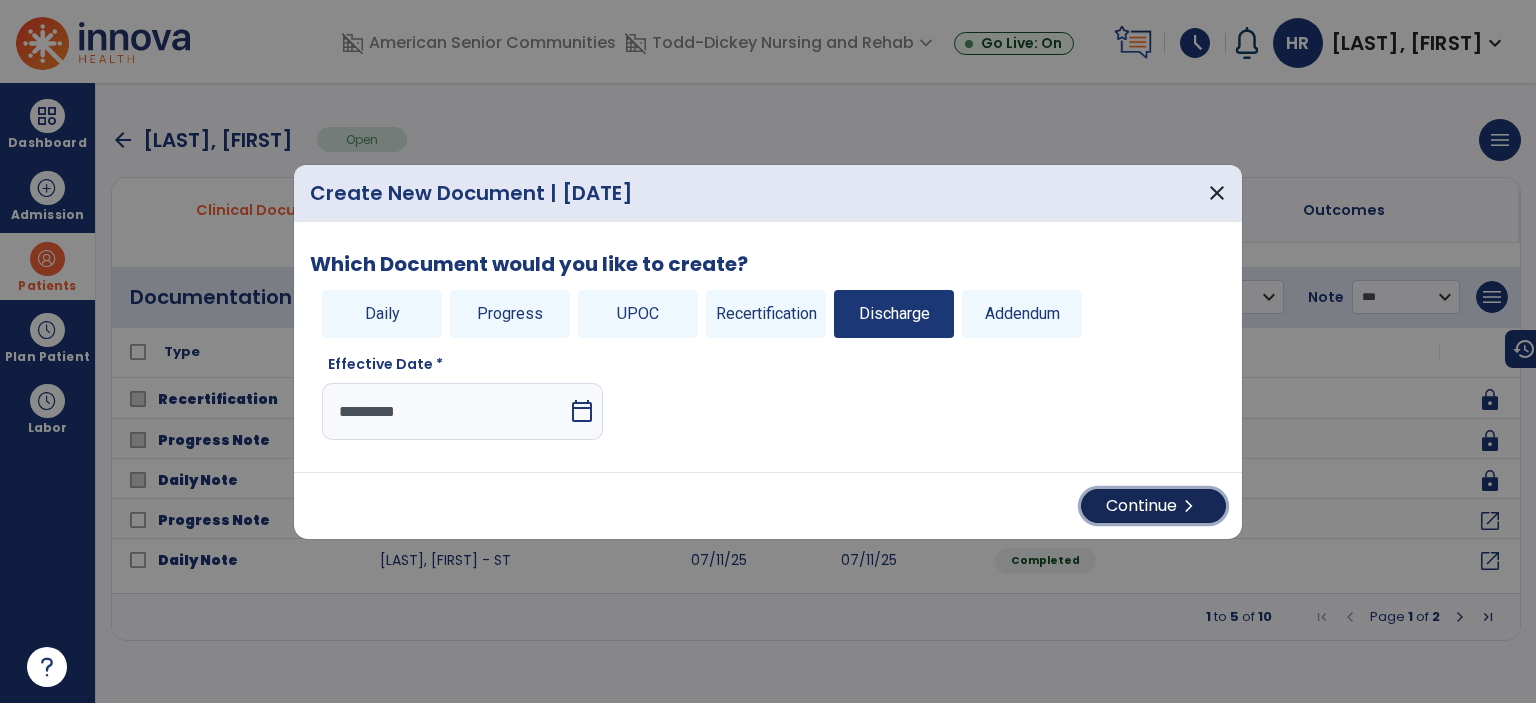 click on "Continue   chevron_right" at bounding box center [1153, 506] 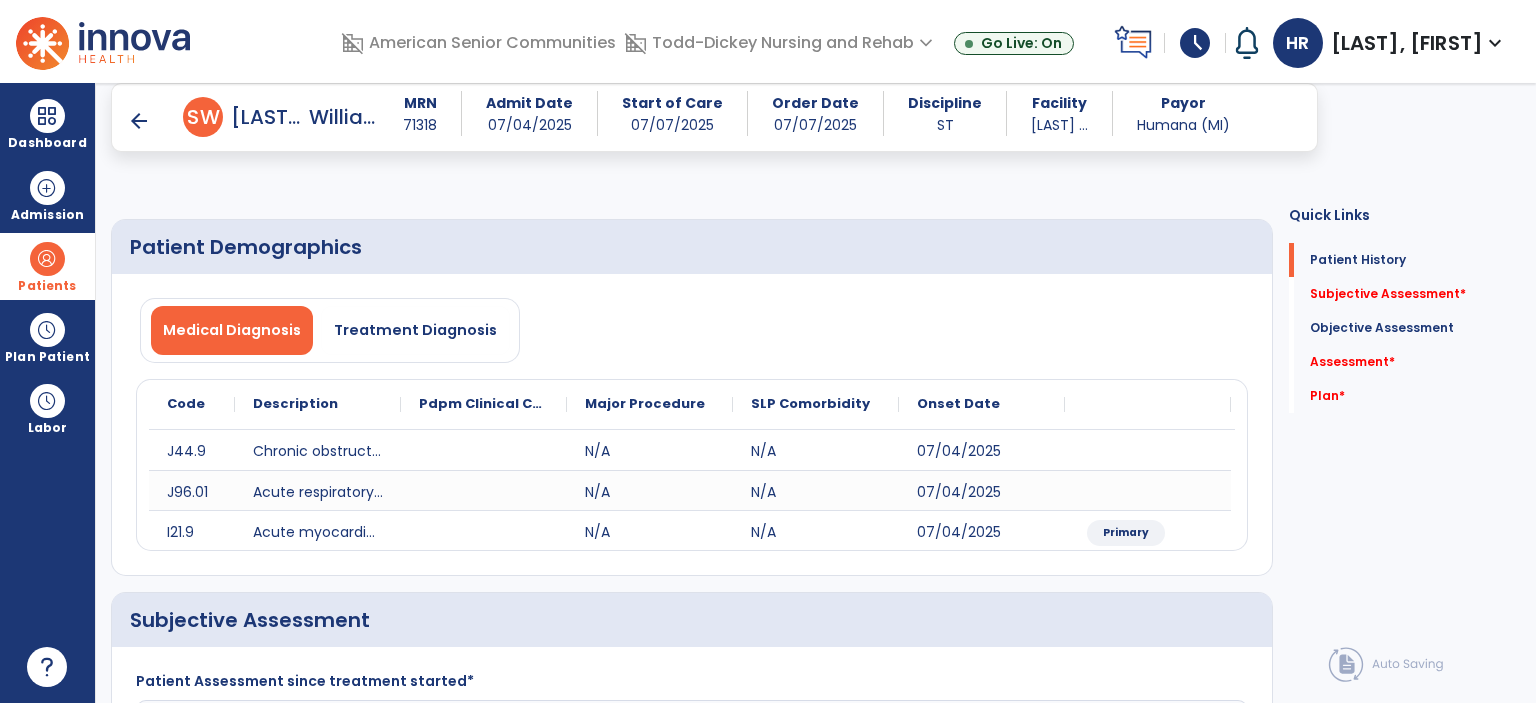 scroll, scrollTop: 400, scrollLeft: 0, axis: vertical 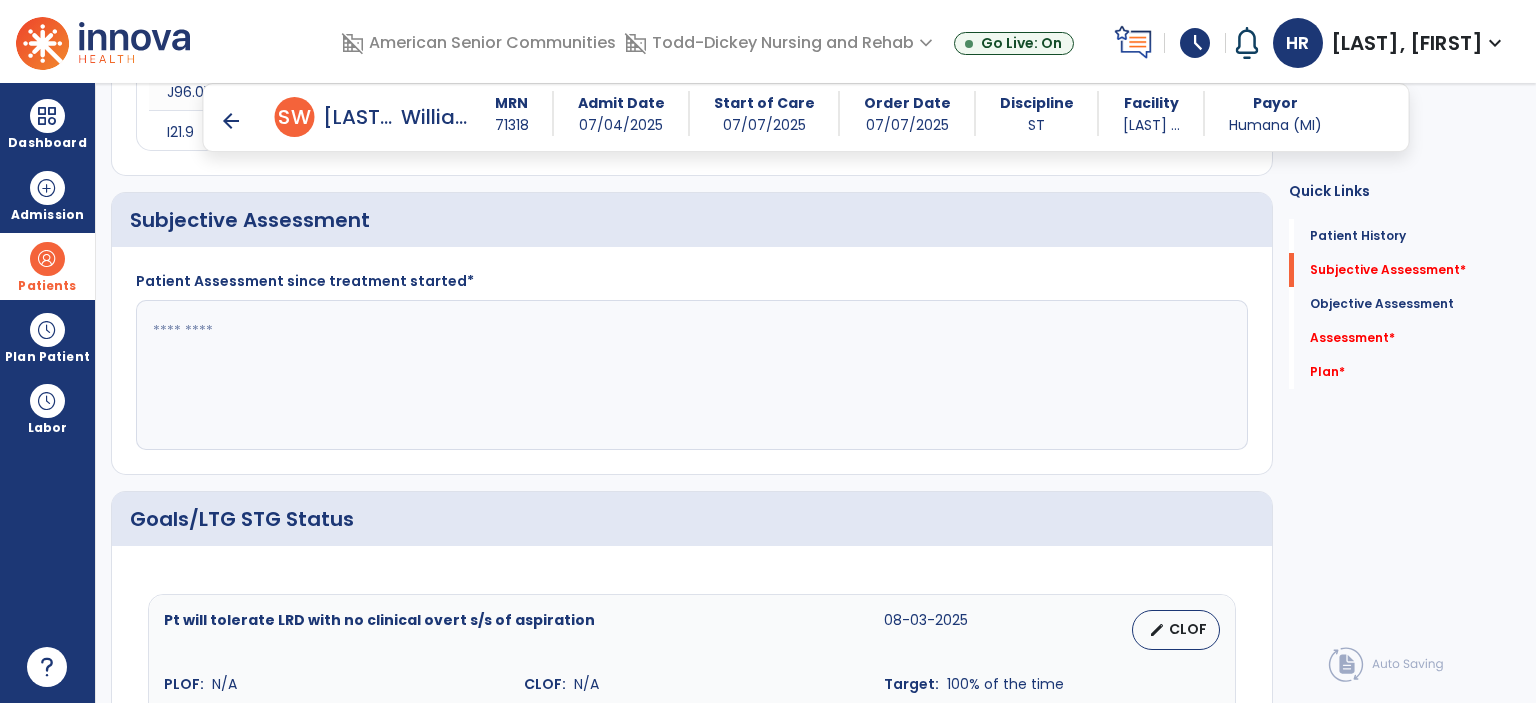 click 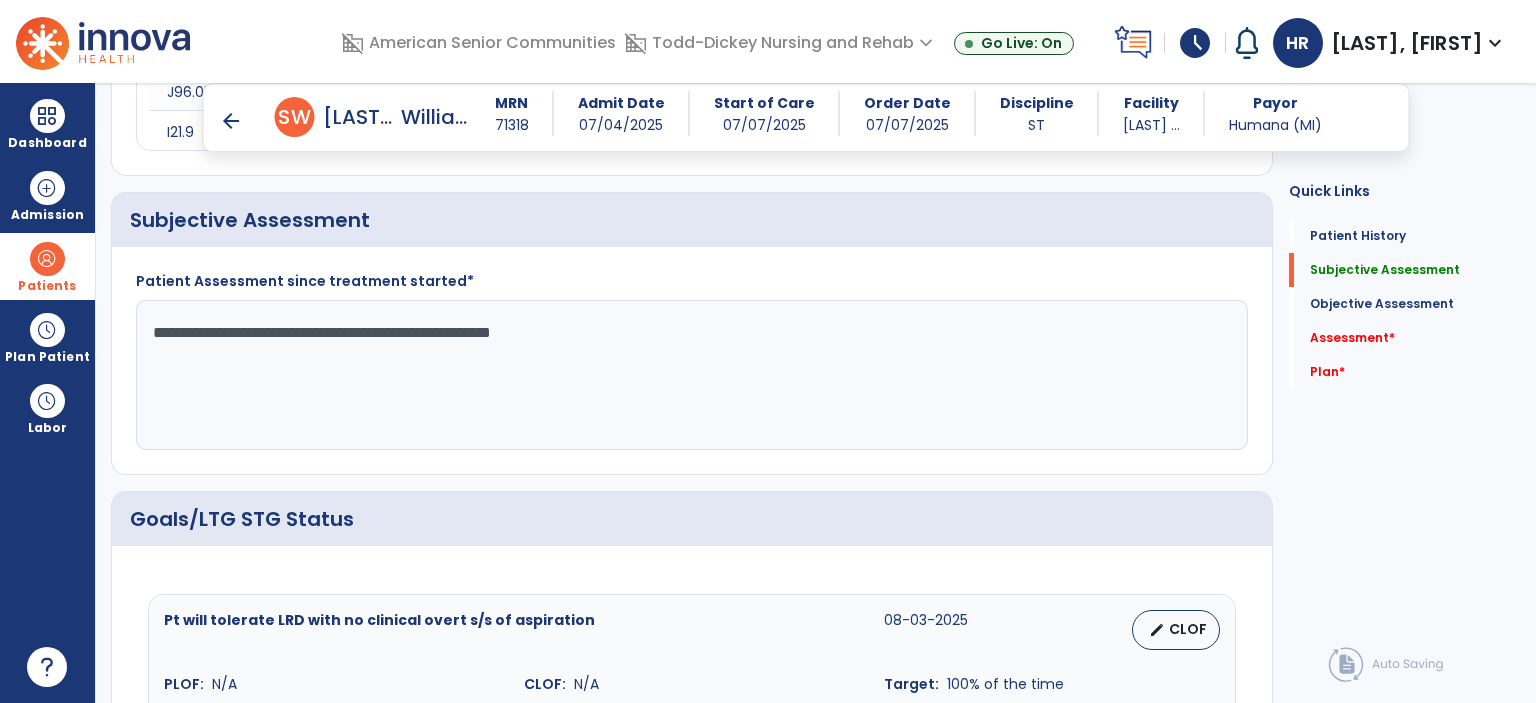 type on "**********" 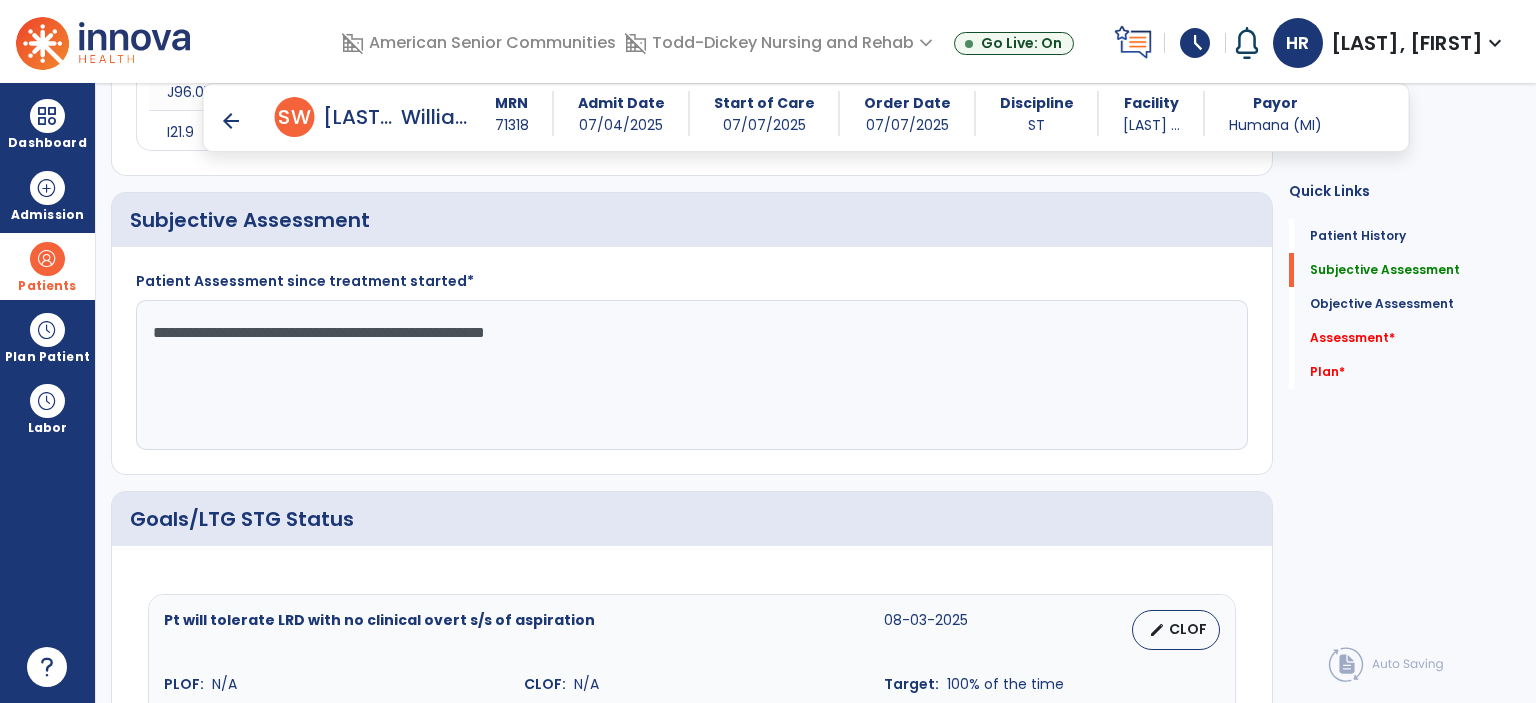drag, startPoint x: 587, startPoint y: 347, endPoint x: 108, endPoint y: 351, distance: 479.0167 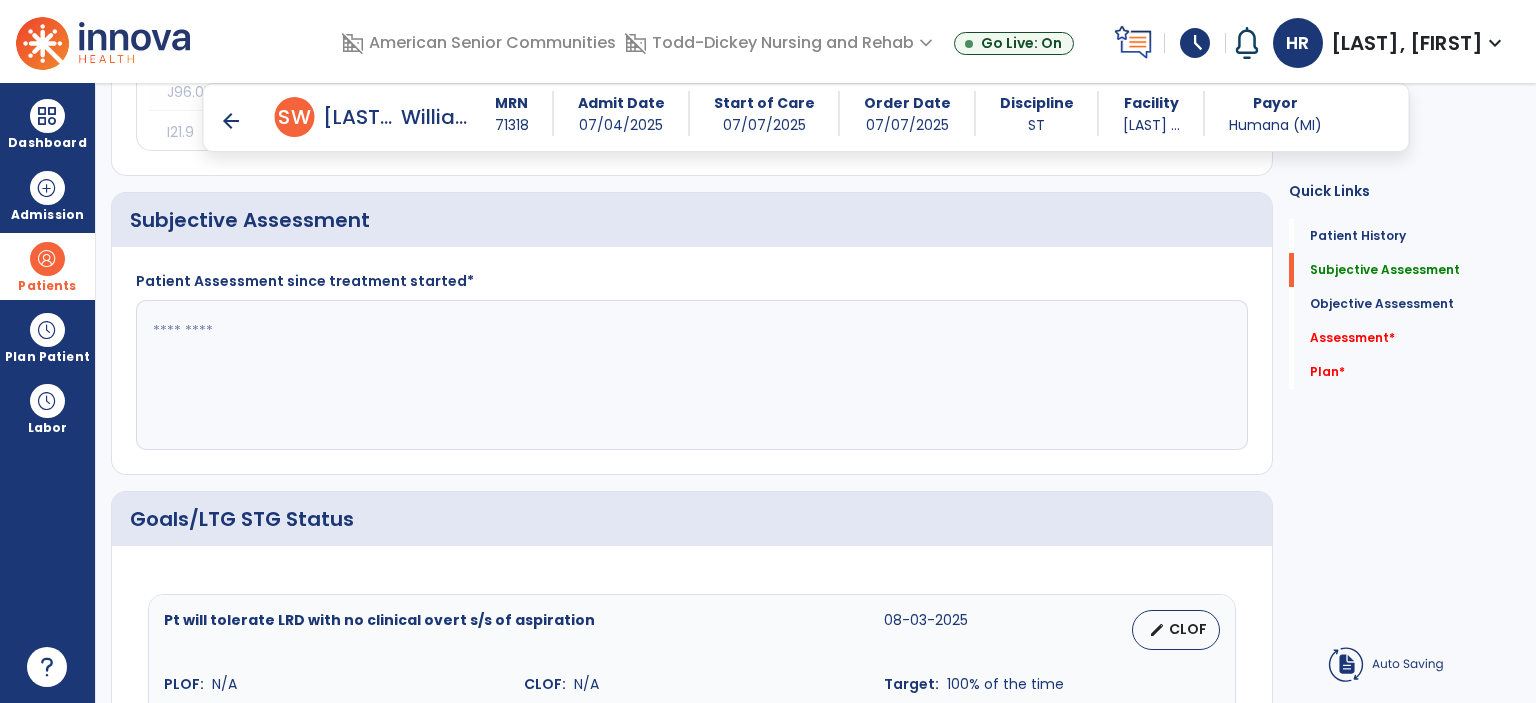 paste on "**********" 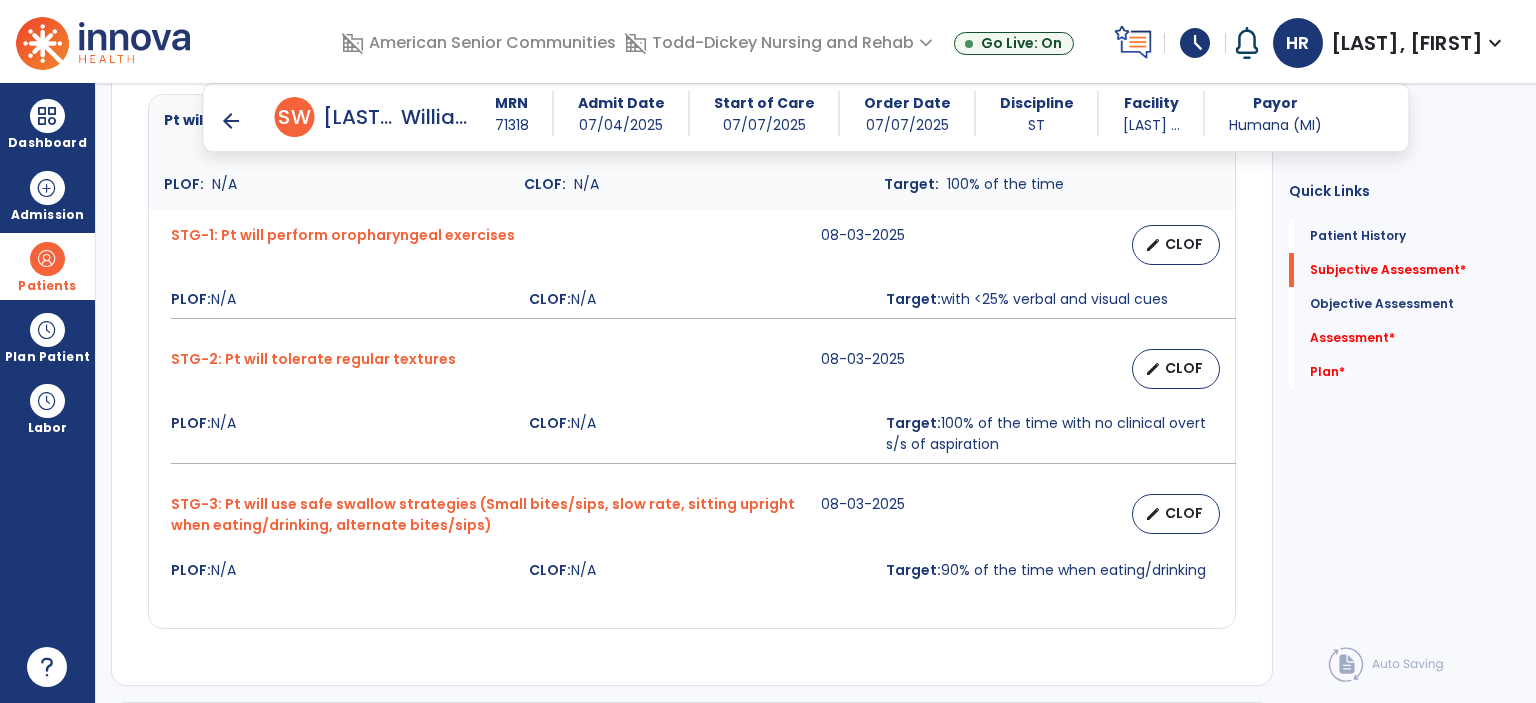 scroll, scrollTop: 400, scrollLeft: 0, axis: vertical 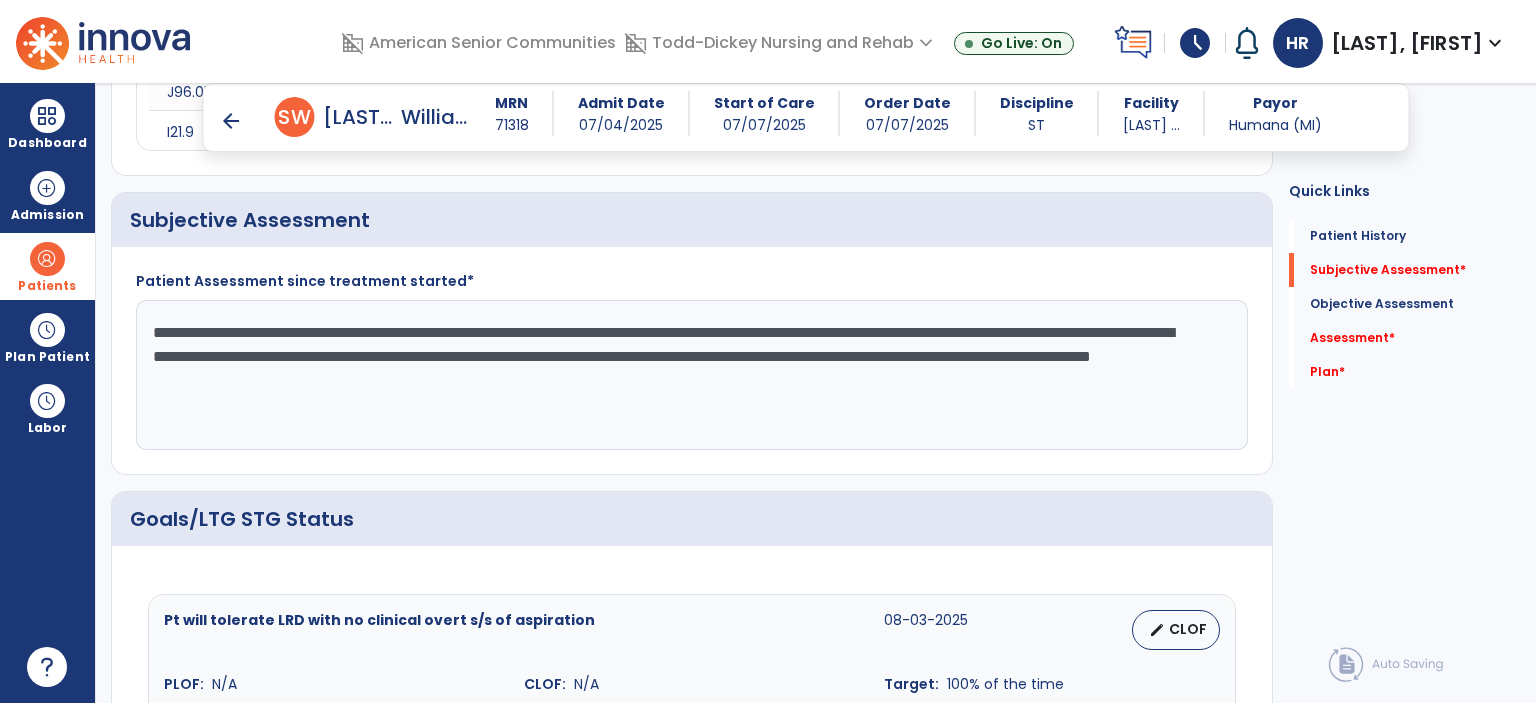 drag, startPoint x: 784, startPoint y: 398, endPoint x: 455, endPoint y: 396, distance: 329.00607 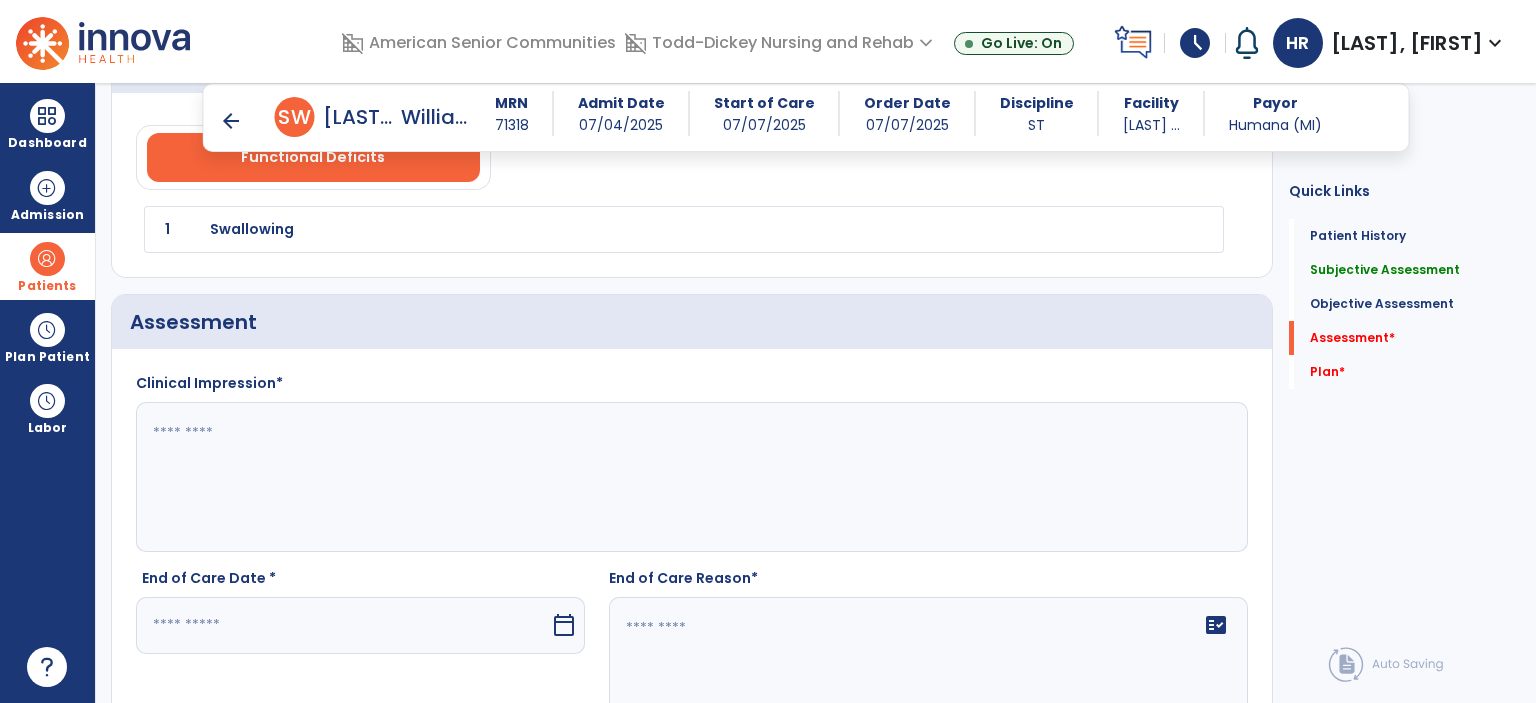 scroll, scrollTop: 1600, scrollLeft: 0, axis: vertical 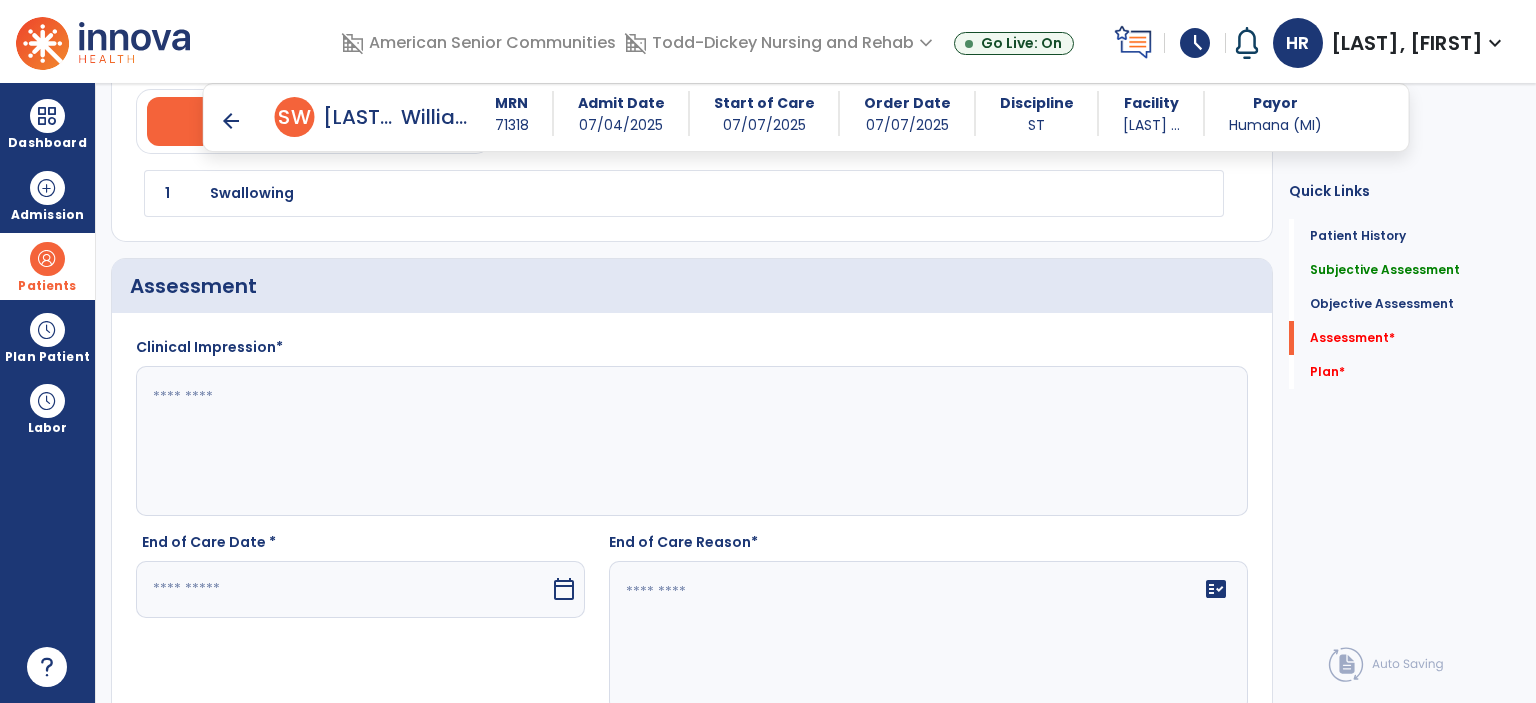 type on "**********" 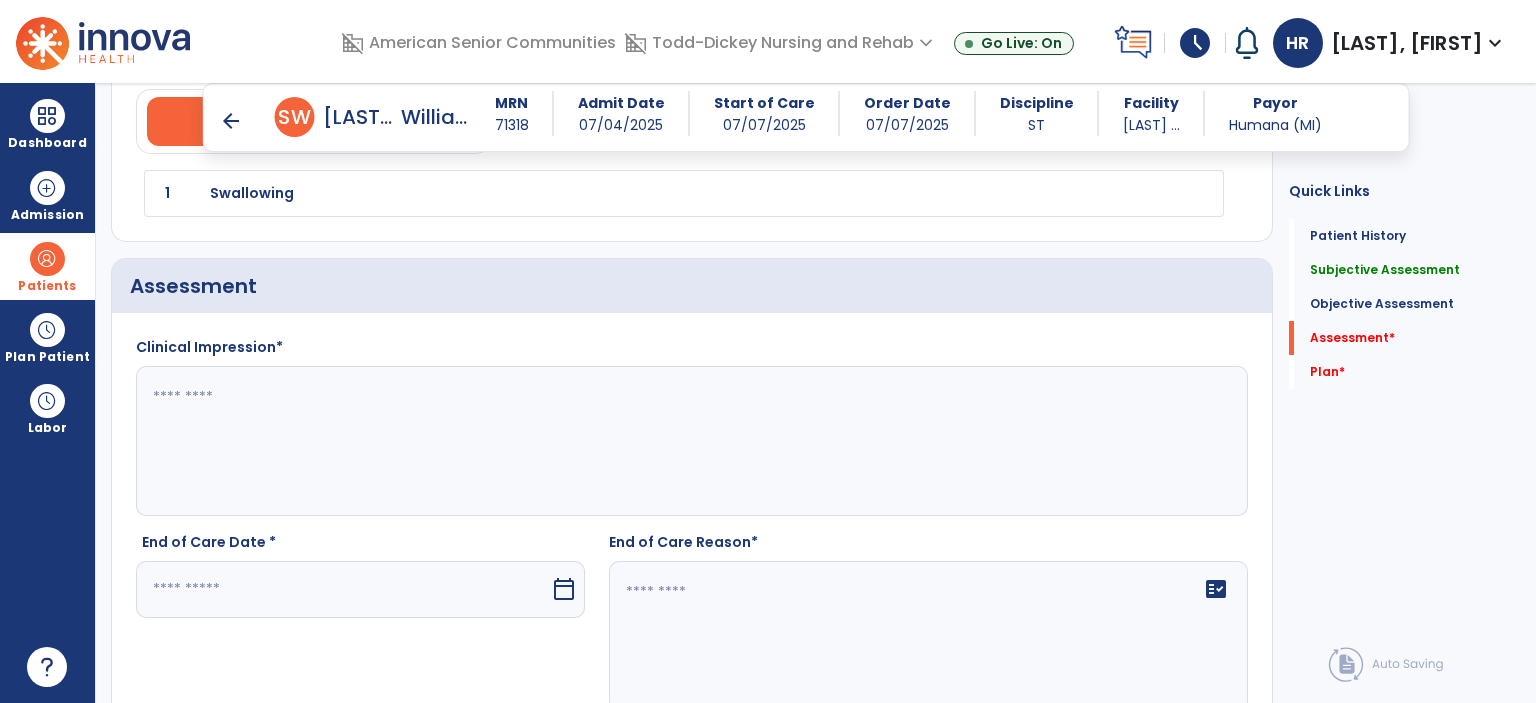 click 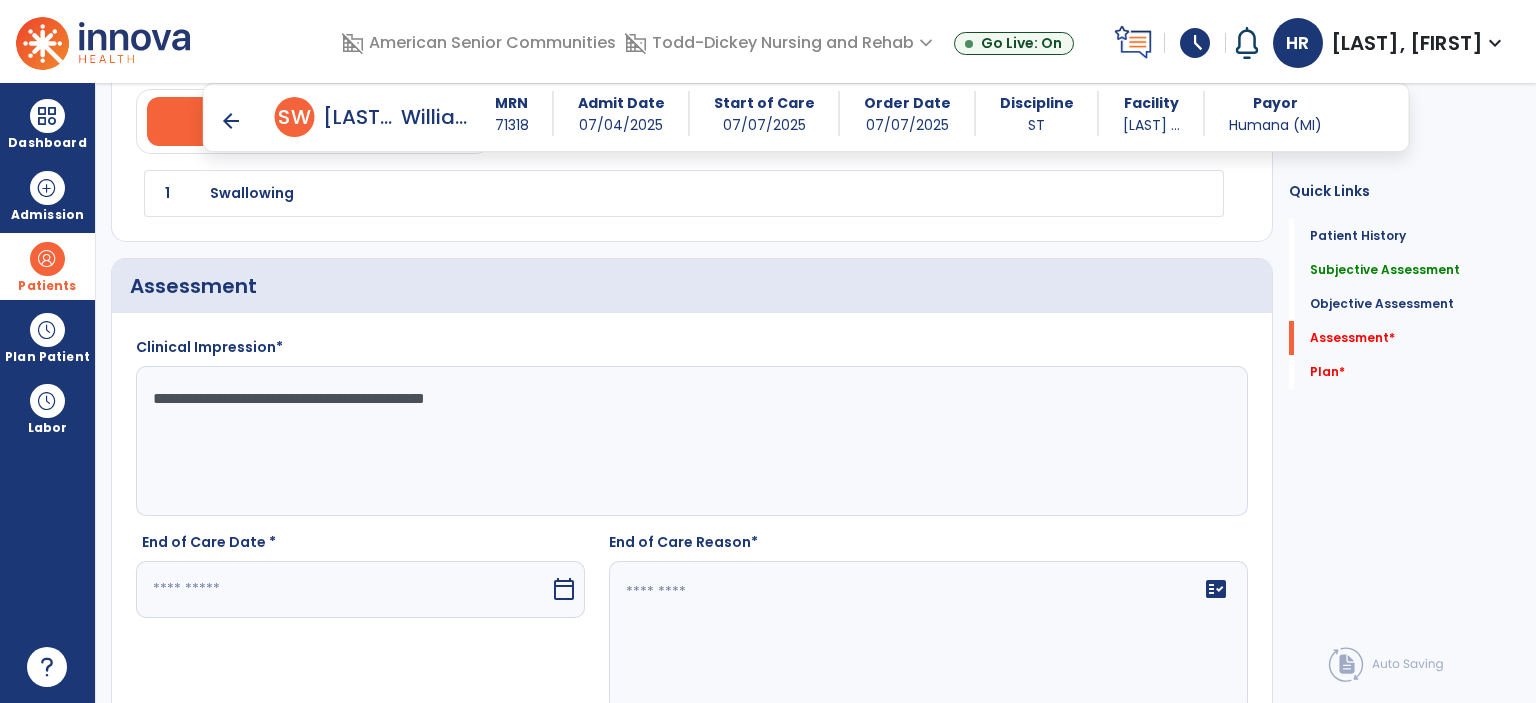 type on "**********" 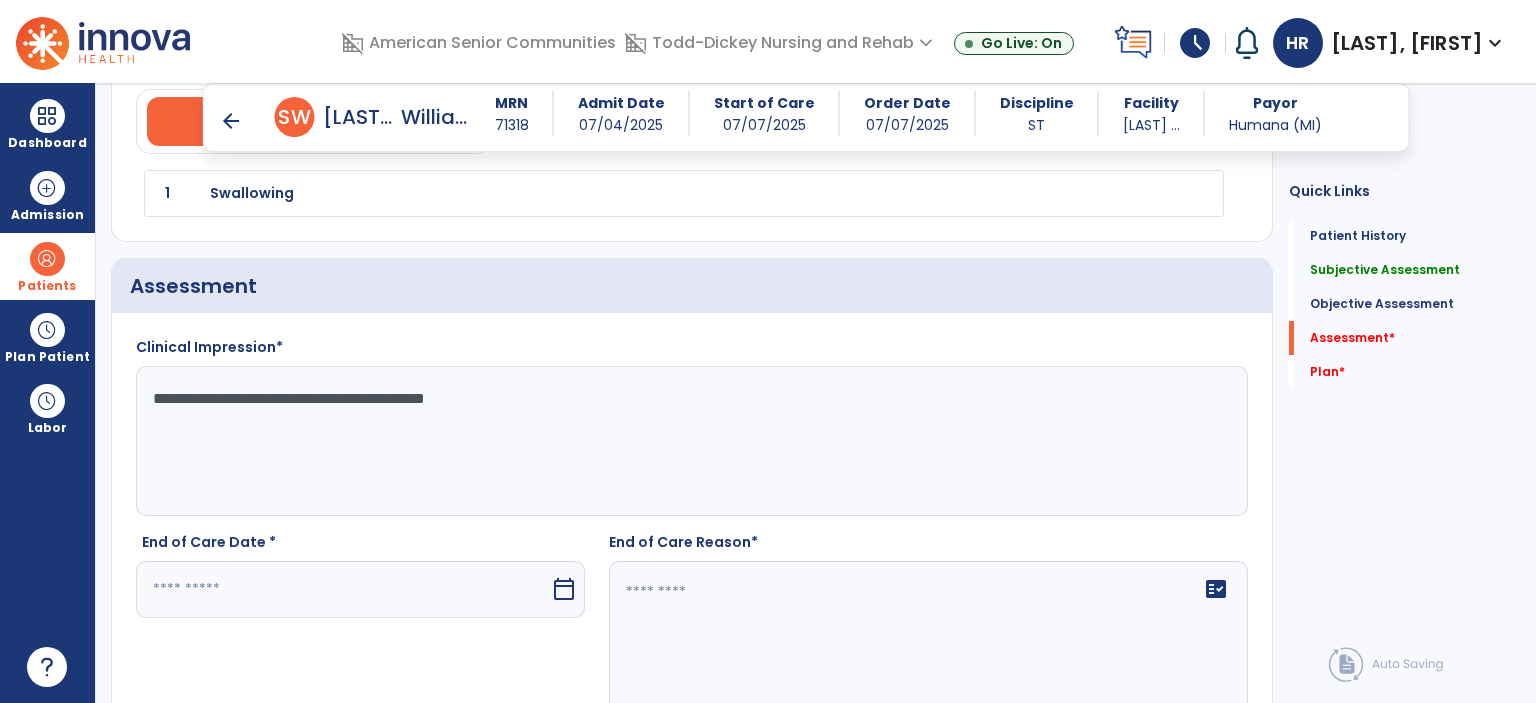 click at bounding box center (343, 589) 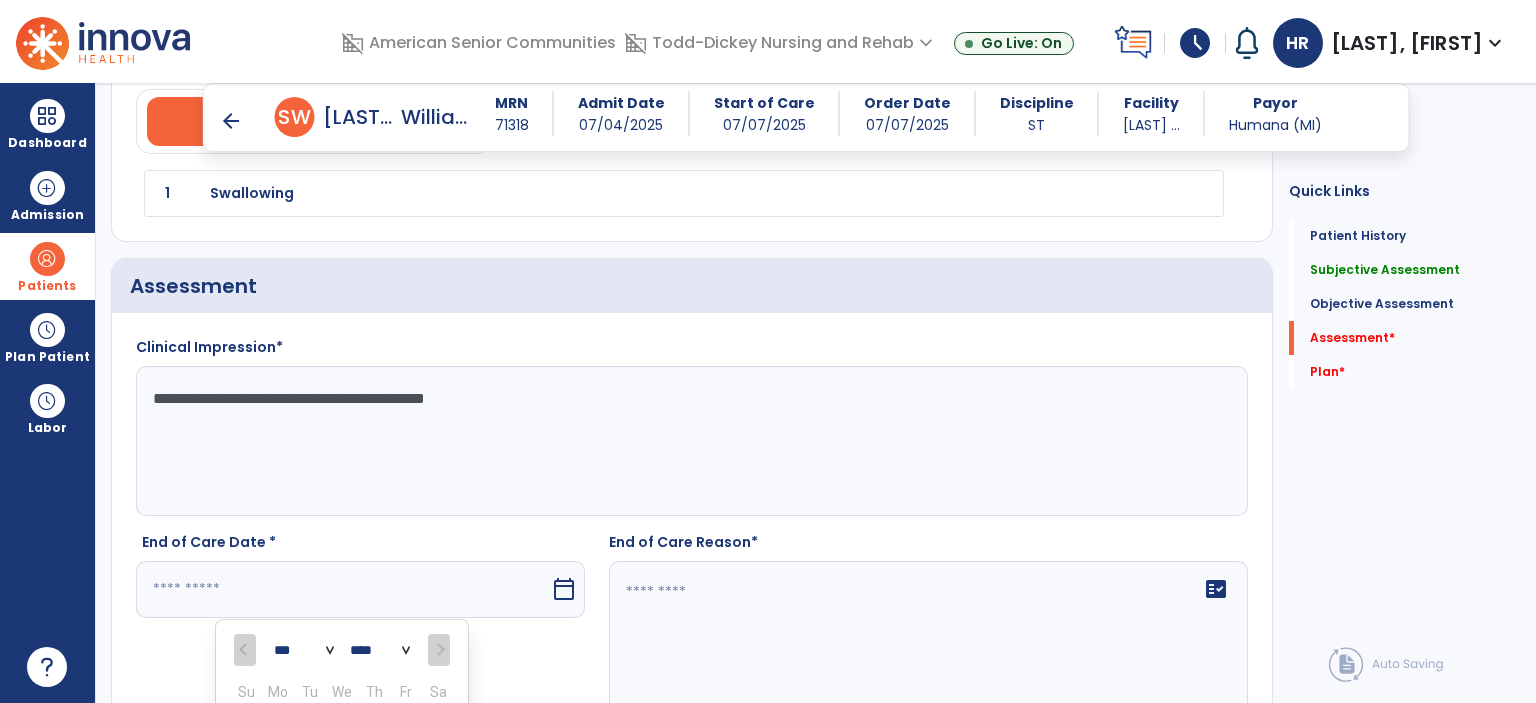 scroll, scrollTop: 1958, scrollLeft: 0, axis: vertical 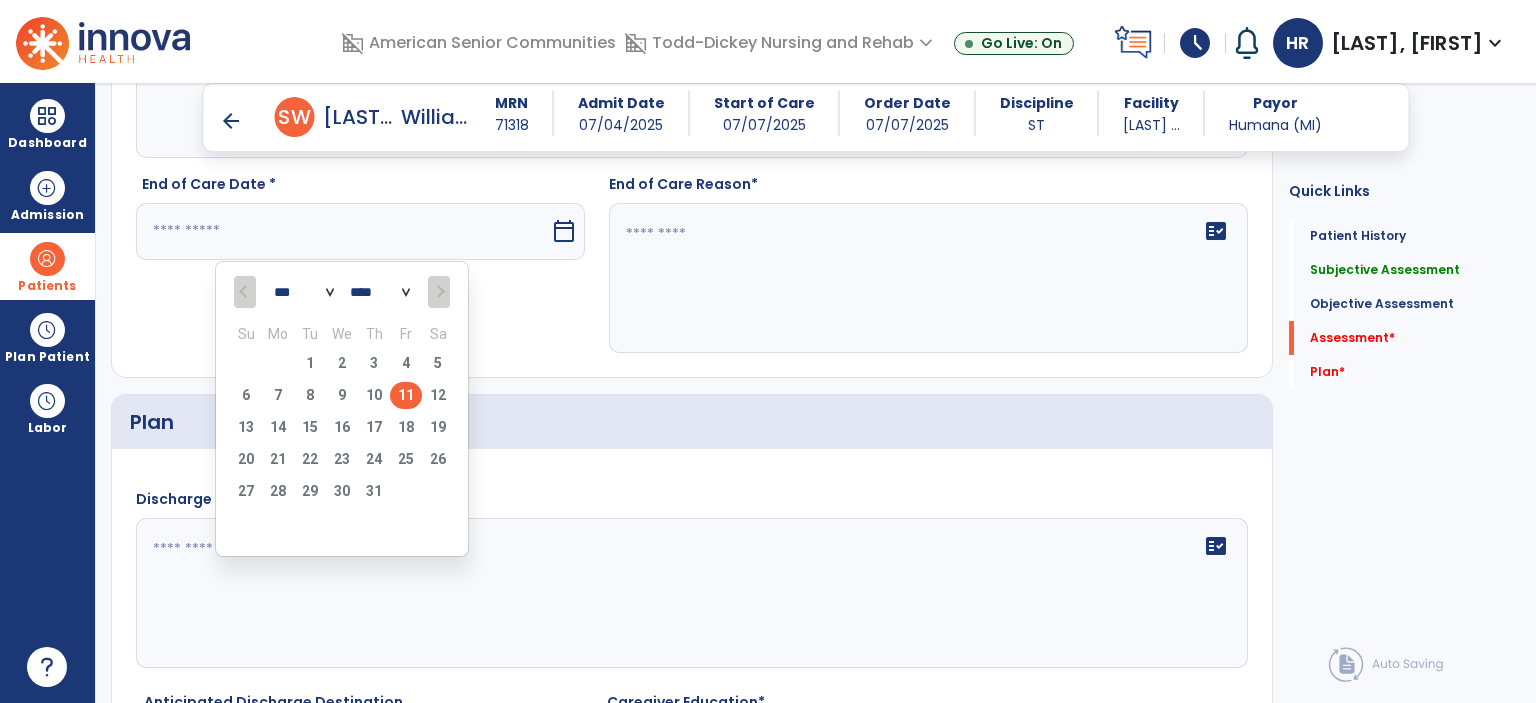 click on "11" at bounding box center (406, 395) 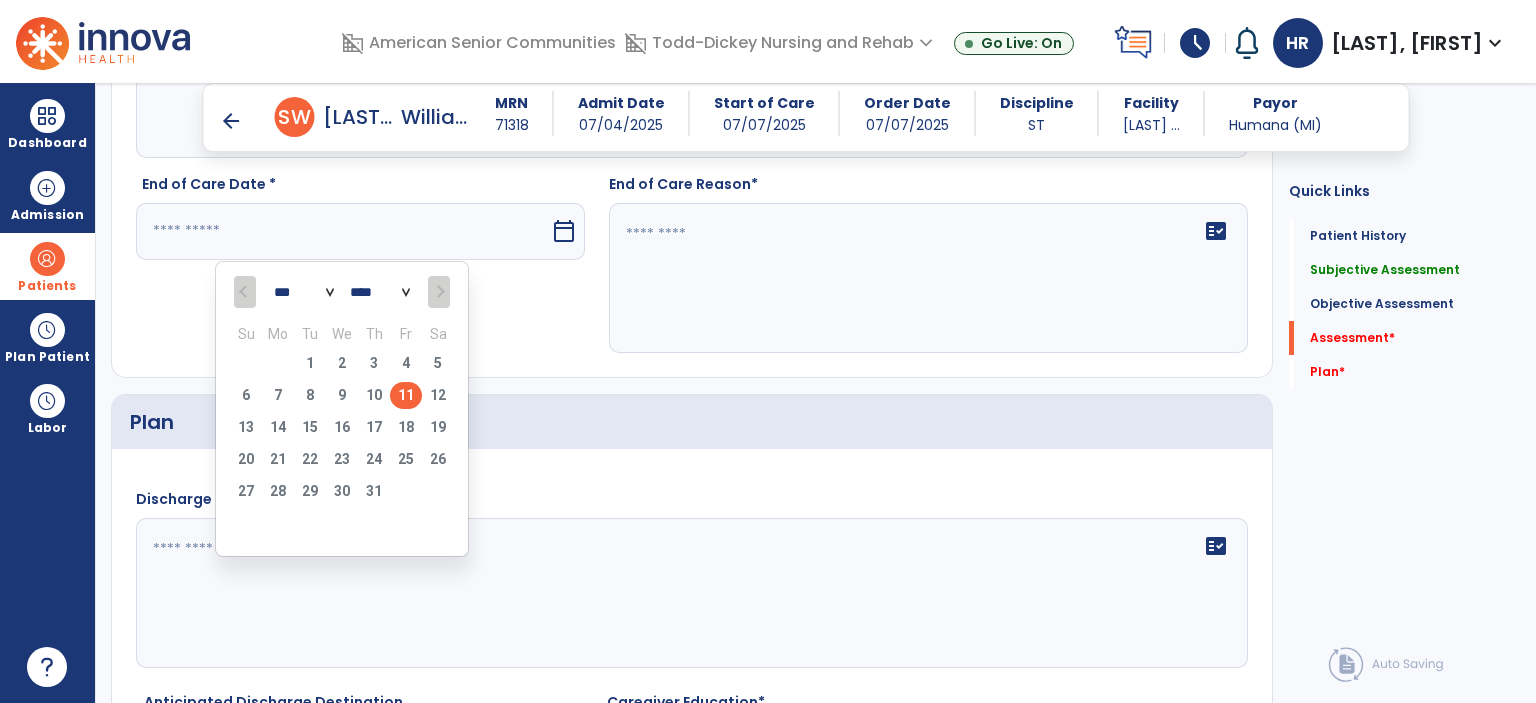 type on "*********" 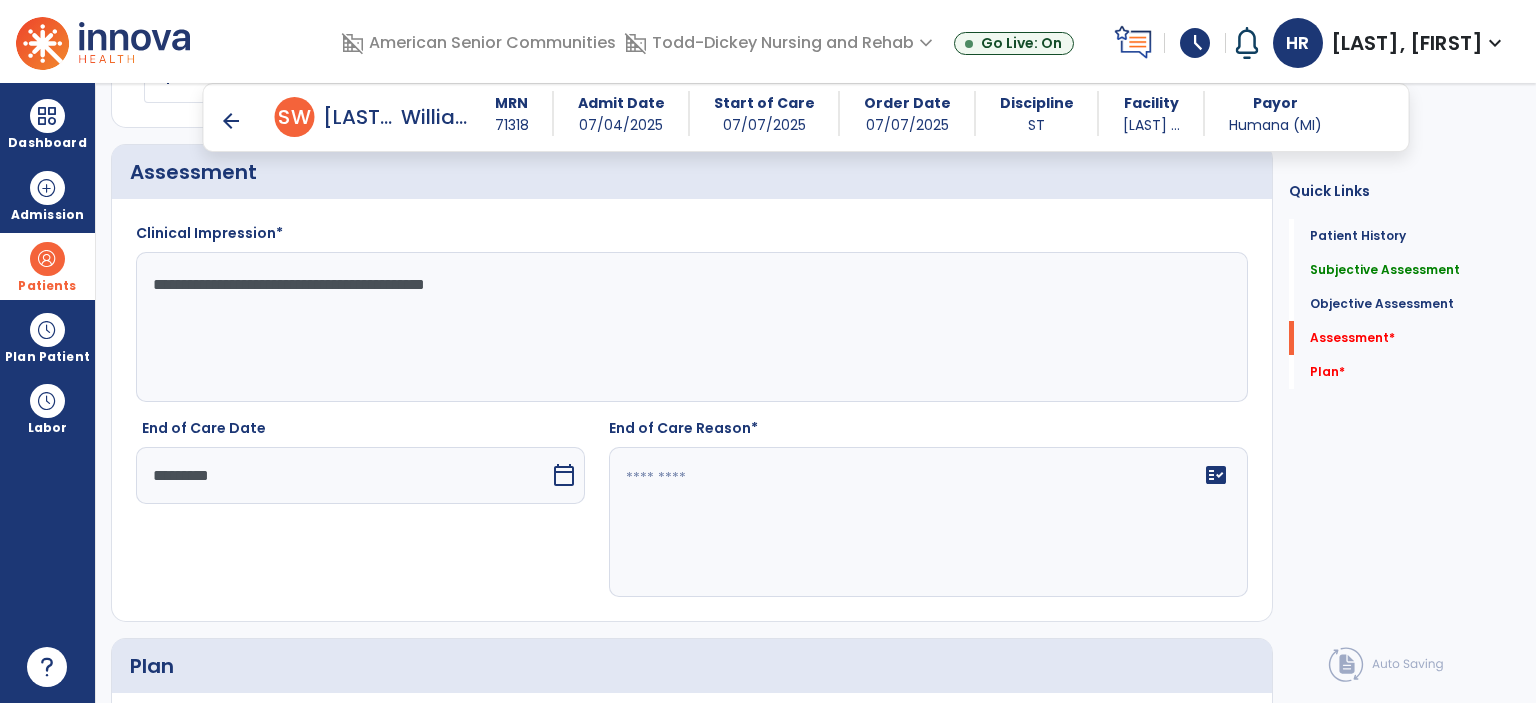 scroll, scrollTop: 1858, scrollLeft: 0, axis: vertical 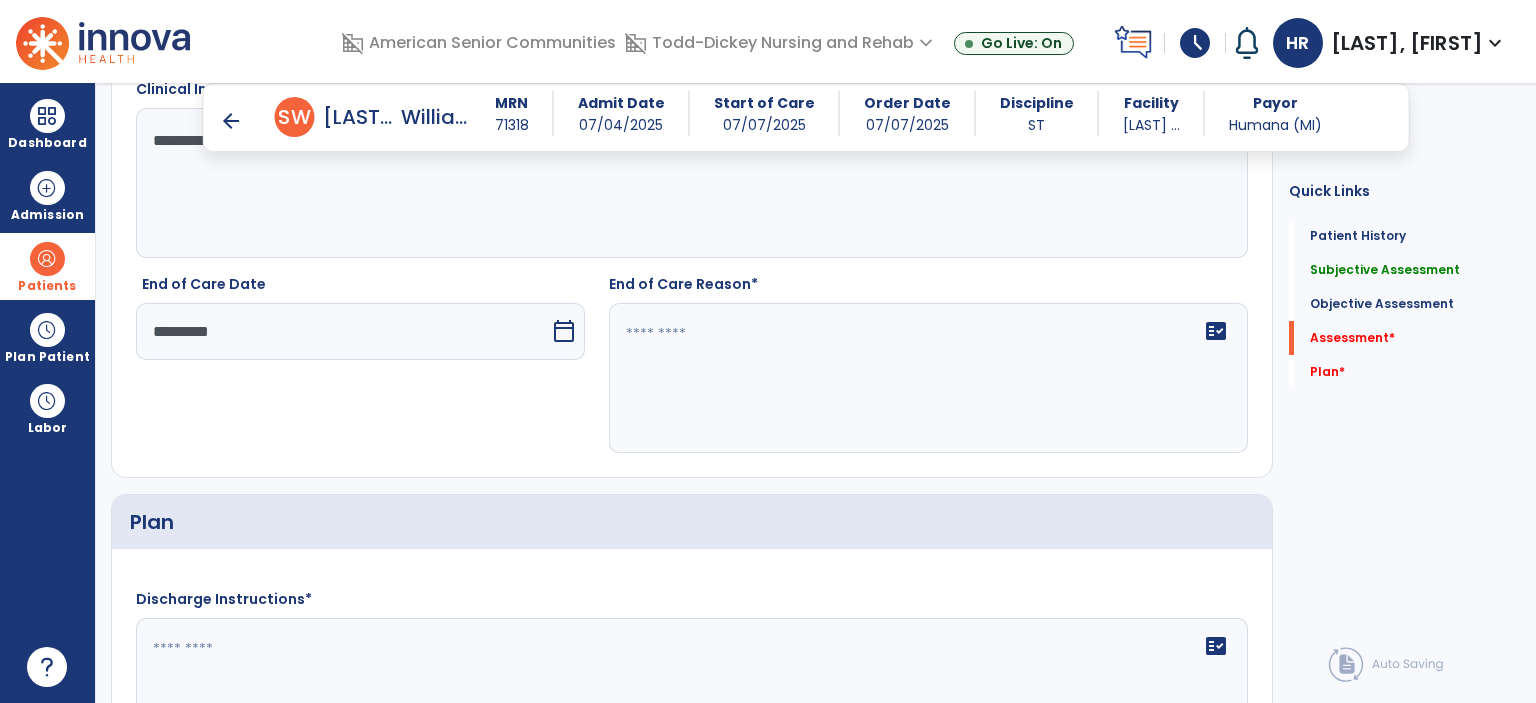 click on "fact_check" 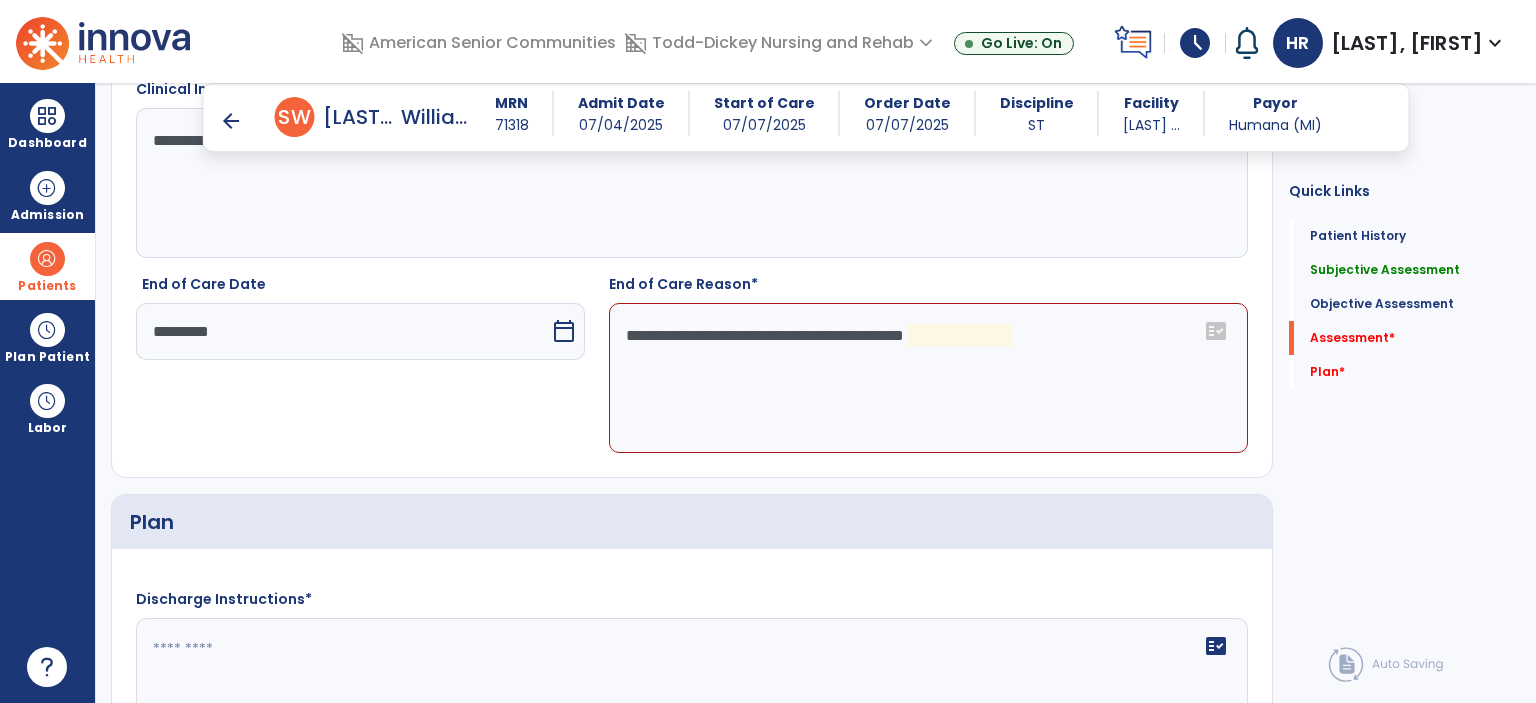 click on "**********" 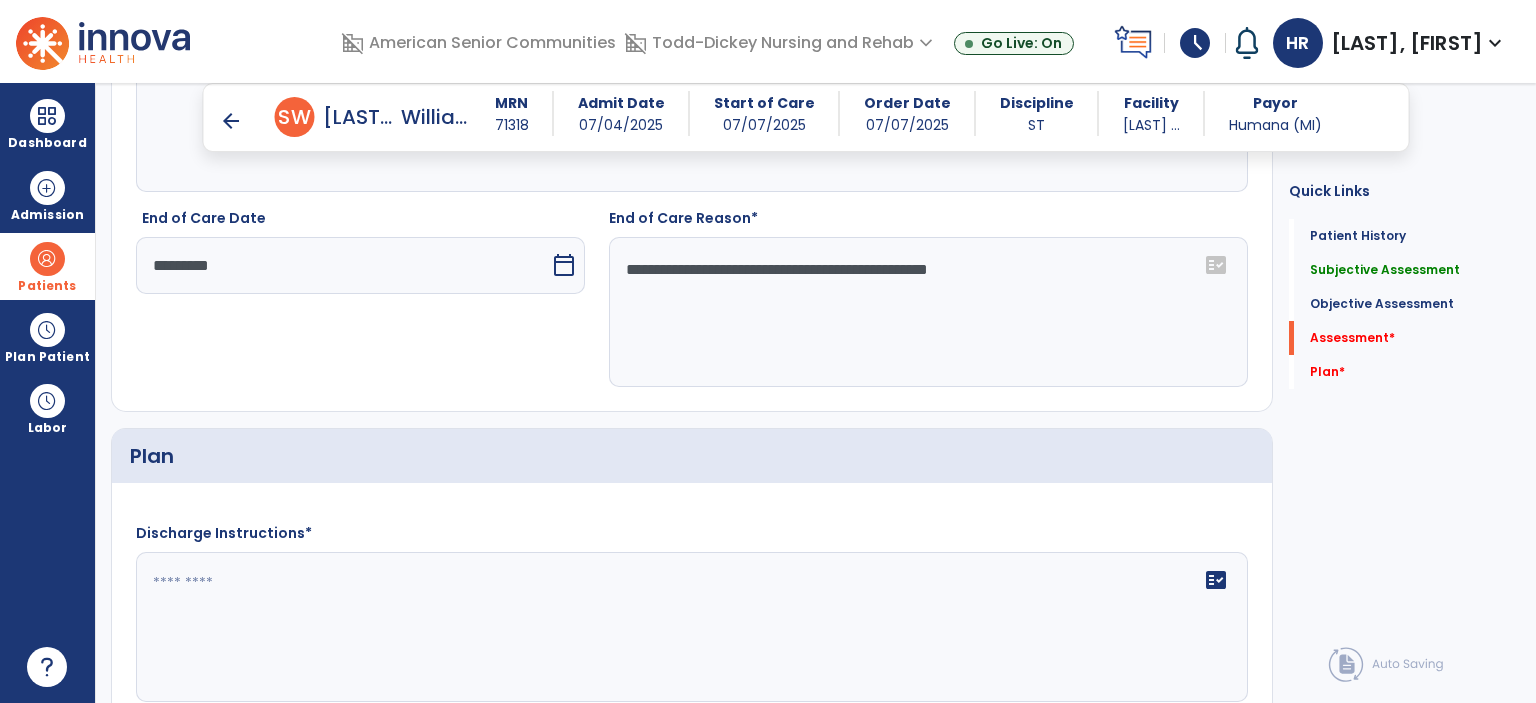 scroll, scrollTop: 1958, scrollLeft: 0, axis: vertical 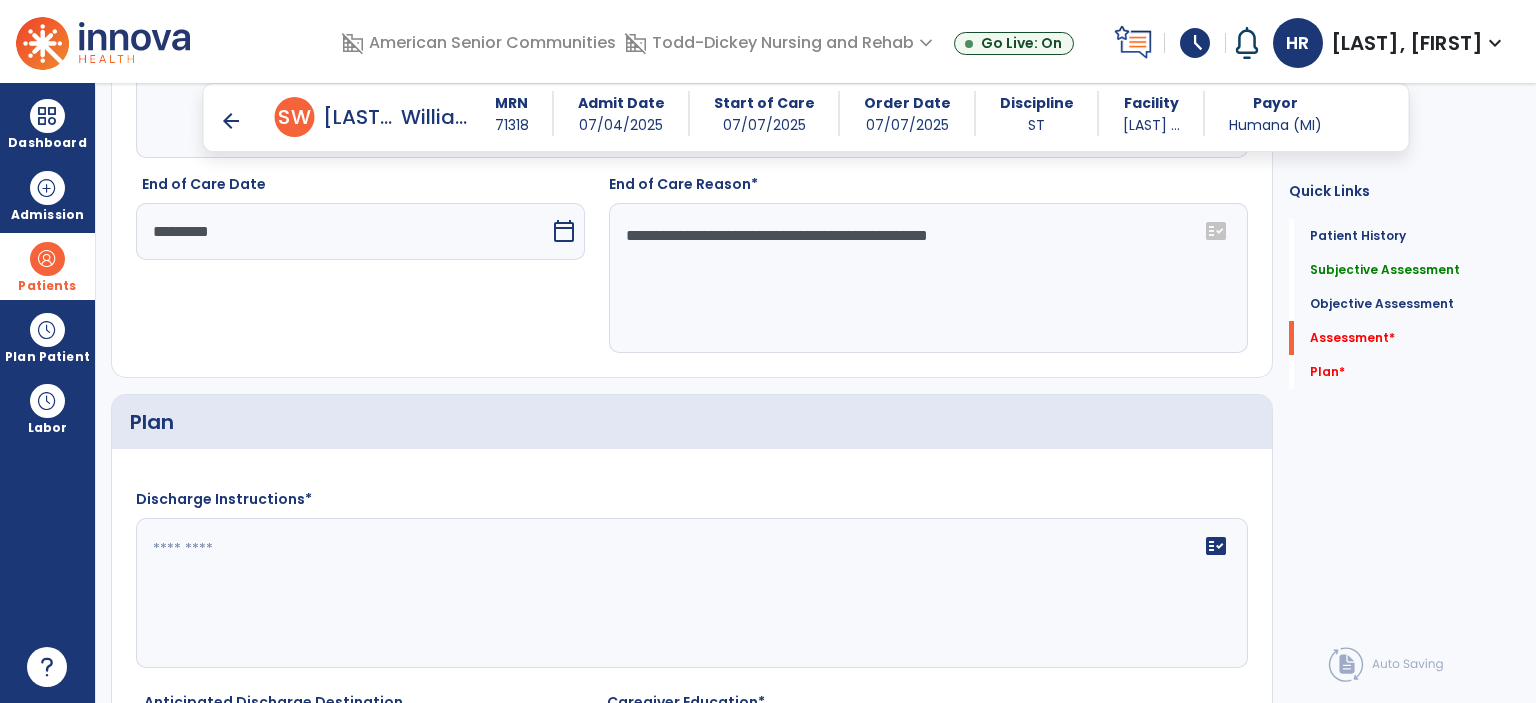 type on "**********" 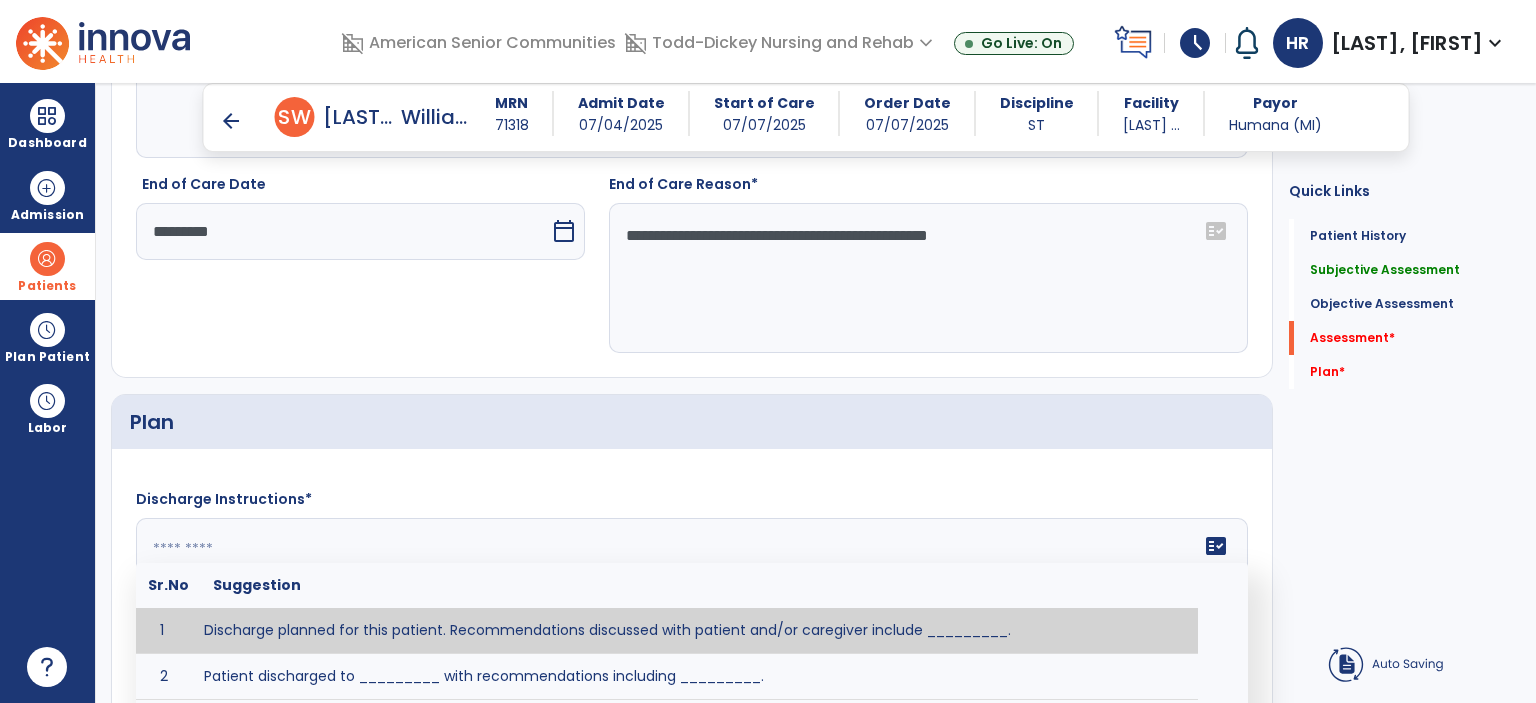 click 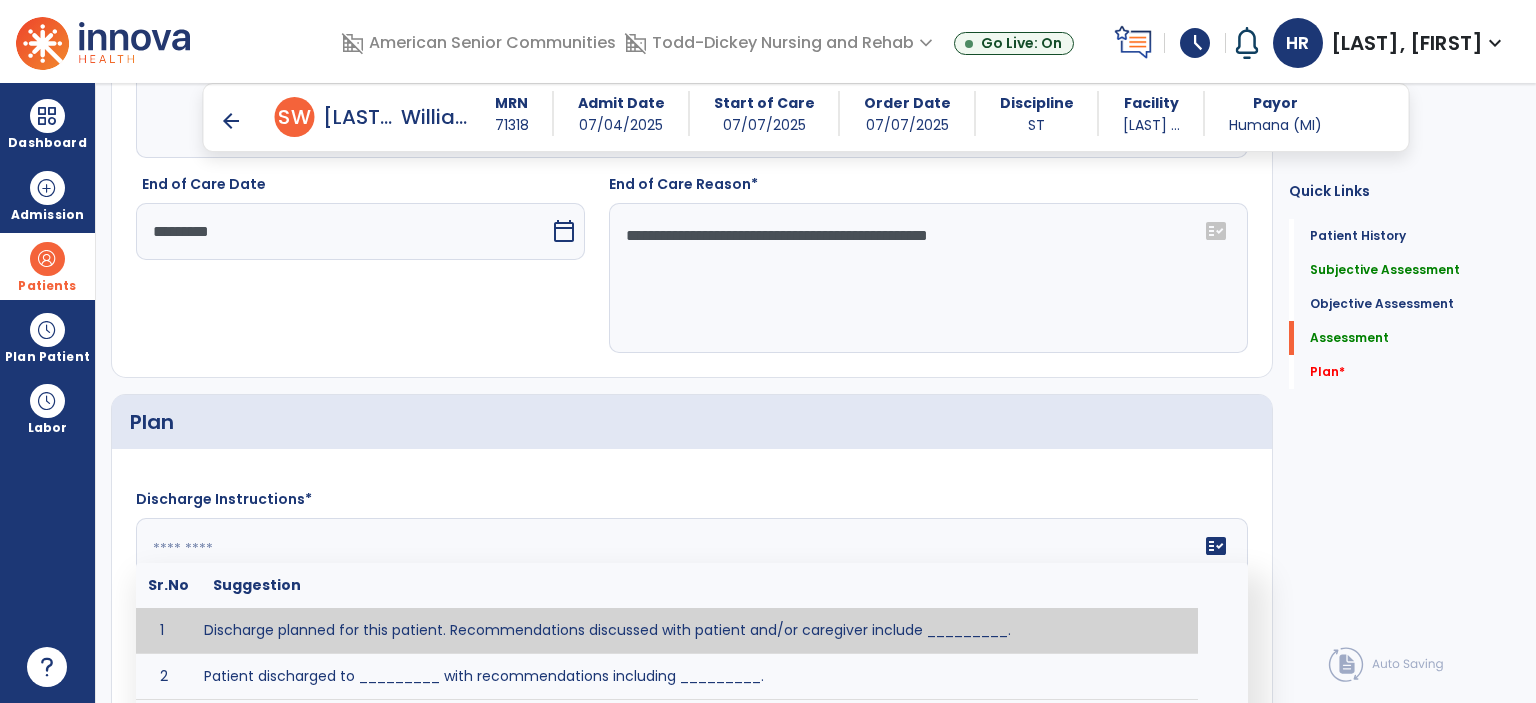 scroll, scrollTop: 2058, scrollLeft: 0, axis: vertical 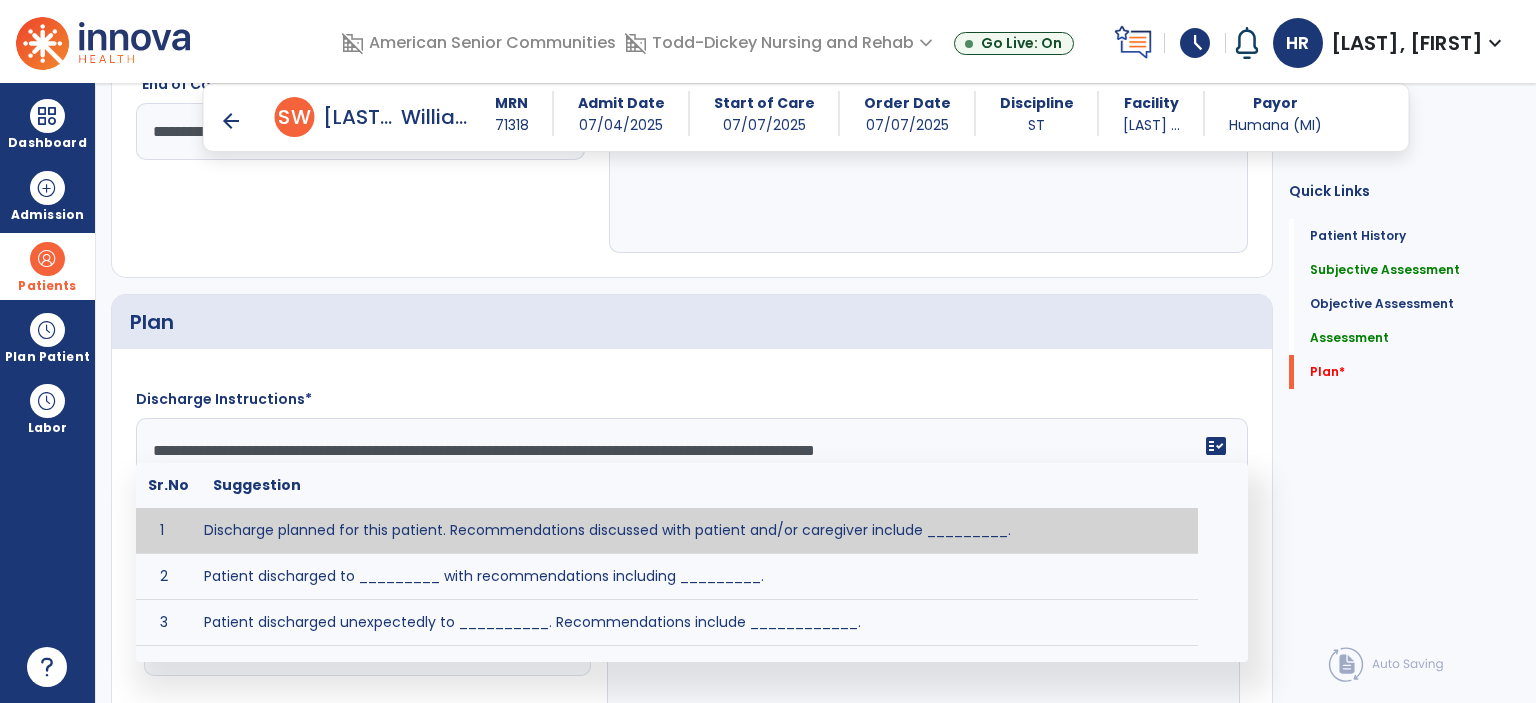drag, startPoint x: 751, startPoint y: 529, endPoint x: 920, endPoint y: 519, distance: 169.2956 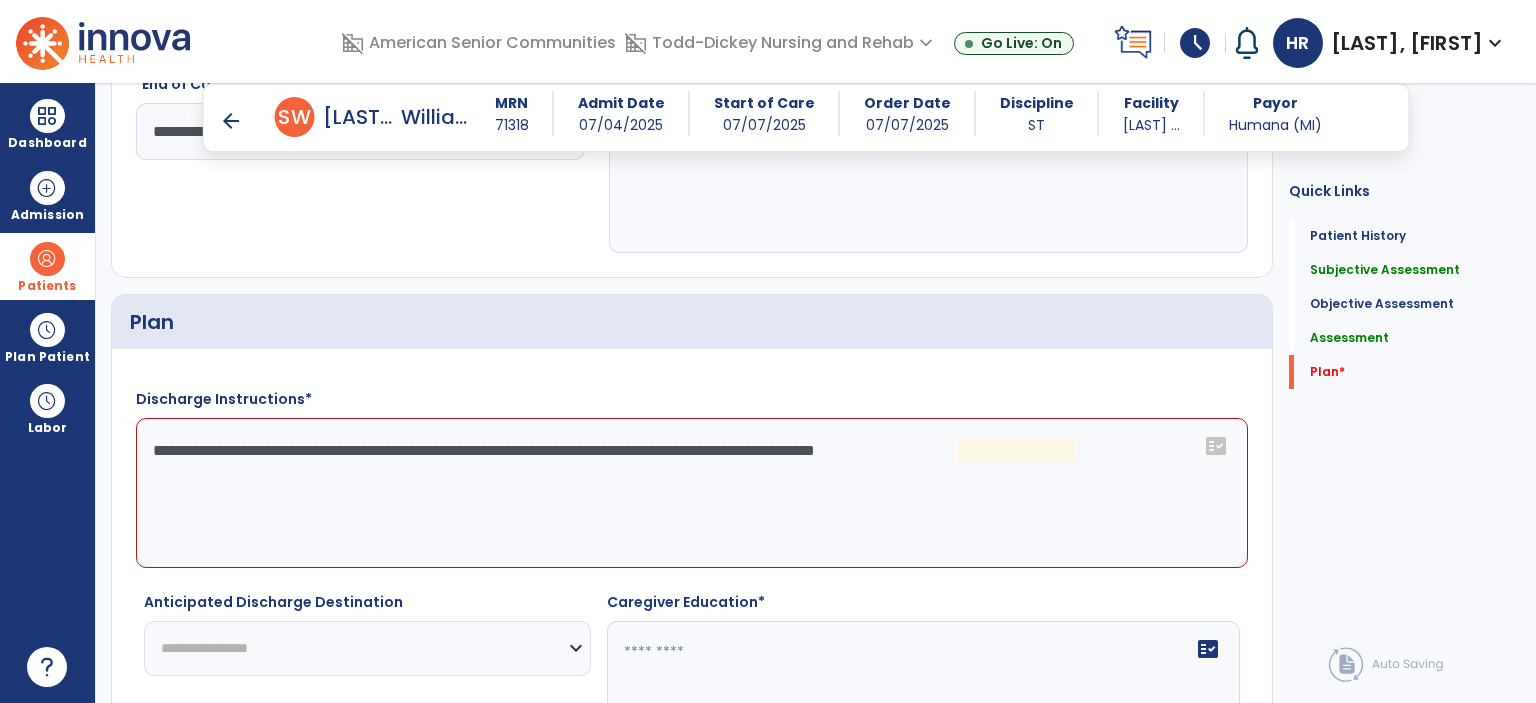 click on "**********" 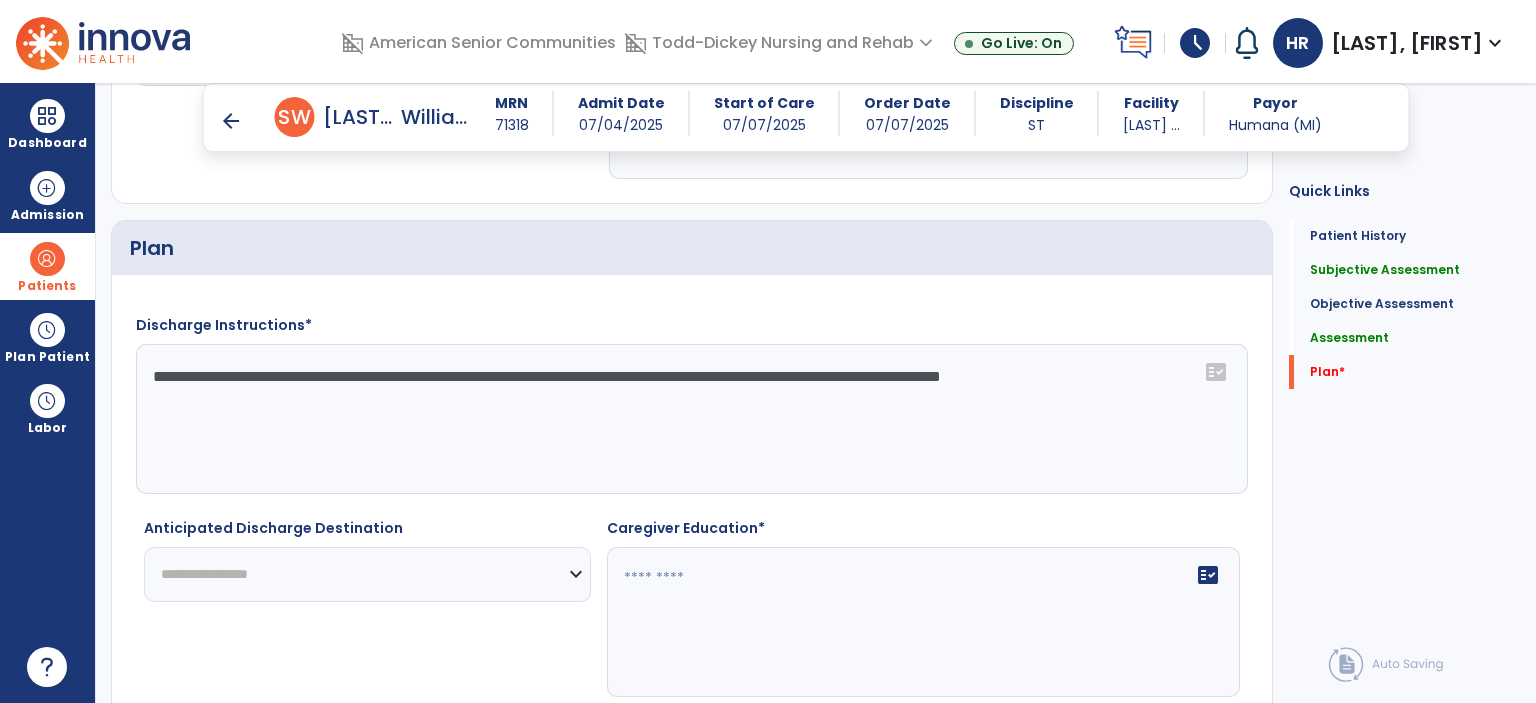 scroll, scrollTop: 2224, scrollLeft: 0, axis: vertical 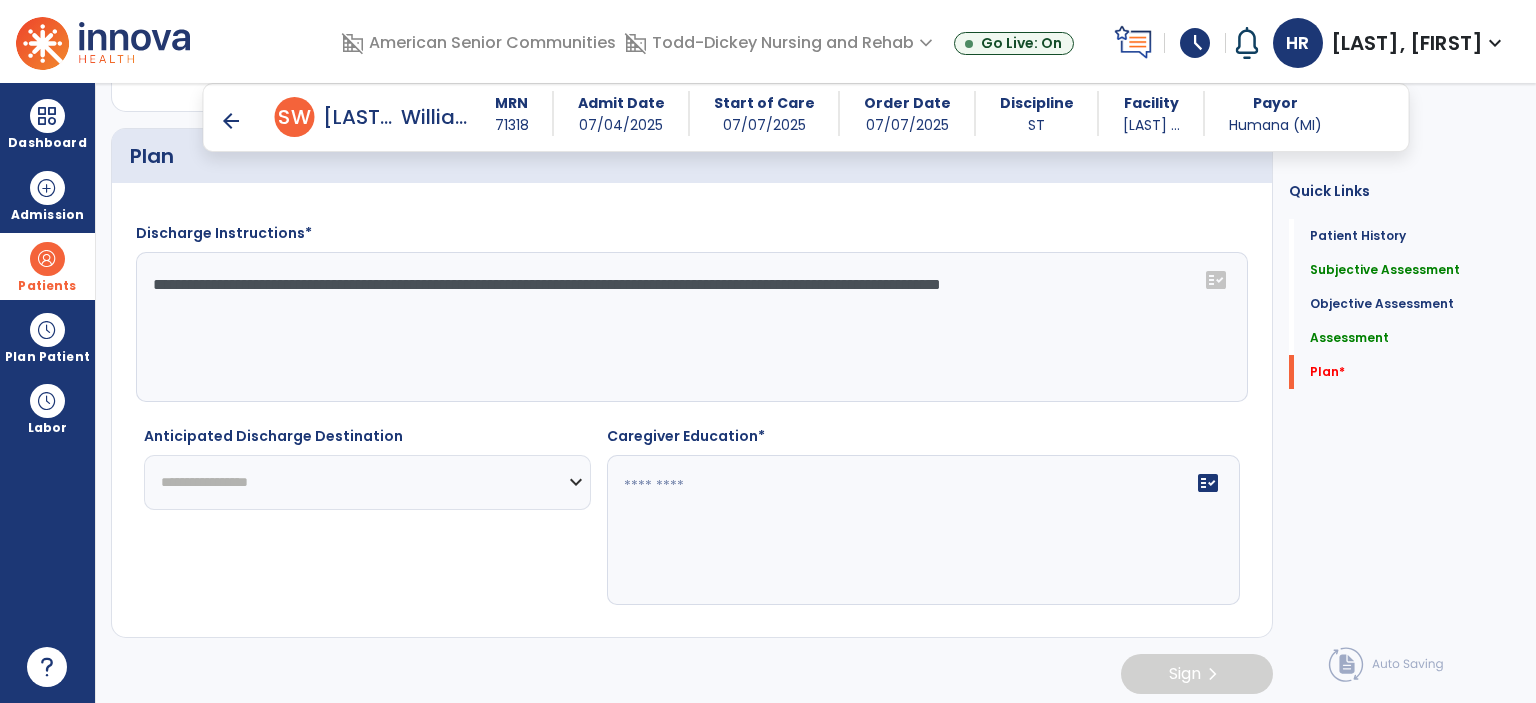 type on "**********" 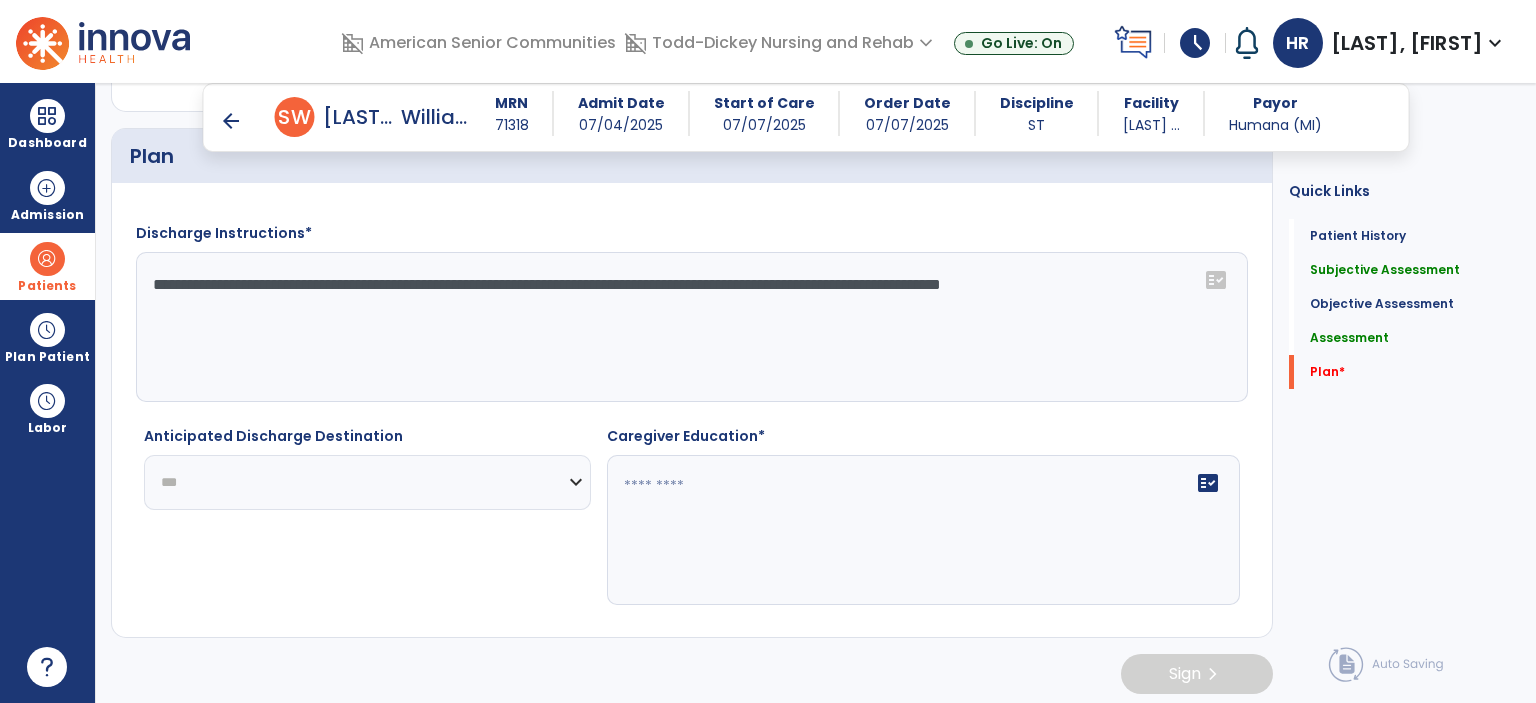 click on "**********" 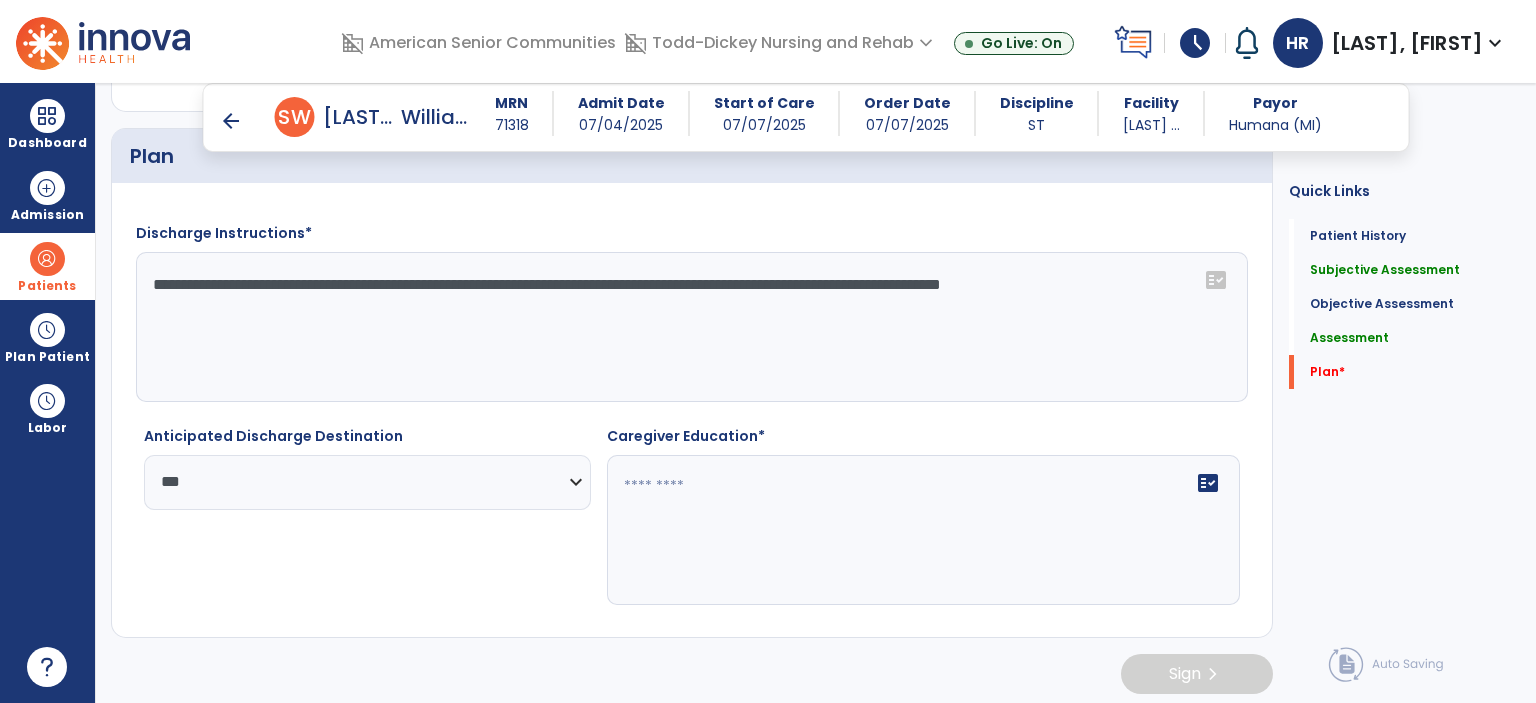 click on "fact_check" 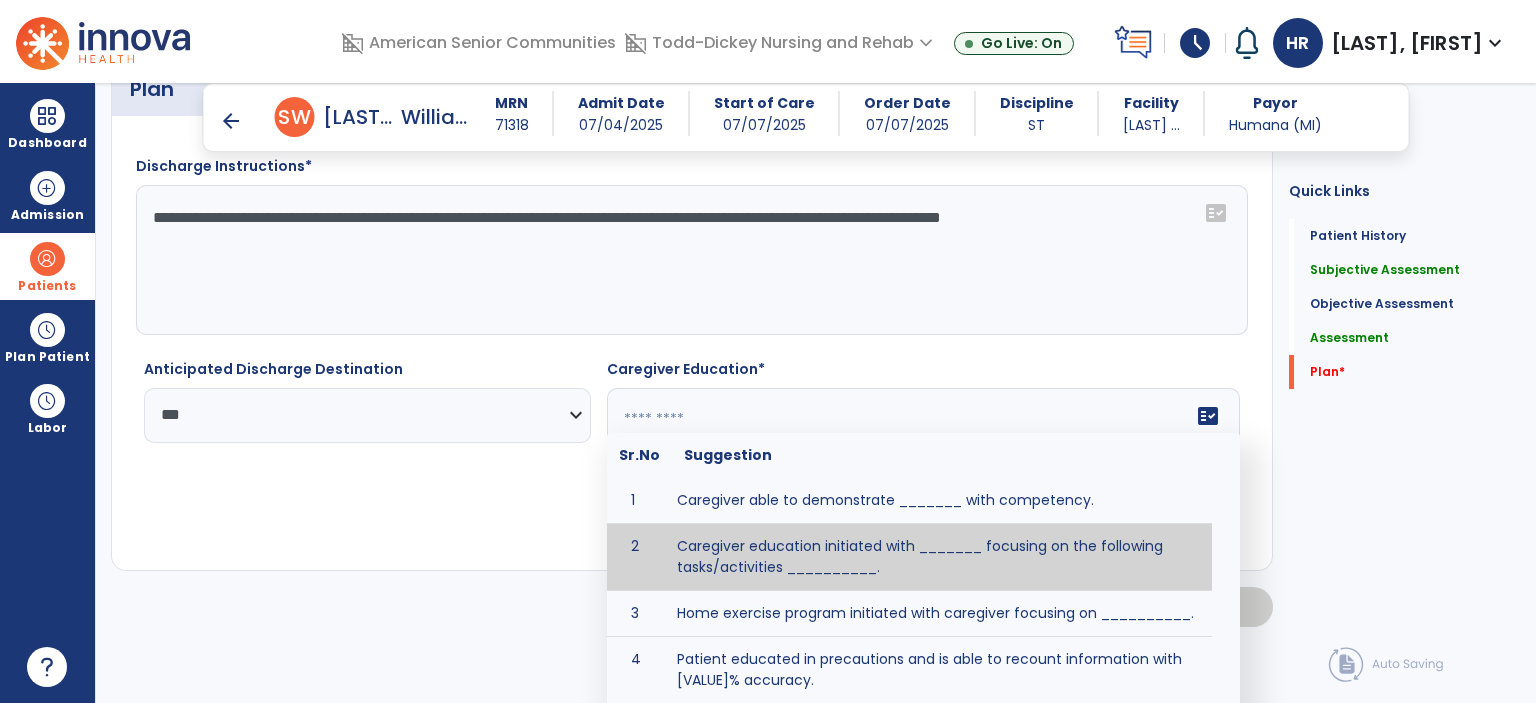 scroll, scrollTop: 2322, scrollLeft: 0, axis: vertical 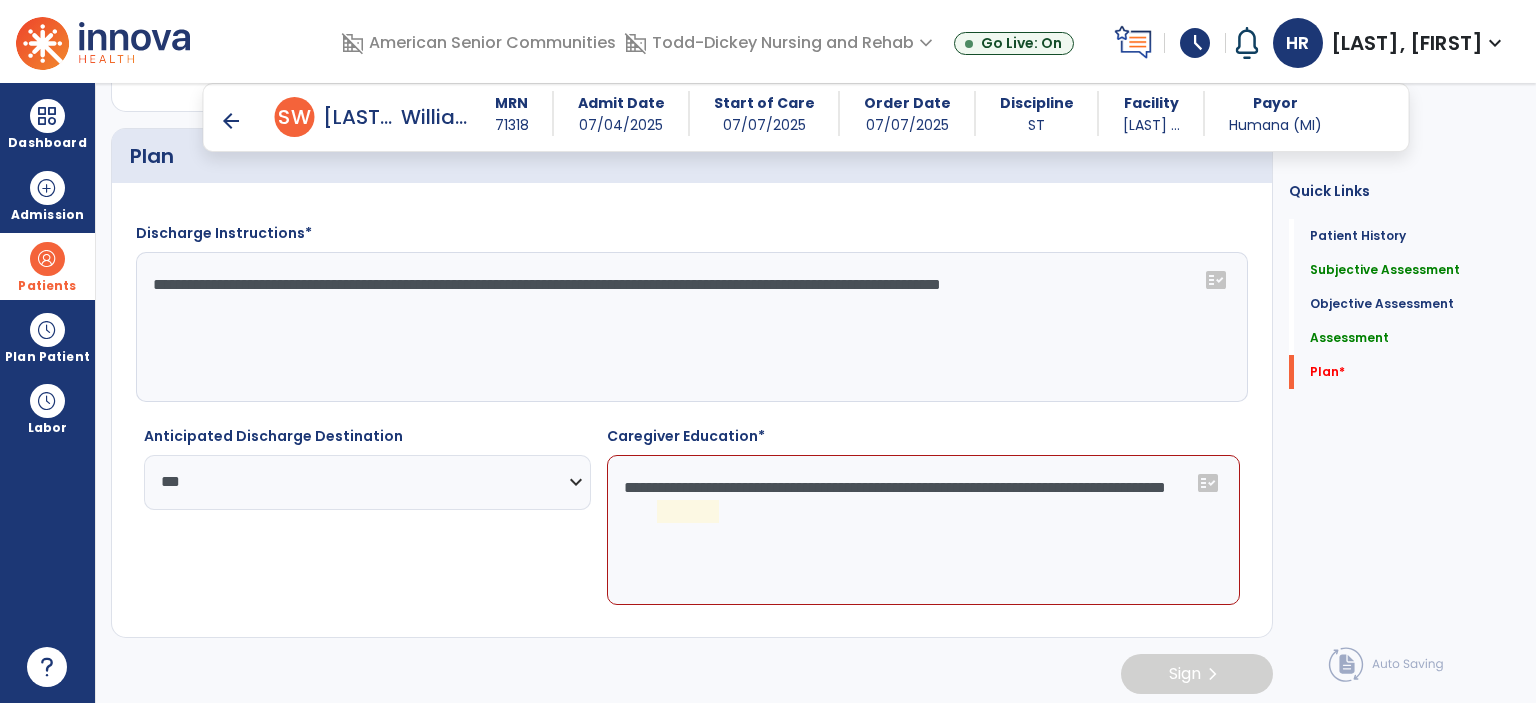 click on "**********" 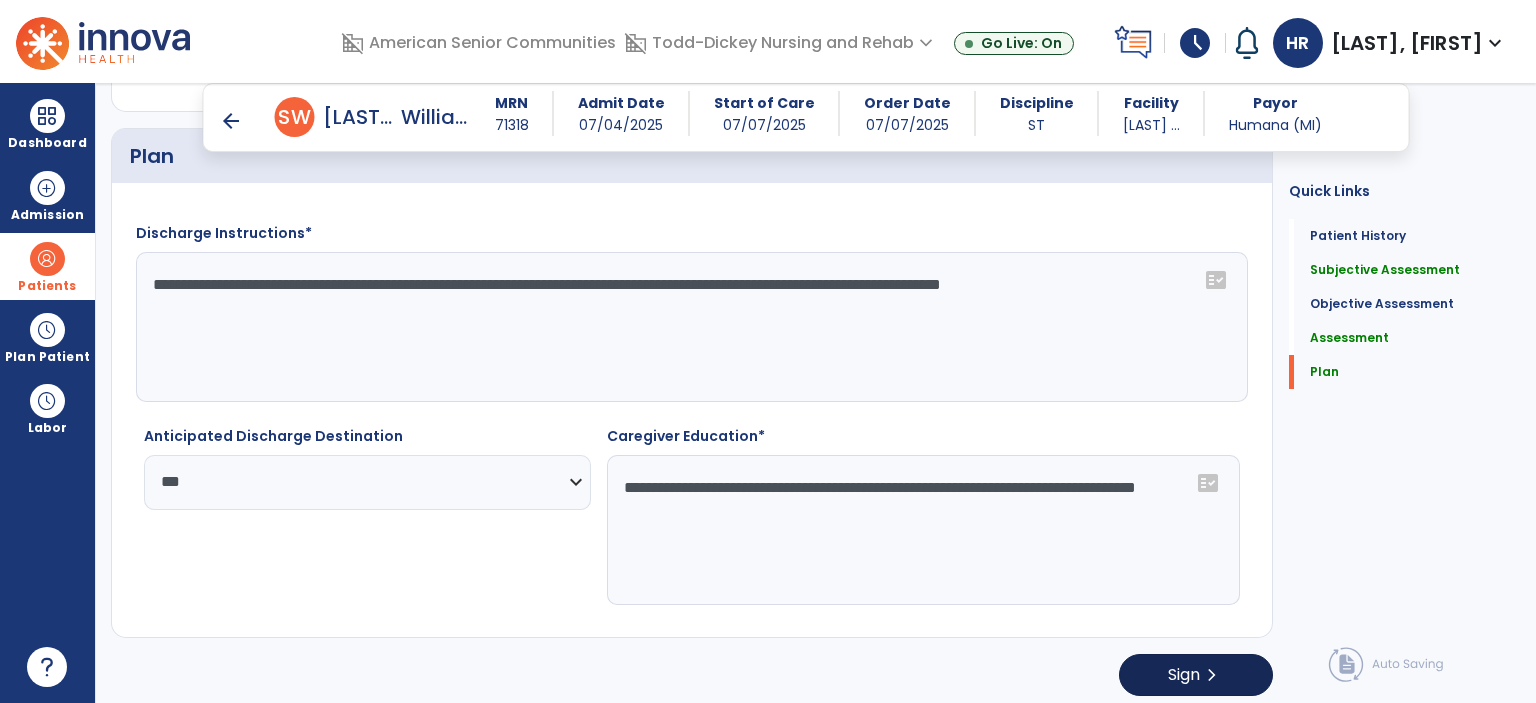 type on "**********" 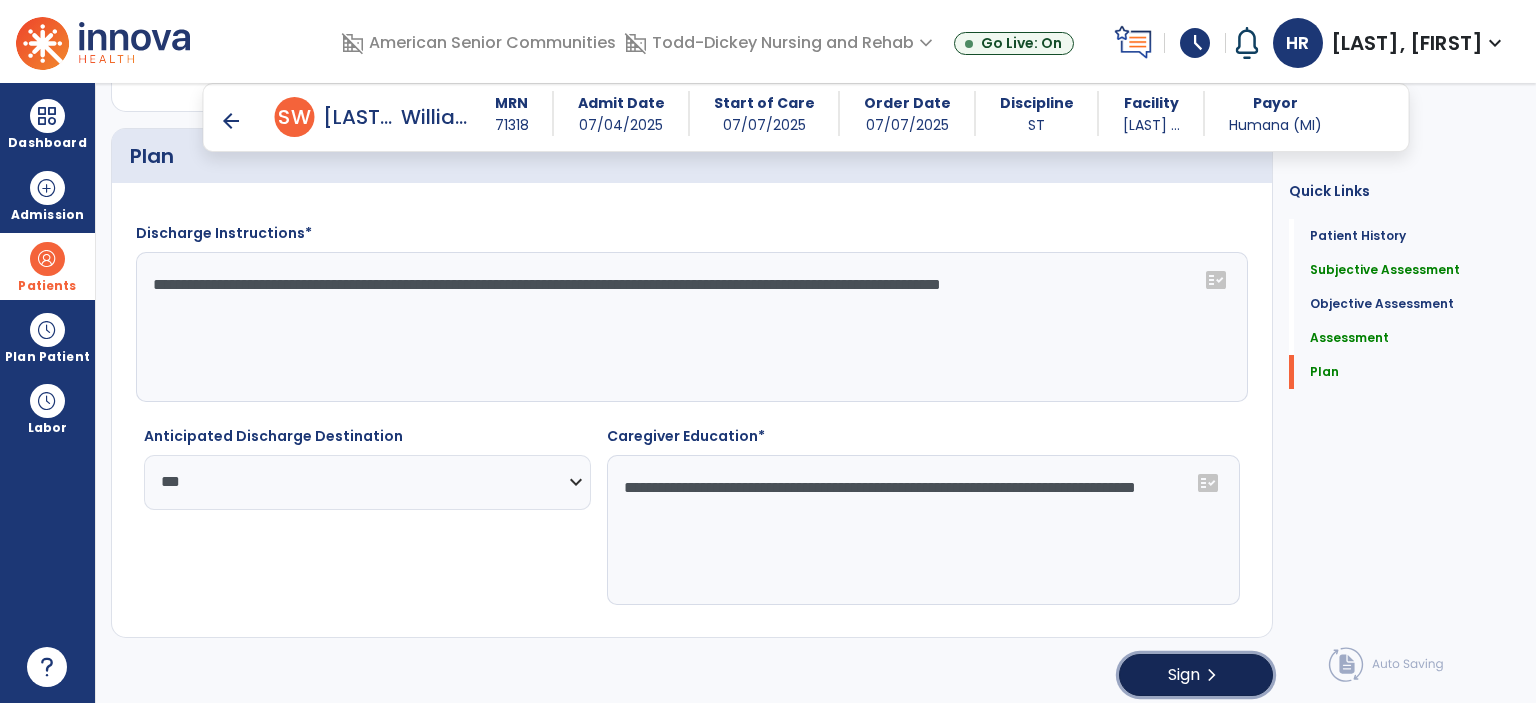 click on "Sign  chevron_right" 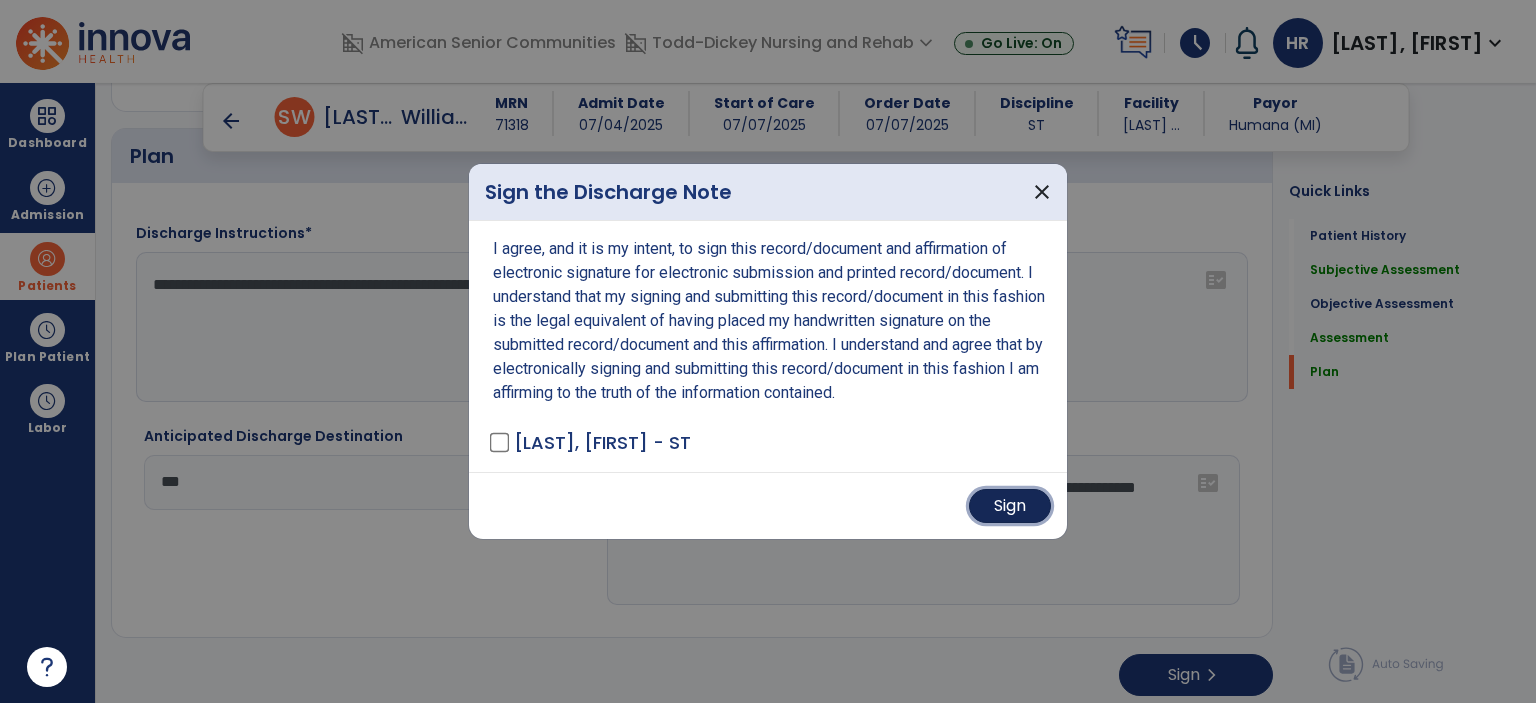 click on "Sign" at bounding box center (1010, 506) 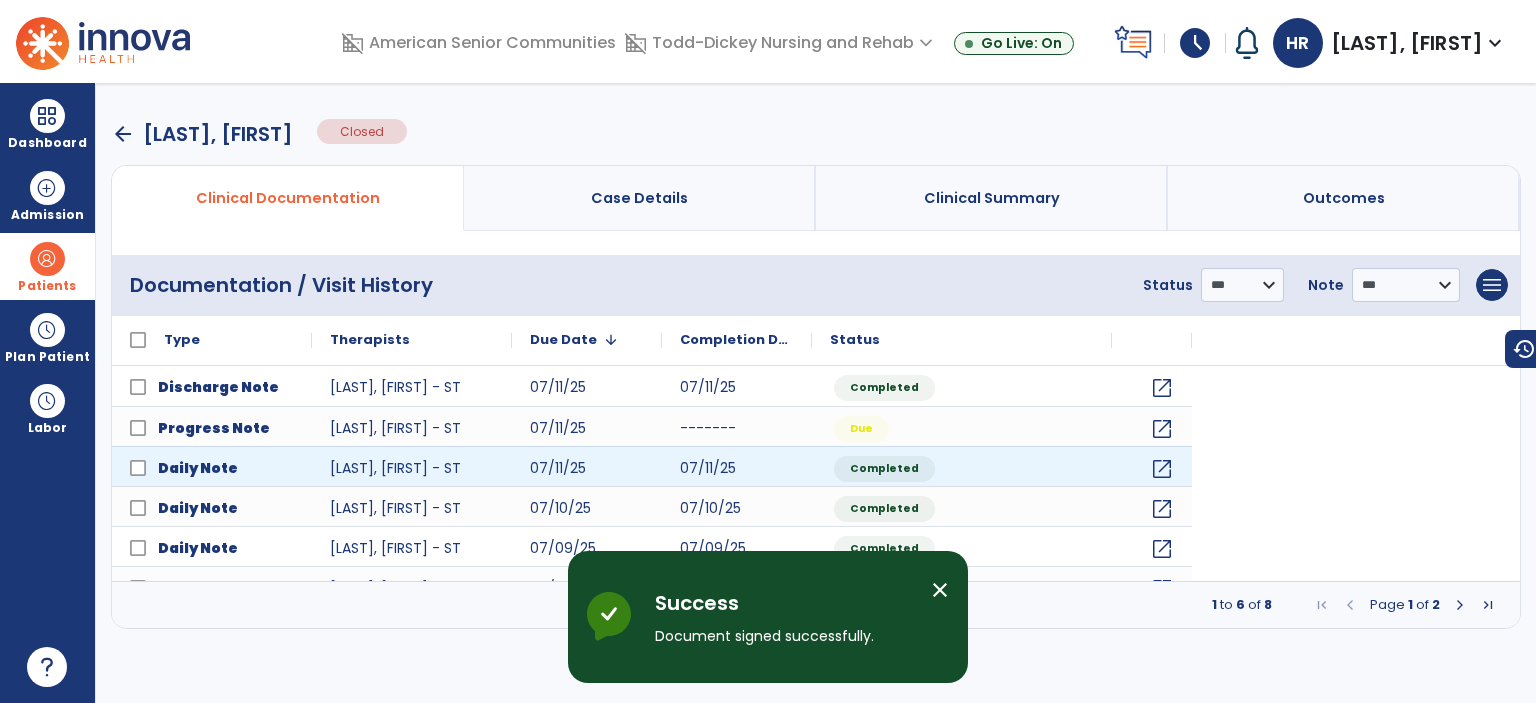 scroll, scrollTop: 0, scrollLeft: 0, axis: both 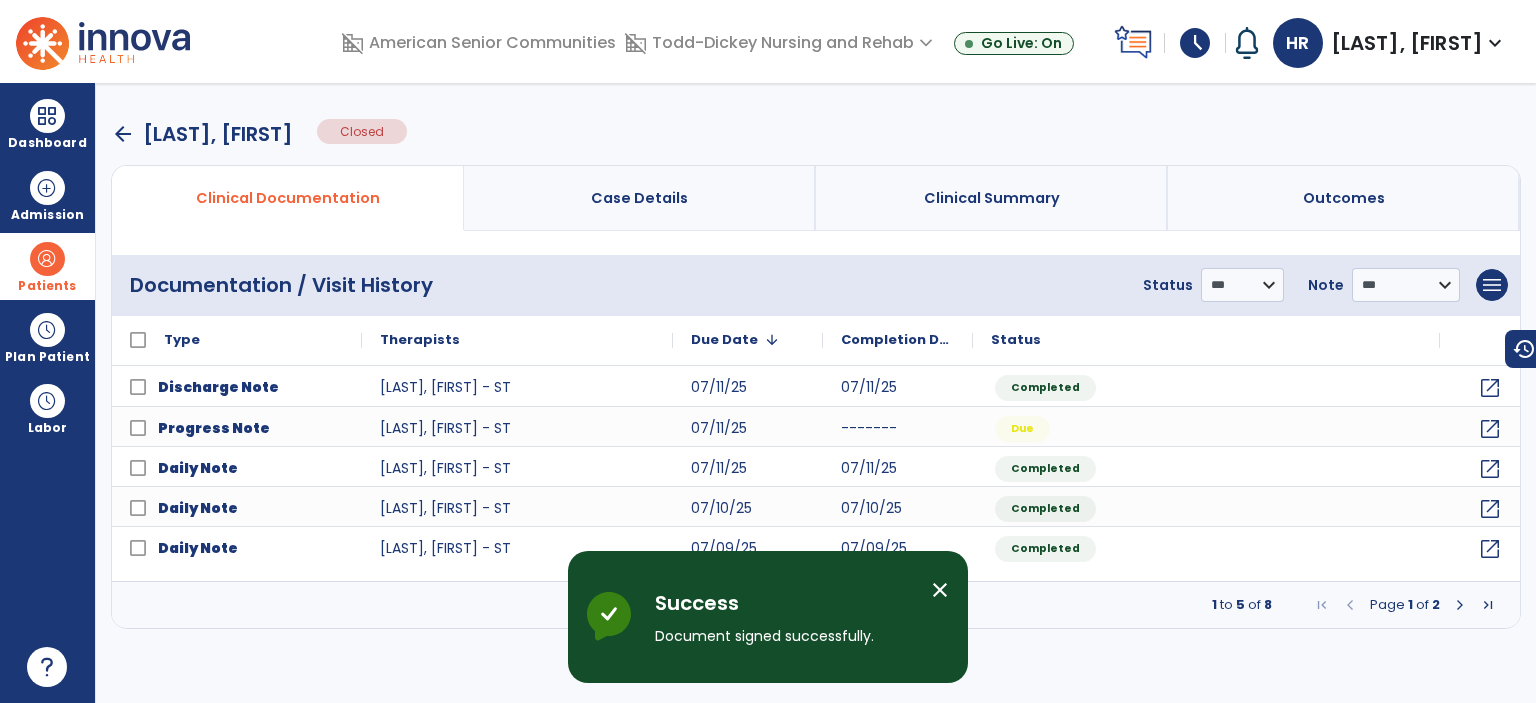 click on "arrow_back" at bounding box center [123, 134] 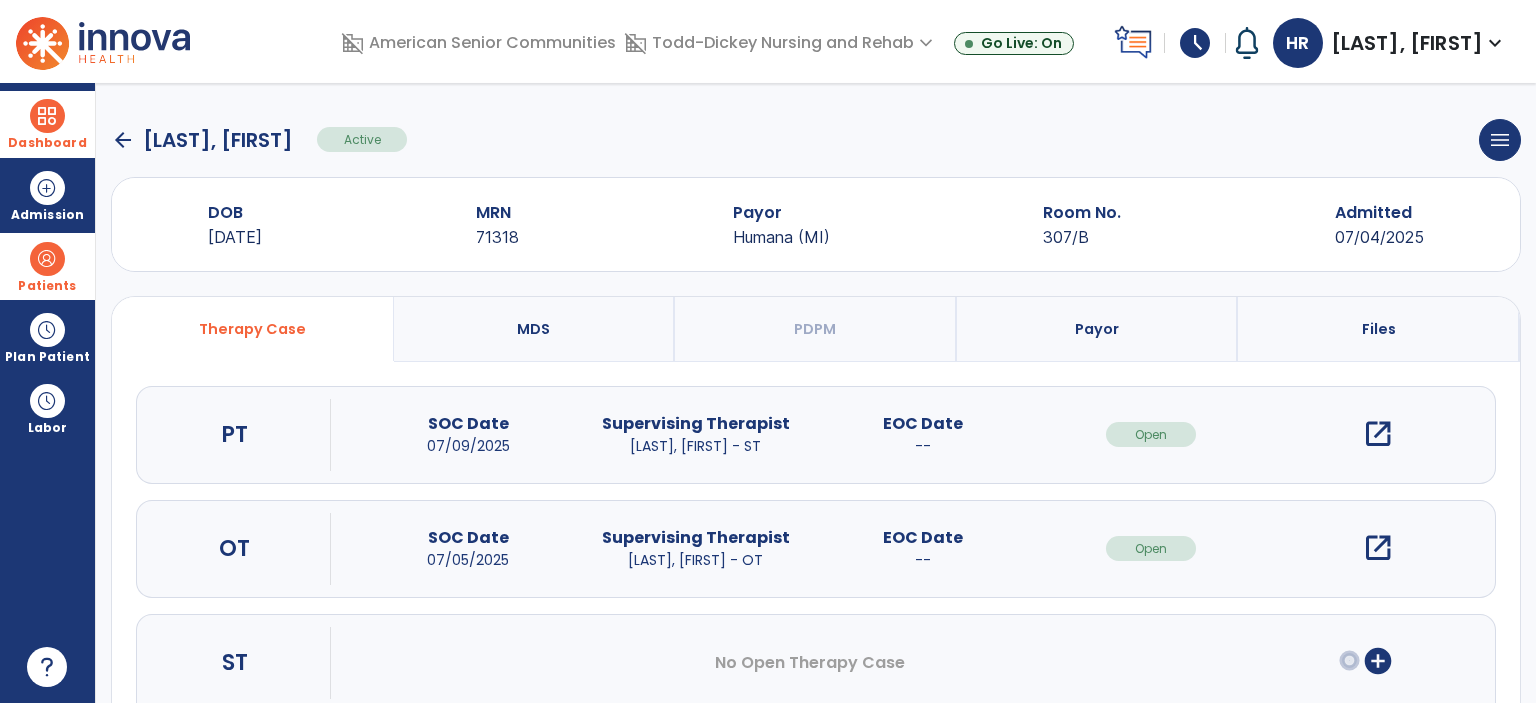 click on "Dashboard" at bounding box center [47, 124] 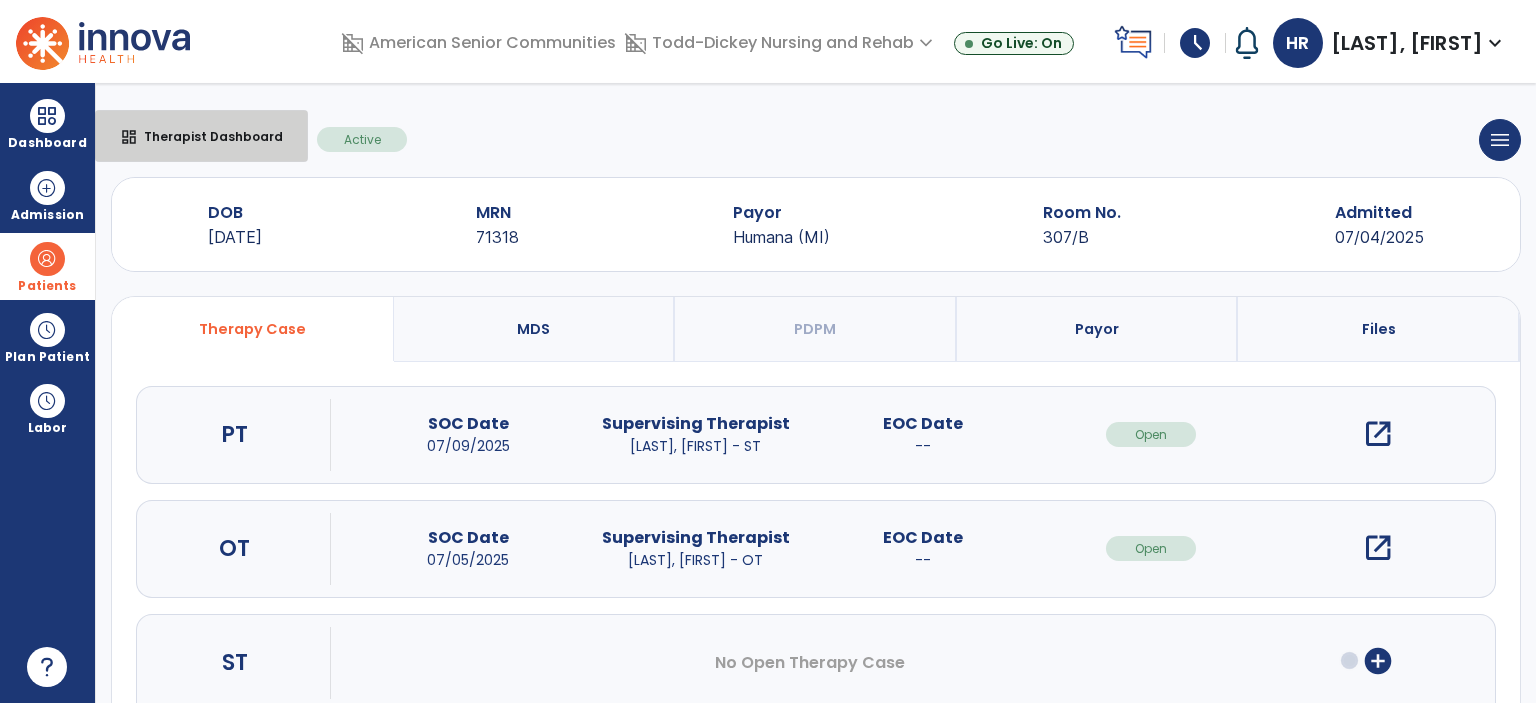 drag, startPoint x: 136, startPoint y: 127, endPoint x: 209, endPoint y: 99, distance: 78.18568 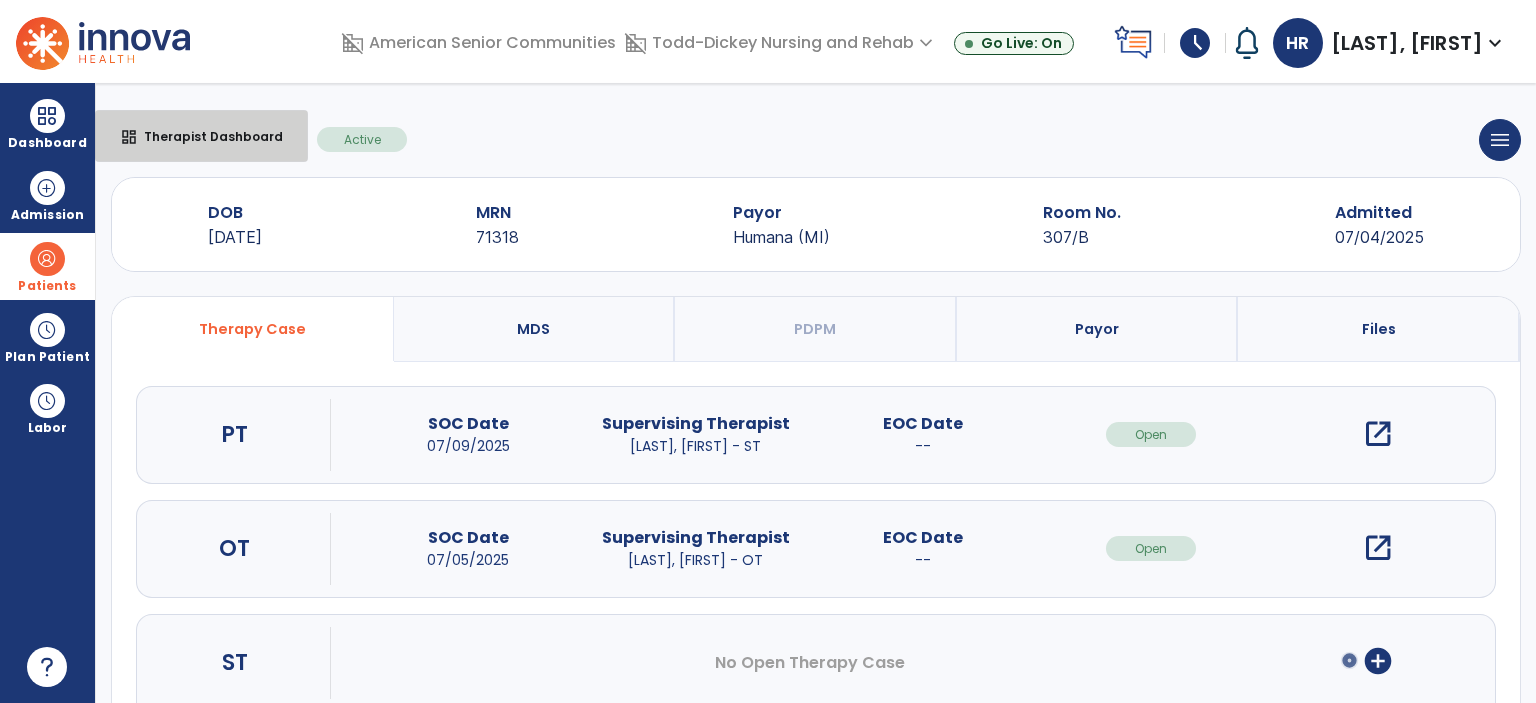 click on "dashboard" at bounding box center (129, 137) 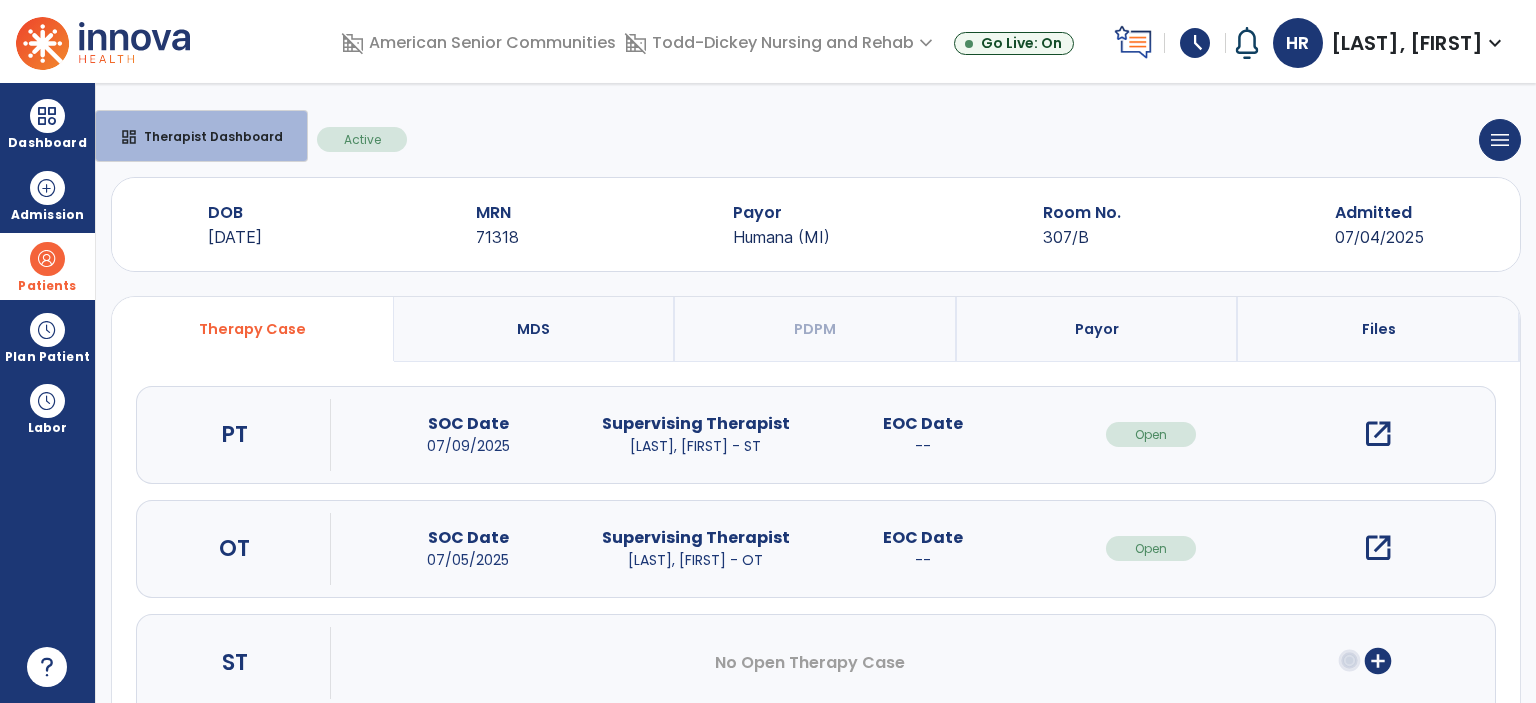 select on "****" 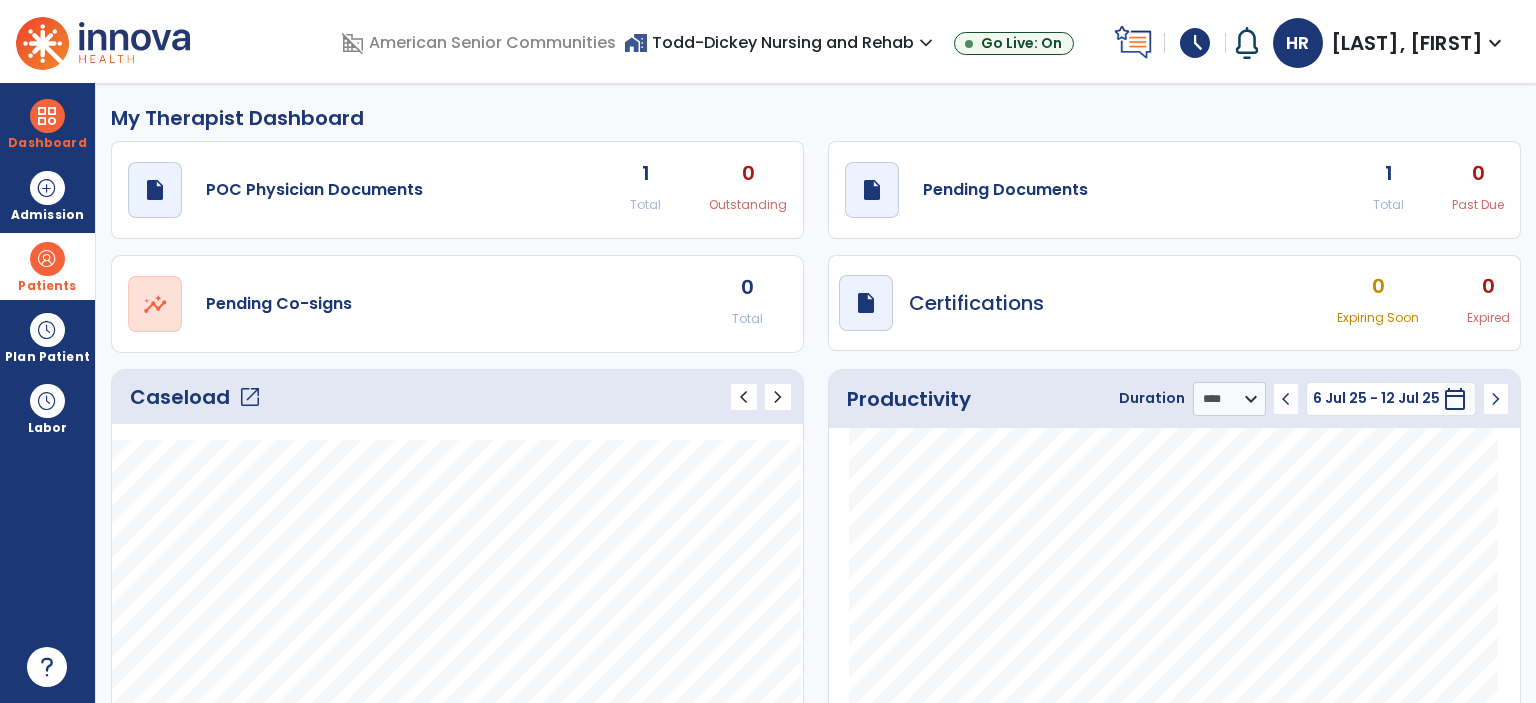 click on "home_work   Todd-Dickey Nursing and Rehab   expand_more" at bounding box center (781, 42) 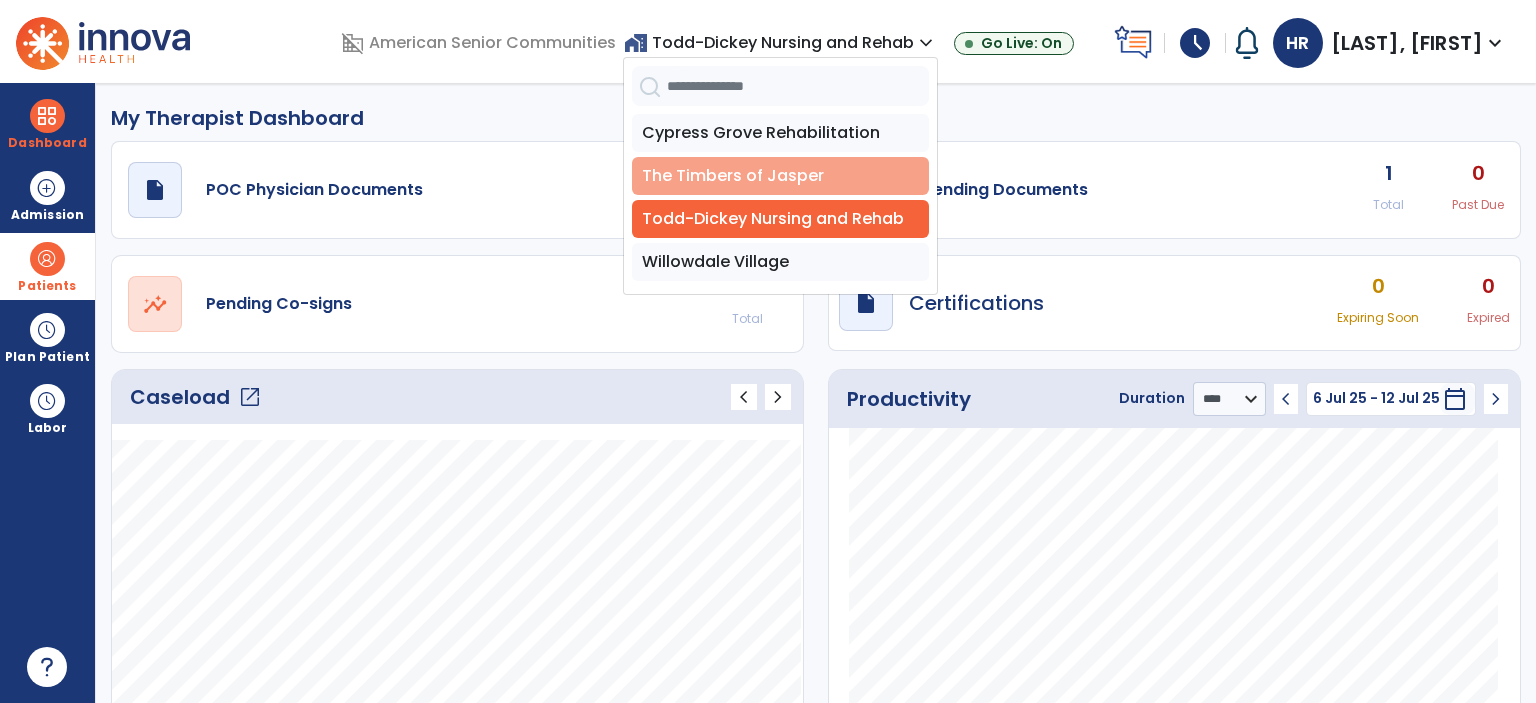 click on "The Timbers of Jasper" at bounding box center [780, 176] 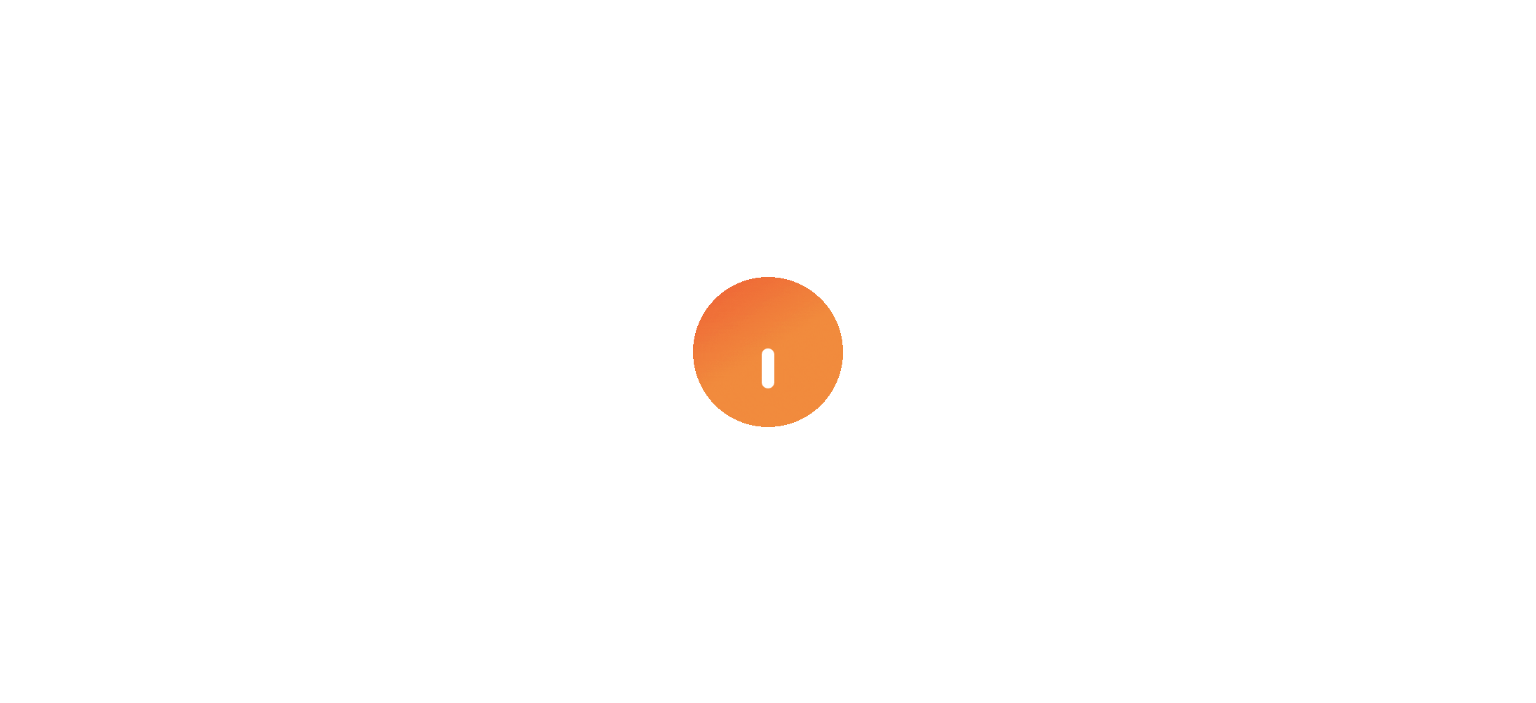 scroll, scrollTop: 0, scrollLeft: 0, axis: both 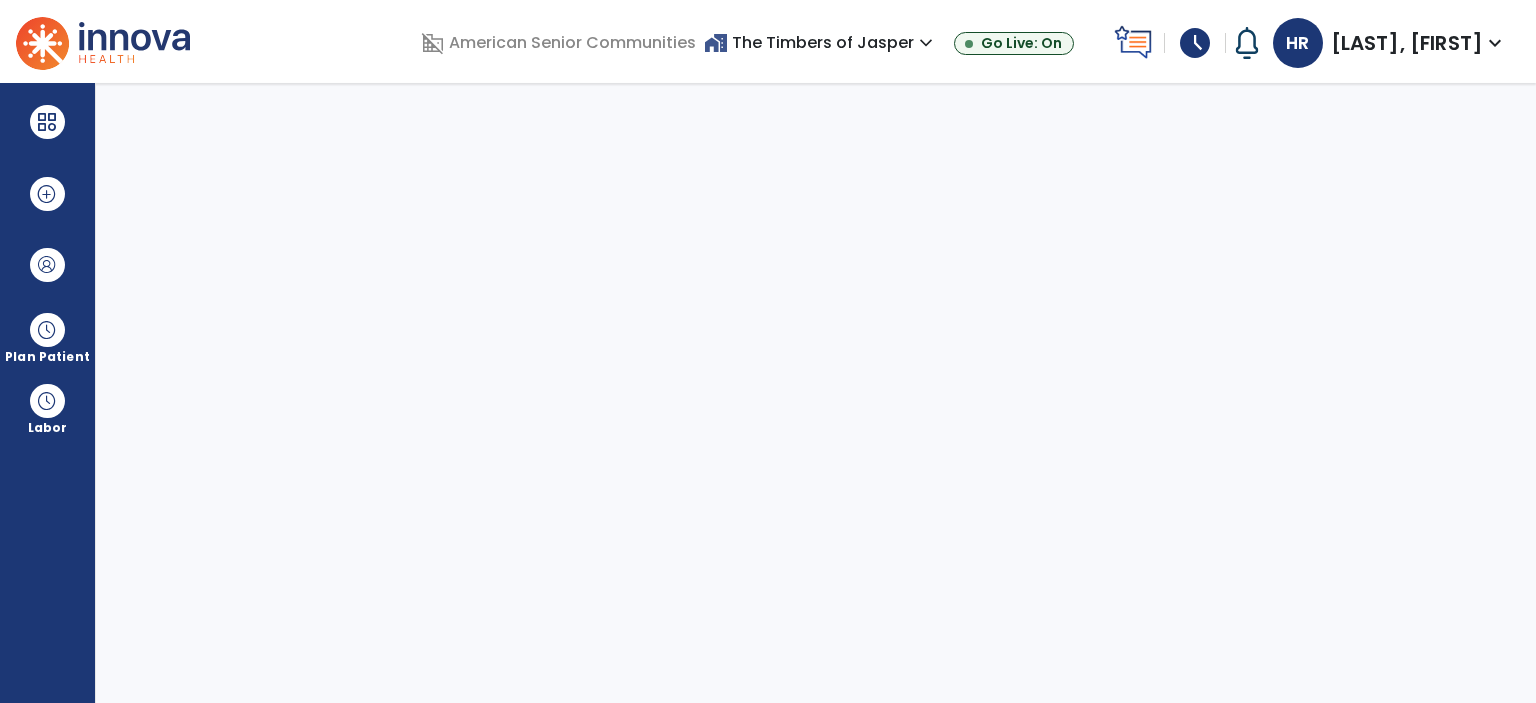 select on "****" 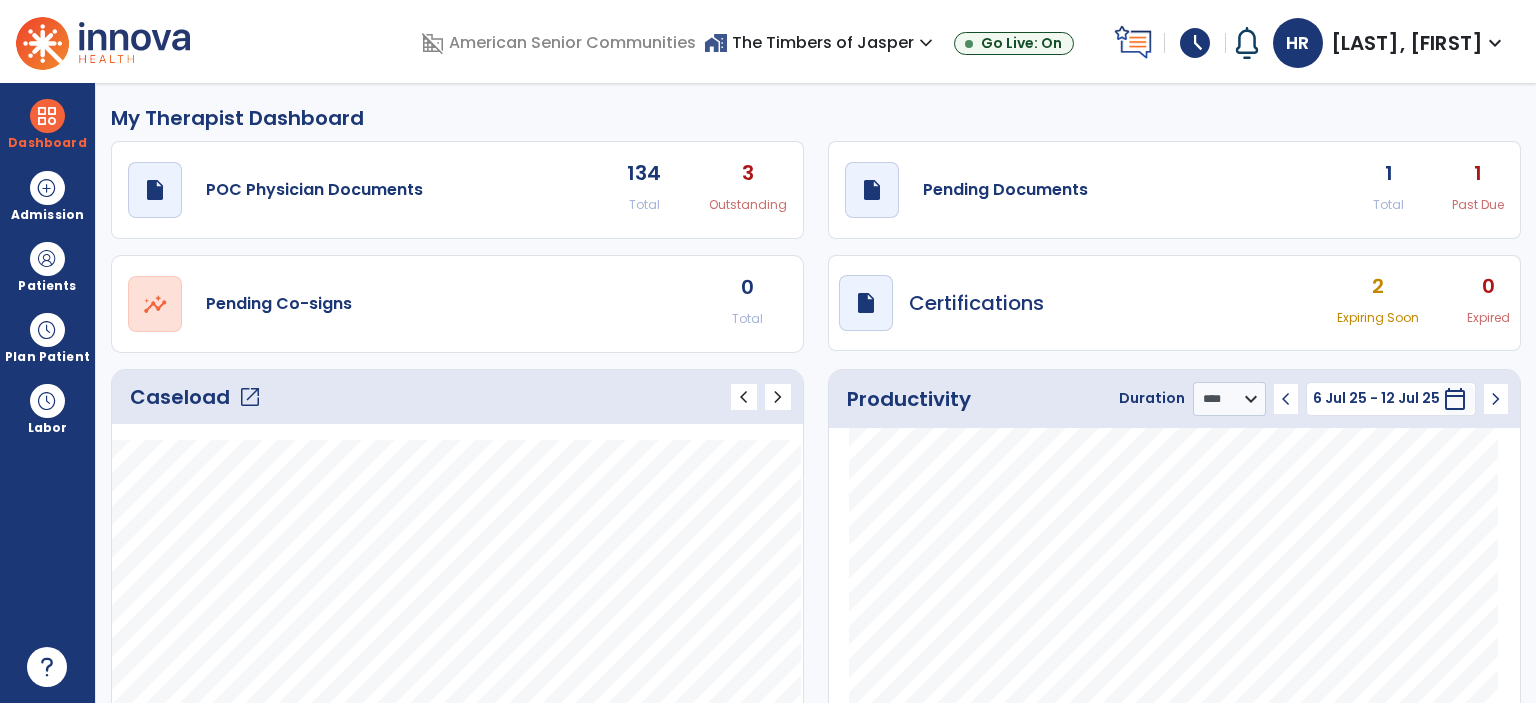 click on "[LAST], [FIRST]" at bounding box center (1407, 43) 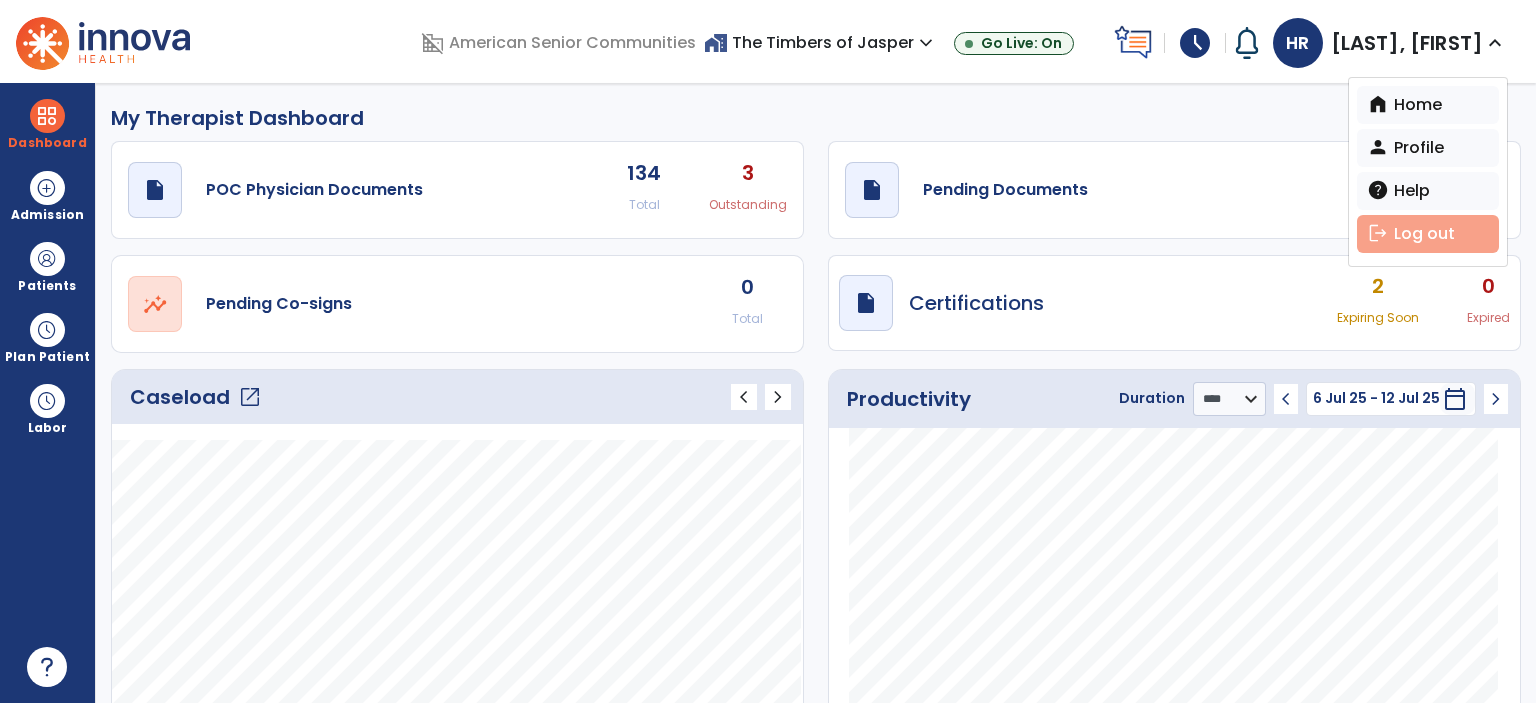 click on "logout   Log out" at bounding box center (1428, 234) 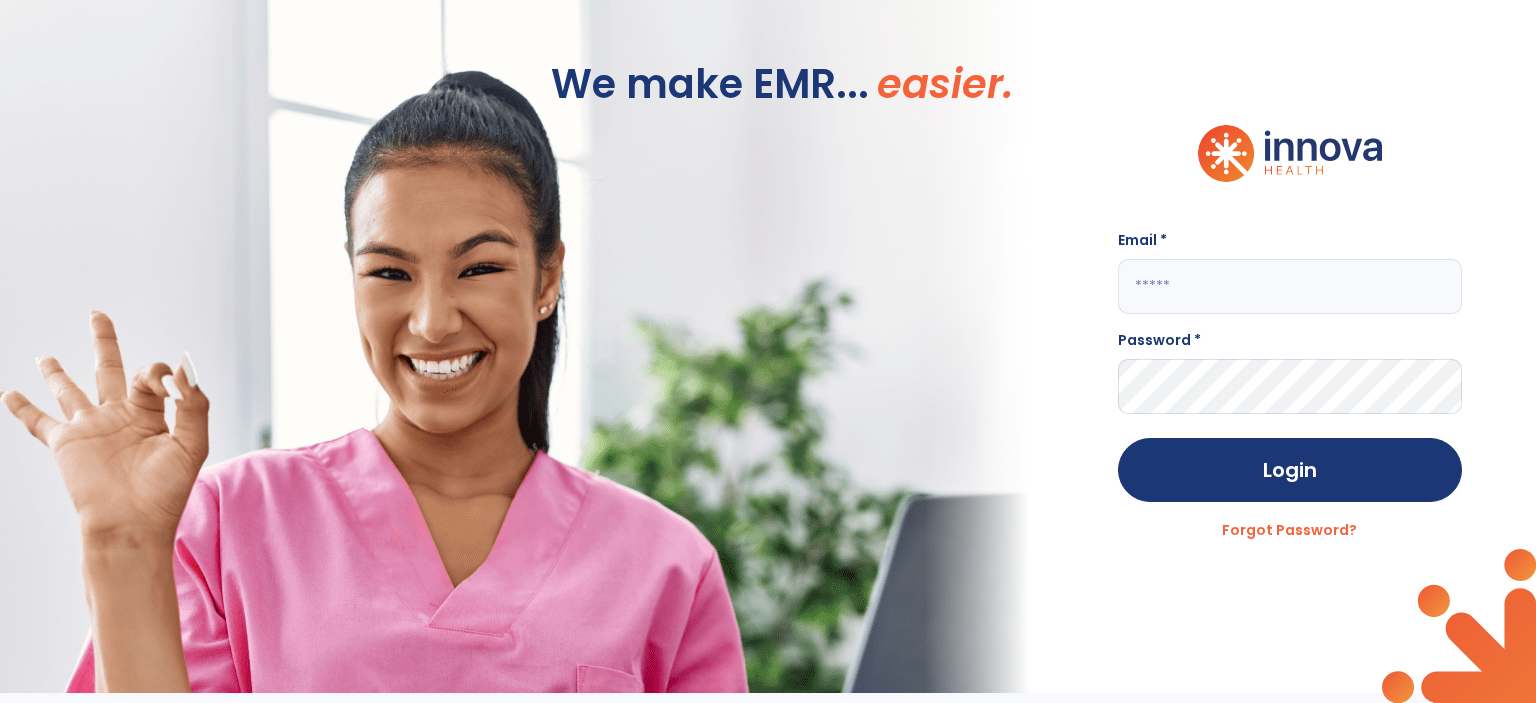type on "**********" 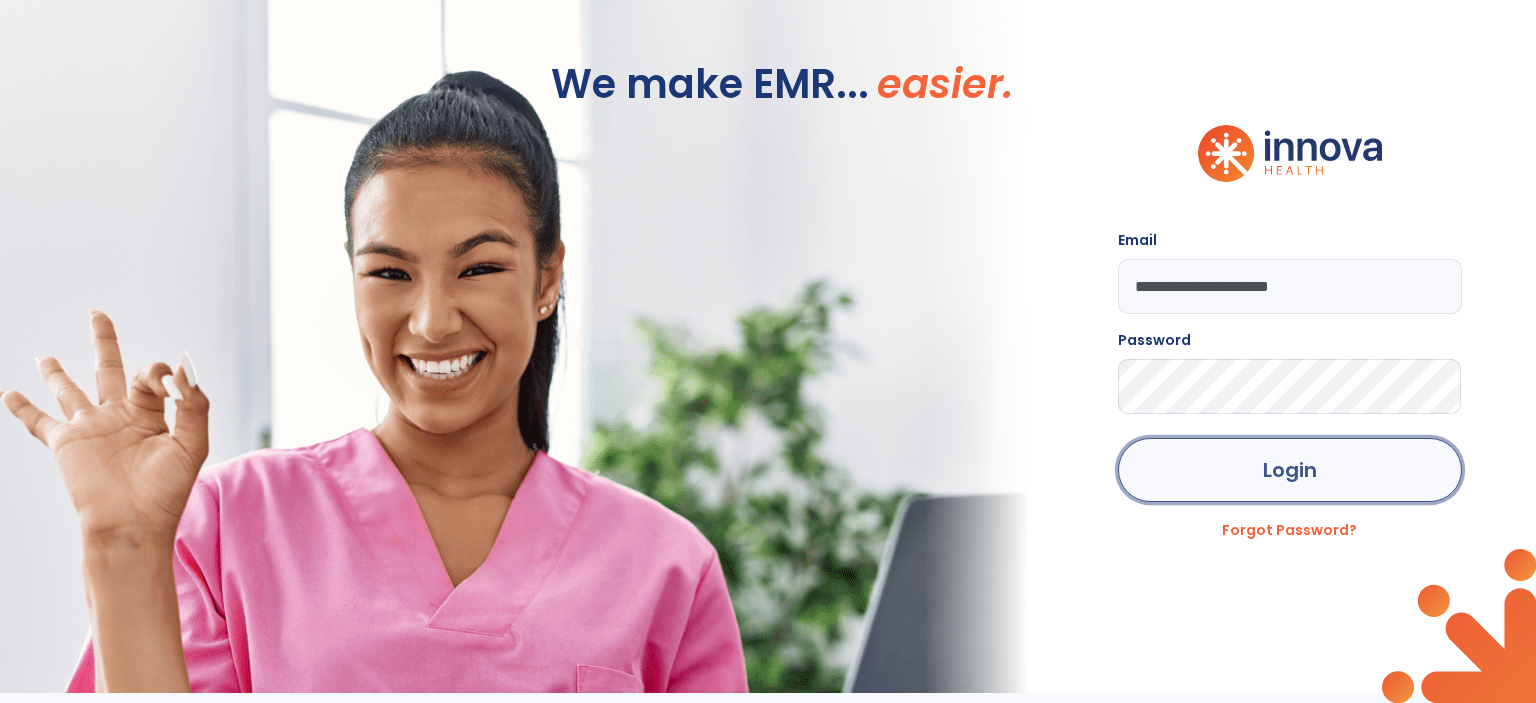 click on "Login" 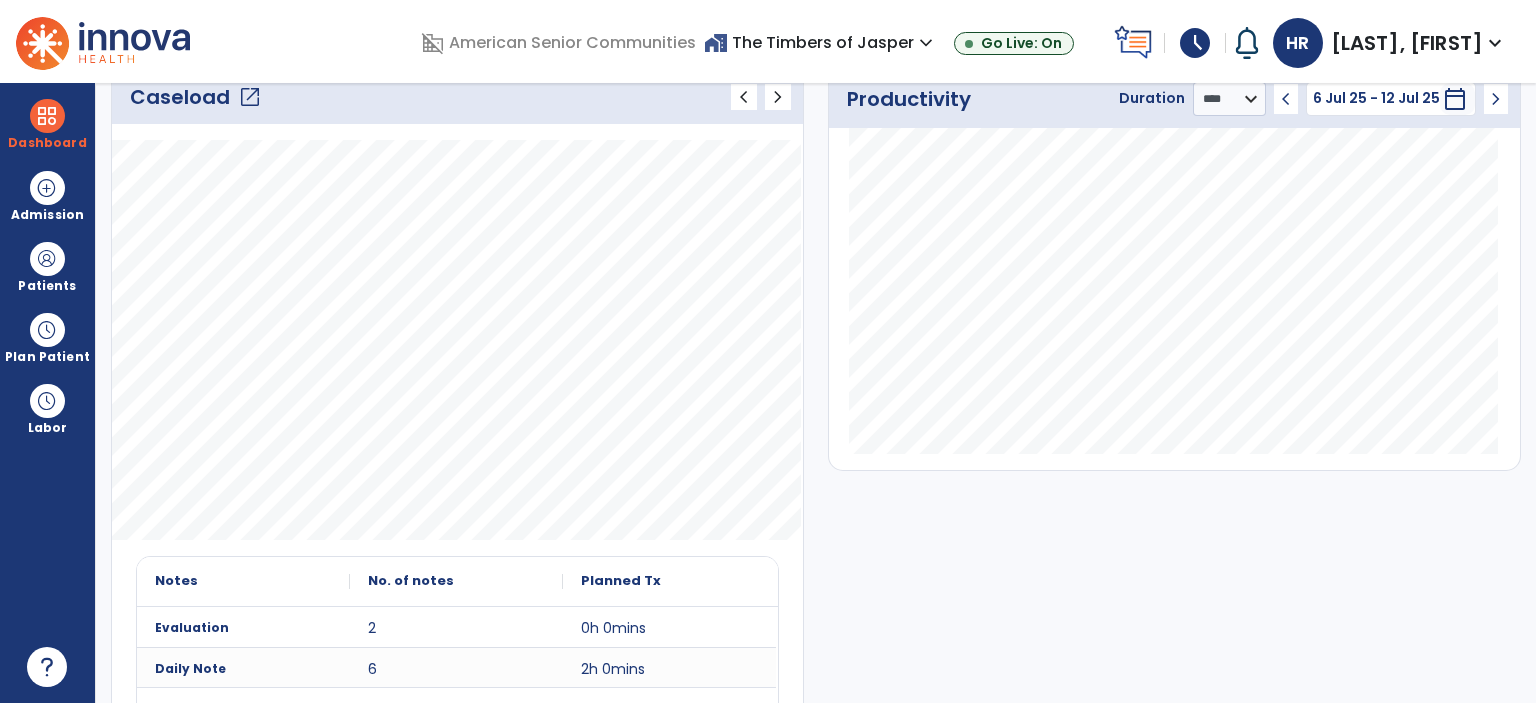 scroll, scrollTop: 100, scrollLeft: 0, axis: vertical 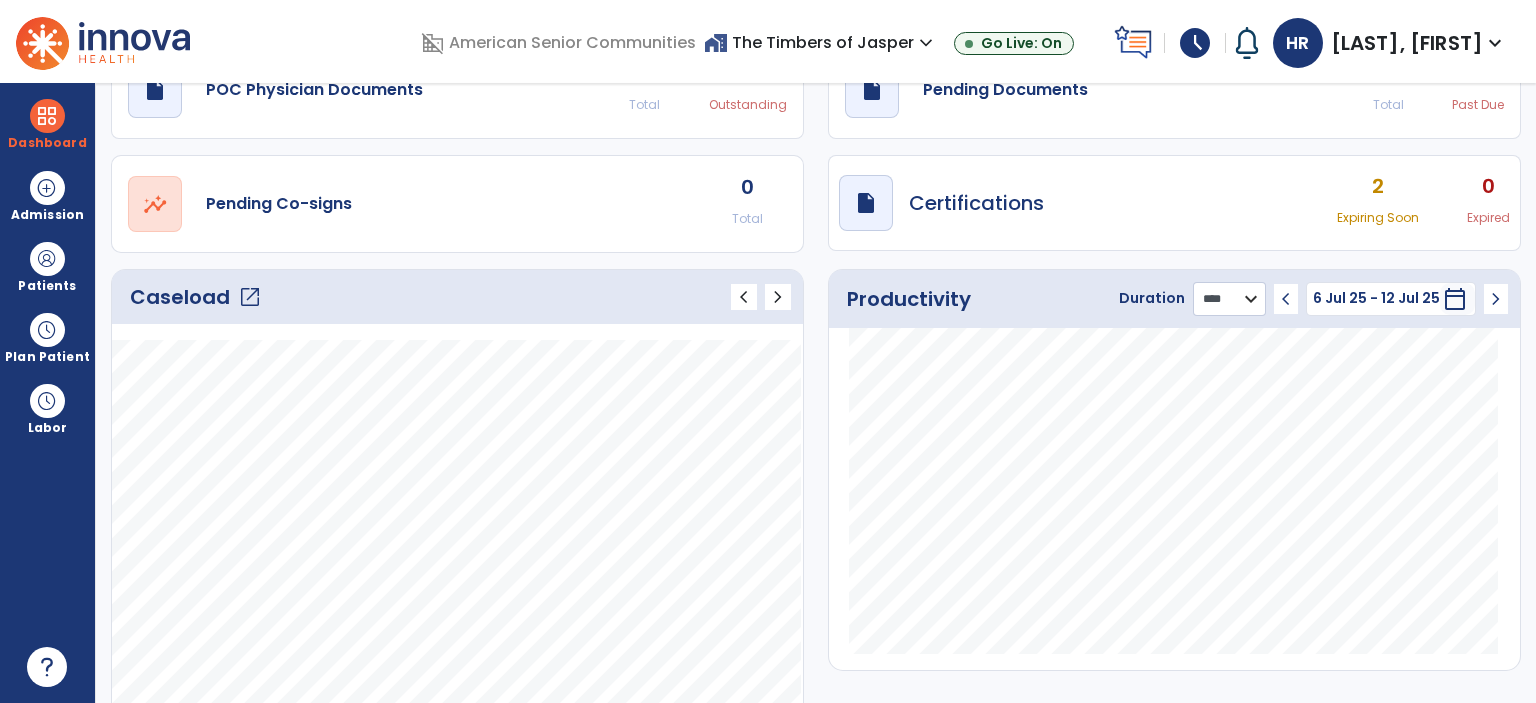 click on "******** **** ***" 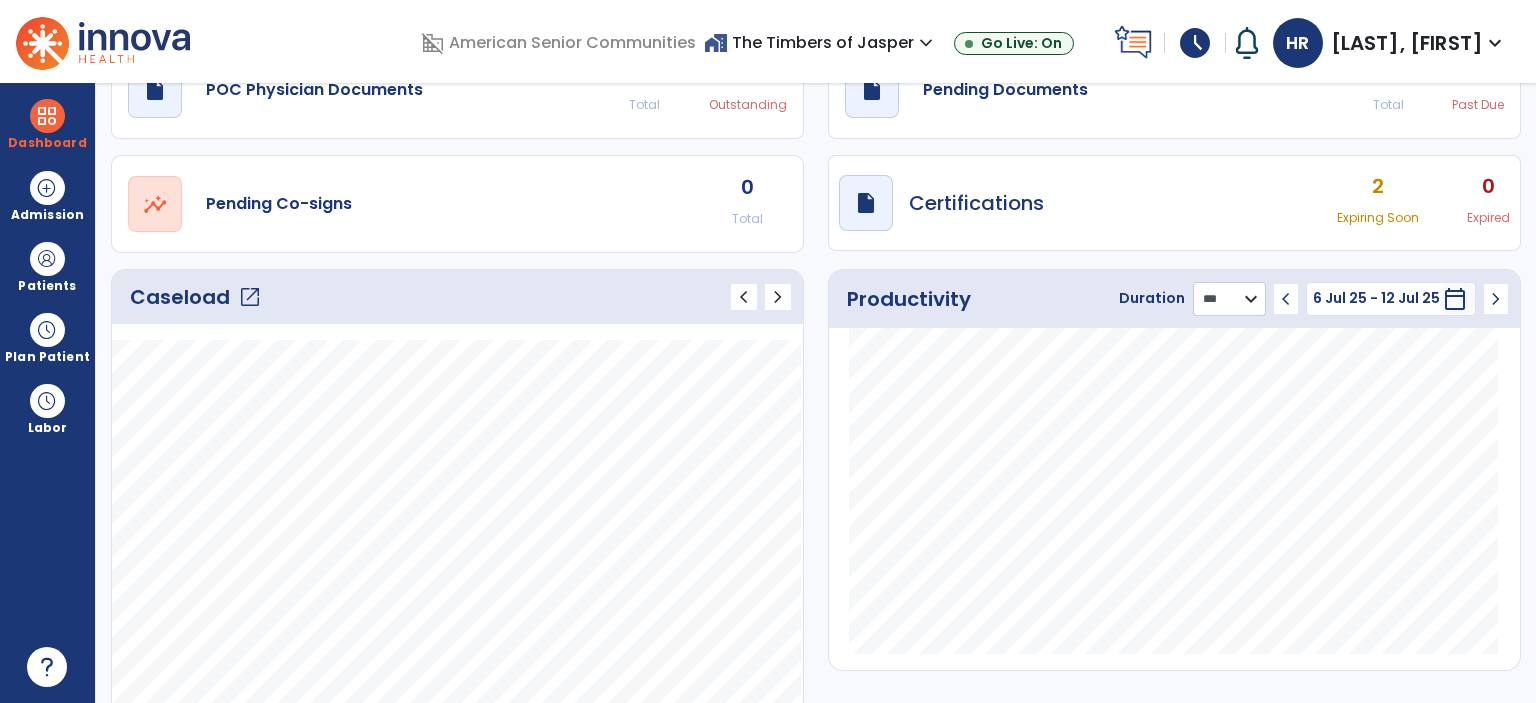 click on "******** **** ***" 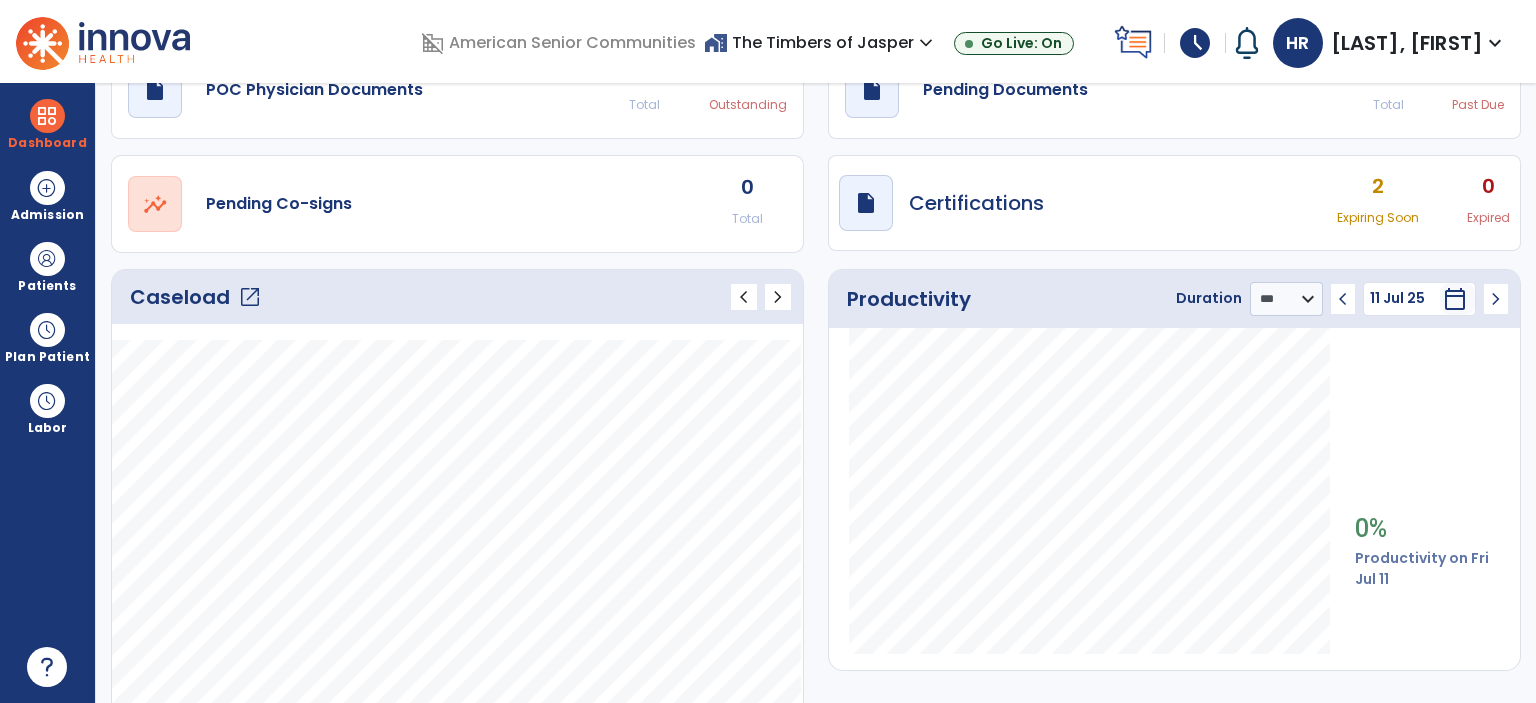 click on "chevron_left" 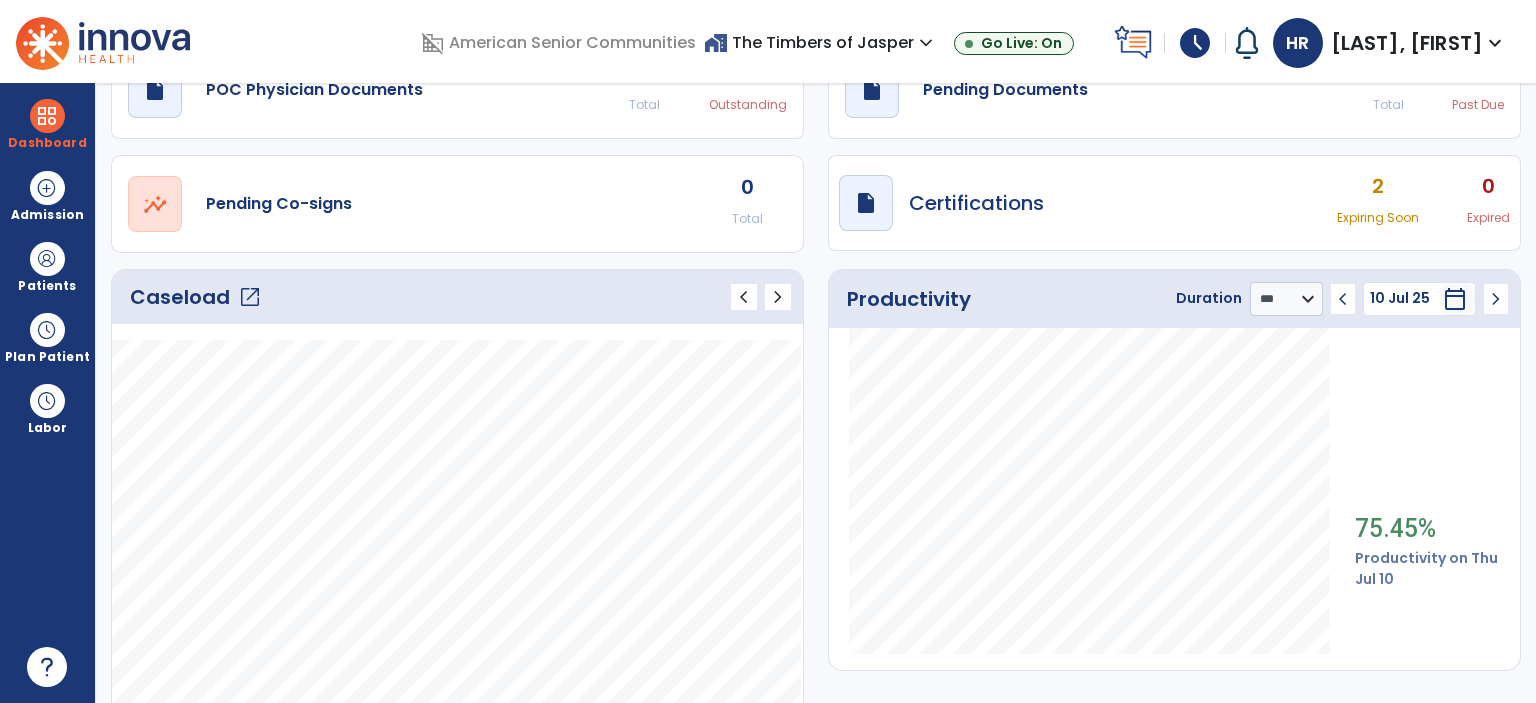 click on "[LAST], [FIRST]" at bounding box center [1407, 43] 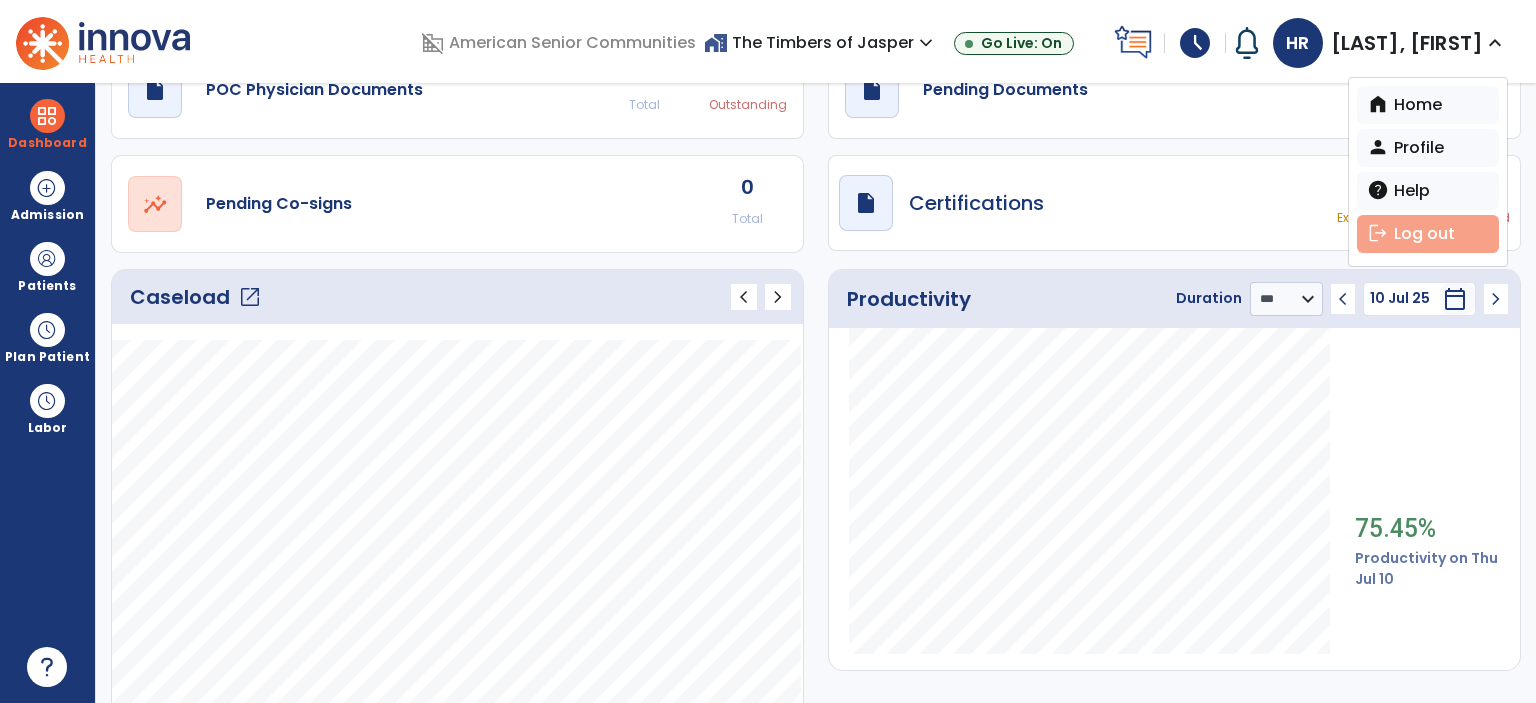 click on "logout   Log out" at bounding box center [1428, 234] 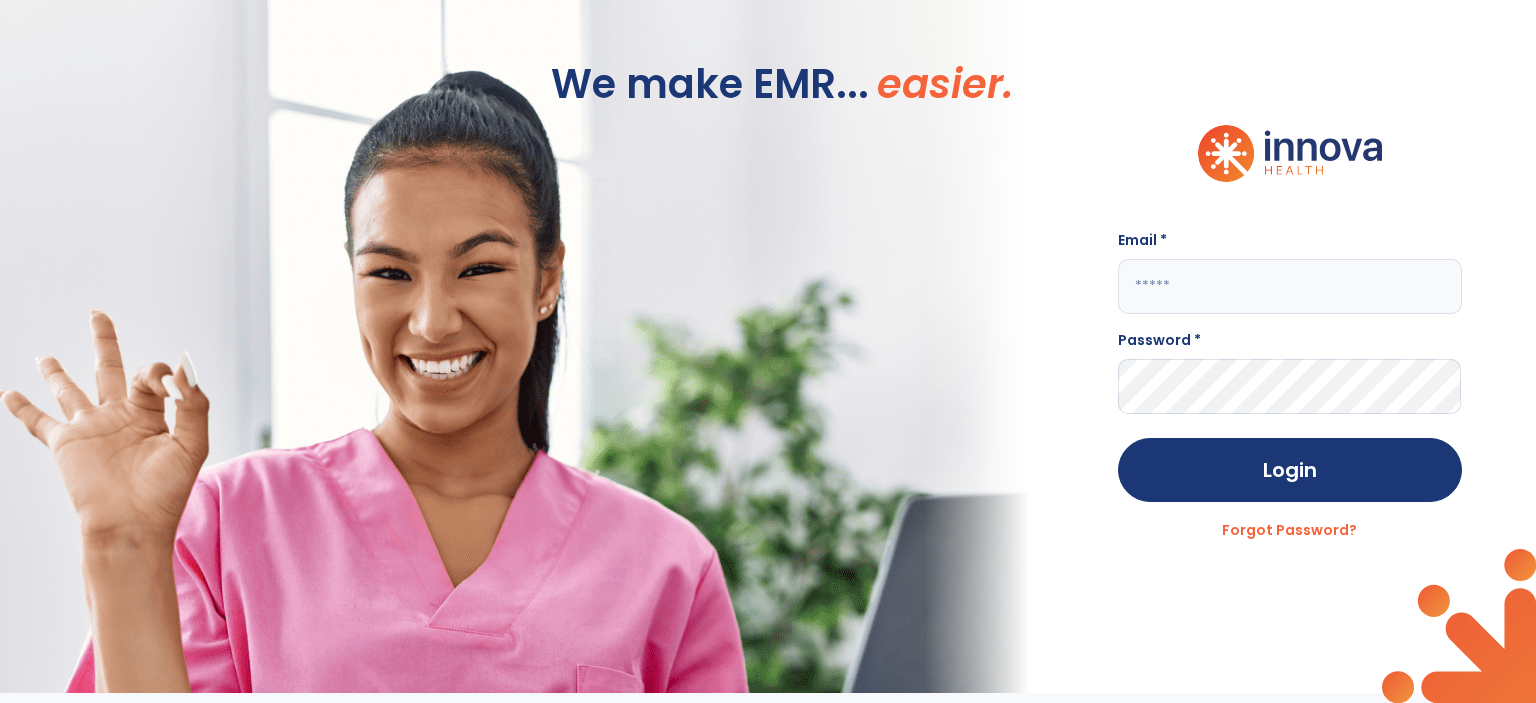 type on "**********" 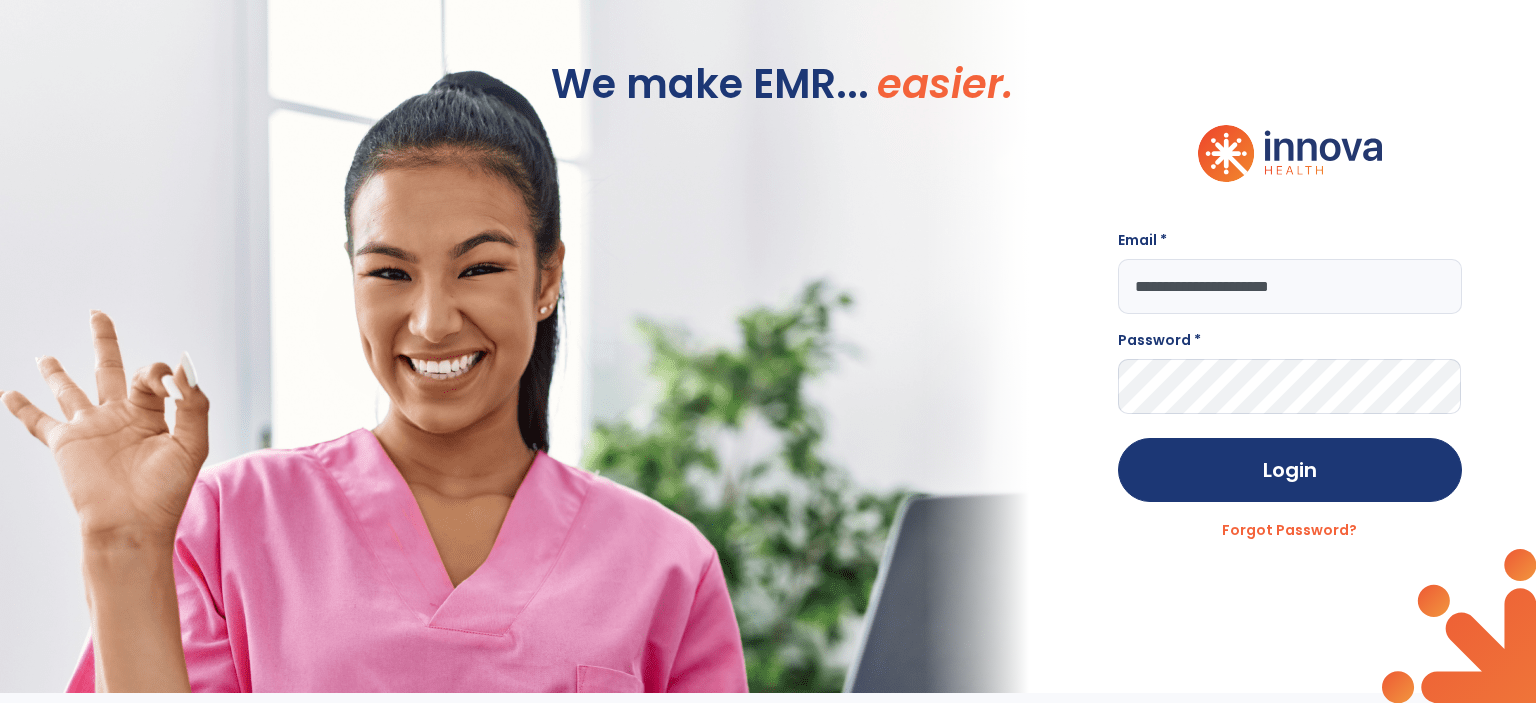 scroll, scrollTop: 0, scrollLeft: 0, axis: both 